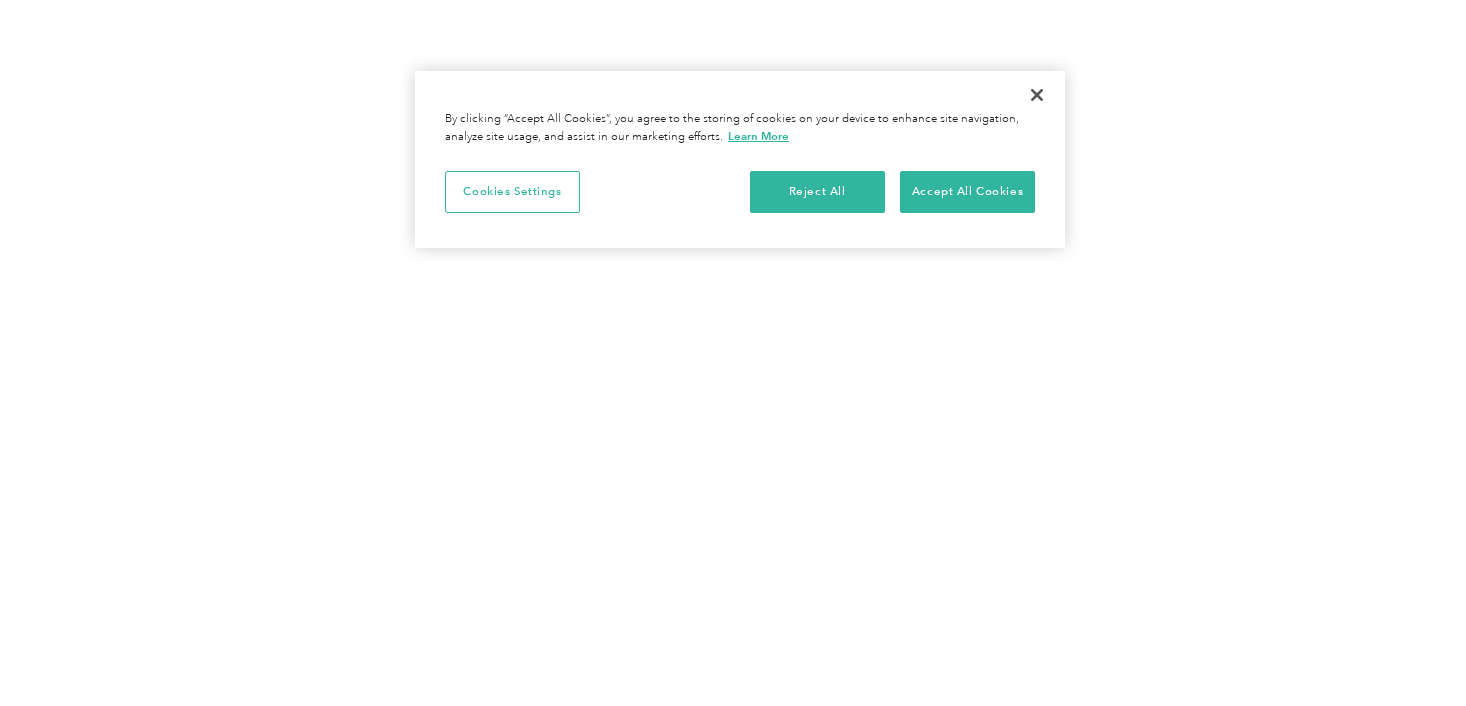 scroll, scrollTop: 0, scrollLeft: 0, axis: both 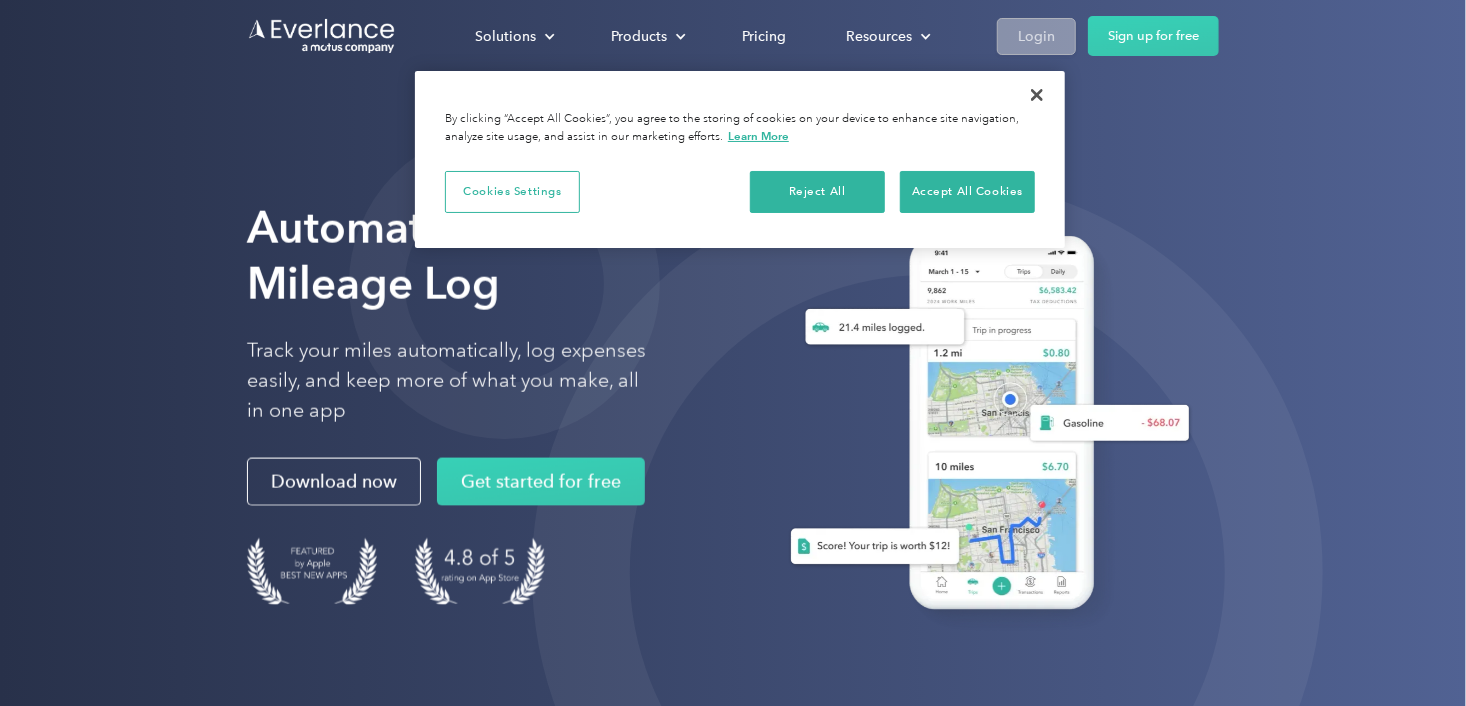 click on "Login" at bounding box center [1036, 36] 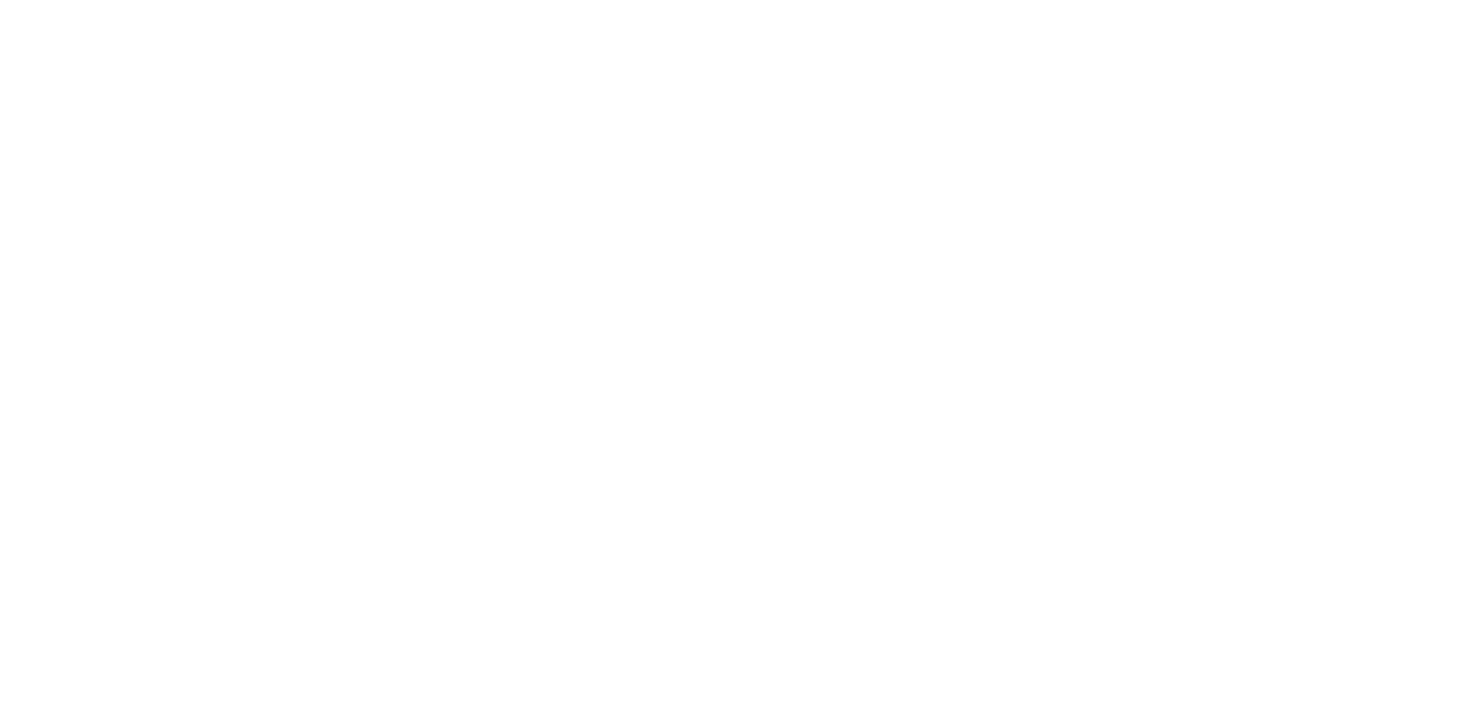 scroll, scrollTop: 0, scrollLeft: 0, axis: both 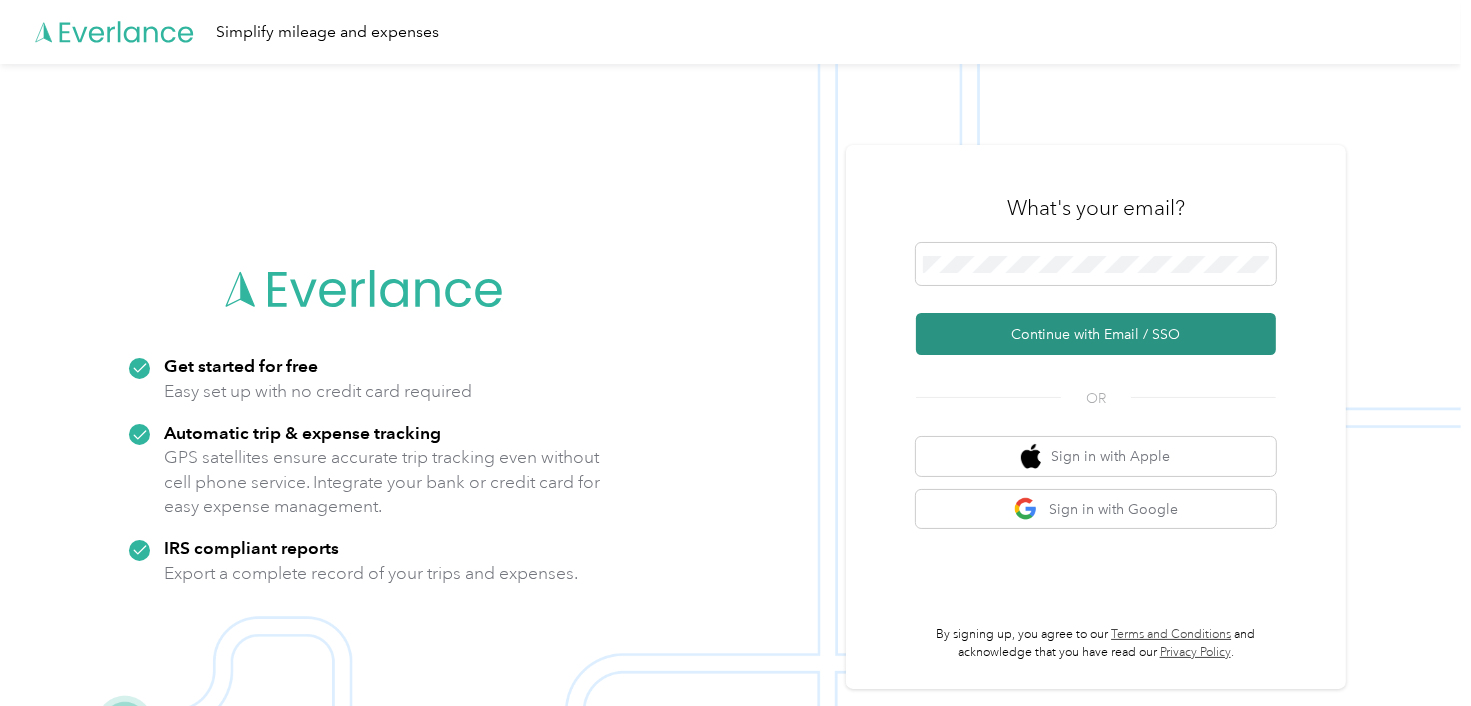 click on "Continue with Email / SSO" at bounding box center (1096, 334) 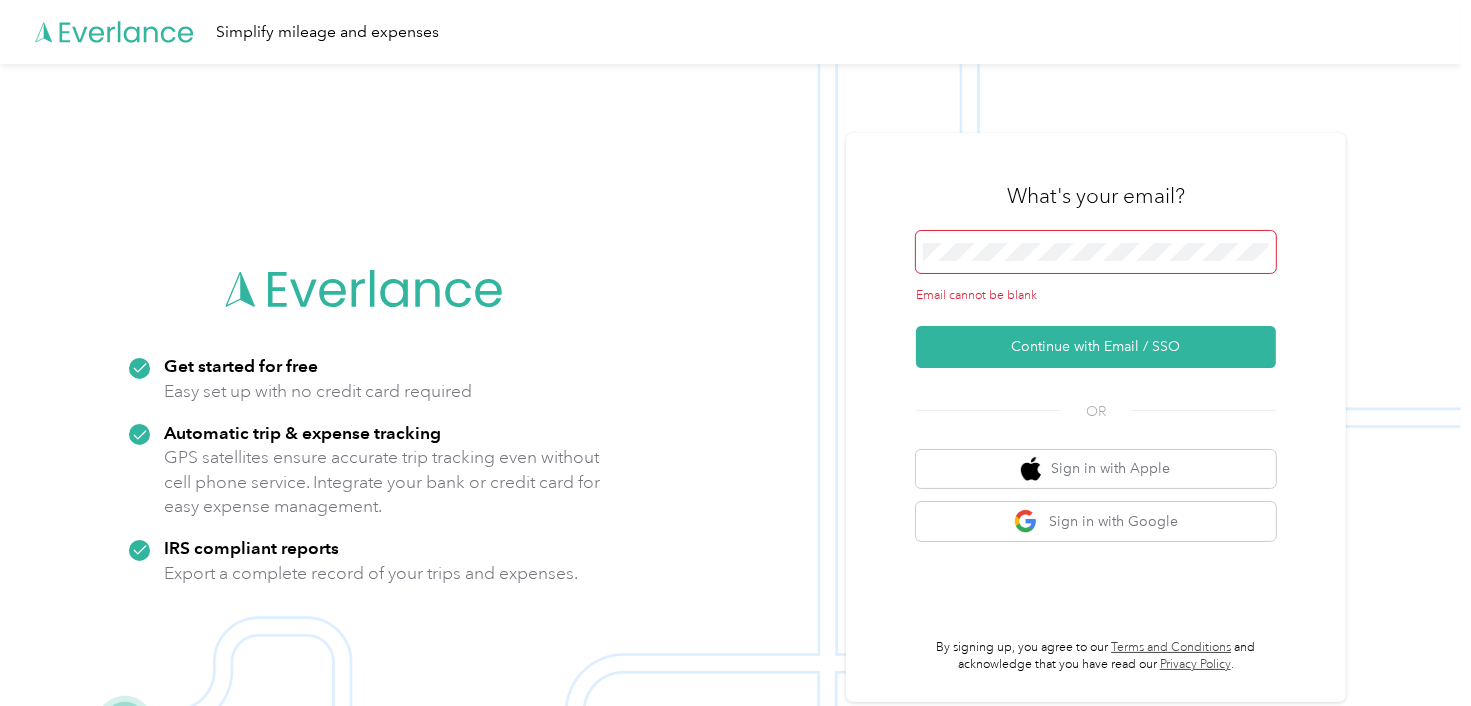 click at bounding box center [1096, 252] 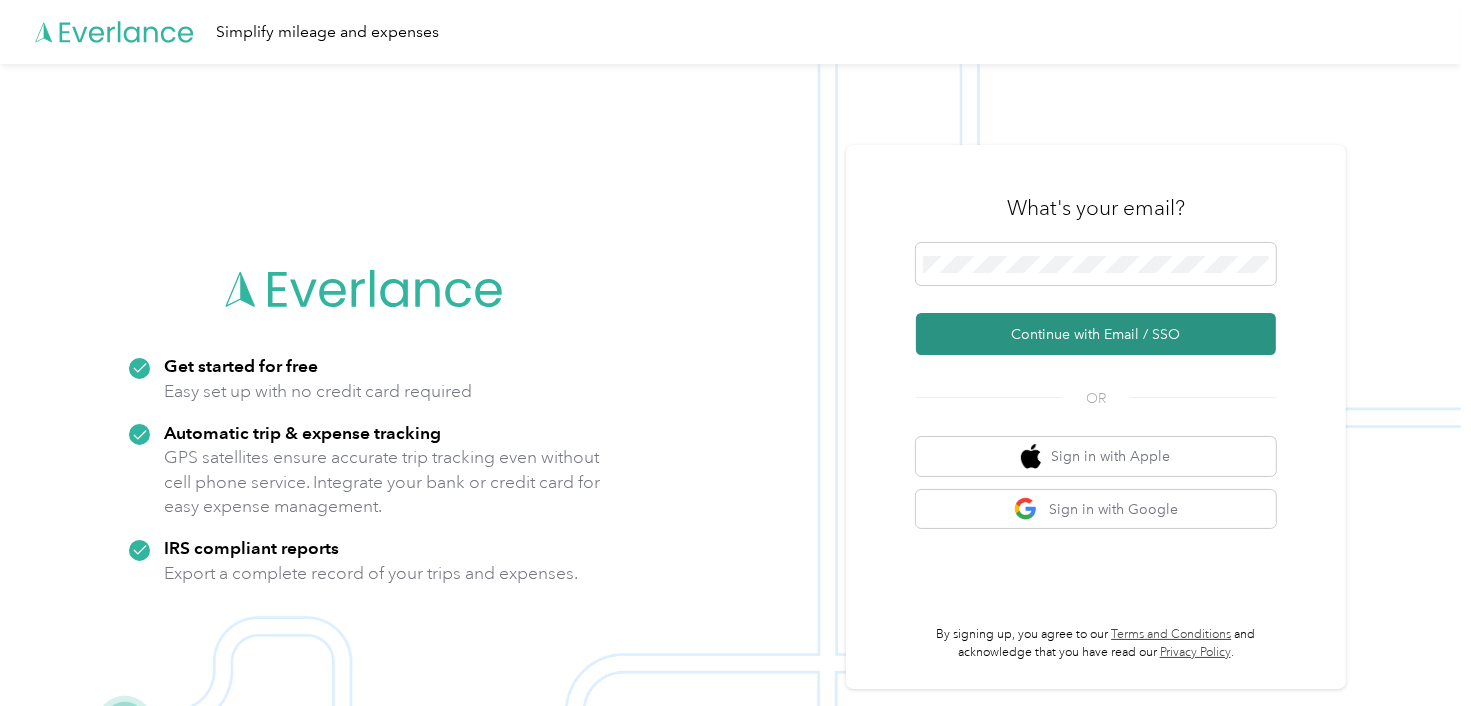 click on "Continue with Email / SSO" at bounding box center (1096, 334) 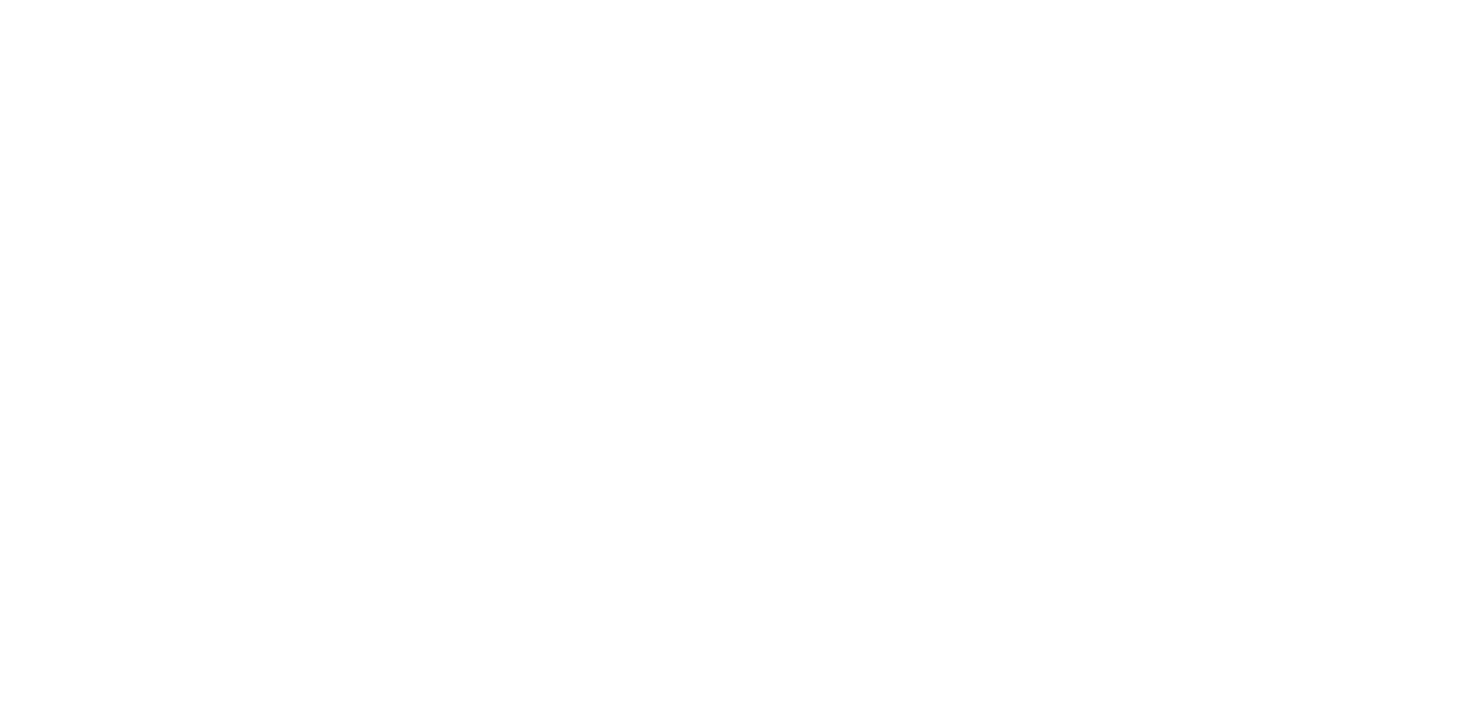 scroll, scrollTop: 0, scrollLeft: 0, axis: both 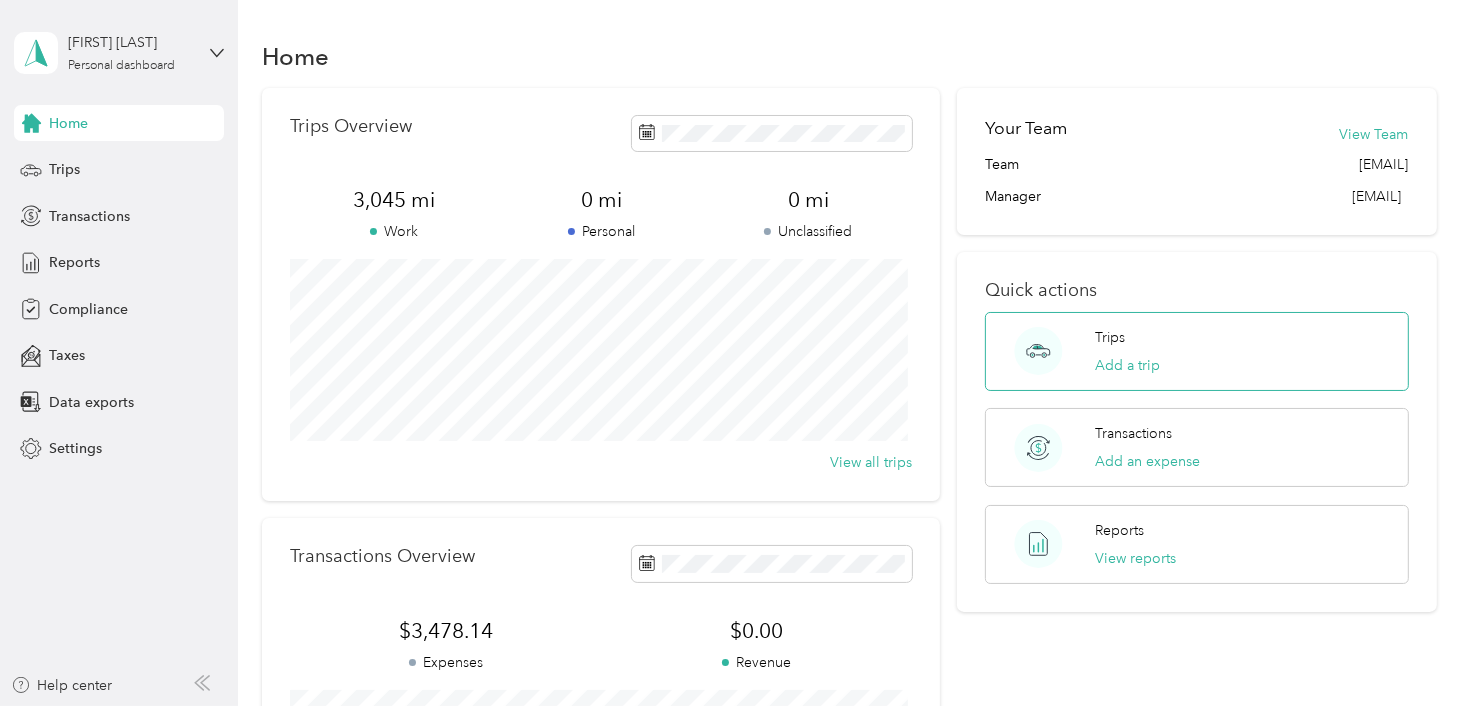 click on "Trips Add a trip" at bounding box center [1127, 351] 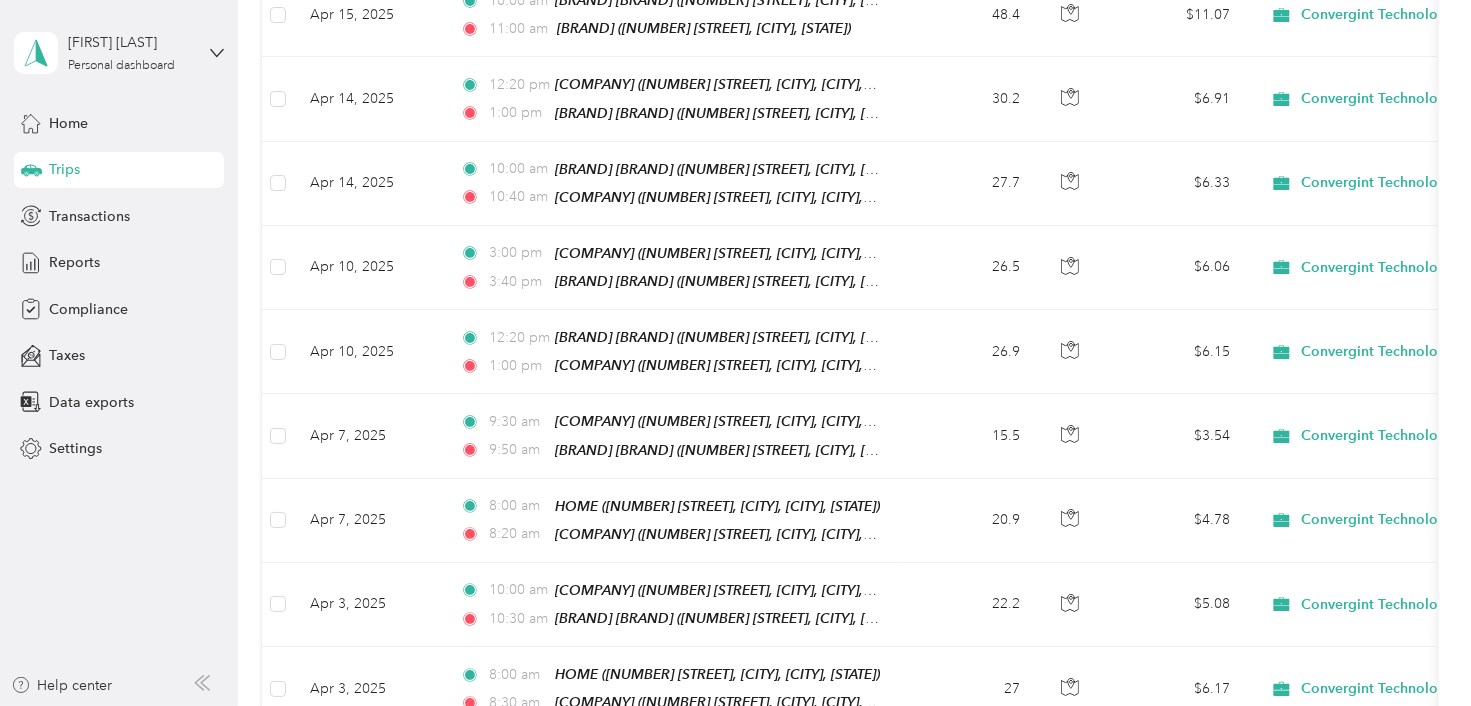scroll, scrollTop: 0, scrollLeft: 0, axis: both 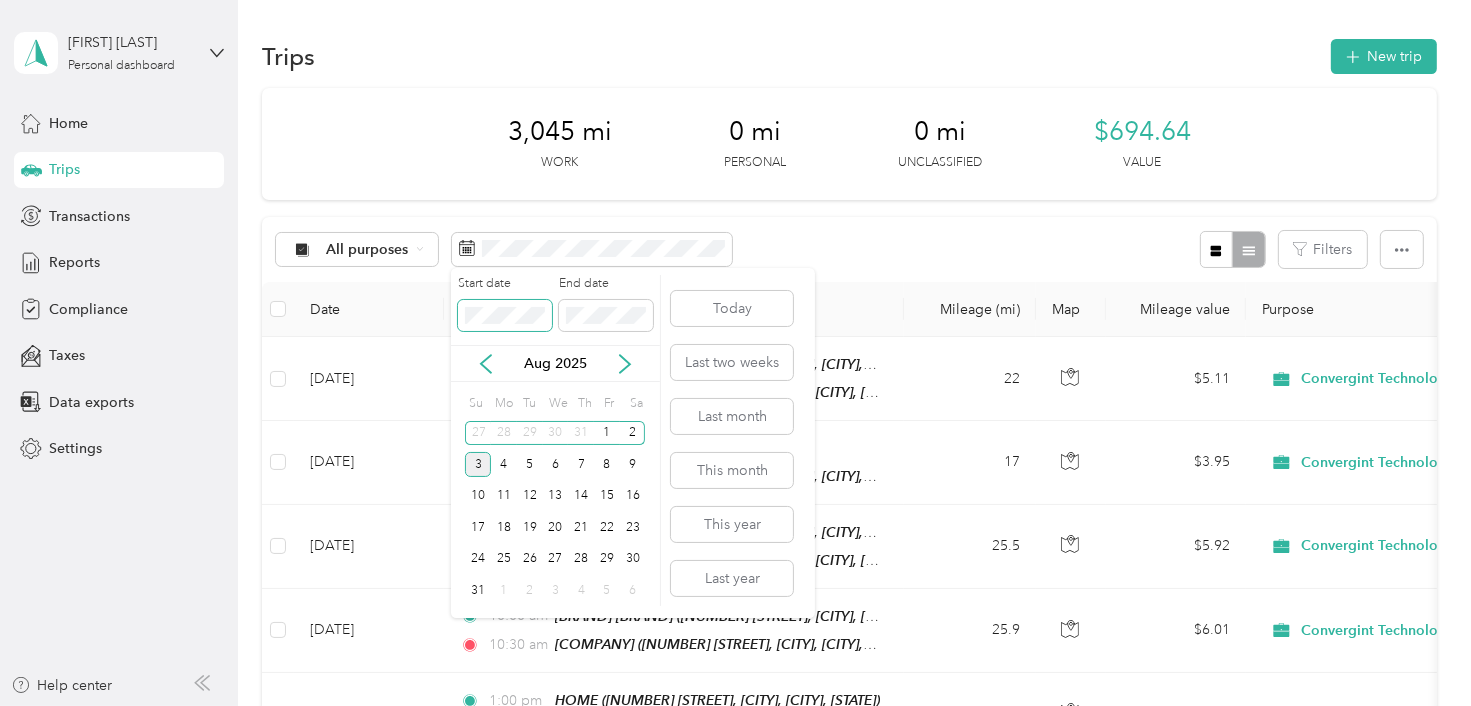 click on "Start date   End date" at bounding box center [555, 310] 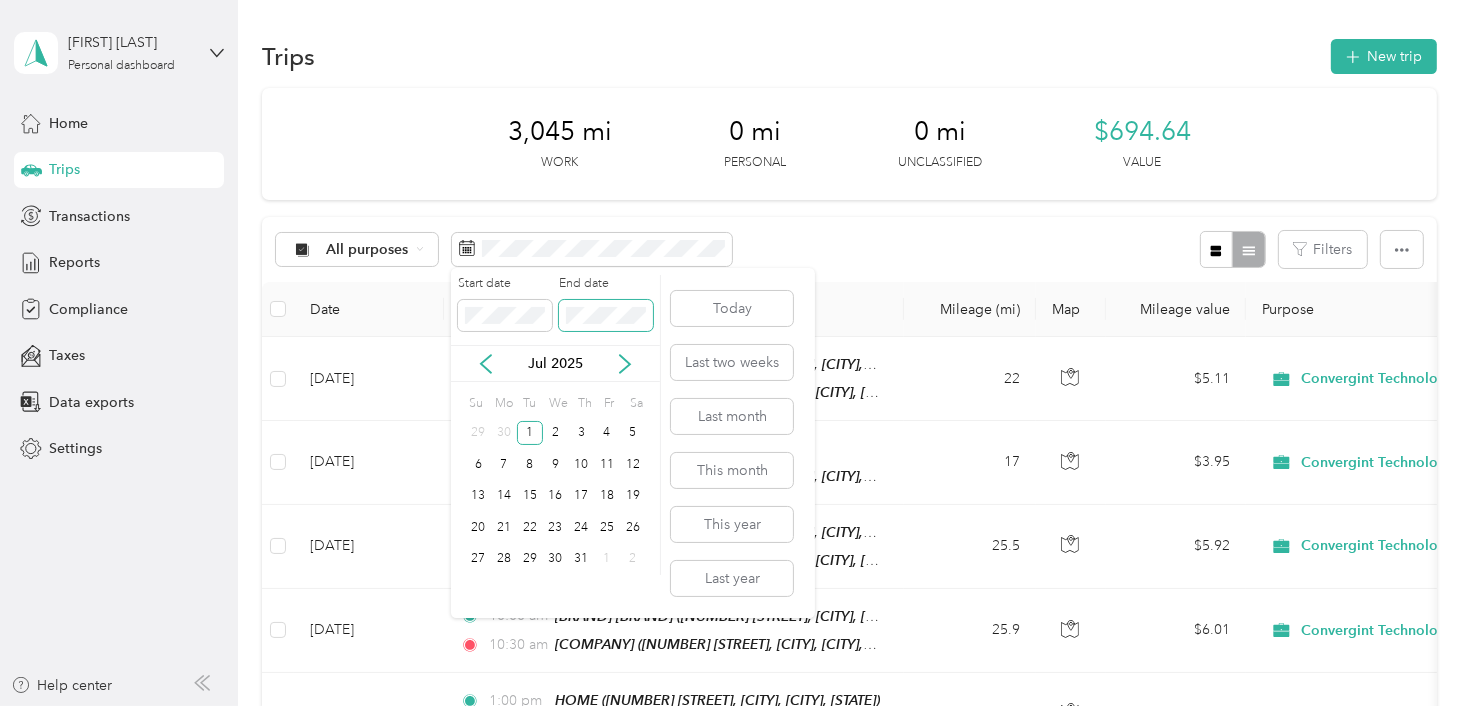 click at bounding box center [606, 316] 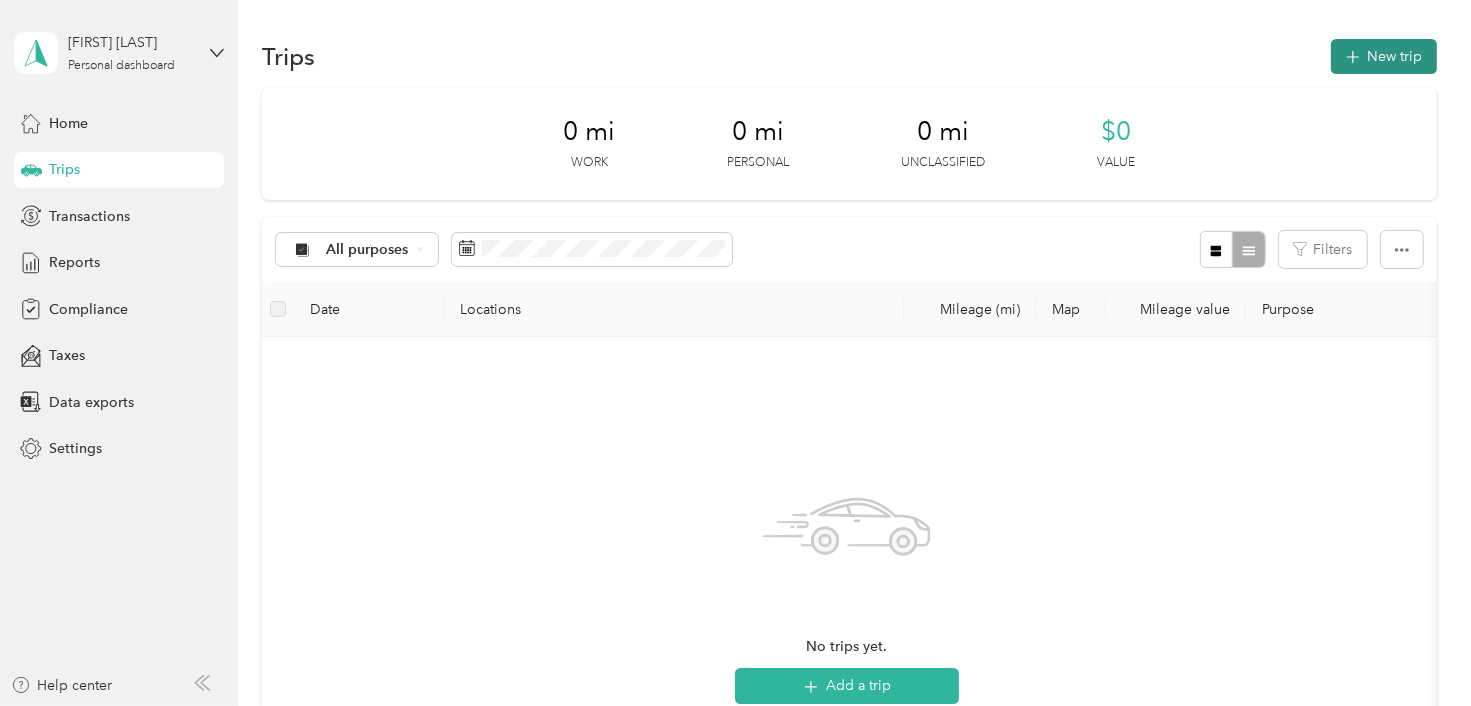 click on "New trip" at bounding box center (1384, 56) 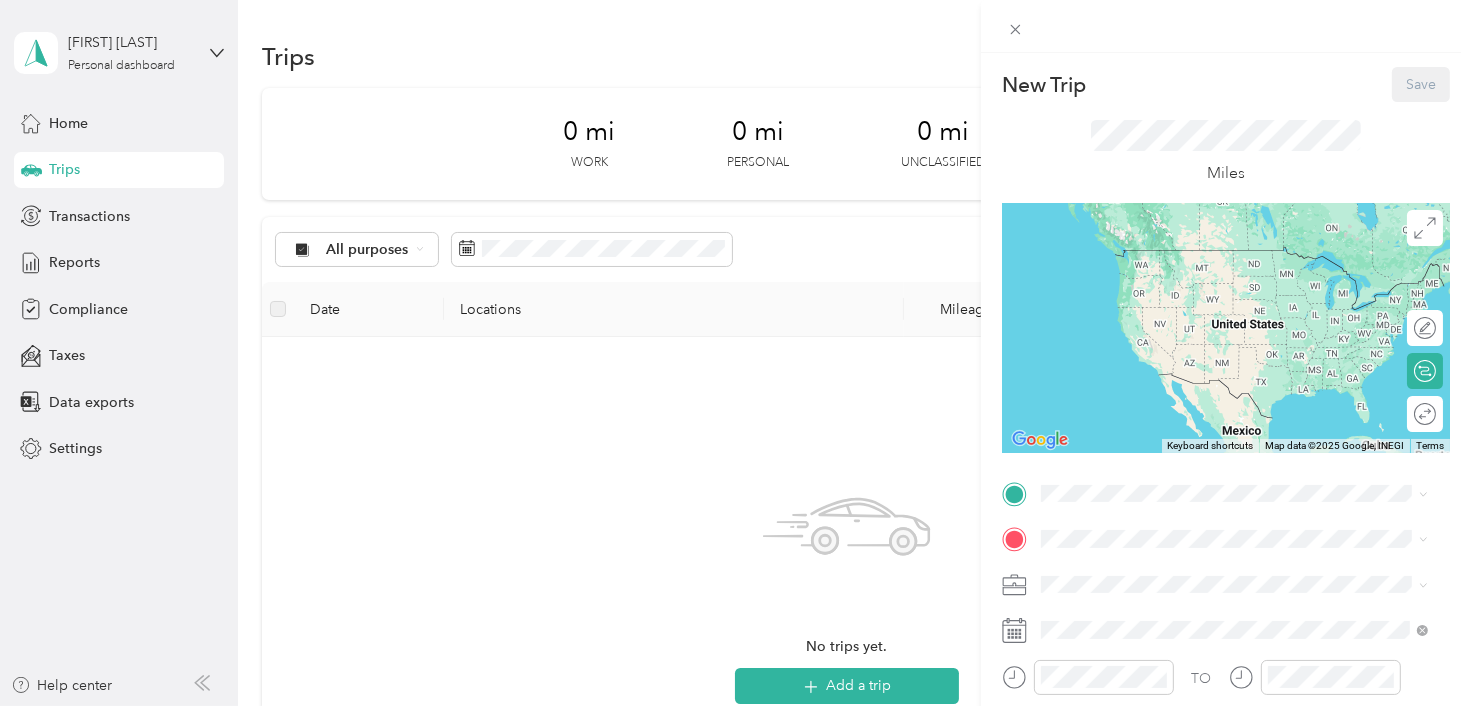 click on "New Trip Save This trip cannot be edited because it is either under review, approved, or paid. Contact your Team Manager to edit it. Miles ← Move left → Move right ↑ Move up ↓ Move down + Zoom in - Zoom out Home Jump left by 75% End Jump right by 75% Page Up Jump up by 75% Page Down Jump down by 75% Keyboard shortcuts Map Data Map data ©2025 Google, INEGI Map data ©2025 Google, INEGI 1000 km  Click to toggle between metric and imperial units Terms Report a map error Edit route Calculate route Round trip TO Add photo" at bounding box center (735, 353) 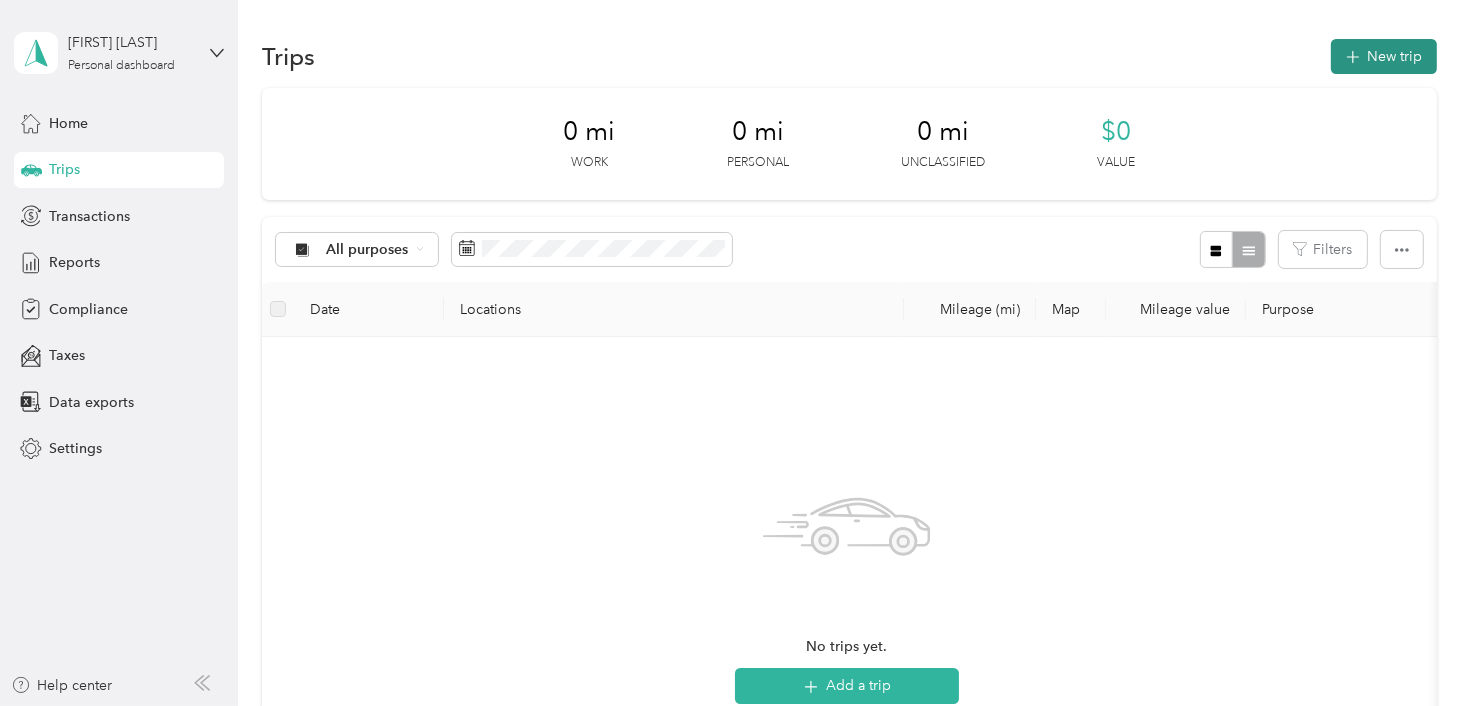 click on "New trip" at bounding box center (1384, 56) 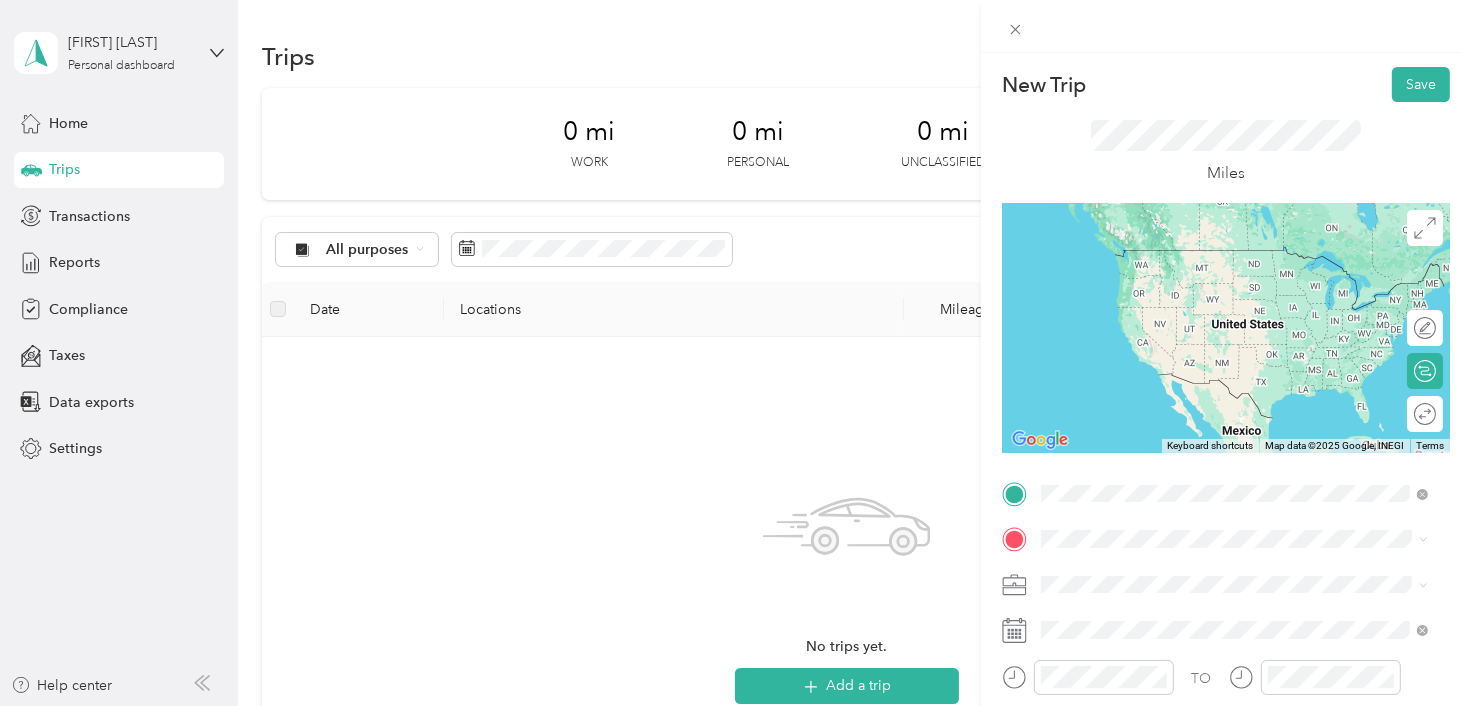 click on "[NUMBER] [STREET], [POSTAL_CODE], [CITY], [STATE], [COUNTRY]" at bounding box center (1224, 290) 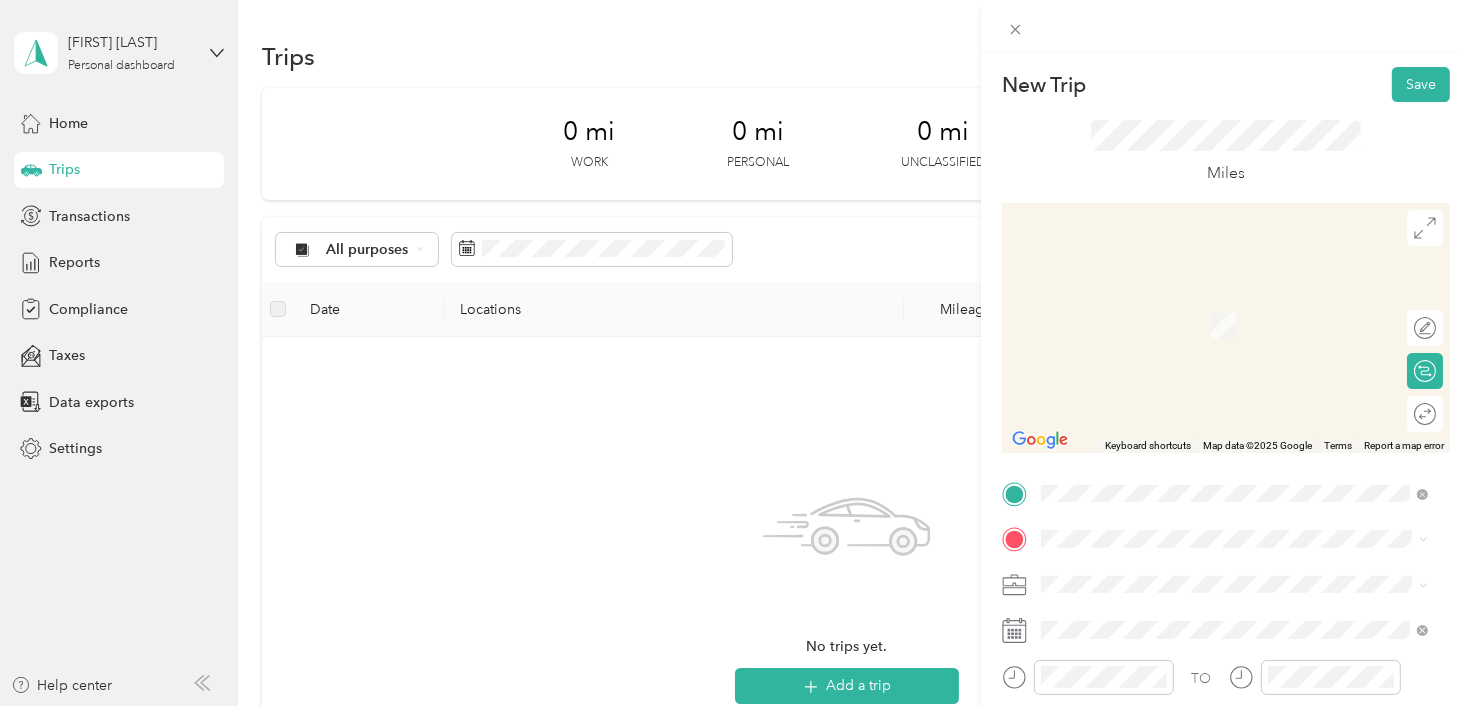 click on "[NUMBER] [STREET], [CITY], [POSTAL_CODE], [CITY], [STATE], [COUNTRY]" at bounding box center (1247, 414) 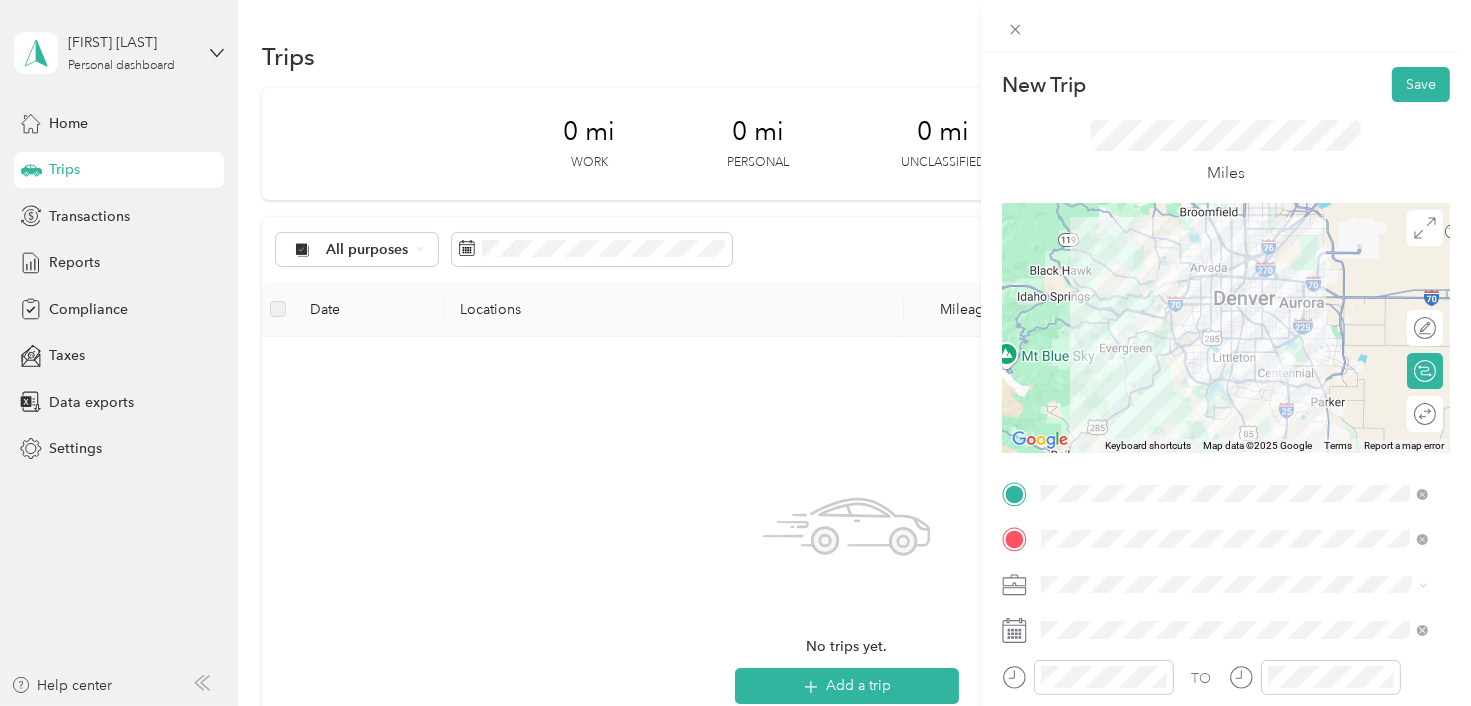 click 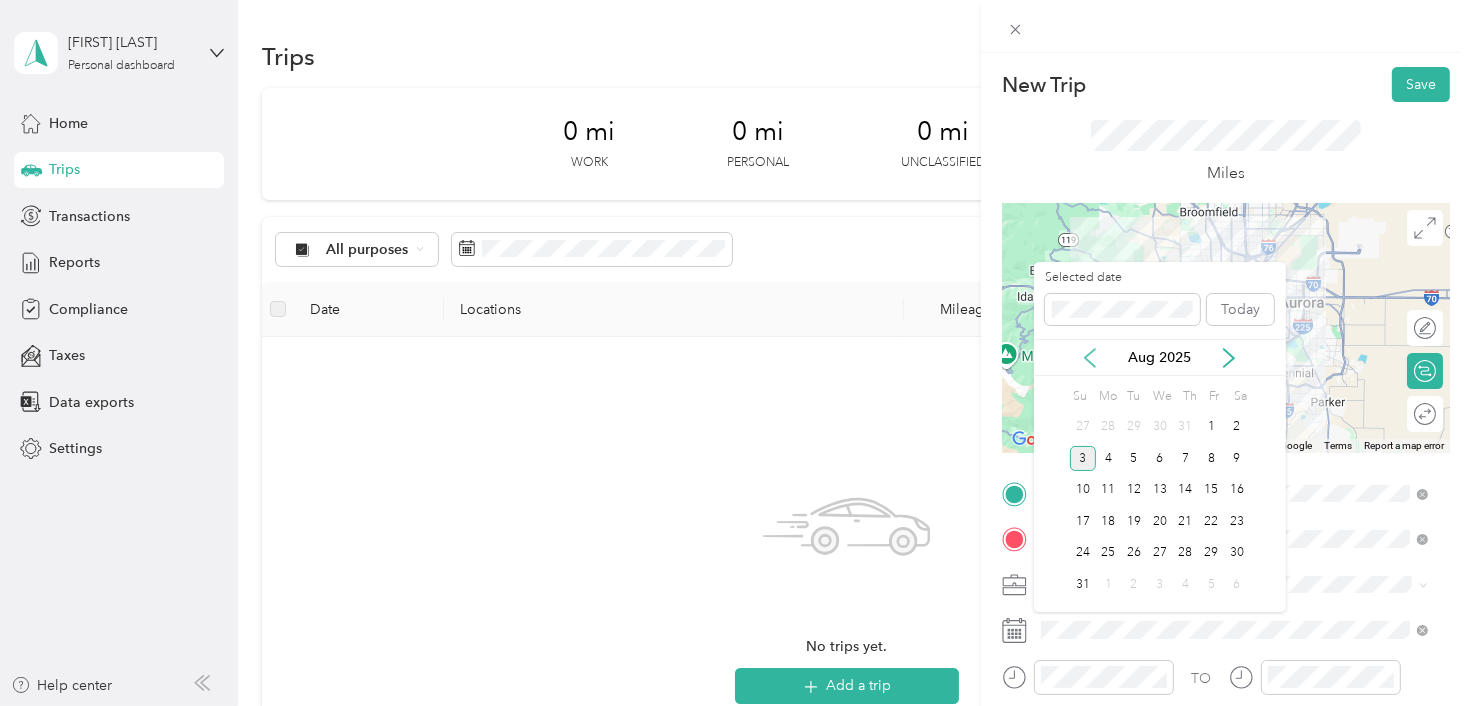 click 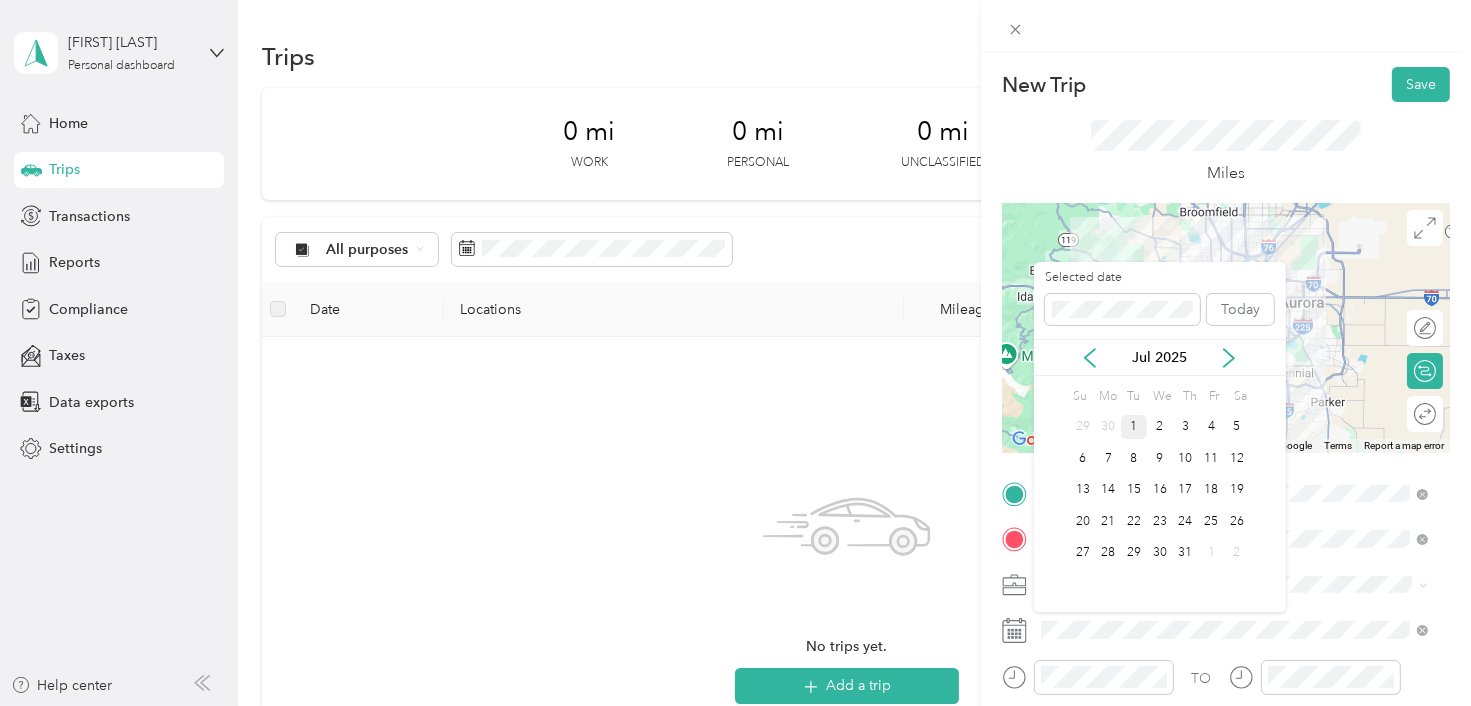 click on "1" at bounding box center (1134, 427) 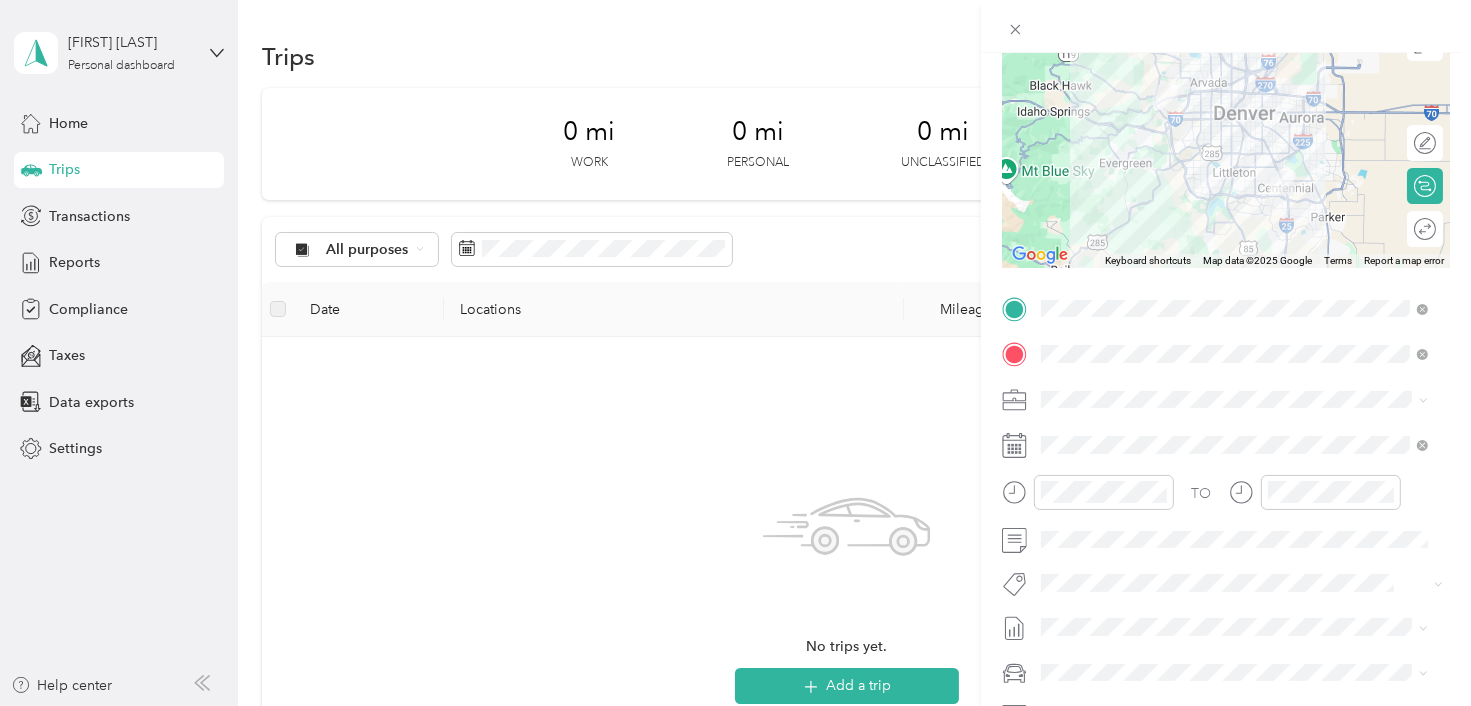 scroll, scrollTop: 230, scrollLeft: 0, axis: vertical 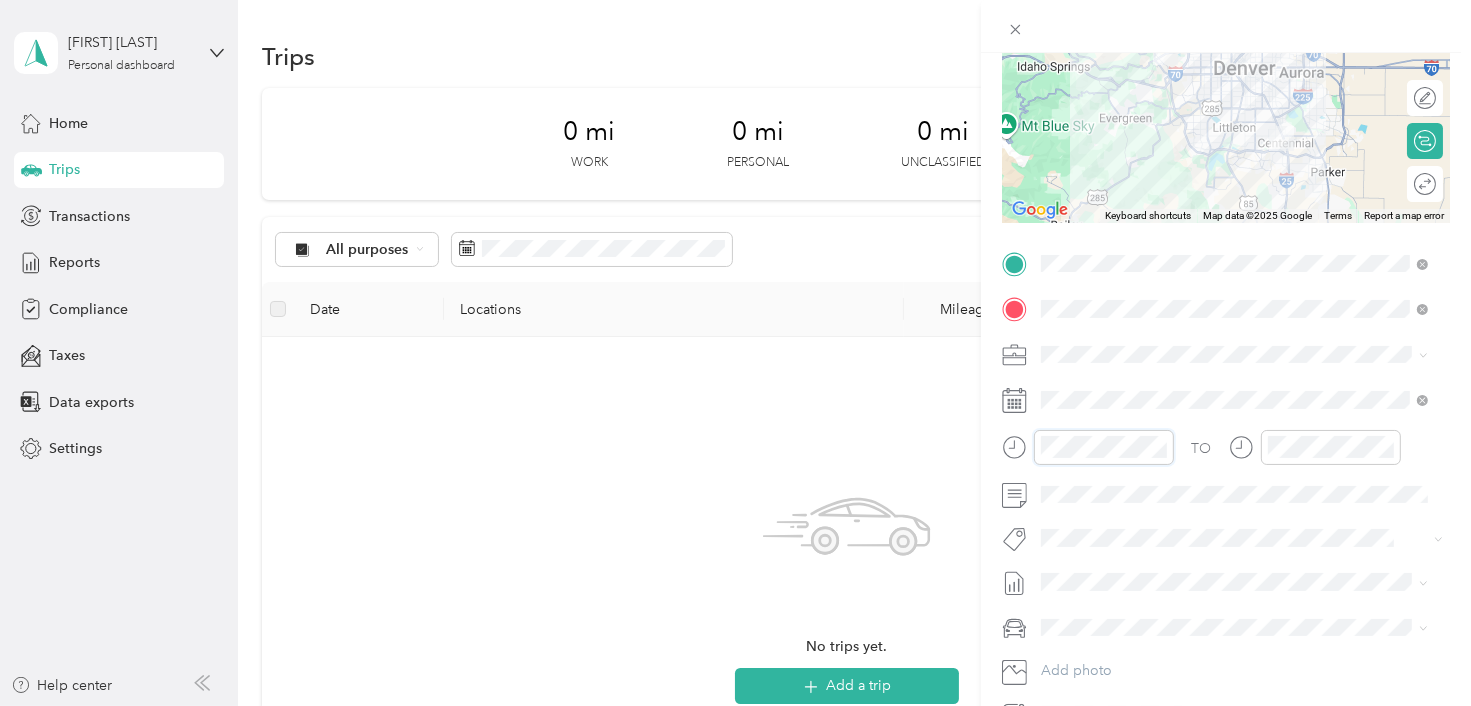click on "New Trip Save This trip cannot be edited because it is either under review, approved, or paid. Contact your Team Manager to edit it. Miles ← Move left → Move right ↑ Move up ↓ Move down + Zoom in - Zoom out Home Jump left by 75% End Jump right by 75% Page Up Jump up by 75% Page Down Jump down by 75% Keyboard shortcuts Map Data Map data ©2025 Google Map data ©2025 Google 10 km  Click to toggle between metric and imperial units Terms Report a map error Edit route Calculate route Round trip TO Add photo" at bounding box center [1226, 284] 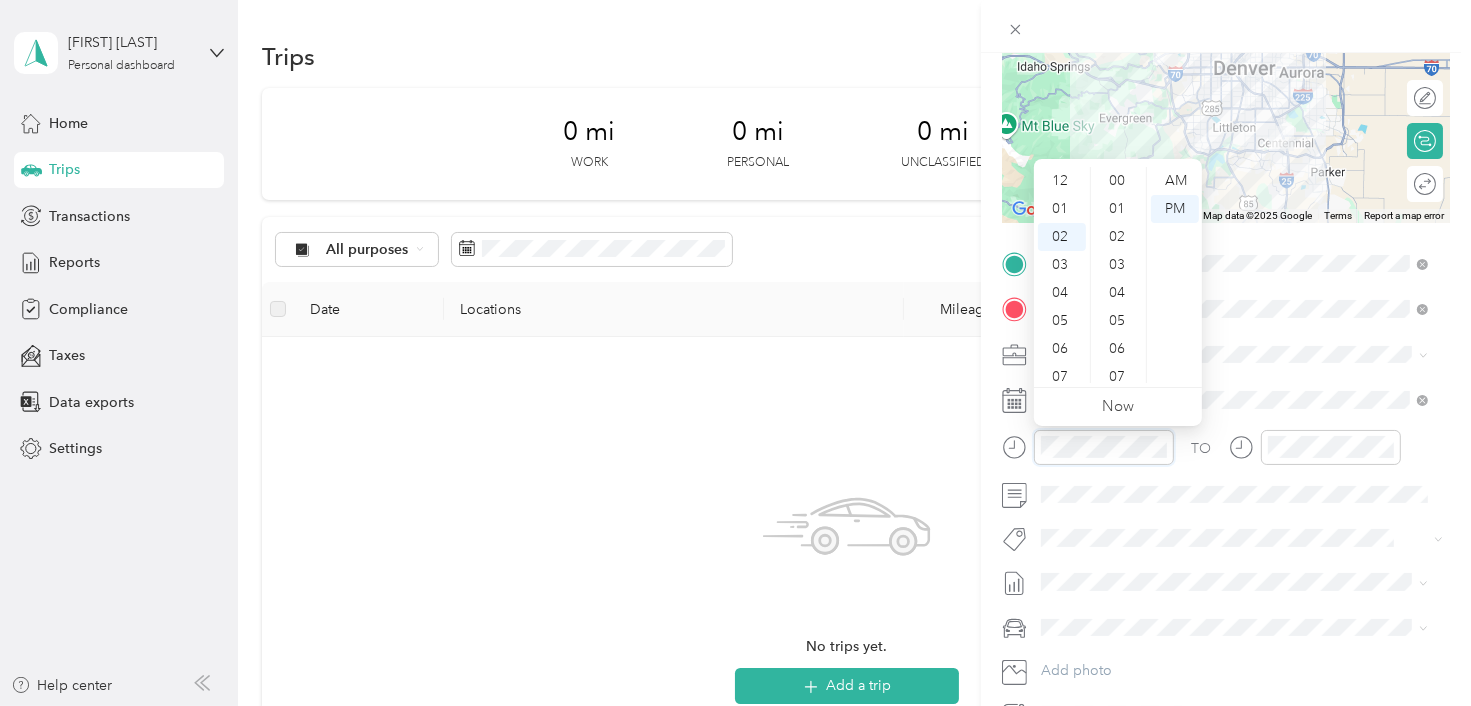 scroll, scrollTop: 56, scrollLeft: 0, axis: vertical 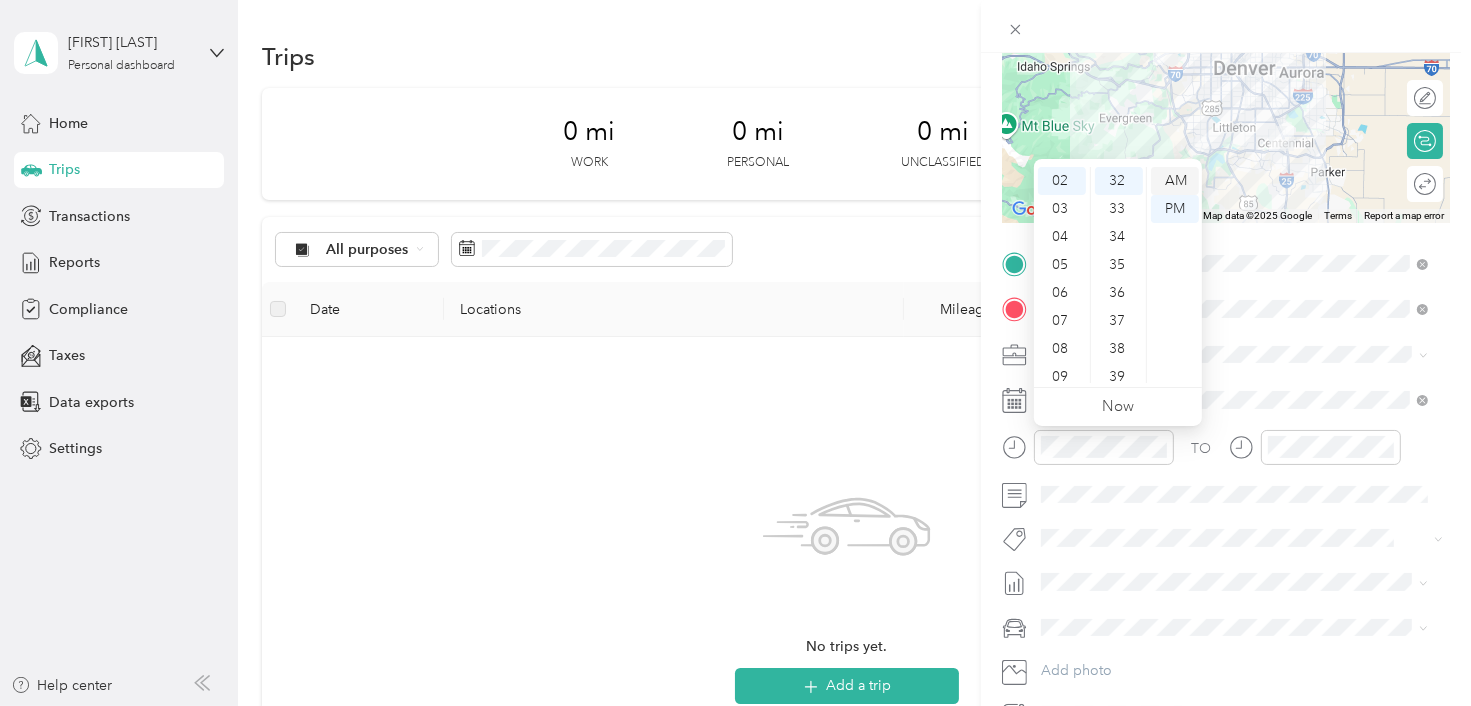 click on "AM" at bounding box center [1175, 181] 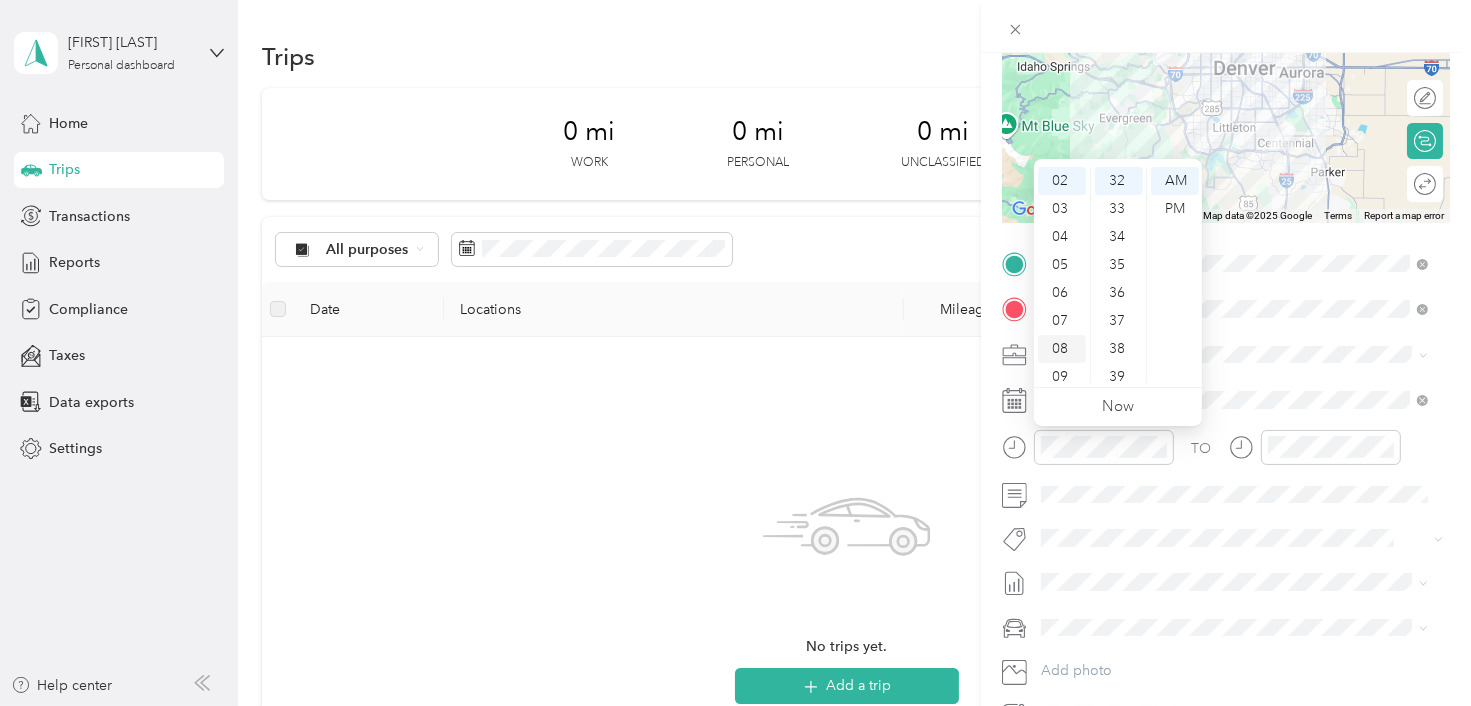 click on "08" at bounding box center [1062, 349] 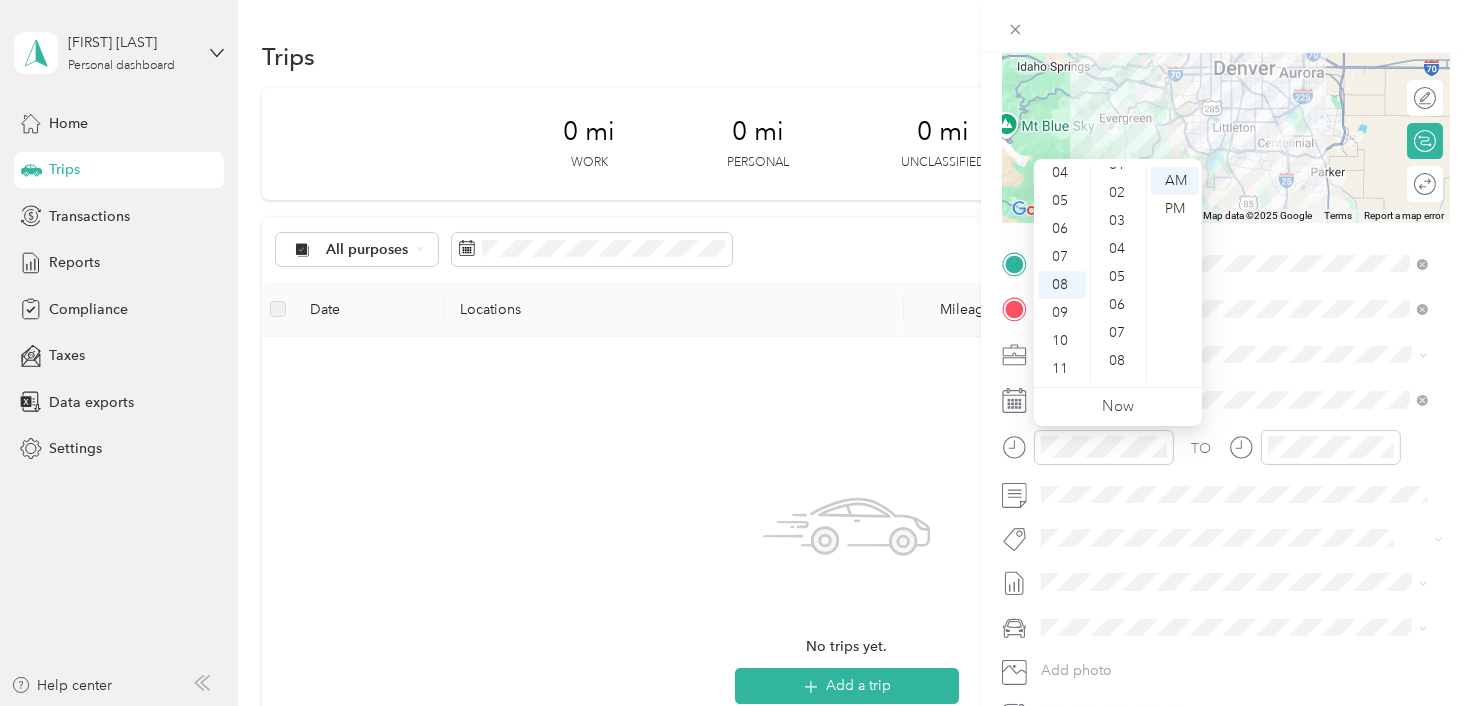 scroll, scrollTop: 0, scrollLeft: 0, axis: both 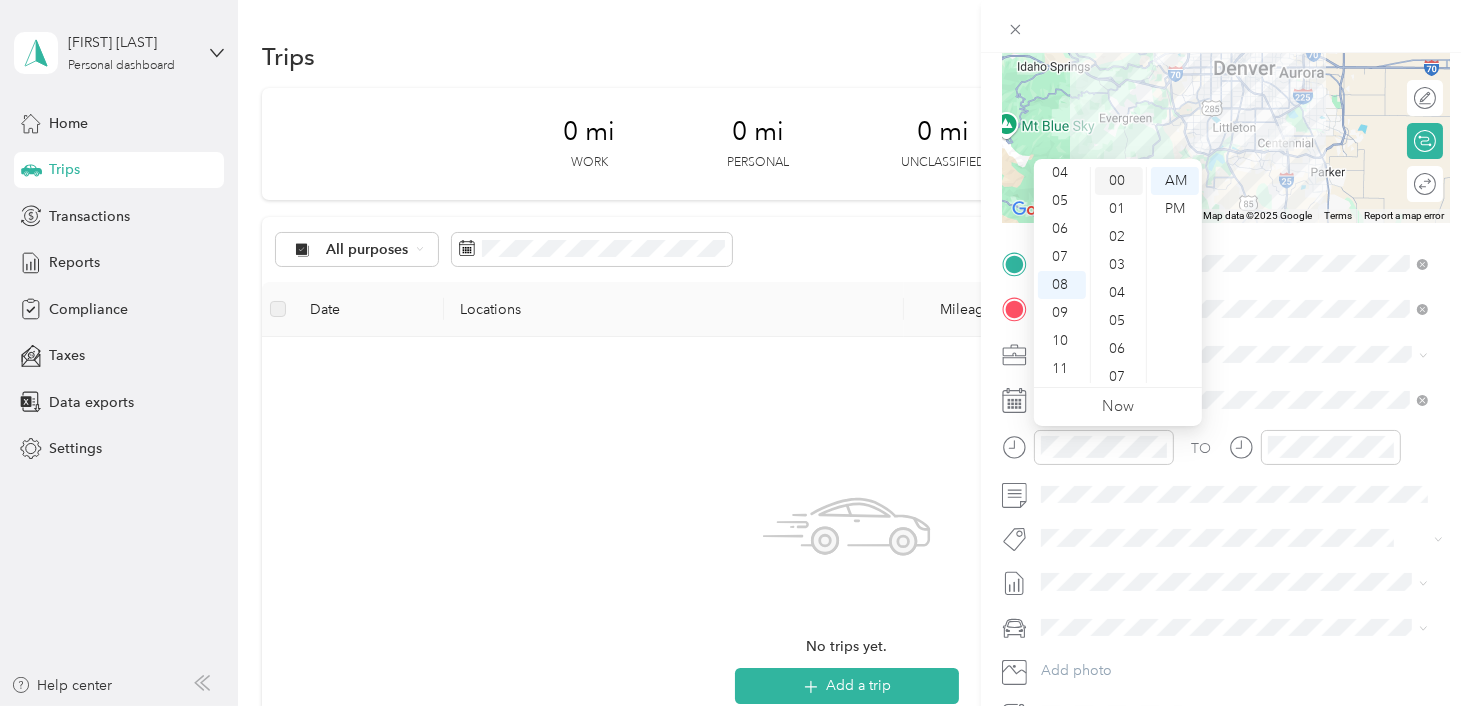 click on "00" at bounding box center [1119, 181] 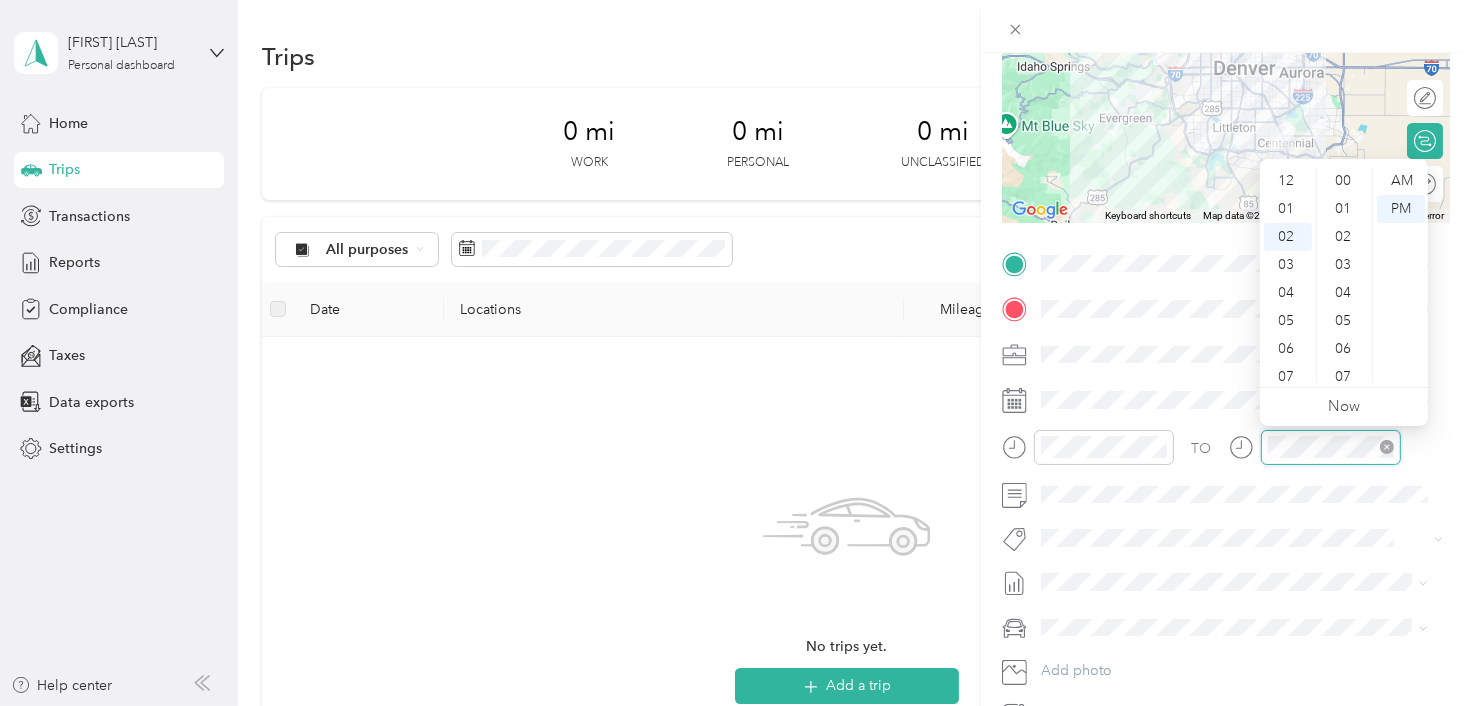 scroll, scrollTop: 56, scrollLeft: 0, axis: vertical 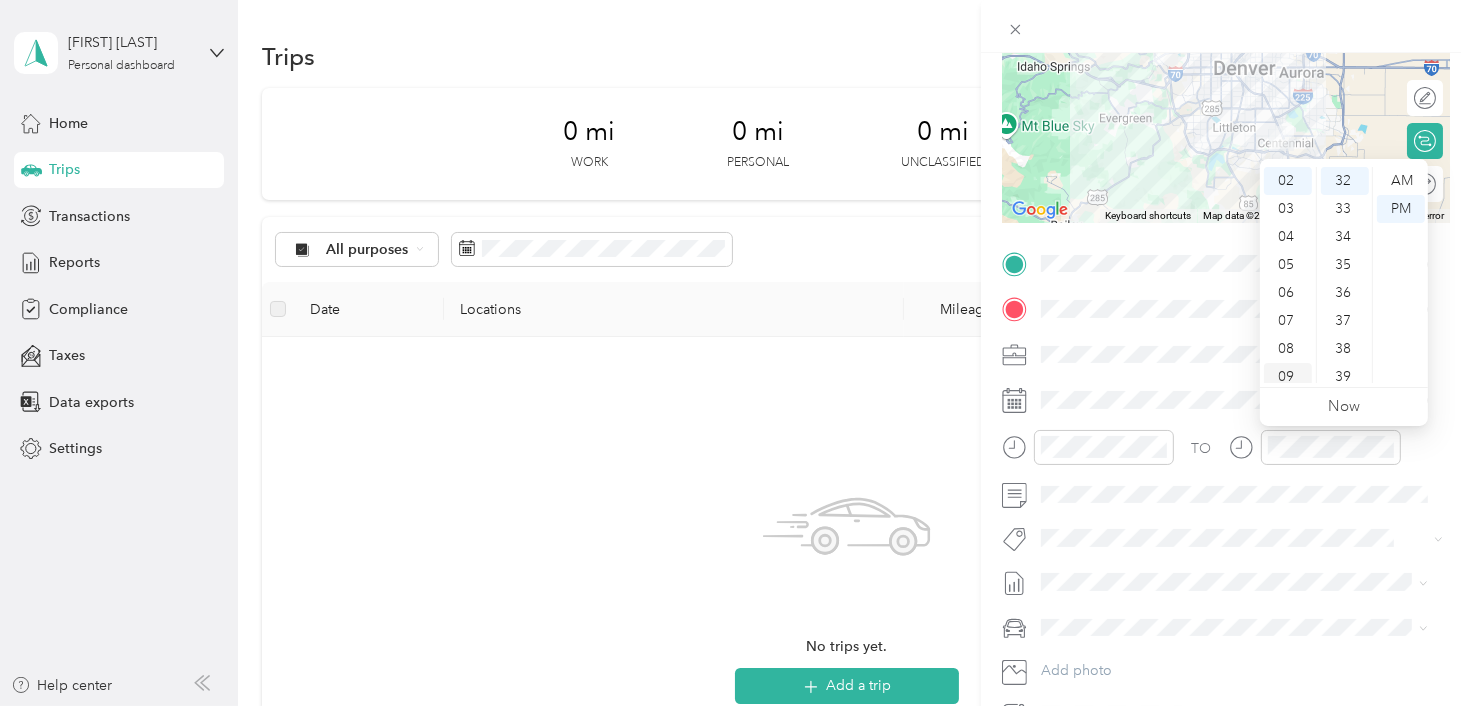 click on "09" at bounding box center [1288, 377] 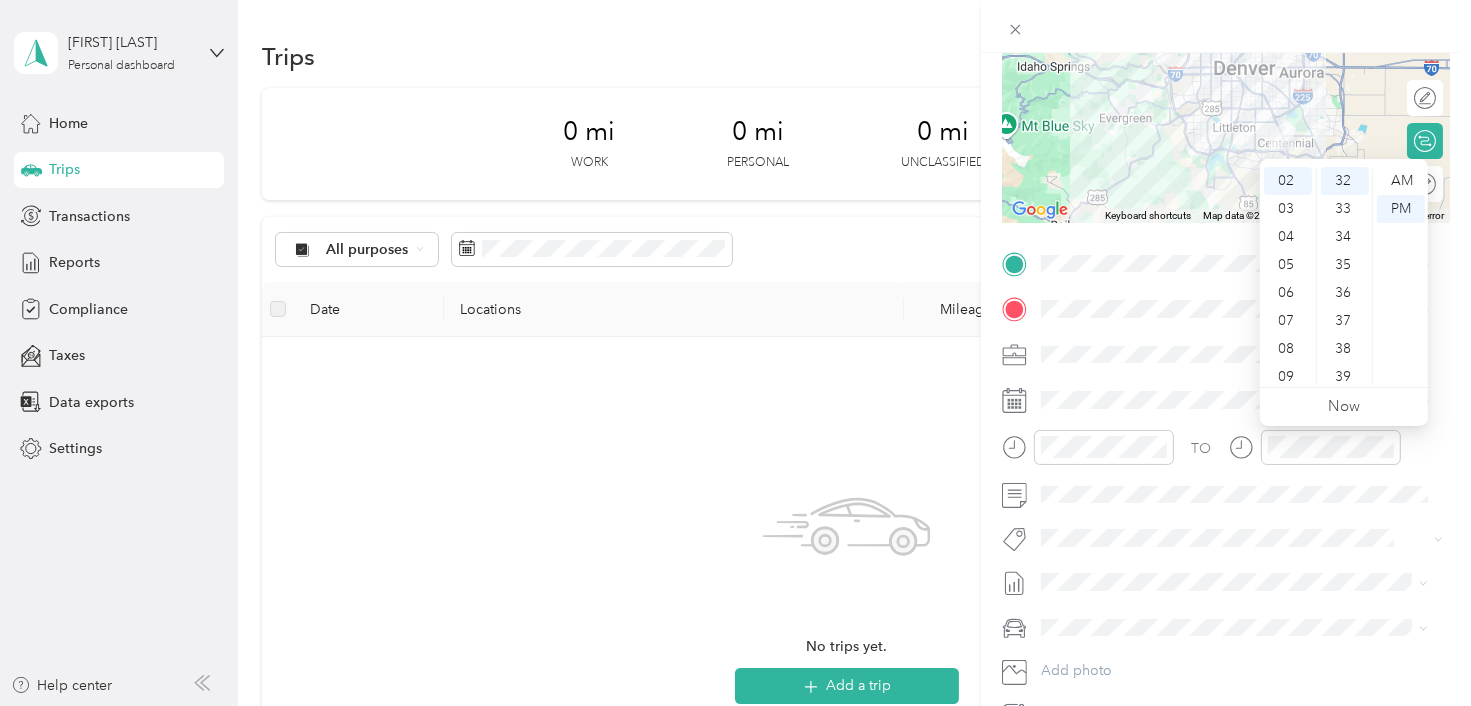 scroll, scrollTop: 120, scrollLeft: 0, axis: vertical 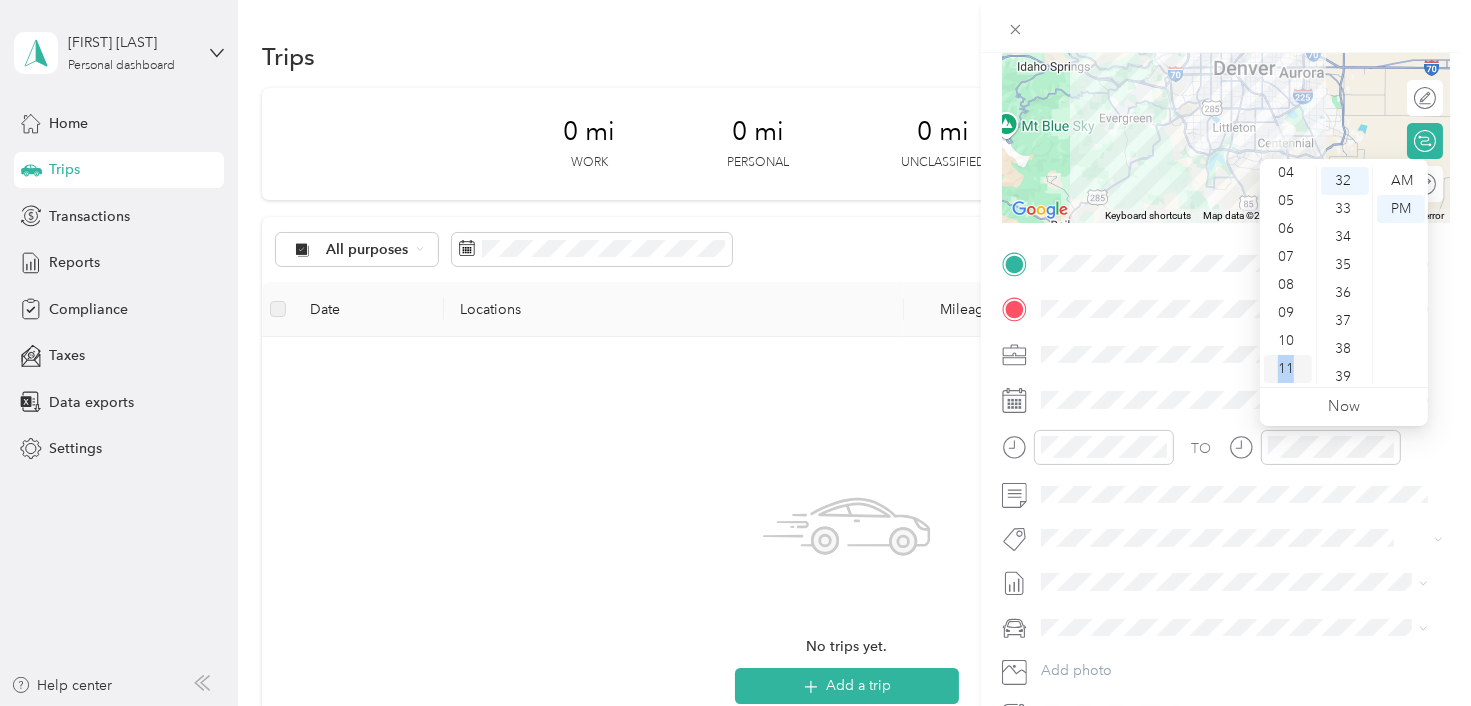click on "11" at bounding box center (1288, 369) 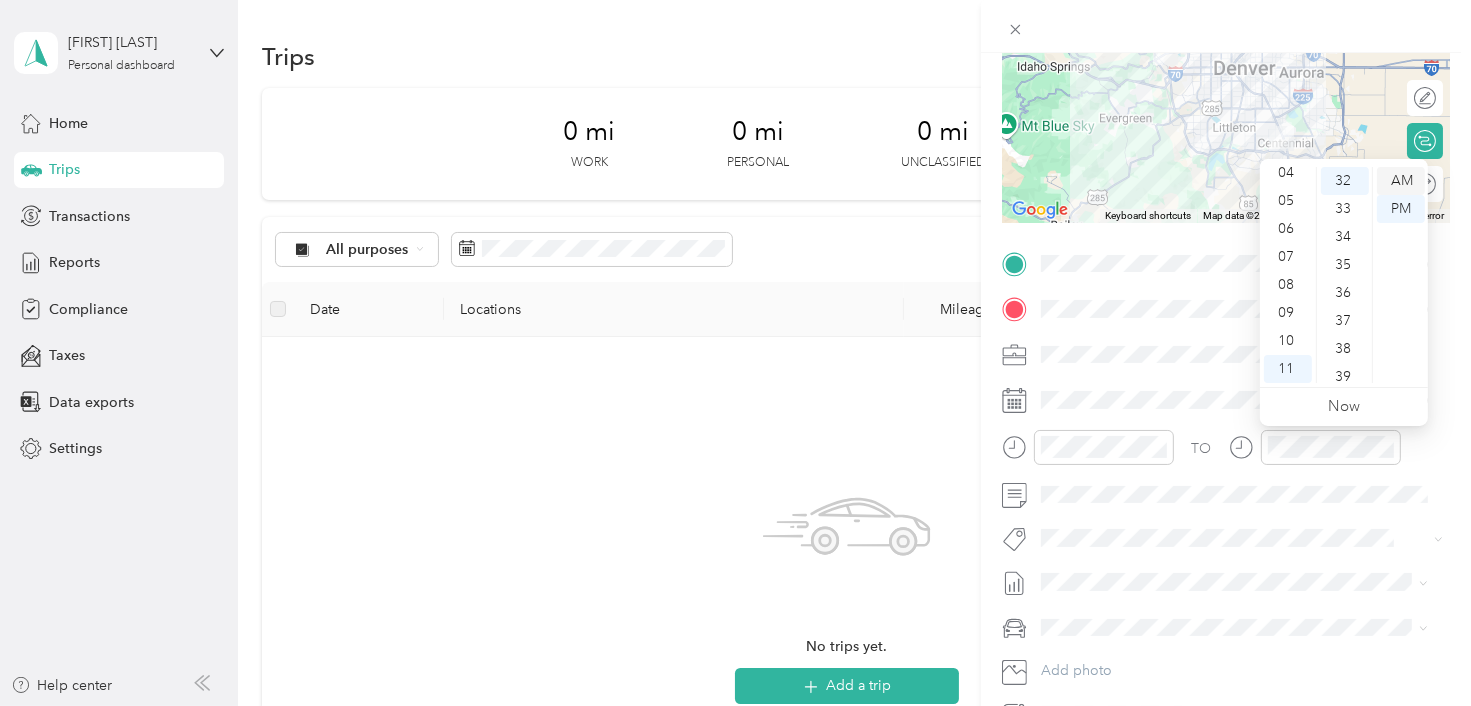 drag, startPoint x: 1285, startPoint y: 382, endPoint x: 1409, endPoint y: 189, distance: 229.4014 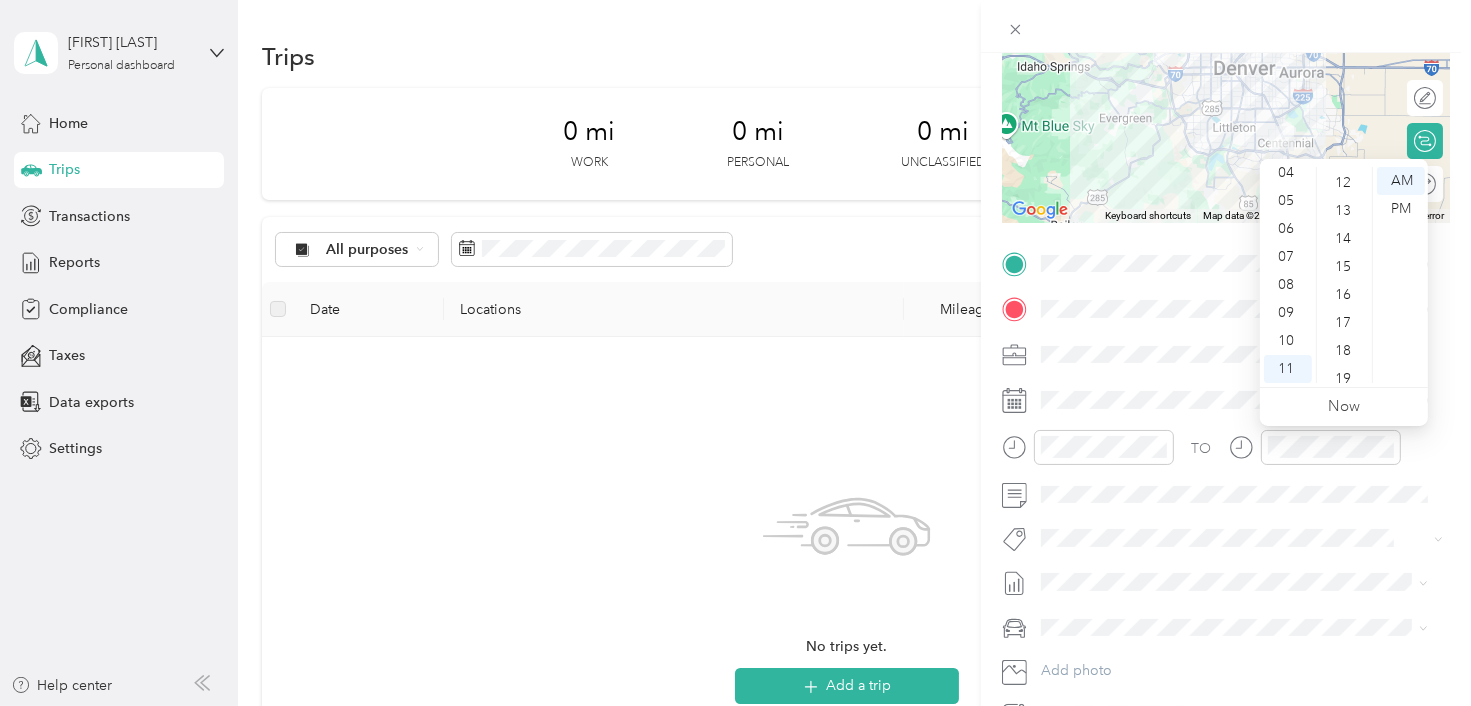 scroll, scrollTop: 341, scrollLeft: 0, axis: vertical 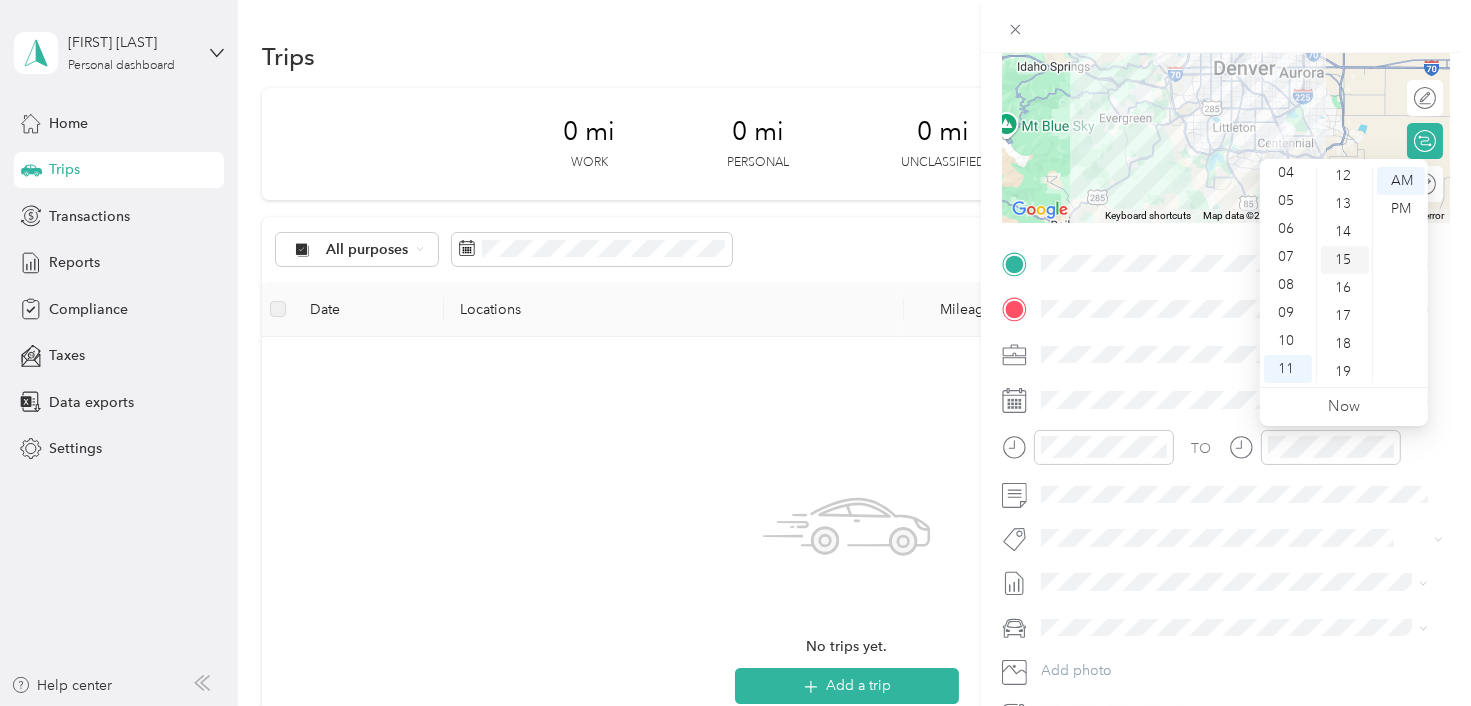click on "15" at bounding box center (1345, 260) 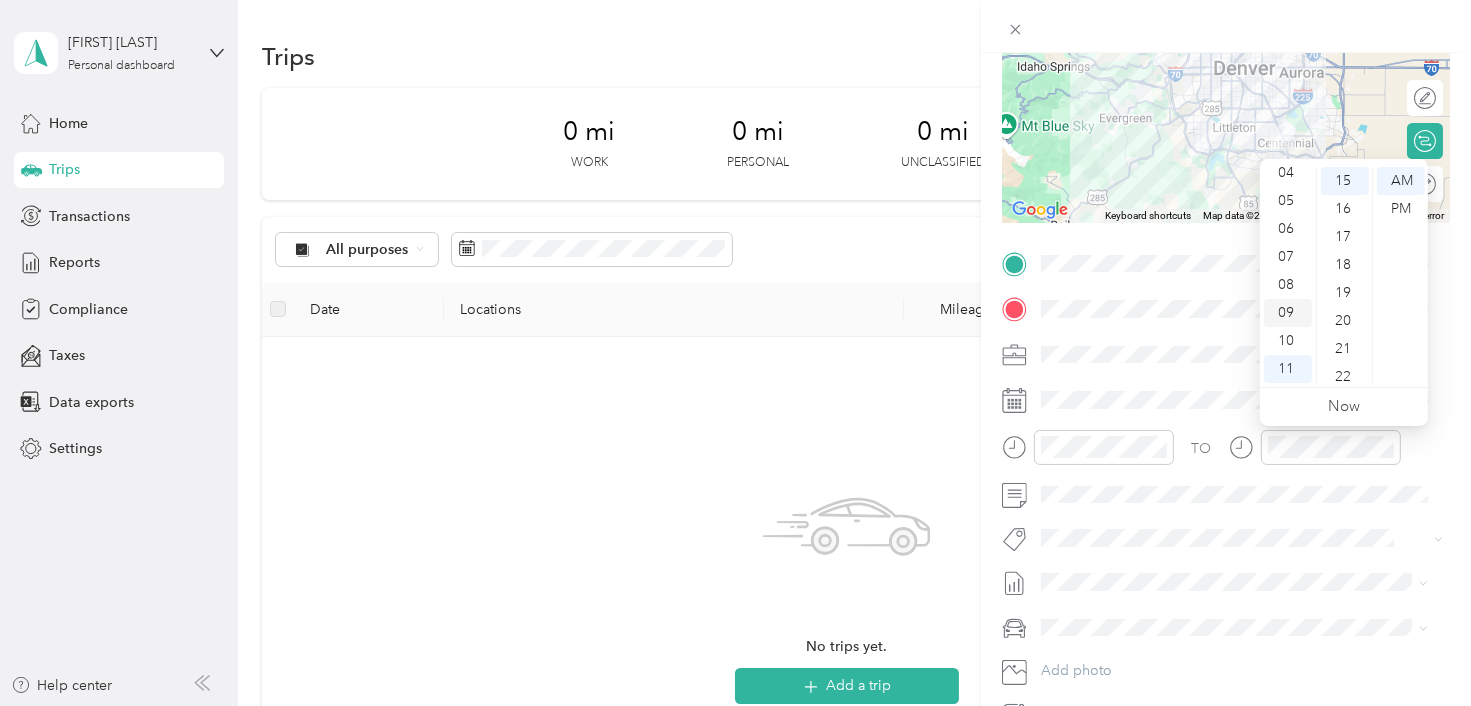 click on "09" at bounding box center [1288, 313] 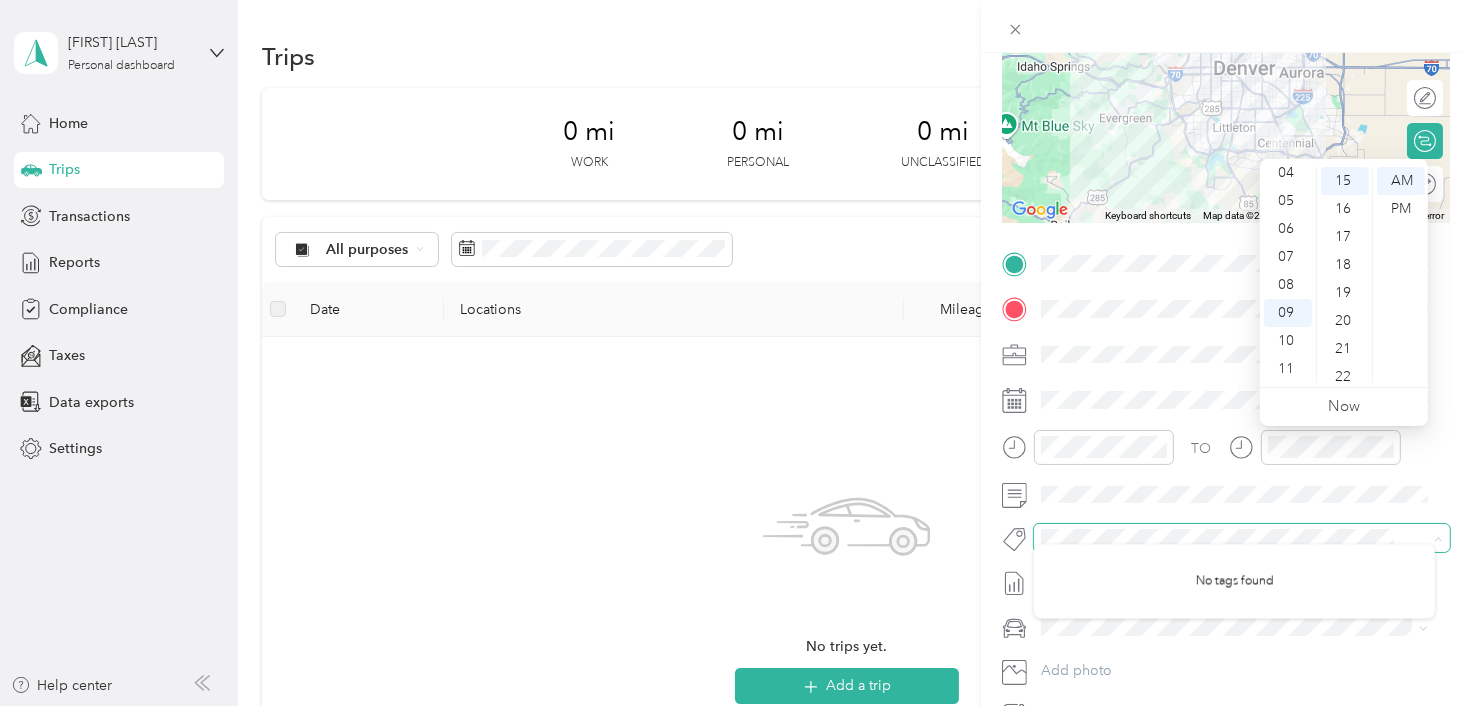 click at bounding box center [1242, 538] 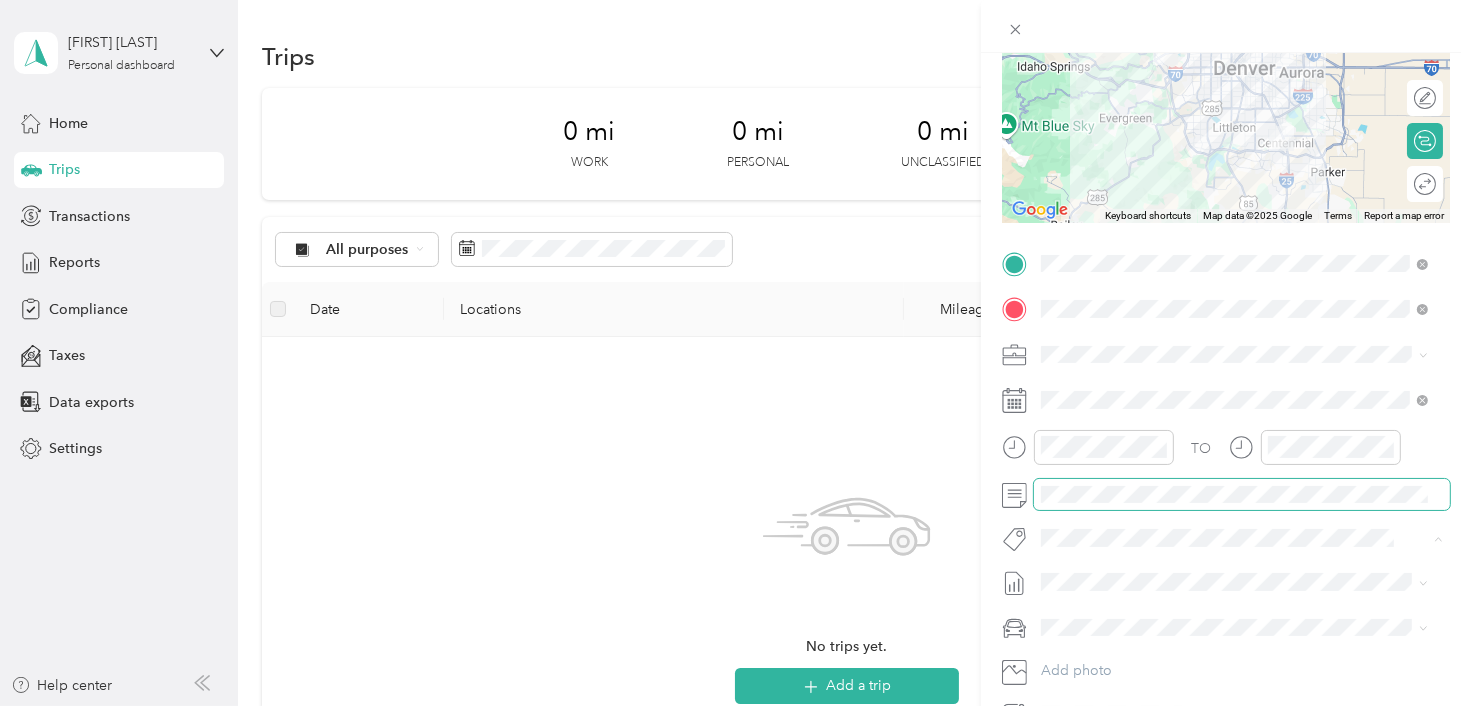 click at bounding box center [1242, 495] 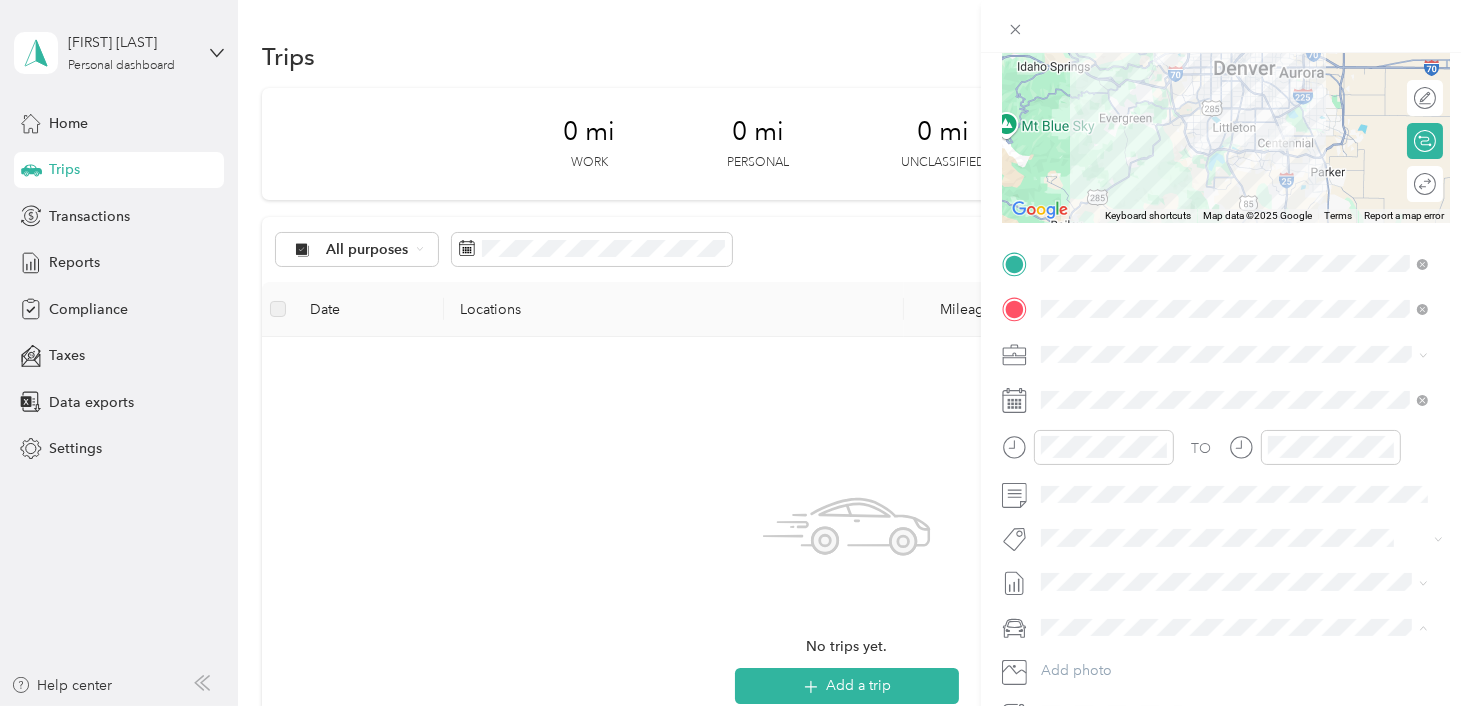 click on "Volkswagen Tiguan" at bounding box center (1109, 556) 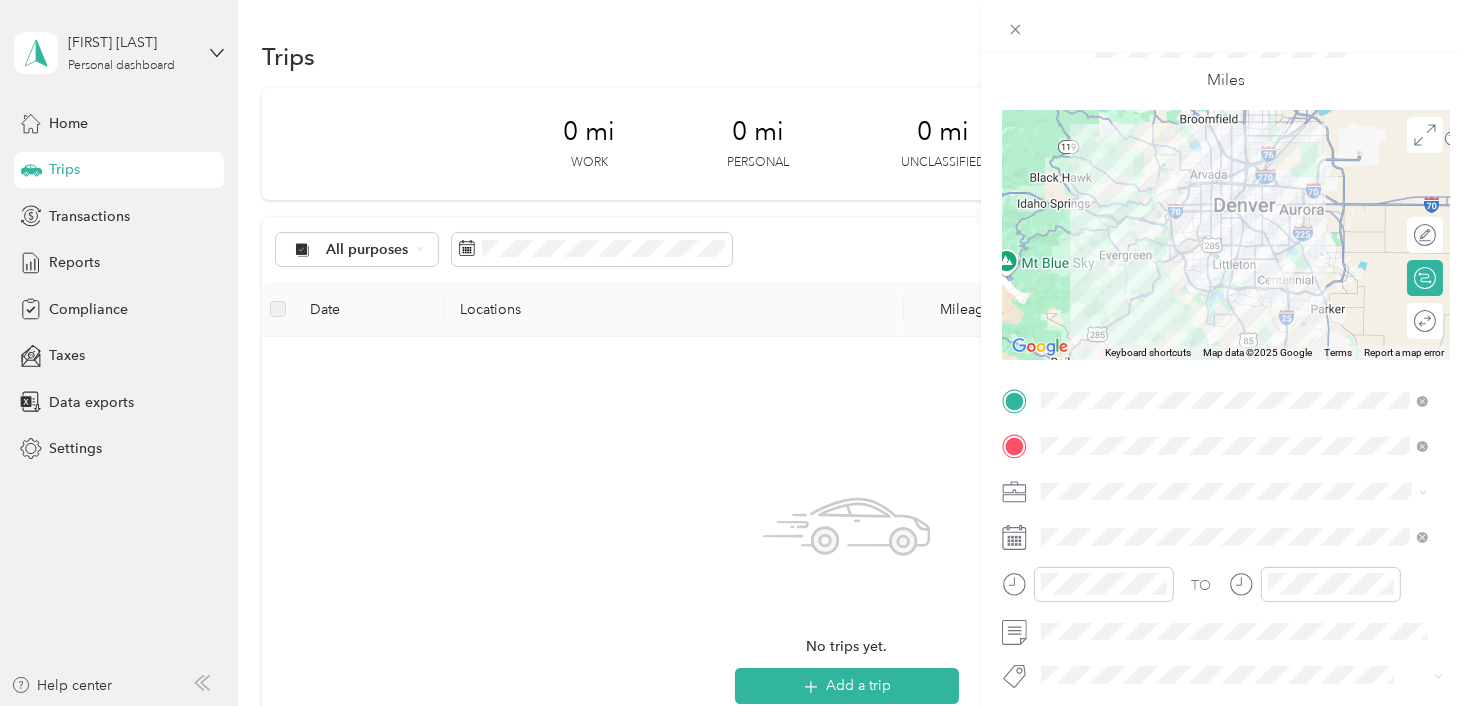 scroll, scrollTop: 0, scrollLeft: 0, axis: both 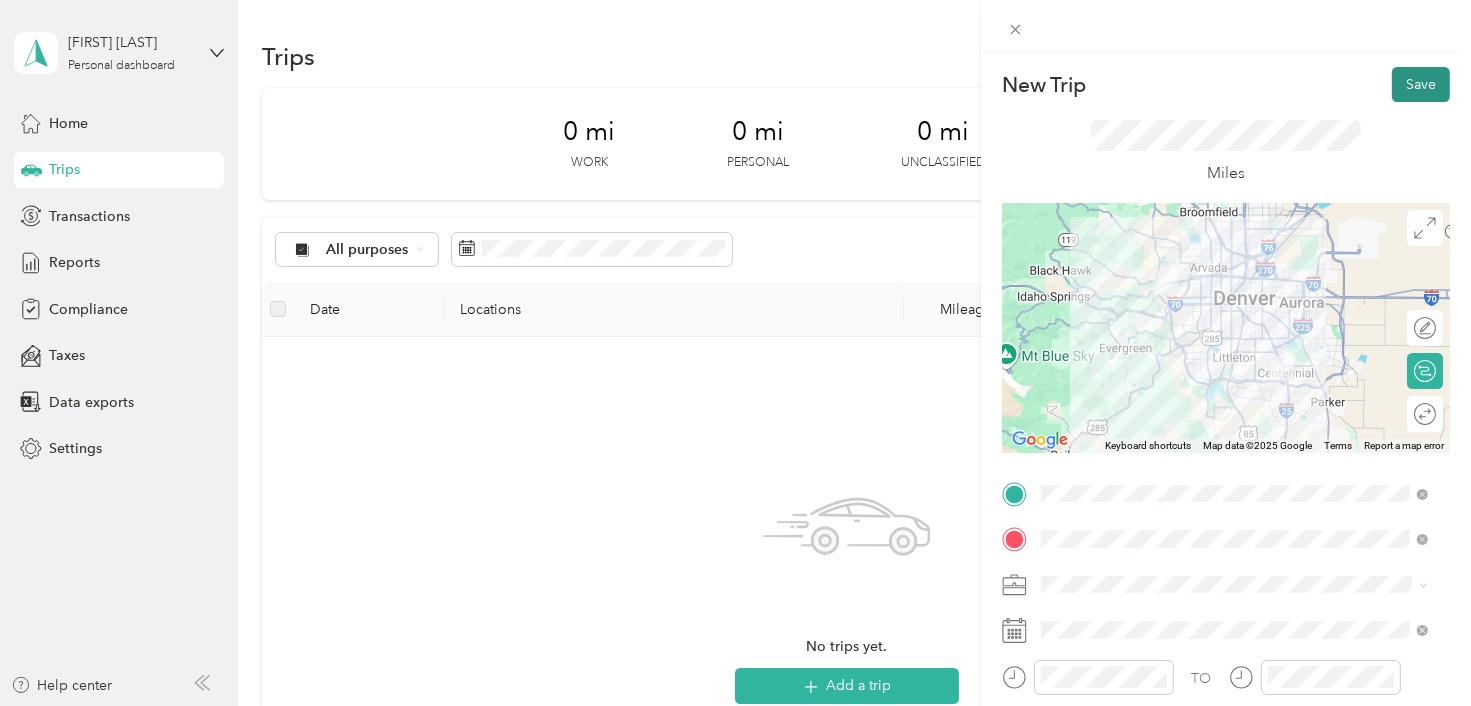 click on "Save" at bounding box center [1421, 84] 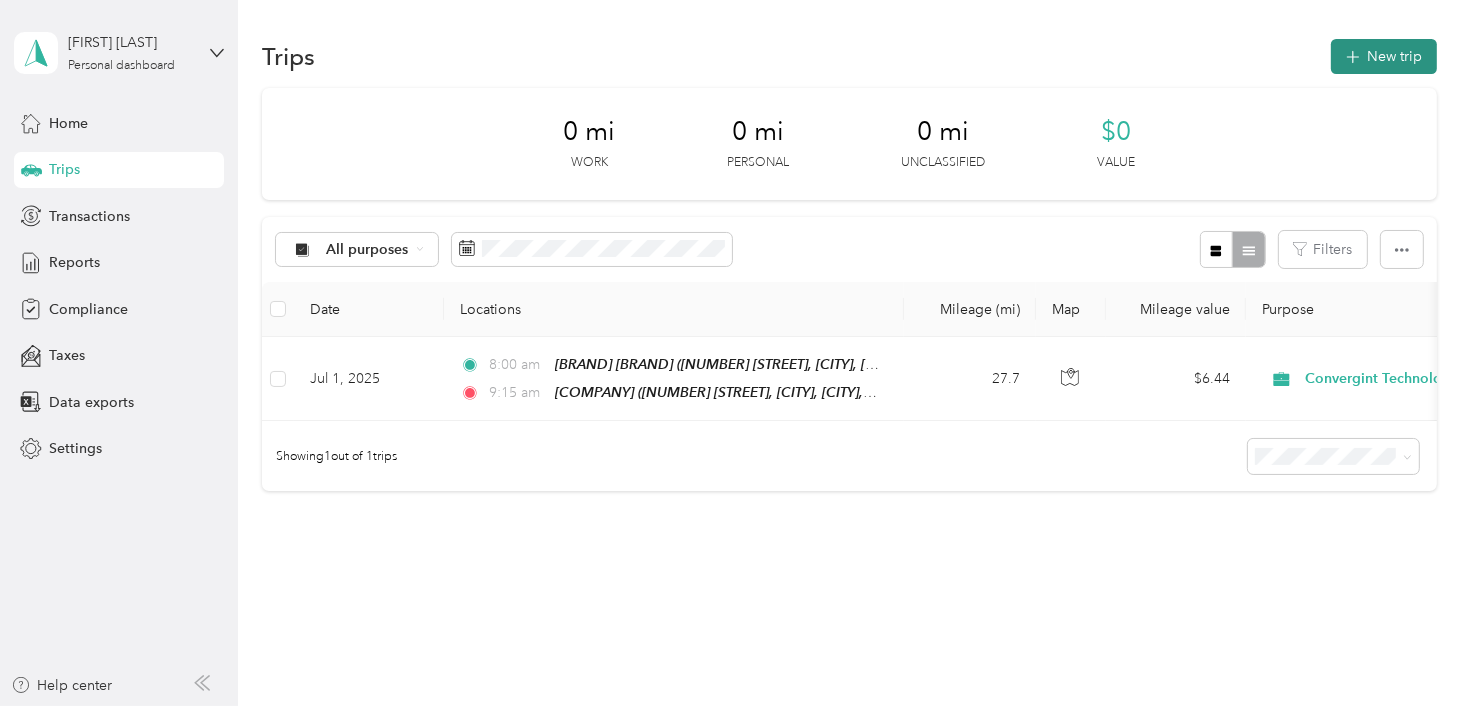 click on "New trip" at bounding box center [1384, 56] 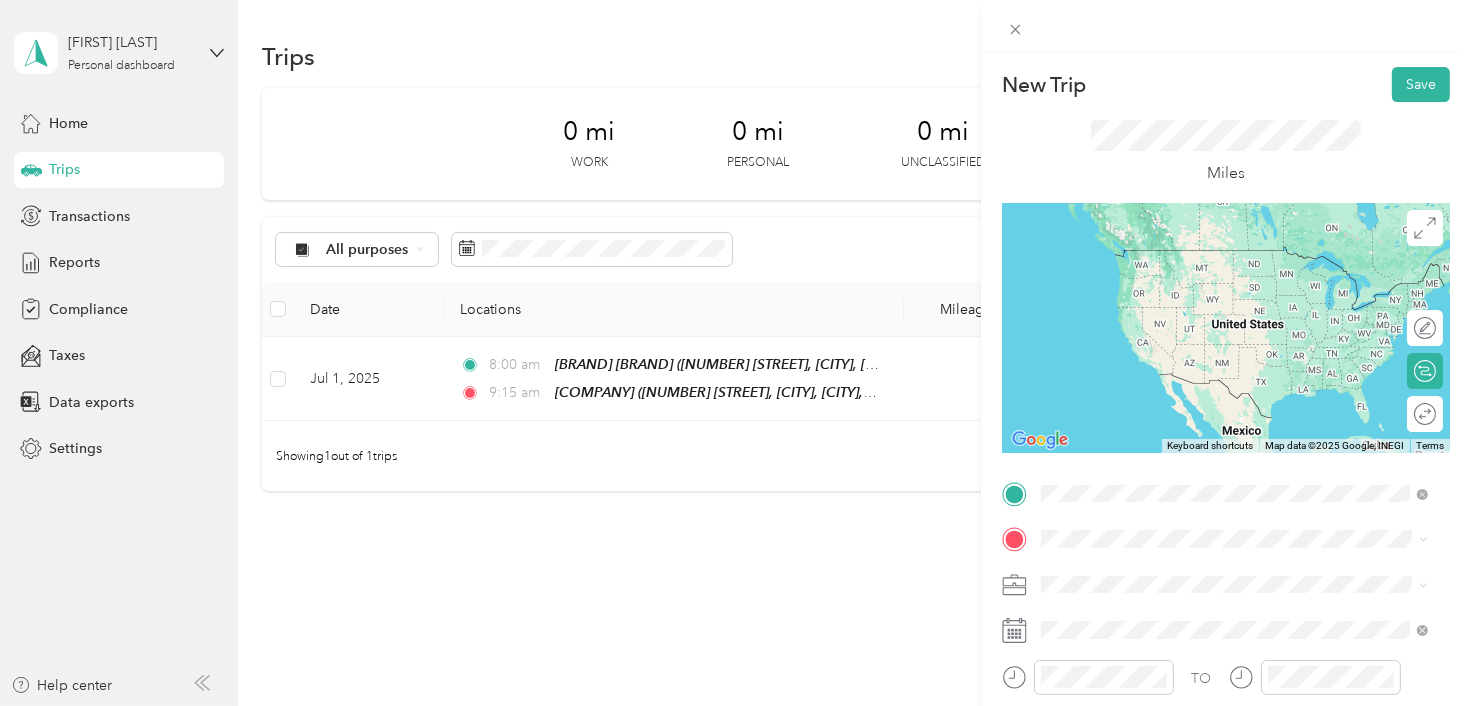click on "[BRAND] [BRAND] [BRAND] [NUMBER] [STREET], [CITY], [POSTAL_CODE], [CITY], [STATE], [COUNTRY]" at bounding box center (1249, 279) 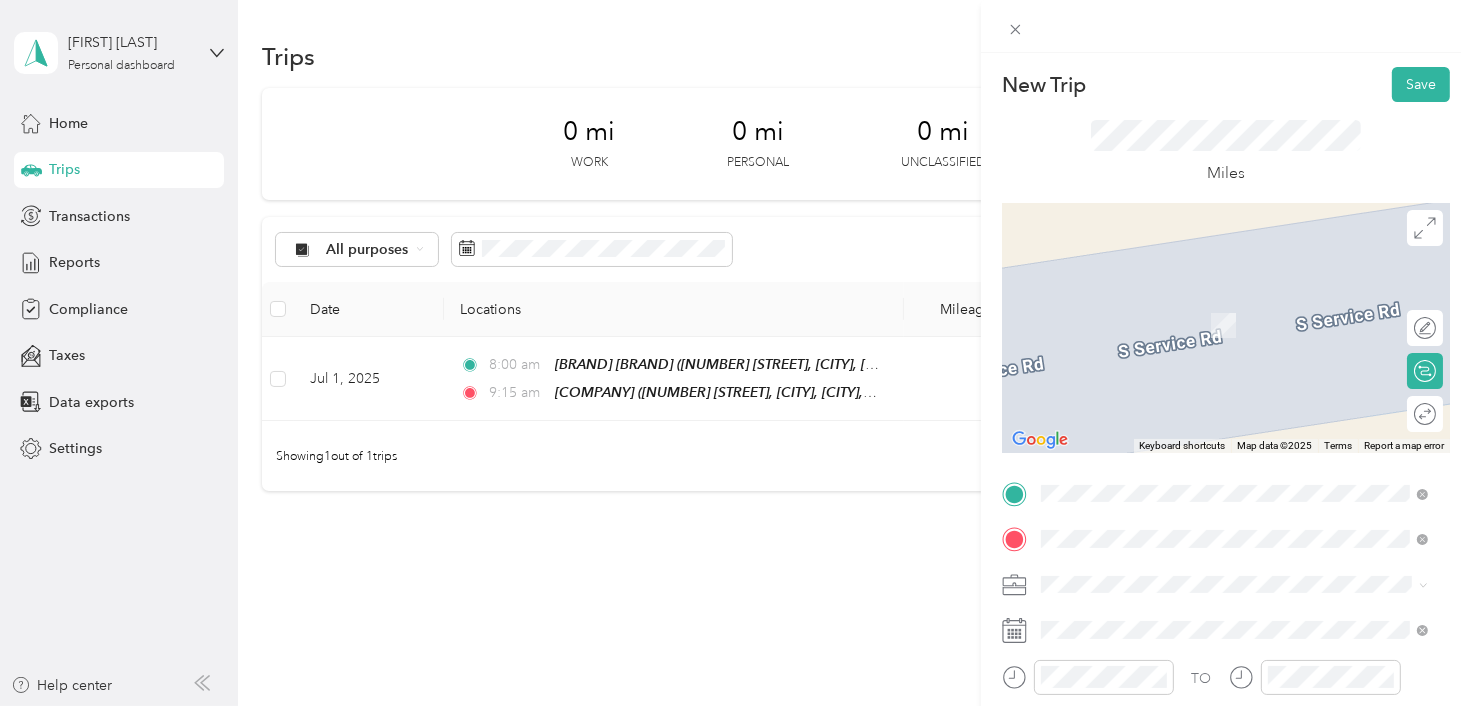 click on "[NUMBER] [STREET], [POSTAL_CODE], [CITY], [STATE], [COUNTRY]" at bounding box center (1224, 336) 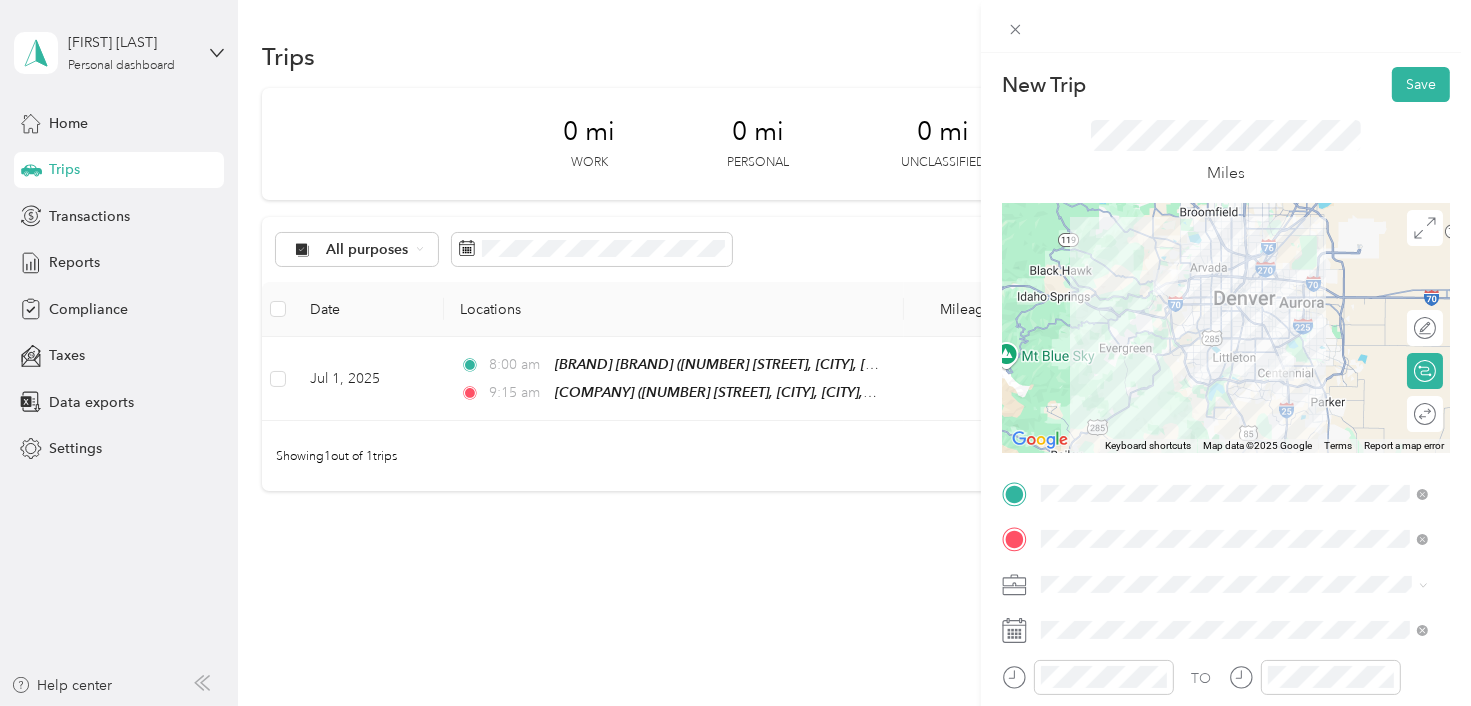 click 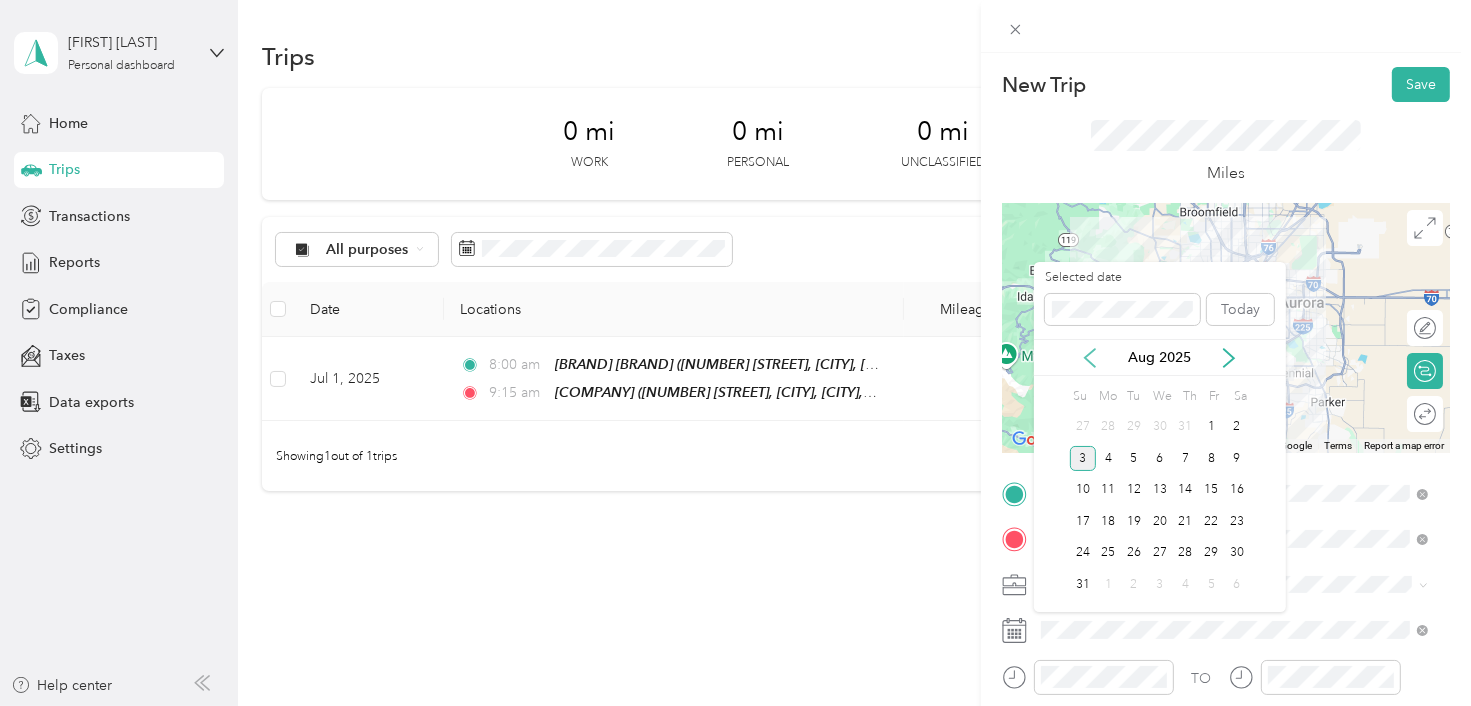 click 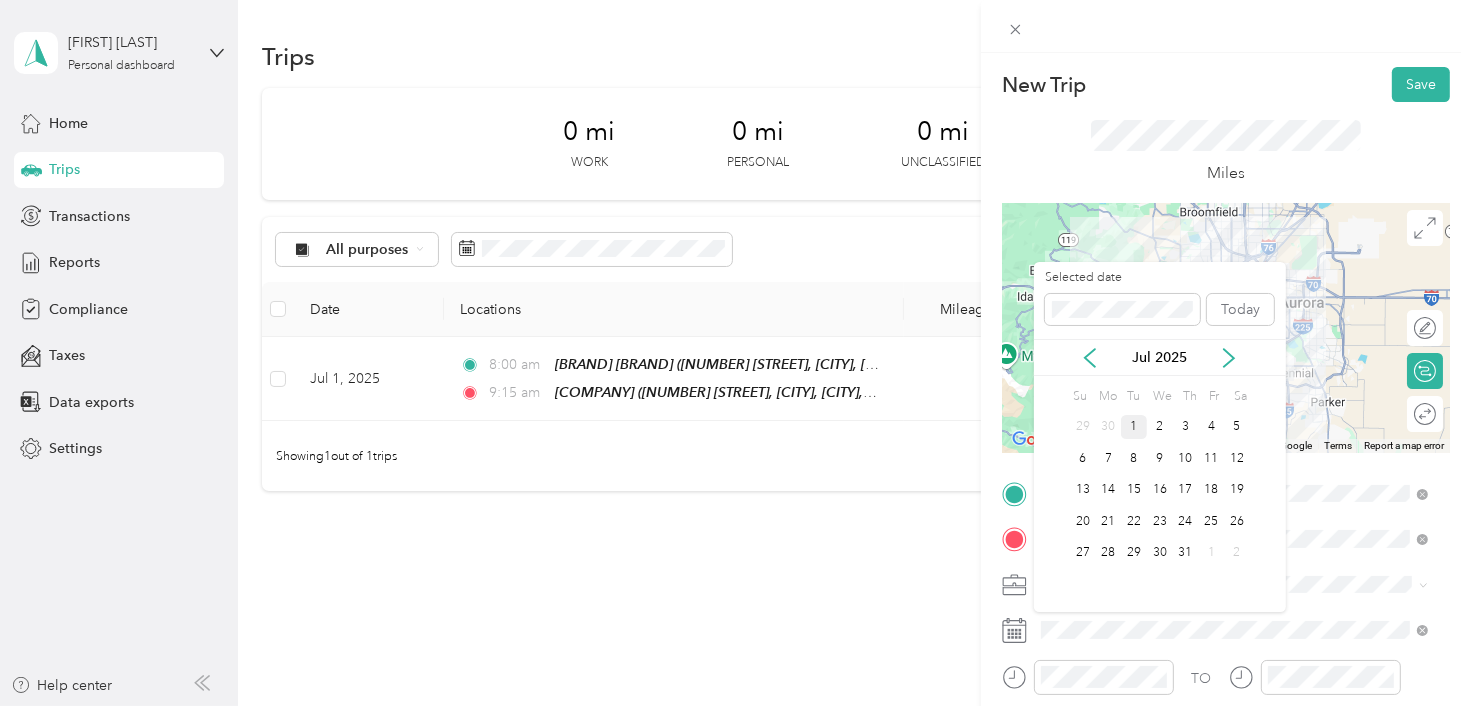 click on "1" at bounding box center (1134, 427) 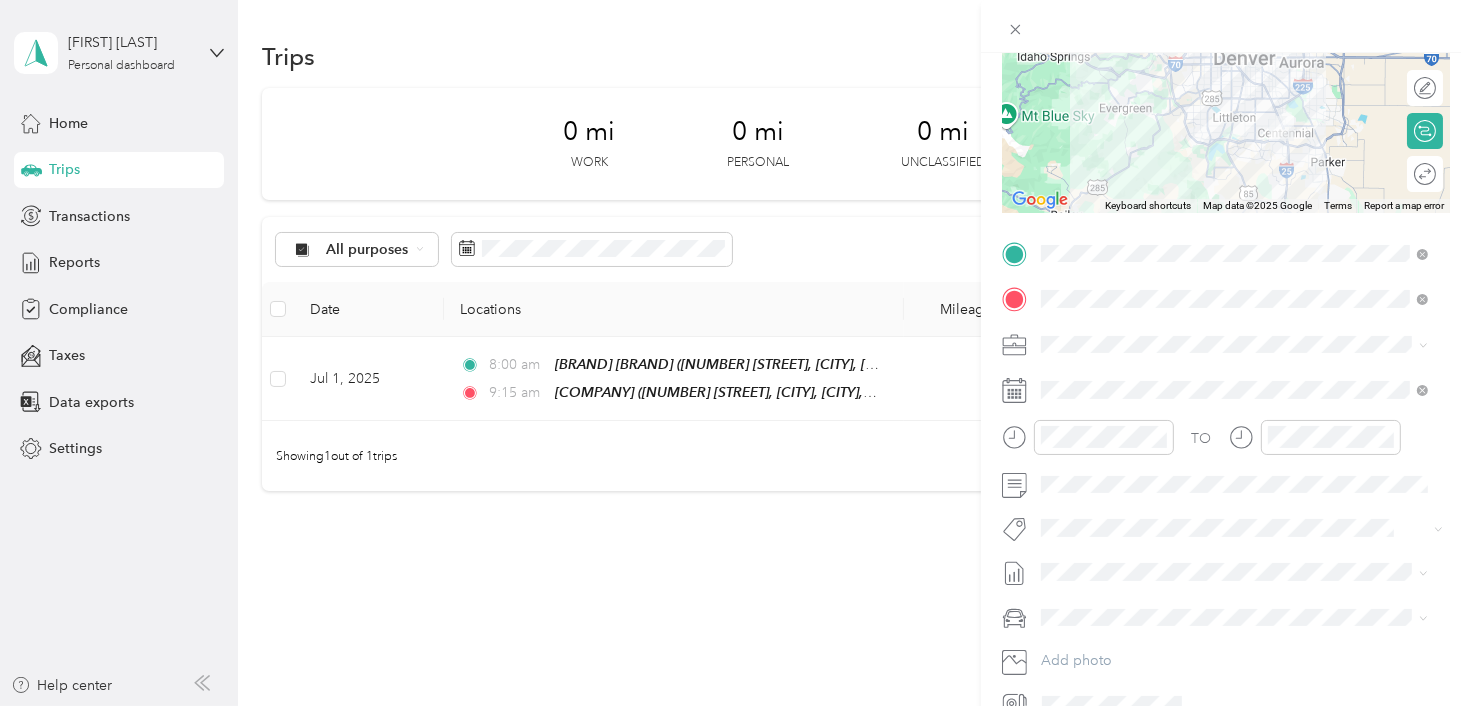 scroll, scrollTop: 256, scrollLeft: 0, axis: vertical 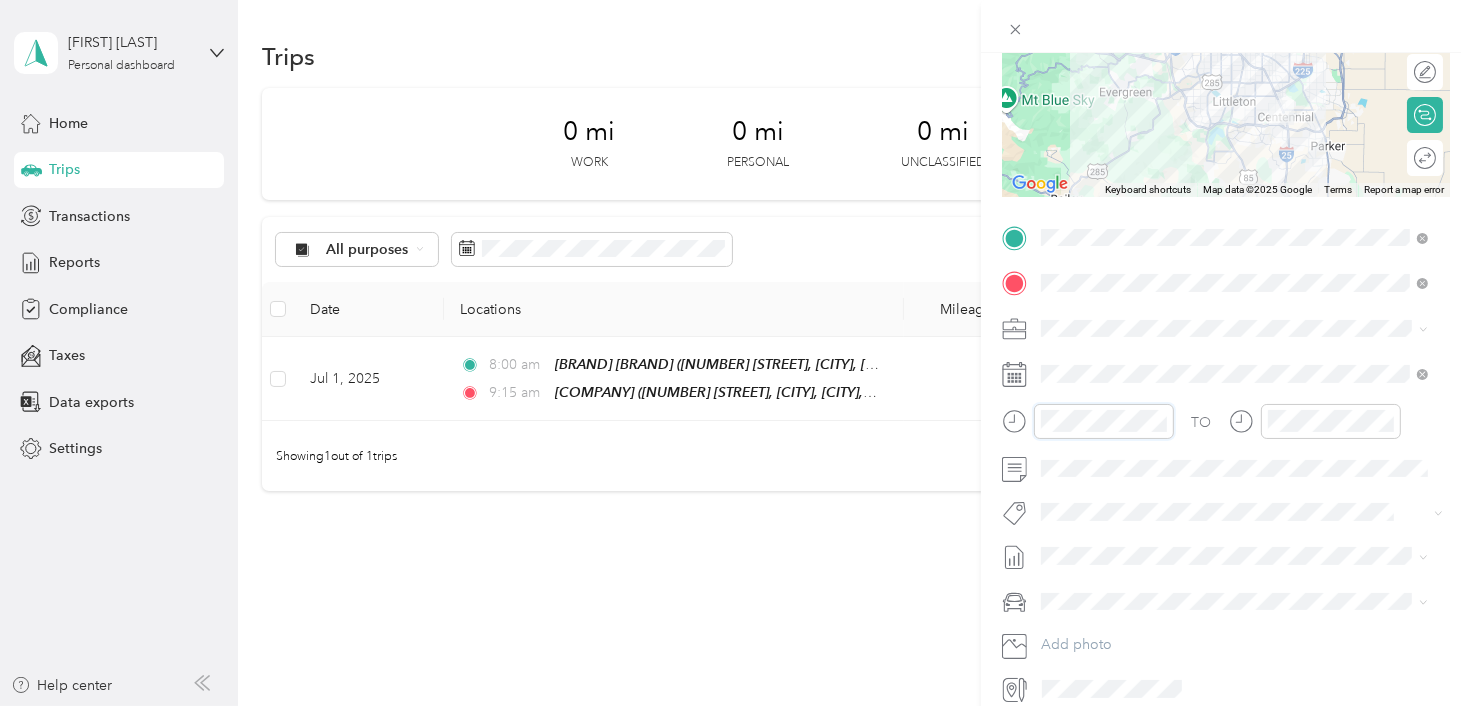 click on "New Trip Save This trip cannot be edited because it is either under review, approved, or paid. Contact your Team Manager to edit it. Miles ← Move left → Move right ↑ Move up ↓ Move down + Zoom in - Zoom out Home Jump left by 75% End Jump right by 75% Page Up Jump up by 75% Page Down Jump down by 75% Keyboard shortcuts Map Data Map data ©2025 Google Map data ©2025 Google 10 km  Click to toggle between metric and imperial units Terms Report a map error Edit route Calculate route Round trip TO Add photo" at bounding box center (735, 353) 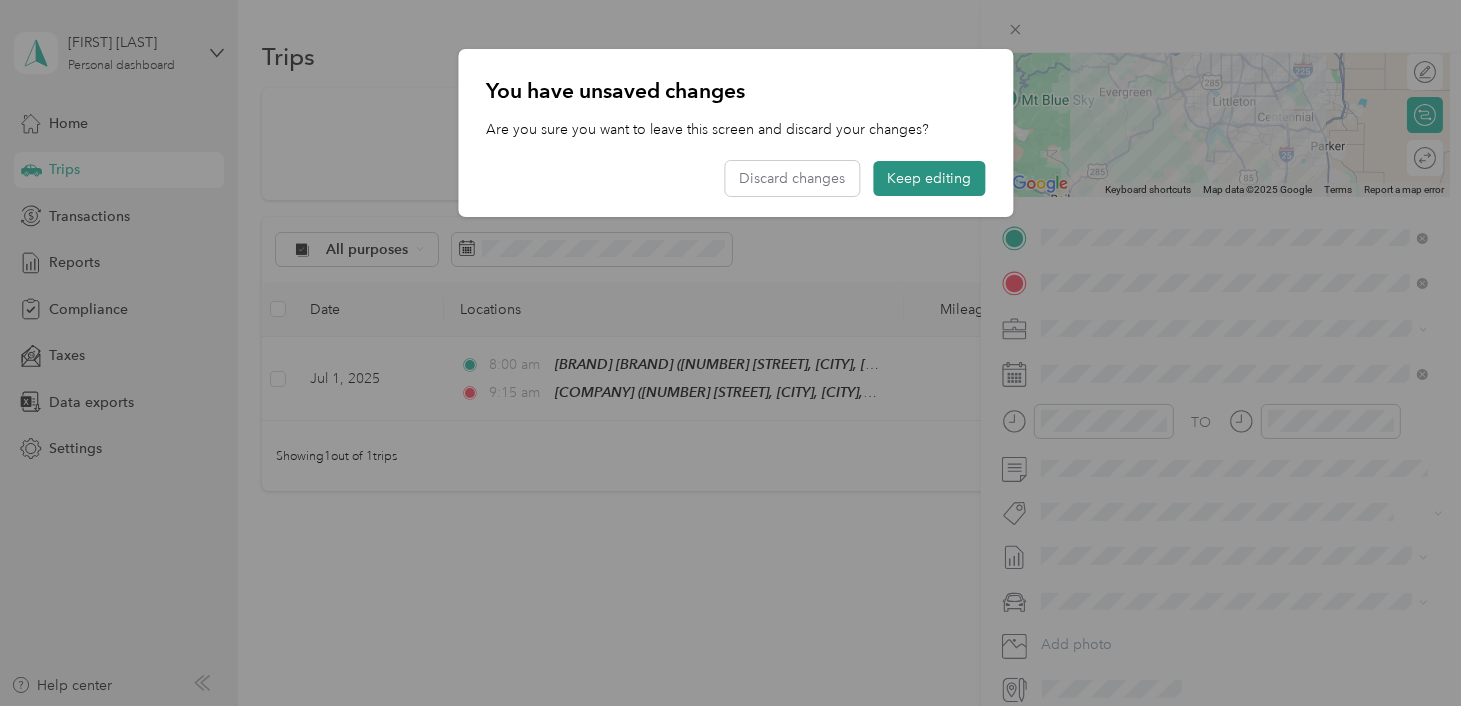 click on "Keep editing" at bounding box center [929, 178] 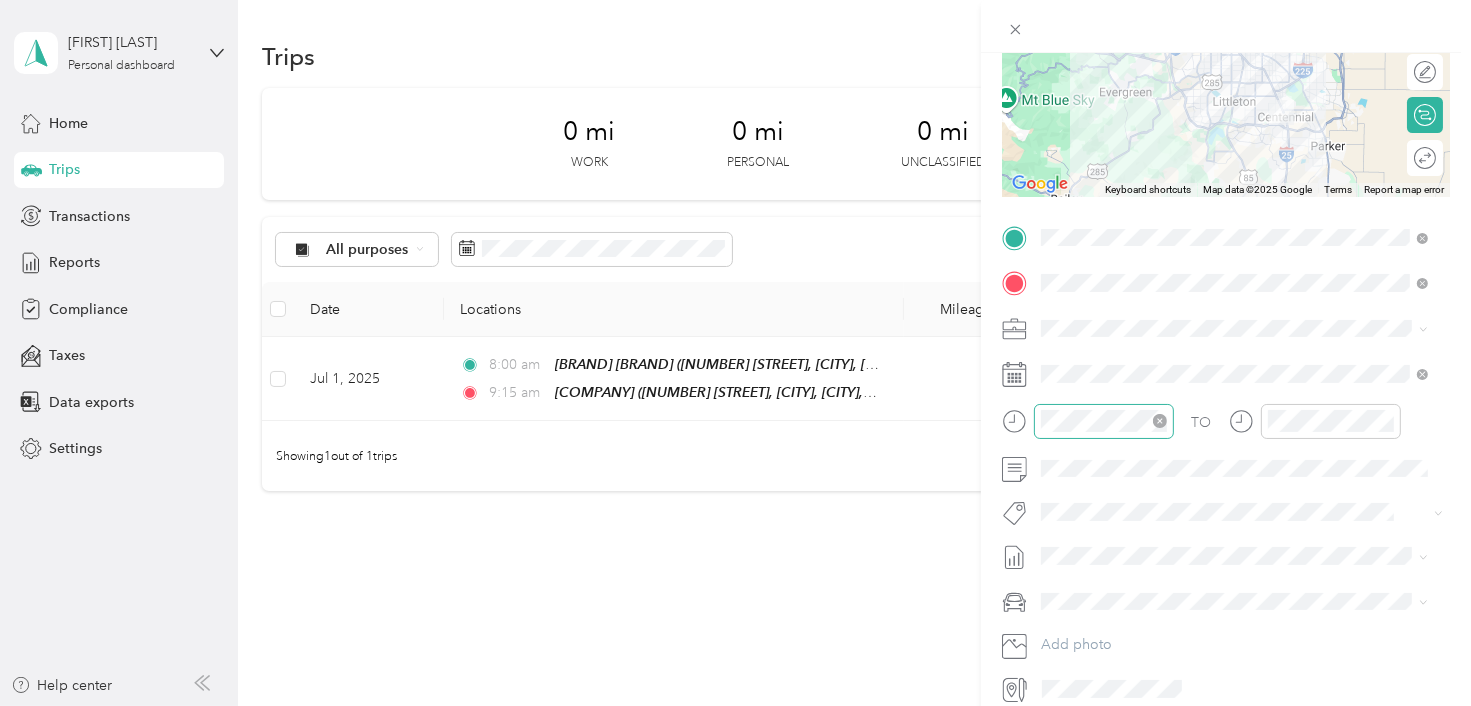 click 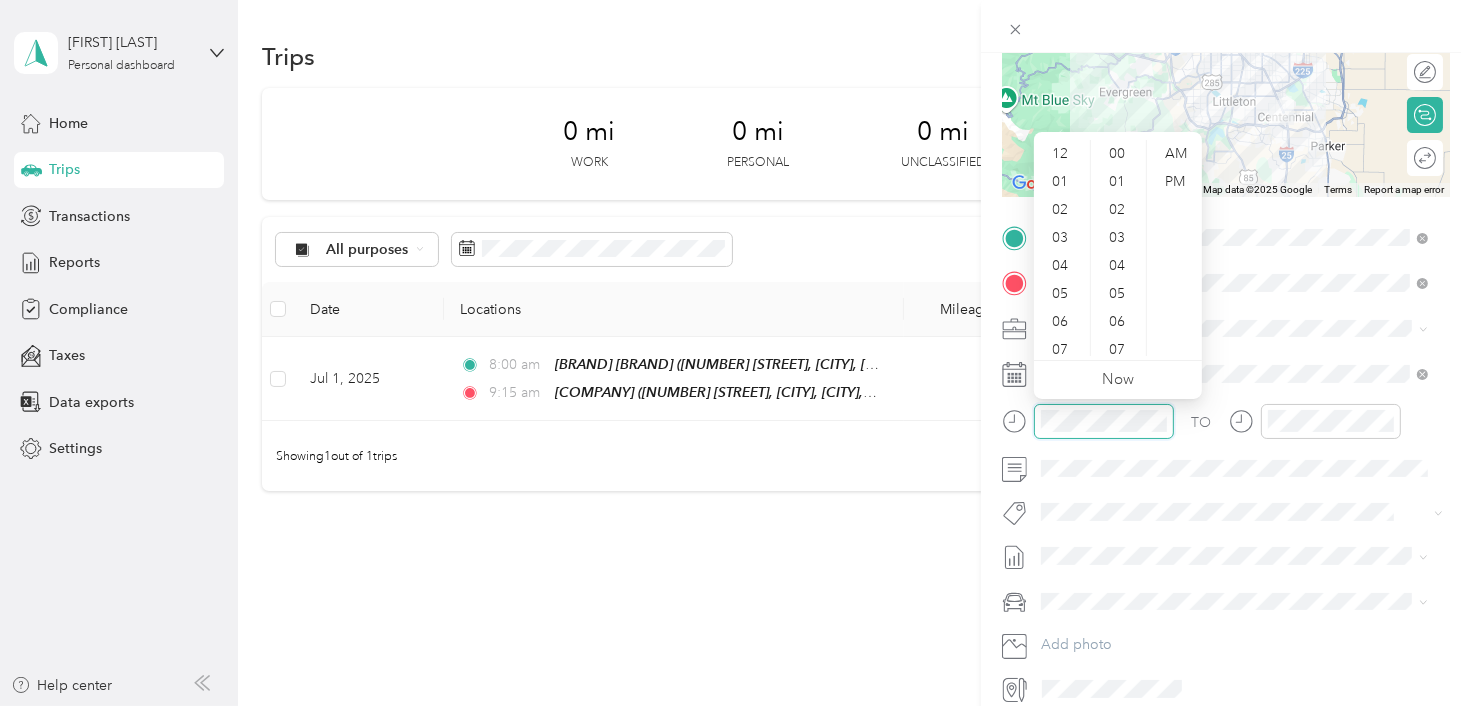 scroll, scrollTop: 924, scrollLeft: 0, axis: vertical 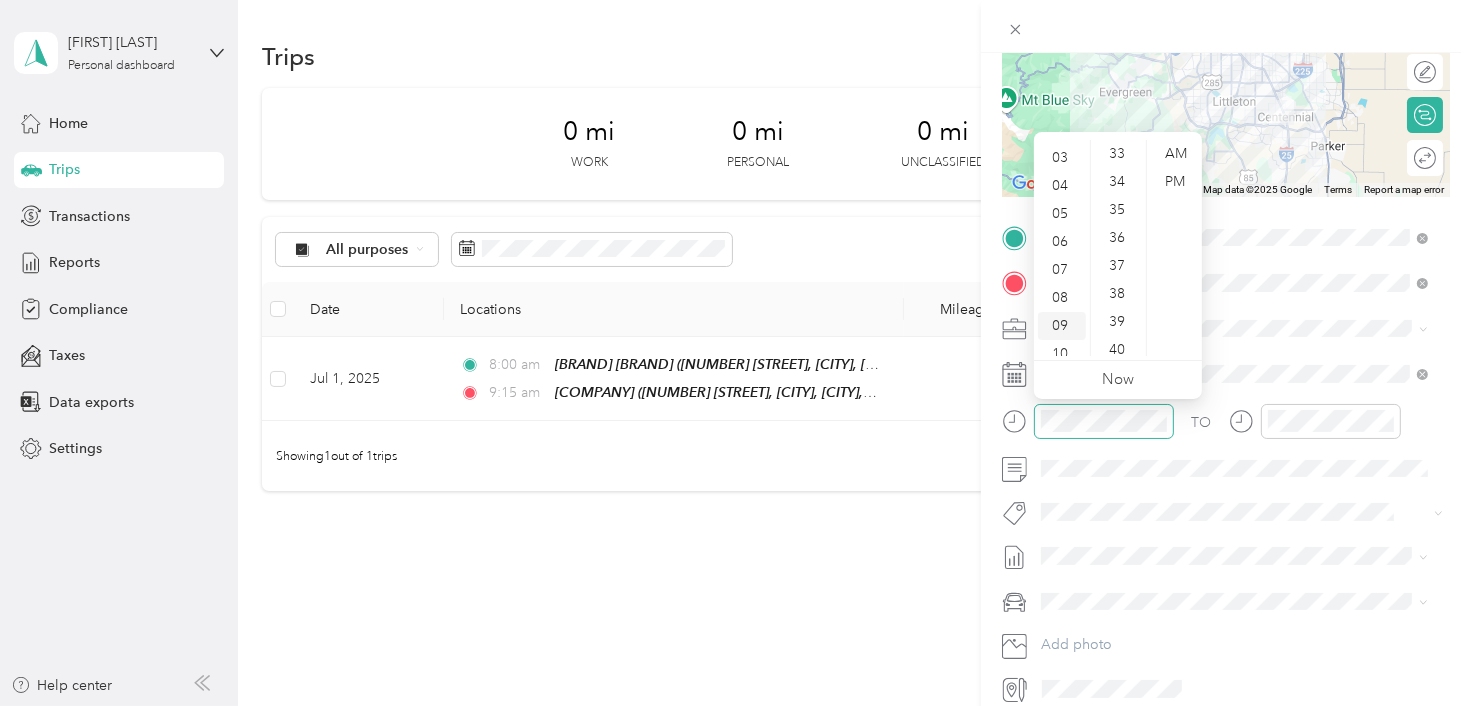 click on "09" at bounding box center (1062, 326) 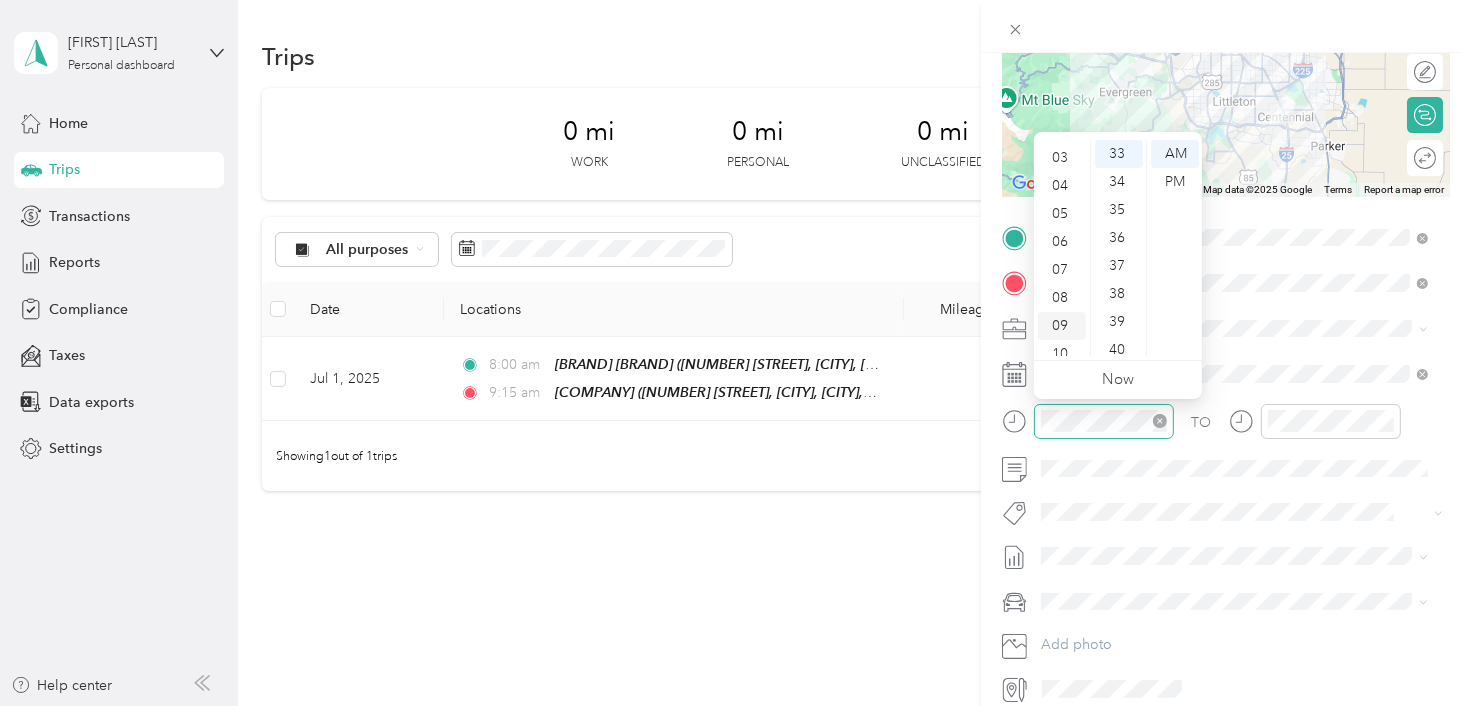 scroll, scrollTop: 120, scrollLeft: 0, axis: vertical 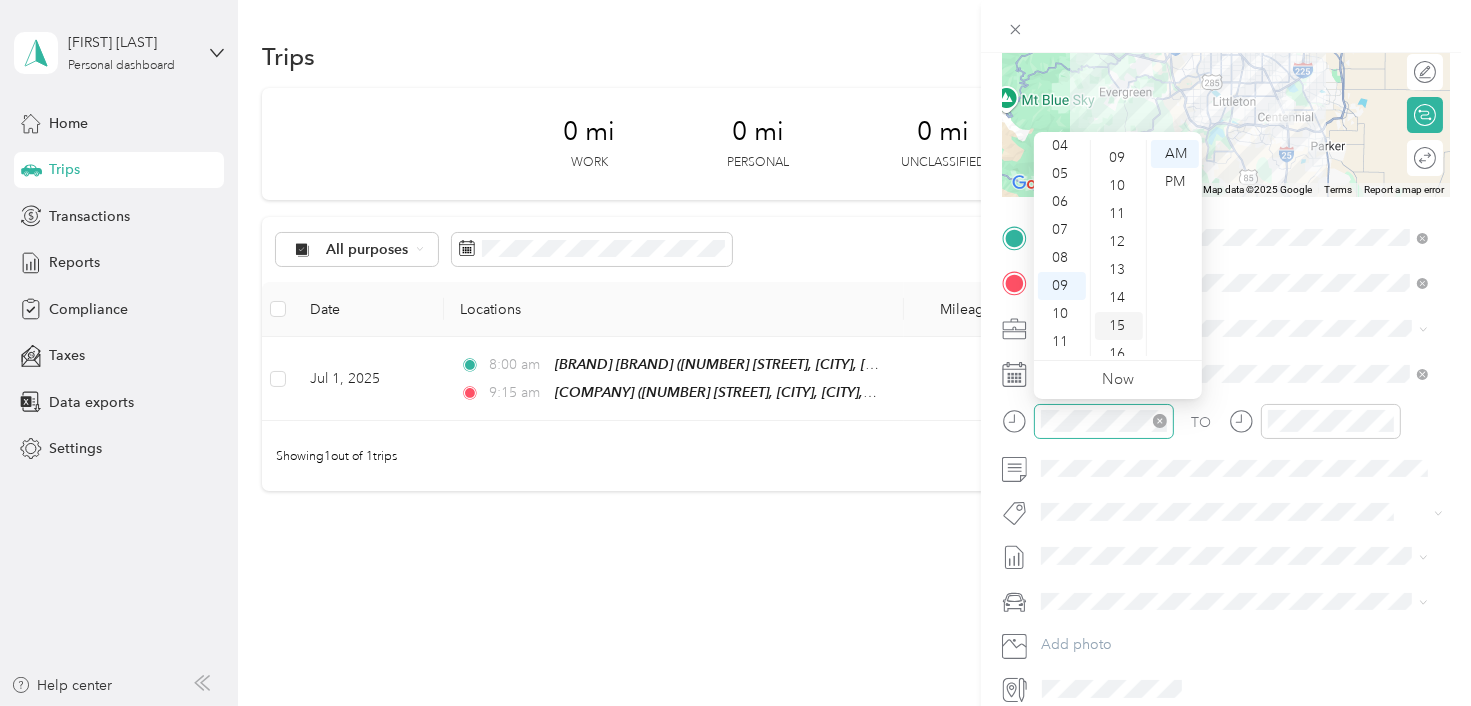 click on "15" at bounding box center [1119, 326] 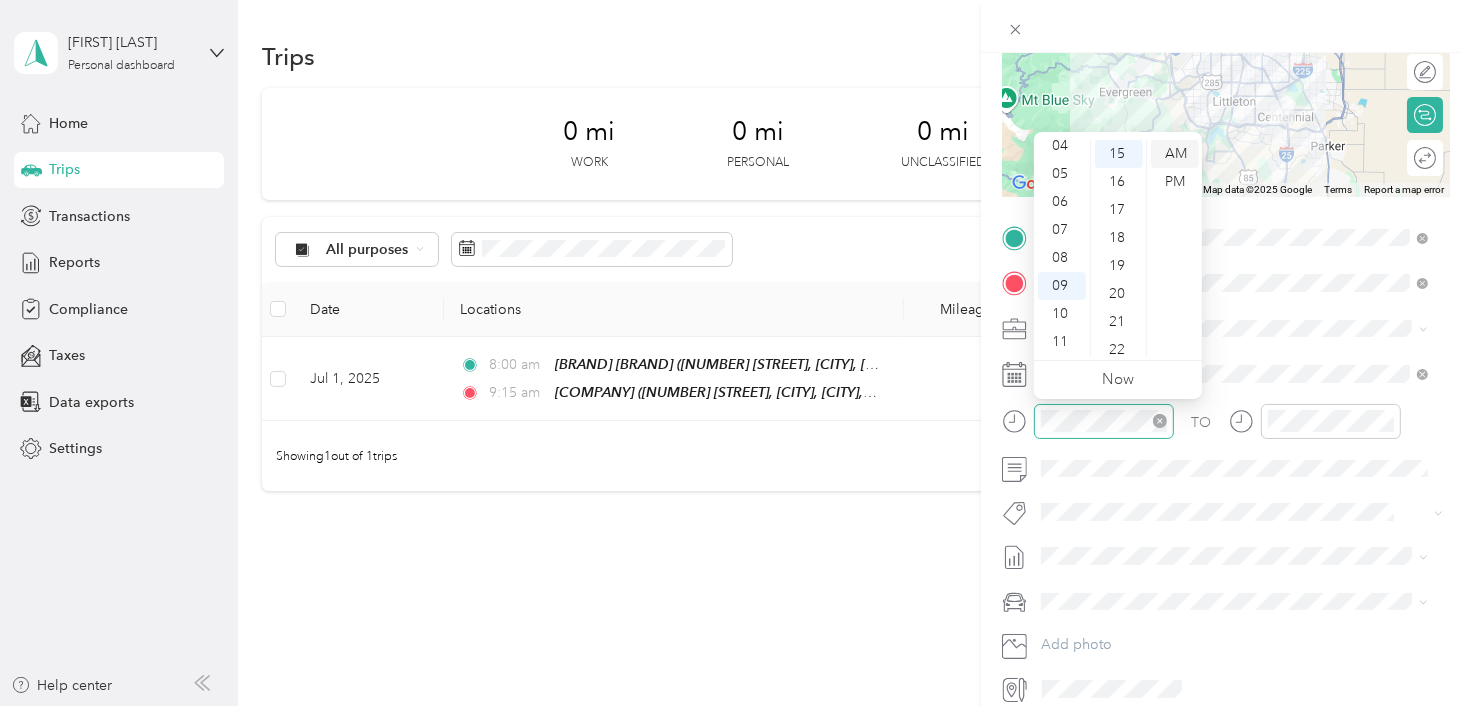 click on "AM" at bounding box center [1175, 154] 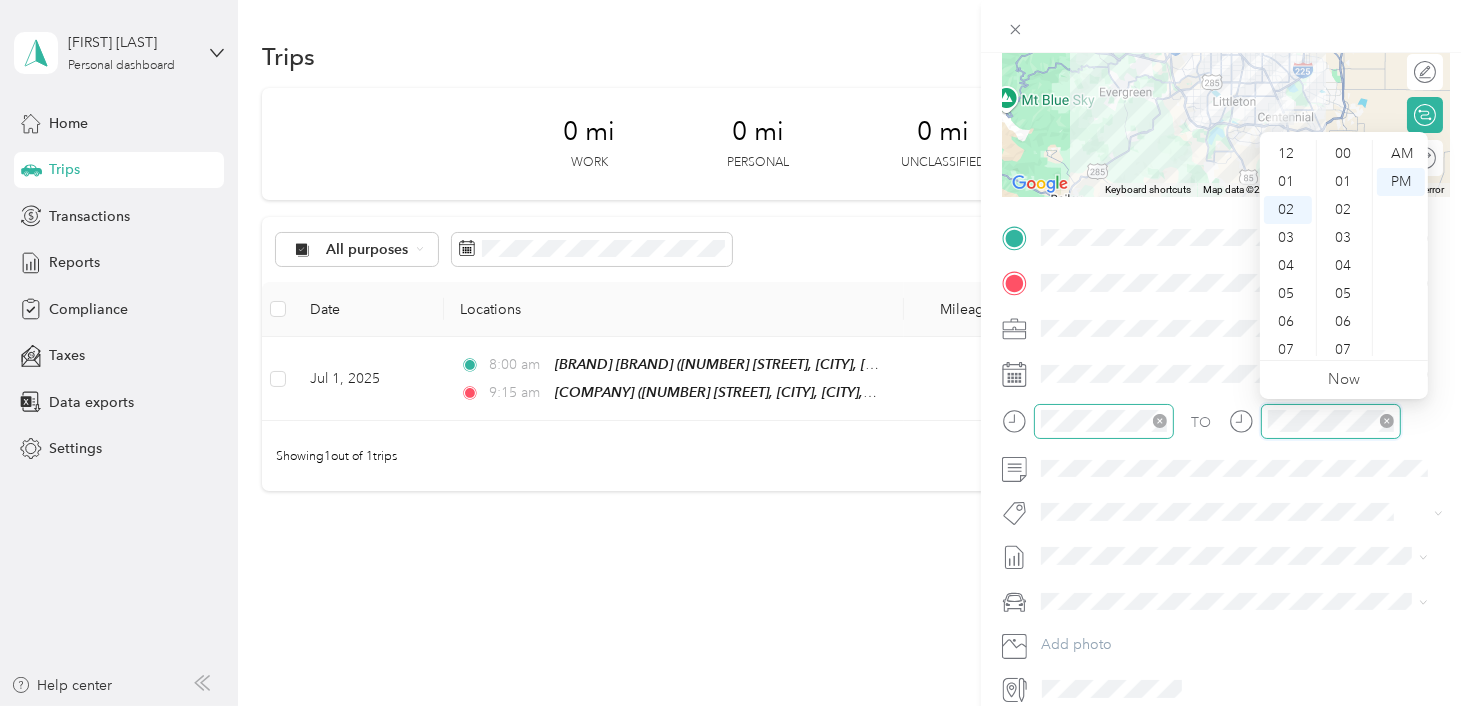 scroll, scrollTop: 56, scrollLeft: 0, axis: vertical 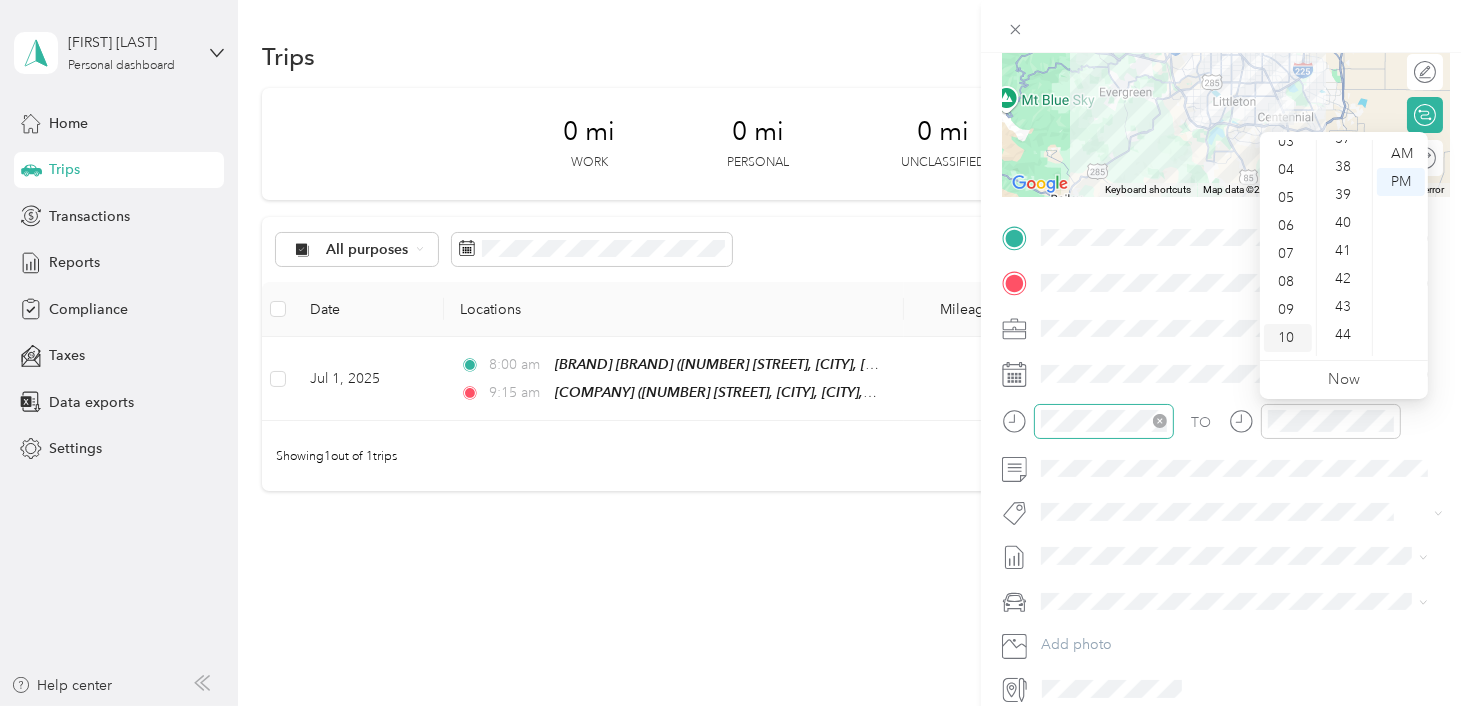 click on "10" at bounding box center [1288, 338] 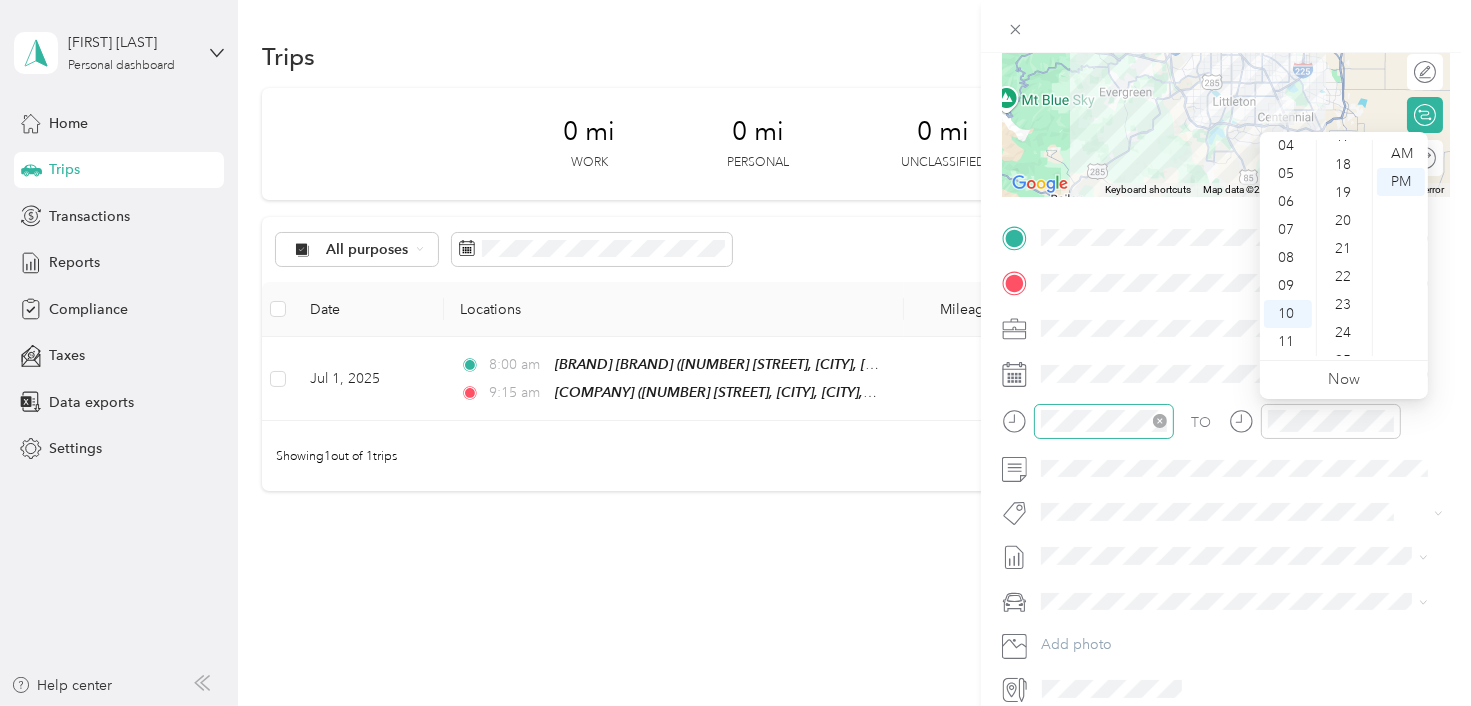 scroll, scrollTop: 483, scrollLeft: 0, axis: vertical 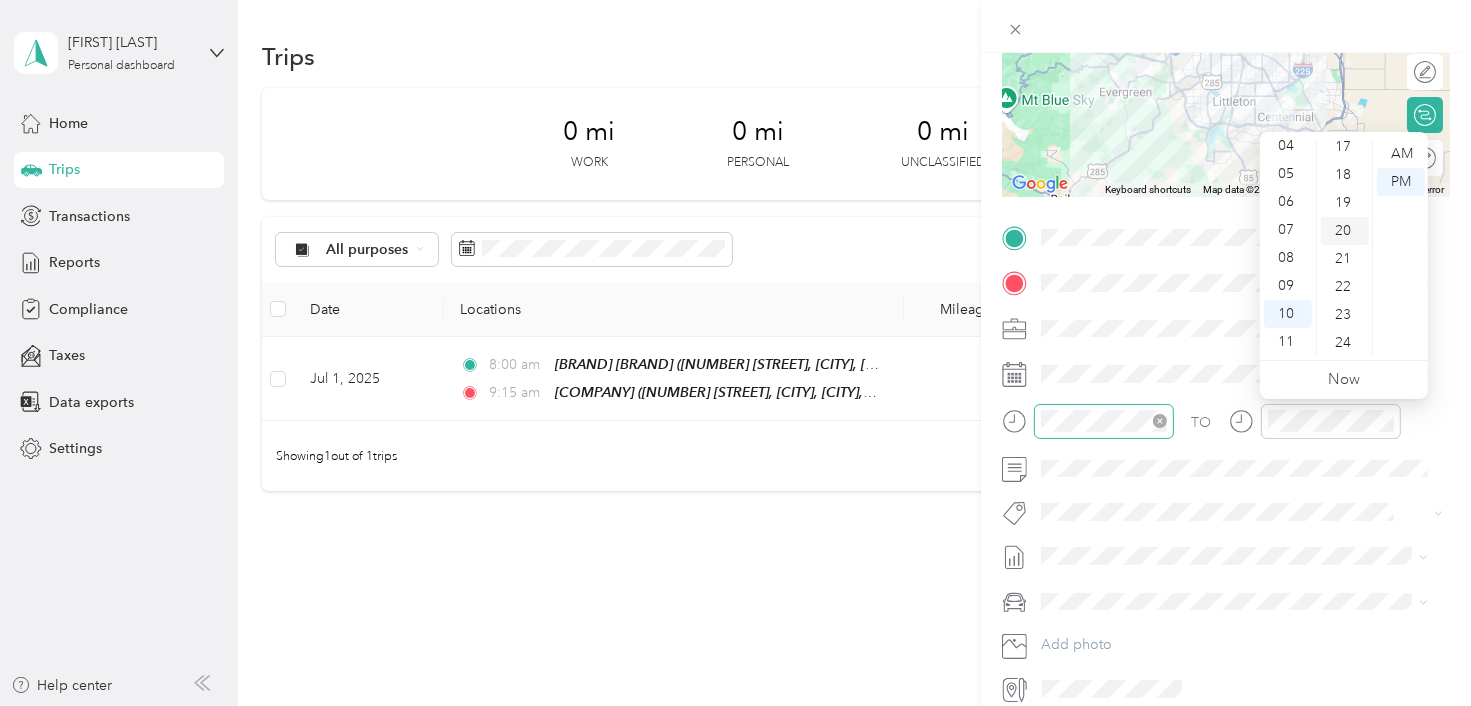 click on "20" at bounding box center (1345, 231) 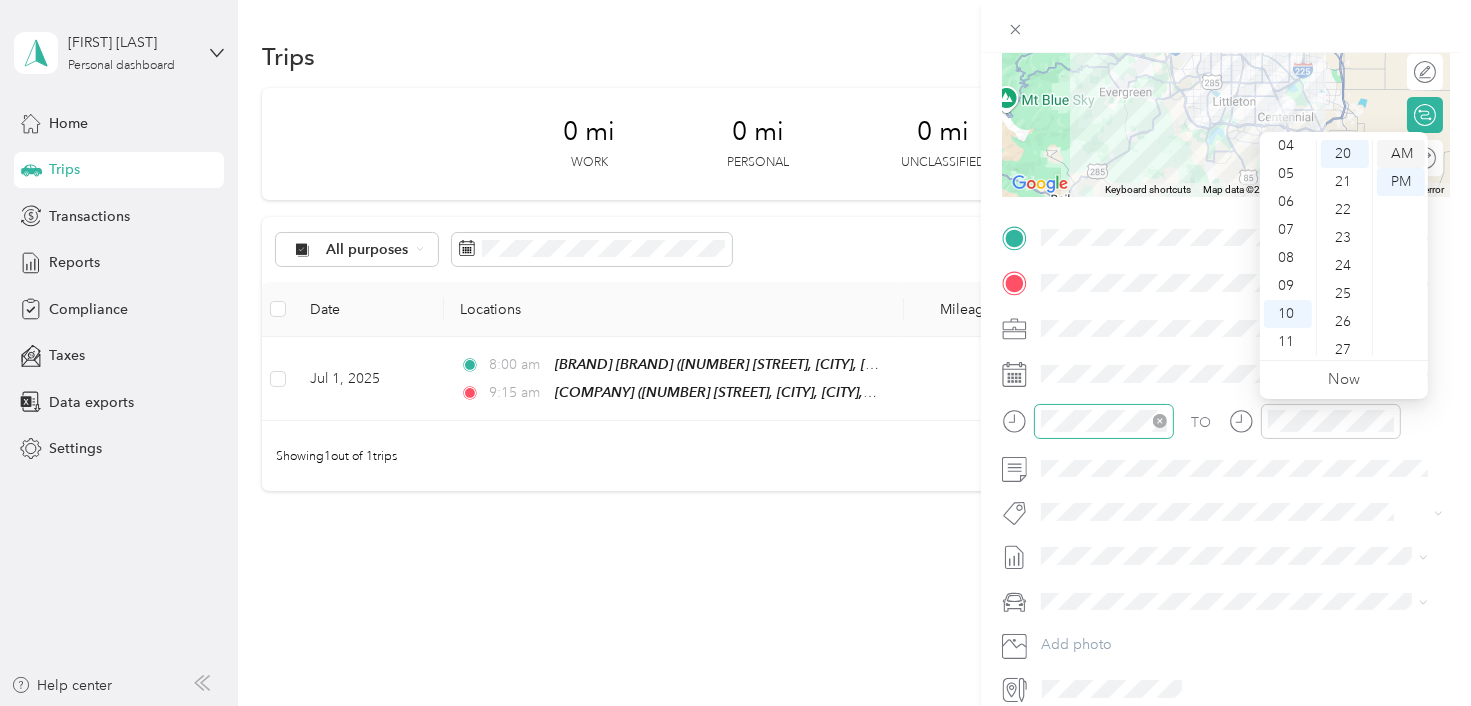 click on "AM" at bounding box center (1401, 154) 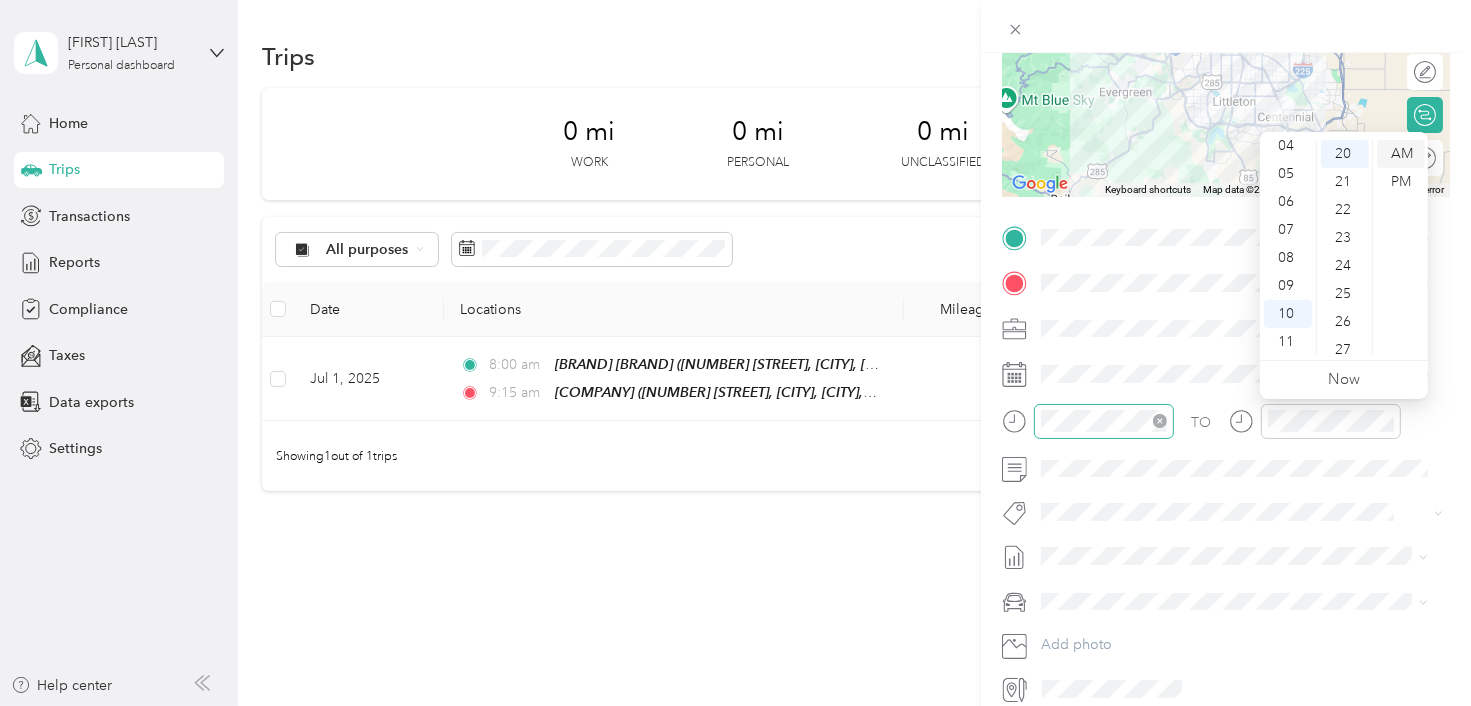 click on "AM" at bounding box center [1401, 154] 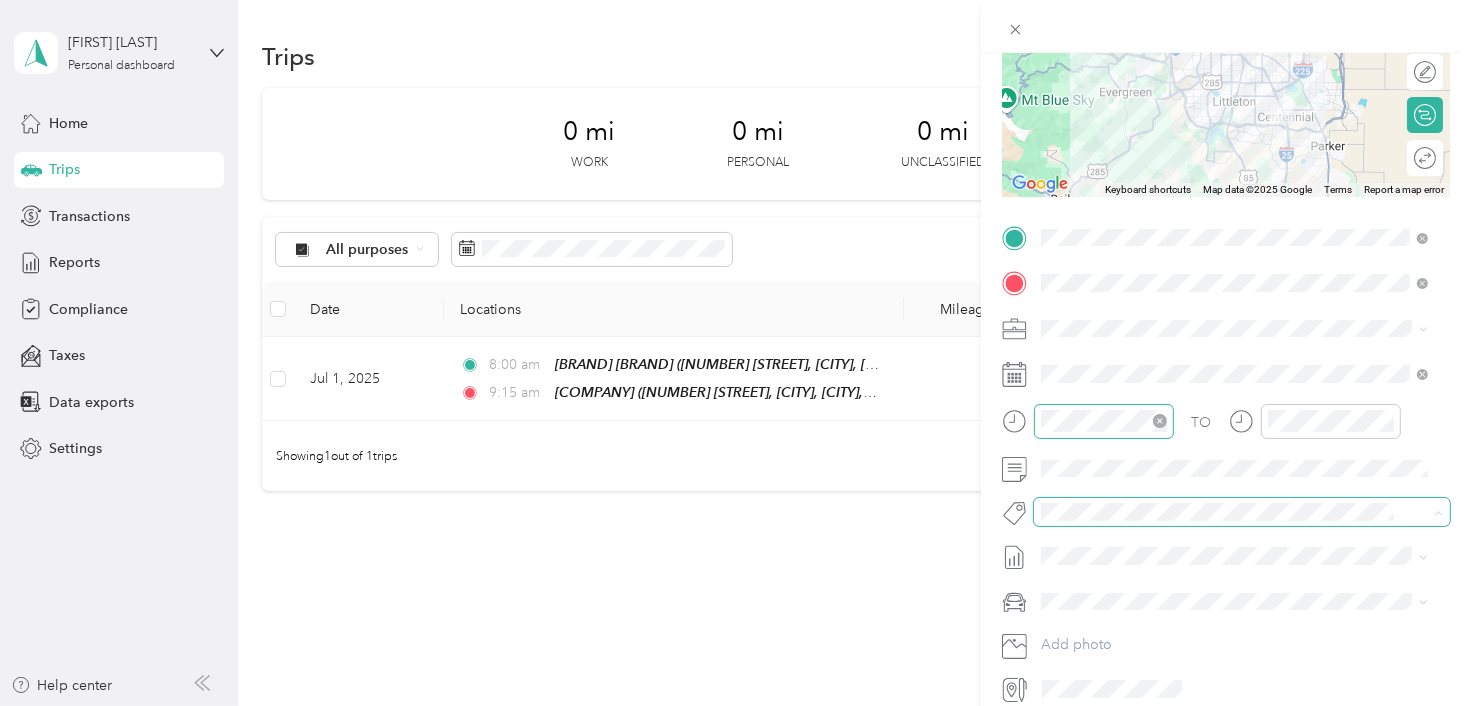 click at bounding box center (1225, 512) 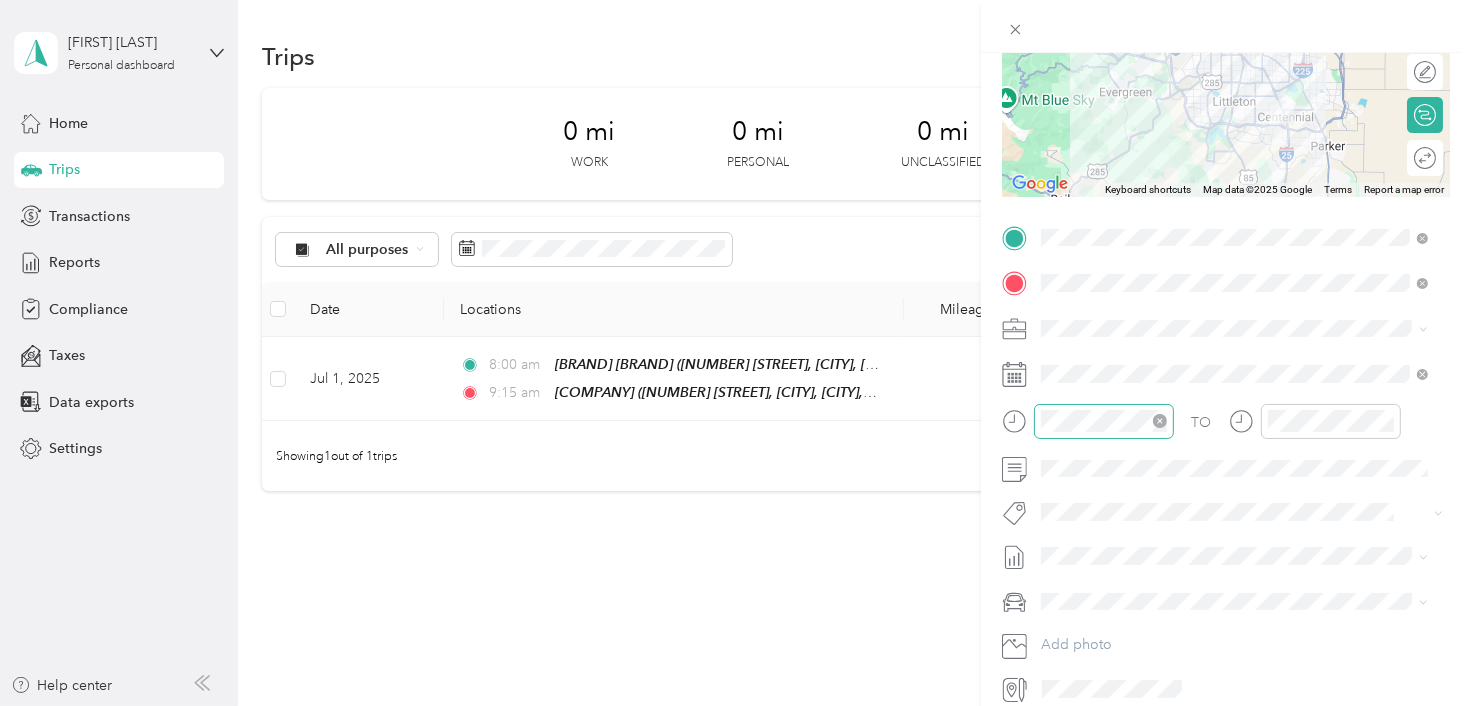 click on "TO Add photo" at bounding box center [1226, 463] 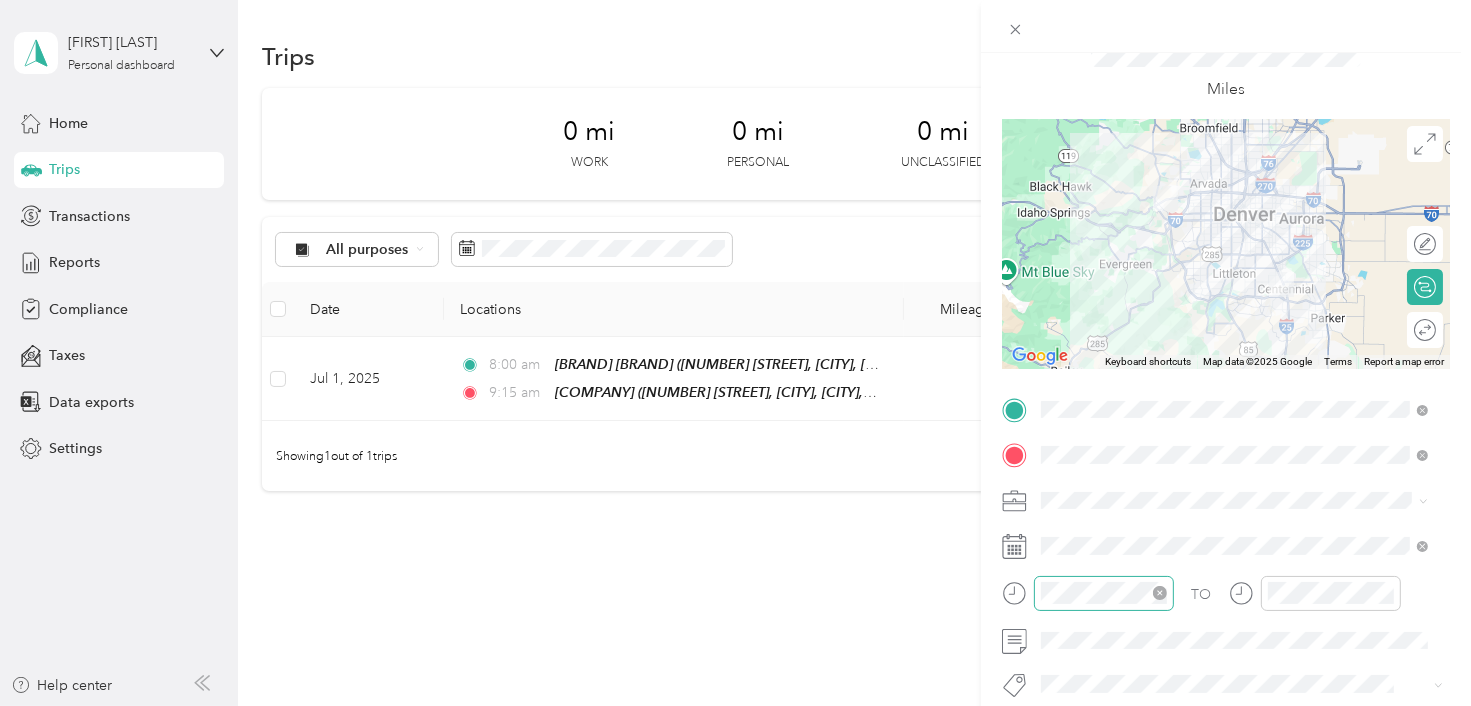 scroll, scrollTop: 0, scrollLeft: 0, axis: both 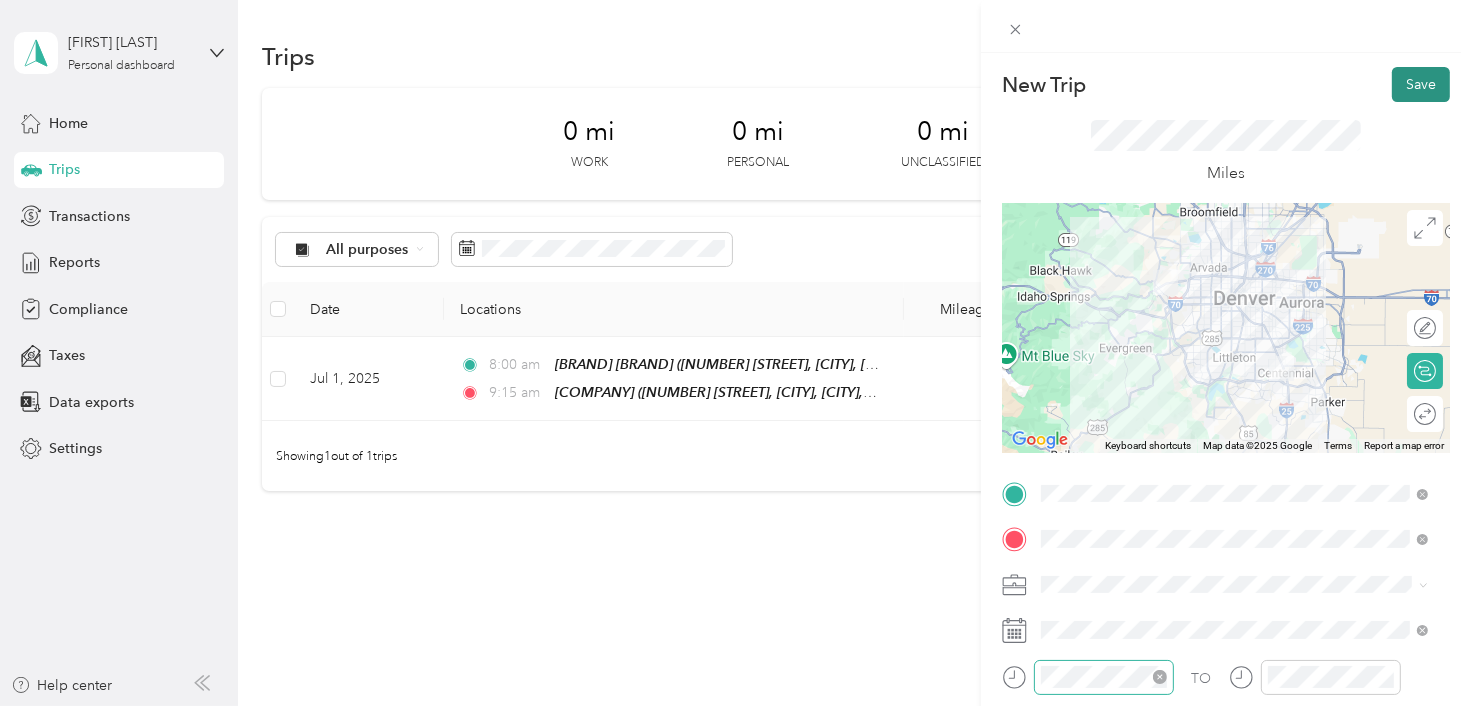 click on "Save" at bounding box center (1421, 84) 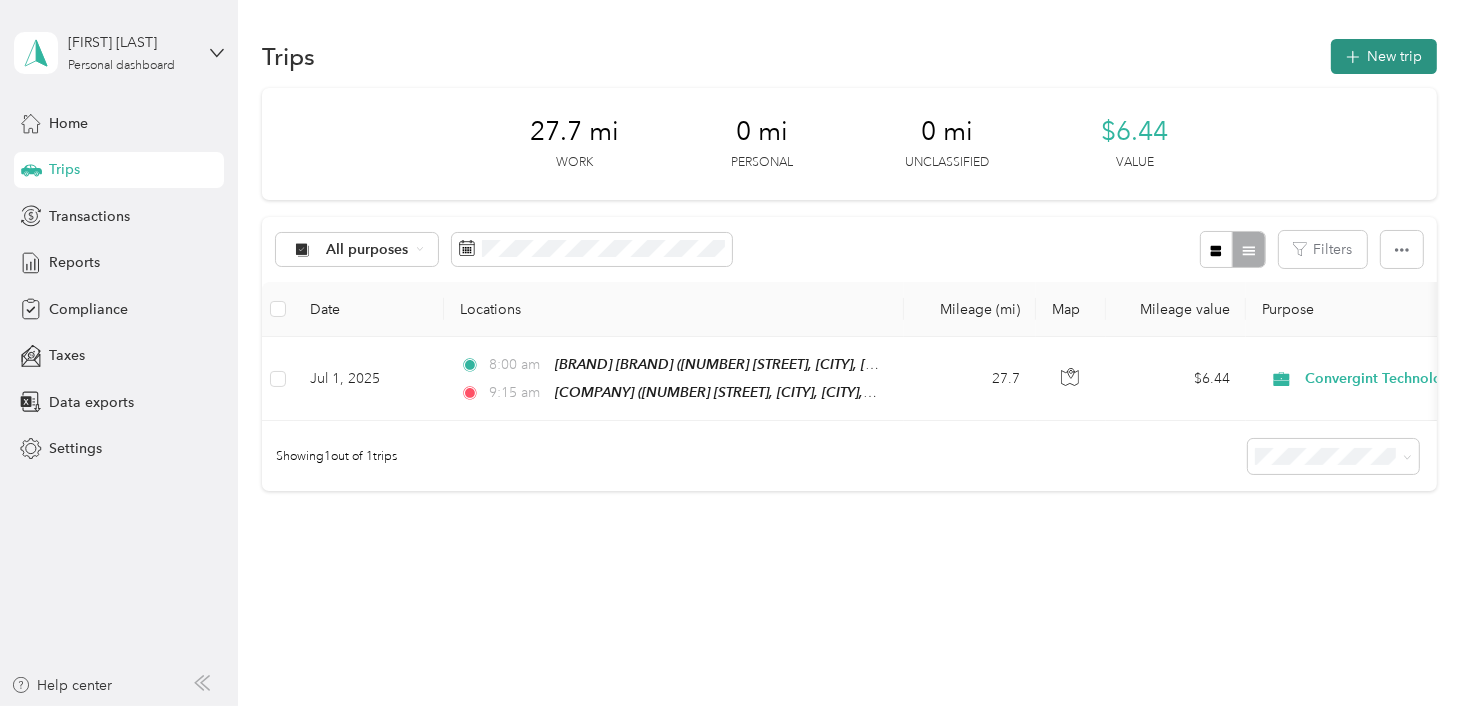click on "New trip" at bounding box center [1384, 56] 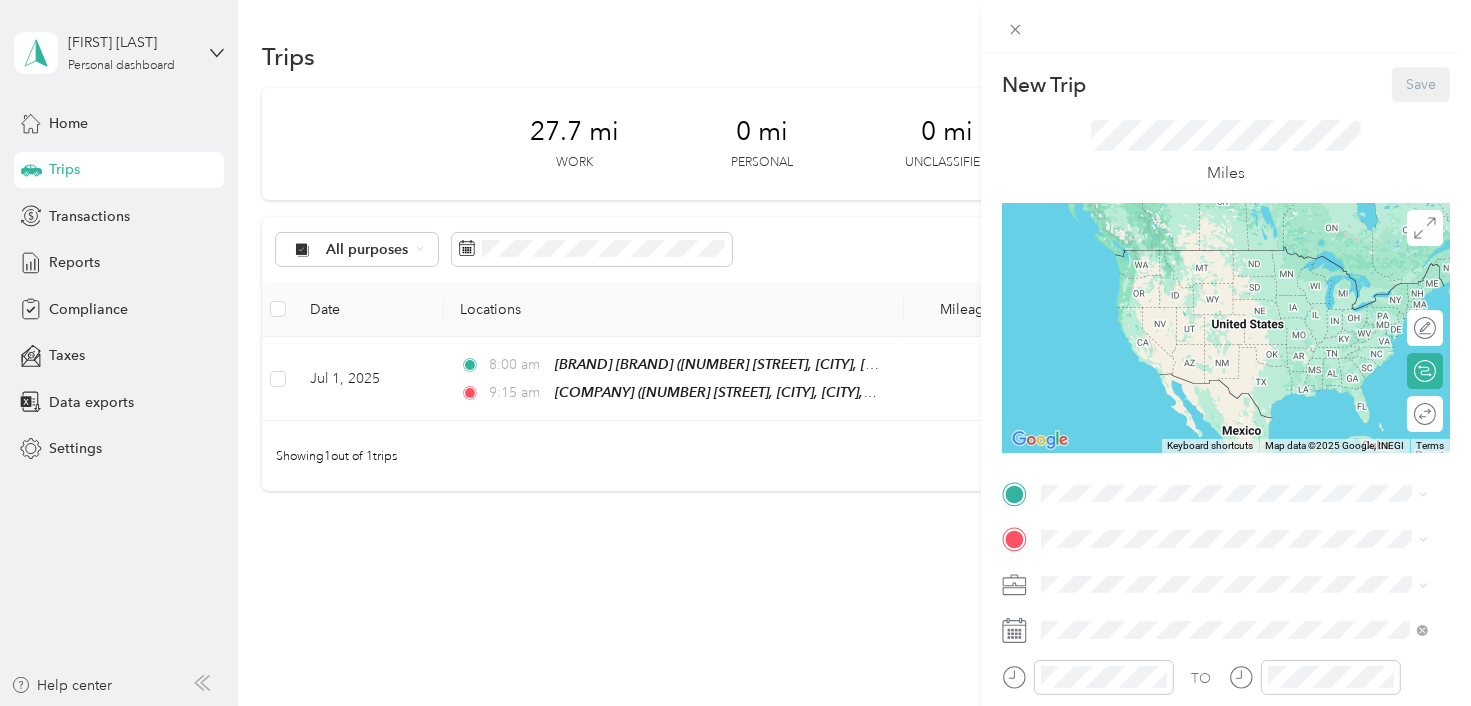 click at bounding box center (1226, 630) 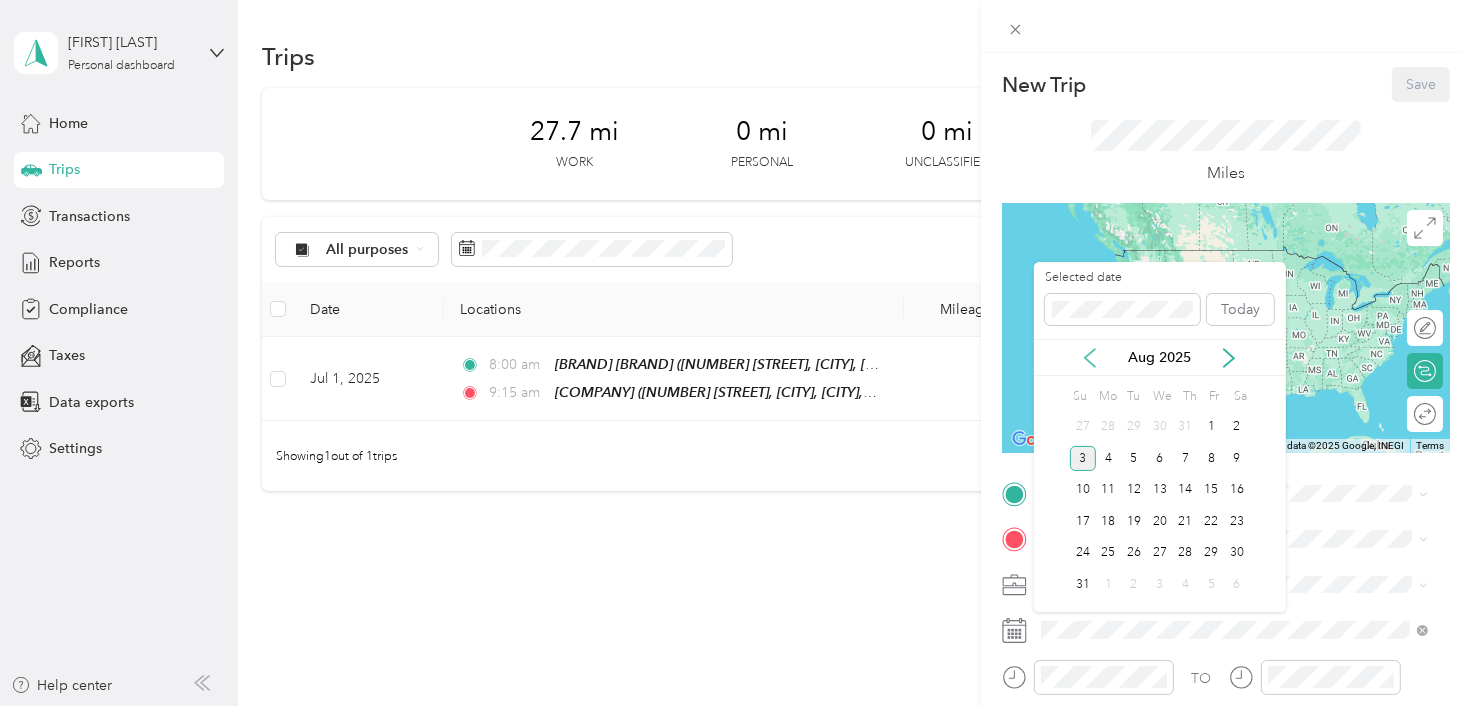 click 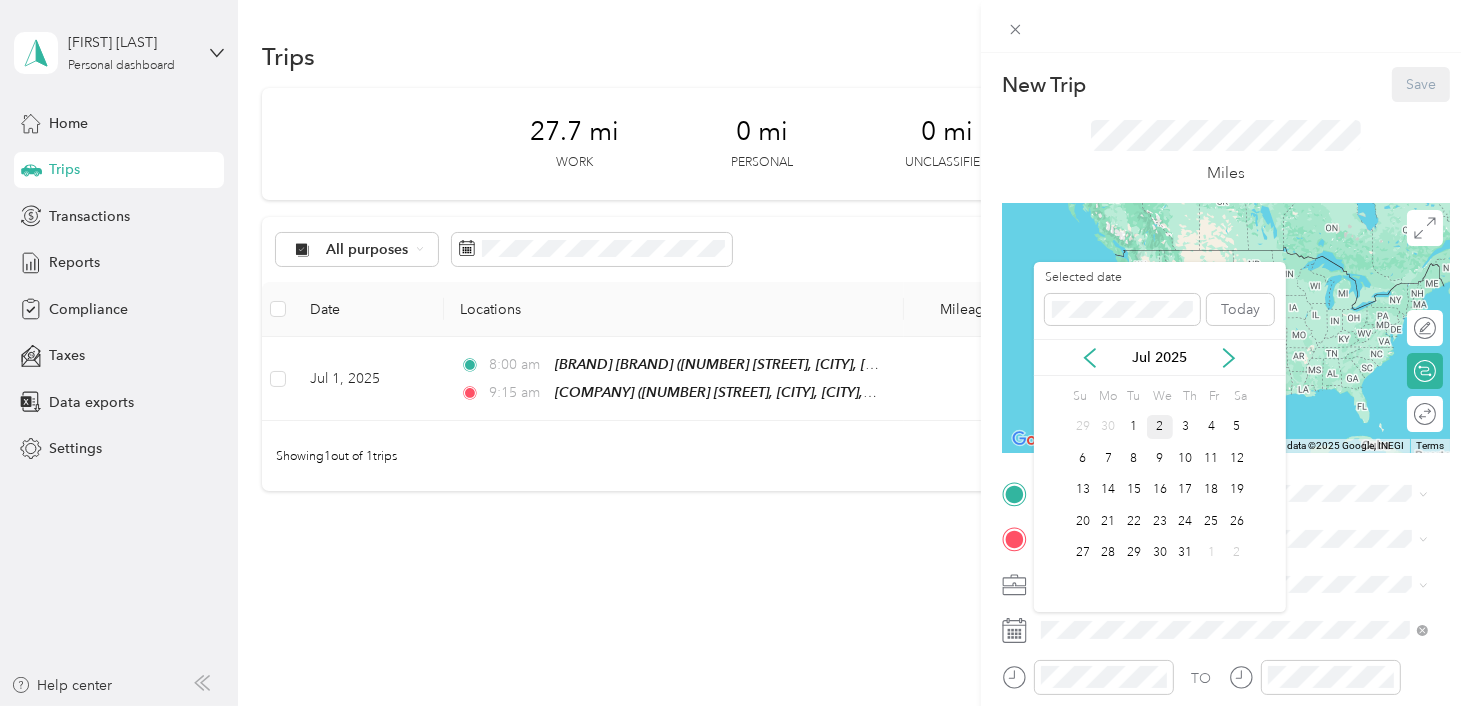 click on "2" at bounding box center [1160, 427] 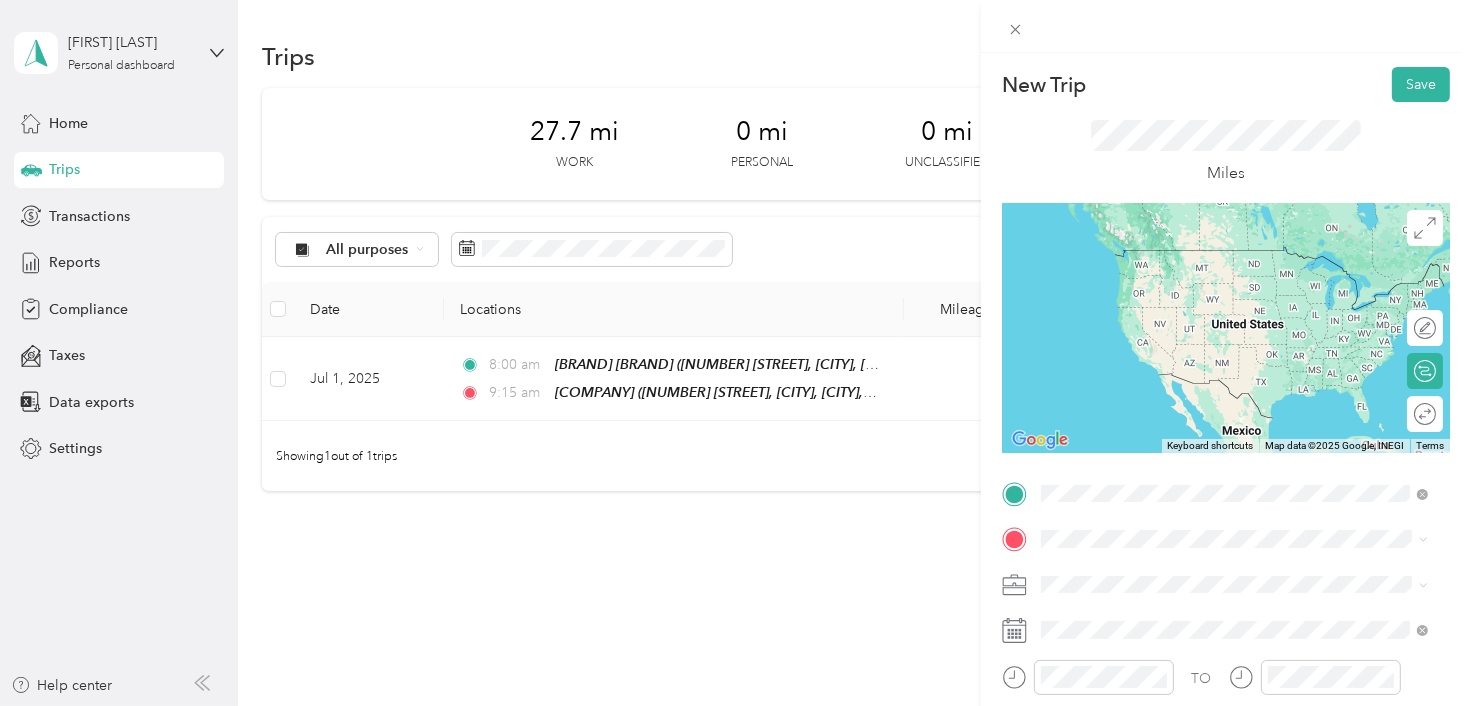 click on "HOME [NUMBER] [STREET], [CITY], [POSTAL_CODE], [CITY], [STATE], [COUNTRY]" at bounding box center [1249, 279] 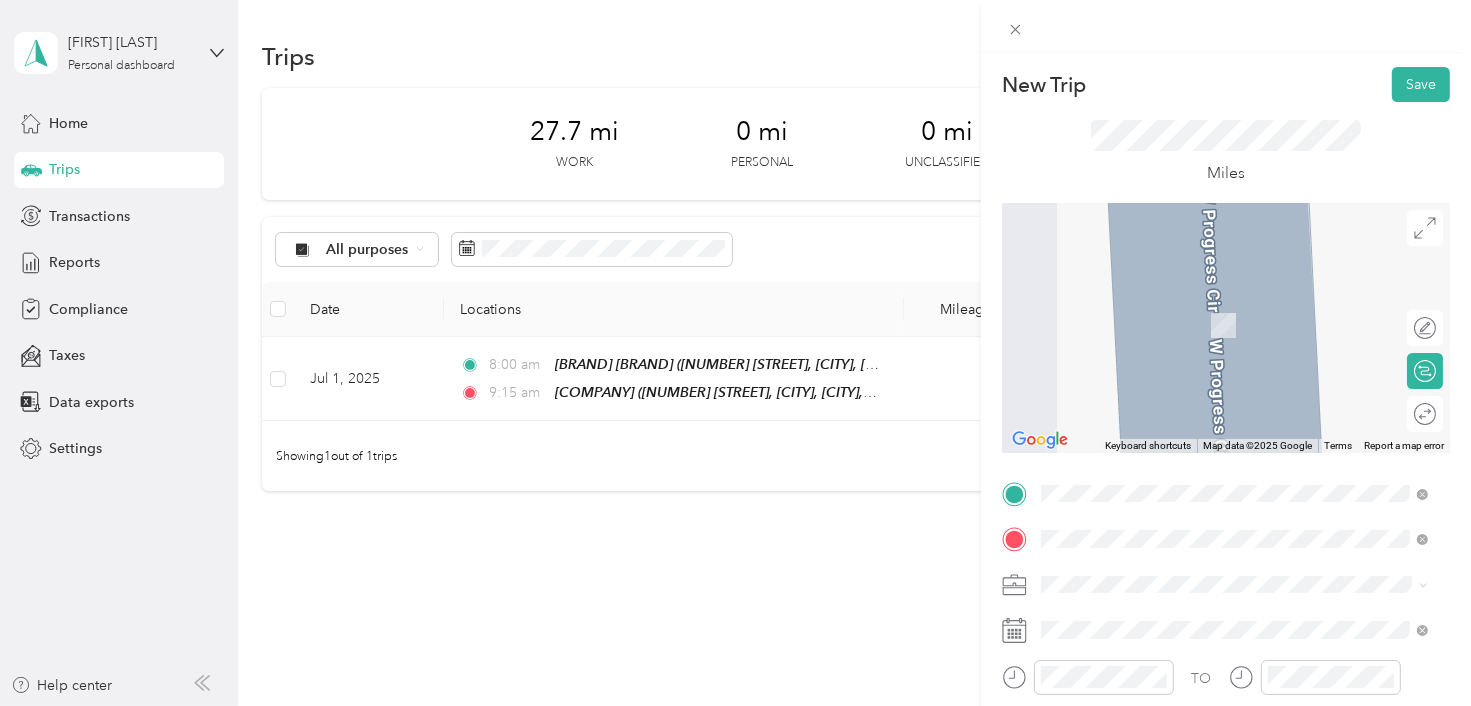 click on "[NUMBER] [STREET], [CITY], [POSTAL_CODE], [CITY], [STATE], [COUNTRY]" at bounding box center (1247, 336) 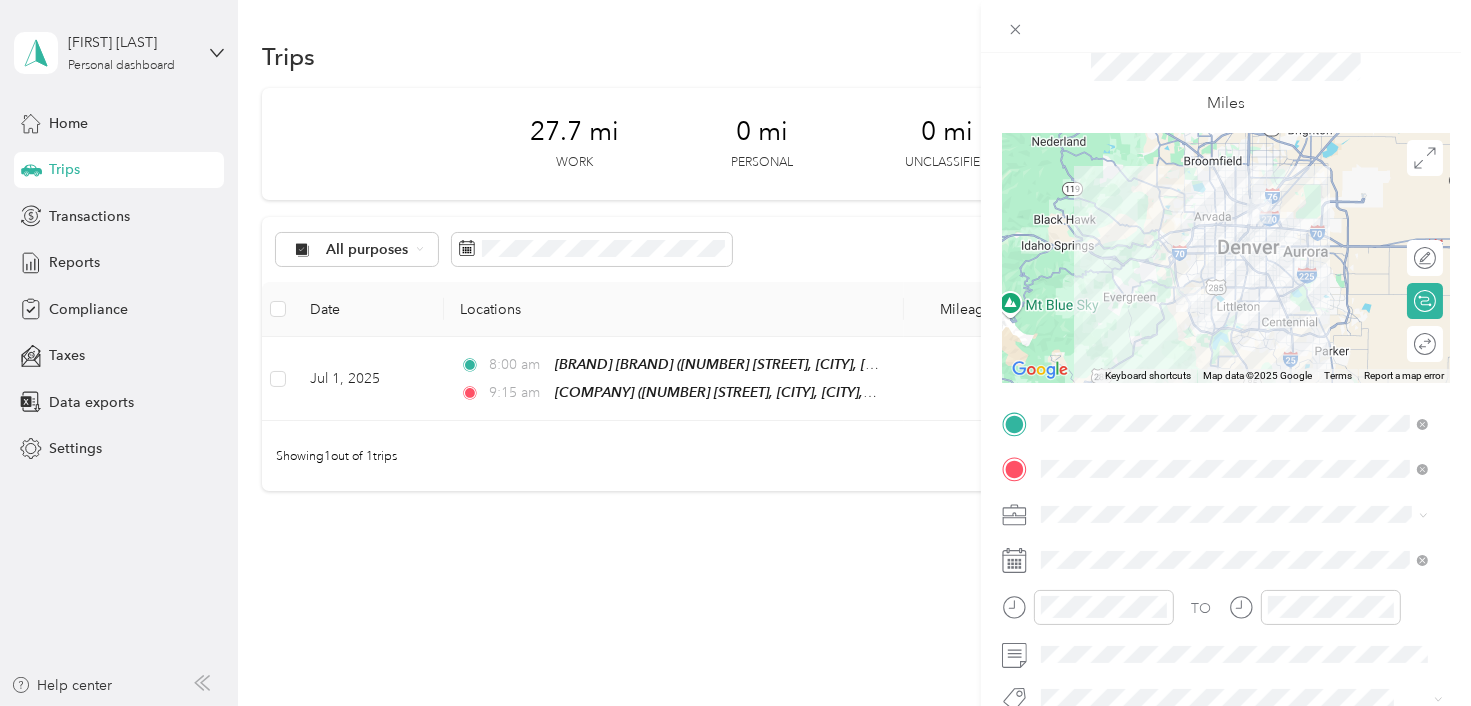 scroll, scrollTop: 102, scrollLeft: 0, axis: vertical 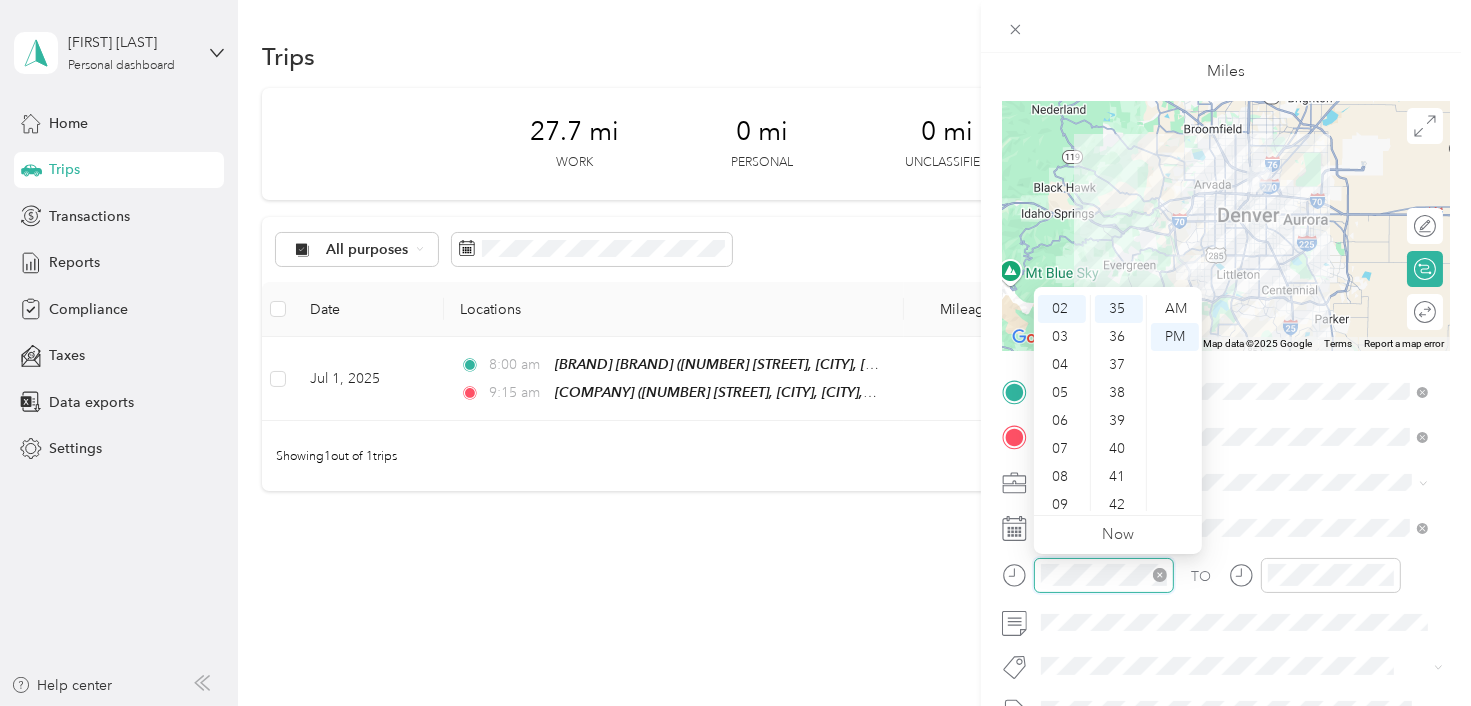 click 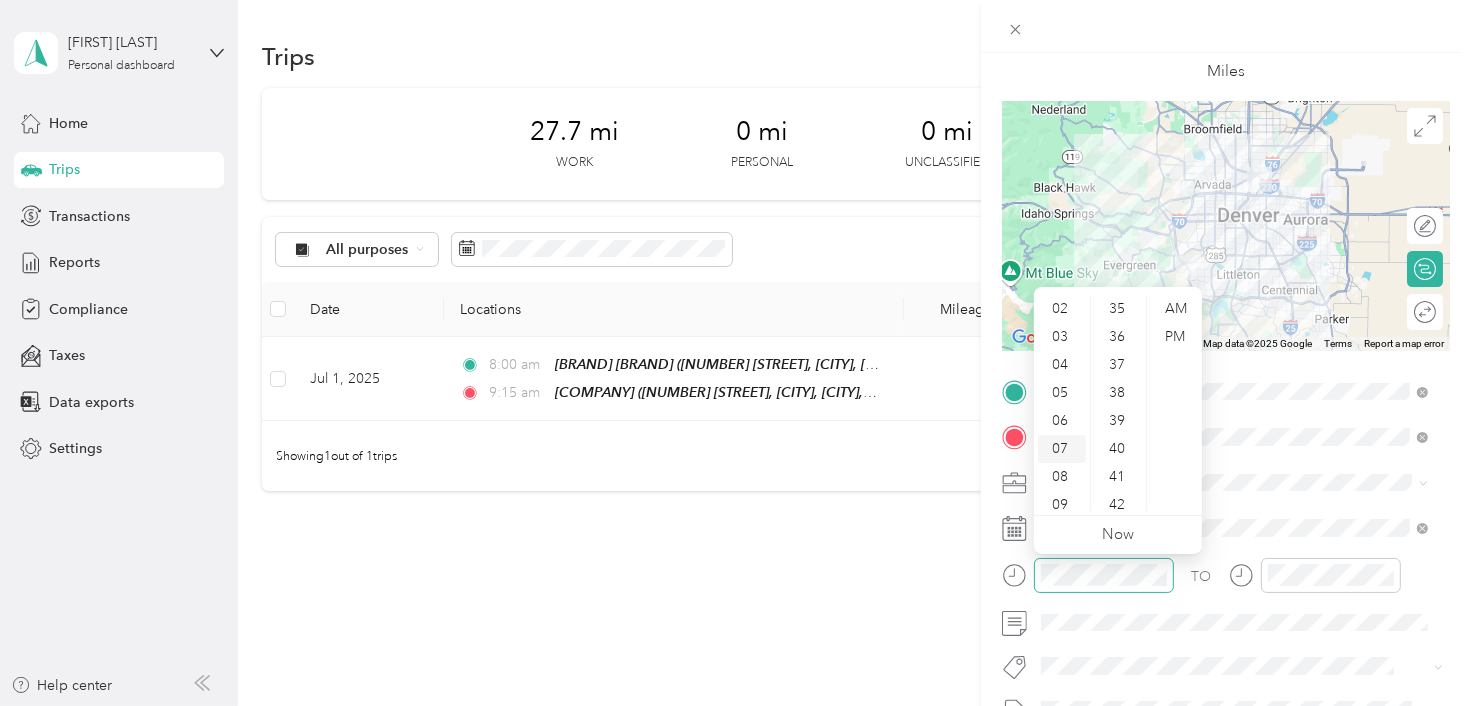 click on "07" at bounding box center (1062, 449) 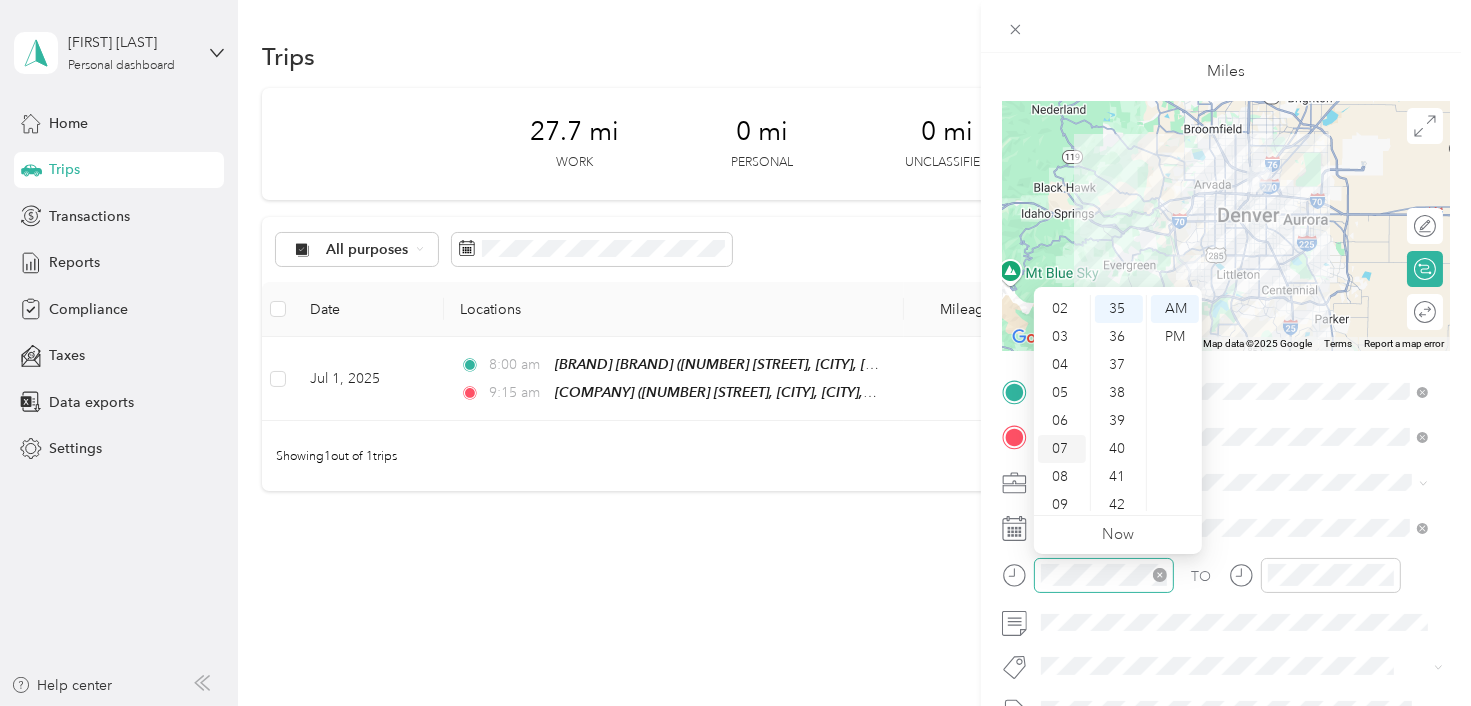 scroll, scrollTop: 120, scrollLeft: 0, axis: vertical 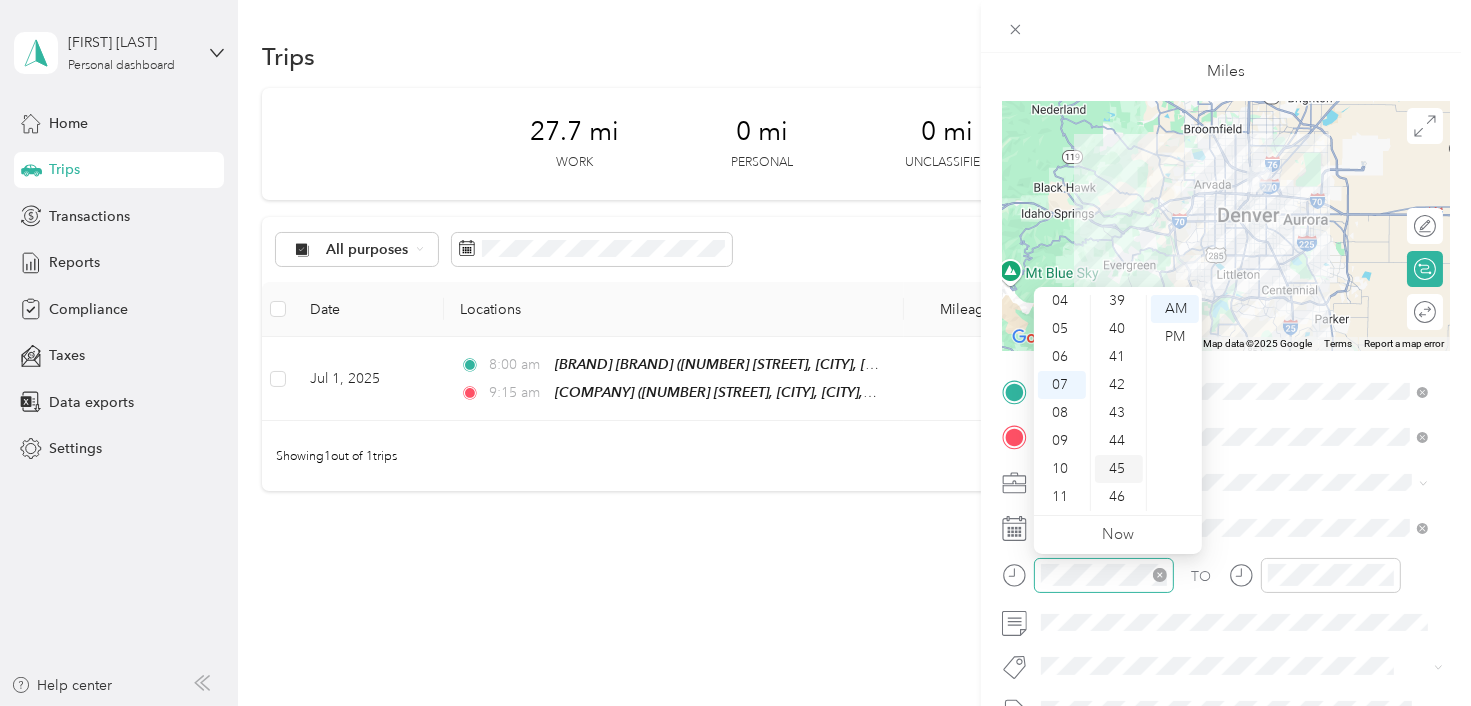click on "45" at bounding box center (1119, 469) 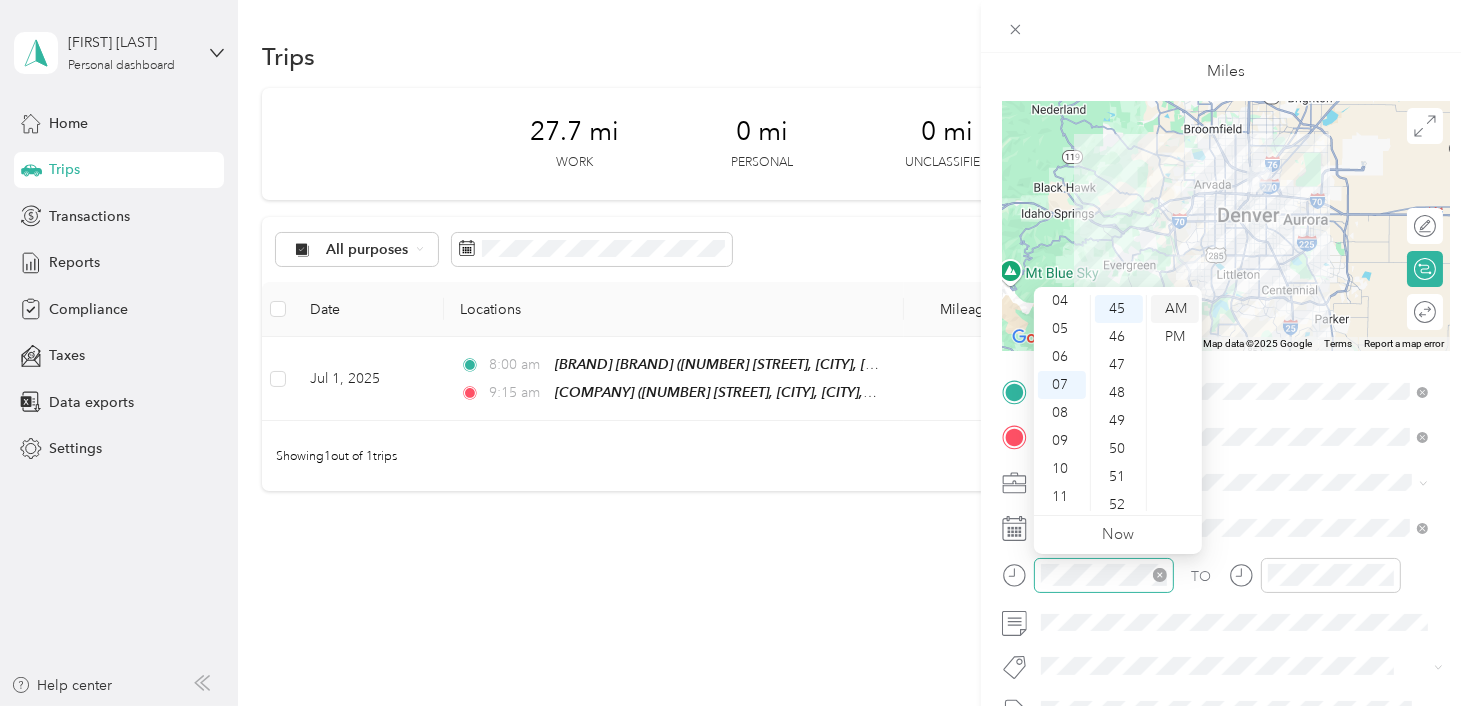 click on "AM" at bounding box center [1175, 309] 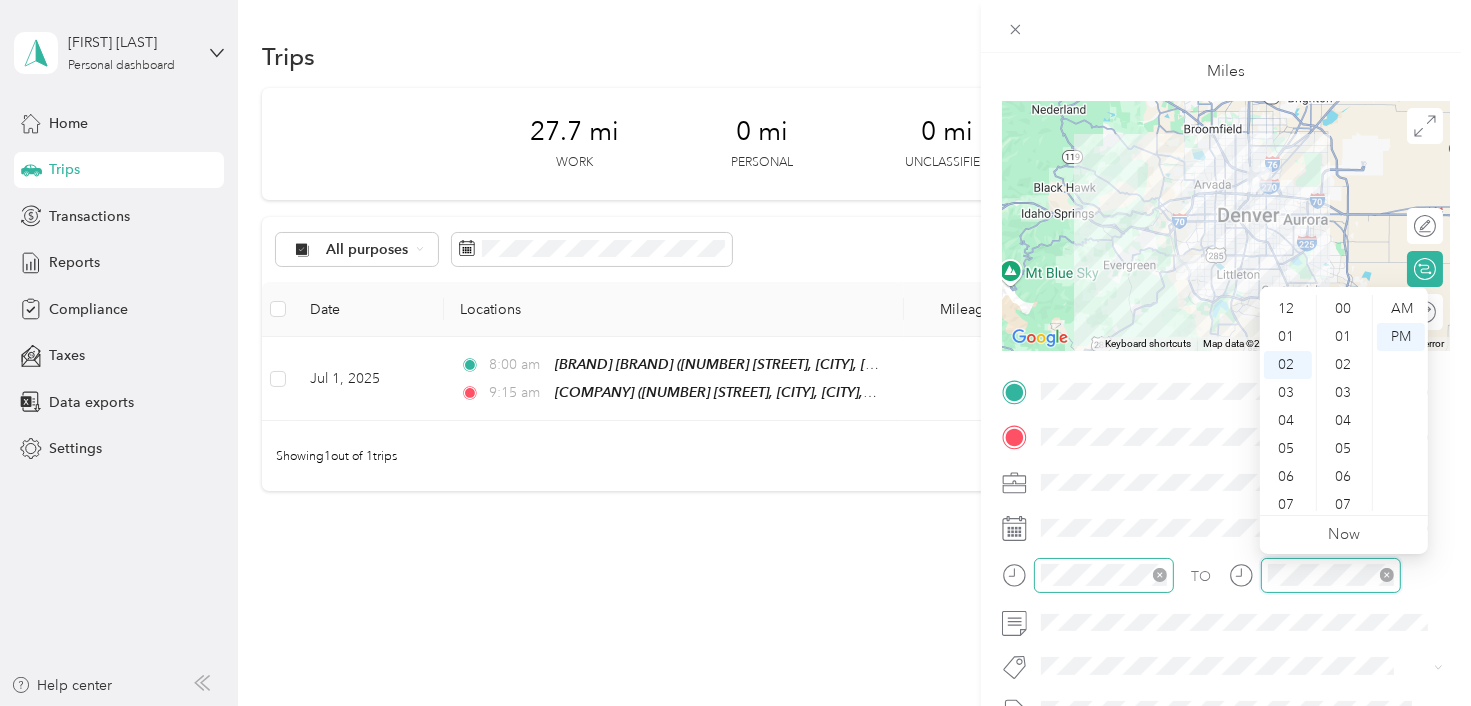 scroll, scrollTop: 56, scrollLeft: 0, axis: vertical 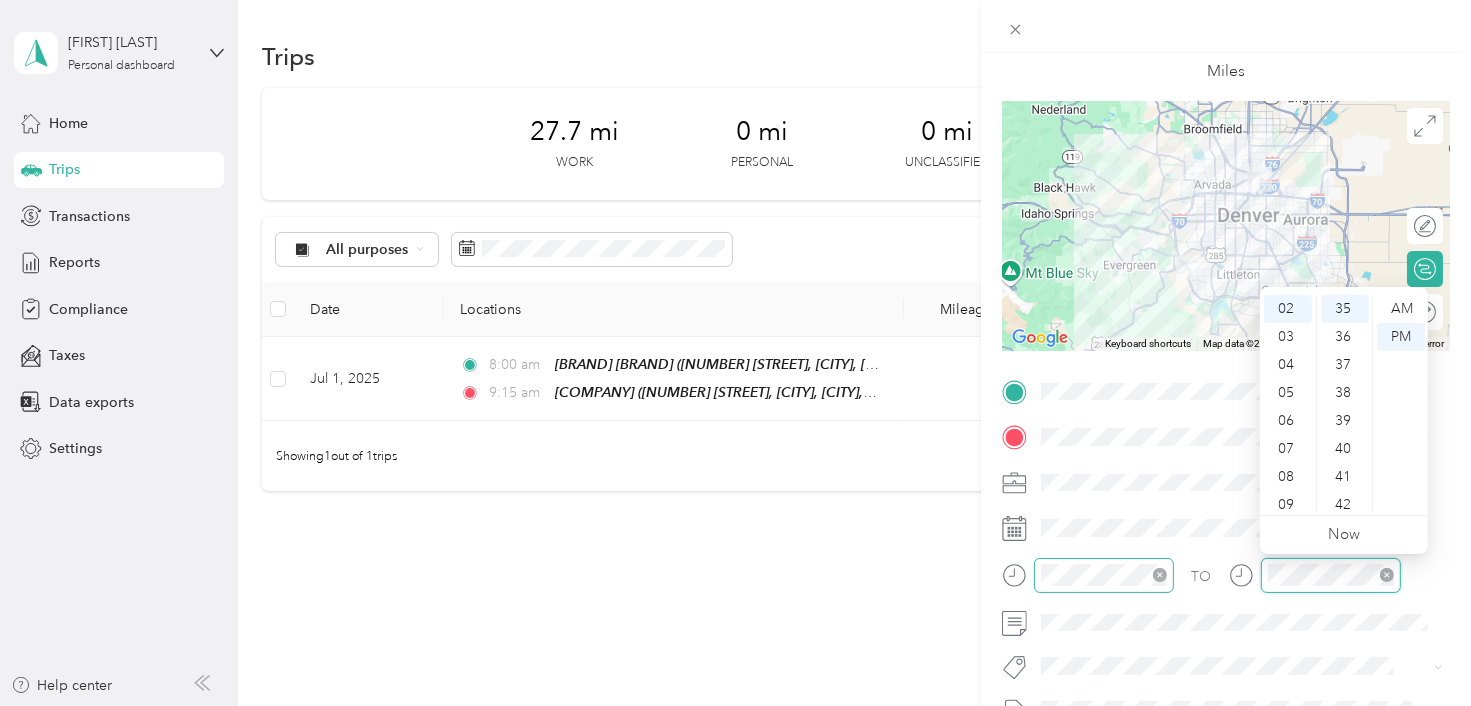 click 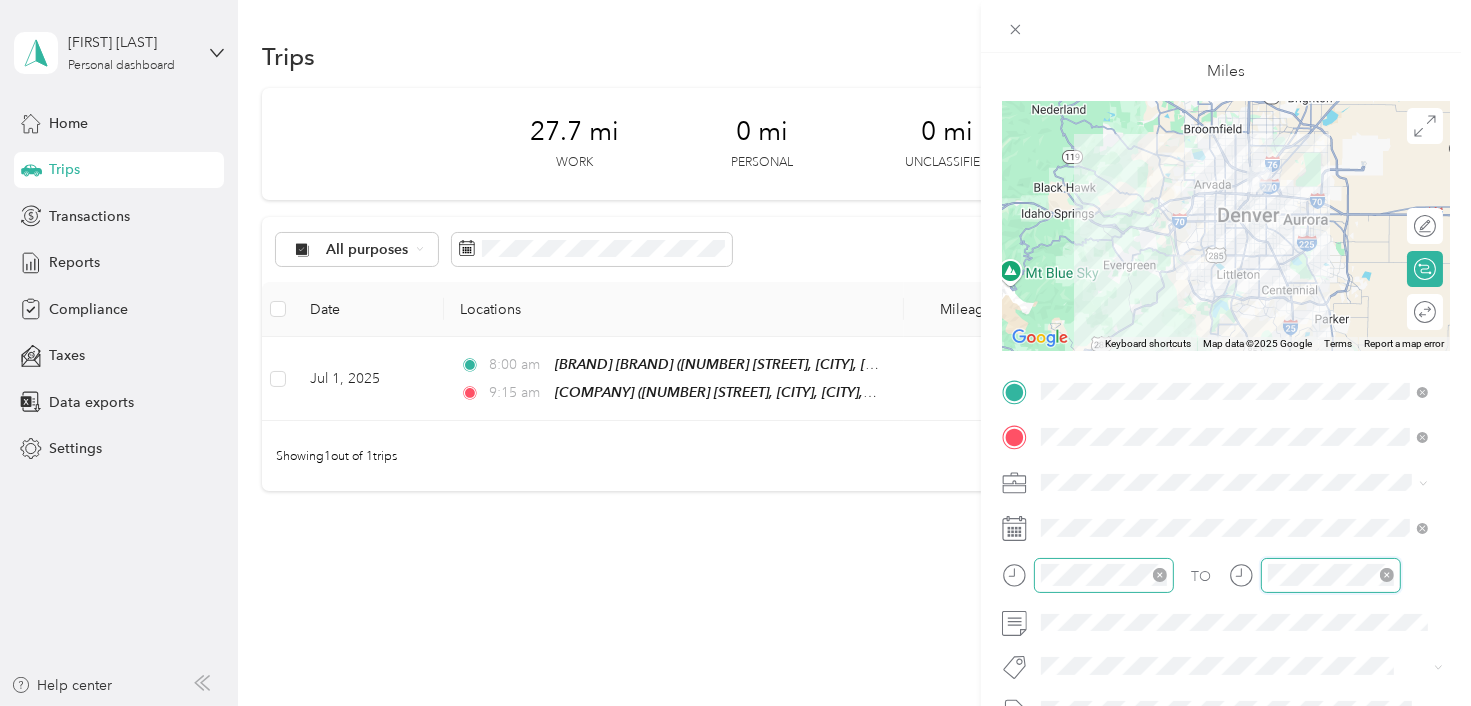 click 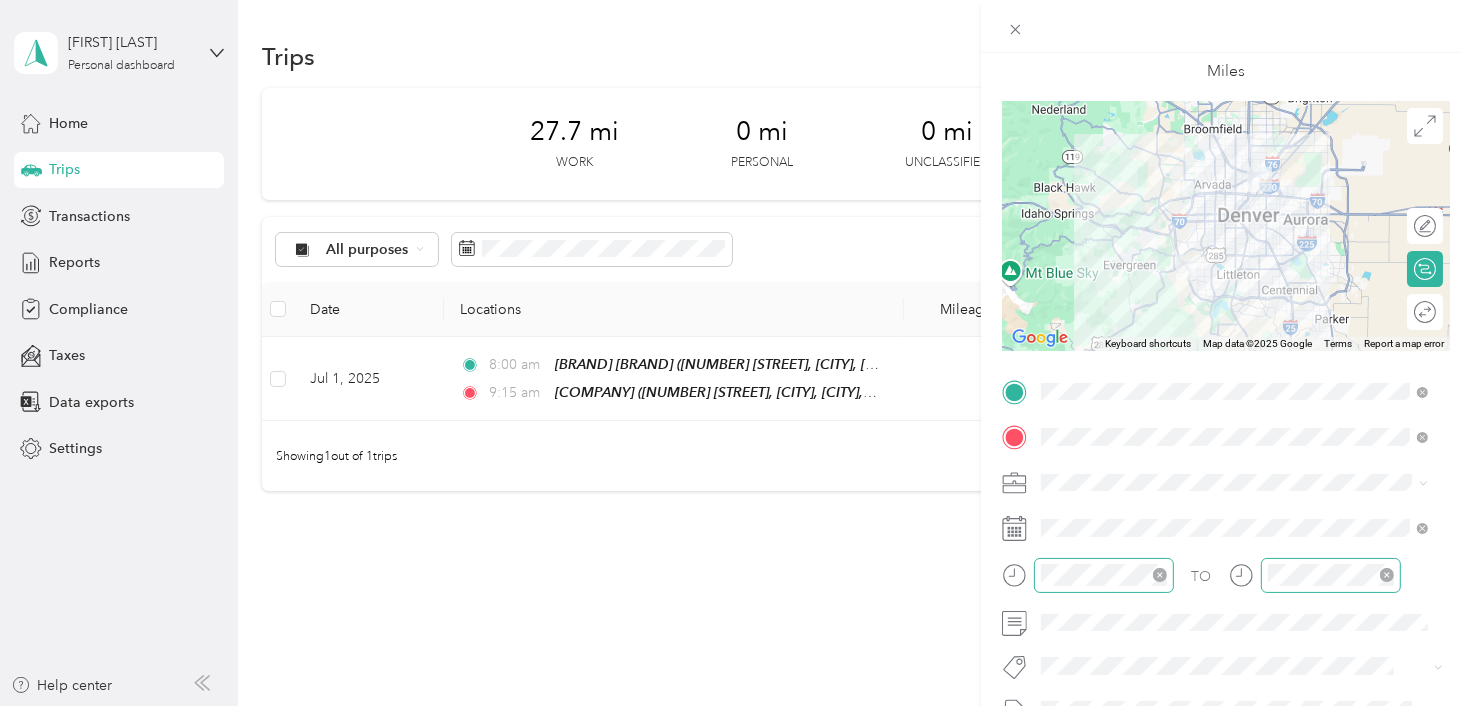 click 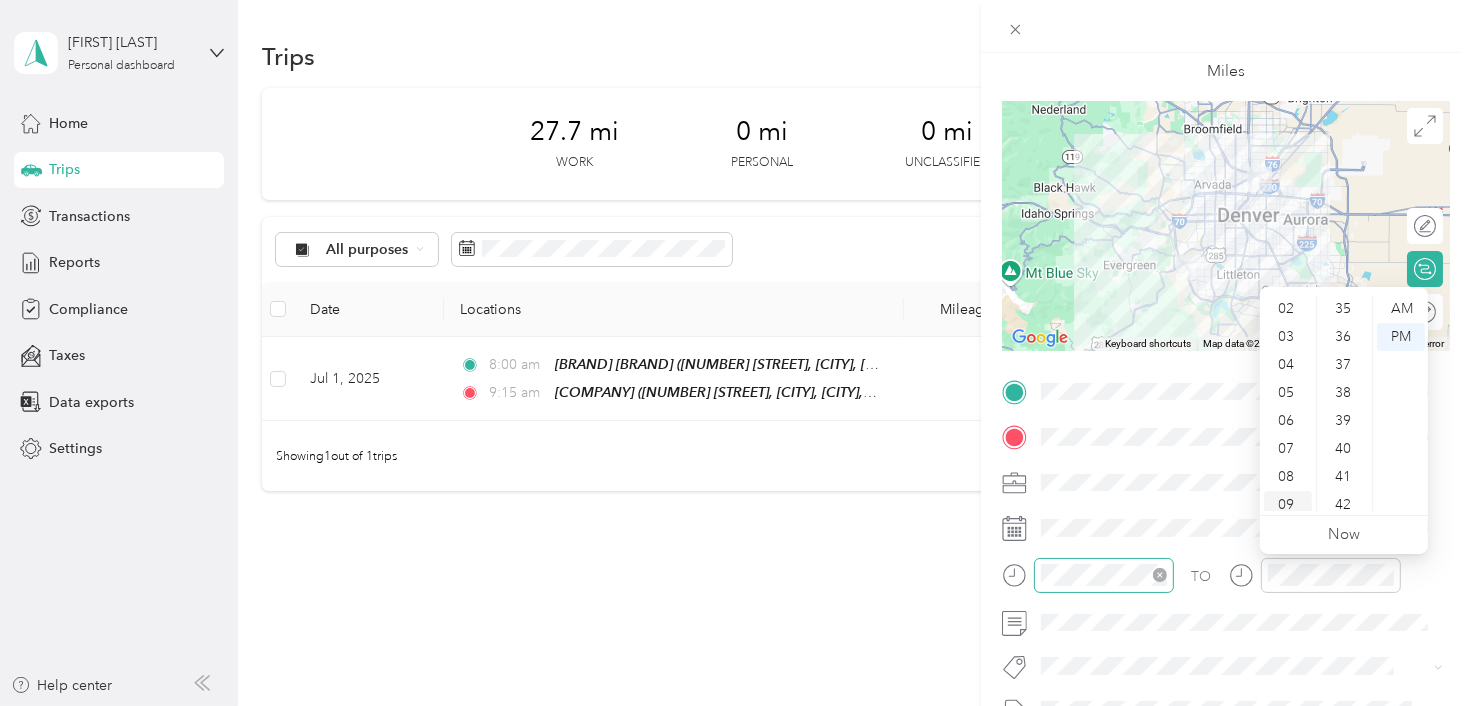 click on "09" at bounding box center (1288, 505) 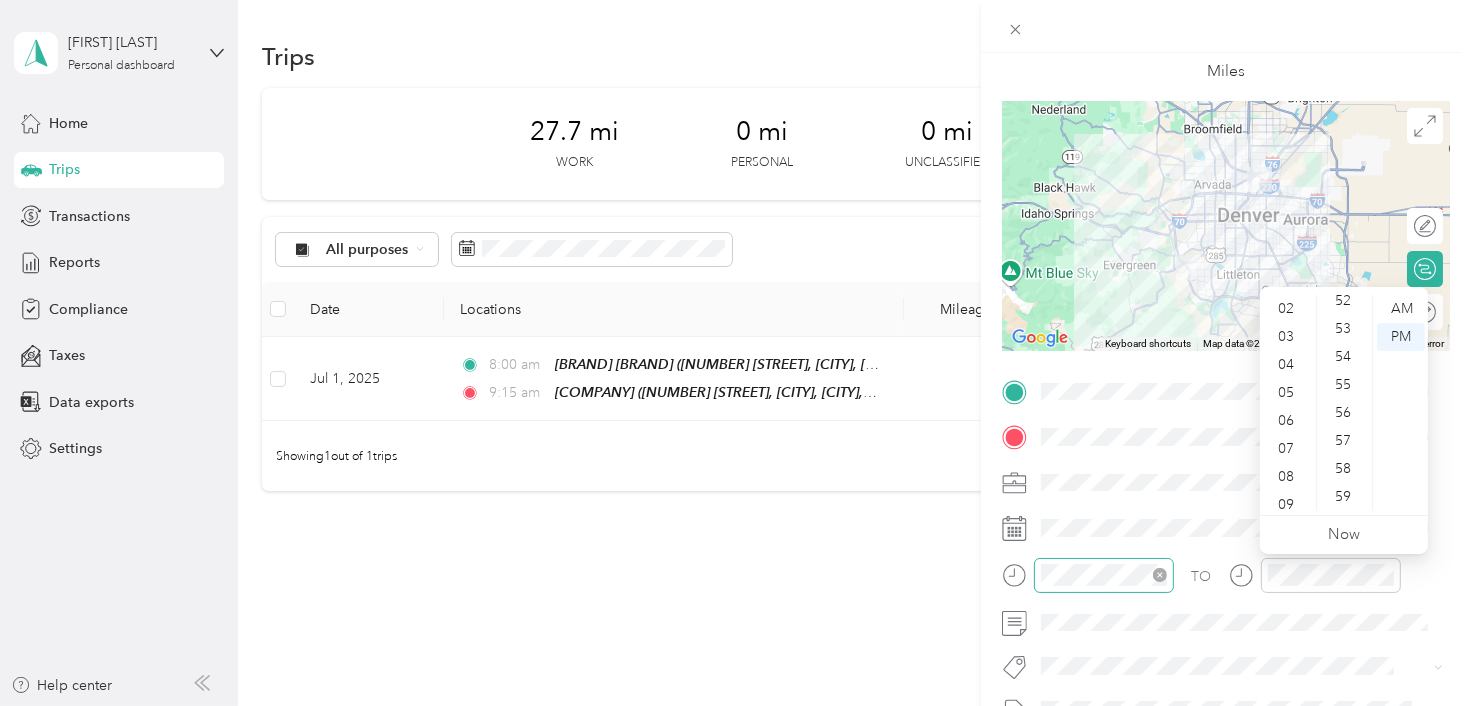 scroll, scrollTop: 0, scrollLeft: 0, axis: both 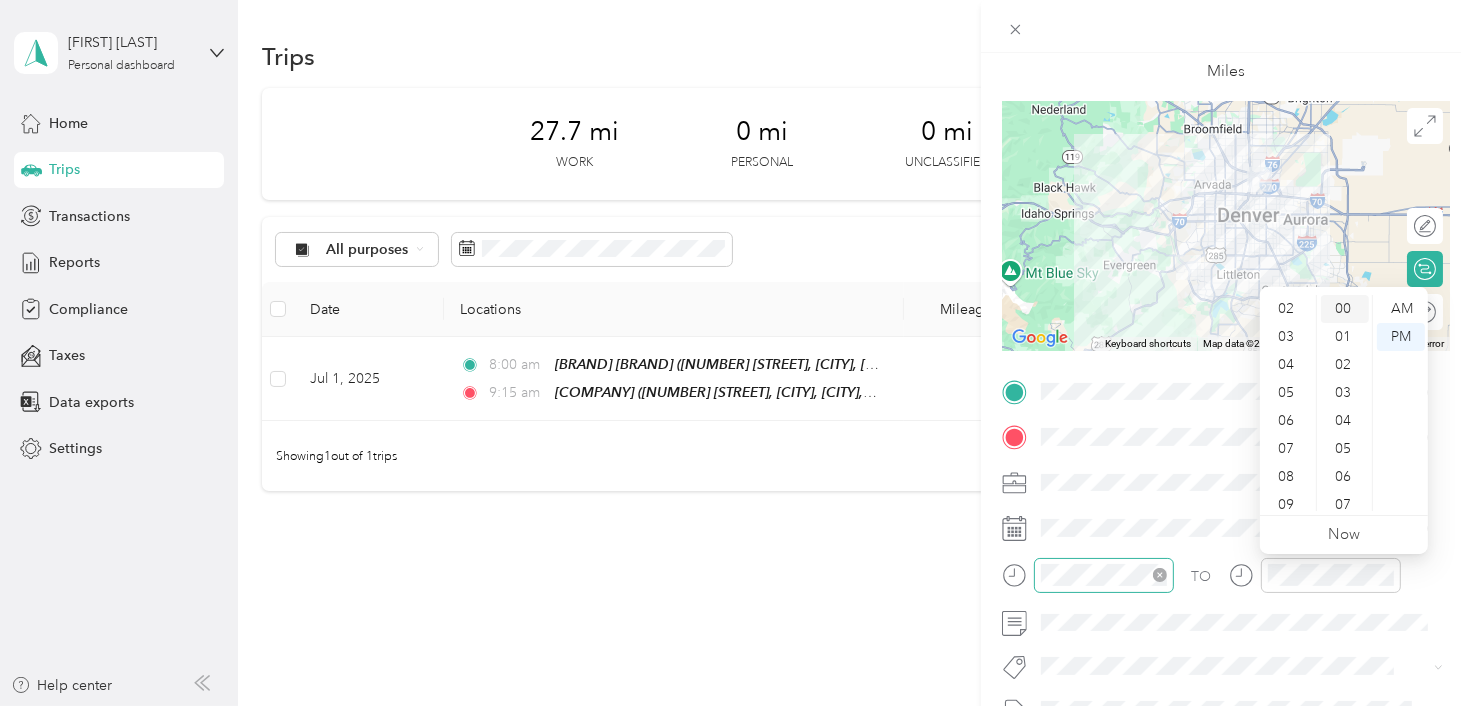 click on "00" at bounding box center (1345, 309) 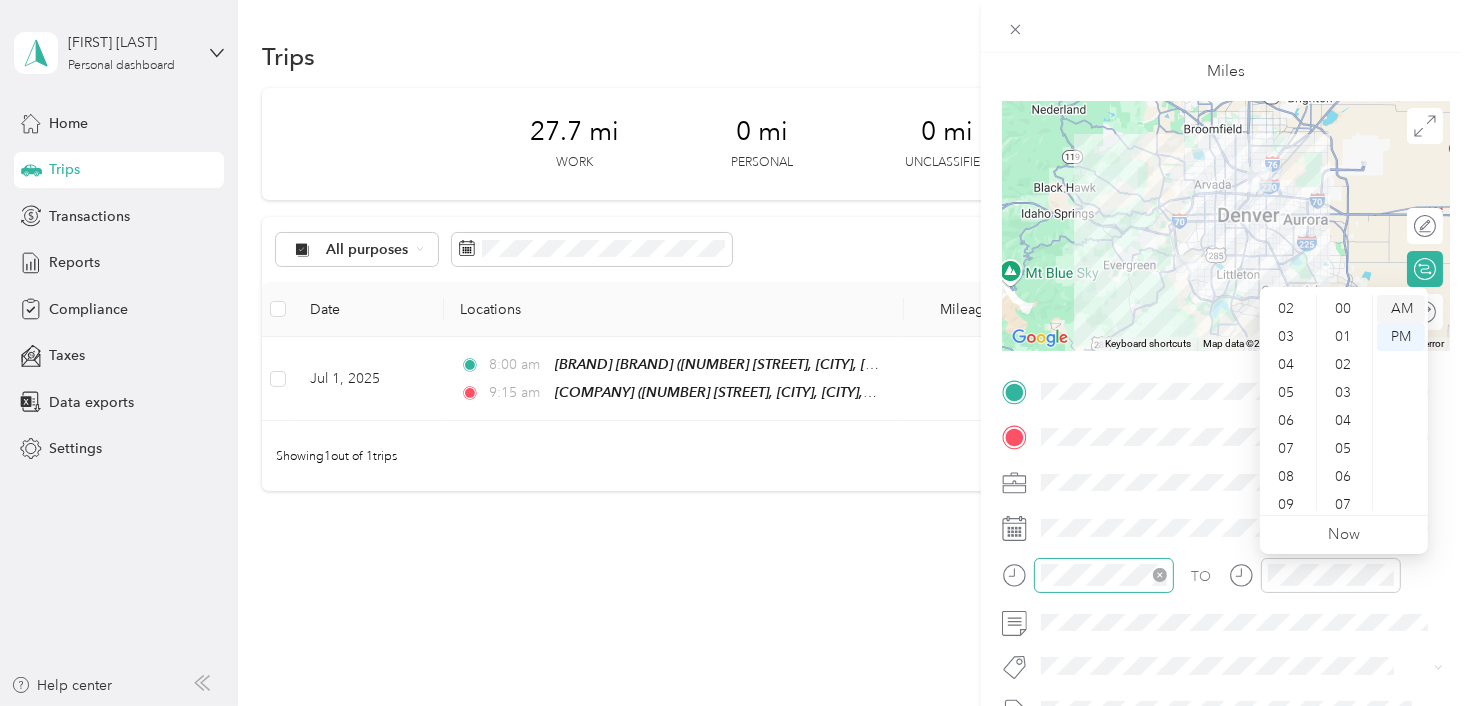 click on "AM" at bounding box center [1401, 309] 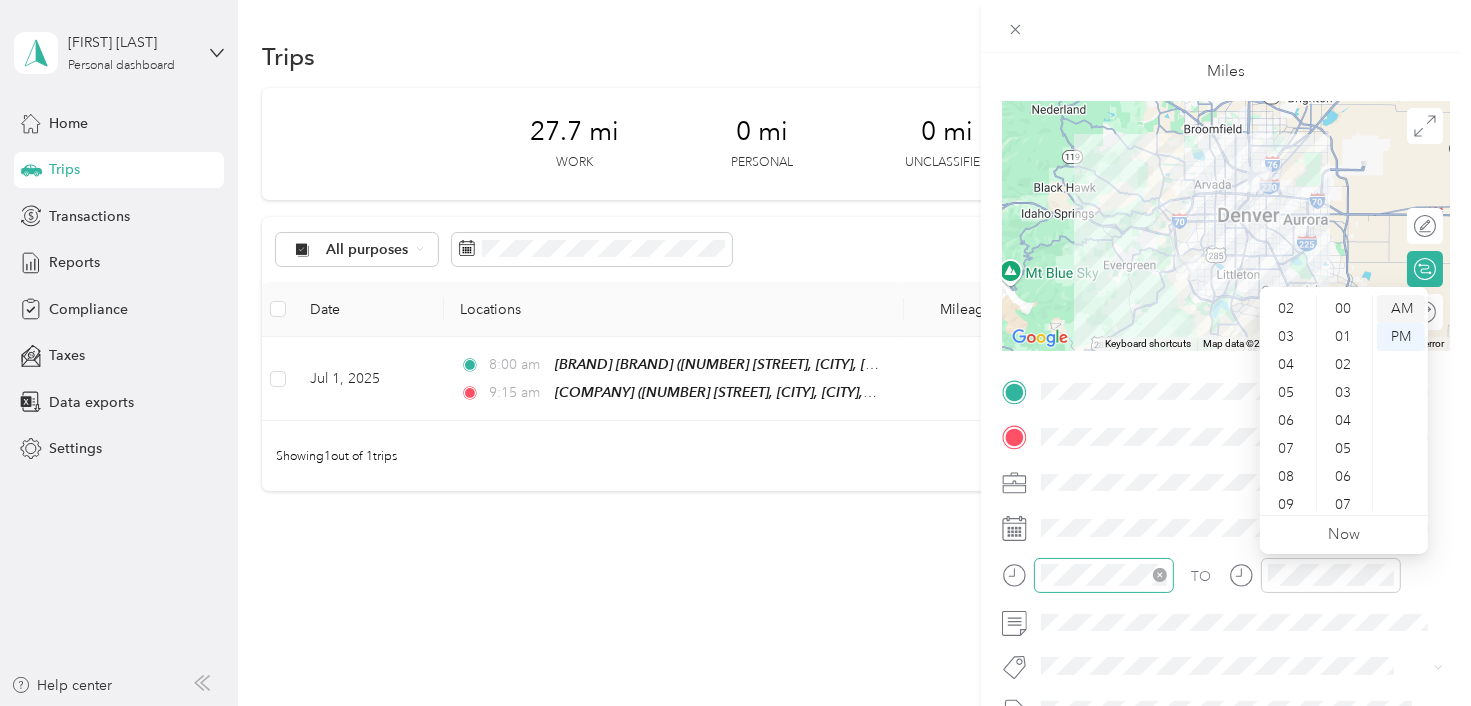click on "AM" at bounding box center (1401, 309) 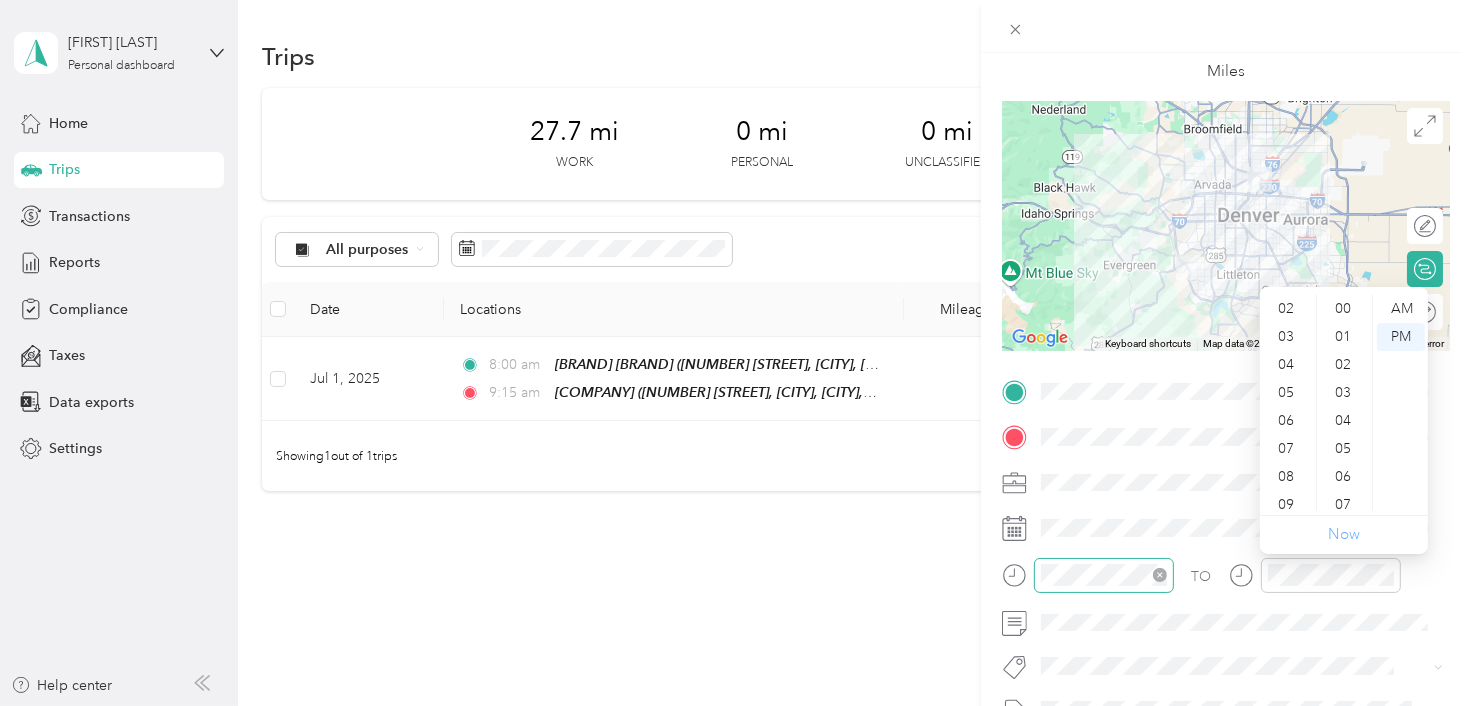 click on "Now" at bounding box center (1344, 534) 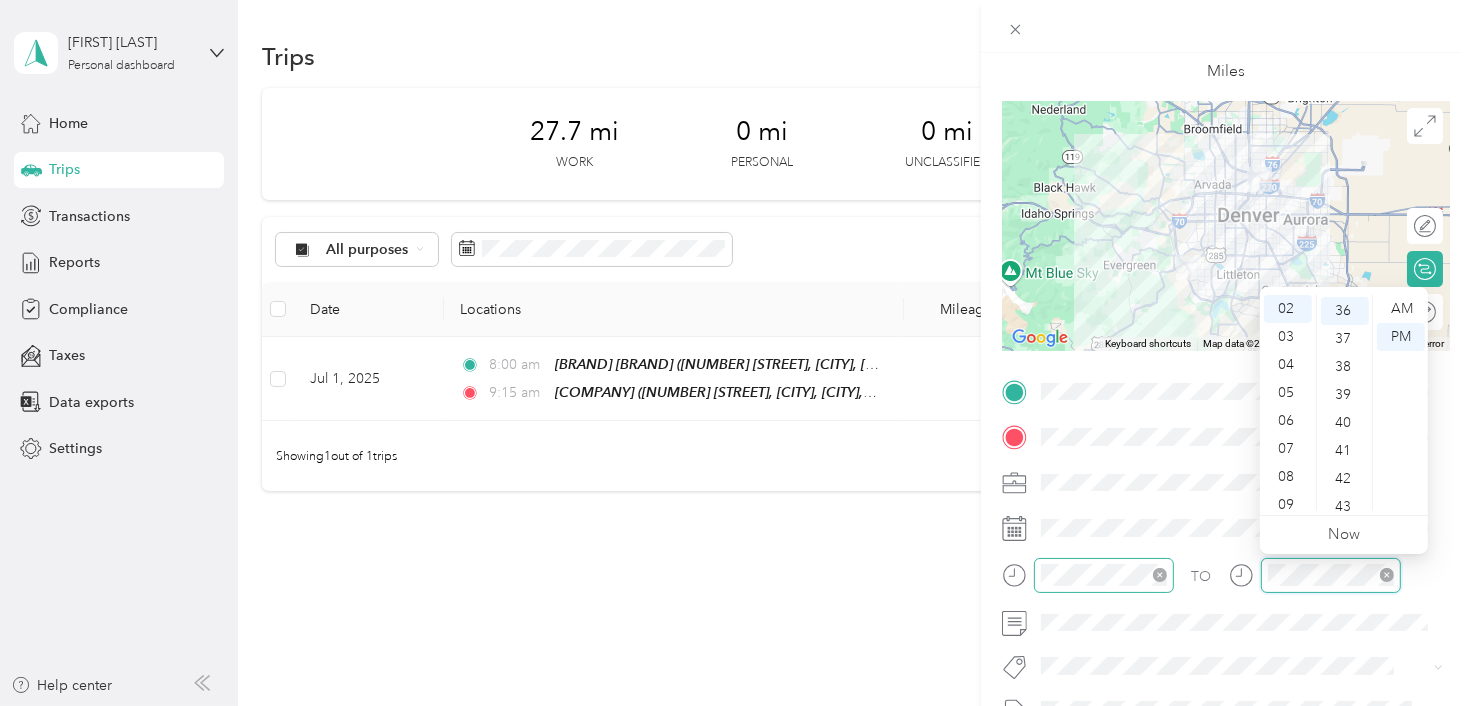scroll, scrollTop: 1008, scrollLeft: 0, axis: vertical 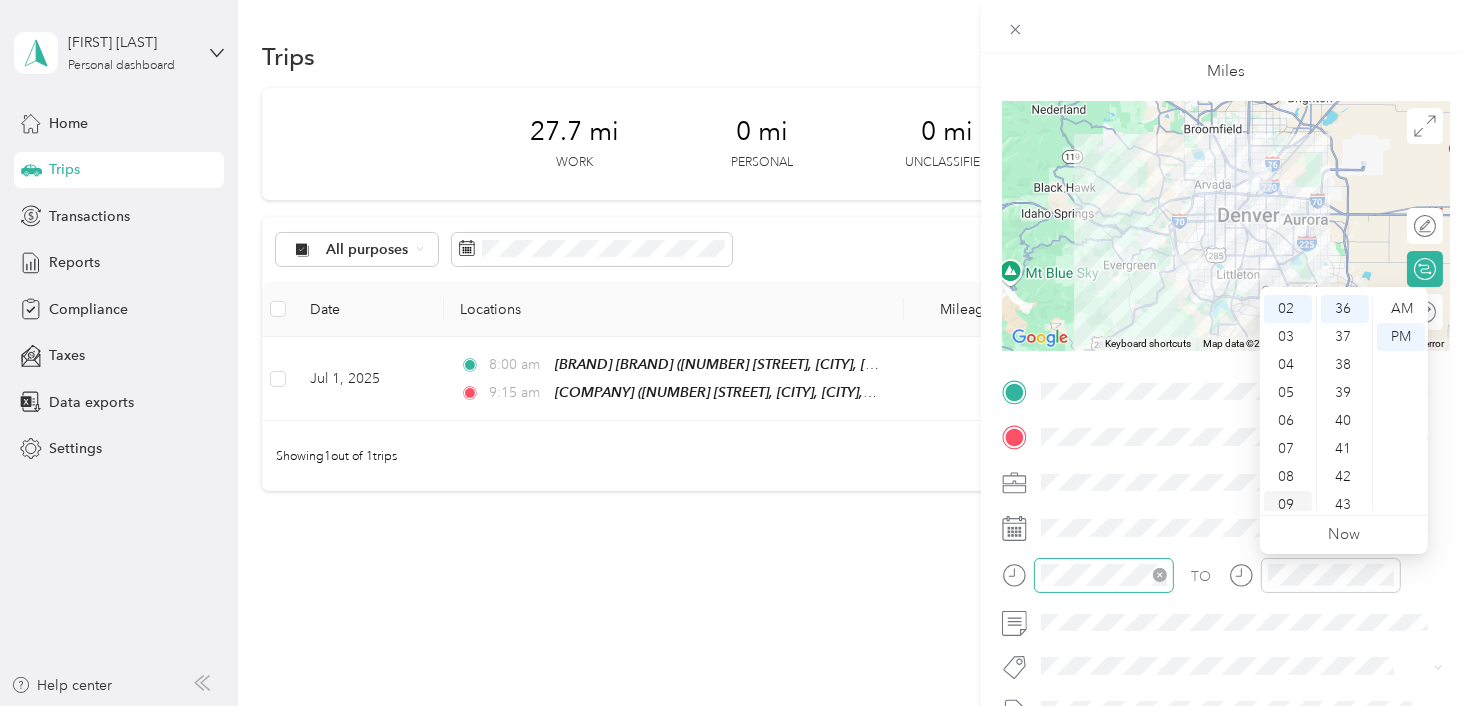 click on "09" at bounding box center (1288, 505) 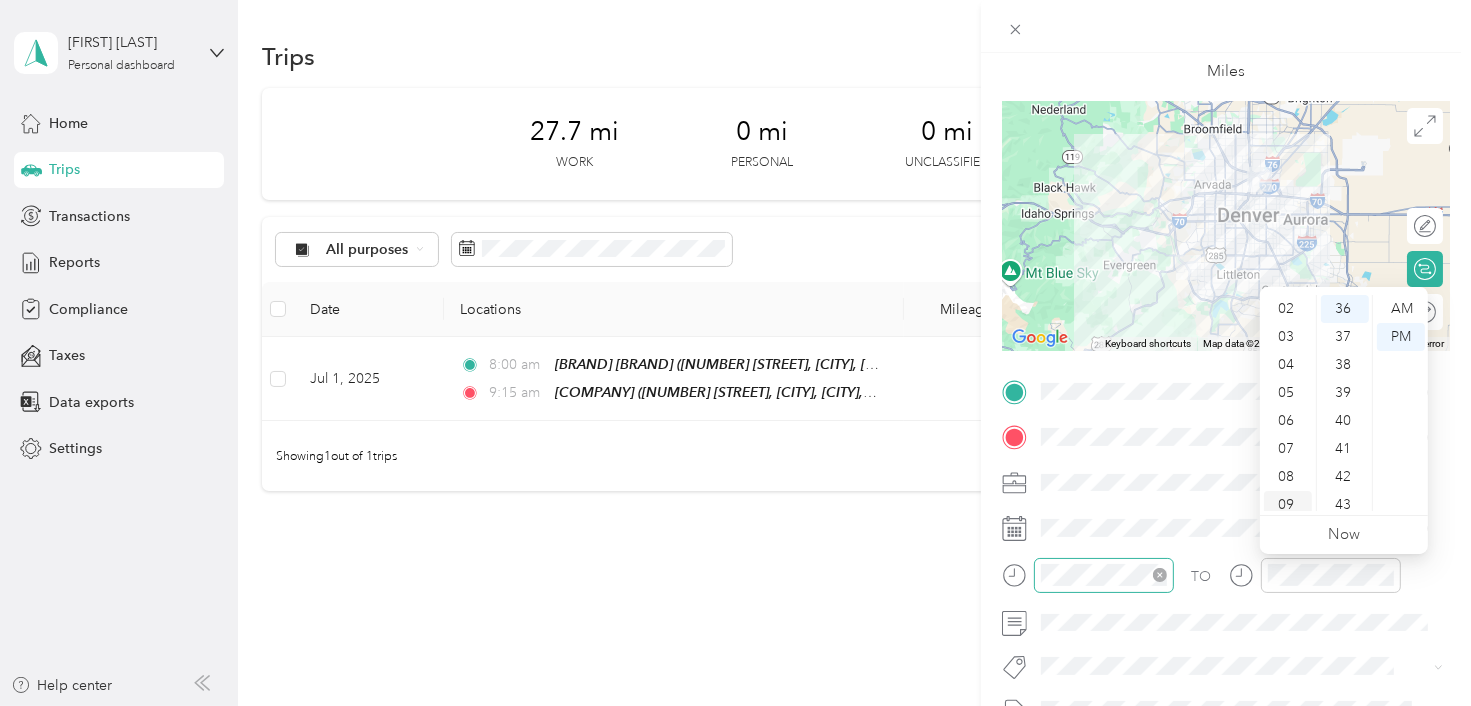 scroll, scrollTop: 120, scrollLeft: 0, axis: vertical 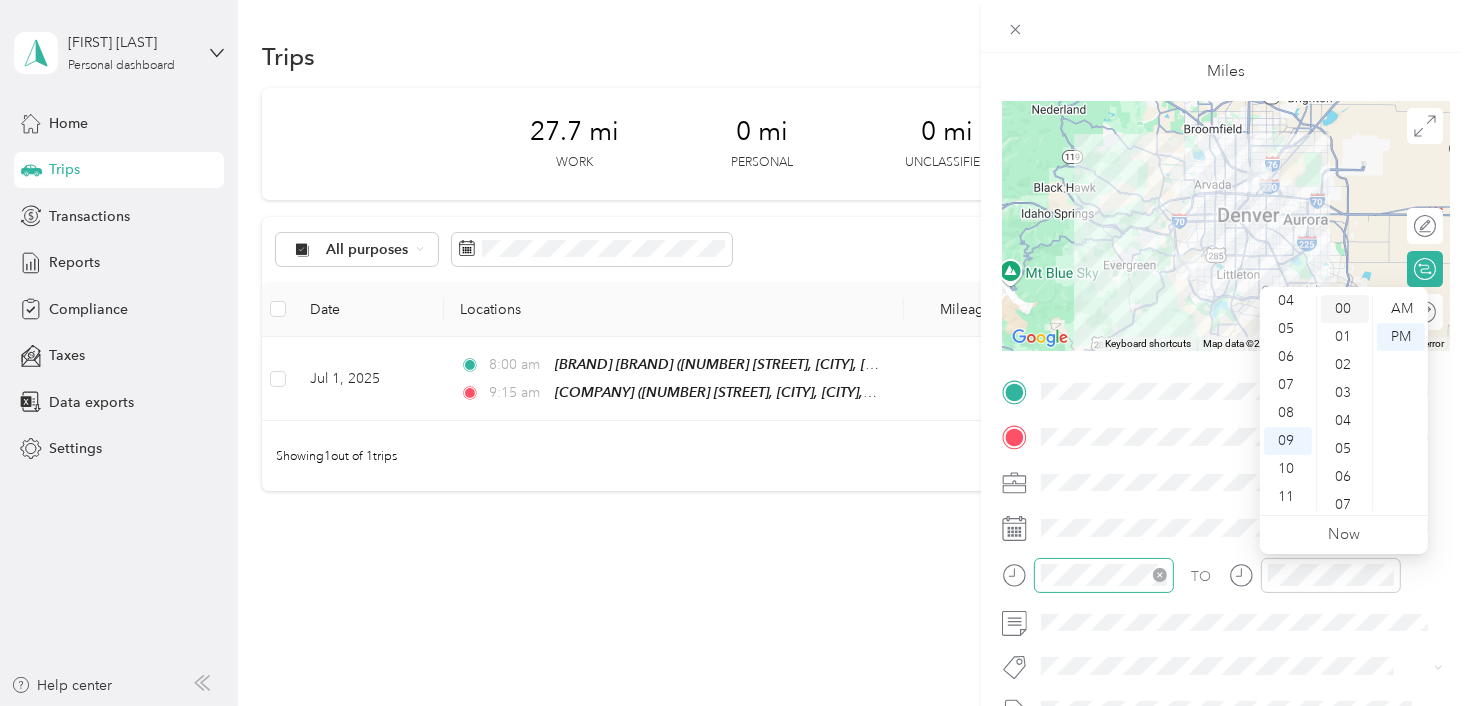 click on "00" at bounding box center (1345, 309) 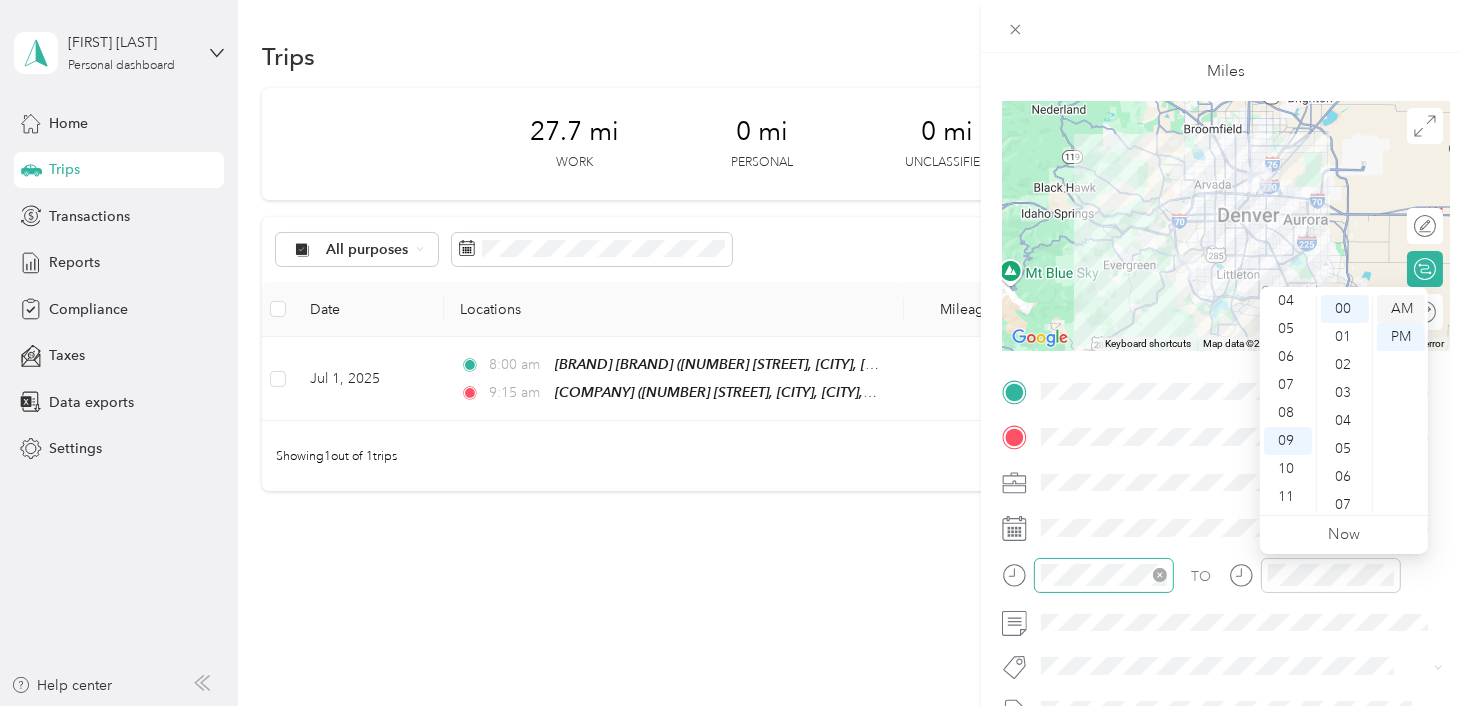 click on "AM" at bounding box center [1401, 309] 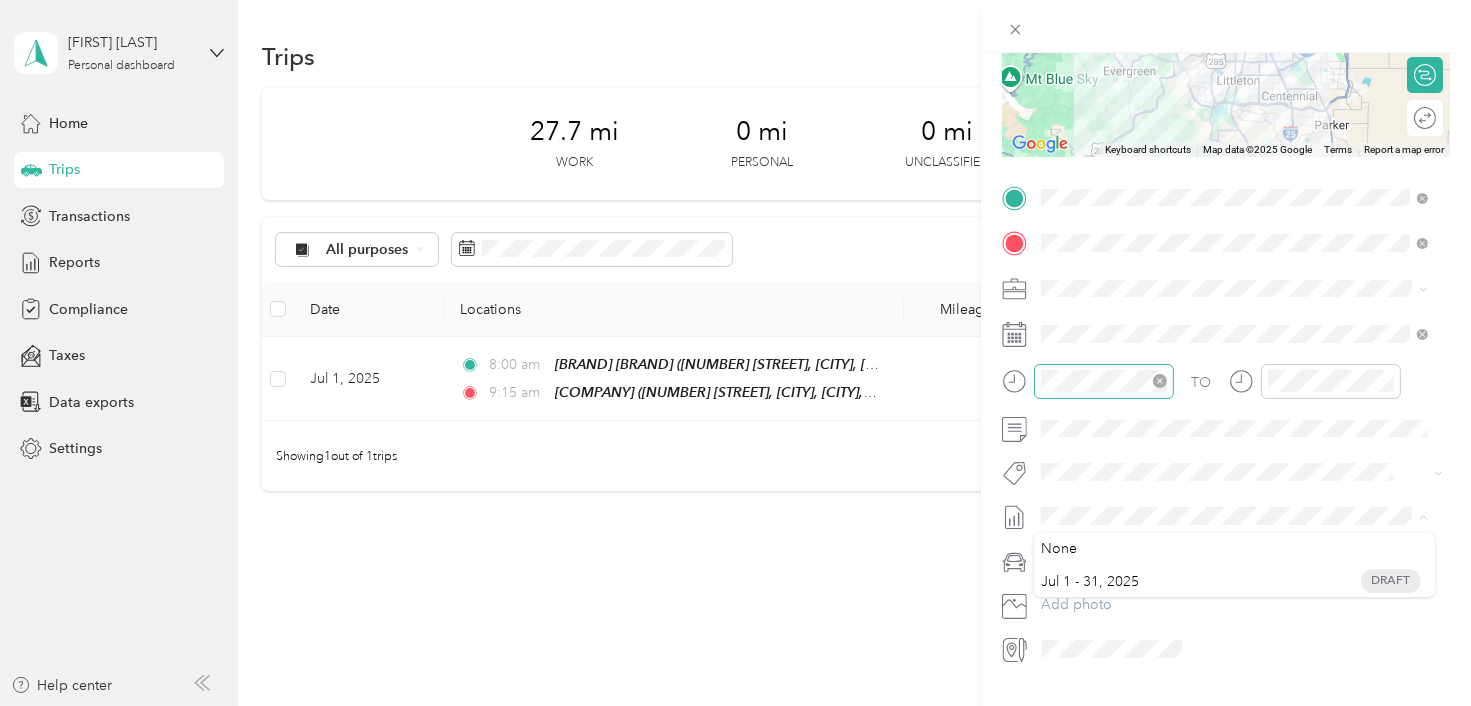 scroll, scrollTop: 296, scrollLeft: 0, axis: vertical 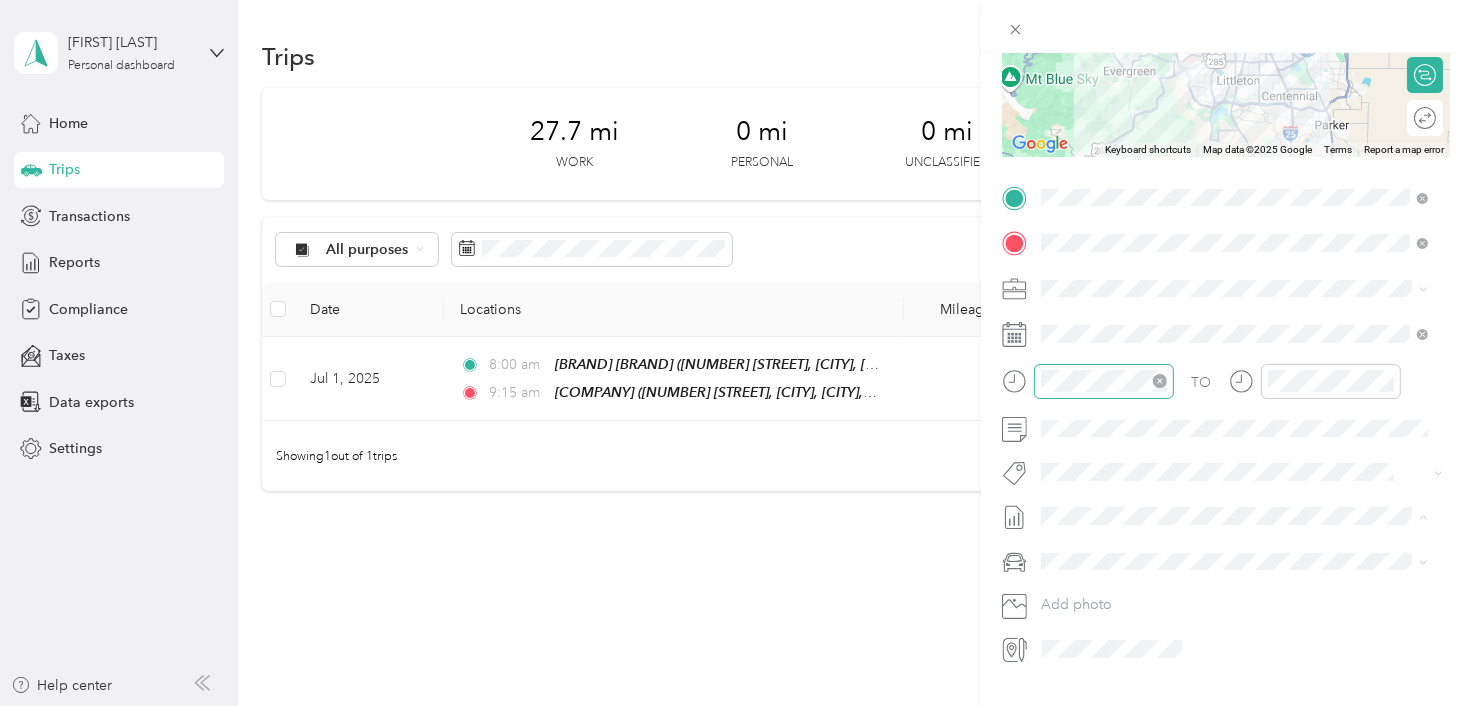 click on "Jul 1 - 31, 2025" at bounding box center [1090, 581] 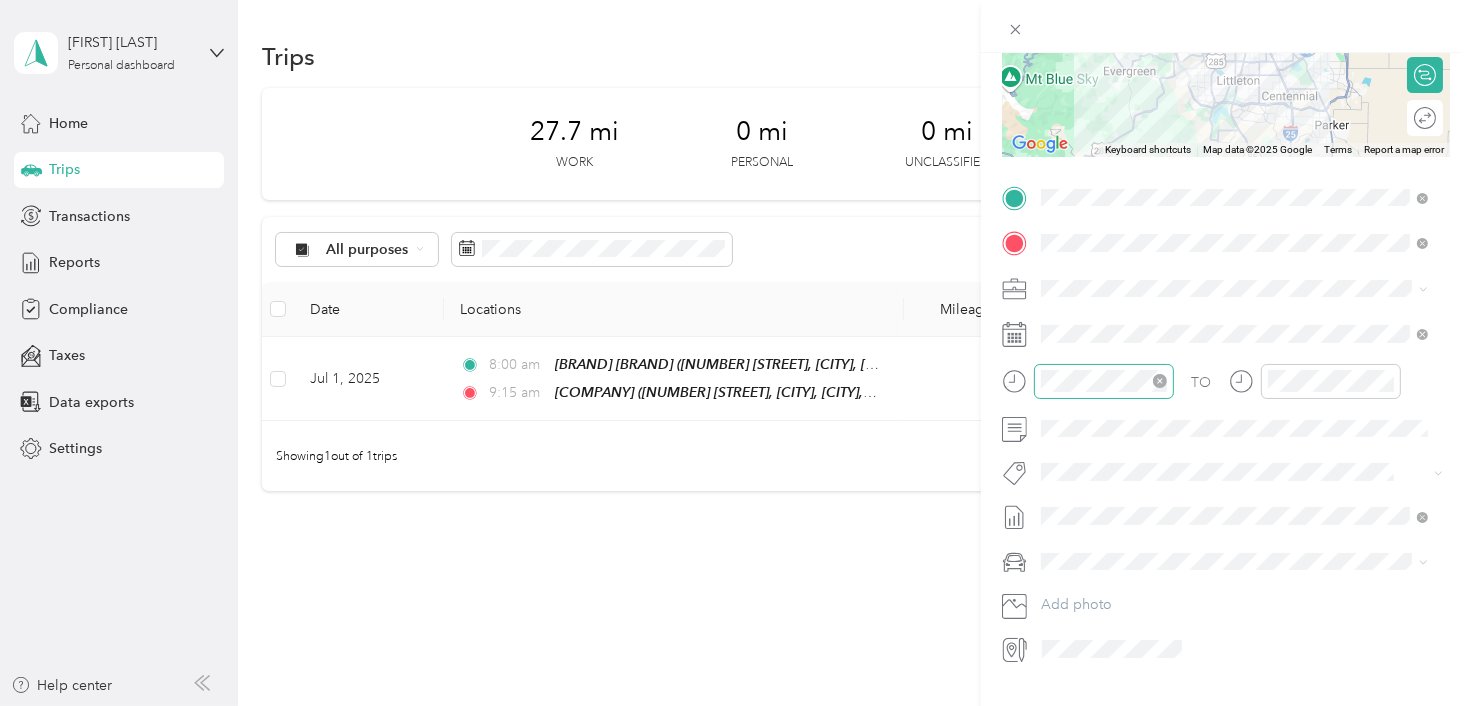 click on "Volkswagen Tiguan" at bounding box center (1109, 596) 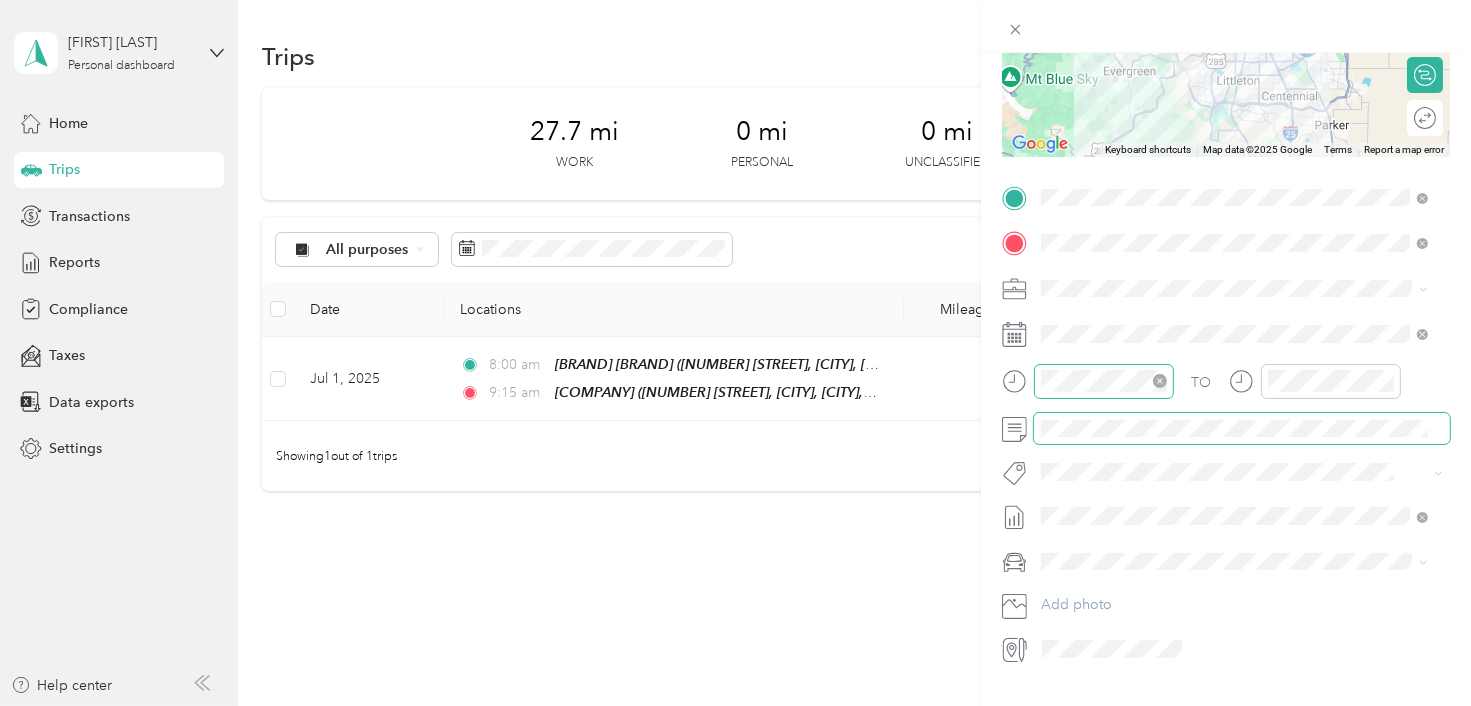 scroll, scrollTop: 0, scrollLeft: 0, axis: both 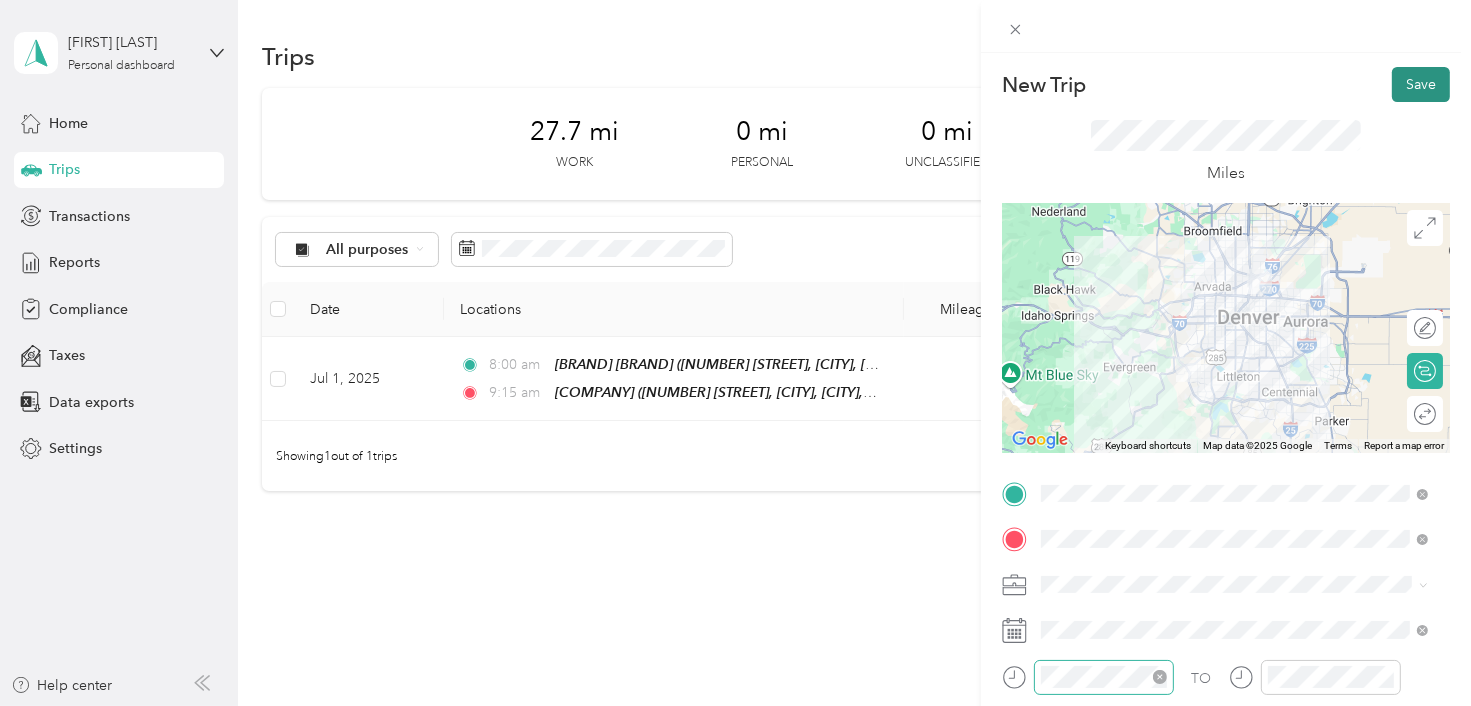 click on "Save" at bounding box center (1421, 84) 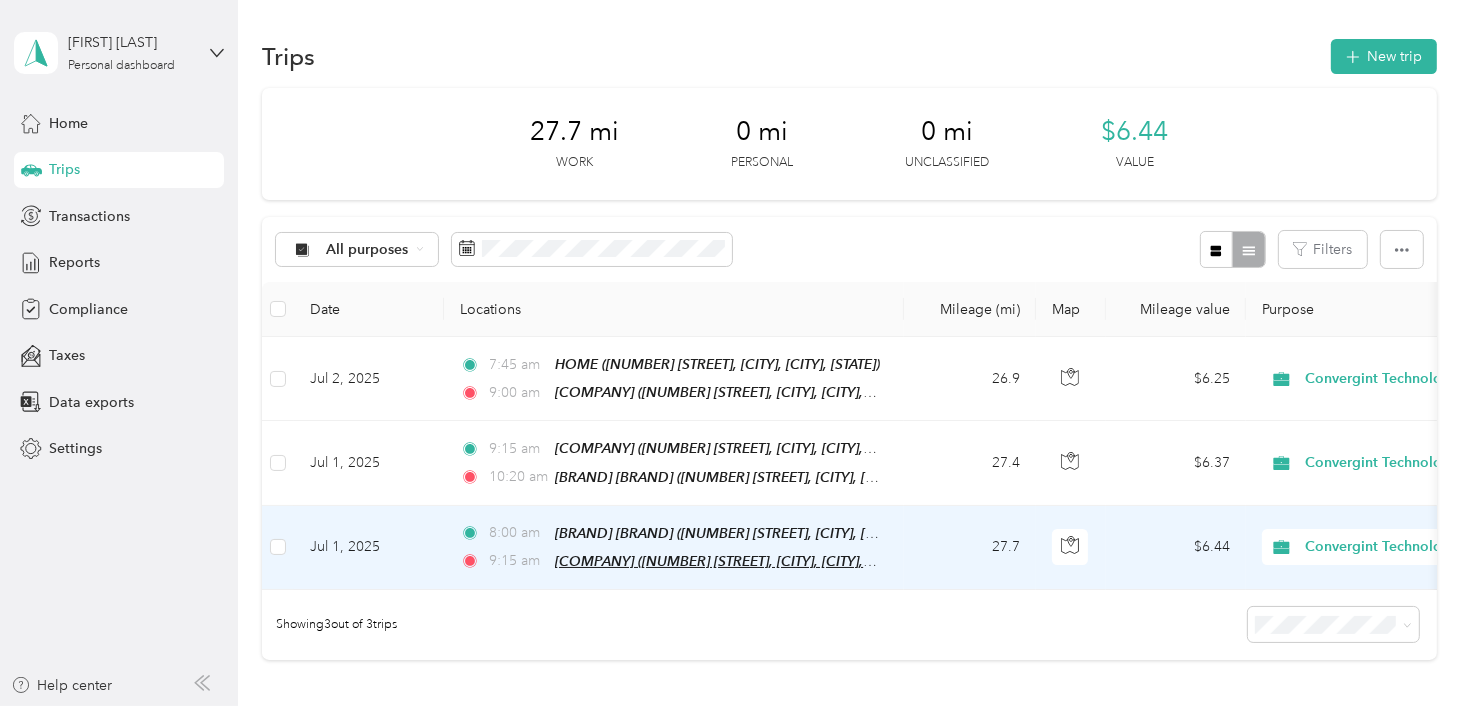 click on "[COMPANY] ([NUMBER] [STREET], [CITY], [CITY], [STATE])" at bounding box center (735, 561) 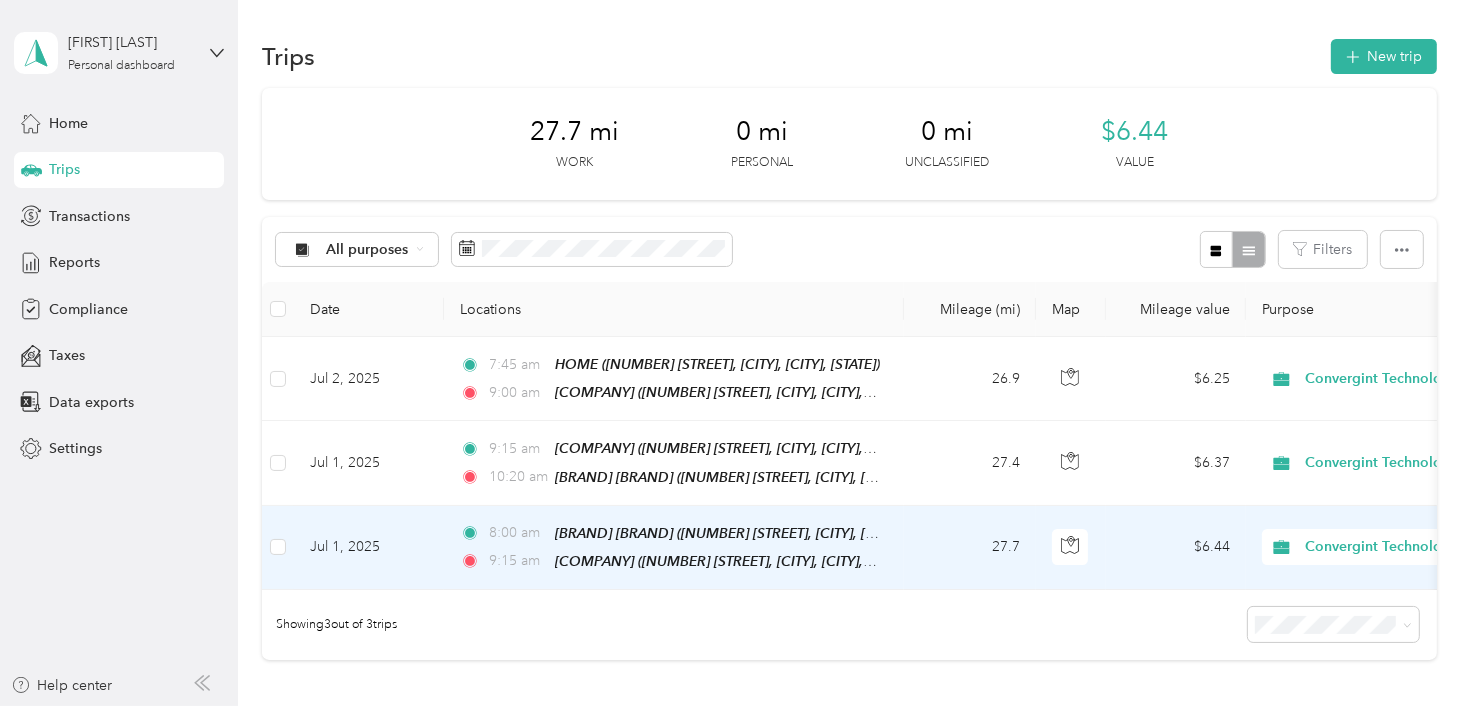 click on "27.7" at bounding box center [970, 548] 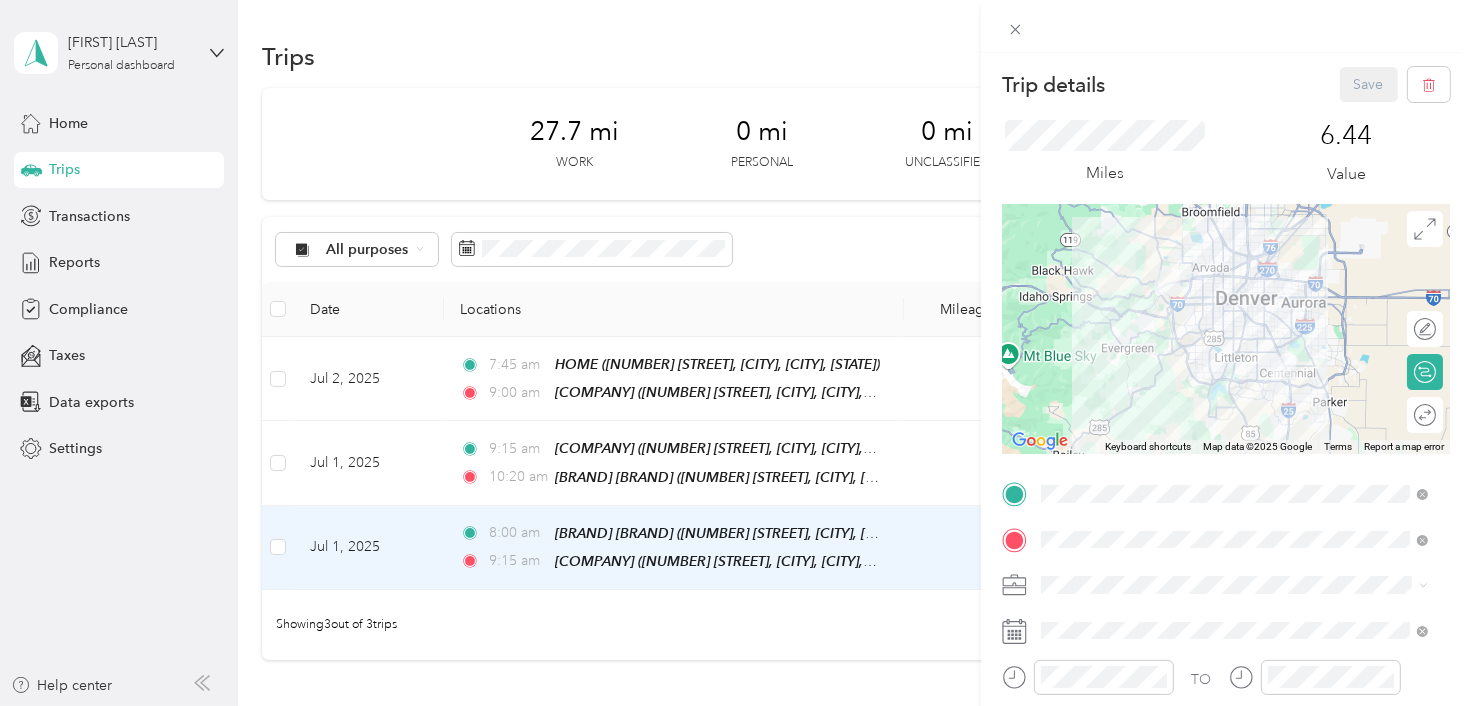 click on "Trip details Save This trip cannot be edited because it is either under review, approved, or paid. Contact your Team Manager to edit it. Miles [NUMBER] Value  ← Move left → Move right ↑ Move up ↓ Move down + Zoom in - Zoom out Home Jump left by [PERCENT]% End Jump right by [PERCENT]% Page Up Jump up by [PERCENT]% Page Down Jump down by [PERCENT]% Keyboard shortcuts Map Data Map data ©[YEAR] Google Map data ©[YEAR] Google [NUMBER] km  Click to toggle between metric and imperial units Terms Report a map error Edit route Calculate route Round trip TO Add photo" at bounding box center [735, 353] 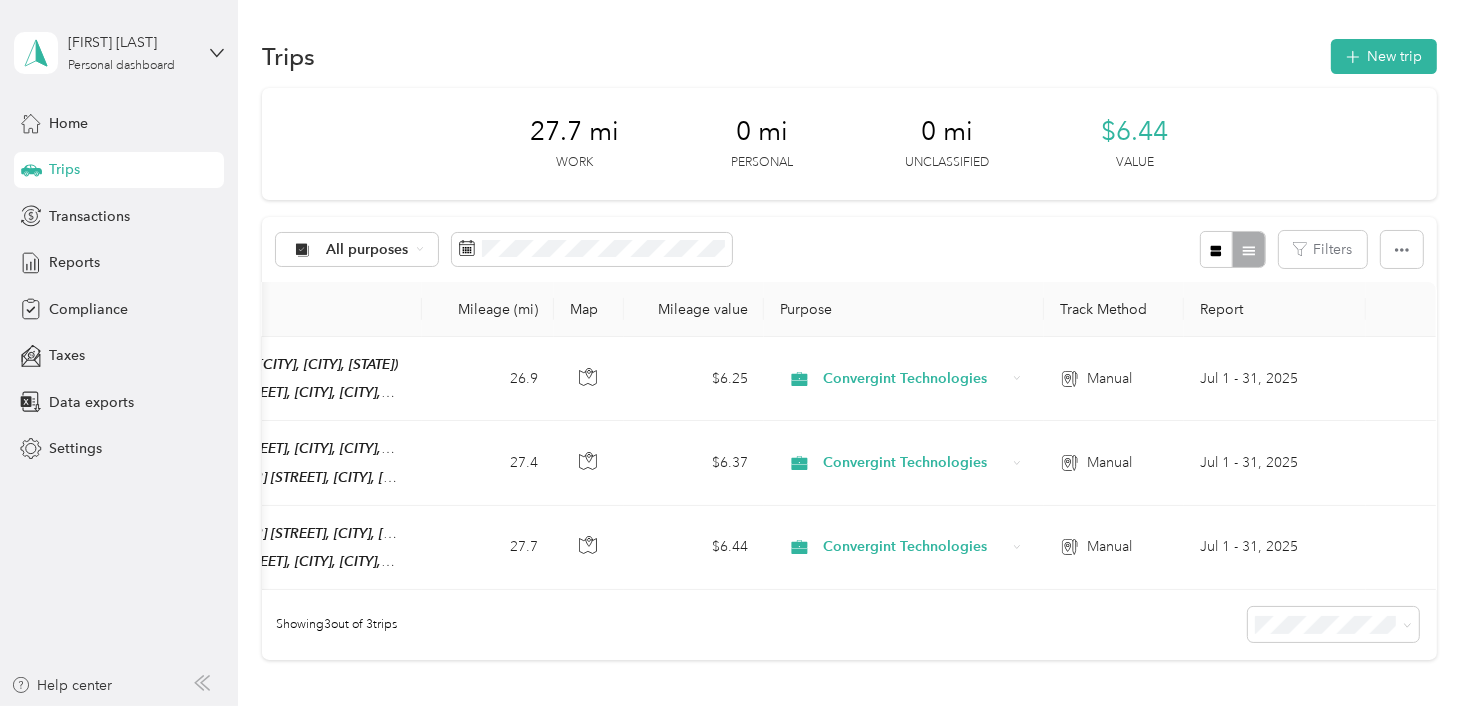 scroll, scrollTop: 0, scrollLeft: 0, axis: both 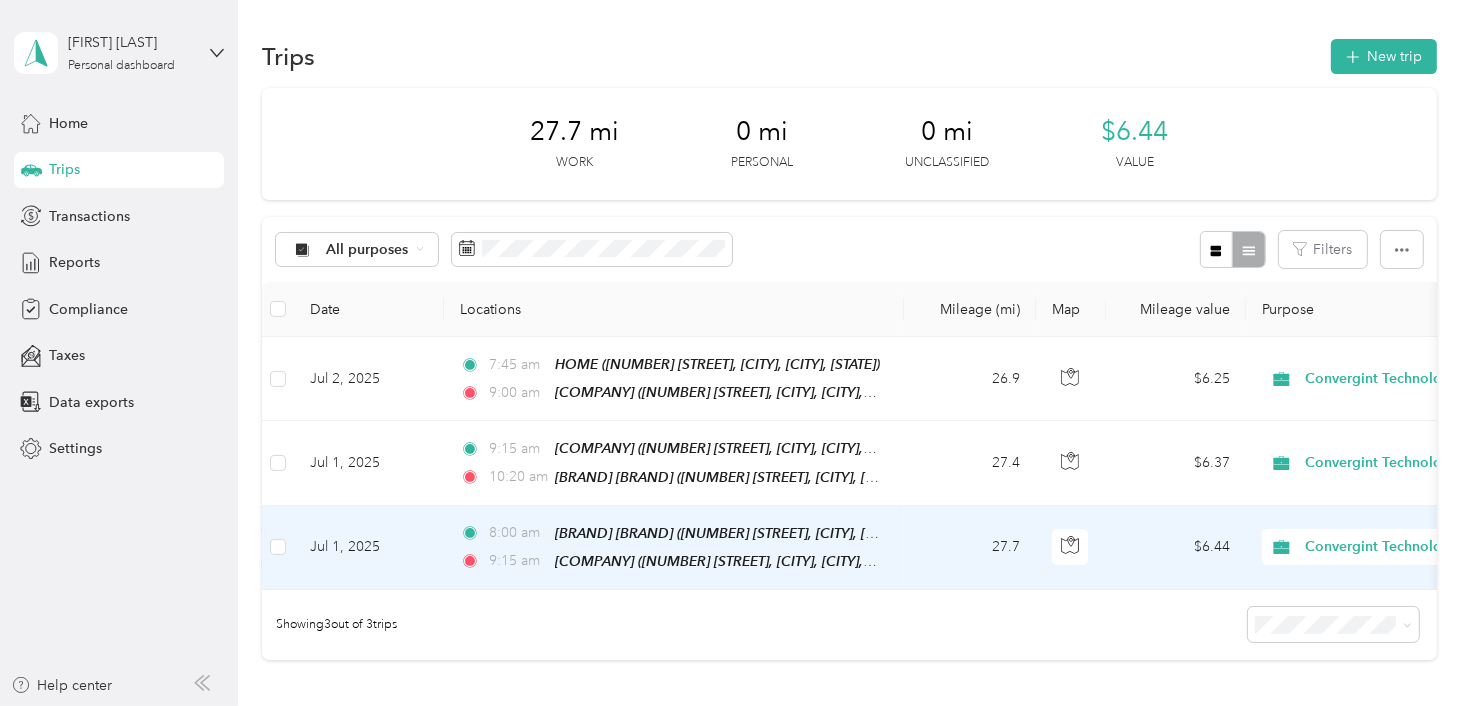 click on "Jul 1, 2025" at bounding box center [369, 548] 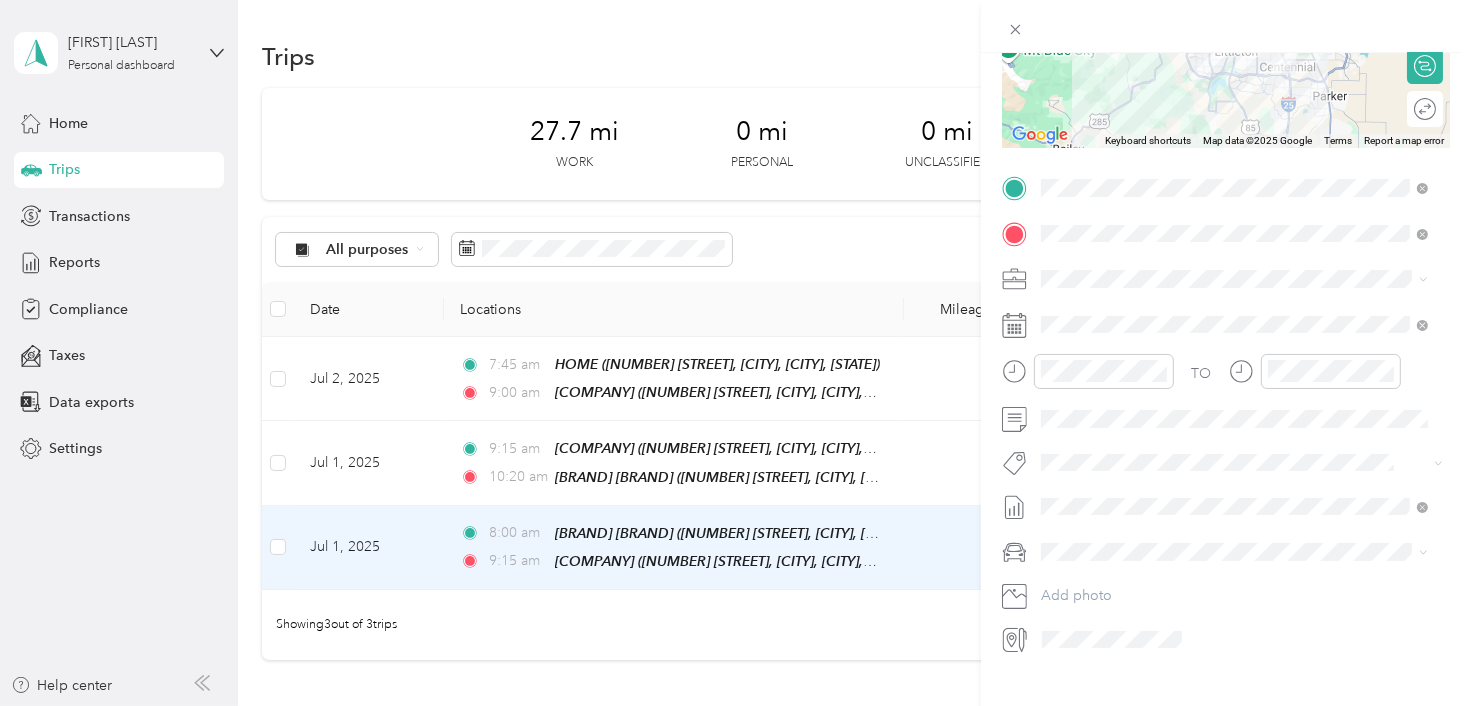scroll, scrollTop: 308, scrollLeft: 0, axis: vertical 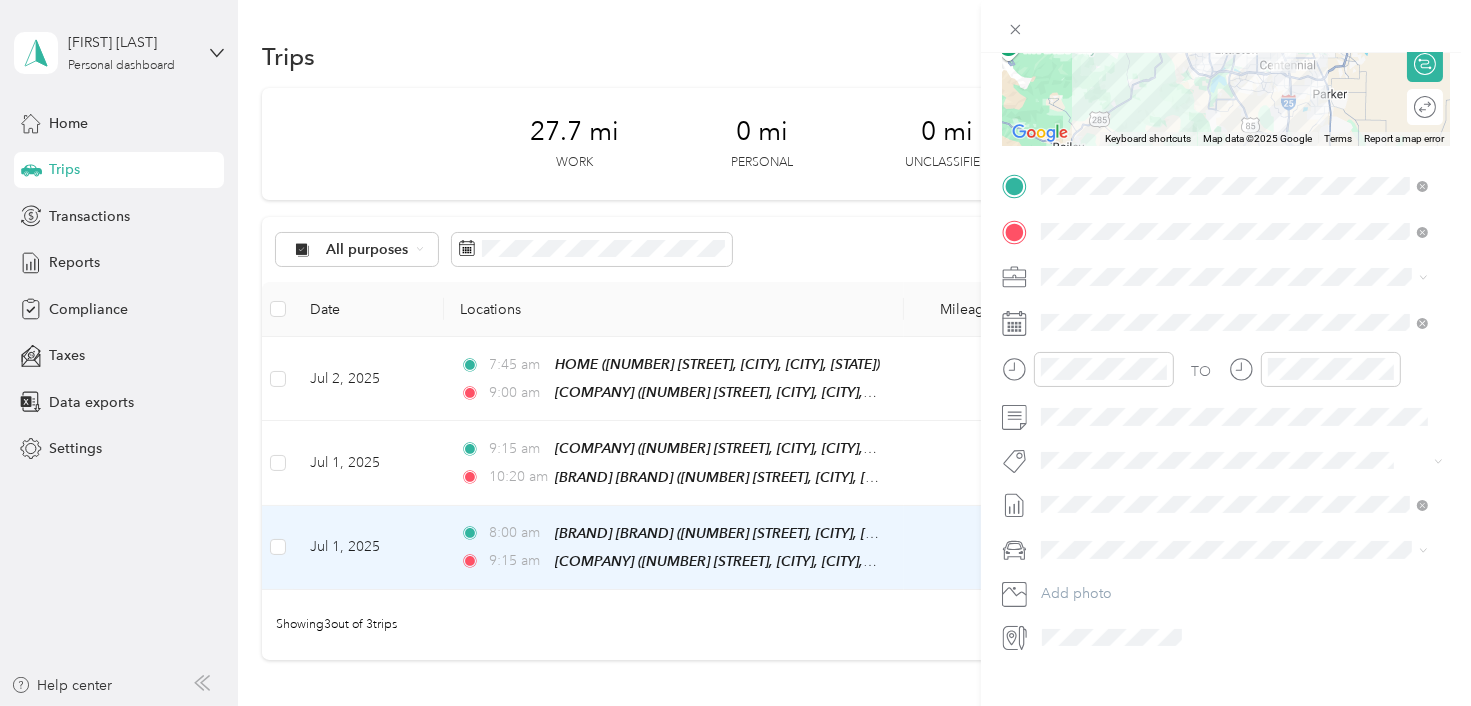 click on "Trip details Save This trip cannot be edited because it is either under review, approved, or paid. Contact your Team Manager to edit it. Miles [NUMBER] Value  ← Move left → Move right ↑ Move up ↓ Move down + Zoom in - Zoom out Home Jump left by [PERCENT]% End Jump right by [PERCENT]% Page Up Jump up by [PERCENT]% Page Down Jump down by [PERCENT]% Keyboard shortcuts Map Data Map data ©[YEAR] Google Map data ©[YEAR] Google [NUMBER] km  Click to toggle between metric and imperial units Terms Report a map error Edit route Calculate route Round trip TO Add photo" at bounding box center (735, 353) 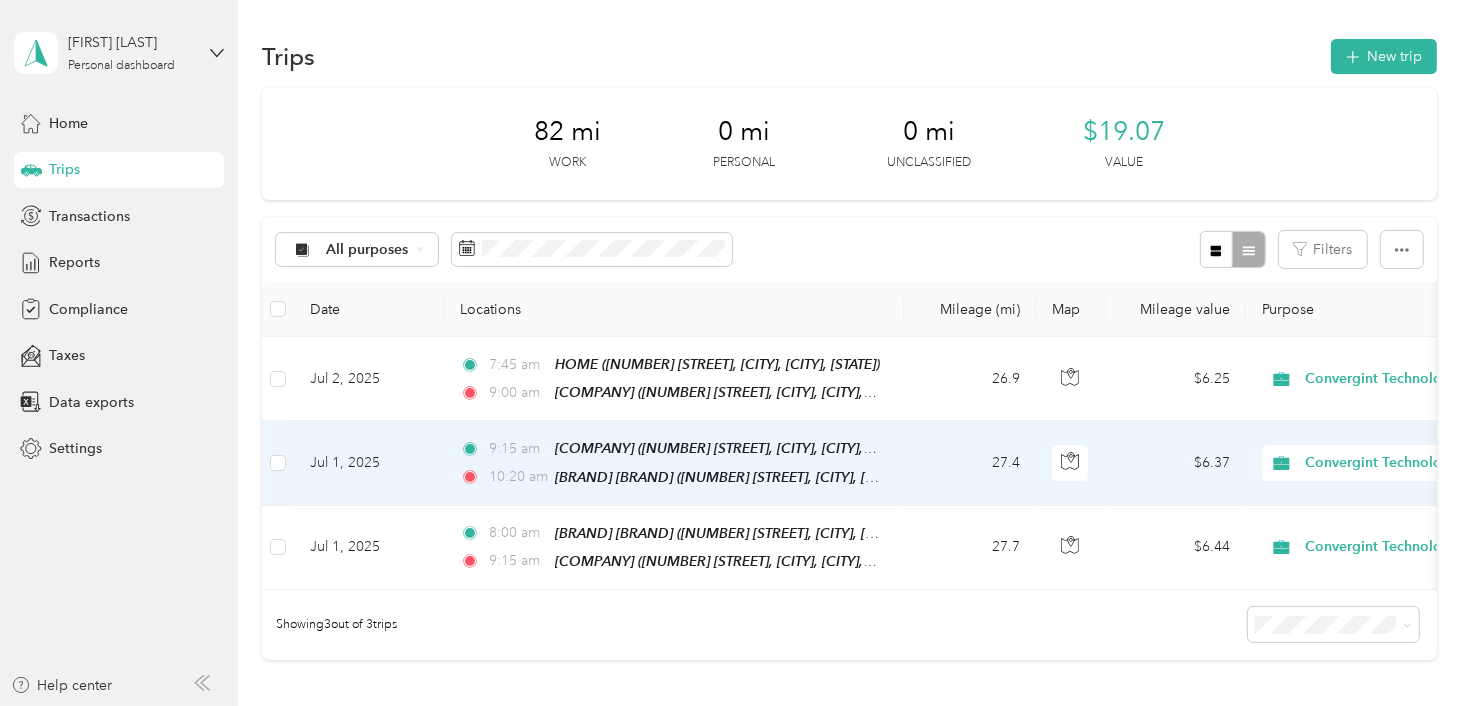 click on "Jul 1, 2025" at bounding box center (369, 463) 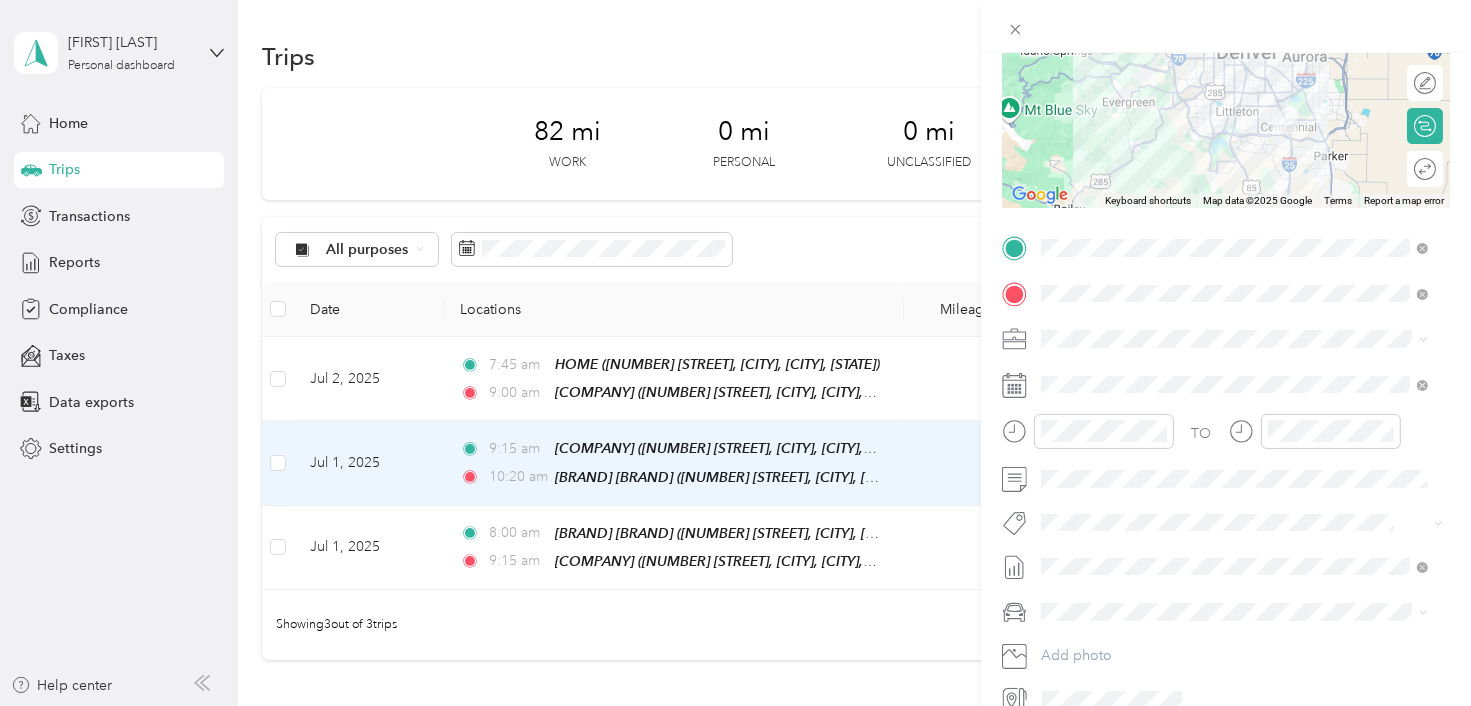 scroll, scrollTop: 272, scrollLeft: 0, axis: vertical 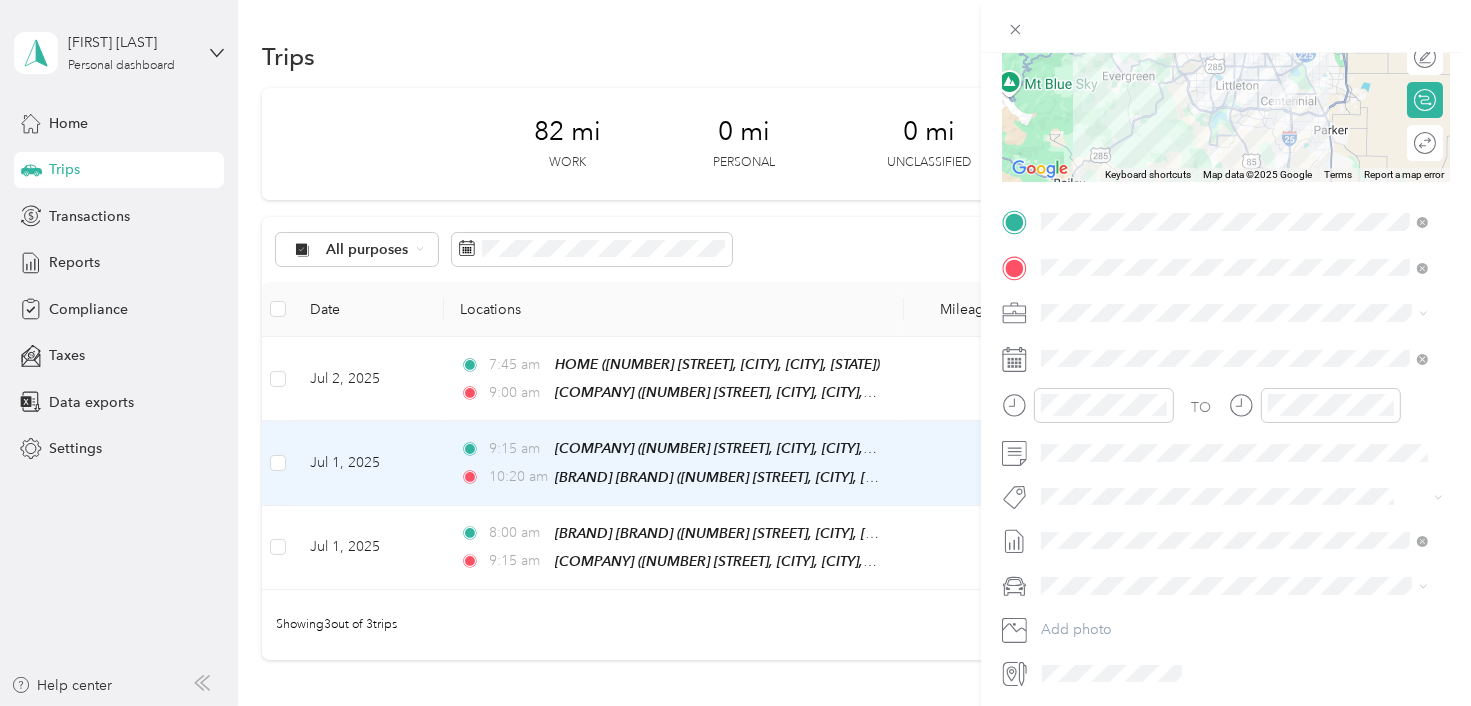 click on "Trip details Save This trip cannot be edited because it is either under review, approved, or paid. Contact your Team Manager to edit it. Miles [NUMBER] Value  ← Move left → Move right ↑ Move up ↓ Move down + Zoom in - Zoom out Home Jump left by [PERCENT]% End Jump right by [PERCENT]% Page Up Jump up by [PERCENT]% Page Down Jump down by [PERCENT]% Keyboard shortcuts Map Data Map data ©[YEAR] Google Map data ©[YEAR] Google [NUMBER] km  Click to toggle between metric and imperial units Terms Report a map error Edit route Calculate route Round trip TO Add photo" at bounding box center (735, 353) 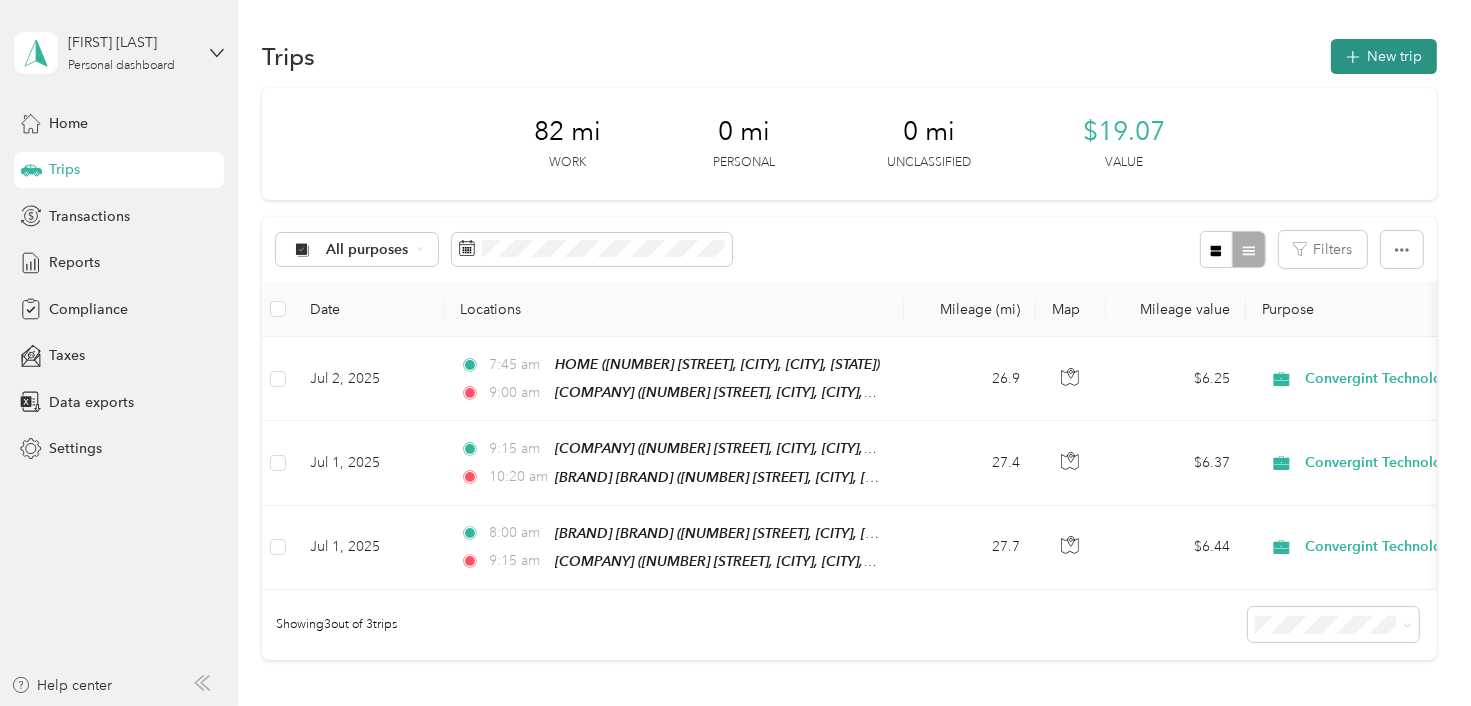 click on "New trip" at bounding box center (1384, 56) 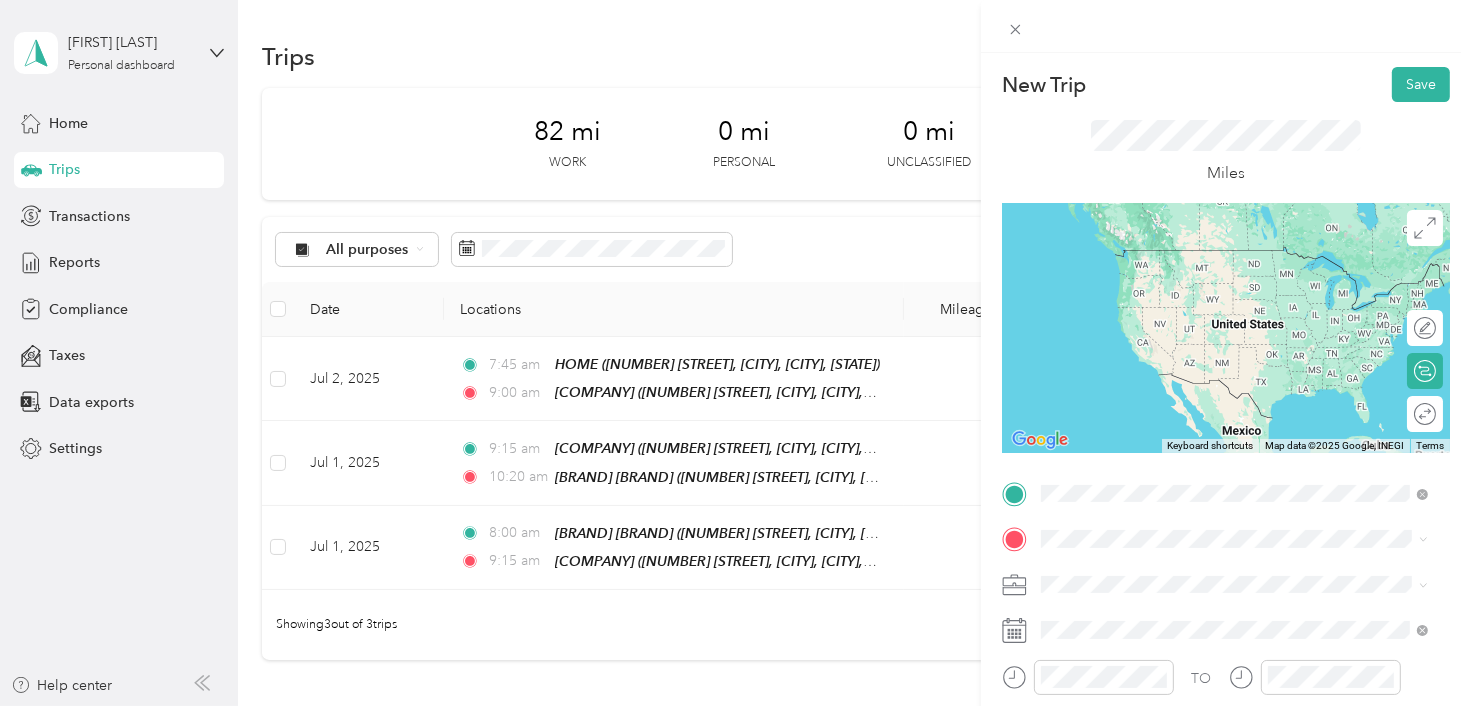 click on "[NUMBER] [STREET], [CITY], [POSTAL_CODE], [CITY], [STATE], [COUNTRY]" at bounding box center (1247, 290) 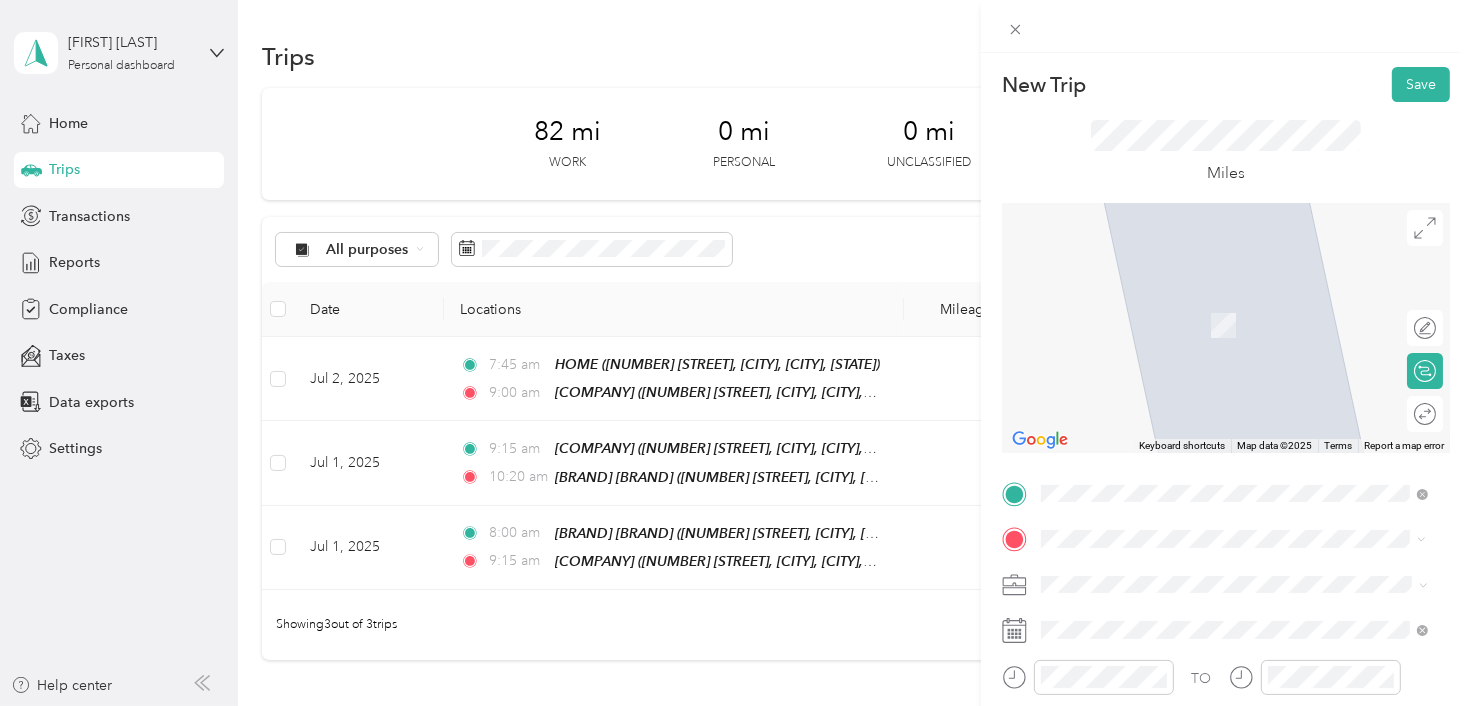 click on "[NUMBER] [STREET], [POSTAL_CODE], [CITY], [STATE], [COUNTRY]" at bounding box center (1224, 336) 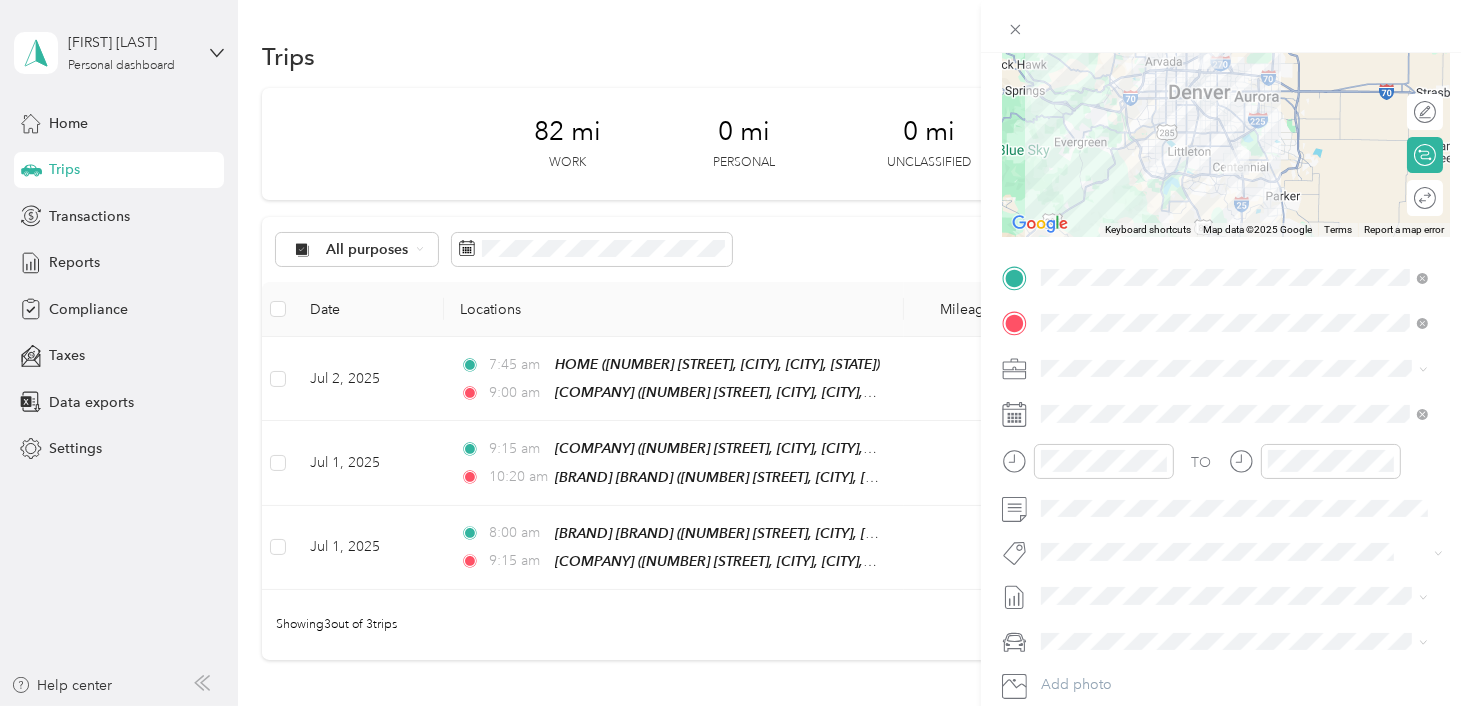 scroll, scrollTop: 217, scrollLeft: 0, axis: vertical 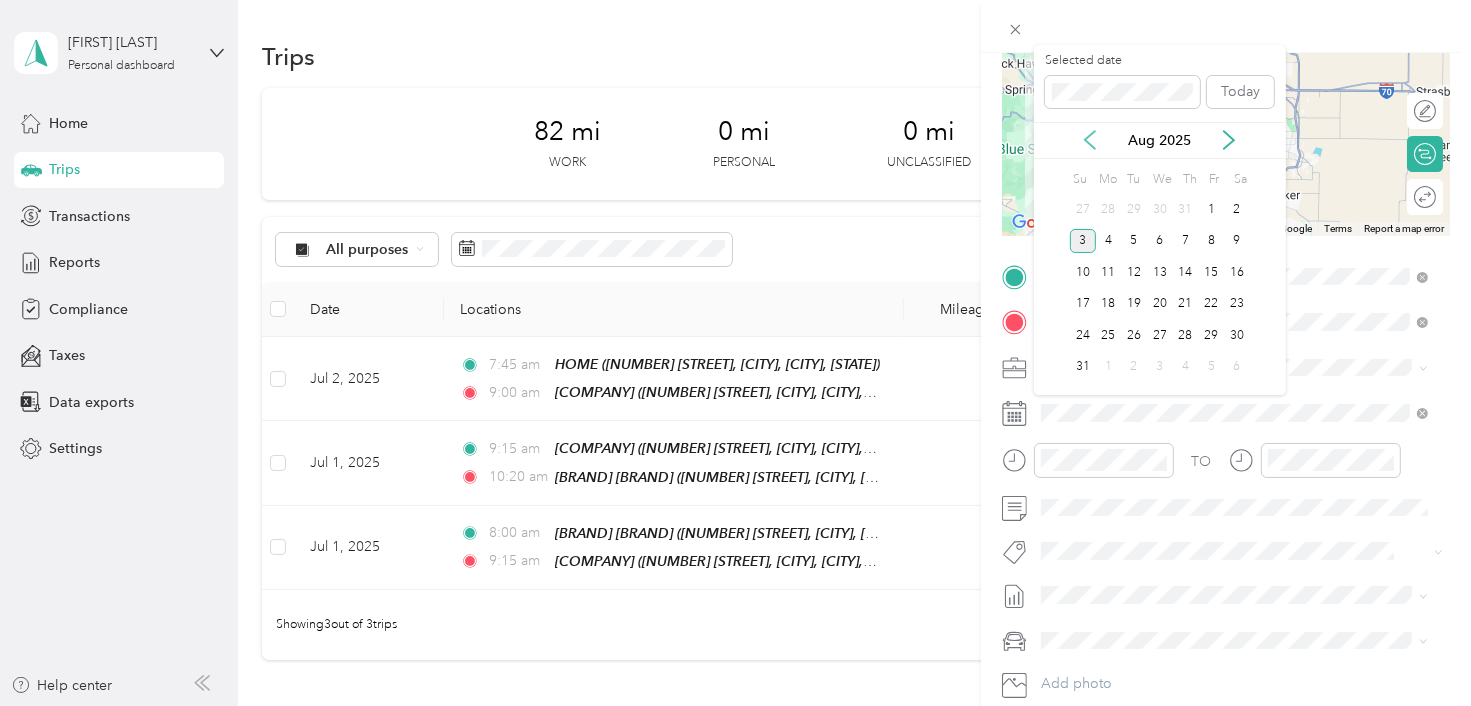 click 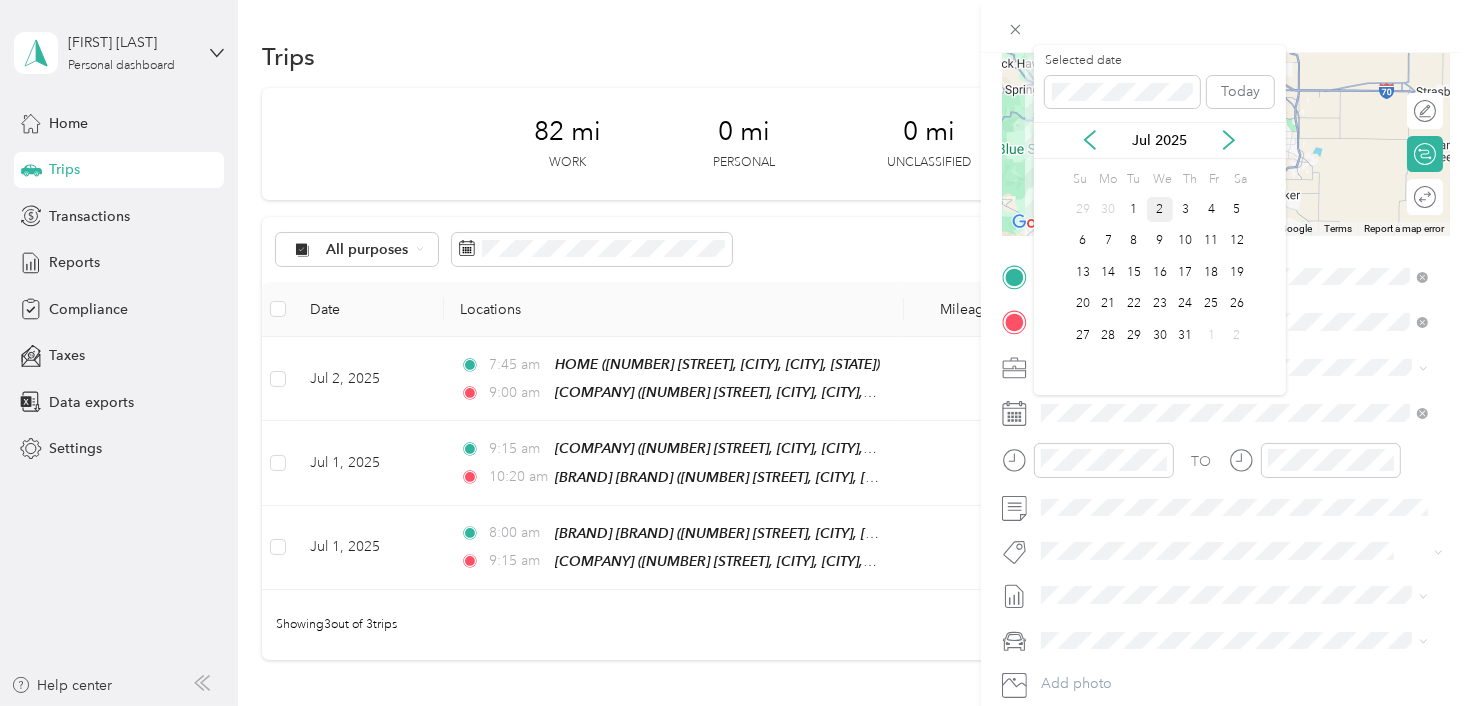 click on "2" at bounding box center (1160, 209) 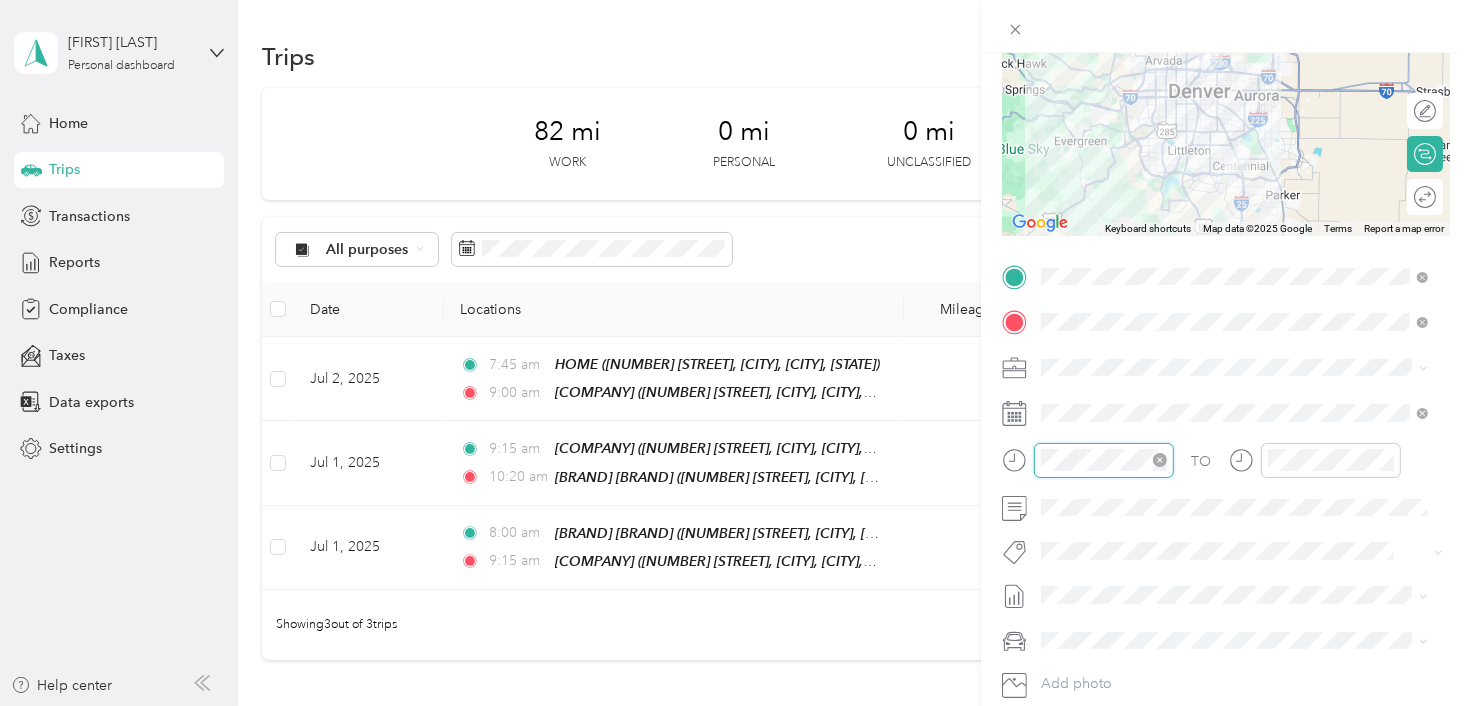 scroll, scrollTop: 56, scrollLeft: 0, axis: vertical 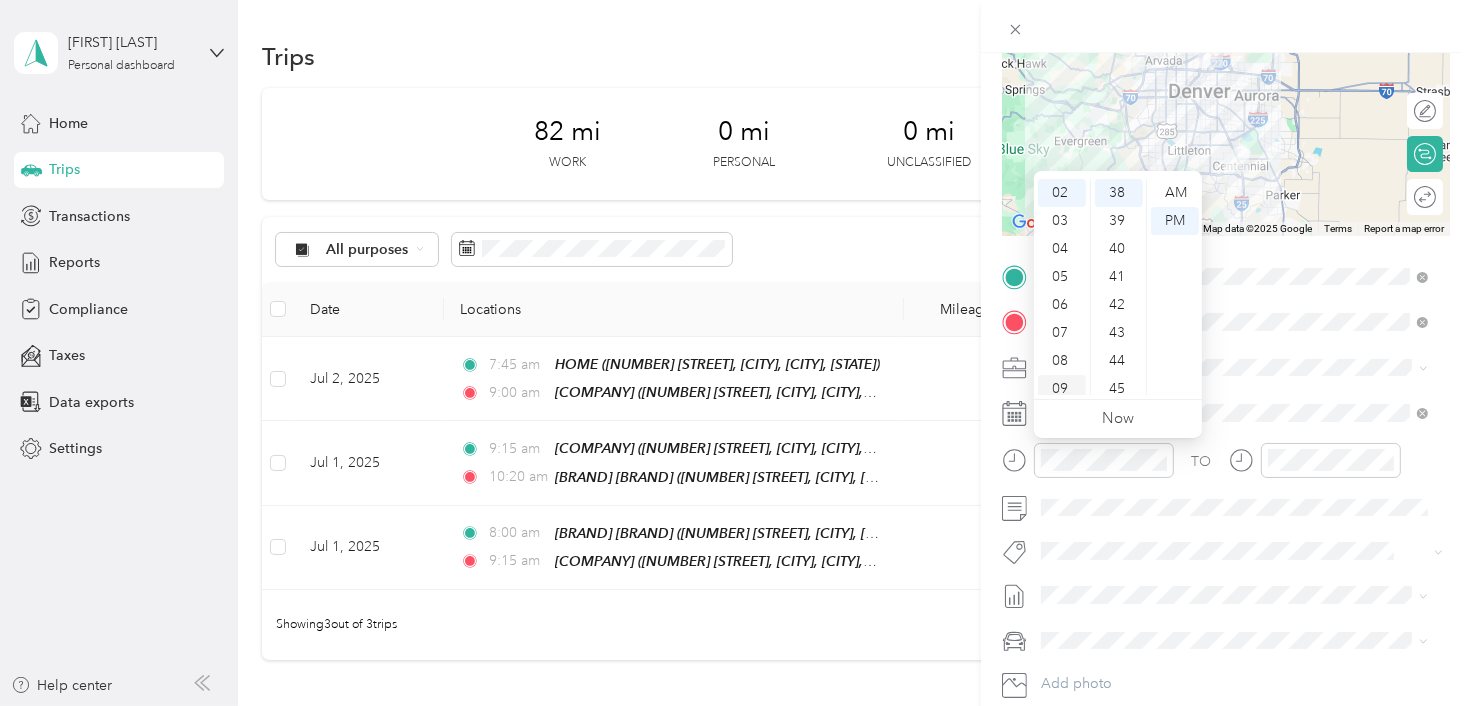 click on "09" at bounding box center (1062, 389) 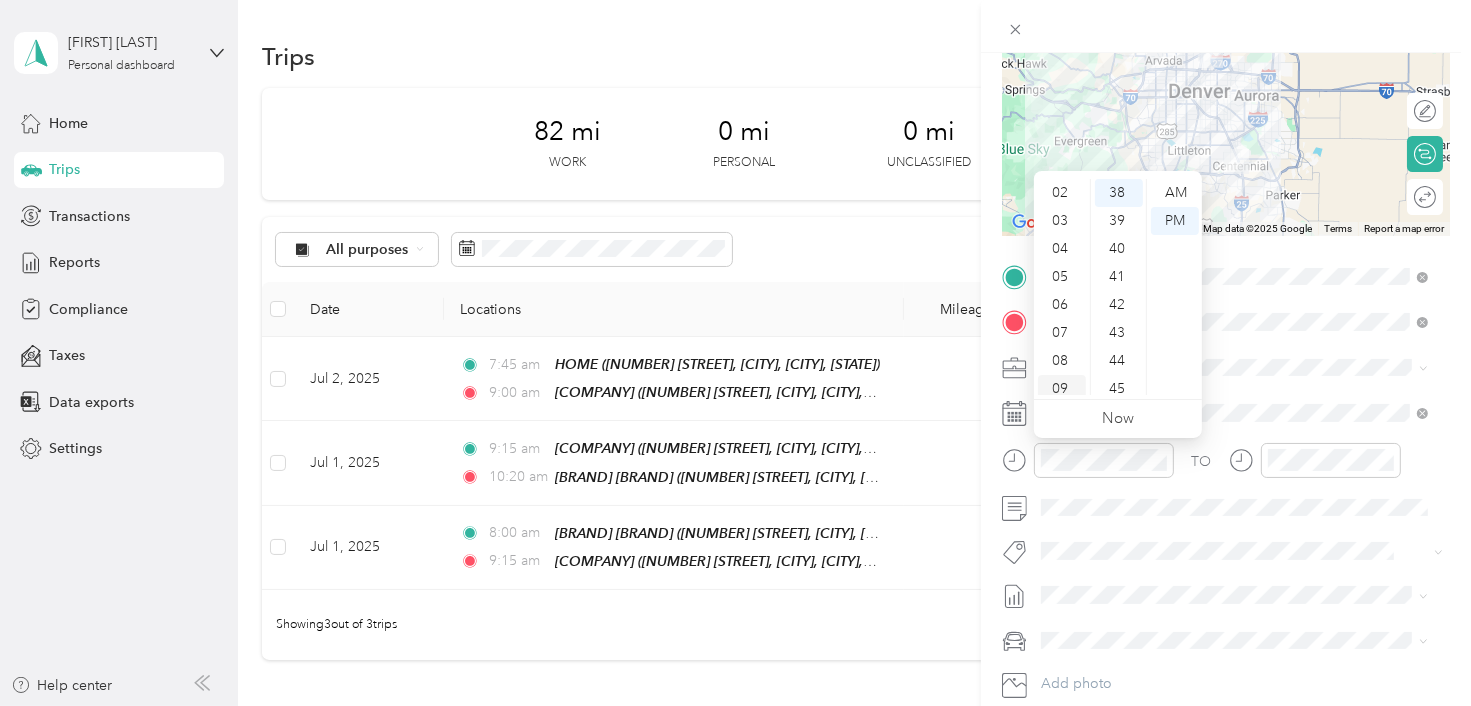 scroll, scrollTop: 120, scrollLeft: 0, axis: vertical 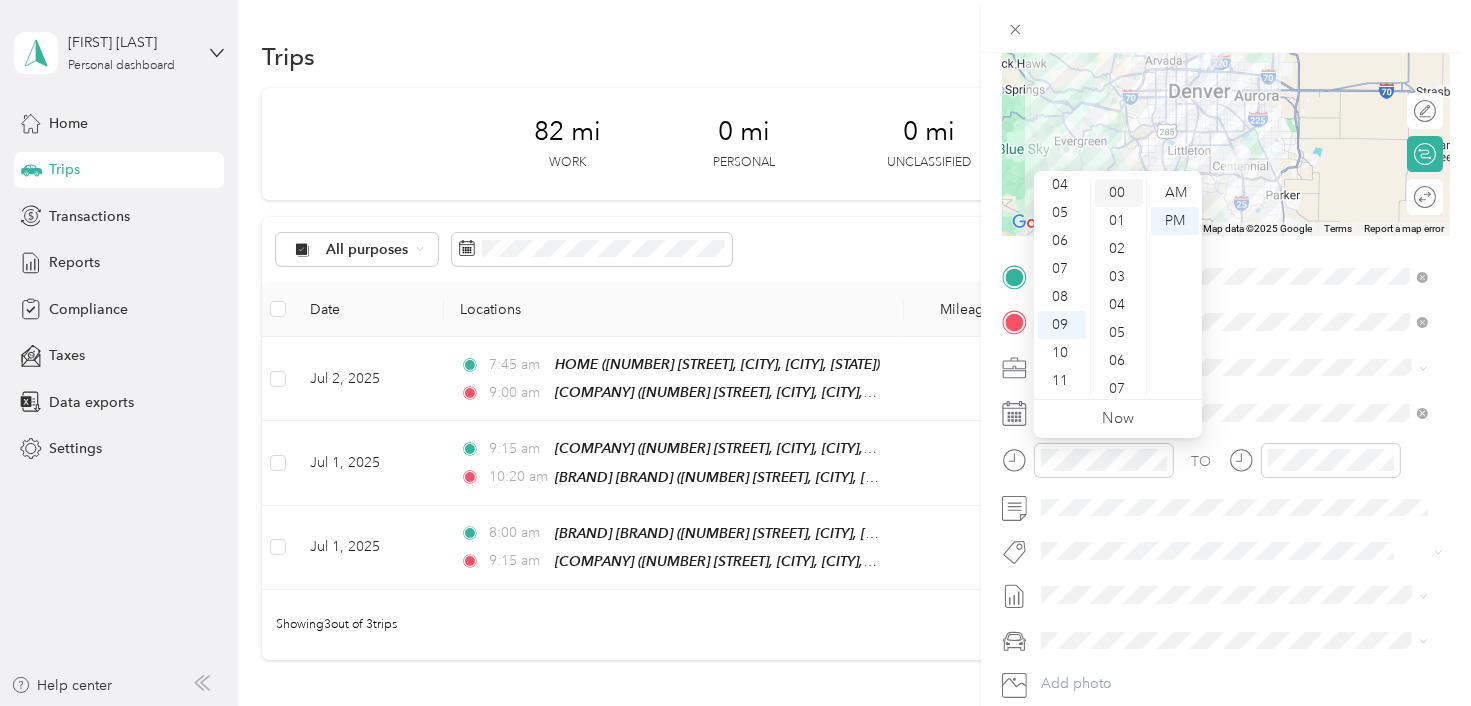 click on "00" at bounding box center [1119, 193] 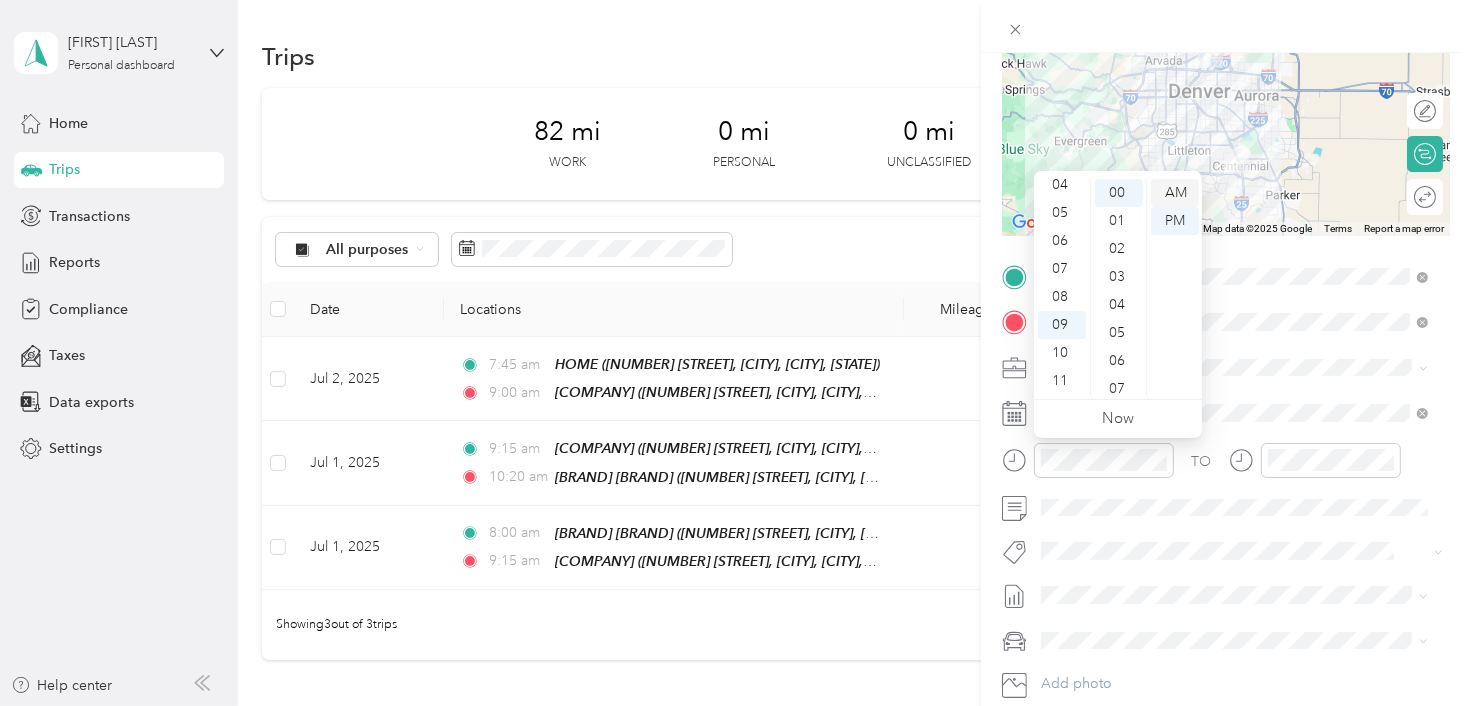 click on "AM" at bounding box center [1175, 193] 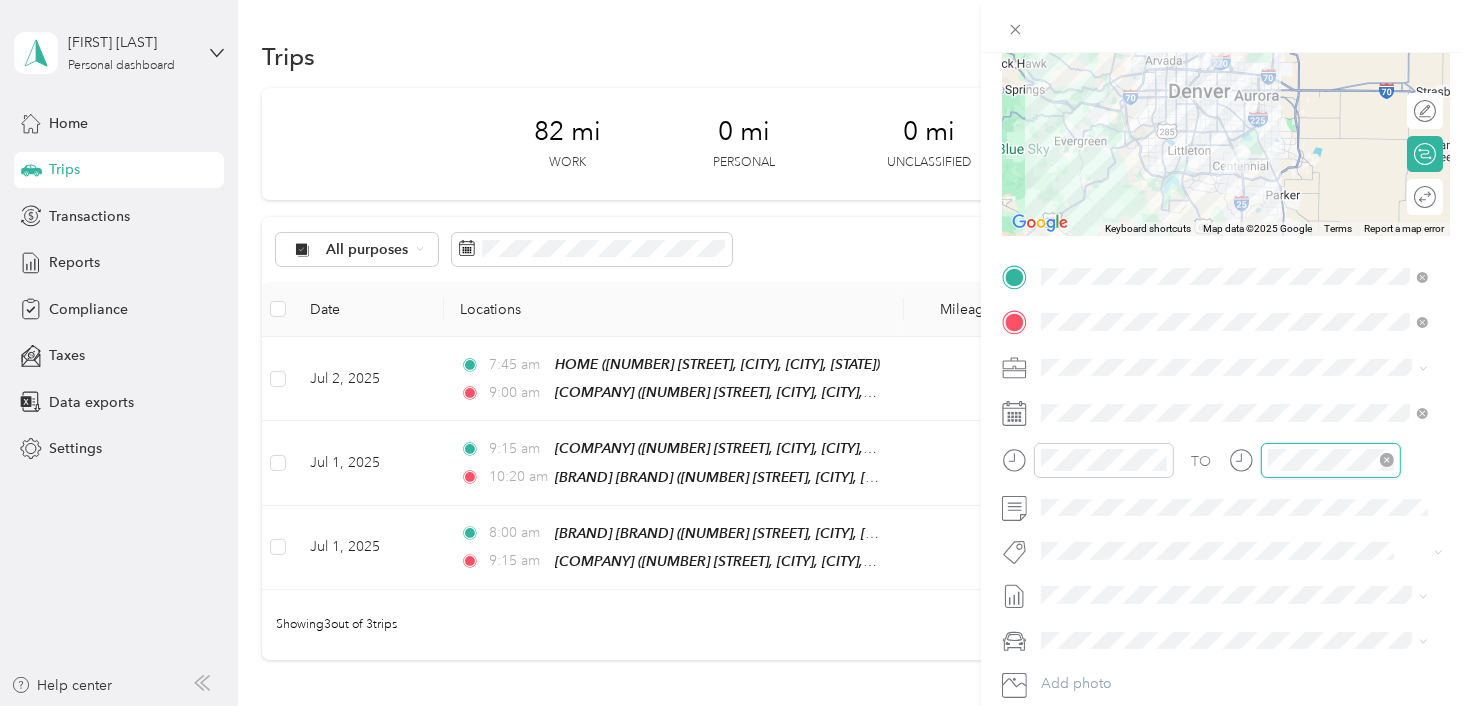 scroll, scrollTop: 56, scrollLeft: 0, axis: vertical 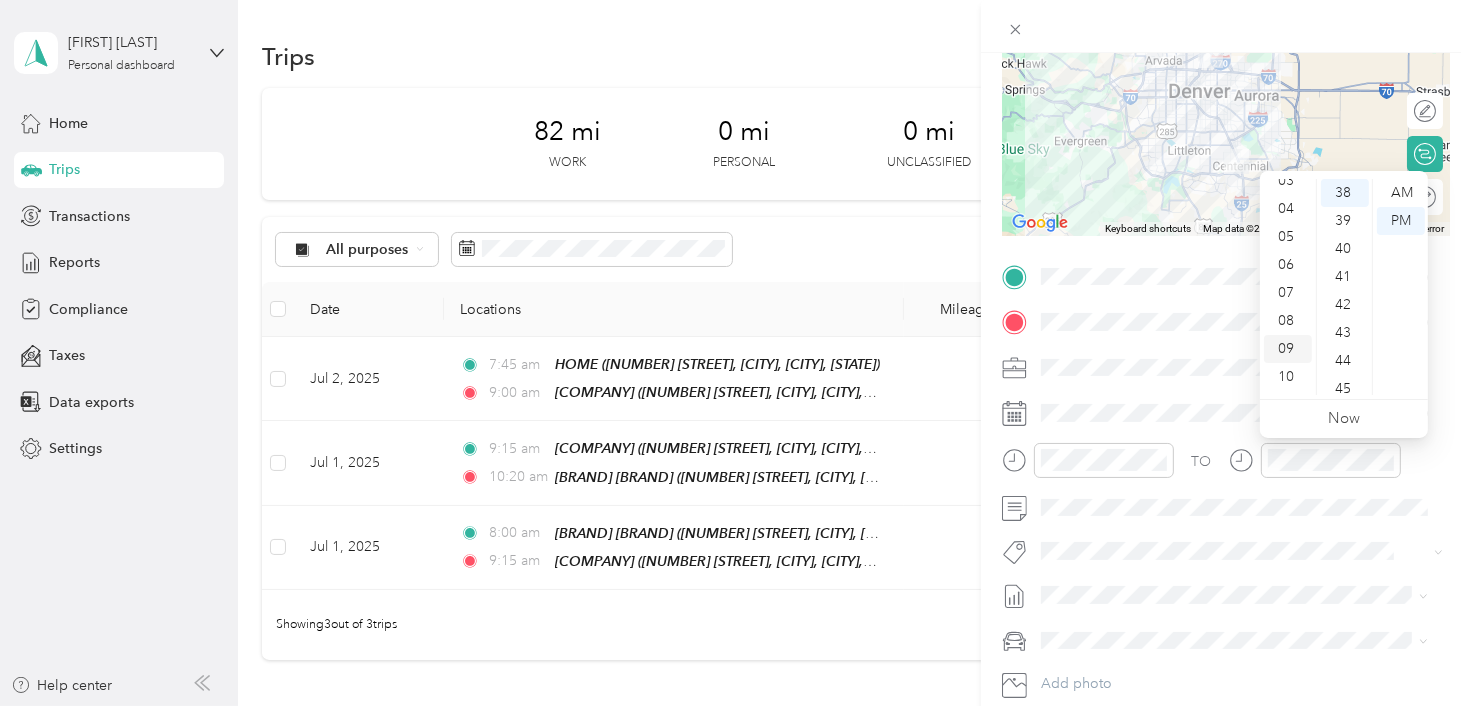 click on "09" at bounding box center (1288, 349) 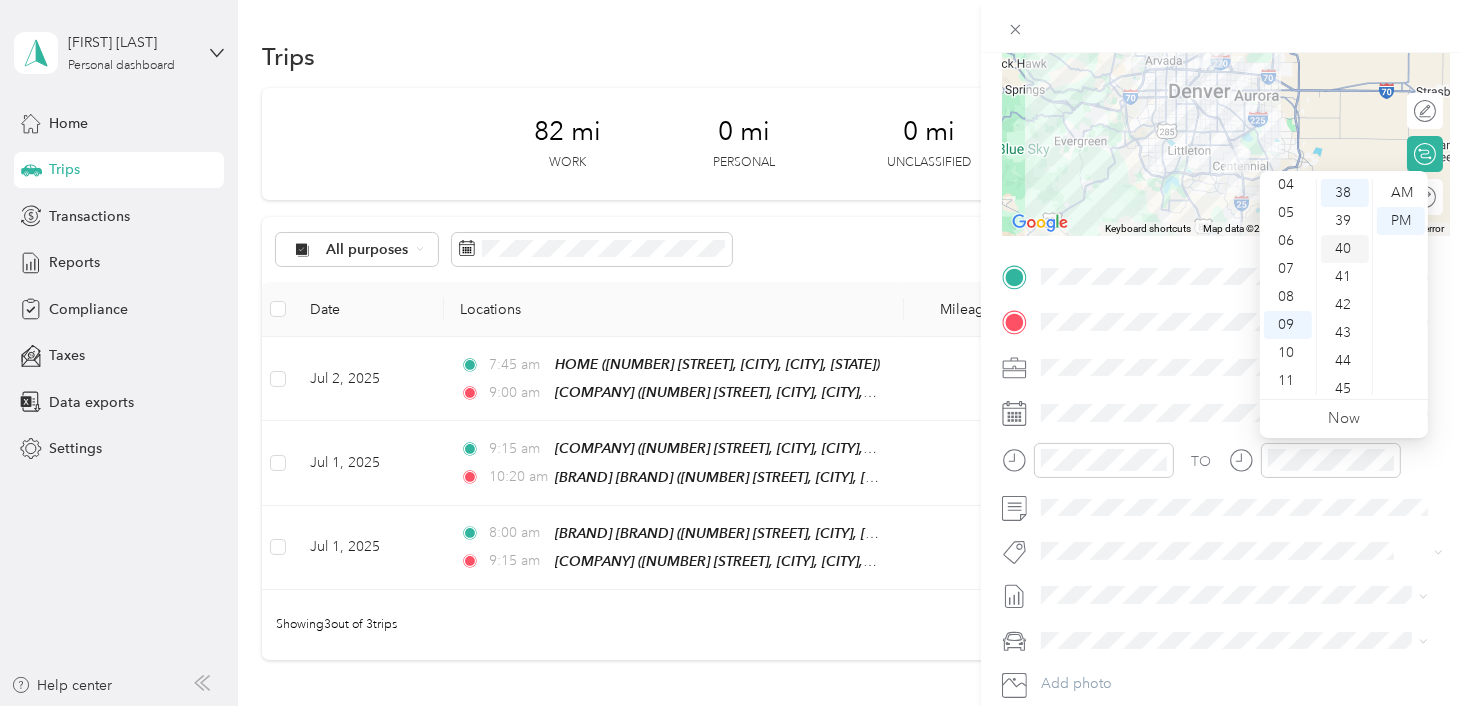 click on "40" at bounding box center [1345, 249] 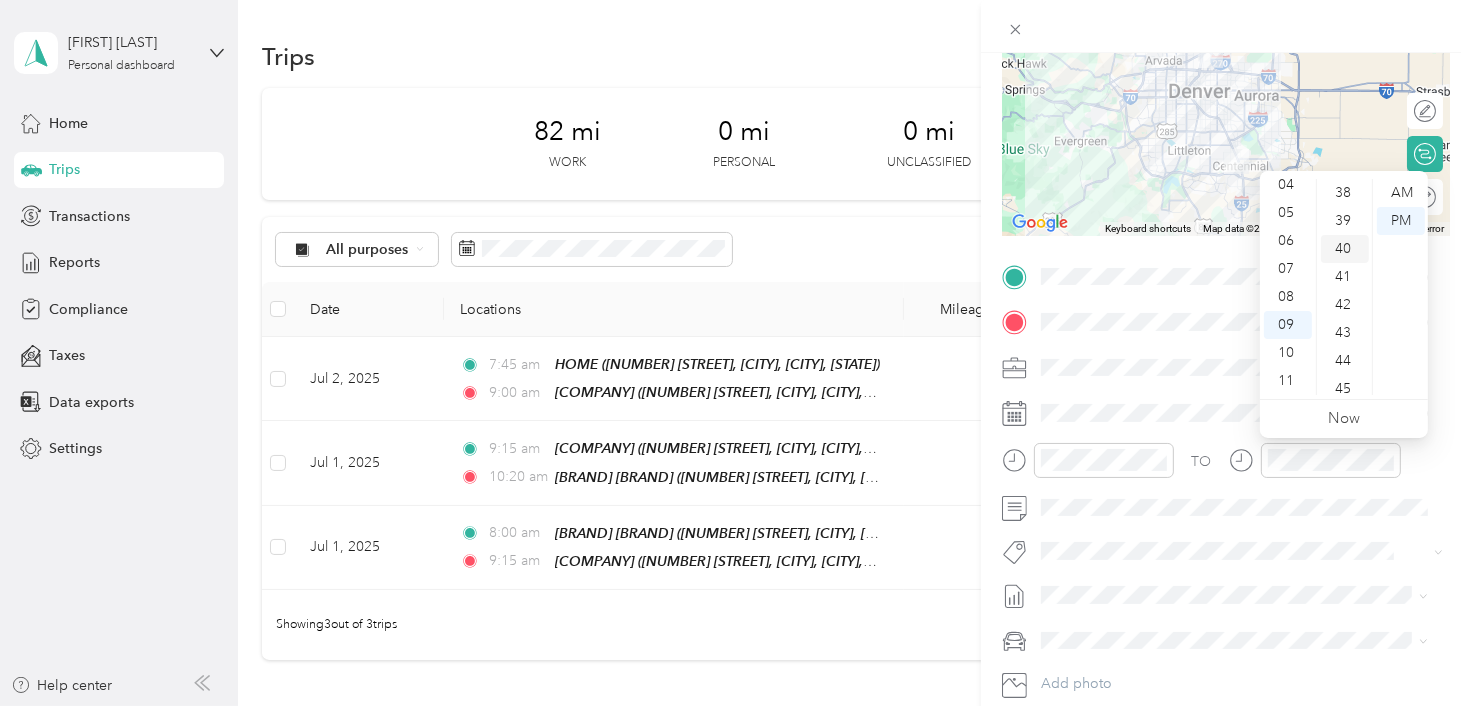 scroll, scrollTop: 1120, scrollLeft: 0, axis: vertical 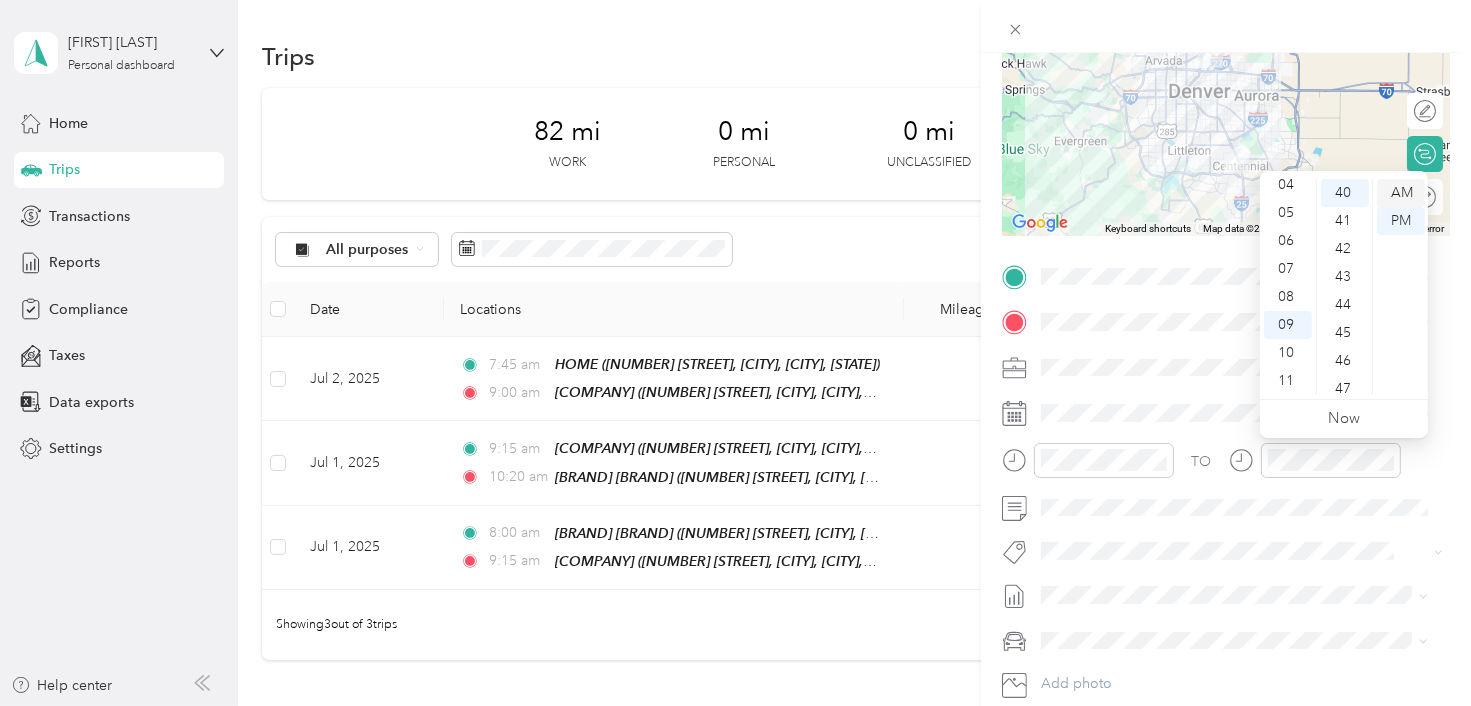 click on "AM" at bounding box center [1401, 193] 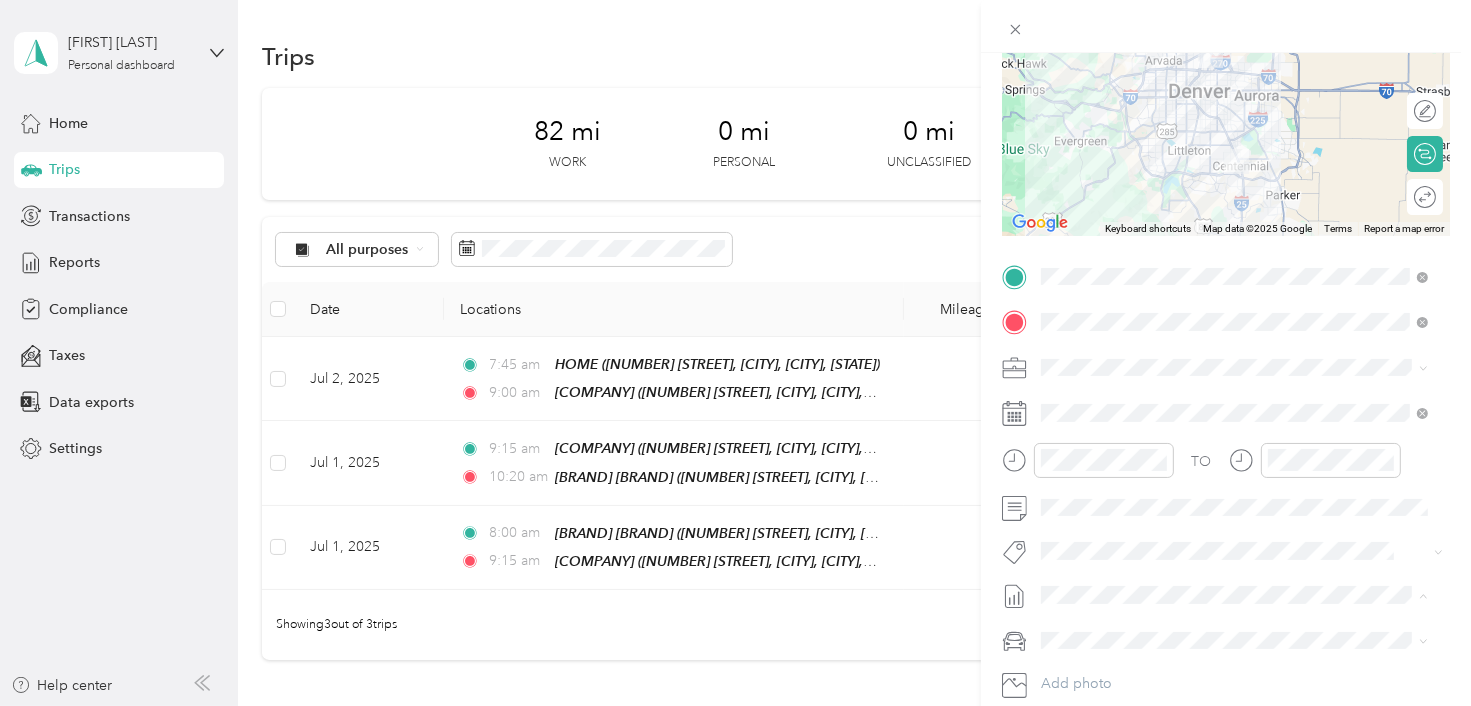 click on "Jul 1 - 31, 2025" at bounding box center [1090, 660] 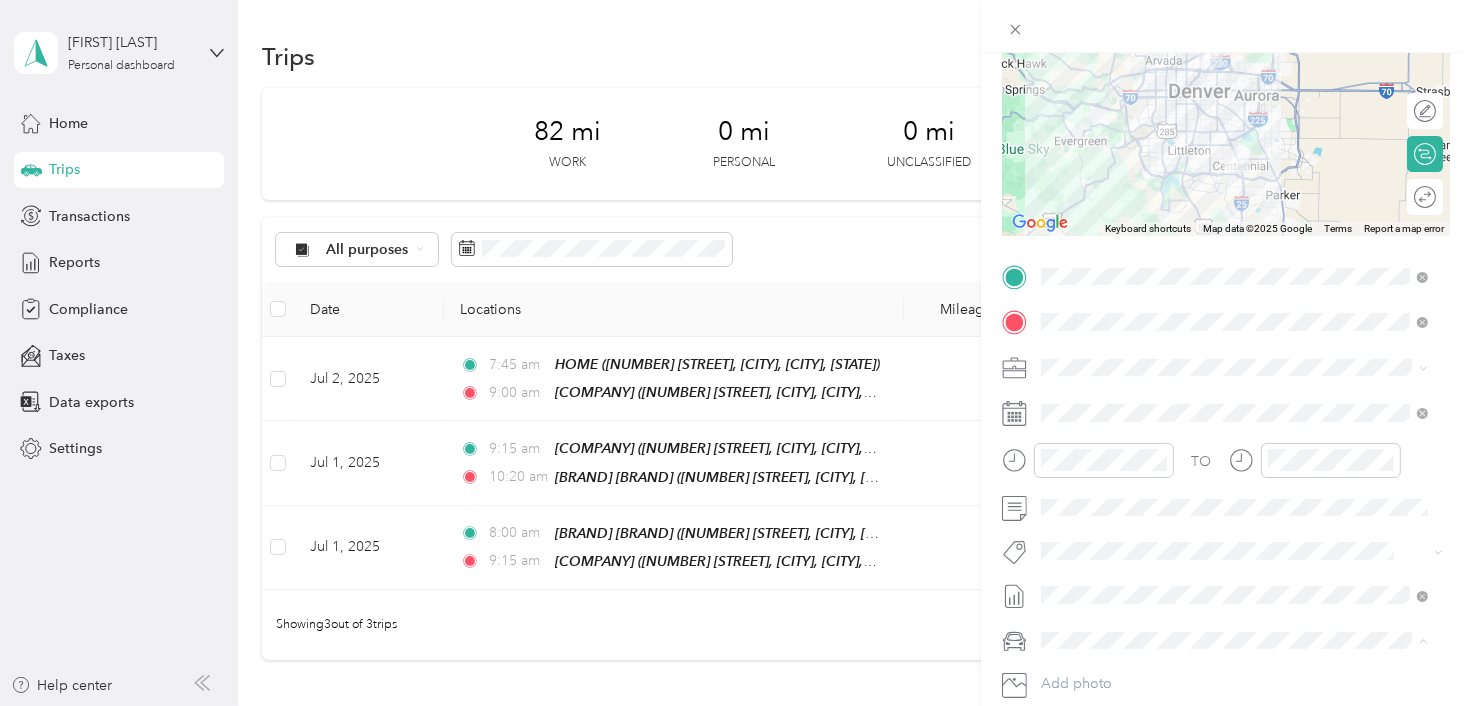 click on "Volkswagen Tiguan" at bounding box center [1234, 569] 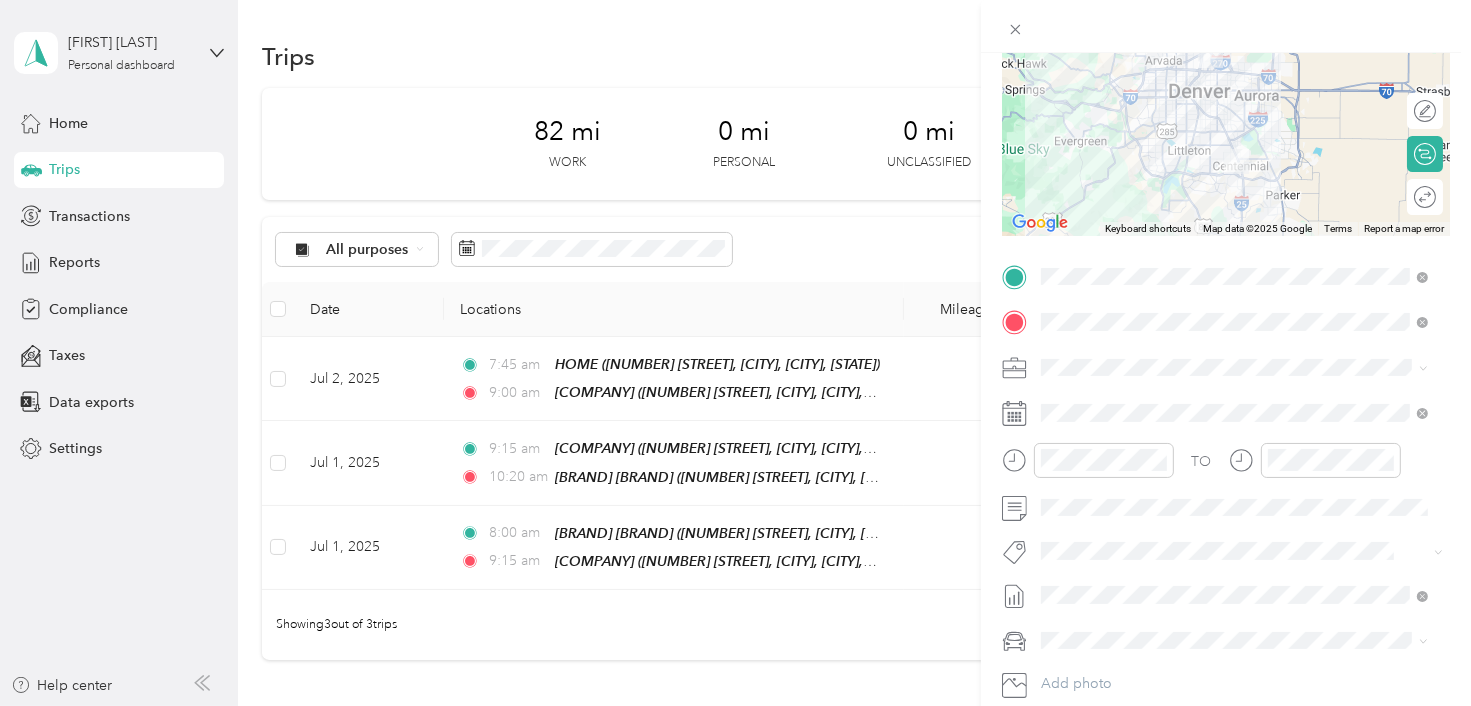 click at bounding box center [1226, 26] 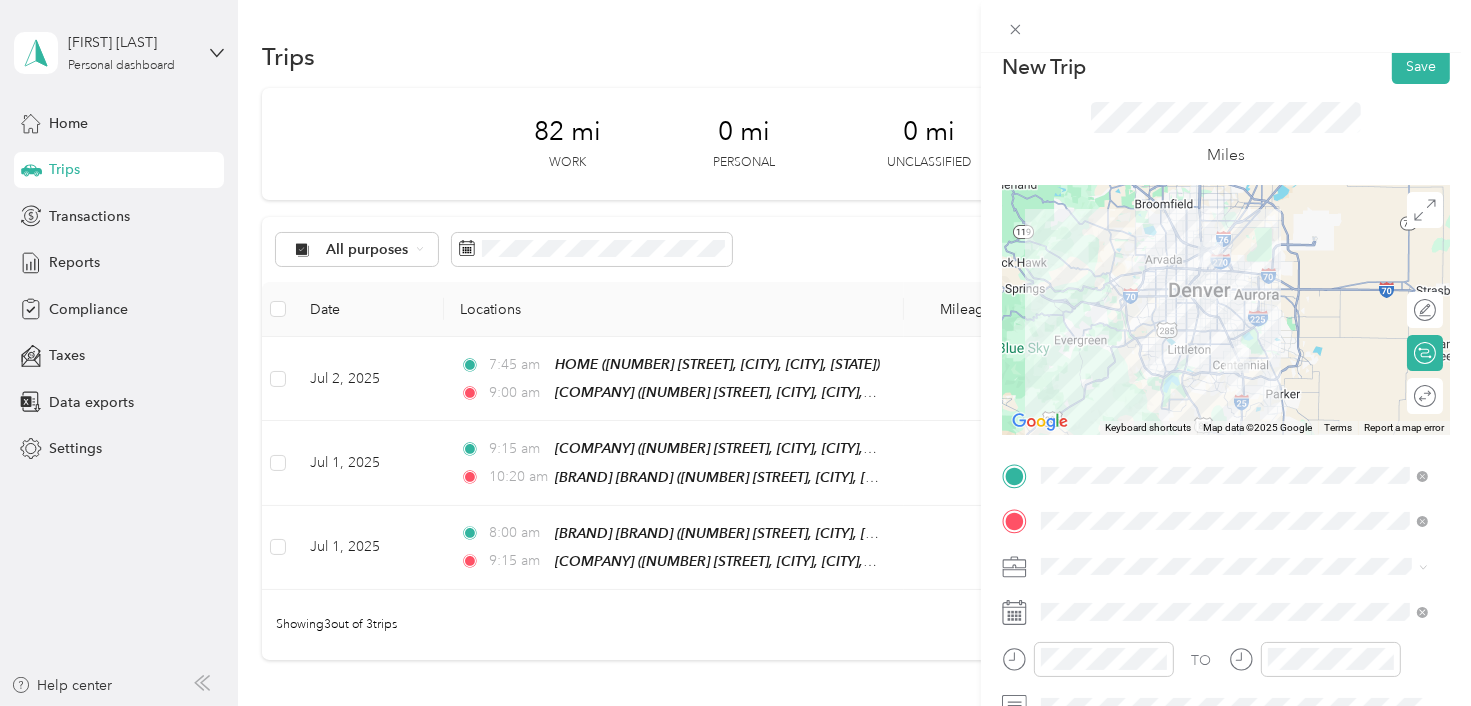 scroll, scrollTop: 0, scrollLeft: 0, axis: both 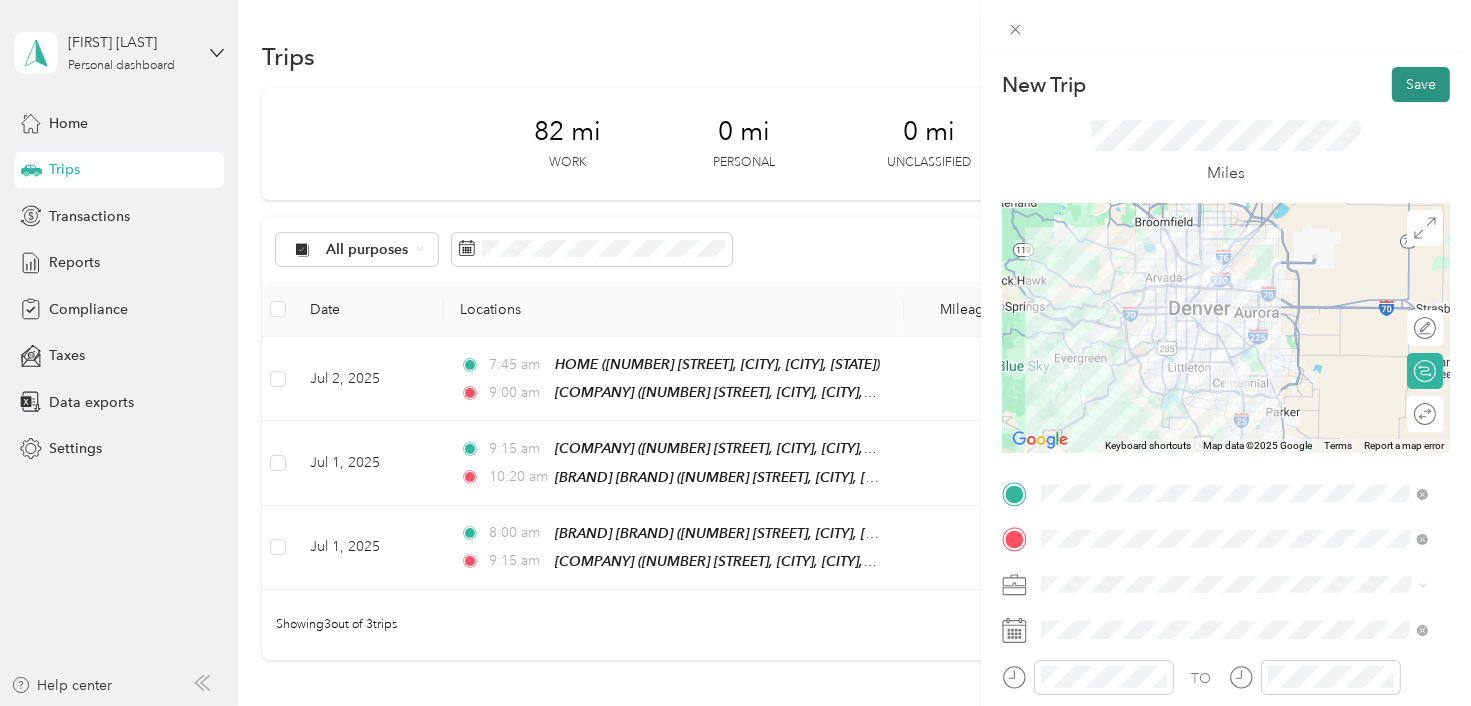 click on "Save" at bounding box center (1421, 84) 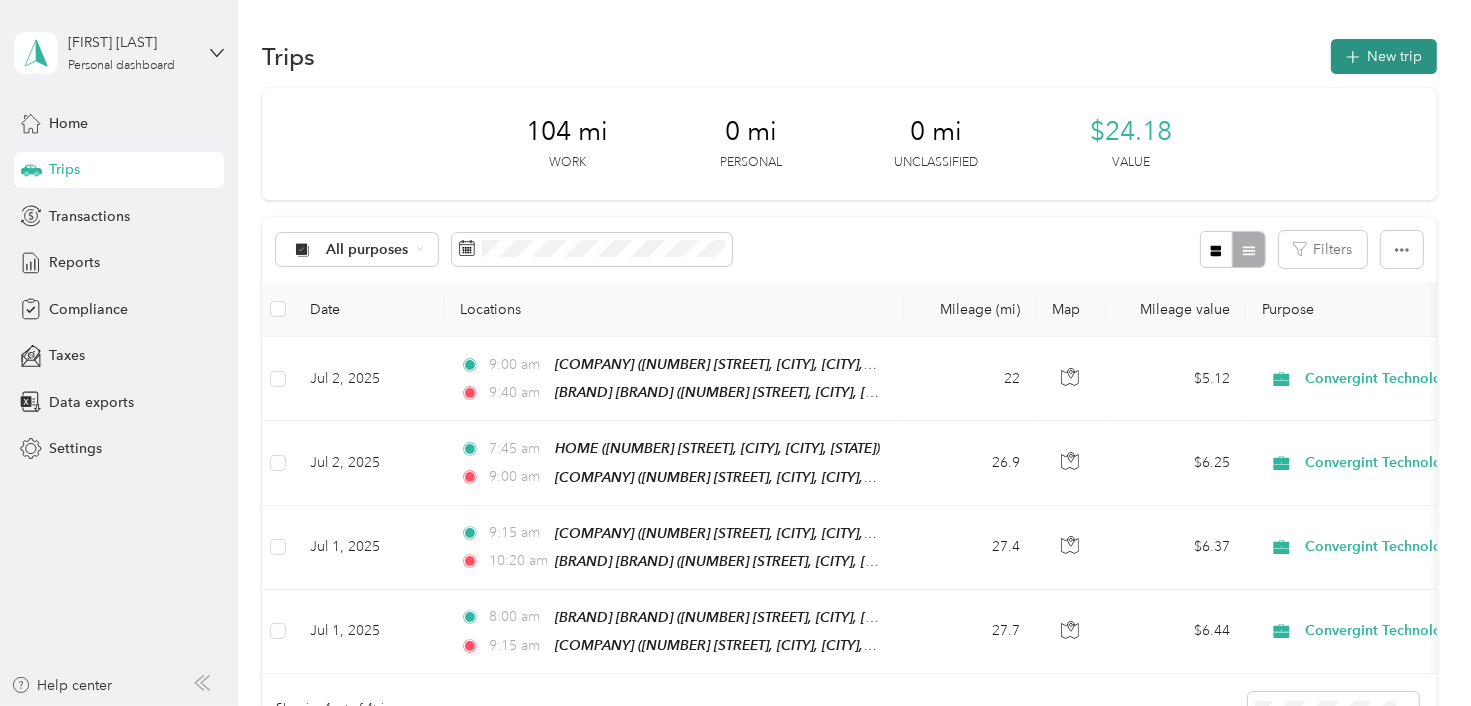 click on "New trip" at bounding box center [1384, 56] 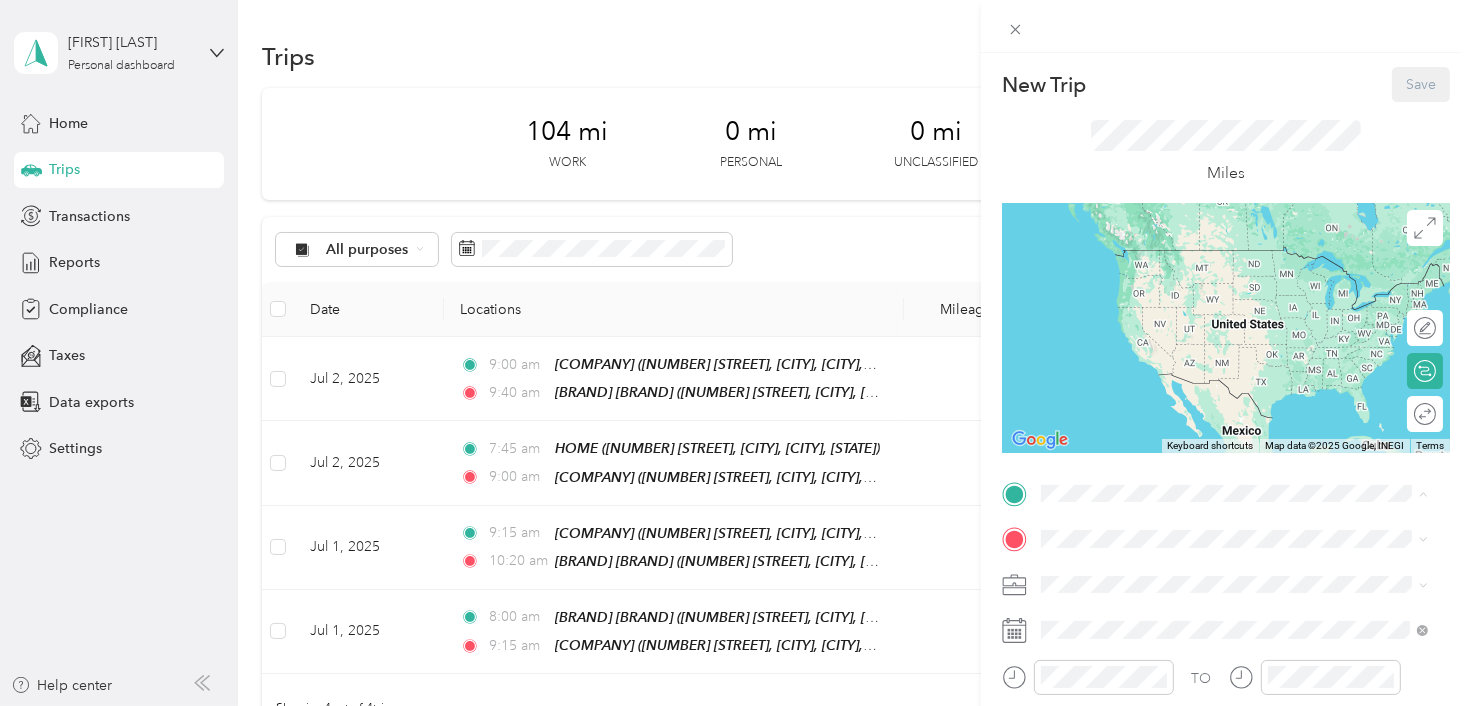 click on "[NUMBER] [STREET], [CITY], [POSTAL_CODE], [CITY], [STATE], [COUNTRY]" at bounding box center [1247, 290] 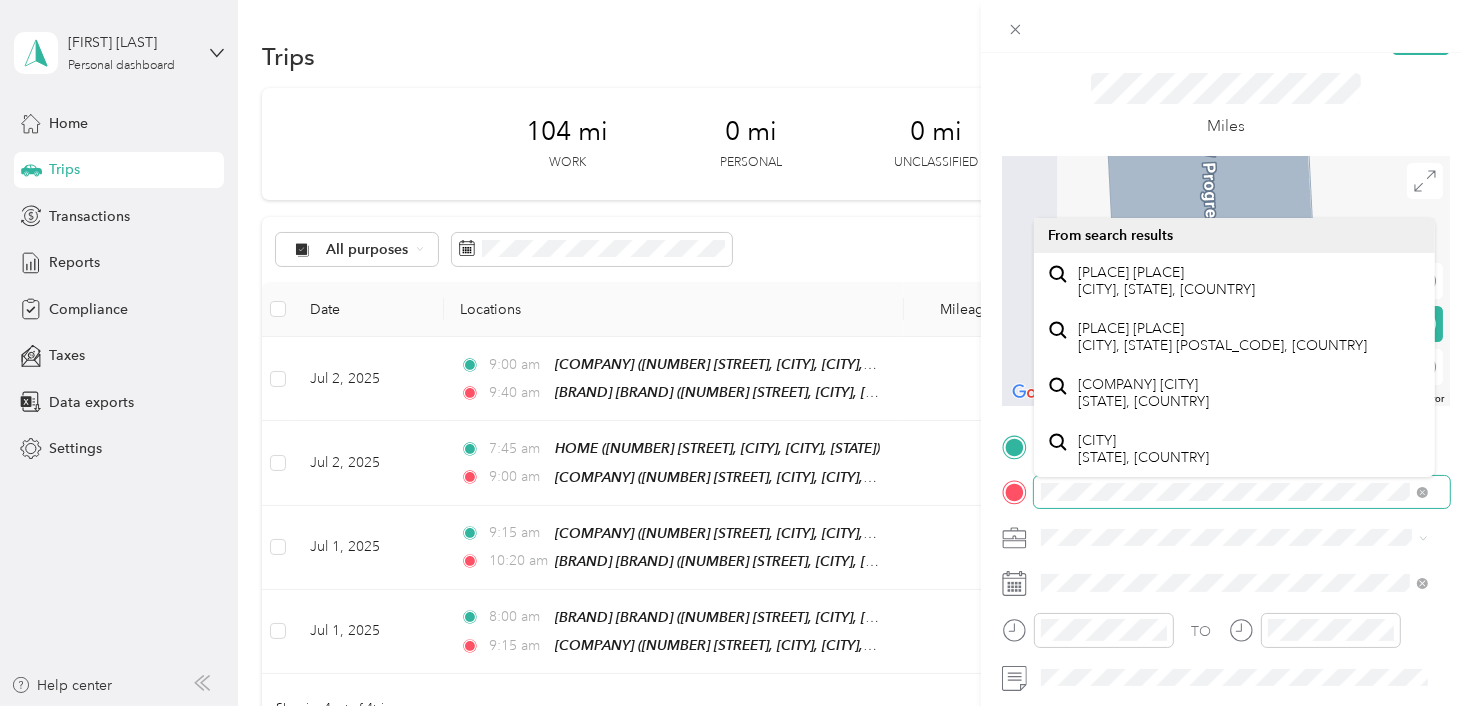 scroll, scrollTop: 43, scrollLeft: 0, axis: vertical 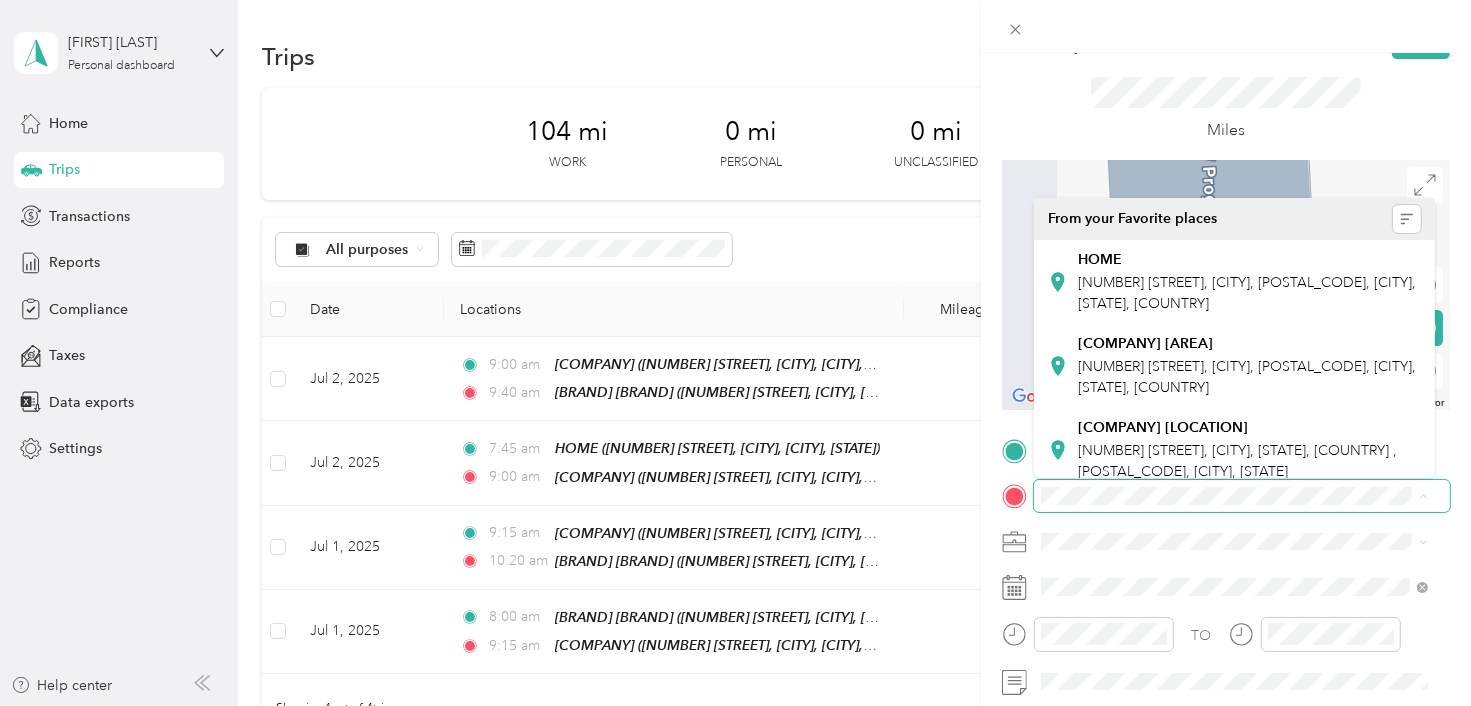 click at bounding box center (1226, 26) 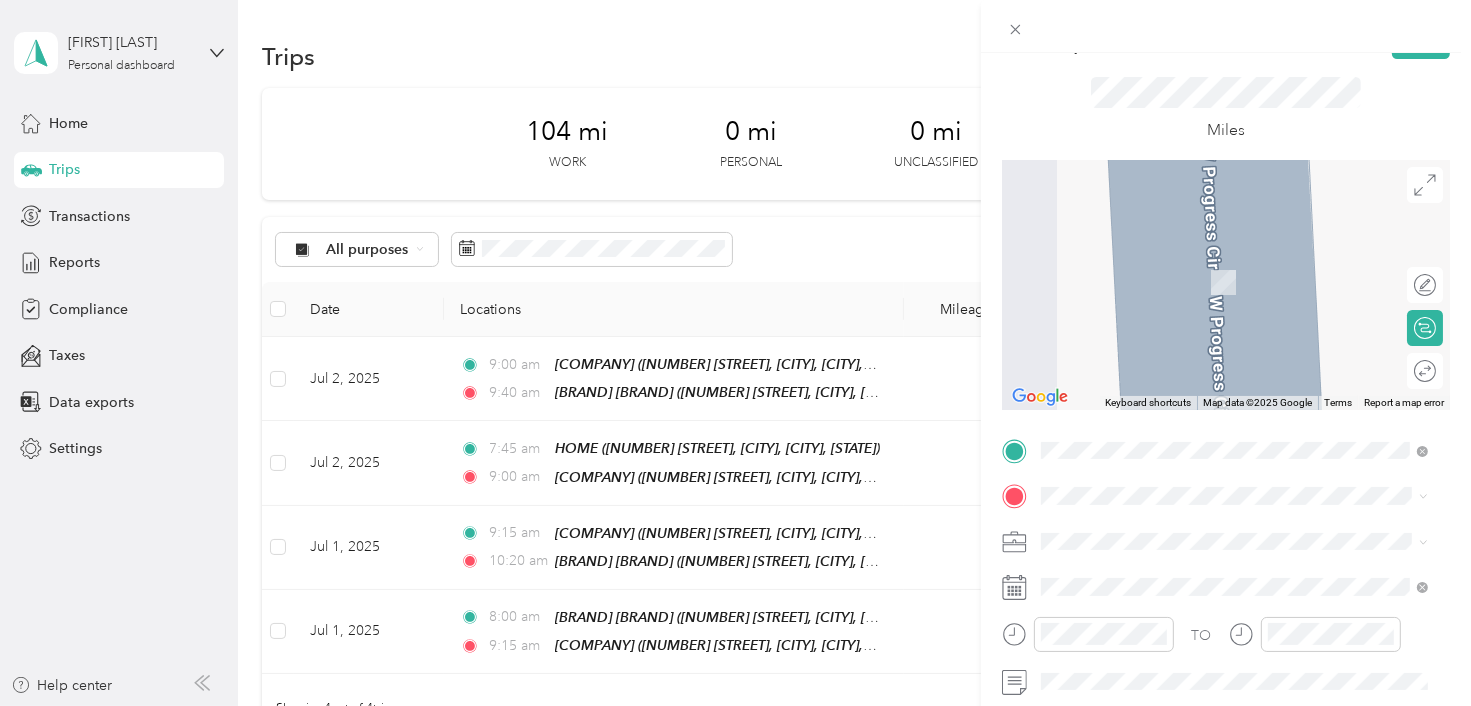 click on "[NUMBER] [STREET]
[CITY], [STATE] [POSTAL_CODE], [COUNTRY]" at bounding box center [1222, 576] 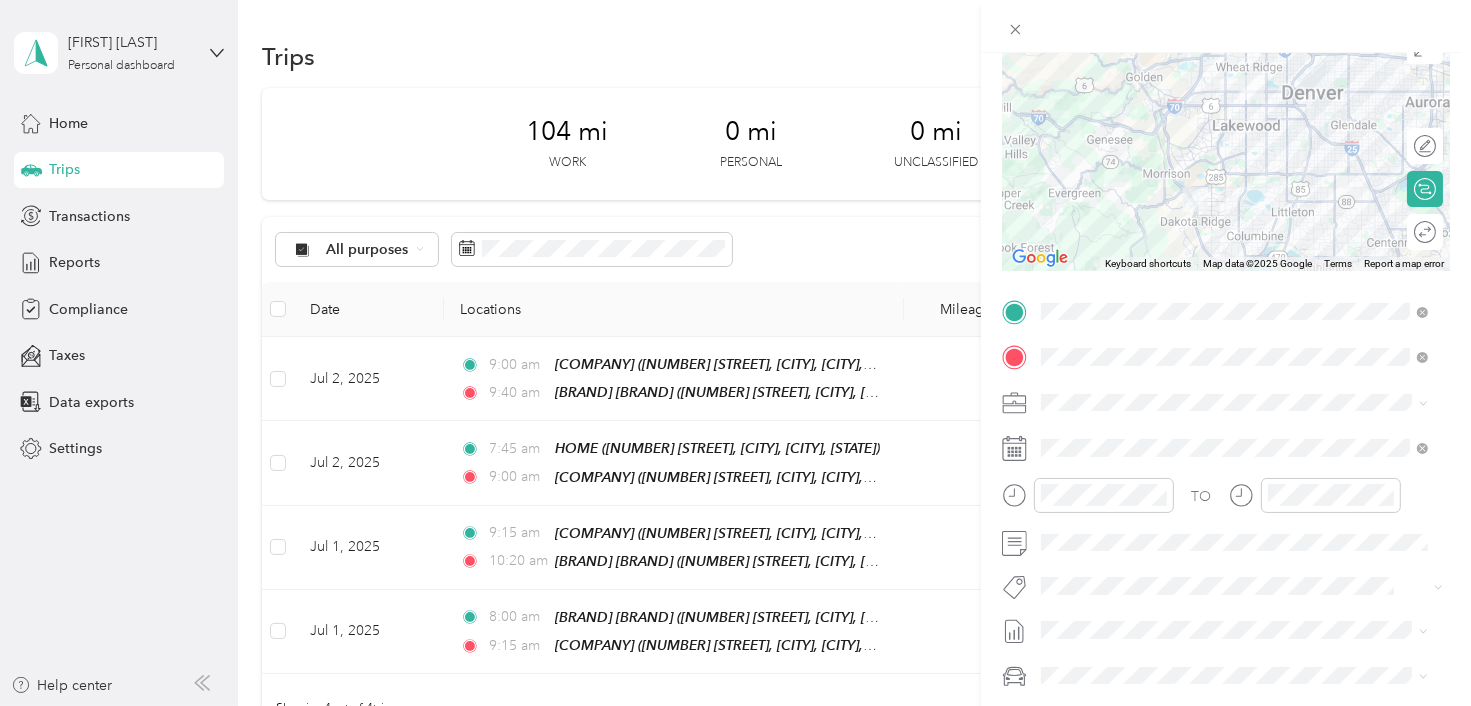 scroll, scrollTop: 190, scrollLeft: 0, axis: vertical 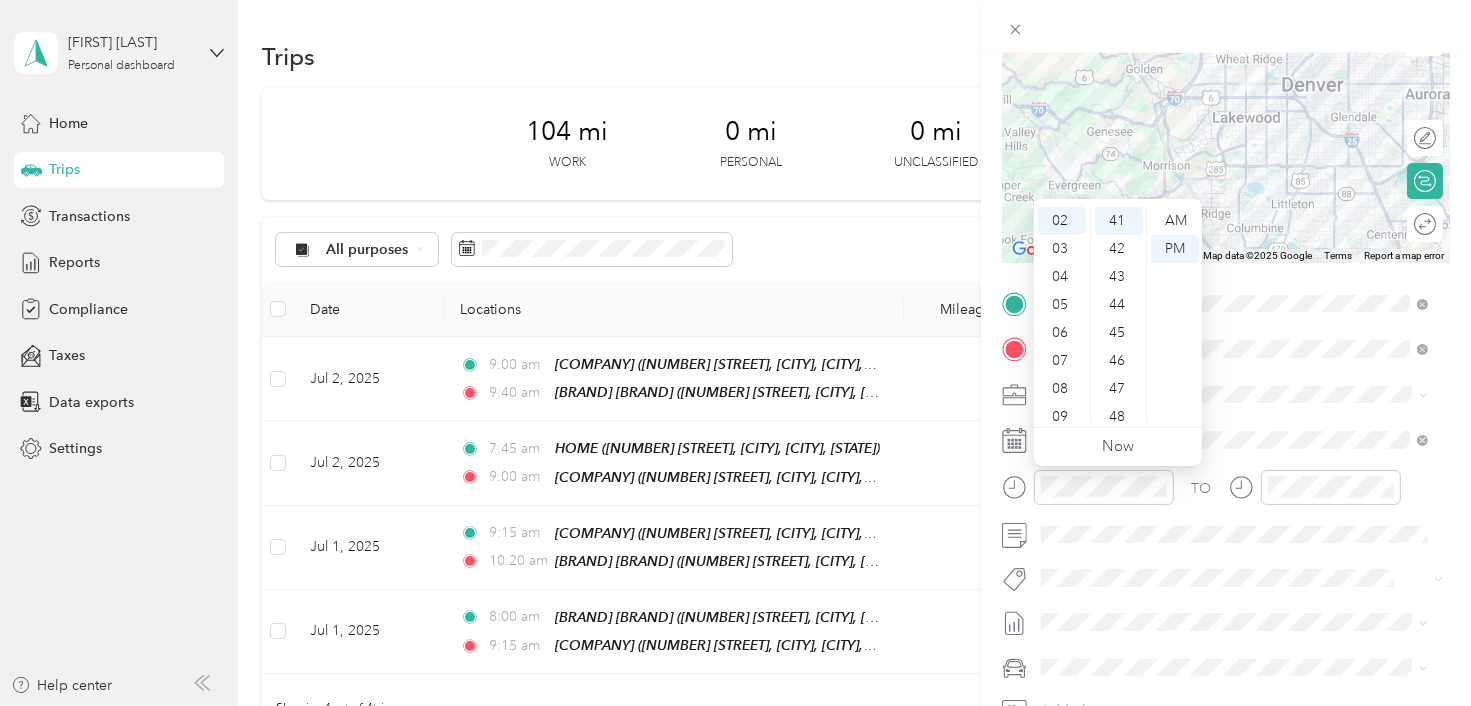 click on "12 01 02 03 04 05 06 07 08 09 10 11 00 01 02 03 04 05 06 07 08 09 10 11 12 13 14 15 16 17 18 19 20 21 22 23 24 25 26 27 28 29 30 31 32 33 34 35 36 37 38 39 40 41 42 43 44 45 46 47 48 49 50 51 52 53 54 55 56 57 58 59 AM PM" at bounding box center (1118, 315) 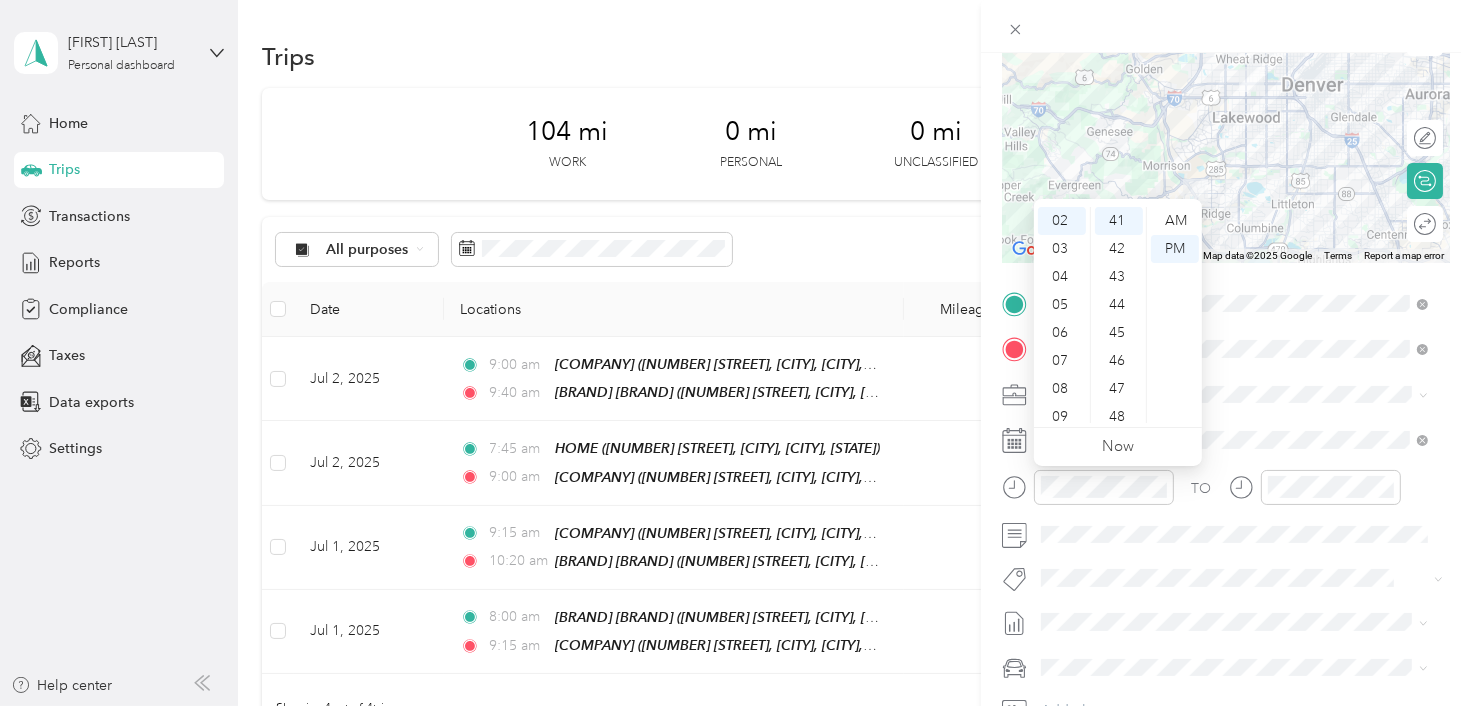click on "00 01 02 03 04 05 06 07 08 09 10 11 12 13 14 15 16 17 18 19 20 21 22 23 24 25 26 27 28 29 30 31 32 33 34 35 36 37 38 39 40 41 42 43 44 45 46 47 48 49 50 51 52 53 54 55 56 57 58 59" at bounding box center (1118, 315) 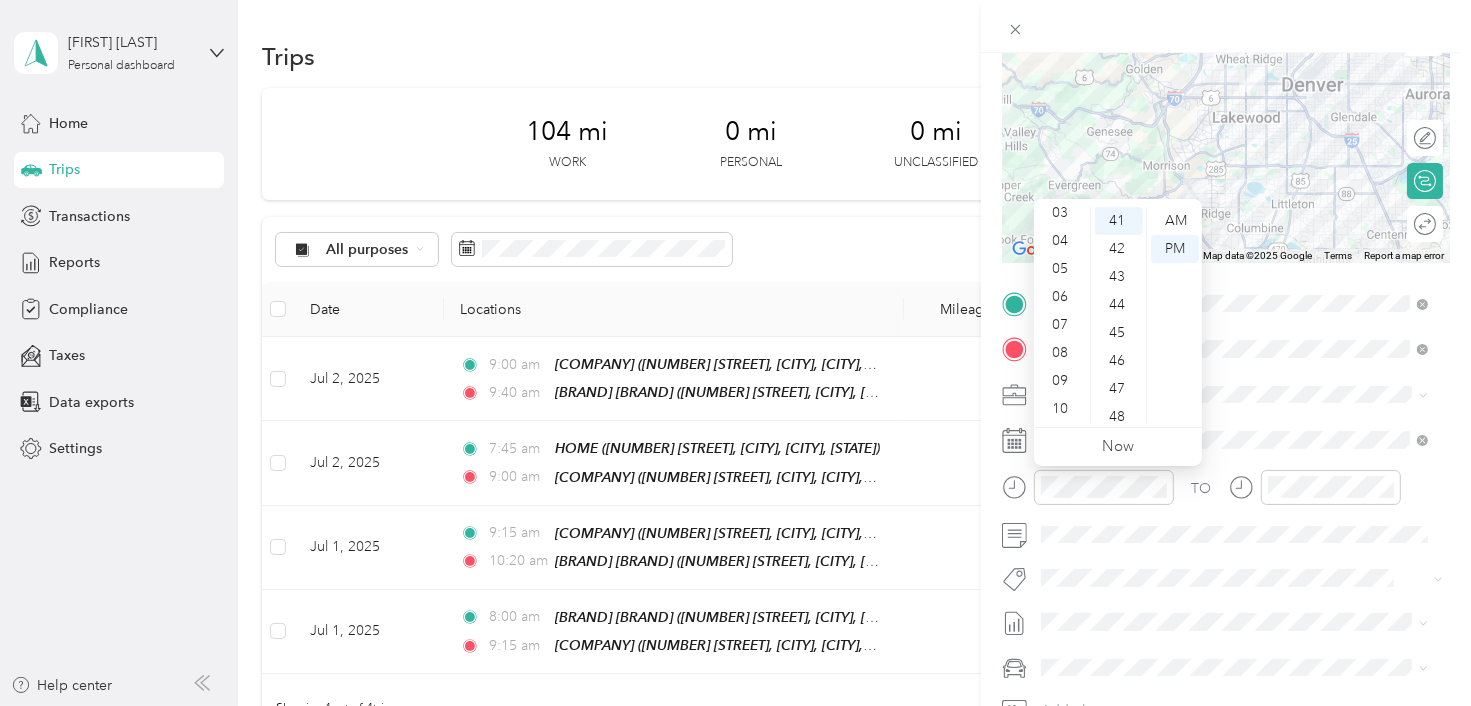 scroll, scrollTop: 120, scrollLeft: 0, axis: vertical 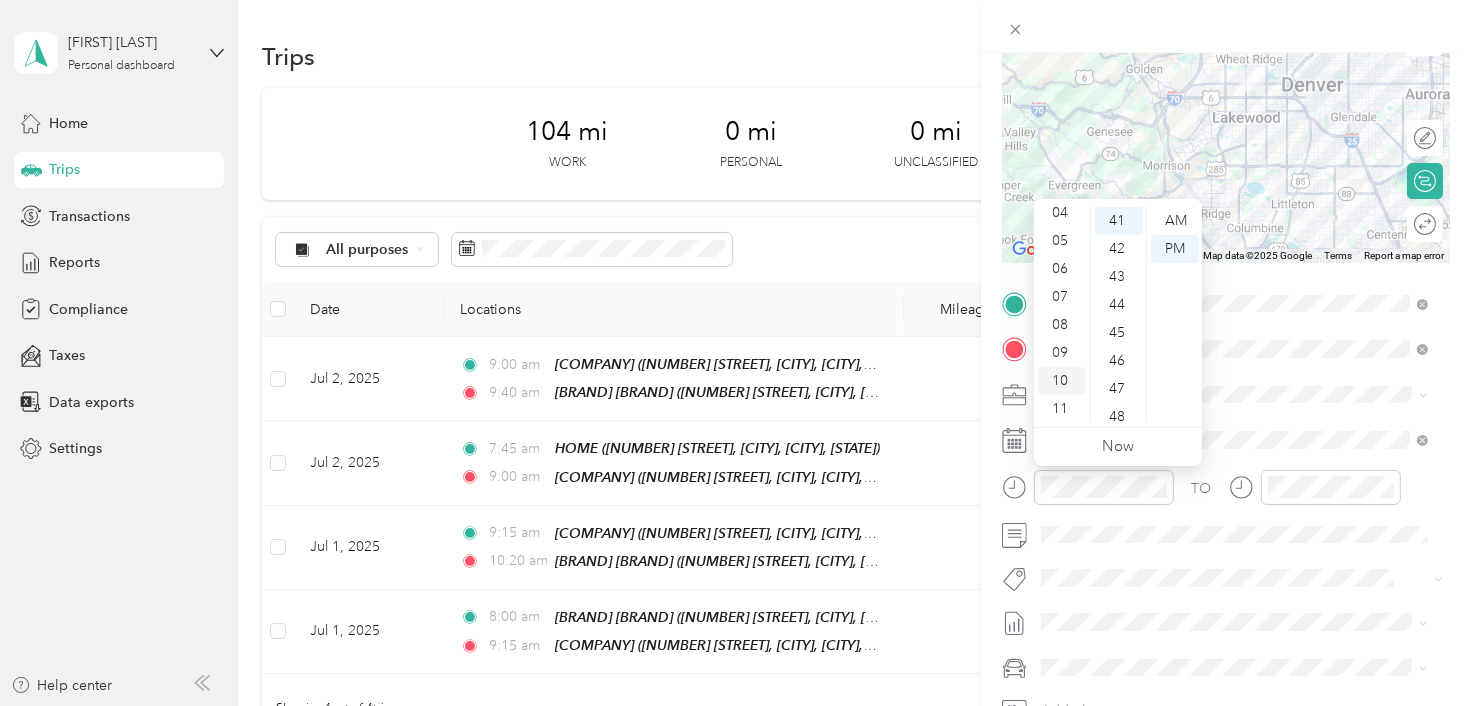 click on "10" at bounding box center (1062, 381) 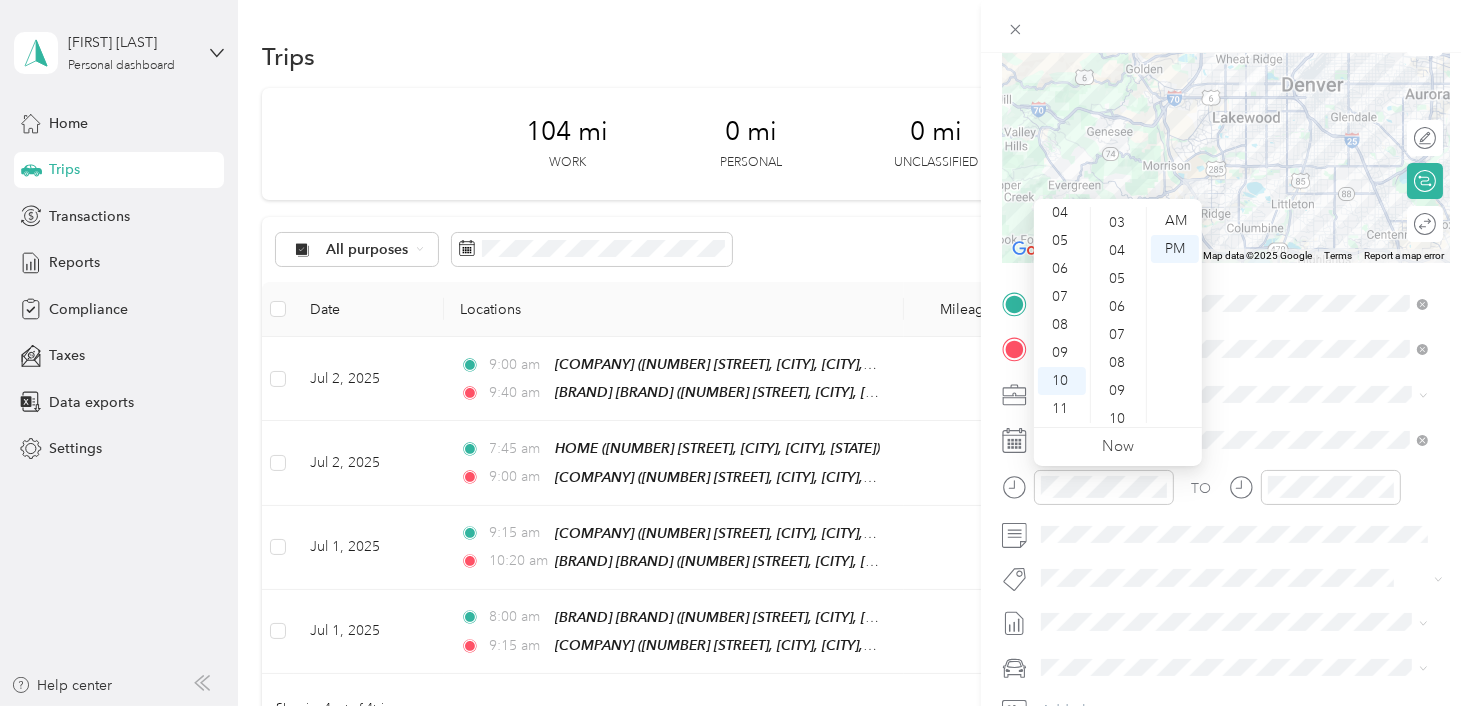 scroll, scrollTop: 18, scrollLeft: 0, axis: vertical 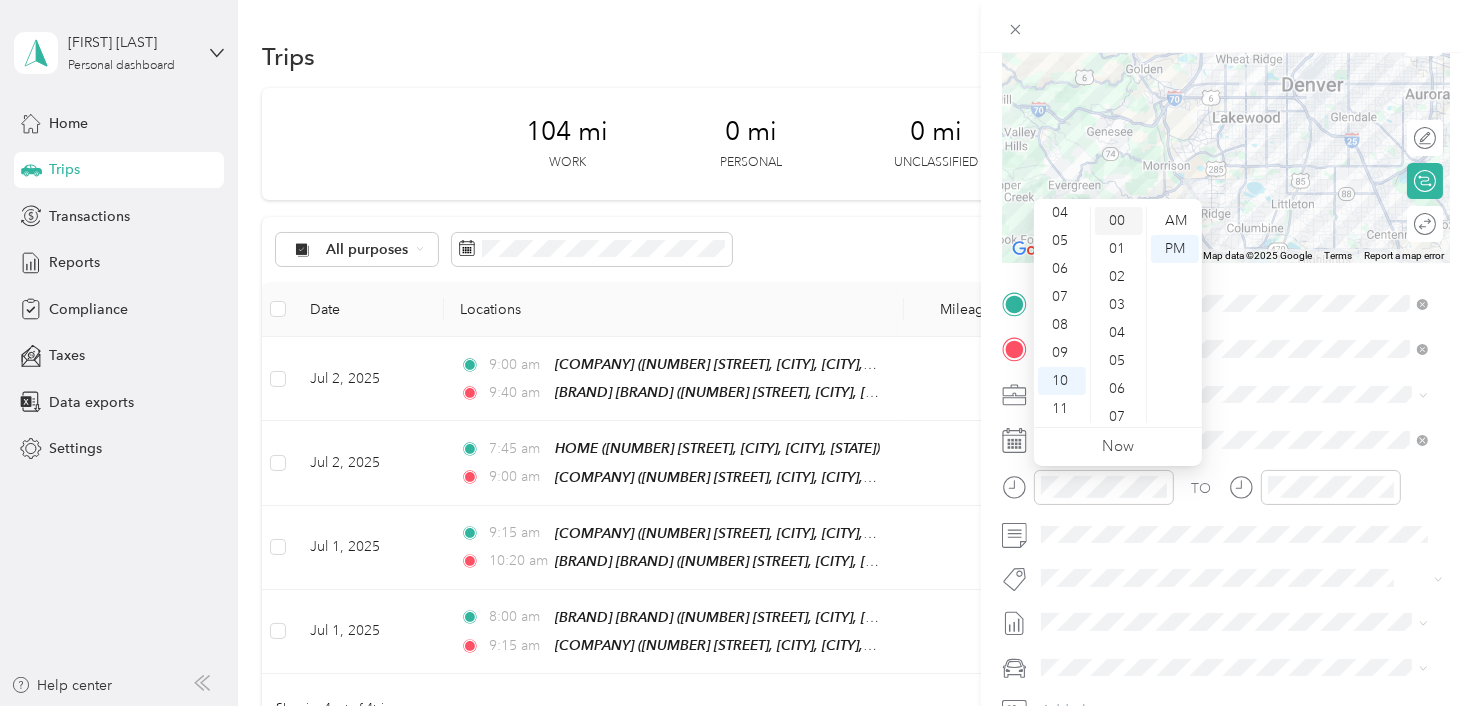 click on "00" at bounding box center (1119, 221) 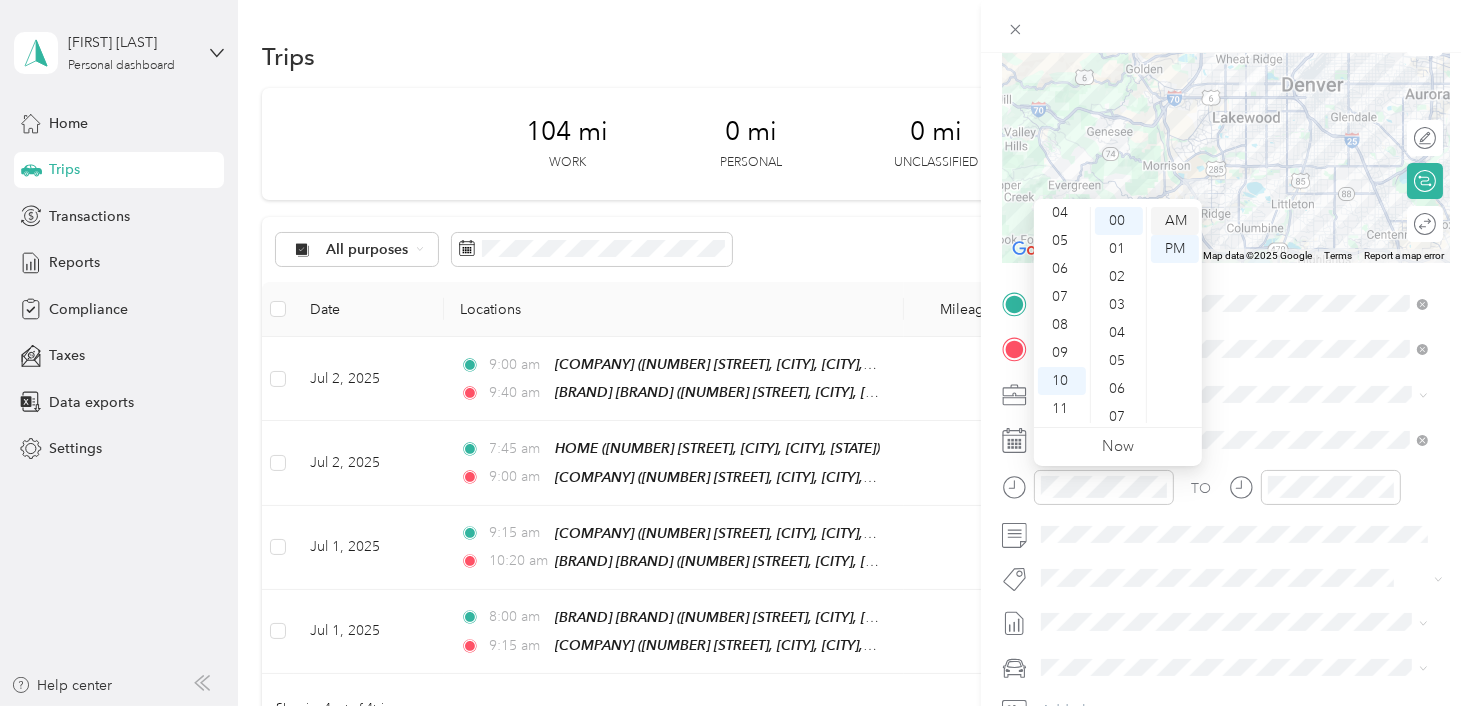 click on "AM" at bounding box center (1175, 221) 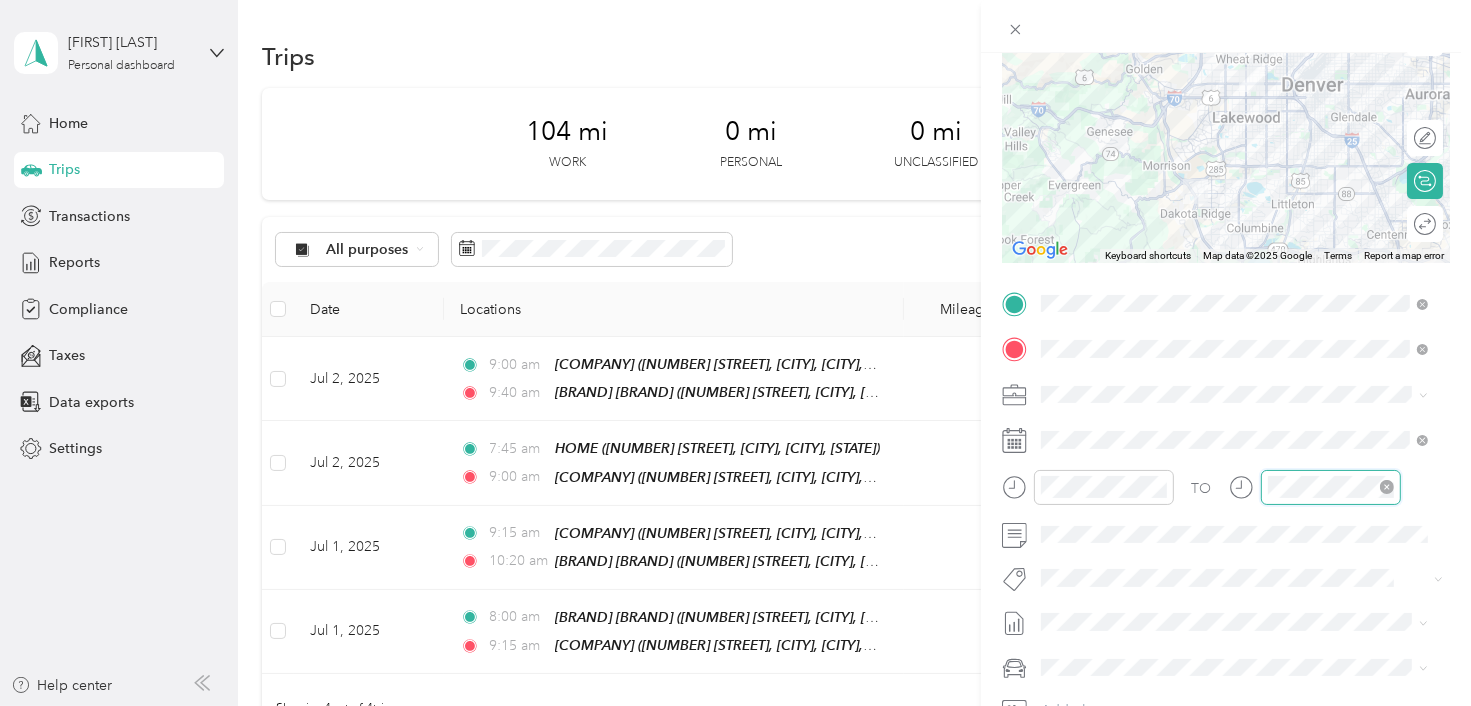 scroll, scrollTop: 56, scrollLeft: 0, axis: vertical 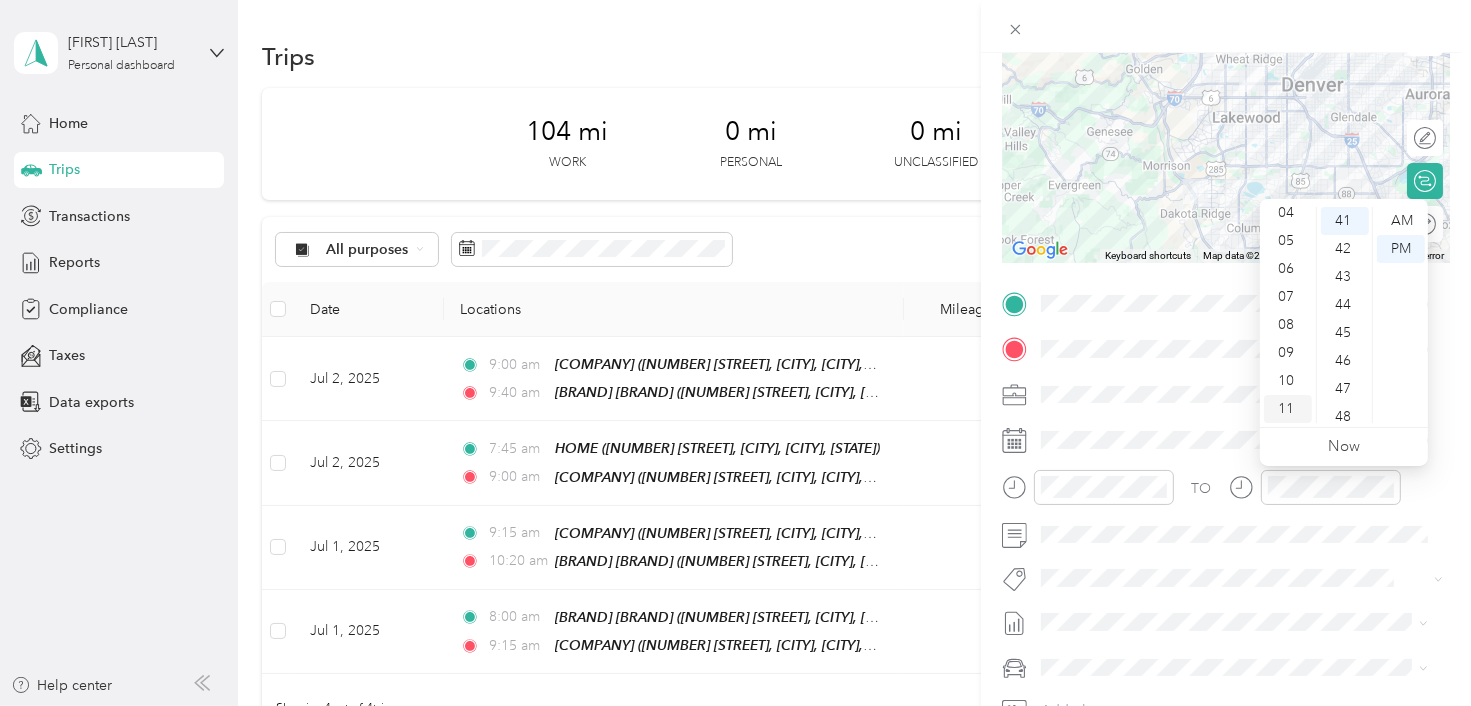 click on "11" at bounding box center [1288, 409] 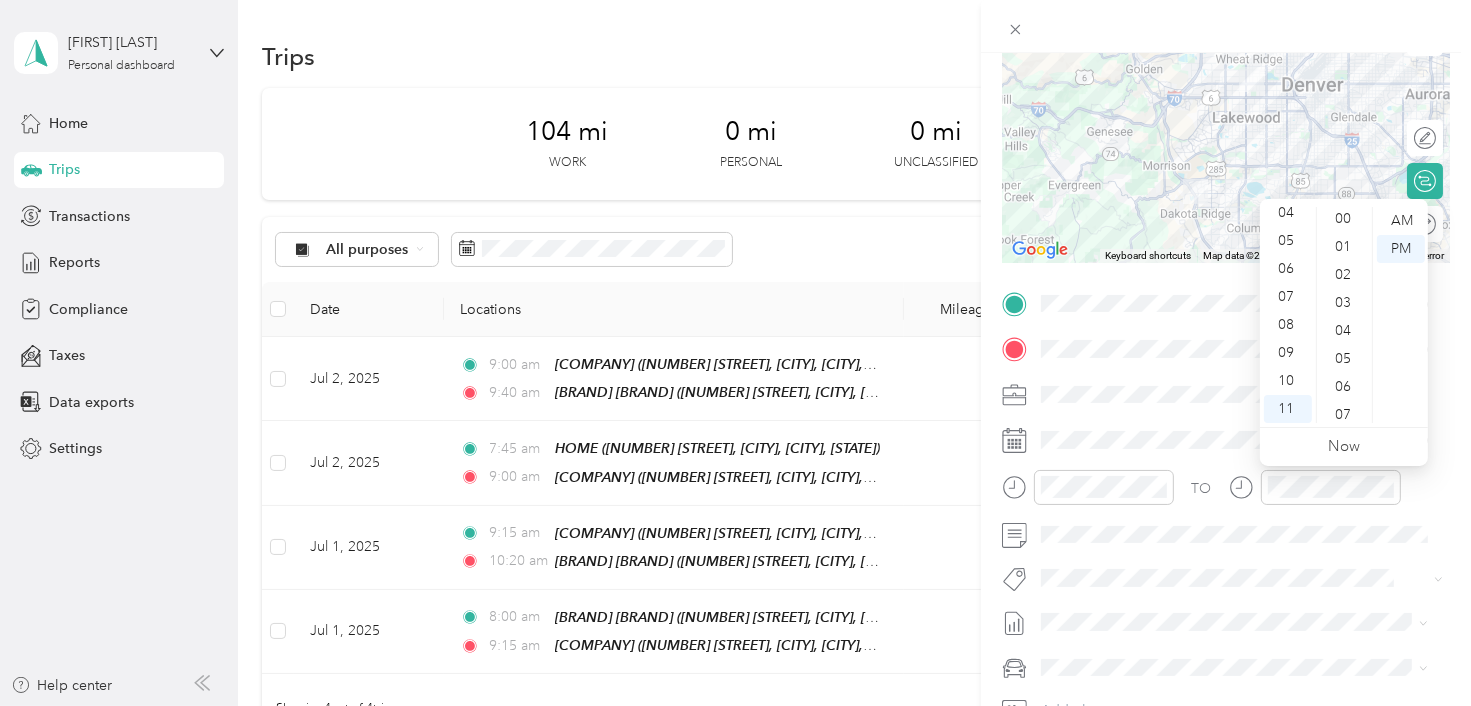 scroll, scrollTop: 0, scrollLeft: 0, axis: both 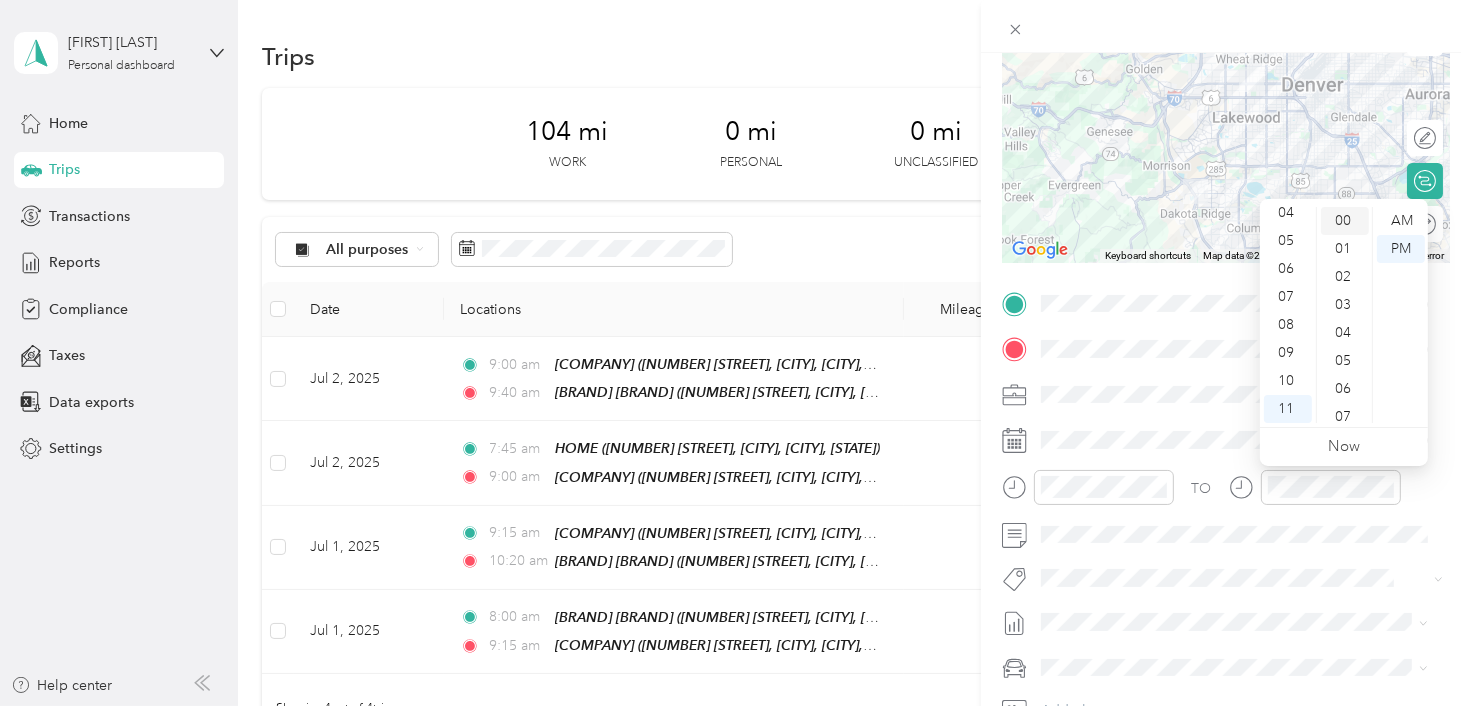 click on "00" at bounding box center (1345, 221) 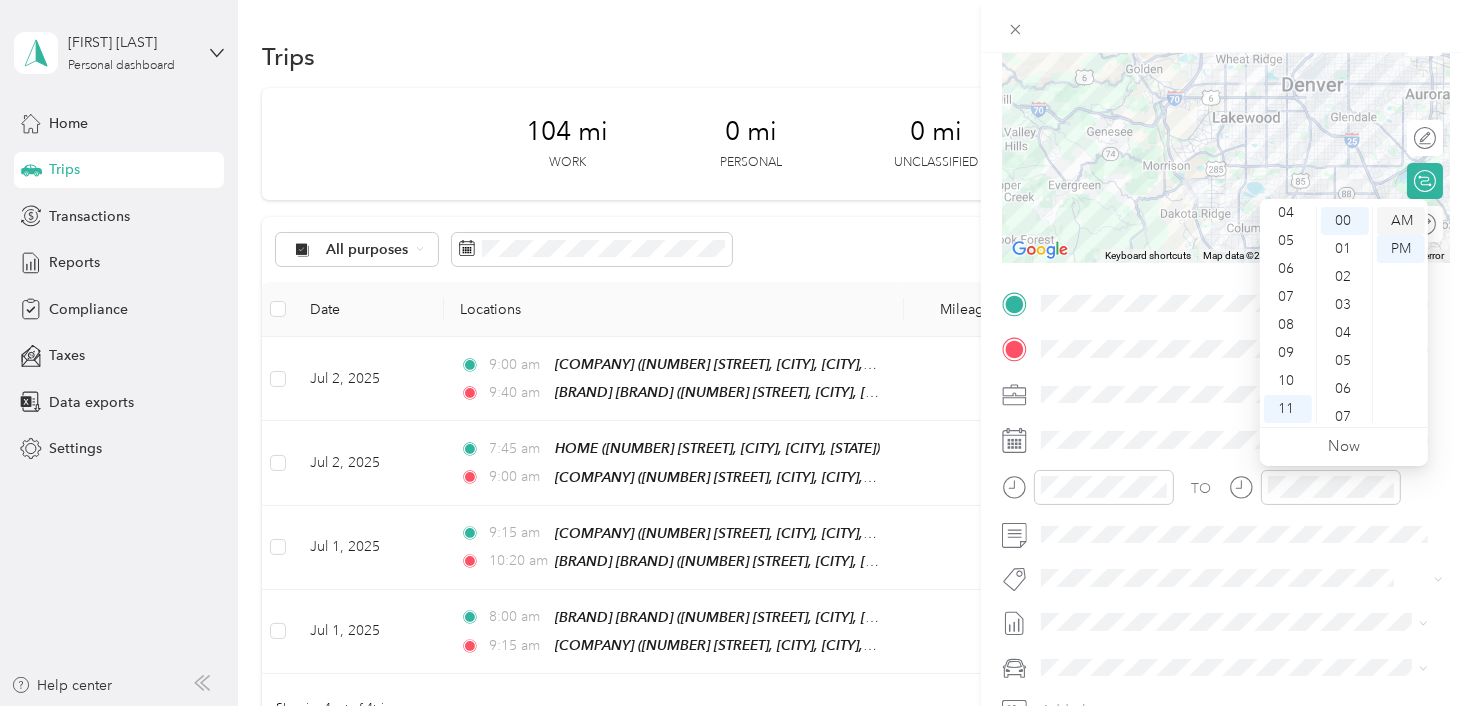 click on "AM" at bounding box center [1401, 221] 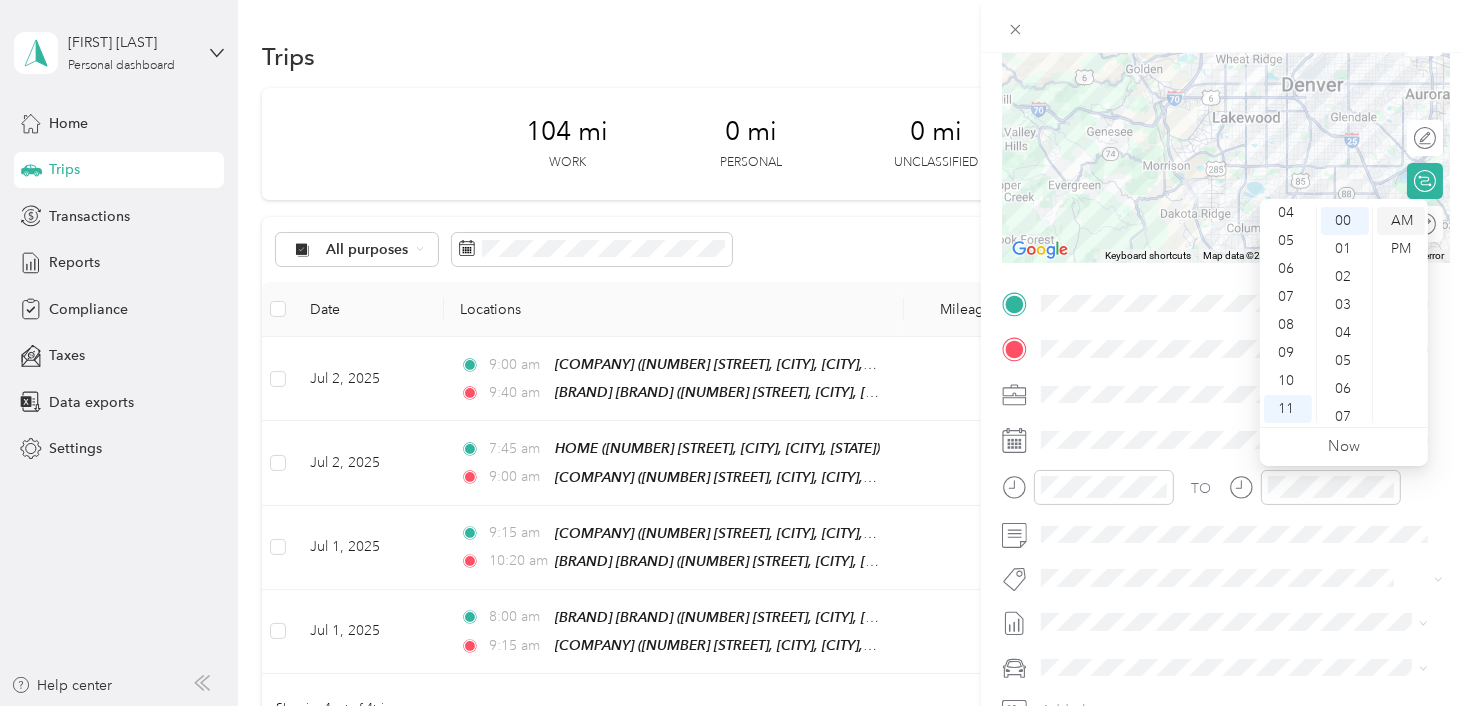 click on "AM" at bounding box center [1401, 221] 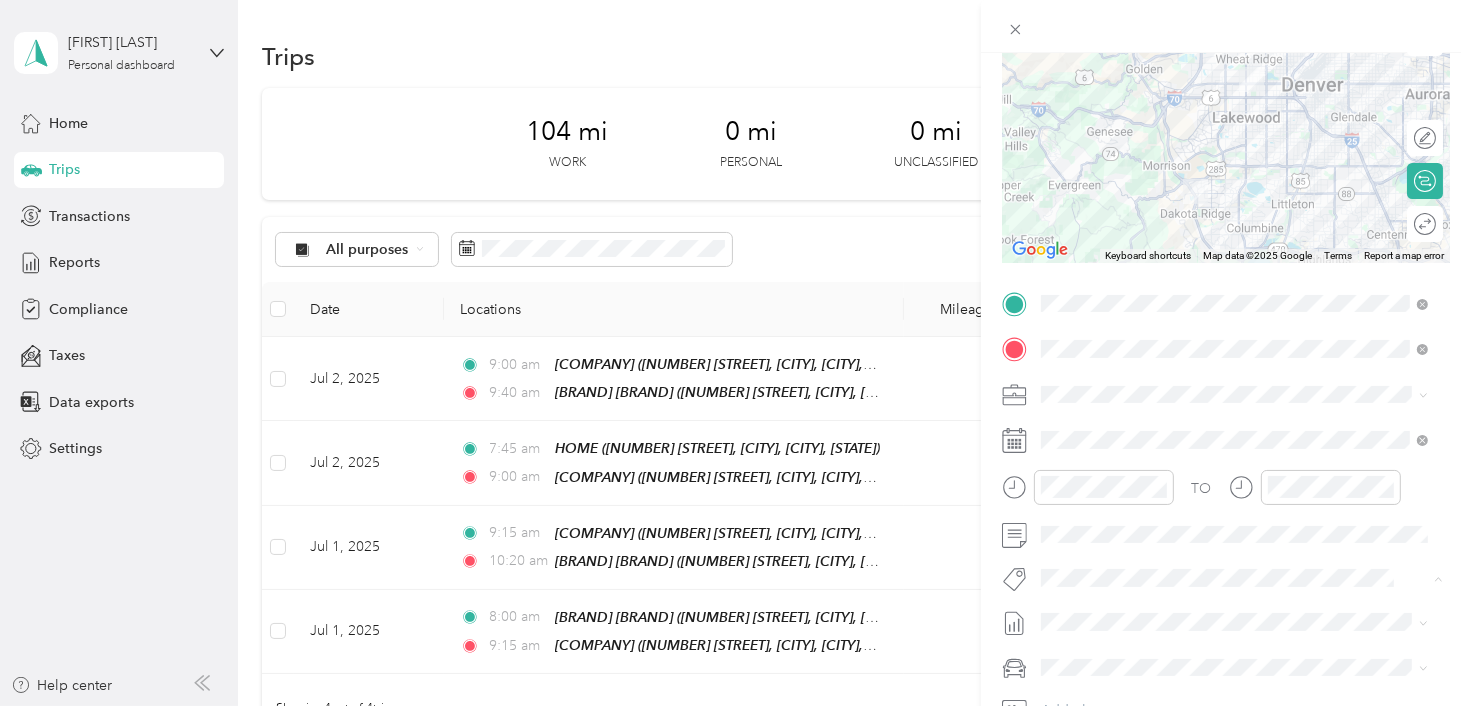 click on "No tags found" at bounding box center [1234, 631] 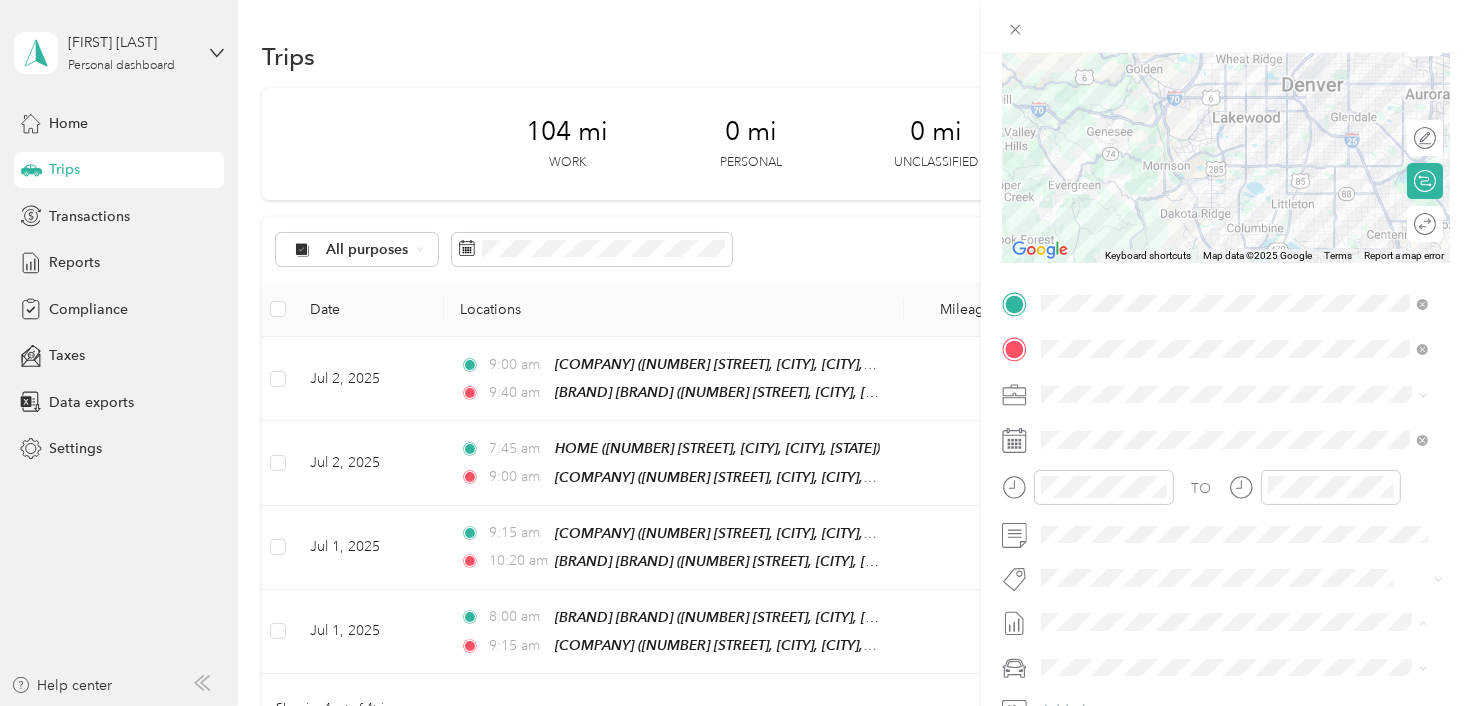 click 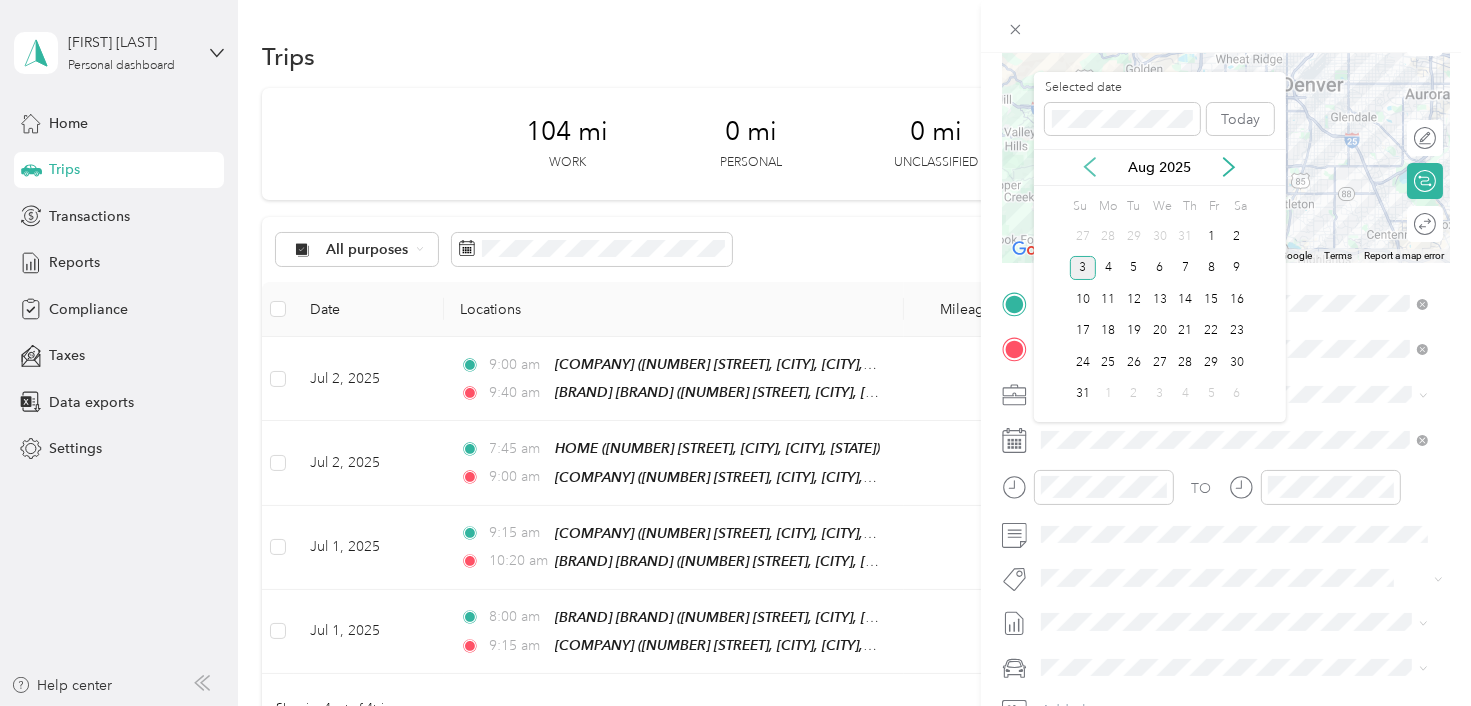 click 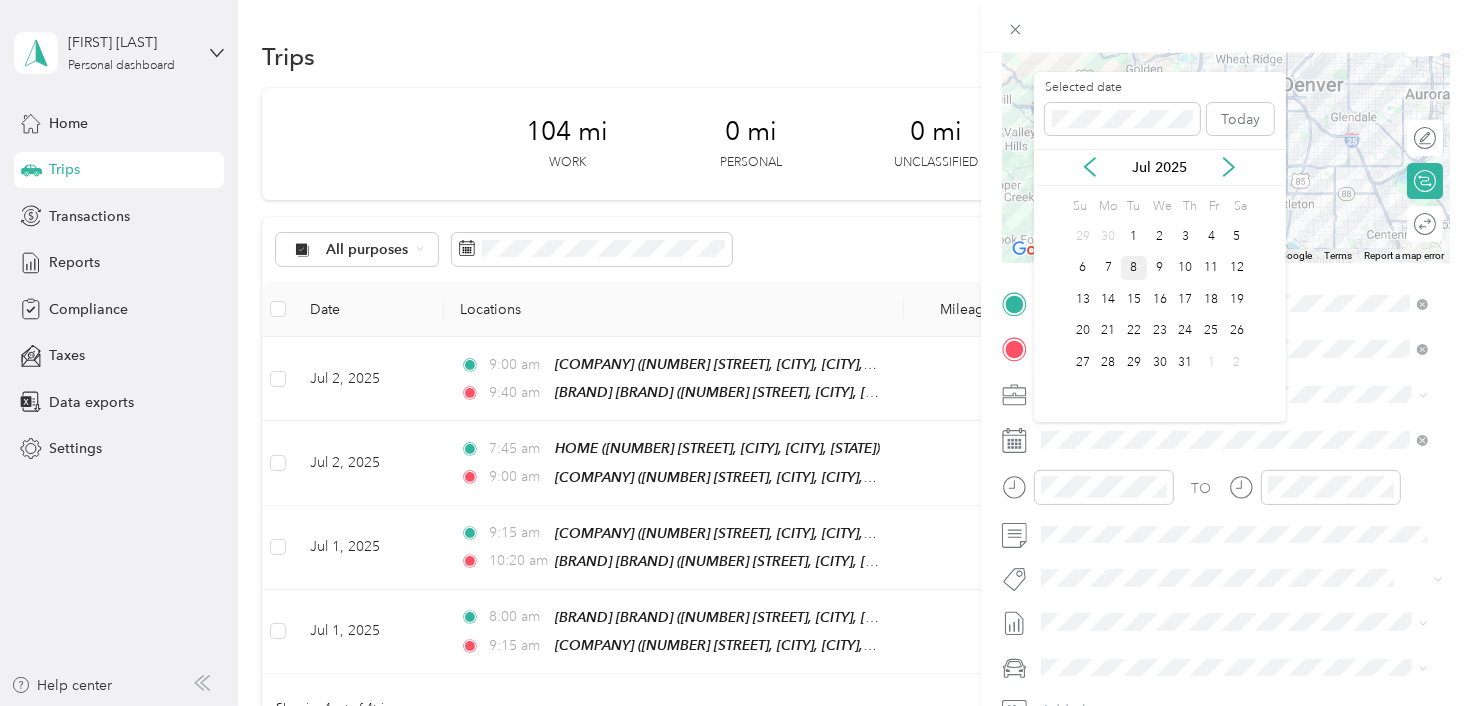 click on "8" at bounding box center (1134, 268) 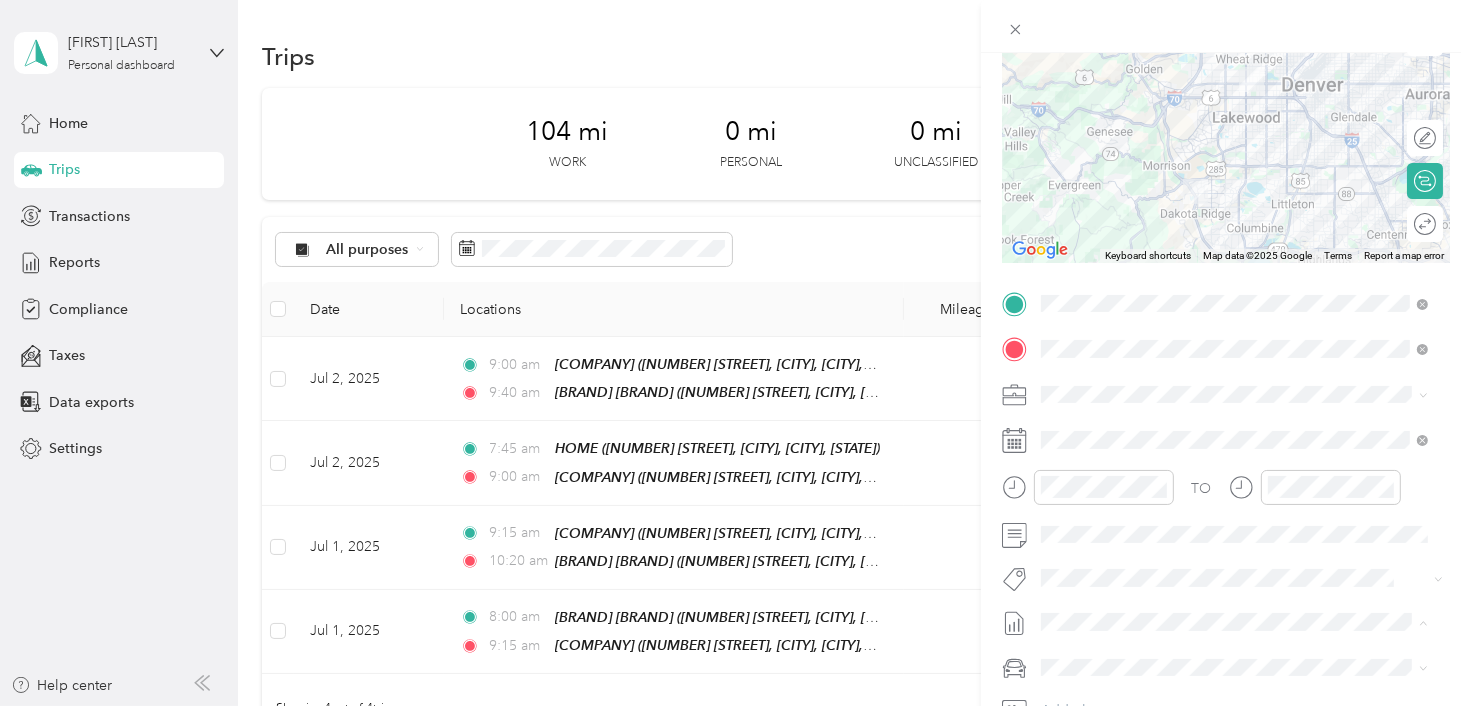 click on "Jul 1 - 31, 2025" at bounding box center [1090, 687] 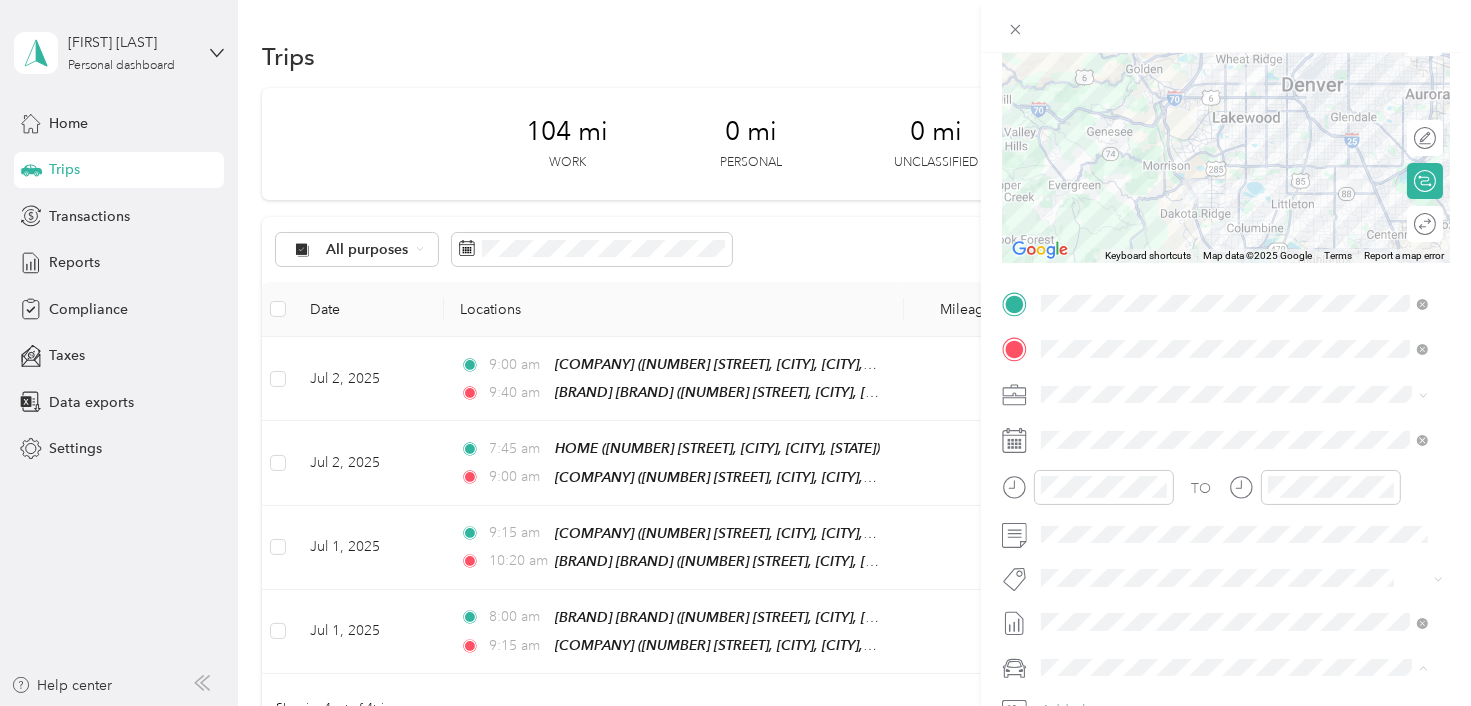 click on "Volkswagen Tiguan" at bounding box center (1234, 596) 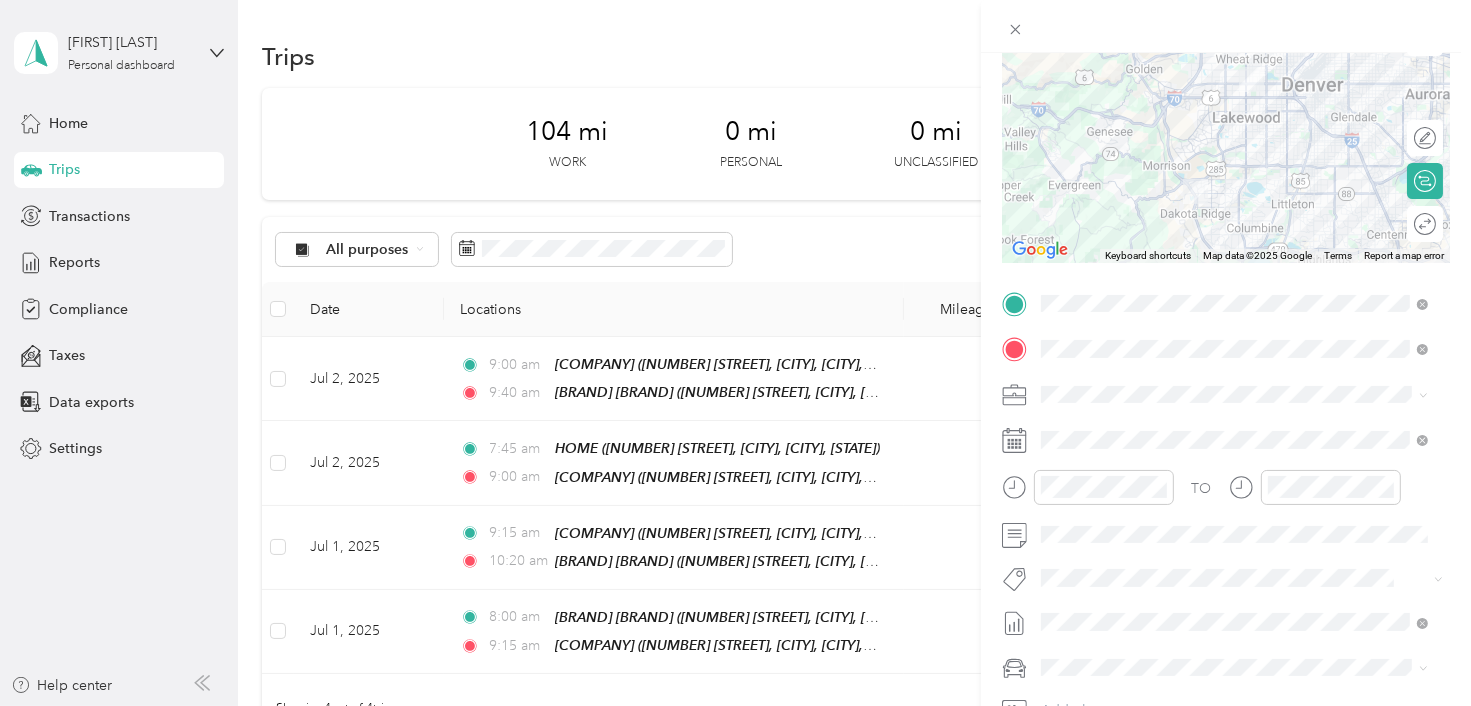 scroll, scrollTop: 0, scrollLeft: 0, axis: both 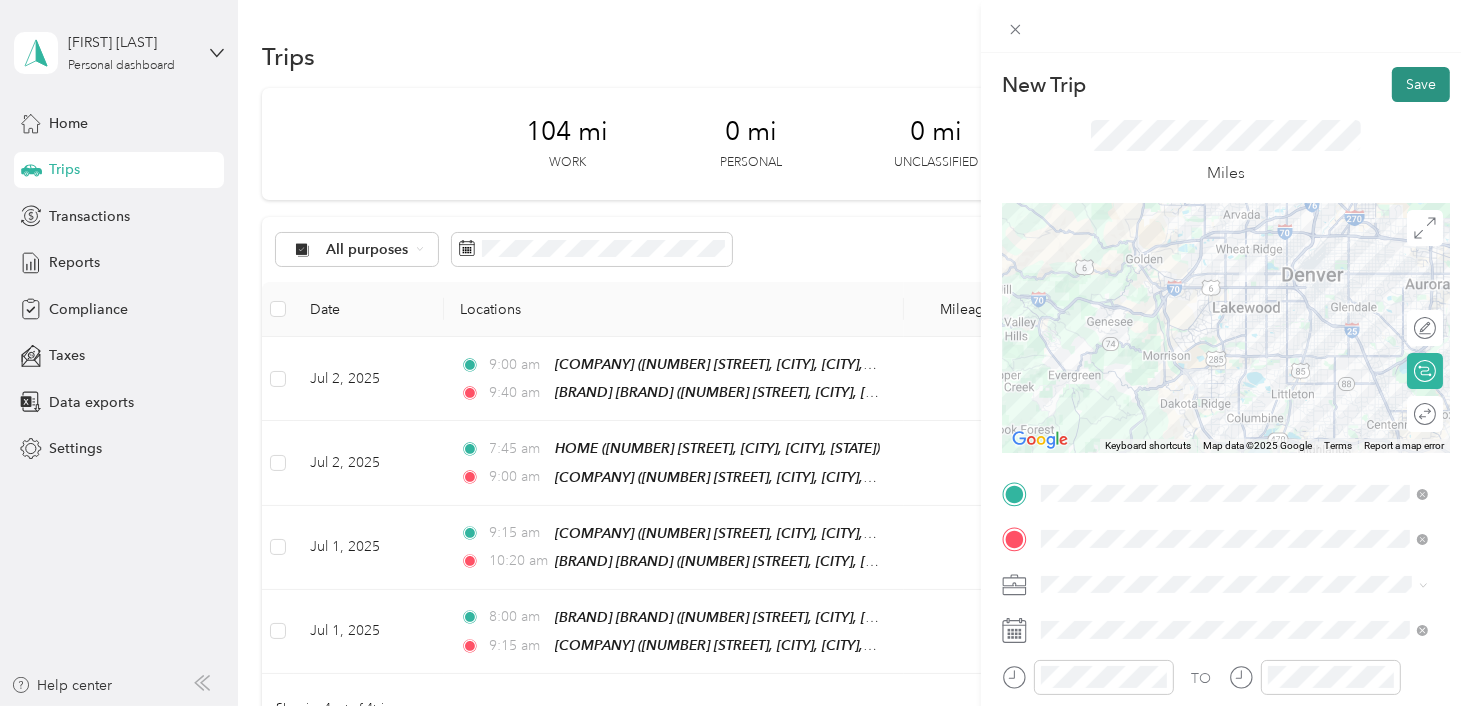 click on "Save" at bounding box center (1421, 84) 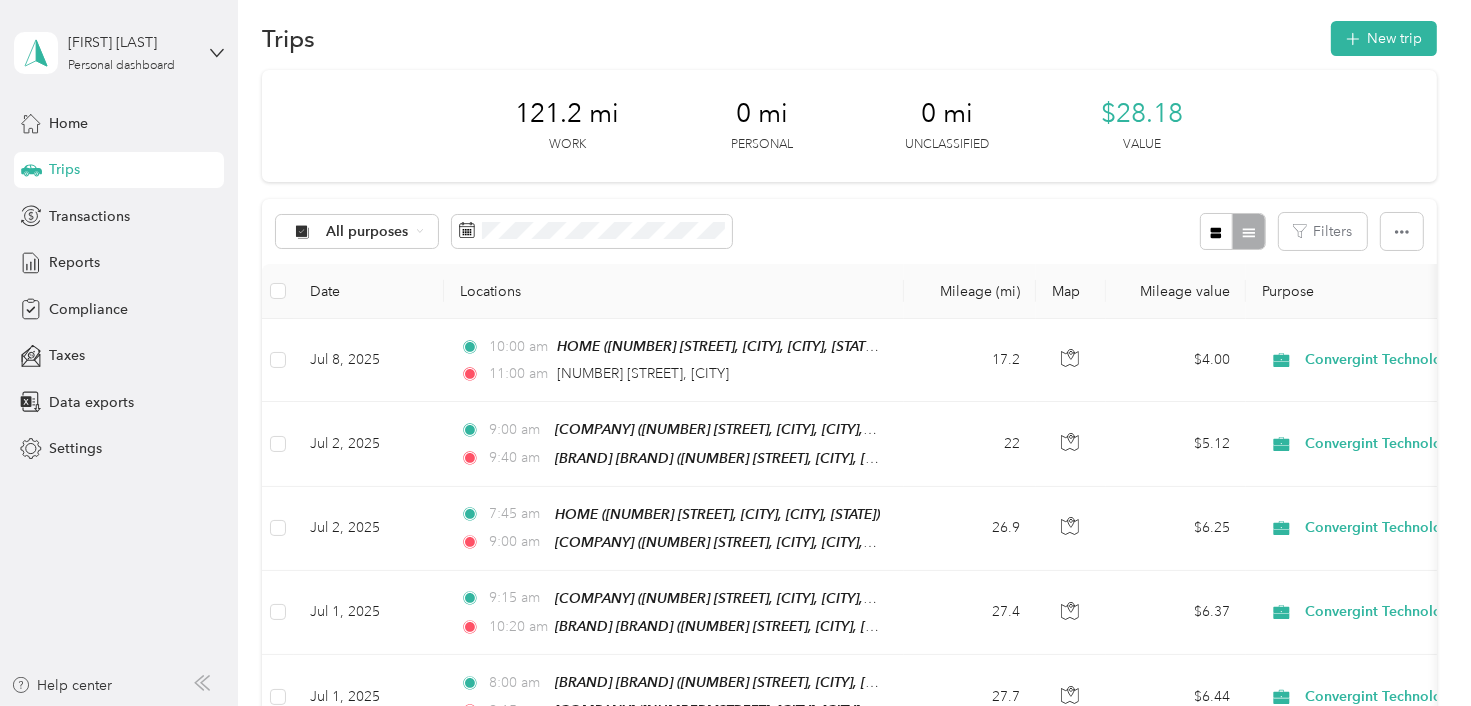 scroll, scrollTop: 0, scrollLeft: 0, axis: both 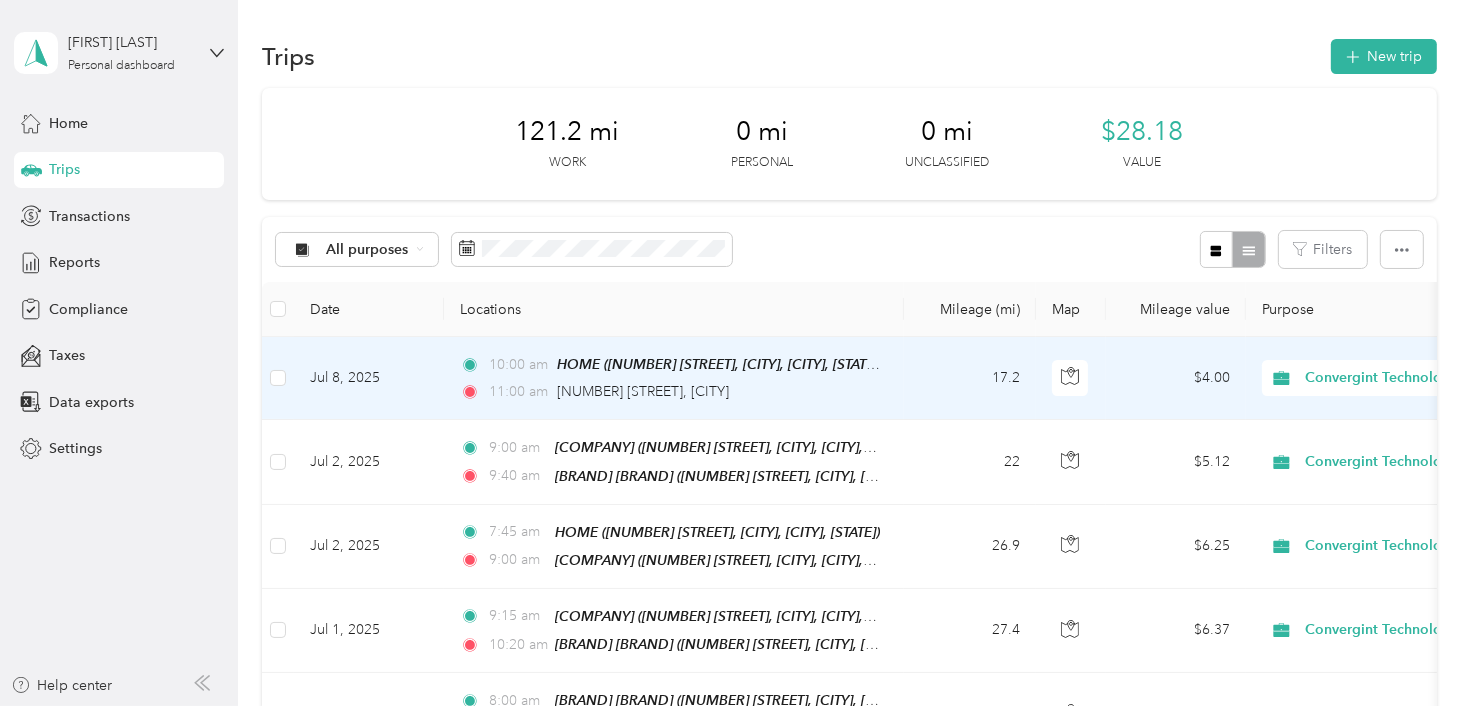 click 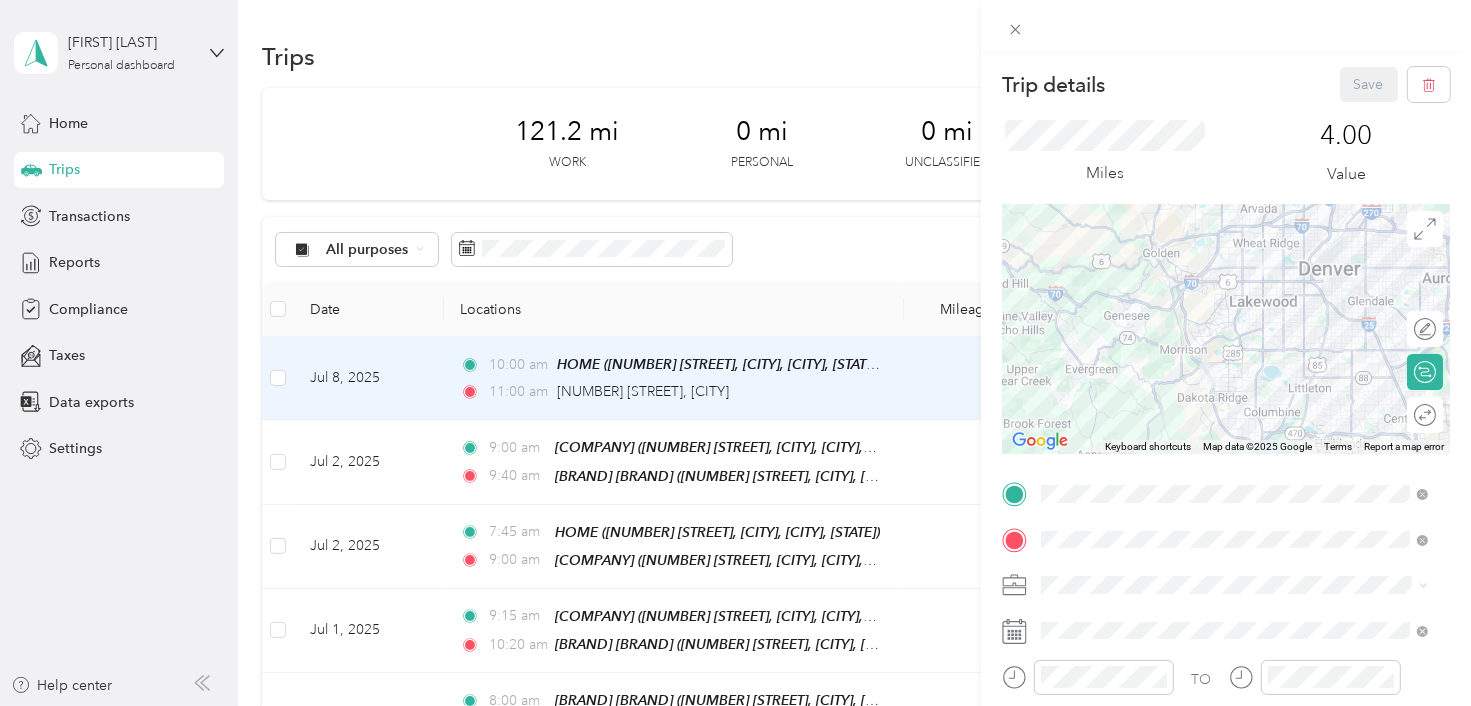 click 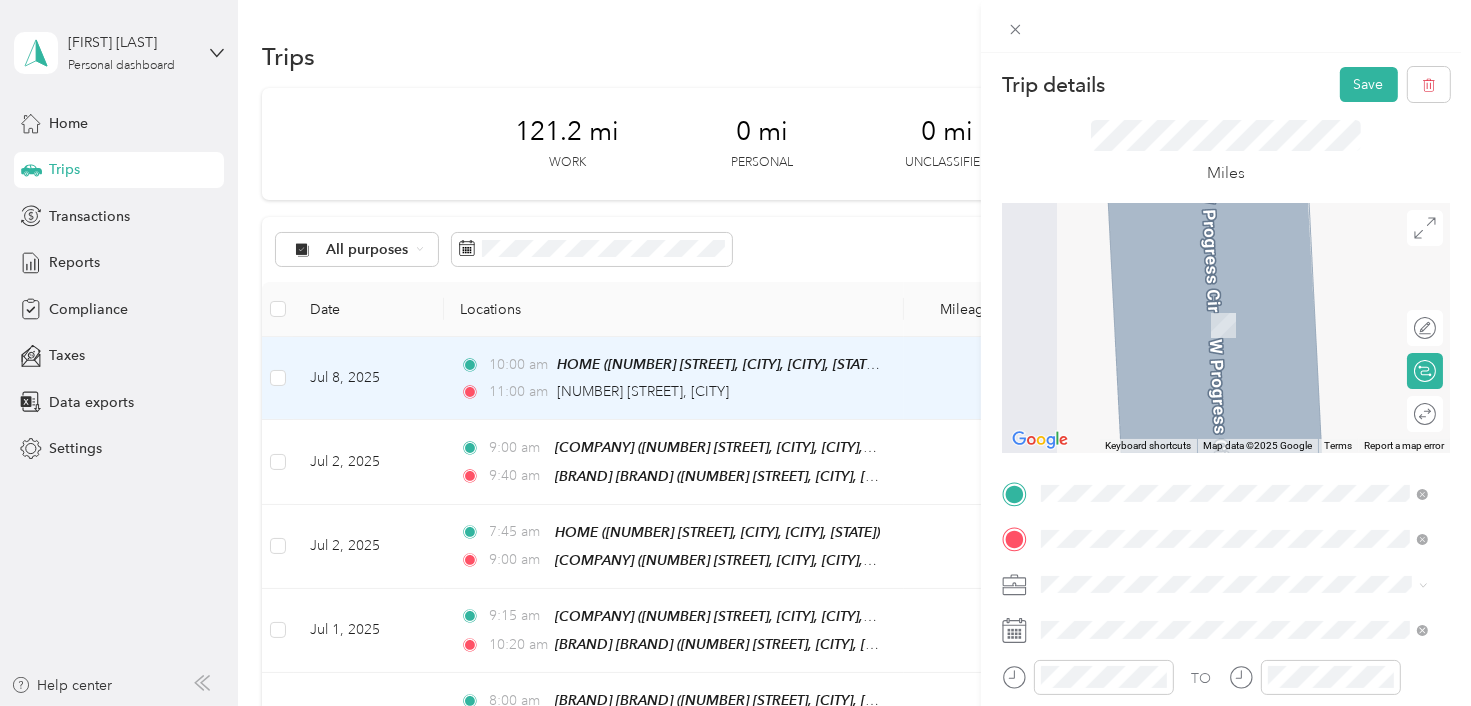 click on "[NUMBER] [STREET]
[CITY], [STATE] [POSTAL_CODE], [COUNTRY]" at bounding box center (1222, 381) 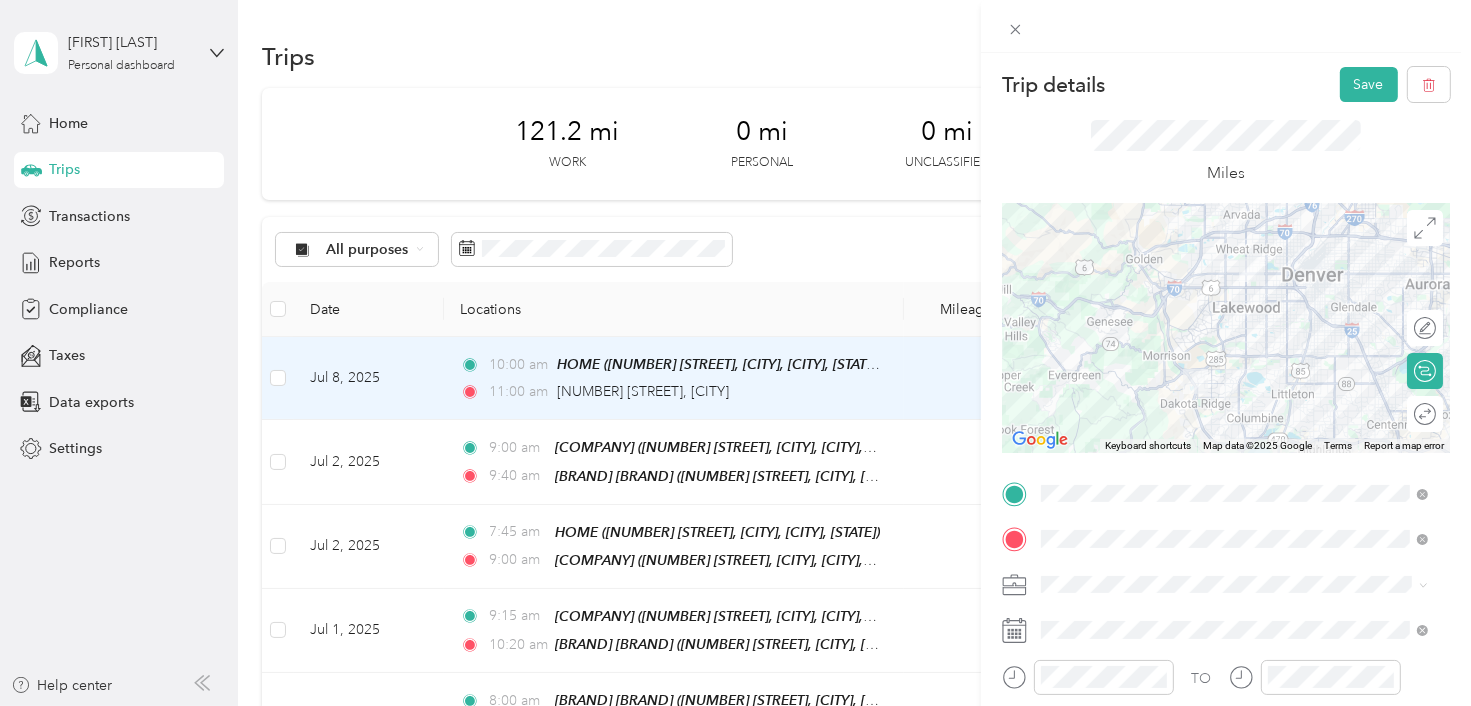 click 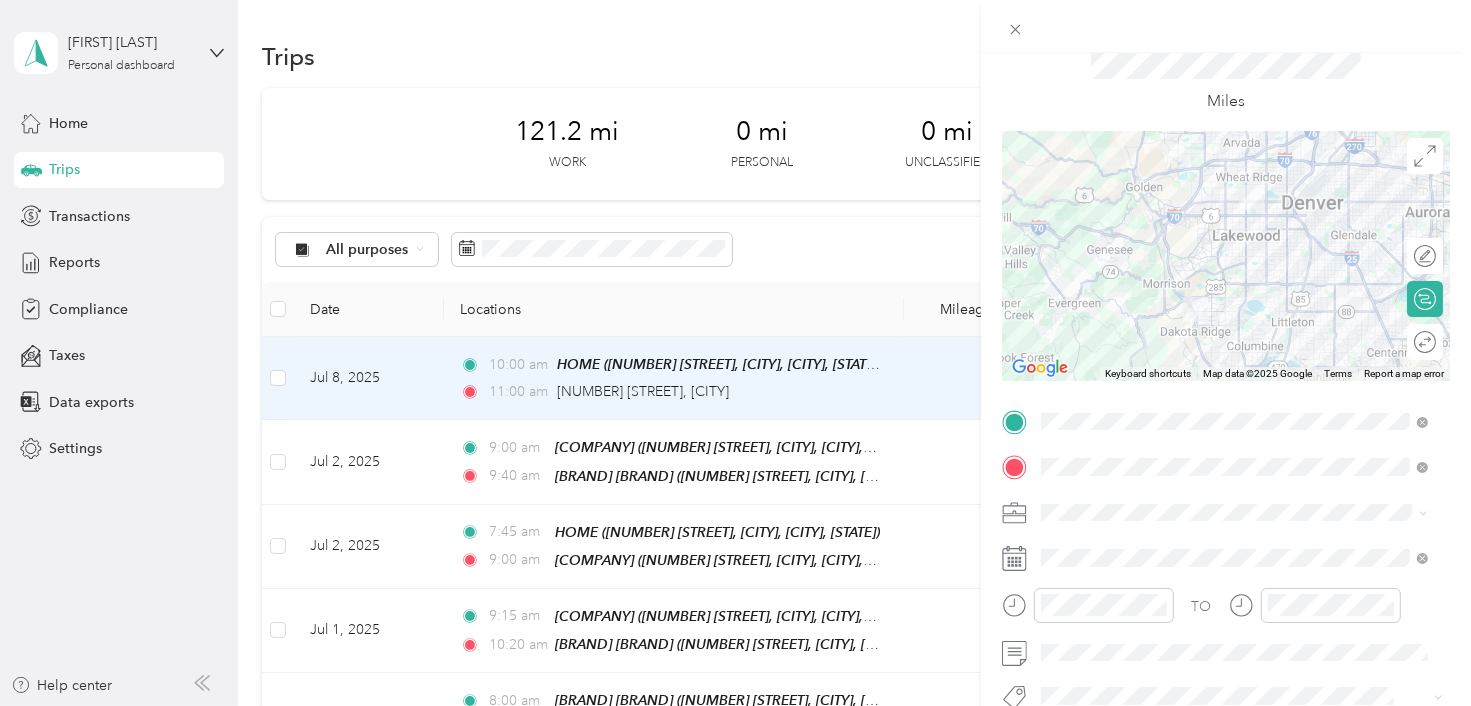 scroll, scrollTop: 0, scrollLeft: 0, axis: both 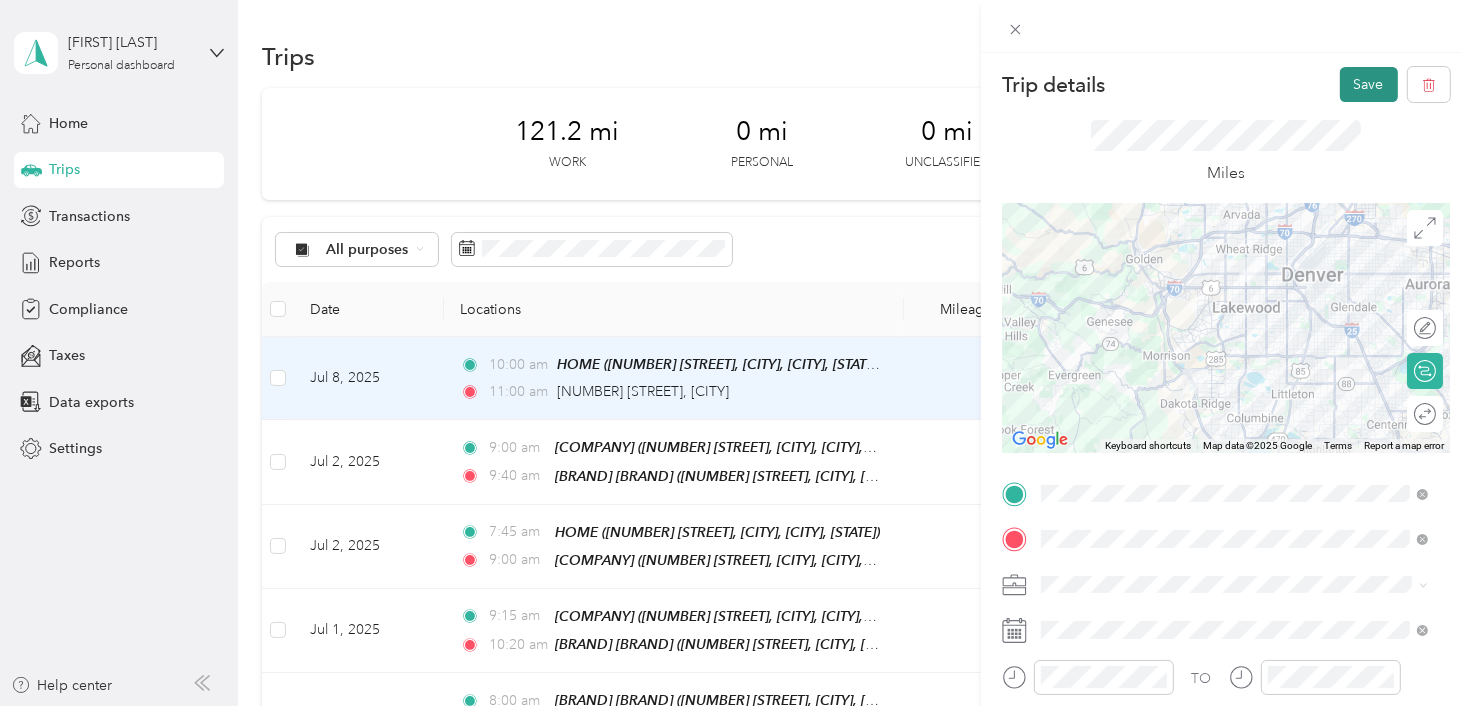click on "Save" at bounding box center (1369, 84) 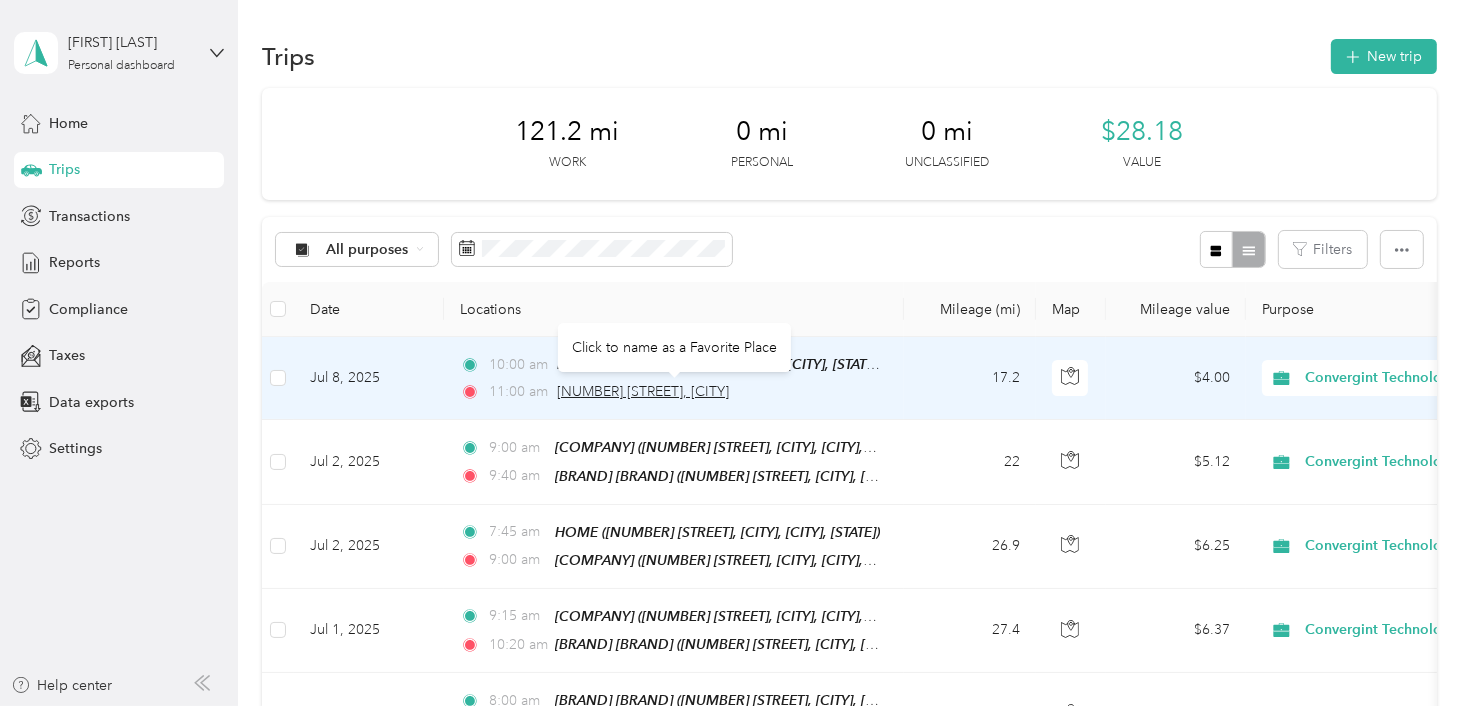 click on "[NUMBER] [STREET], [CITY]" at bounding box center [643, 391] 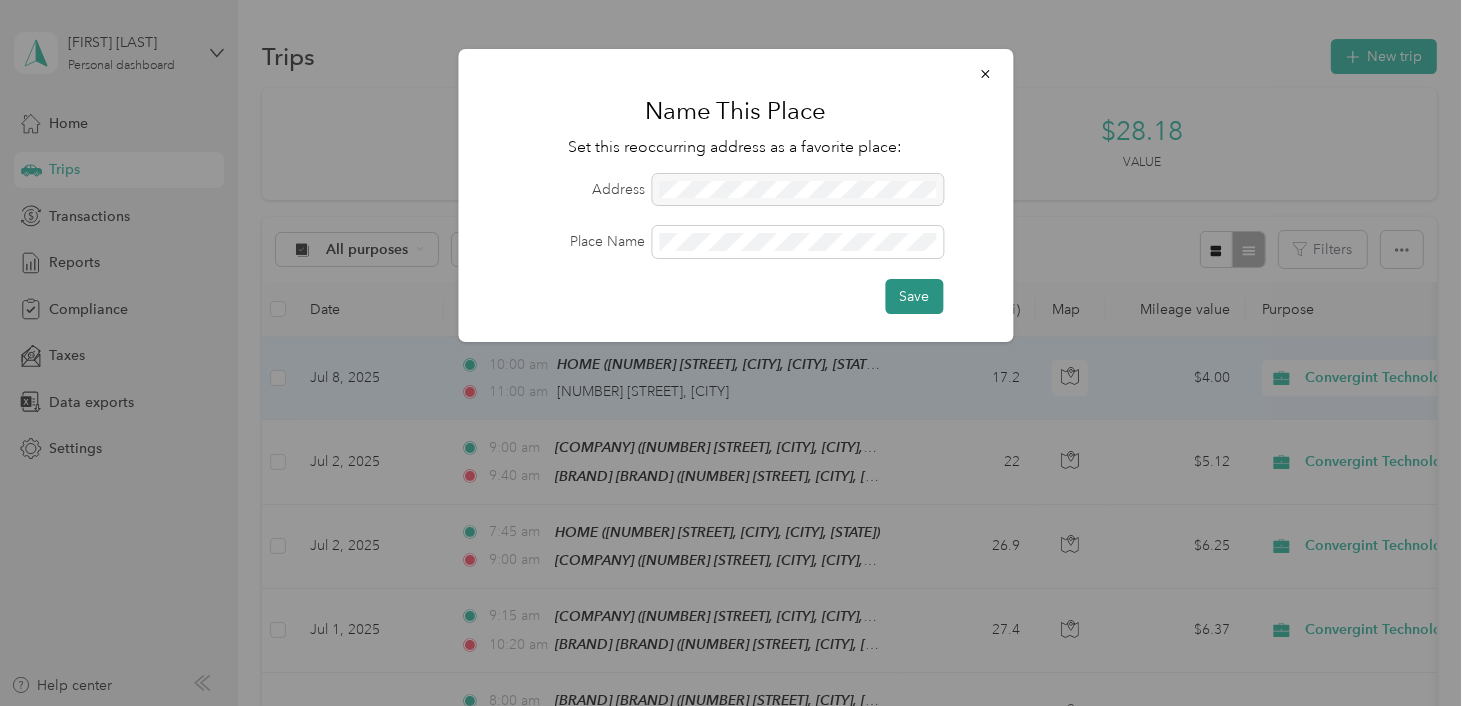 click on "Save" at bounding box center [914, 296] 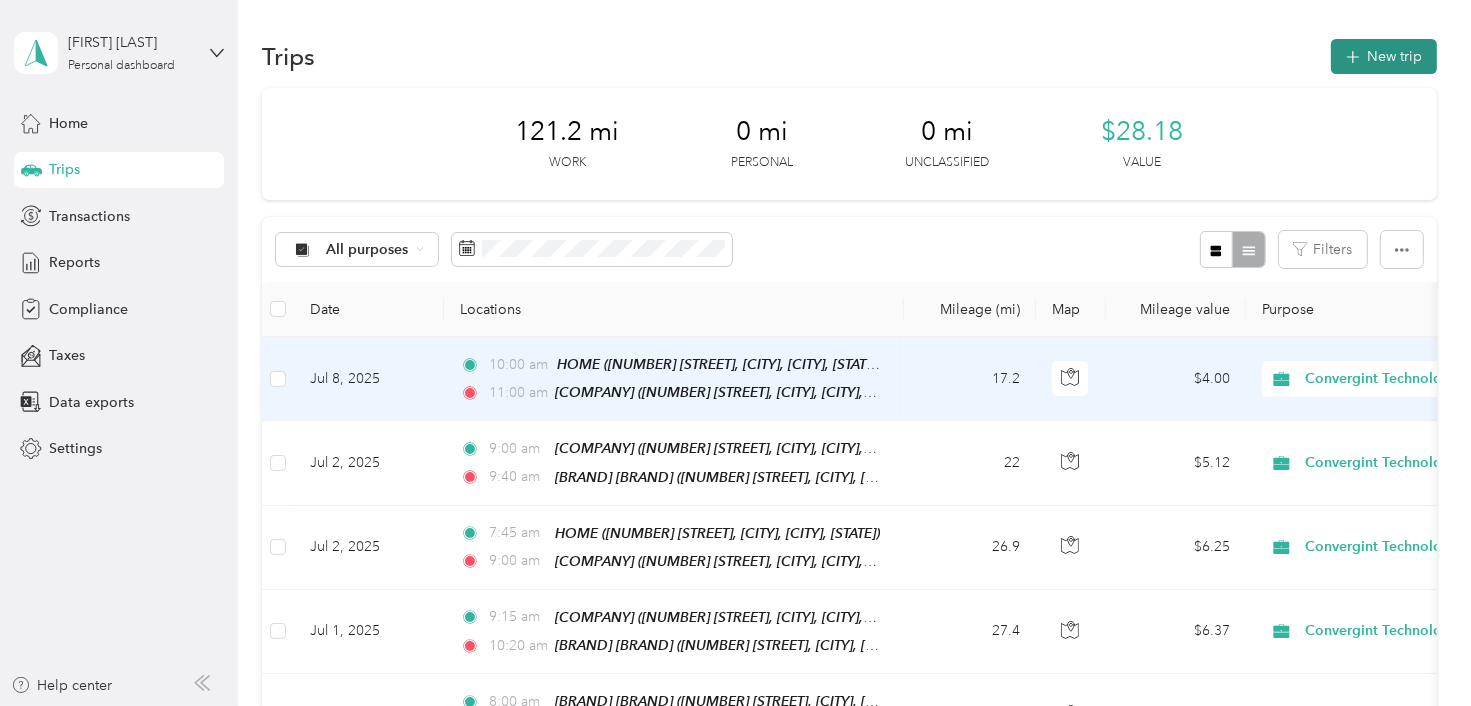 click on "New trip" at bounding box center (1384, 56) 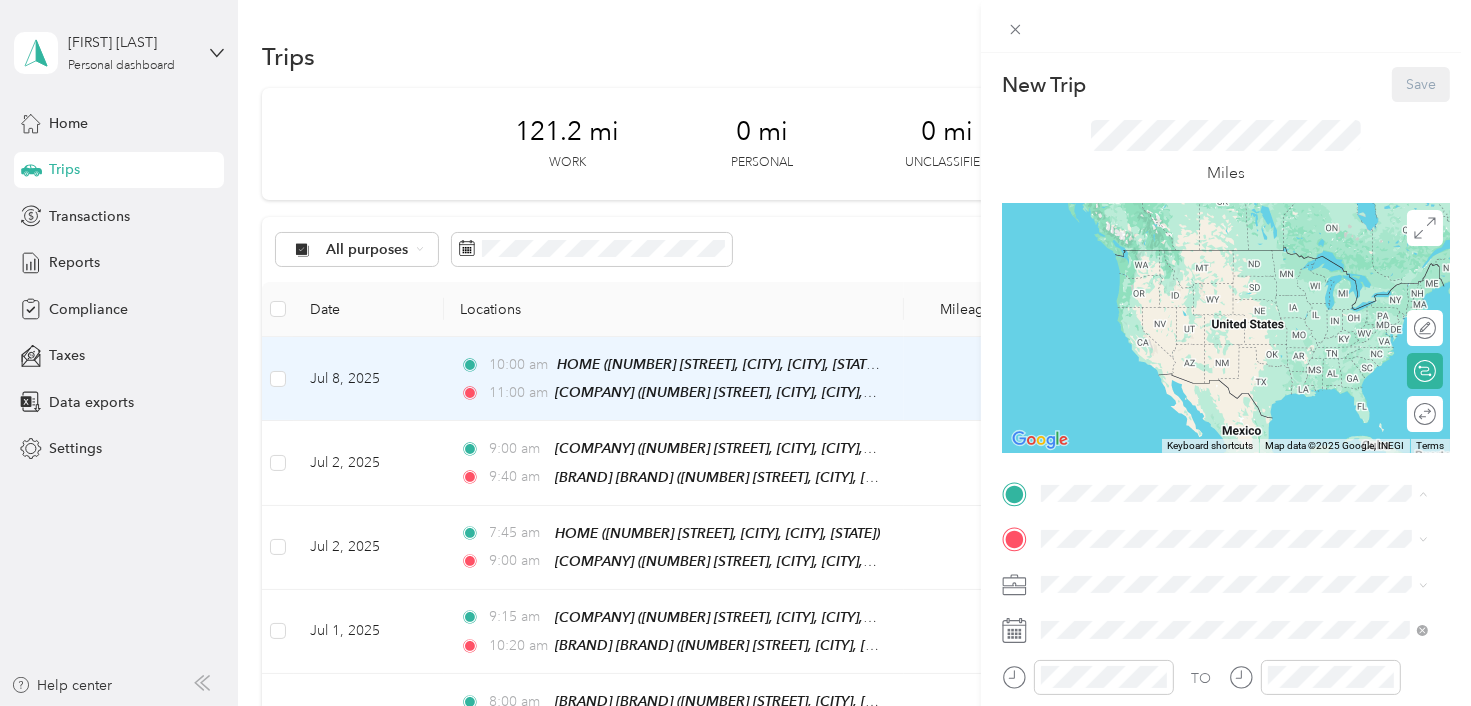click on "New Trip Save This trip cannot be edited because it is either under review, approved, or paid. Contact your Team Manager to edit it. Miles ← Move left → Move right ↑ Move up ↓ Move down + Zoom in - Zoom out Home Jump left by 75% End Jump right by 75% Page Up Jump up by 75% Page Down Jump down by 75% Keyboard shortcuts Map Data Map data ©2025 Google, INEGI Map data ©2025 Google, INEGI 1000 km  Click to toggle between metric and imperial units Terms Report a map error Edit route Calculate route Round trip TO Add photo" at bounding box center (735, 353) 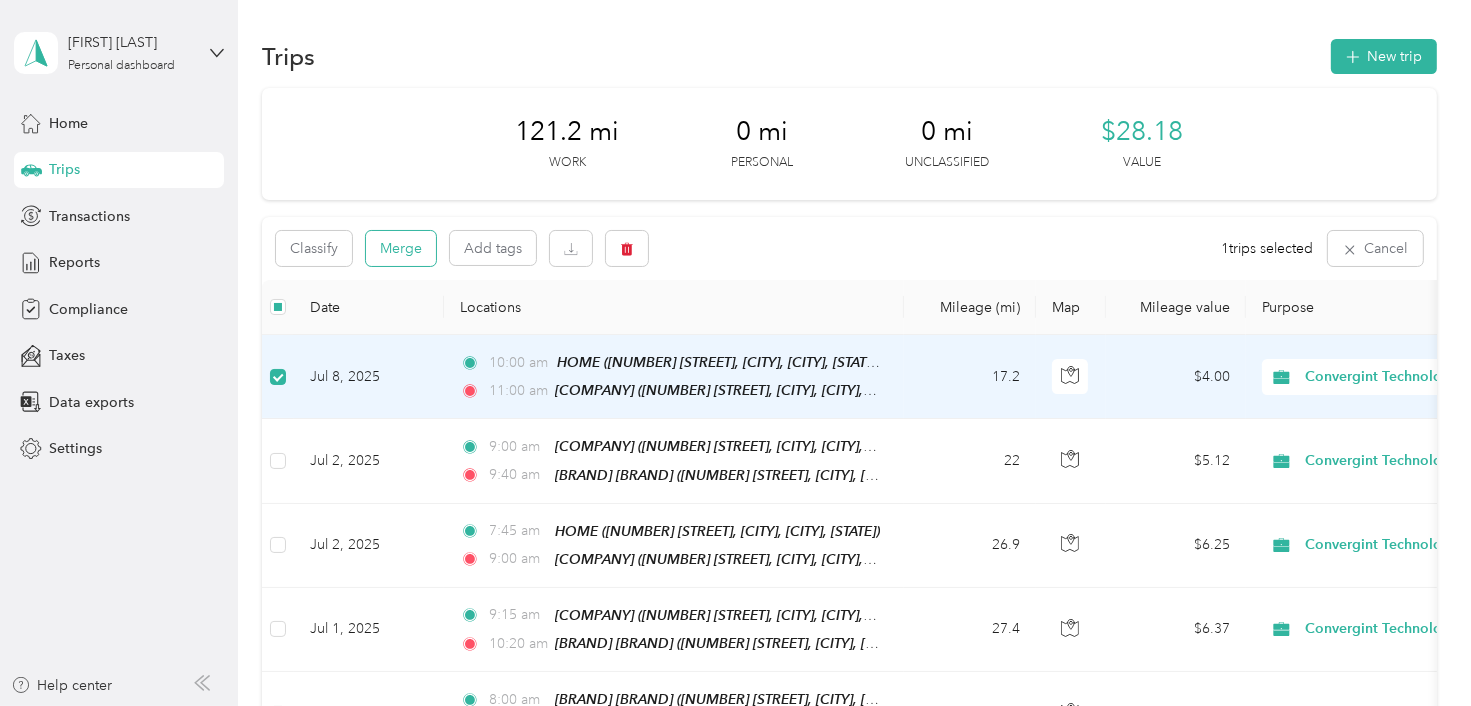 click on "Merge" at bounding box center (401, 248) 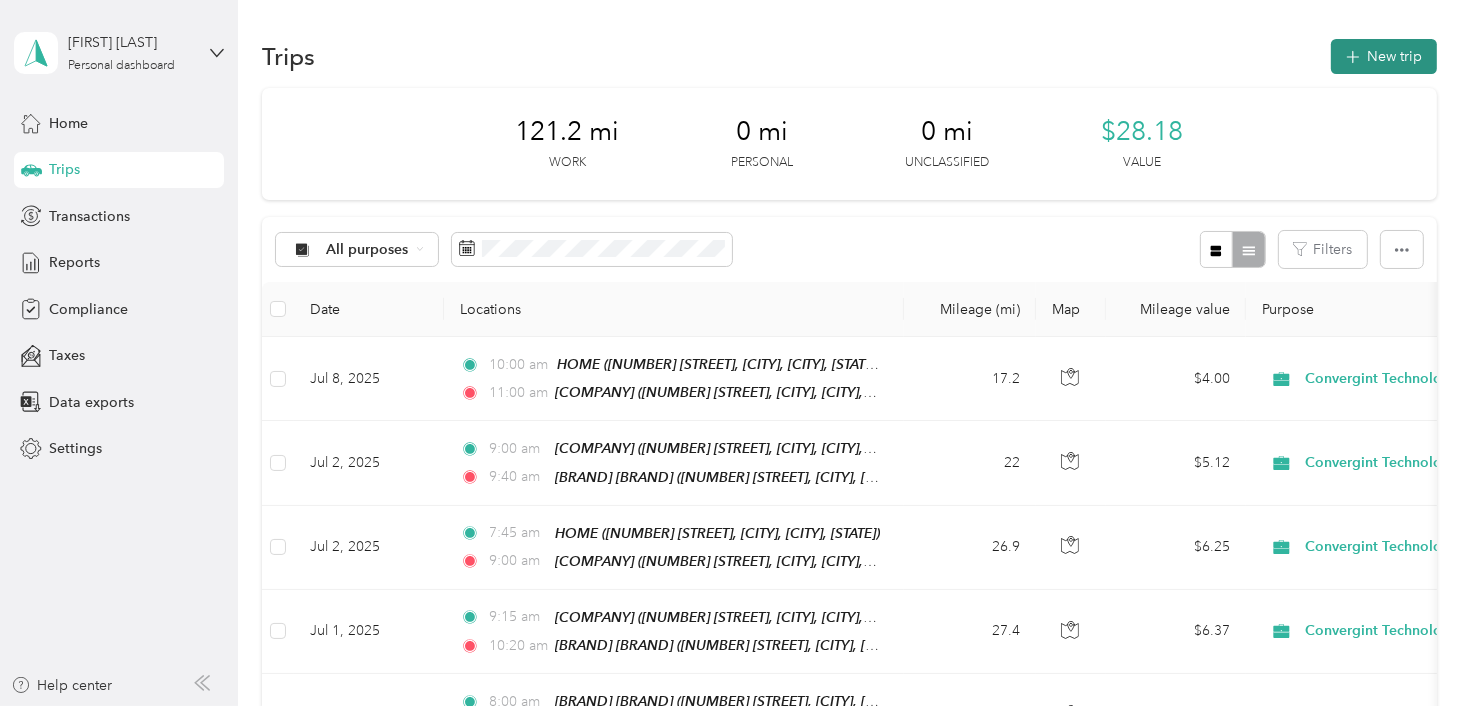 click on "New trip" at bounding box center [1384, 56] 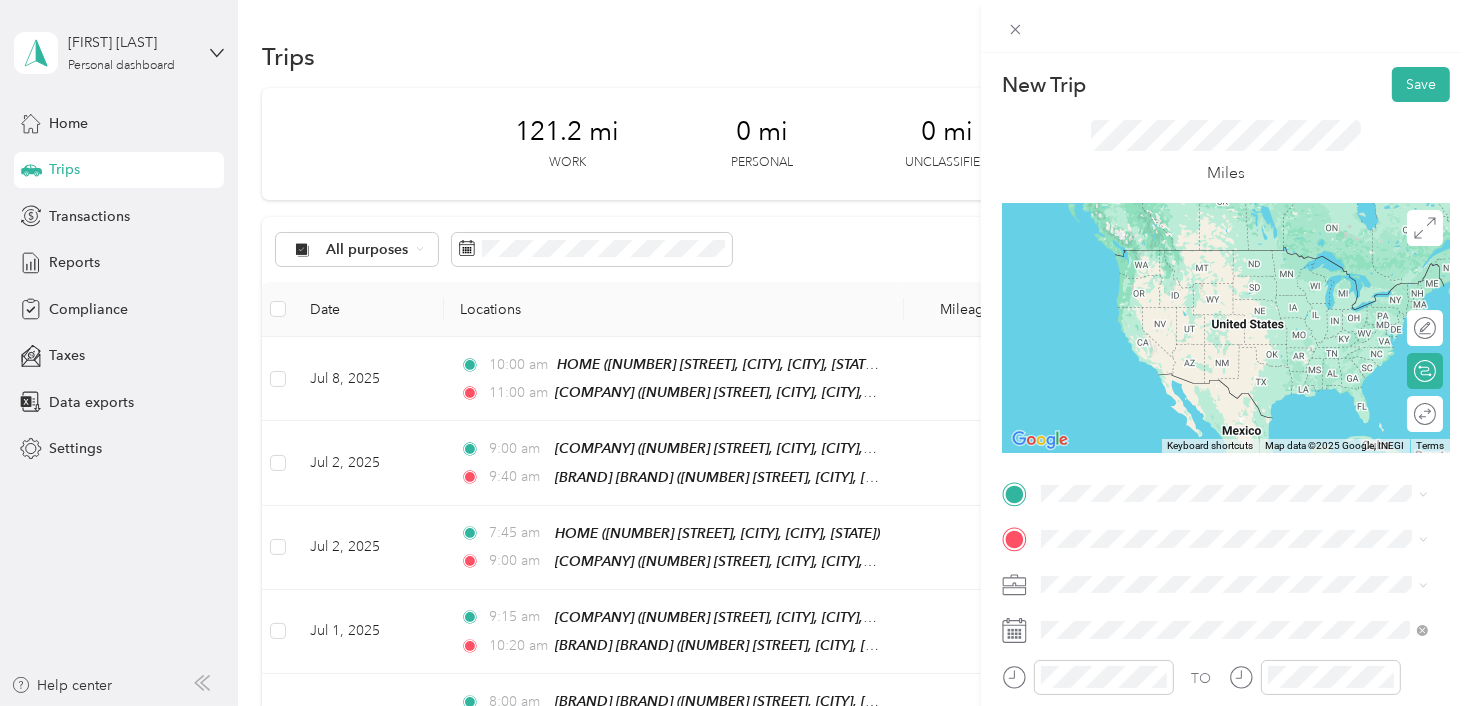 click on "[NUMBER] [STREET], [CITY], [POSTAL_CODE], [CITY], [STATE], [COUNTRY]" at bounding box center (1247, 286) 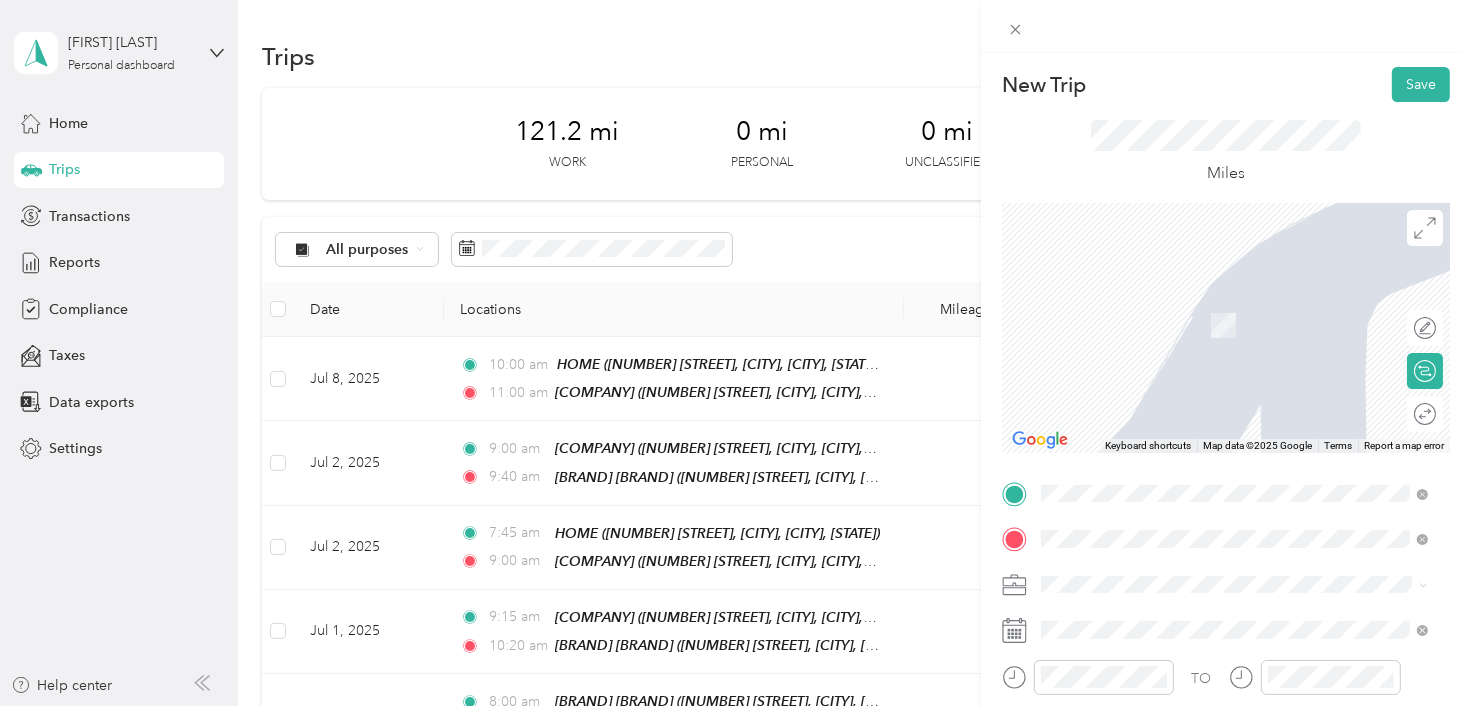 click on "[COMPANY] [OFFICE] [NUMBER] [STREET], [POSTAL_CODE], [CITY], [STATE], [COUNTRY]" at bounding box center (1249, 325) 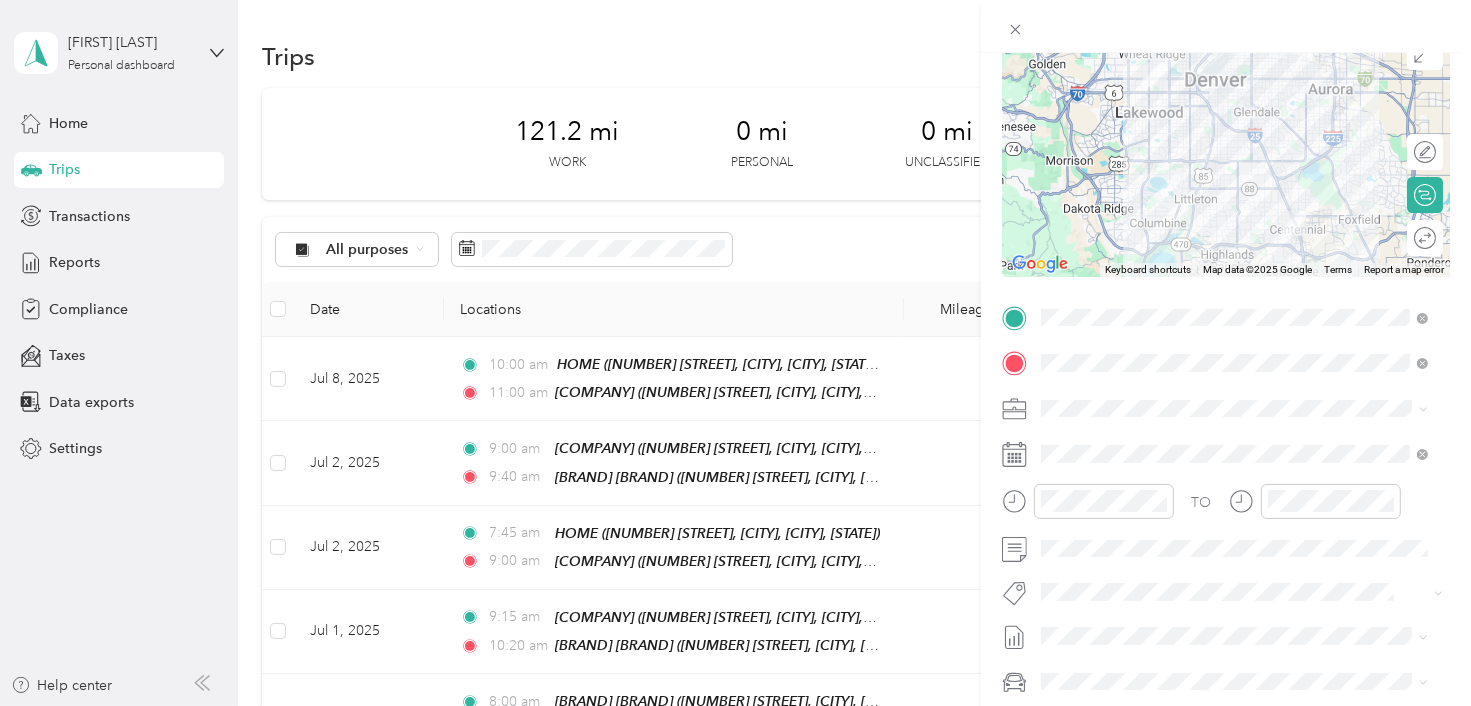 scroll, scrollTop: 191, scrollLeft: 0, axis: vertical 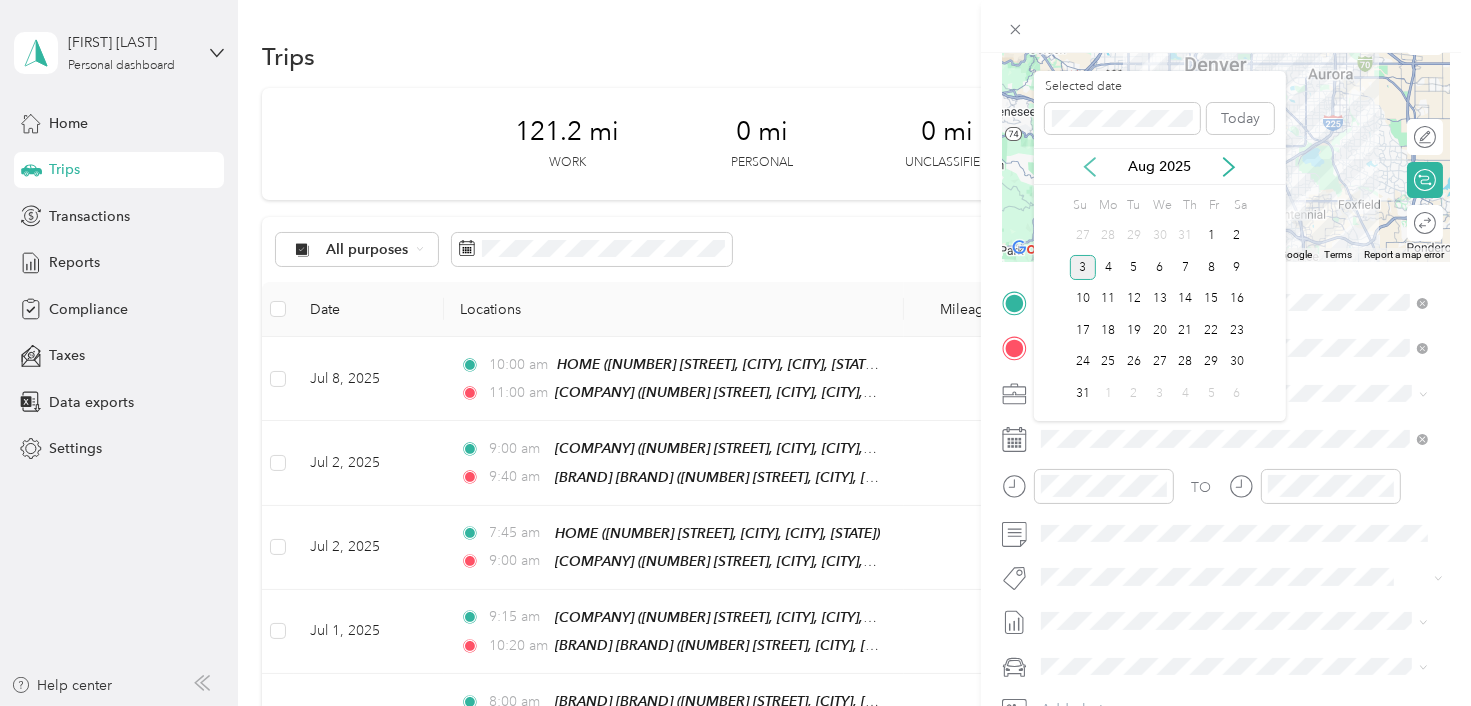 click 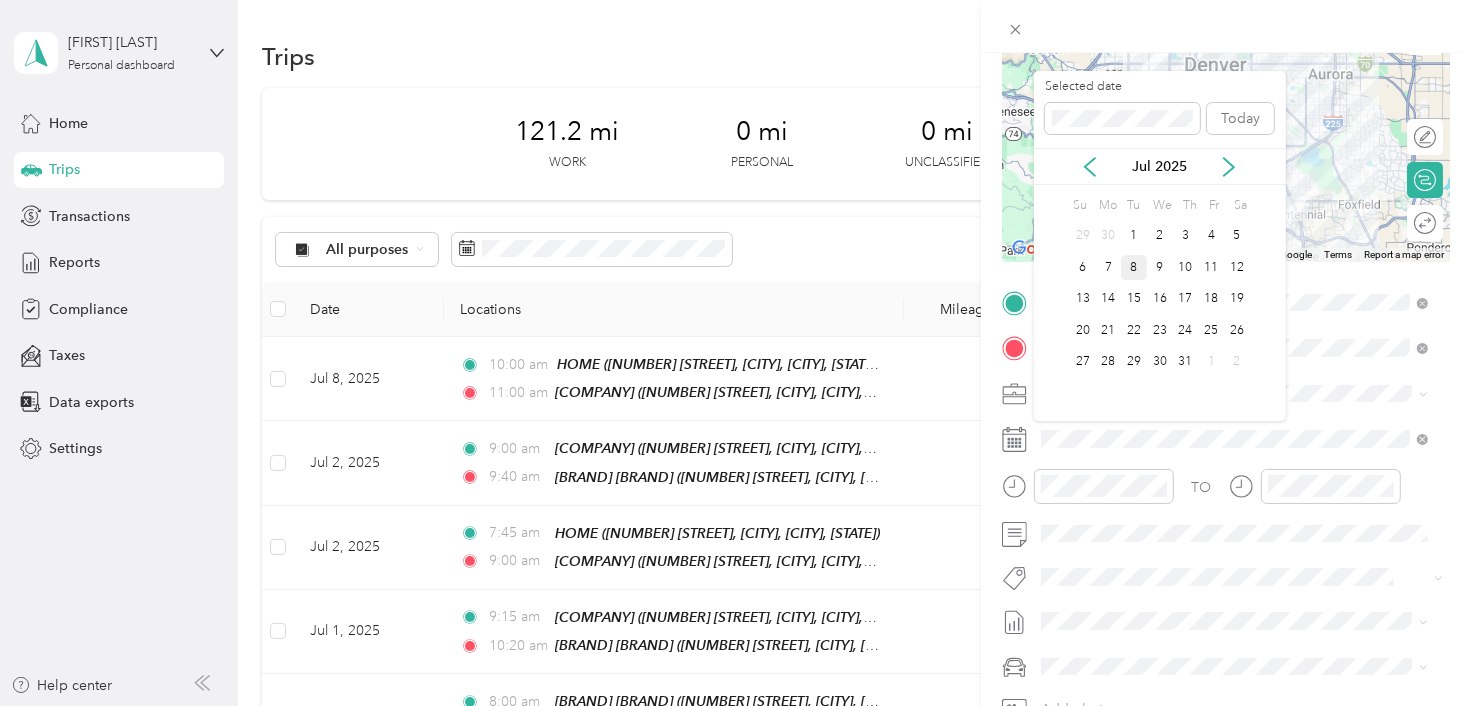click on "8" at bounding box center (1134, 267) 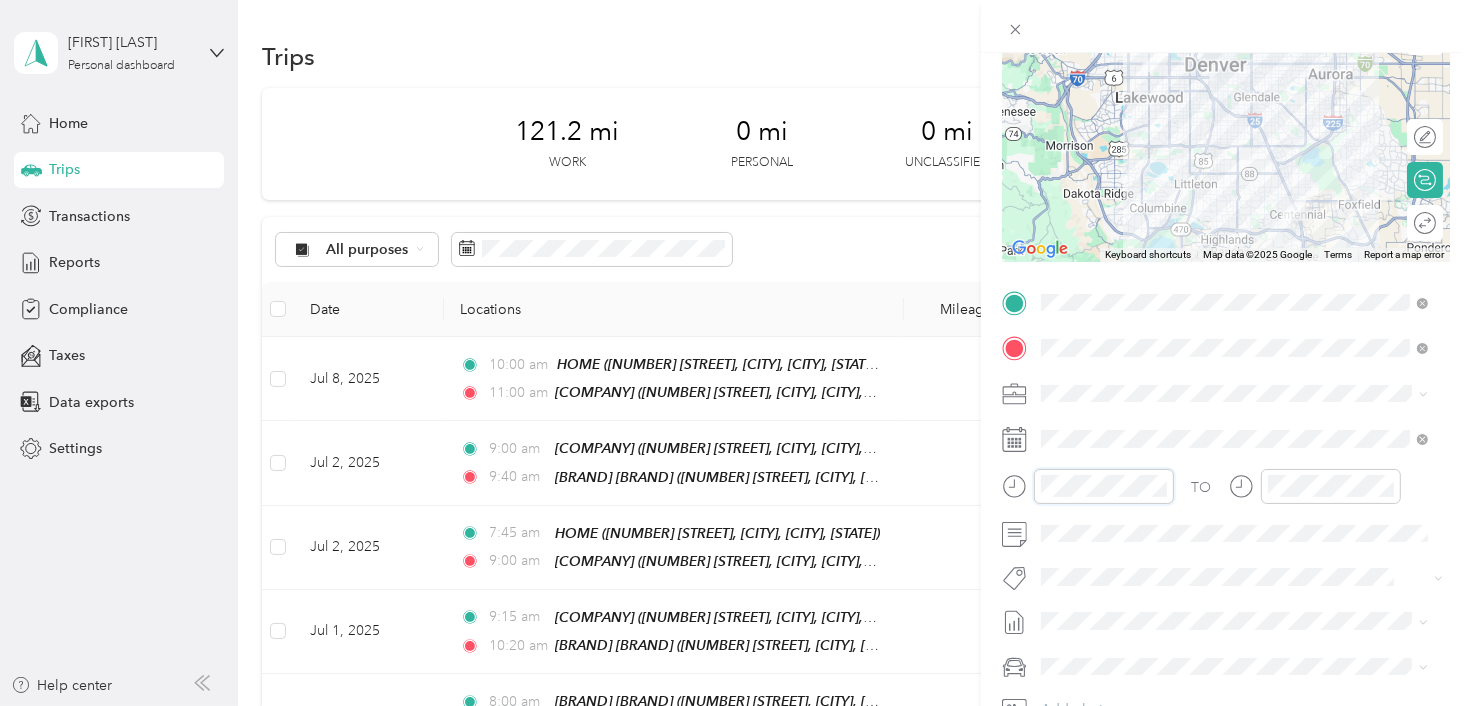 click at bounding box center (1088, 486) 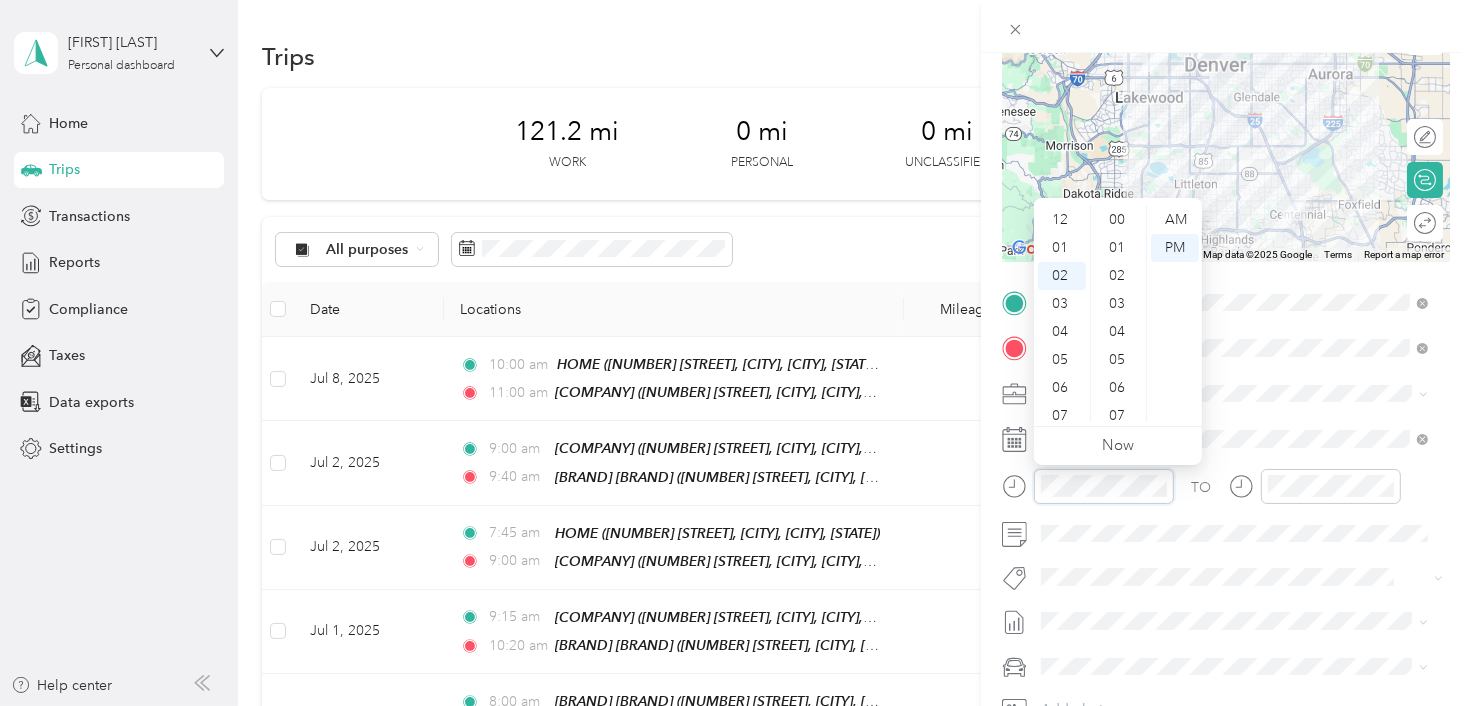 scroll, scrollTop: 56, scrollLeft: 0, axis: vertical 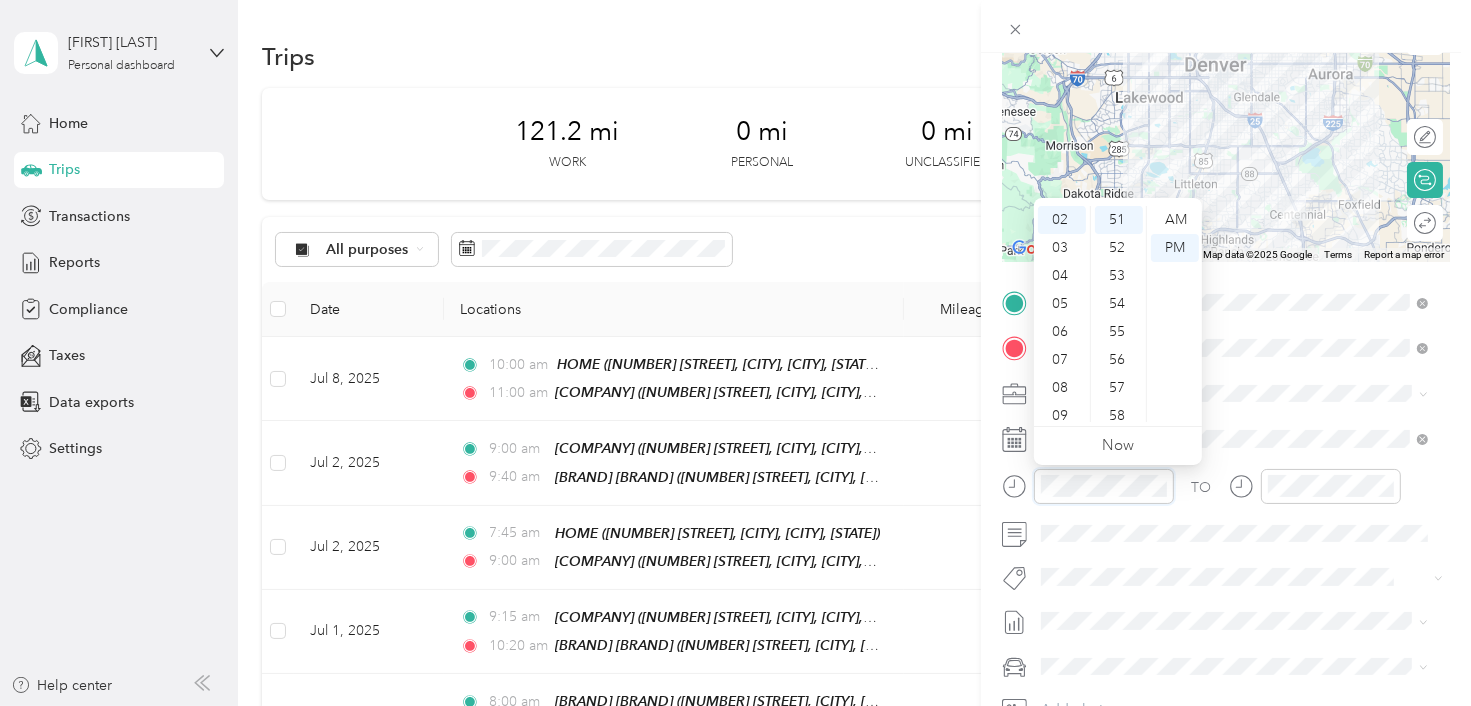 click at bounding box center [1088, 486] 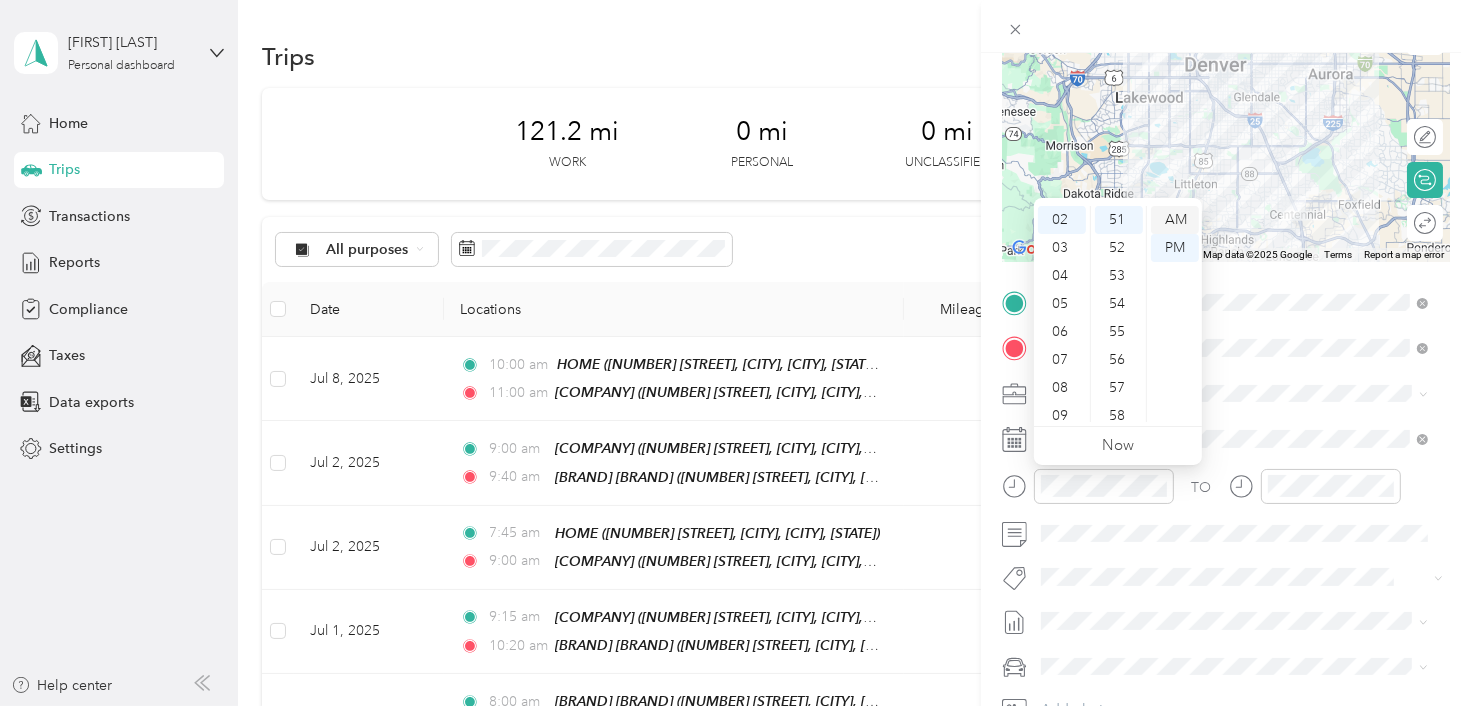 click on "AM" at bounding box center [1175, 220] 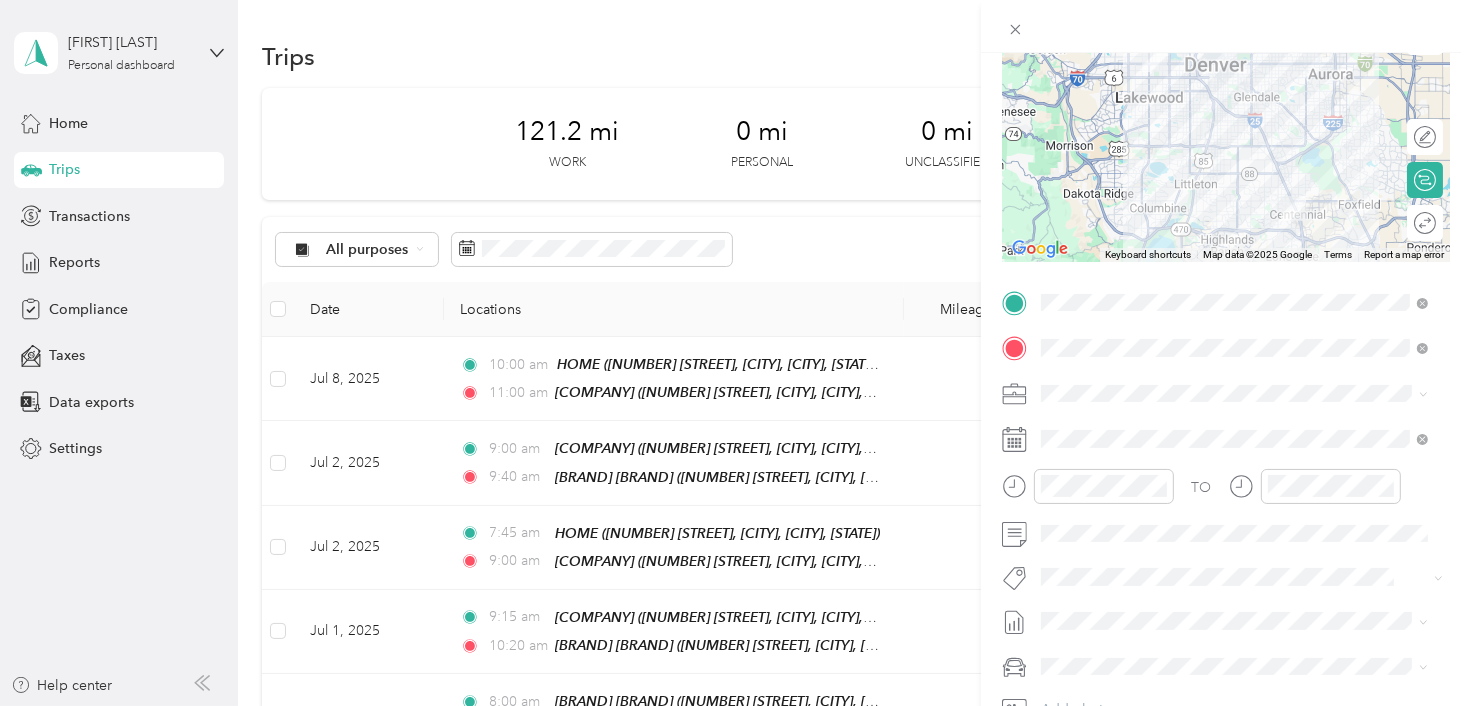 click 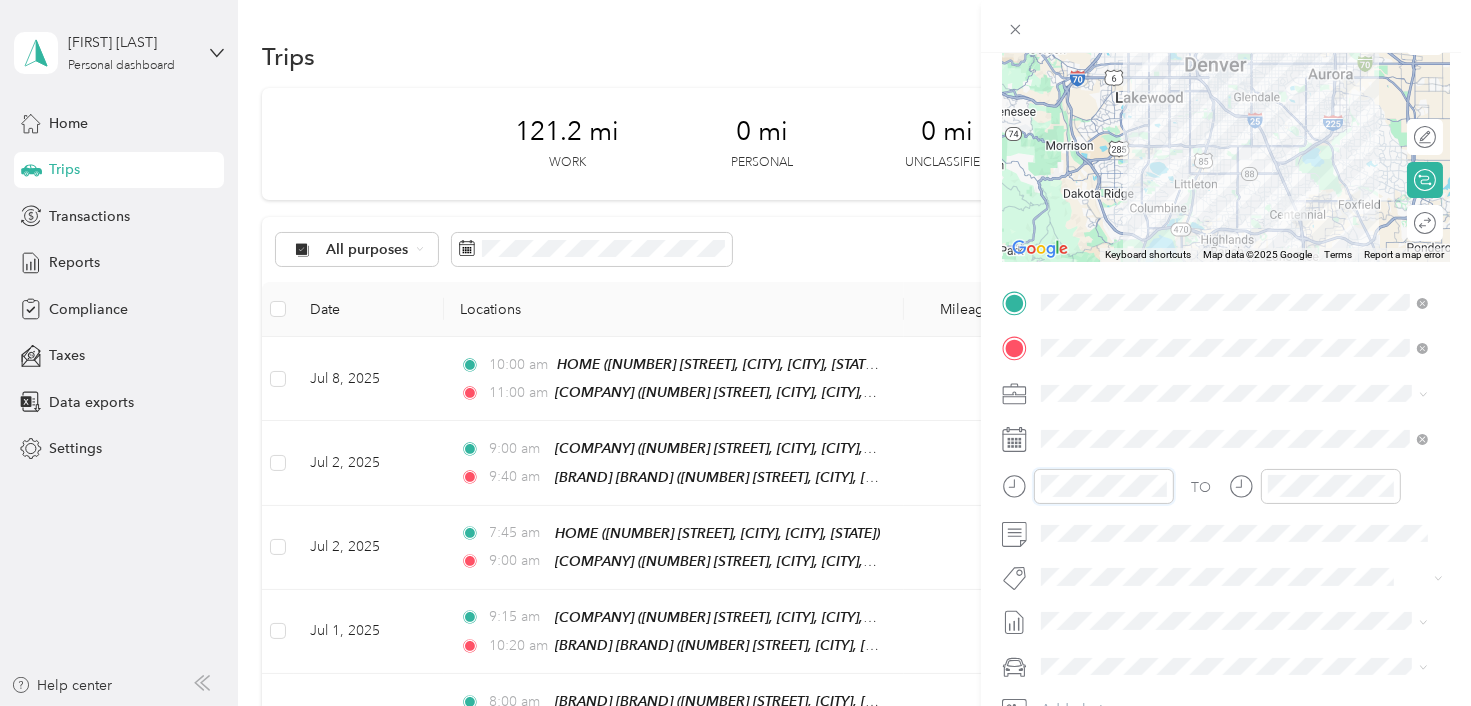click on "New Trip Save This trip cannot be edited because it is either under review, approved, or paid. Contact your Team Manager to edit it. Miles ← Move left → Move right ↑ Move up ↓ Move down + Zoom in - Zoom out Home Jump left by 75% End Jump right by 75% Page Up Jump up by 75% Page Down Jump down by 75% Keyboard shortcuts Map Data Map data ©2025 Google Map data ©2025 Google 5 km  Click to toggle between metric and imperial units Terms Report a map error Edit route Calculate route Round trip TO Add photo" at bounding box center (1226, 323) 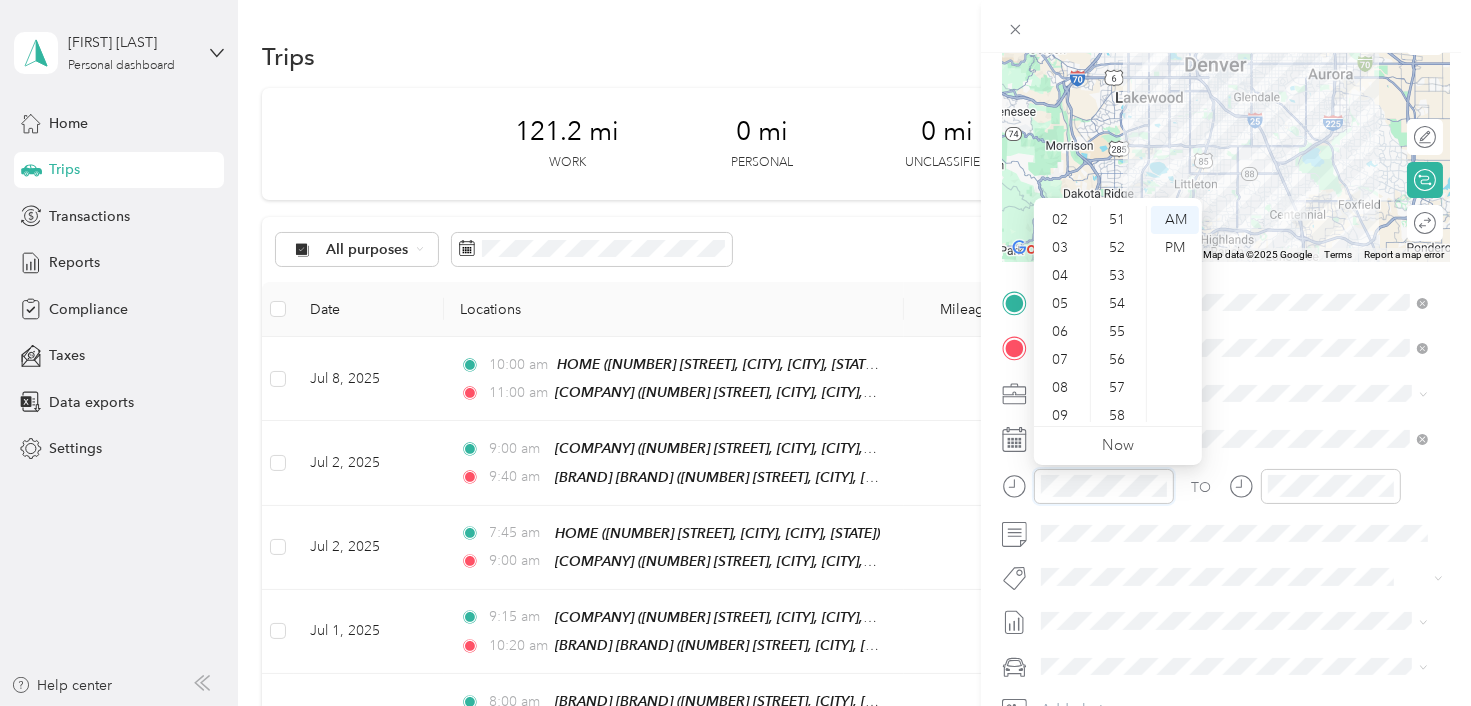 scroll, scrollTop: 120, scrollLeft: 0, axis: vertical 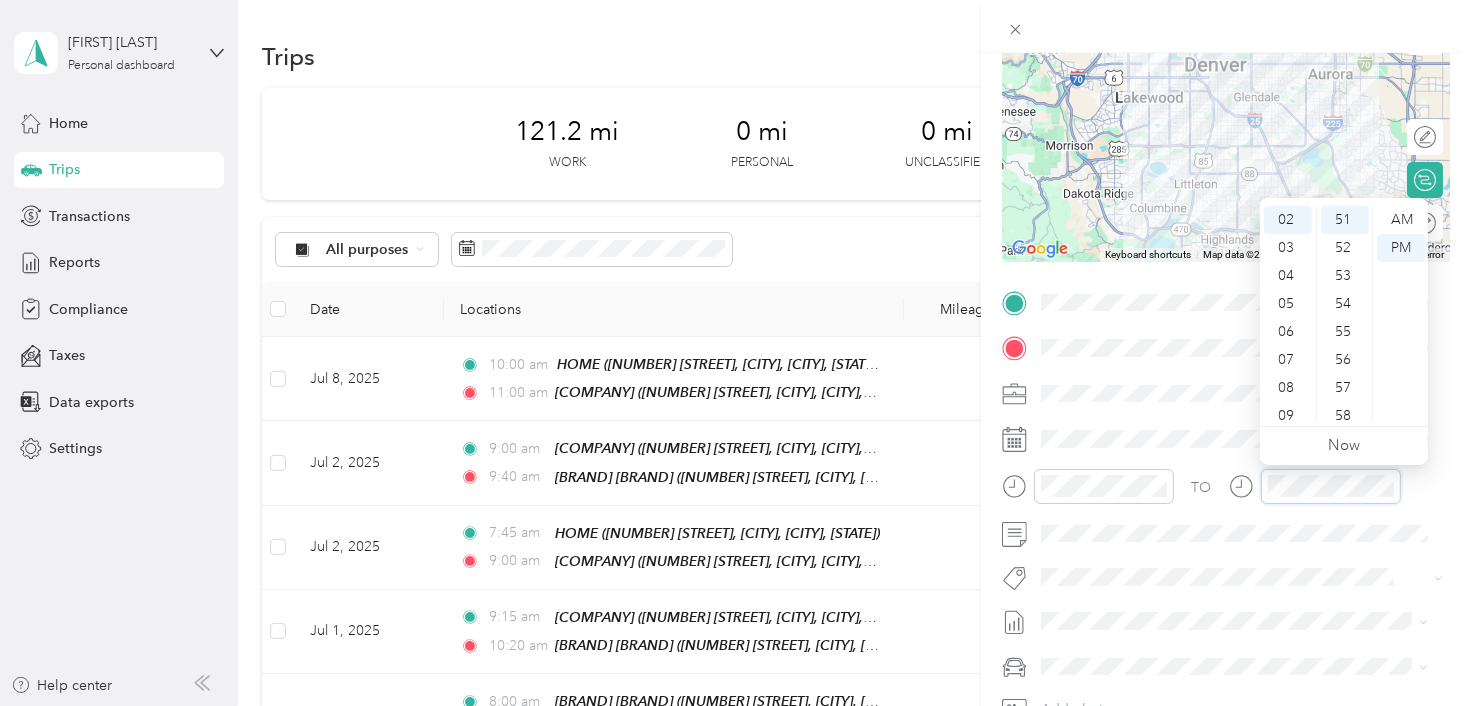 click at bounding box center (1315, 486) 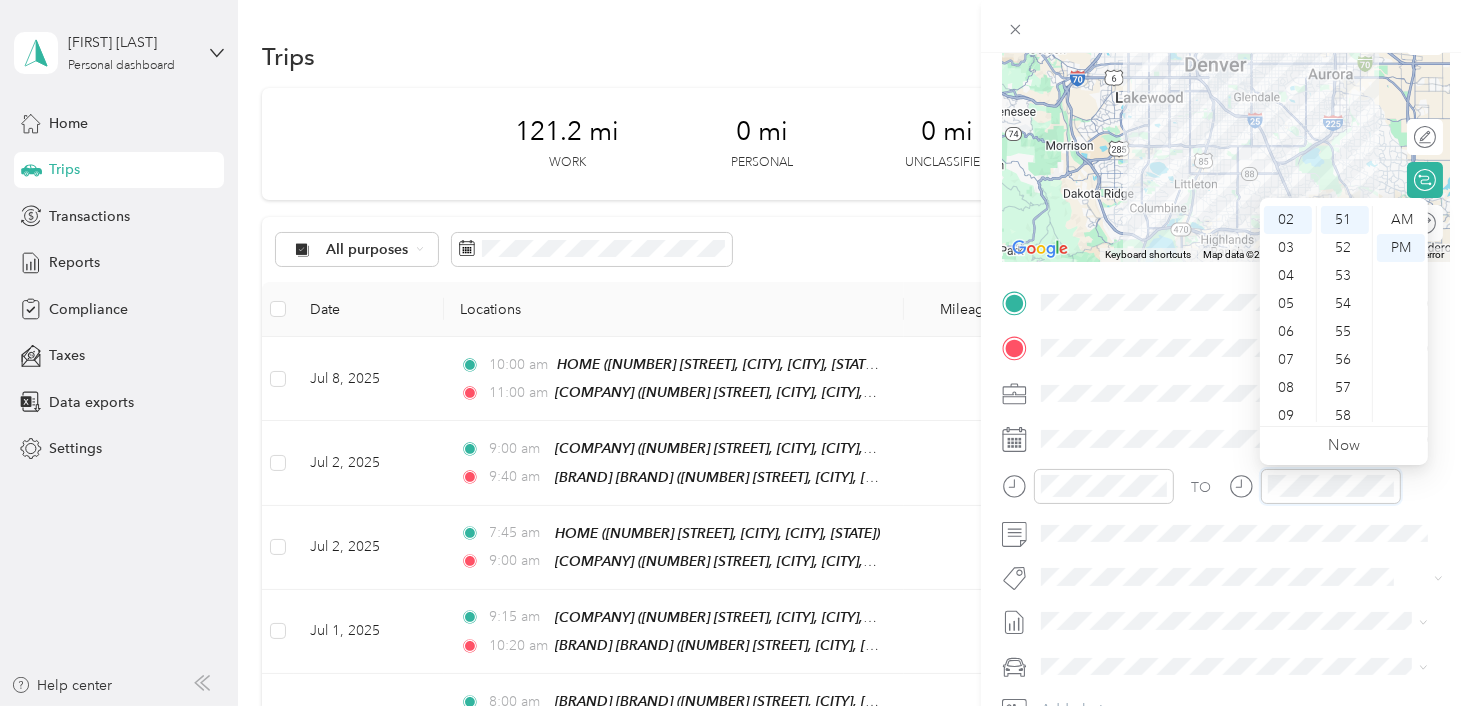 scroll, scrollTop: 120, scrollLeft: 0, axis: vertical 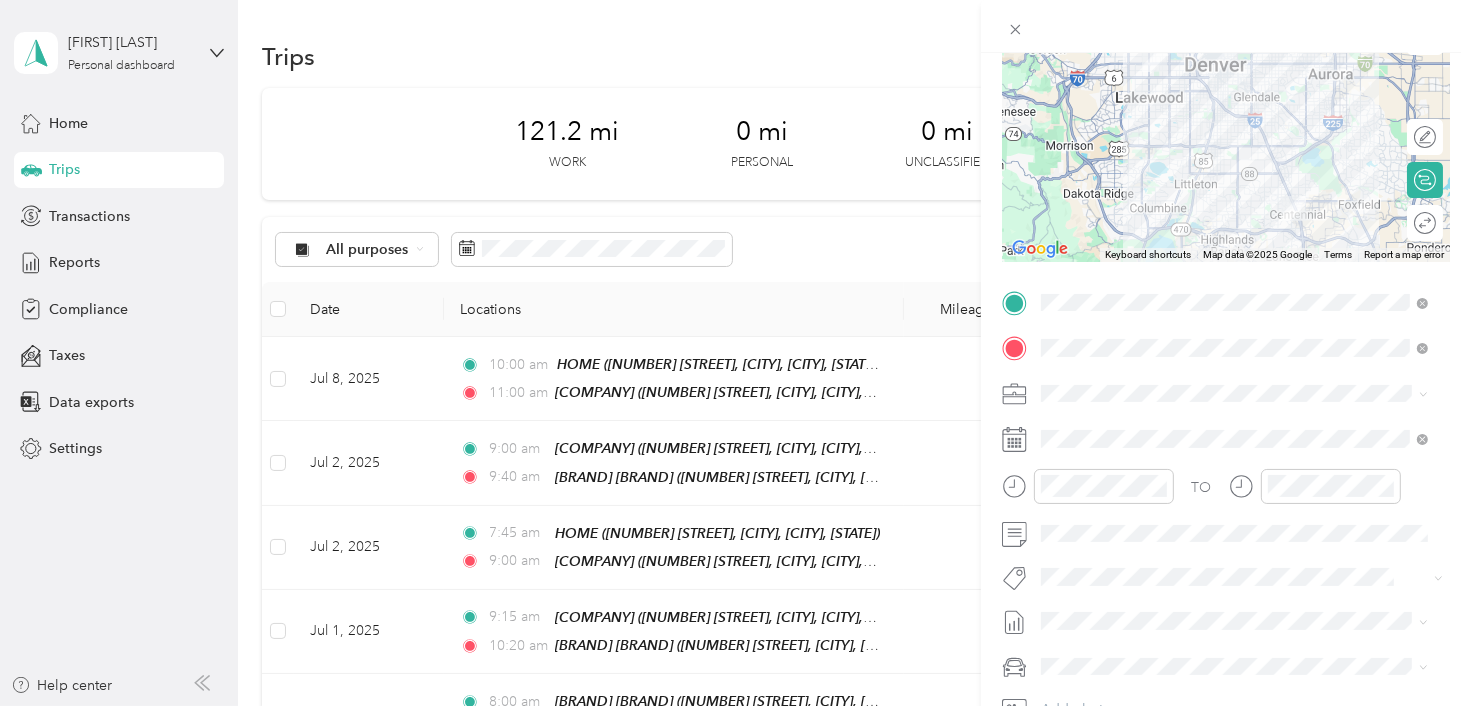click on "Jul 1 - 31, 2025" at bounding box center [1090, 682] 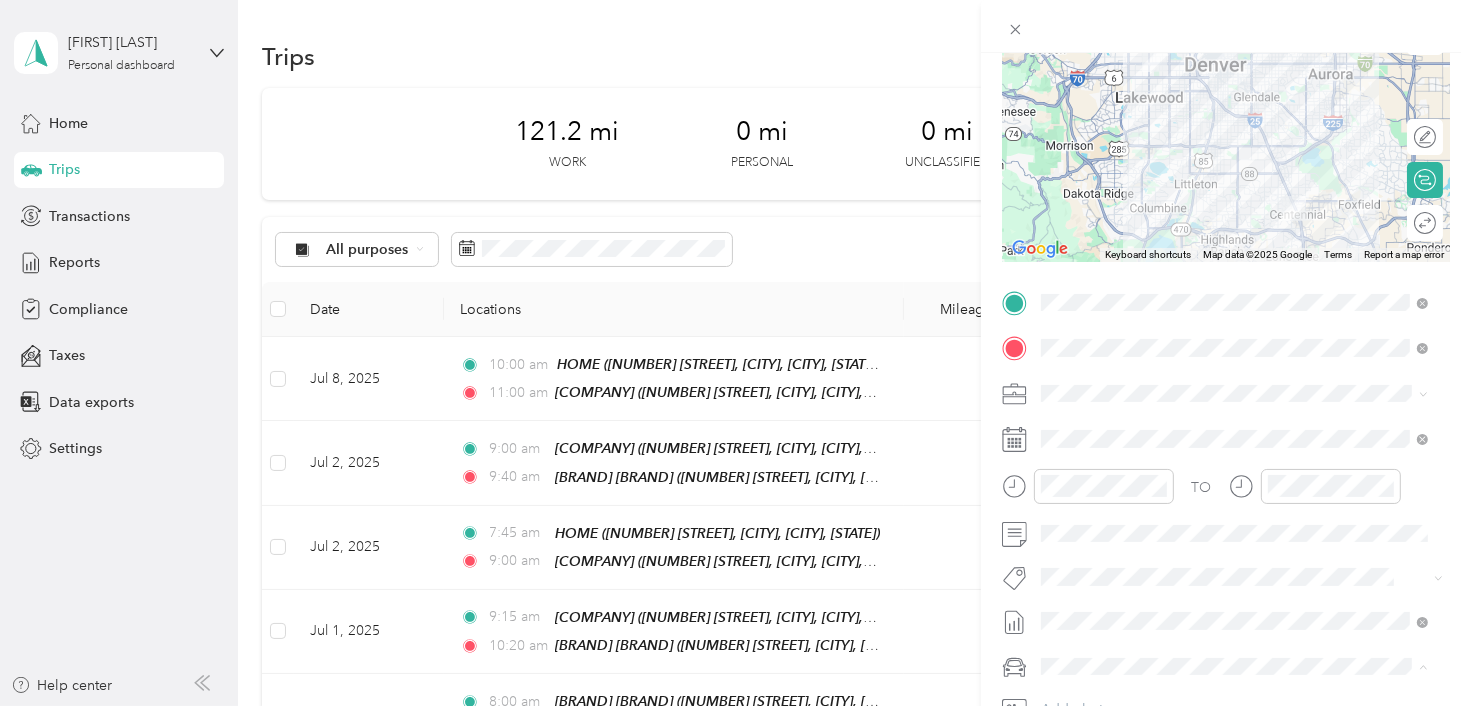 click on "Volkswagen Tiguan" at bounding box center (1234, 595) 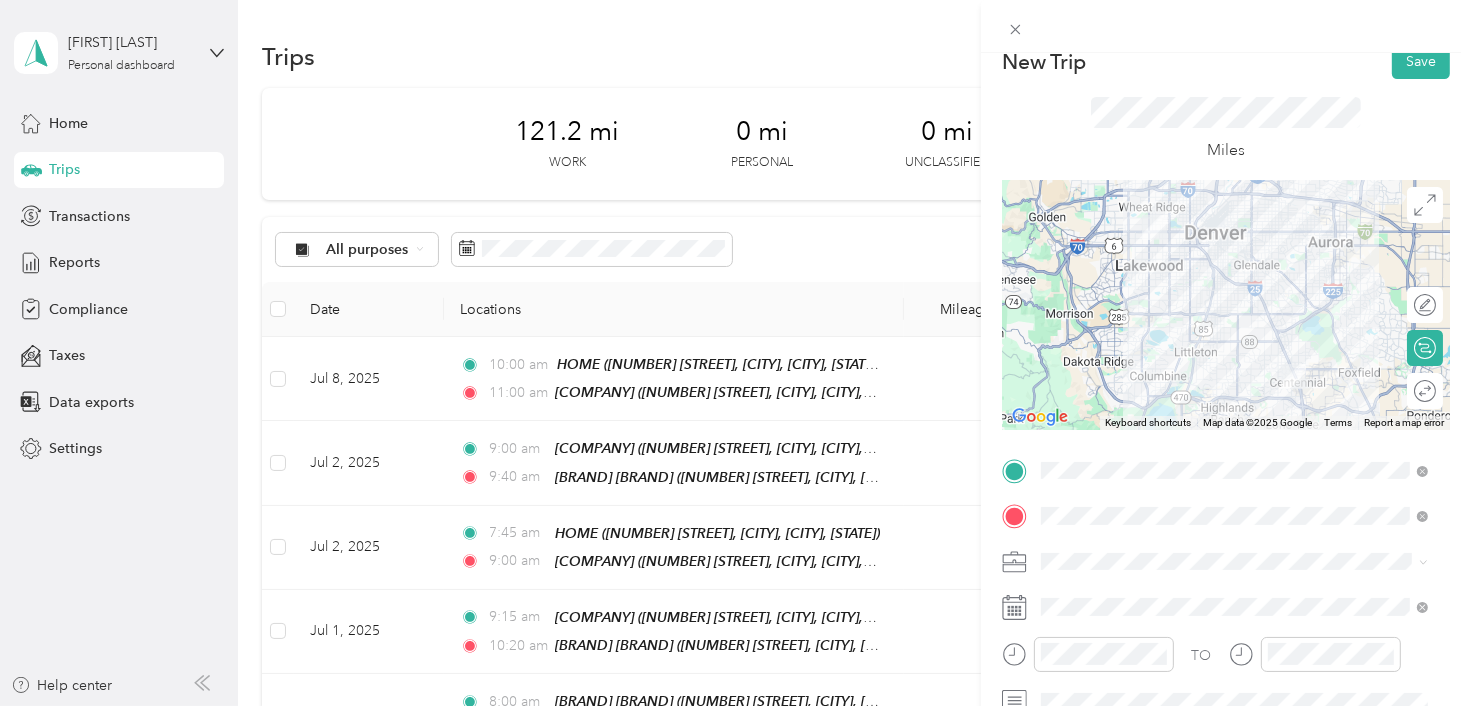 scroll, scrollTop: 0, scrollLeft: 0, axis: both 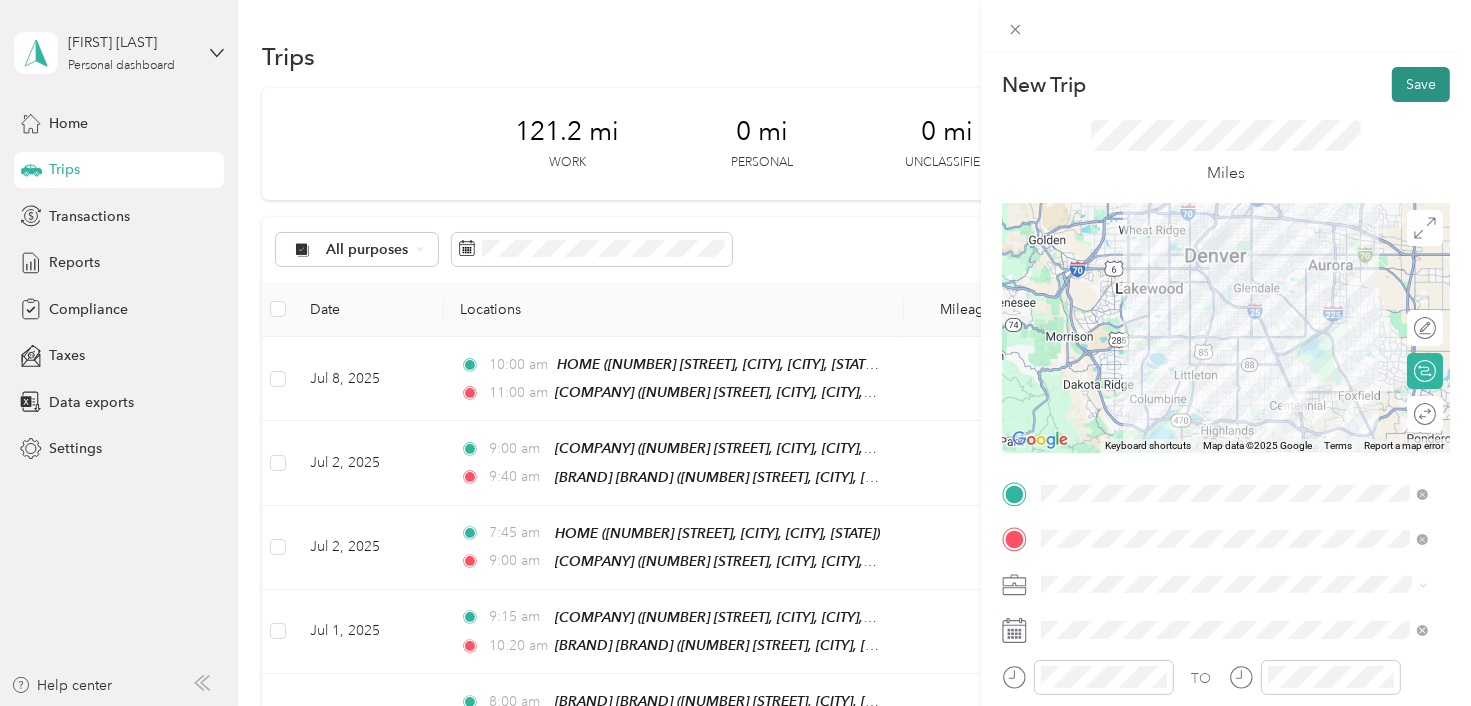 click on "Save" at bounding box center (1421, 84) 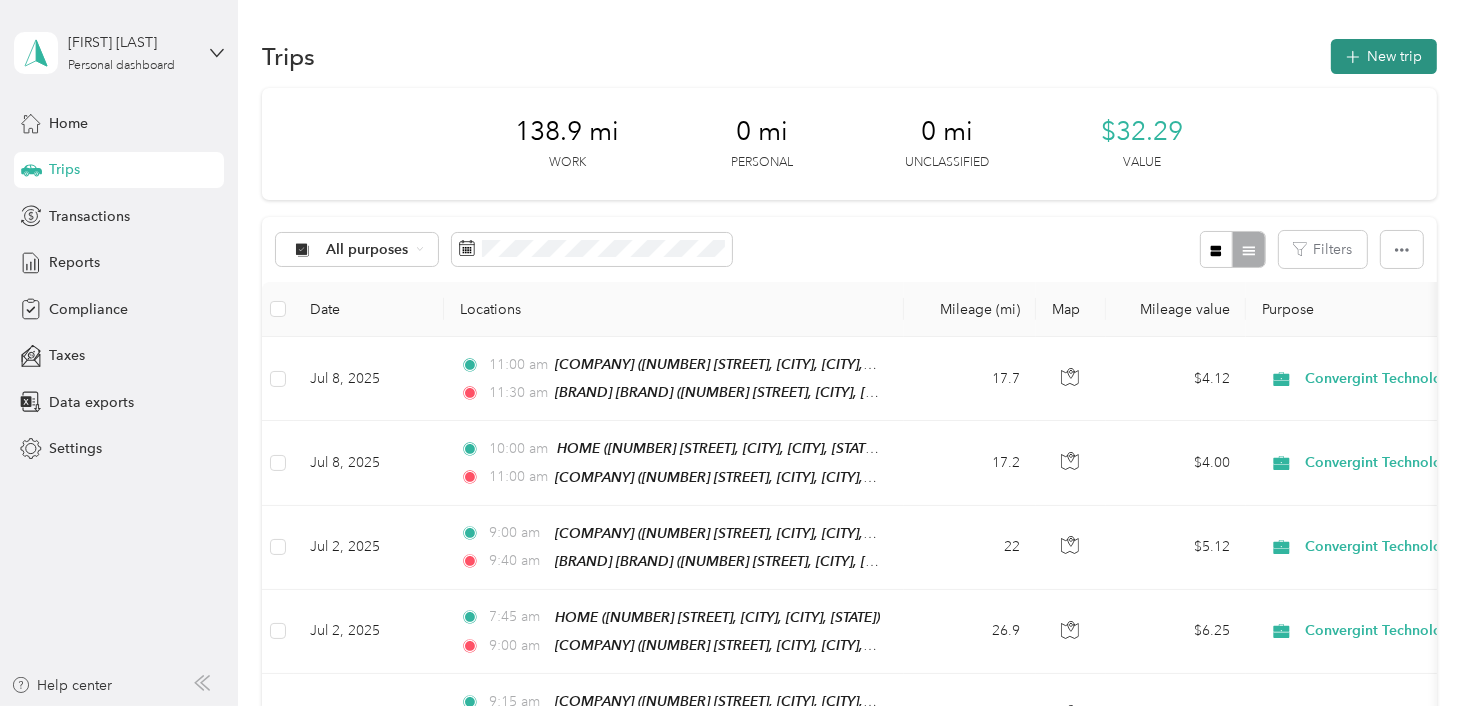 click on "New trip" at bounding box center [1384, 56] 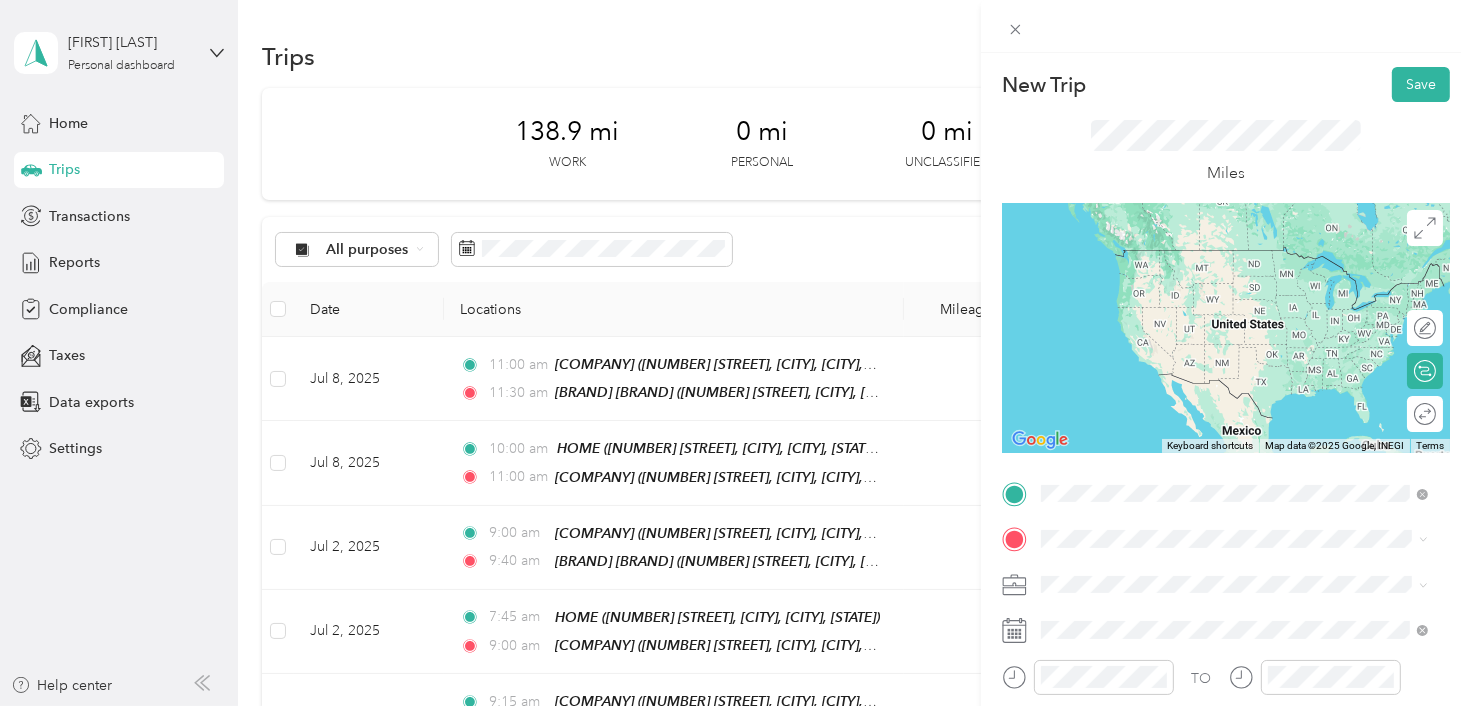 click on "[NUMBER] [STREET], [POSTAL_CODE], [CITY], [STATE], [COUNTRY]" at bounding box center [1224, 290] 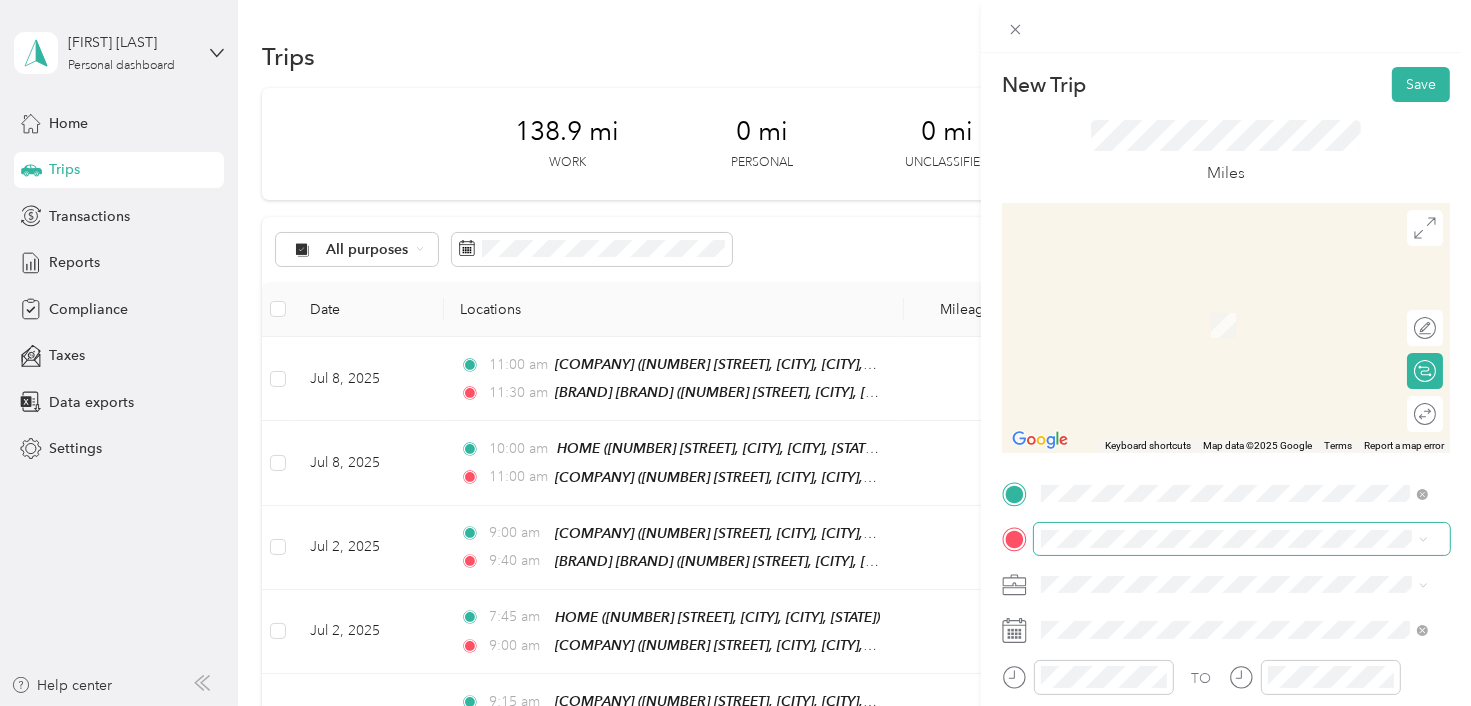 click at bounding box center [1242, 539] 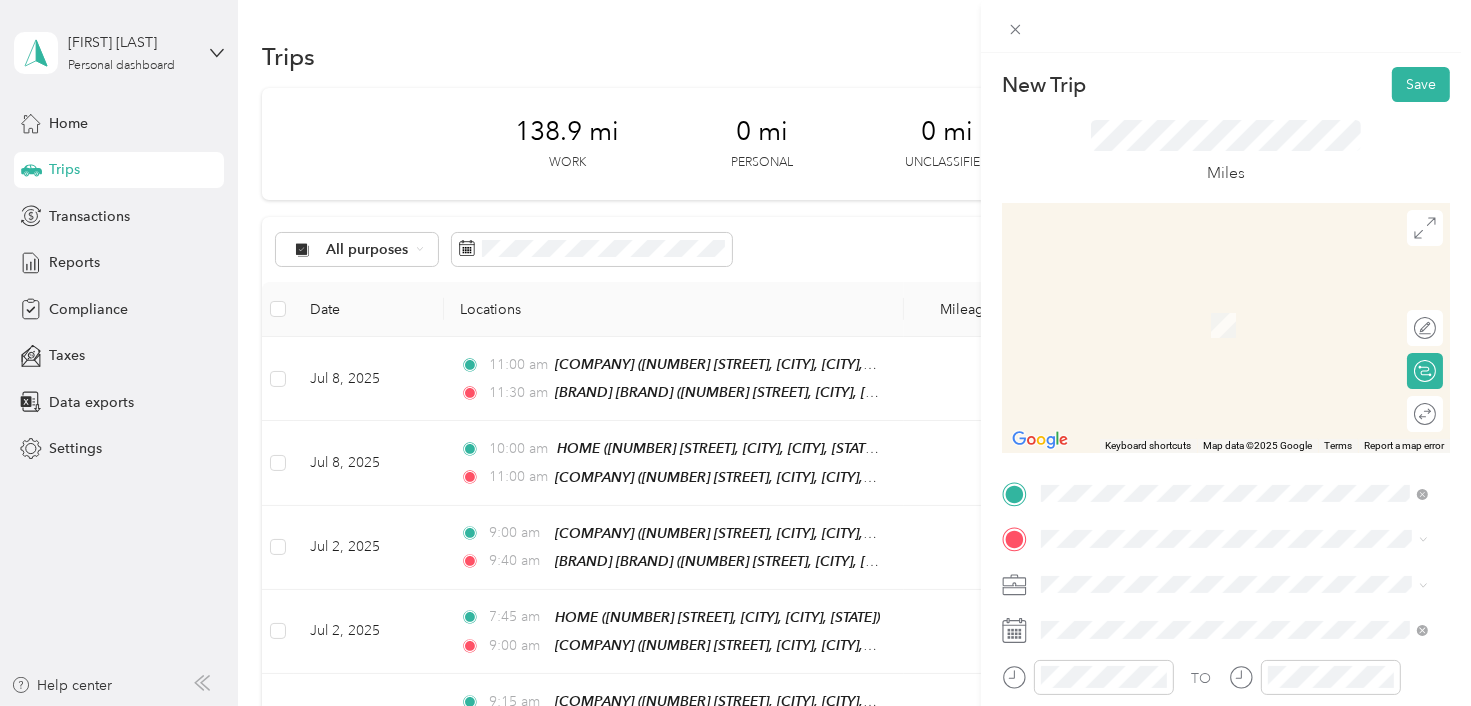 click on "[NUMBER] [STREET], [CITY], [POSTAL_CODE], [CITY], [STATE], [COUNTRY]" at bounding box center [1247, 332] 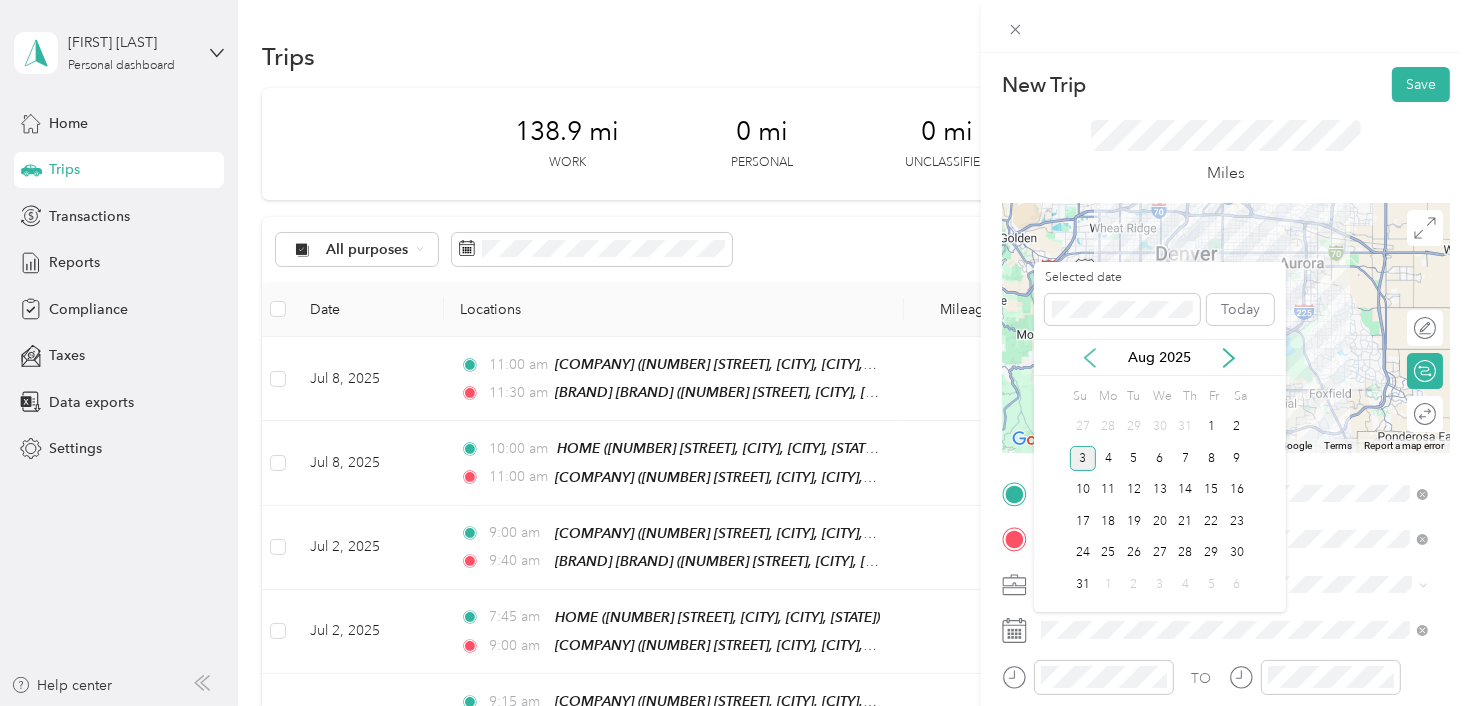 click 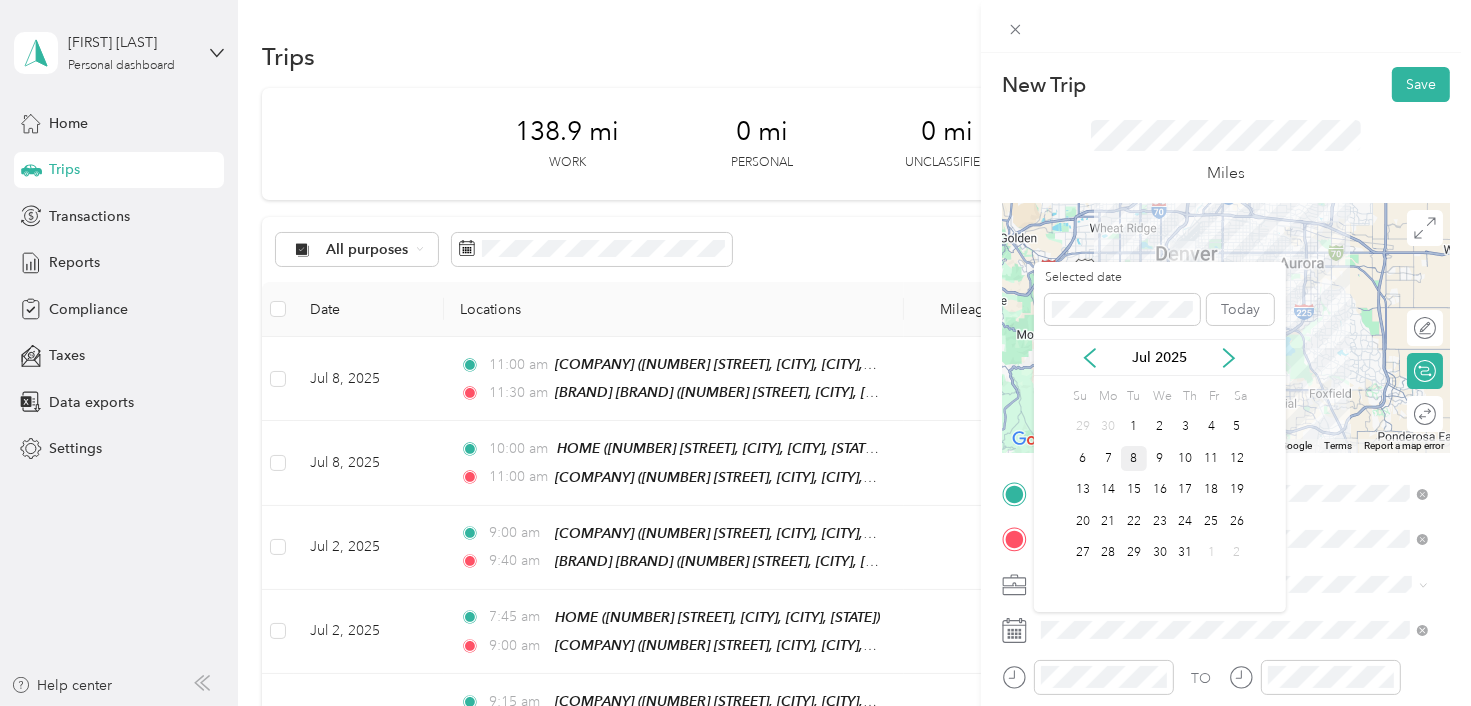 click on "8" at bounding box center (1134, 458) 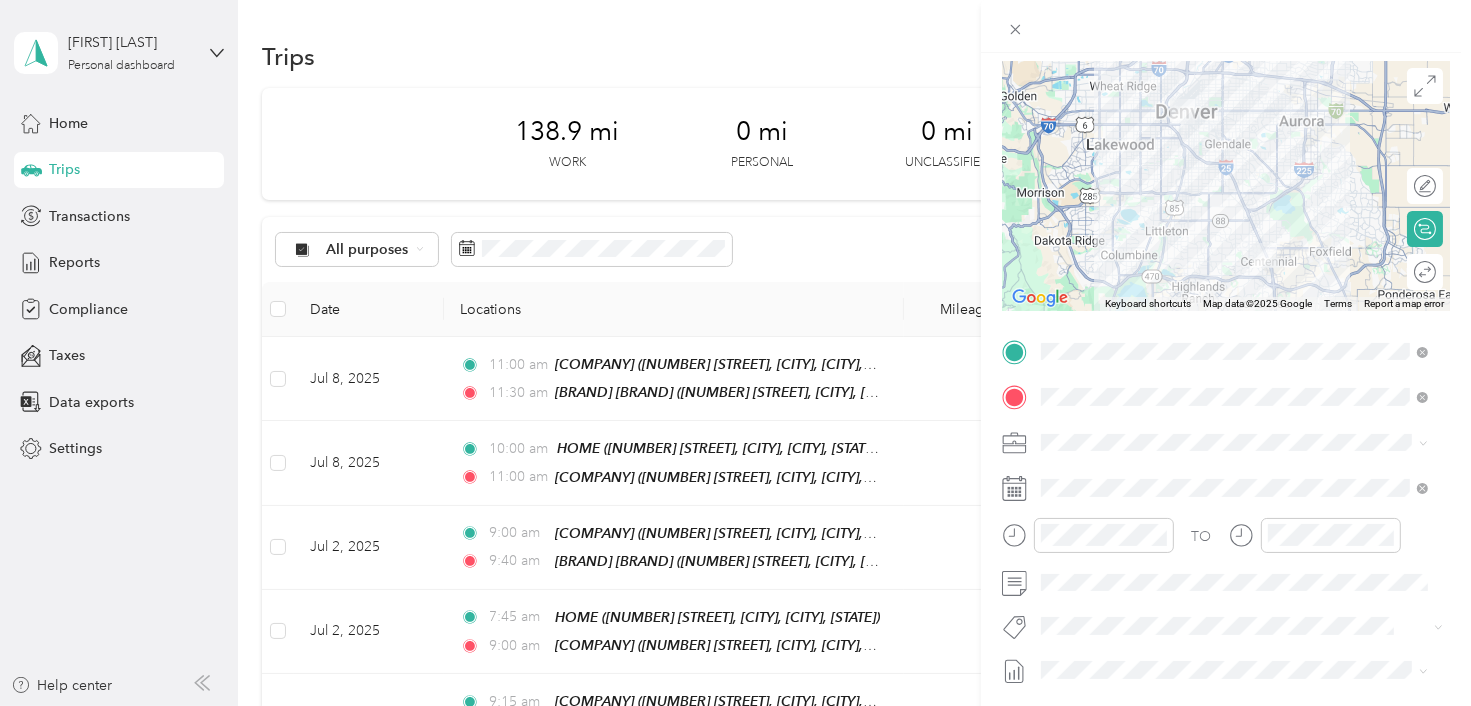 scroll, scrollTop: 143, scrollLeft: 0, axis: vertical 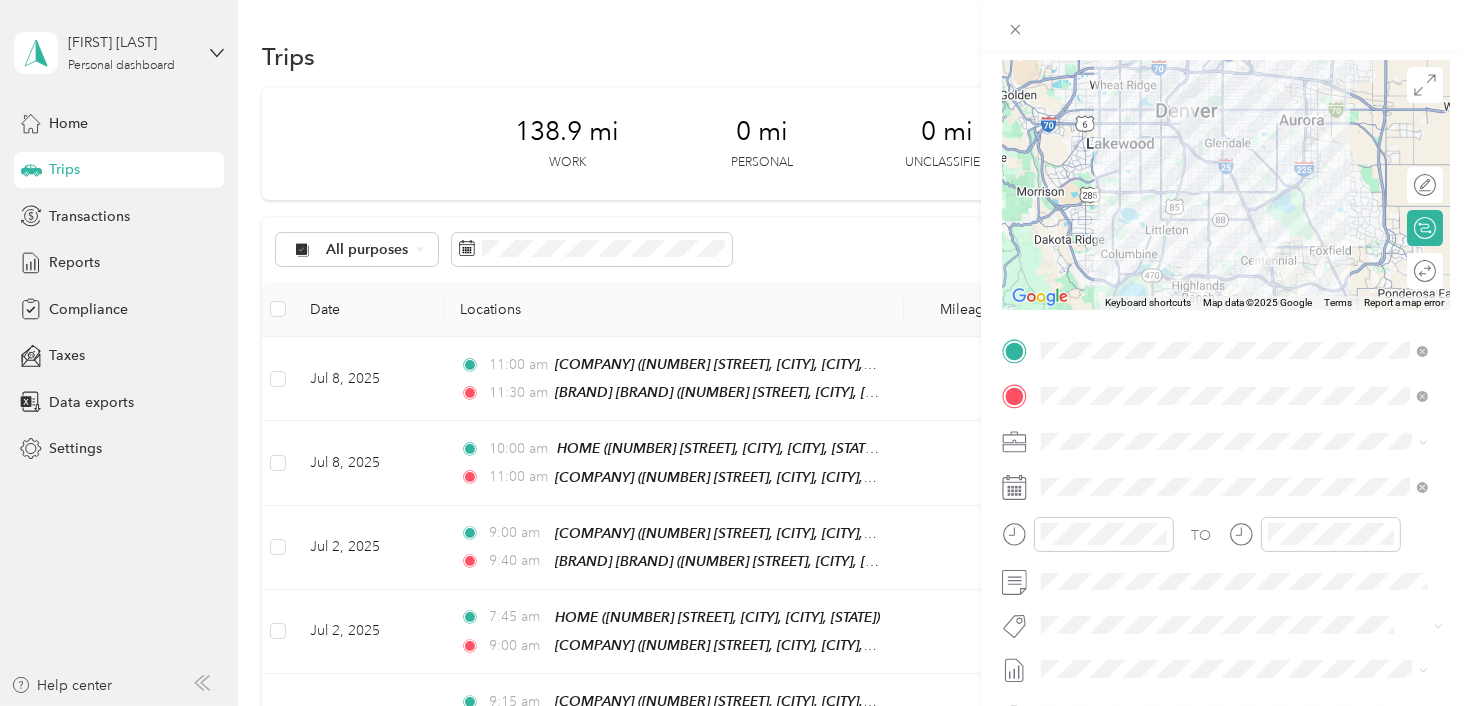 drag, startPoint x: 1125, startPoint y: 519, endPoint x: 1027, endPoint y: 537, distance: 99.63935 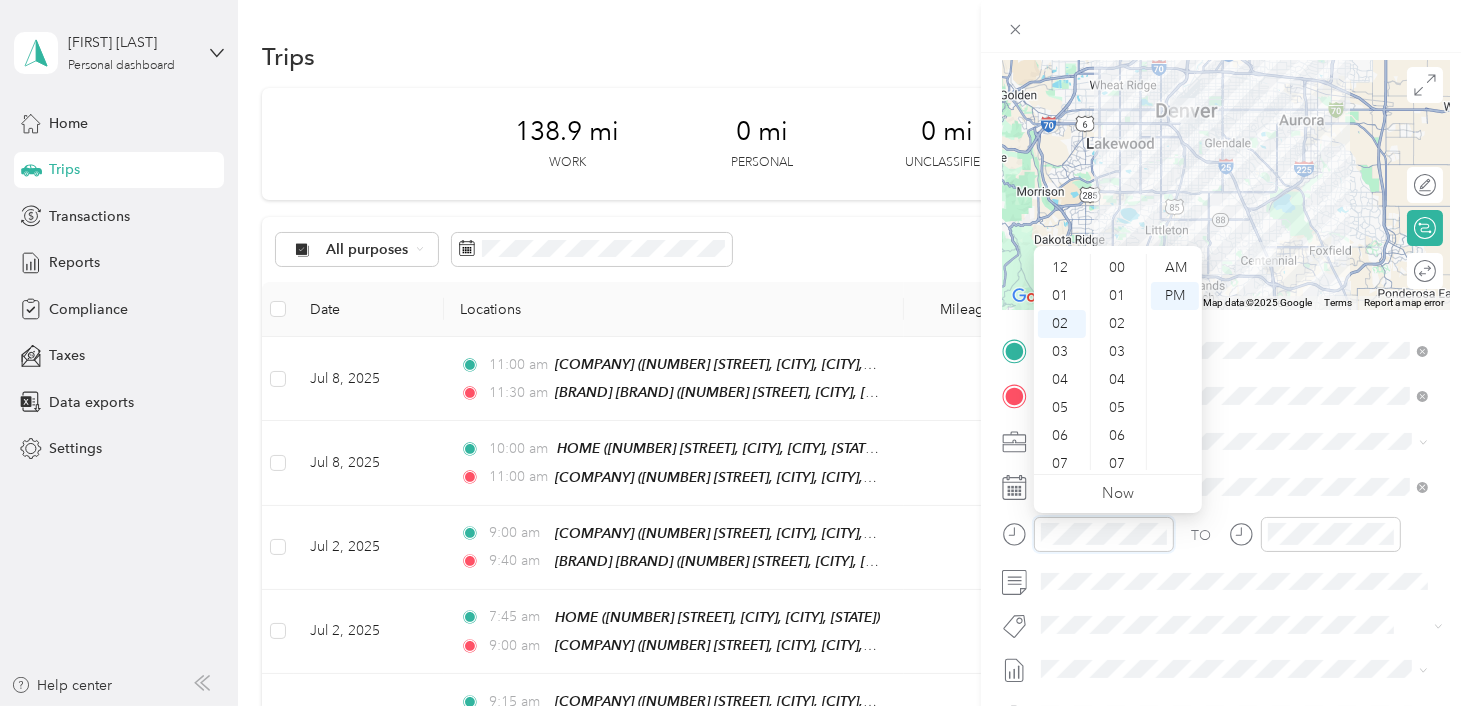 scroll, scrollTop: 56, scrollLeft: 0, axis: vertical 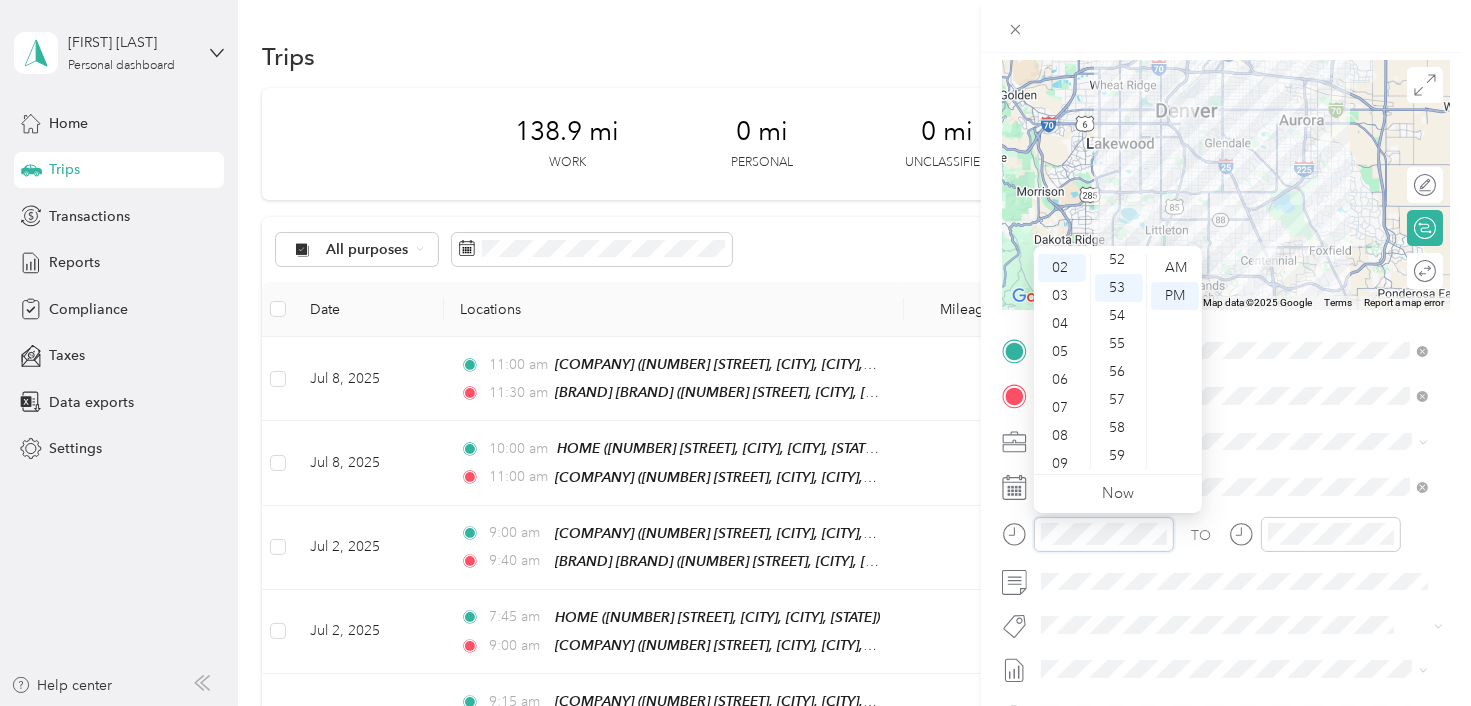 click at bounding box center [1088, 534] 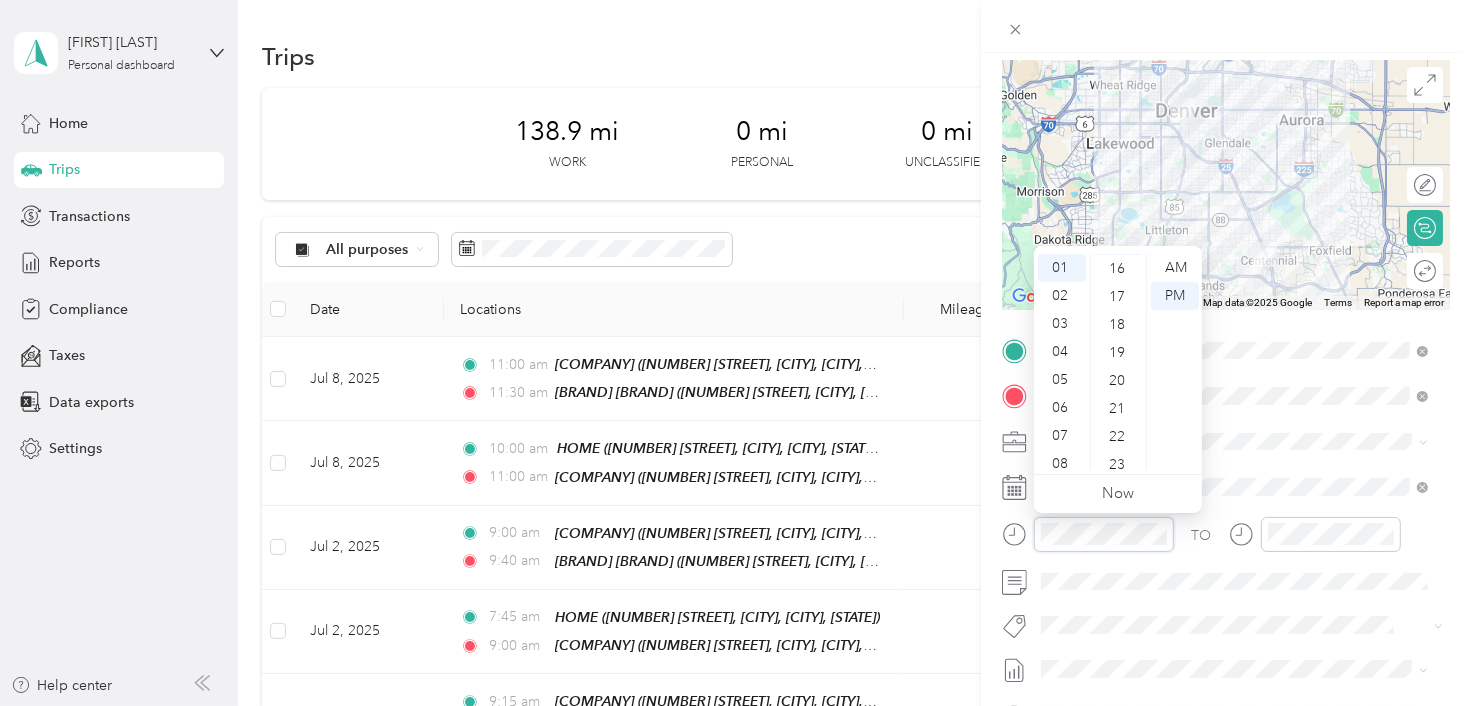 scroll, scrollTop: 28, scrollLeft: 0, axis: vertical 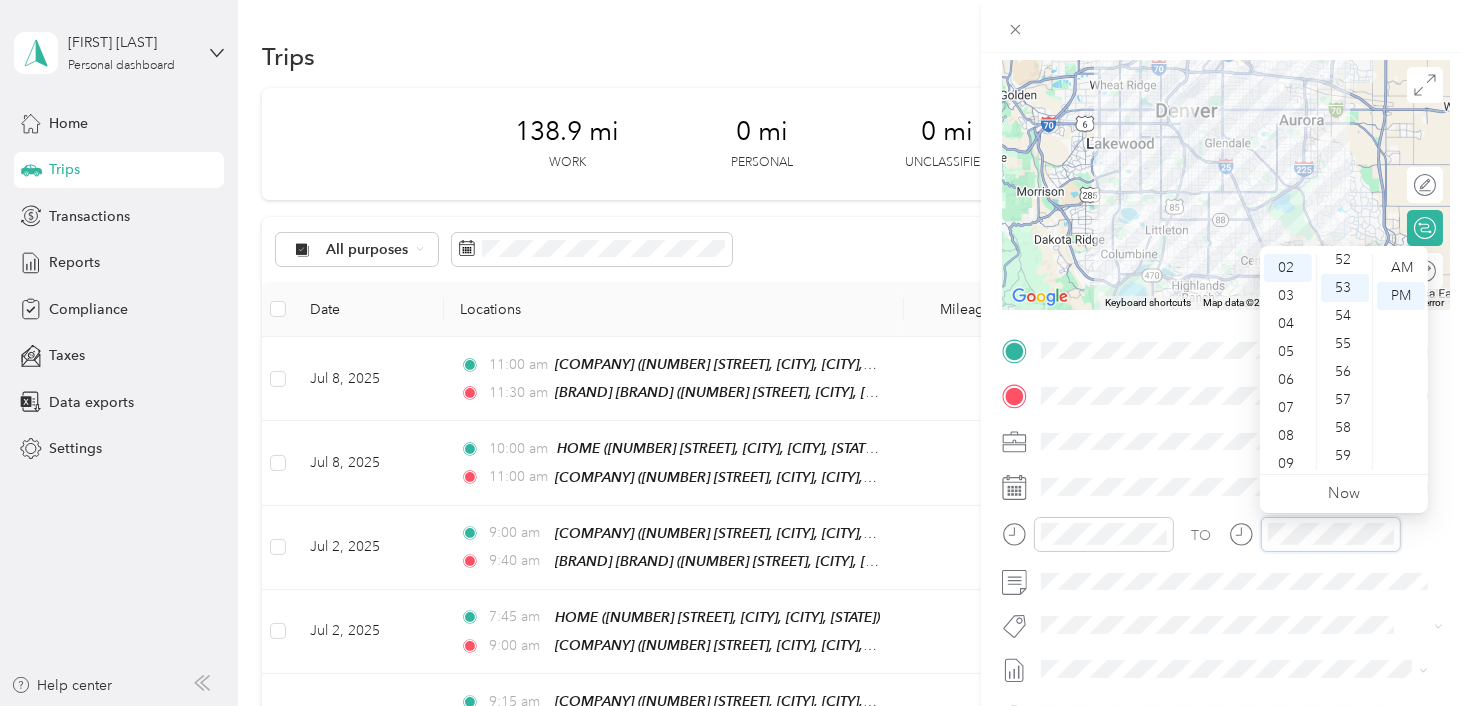click on "TO" at bounding box center (1226, 541) 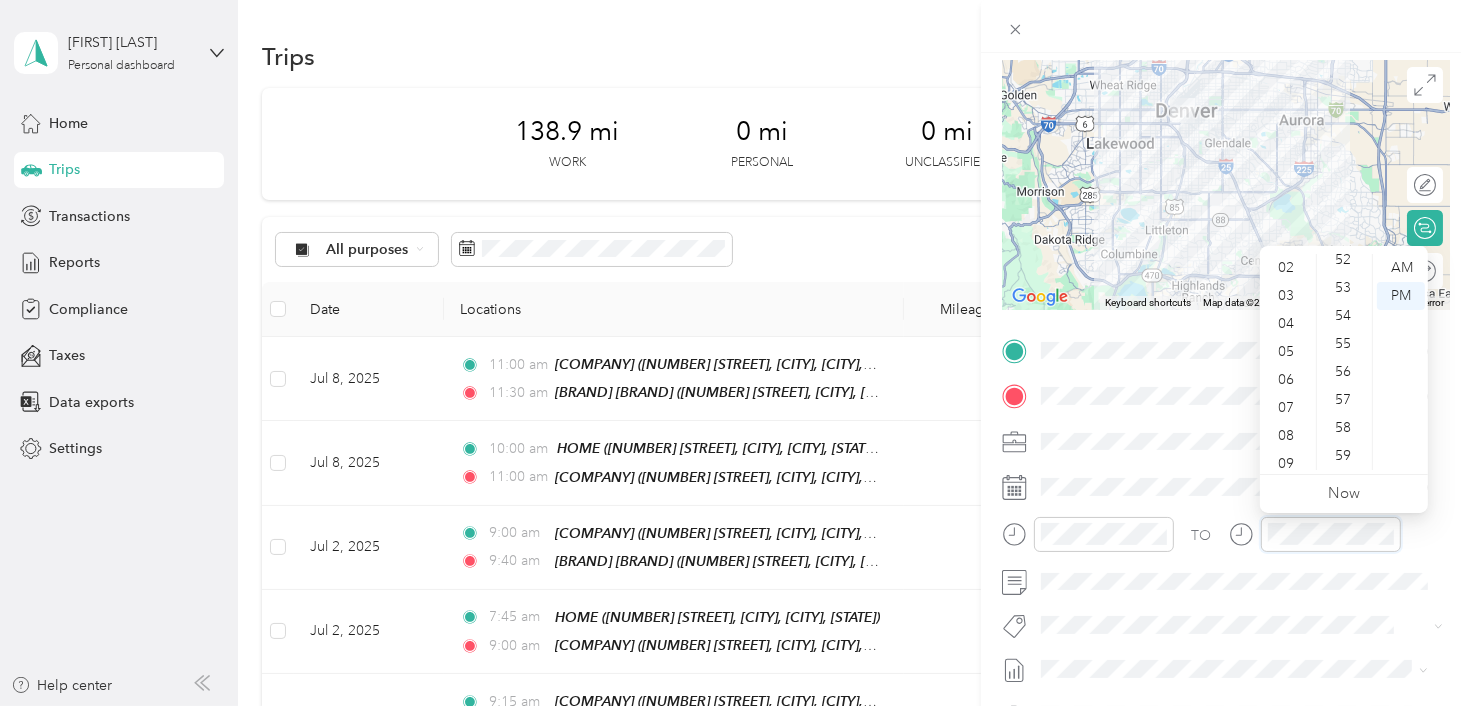 scroll, scrollTop: 28, scrollLeft: 0, axis: vertical 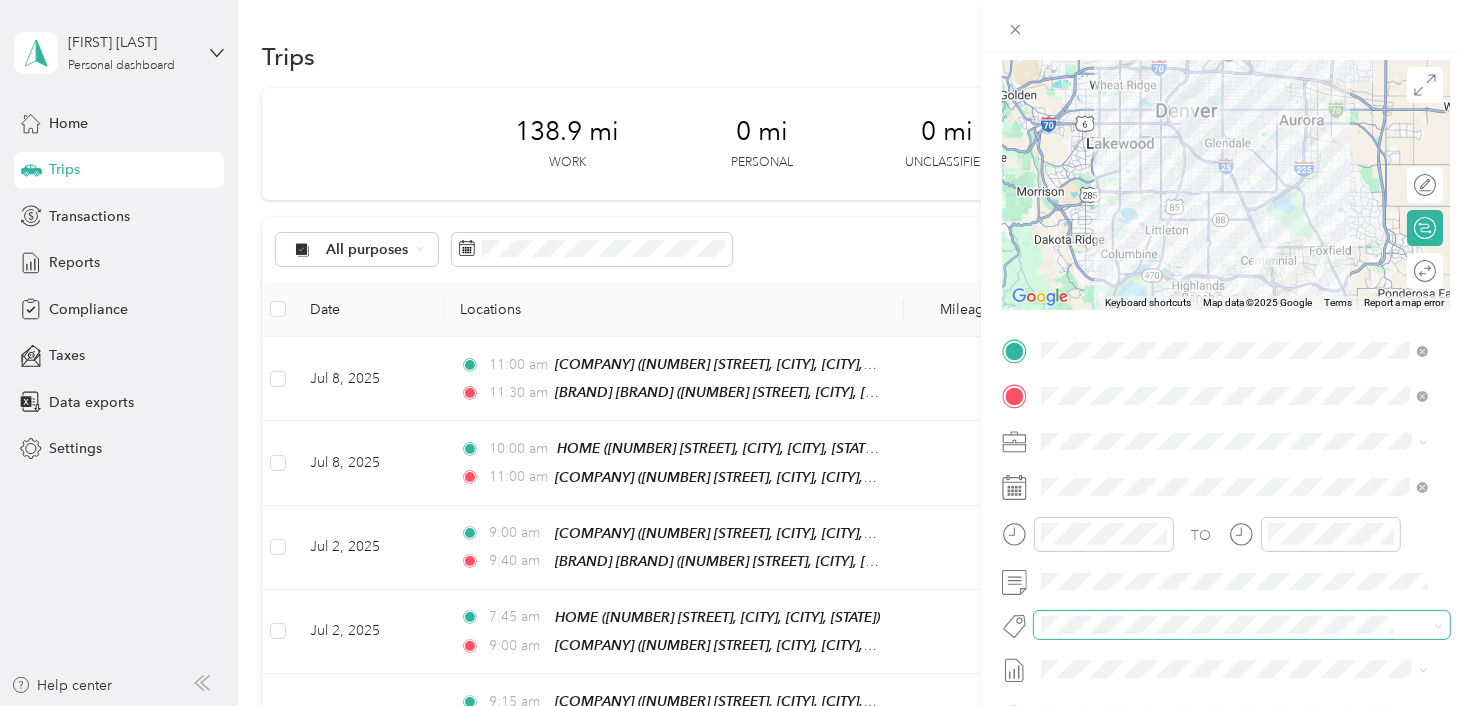 click at bounding box center [1225, 625] 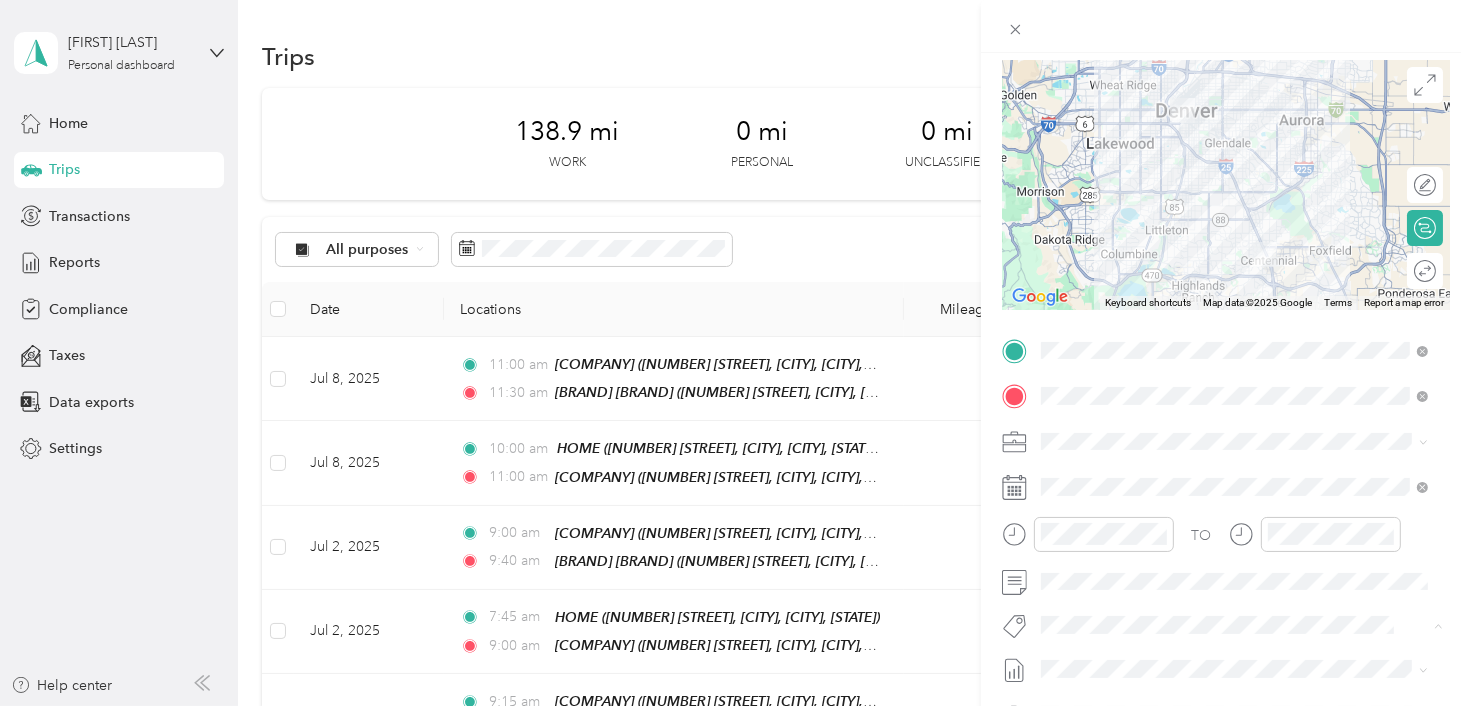 click on "No tags found" at bounding box center (1234, 572) 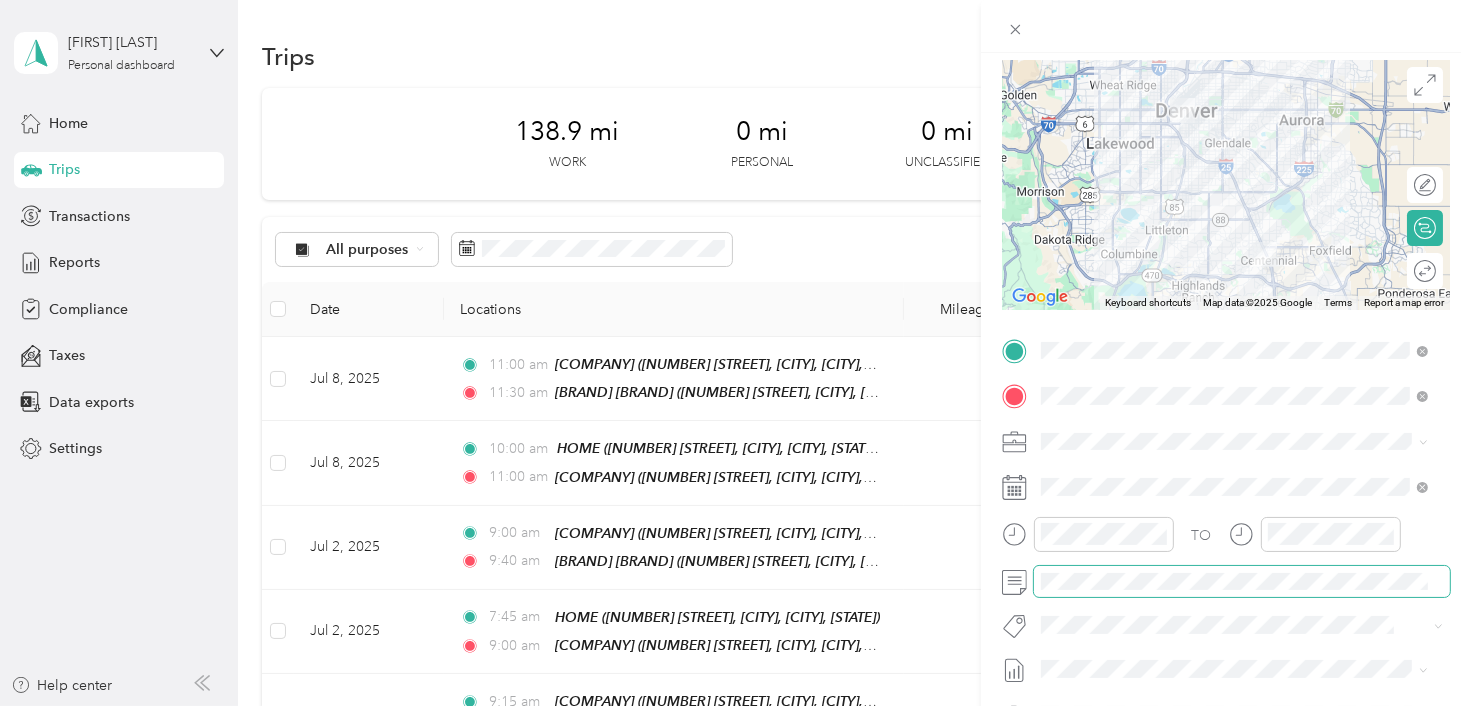 click at bounding box center (1226, 582) 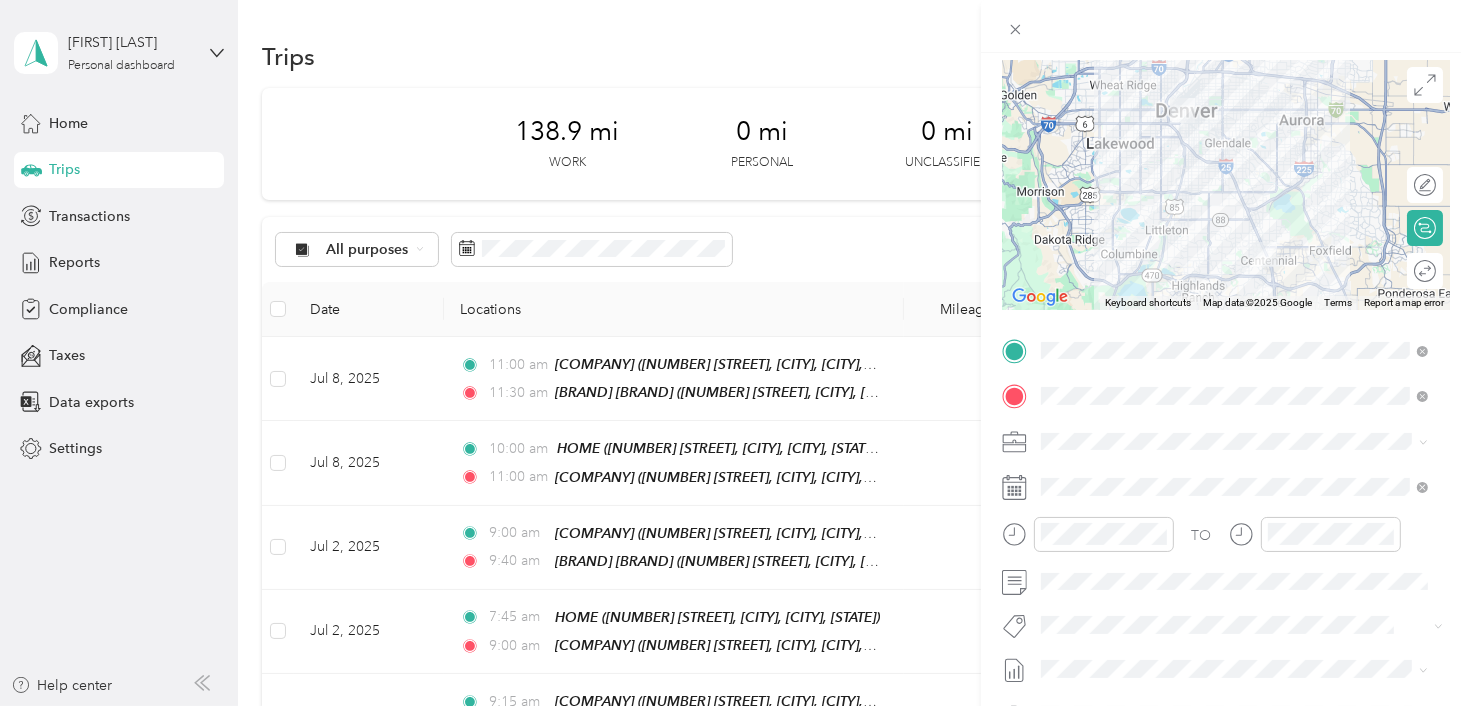 click 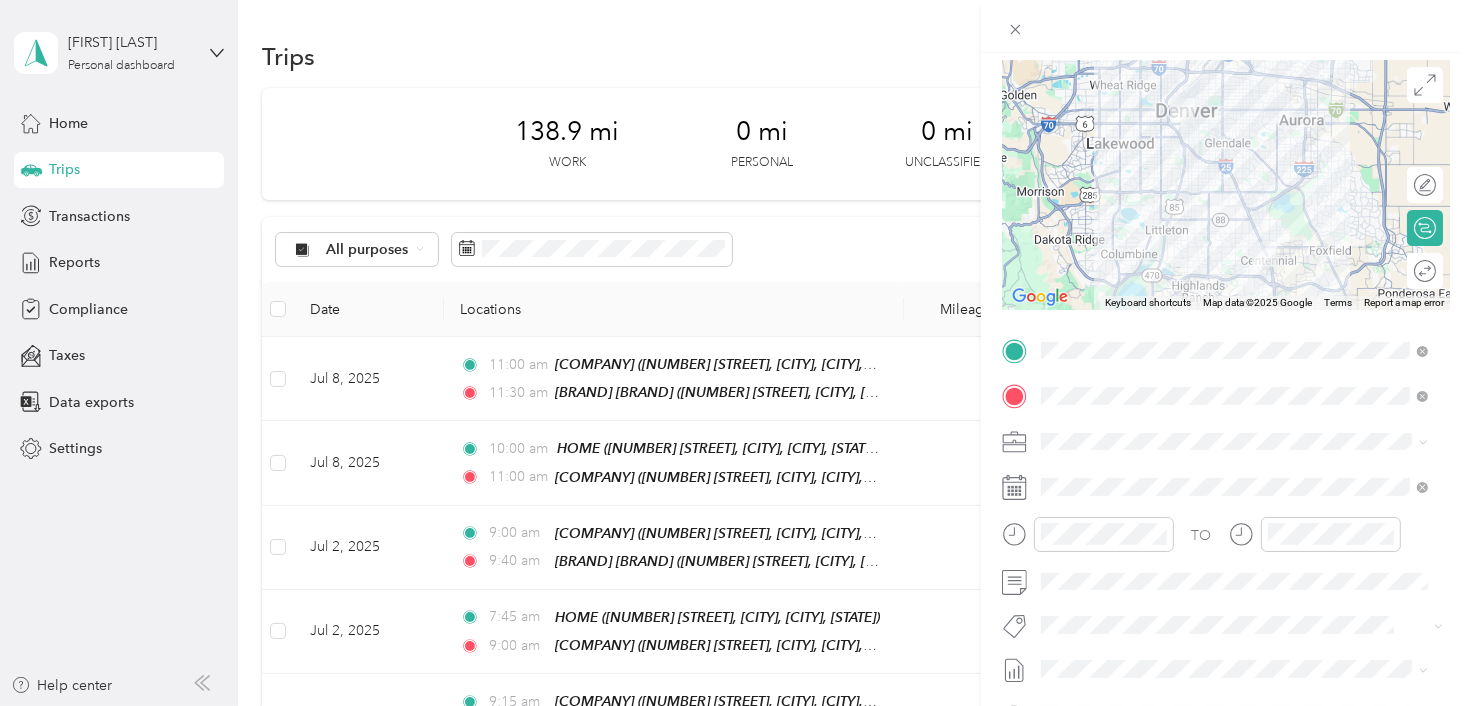 click 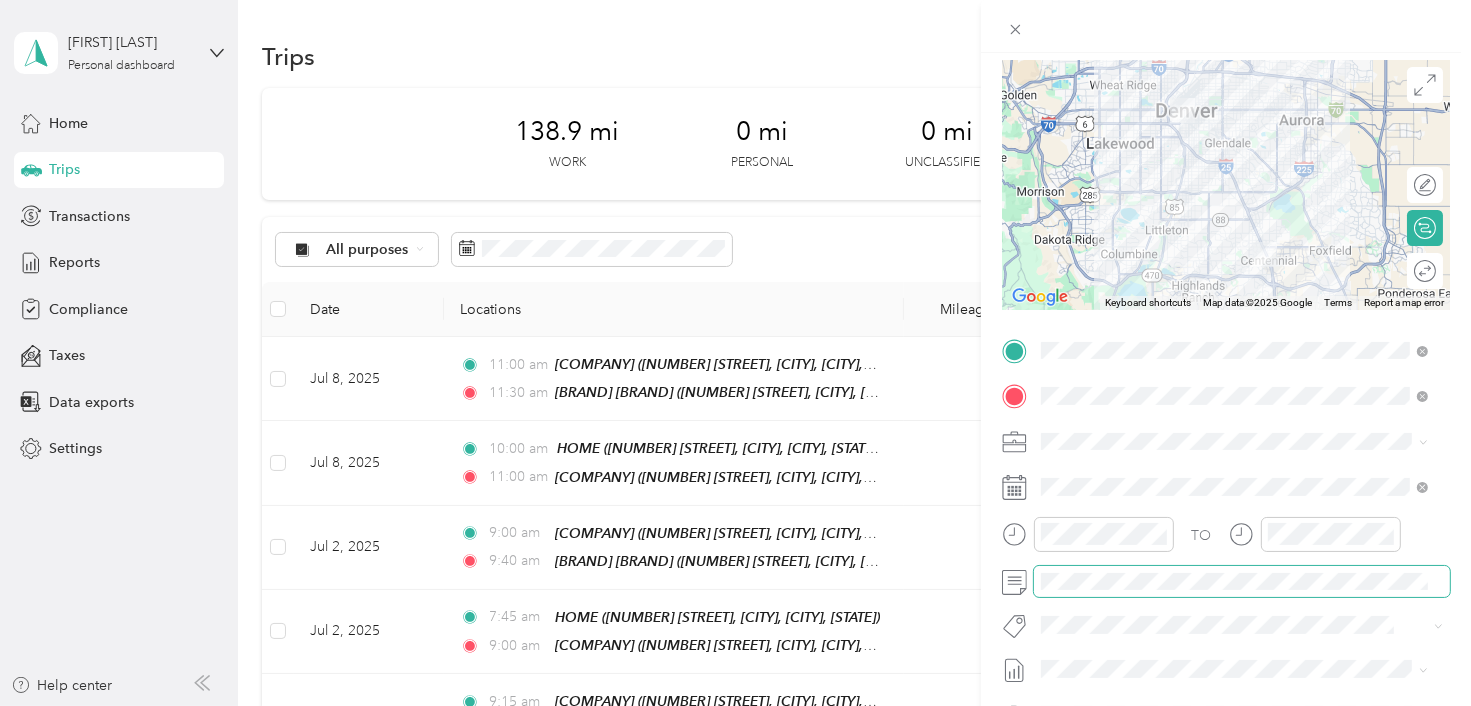 click at bounding box center [1242, 582] 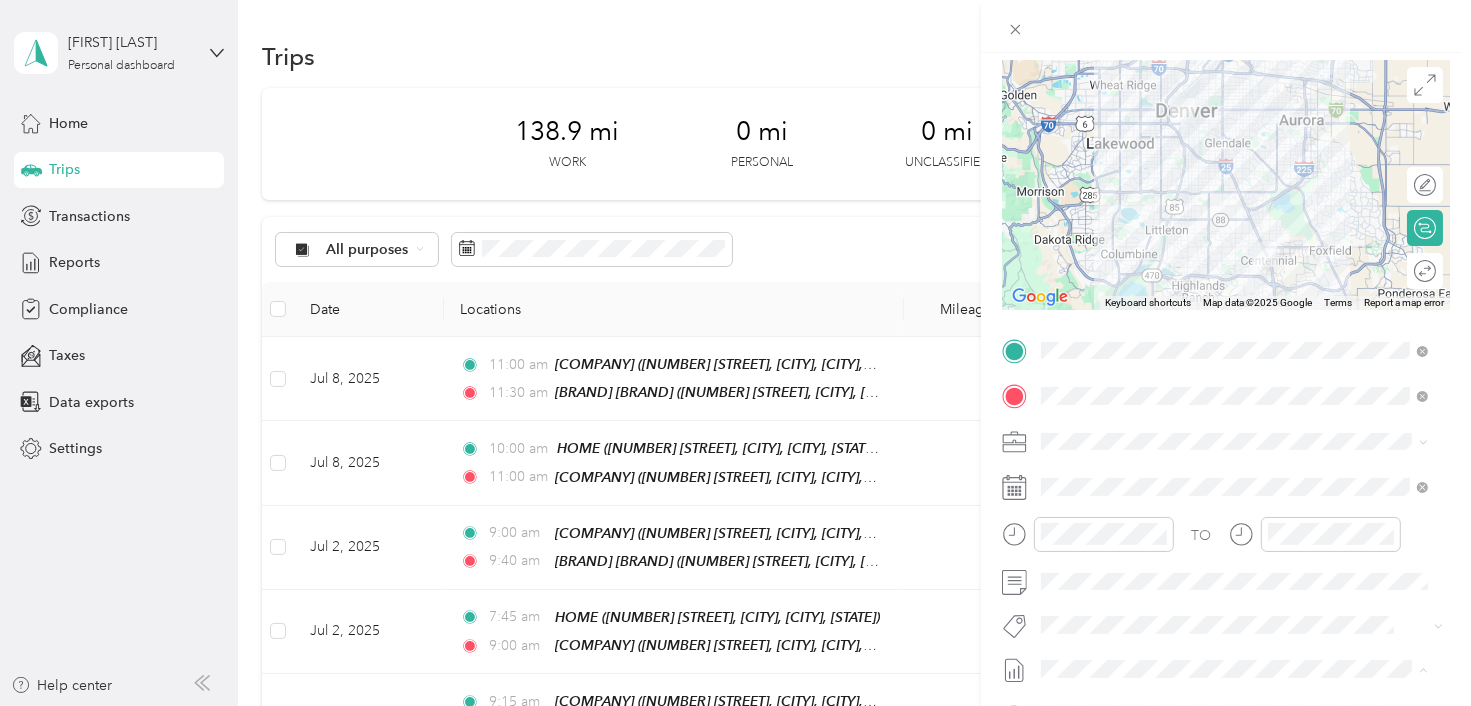 click on "Jul 1 - 31, 2025" at bounding box center [1090, 634] 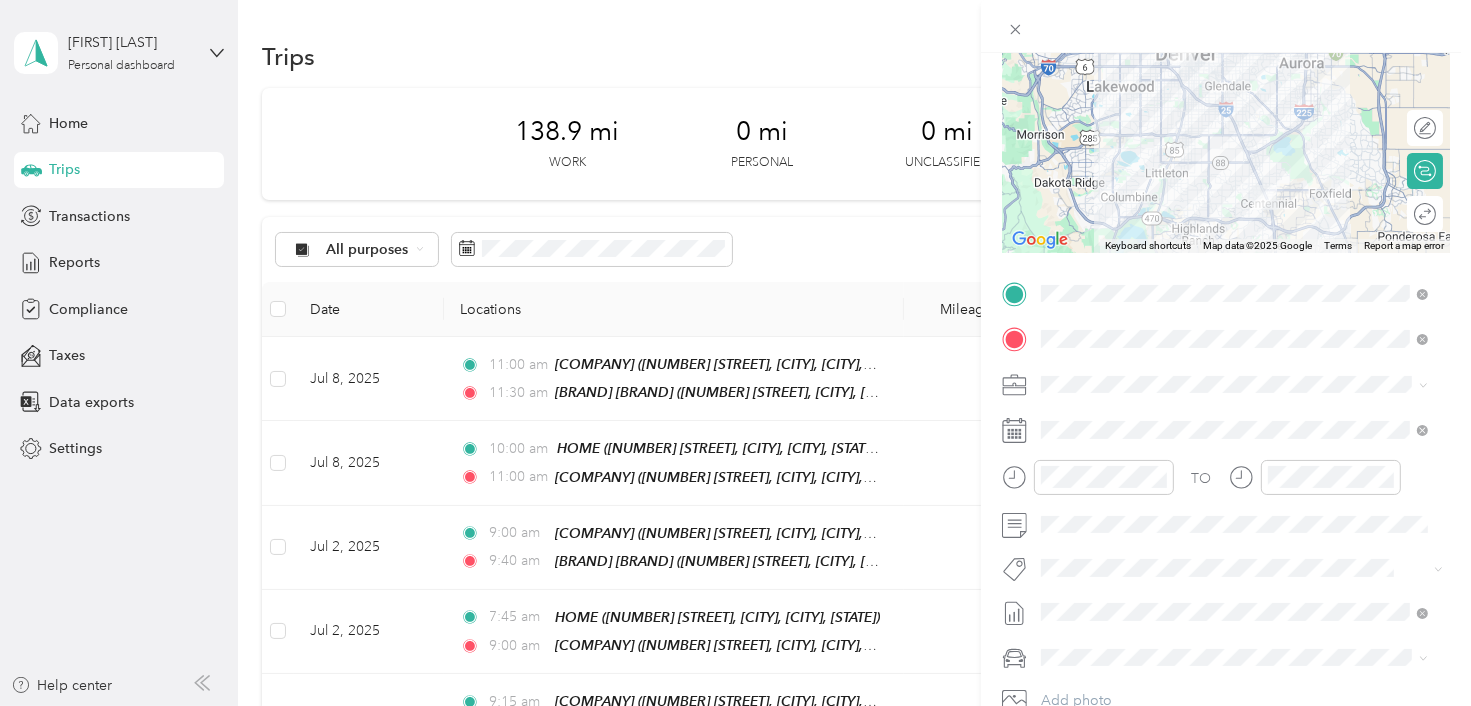 scroll, scrollTop: 204, scrollLeft: 0, axis: vertical 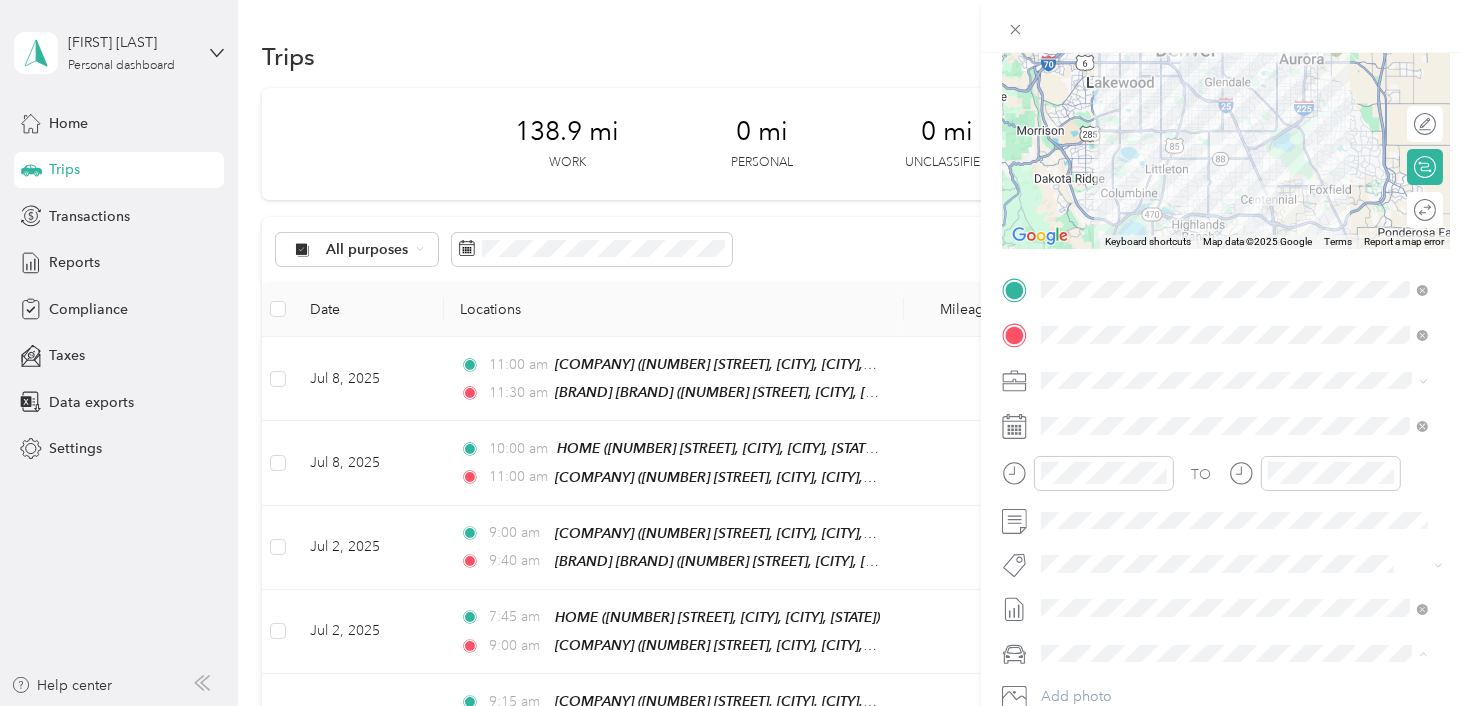 click on "Volkswagen Tiguan" at bounding box center [1234, 583] 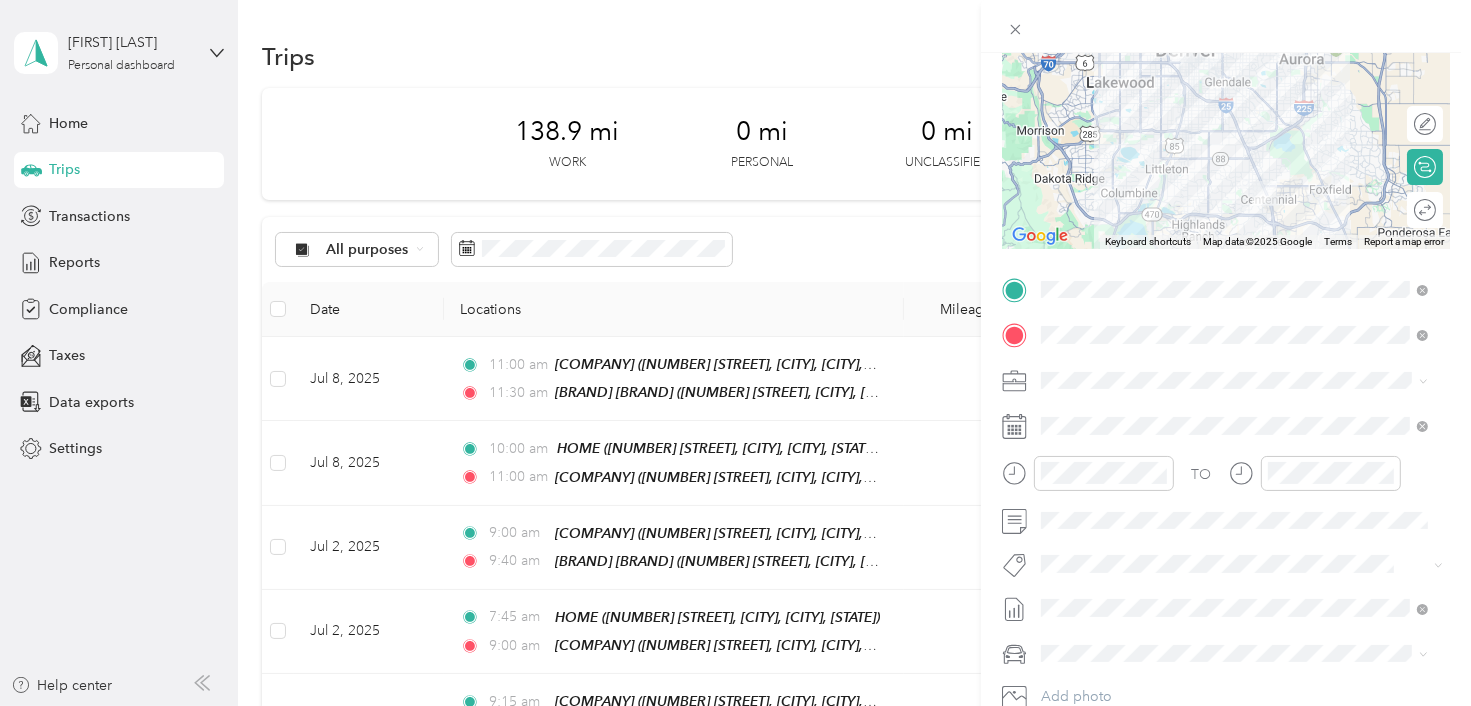 scroll, scrollTop: 0, scrollLeft: 0, axis: both 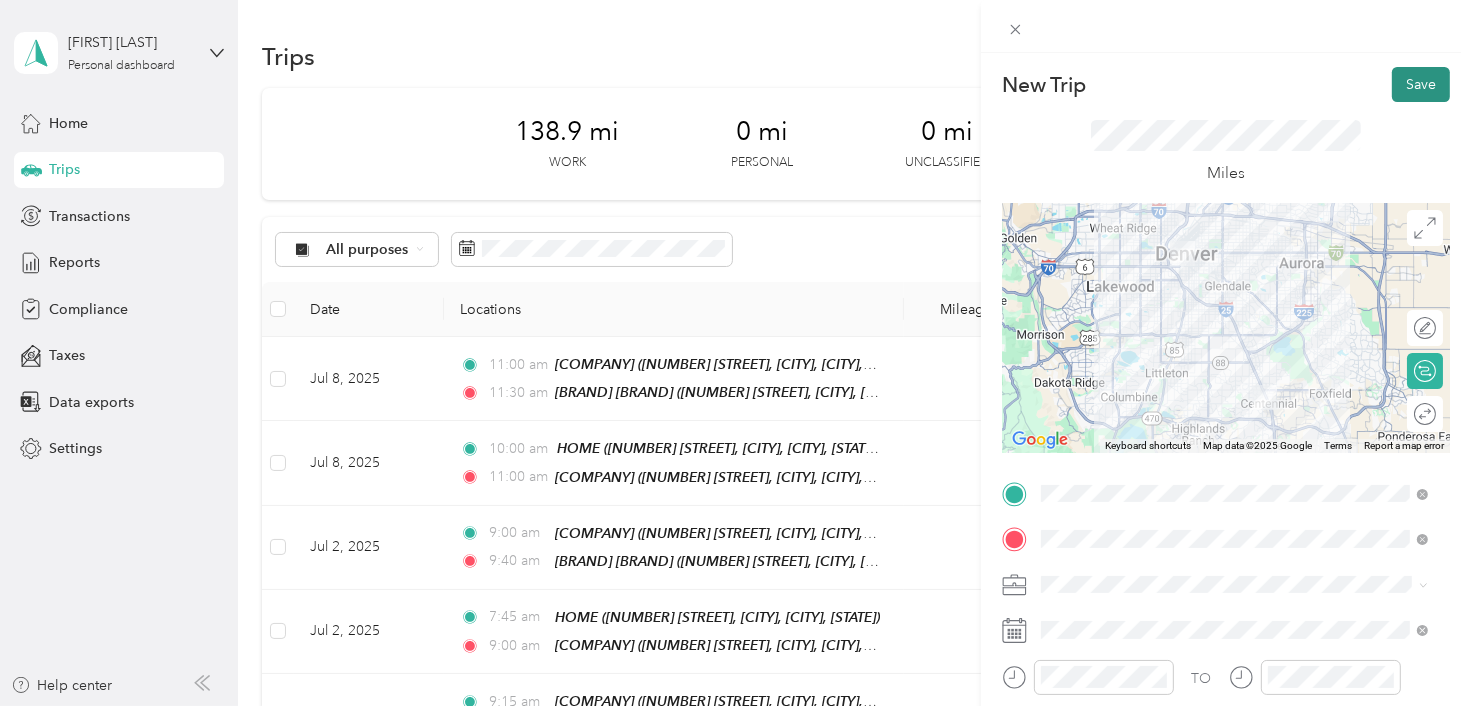 click on "Save" at bounding box center [1421, 84] 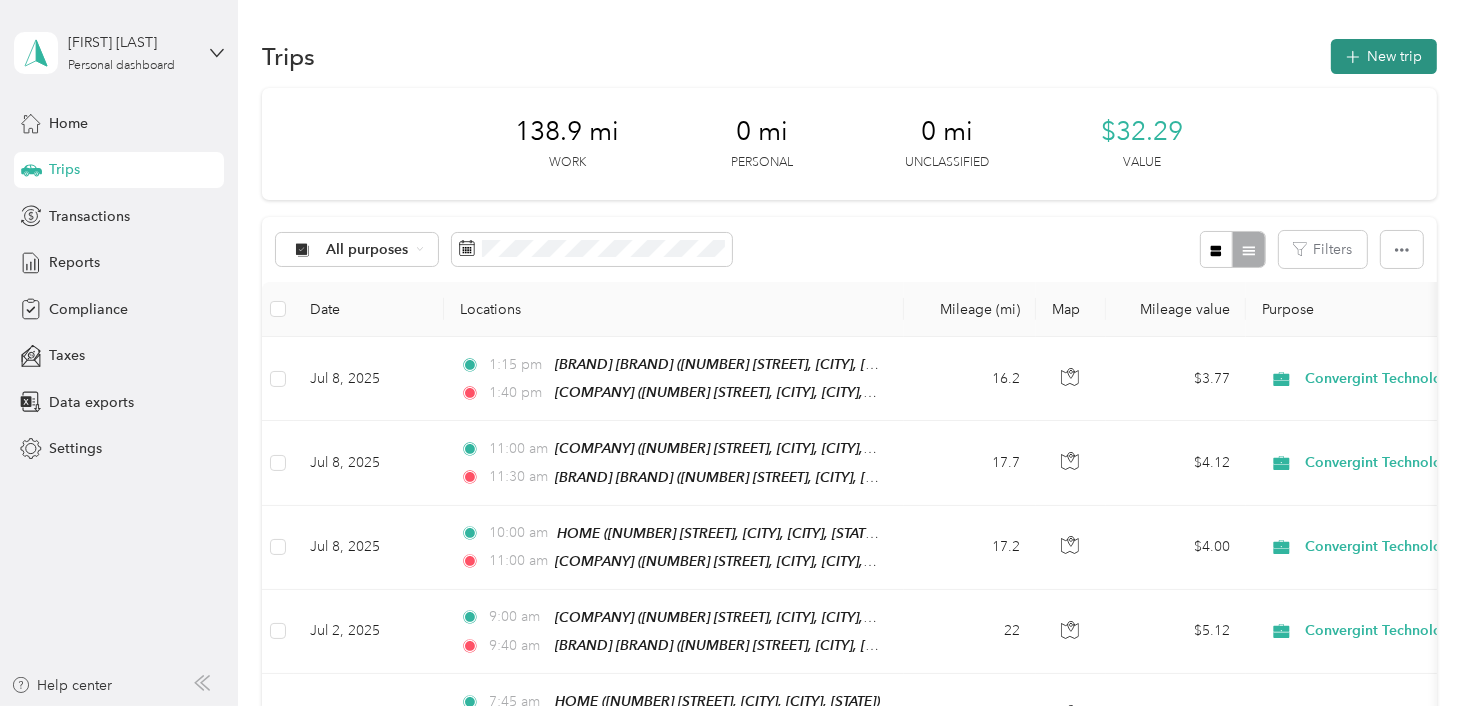 click on "New trip" at bounding box center [1384, 56] 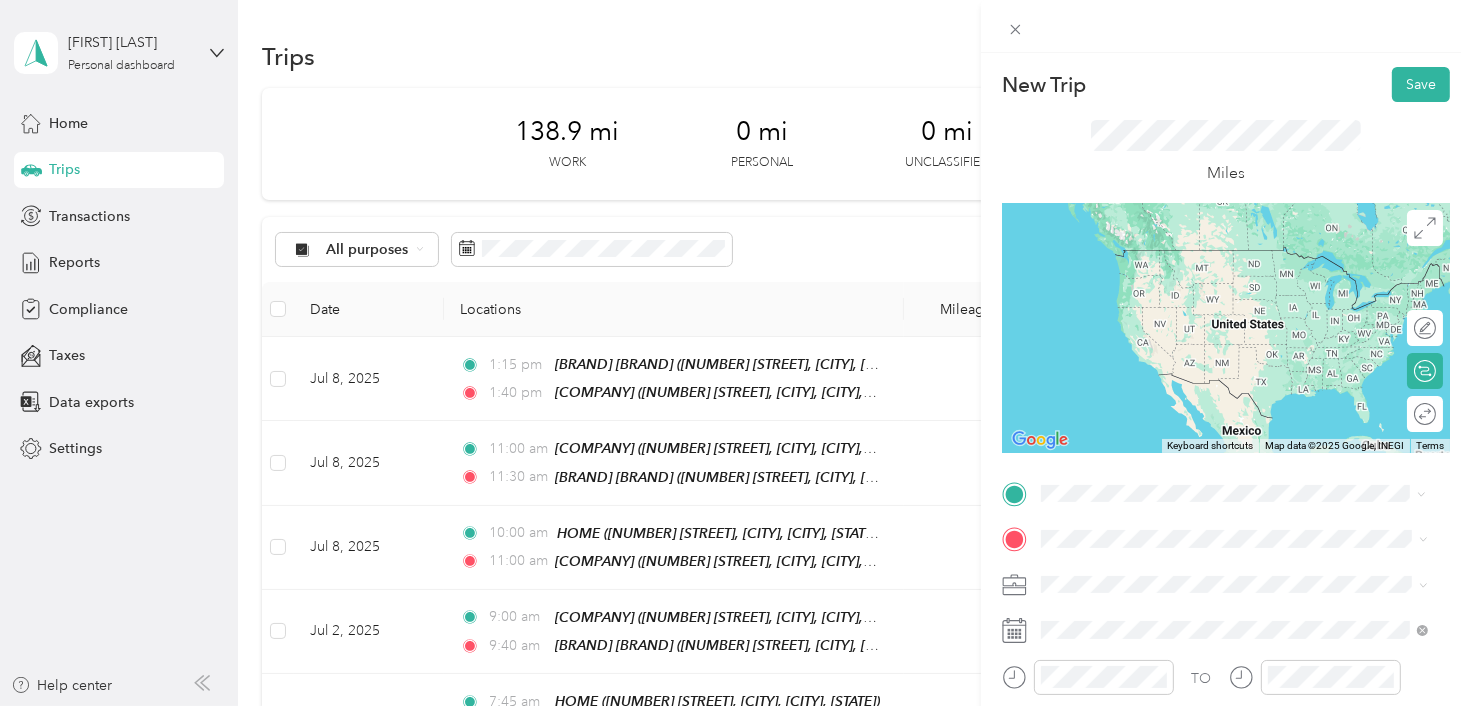 click on "[BRAND] [BRAND] [NUMBER] [STREET], [CITY], [POSTAL_CODE], [CITY], [STATE], [COUNTRY]" at bounding box center (1249, 279) 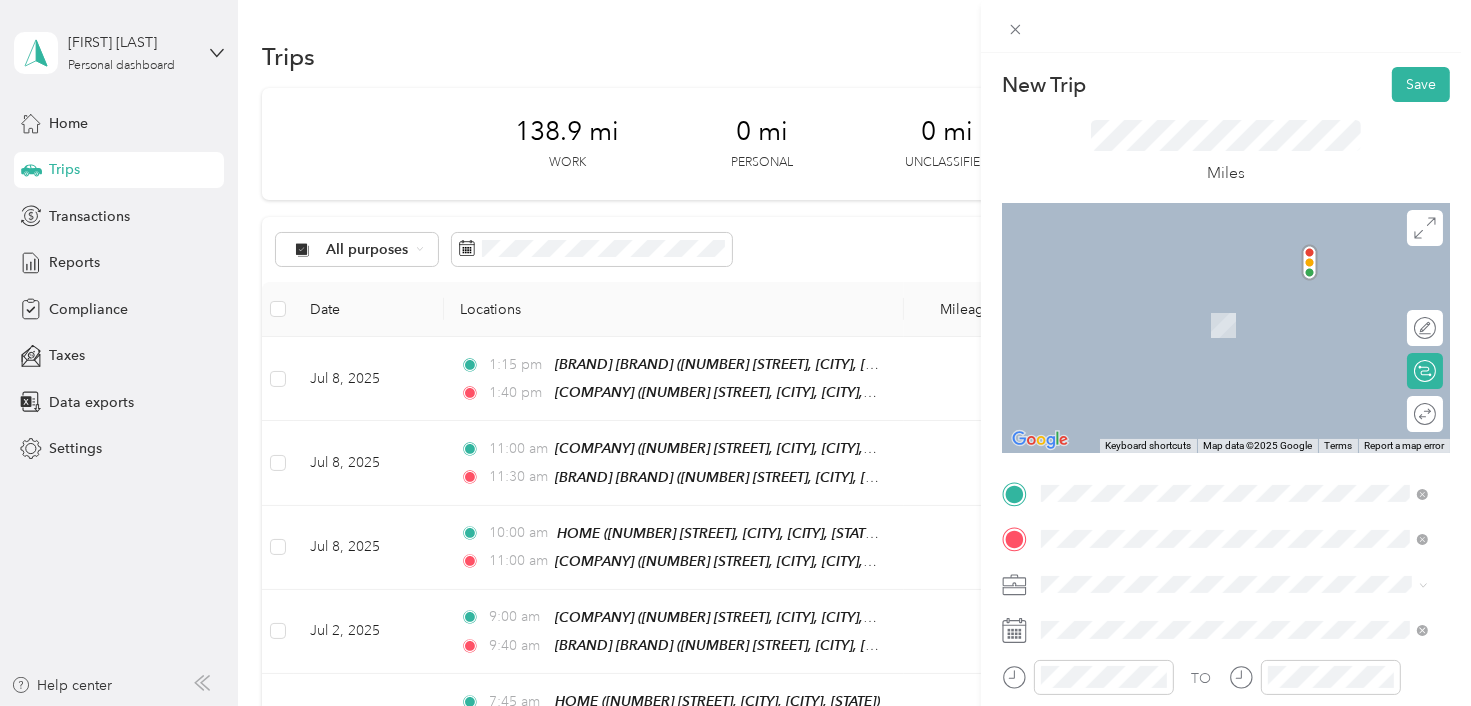 click on "[NUMBER] [STREET], [POSTAL_CODE], [CITY], [STATE], [COUNTRY]" at bounding box center (1224, 336) 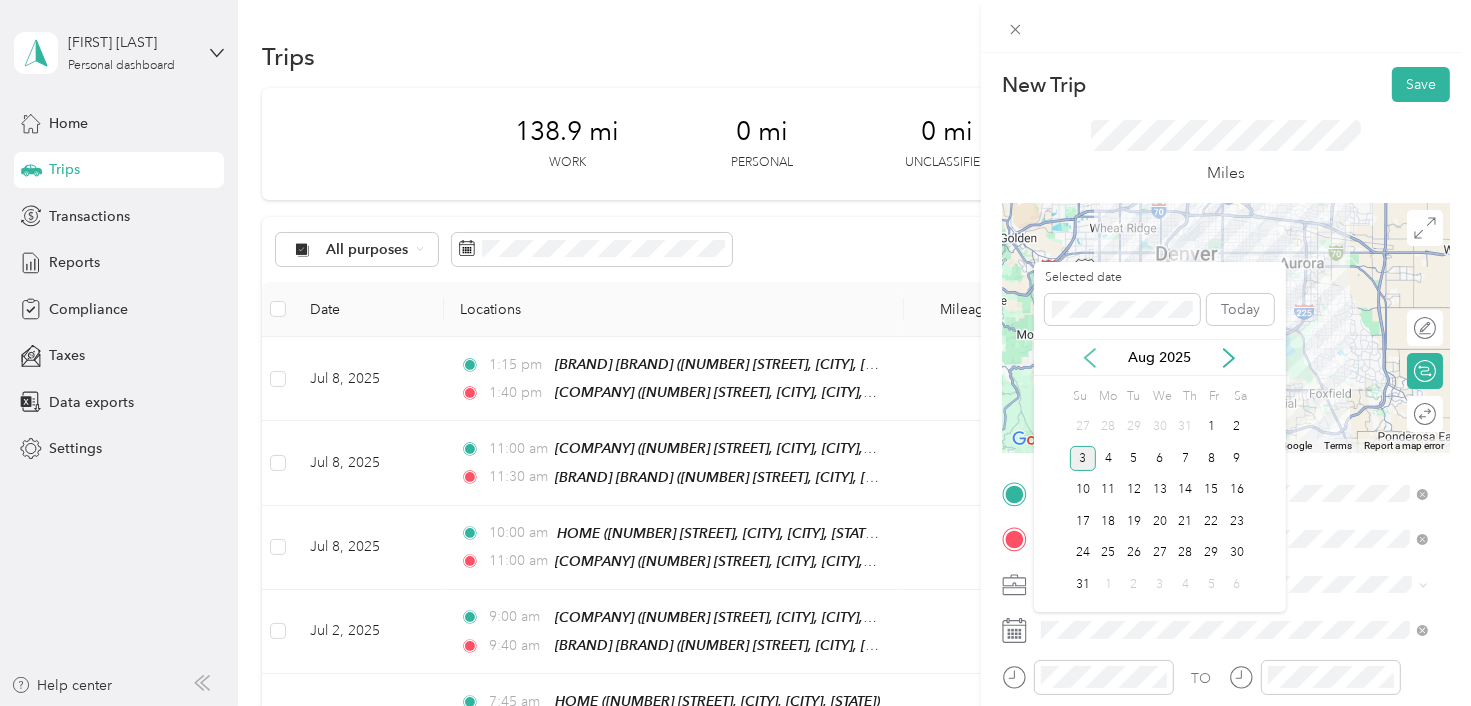 click 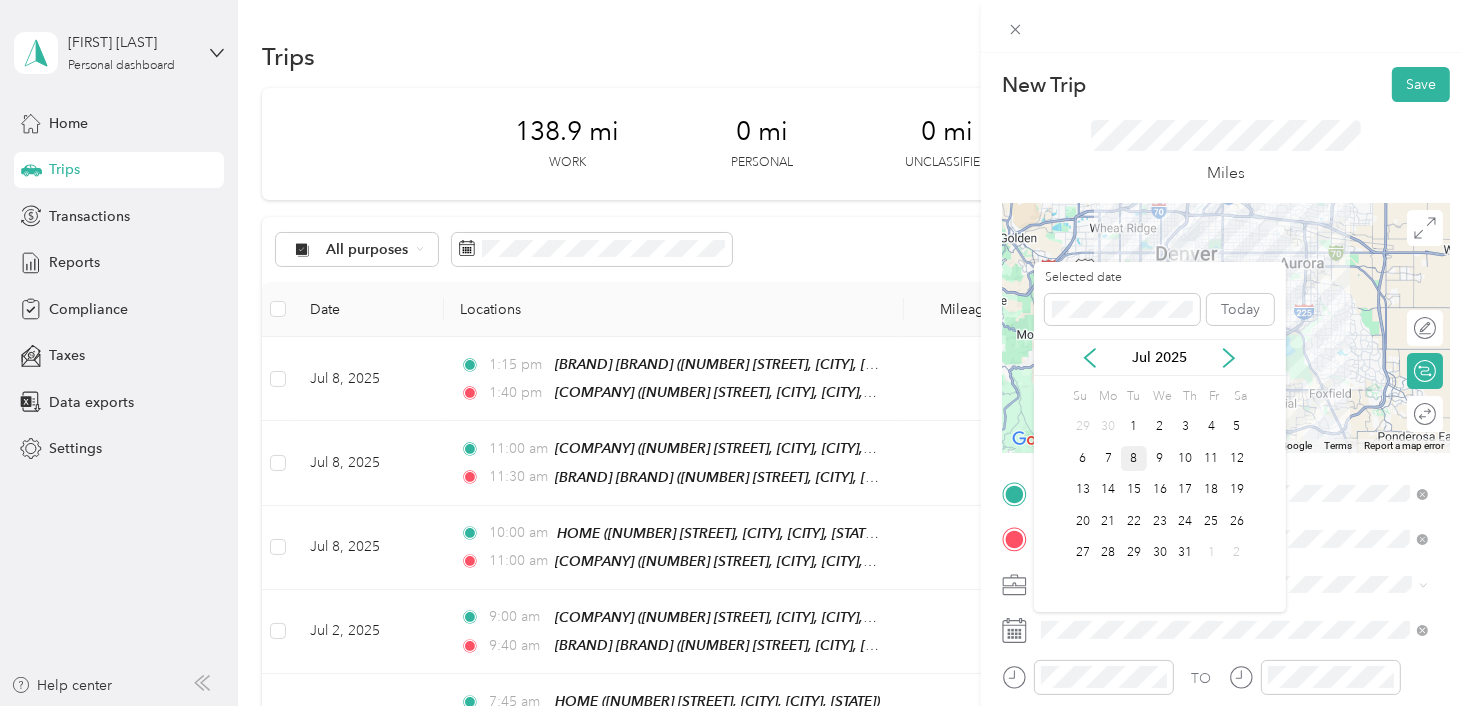 click on "8" at bounding box center (1134, 458) 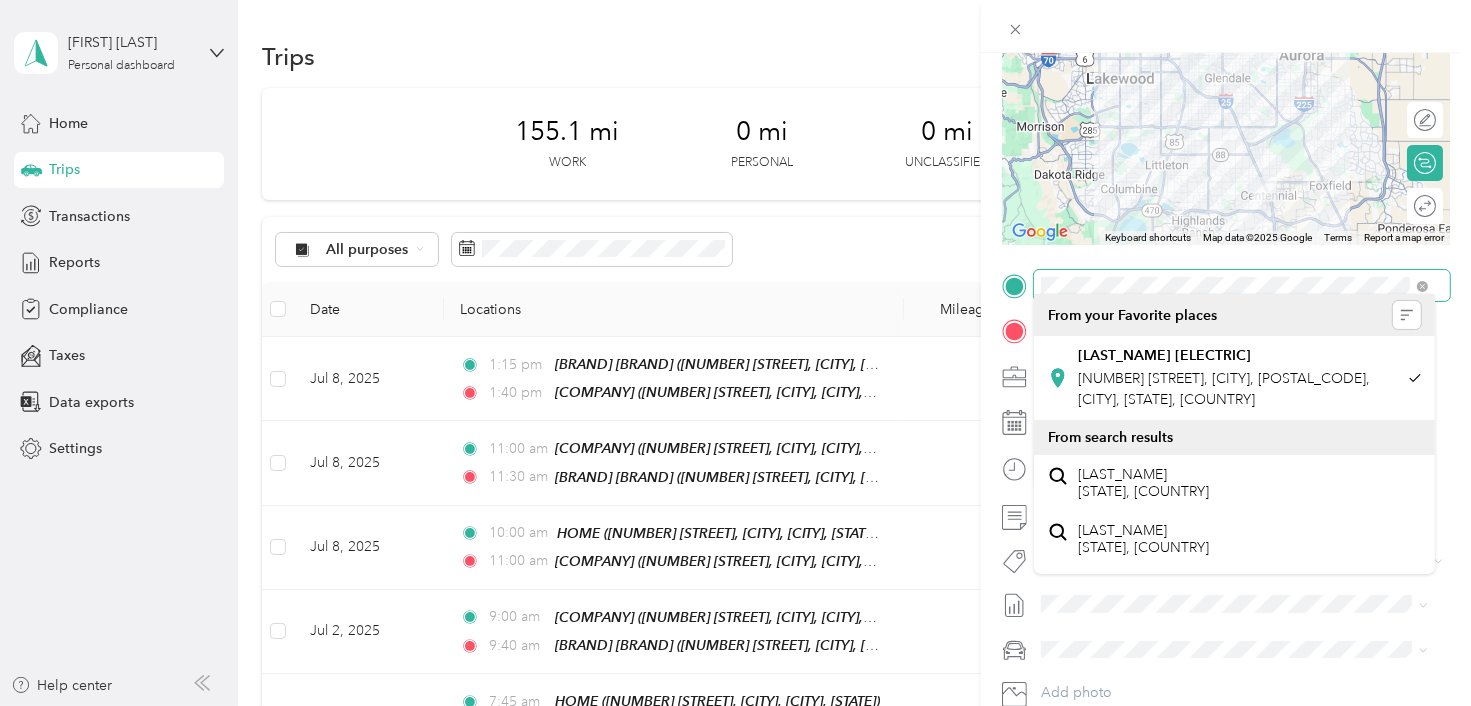 scroll, scrollTop: 236, scrollLeft: 0, axis: vertical 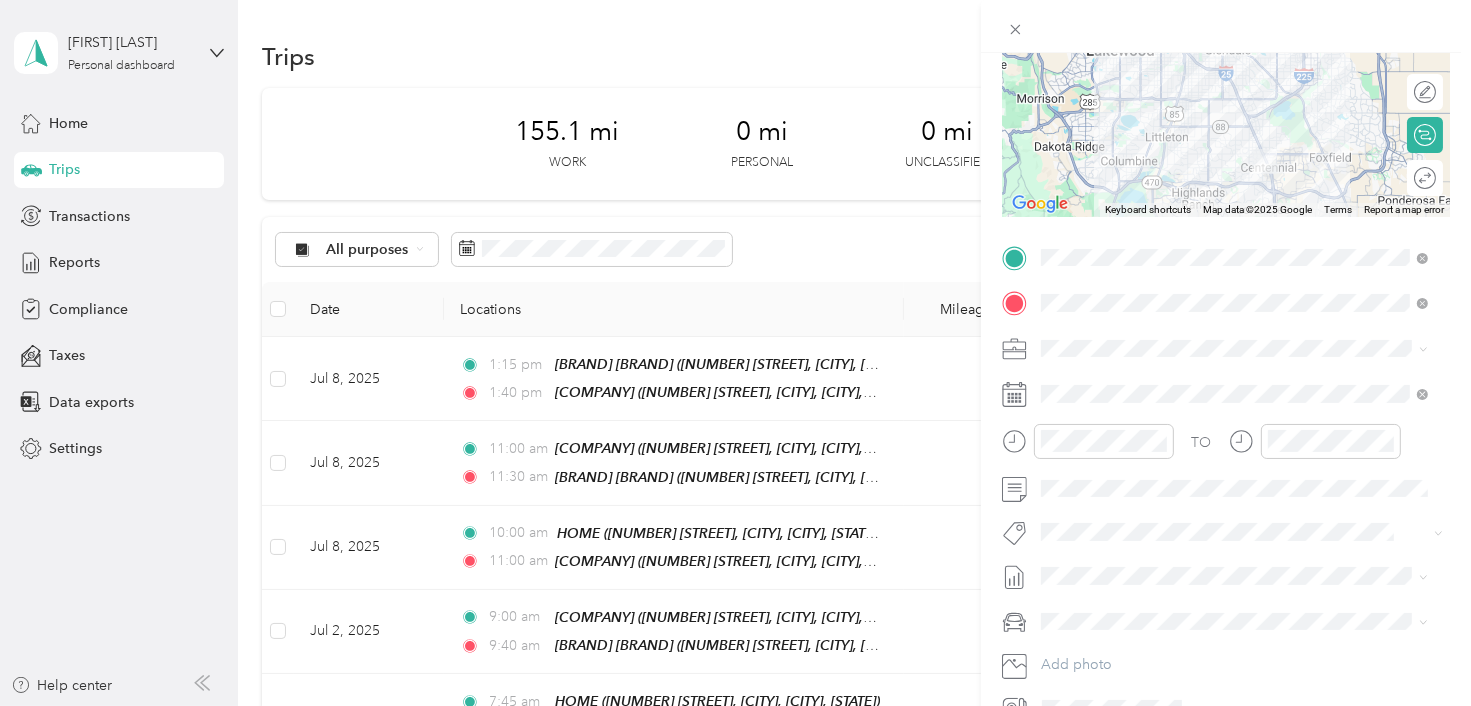 click on "New Trip Save This trip cannot be edited because it is either under review, approved, or paid. Contact your Team Manager to edit it. Miles ← Move left → Move right ↑ Move up ↓ Move down + Zoom in - Zoom out Home Jump left by [PERCENT]% End Jump right by [PERCENT]% Page Up Jump up by [PERCENT]% Page Down Jump down by [PERCENT]% Keyboard shortcuts Map Data Map data ©[YEAR] Google Map data ©[YEAR] Google [NUMBER] km  Click to toggle between metric and imperial units Terms Report a map error Edit route Calculate route Round trip TO Add photo None [DATE] Draft" at bounding box center (730, 706) 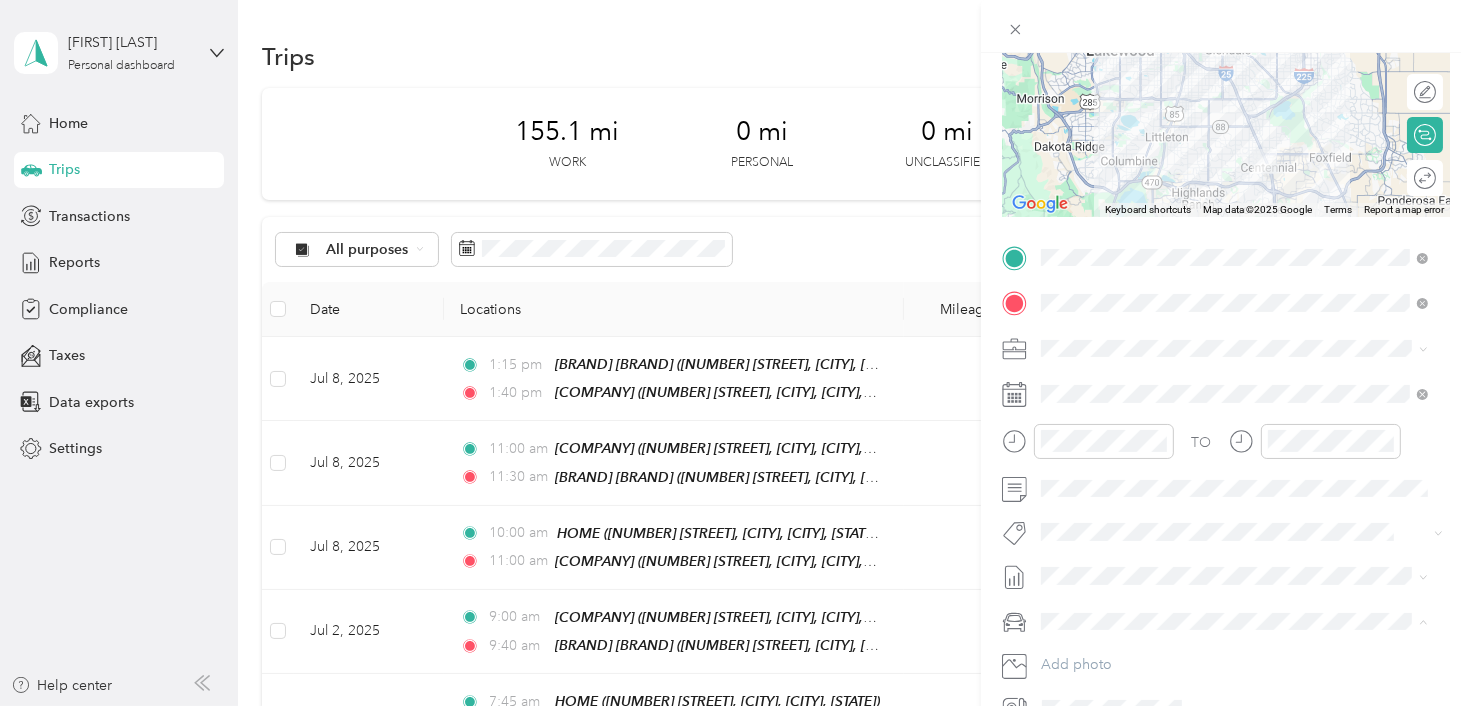 click on "Volkswagen Tiguan" at bounding box center (1109, 550) 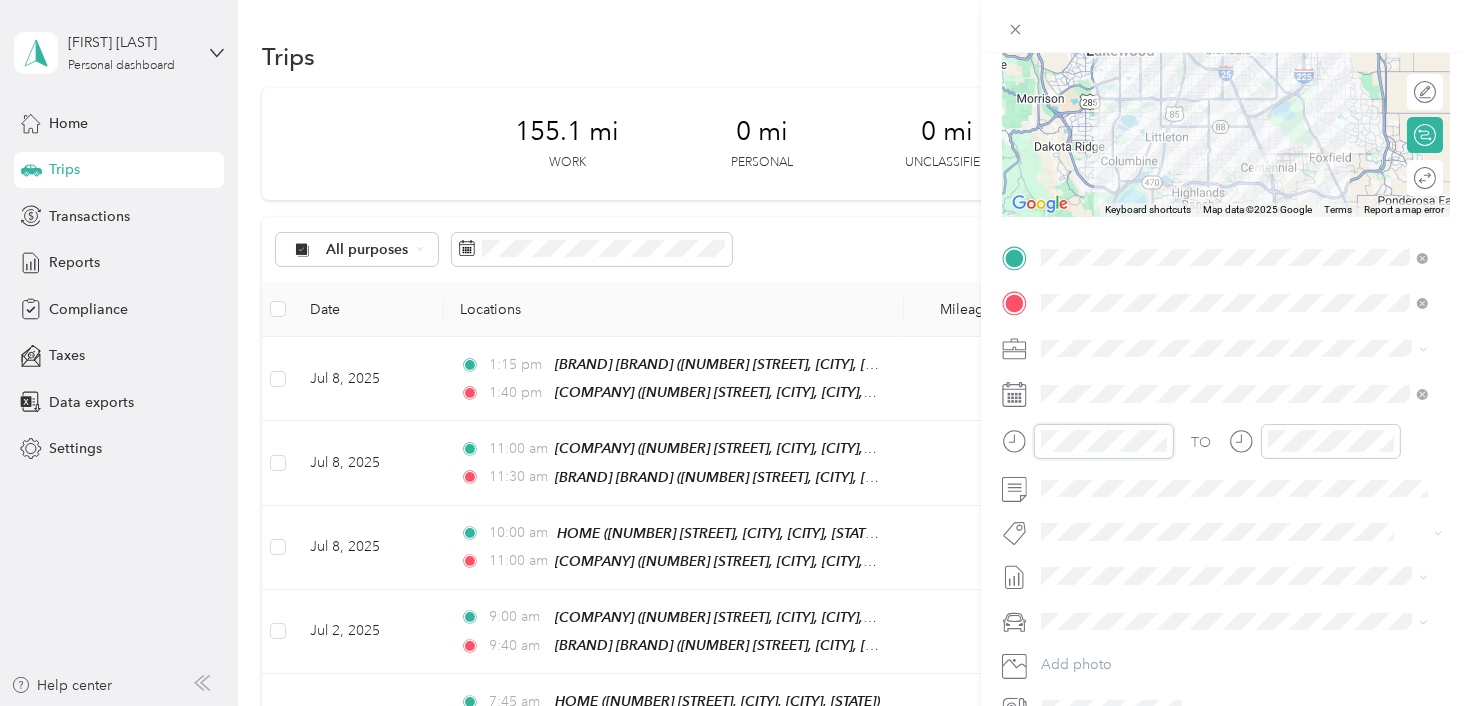 click on "New Trip Save This trip cannot be edited because it is either under review, approved, or paid. Contact your Team Manager to edit it. Miles ← Move left → Move right ↑ Move up ↓ Move down + Zoom in - Zoom out Home Jump left by 75% End Jump right by 75% Page Up Jump up by 75% Page Down Jump down by 75% Keyboard shortcuts Map Data Map data ©2025 Google Map data ©2025 Google 5 km  Click to toggle between metric and imperial units Terms Report a map error Edit route Calculate route Round trip TO Add photo" at bounding box center (735, 353) 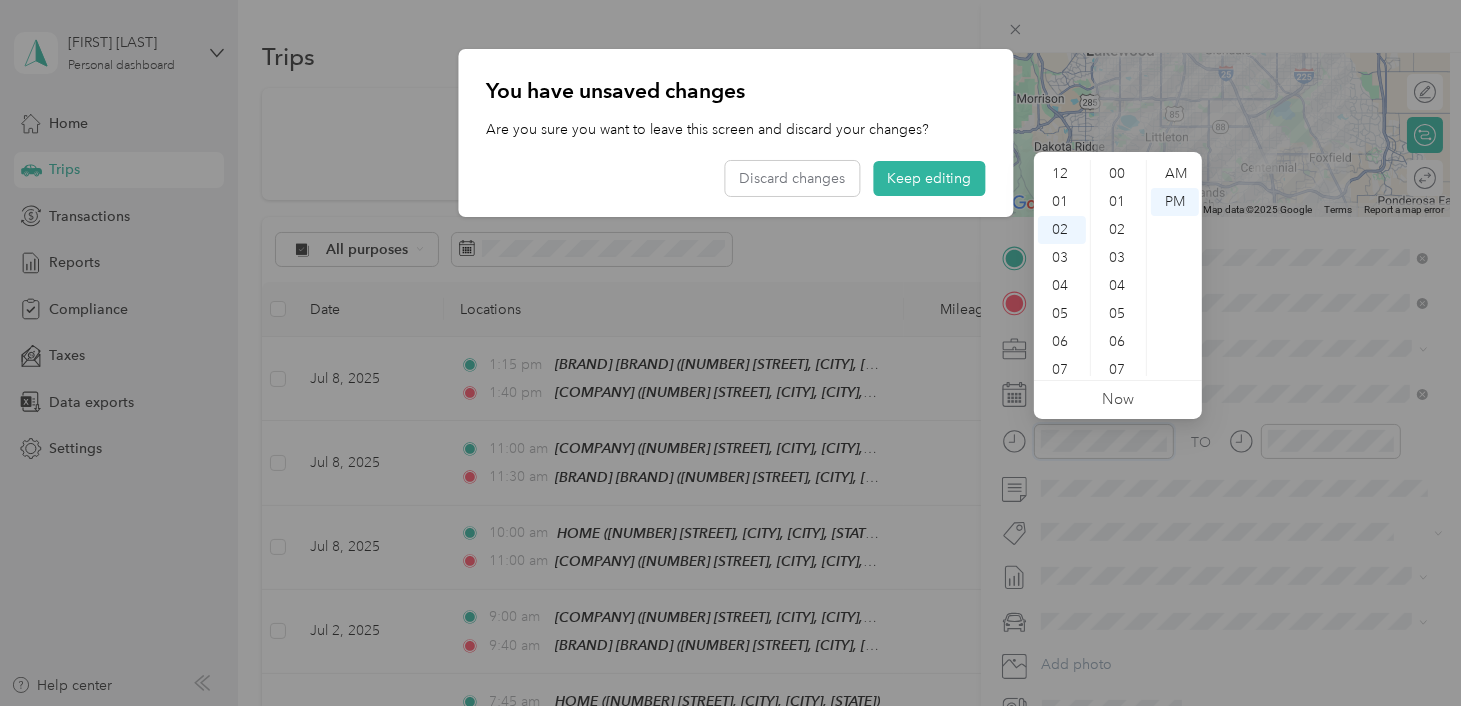 scroll, scrollTop: 56, scrollLeft: 0, axis: vertical 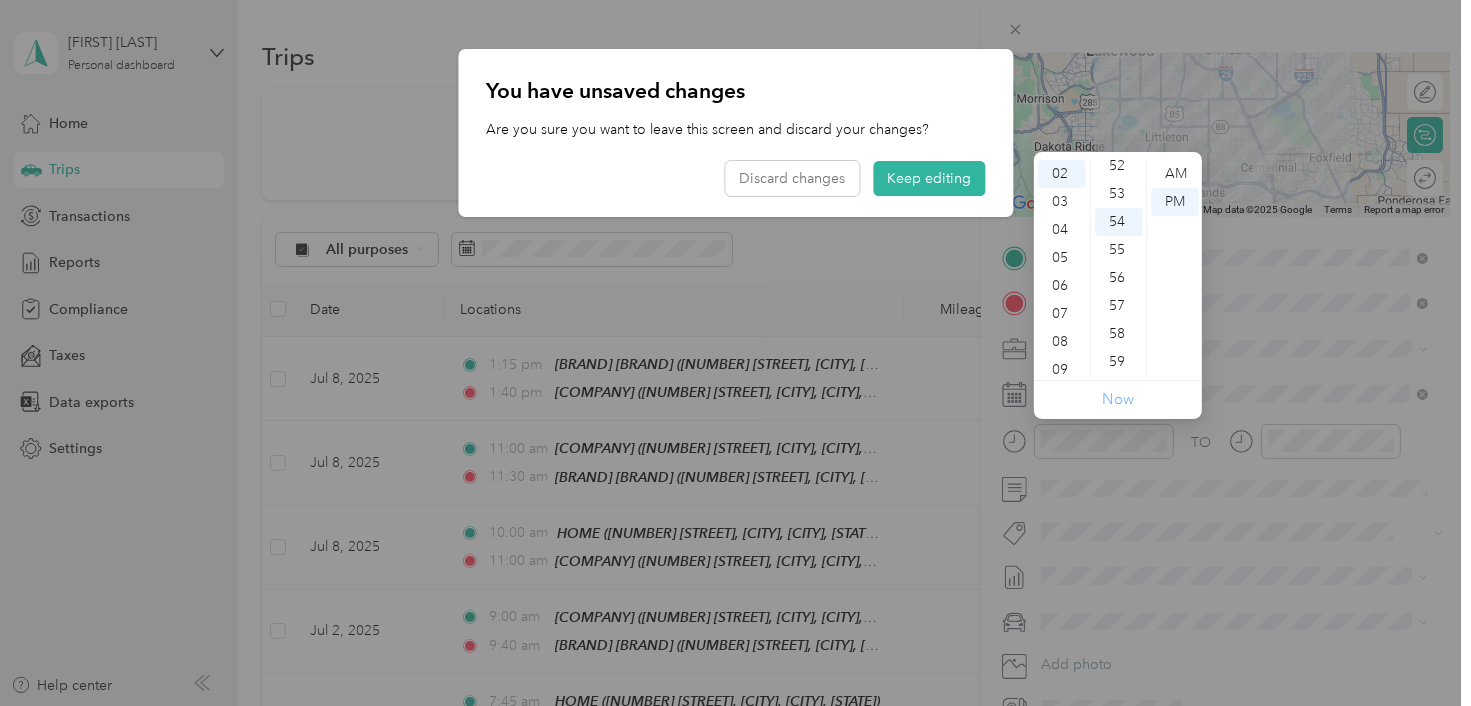 click on "Now" at bounding box center [1118, 399] 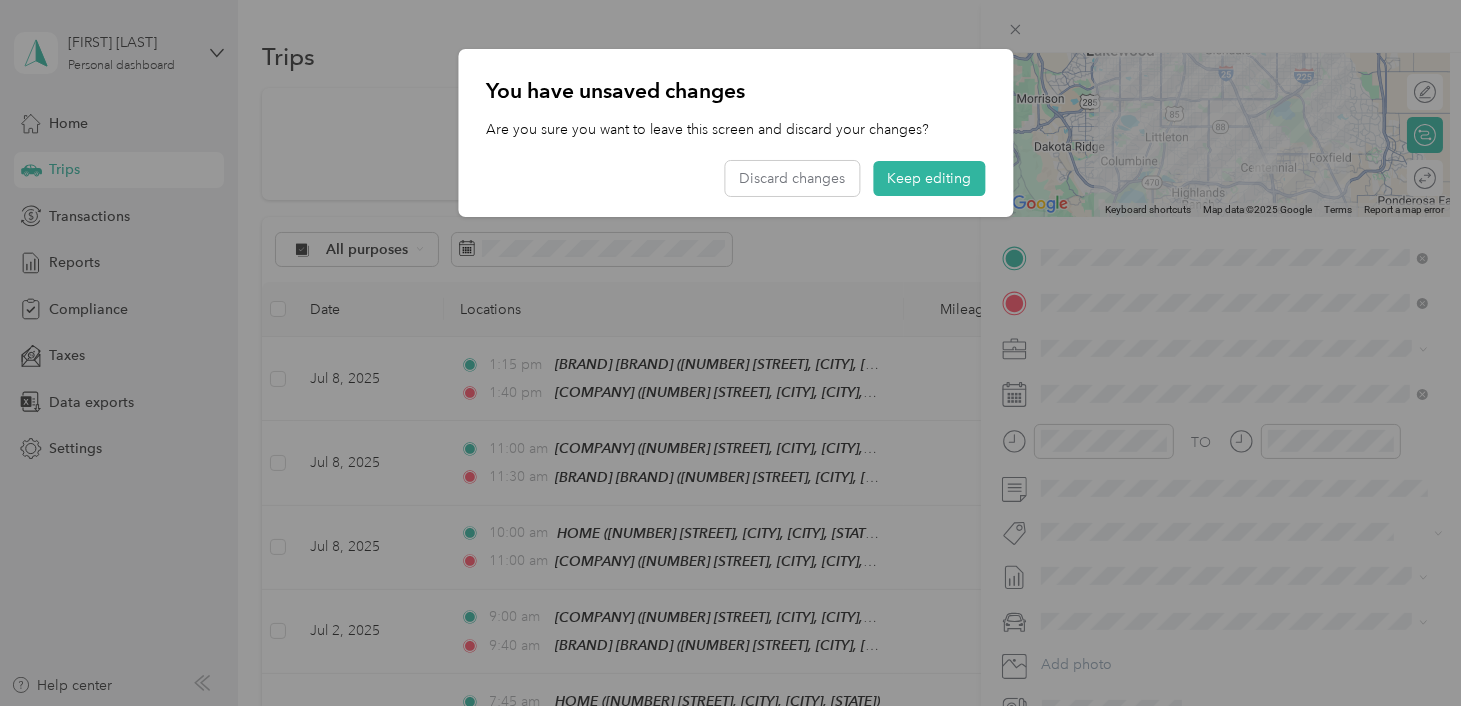 click at bounding box center [735, 353] 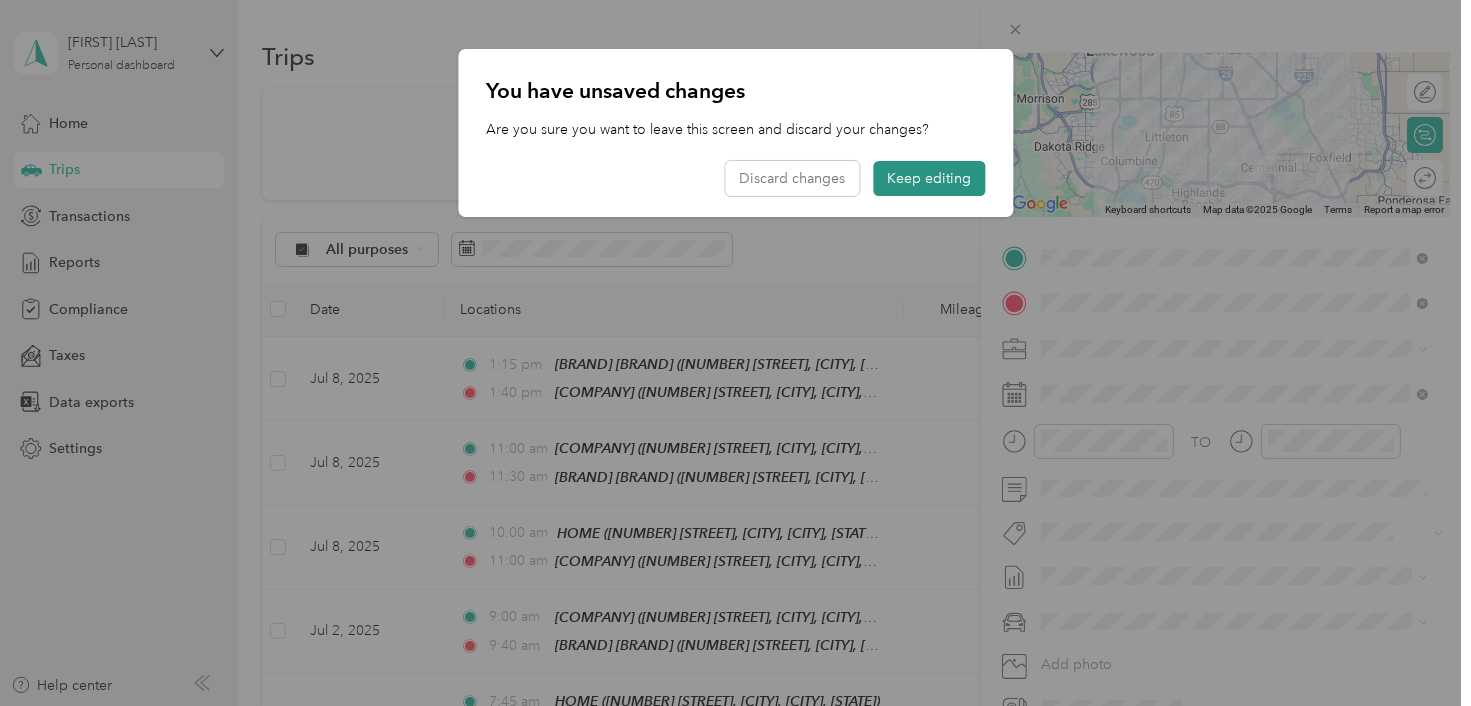 click on "Keep editing" at bounding box center (929, 178) 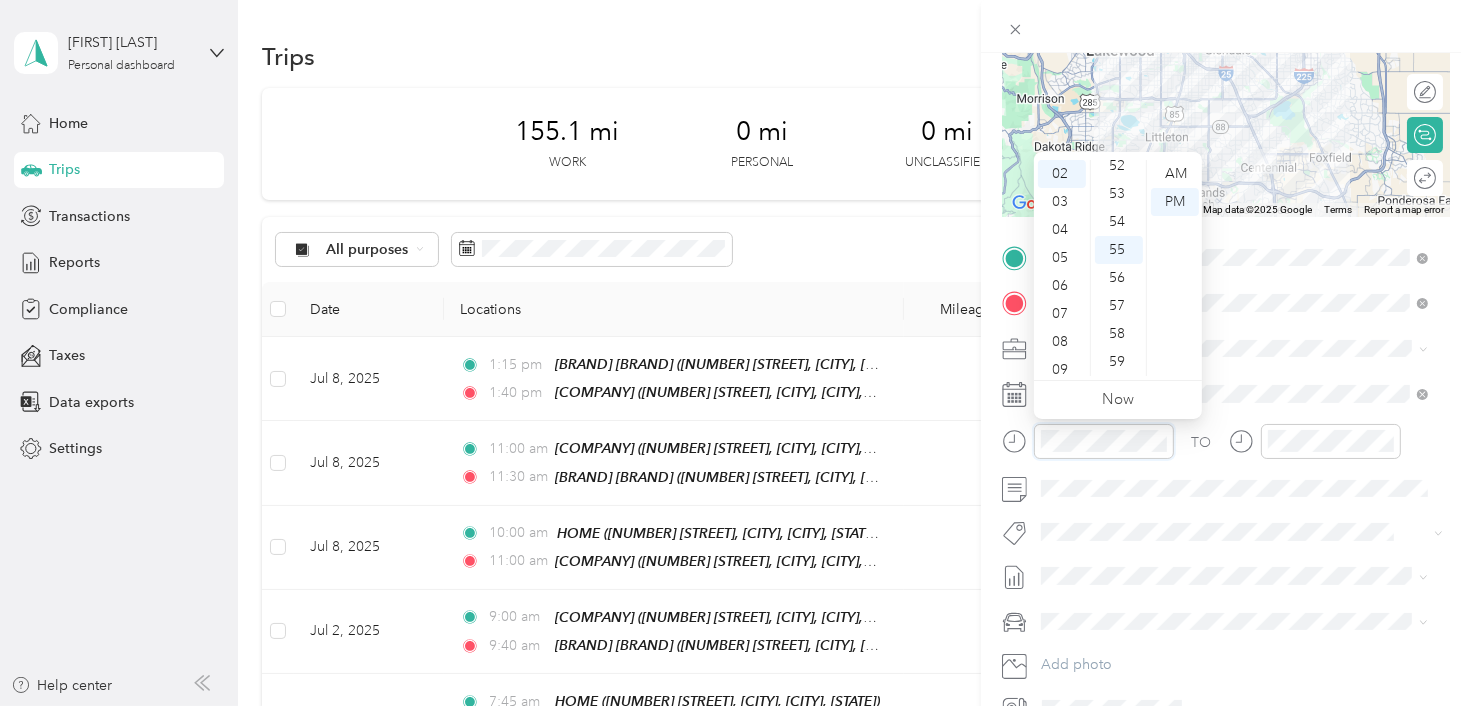 click on "New Trip Save This trip cannot be edited because it is either under review, approved, or paid. Contact your Team Manager to edit it. Miles ← Move left → Move right ↑ Move up ↓ Move down + Zoom in - Zoom out Home Jump left by 75% End Jump right by 75% Page Up Jump up by 75% Page Down Jump down by 75% Keyboard shortcuts Map Data Map data ©2025 Google Map data ©2025 Google 5 km  Click to toggle between metric and imperial units Terms Report a map error Edit route Calculate route Round trip TO Add photo" at bounding box center (735, 353) 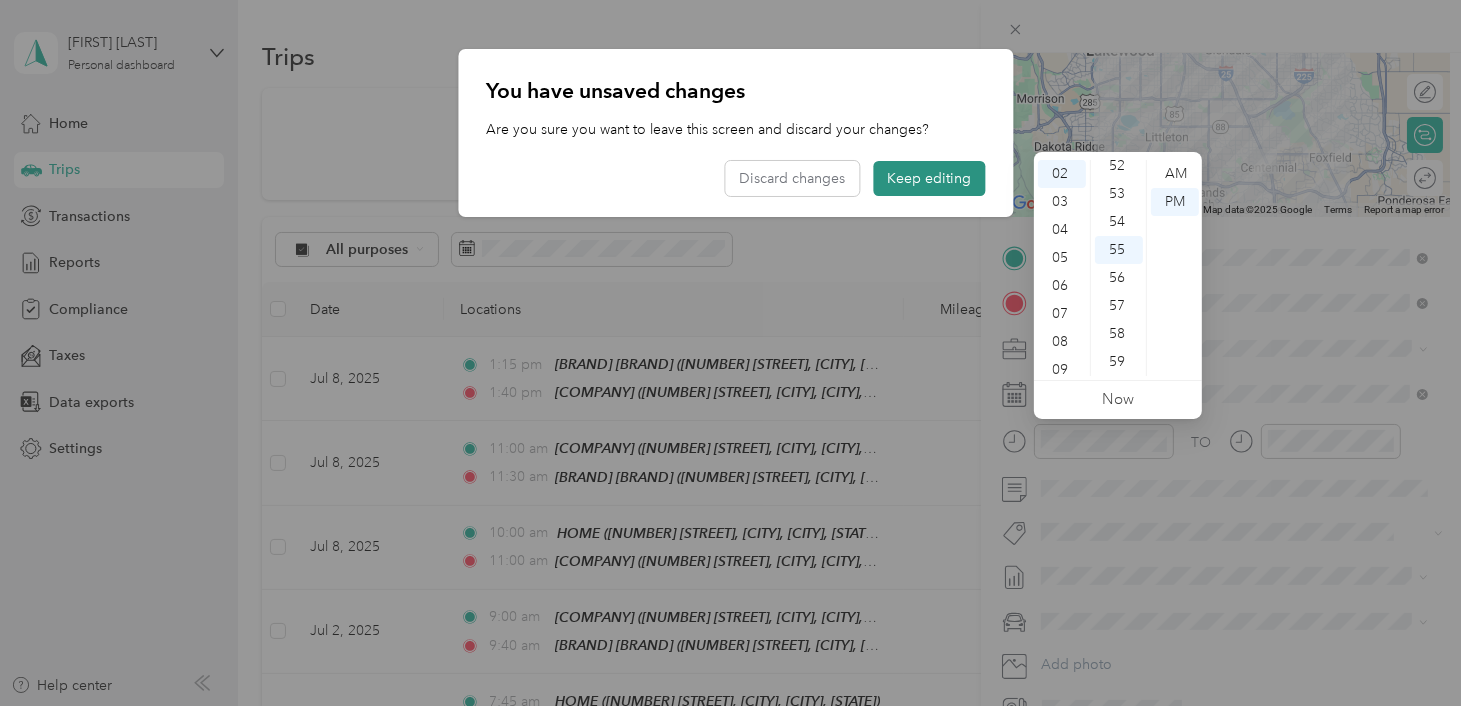 click on "Keep editing" at bounding box center (929, 178) 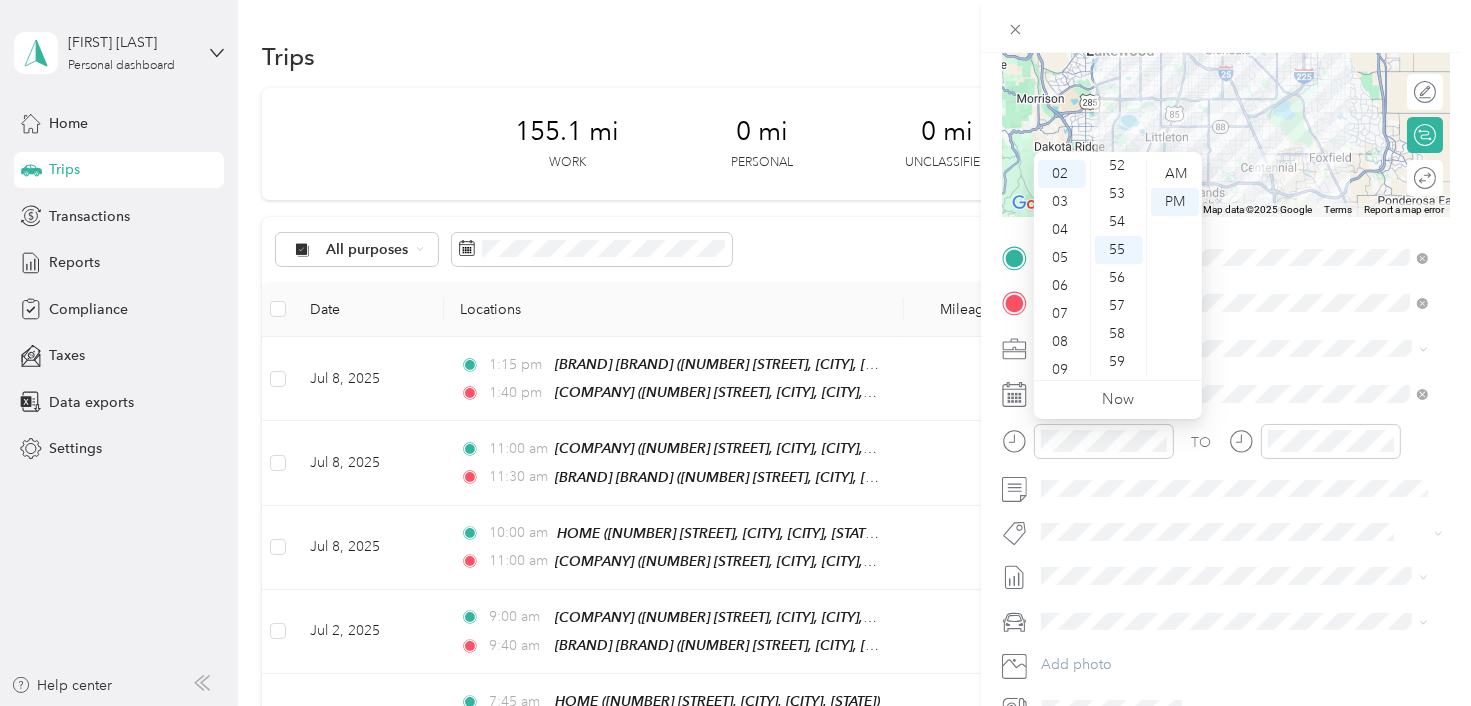 click on "00 01 02 03 04 05 06 07 08 09 10 11 12 13 14 15 16 17 18 19 20 21 22 23 24 25 26 27 28 29 30 31 32 33 34 35 36 37 38 39 40 41 42 43 44 45 46 47 48 49 50 51 52 53 54 55 56 57 58 59" at bounding box center (1118, 268) 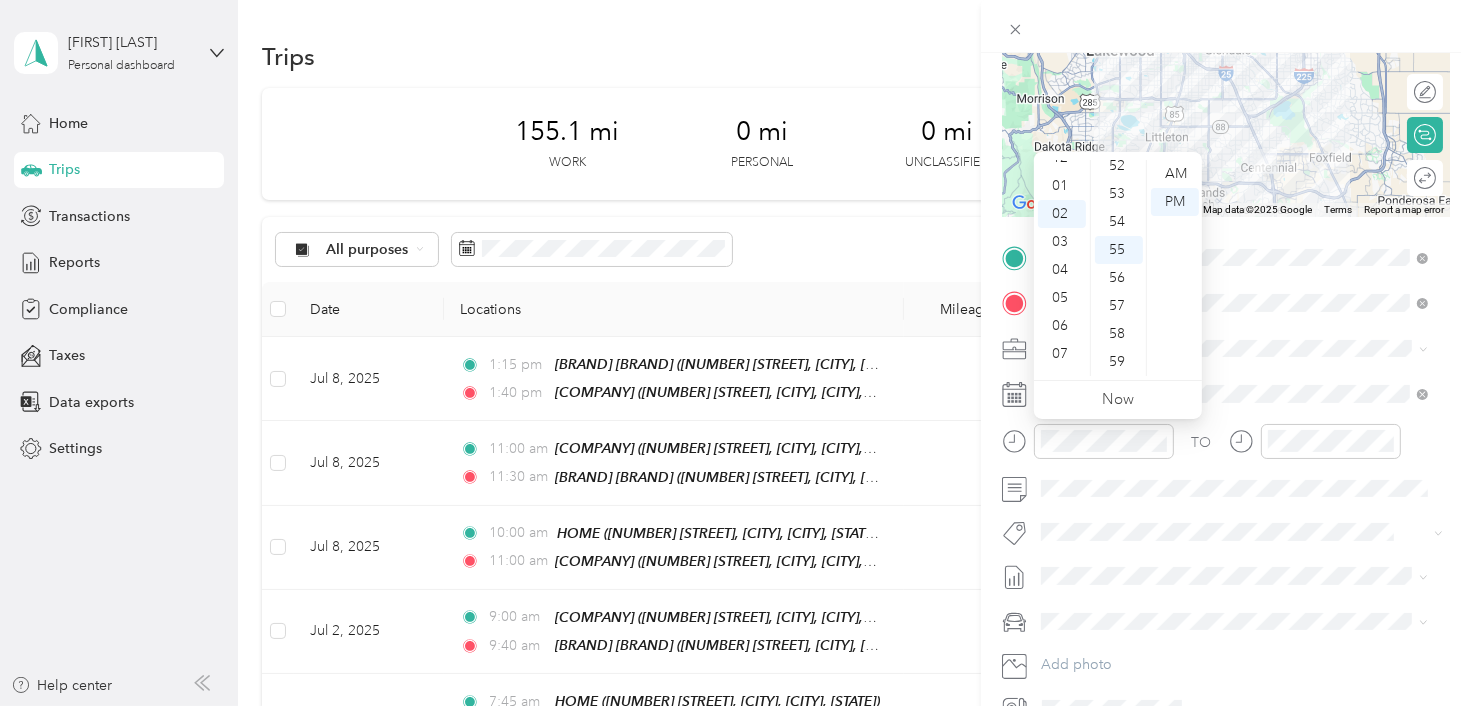 scroll, scrollTop: 0, scrollLeft: 0, axis: both 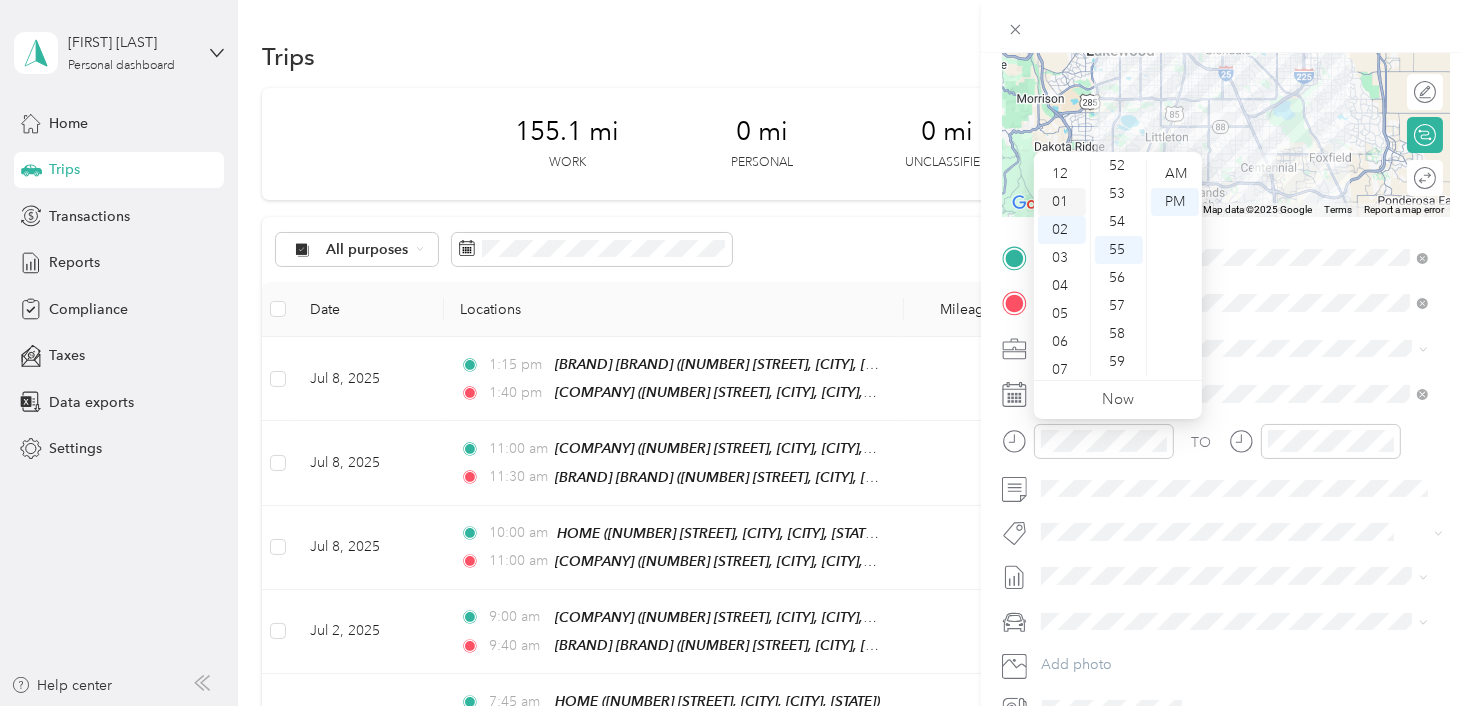 click on "01" at bounding box center [1062, 202] 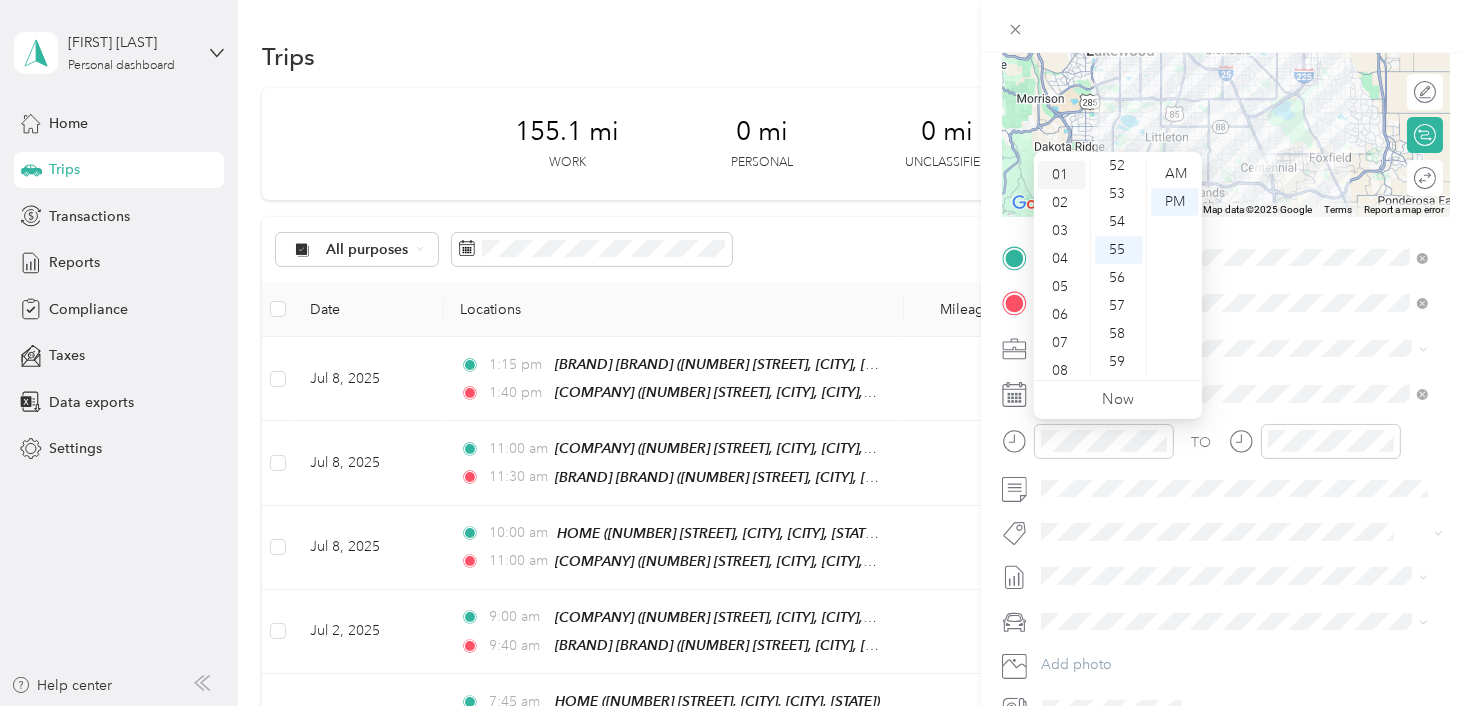 scroll, scrollTop: 28, scrollLeft: 0, axis: vertical 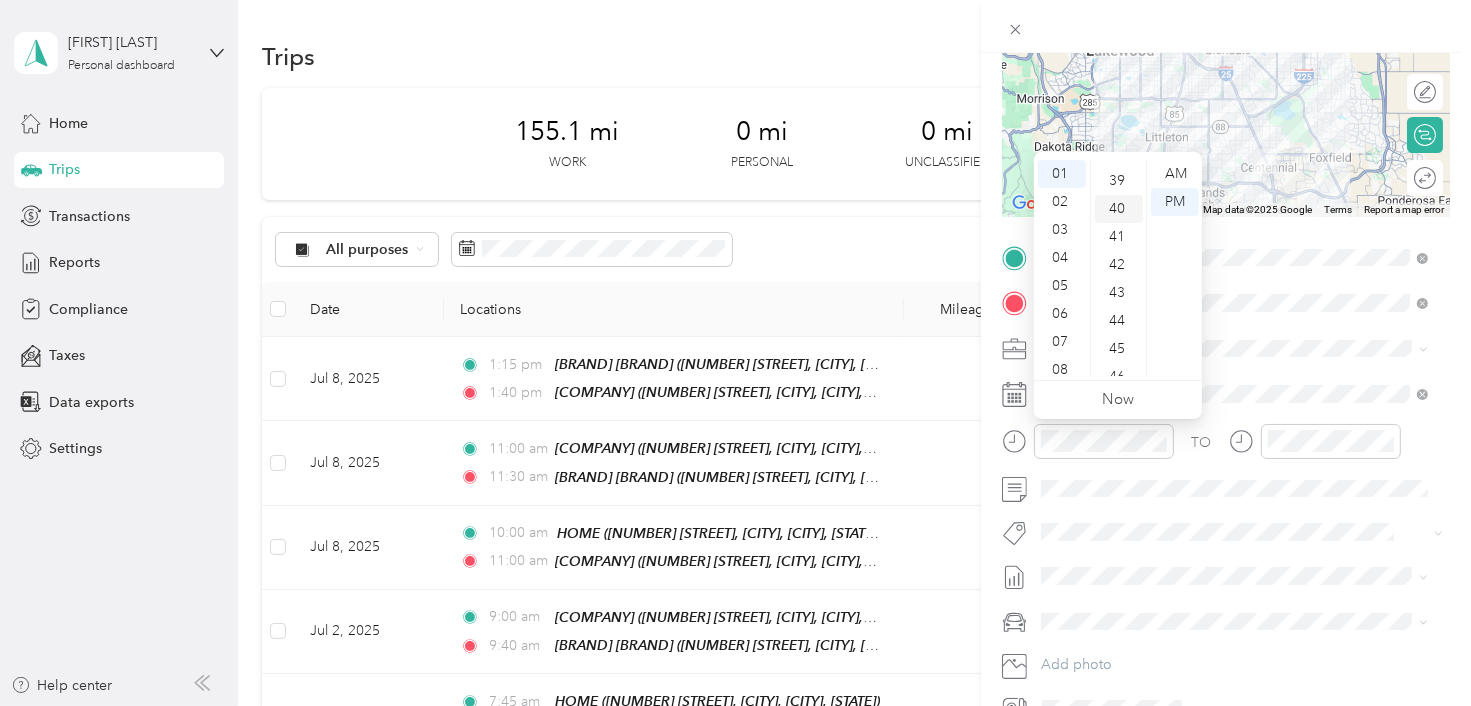 click on "40" at bounding box center (1119, 209) 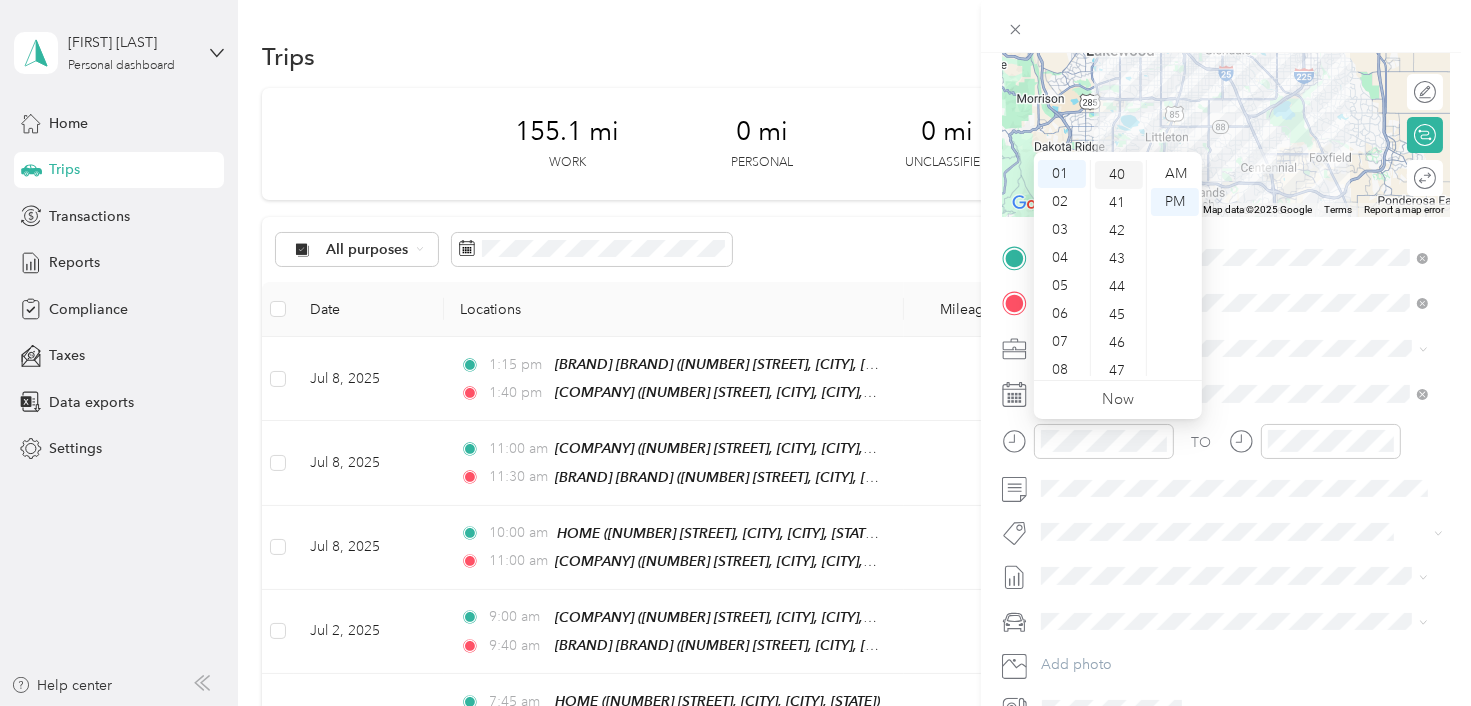 scroll, scrollTop: 1120, scrollLeft: 0, axis: vertical 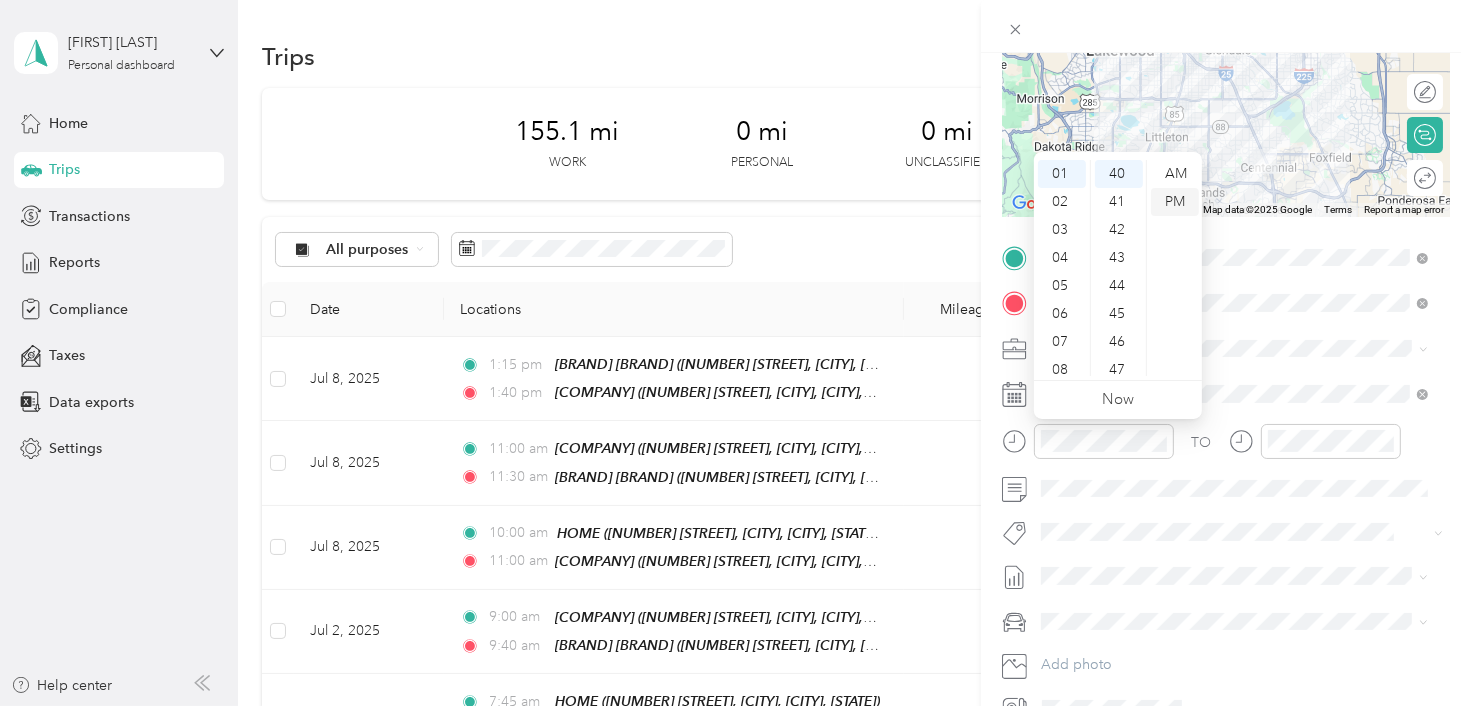 click on "PM" at bounding box center (1175, 202) 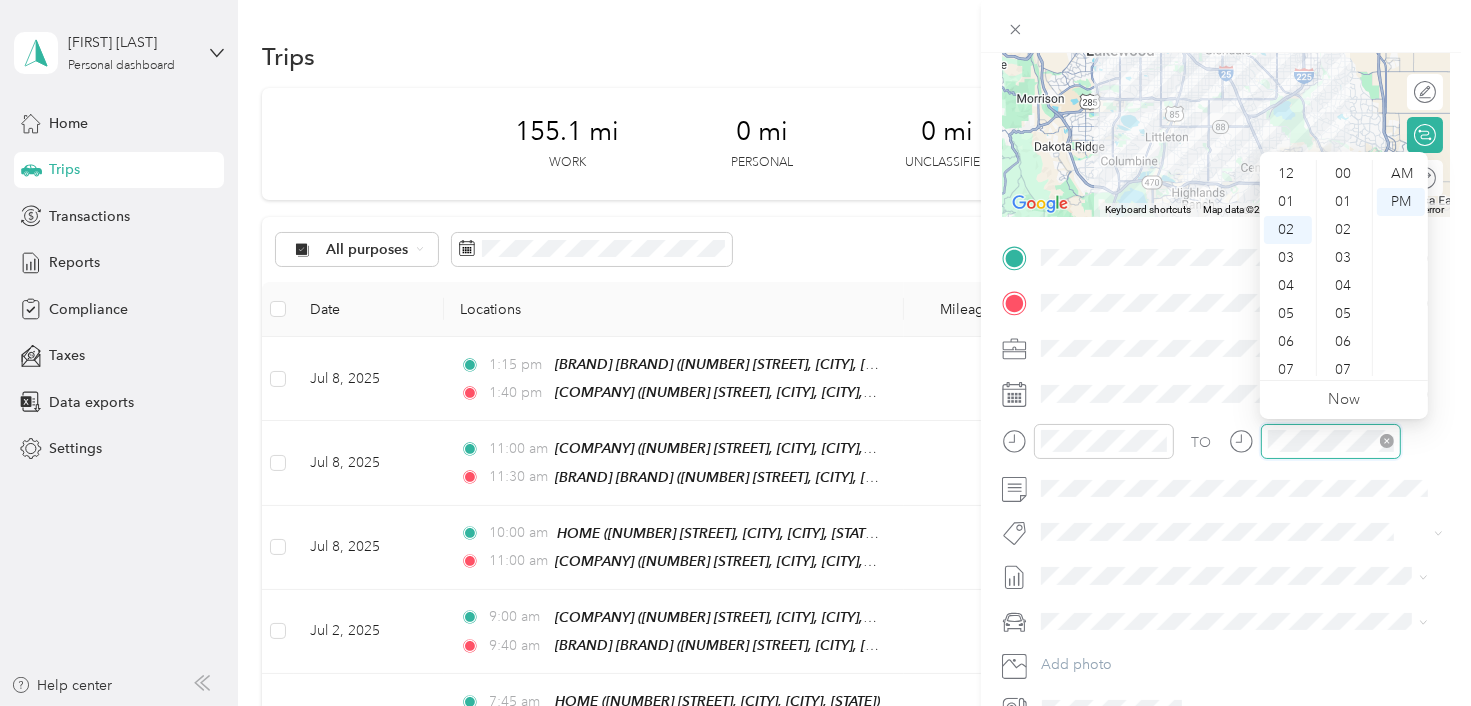 scroll, scrollTop: 56, scrollLeft: 0, axis: vertical 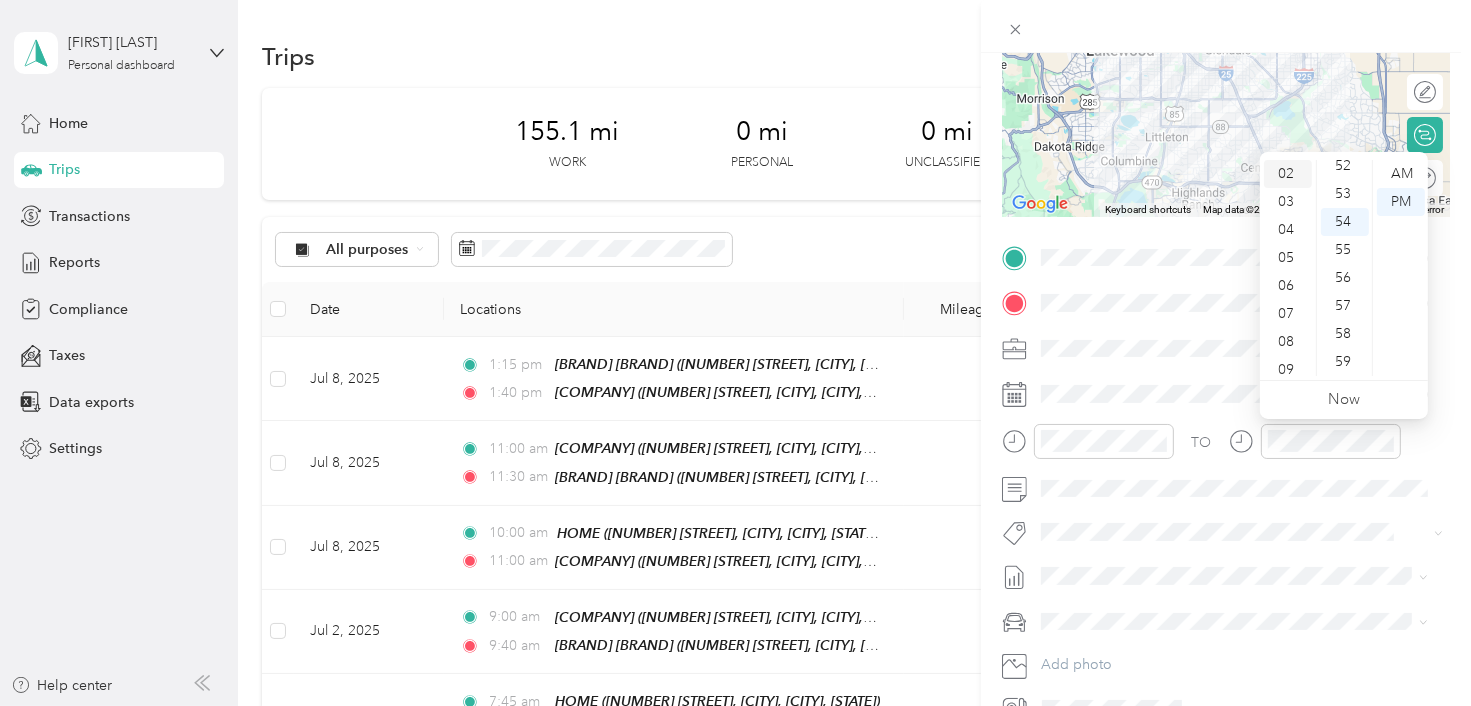 click on "02" at bounding box center (1288, 174) 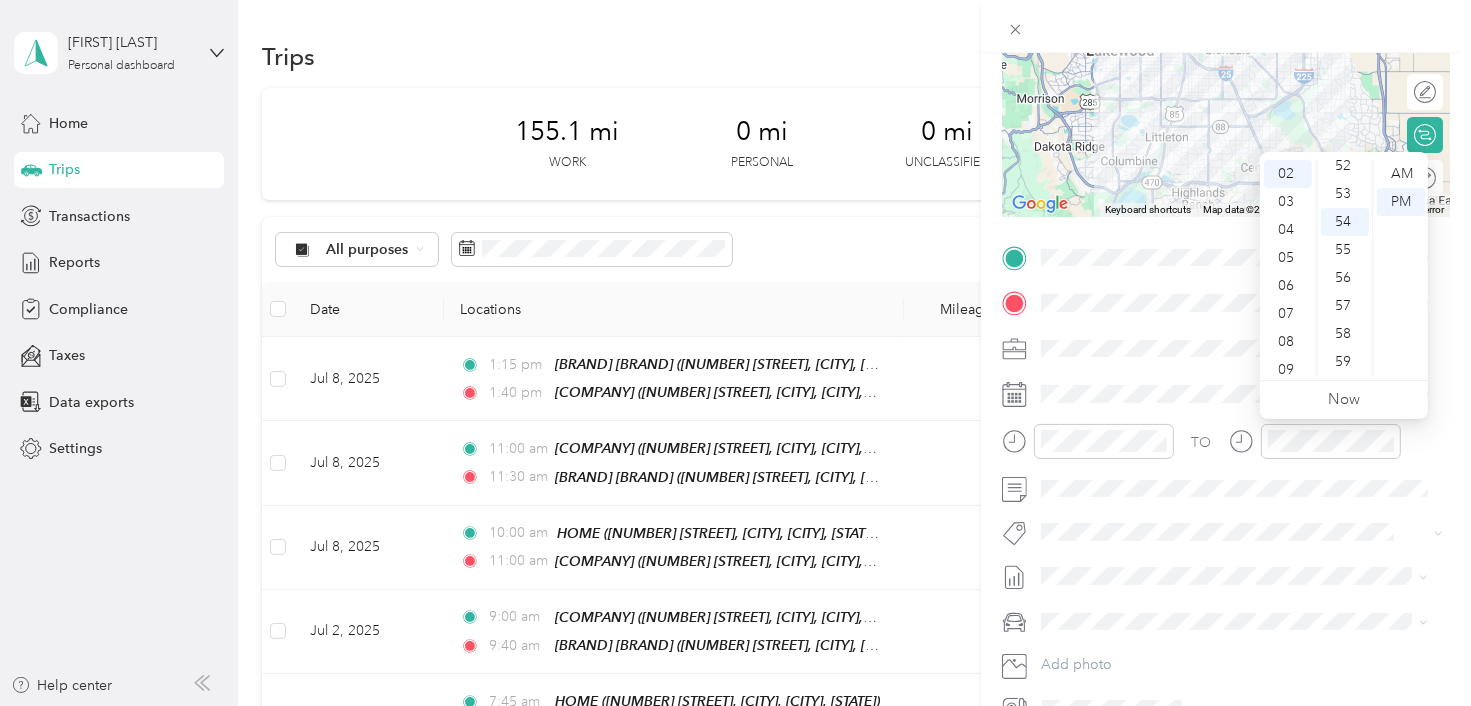 click on "AM PM" at bounding box center [1400, 268] 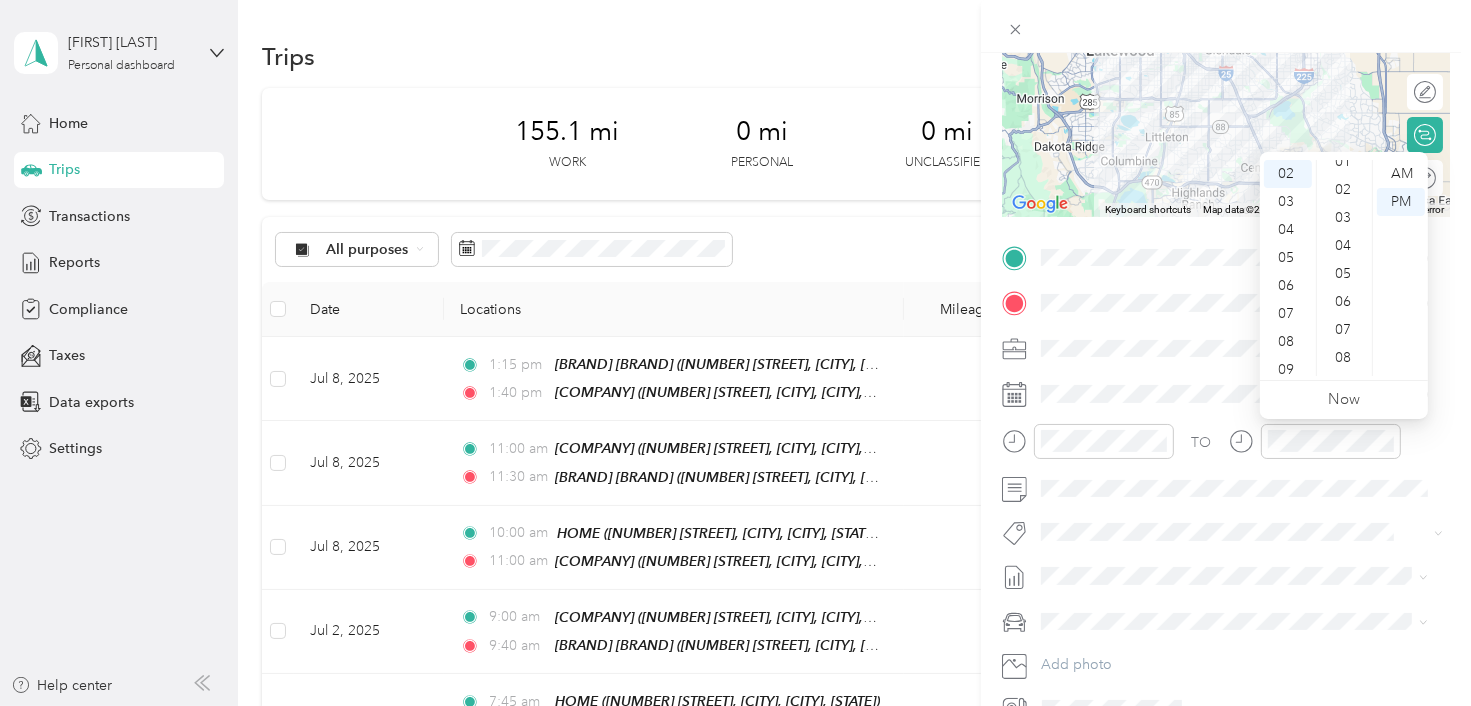 scroll, scrollTop: 0, scrollLeft: 0, axis: both 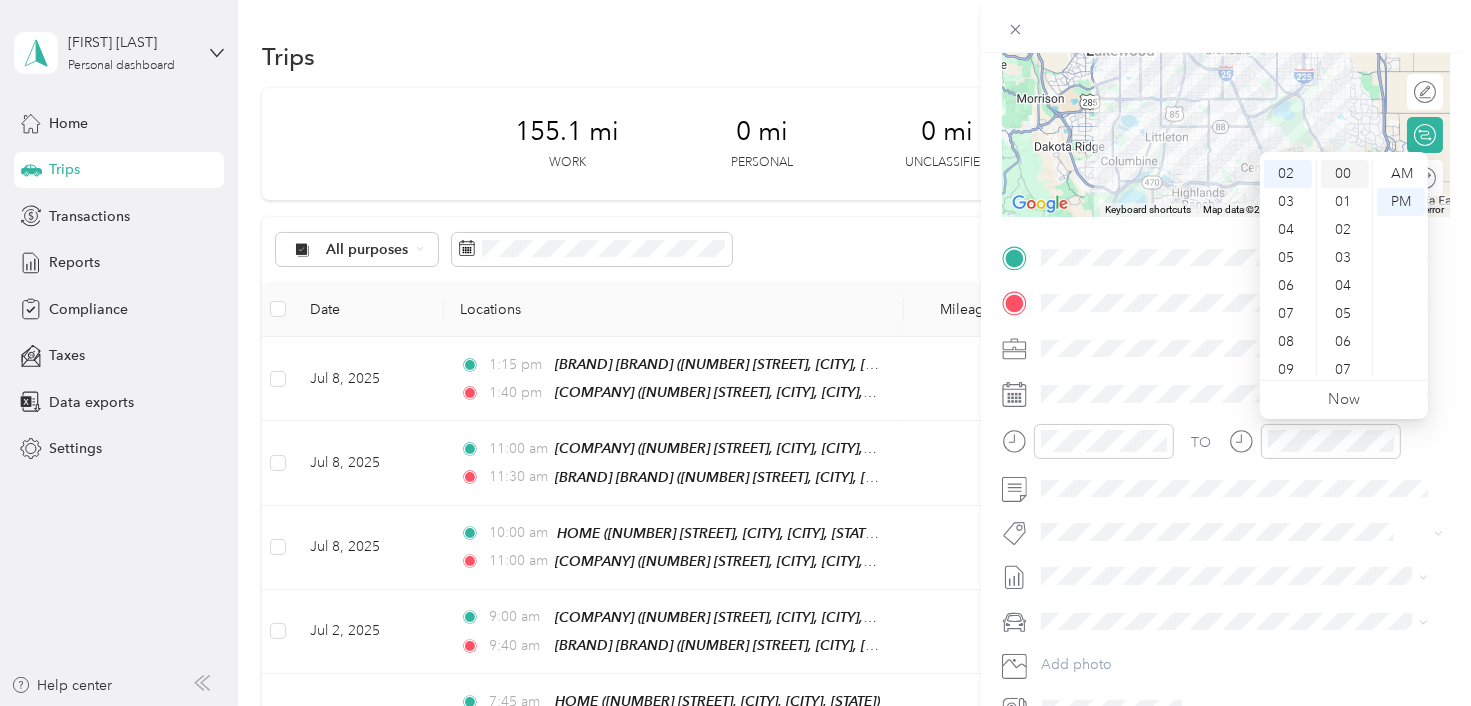 click on "00" at bounding box center [1345, 174] 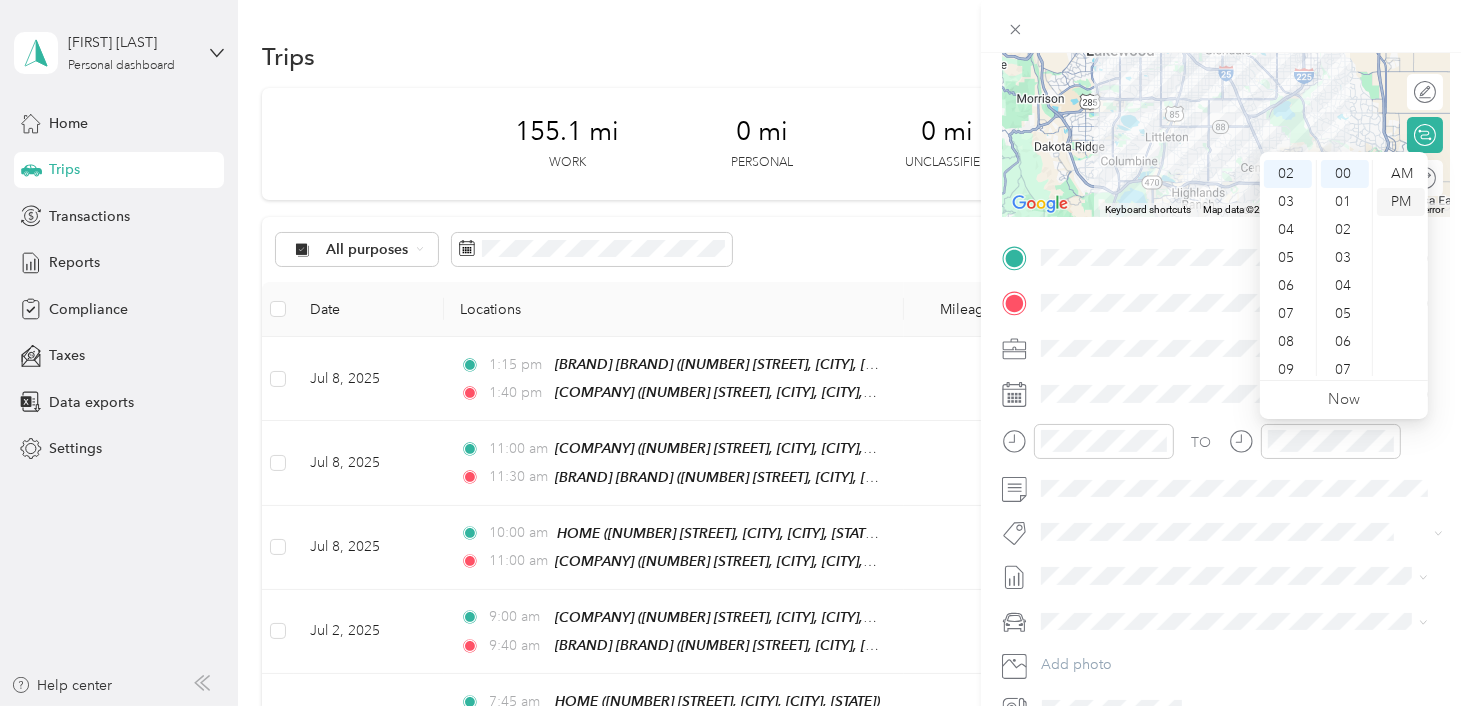click on "PM" at bounding box center (1401, 202) 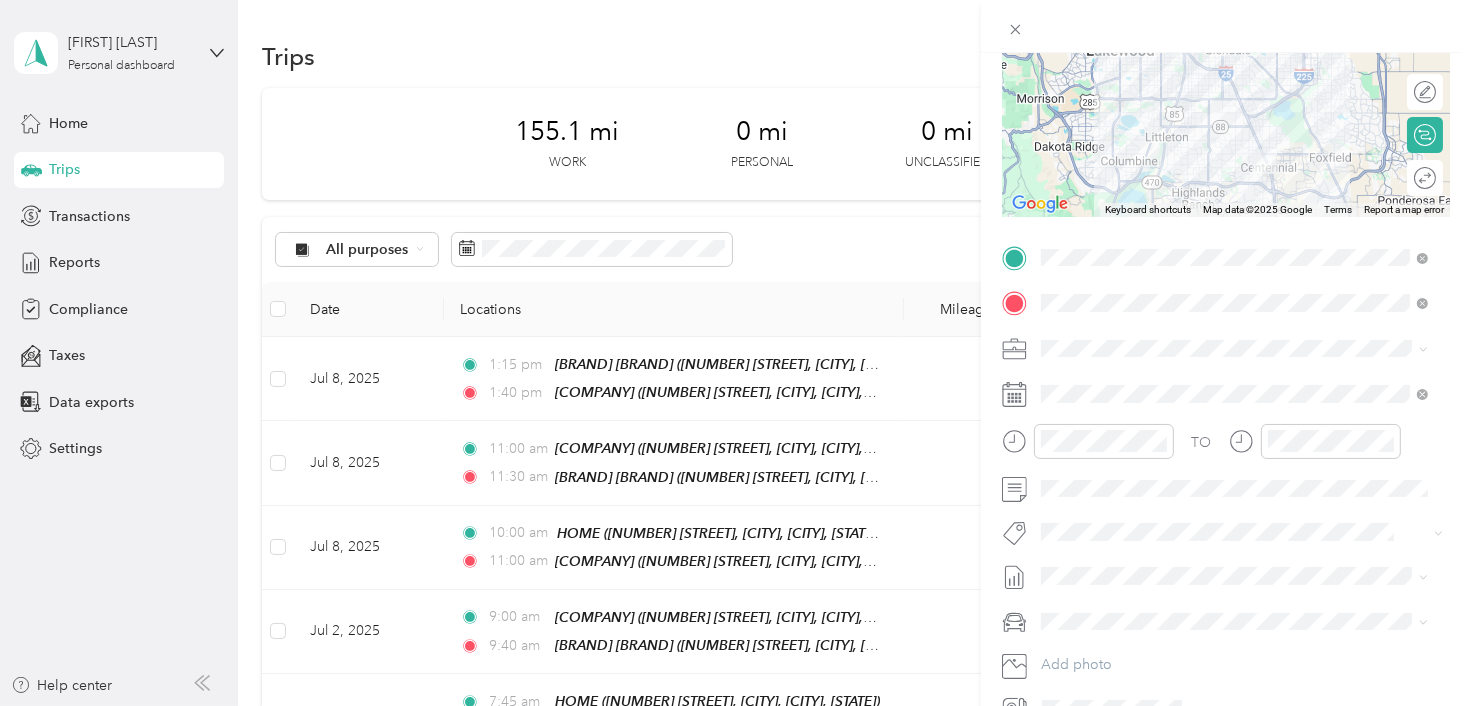 click on "[MONTH] [DAY] - [DAY], [YEAR] [CATEGORY]" at bounding box center (1234, 634) 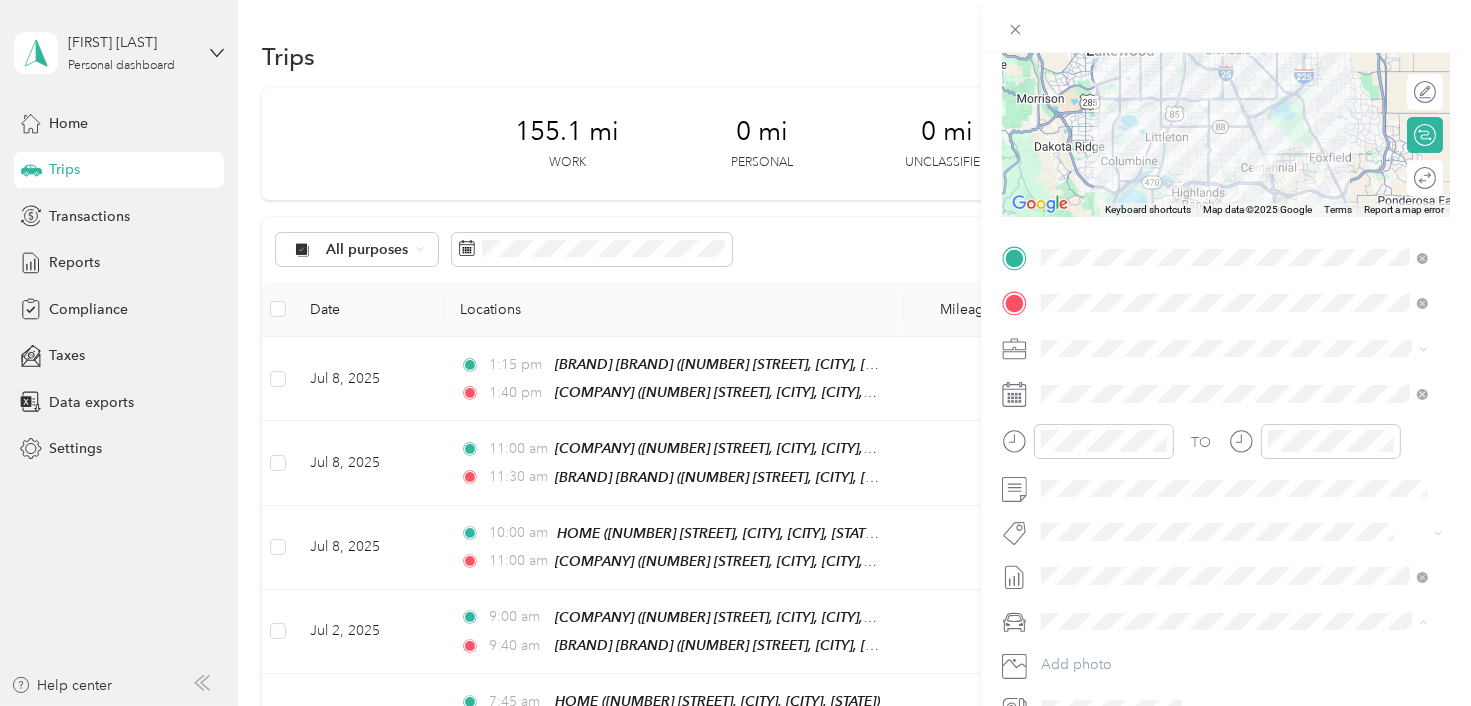 click on "Volkswagen Tiguan" at bounding box center (1109, 550) 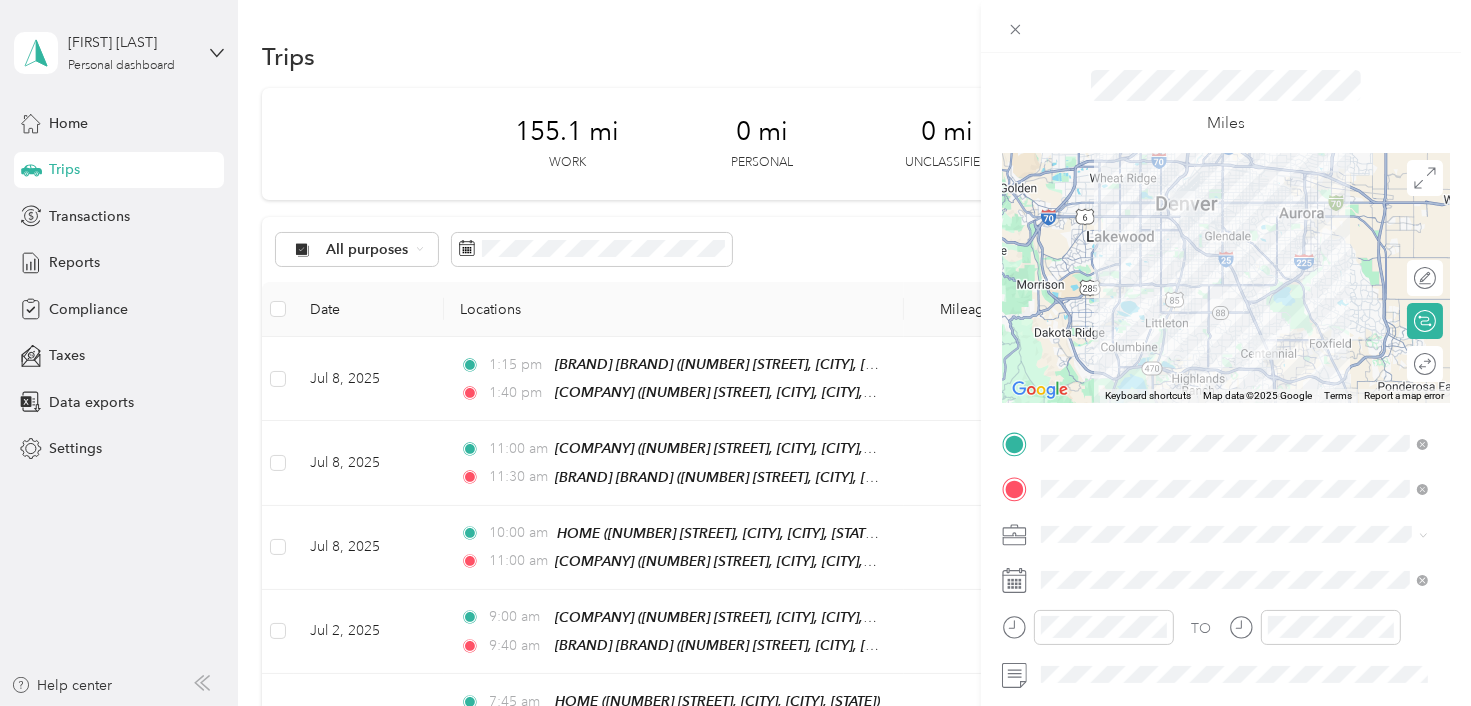 scroll, scrollTop: 0, scrollLeft: 0, axis: both 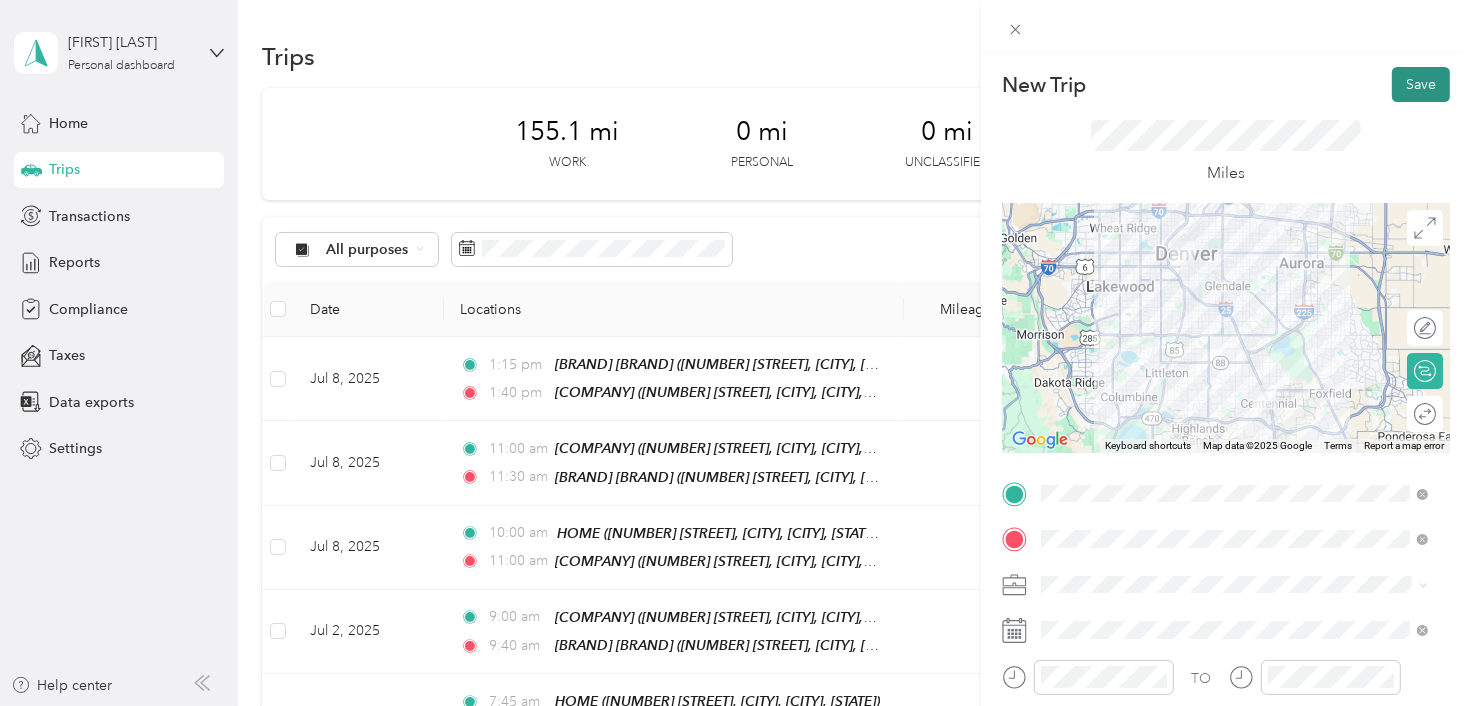 click on "Save" at bounding box center [1421, 84] 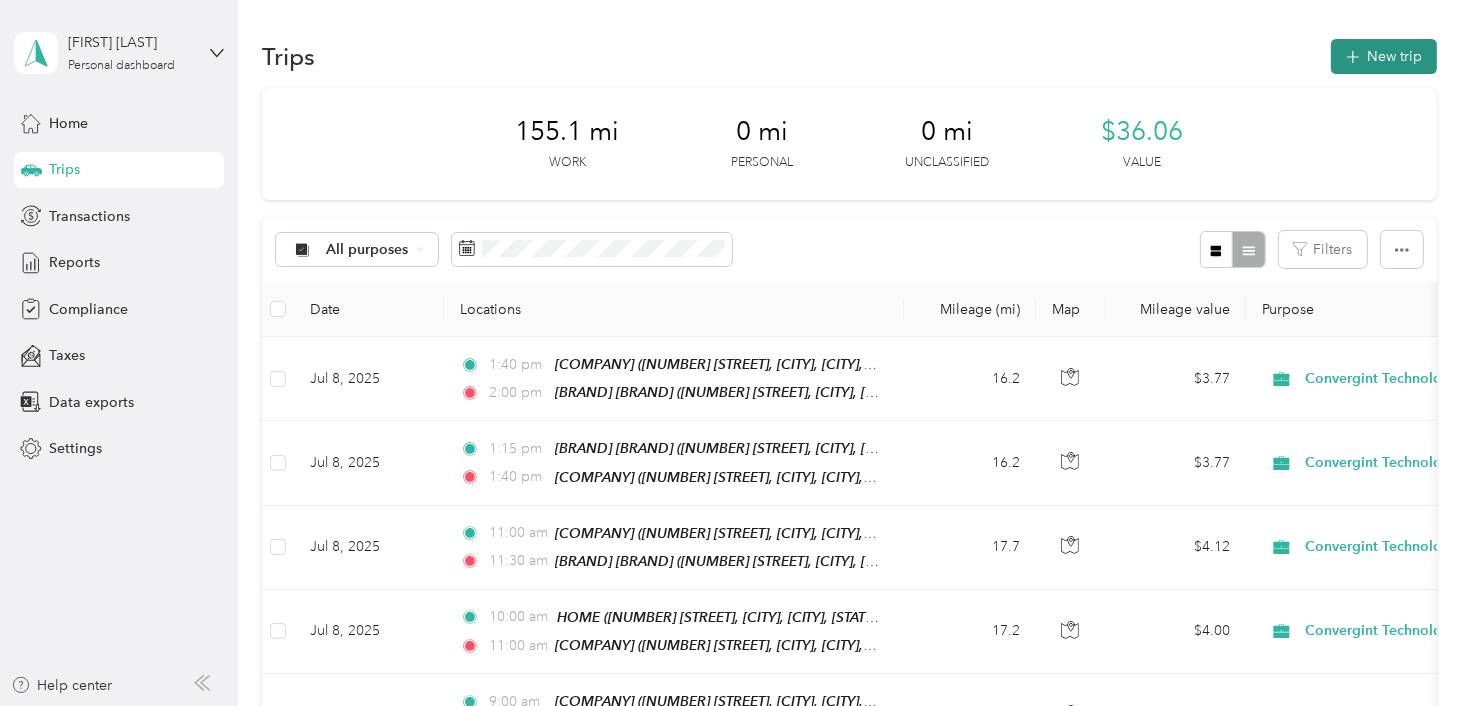 click on "New trip" at bounding box center (1384, 56) 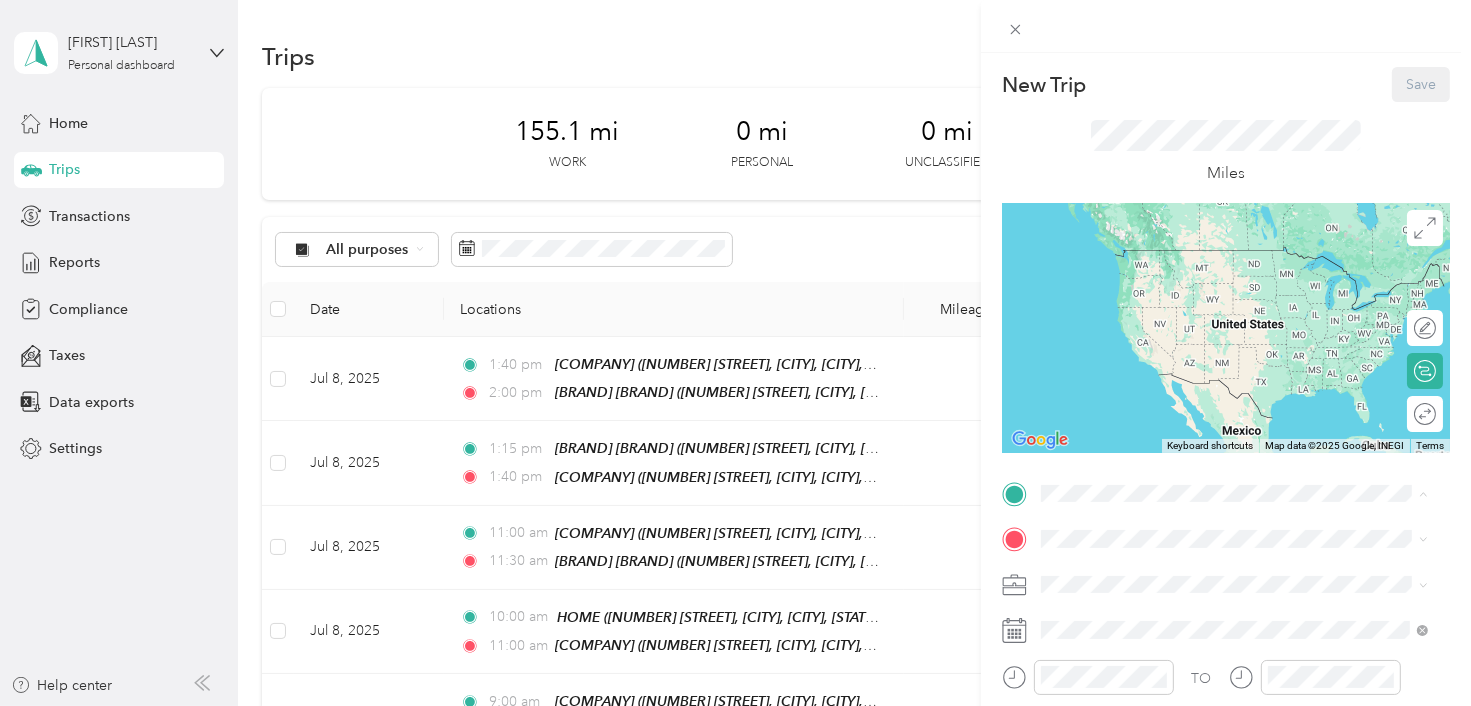 click on "HOME [NUMBER] [STREET], [CITY], [POSTAL_CODE], [CITY], [STATE], [COUNTRY]" at bounding box center [1249, 279] 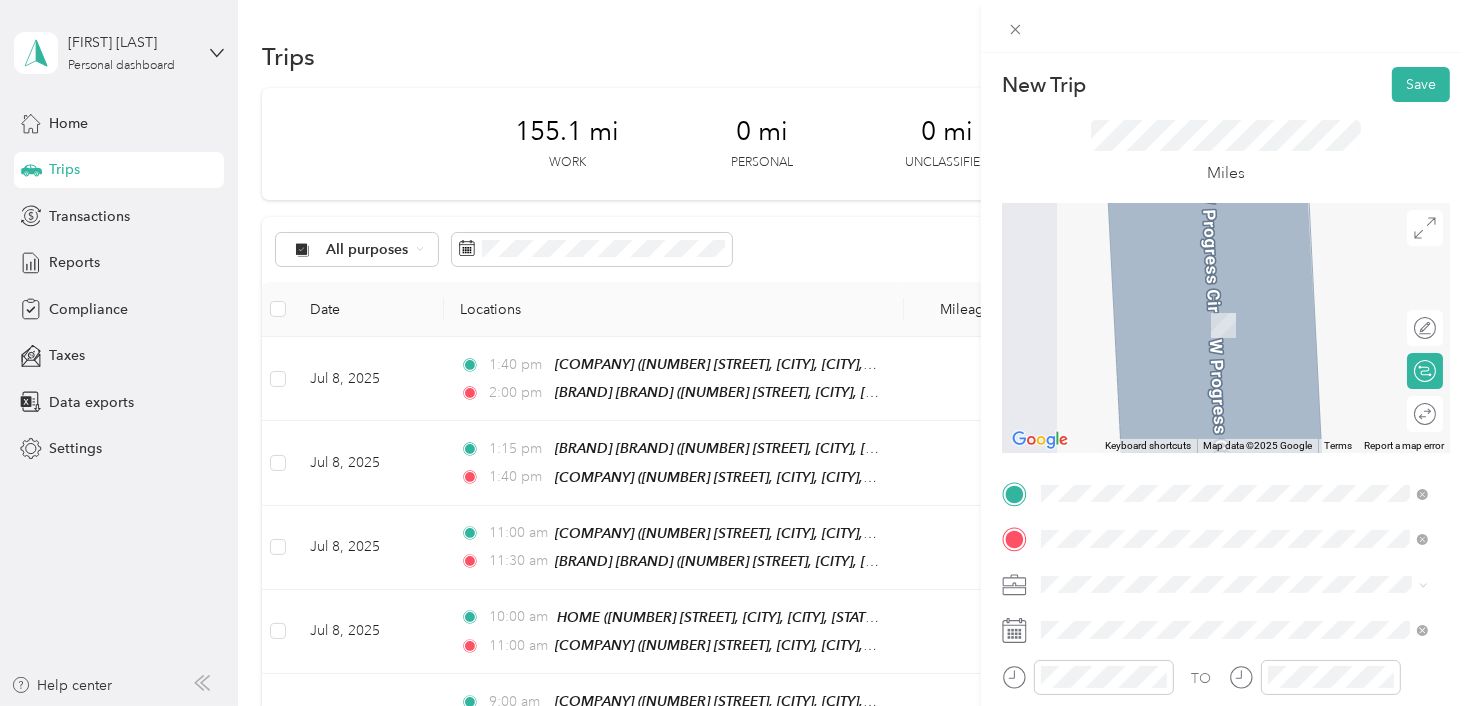 click on "[MILITARY_BASE] ([NUMBER] [STREET], [CITY], [STATE])" at bounding box center (1249, 325) 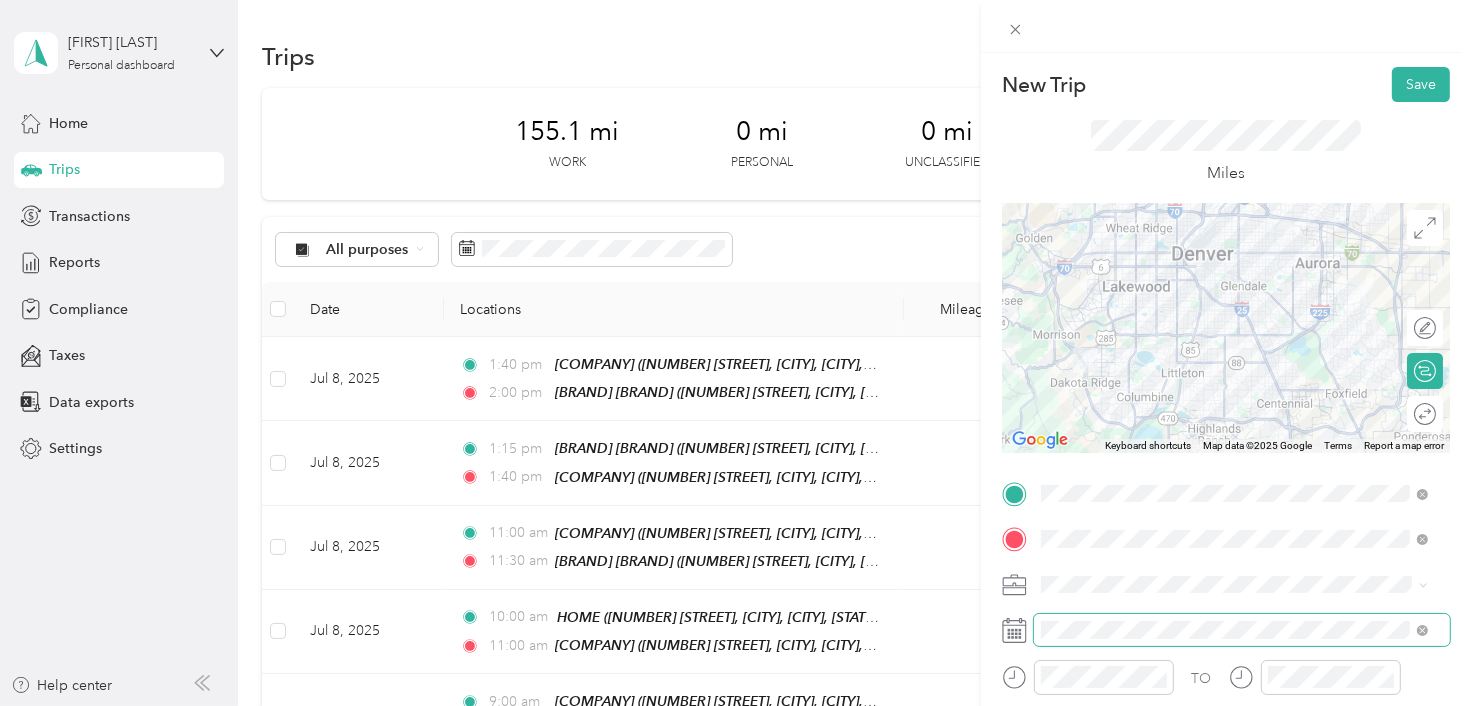 click at bounding box center [1242, 630] 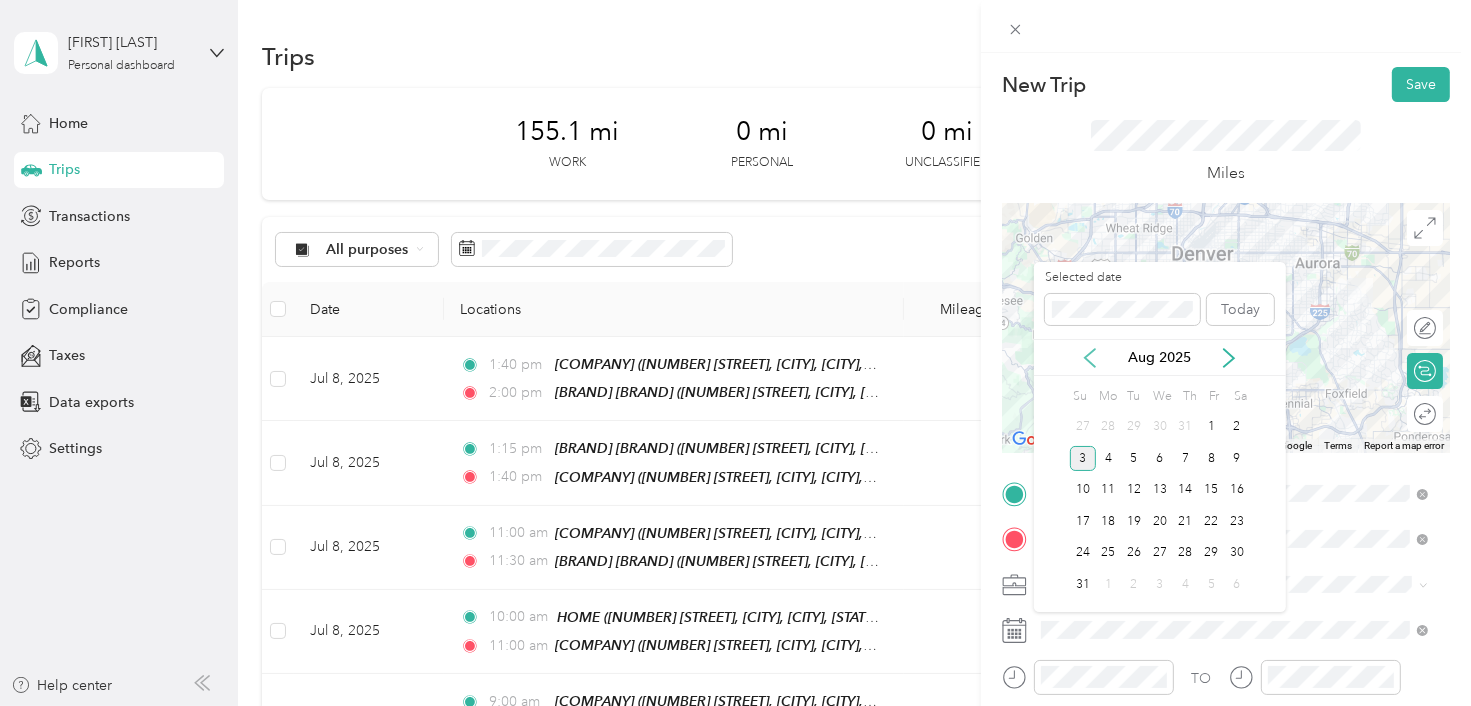 click 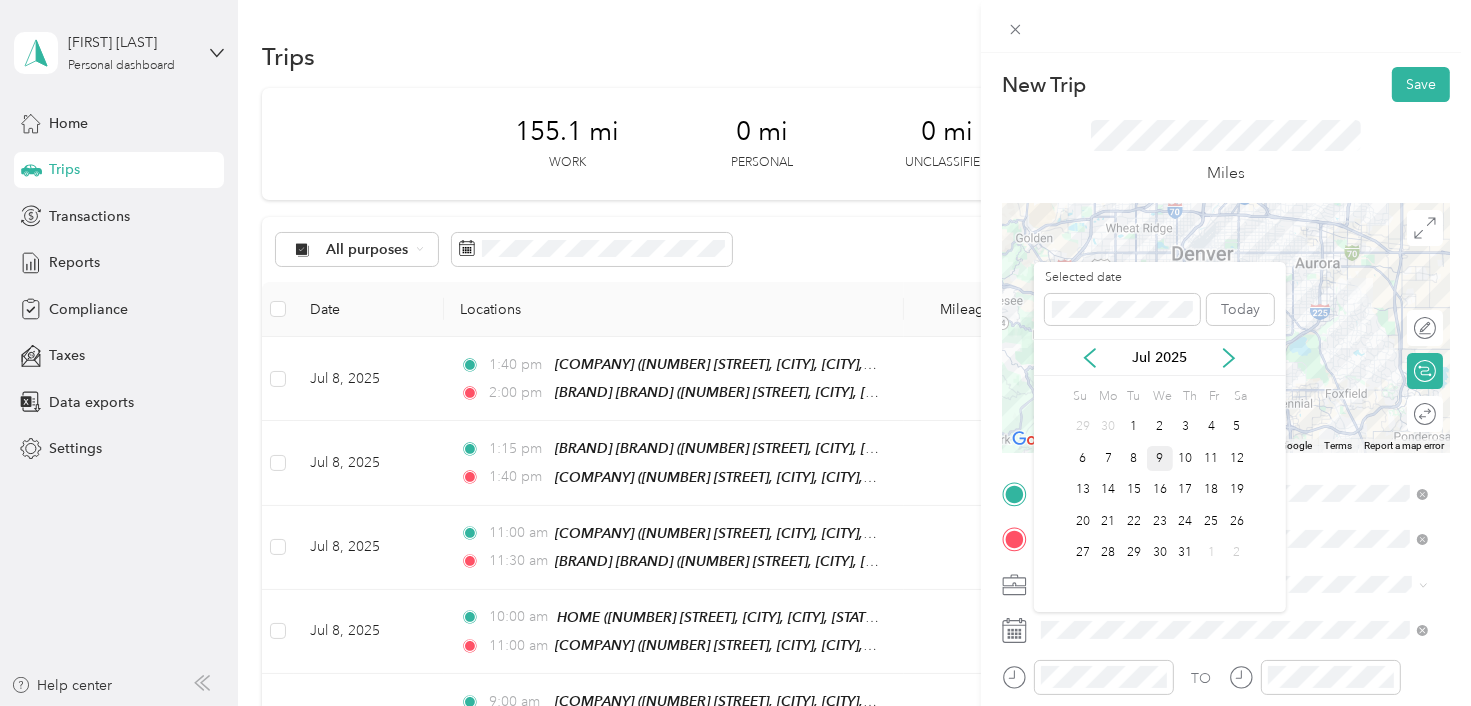 click on "9" at bounding box center [1160, 458] 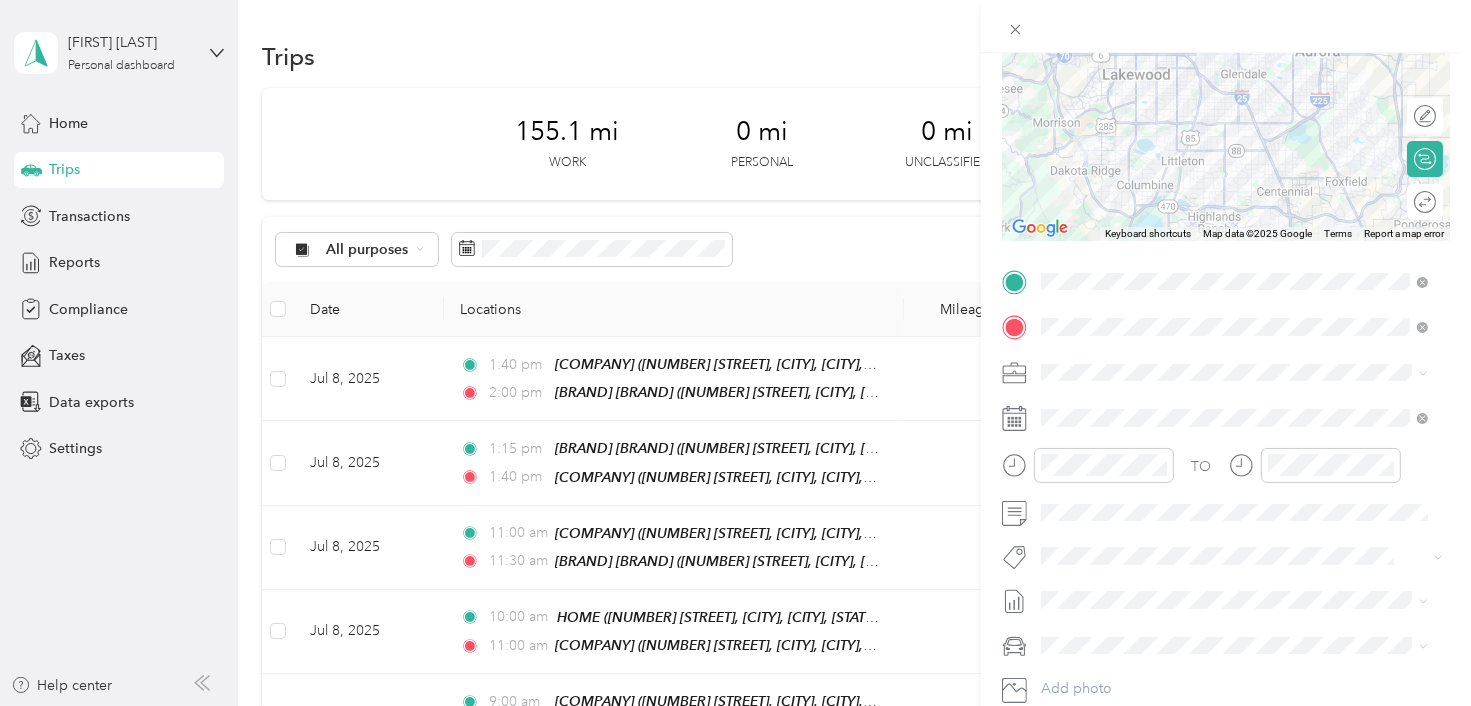 scroll, scrollTop: 256, scrollLeft: 0, axis: vertical 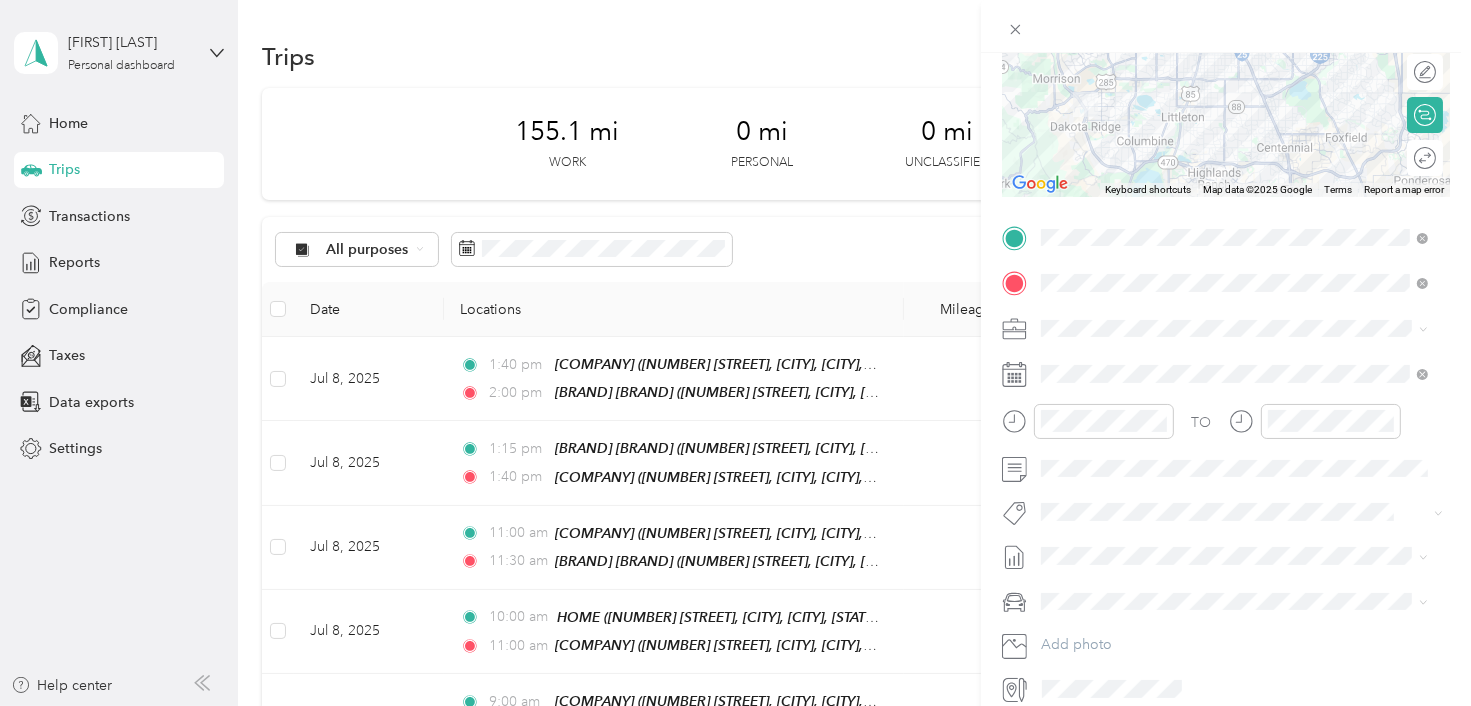 click on "Jul 1 - 31, 2025" at bounding box center (1090, 621) 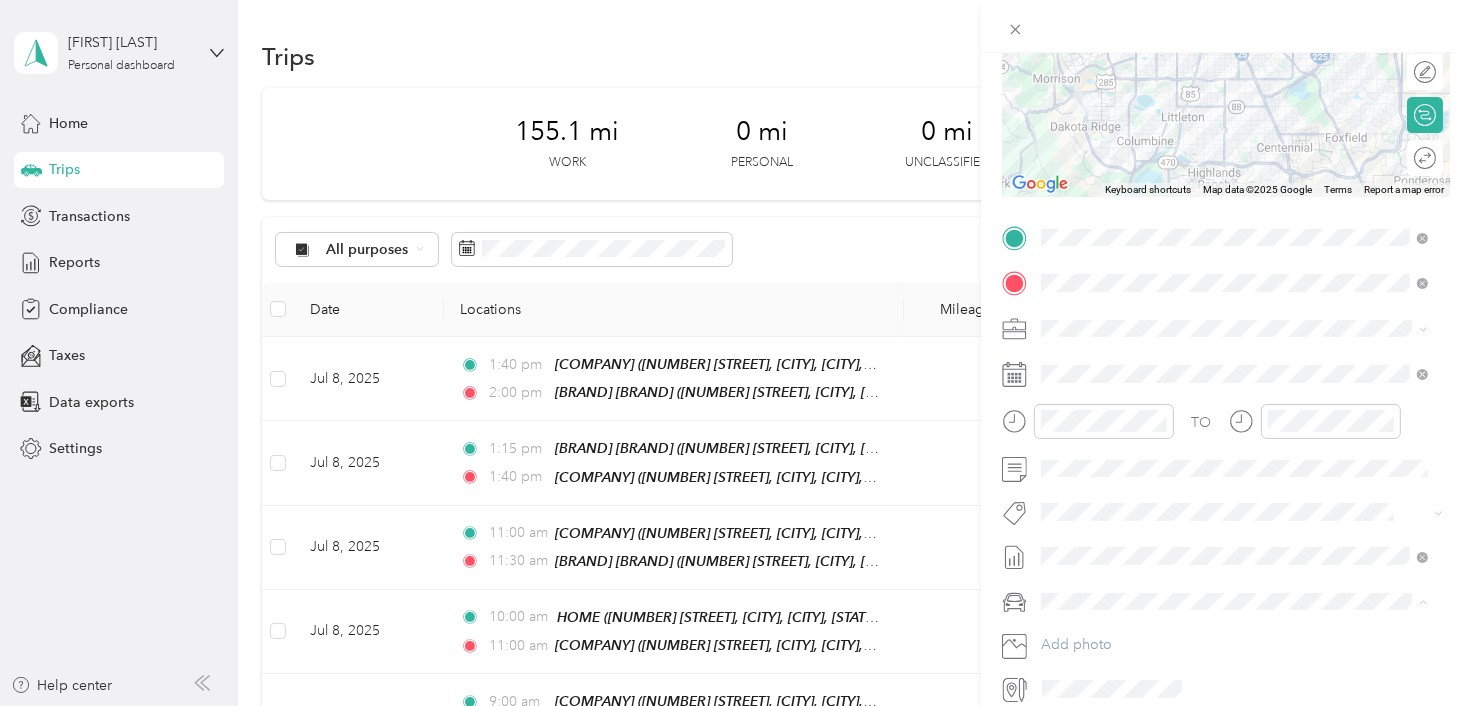 click on "Volkswagen Tiguan" at bounding box center (1109, 635) 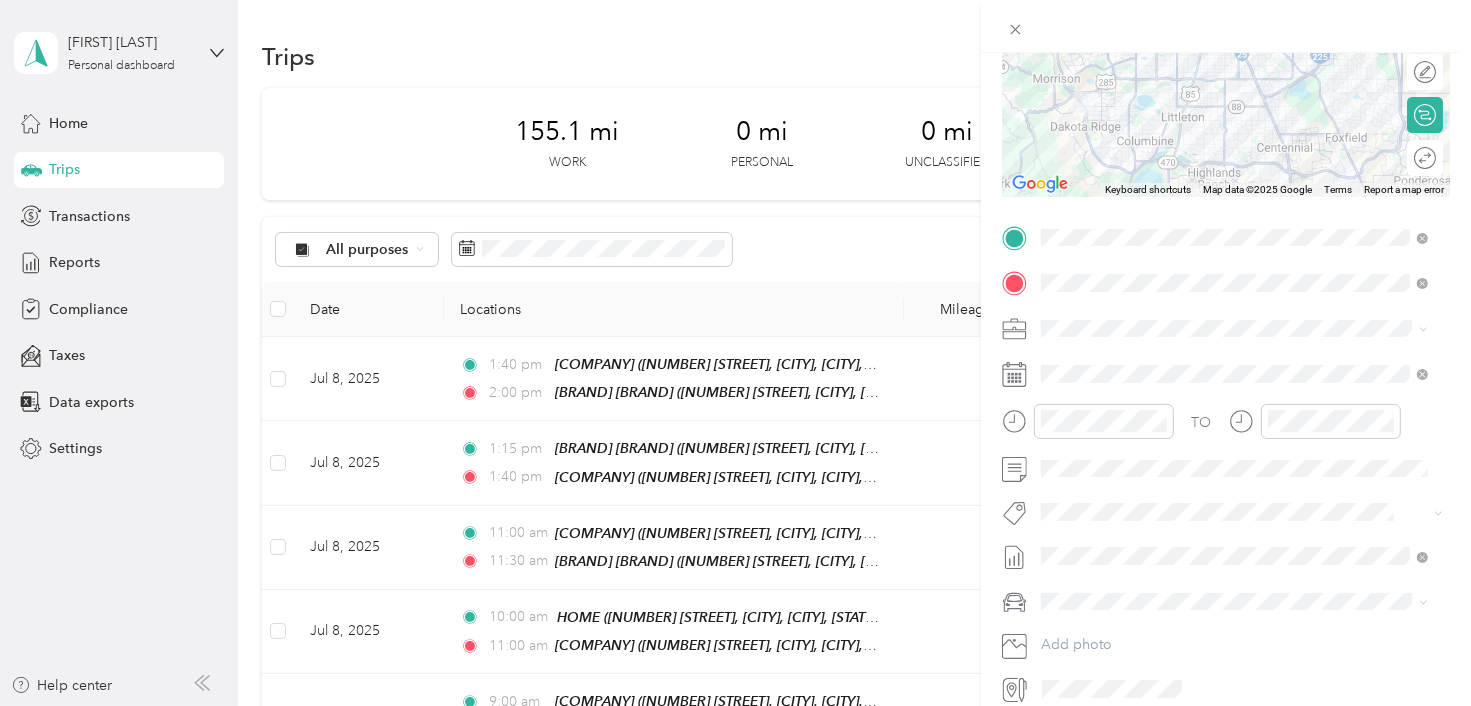 click at bounding box center (1226, 26) 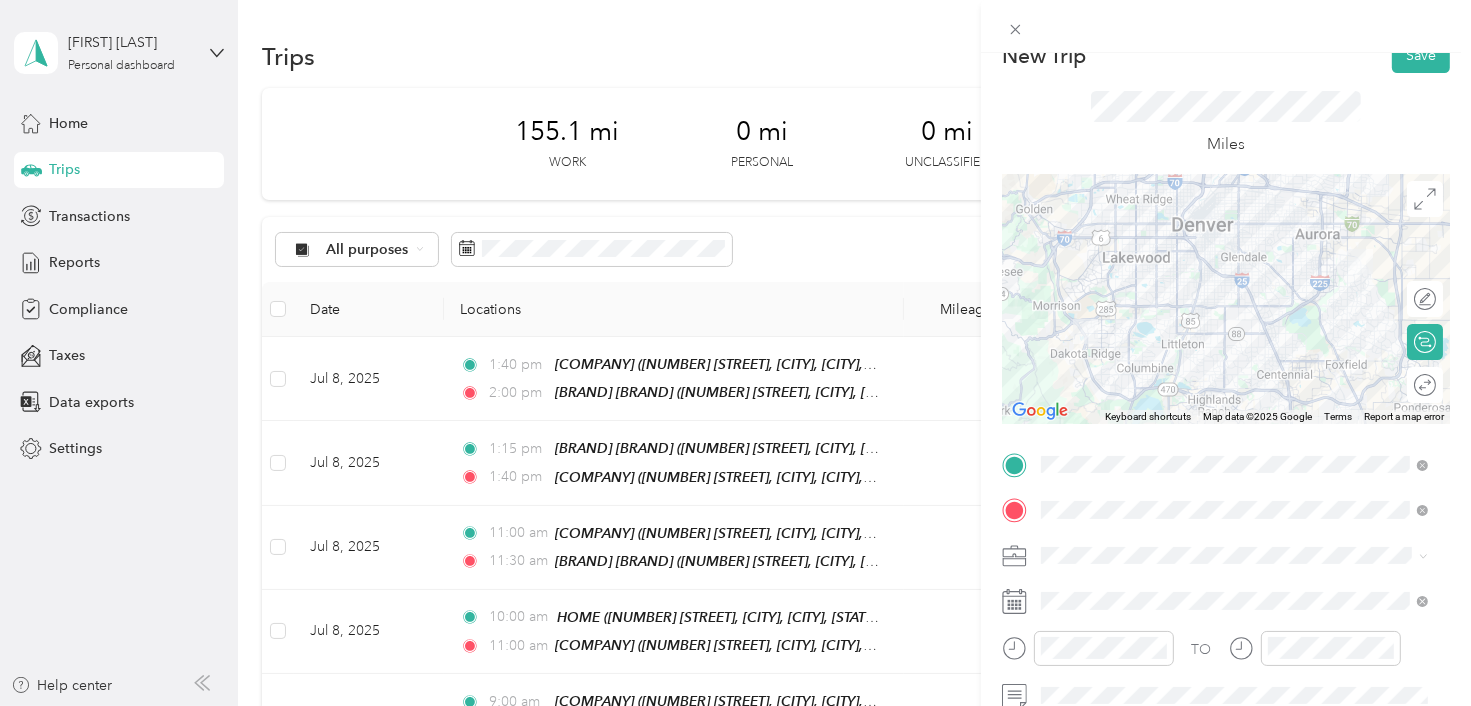 scroll, scrollTop: 0, scrollLeft: 0, axis: both 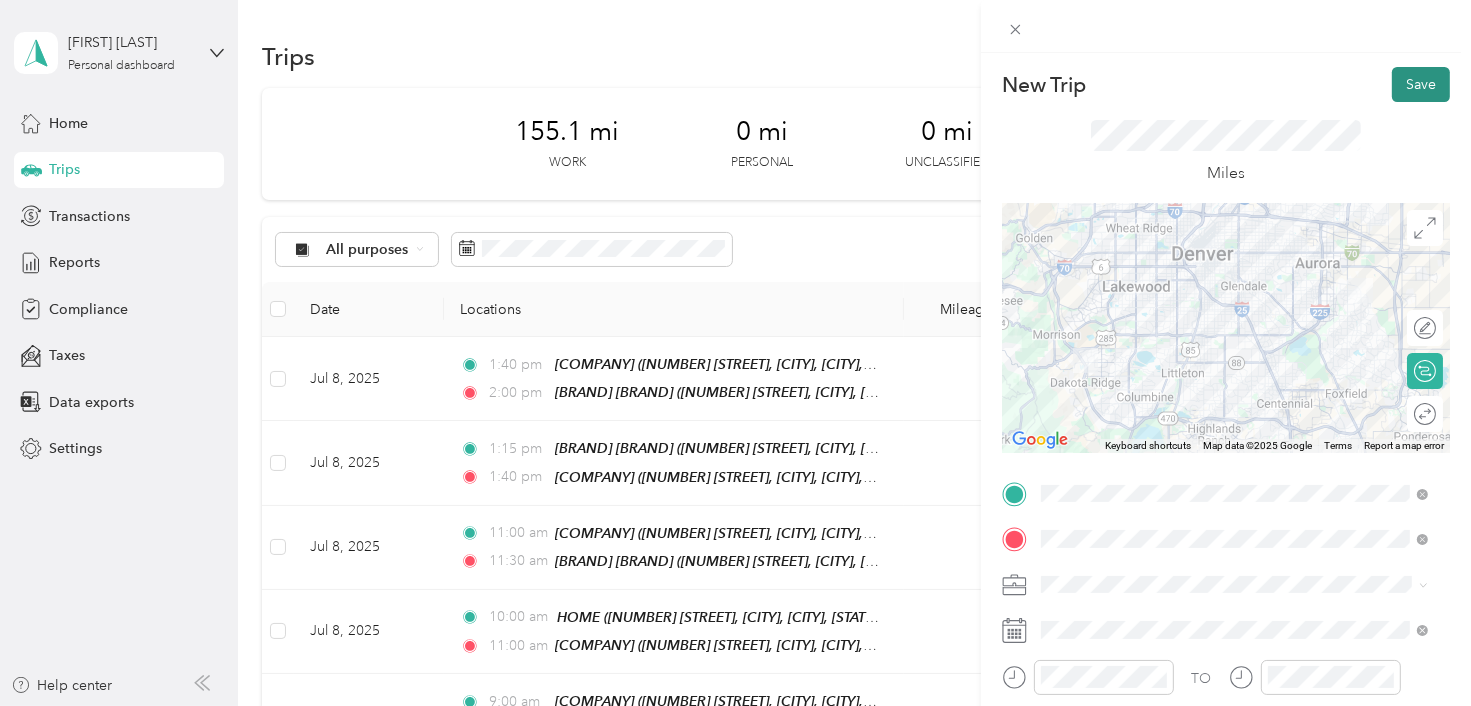 click on "Save" at bounding box center [1421, 84] 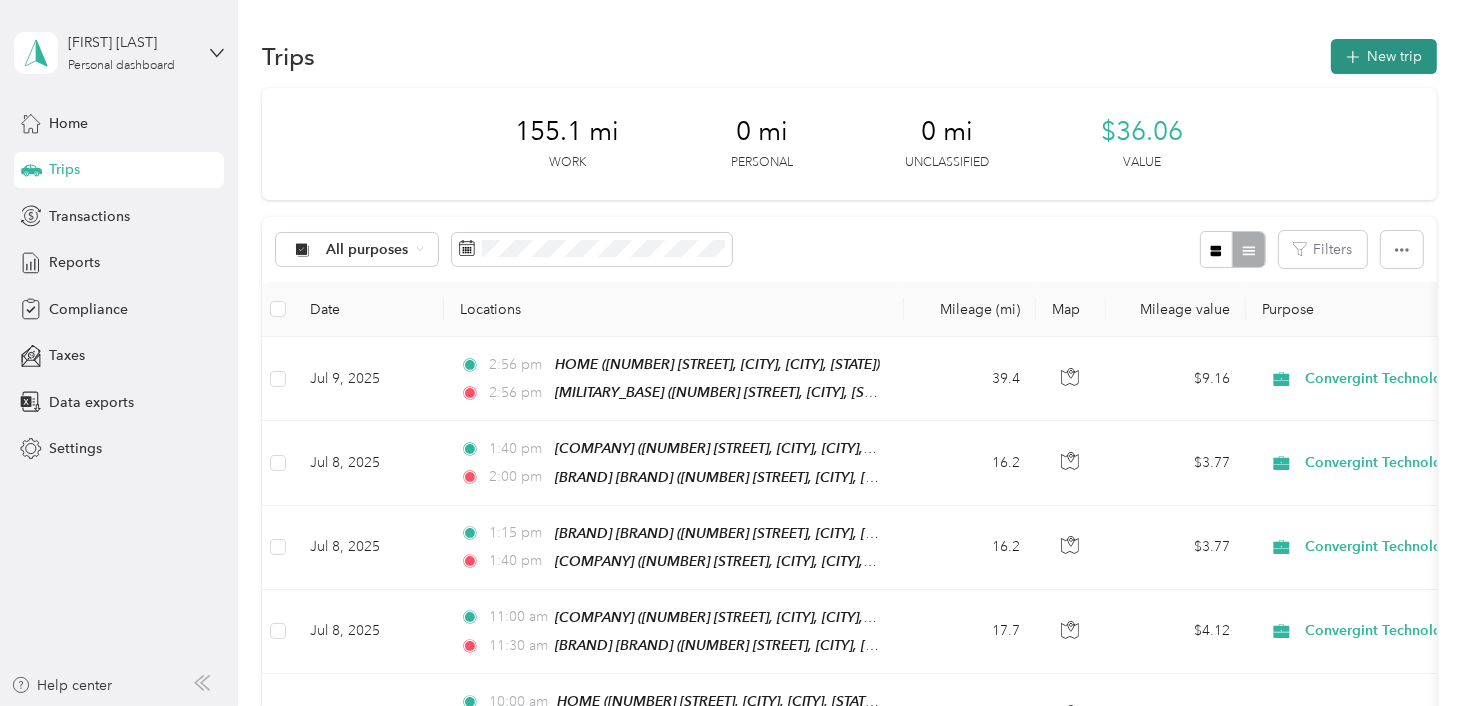 click on "New trip" at bounding box center [1384, 56] 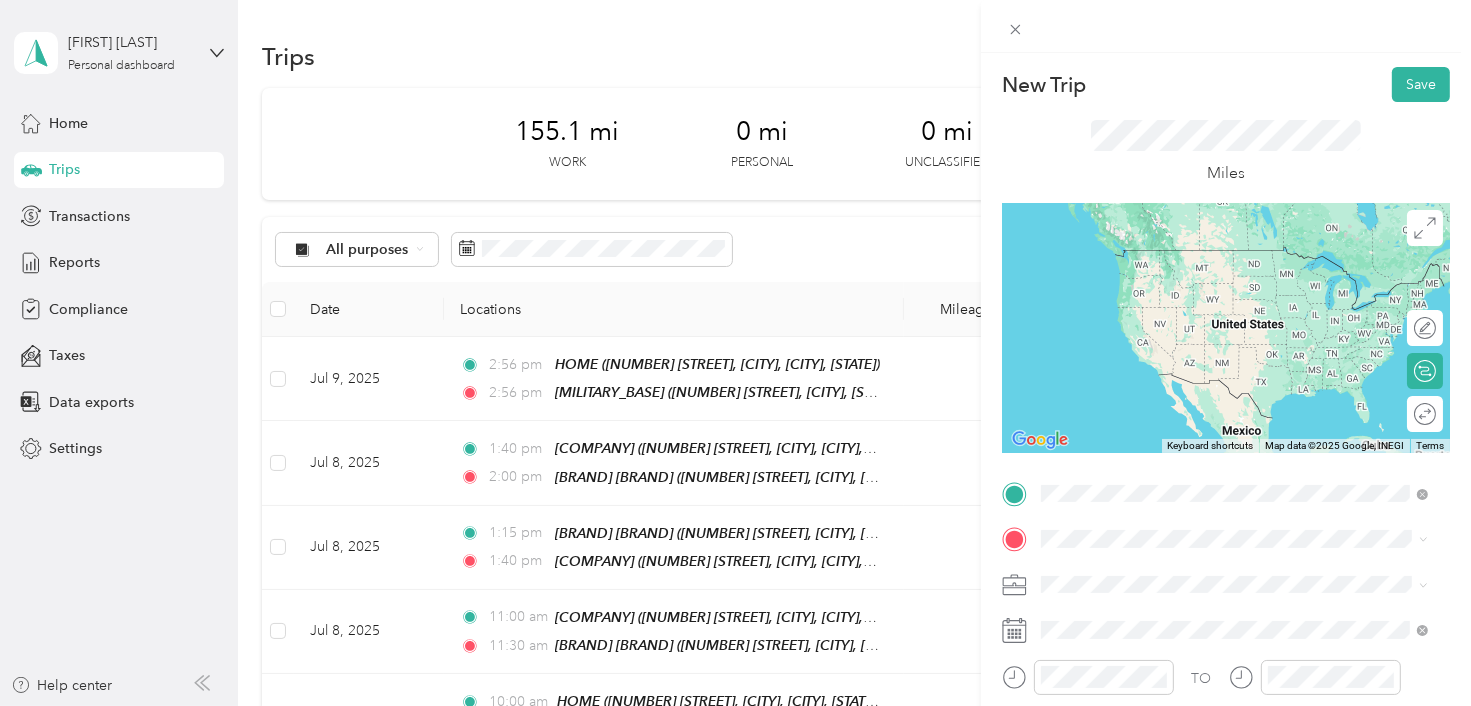 click on "[NUMBER] [STREET], [POSTAL_CODE], [CITY], [STATE], [COUNTRY]" at bounding box center [1224, 290] 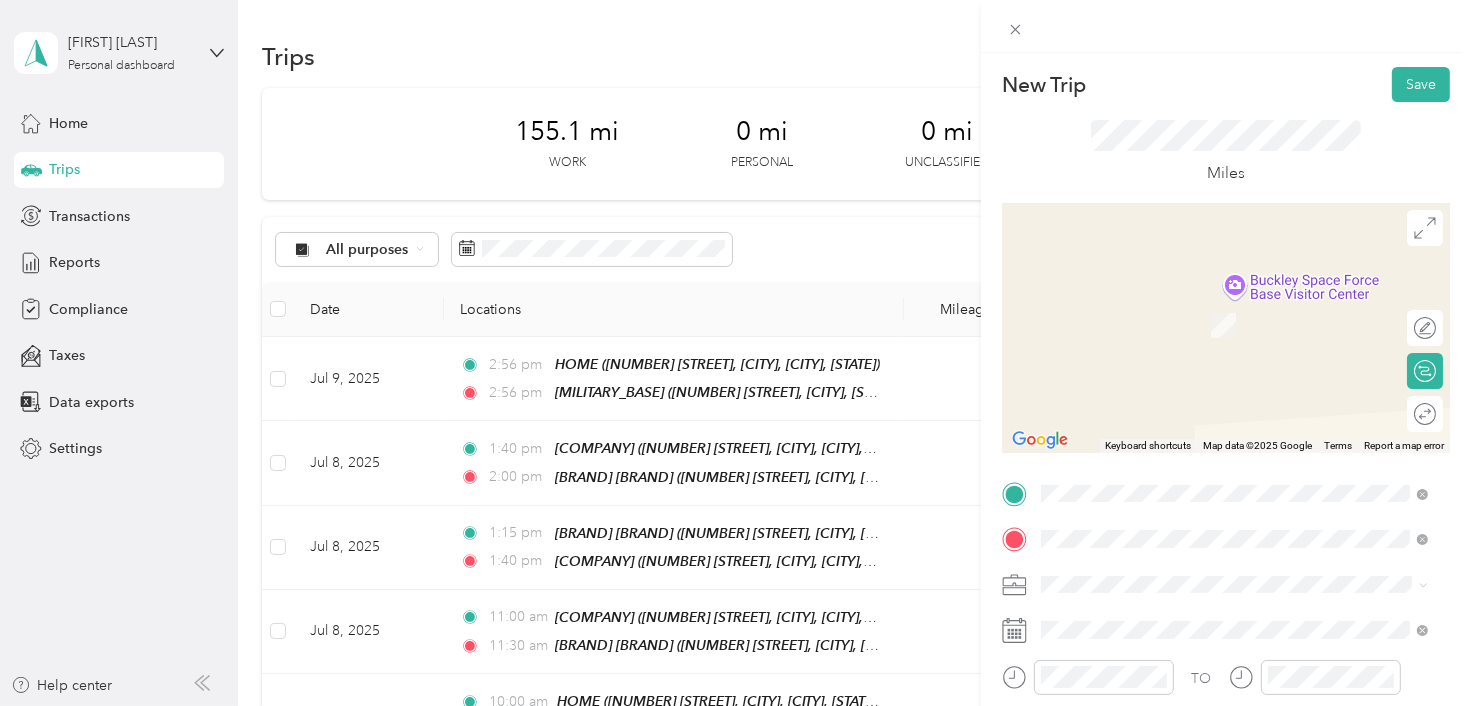 click on "[COMPANY] [OFFICE] [NUMBER] [STREET], [POSTAL_CODE], [CITY], [STATE], [COUNTRY]" at bounding box center (1249, 325) 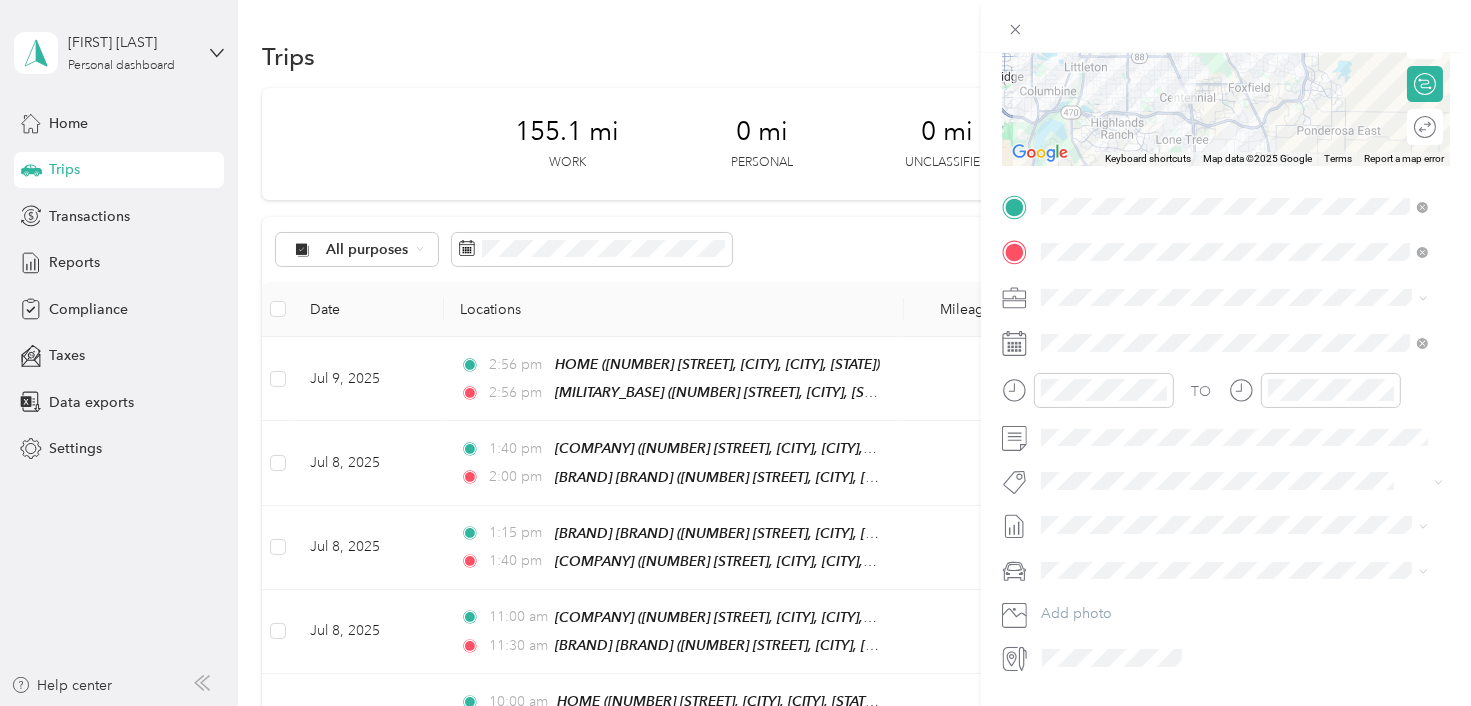 scroll, scrollTop: 288, scrollLeft: 0, axis: vertical 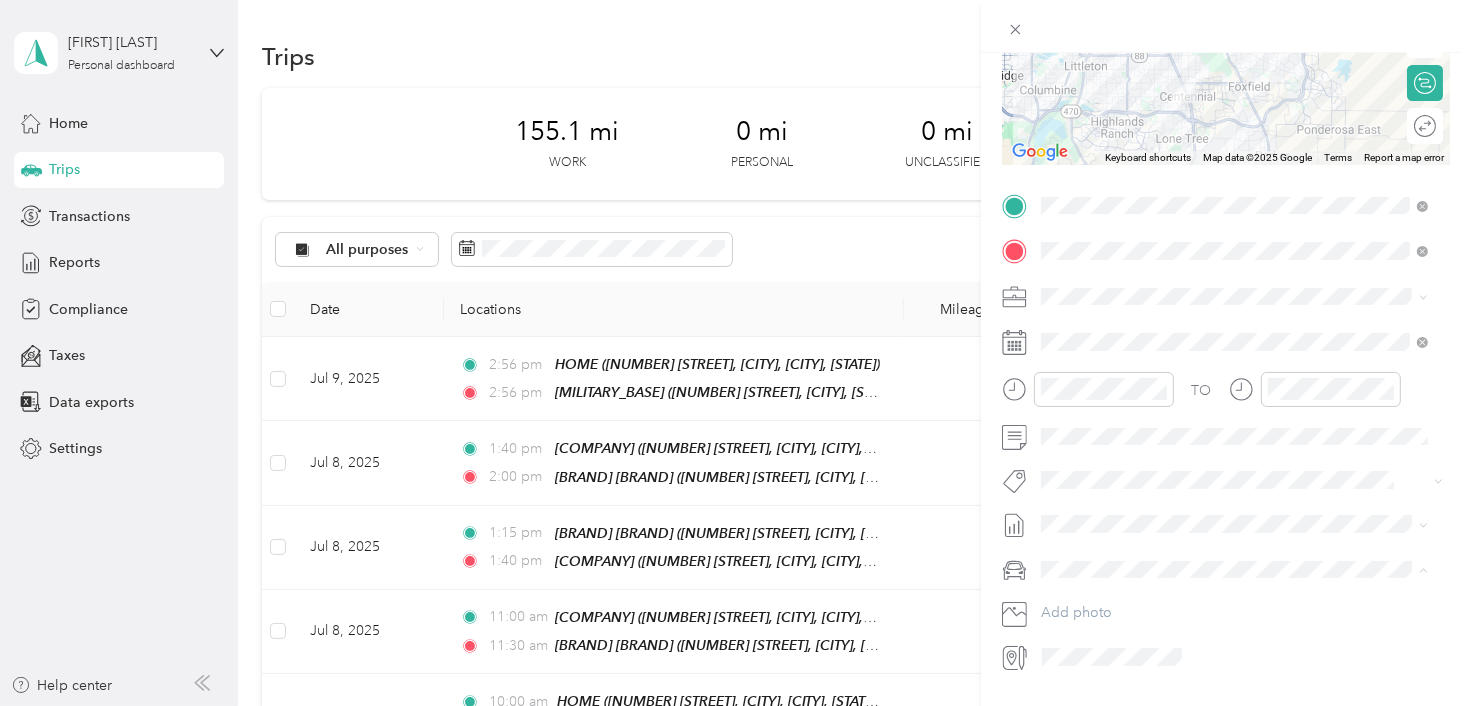 click on "Volkswagen Tiguan" at bounding box center (1109, 603) 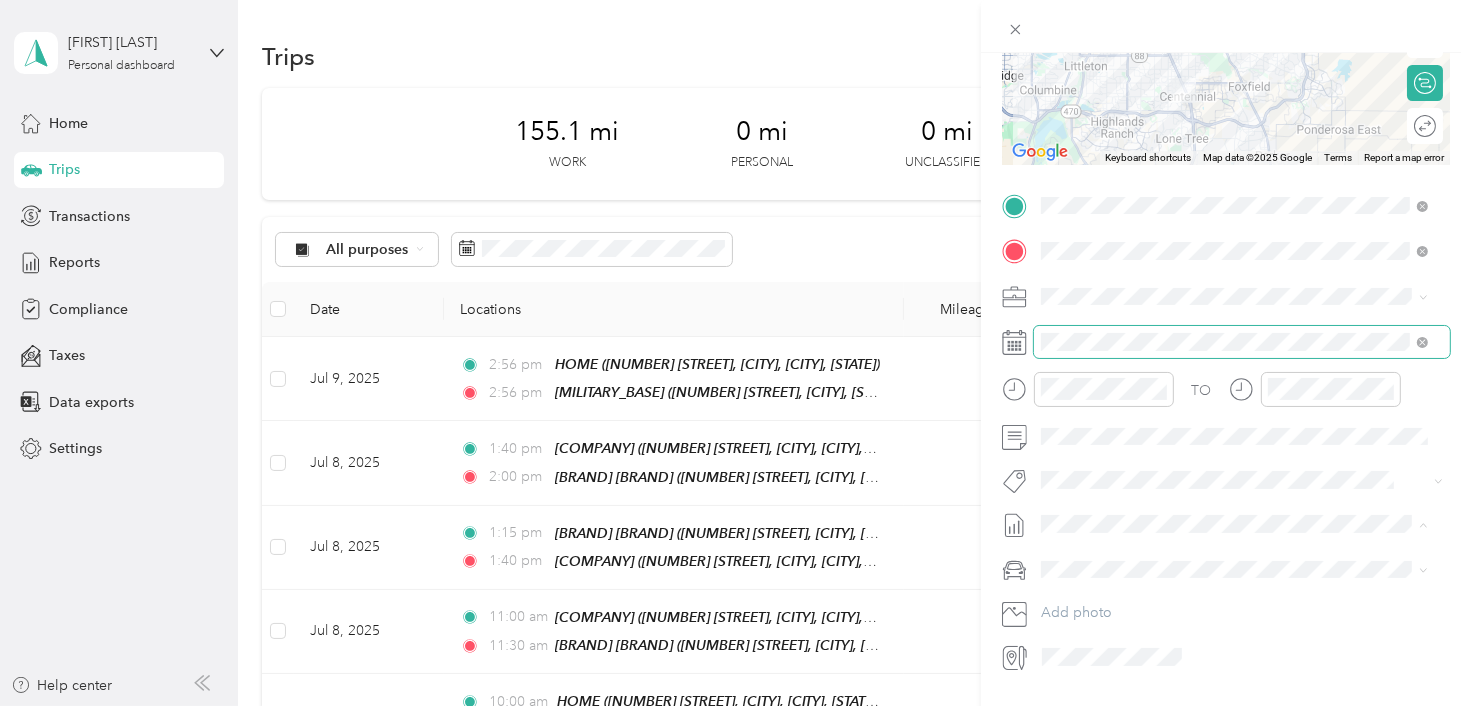 click at bounding box center [1242, 342] 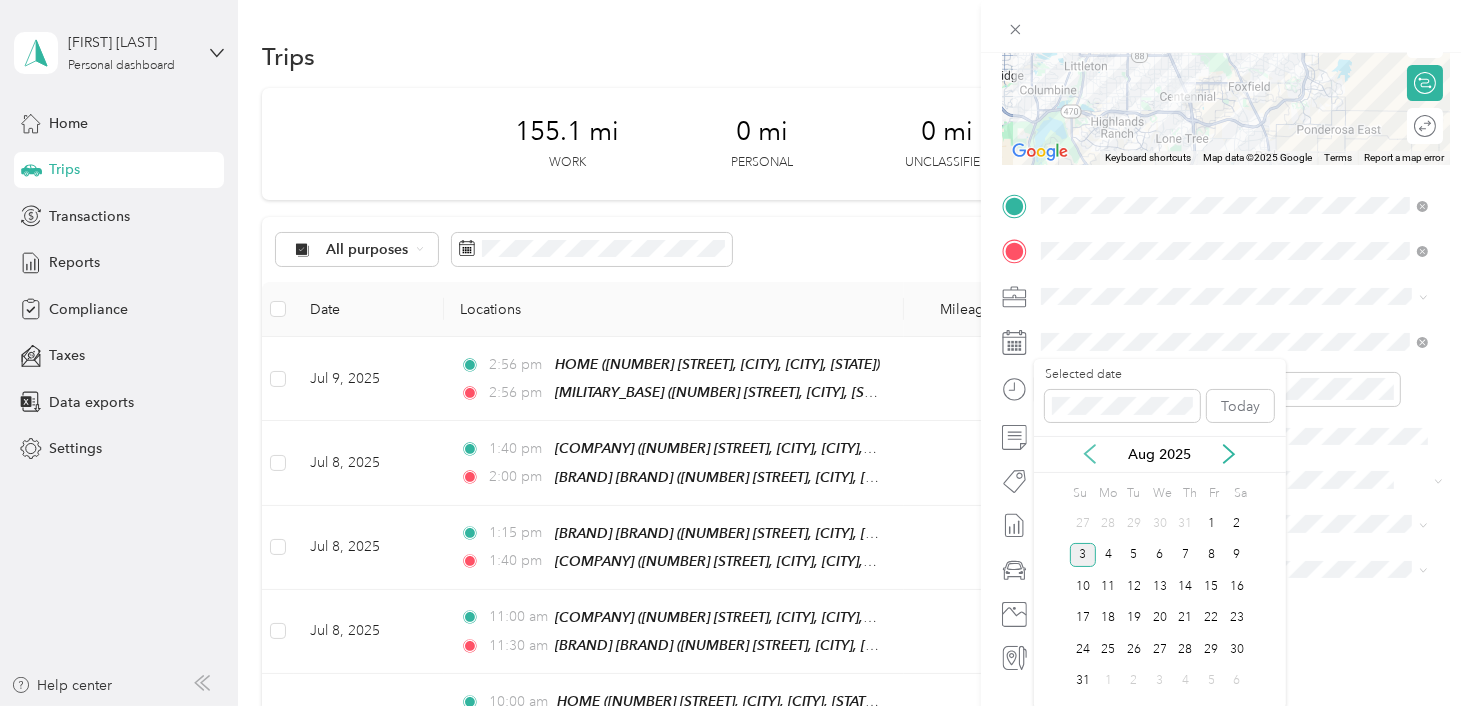 click 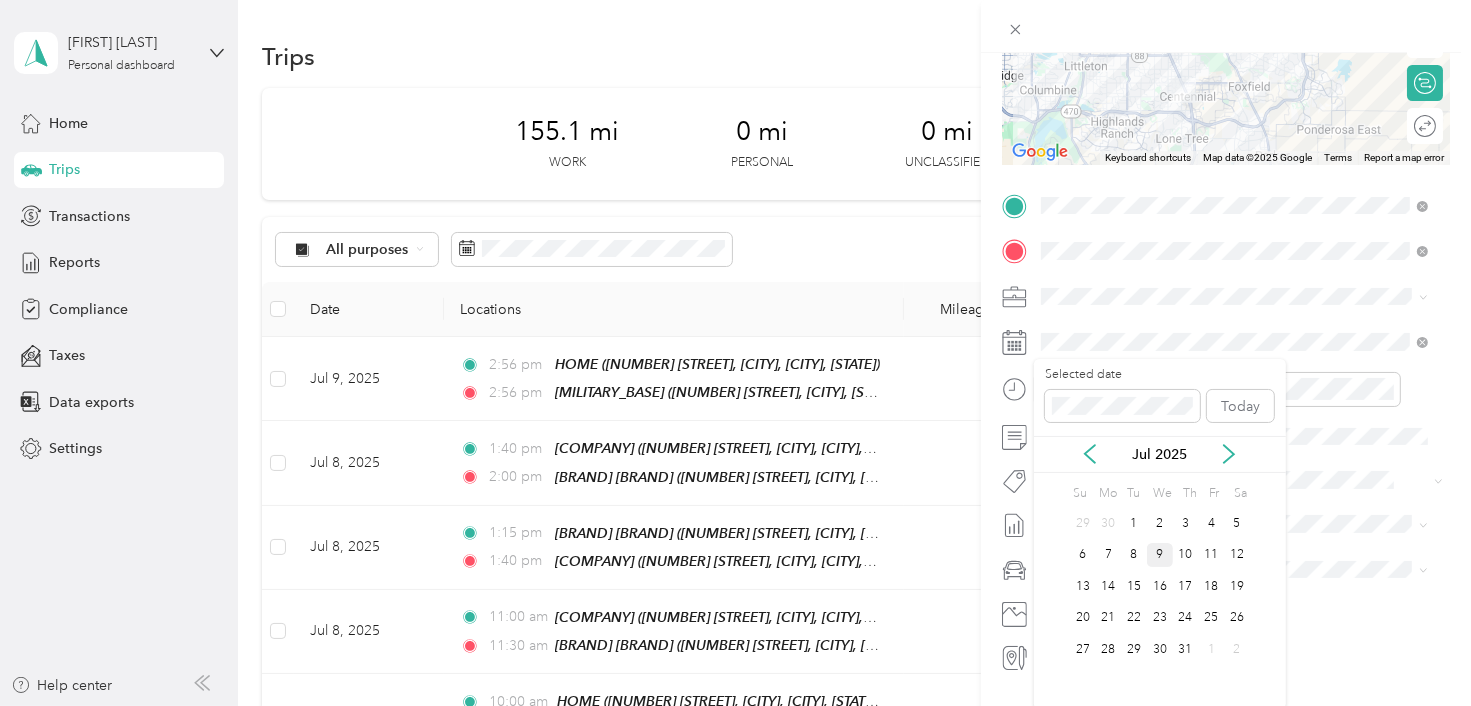 click on "9" at bounding box center (1160, 555) 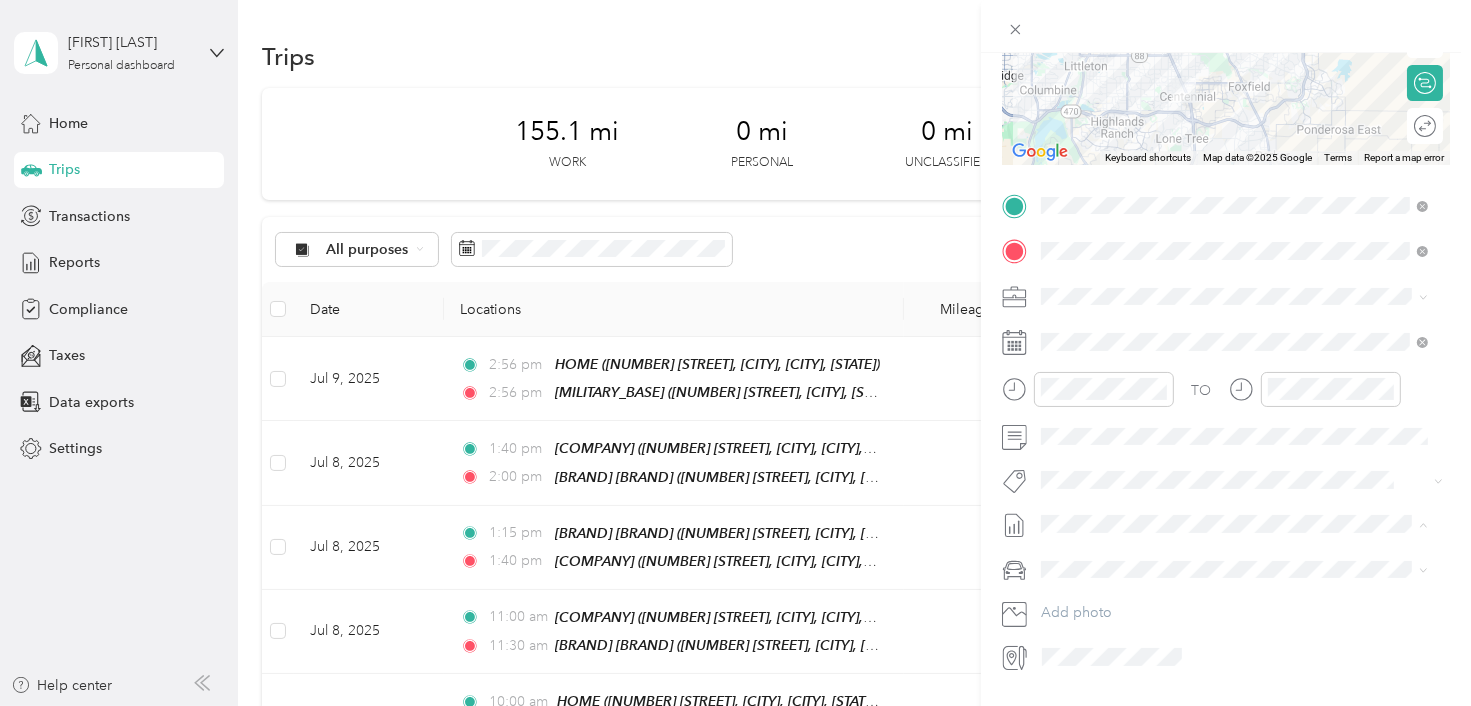 click on "Jul 1 - 31, 2025" at bounding box center [1090, 589] 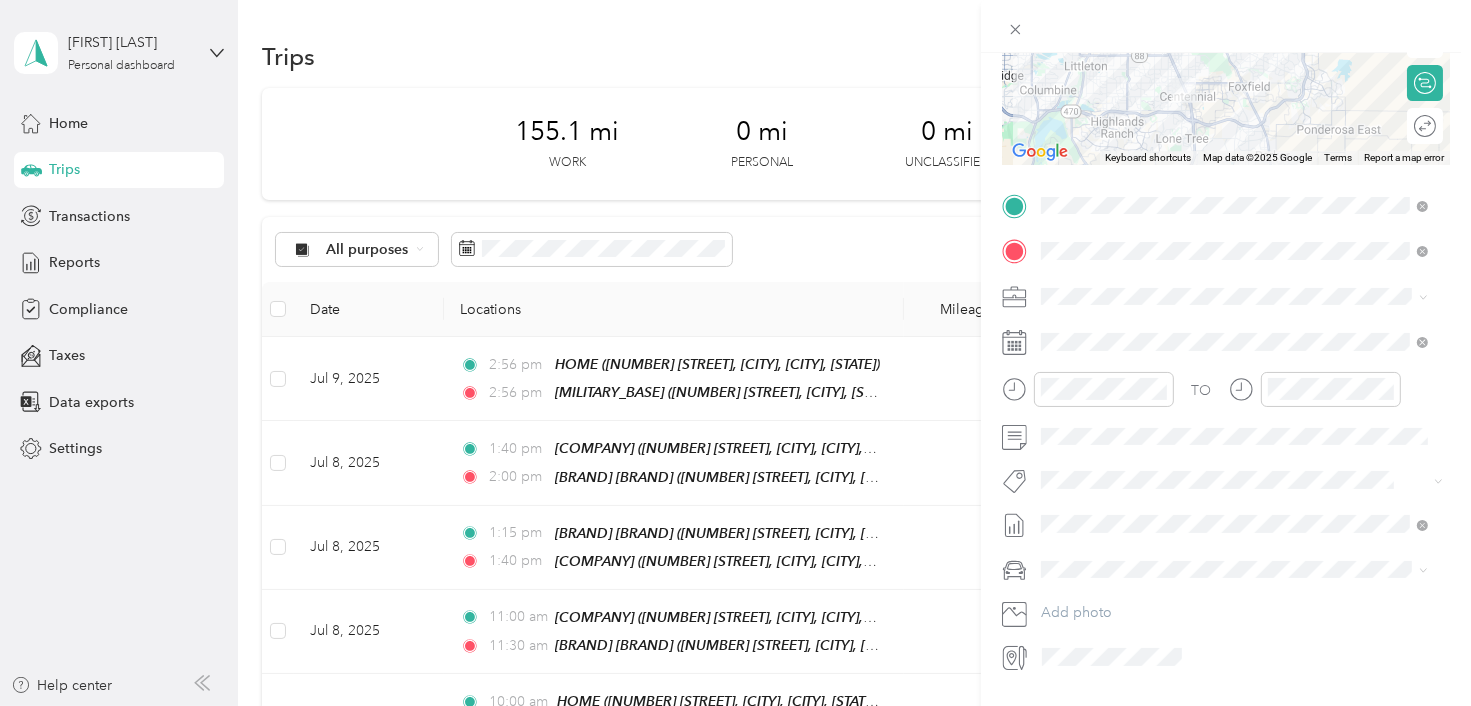 click on "New Trip Save This trip cannot be edited because it is either under review, approved, or paid. Contact your Team Manager to edit it. Miles ← Move left → Move right ↑ Move up ↓ Move down + Zoom in - Zoom out Home Jump left by 75% End Jump right by 75% Page Up Jump up by 75% Page Down Jump down by 75% Keyboard shortcuts Map Data Map data ©2025 Google Map data ©2025 Google 5 km  Click to toggle between metric and imperial units Terms Report a map error Edit route Calculate route Round trip TO Add photo" at bounding box center [735, 353] 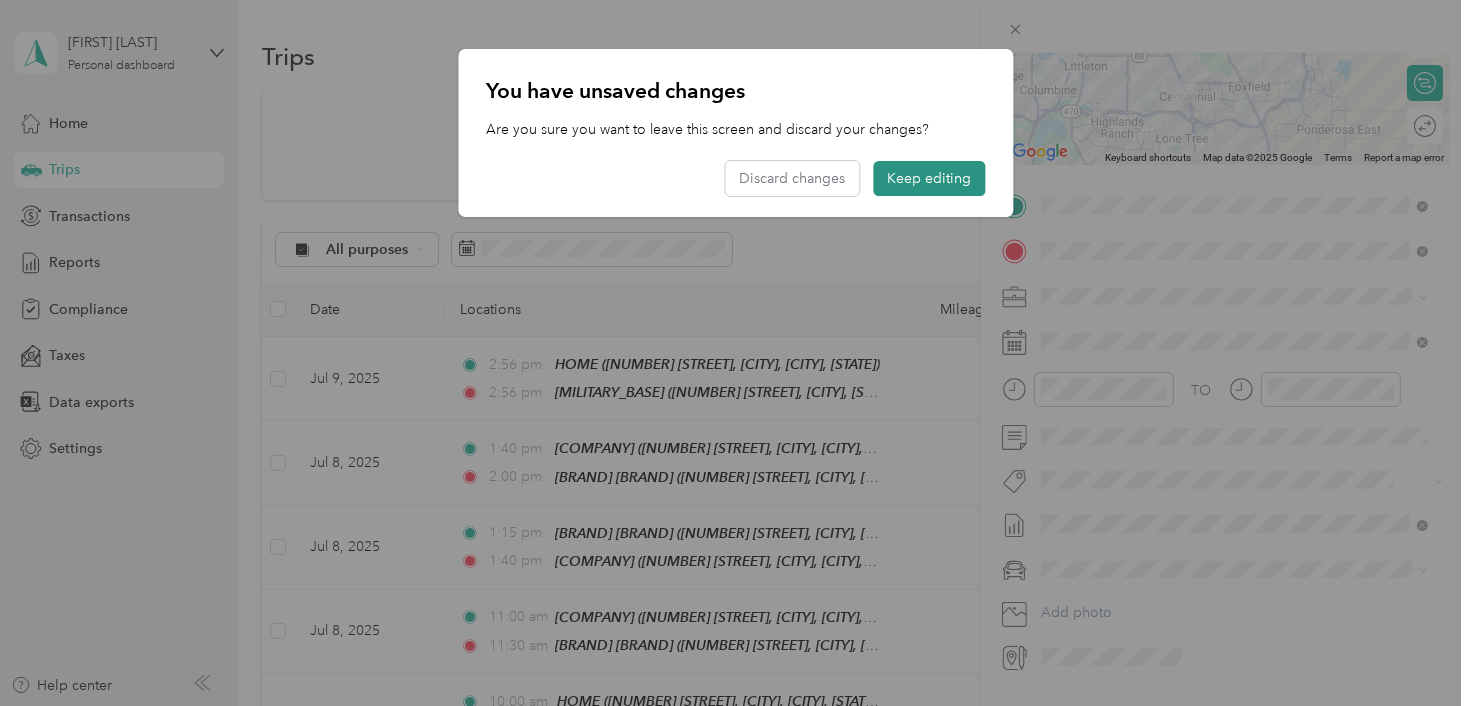 click on "Keep editing" at bounding box center [929, 178] 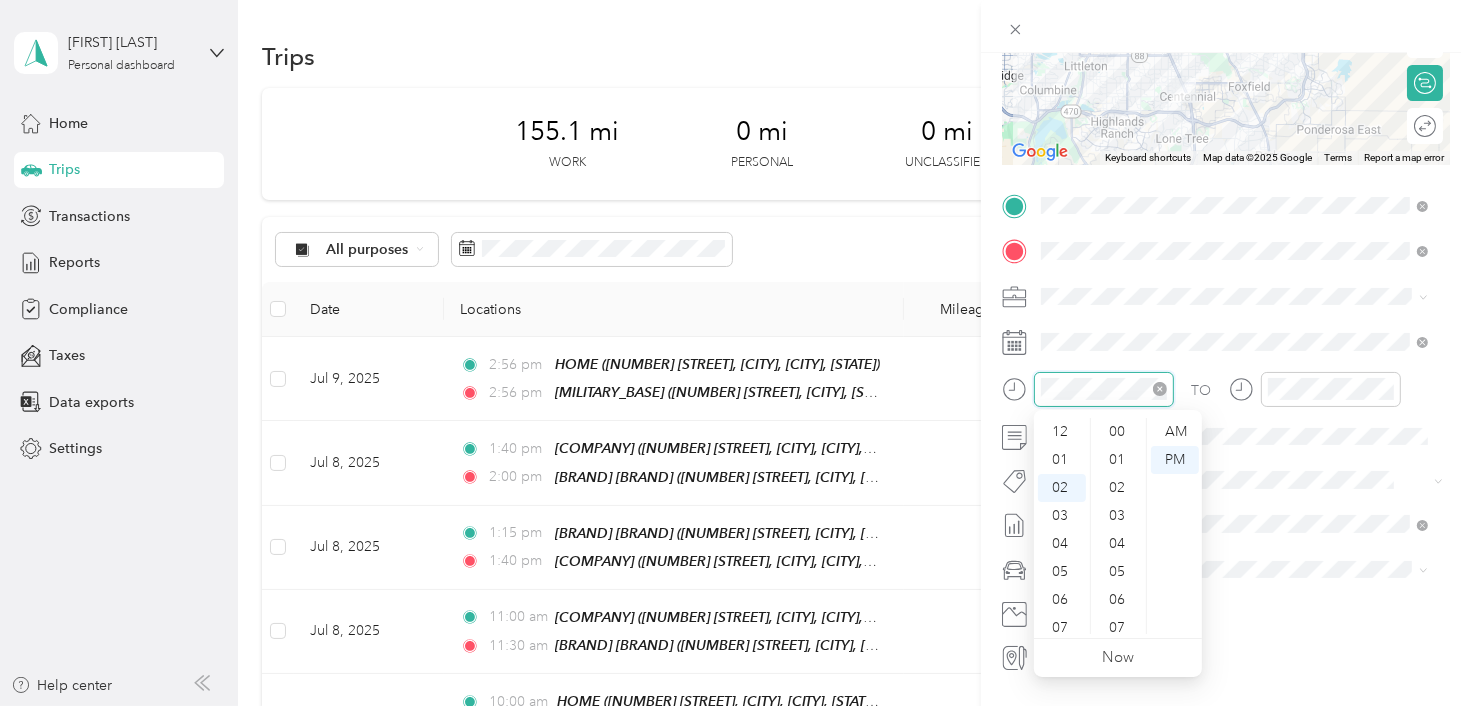 scroll, scrollTop: 56, scrollLeft: 0, axis: vertical 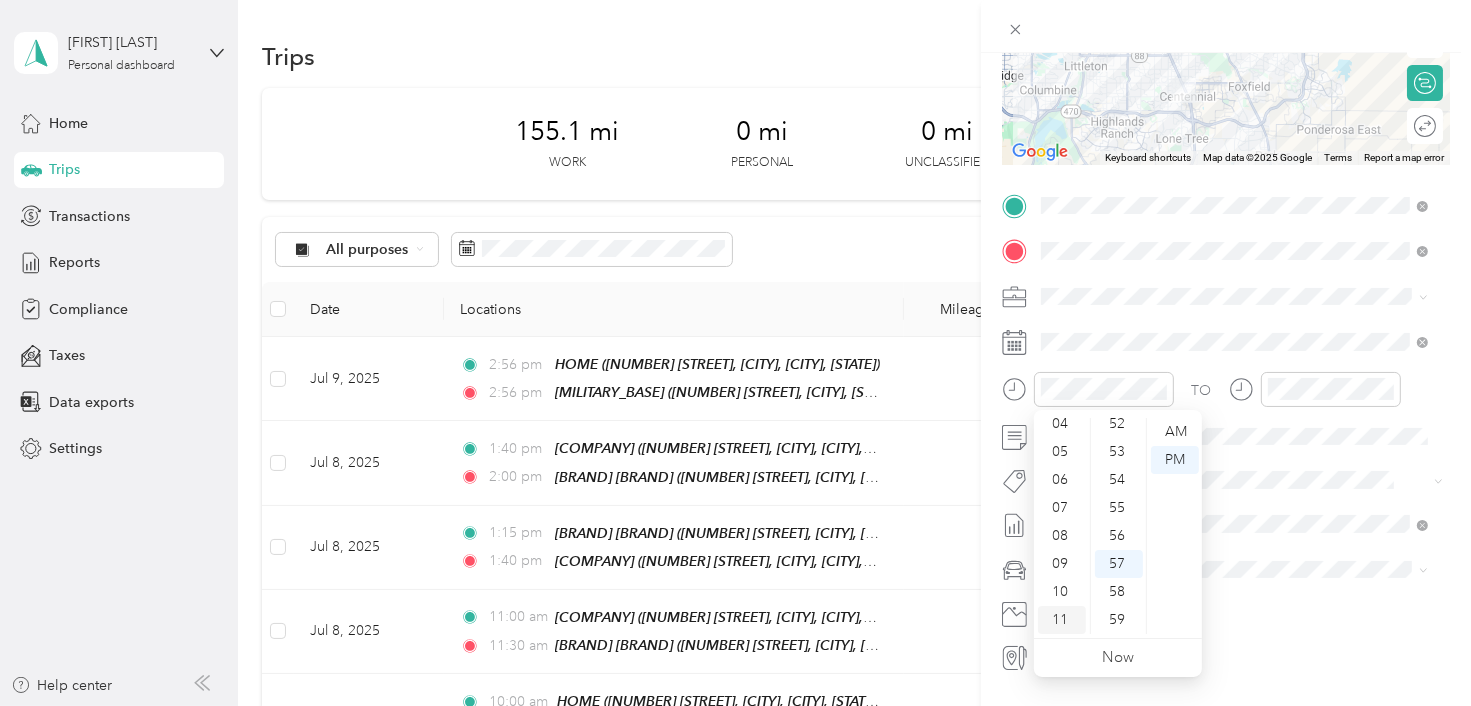 click on "11" at bounding box center [1062, 620] 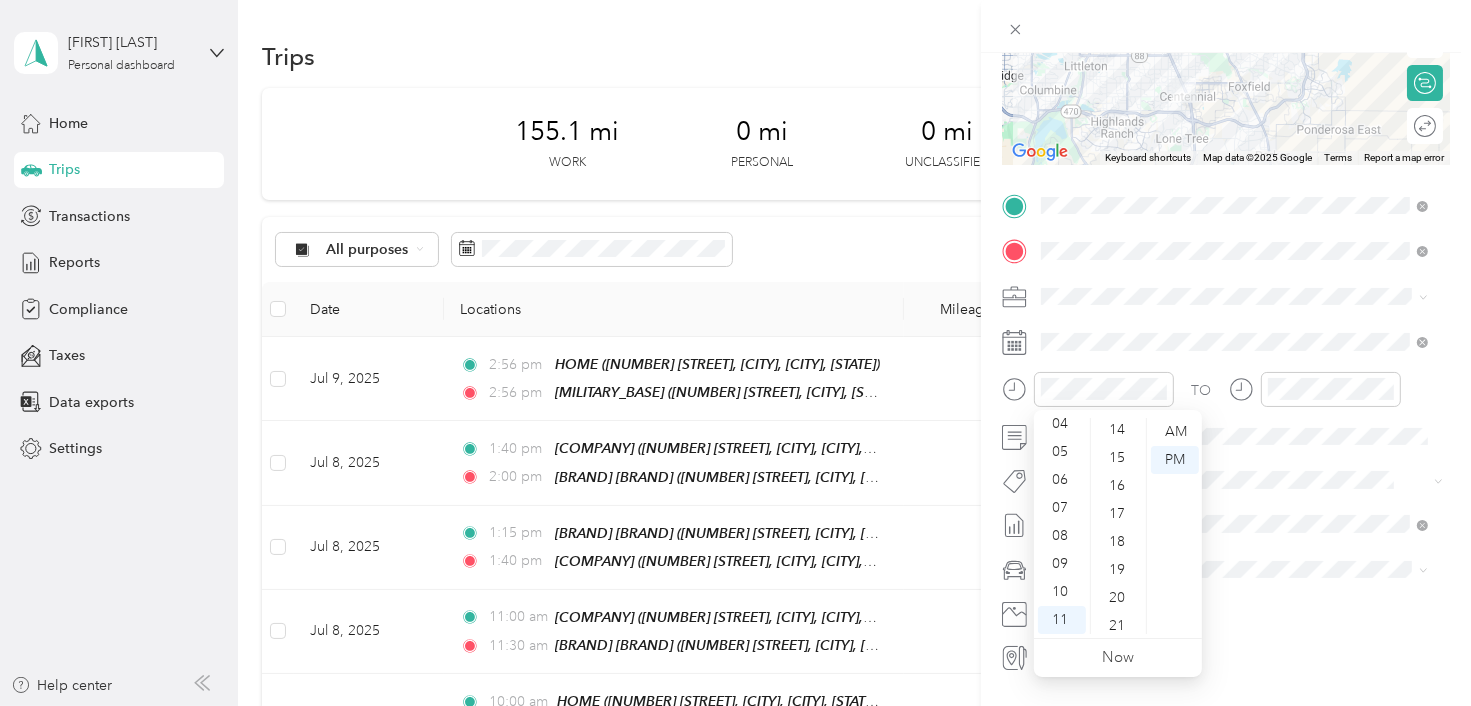 scroll, scrollTop: 79, scrollLeft: 0, axis: vertical 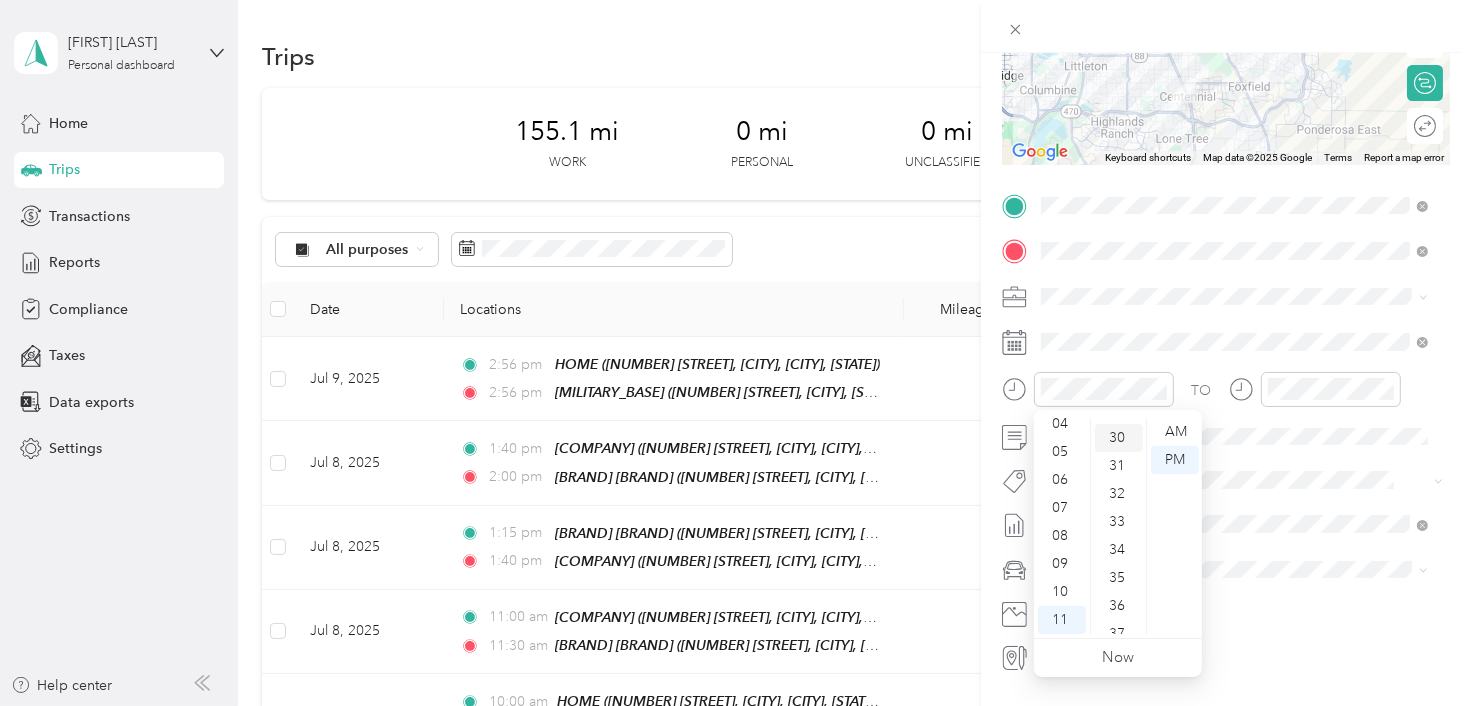 click on "30" at bounding box center [1119, 438] 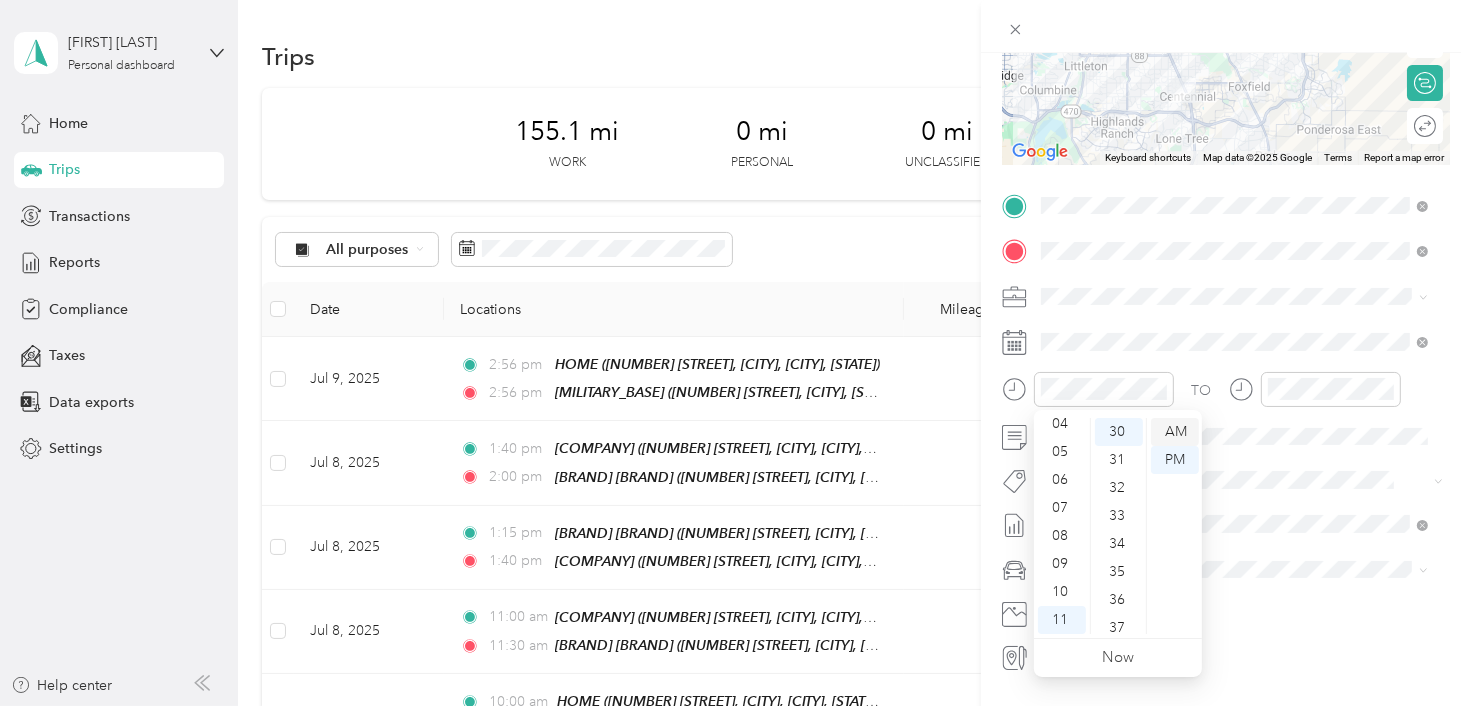 click on "AM" at bounding box center [1175, 432] 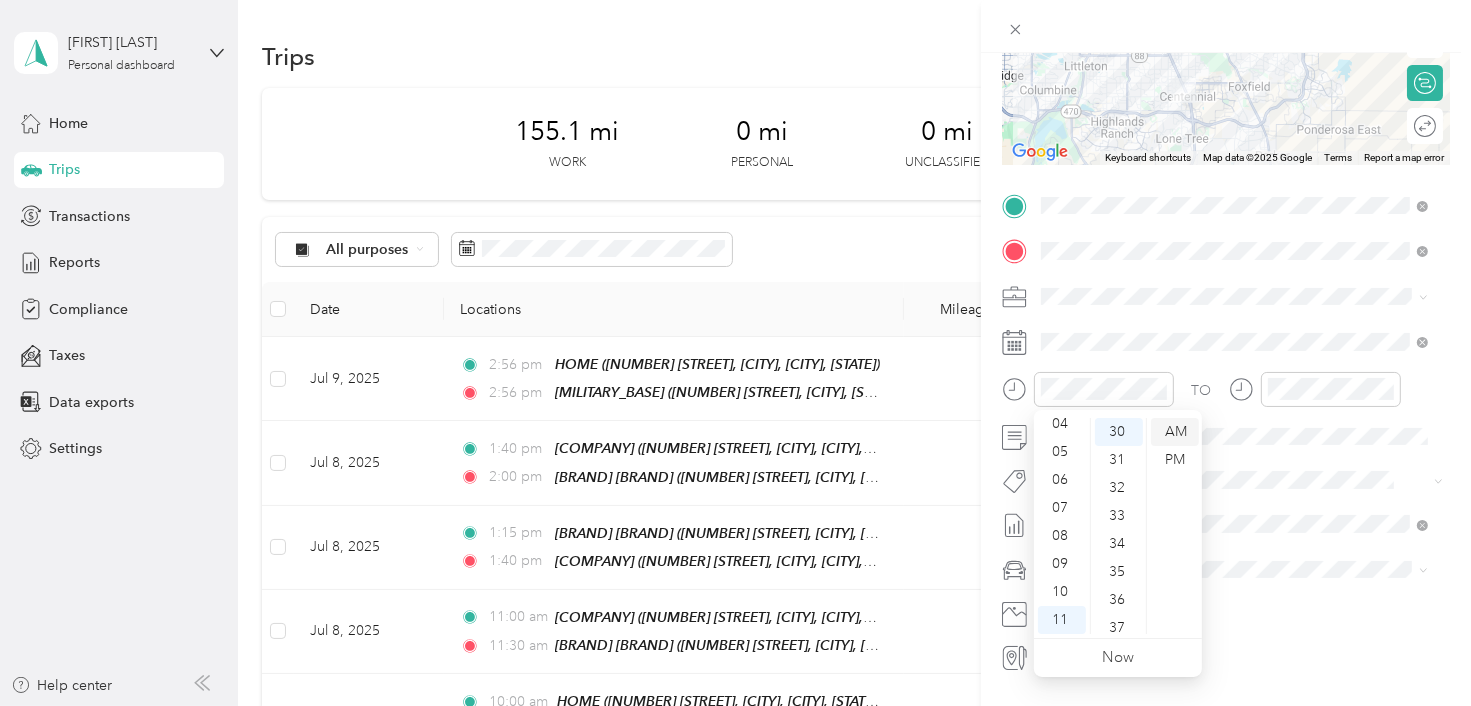 click on "AM" at bounding box center (1175, 432) 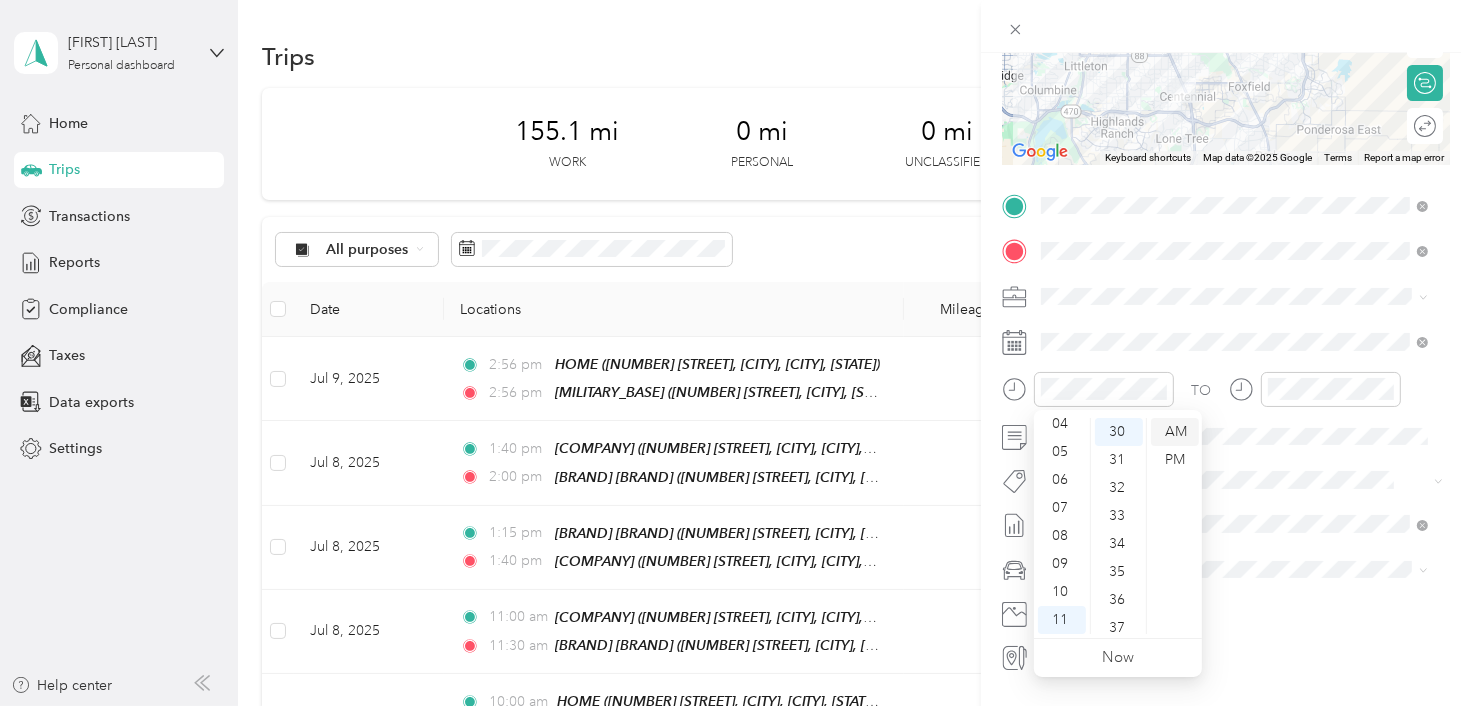 click on "AM" at bounding box center [1175, 432] 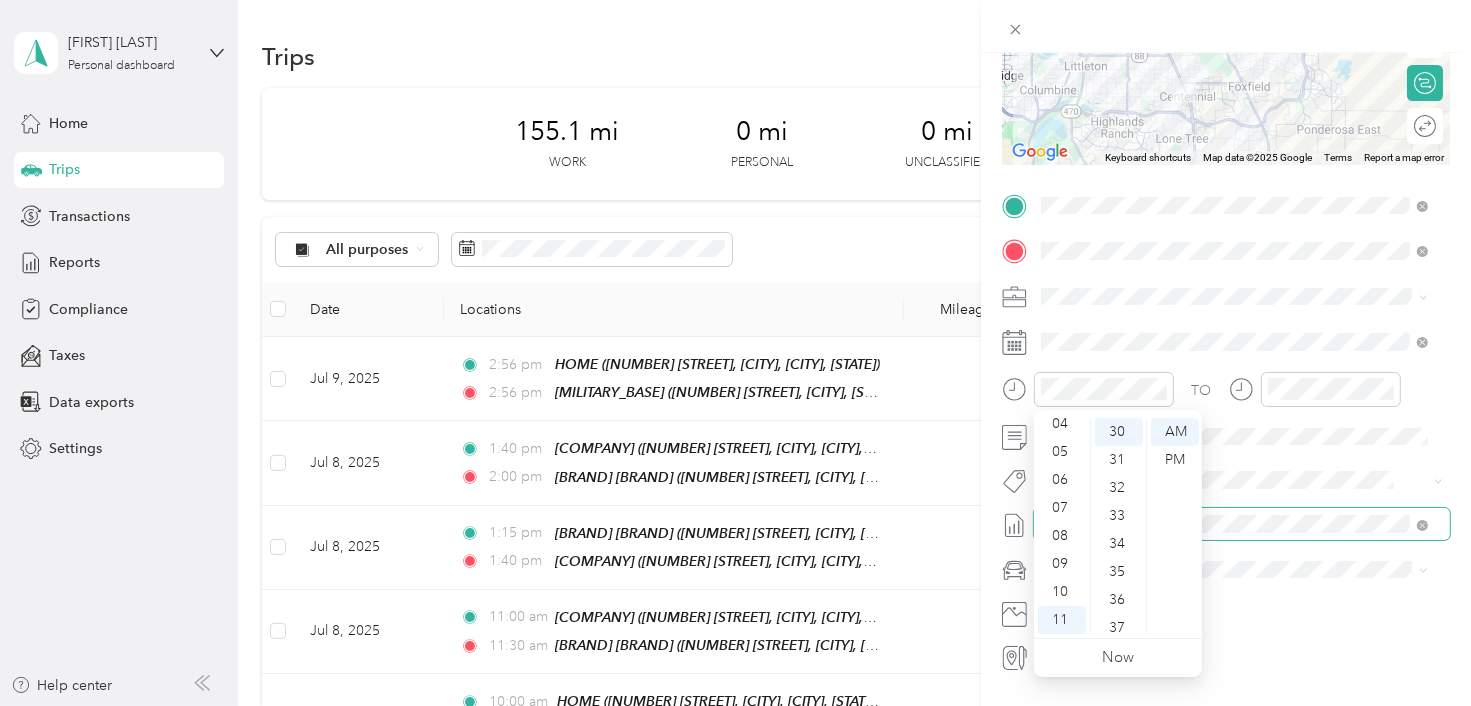 click at bounding box center [1242, 524] 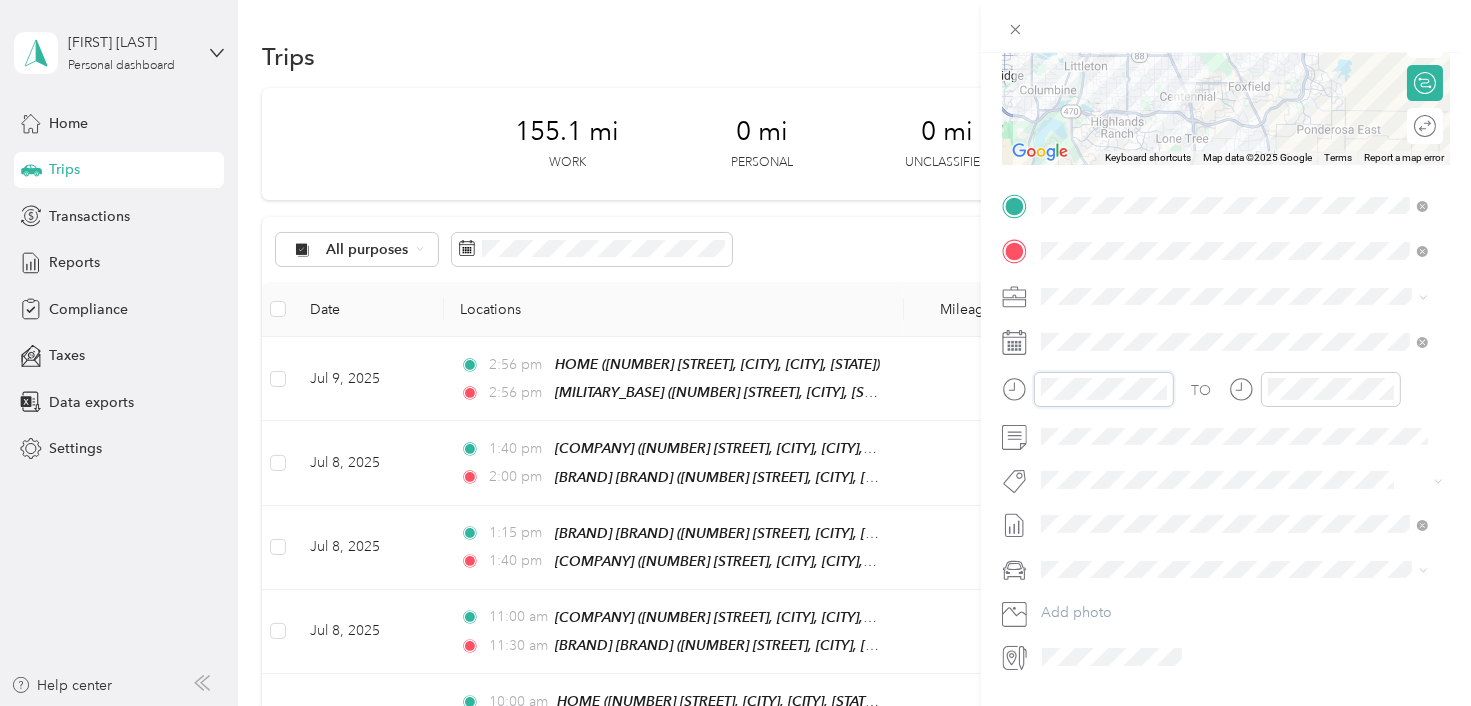 click at bounding box center (1088, 389) 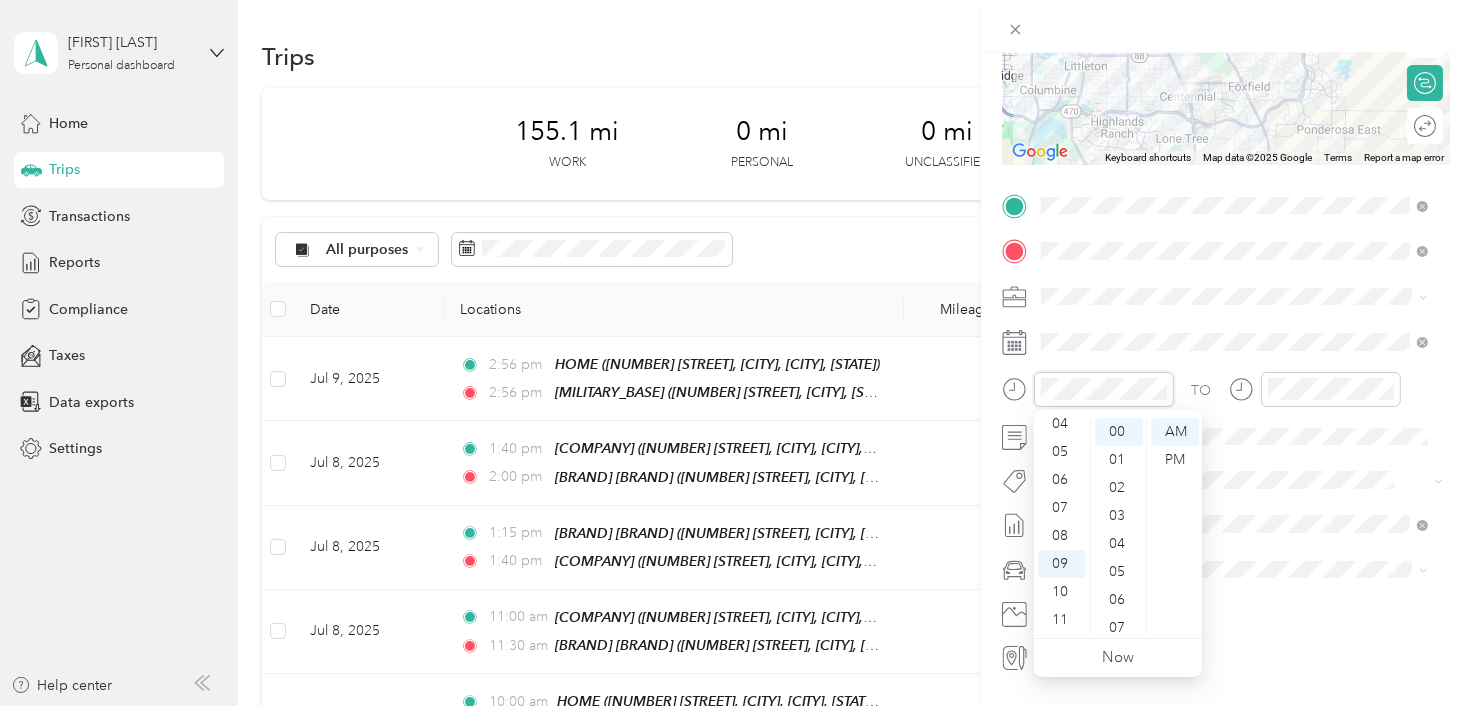scroll, scrollTop: 0, scrollLeft: 0, axis: both 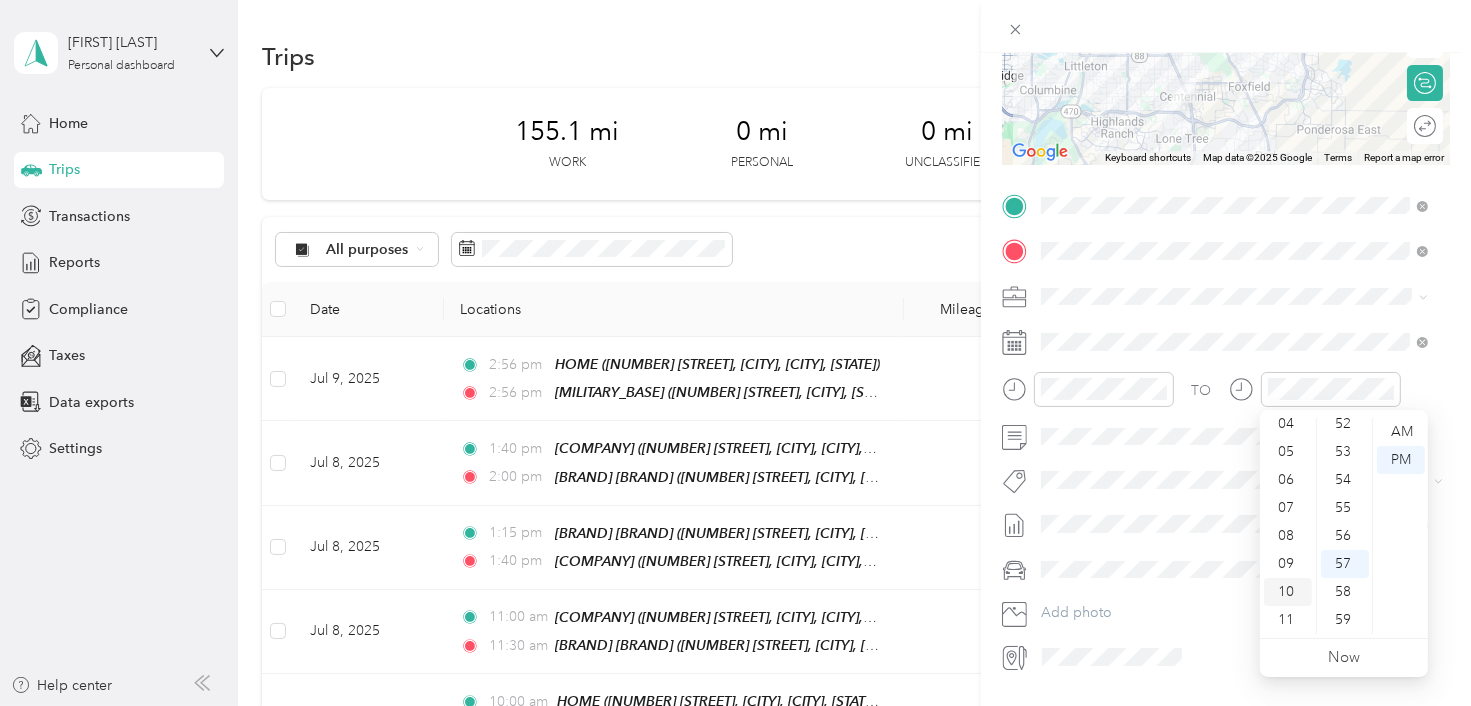 click on "10" at bounding box center [1288, 592] 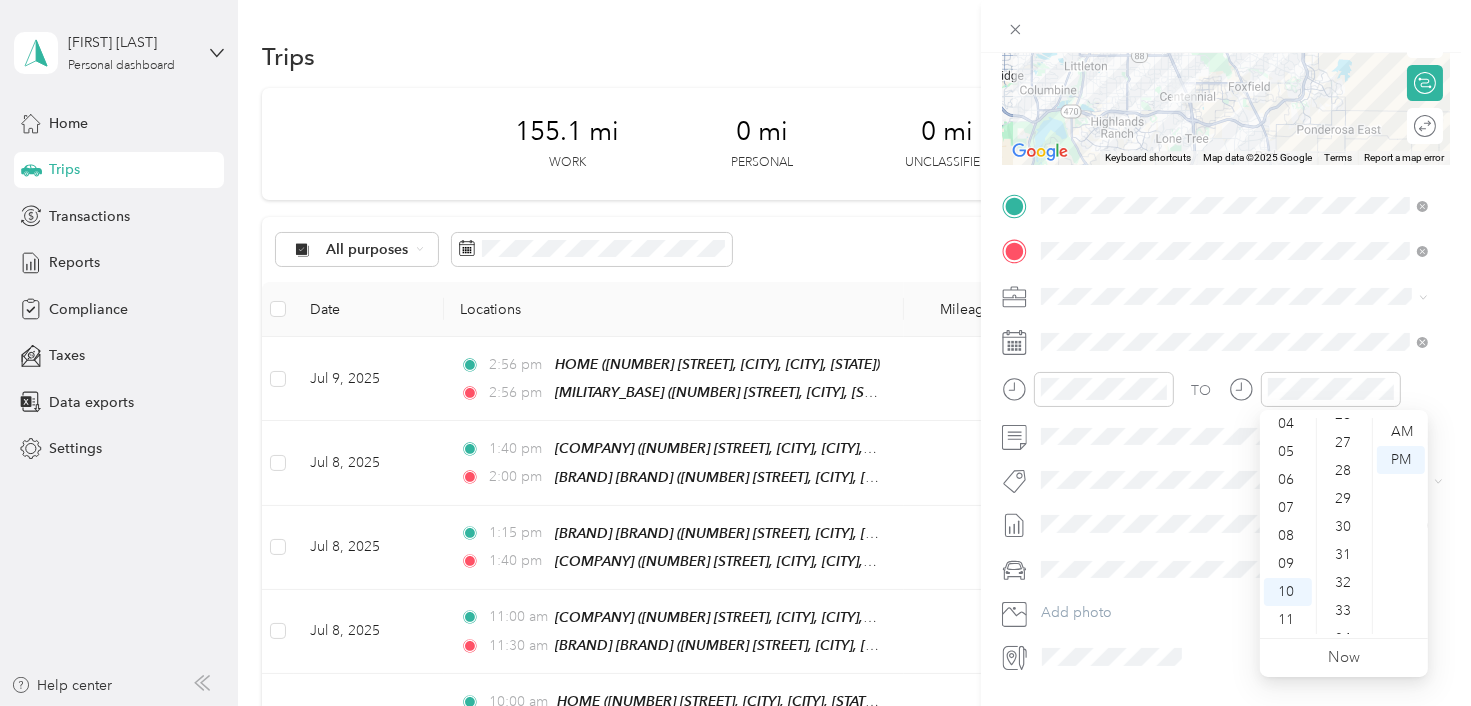 scroll, scrollTop: 708, scrollLeft: 0, axis: vertical 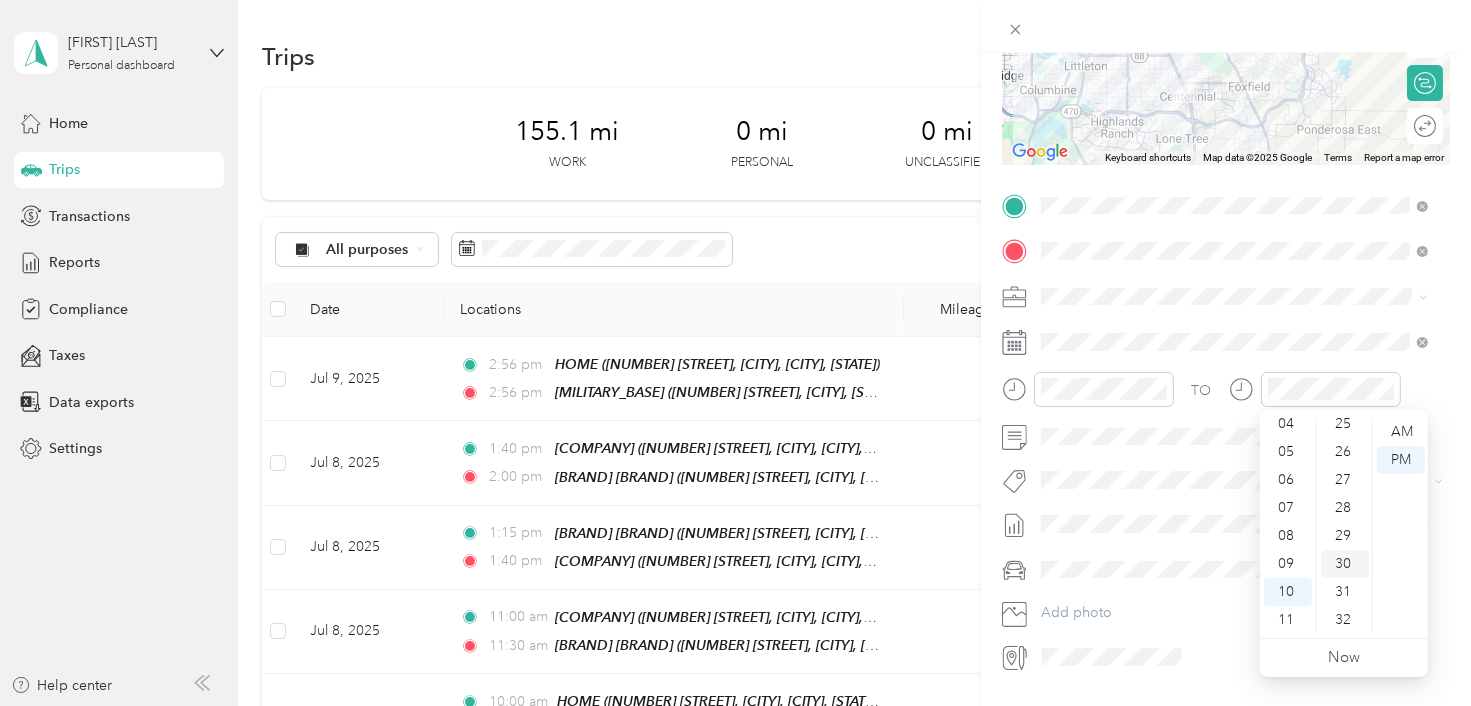 click on "30" at bounding box center (1345, 564) 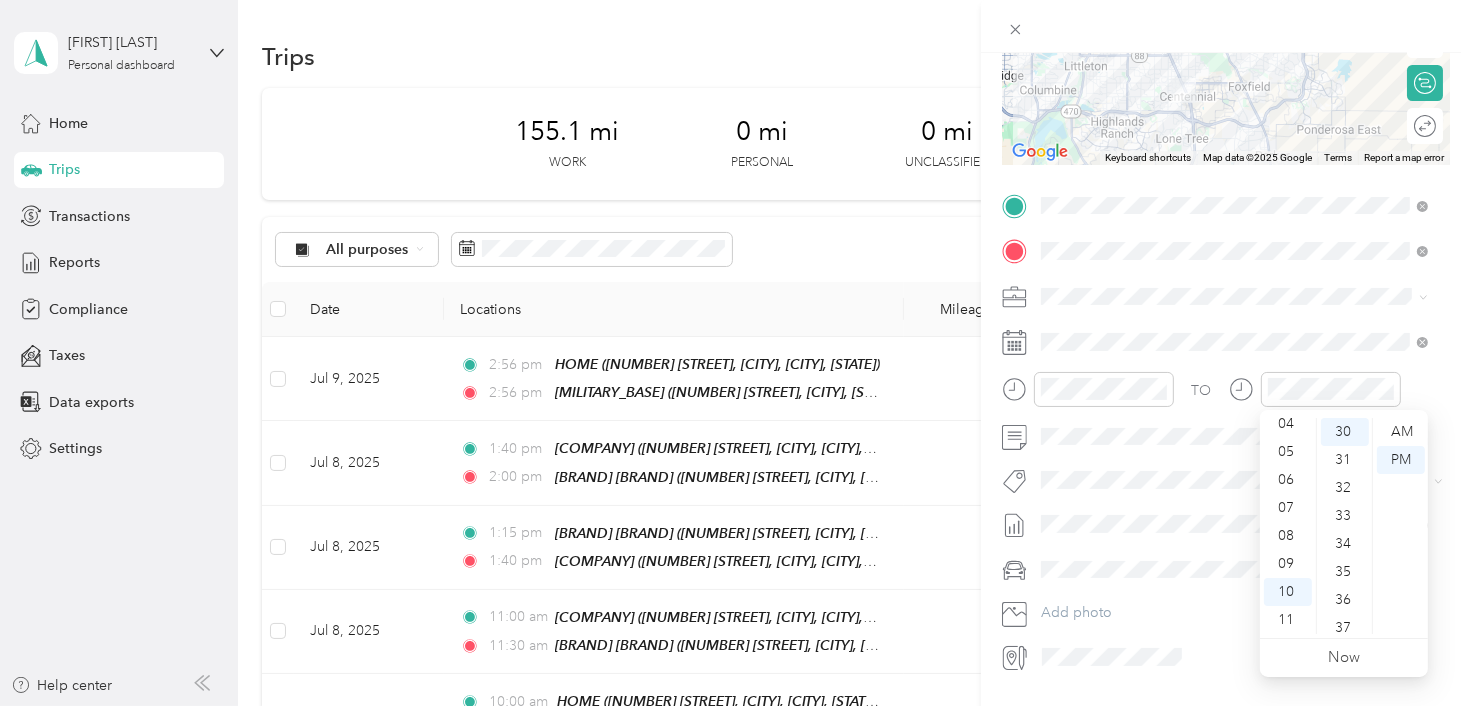 scroll, scrollTop: 840, scrollLeft: 0, axis: vertical 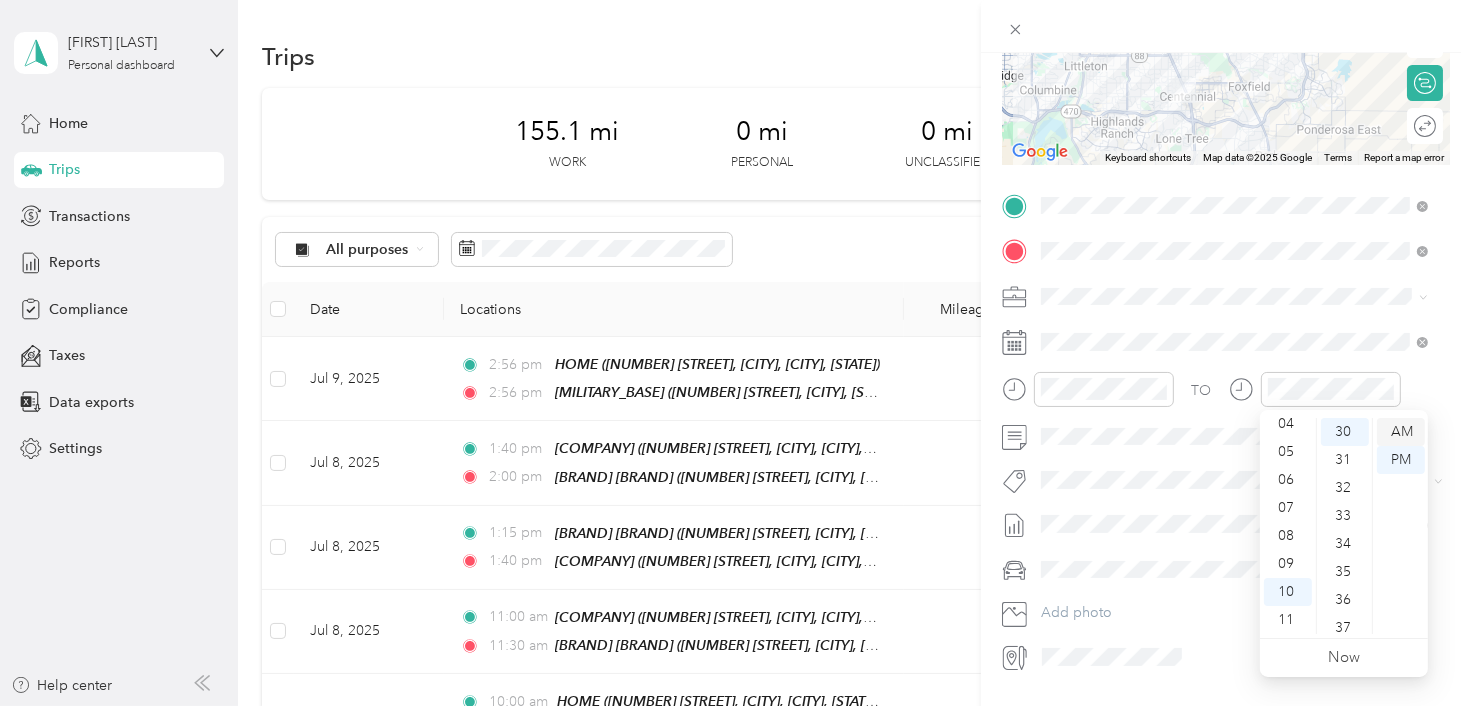 click on "AM" at bounding box center (1401, 432) 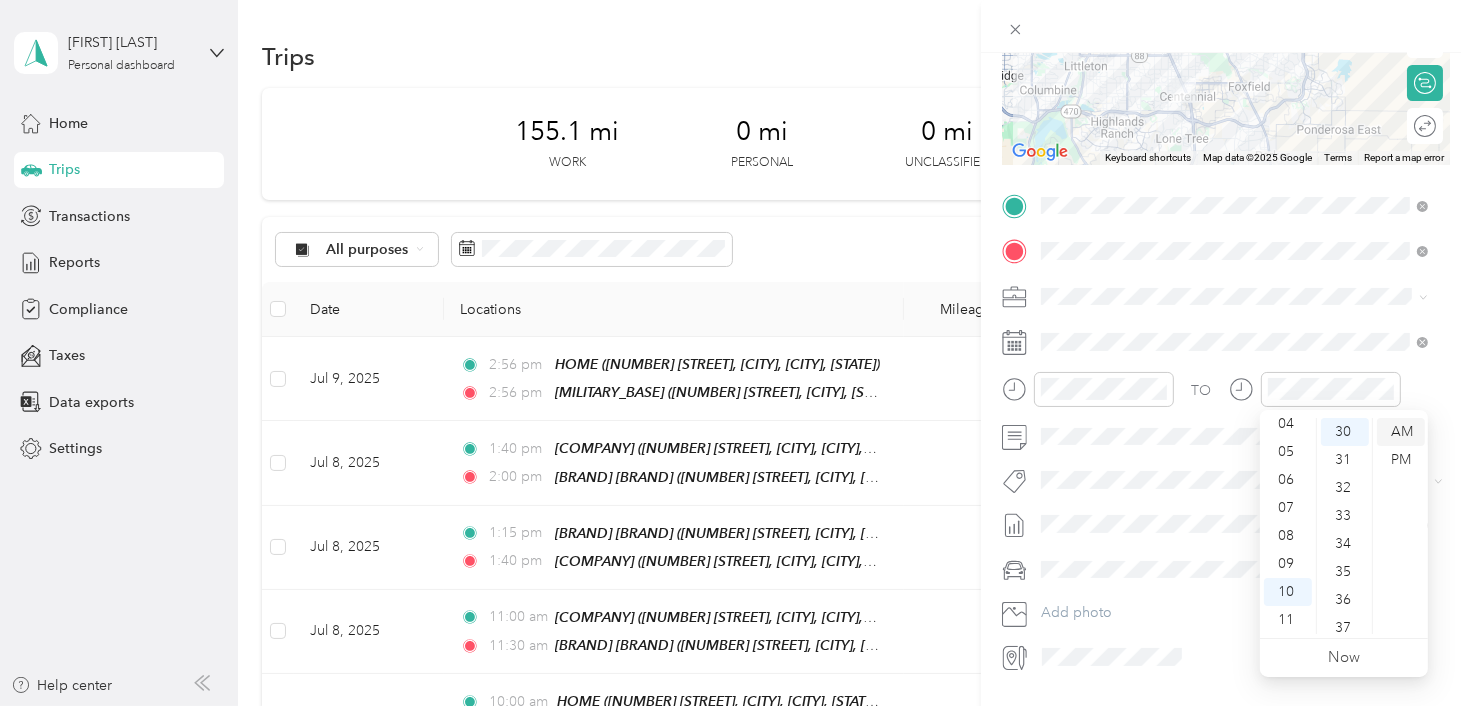 click on "AM" at bounding box center [1401, 432] 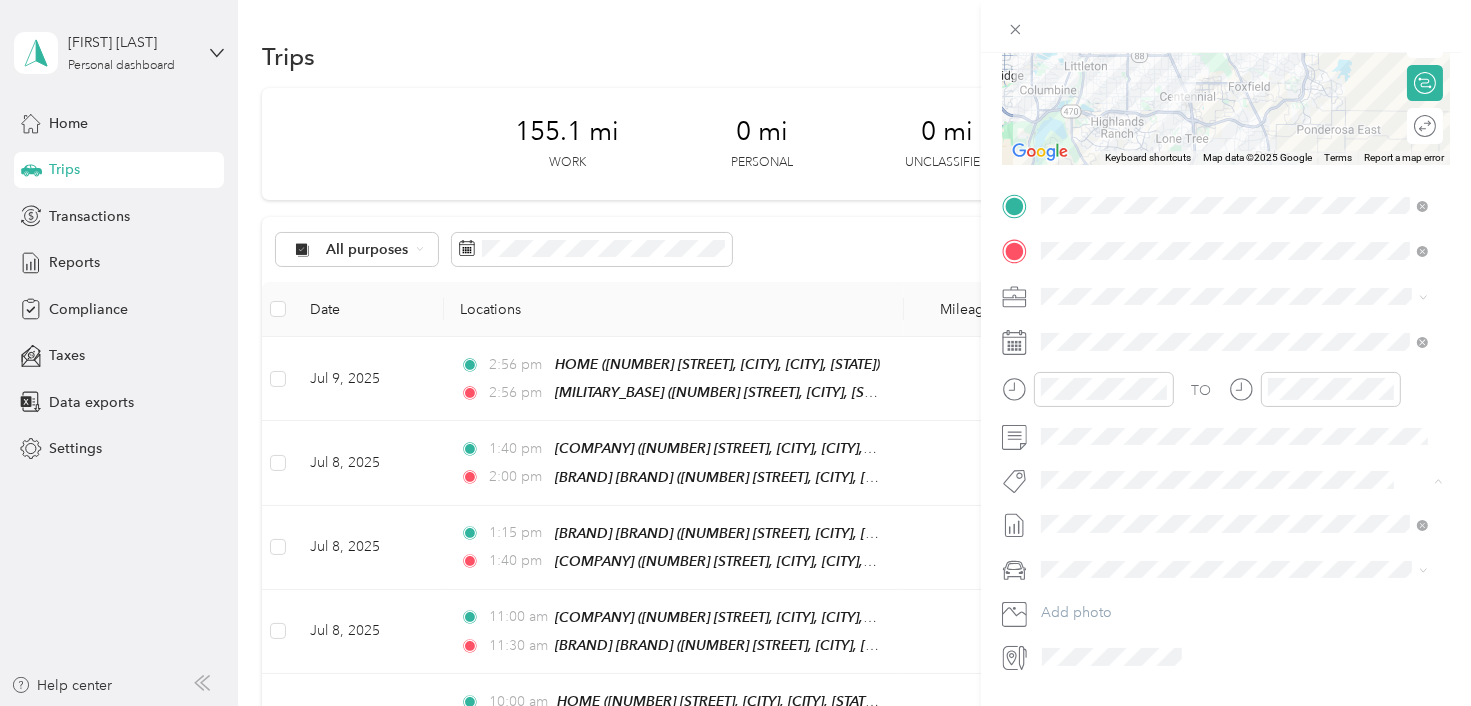scroll, scrollTop: 0, scrollLeft: 0, axis: both 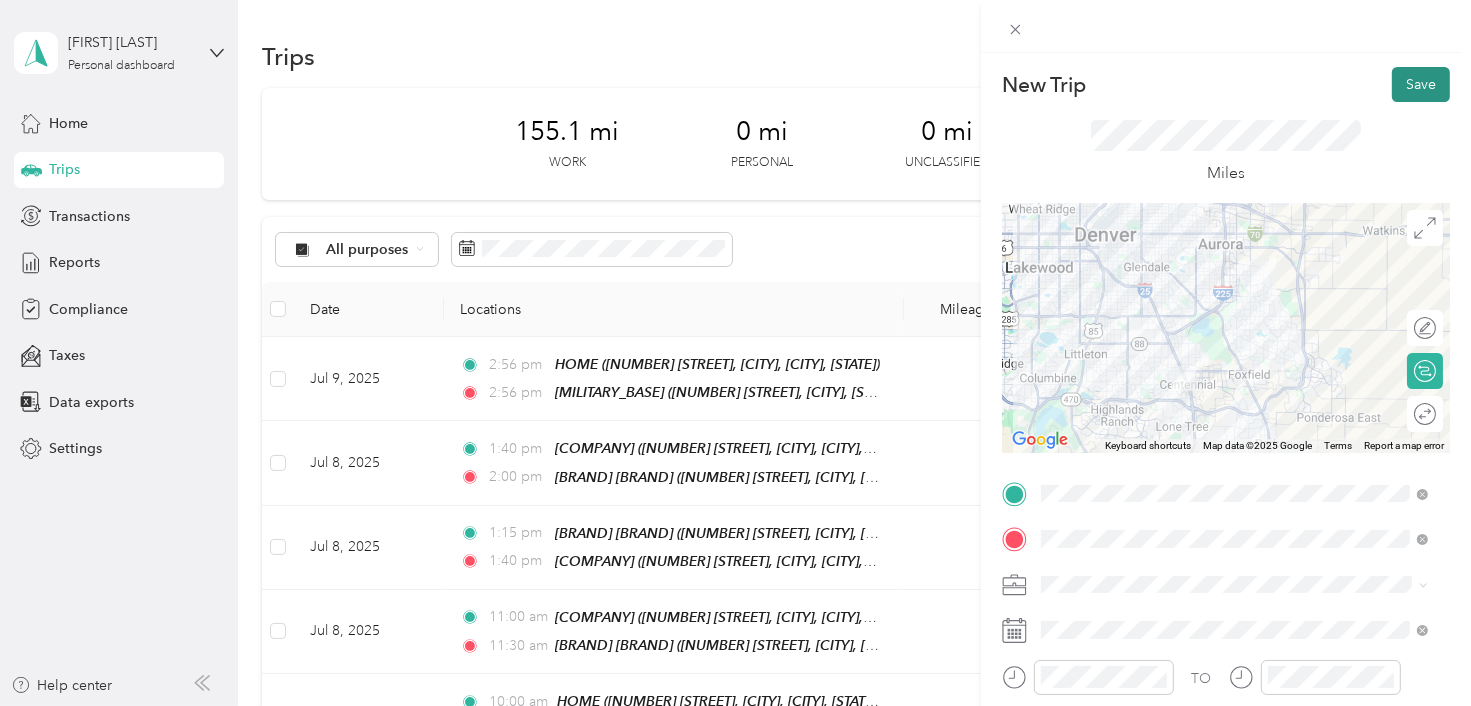 click on "Save" at bounding box center [1421, 84] 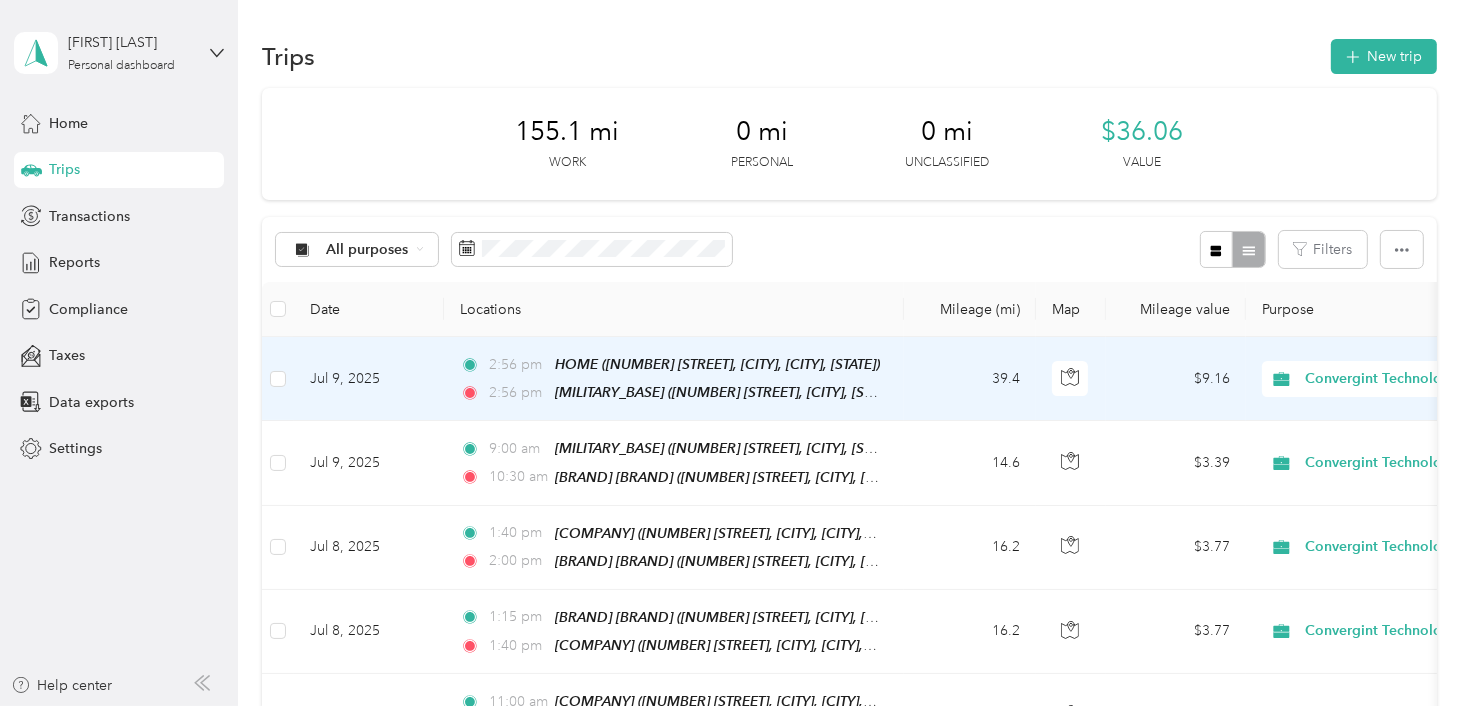 click on "2:56 pm" at bounding box center (517, 393) 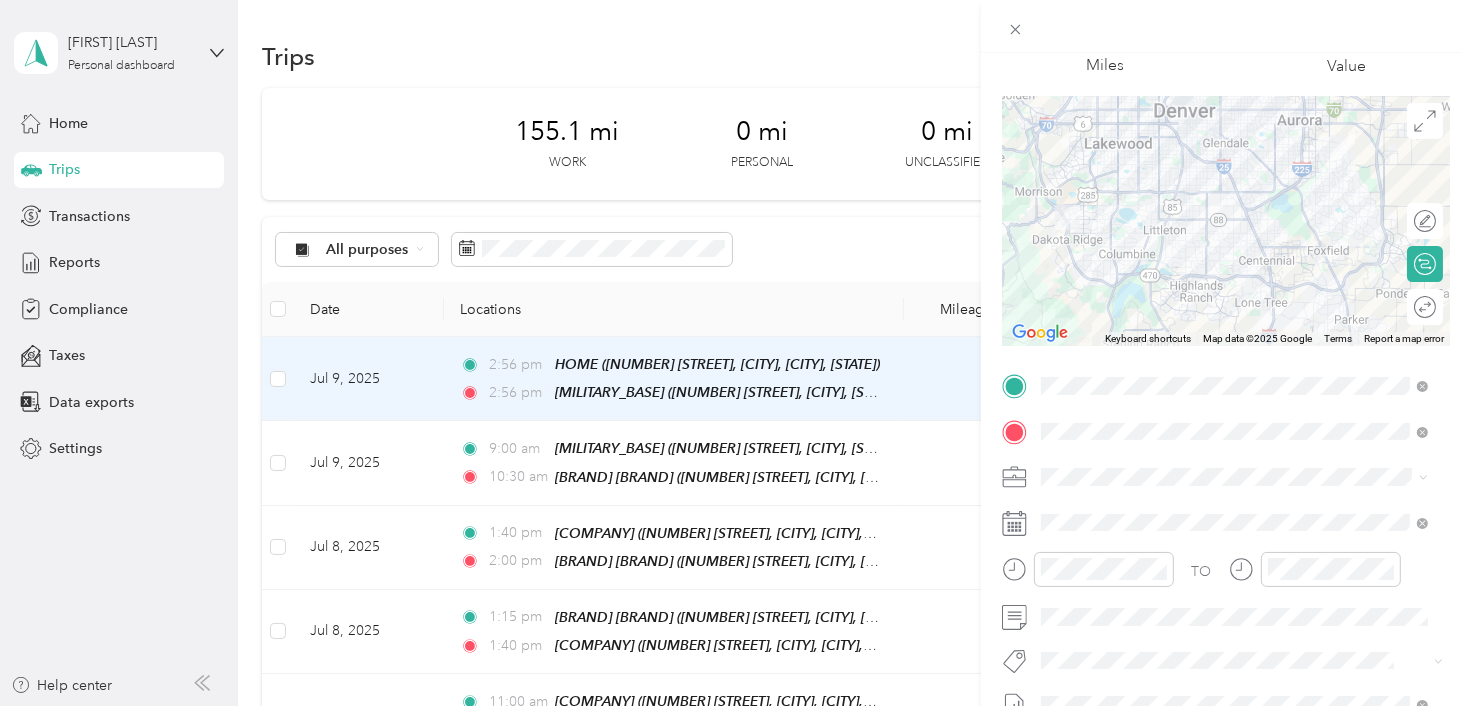 scroll, scrollTop: 122, scrollLeft: 0, axis: vertical 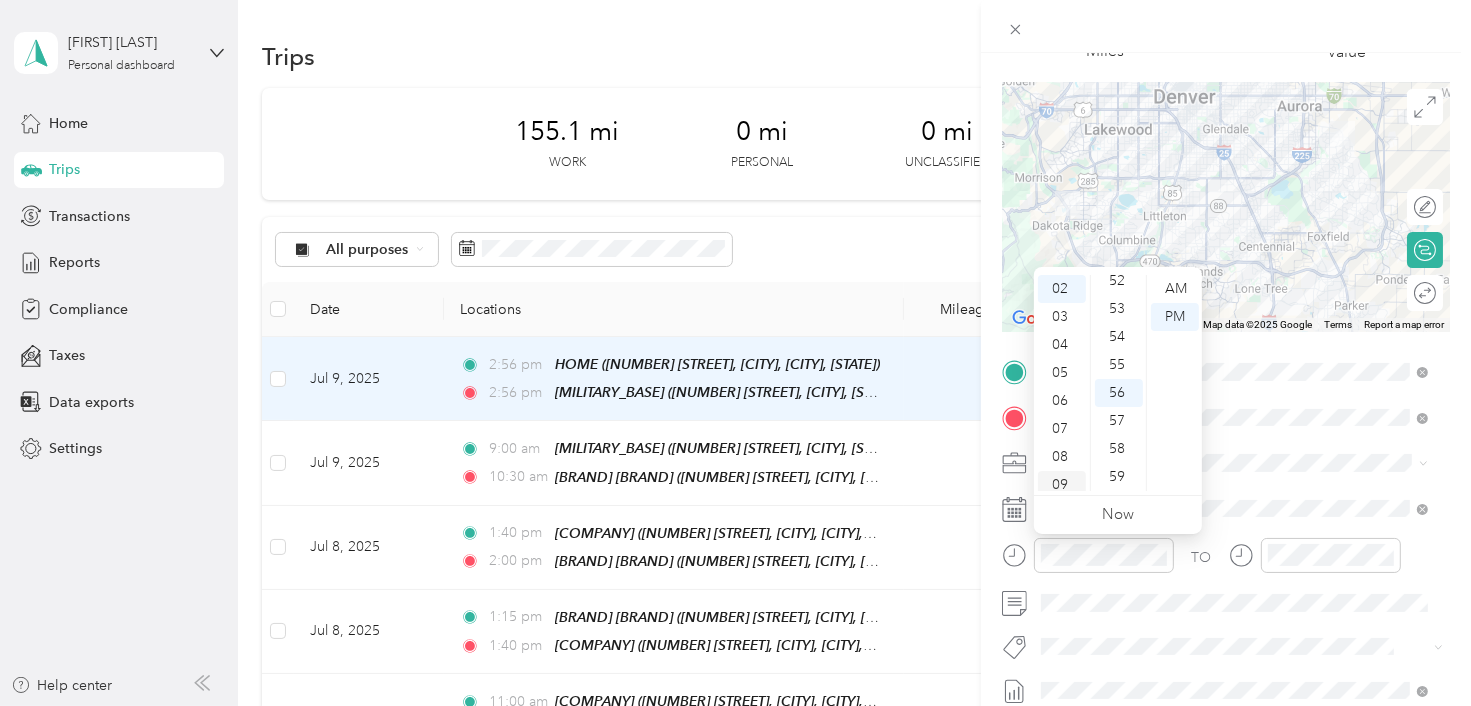 click on "09" at bounding box center (1062, 485) 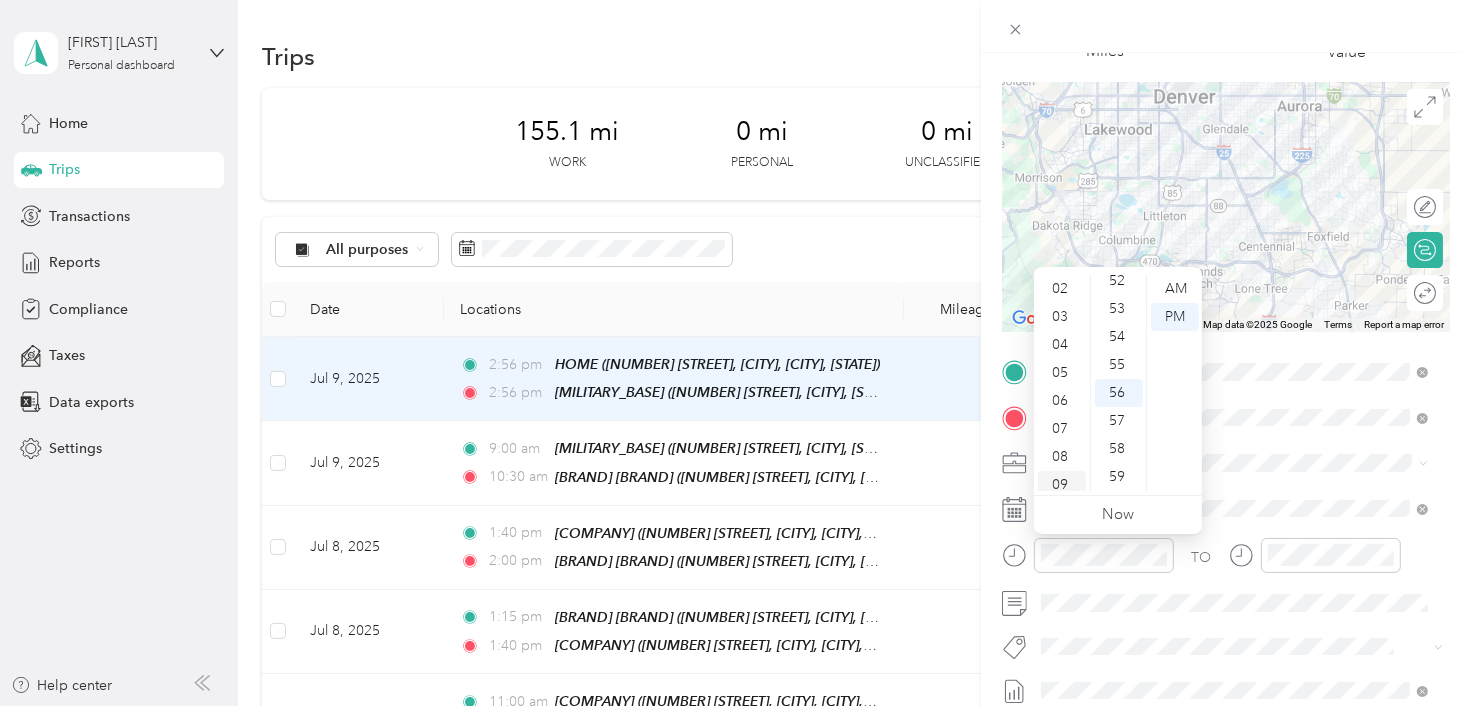 scroll, scrollTop: 120, scrollLeft: 0, axis: vertical 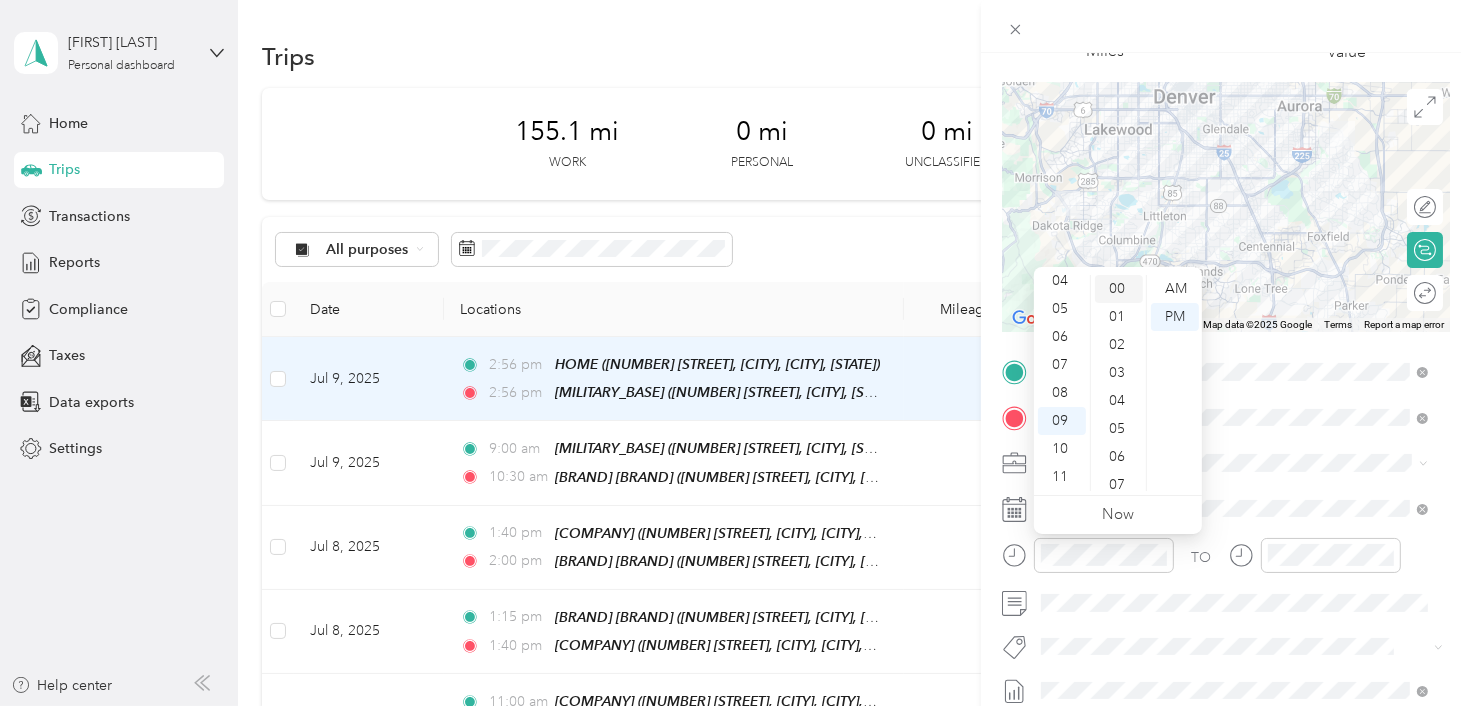 click on "00" at bounding box center (1119, 289) 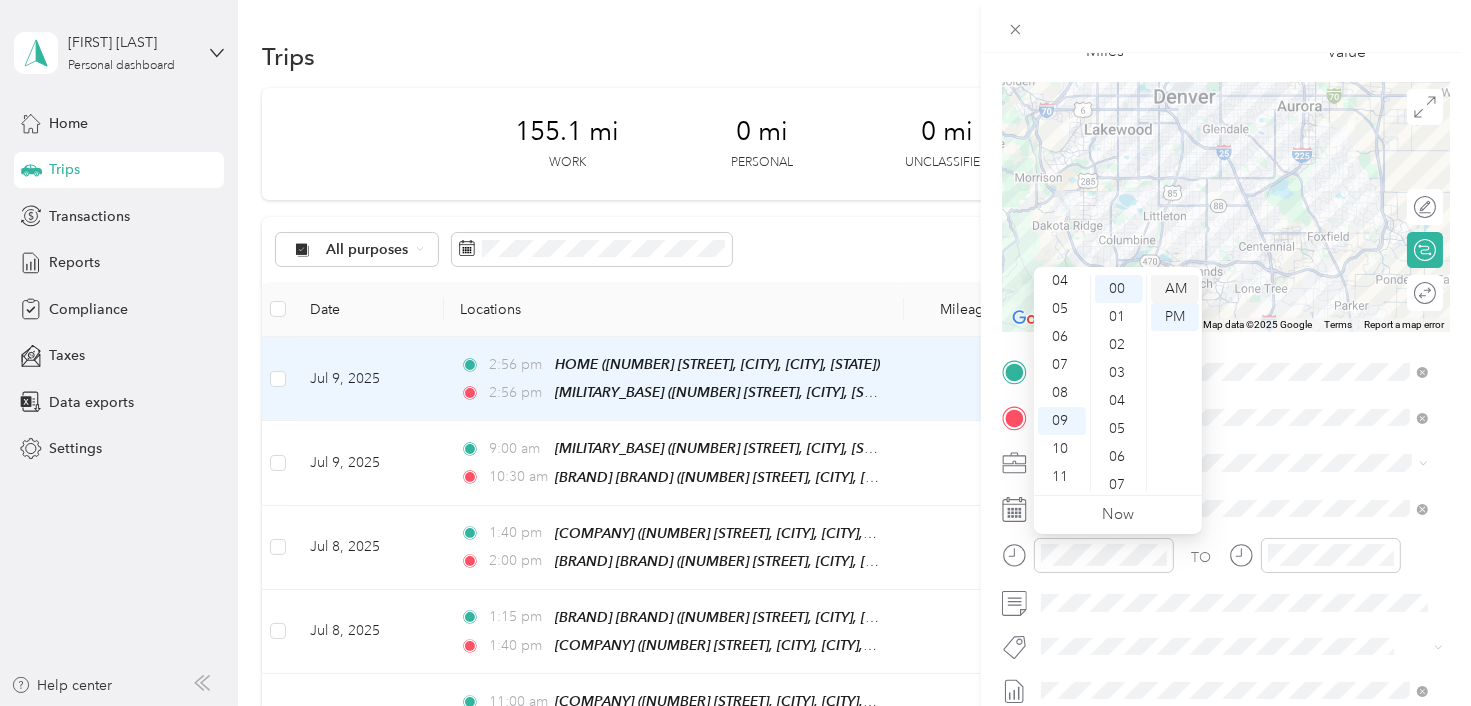click on "AM" at bounding box center (1175, 289) 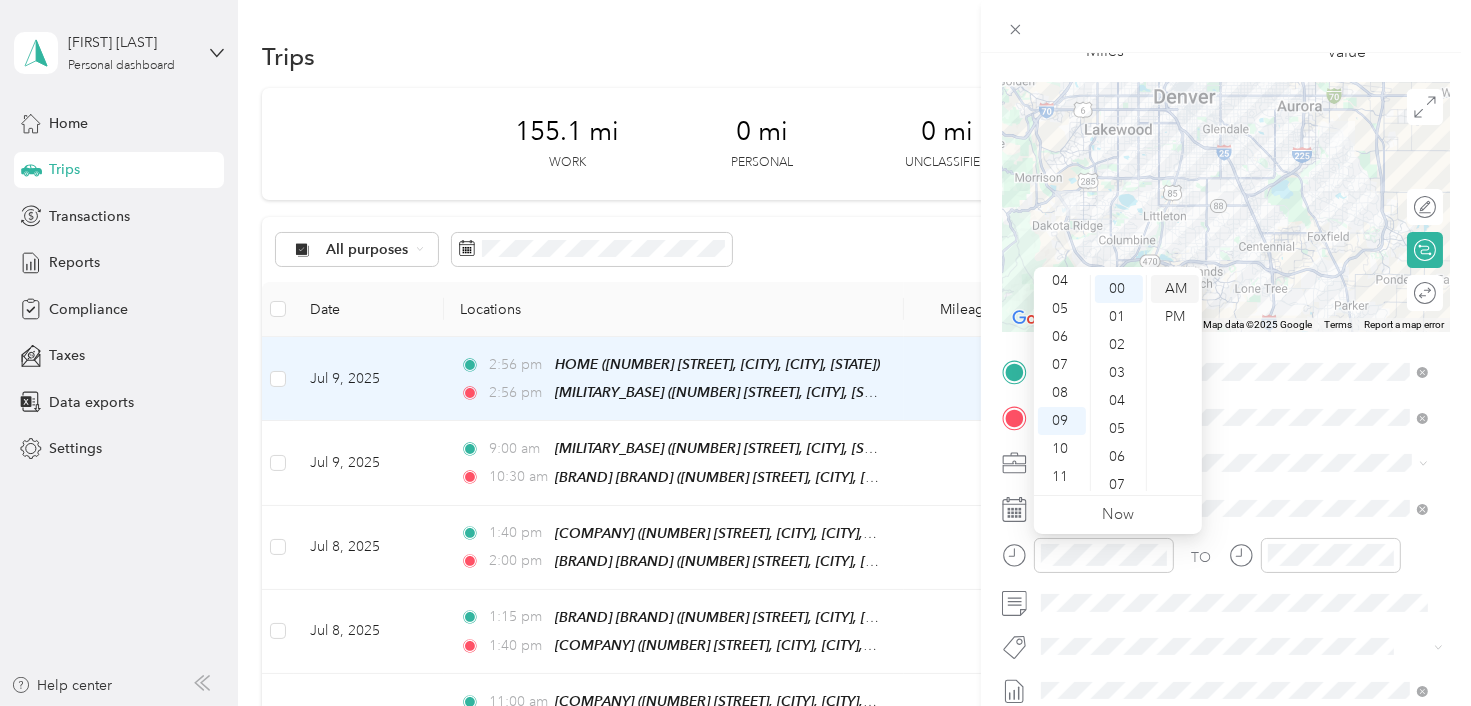 click on "AM" at bounding box center (1175, 289) 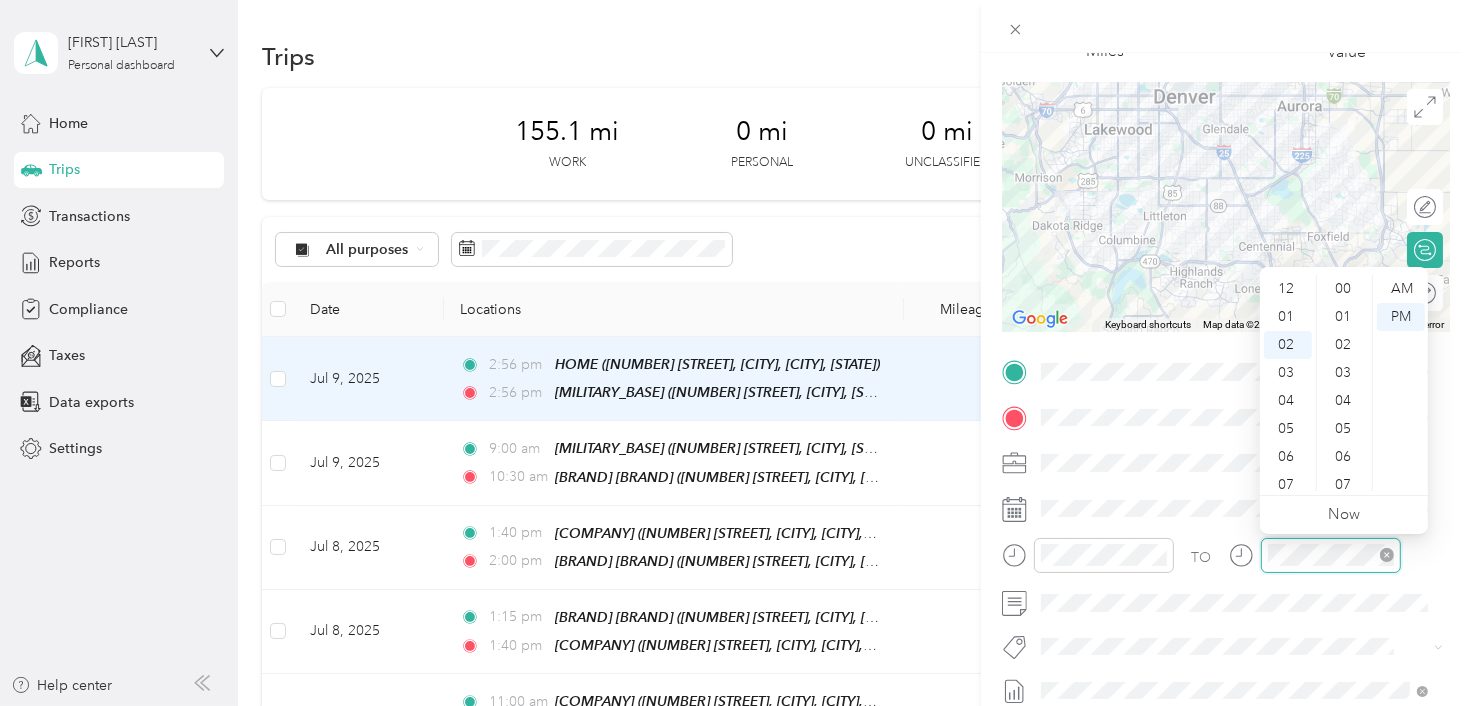 scroll, scrollTop: 56, scrollLeft: 0, axis: vertical 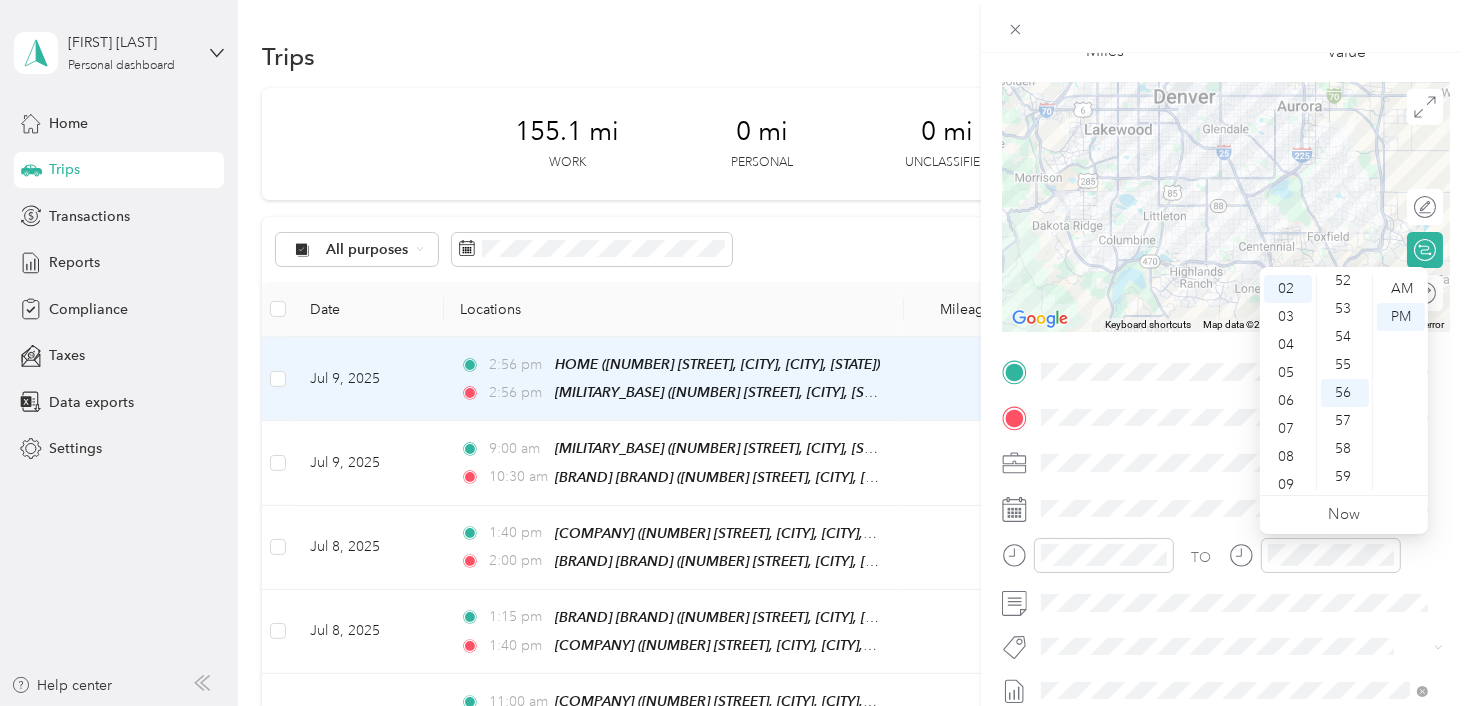 click on "Now" at bounding box center [1344, 515] 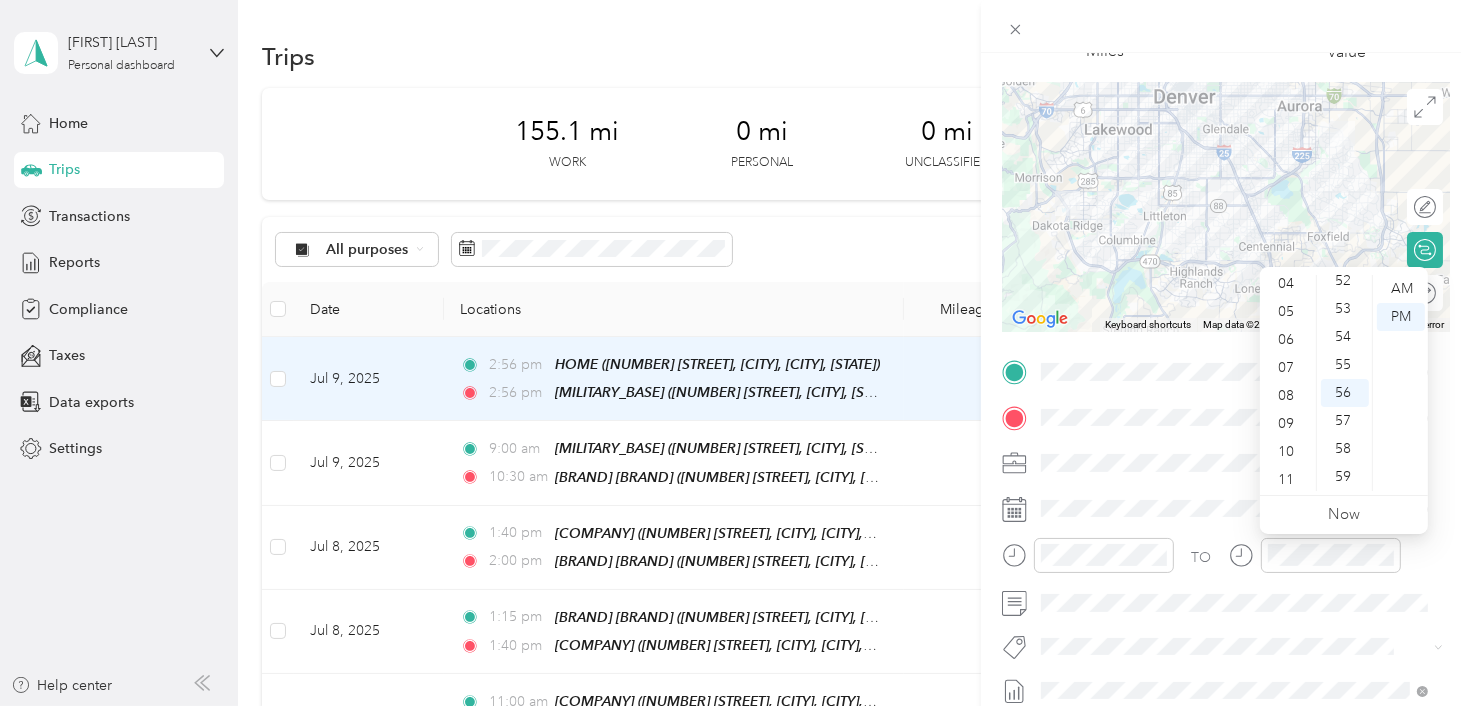 scroll, scrollTop: 120, scrollLeft: 0, axis: vertical 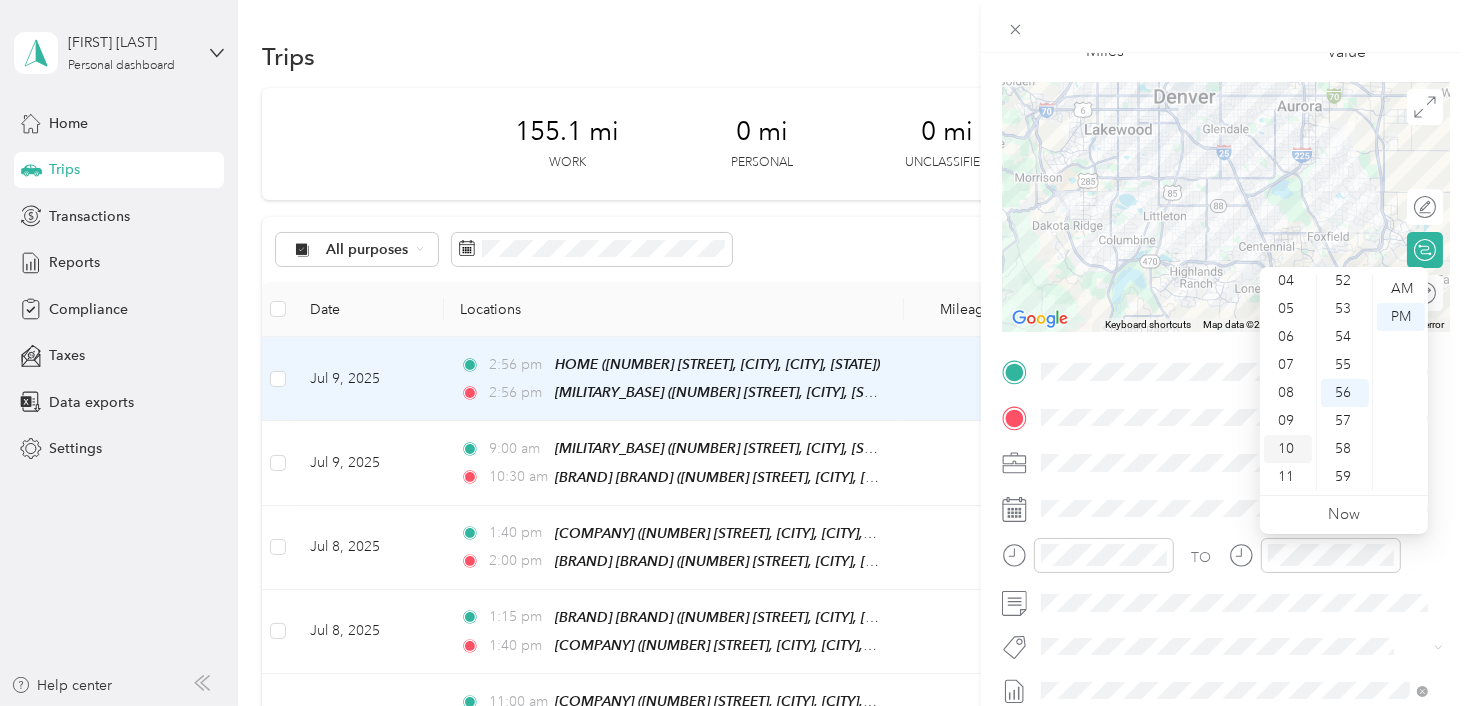 click on "10" at bounding box center [1288, 449] 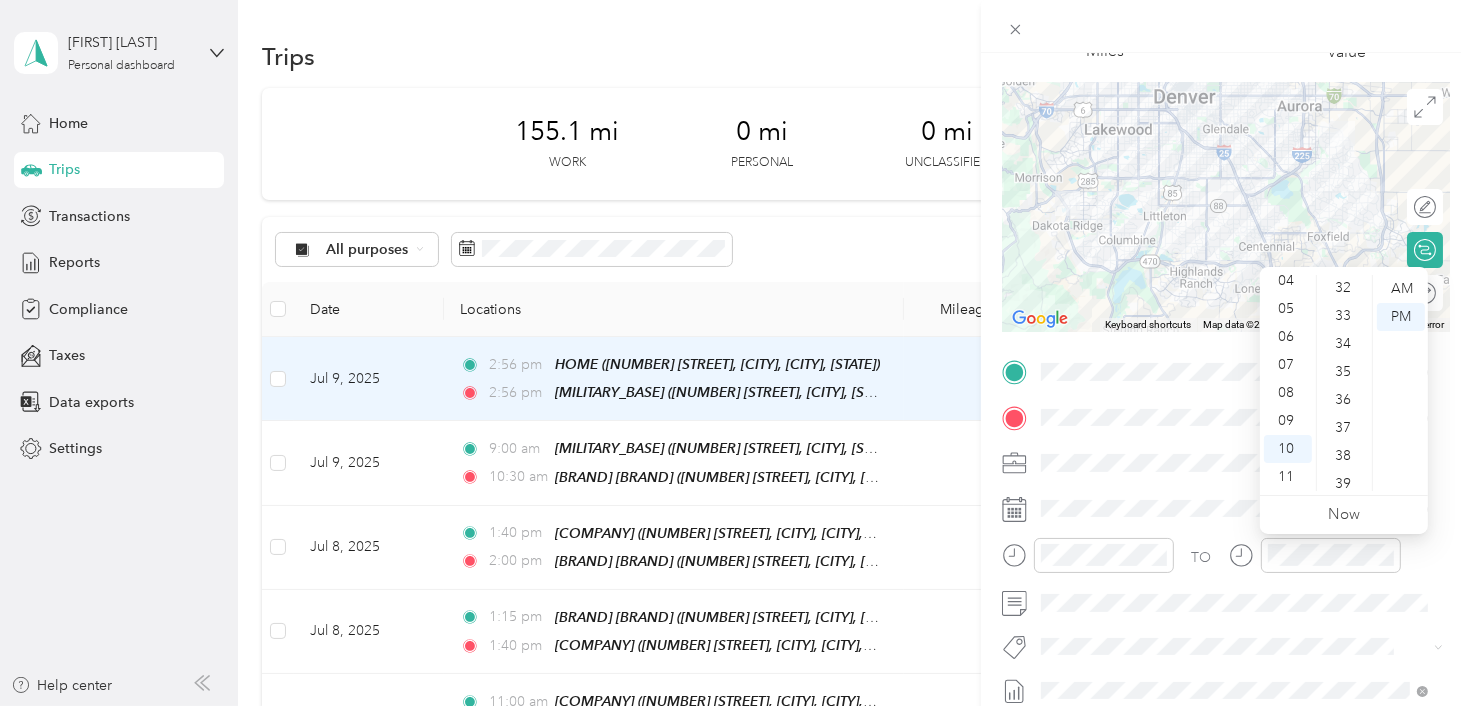 scroll, scrollTop: 708, scrollLeft: 0, axis: vertical 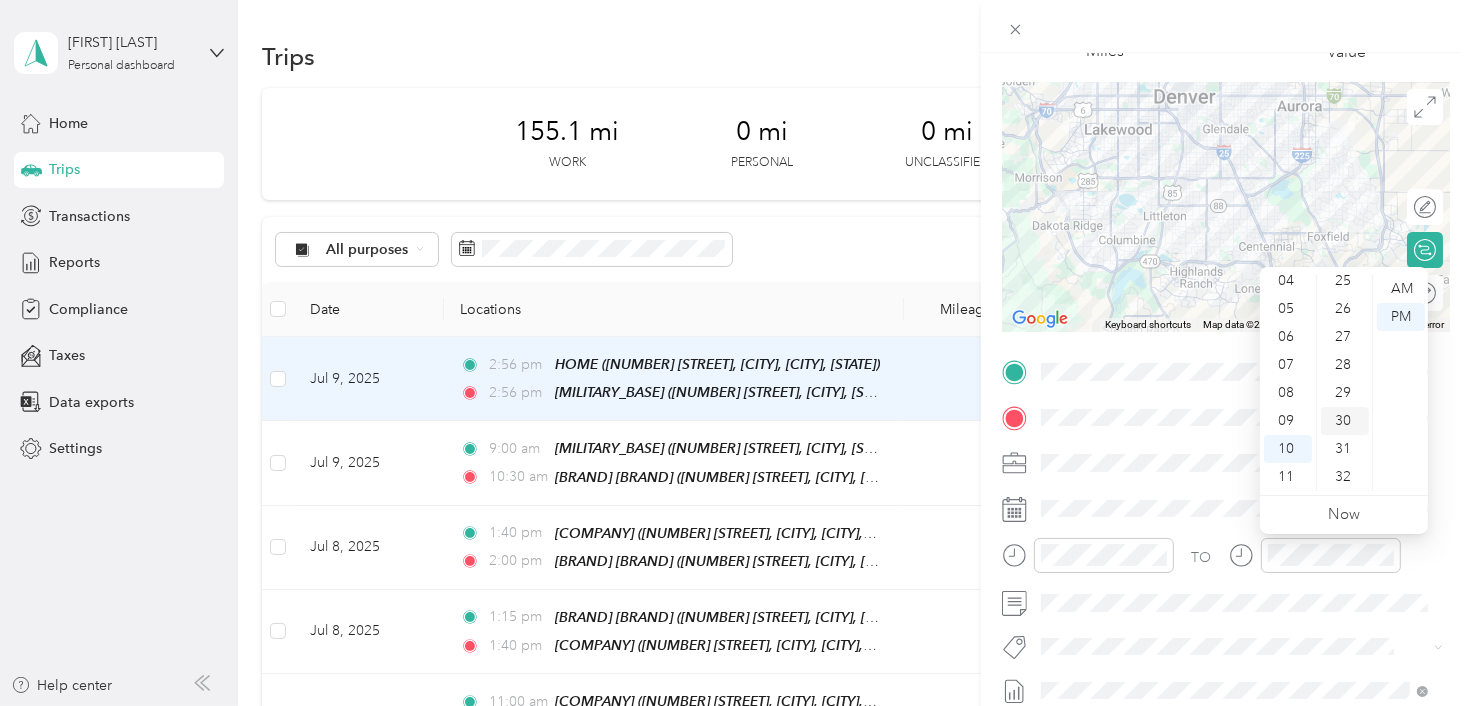 click on "30" at bounding box center (1345, 421) 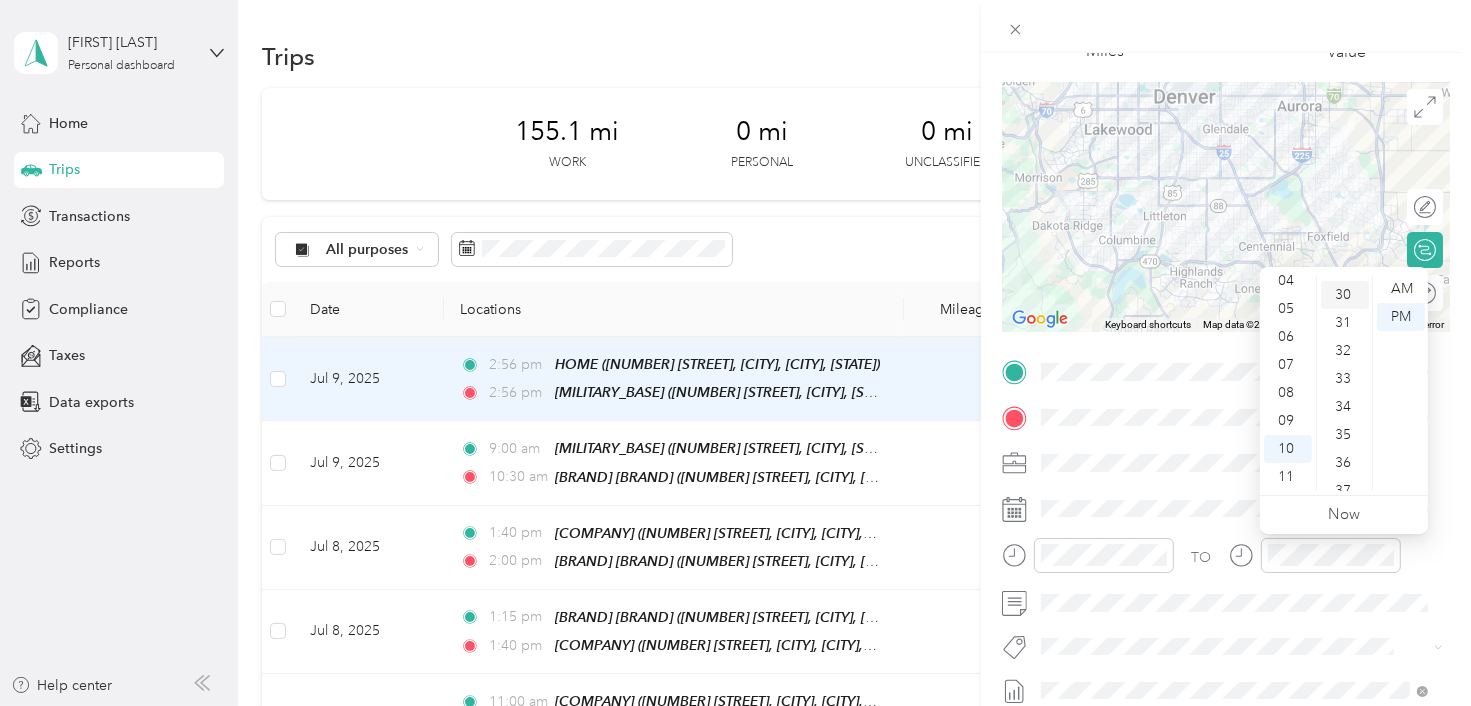 scroll, scrollTop: 840, scrollLeft: 0, axis: vertical 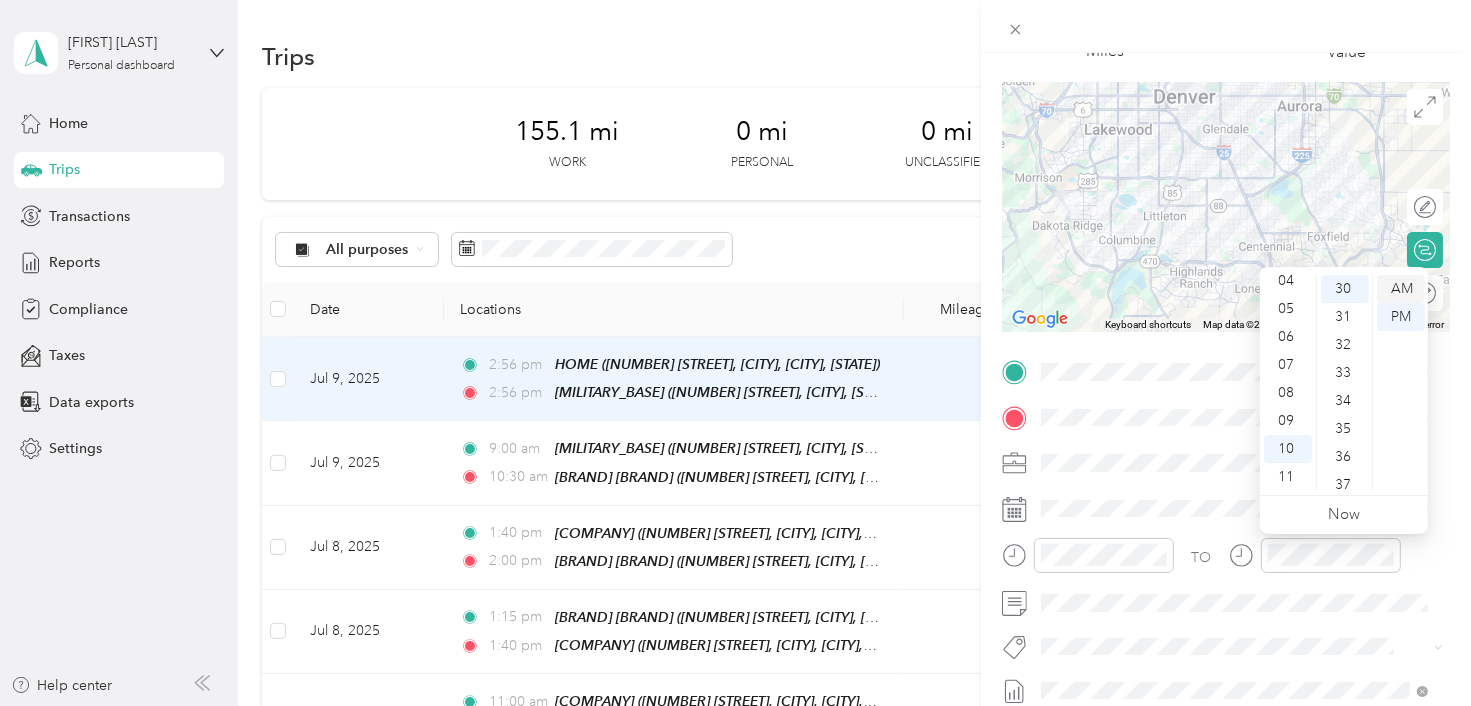 click on "AM" at bounding box center [1401, 289] 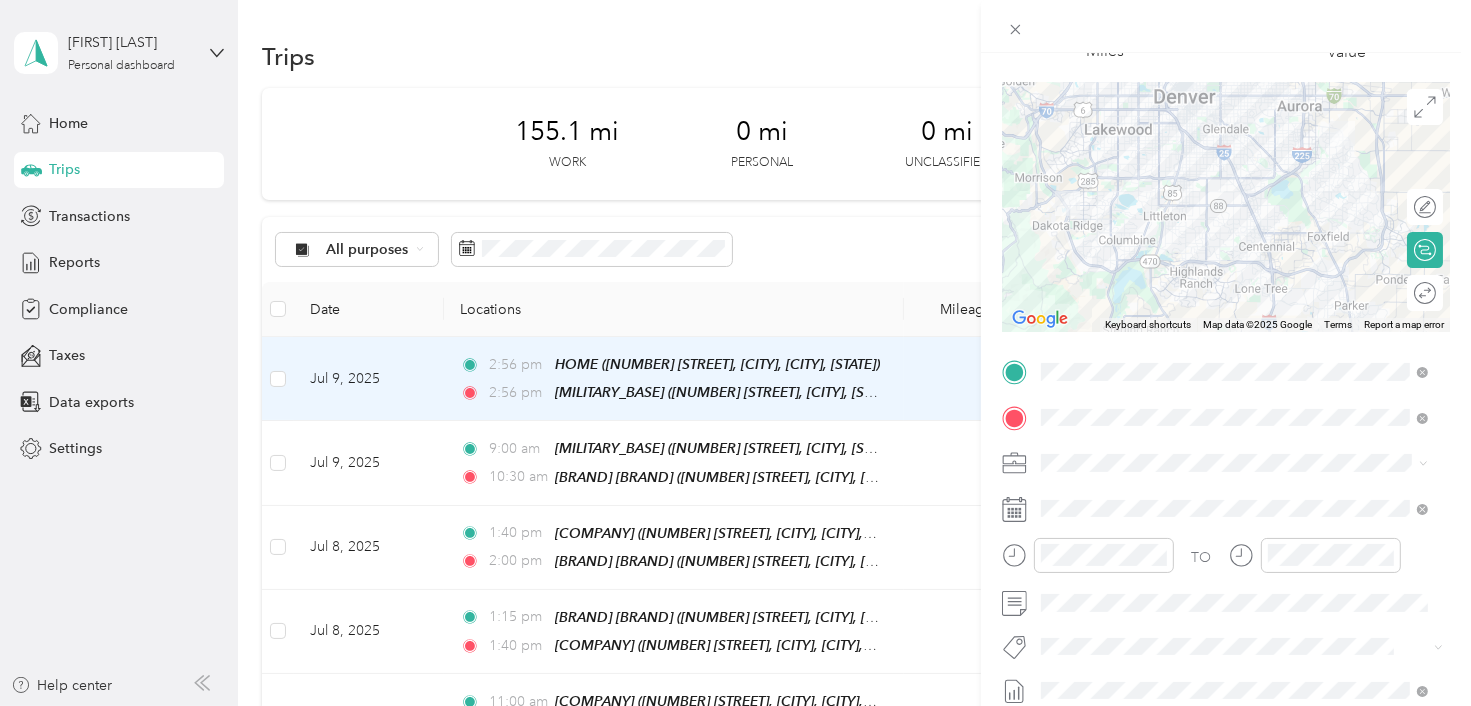 click on "Trip details Save This trip cannot be edited because it is either under review, approved, or paid. Contact your Team Manager to edit it. Miles [DISTANCE] Value  ← Move left → Move right ↑ Move up ↓ Move down + Zoom in - Zoom out Home Jump left by 75% End Jump right by 75% Page Up Jump up by 75% Page Down Jump down by 75% Keyboard shortcuts Map Data Map data ©2025 Google Map data ©2025 Google [DISTANCE]  Click to toggle between metric and imperial units Terms Report a map error Edit route Calculate route Round trip TO Add photo" at bounding box center [1226, 392] 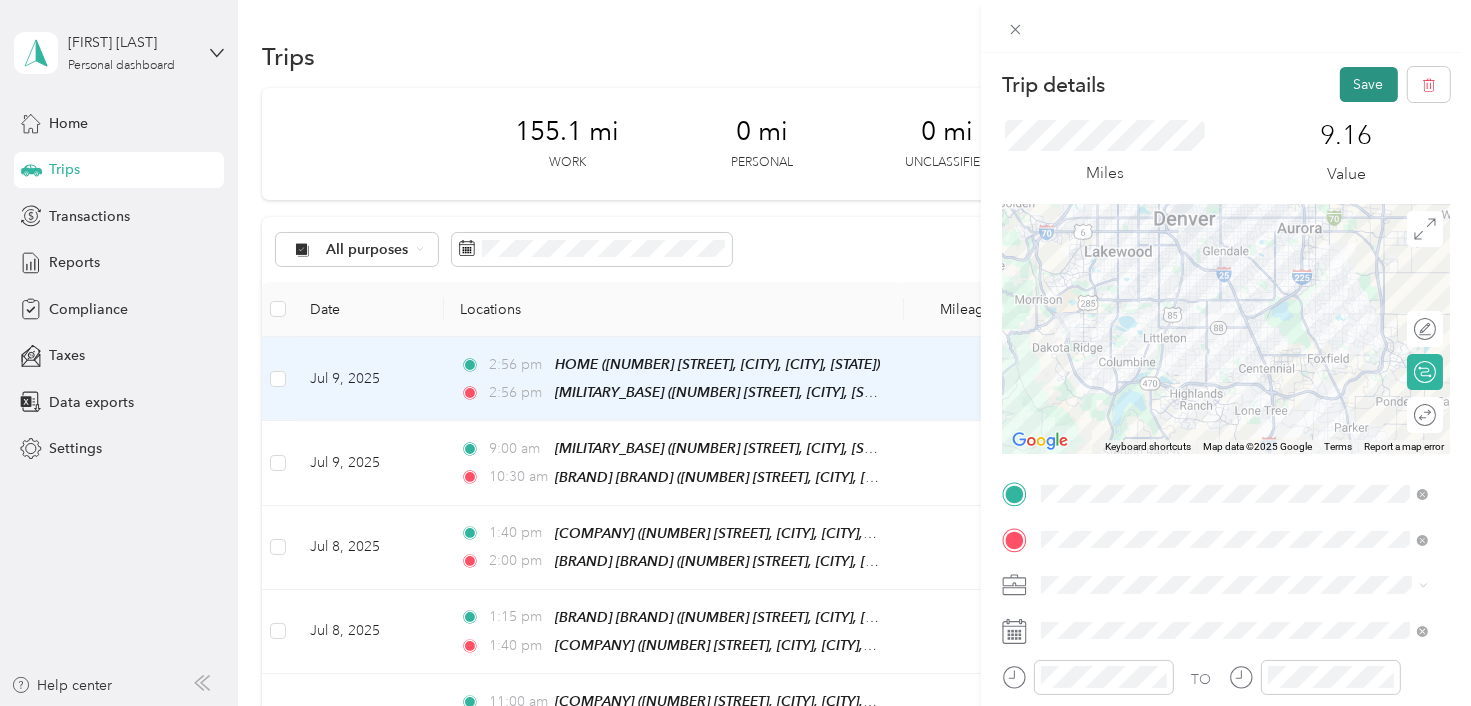 click on "Save" at bounding box center [1369, 84] 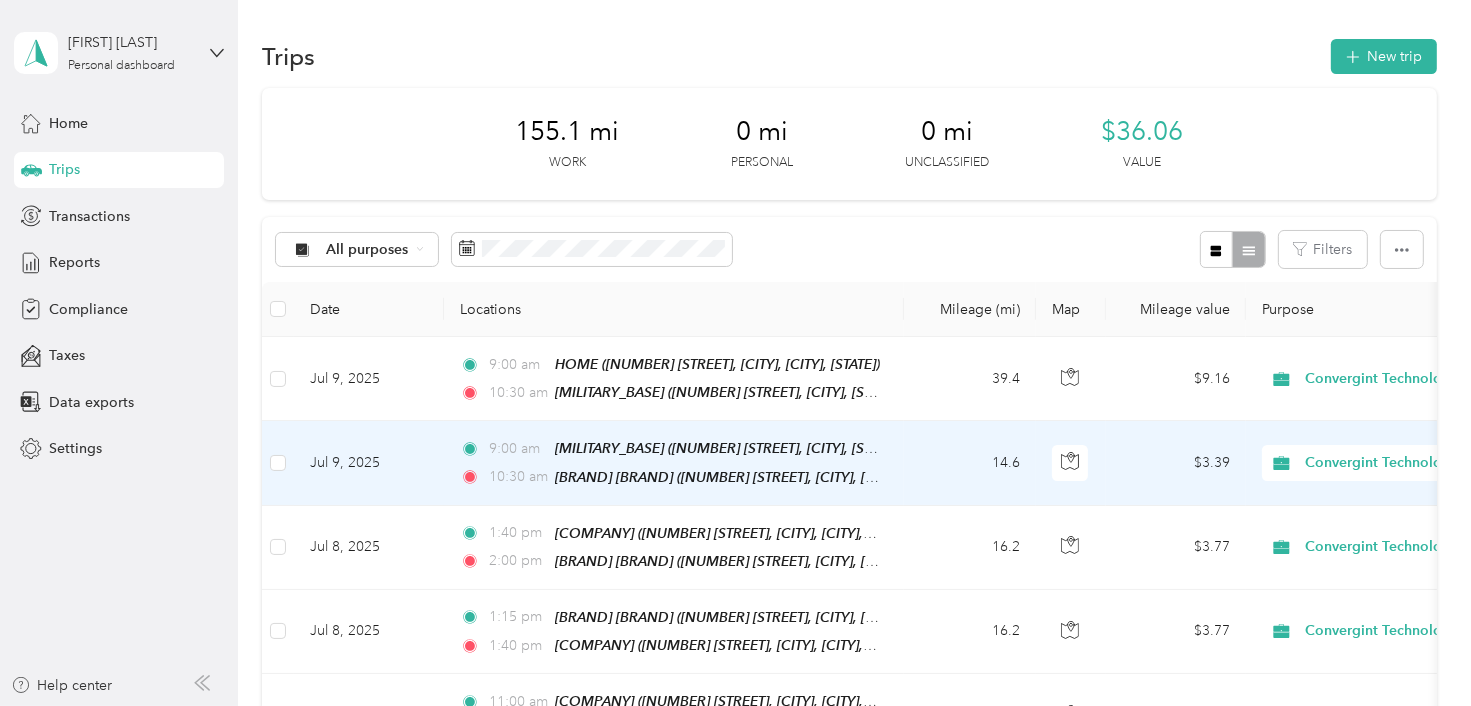 click on "[TIME] [LOCATION] ([NUMBER] [STREET], [CITY], [STATE]) [TIME] [COMPANY] ([NUMBER] [STREET], [CITY], [STATE])" at bounding box center [670, 462] 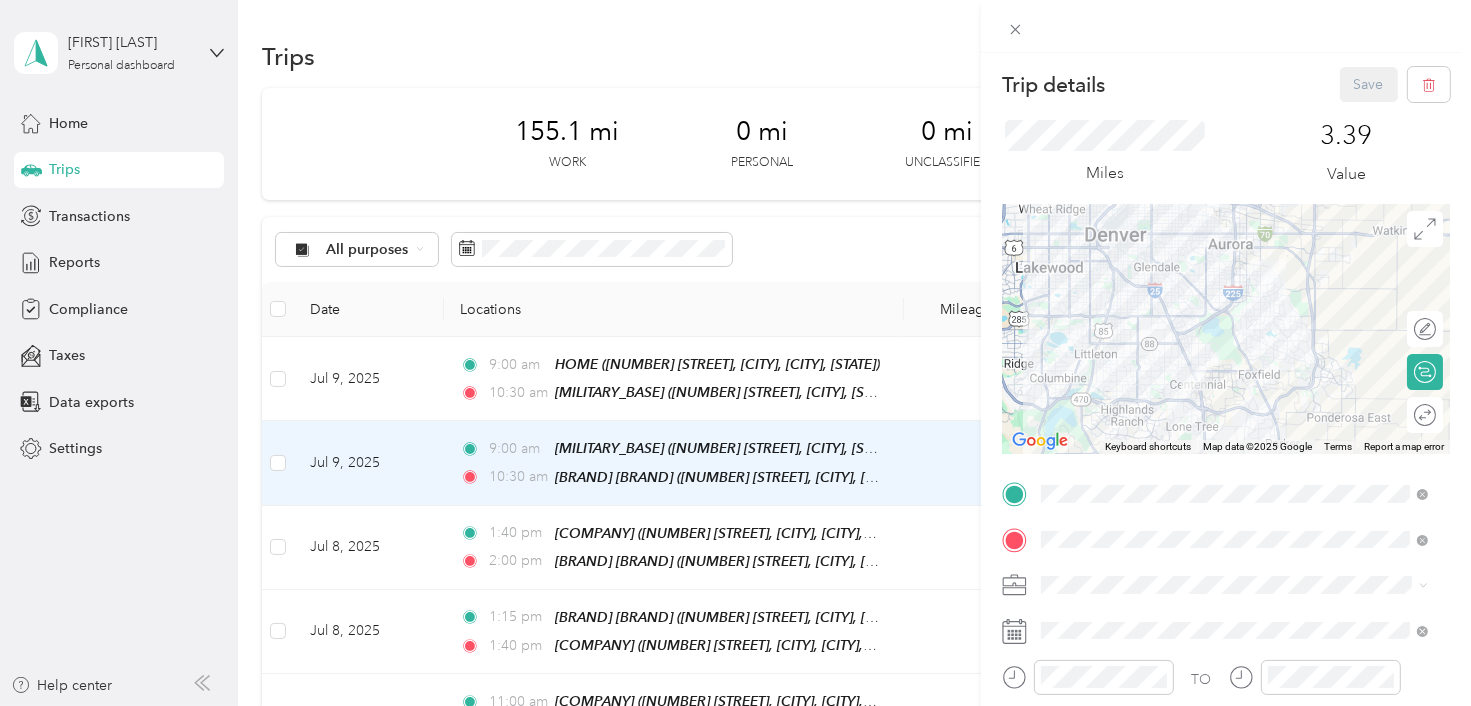 scroll, scrollTop: 343, scrollLeft: 0, axis: vertical 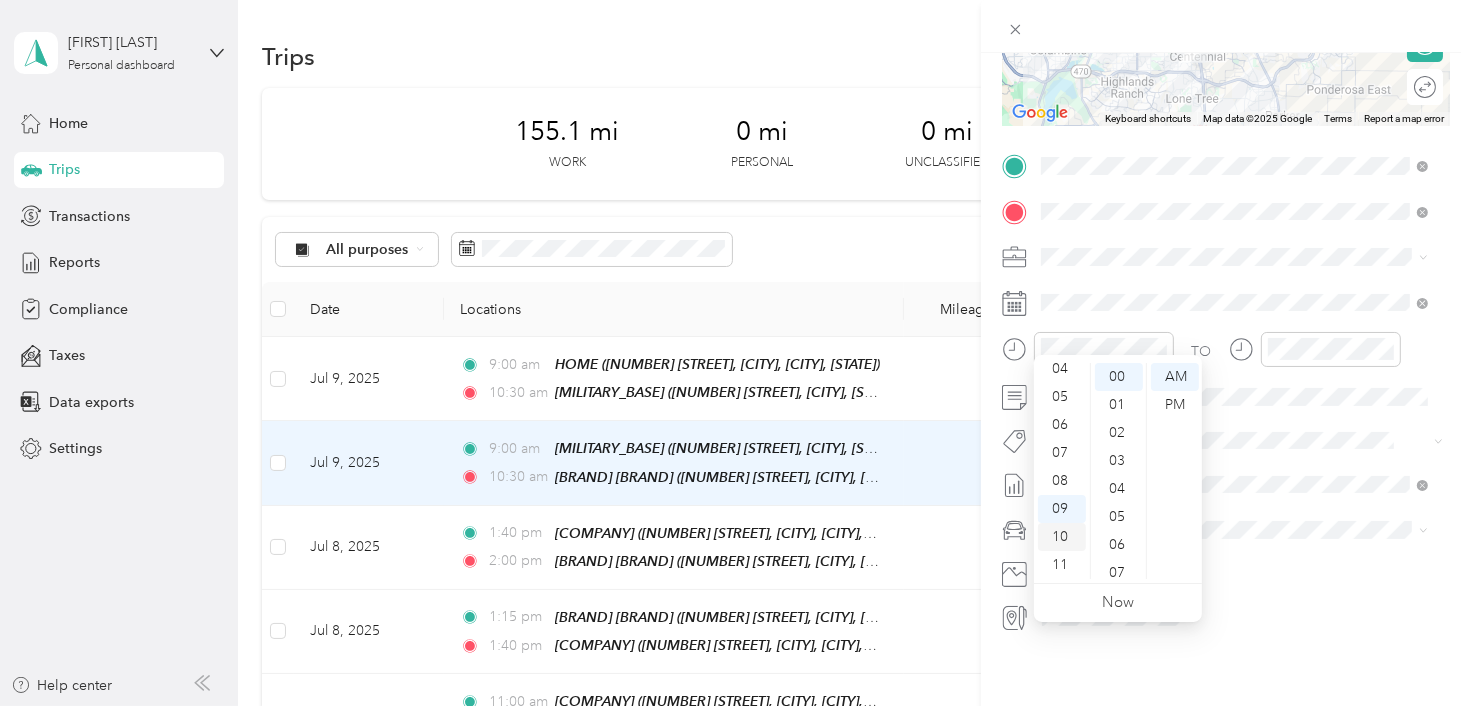 click on "10" at bounding box center [1062, 537] 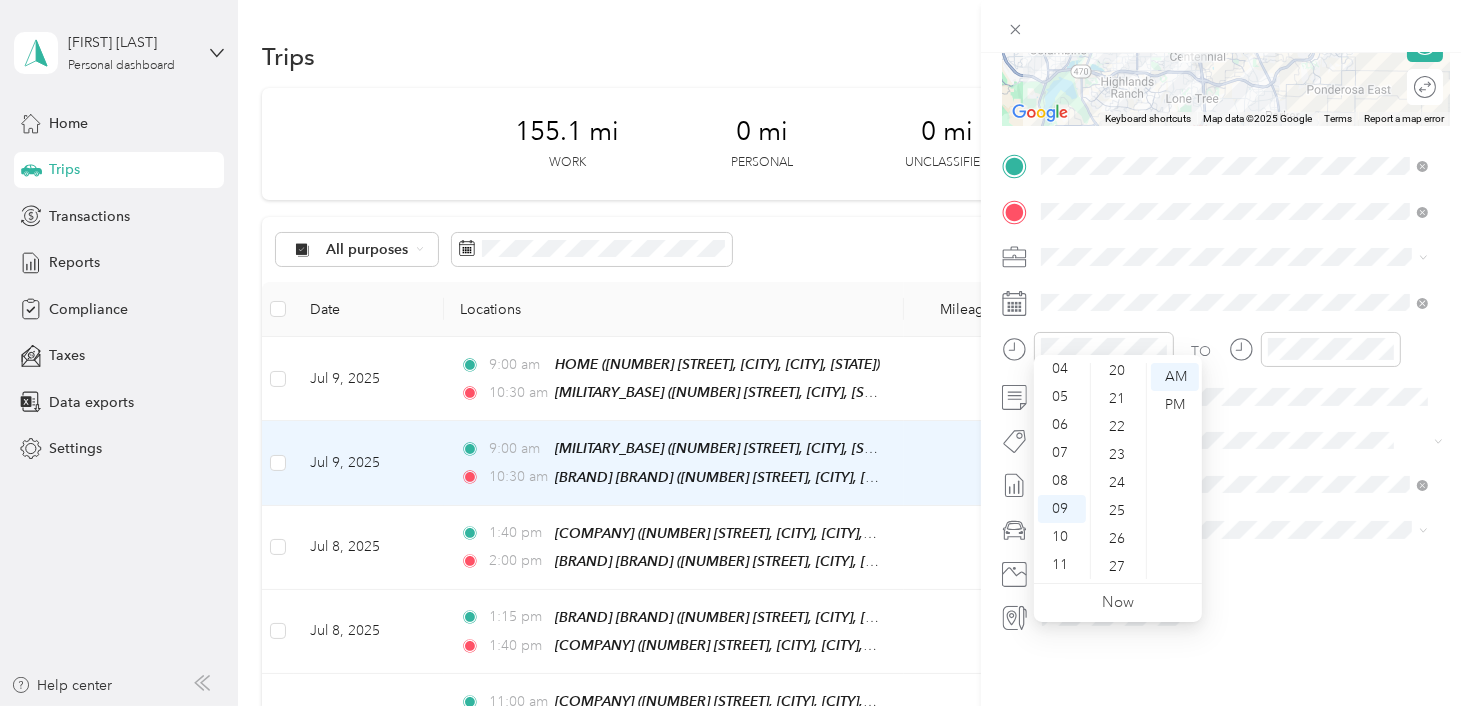 scroll, scrollTop: 755, scrollLeft: 0, axis: vertical 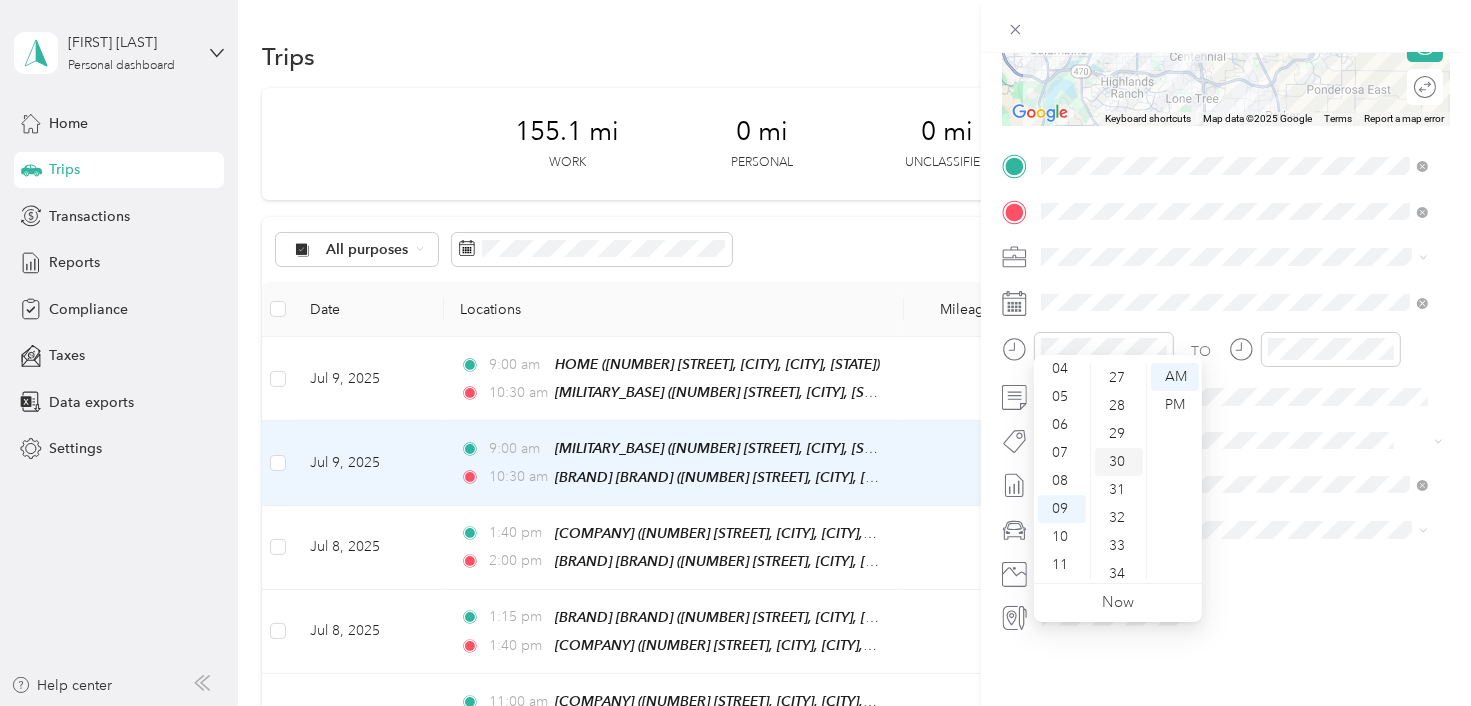 click on "30" at bounding box center (1119, 462) 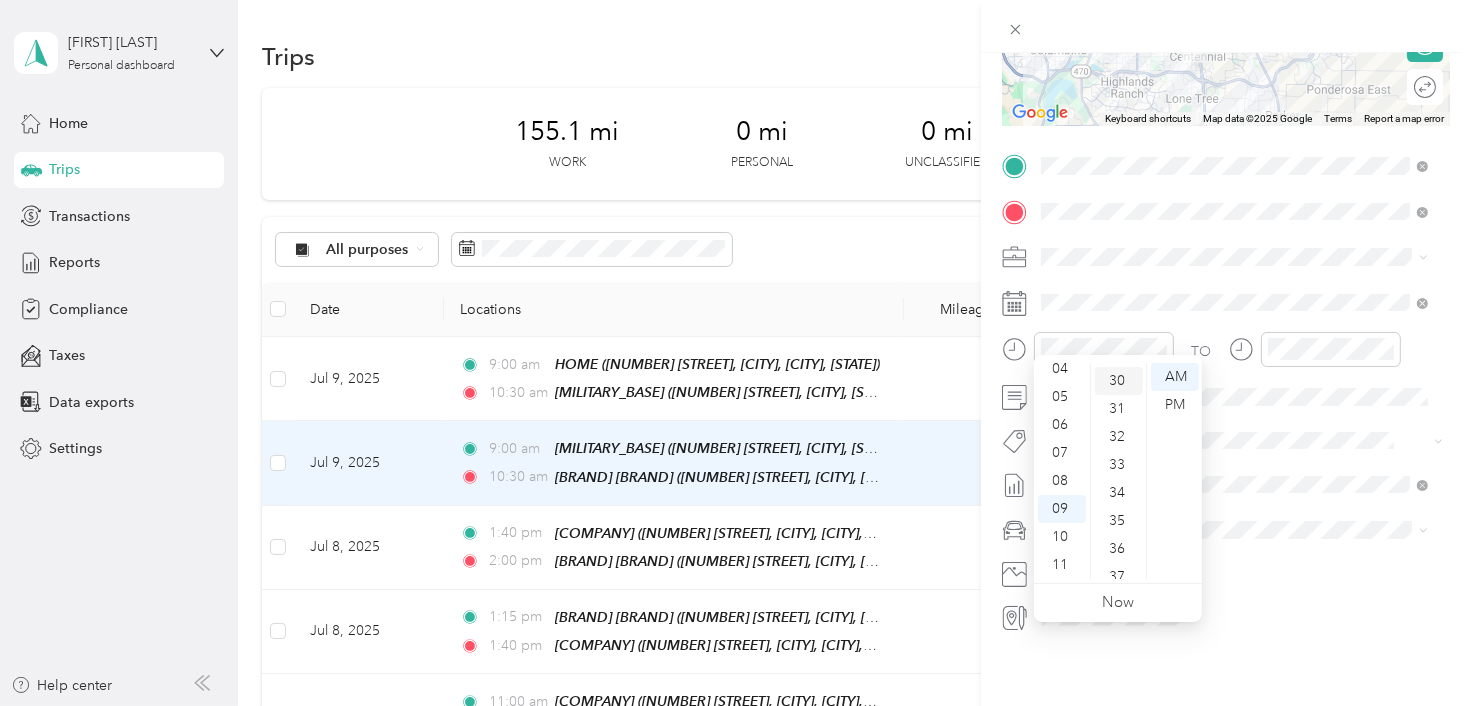 scroll, scrollTop: 840, scrollLeft: 0, axis: vertical 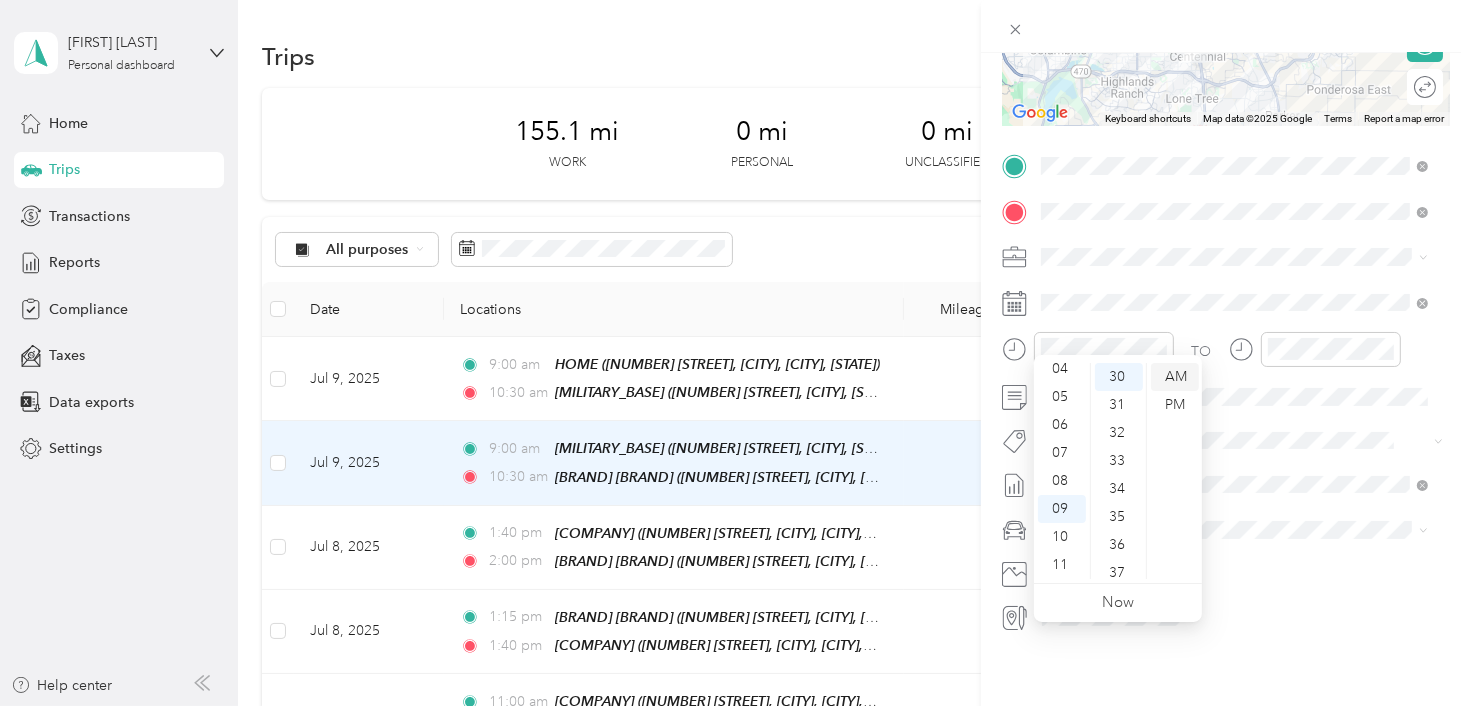 click on "AM" at bounding box center [1175, 377] 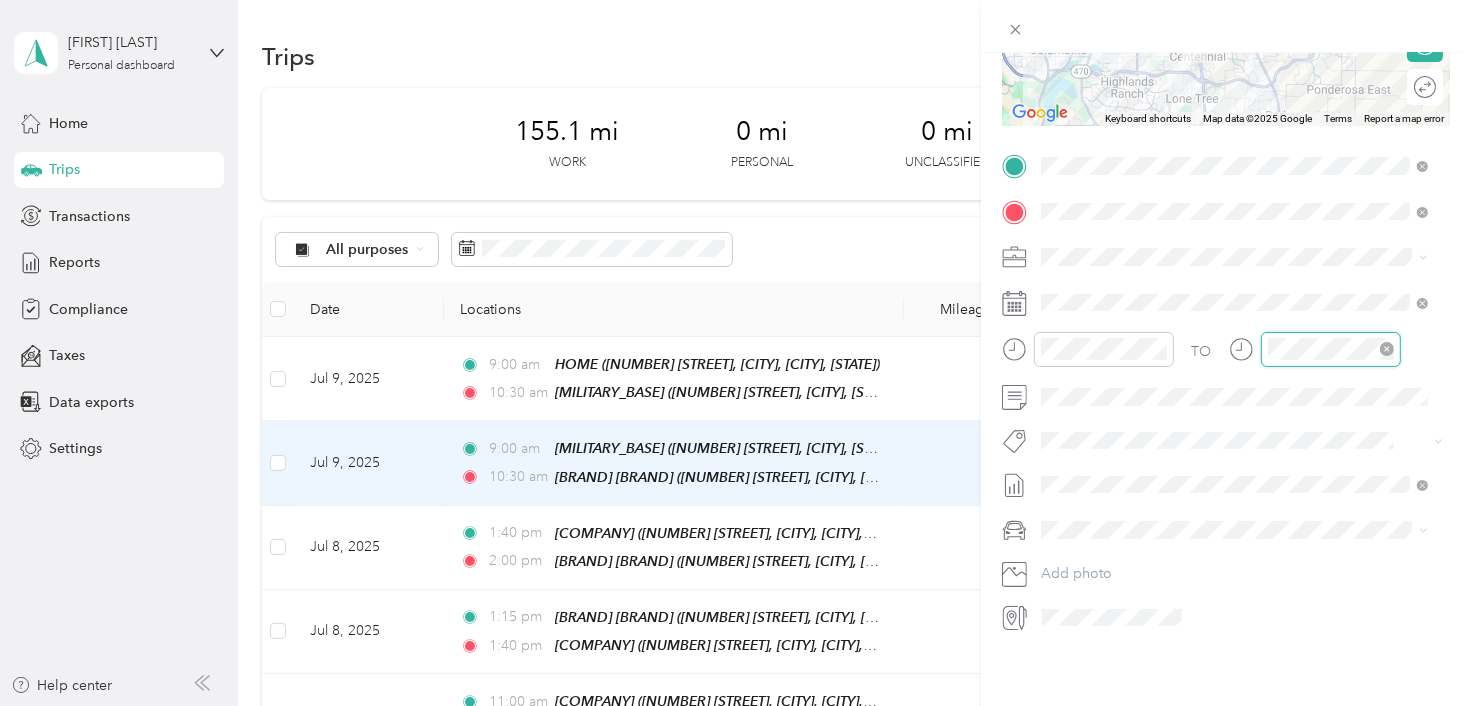 scroll, scrollTop: 840, scrollLeft: 0, axis: vertical 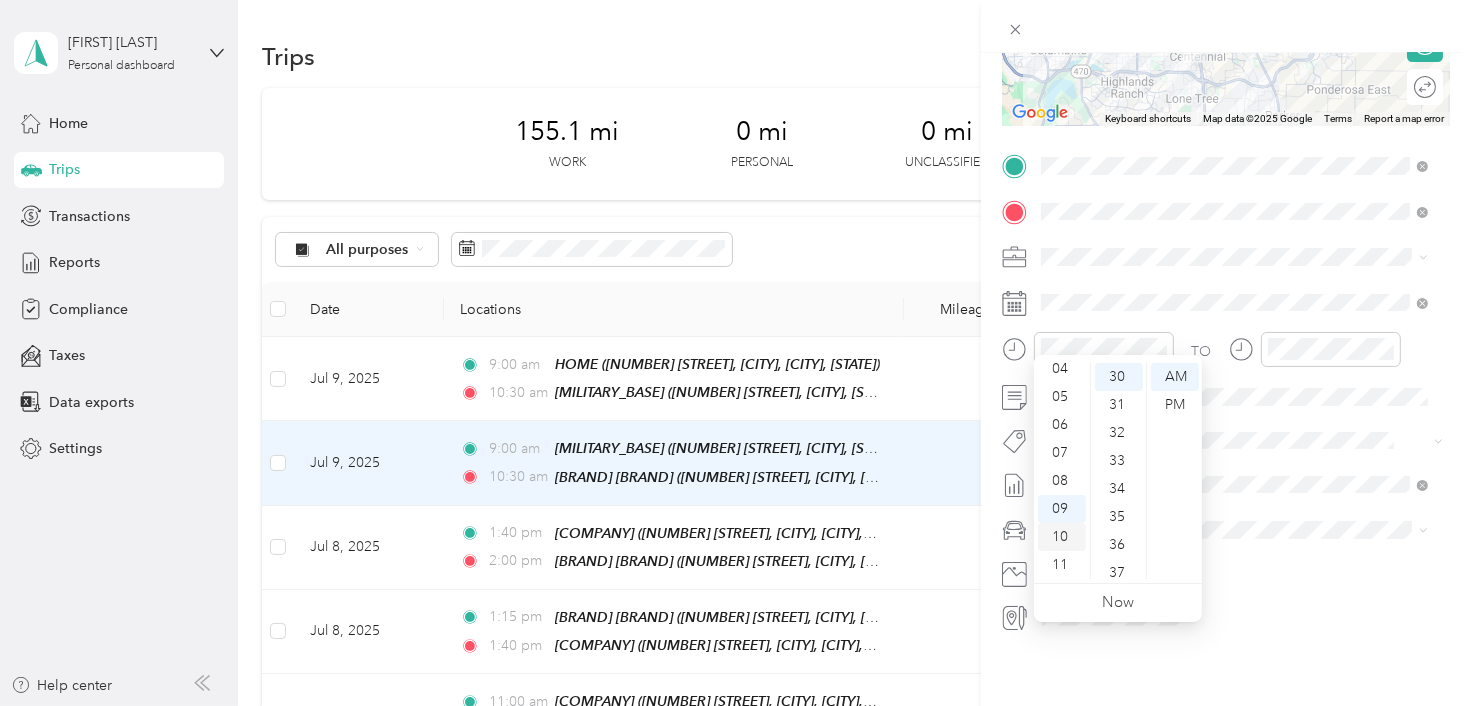 click on "10" at bounding box center [1062, 537] 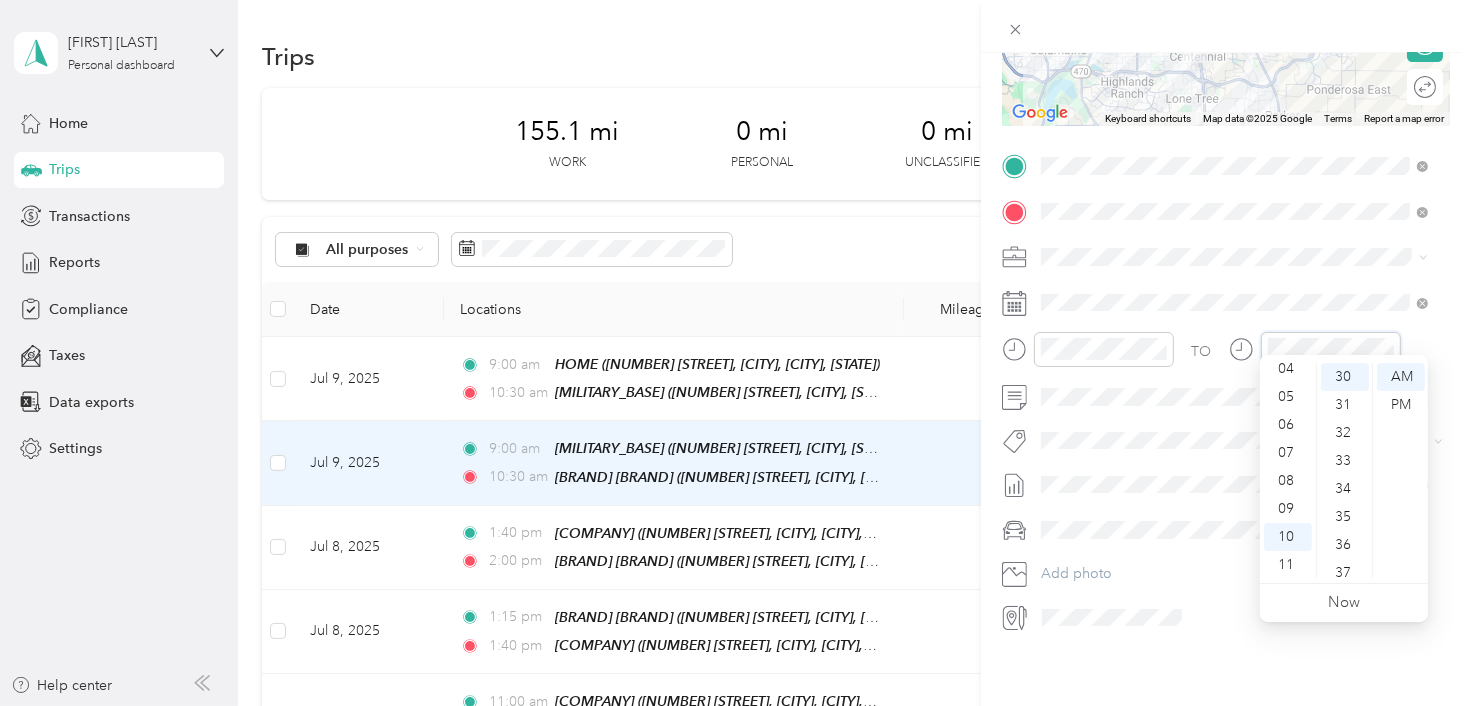 click at bounding box center (1315, 349) 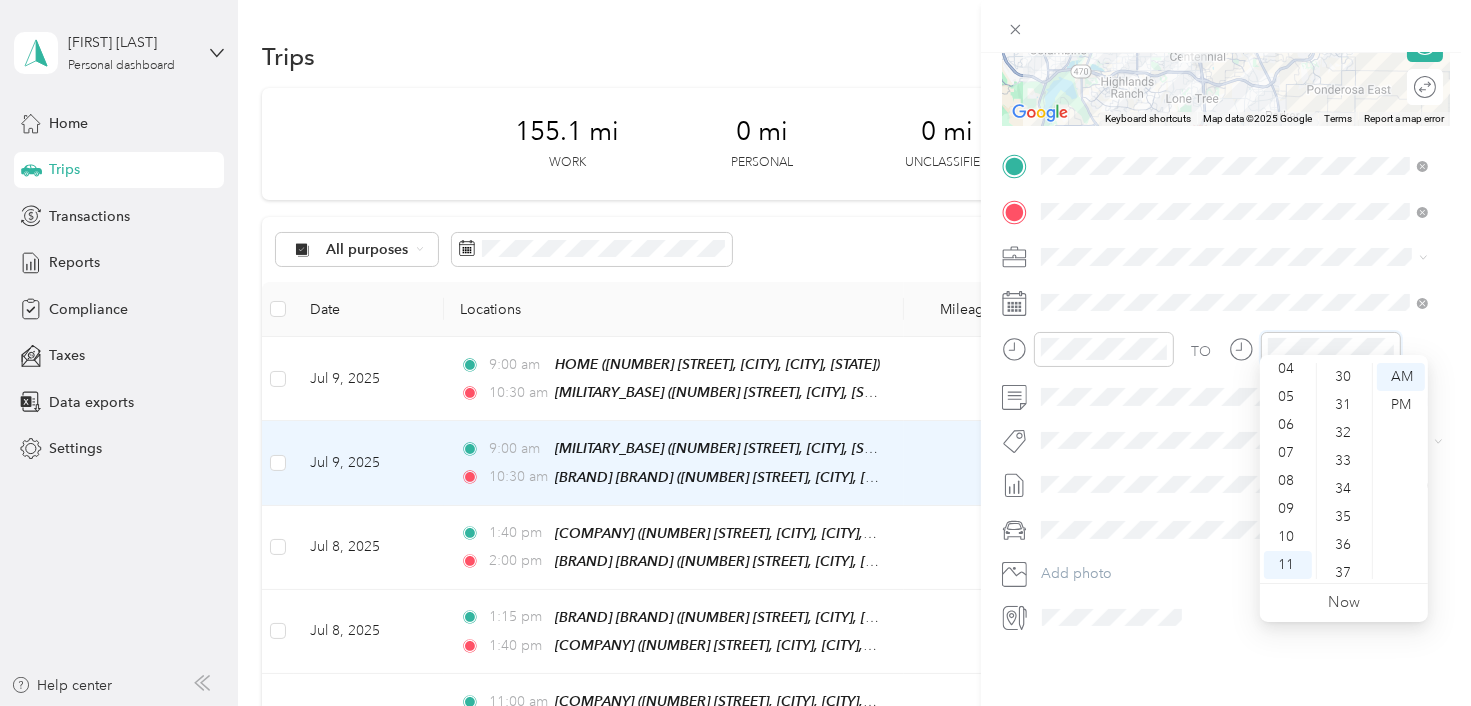 scroll, scrollTop: 0, scrollLeft: 0, axis: both 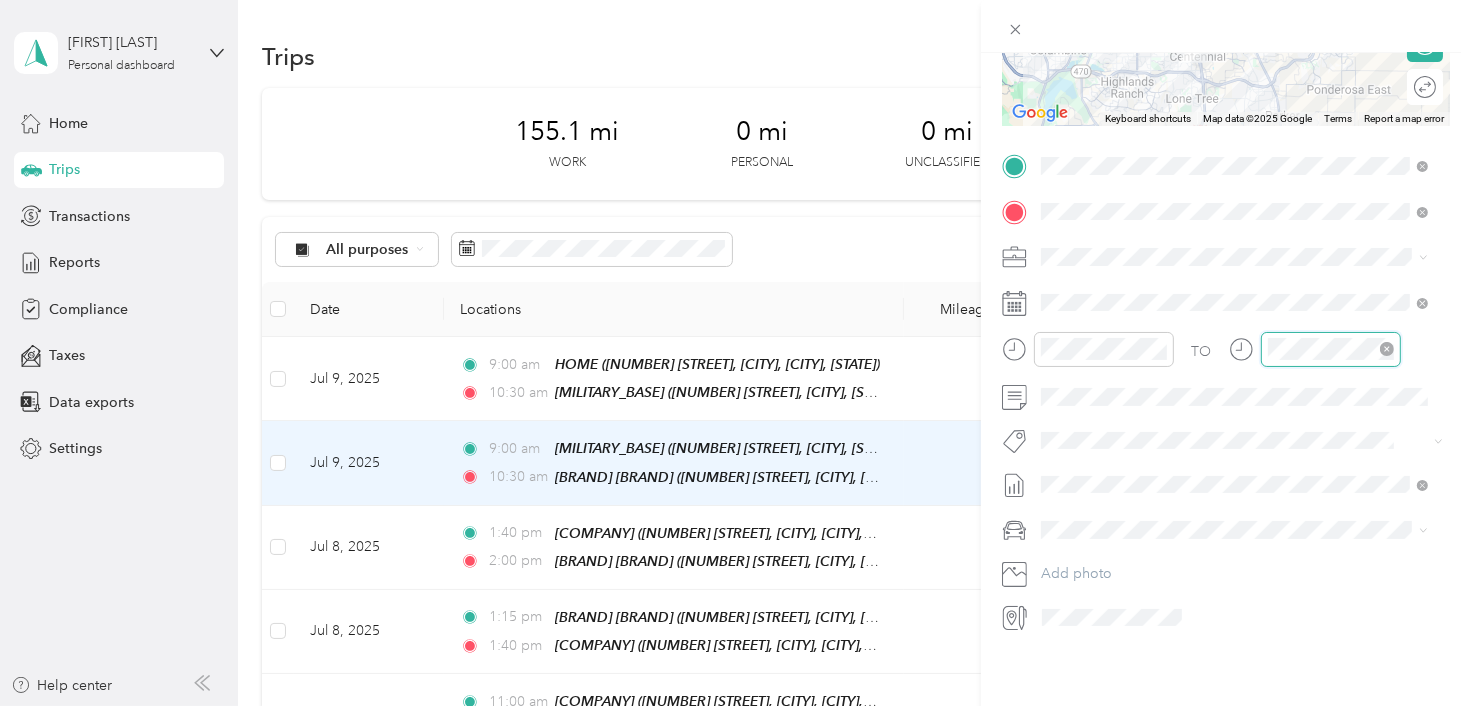 click at bounding box center (1331, 349) 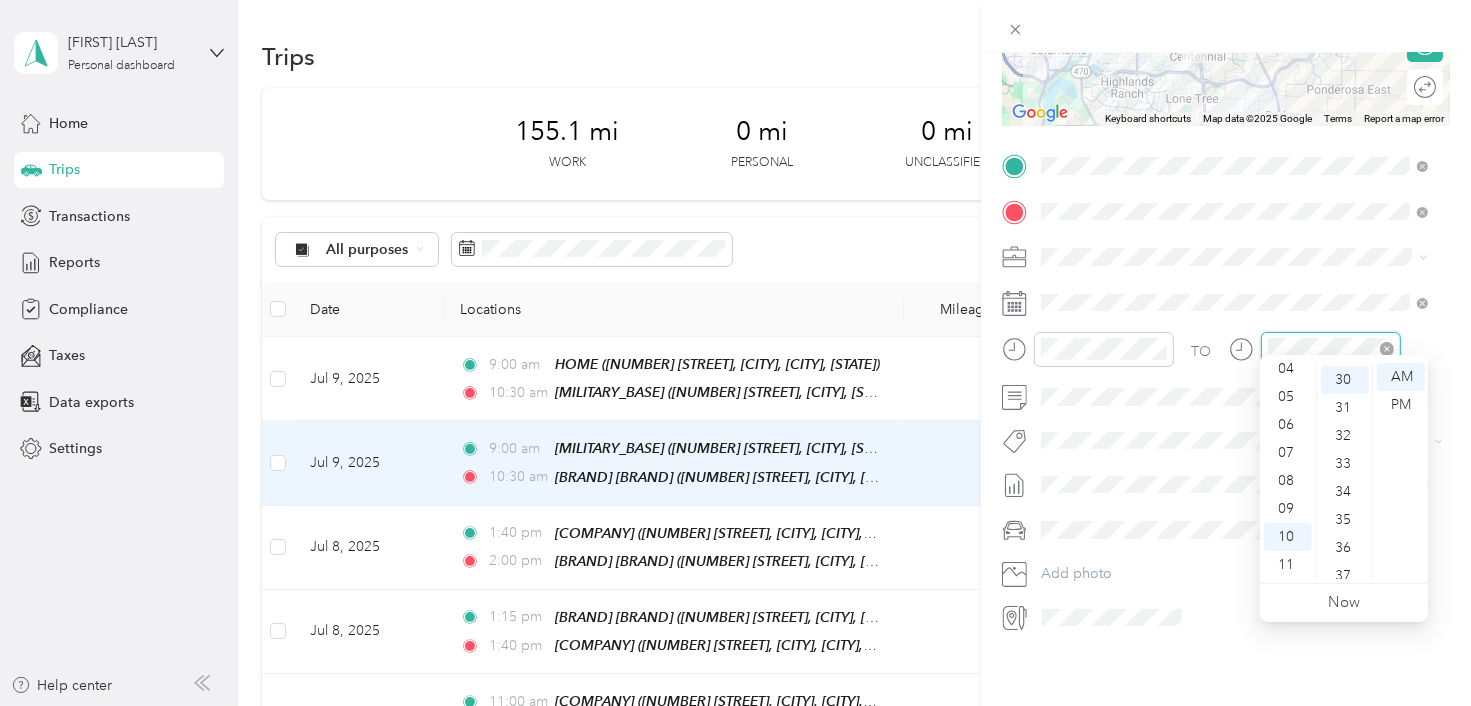 scroll, scrollTop: 840, scrollLeft: 0, axis: vertical 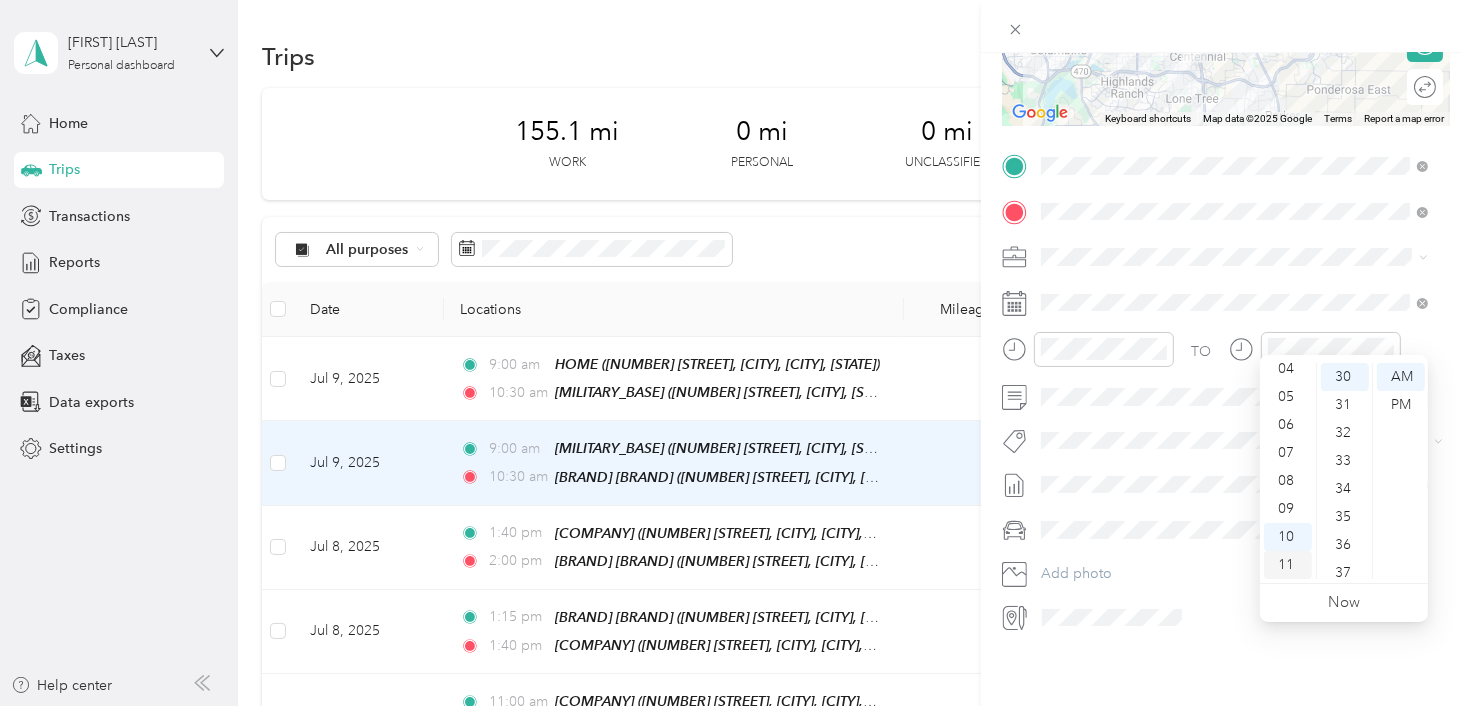 click on "11" at bounding box center [1288, 565] 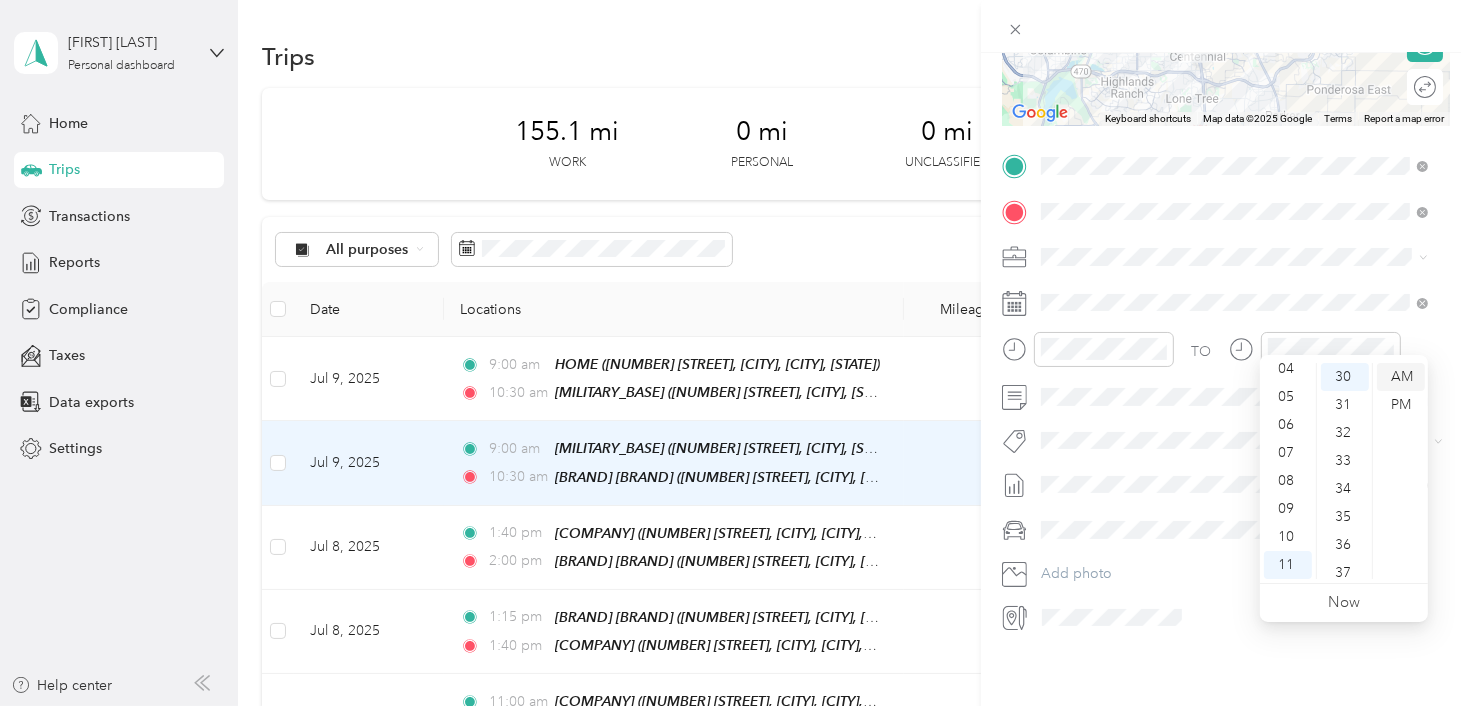 click on "AM" at bounding box center [1401, 377] 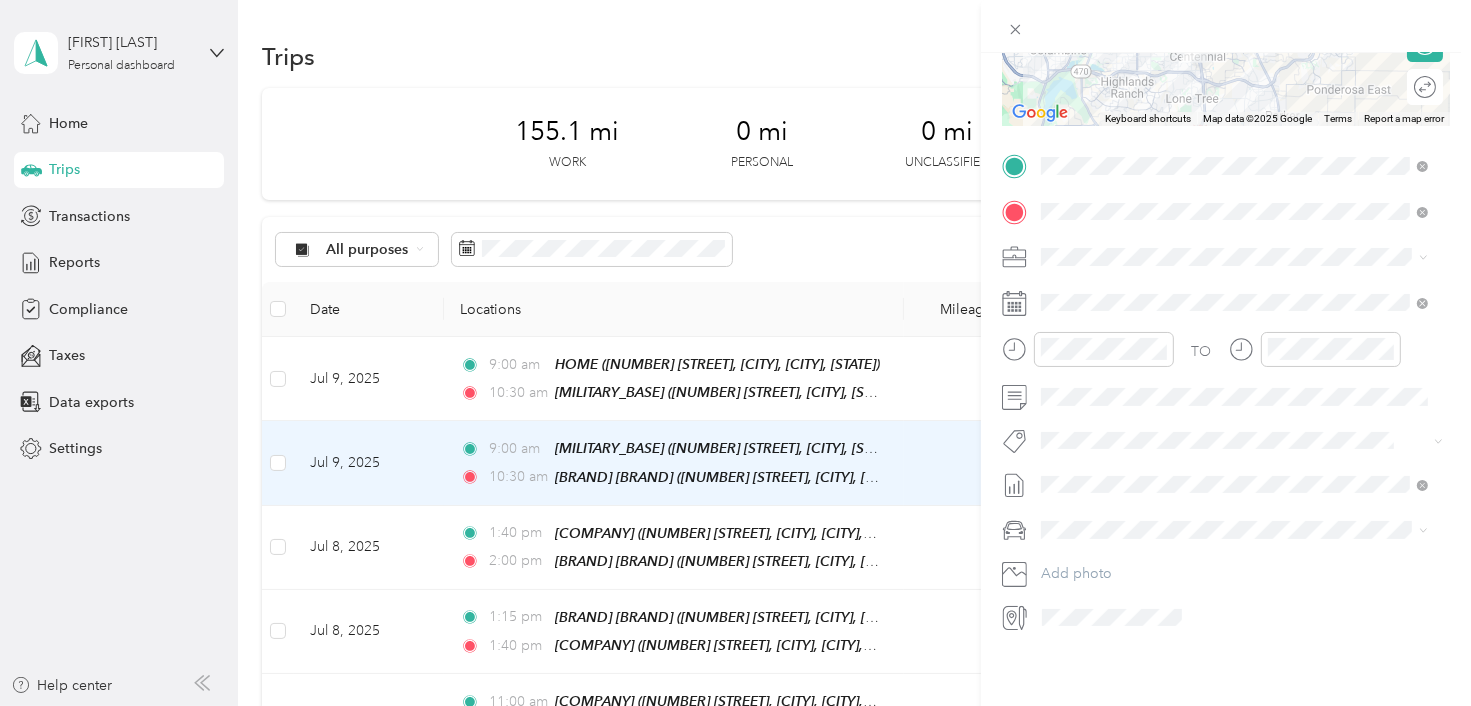 scroll, scrollTop: 0, scrollLeft: 0, axis: both 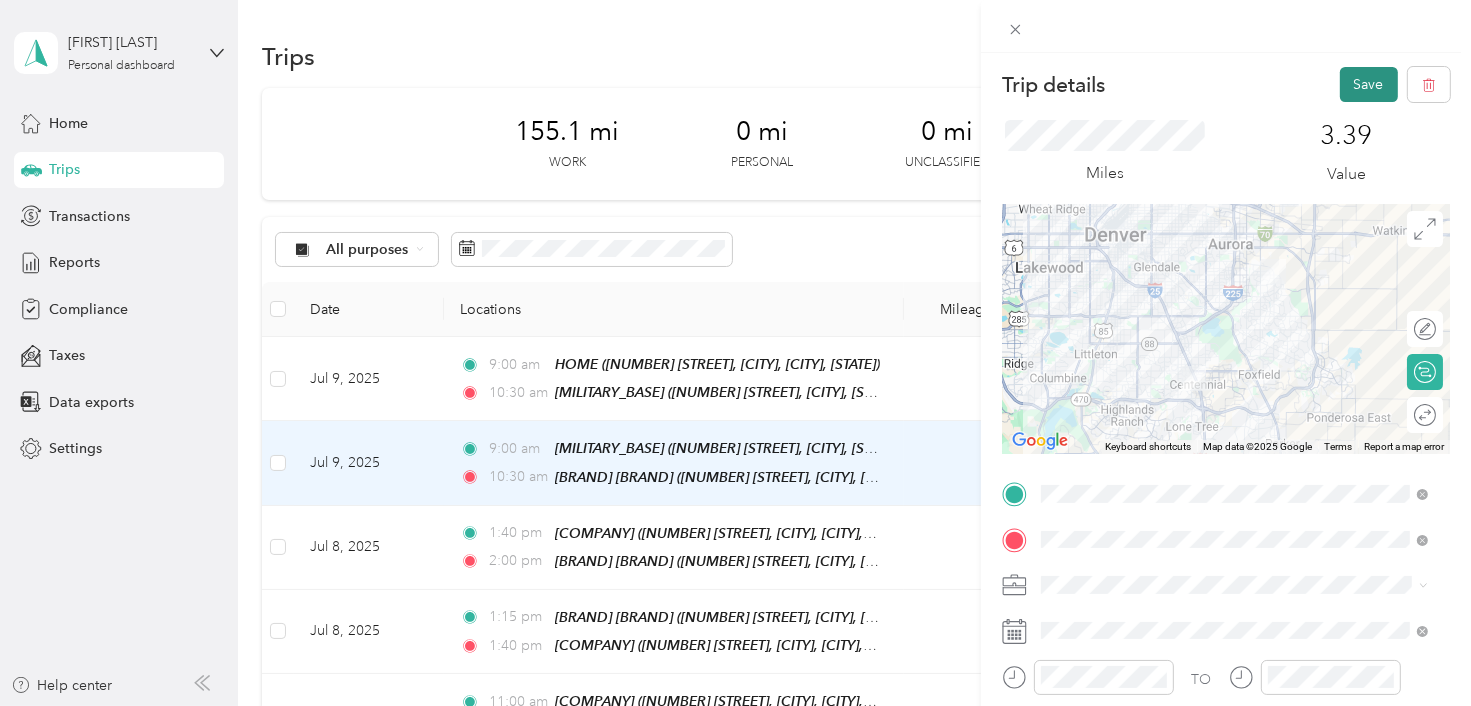 click on "Save" at bounding box center [1369, 84] 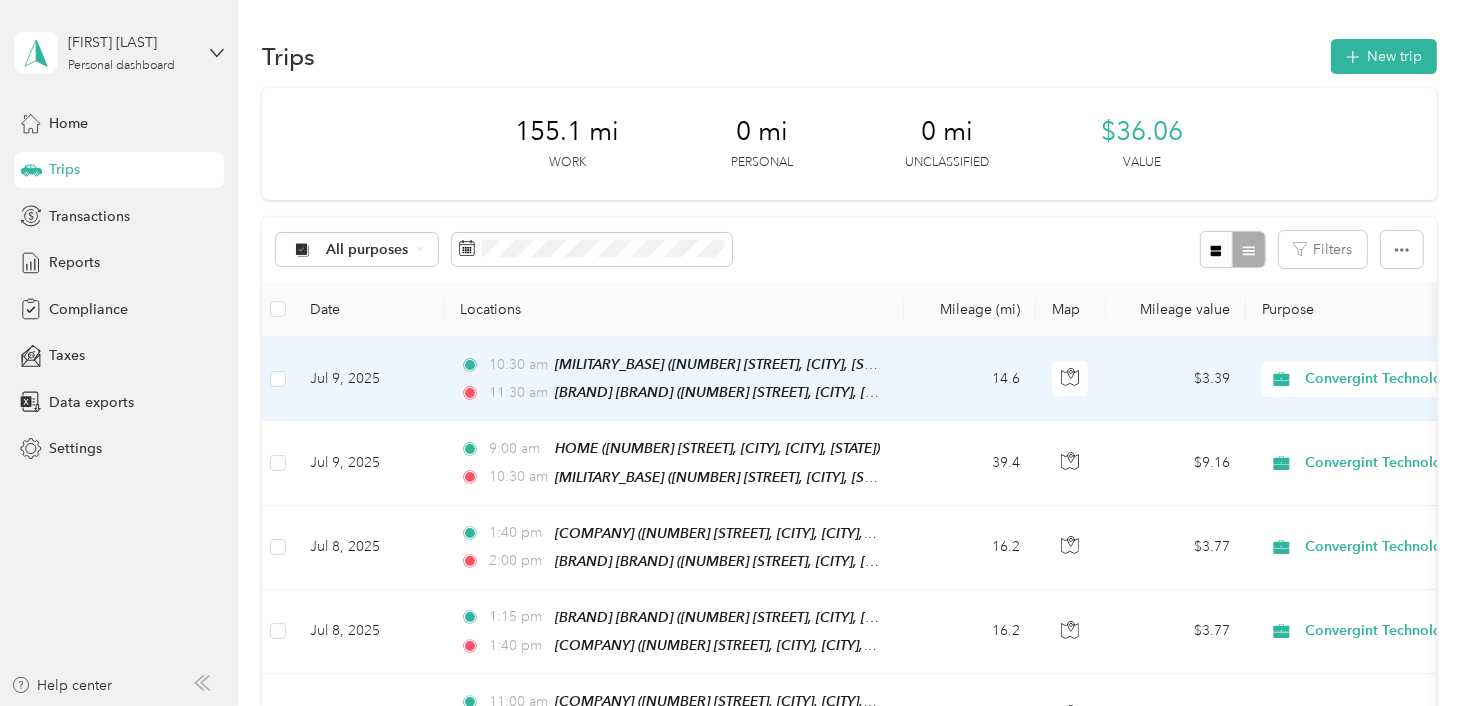 click on "10:30 am" at bounding box center [517, 365] 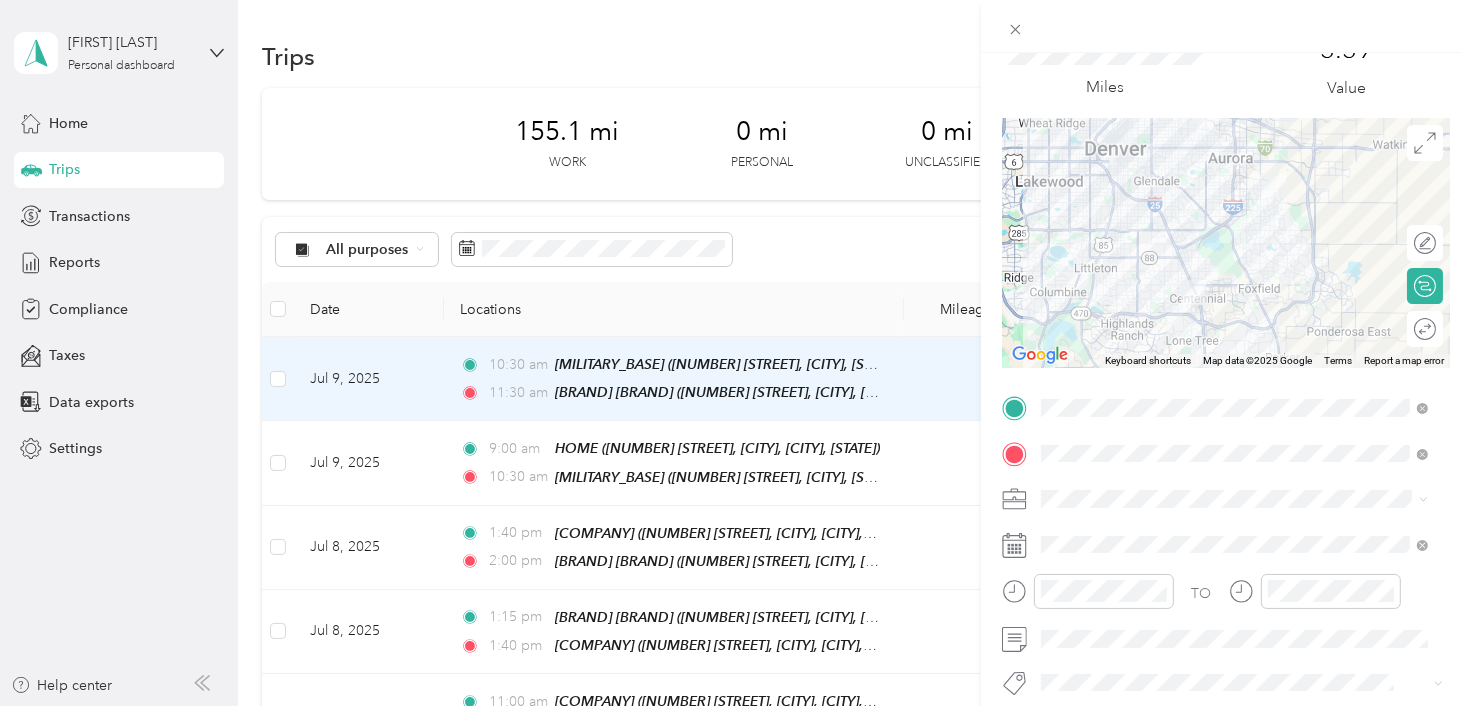 scroll, scrollTop: 90, scrollLeft: 0, axis: vertical 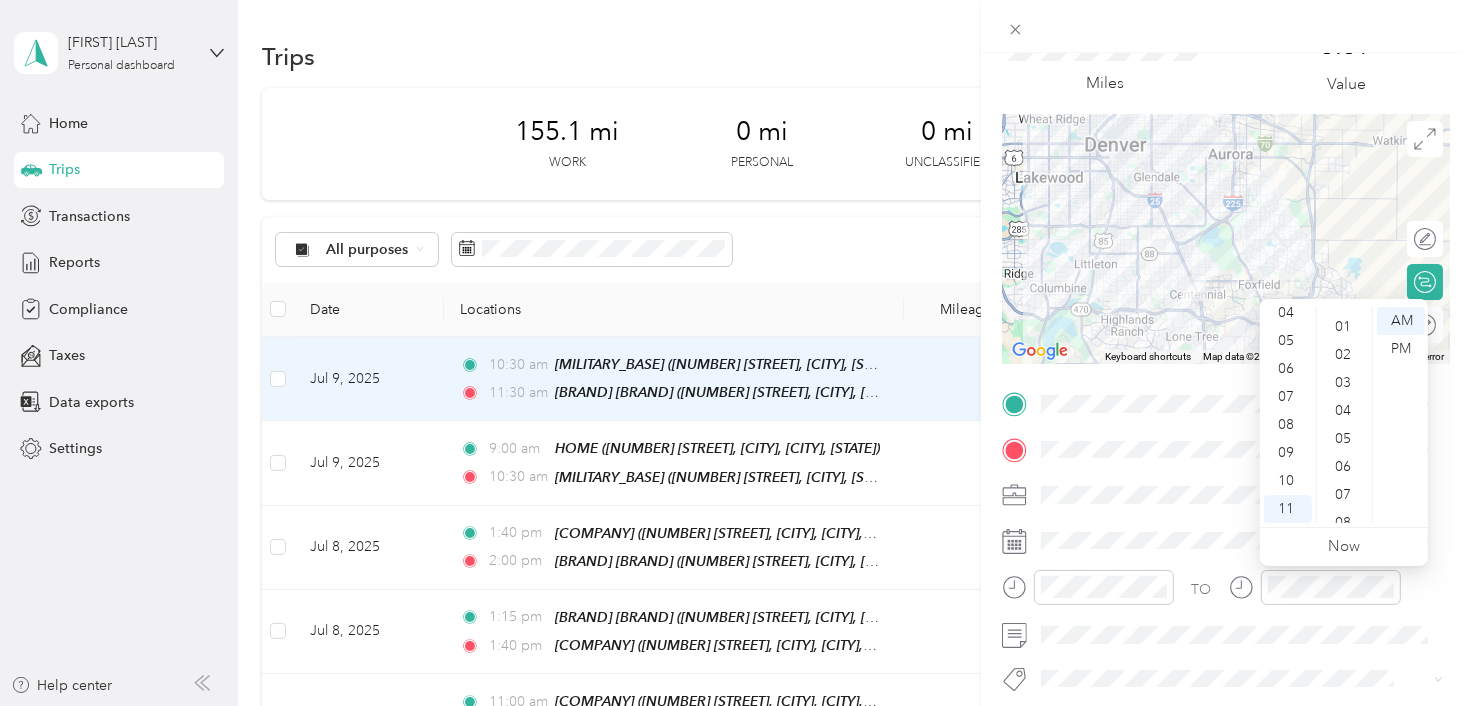 click on "12 01 02 03 04 05 06 07 08 09 10 11 00 01 02 03 04 05 06 07 08 09 10 11 12 13 14 15 16 17 18 19 20 21 22 23 24 25 26 27 28 29 30 31 32 33 34 35 36 37 38 39 40 41 42 43 44 45 46 47 48 49 50 51 52 53 54 55 56 57 58 59 AM PM" at bounding box center (1344, 415) 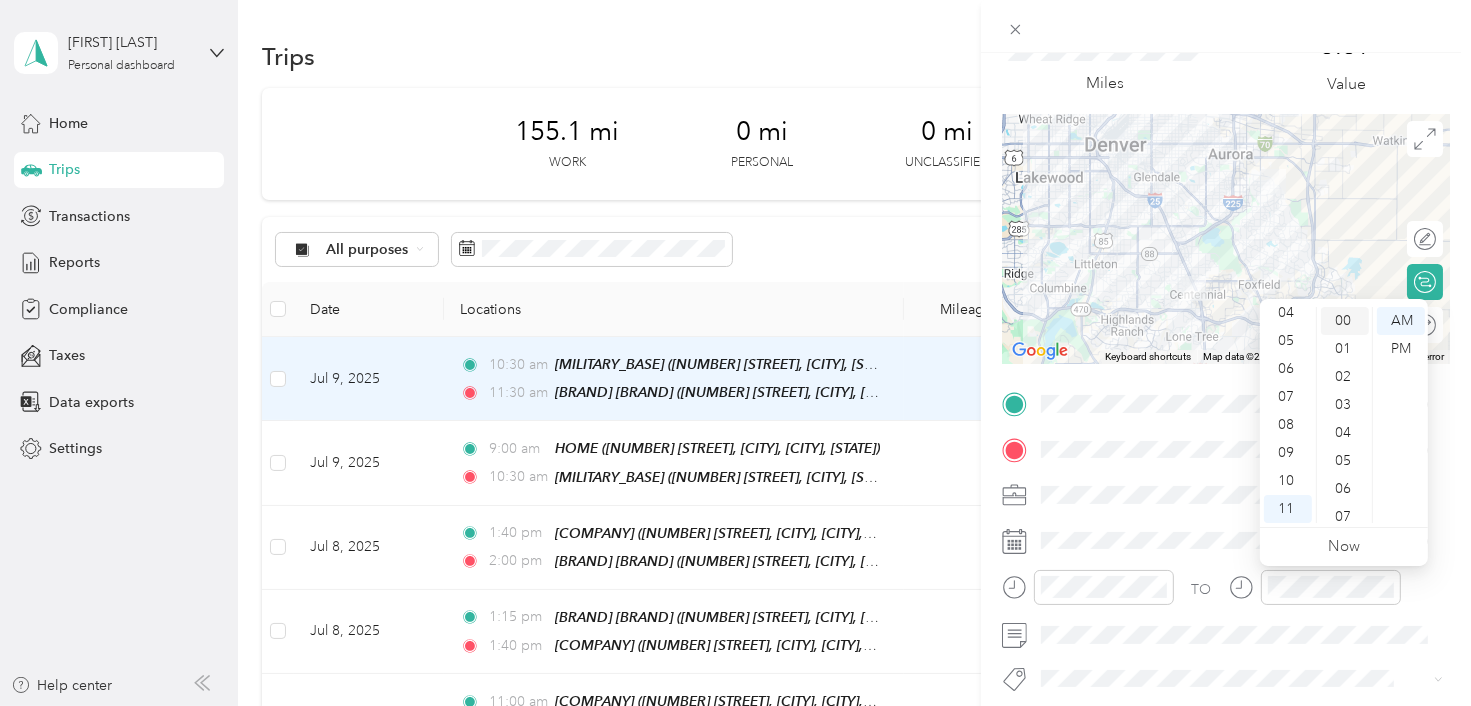 click on "00" at bounding box center (1345, 321) 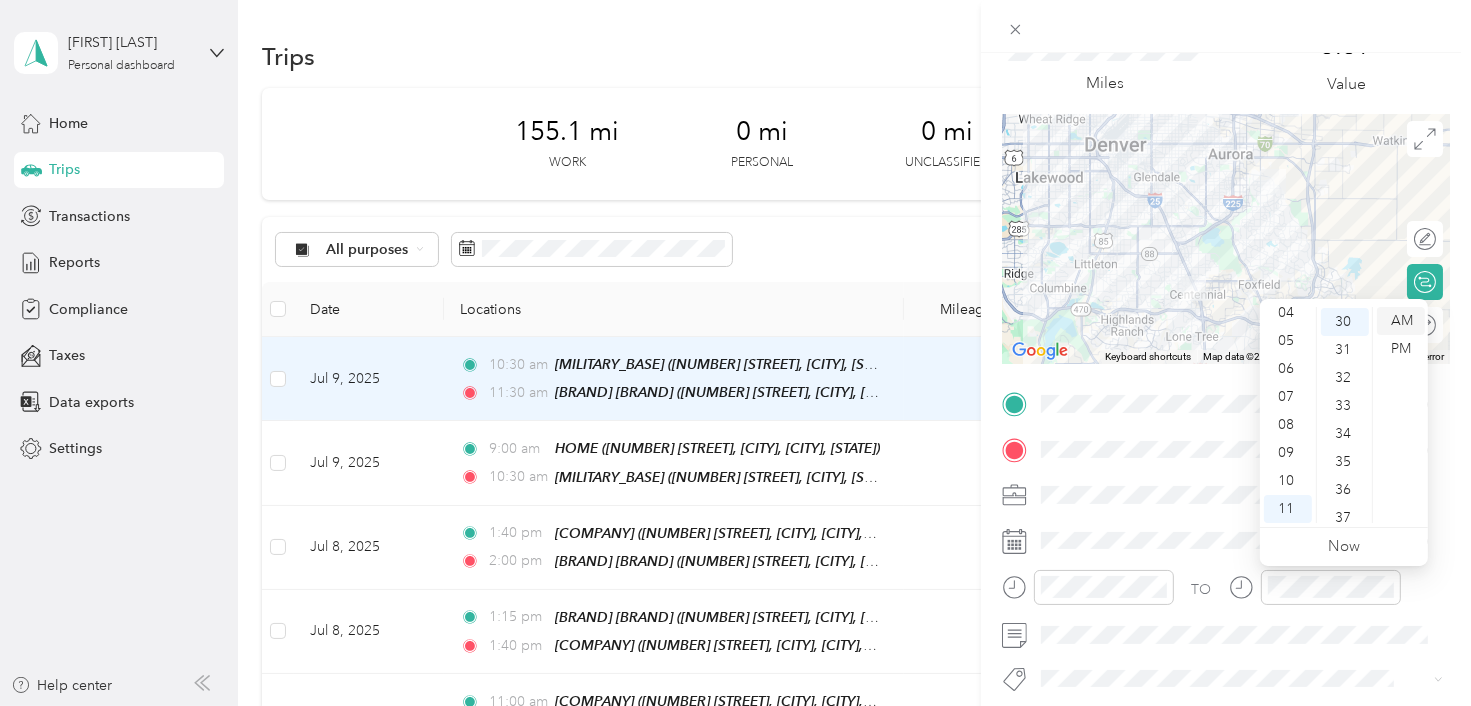scroll, scrollTop: 840, scrollLeft: 0, axis: vertical 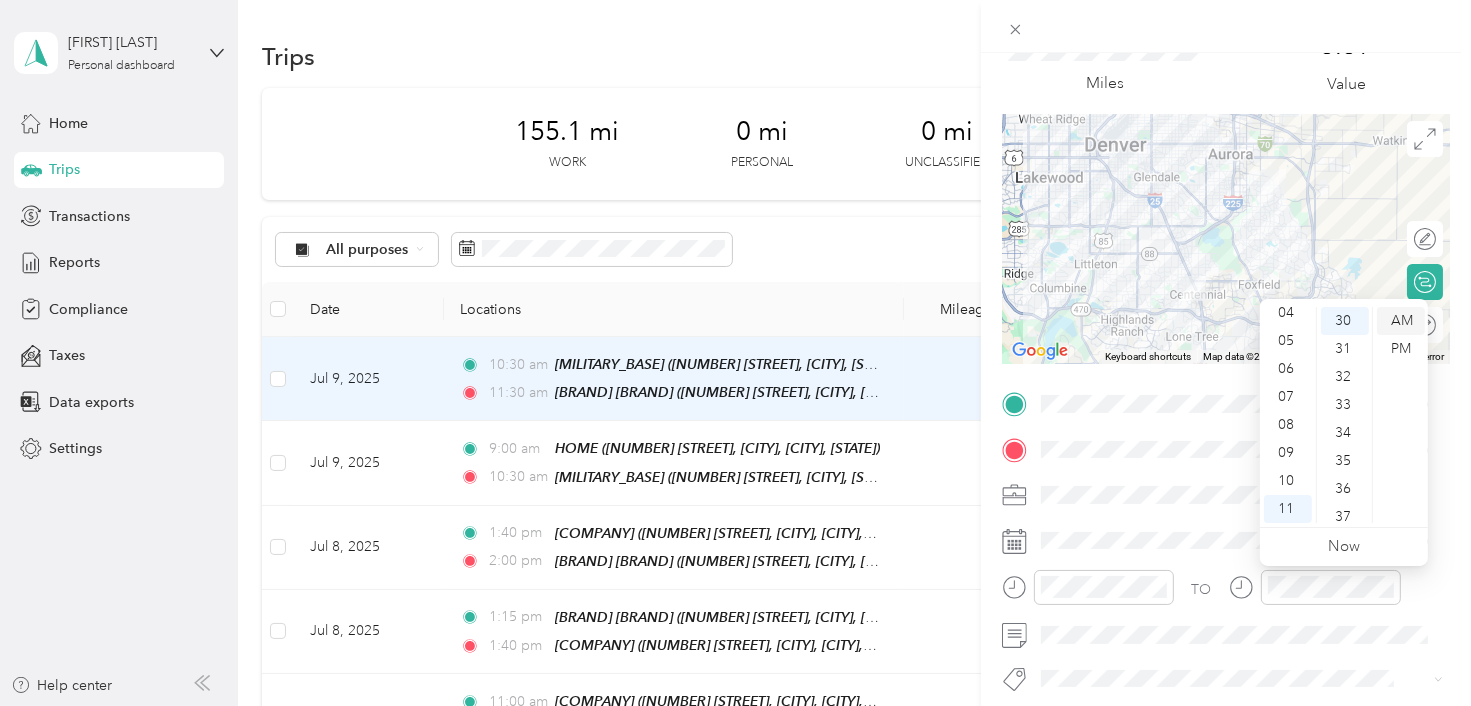 click on "AM" at bounding box center (1401, 321) 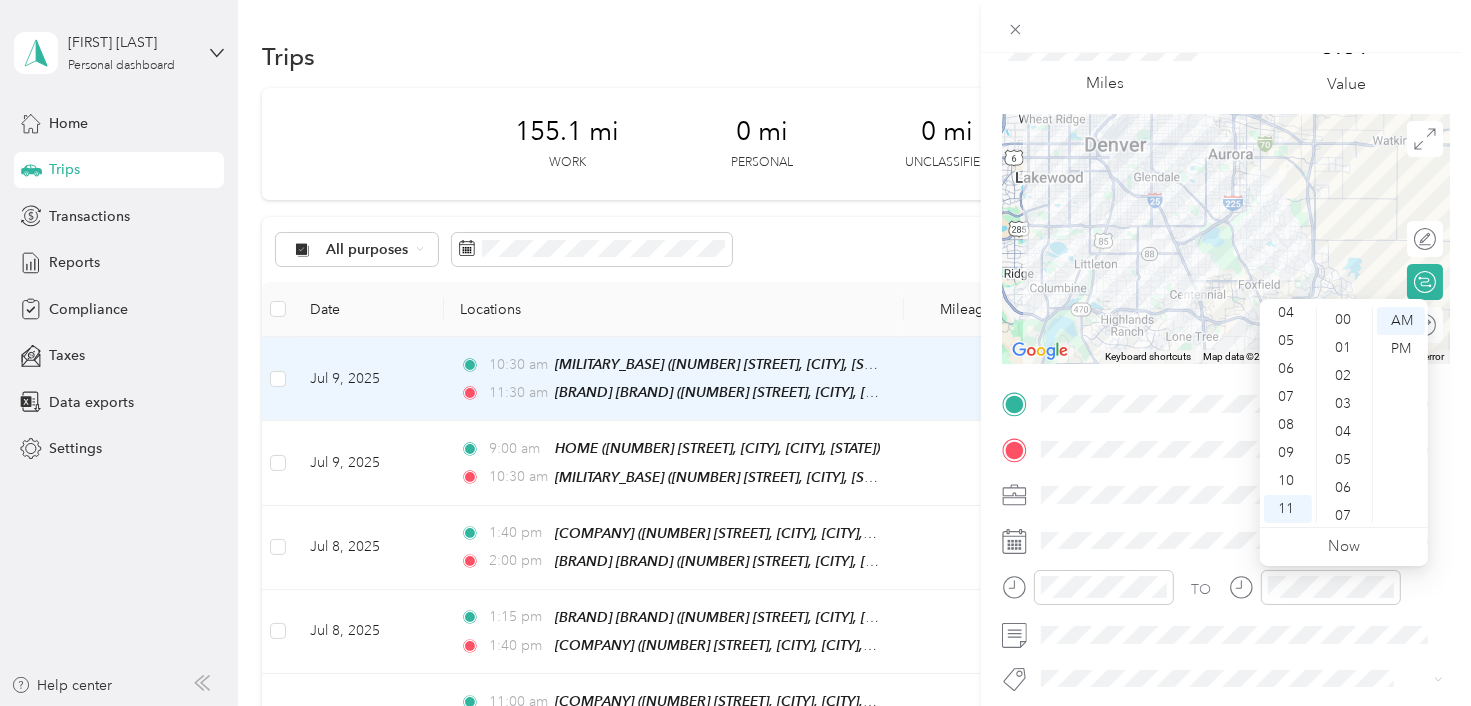 scroll, scrollTop: 0, scrollLeft: 0, axis: both 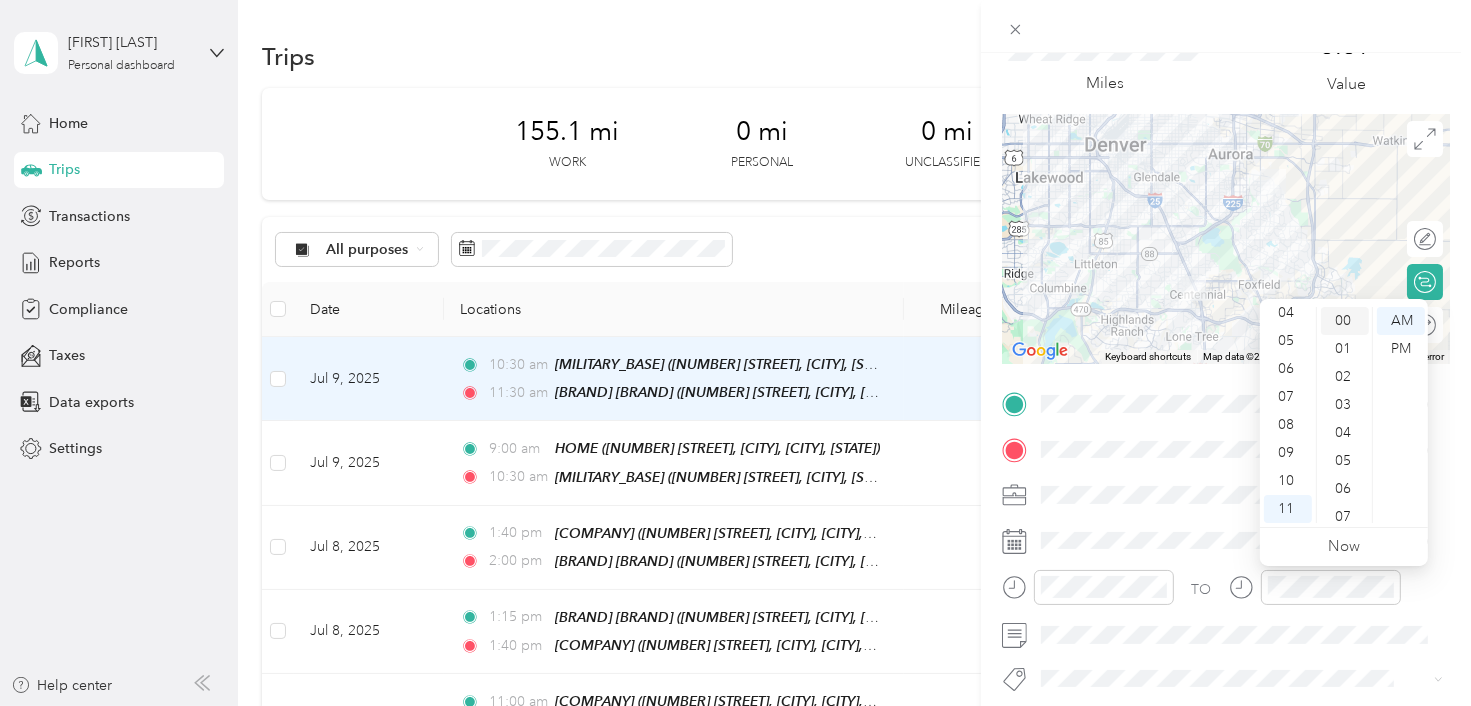 click on "00" at bounding box center [1345, 321] 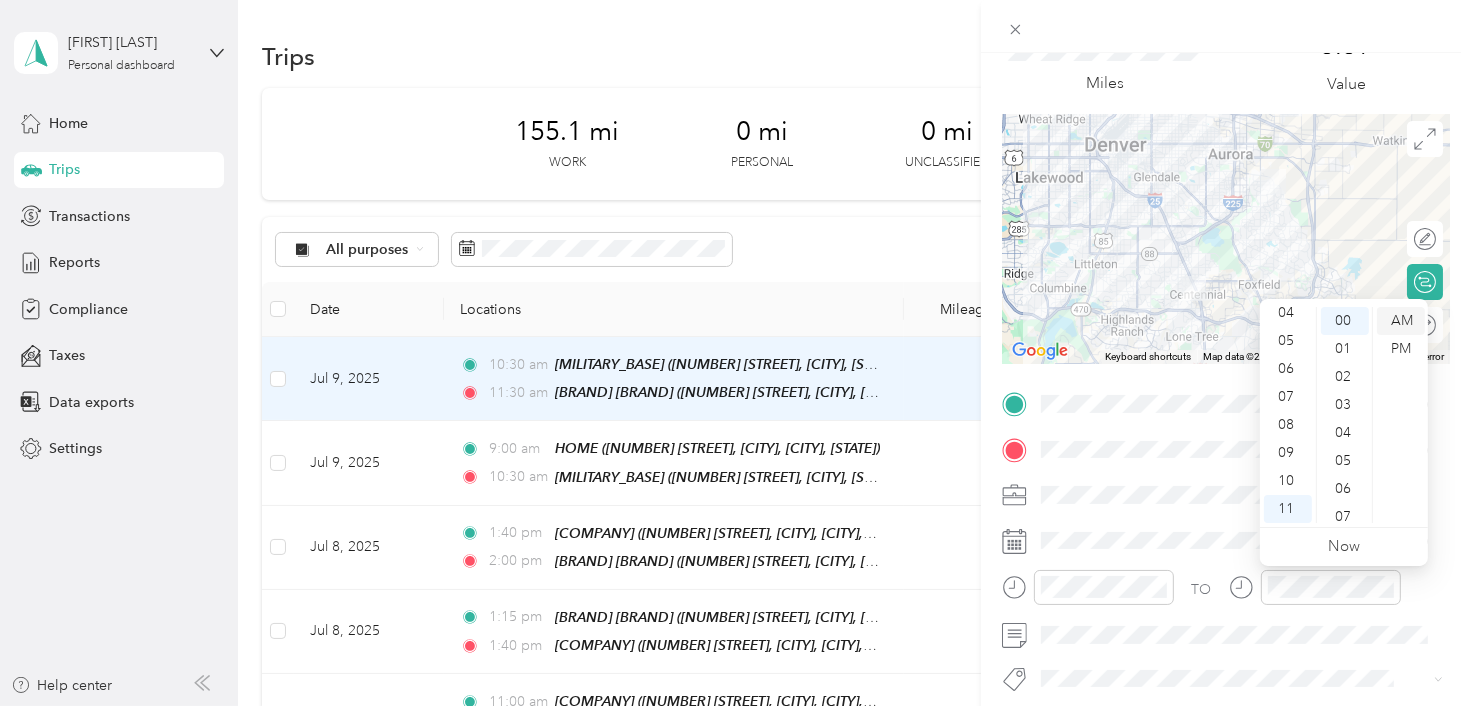 click on "AM" at bounding box center (1401, 321) 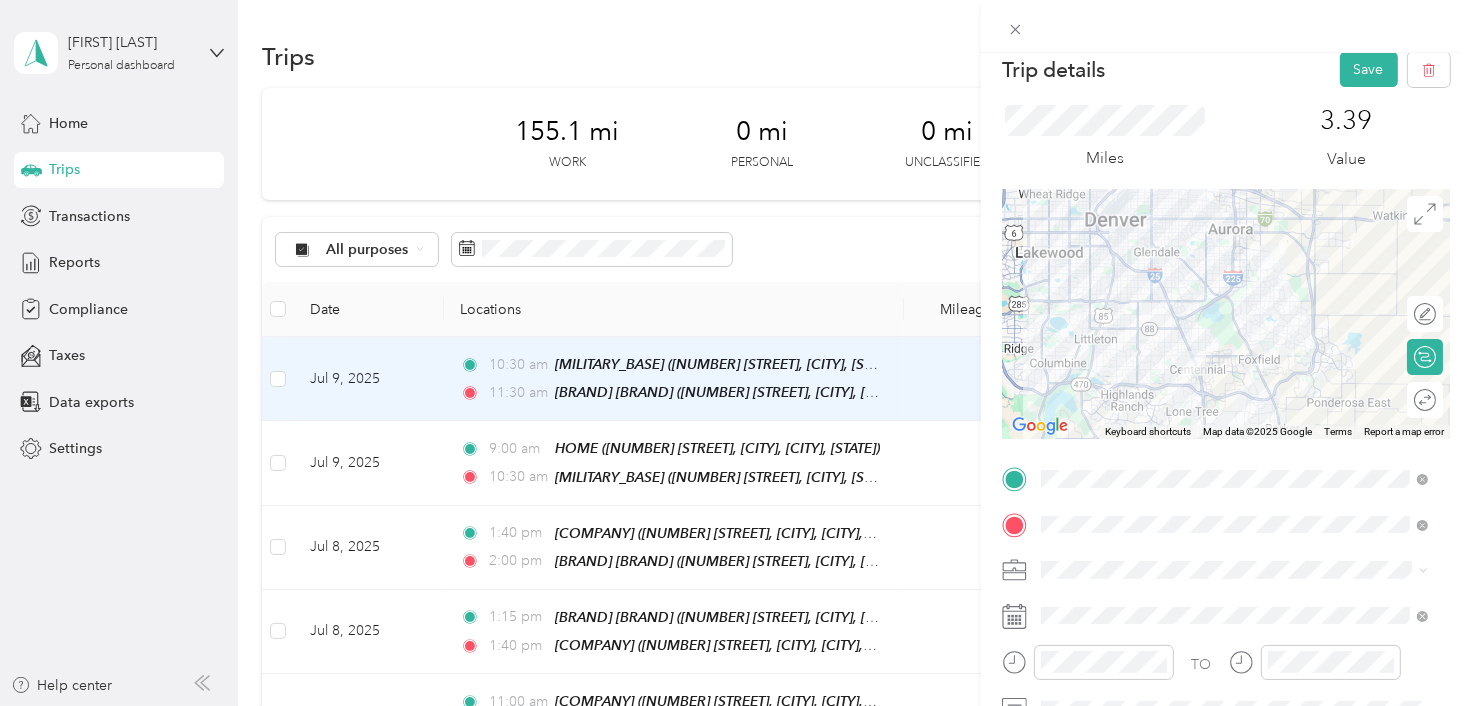 scroll, scrollTop: 0, scrollLeft: 0, axis: both 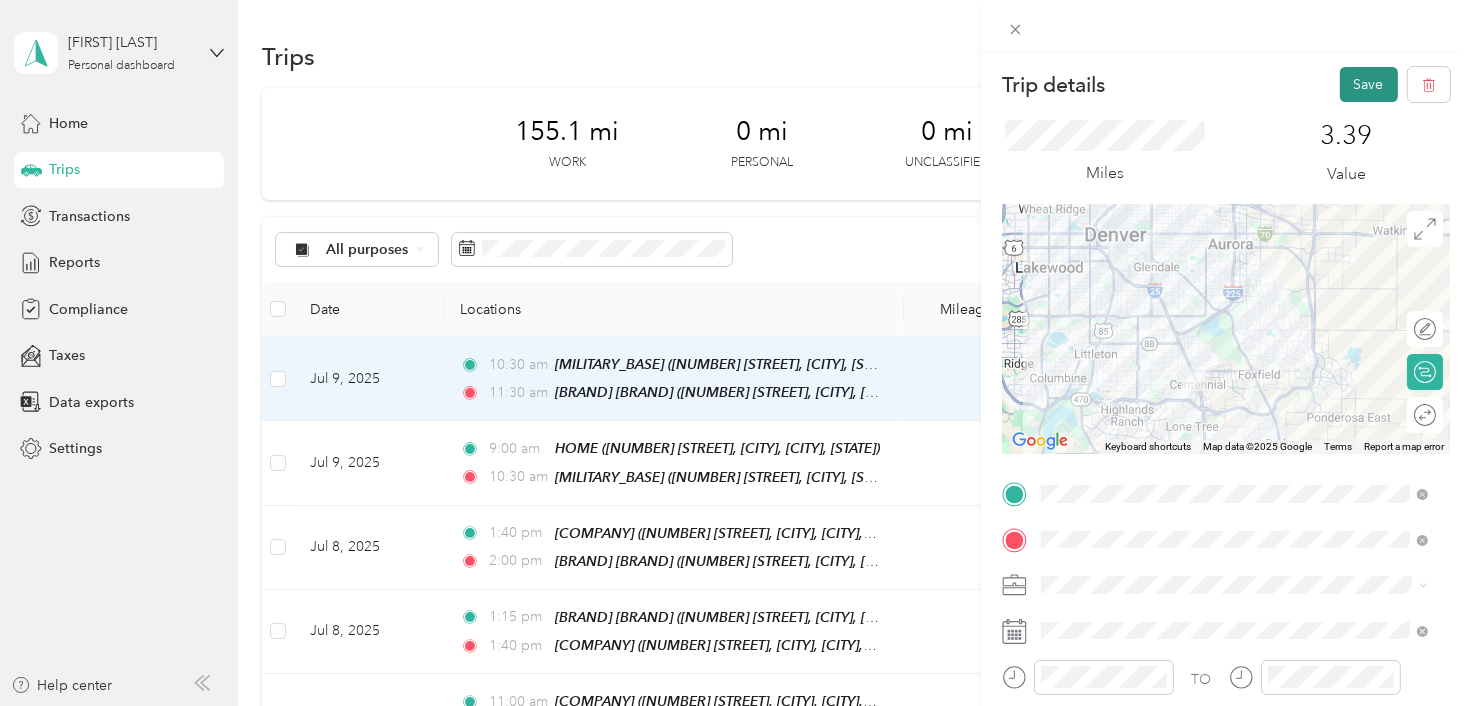 click on "Save" at bounding box center (1369, 84) 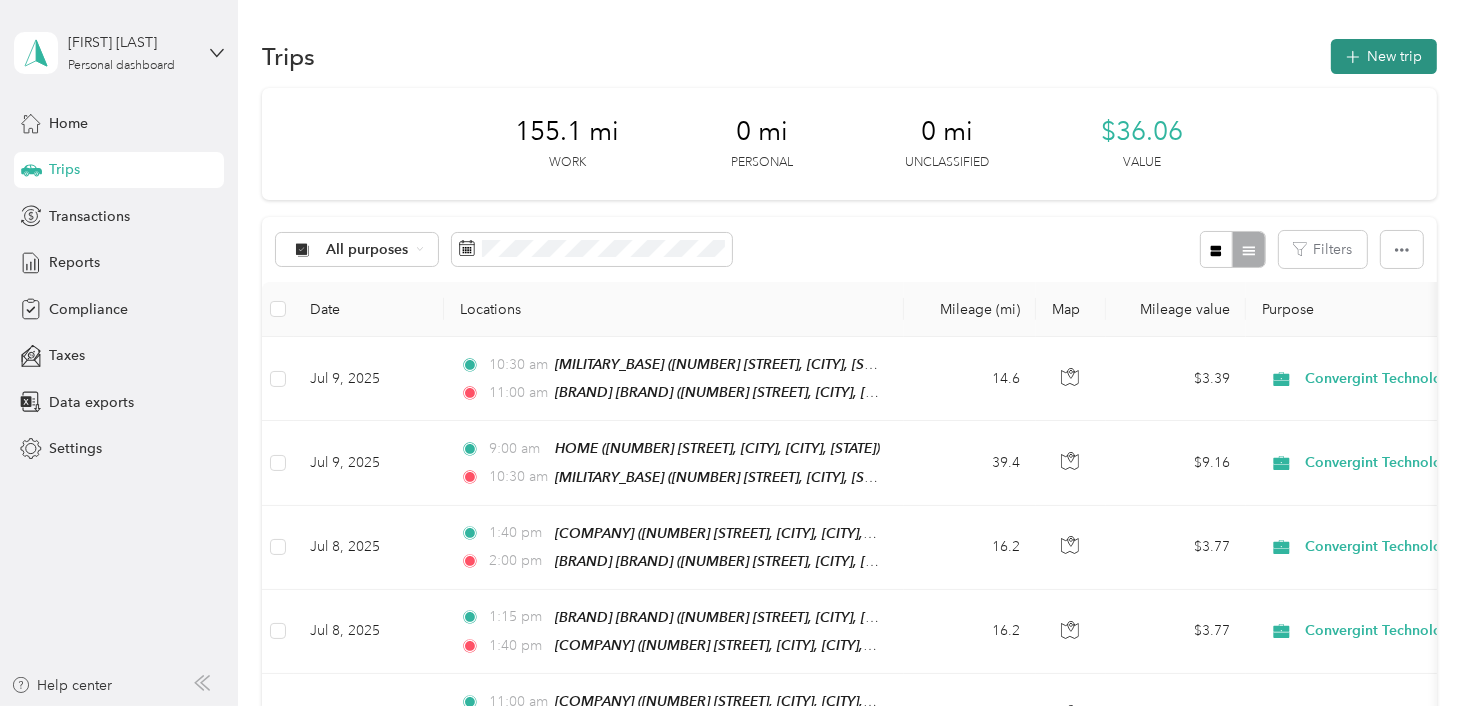 click on "New trip" at bounding box center (1384, 56) 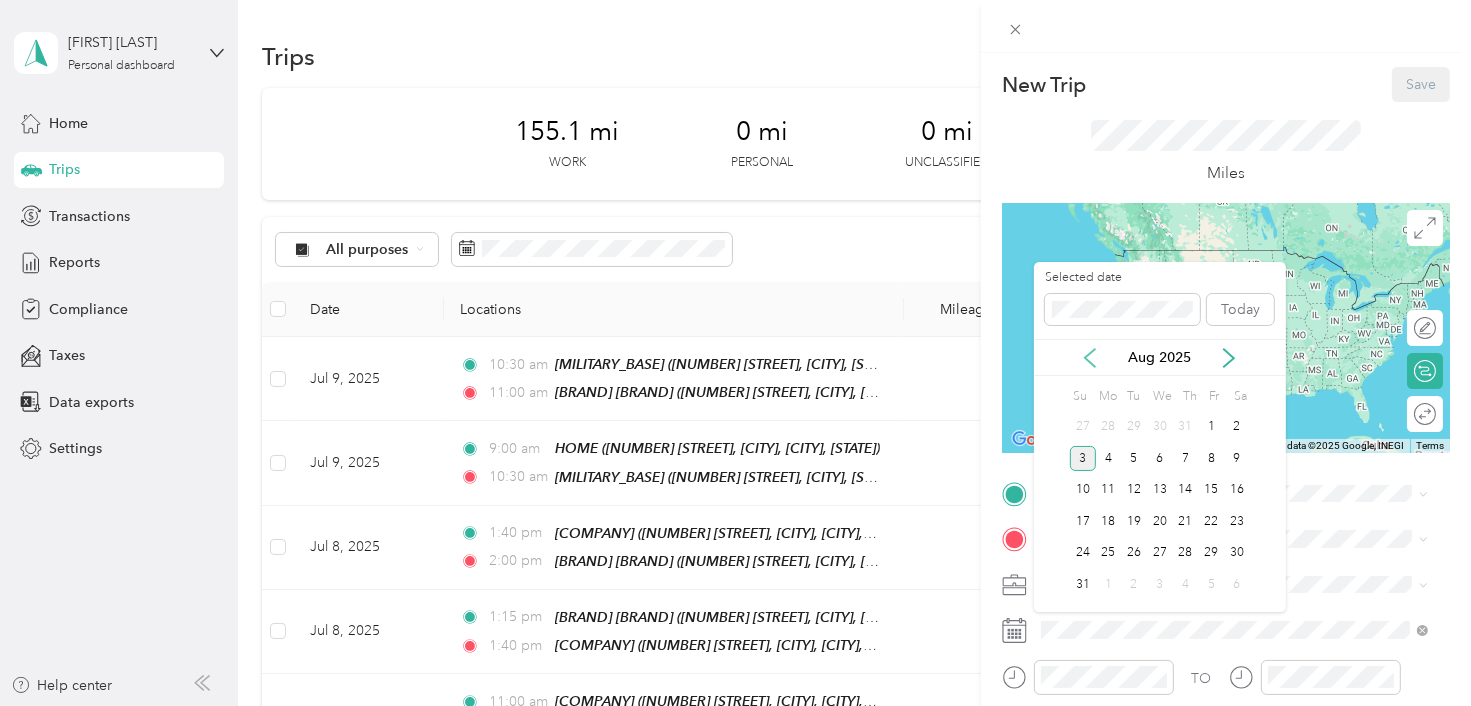 click 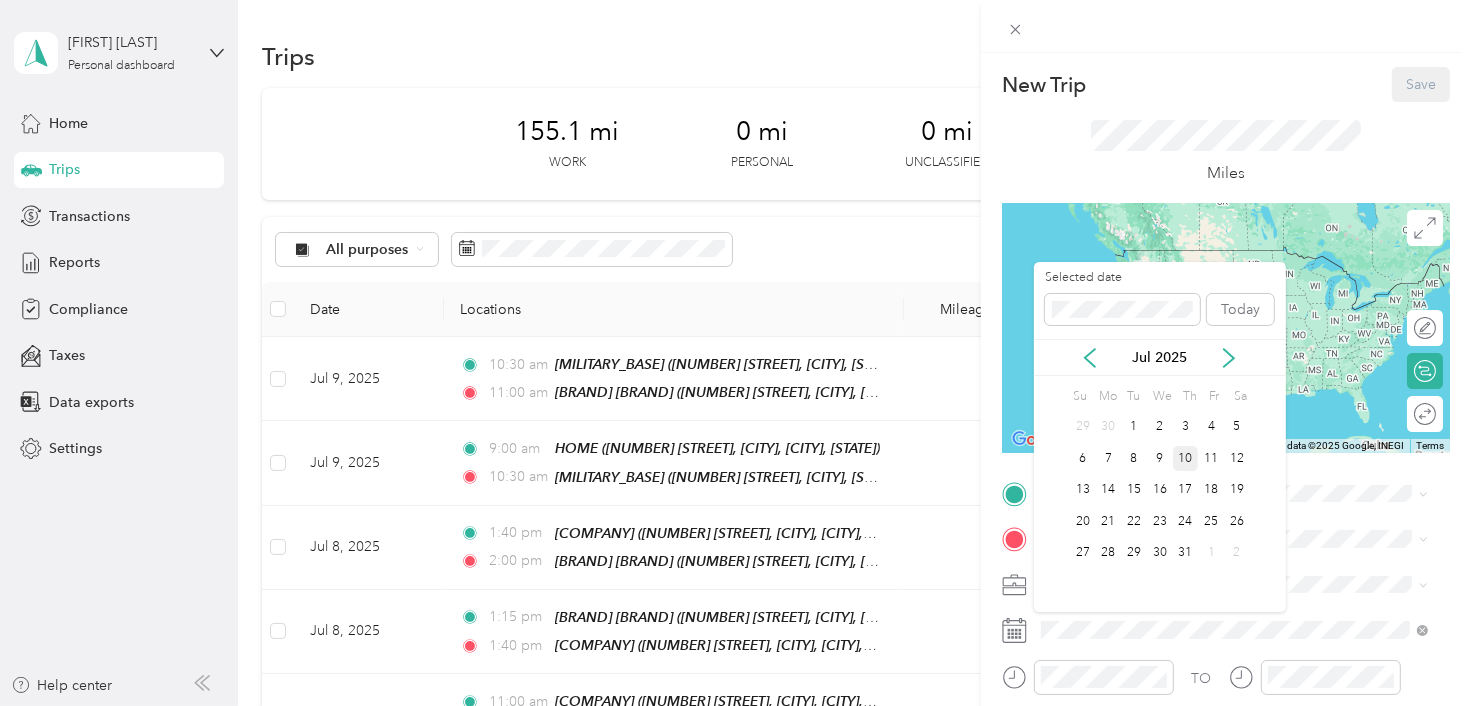 click on "10" at bounding box center (1186, 458) 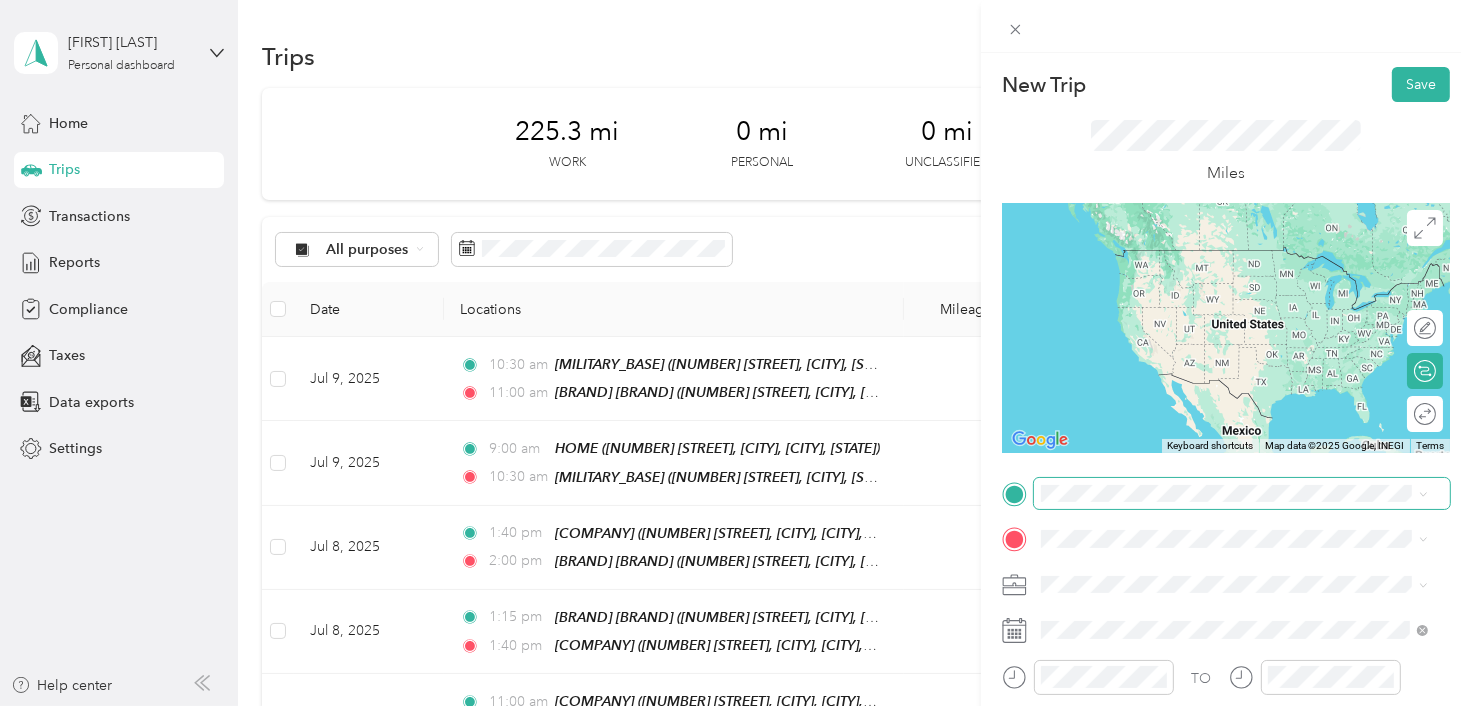 click at bounding box center (1242, 494) 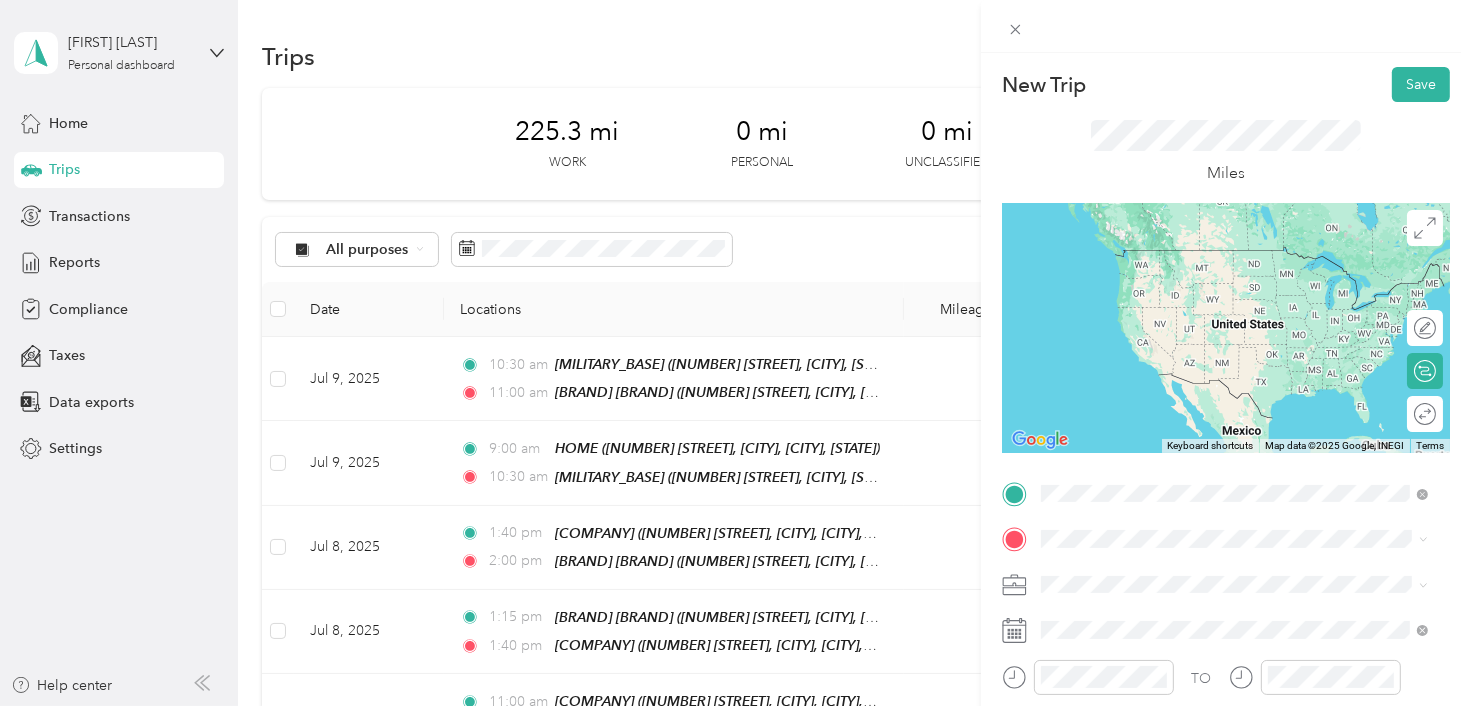 click on "HOME [NUMBER] [STREET], [CITY], [POSTAL_CODE], [CITY], [STATE], [COUNTRY]" at bounding box center (1249, 279) 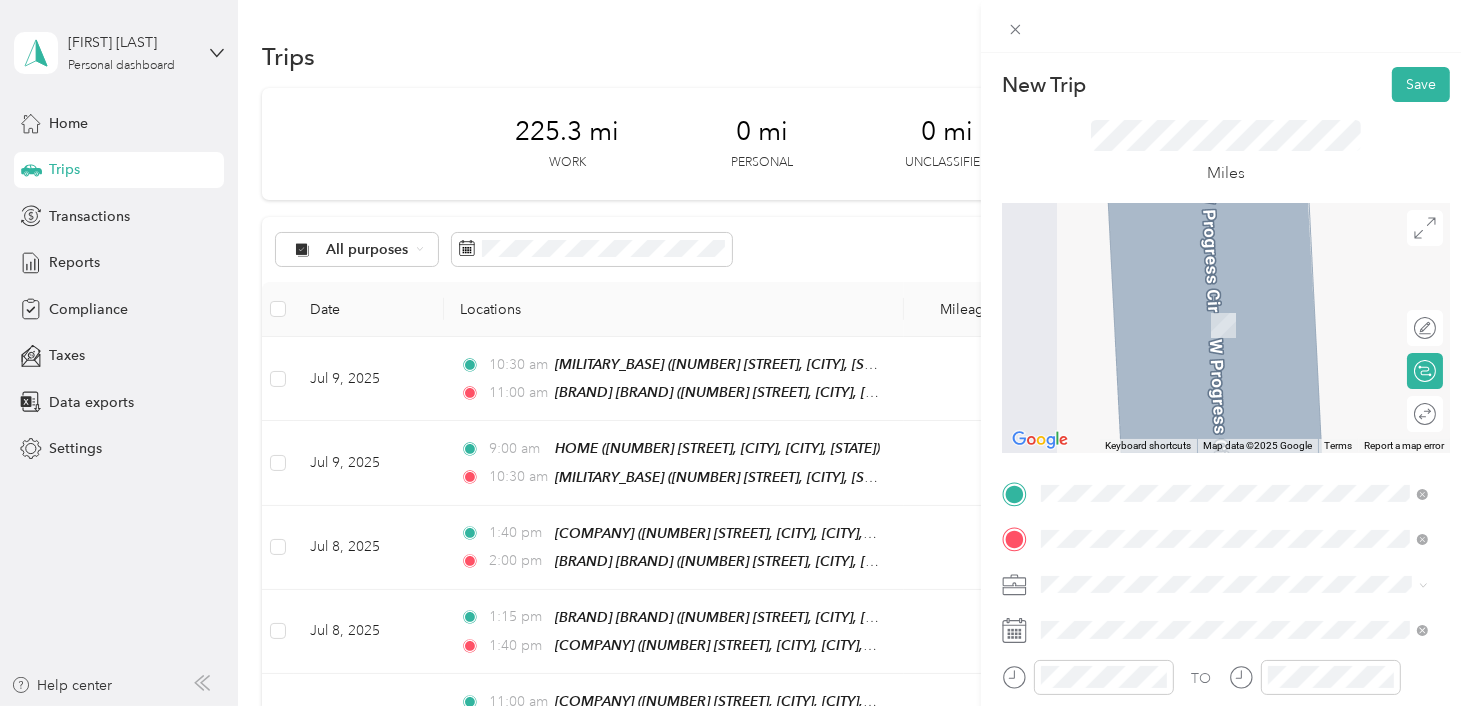 click on "[NUMBER] [STREET], [CITY], [POSTAL_CODE], [CITY], [STATE], [COUNTRY]" at bounding box center (1247, 336) 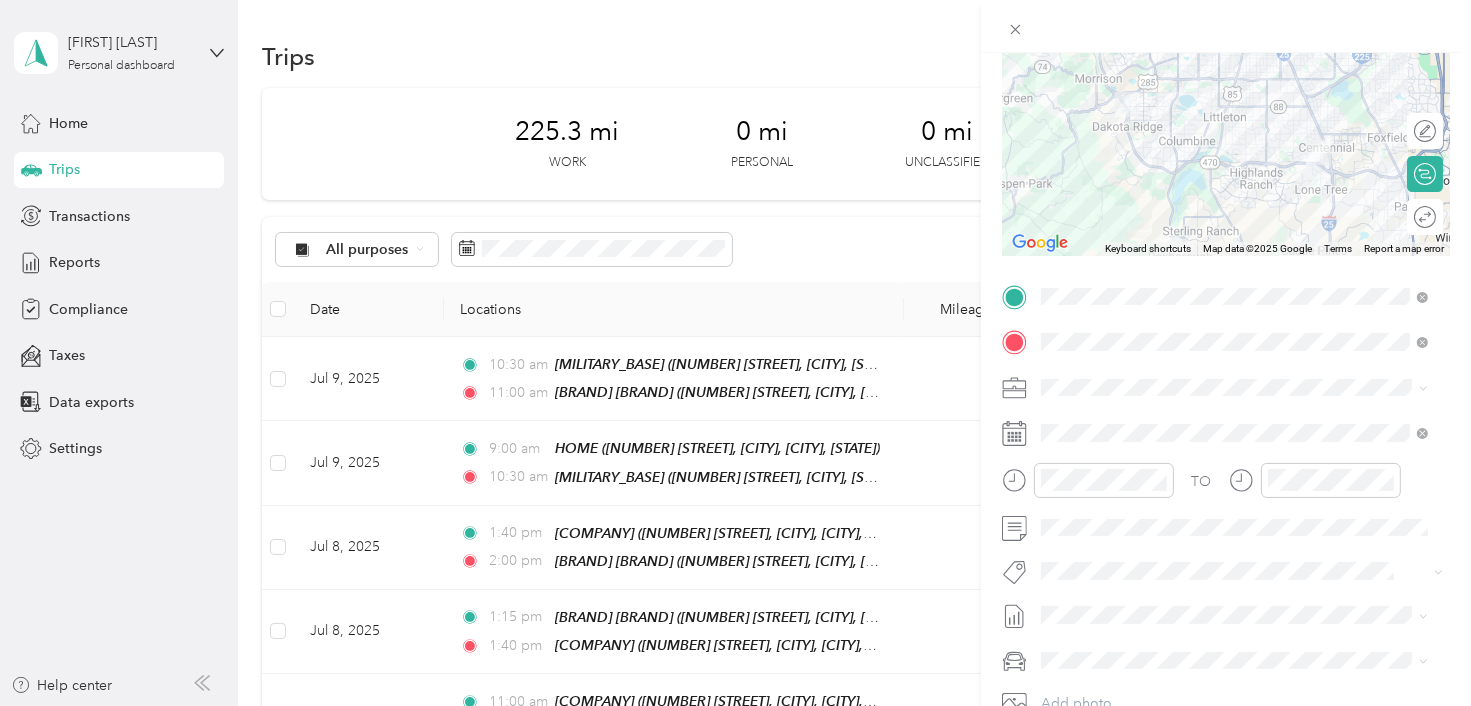 scroll, scrollTop: 204, scrollLeft: 0, axis: vertical 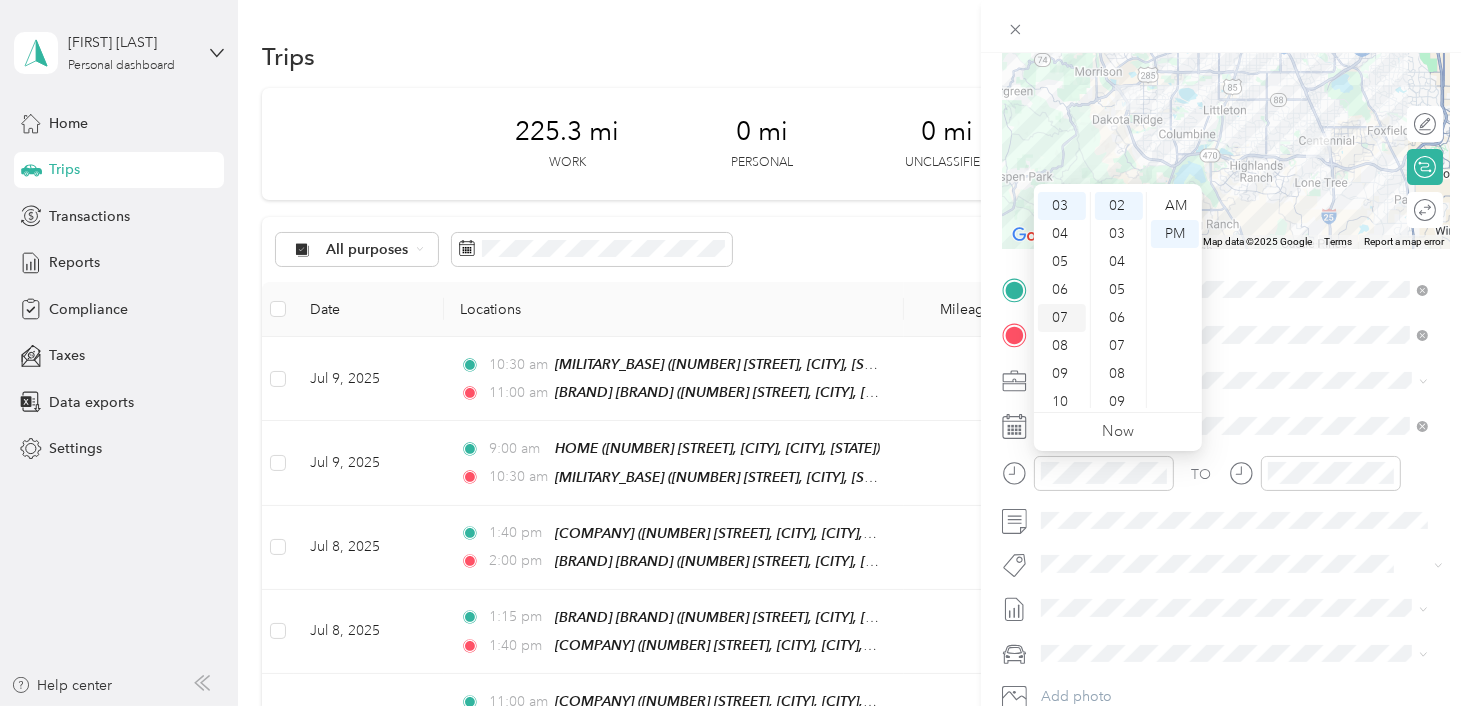 click on "07" at bounding box center (1062, 318) 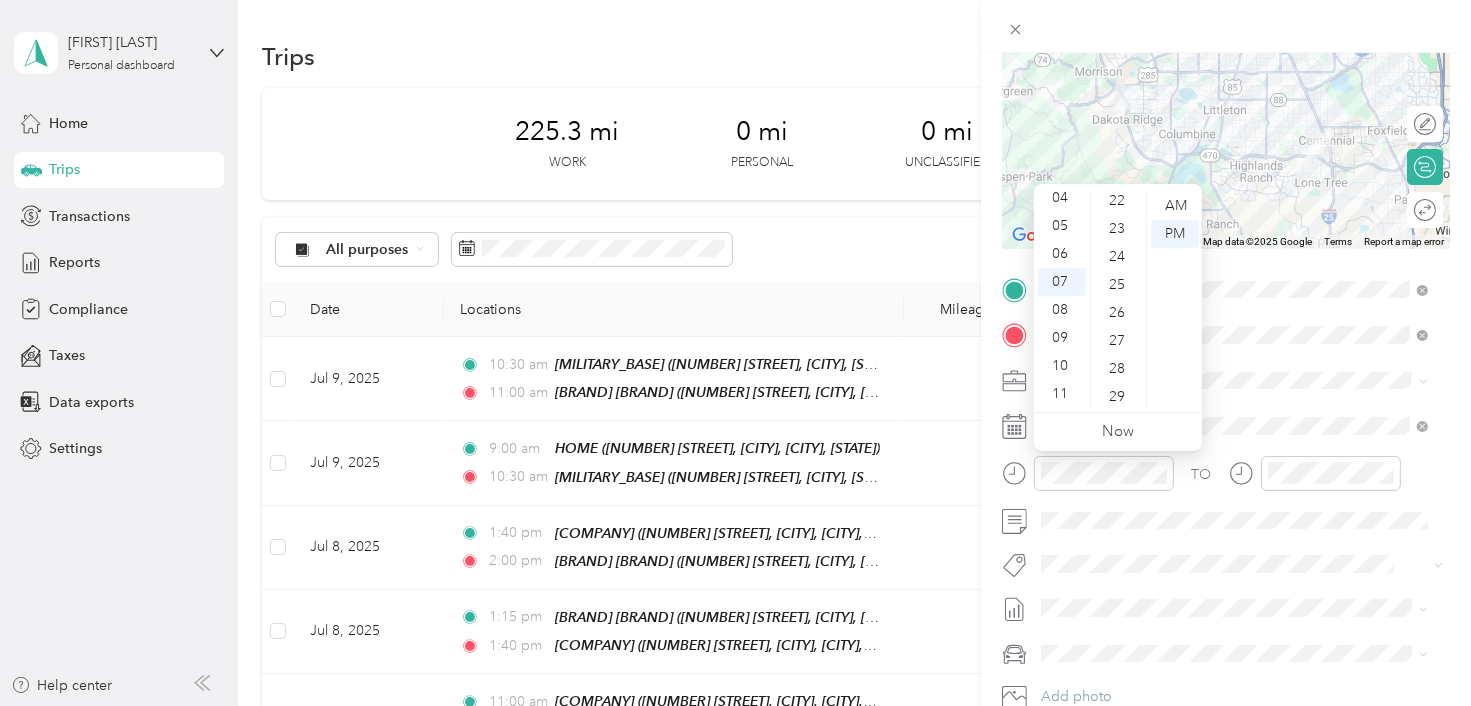 scroll, scrollTop: 810, scrollLeft: 0, axis: vertical 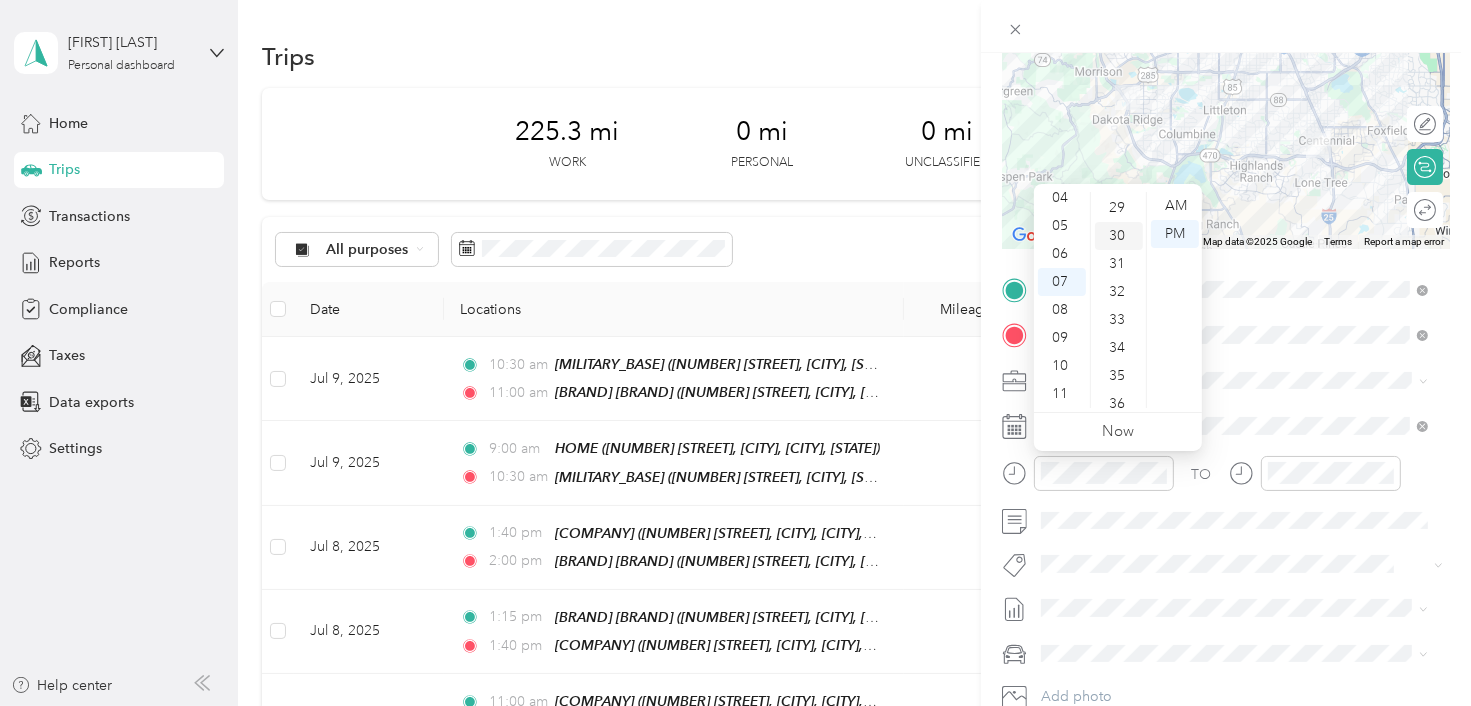 click on "30" at bounding box center (1119, 236) 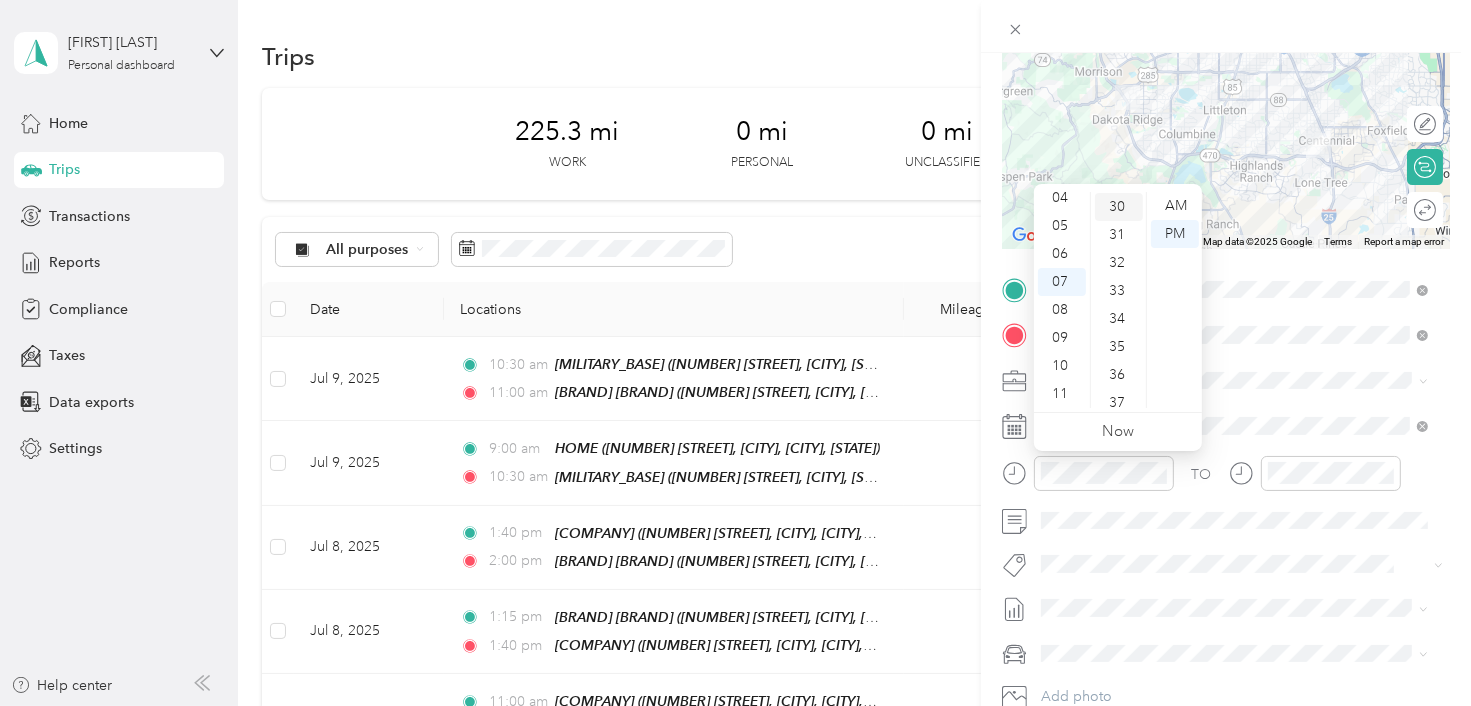 scroll, scrollTop: 840, scrollLeft: 0, axis: vertical 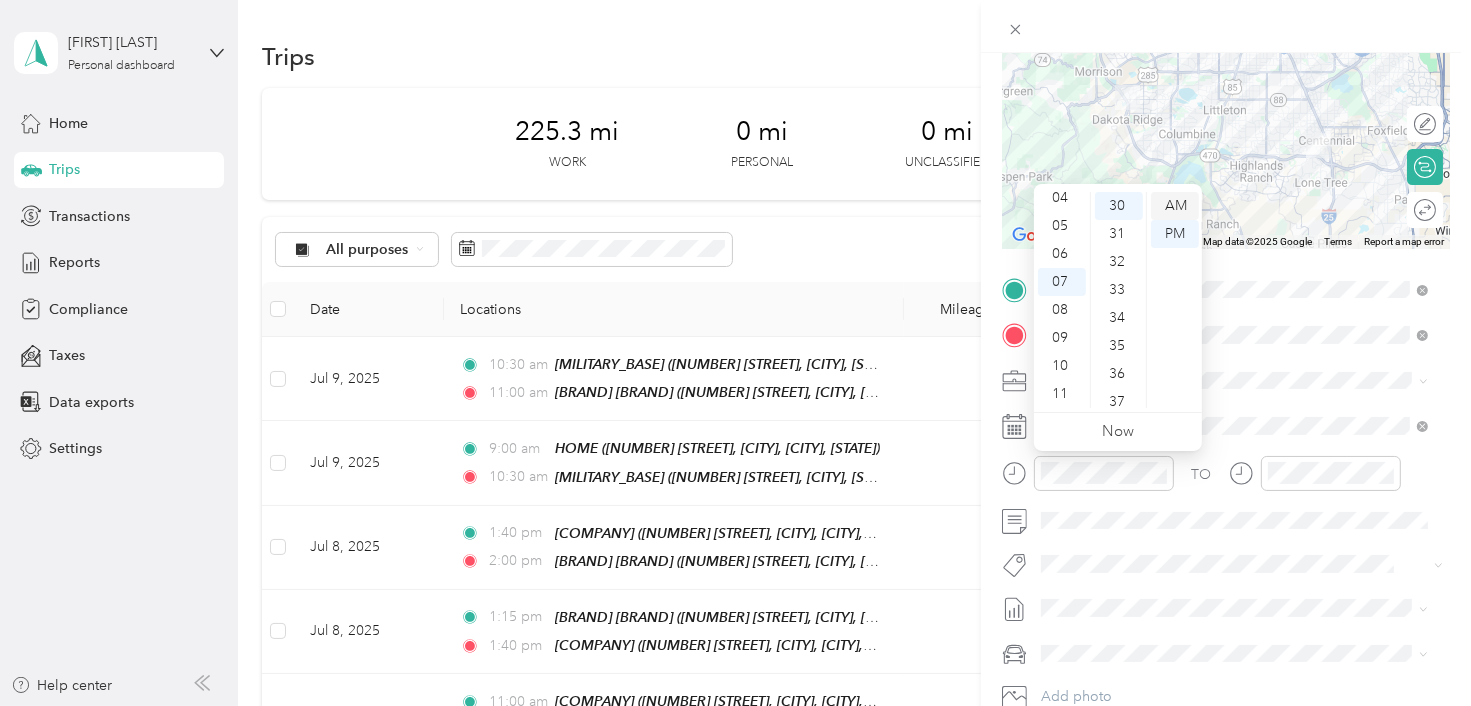 click on "AM" at bounding box center (1175, 206) 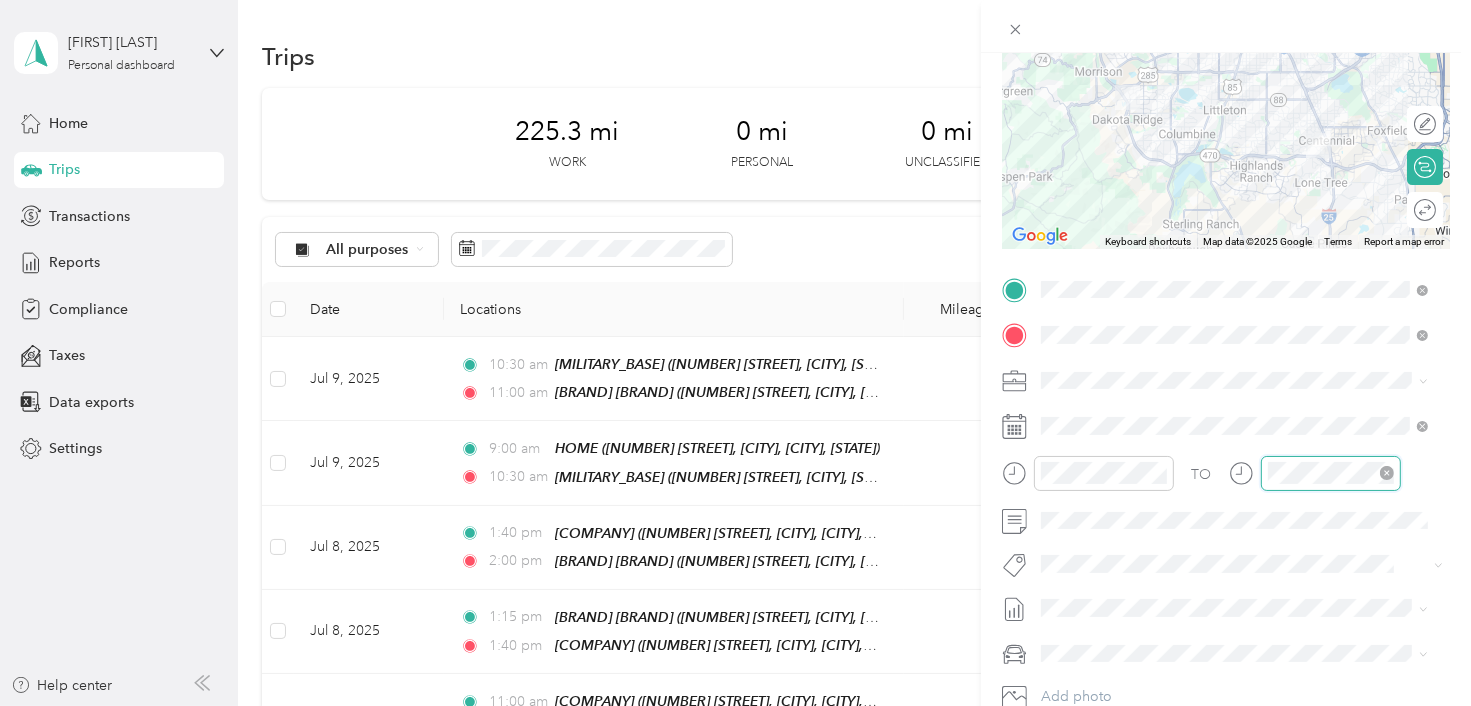scroll, scrollTop: 82, scrollLeft: 0, axis: vertical 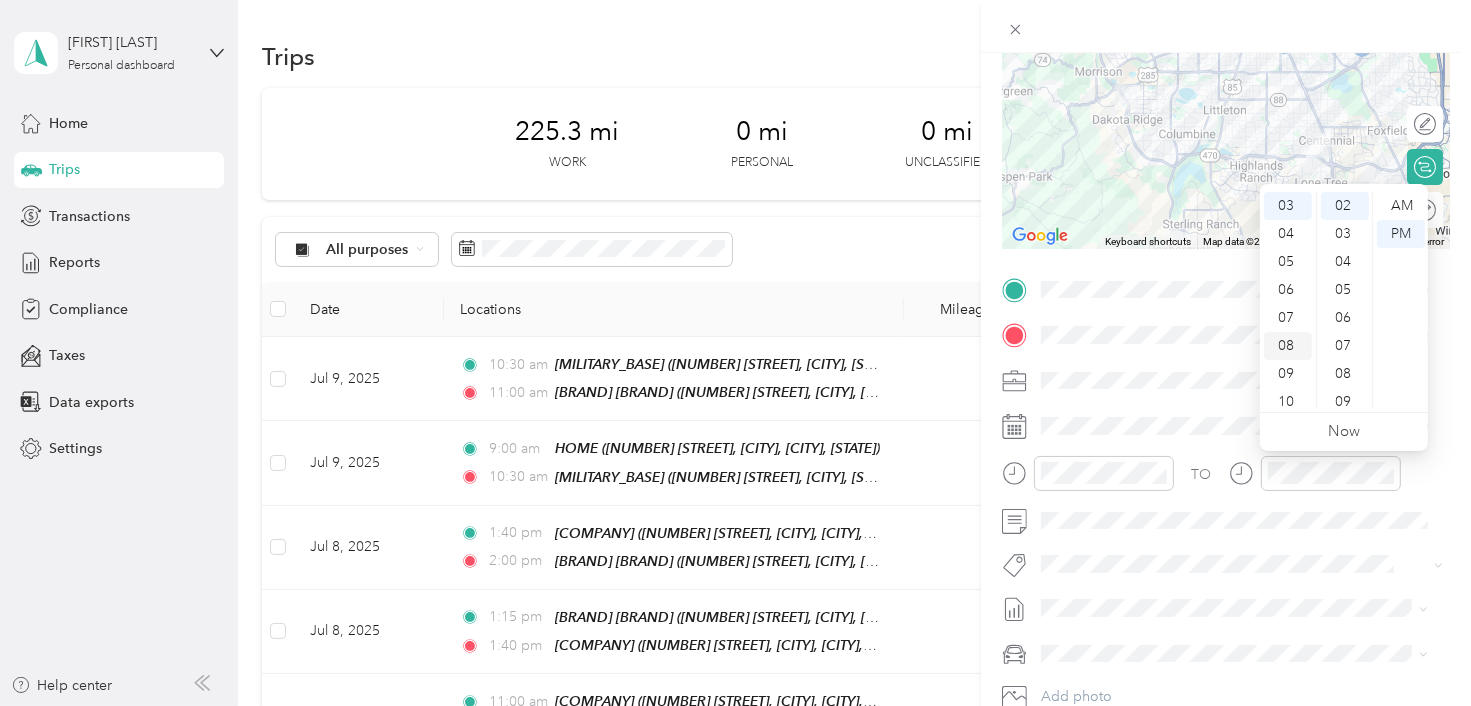 click on "08" at bounding box center [1288, 346] 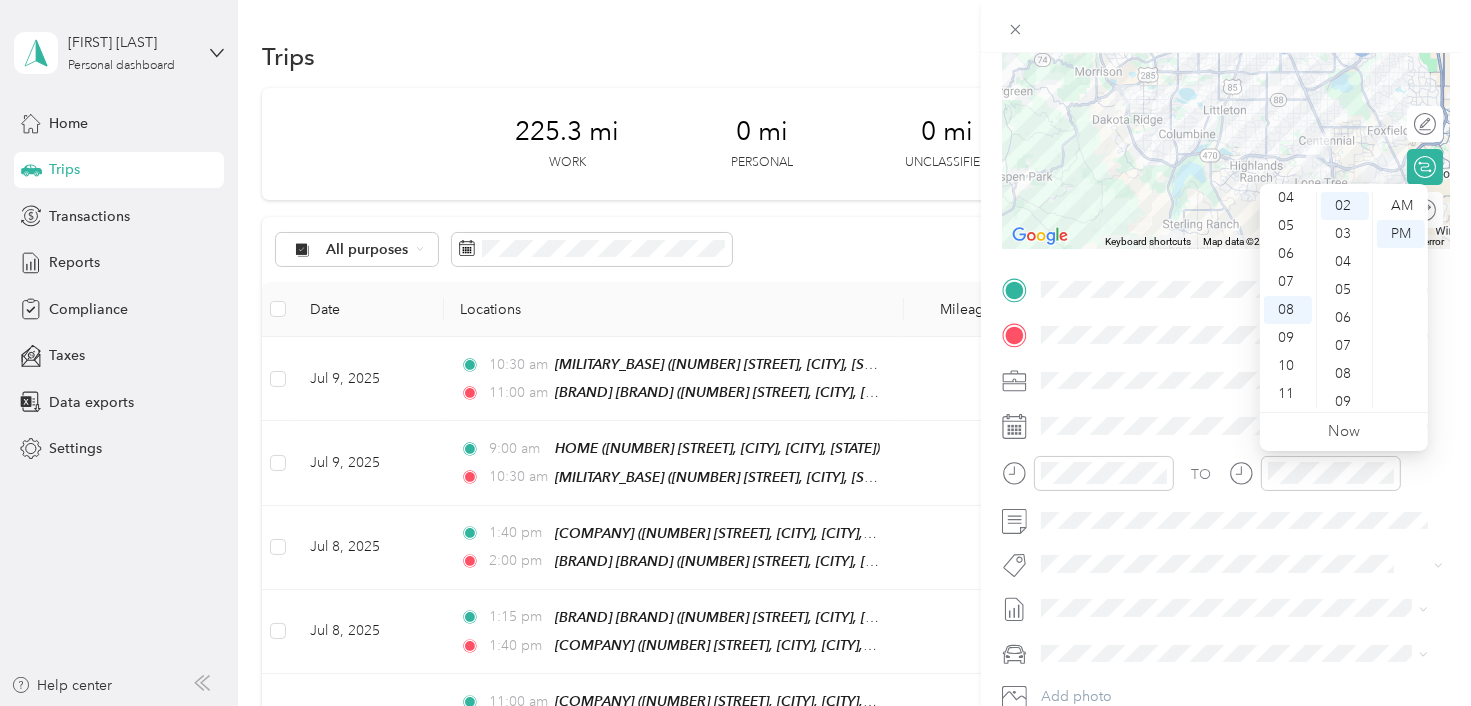 click on "AM PM" at bounding box center (1400, 300) 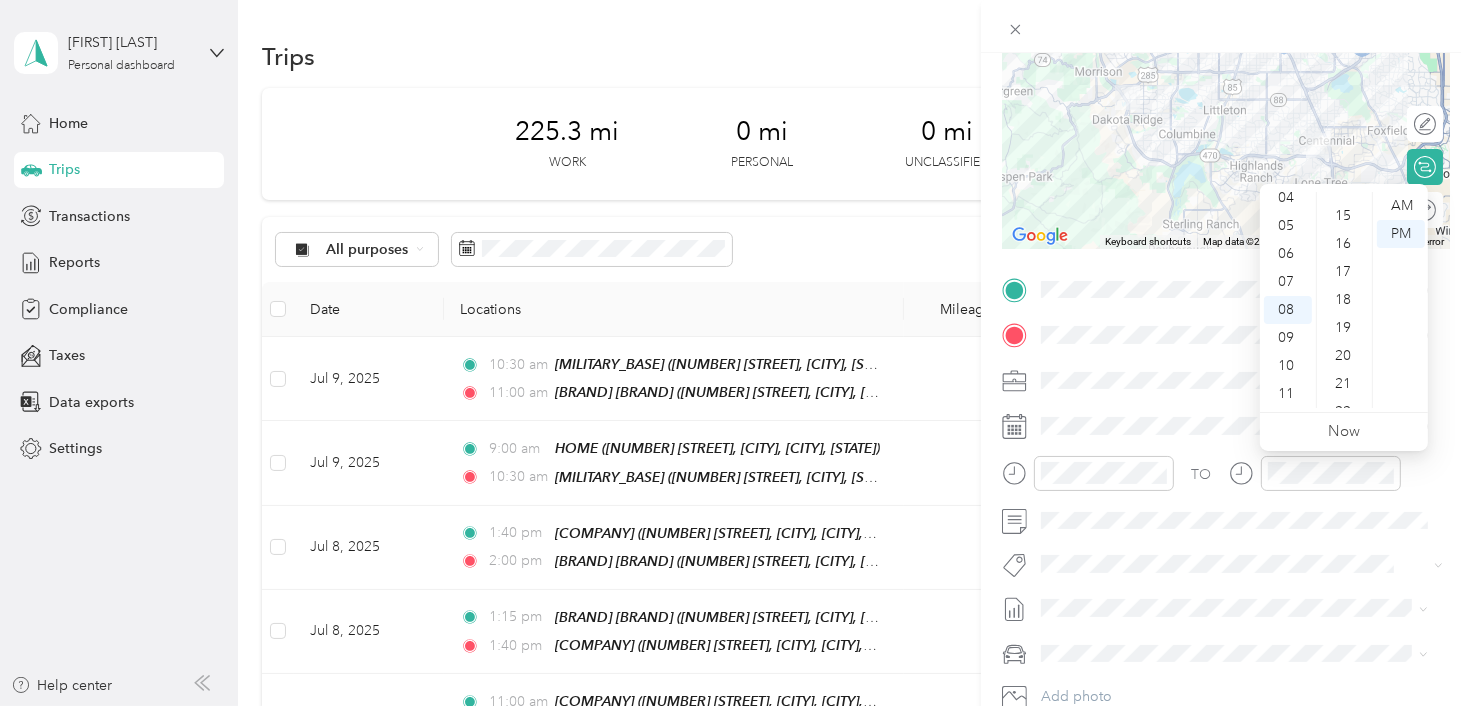 scroll, scrollTop: 393, scrollLeft: 0, axis: vertical 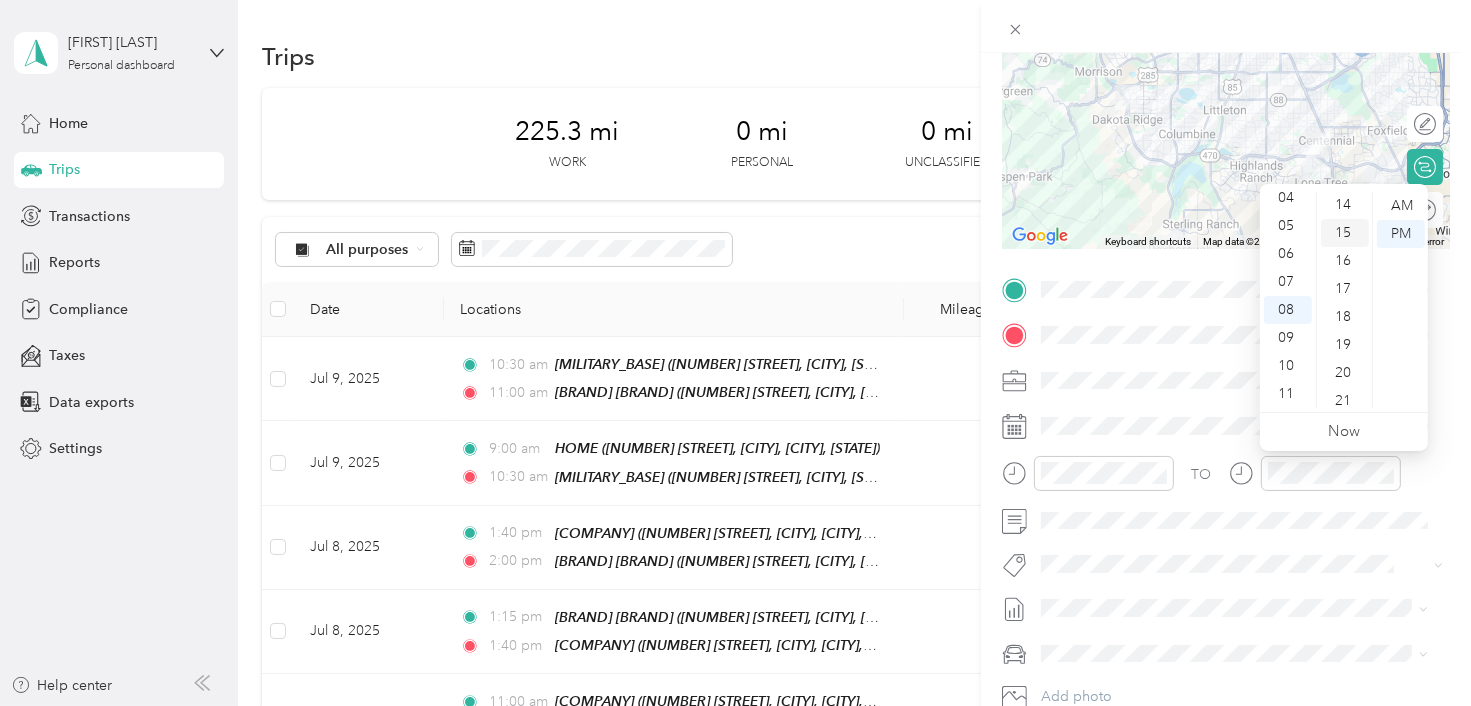 click on "15" at bounding box center [1345, 233] 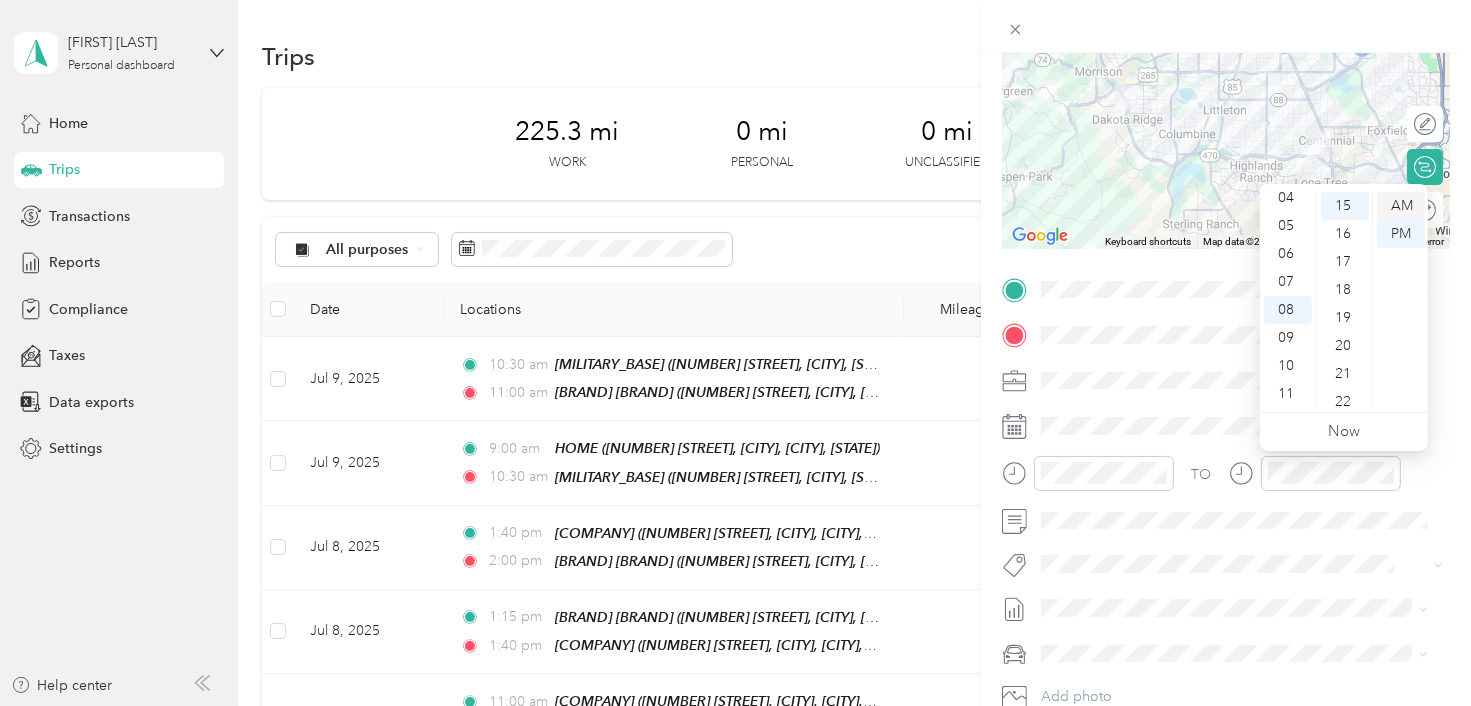 click on "AM" at bounding box center (1401, 206) 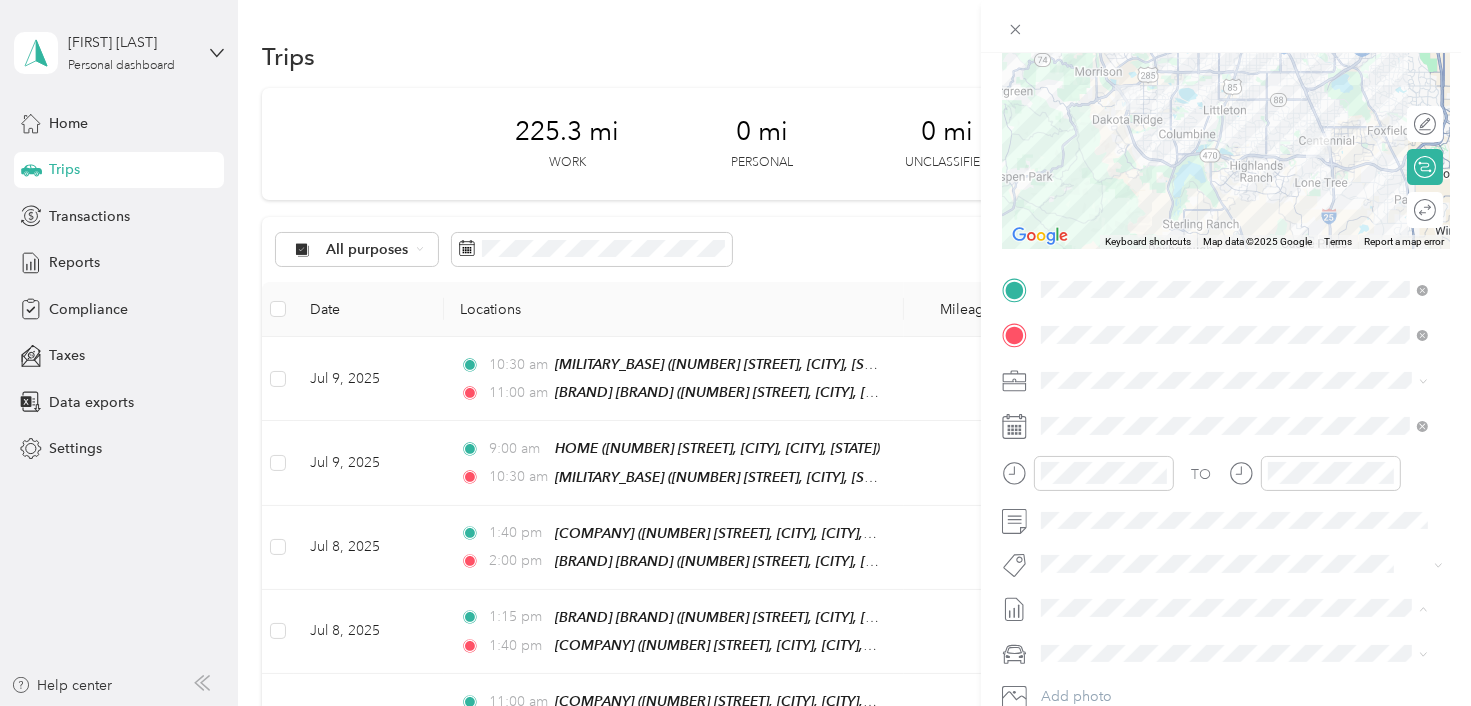 click on "Jul 1 - 31, 2025" at bounding box center (1090, 673) 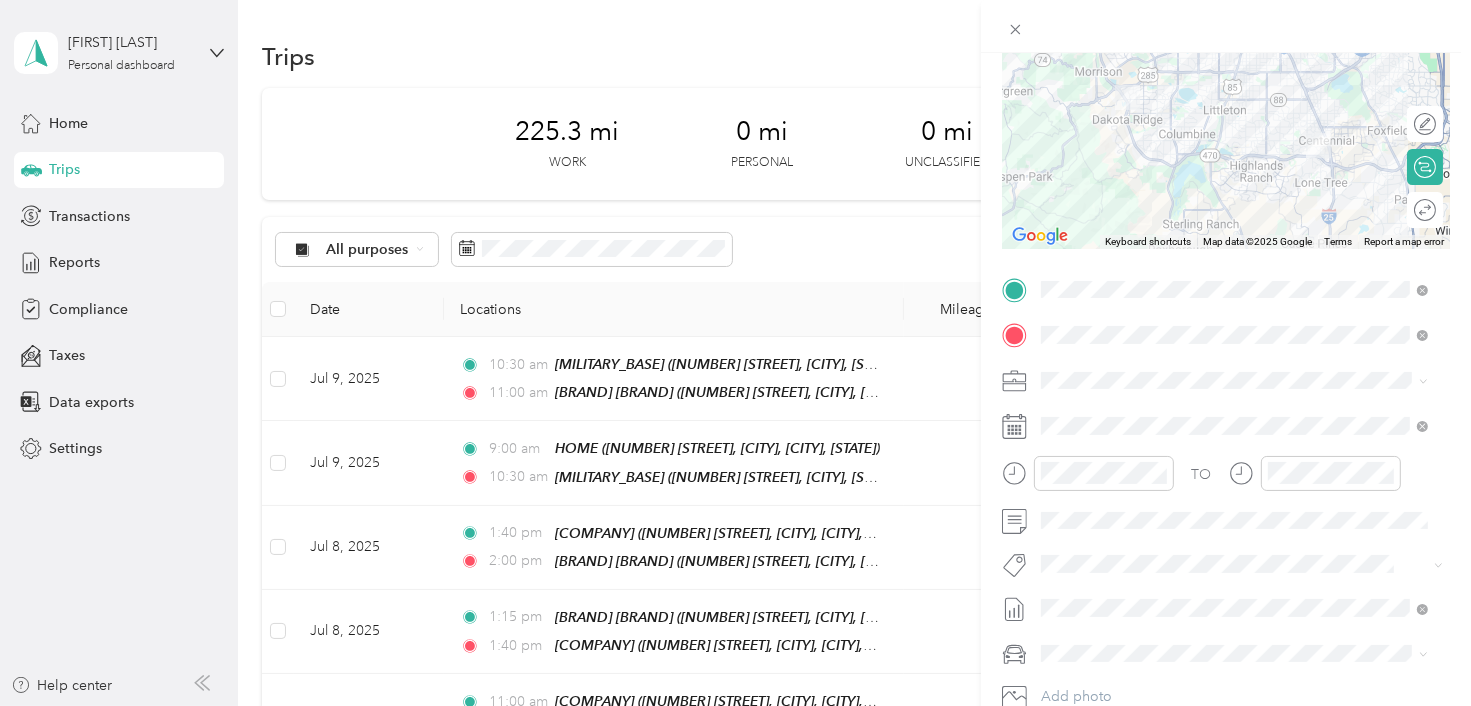 click on "Volkswagen Tiguan" at bounding box center [1109, 582] 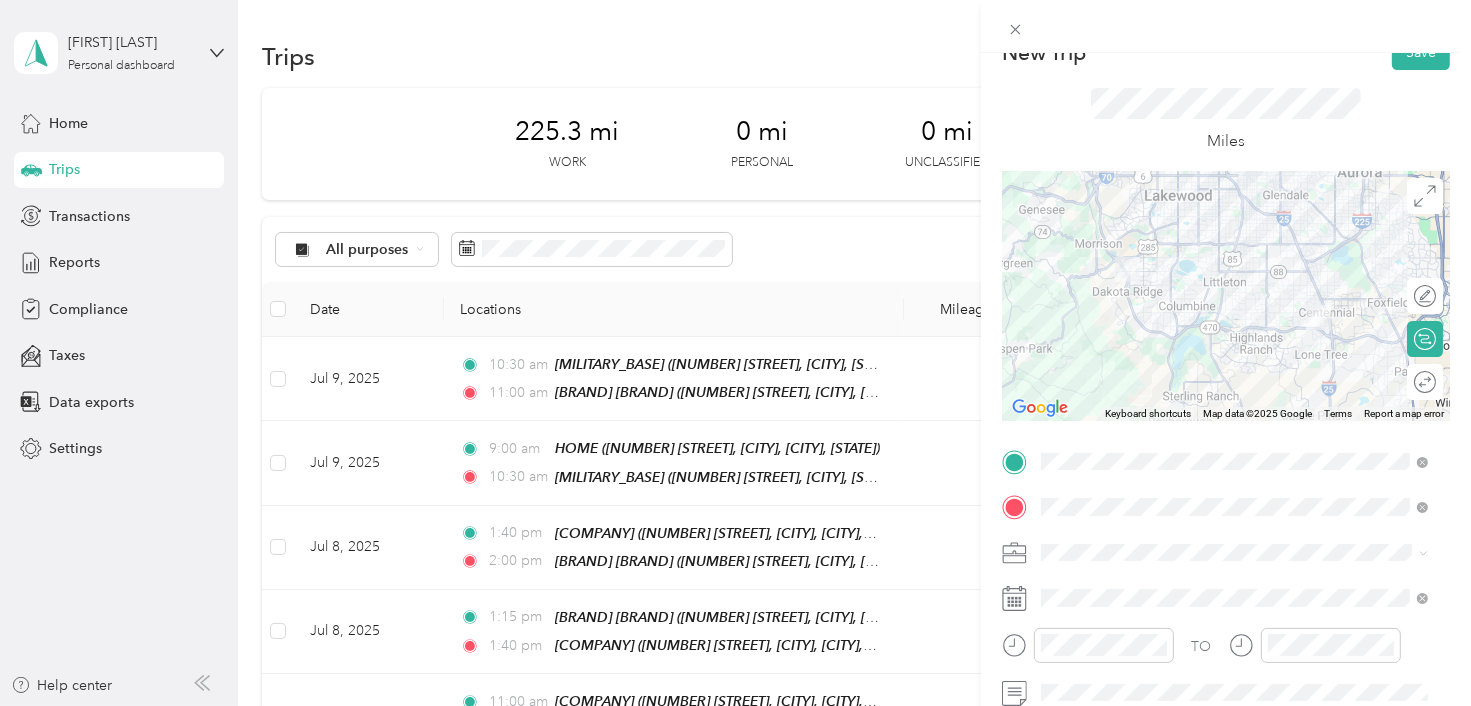 scroll, scrollTop: 0, scrollLeft: 0, axis: both 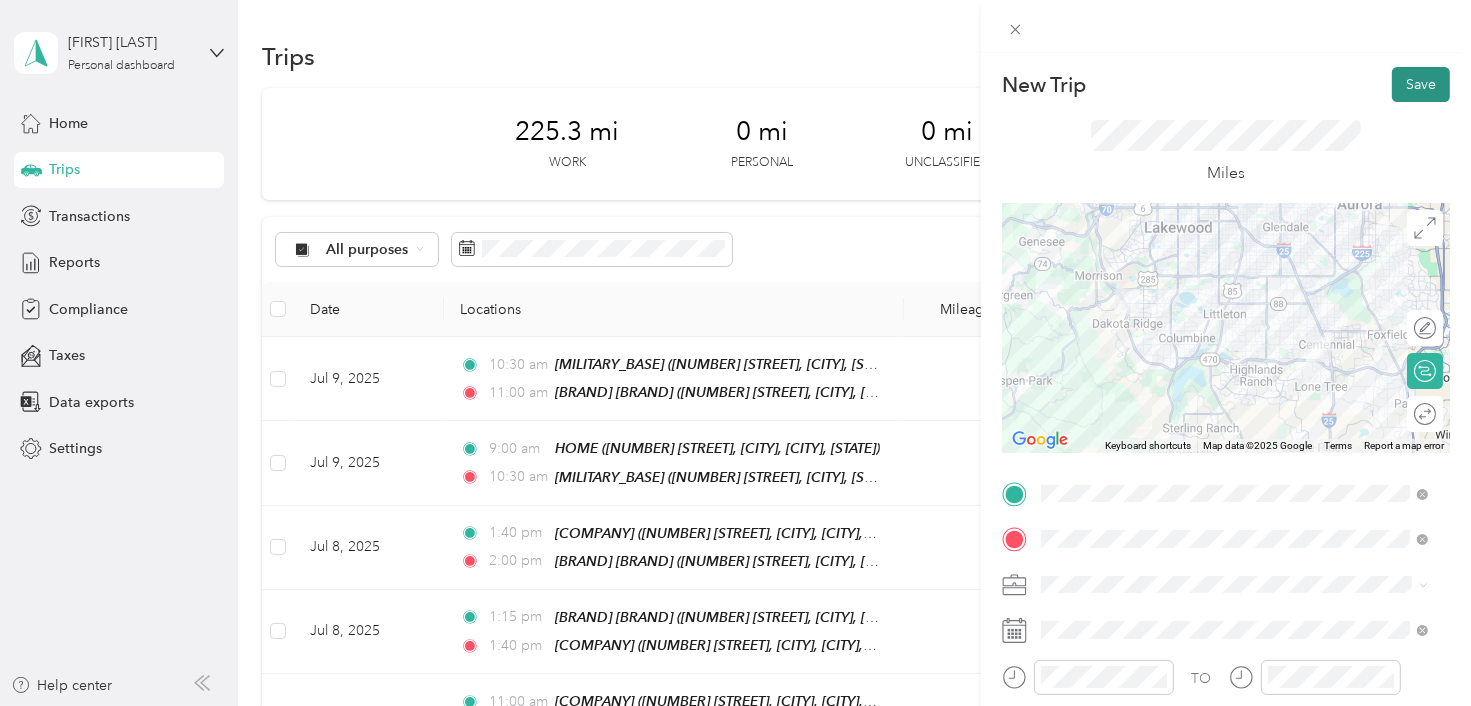 click on "Save" at bounding box center (1421, 84) 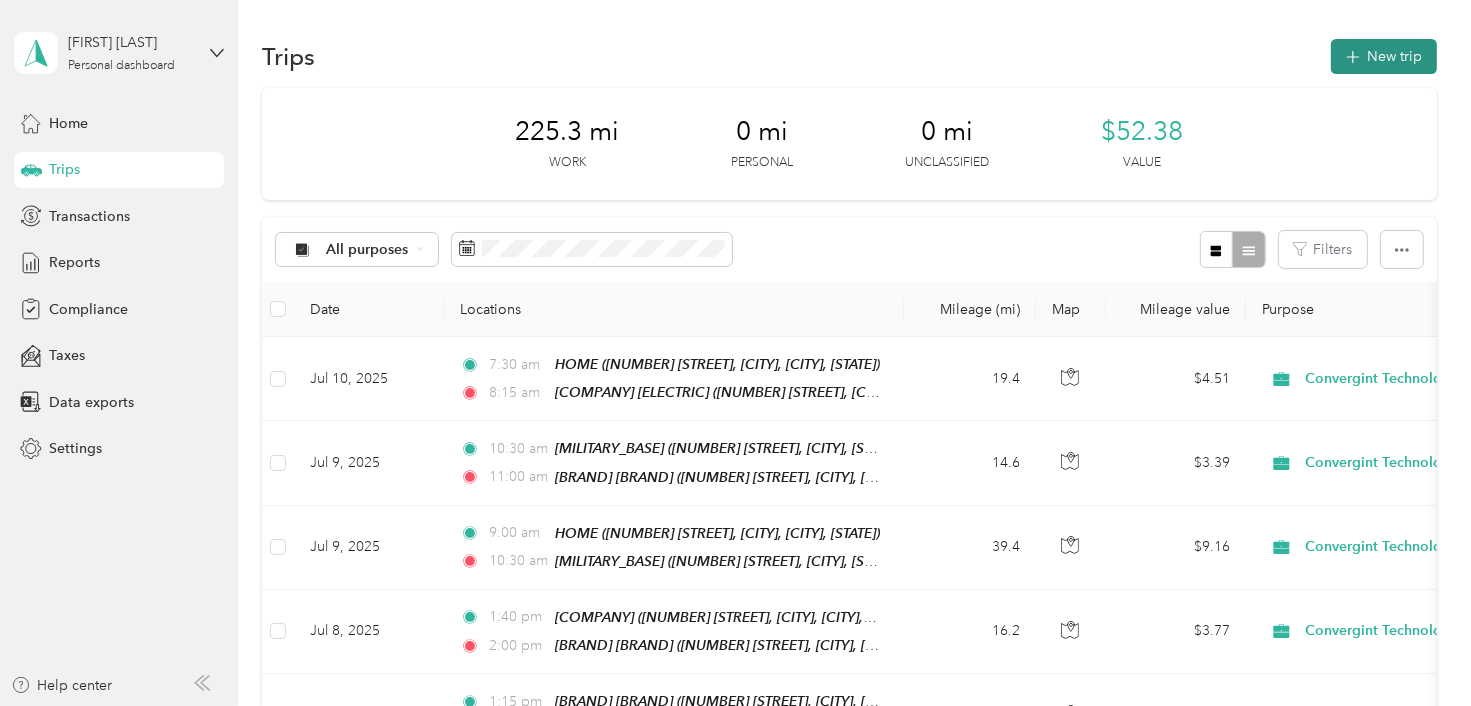 click on "New trip" at bounding box center [1384, 56] 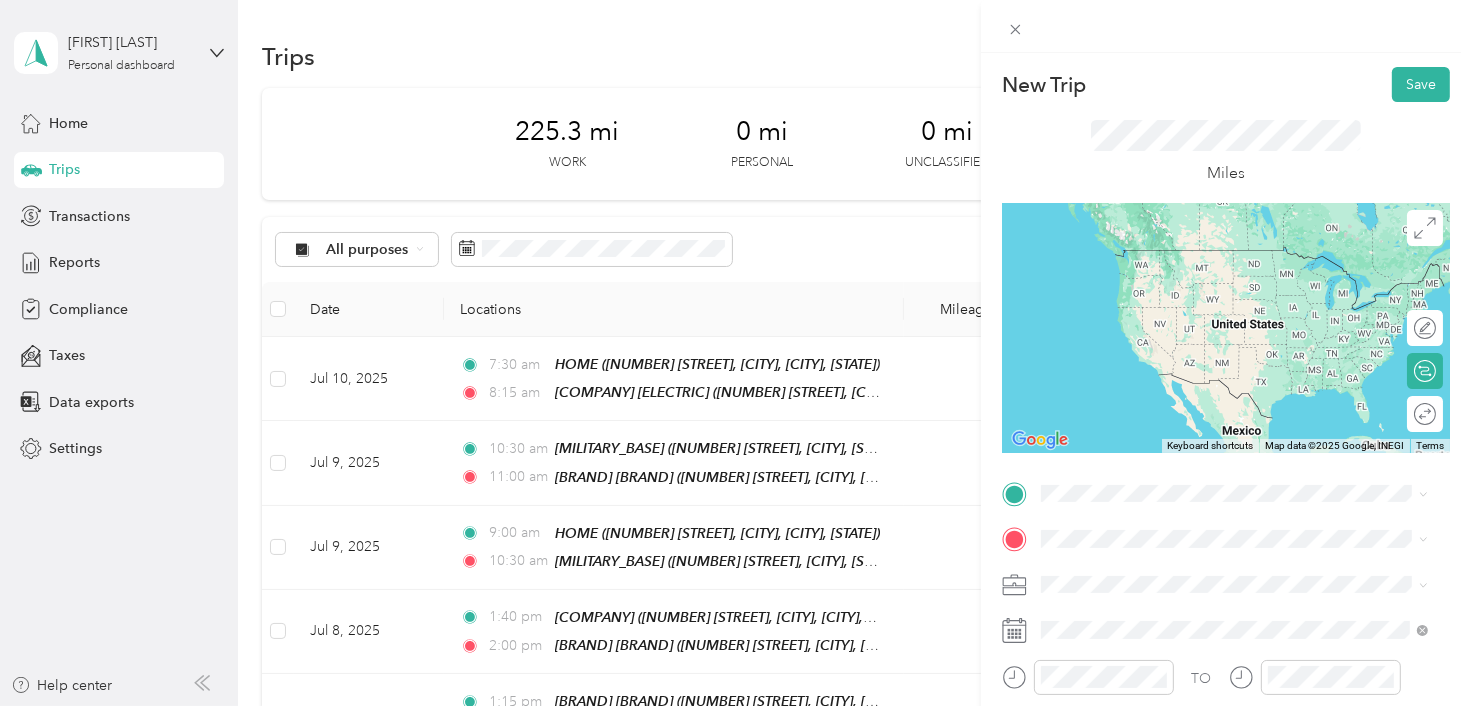 click on "[COMPANY] ([NUMBER] [STREET], [CITY], [STATE], [STATE], [COUNTRY])" at bounding box center [1249, 273] 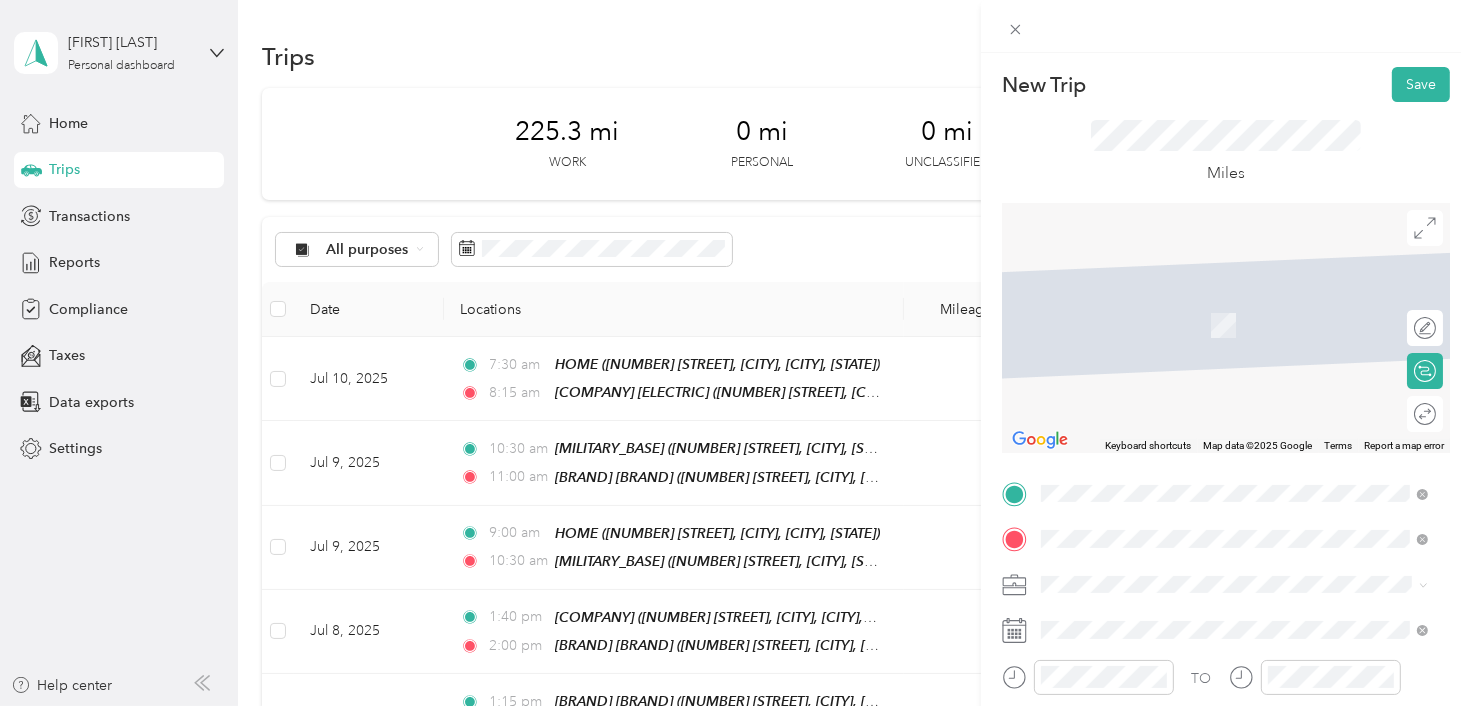 click on "[NUMBER] [STREET], [POSTAL_CODE], [CITY], [STATE], [COUNTRY]" at bounding box center (1224, 336) 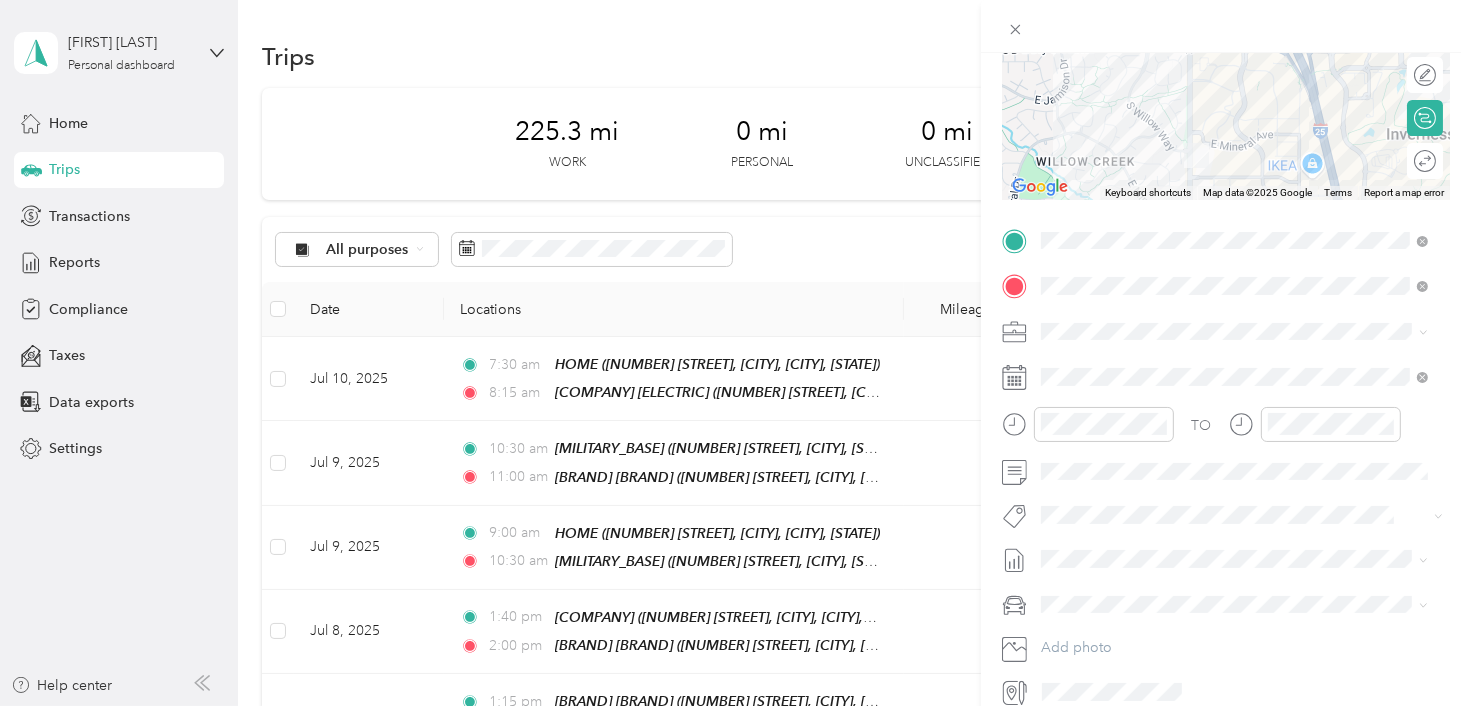scroll, scrollTop: 263, scrollLeft: 0, axis: vertical 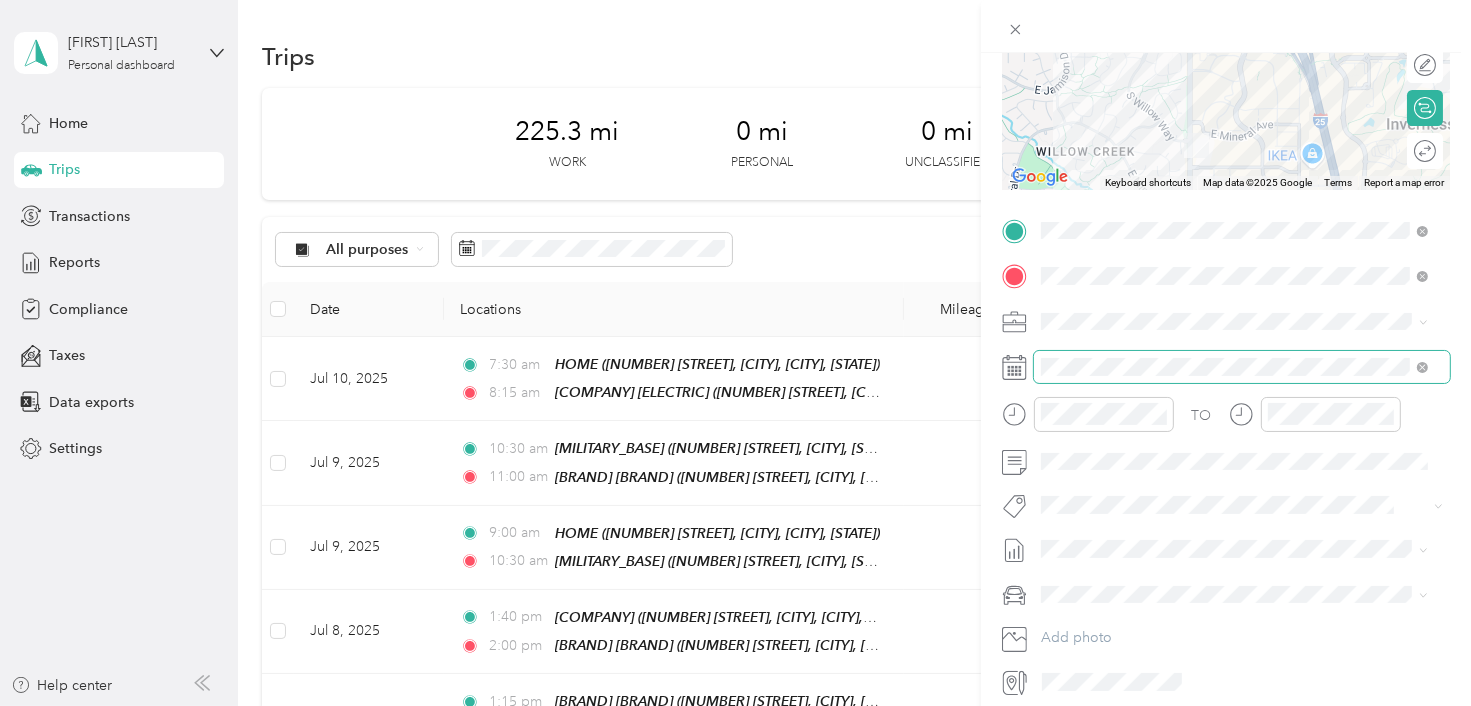 click at bounding box center [1242, 367] 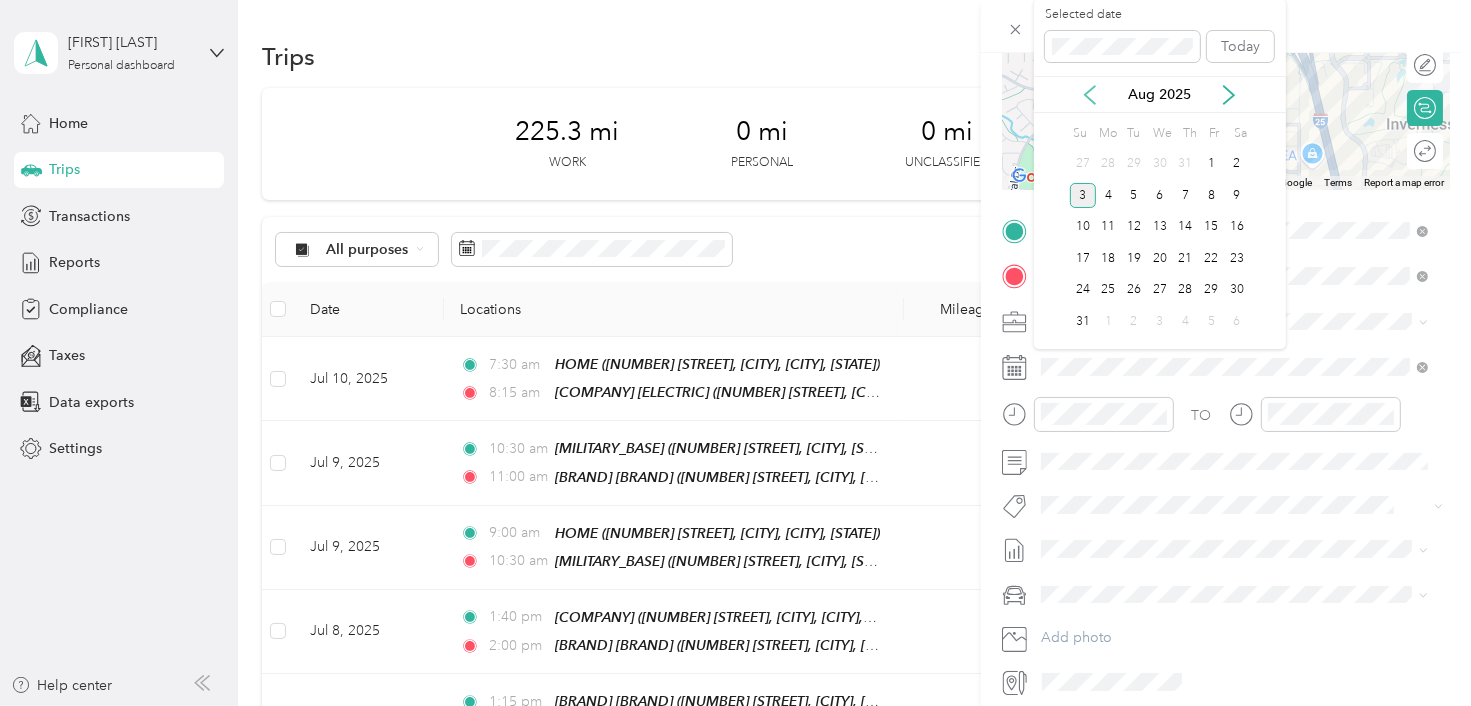 click 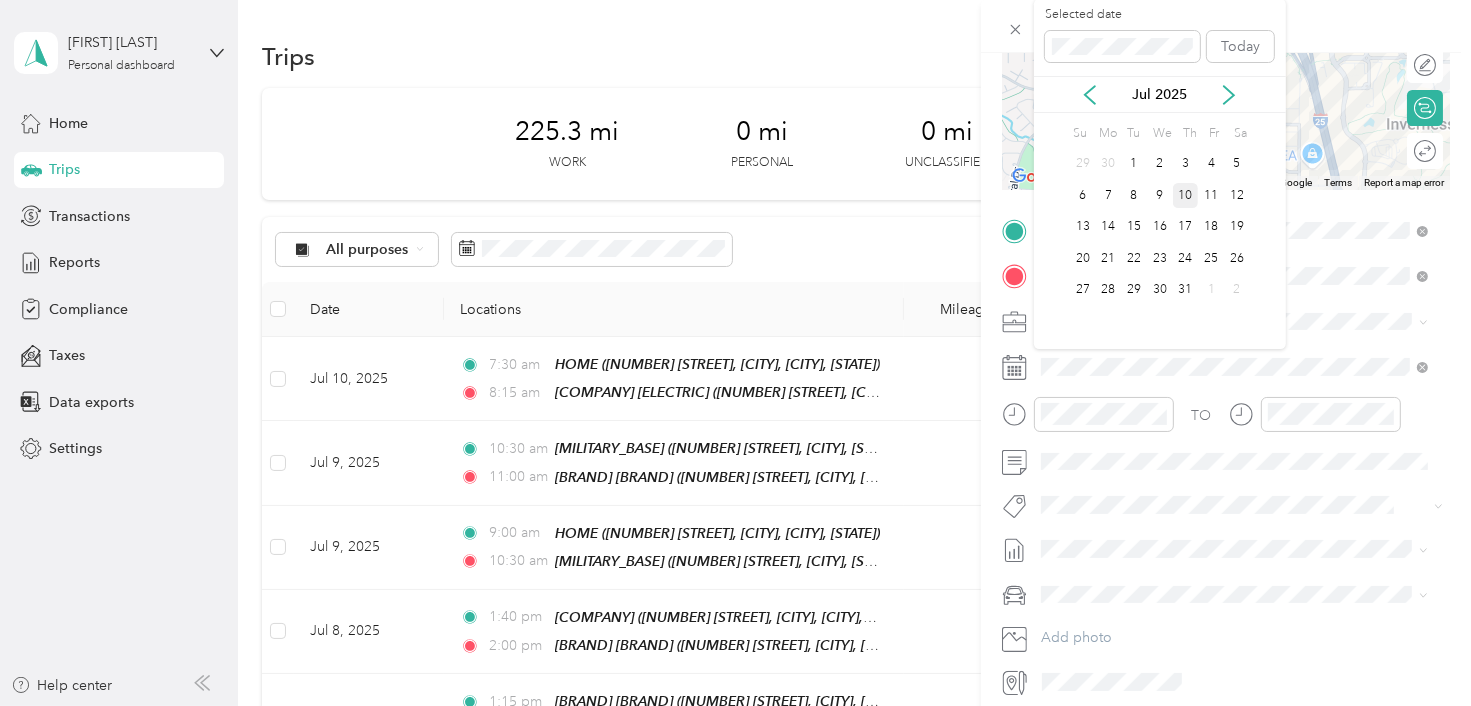 click on "10" at bounding box center [1186, 195] 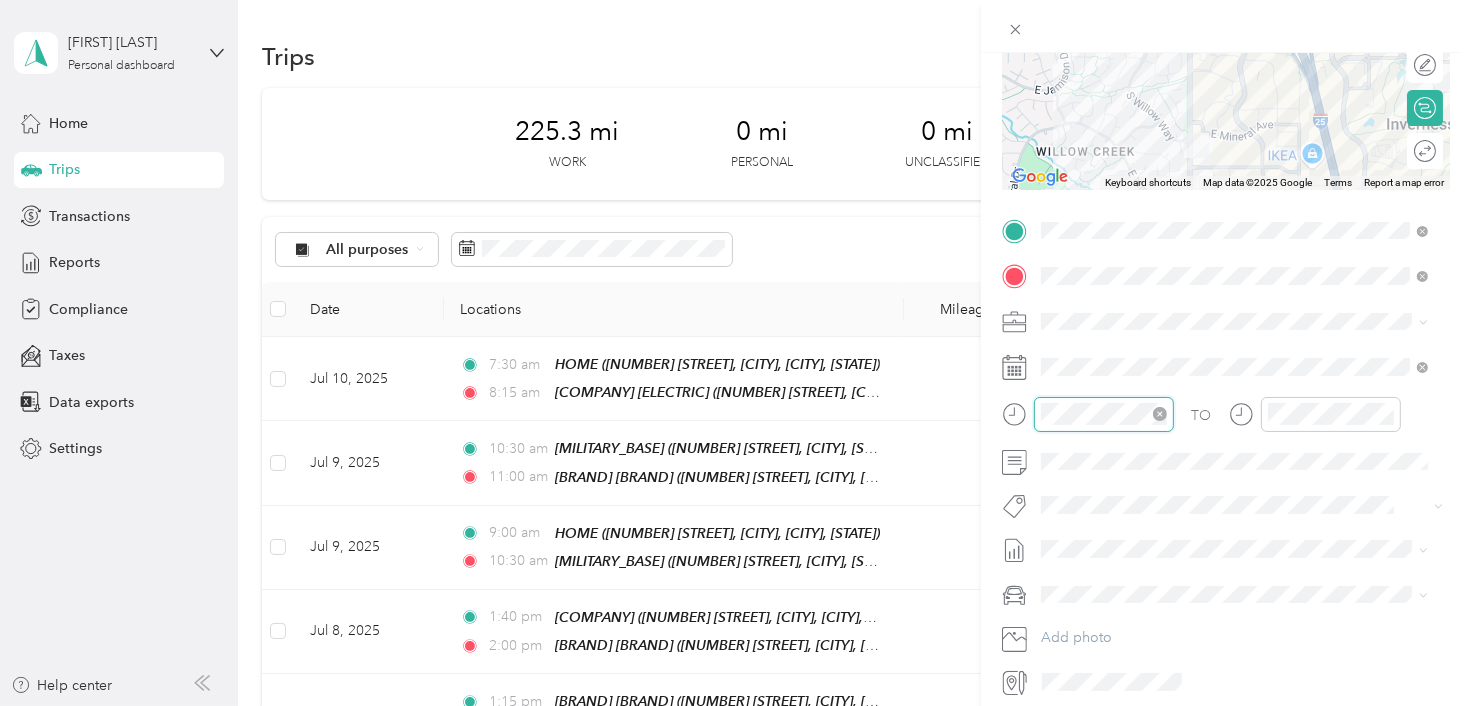 scroll, scrollTop: 84, scrollLeft: 0, axis: vertical 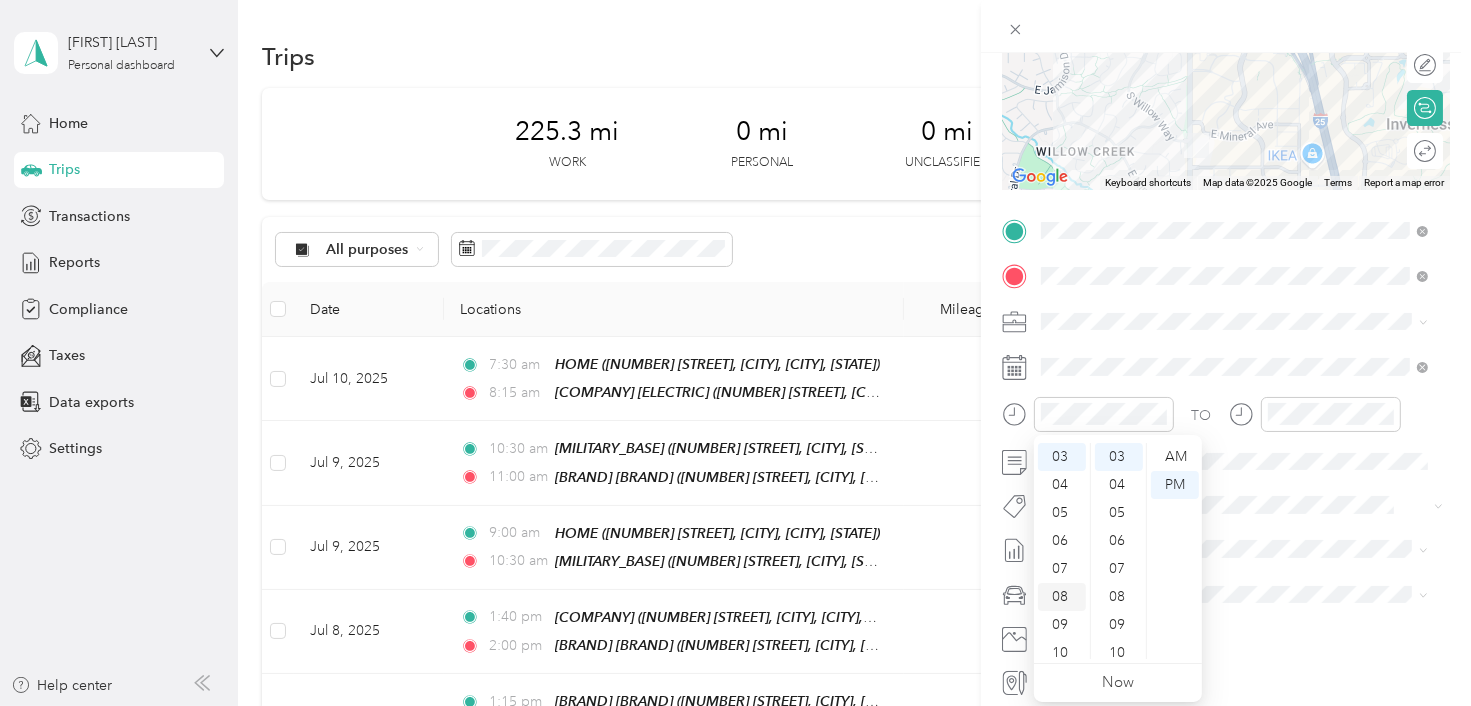 click on "08" at bounding box center (1062, 597) 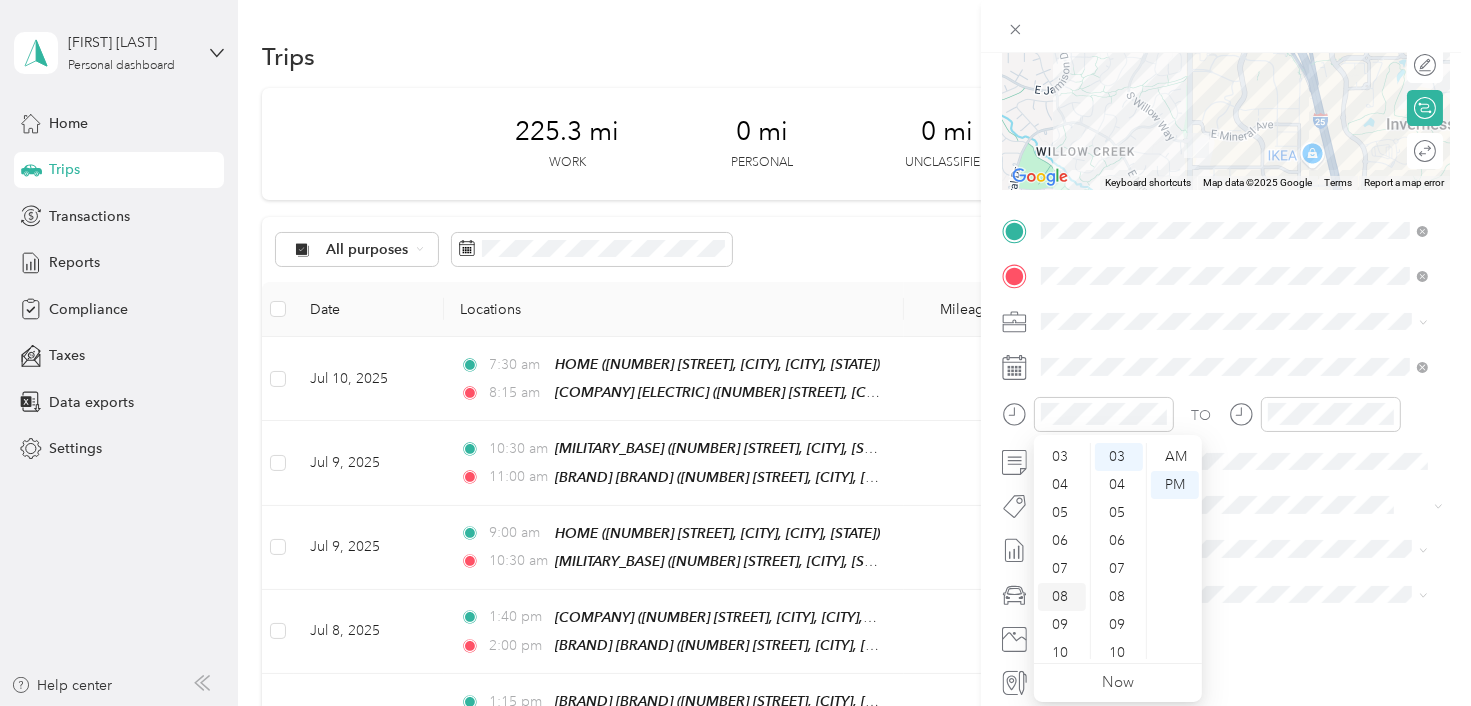 scroll, scrollTop: 120, scrollLeft: 0, axis: vertical 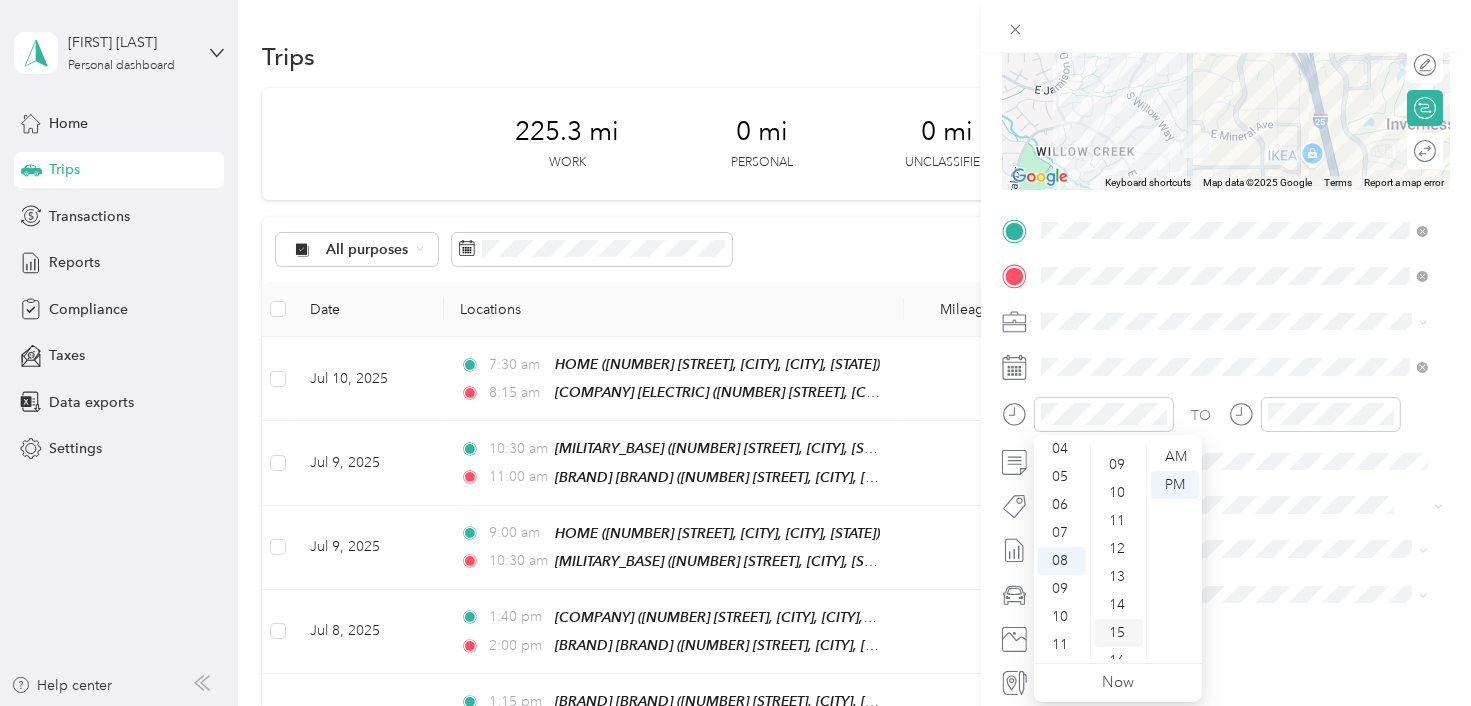 click on "15" at bounding box center [1119, 633] 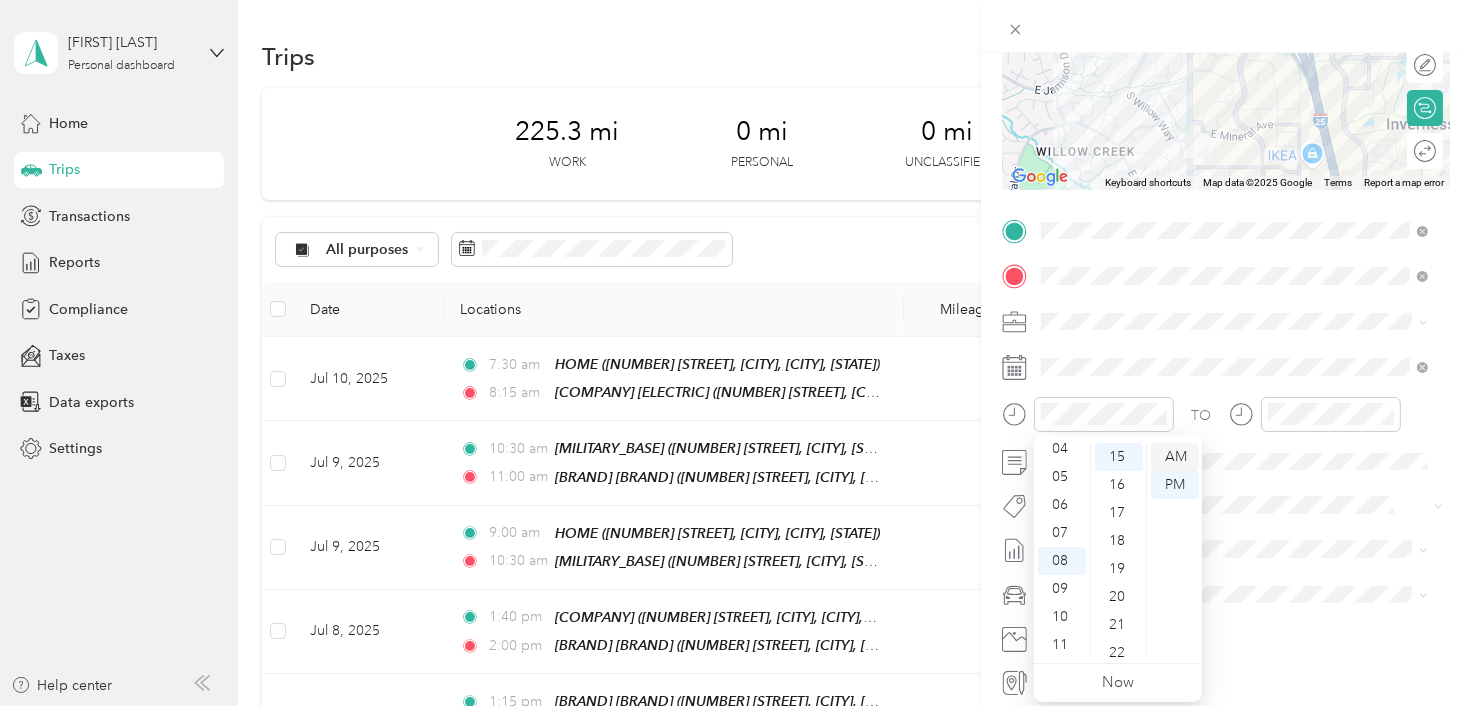 click on "AM" at bounding box center (1175, 457) 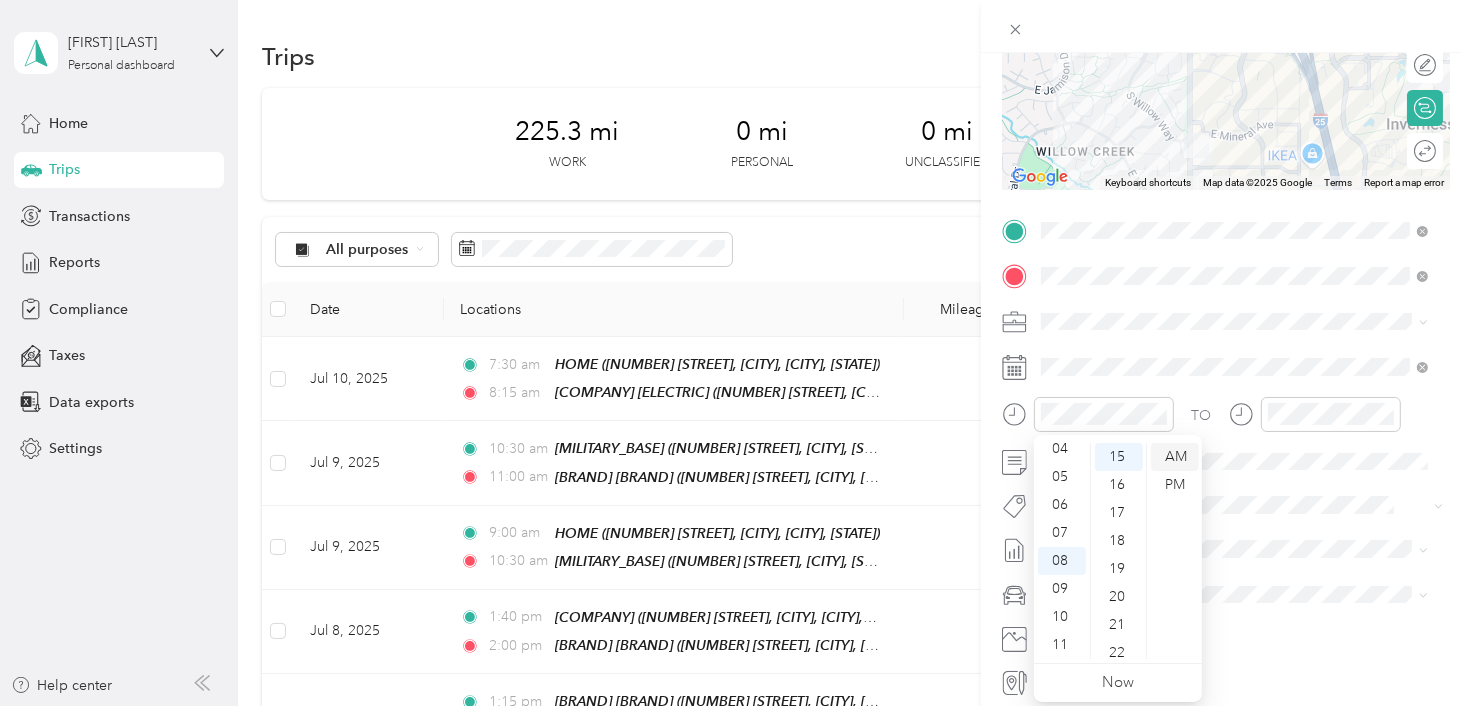 click on "AM" at bounding box center [1175, 457] 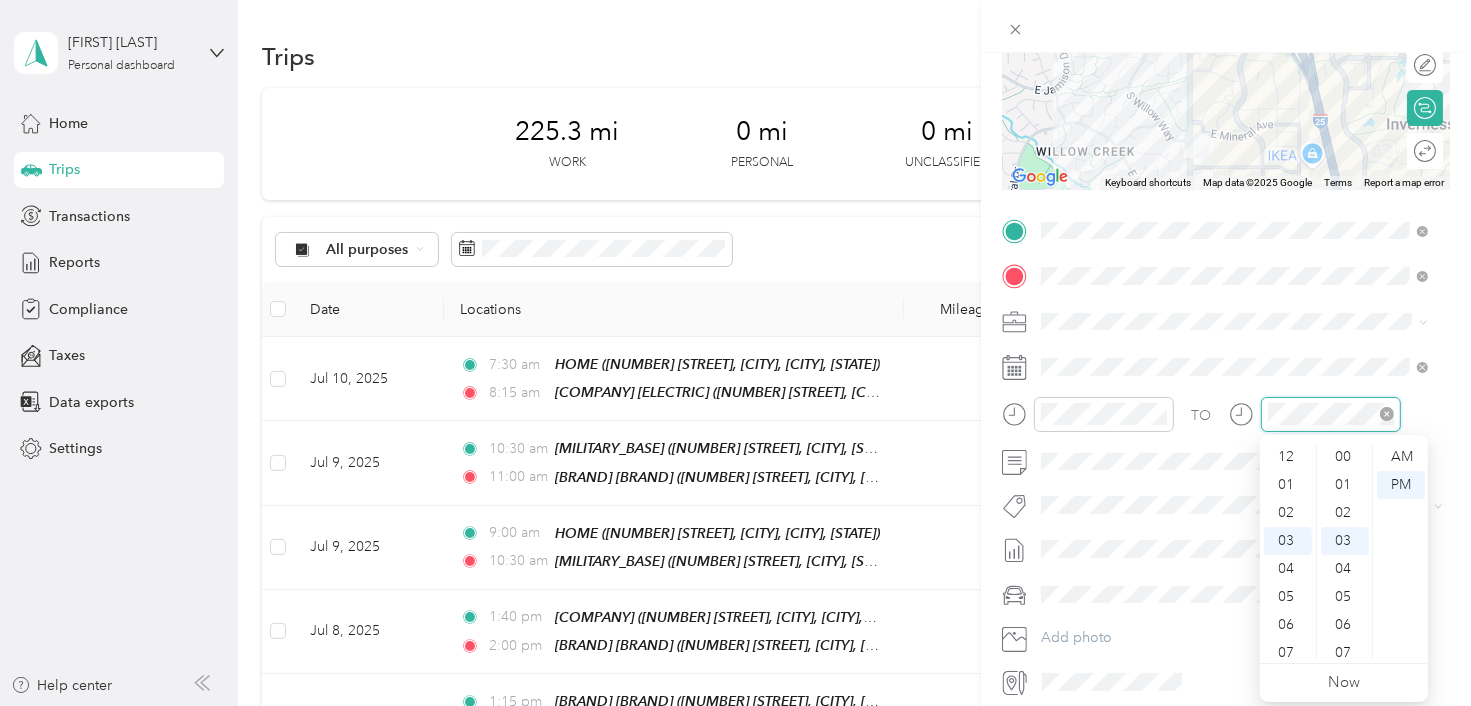 scroll, scrollTop: 84, scrollLeft: 0, axis: vertical 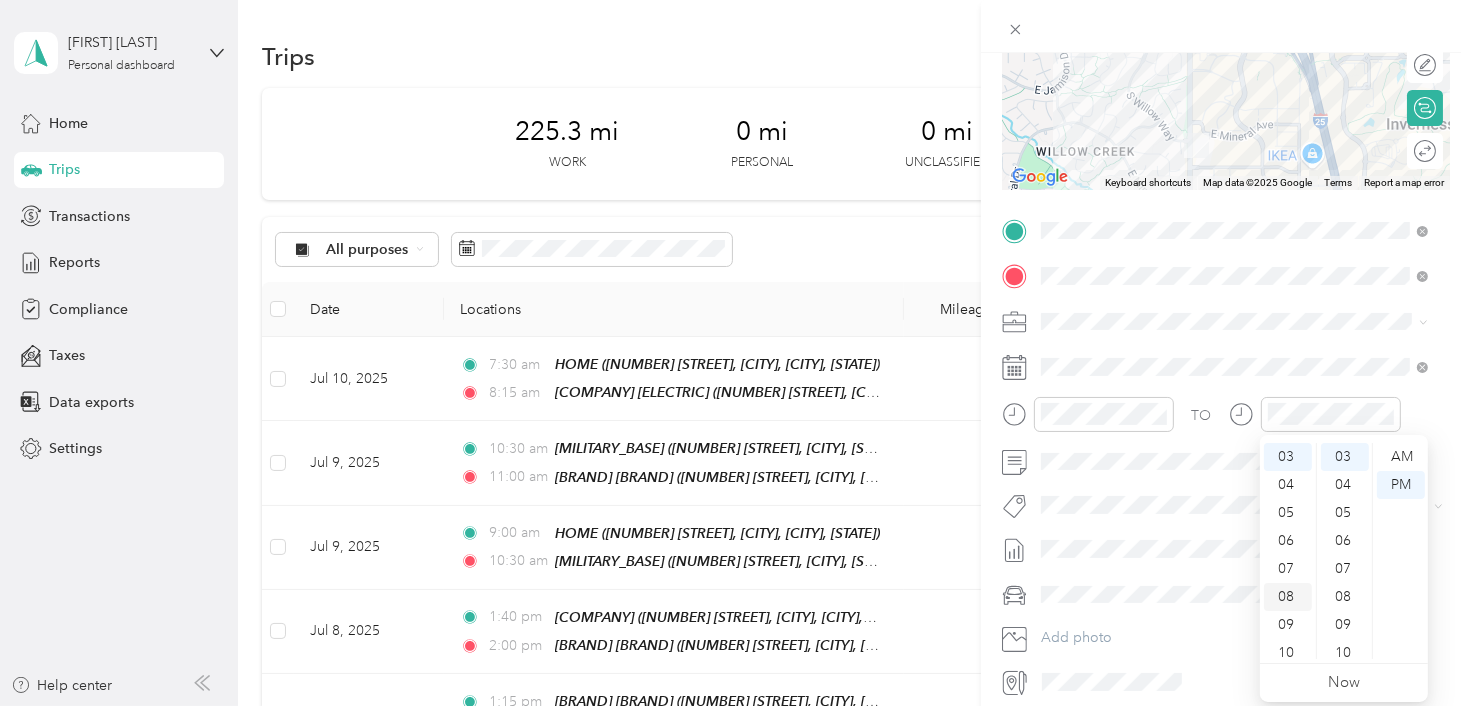 click on "08" at bounding box center (1288, 597) 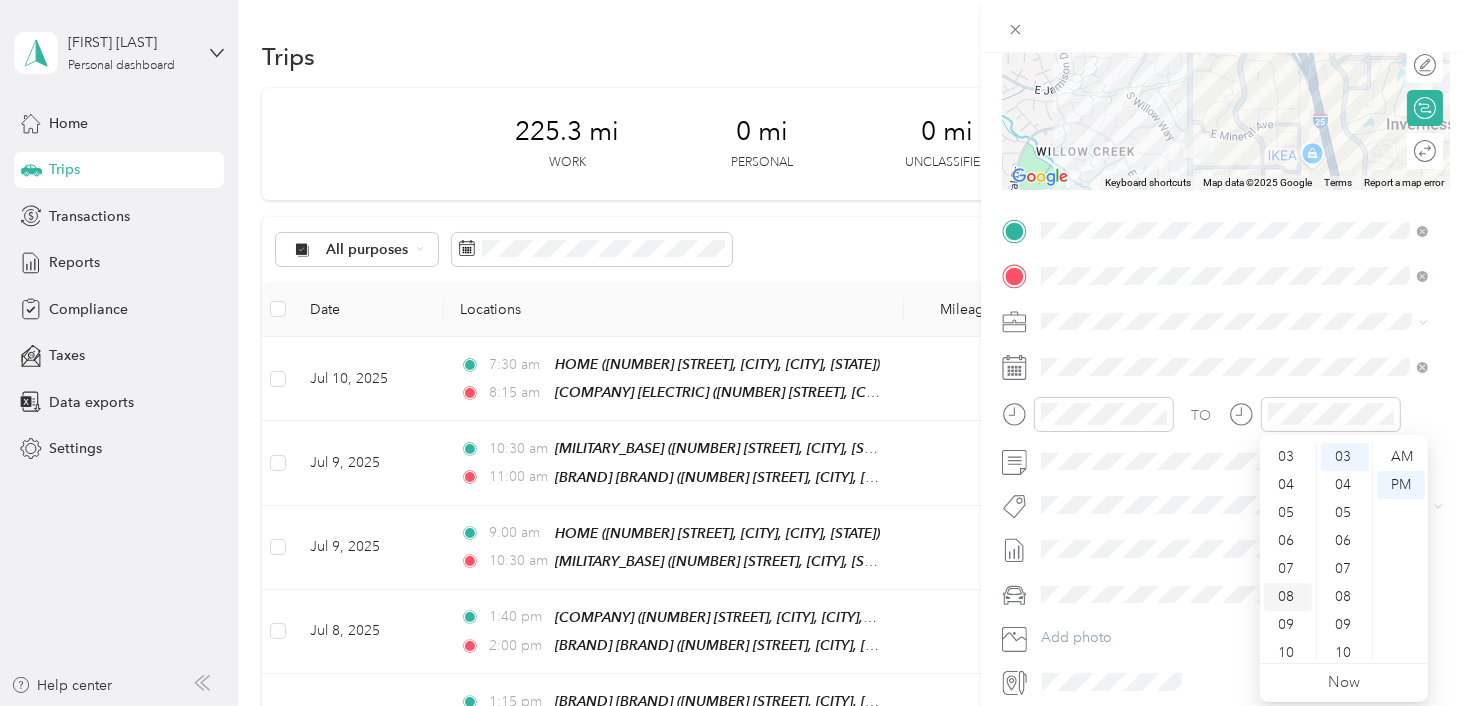 scroll, scrollTop: 120, scrollLeft: 0, axis: vertical 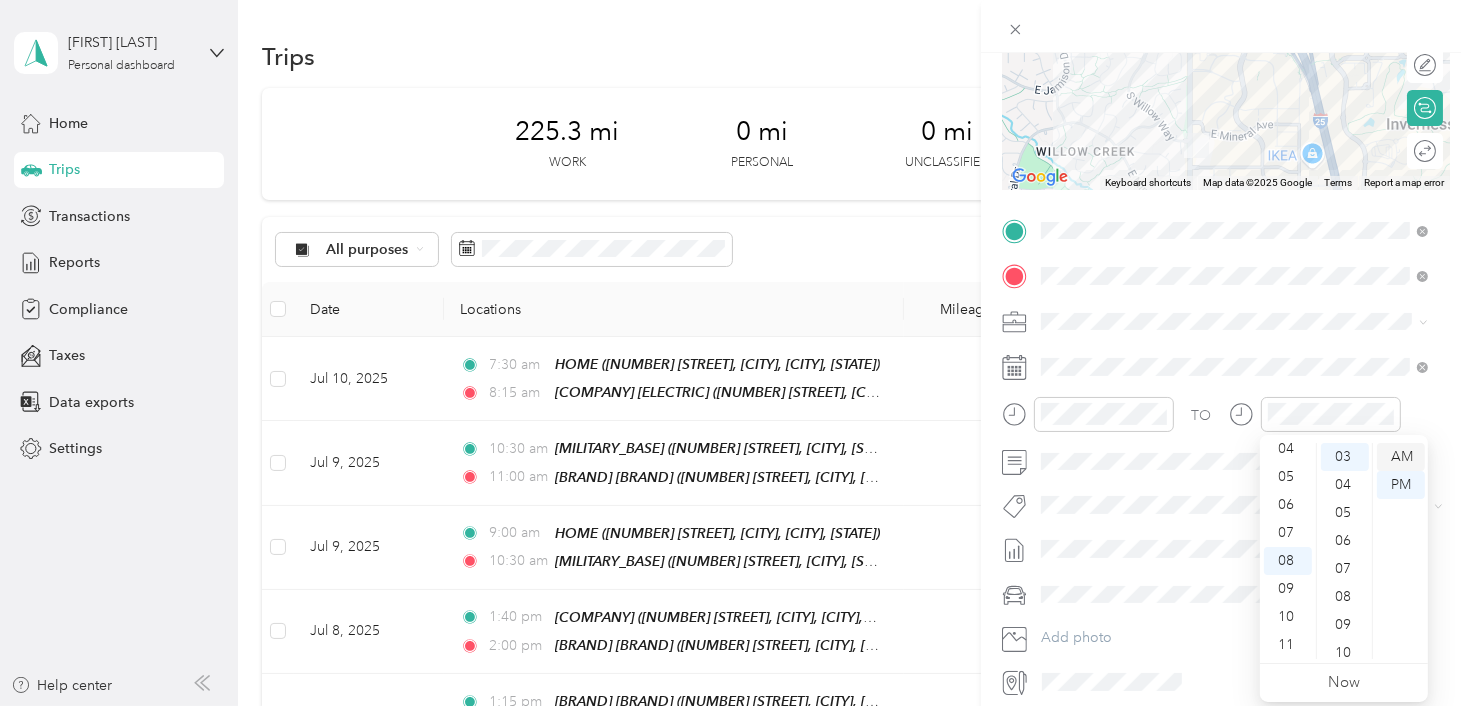 click on "AM" at bounding box center [1401, 457] 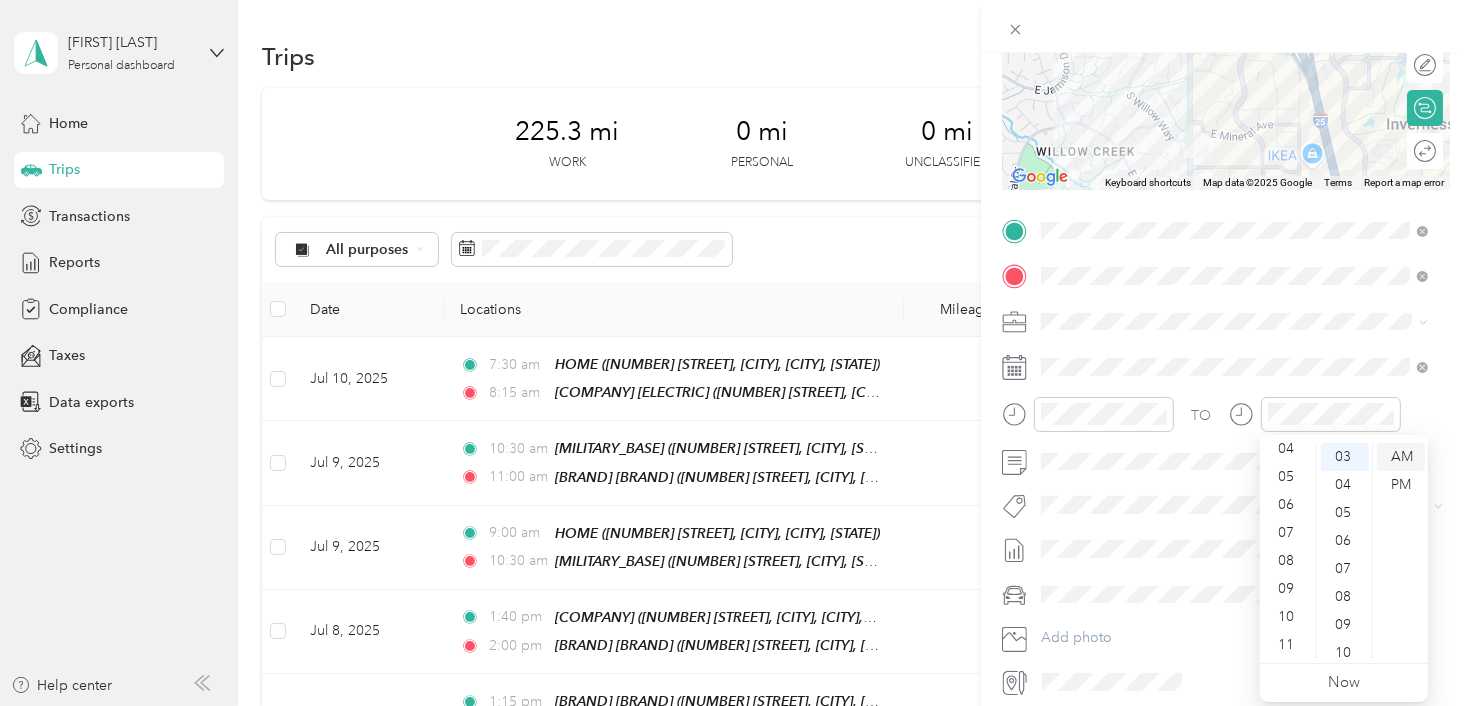 scroll, scrollTop: 84, scrollLeft: 0, axis: vertical 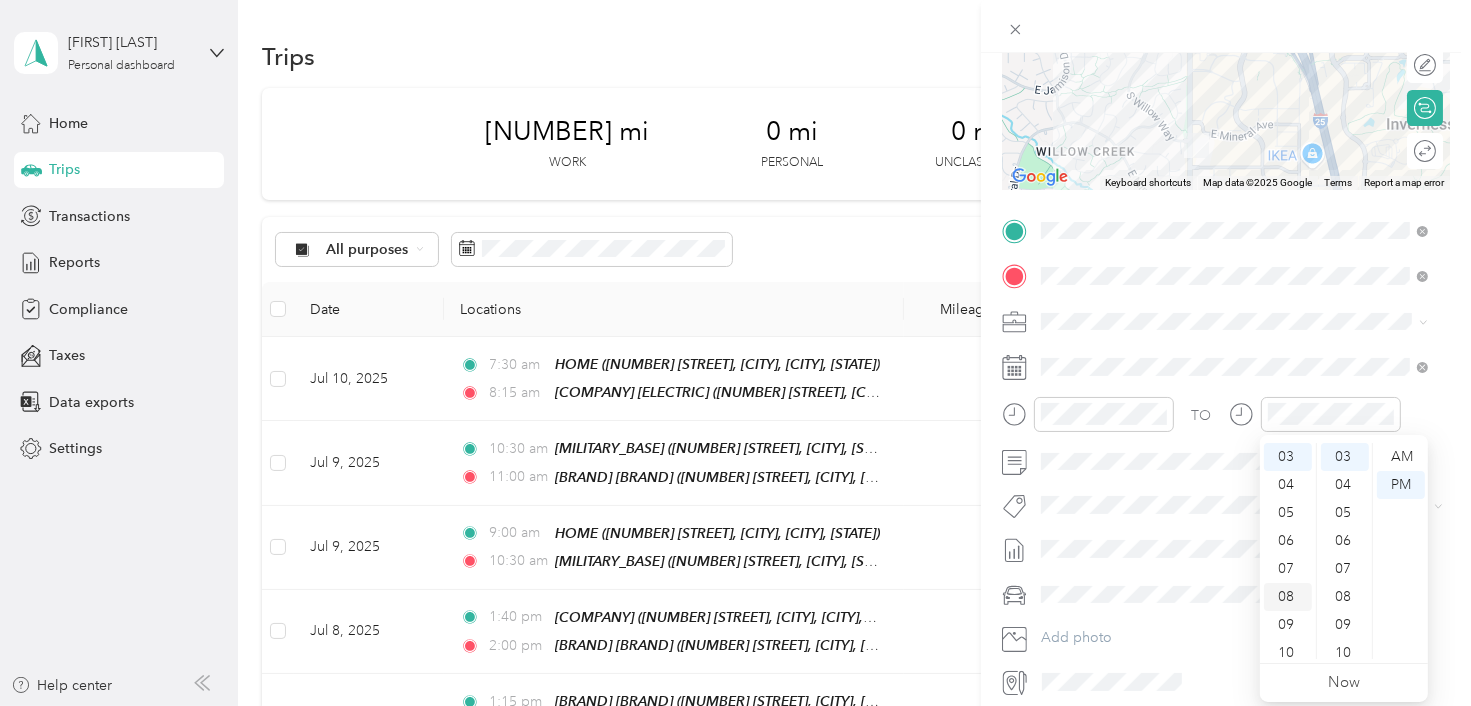 click on "08" at bounding box center (1288, 597) 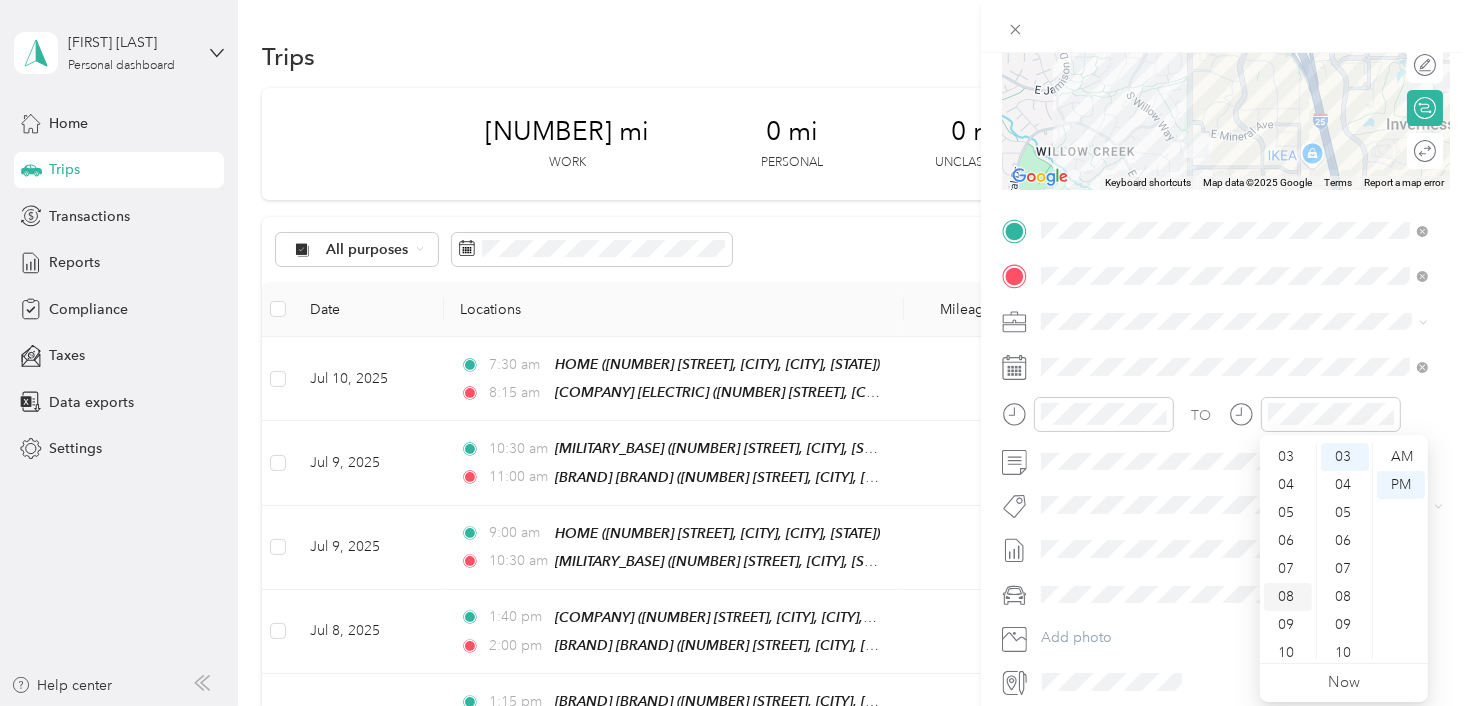 scroll, scrollTop: 120, scrollLeft: 0, axis: vertical 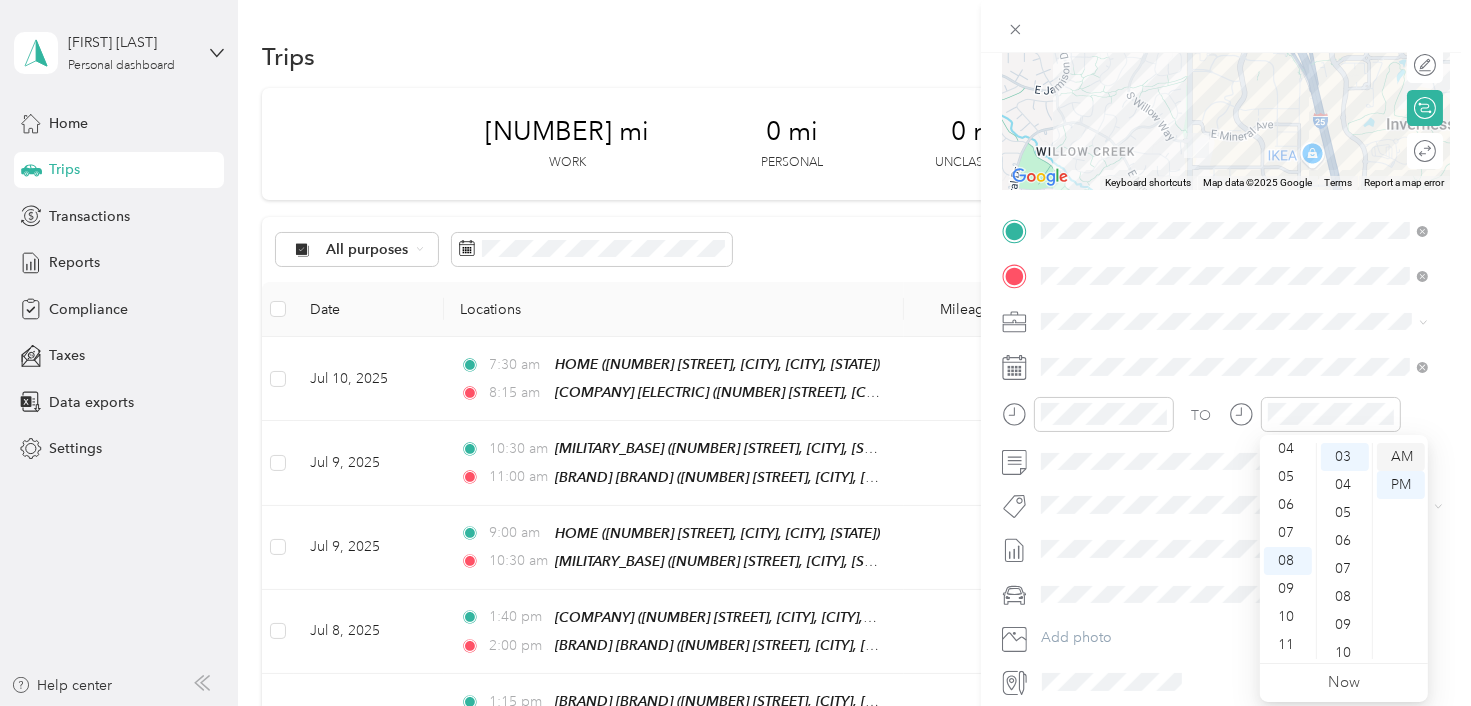 click on "AM" at bounding box center (1401, 457) 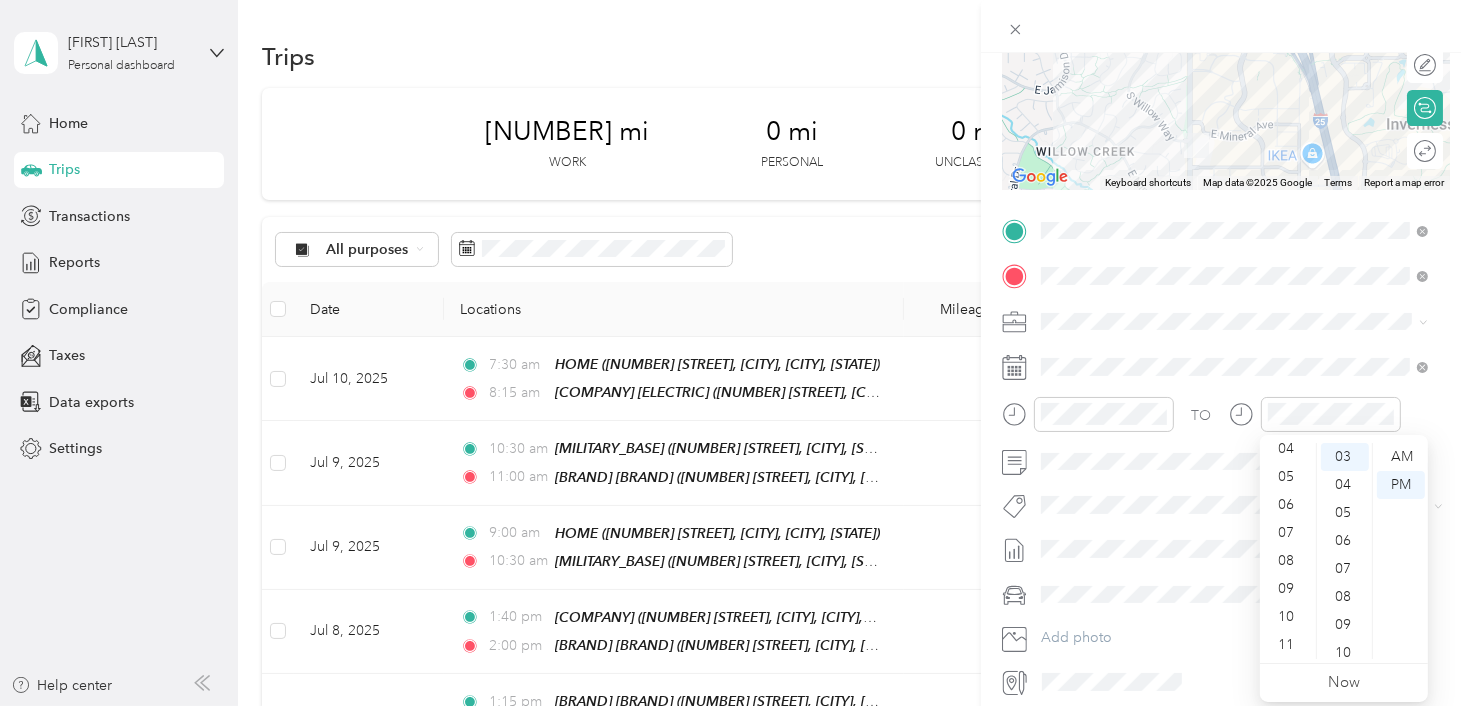 scroll, scrollTop: 84, scrollLeft: 0, axis: vertical 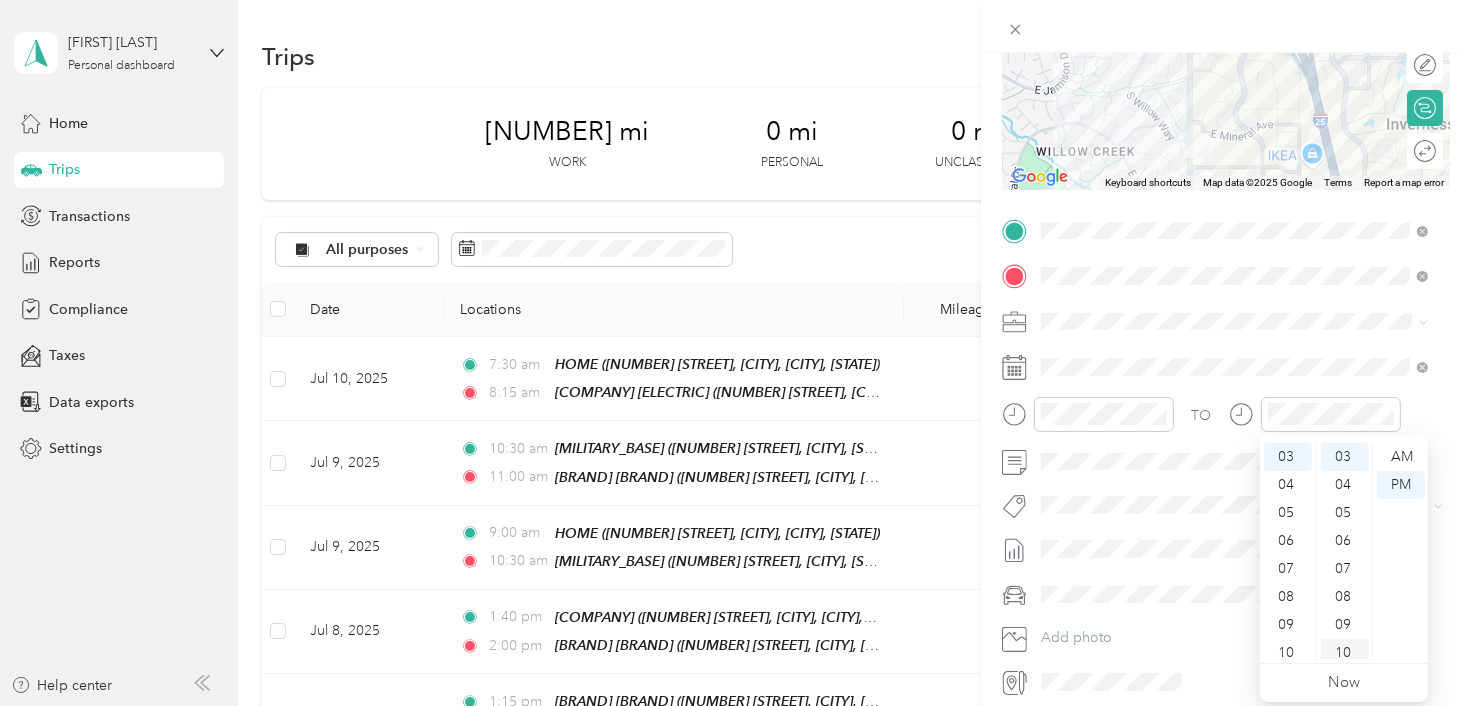 click on "10" at bounding box center (1345, 653) 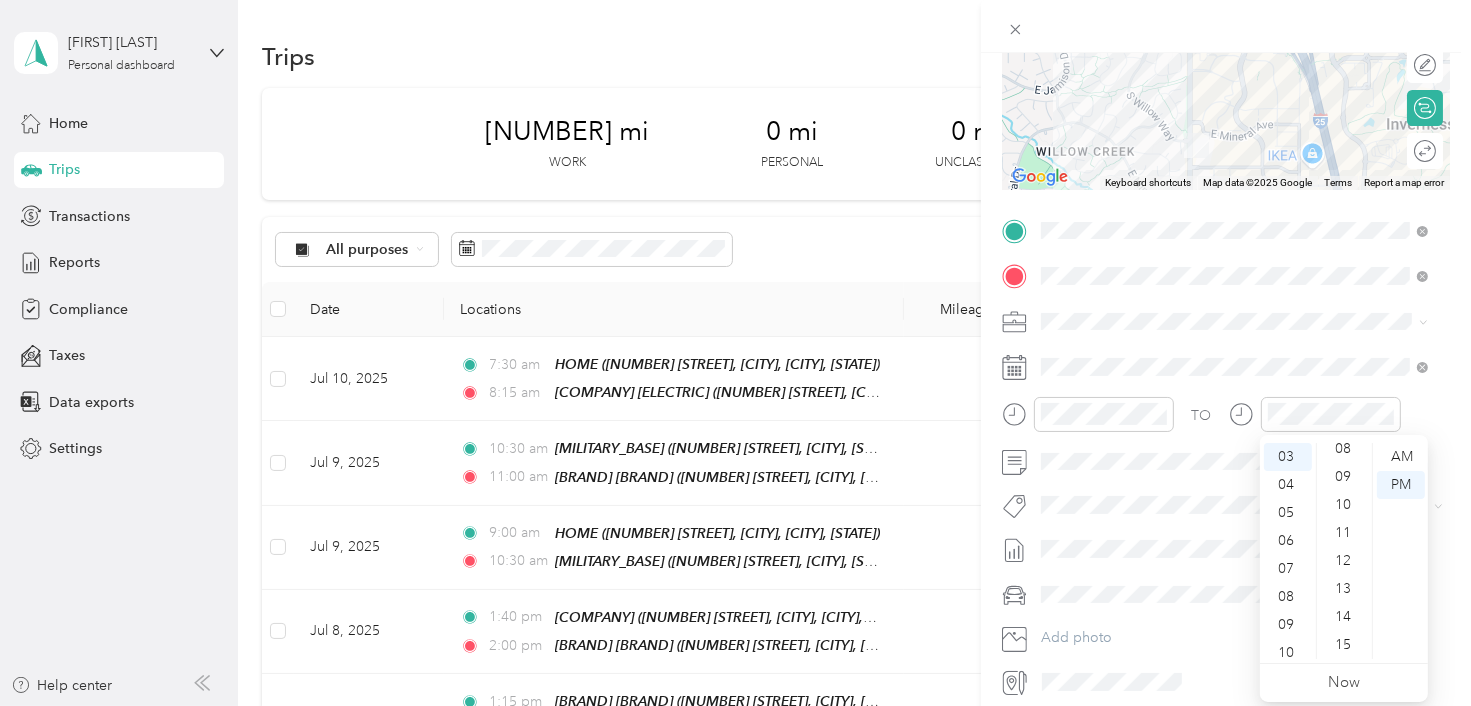 scroll, scrollTop: 247, scrollLeft: 0, axis: vertical 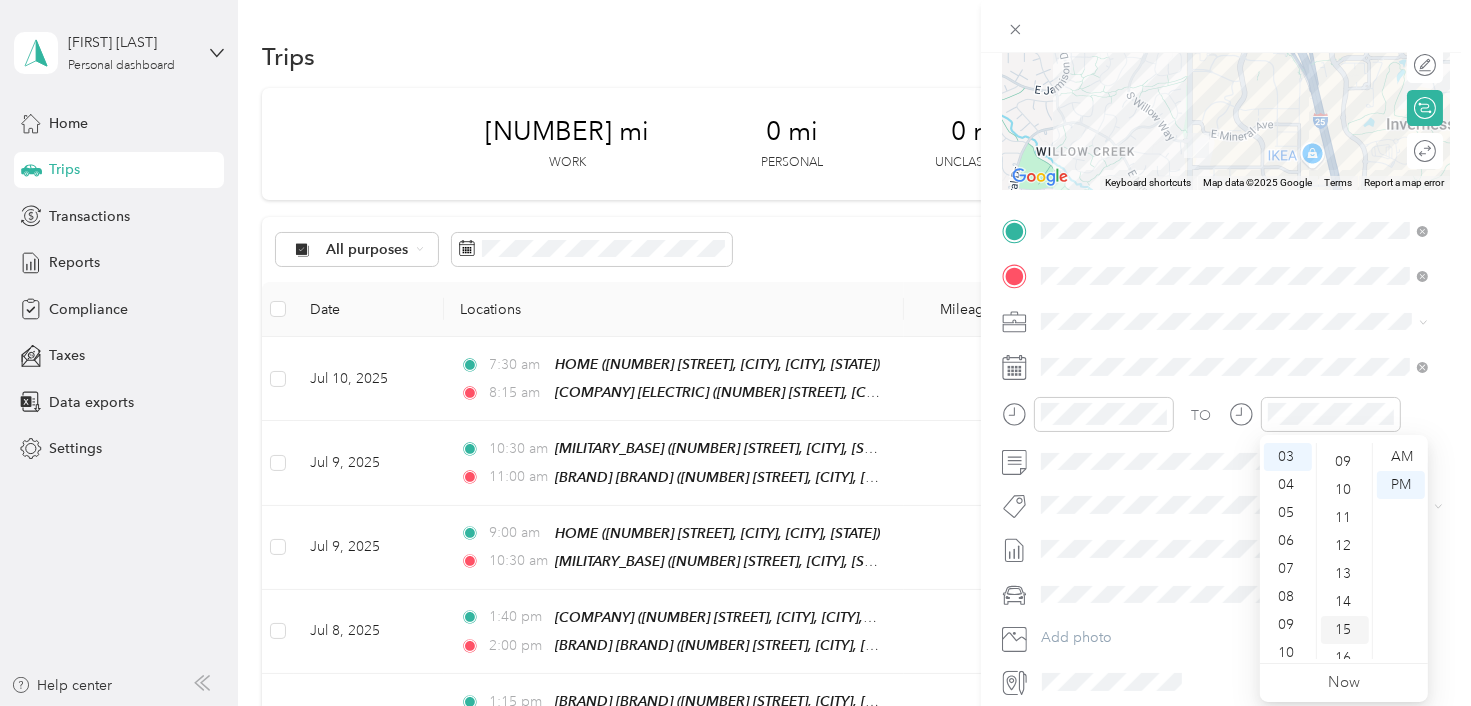 click on "15" at bounding box center (1345, 630) 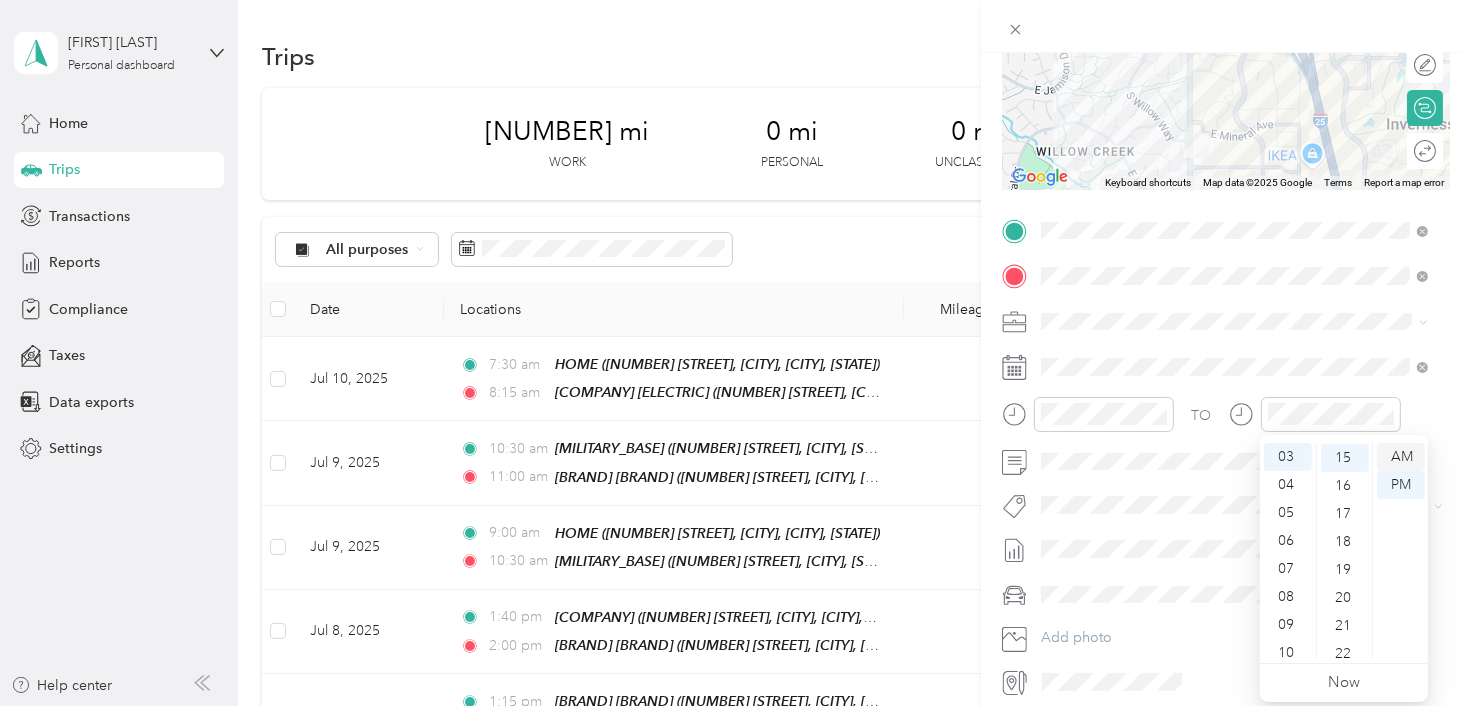 scroll, scrollTop: 420, scrollLeft: 0, axis: vertical 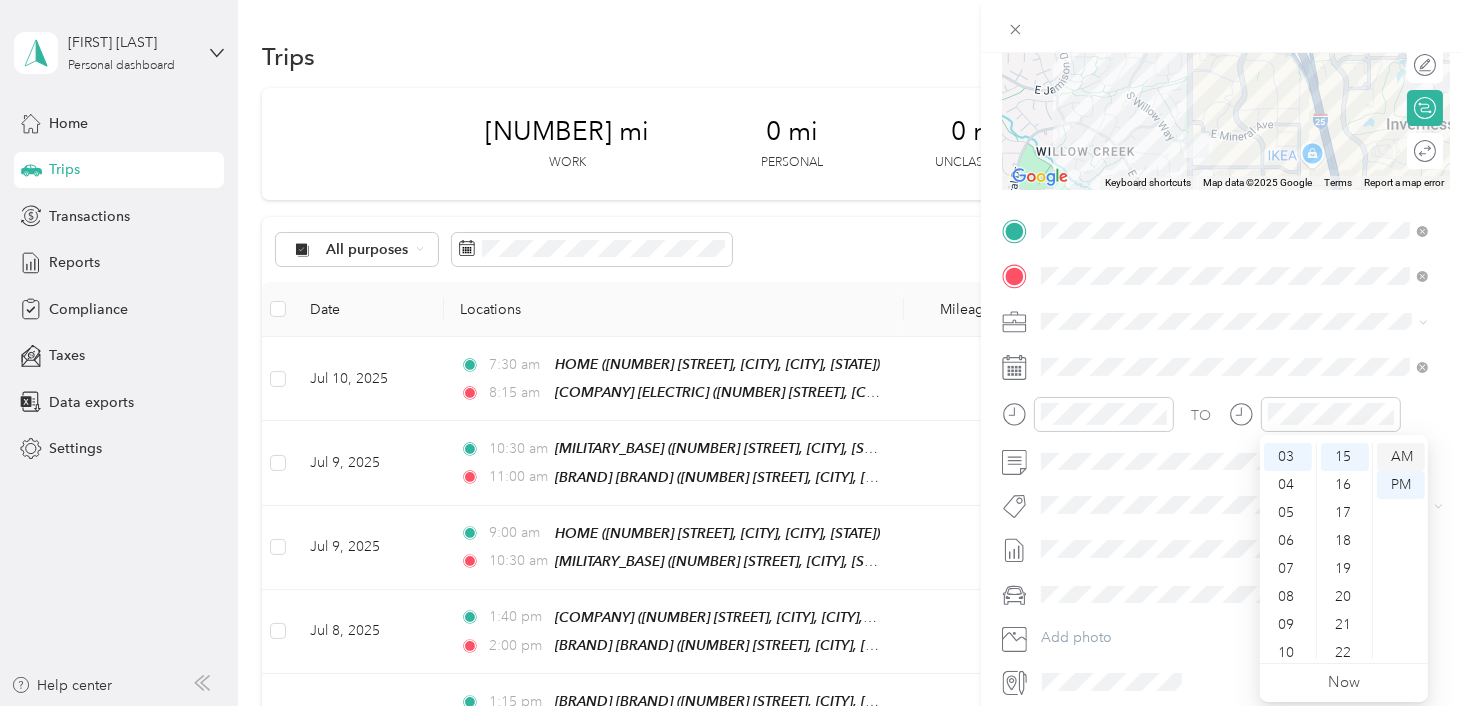 click on "AM" at bounding box center [1401, 457] 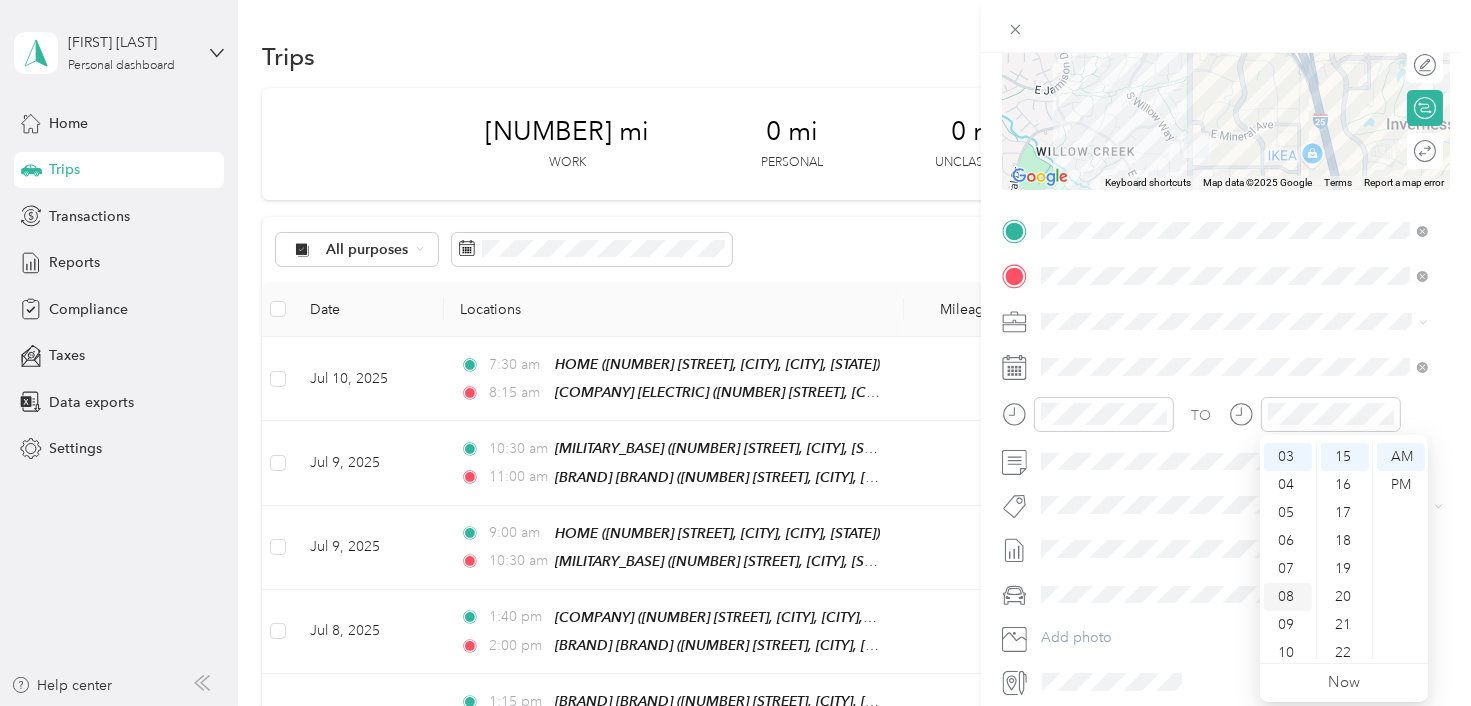 click on "08" at bounding box center [1288, 597] 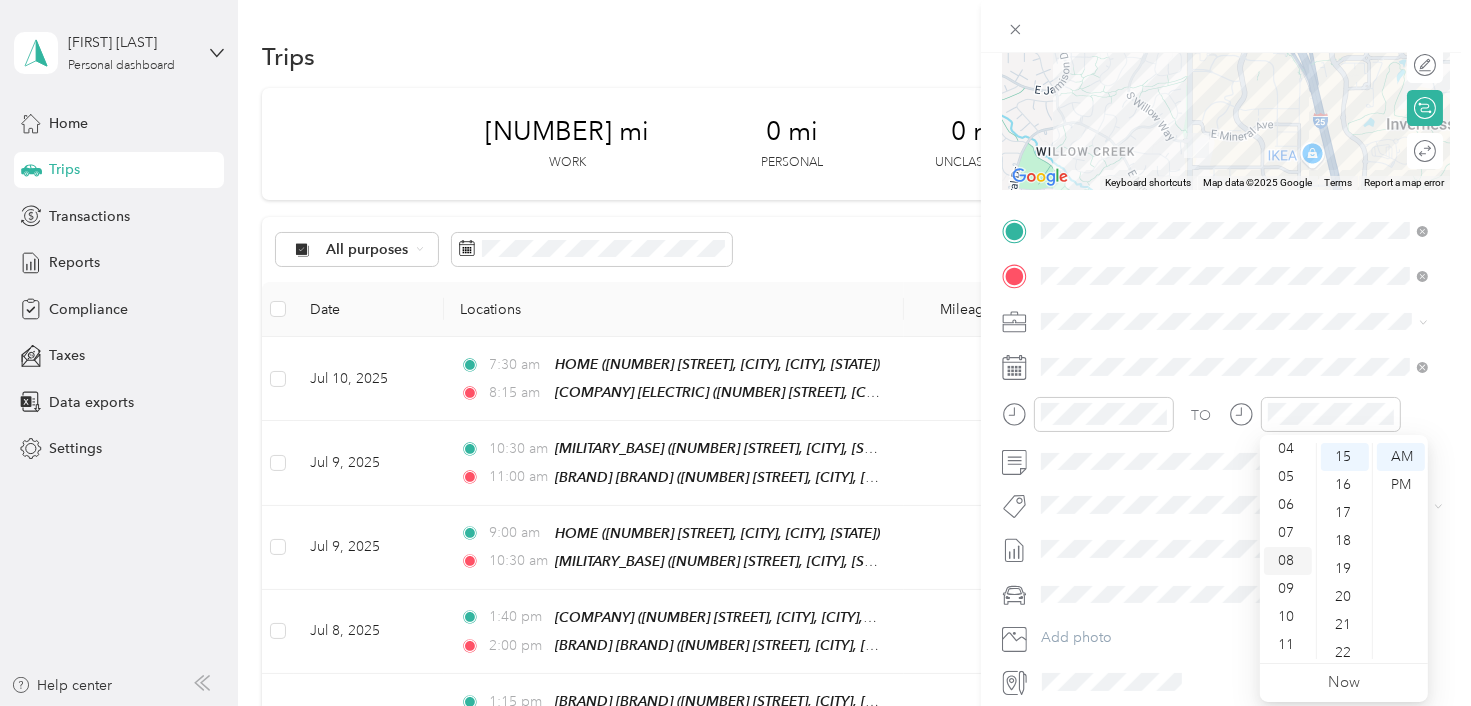 scroll, scrollTop: 84, scrollLeft: 0, axis: vertical 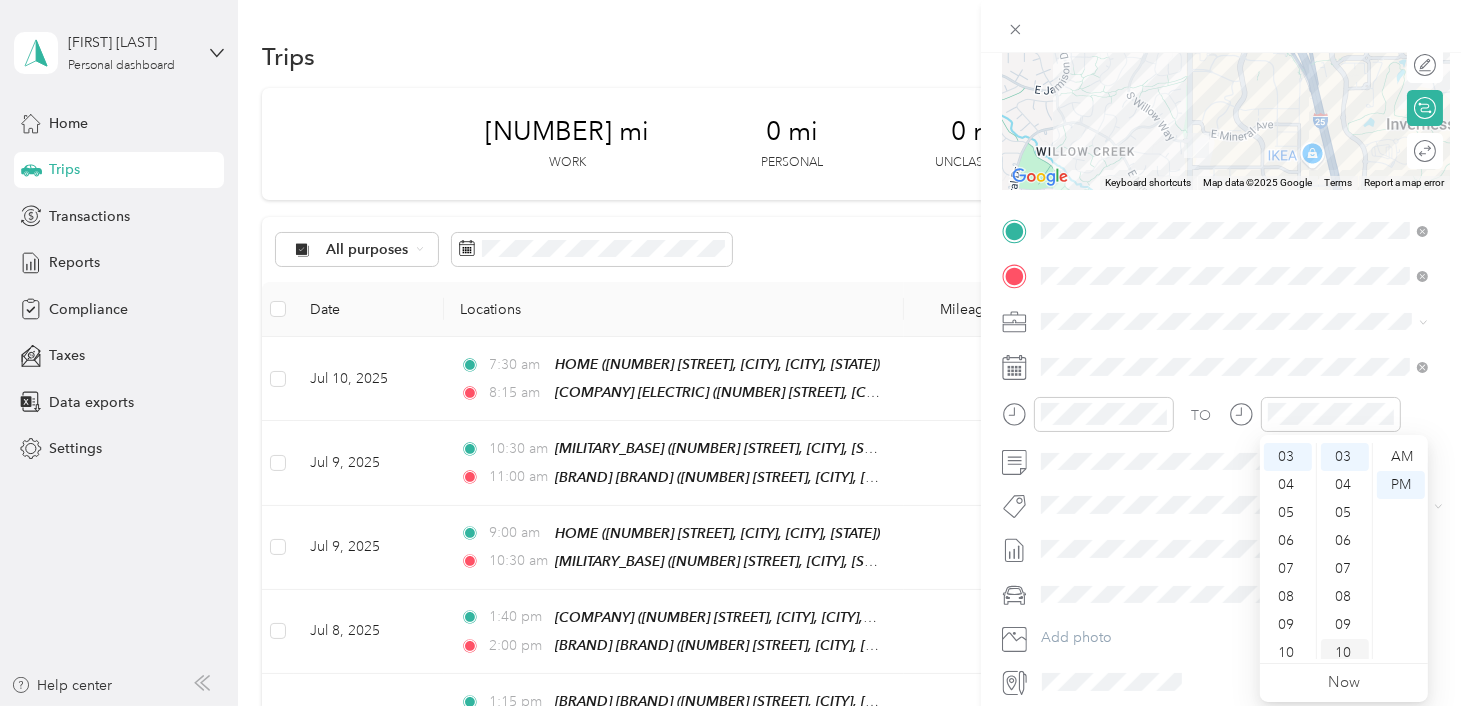 click on "10" at bounding box center (1345, 653) 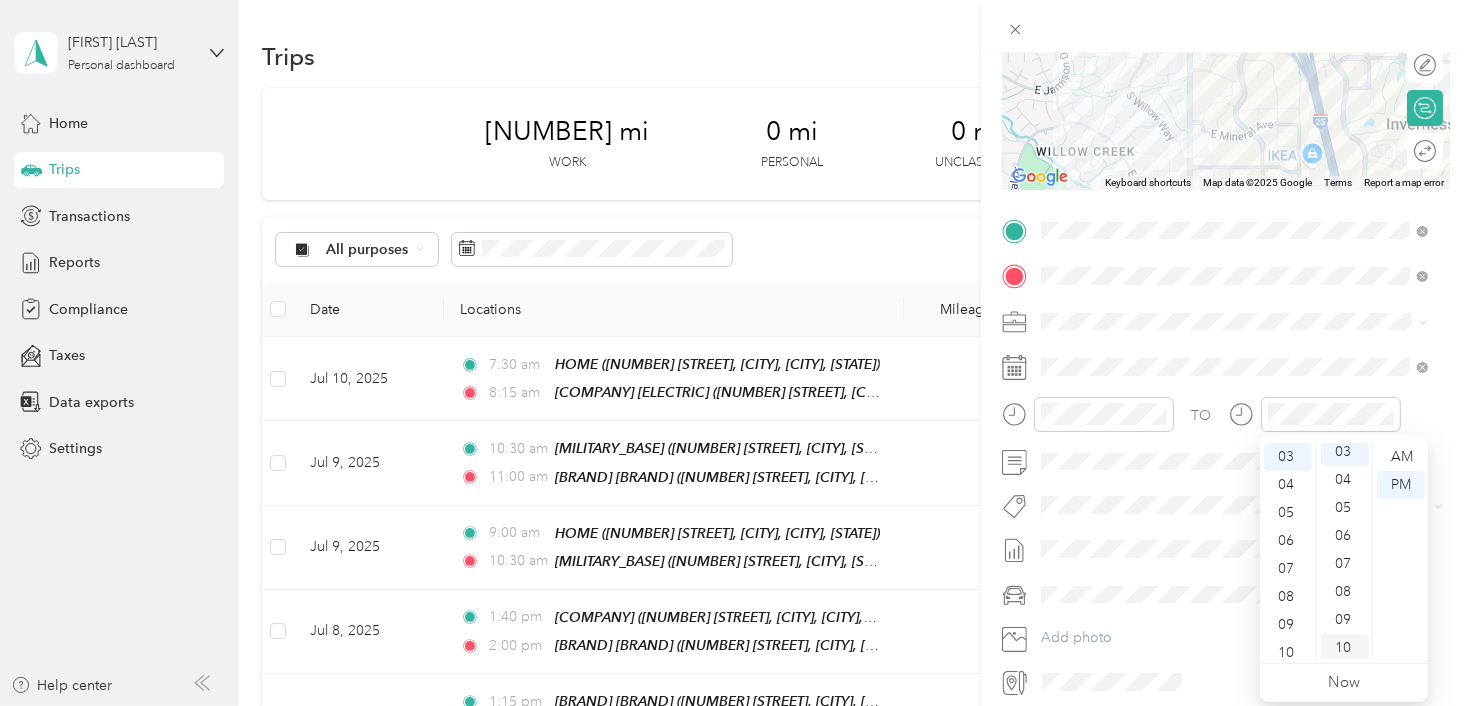 scroll, scrollTop: 84, scrollLeft: 0, axis: vertical 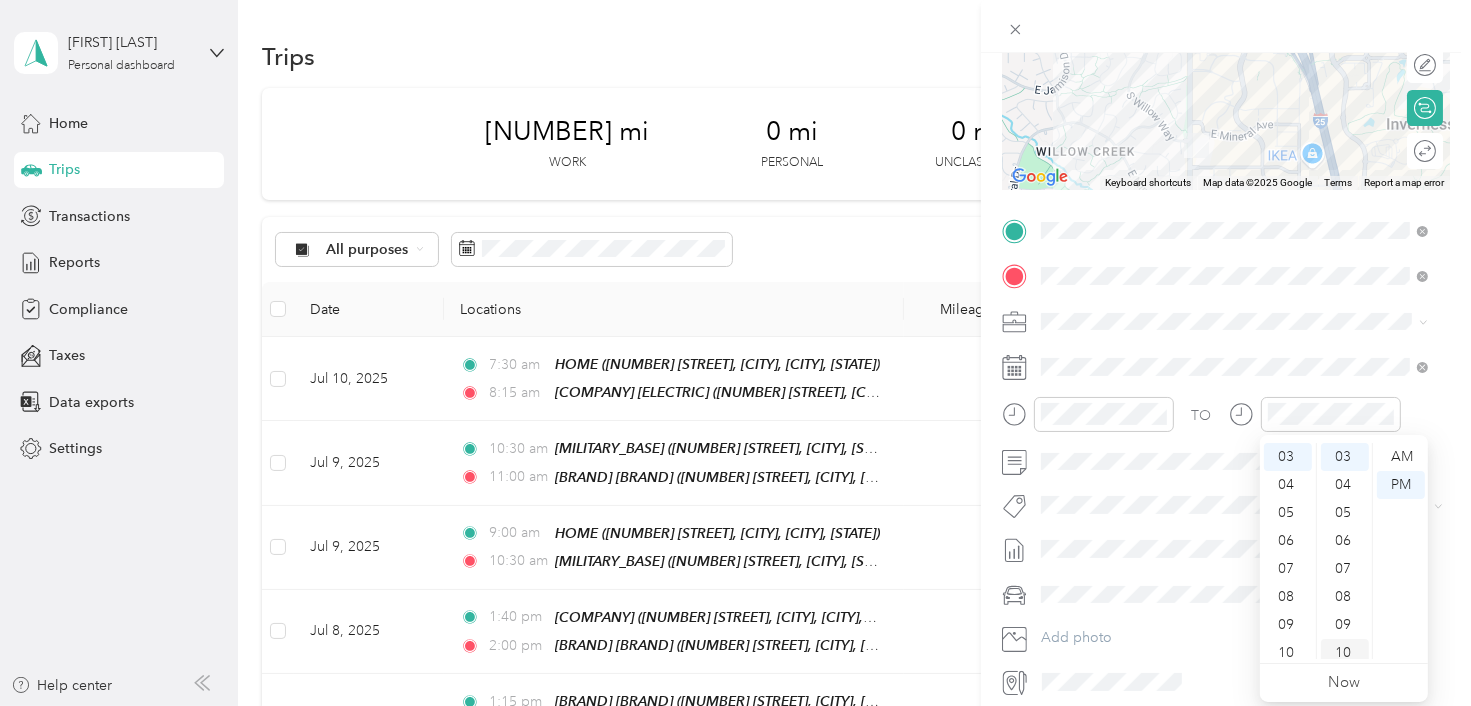 click on "10" at bounding box center (1345, 653) 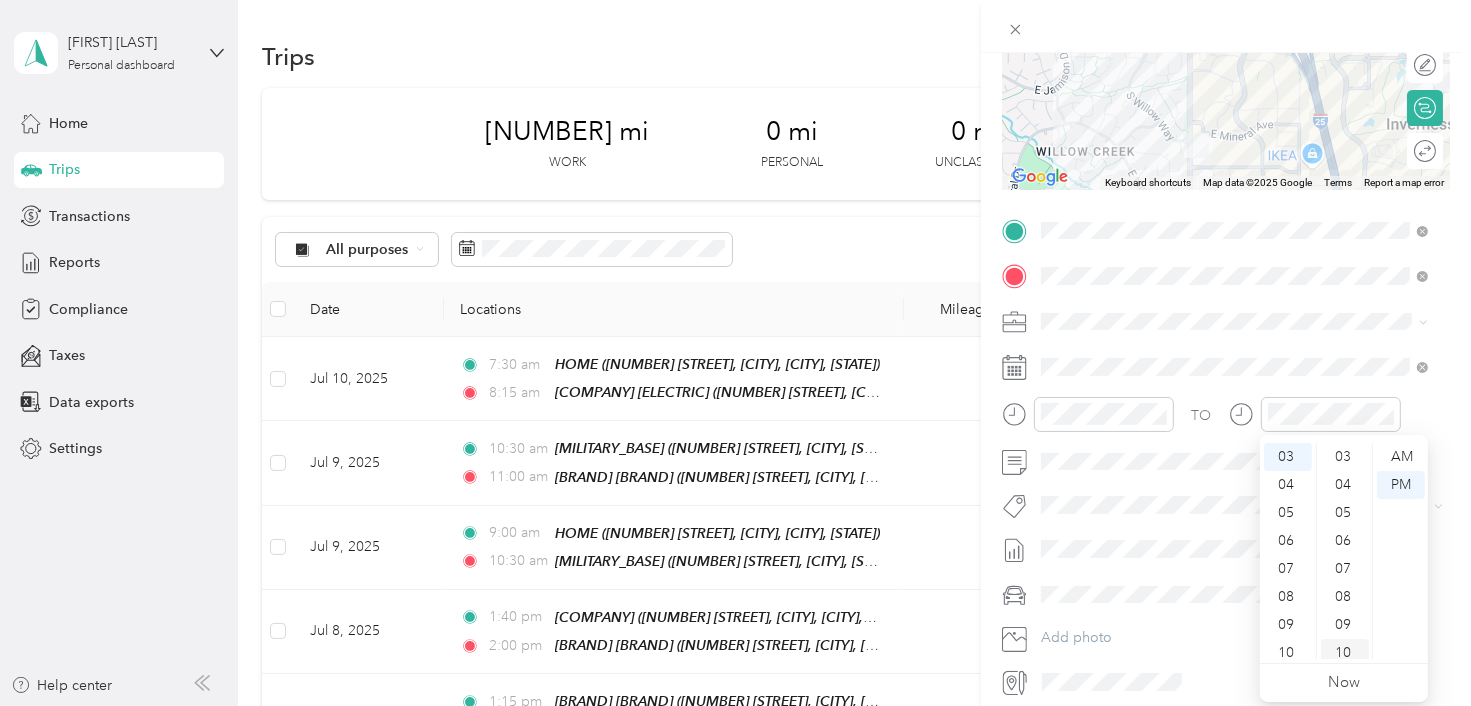 scroll, scrollTop: 280, scrollLeft: 0, axis: vertical 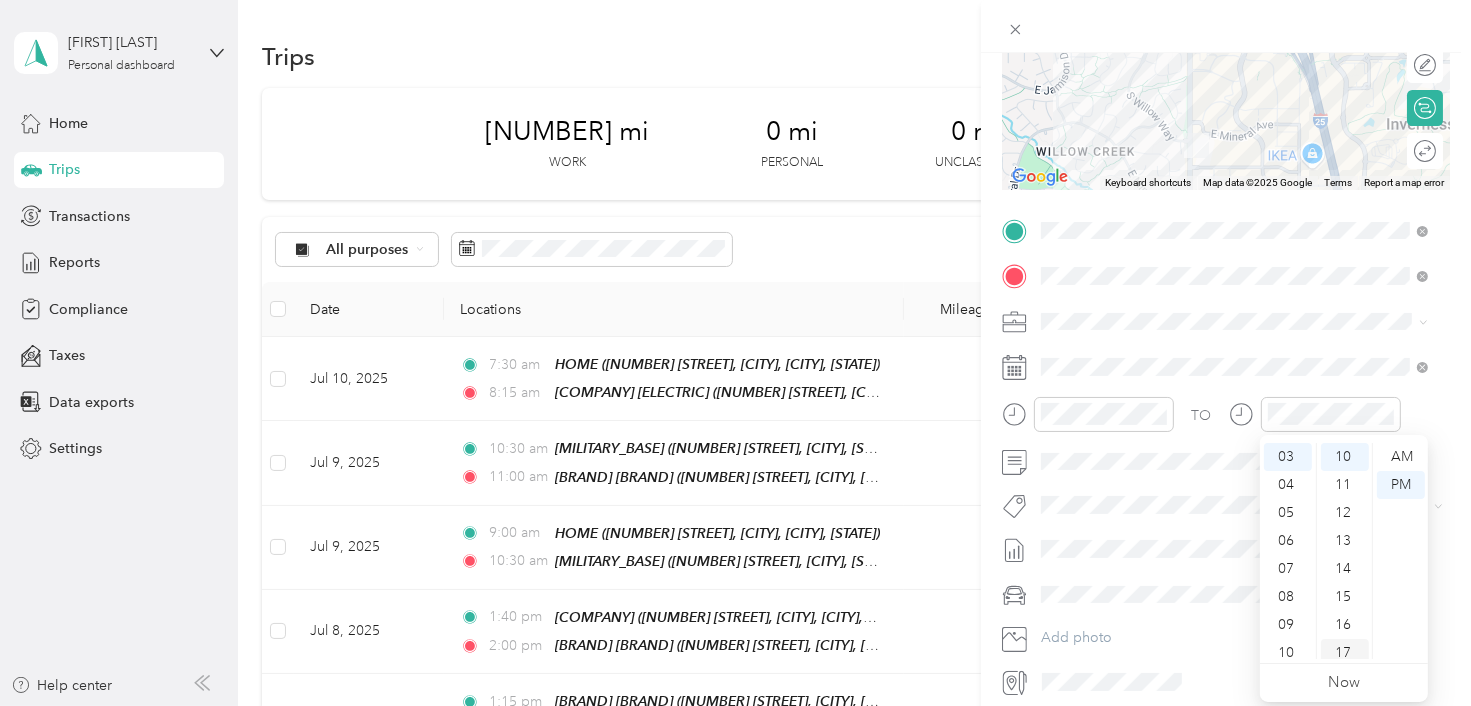 click on "00 01 02 03 04 05 06 07 08 09 10 11 12 13 14 15 16 17 18 19 20 21 22 23 24 25 26 27 28 29 30 31 32 33 34 35 36 37 38 39 40 41 42 43 44 45 46 47 48 49 50 51 52 53 54 55 56 57 58 59" at bounding box center (1344, 551) 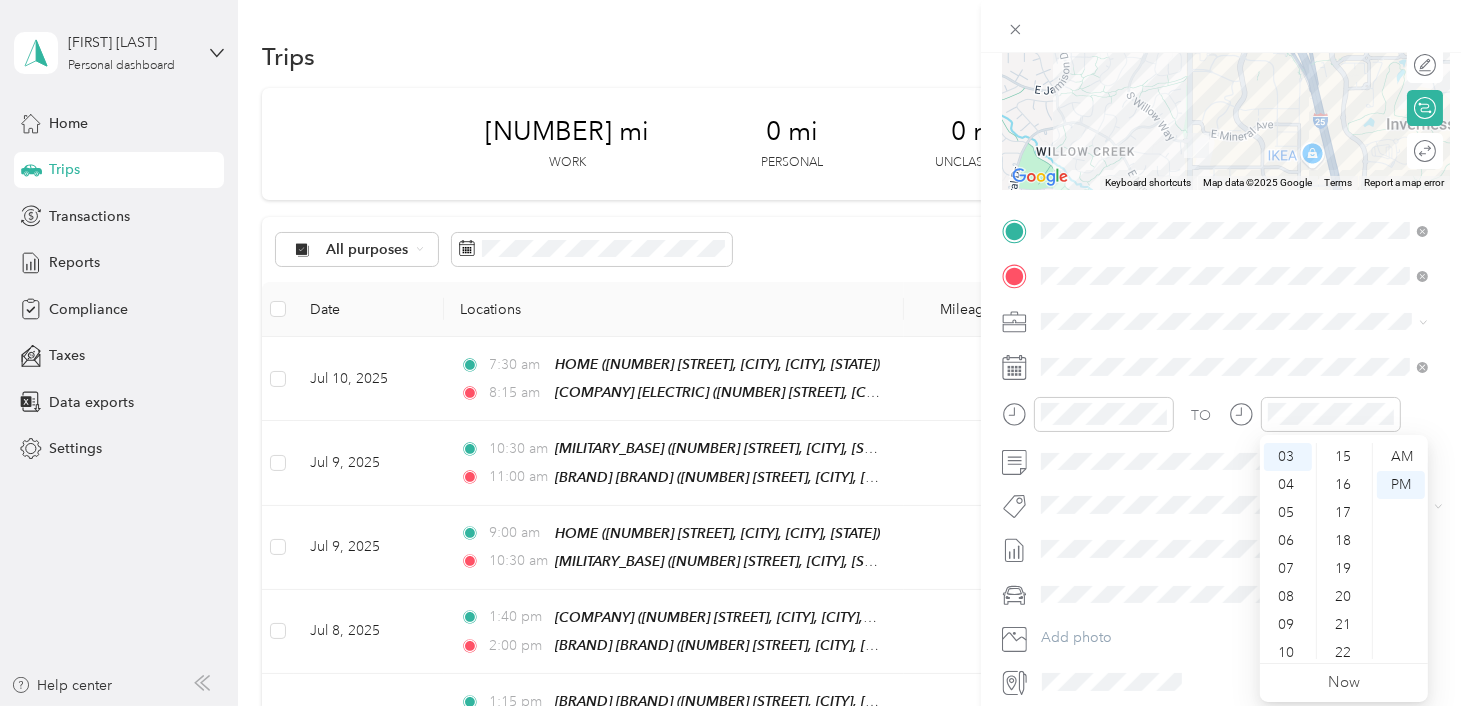 scroll, scrollTop: 464, scrollLeft: 0, axis: vertical 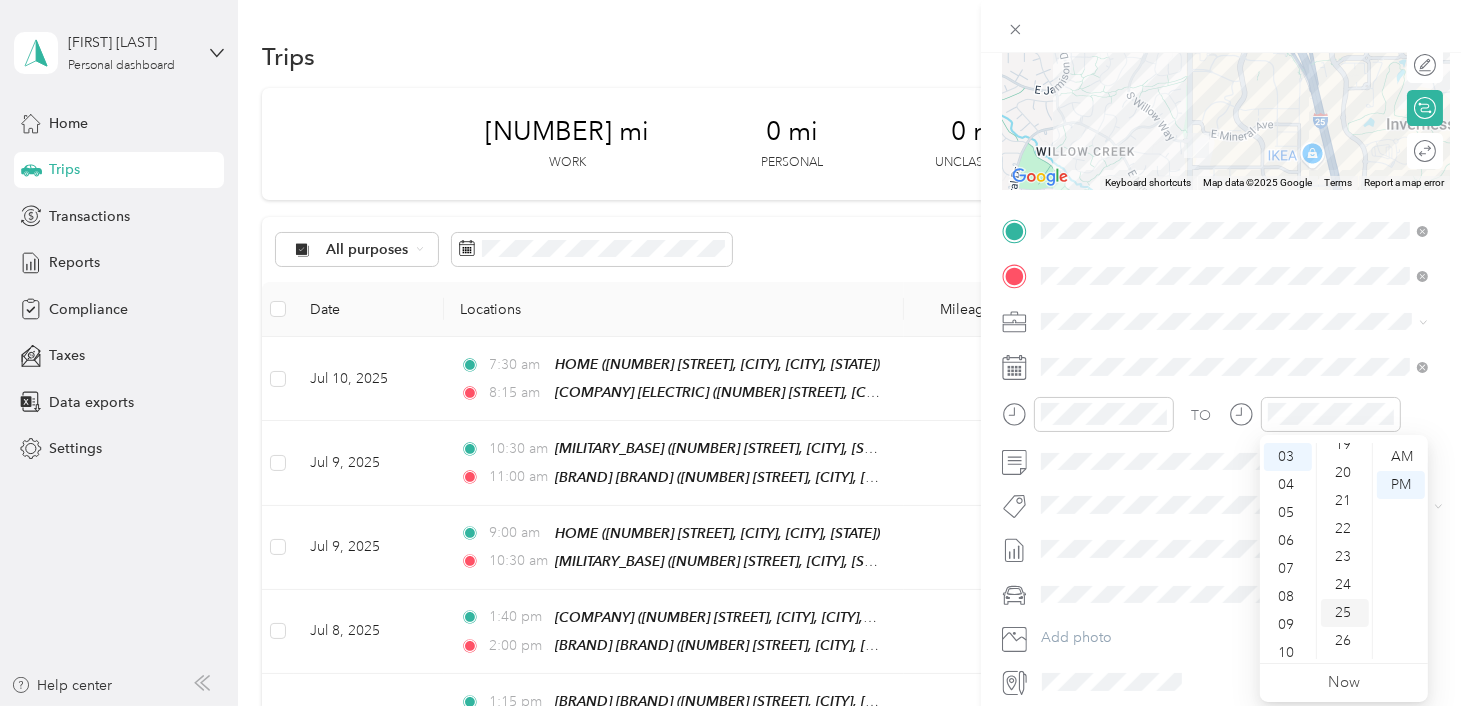 click on "25" at bounding box center [1345, 613] 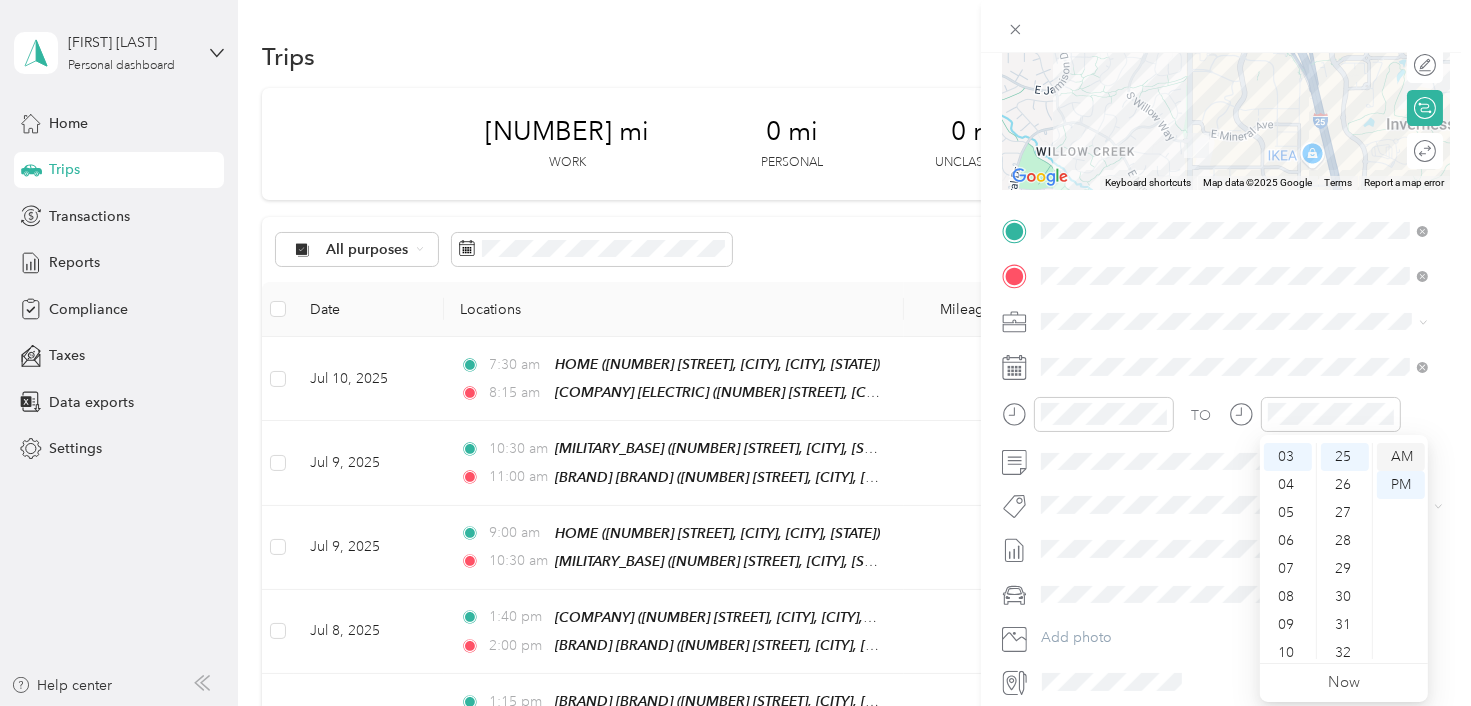 click on "AM" at bounding box center [1401, 457] 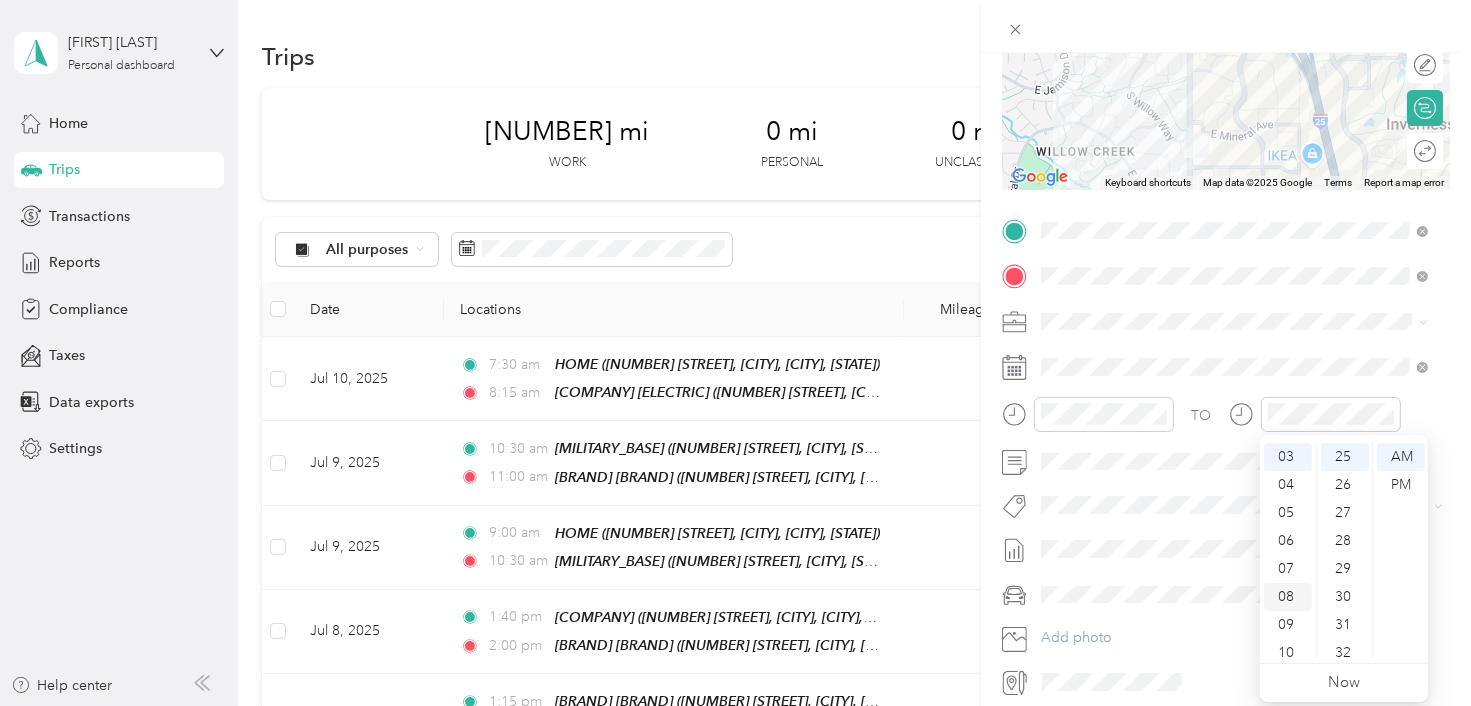 click on "08" at bounding box center [1288, 597] 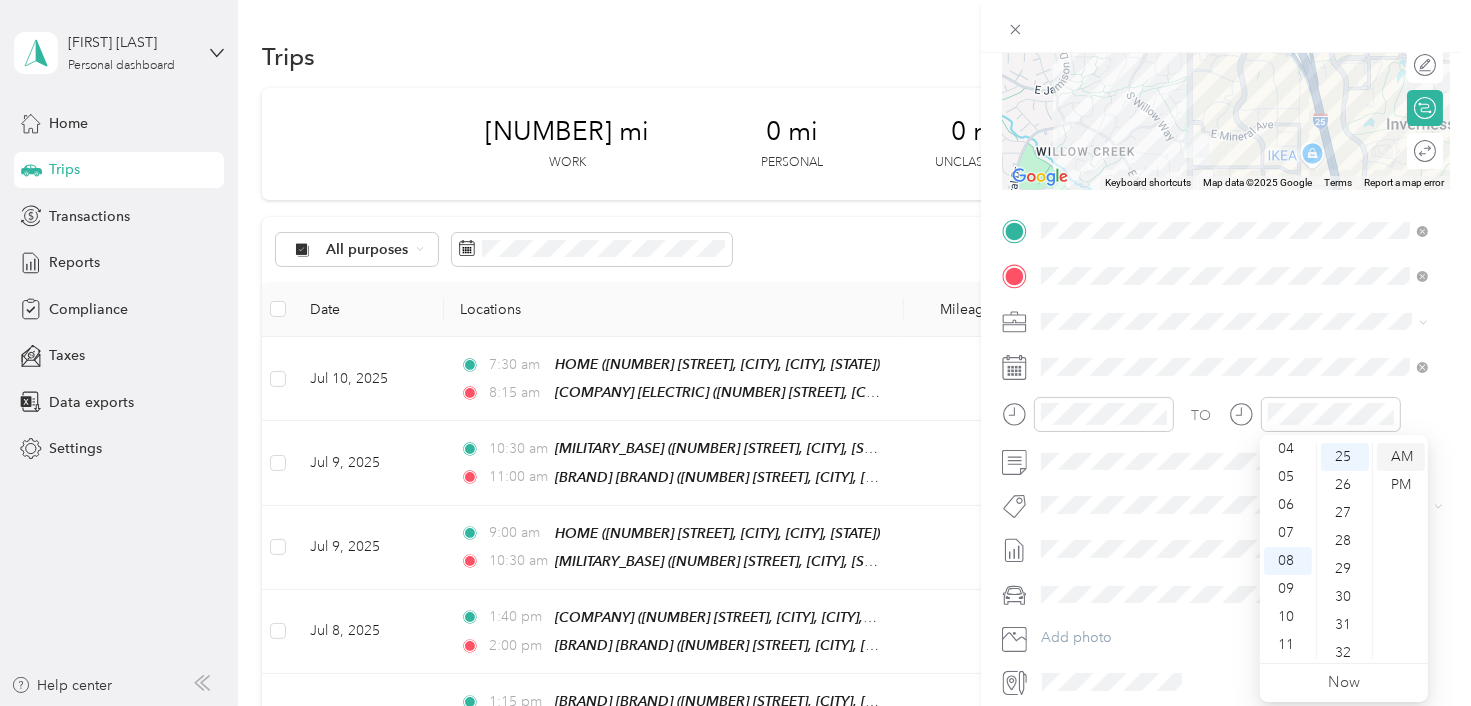 click on "AM" at bounding box center (1401, 457) 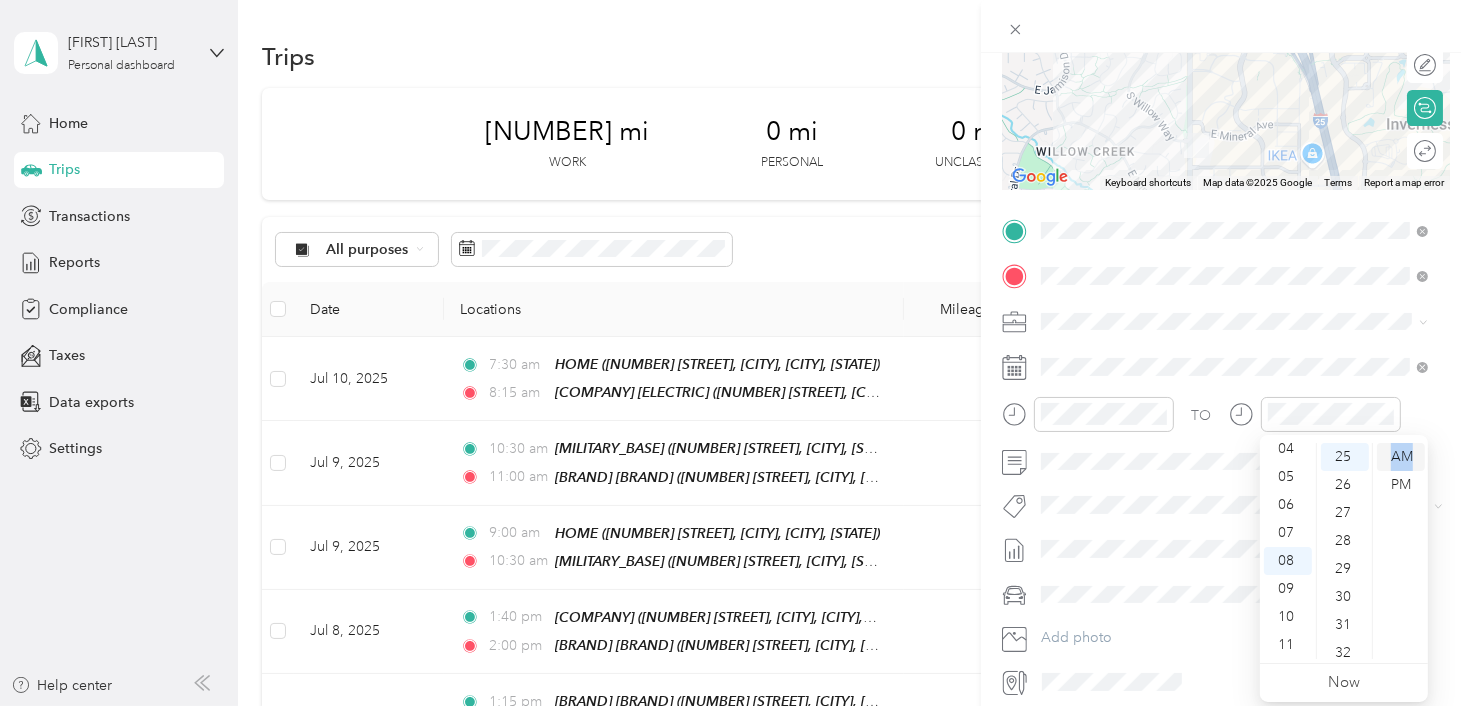 click on "AM" at bounding box center (1401, 457) 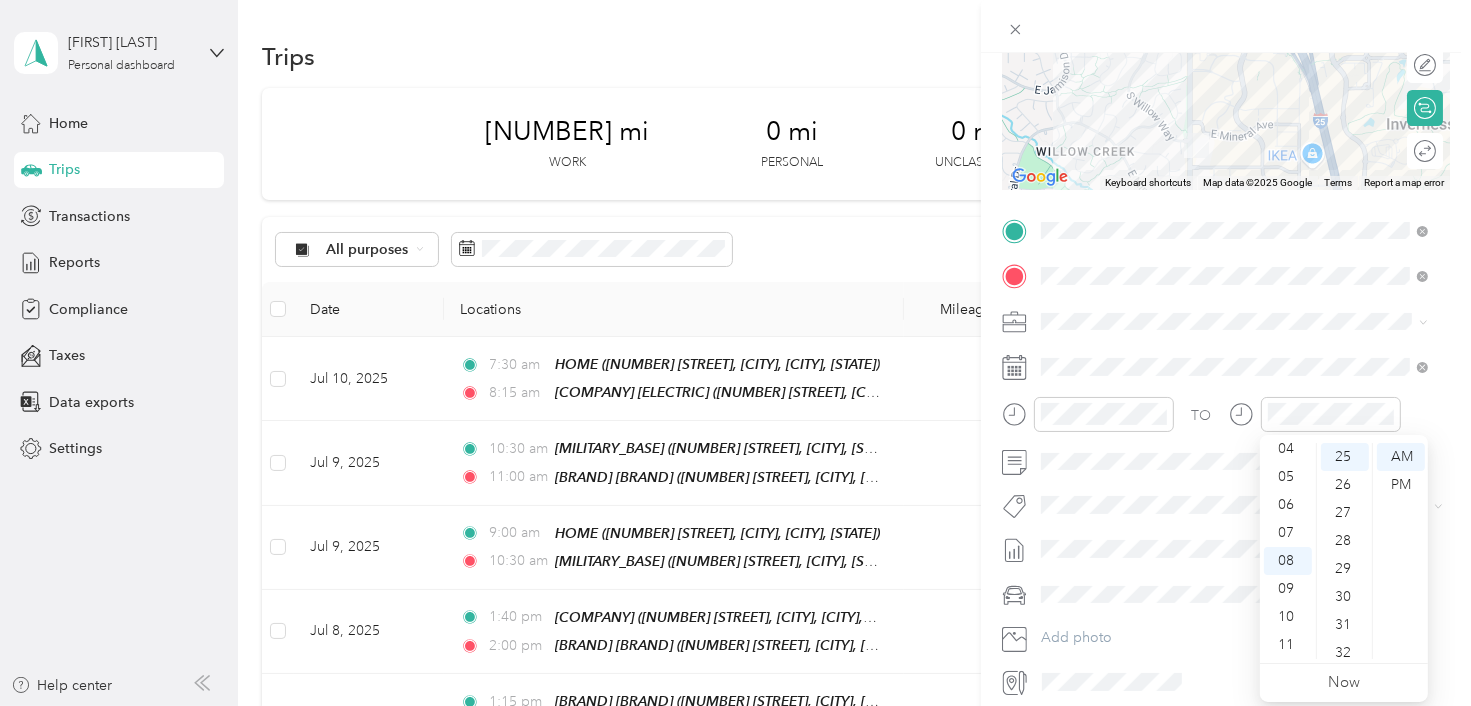 drag, startPoint x: 1405, startPoint y: 446, endPoint x: 1457, endPoint y: 498, distance: 73.53911 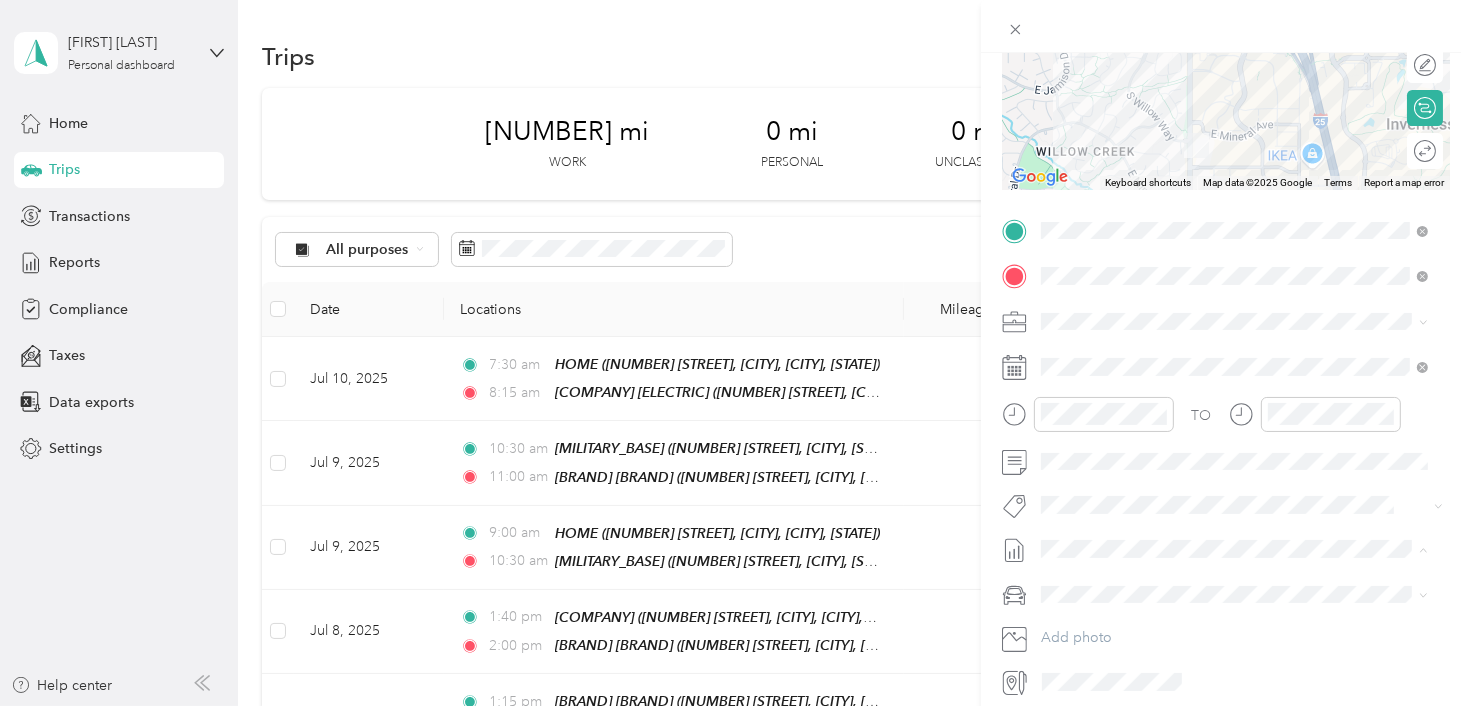 click on "Jul 1 - 31, 2025" at bounding box center [1090, 614] 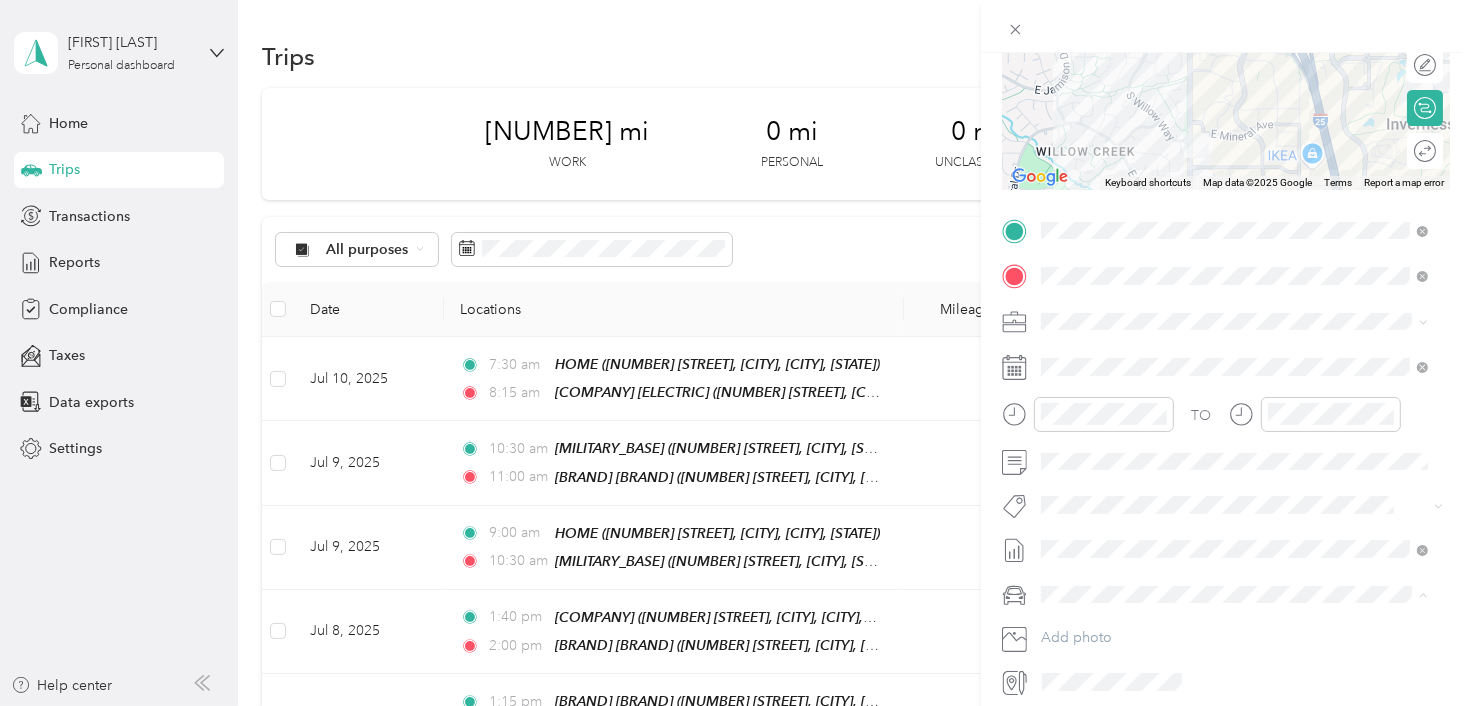 click on "Volkswagen Tiguan" at bounding box center [1234, 629] 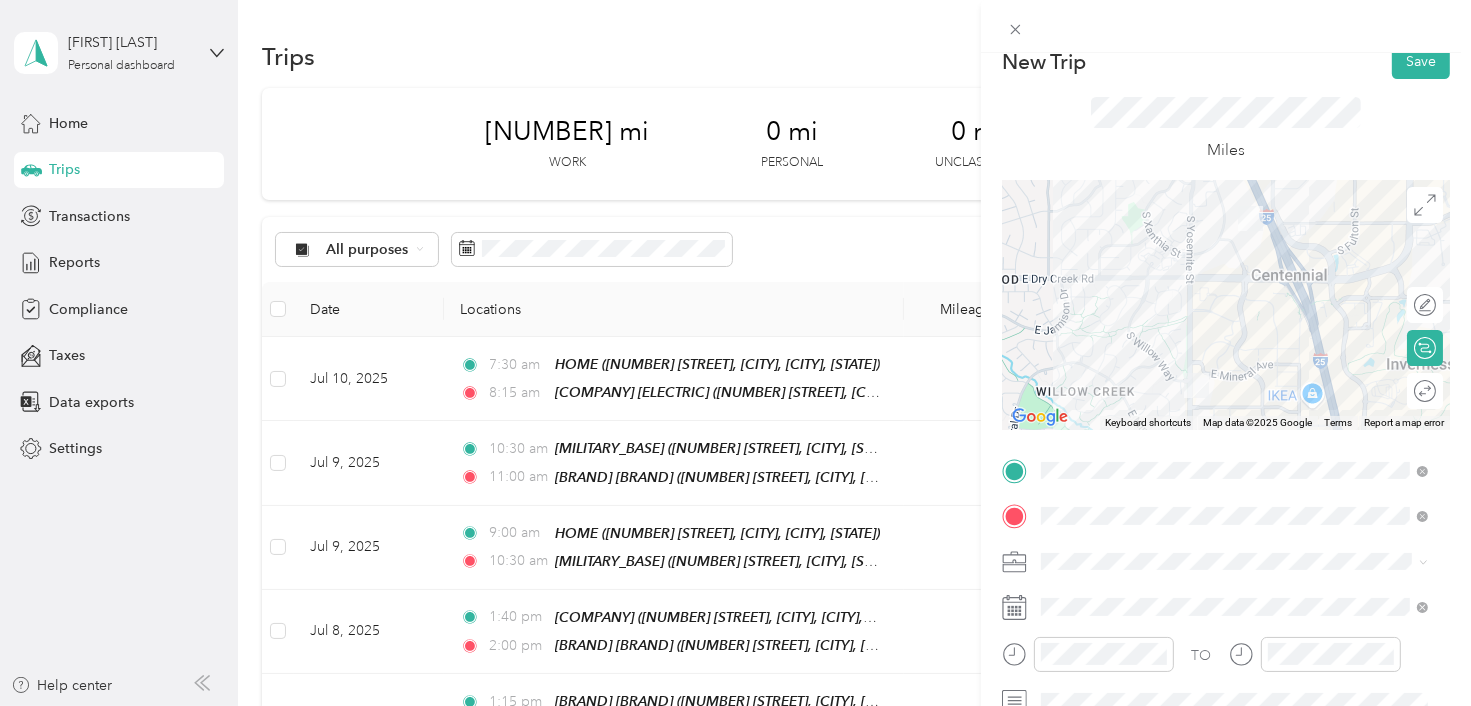 scroll, scrollTop: 0, scrollLeft: 0, axis: both 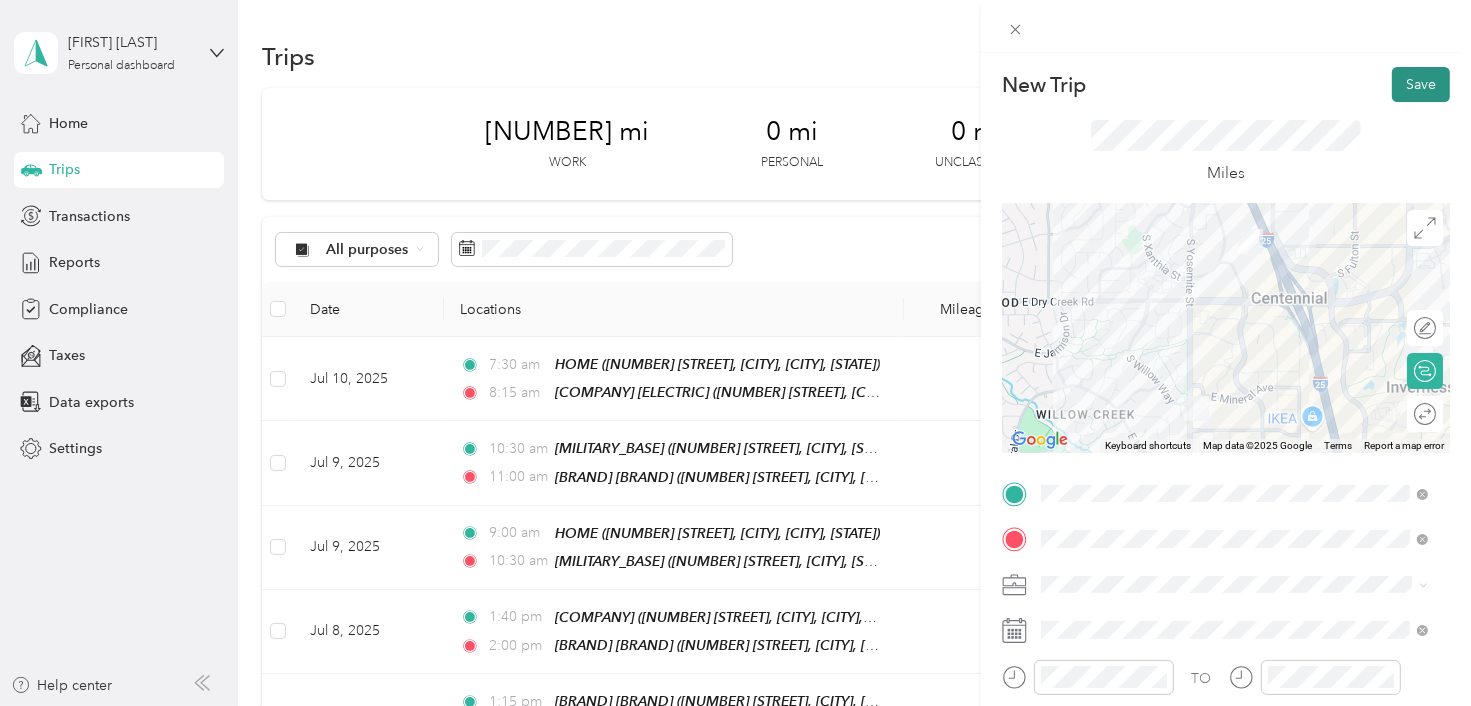 click on "Save" at bounding box center (1421, 84) 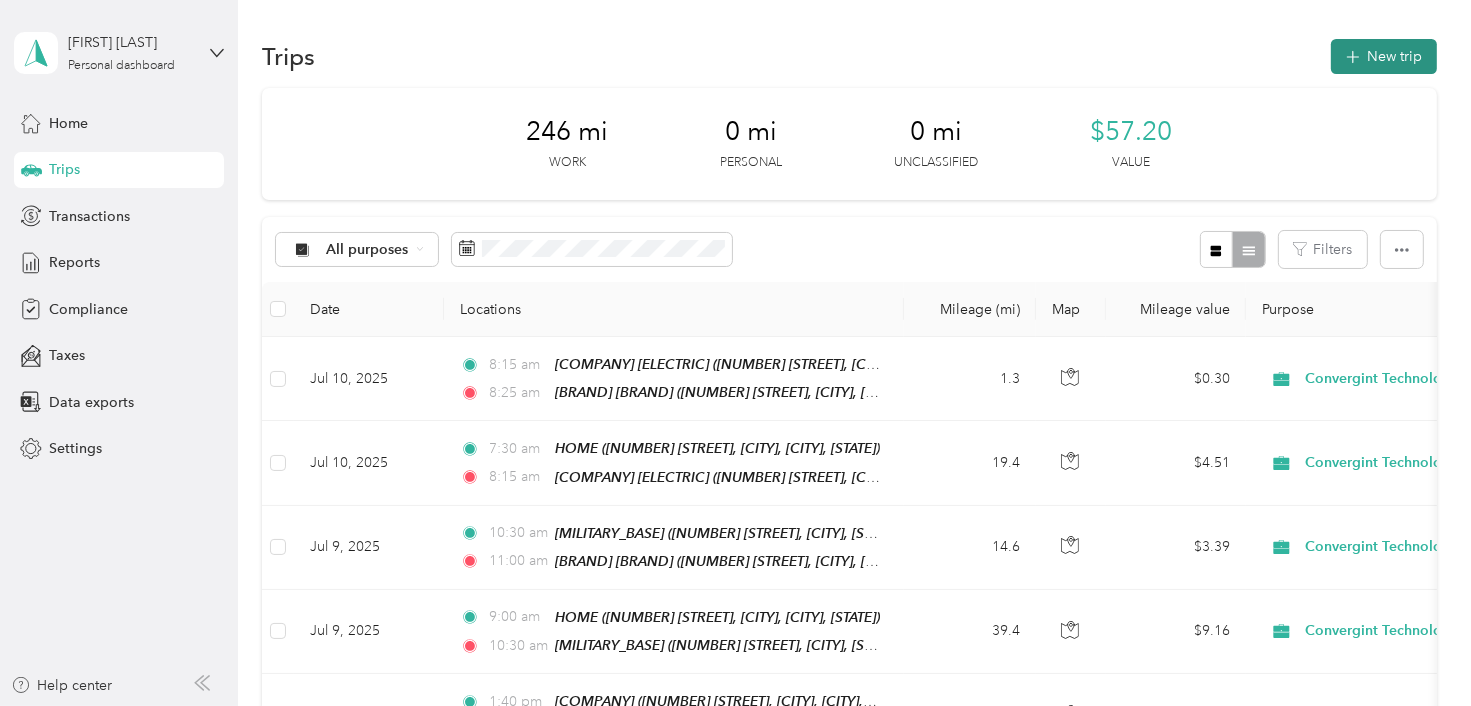 click on "New trip" at bounding box center (1384, 56) 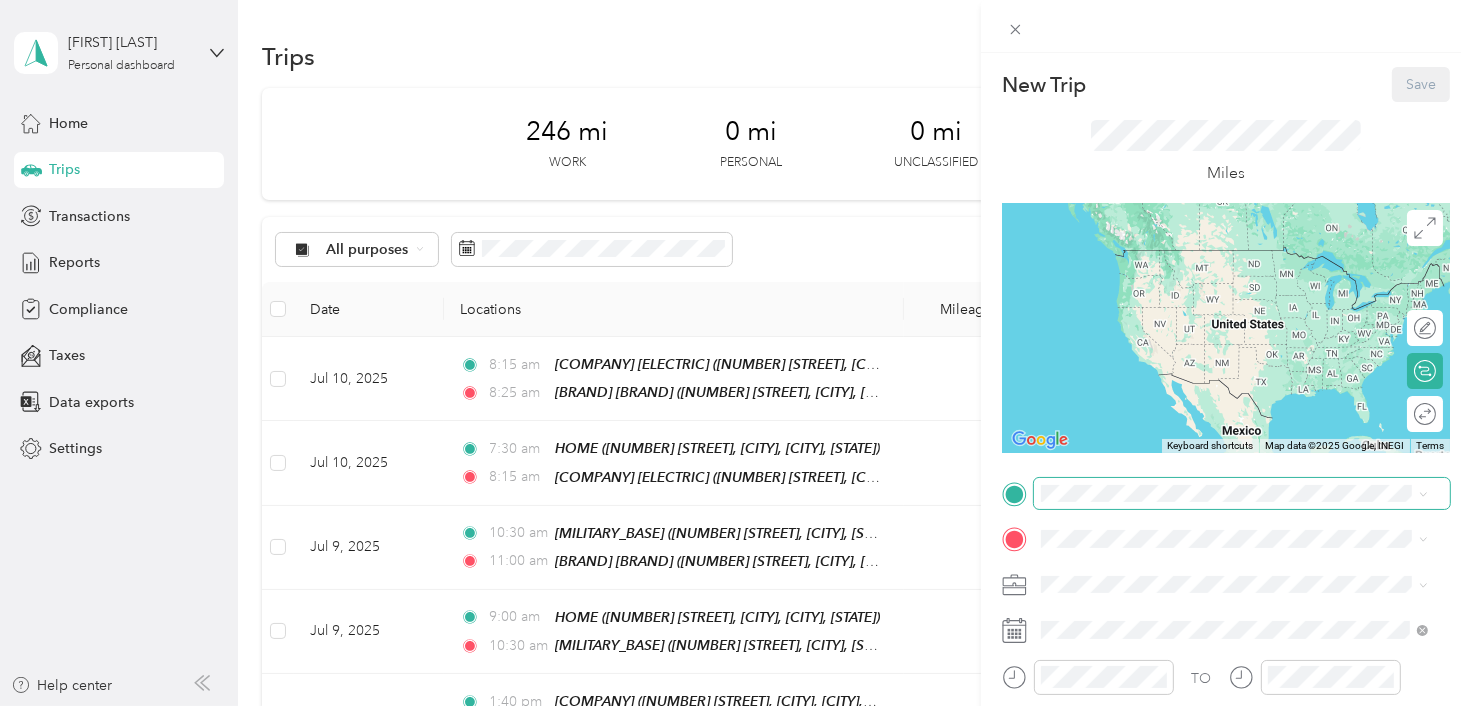 click at bounding box center [1242, 494] 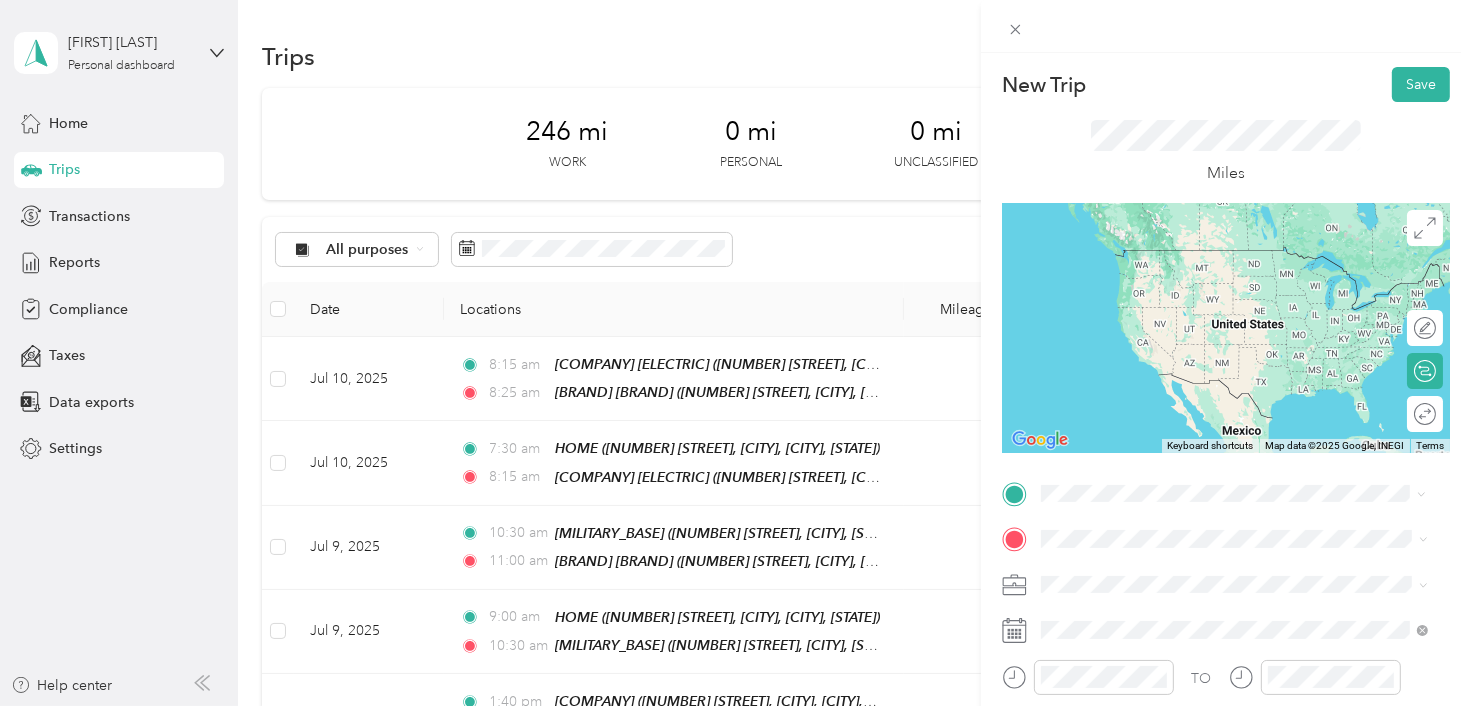 click on "[COMPANY] [OFFICE] [NUMBER] [STREET], [POSTAL_CODE], [CITY], [STATE], [COUNTRY]" at bounding box center [1249, 279] 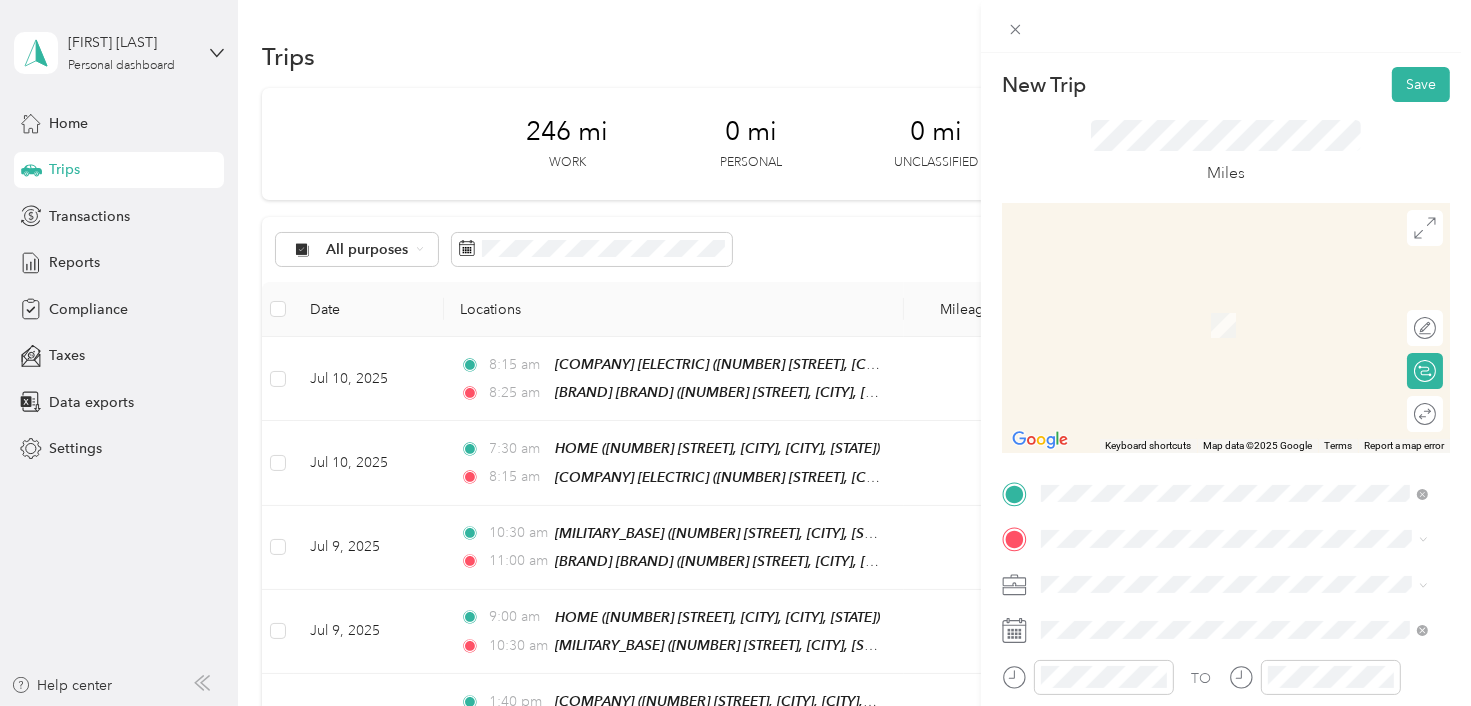 click on "[NUMBER] [PLACE] [PLACE]
[CITY], [STATE] [POSTAL_CODE], [COUNTRY]" at bounding box center (1222, 379) 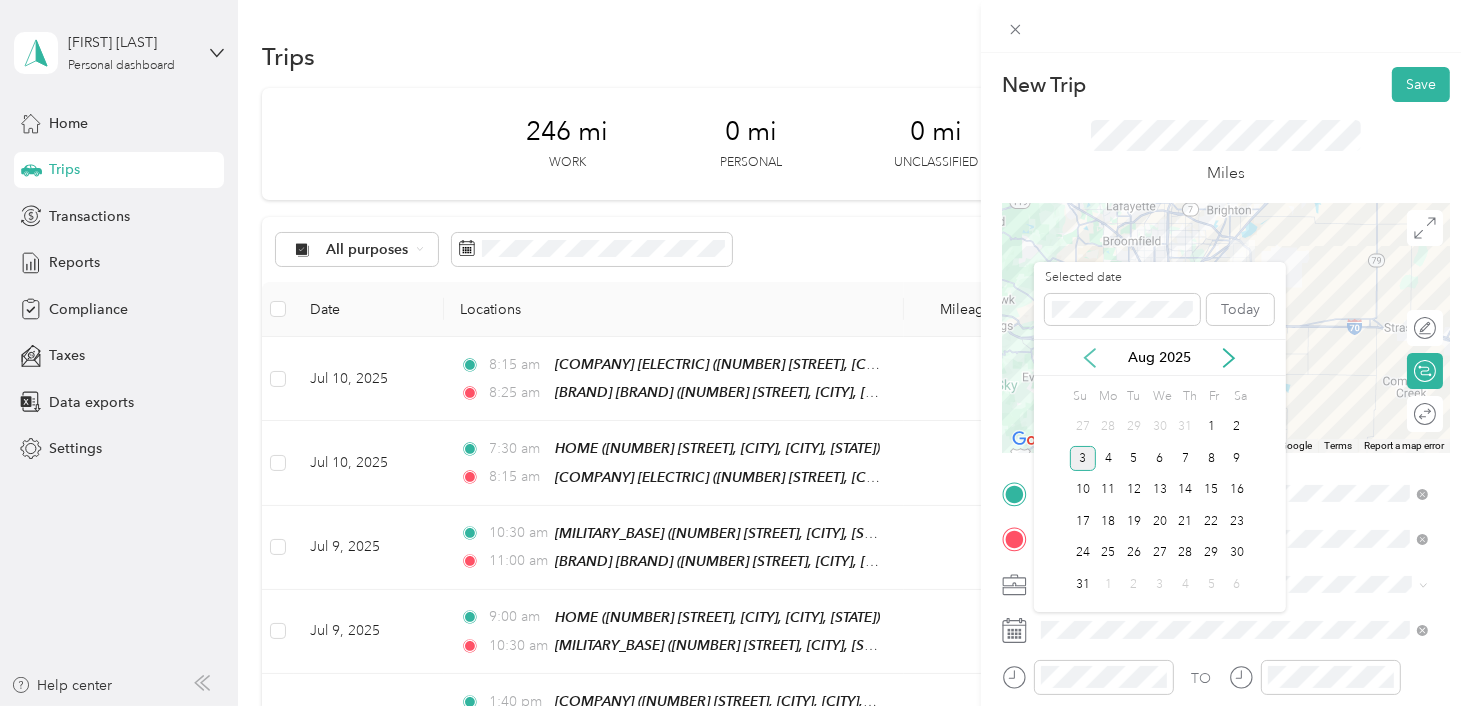 click 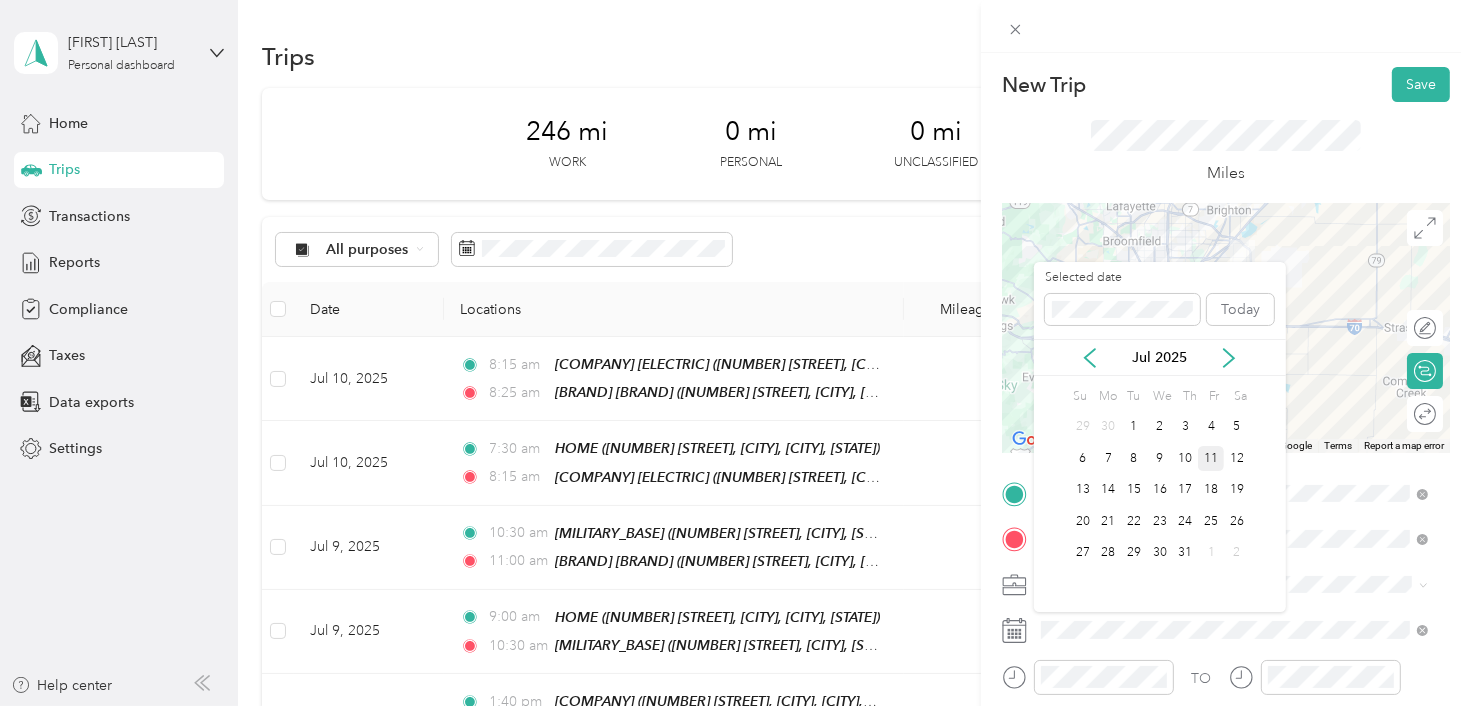 click on "11" at bounding box center [1211, 458] 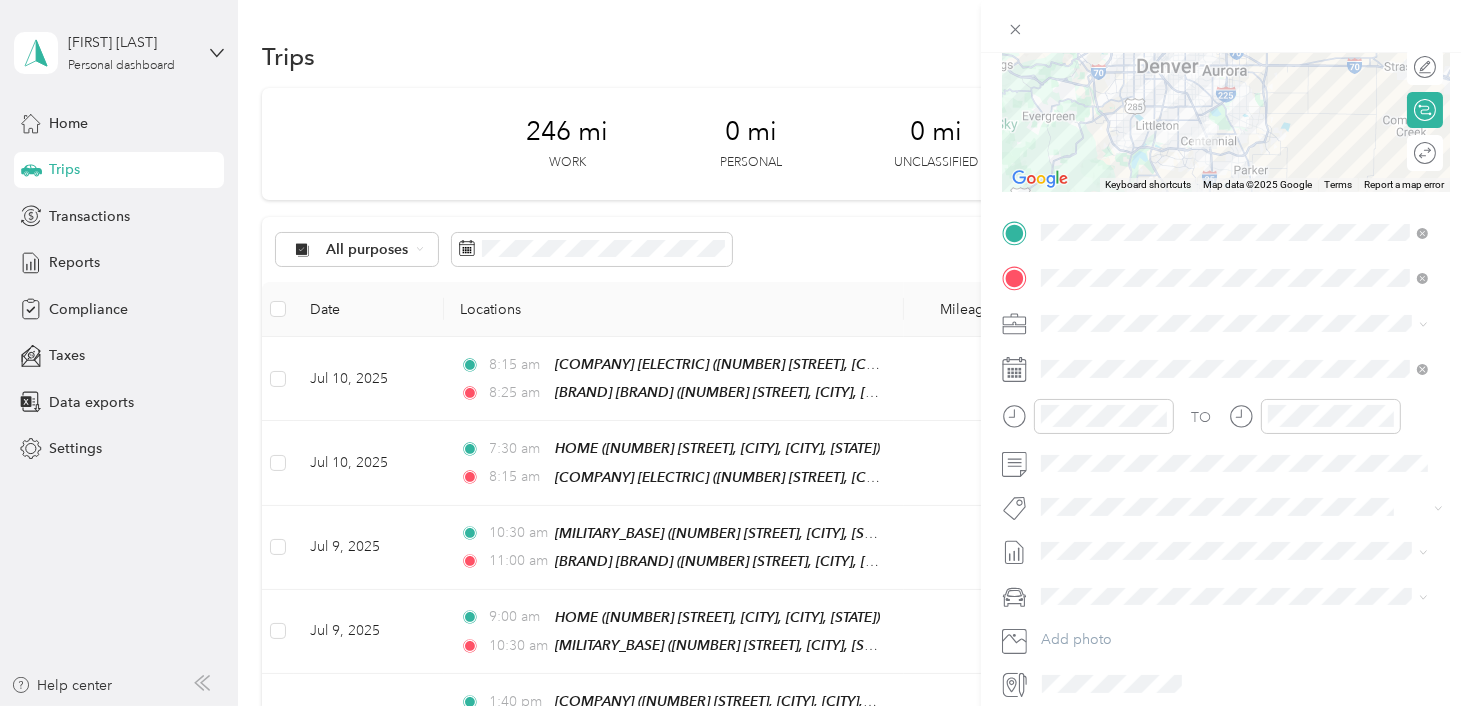 scroll, scrollTop: 272, scrollLeft: 0, axis: vertical 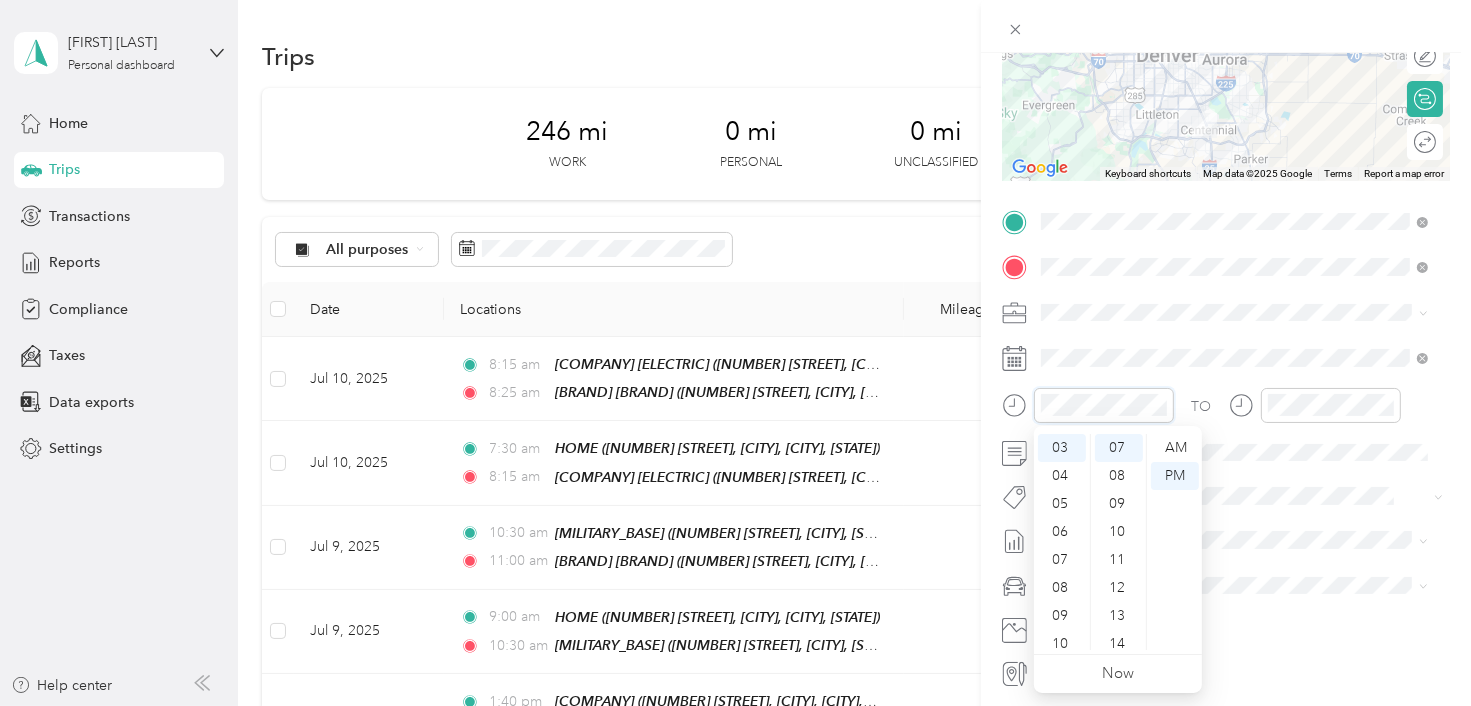 click on "New Trip Save This trip cannot be edited because it is either under review, approved, or paid. Contact your Team Manager to edit it. Miles ← Move left → Move right ↑ Move up ↓ Move down + Zoom in - Zoom out Home Jump left by 75% End Jump right by 75% Page Up Jump up by 75% Page Down Jump down by 75% Keyboard shortcuts Map Data Map data ©2025 Google Map data ©2025 Google 10 km  Click to toggle between metric and imperial units Terms Report a map error Edit route Calculate route Round trip TO Add photo" at bounding box center (735, 353) 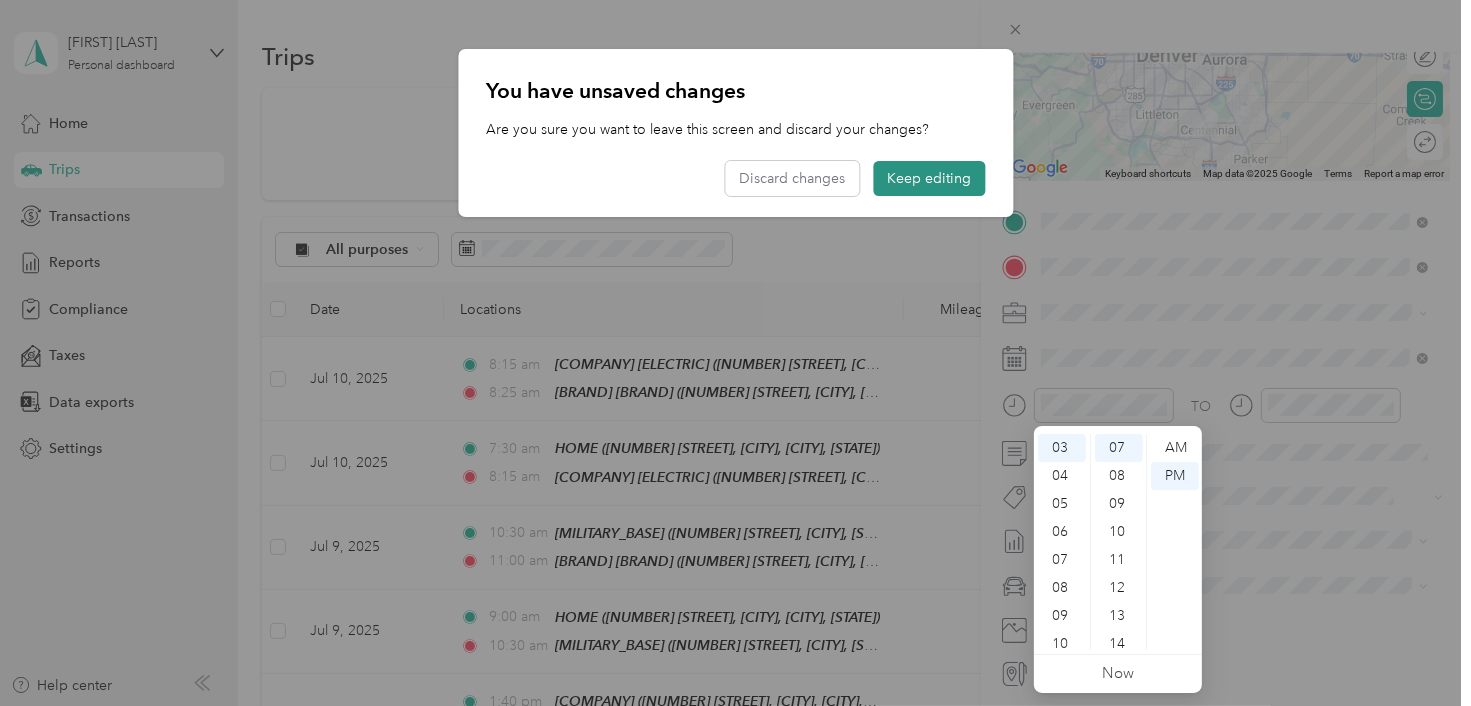 click on "Keep editing" at bounding box center (929, 178) 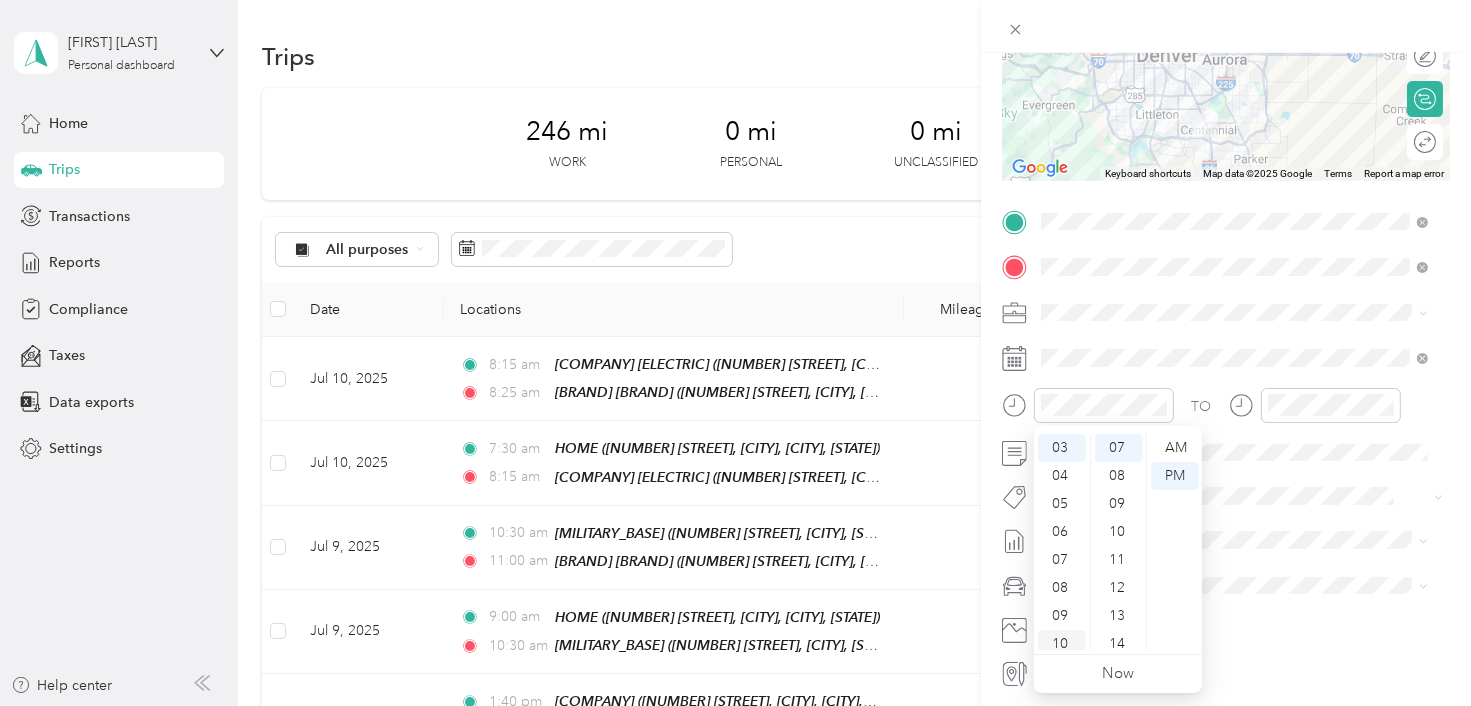 click on "10" at bounding box center (1062, 644) 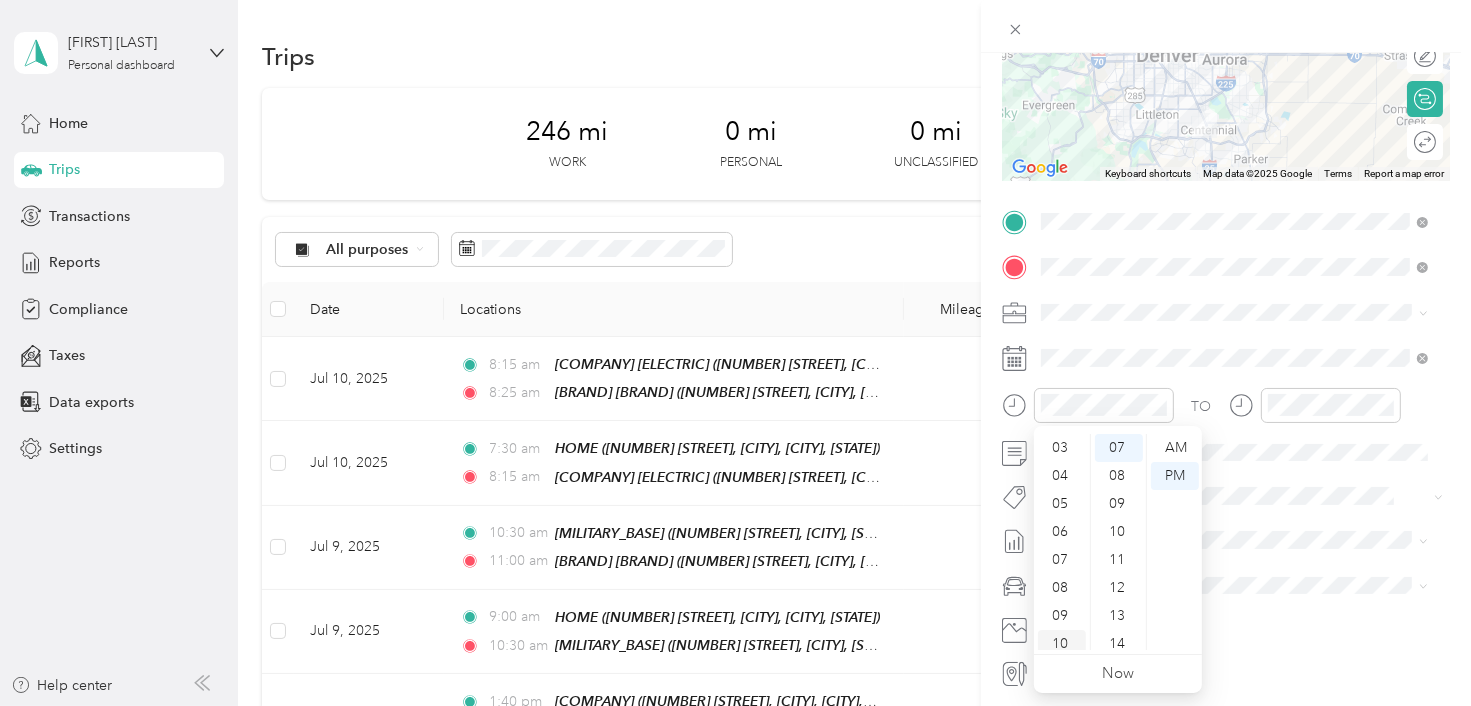 scroll, scrollTop: 120, scrollLeft: 0, axis: vertical 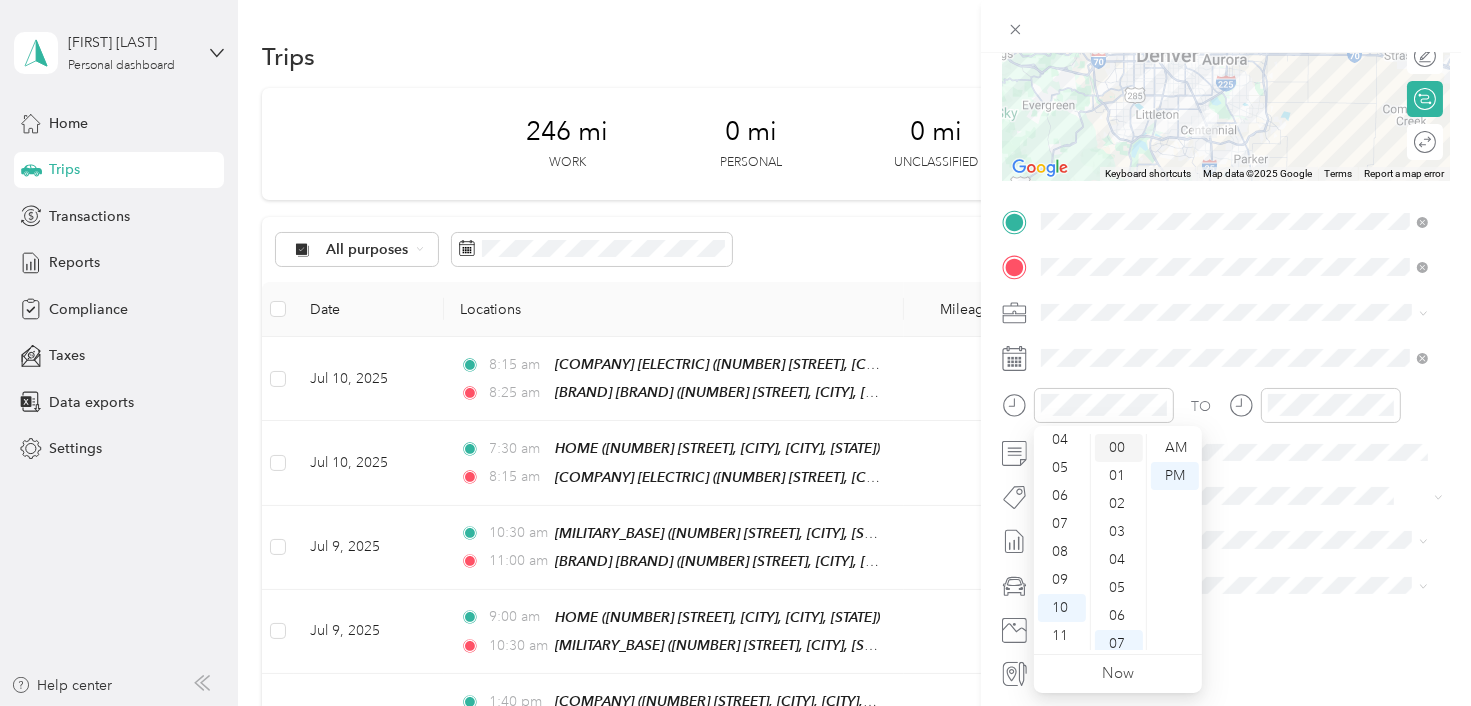 click on "00" at bounding box center [1119, 448] 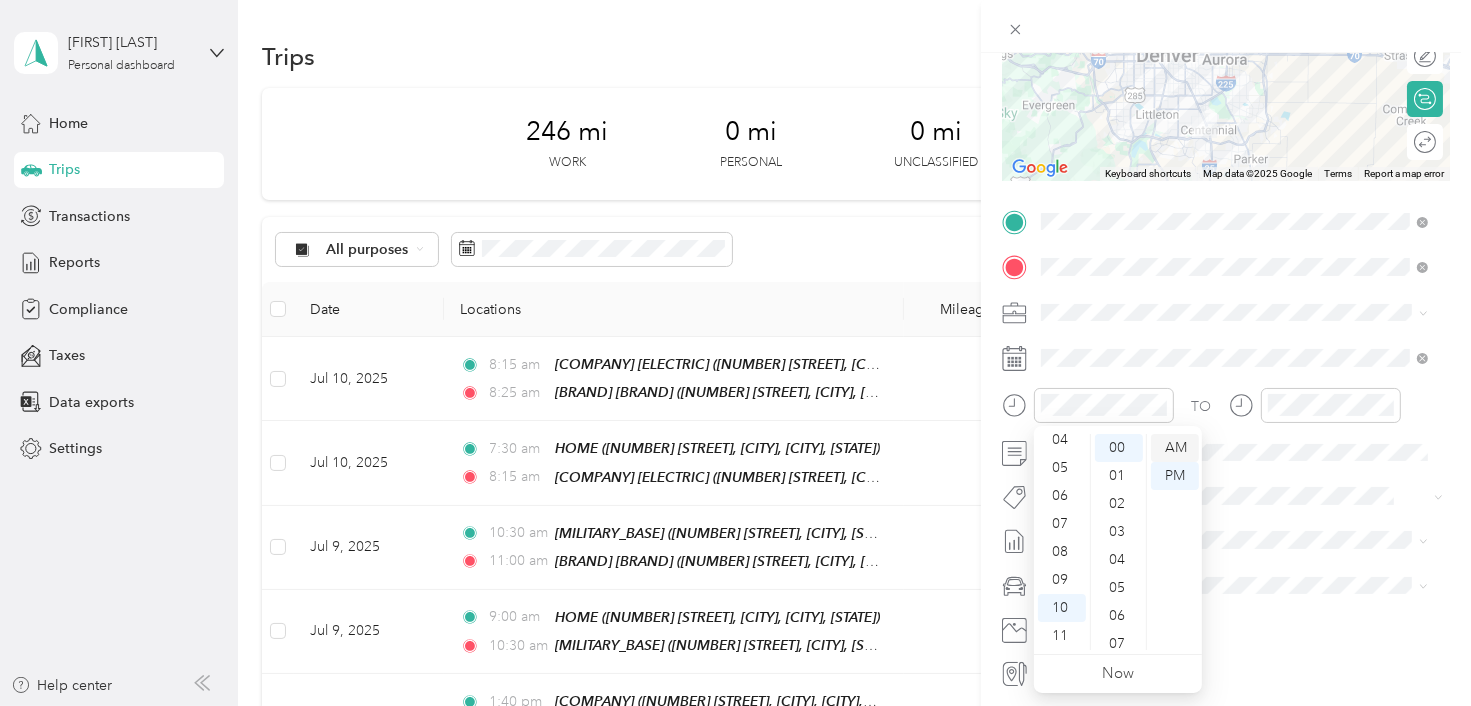 click on "AM" at bounding box center (1175, 448) 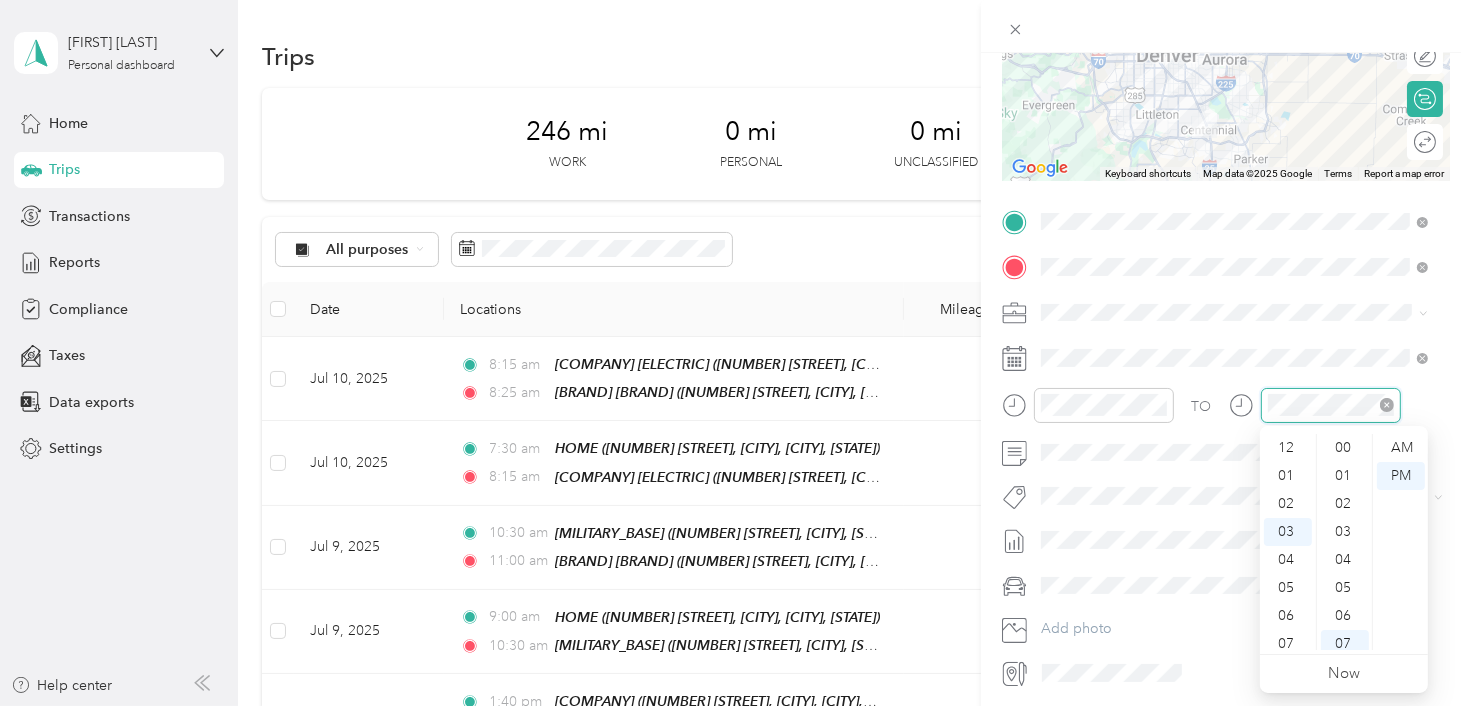 scroll, scrollTop: 84, scrollLeft: 0, axis: vertical 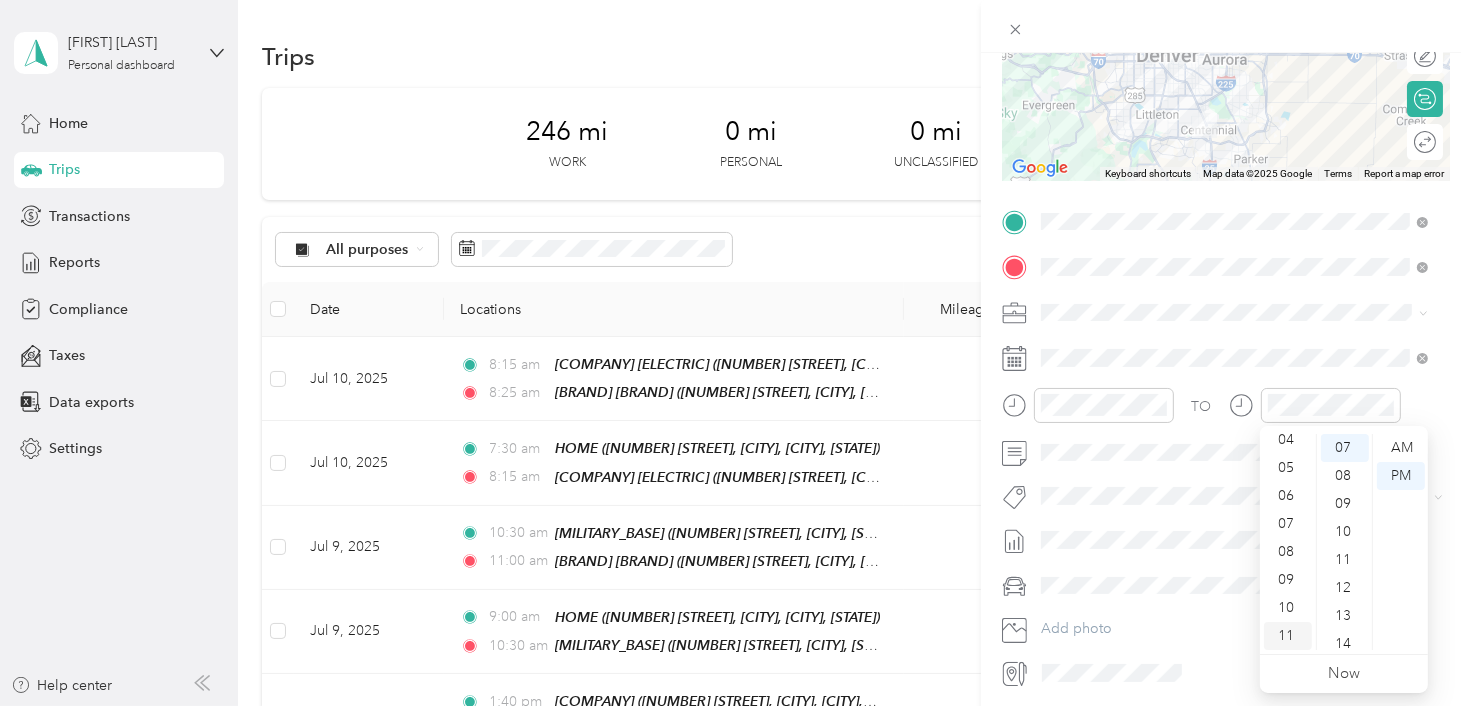click on "11" at bounding box center (1288, 636) 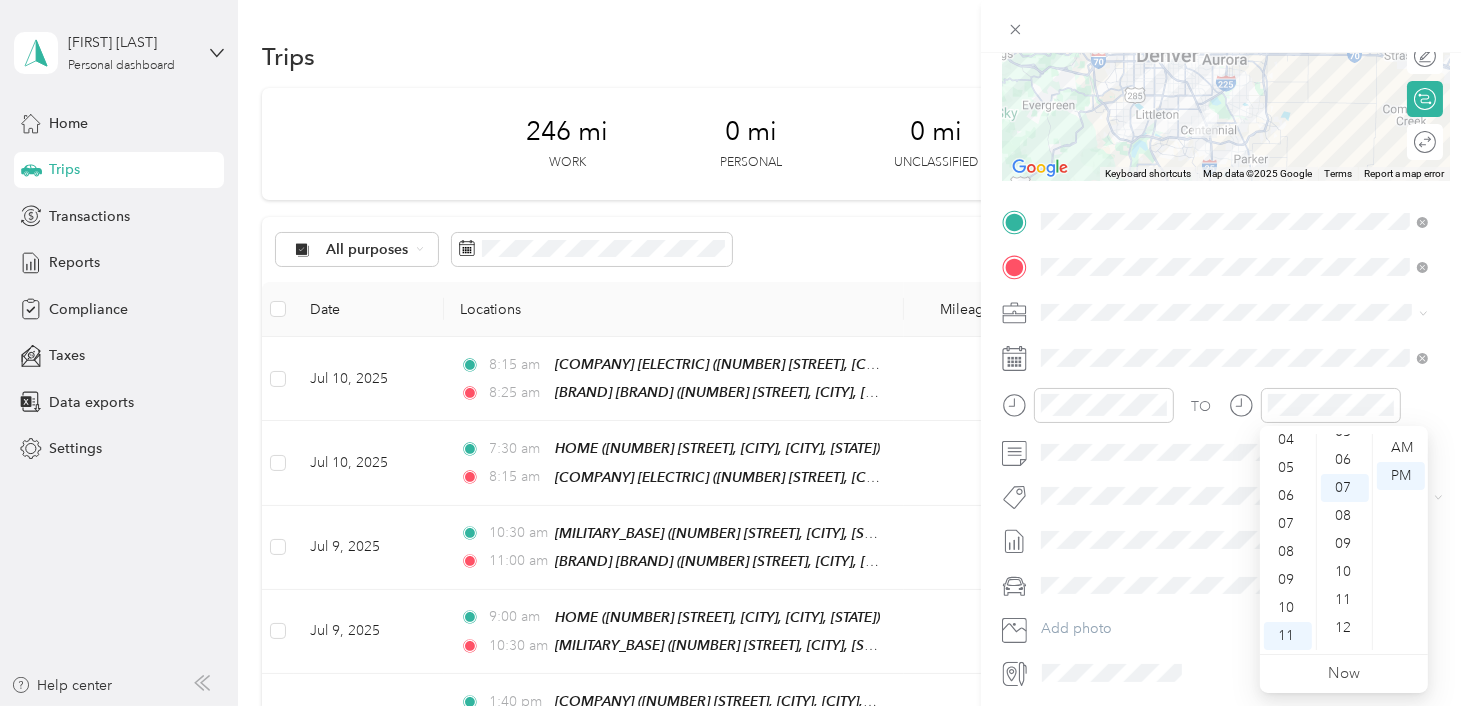 scroll, scrollTop: 0, scrollLeft: 0, axis: both 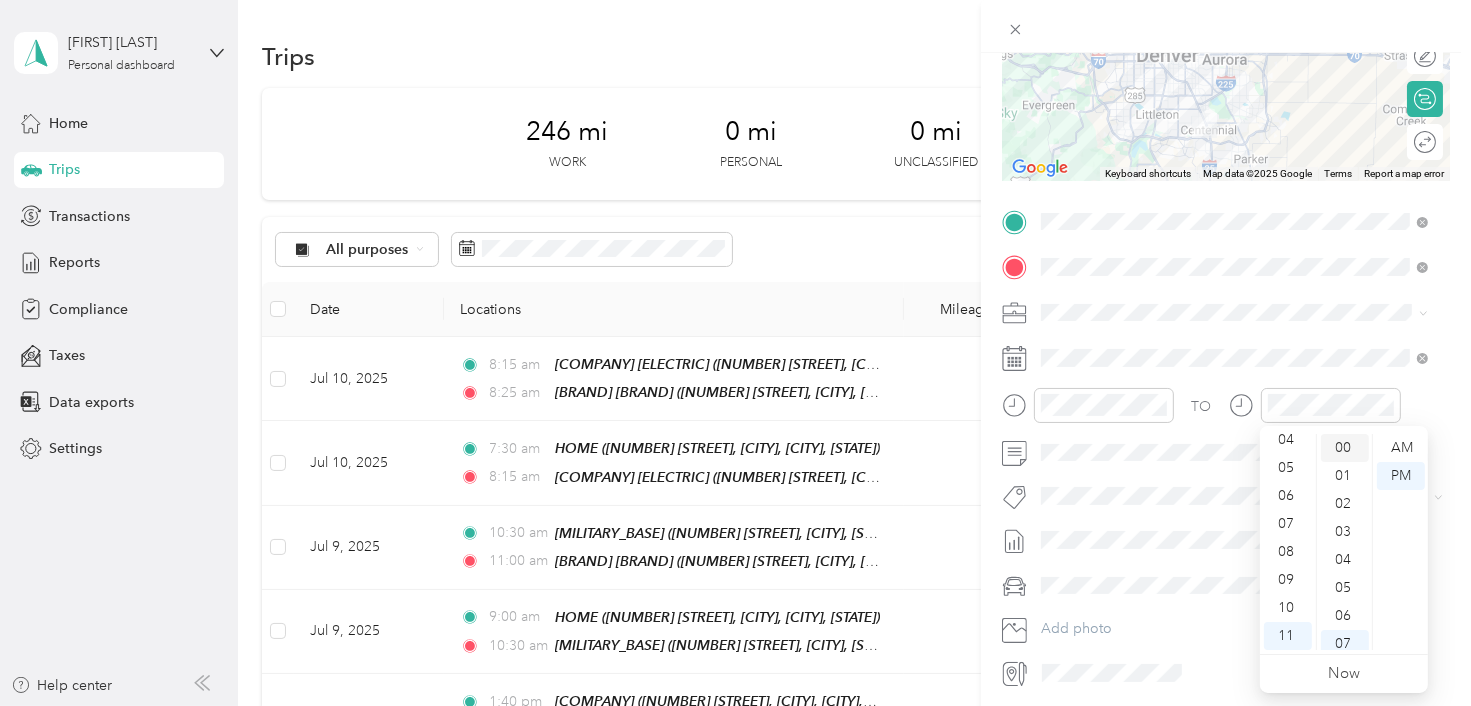 click on "00" at bounding box center [1345, 448] 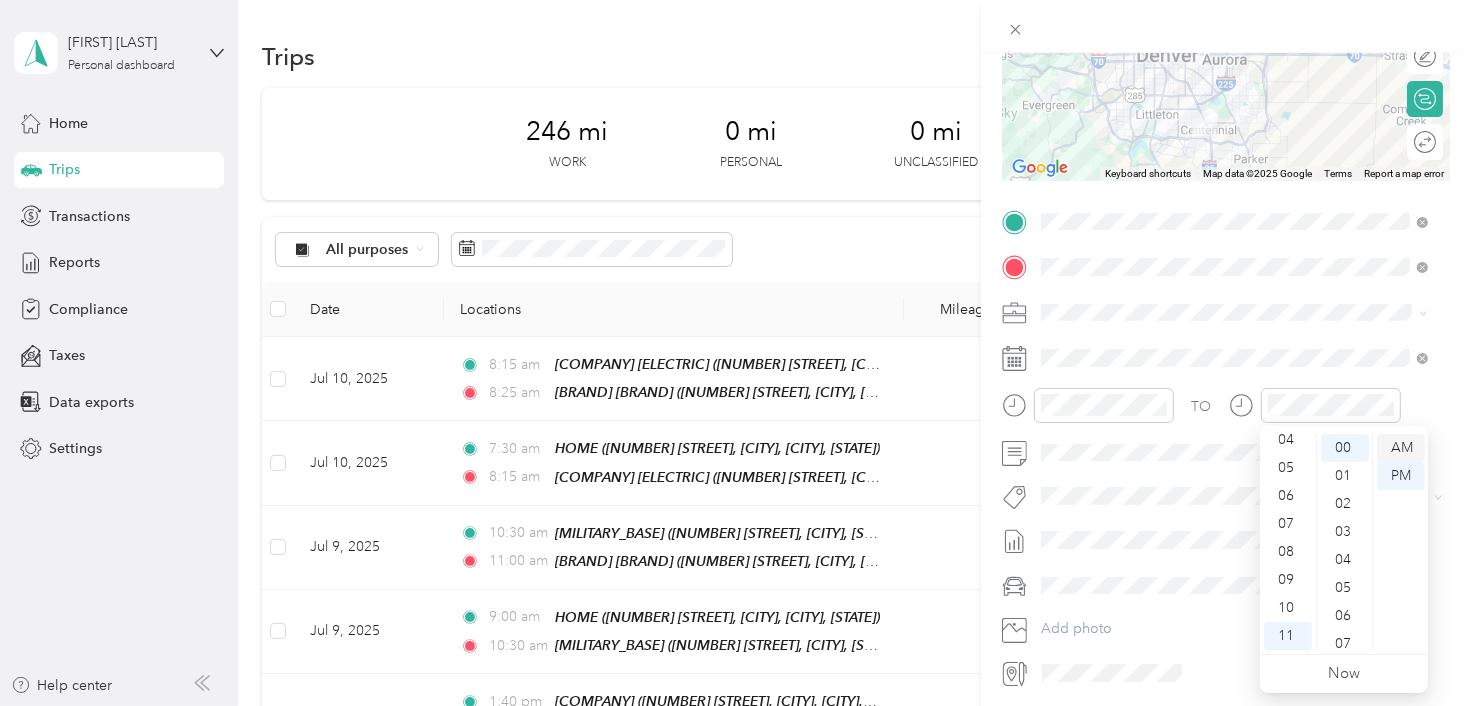 click on "AM" at bounding box center [1401, 448] 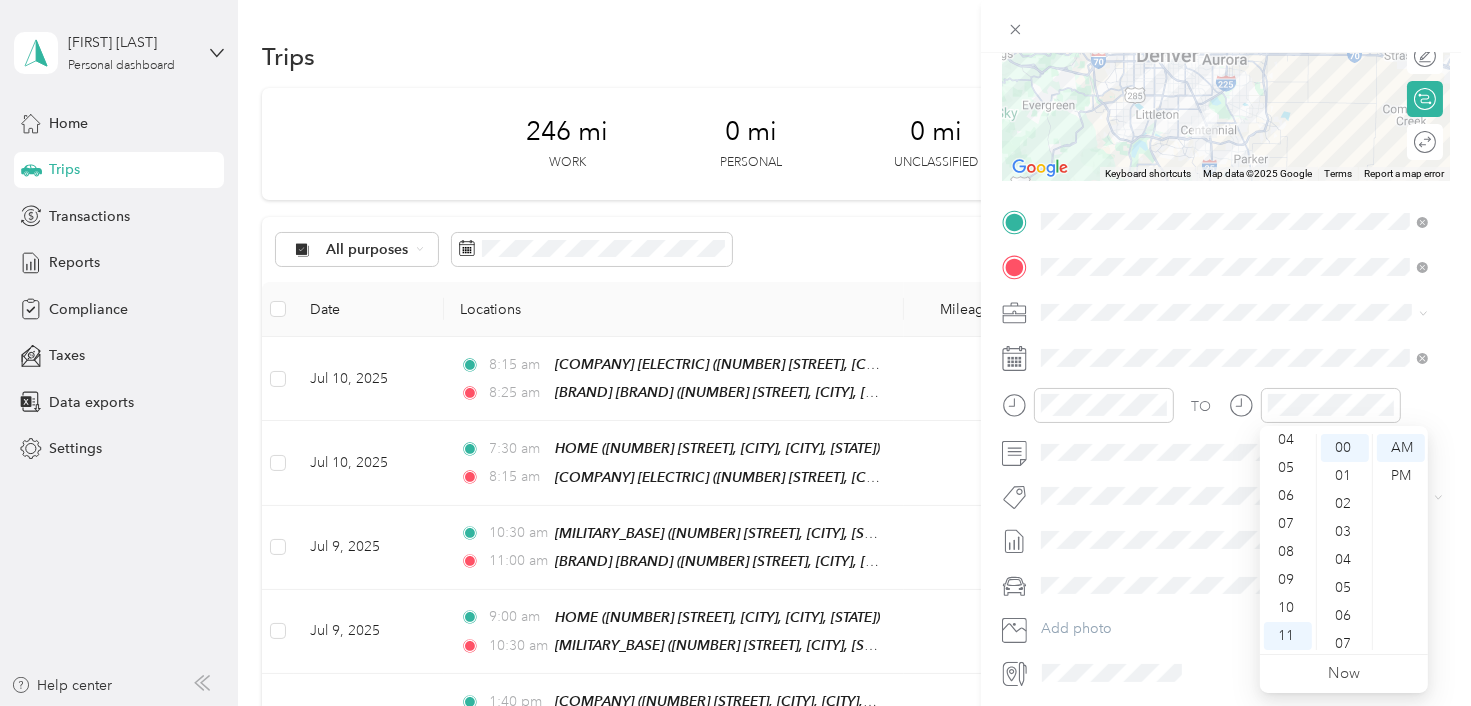 click on "TO" at bounding box center (1226, 412) 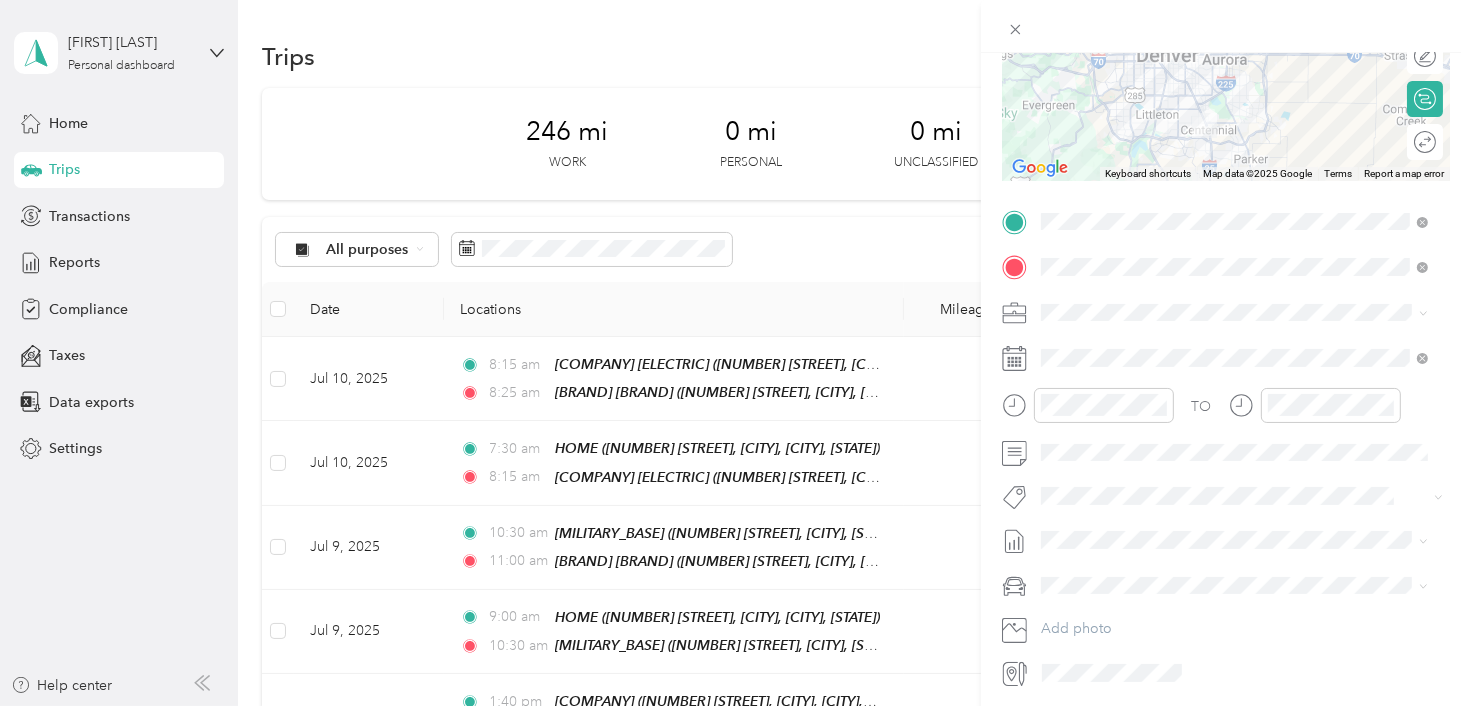 click on "Volkswagen Tiguan" at bounding box center [1109, 618] 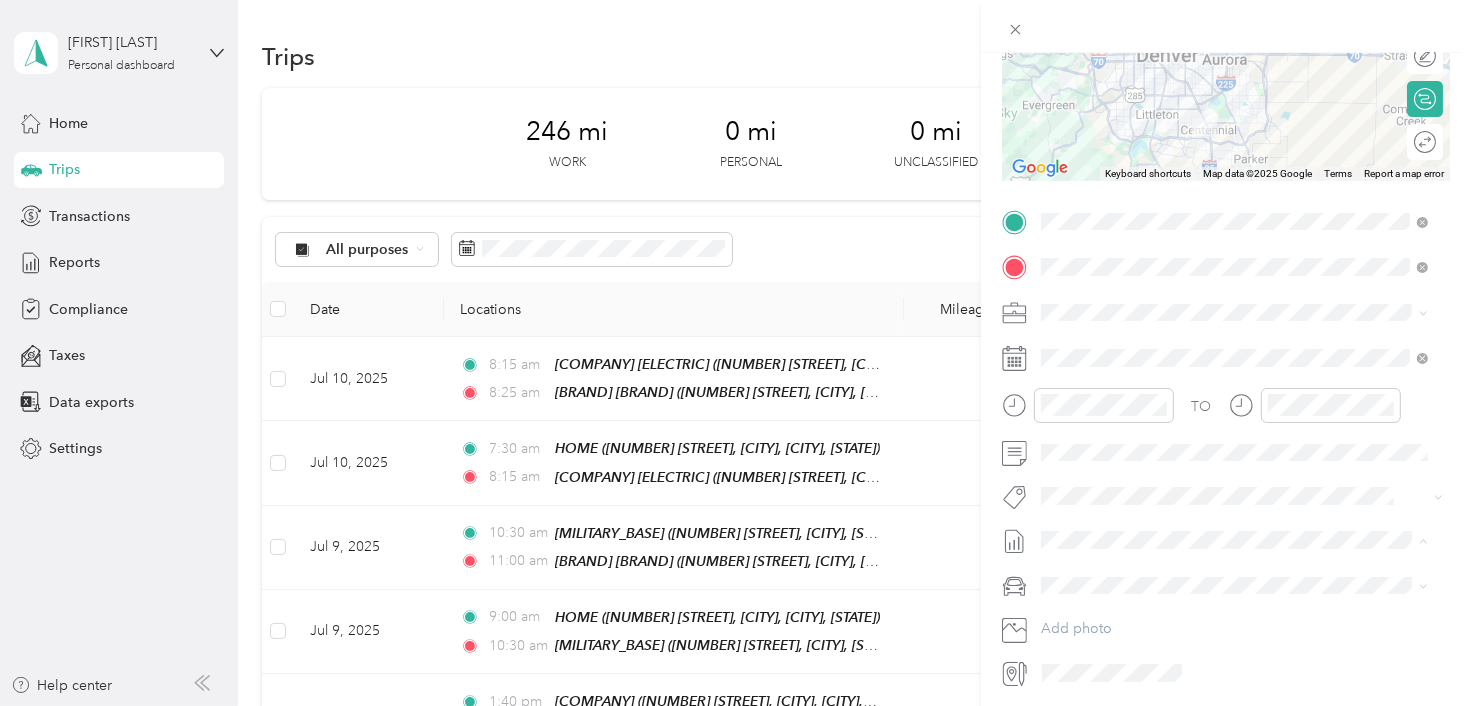 click on "Jul 1 - 31, 2025" at bounding box center (1090, 605) 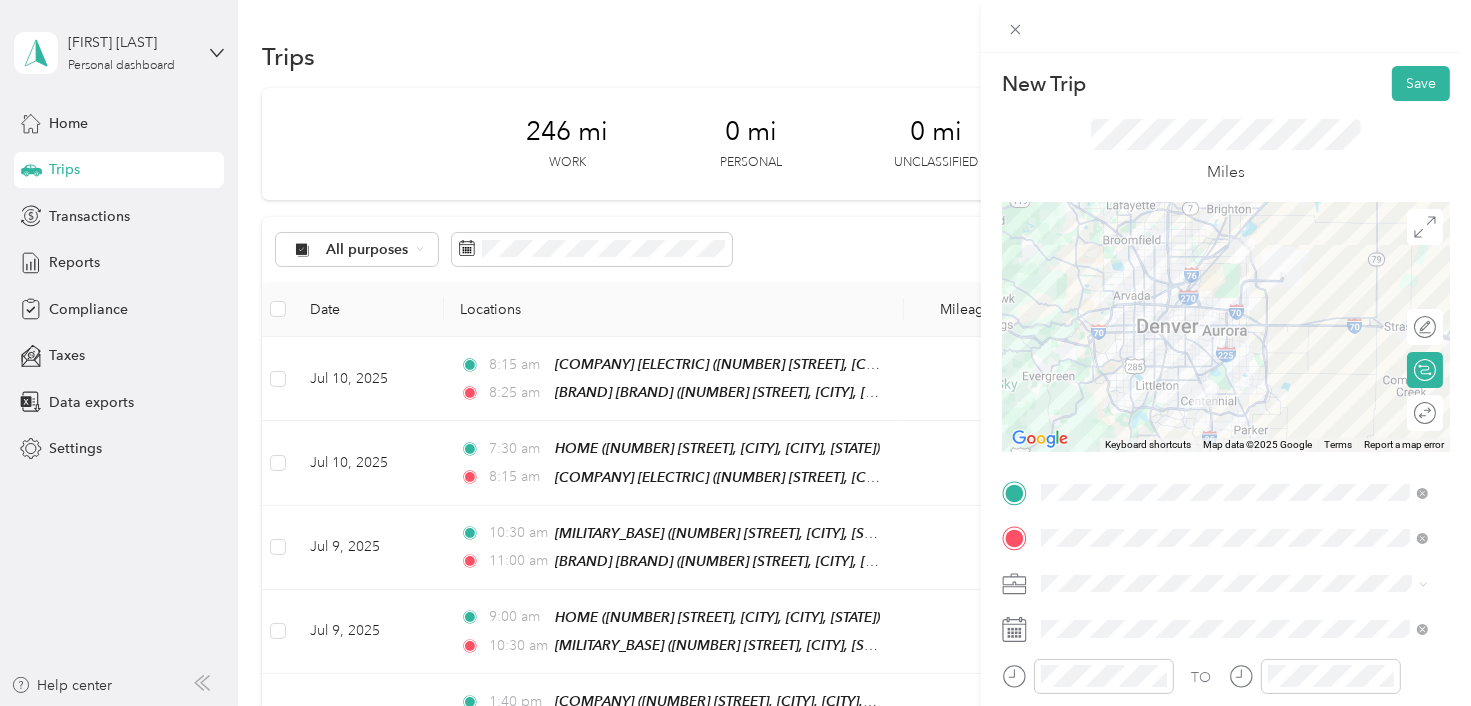 scroll, scrollTop: 0, scrollLeft: 0, axis: both 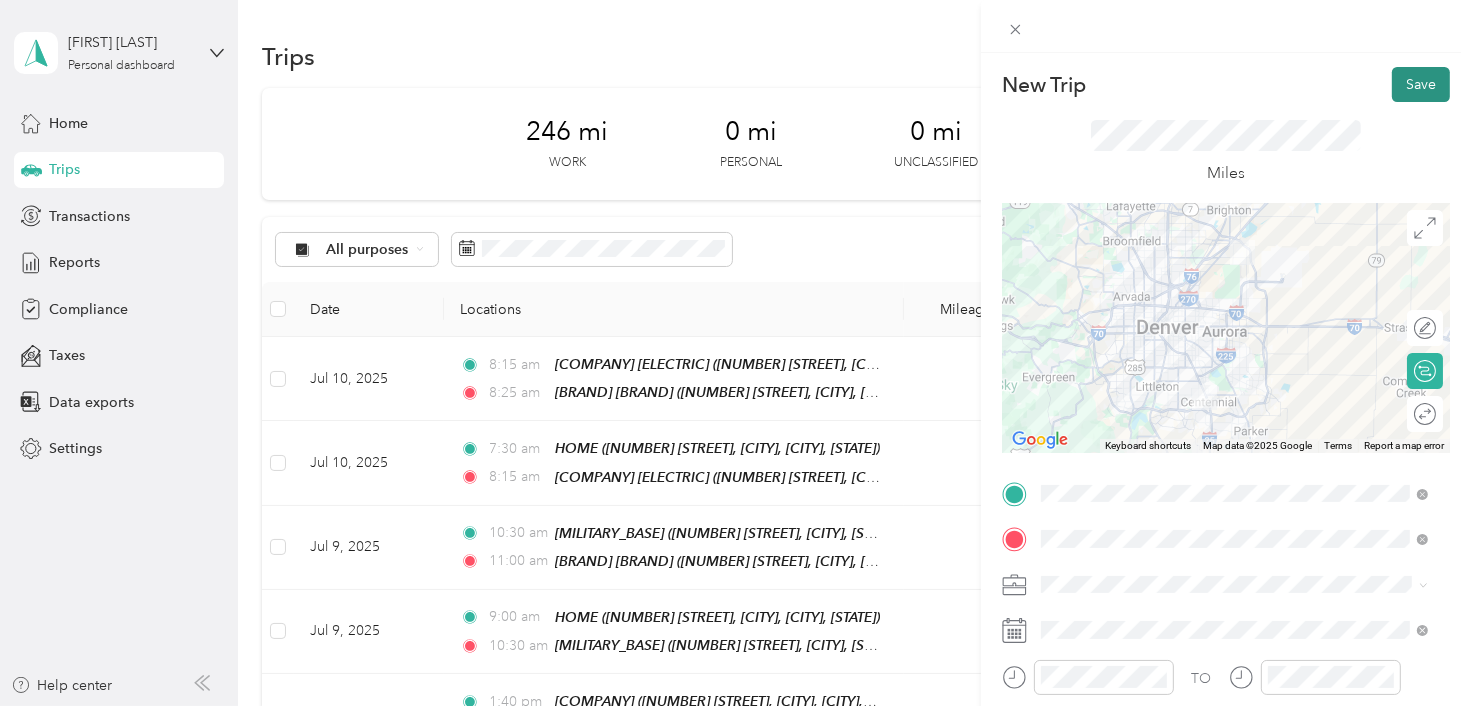 click on "Save" at bounding box center (1421, 84) 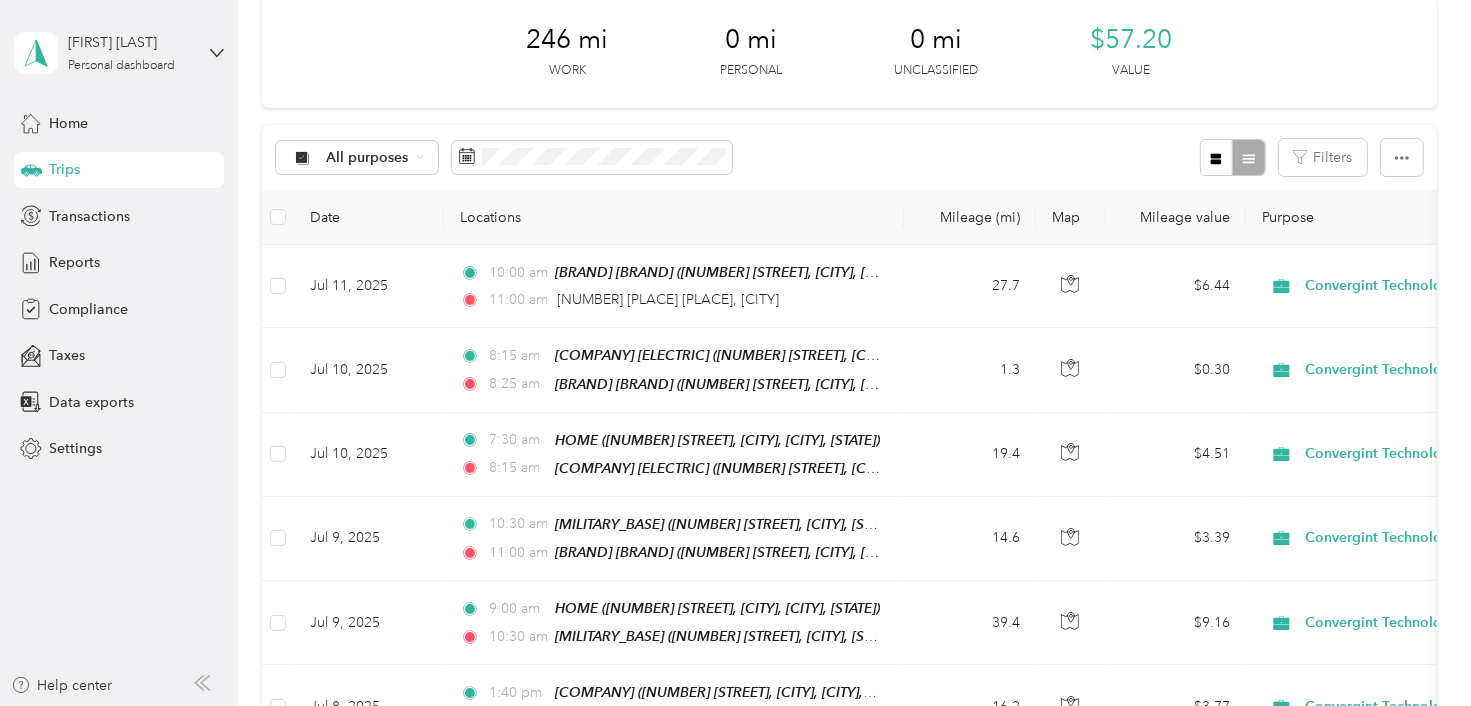 scroll, scrollTop: 91, scrollLeft: 0, axis: vertical 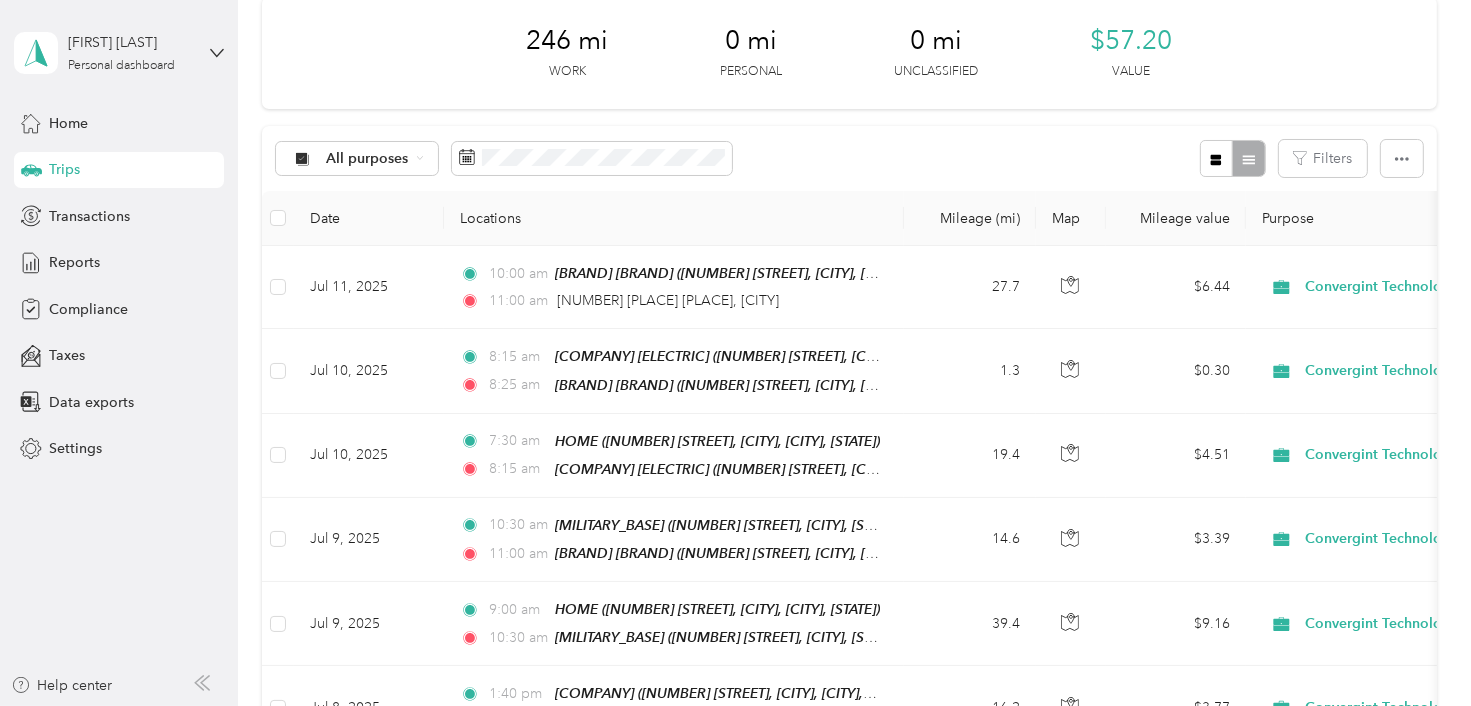 click on "Trips New trip [DISTANCE]   mi Work [DISTANCE]   mi Personal [DISTANCE]   mi Unclassified [CURRENCY] [VALUE] All purposes Filters Date Locations Mileage (mi) Map Mileage value Purpose Track Method Report                     [DATE] [TIME] [COMPANY] ([NUMBER] [STREET], [CITY], [STATE]) [TIME] [NUMBER] [STREET], [CITY] [DISTANCE] [CURRENCY] [COMPANY] Manual [MONTH] - [MONTH], [YEAR] [DATE] [TIME] [COMPANY] ([NUMBER] [STREET], [CITY], [CITY], [STATE]) [TIME] [COMPANY] ([NUMBER] [STREET], [CITY], [STATE]) [DISTANCE] [CURRENCY] [COMPANY] Manual [MONTH] - [MONTH], [YEAR] [DATE] [TIME] HOME ([NUMBER] [STREET], [CITY], [CITY], [STATE]) [TIME] [COMPANY] ([NUMBER] [STREET], [CITY], [STATE]) [DISTANCE] [CURRENCY] [COMPANY] Manual [MONTH] - [MONTH], [YEAR] [DATE] [TIME] [MILITARY_BASE] ([NUMBER] [STREET], [CITY], [STATE]) [TIME] [COMPANY] ([NUMBER] [STREET], [CITY], [STATE]) [DISTANCE] [CURRENCY] [COMPANY] GPS" at bounding box center (849, 749) 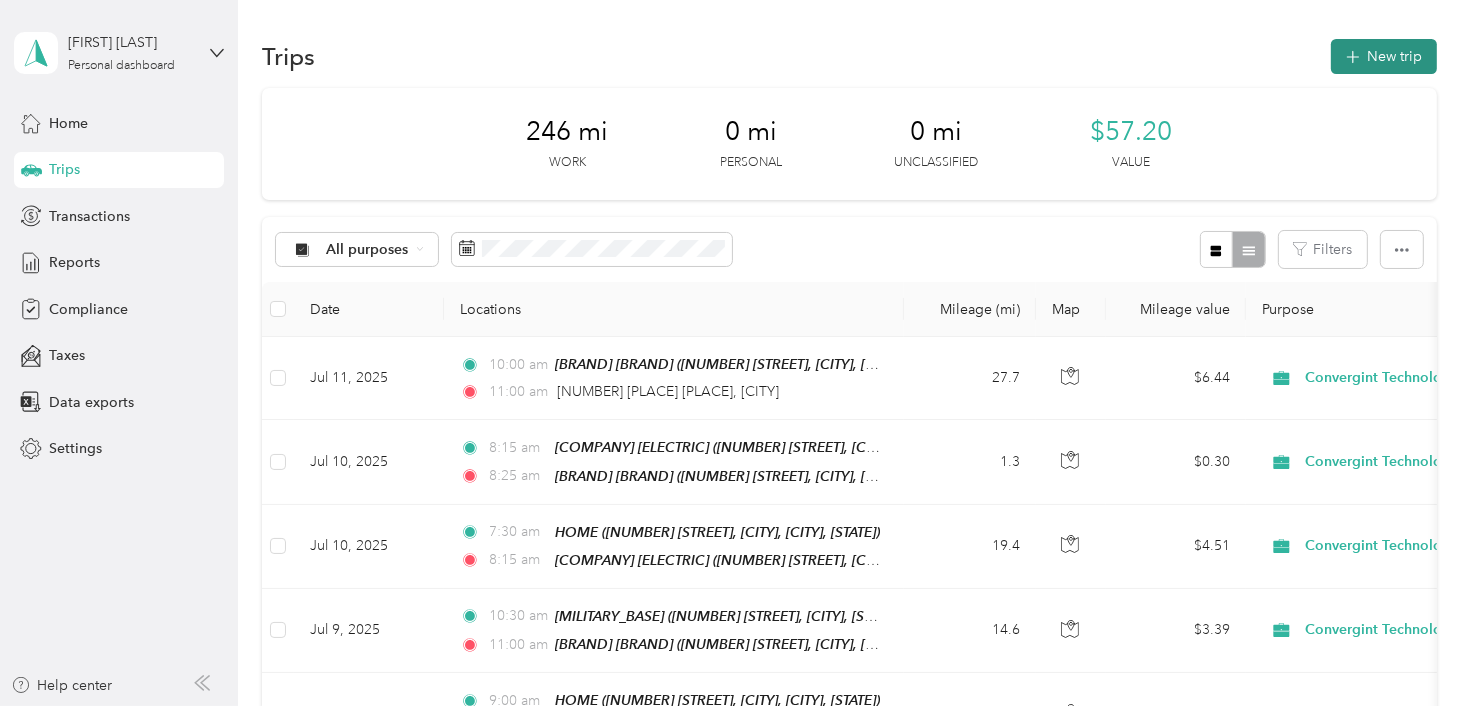 click on "New trip" at bounding box center [1384, 56] 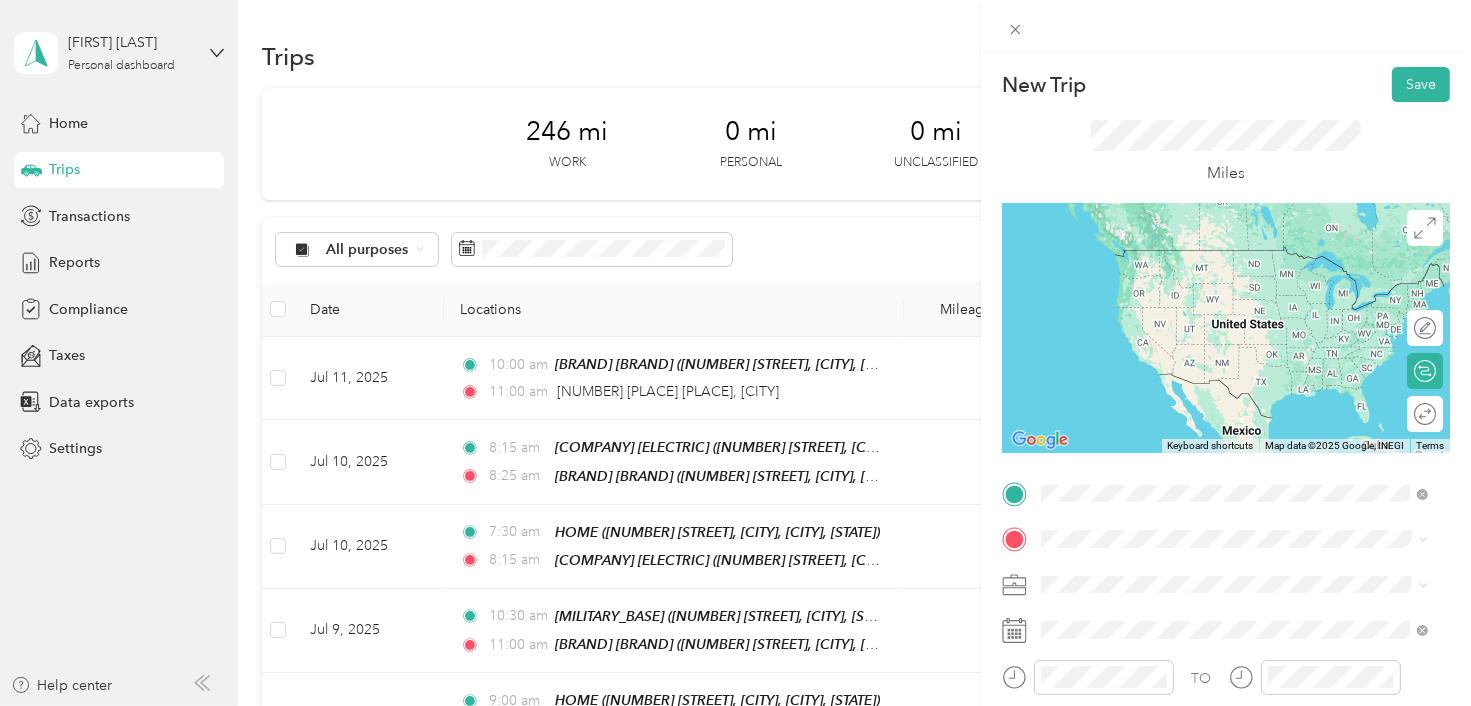 click on "[NUMBER] [PLACE] [PLACE]
[CITY], [STATE] [POSTAL_CODE], [COUNTRY]" at bounding box center (1222, 335) 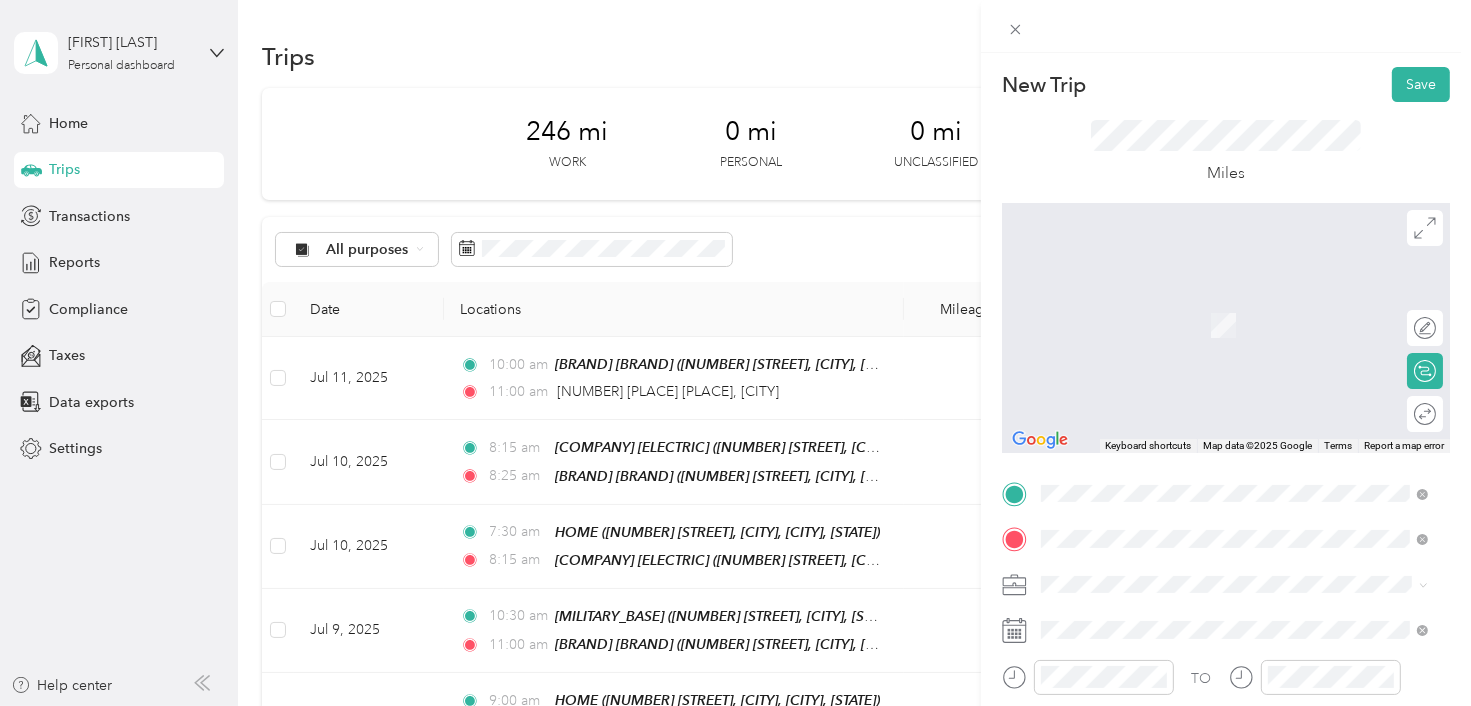 click on "[NUMBER] [STREET], [POSTAL_CODE], [CITY], [STATE], [COUNTRY]" at bounding box center [1224, 336] 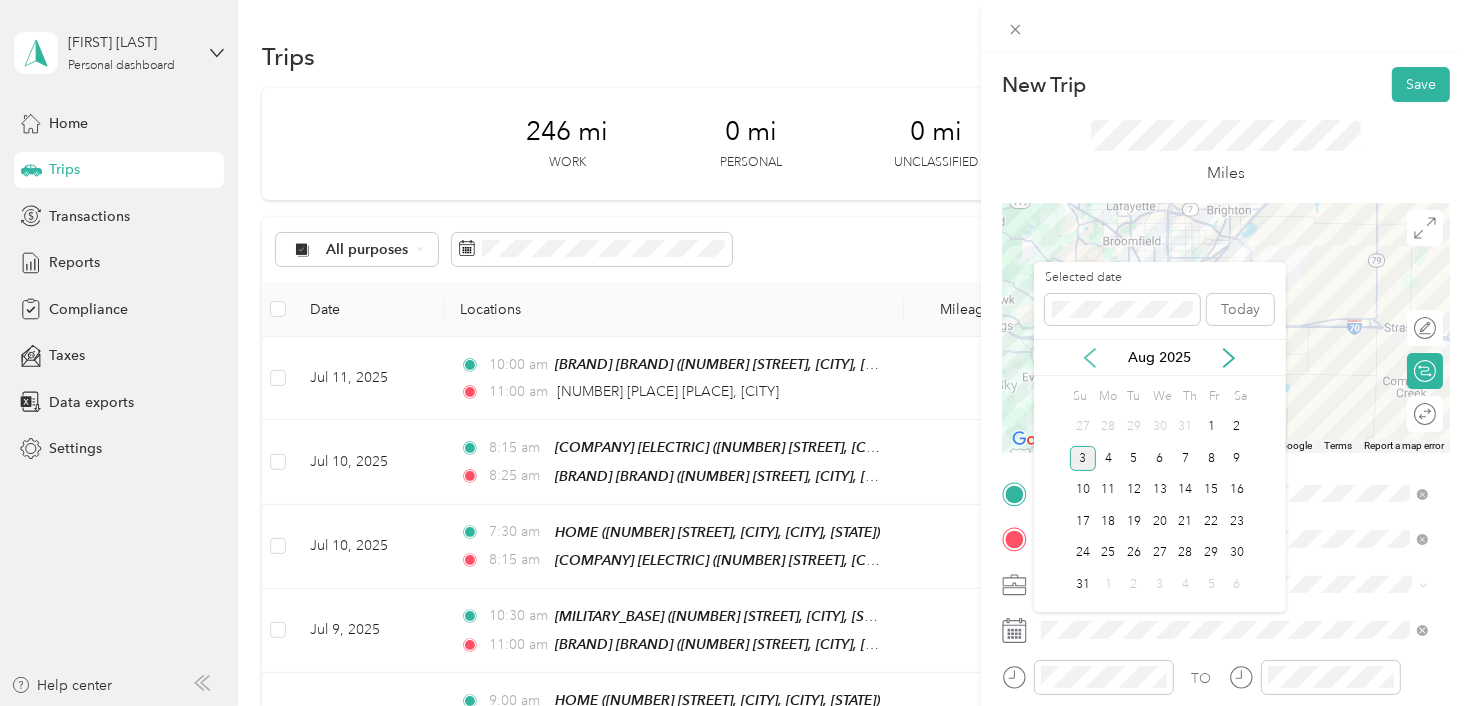 click 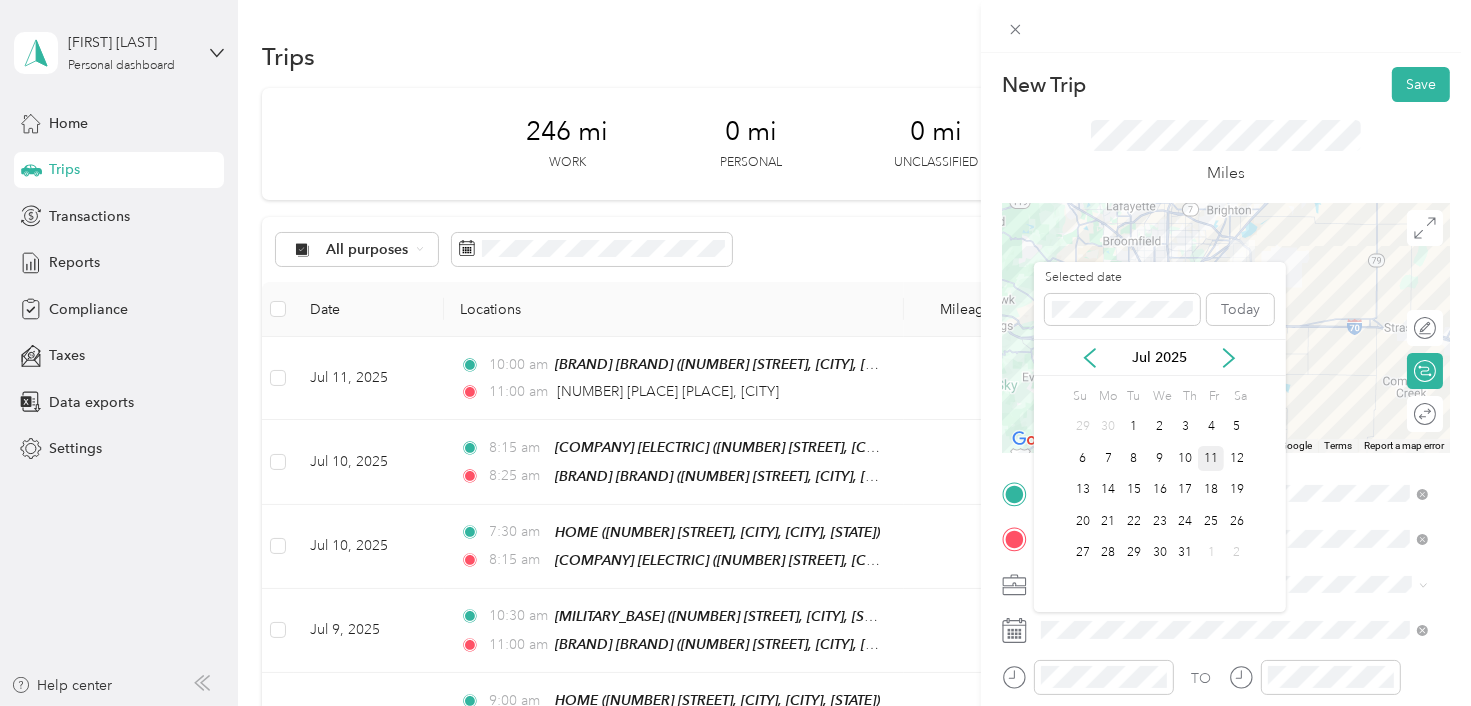 click on "11" at bounding box center [1211, 458] 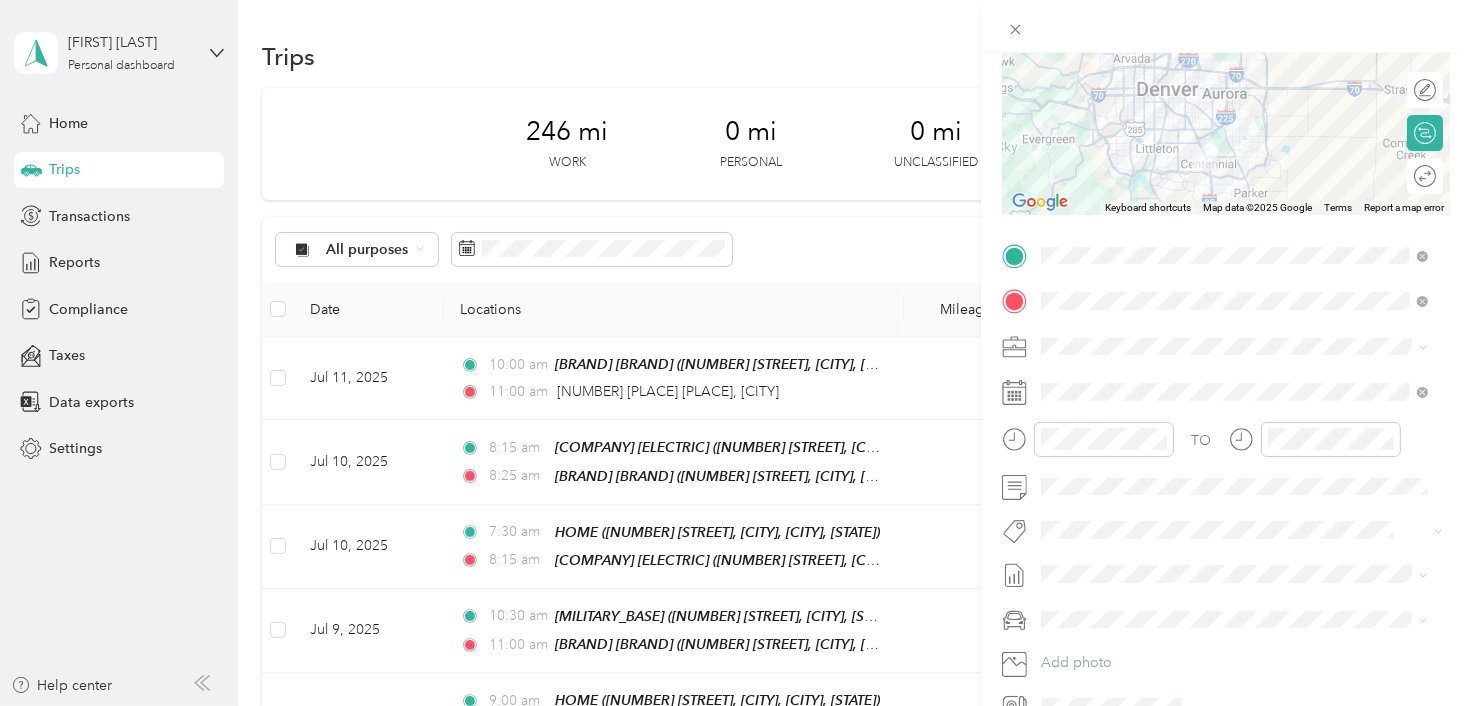 scroll, scrollTop: 248, scrollLeft: 0, axis: vertical 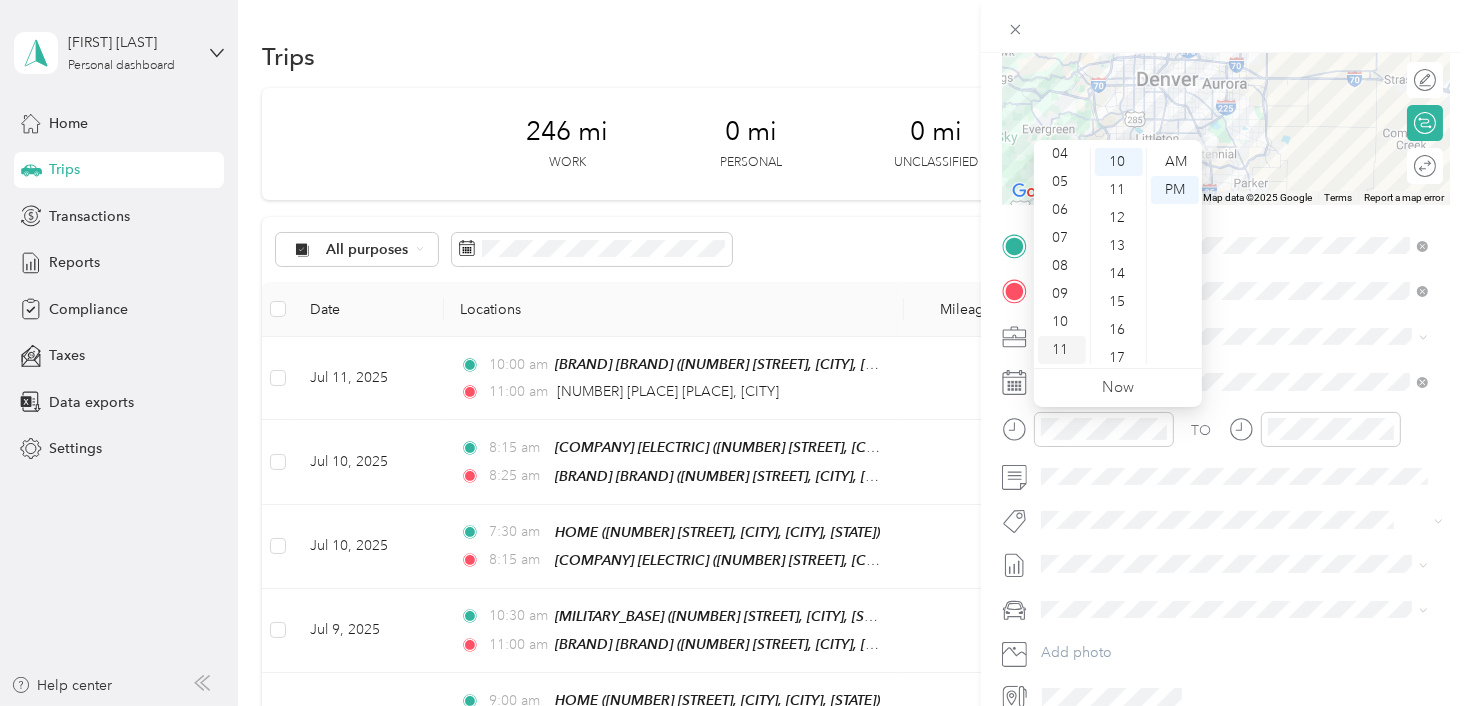 click on "11" at bounding box center (1062, 350) 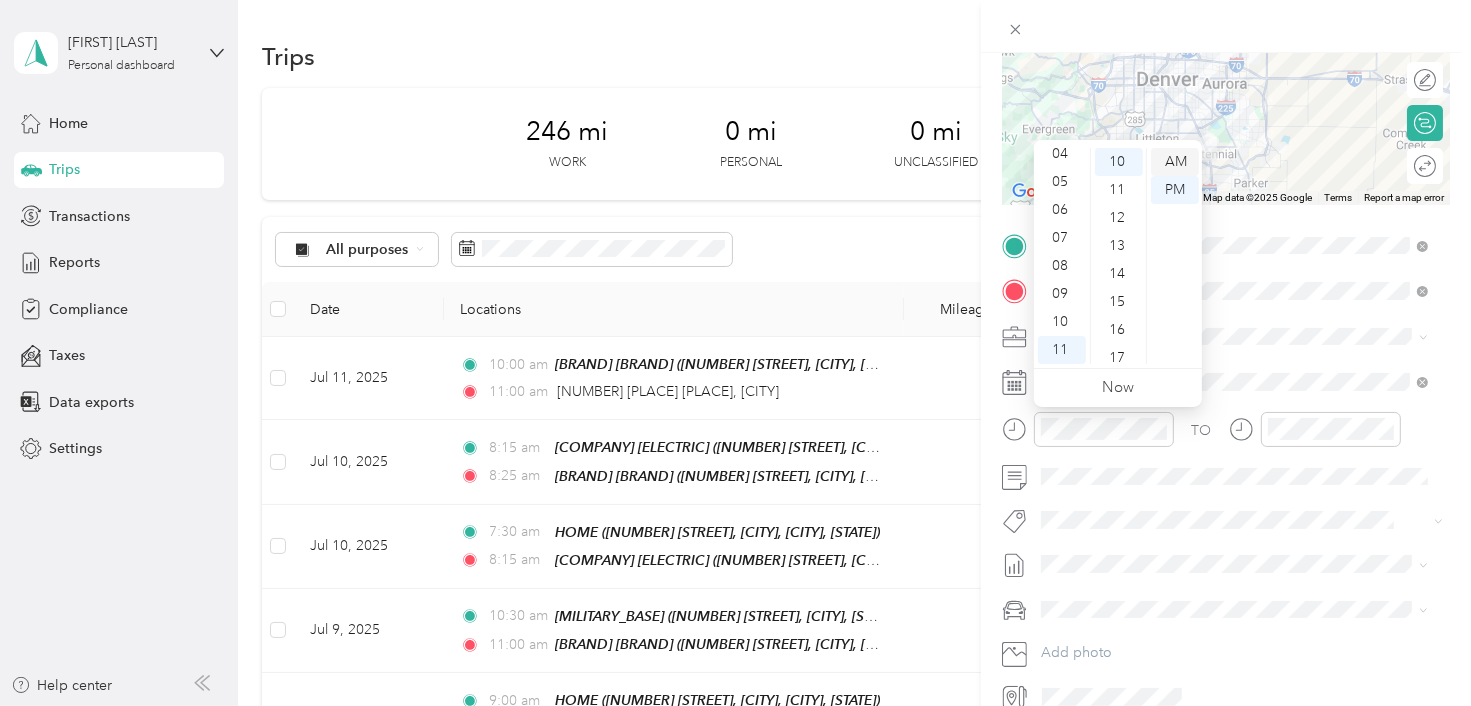 click on "AM" at bounding box center [1175, 162] 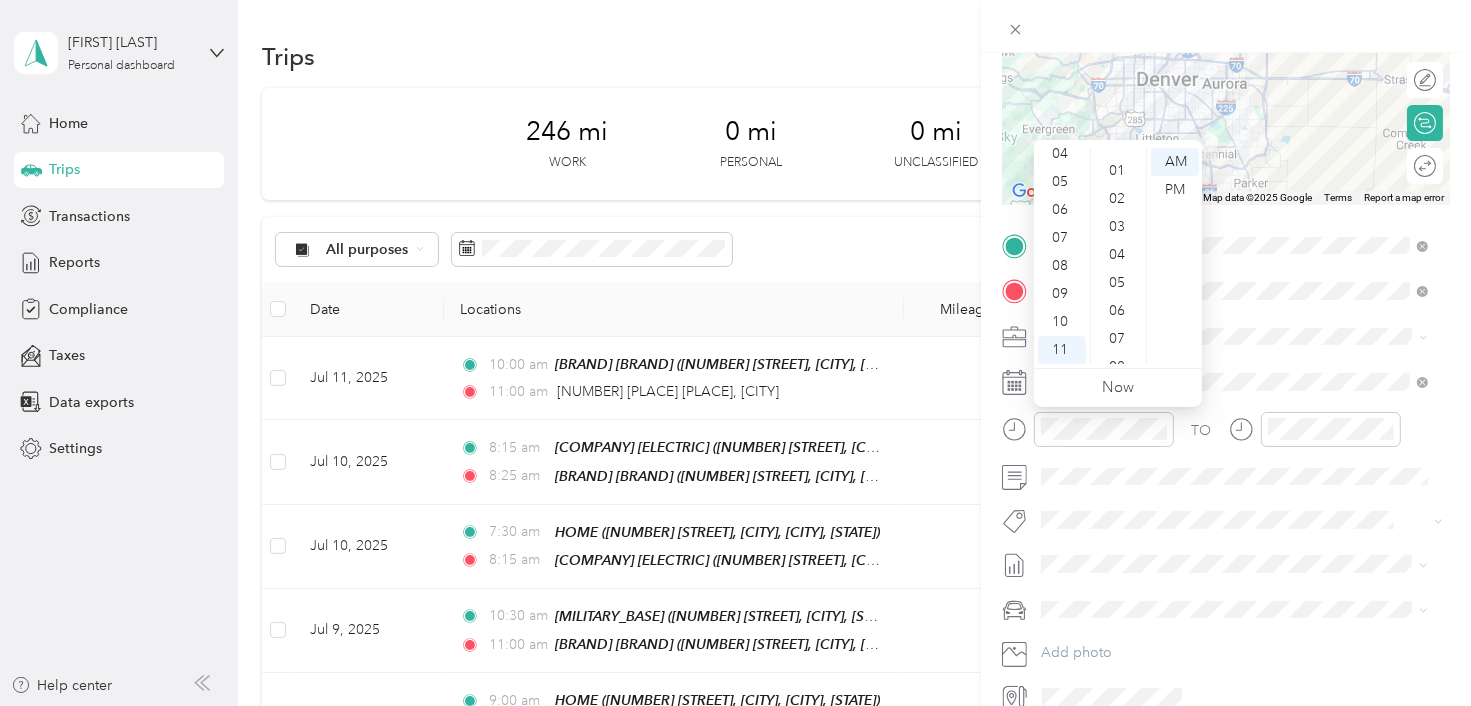 scroll, scrollTop: 0, scrollLeft: 0, axis: both 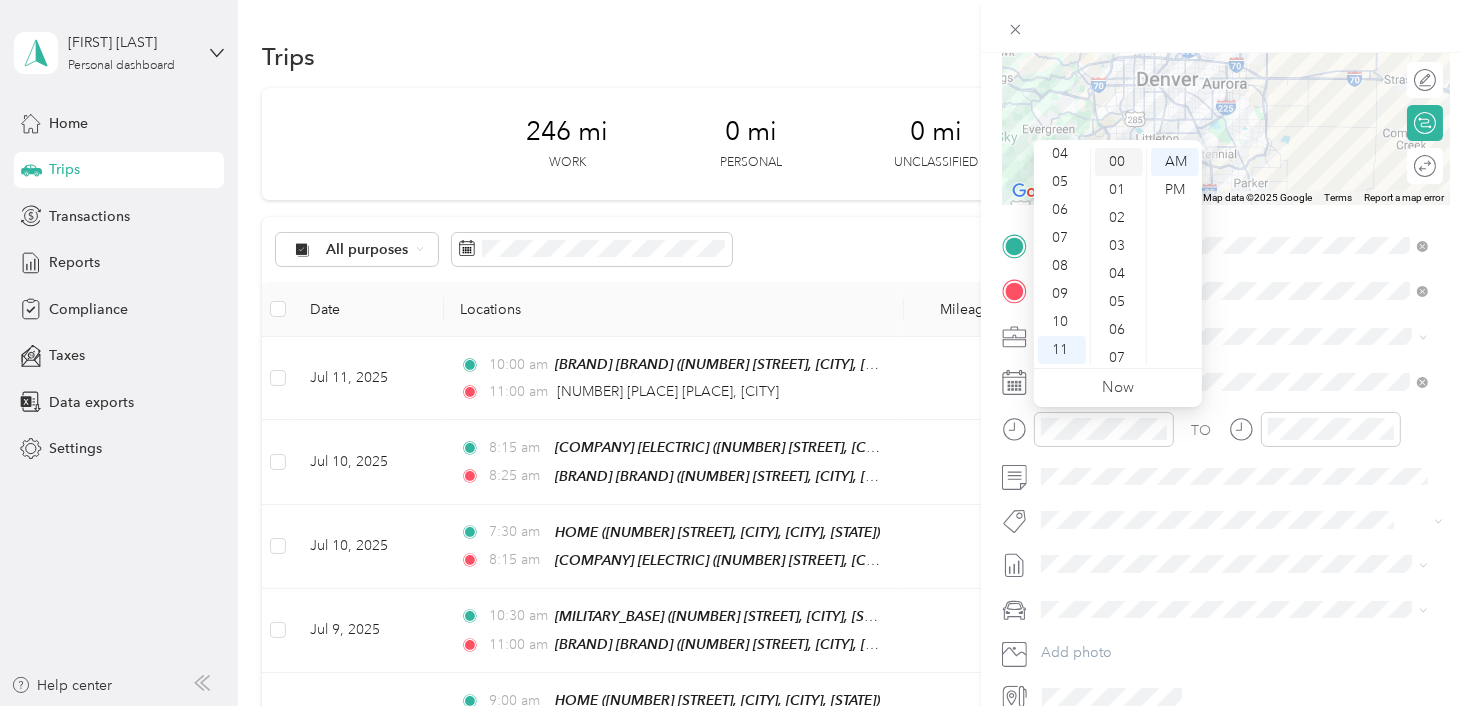 click on "00" at bounding box center (1119, 162) 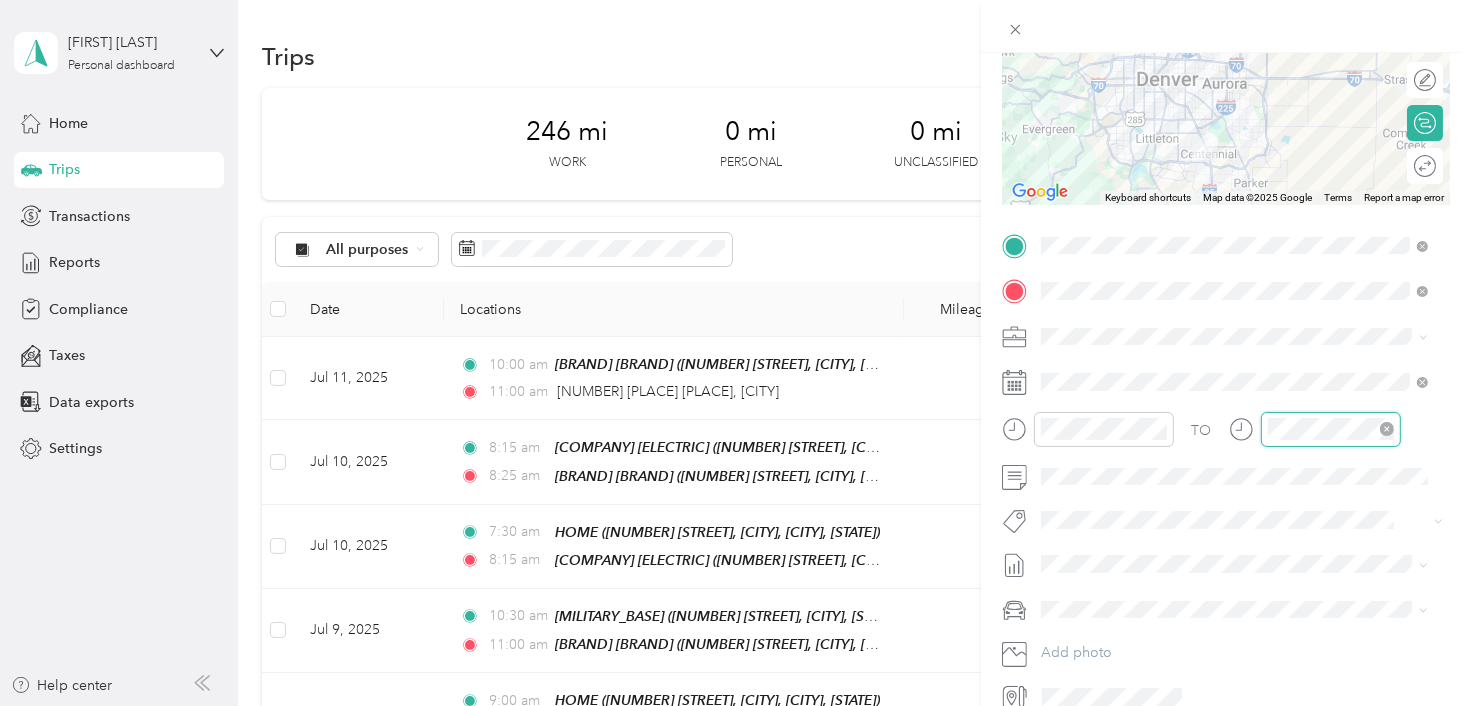 scroll, scrollTop: 84, scrollLeft: 0, axis: vertical 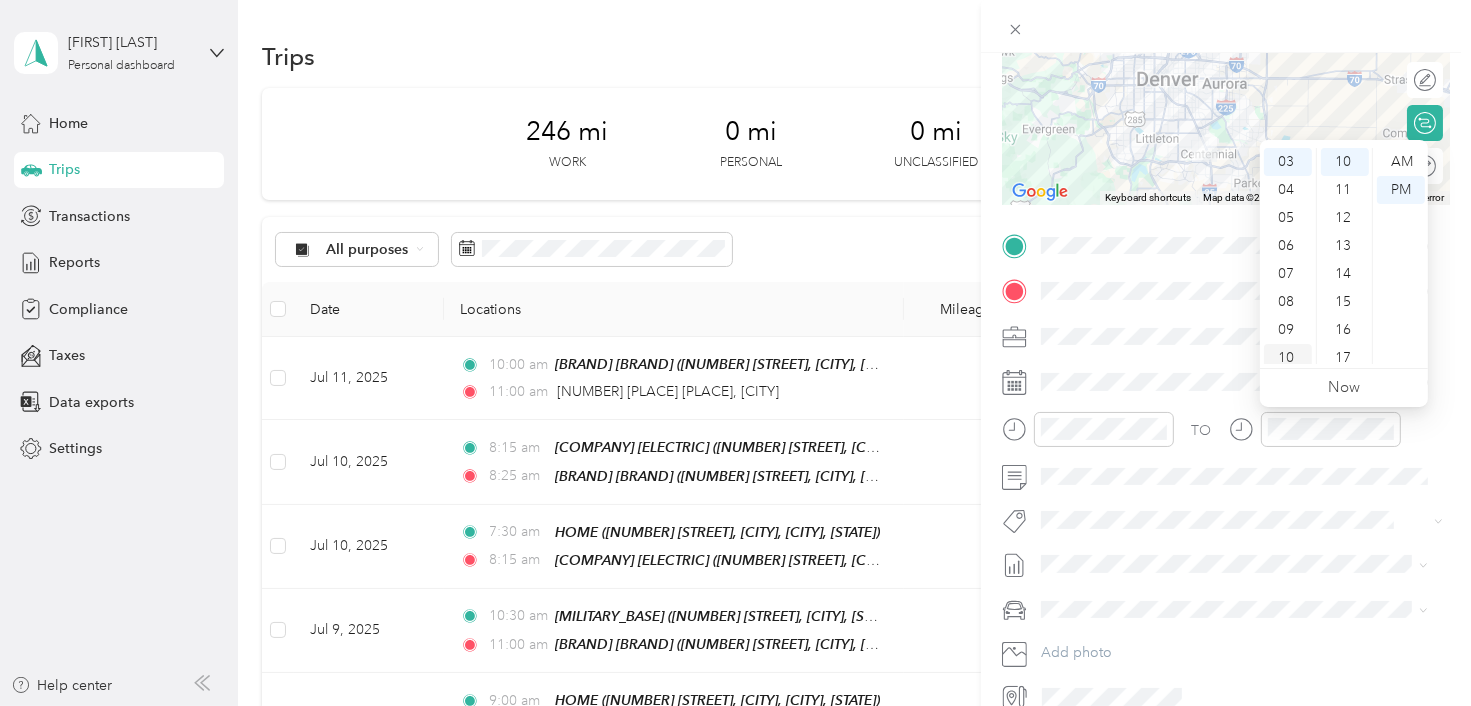 click on "10" at bounding box center [1288, 358] 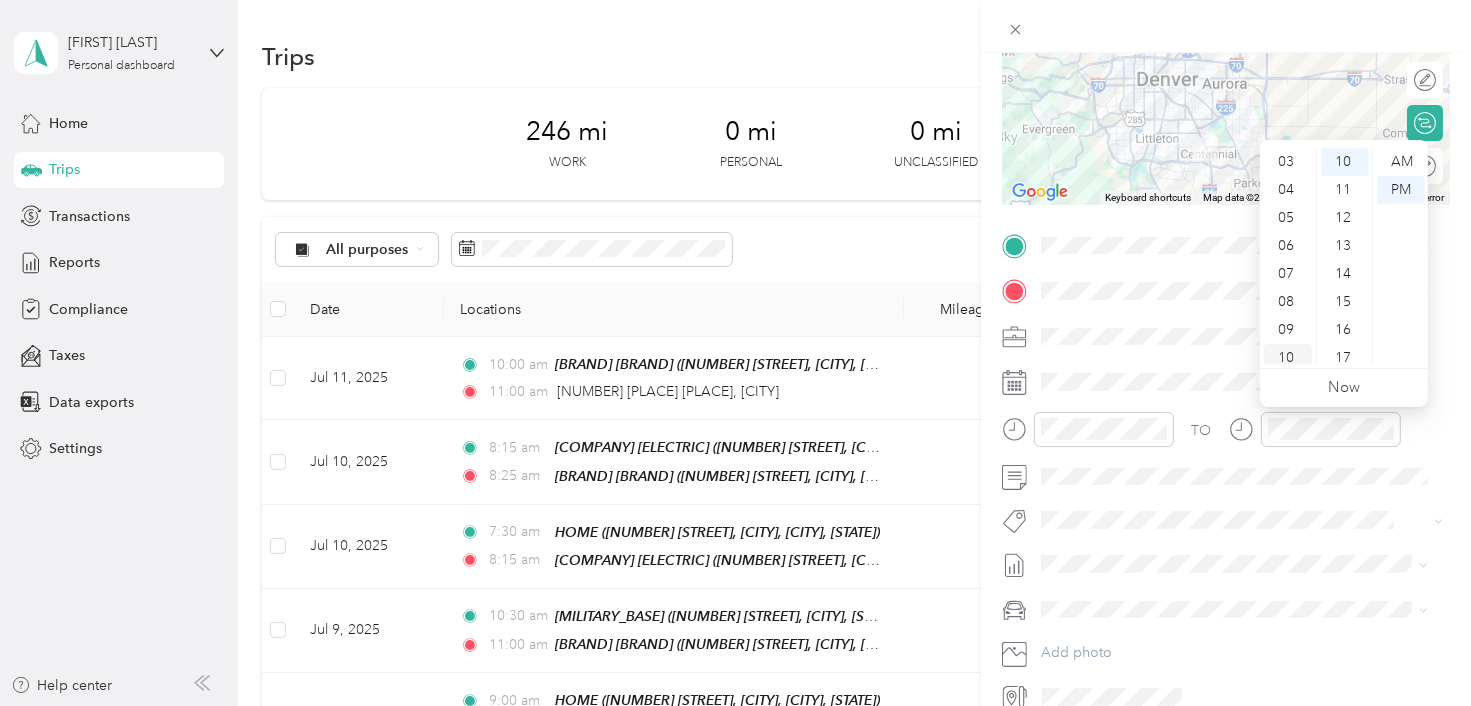 scroll, scrollTop: 120, scrollLeft: 0, axis: vertical 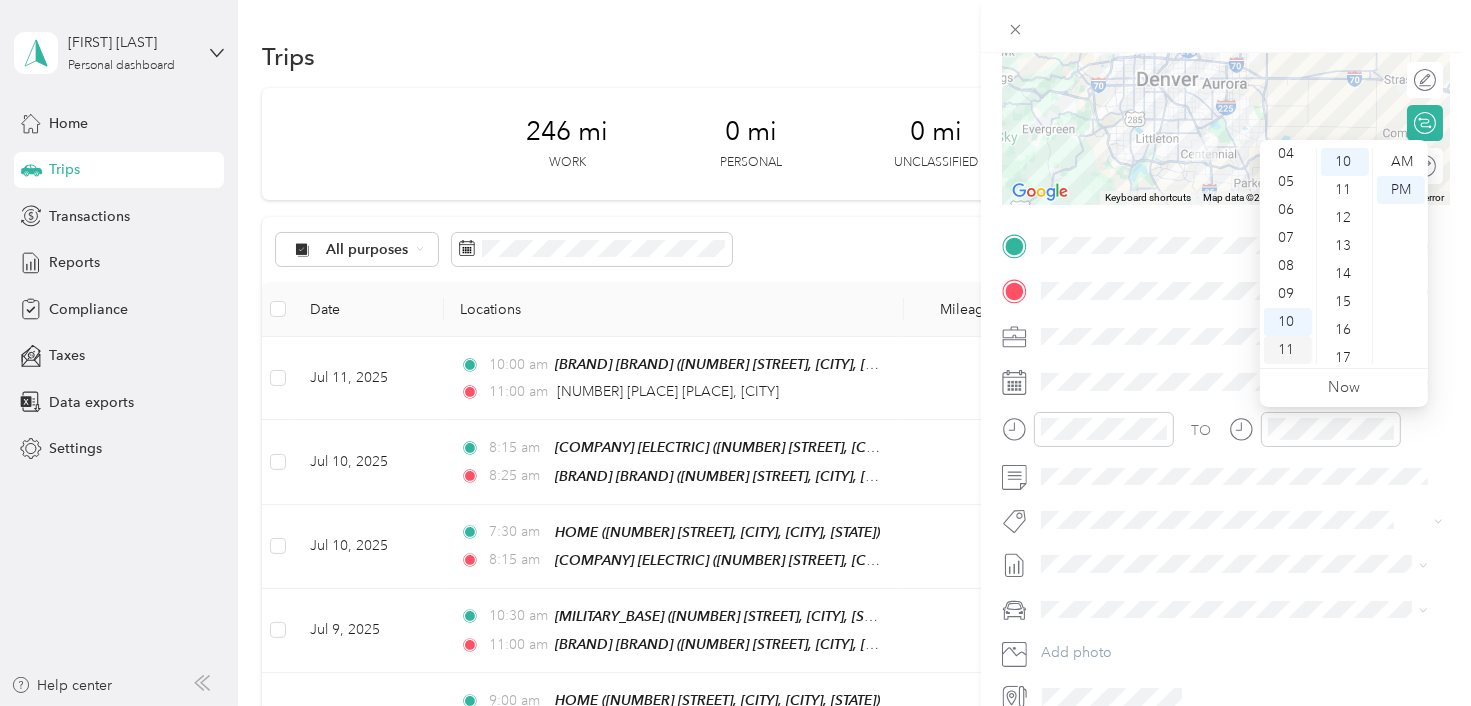 click on "11" at bounding box center (1288, 350) 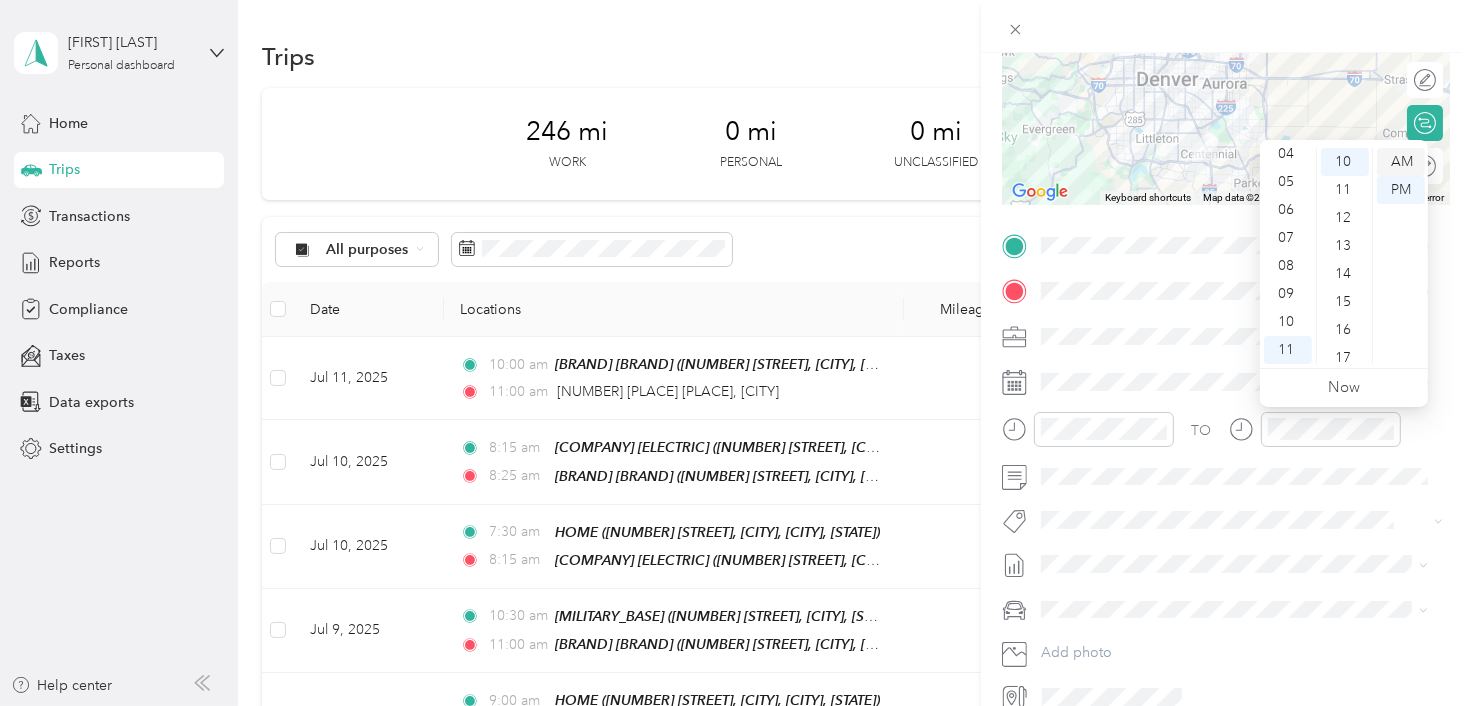 click on "AM" at bounding box center [1401, 162] 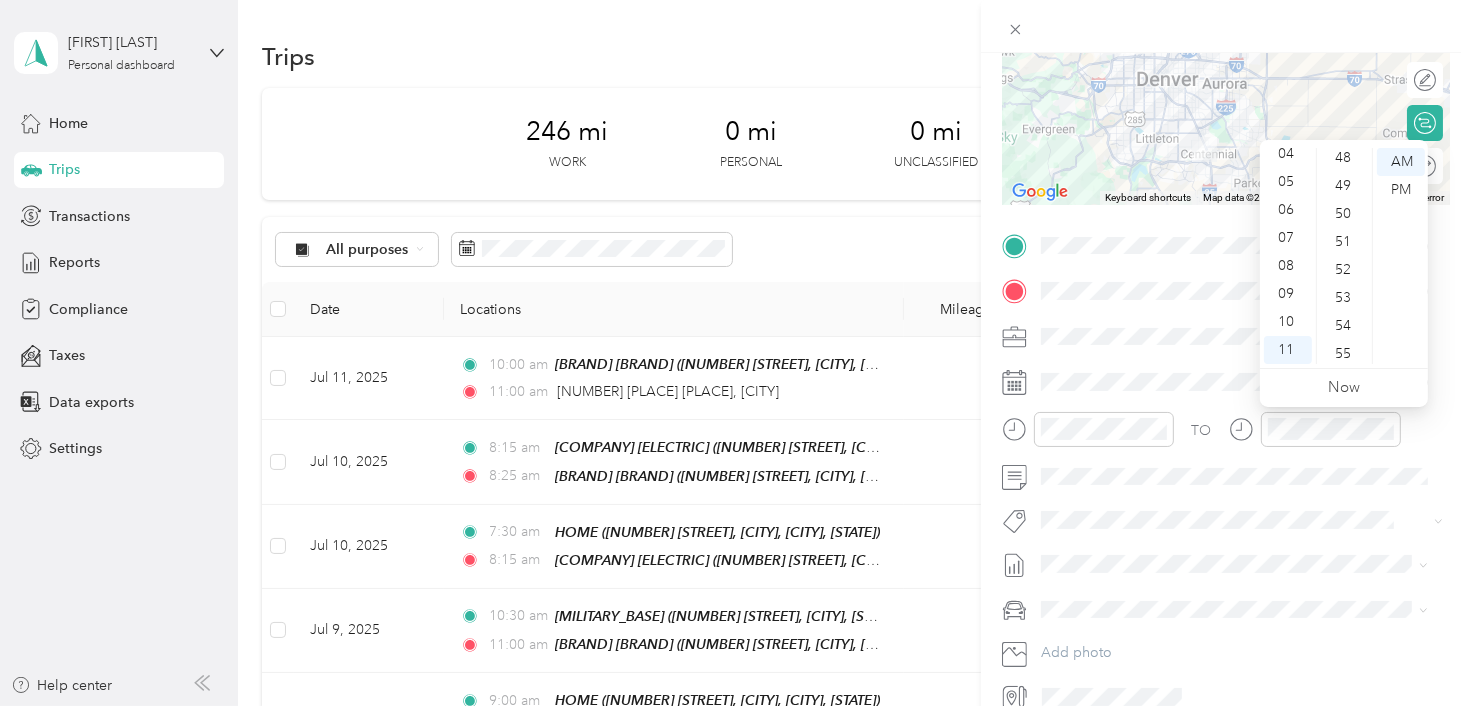 scroll, scrollTop: 1411, scrollLeft: 0, axis: vertical 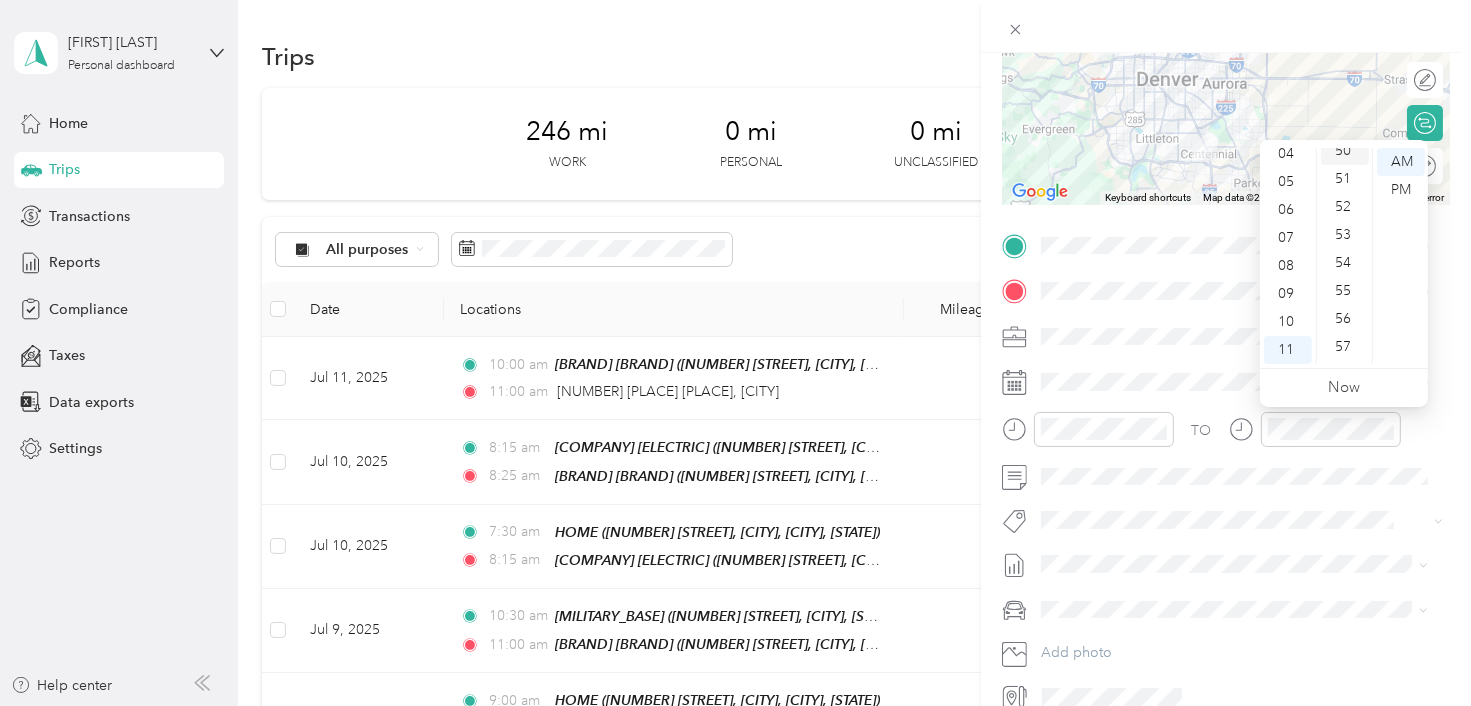 click on "50" at bounding box center (1345, 151) 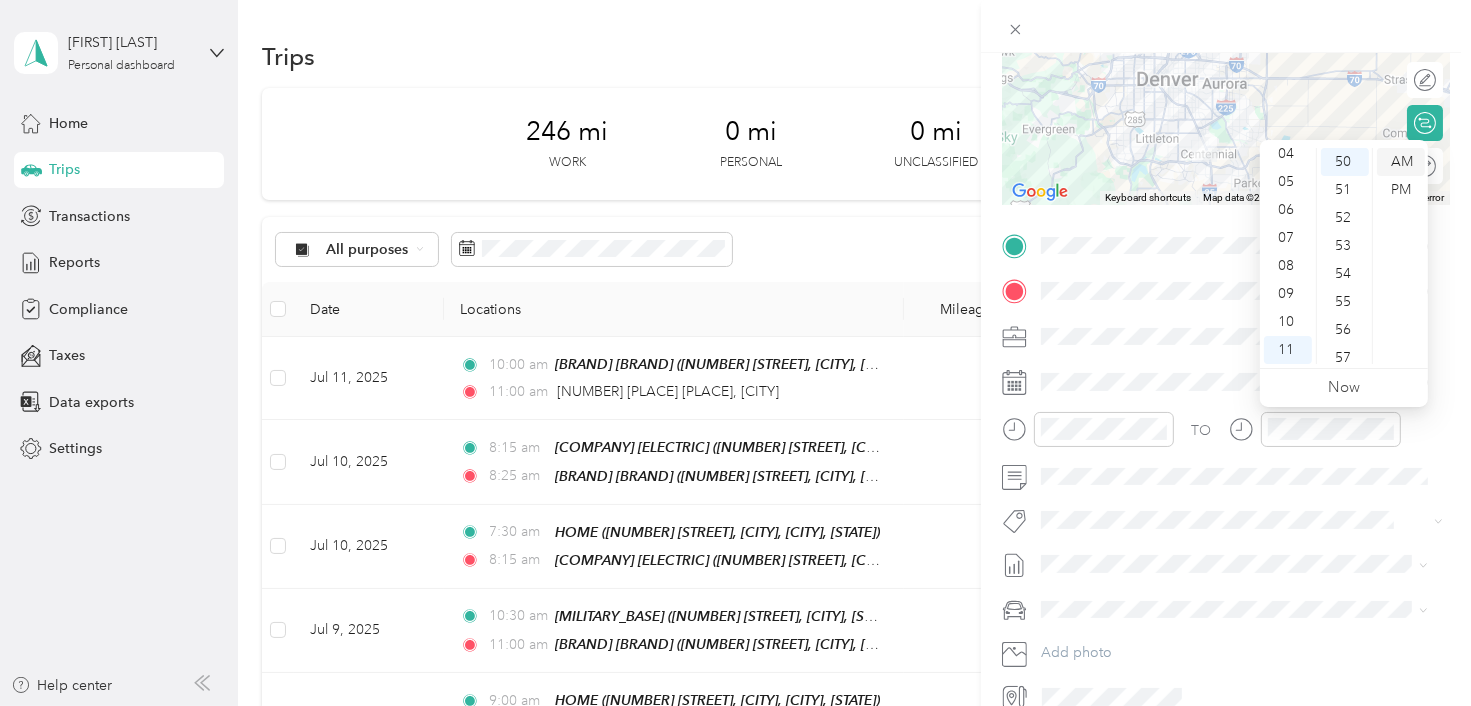 click on "AM" at bounding box center [1401, 162] 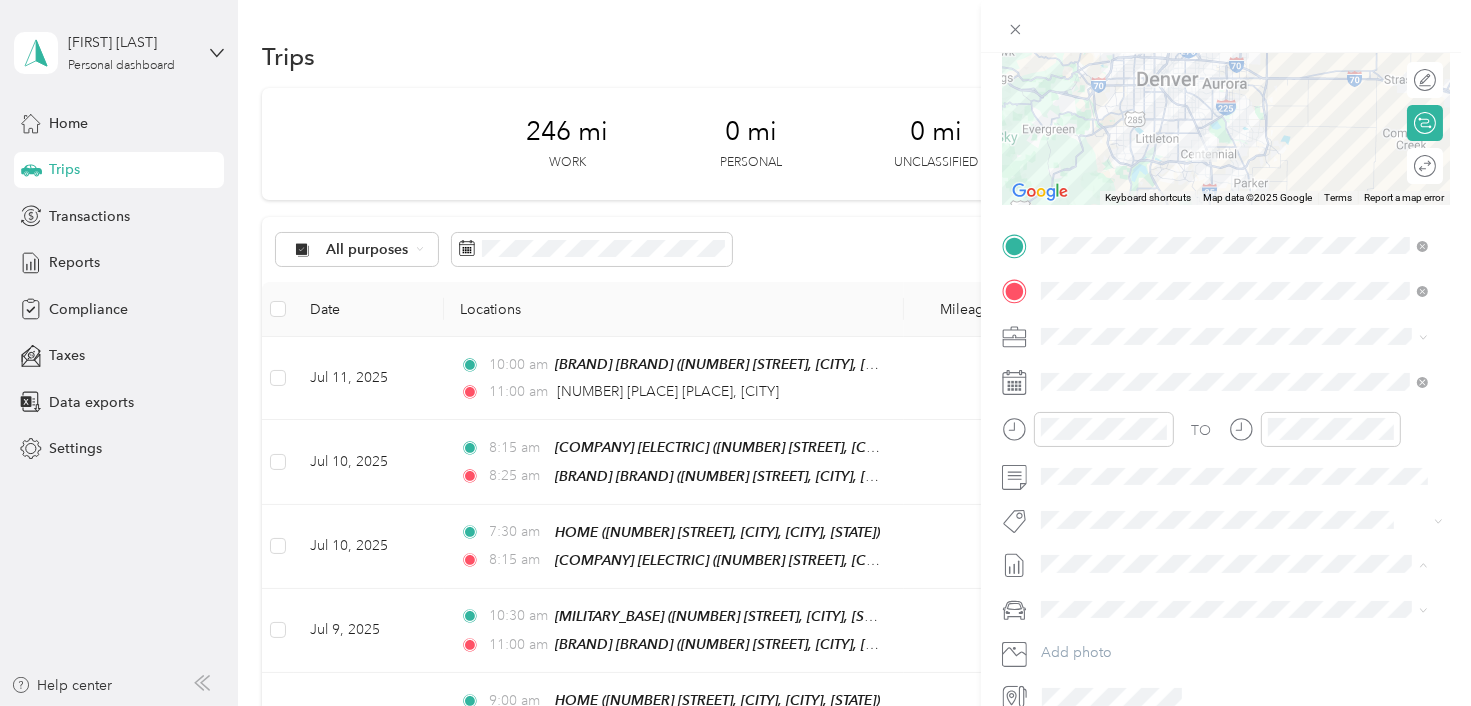click on "Jul 1 - 31, 2025" at bounding box center (1090, 629) 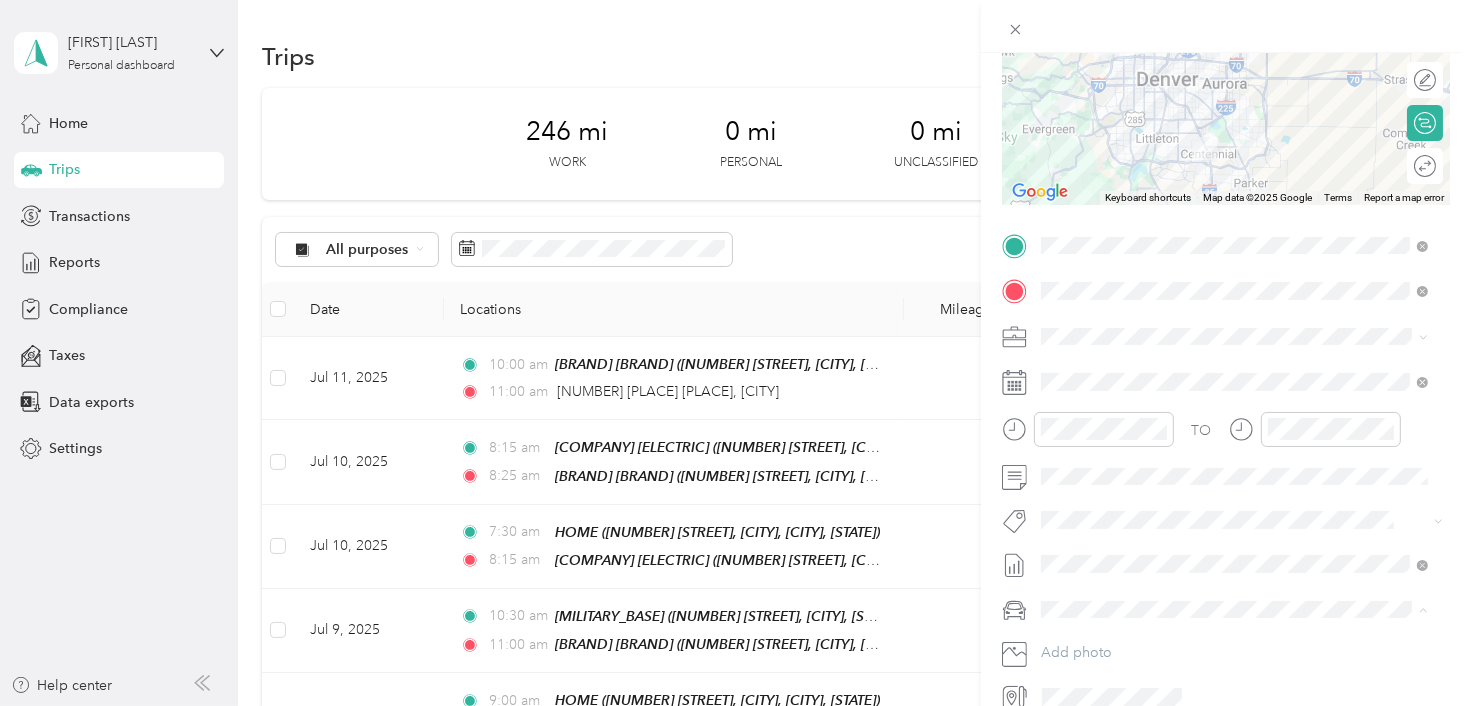 click on "Volkswagen Tiguan" at bounding box center (1109, 643) 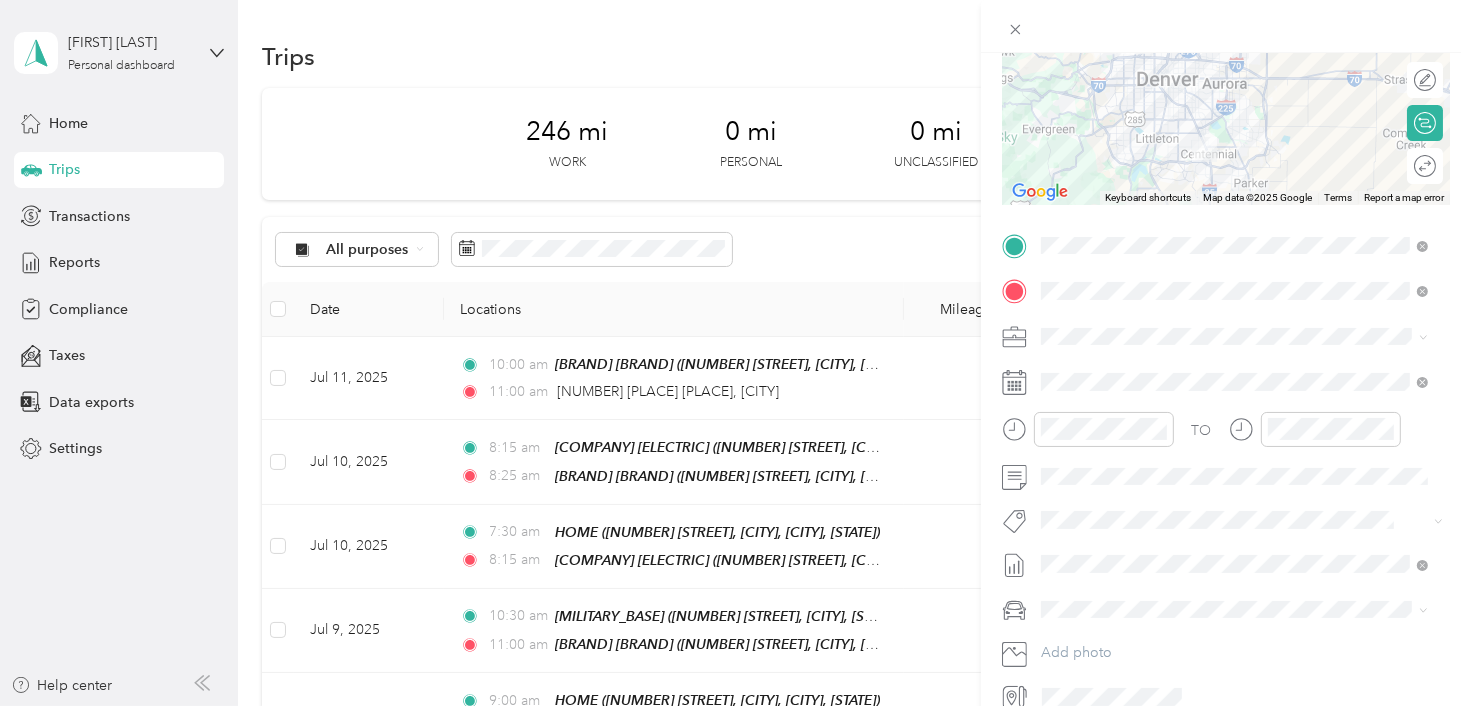 scroll, scrollTop: 0, scrollLeft: 0, axis: both 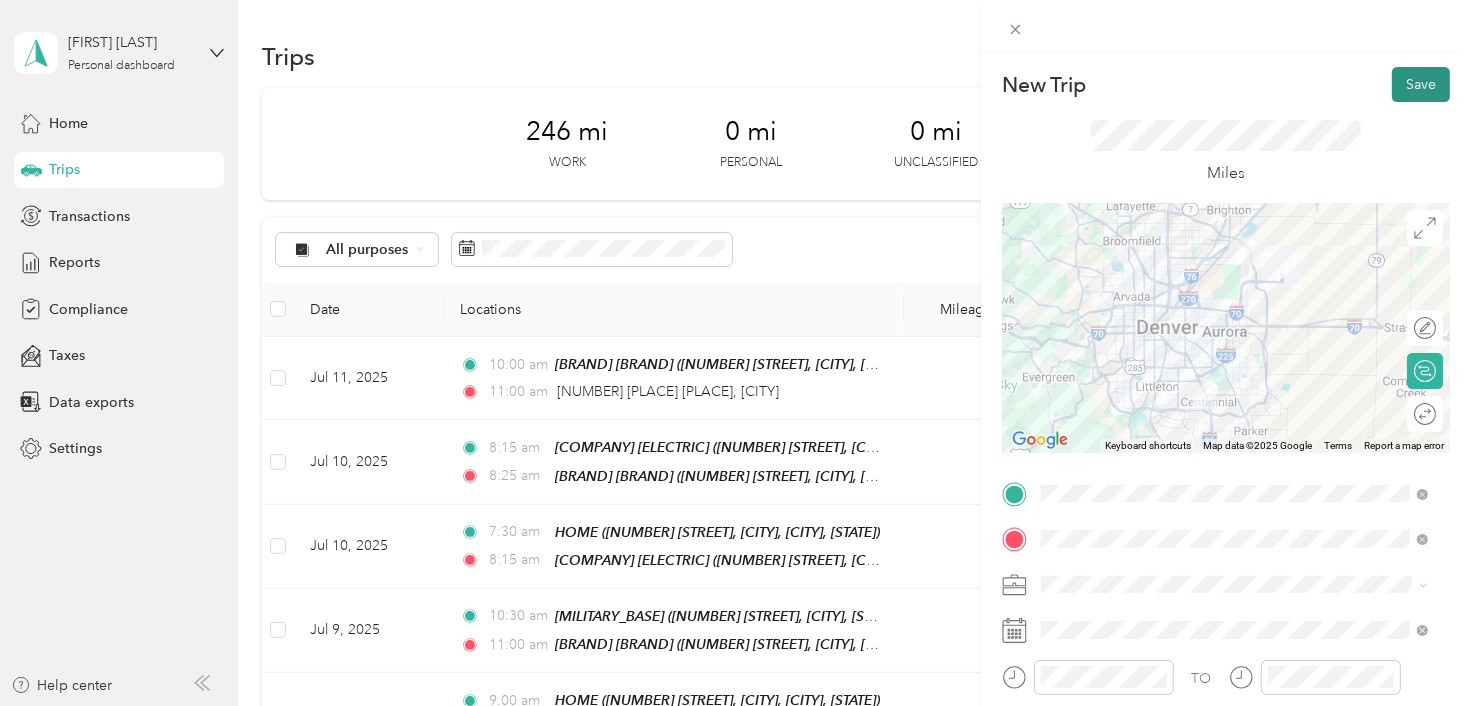 click on "Save" at bounding box center (1421, 84) 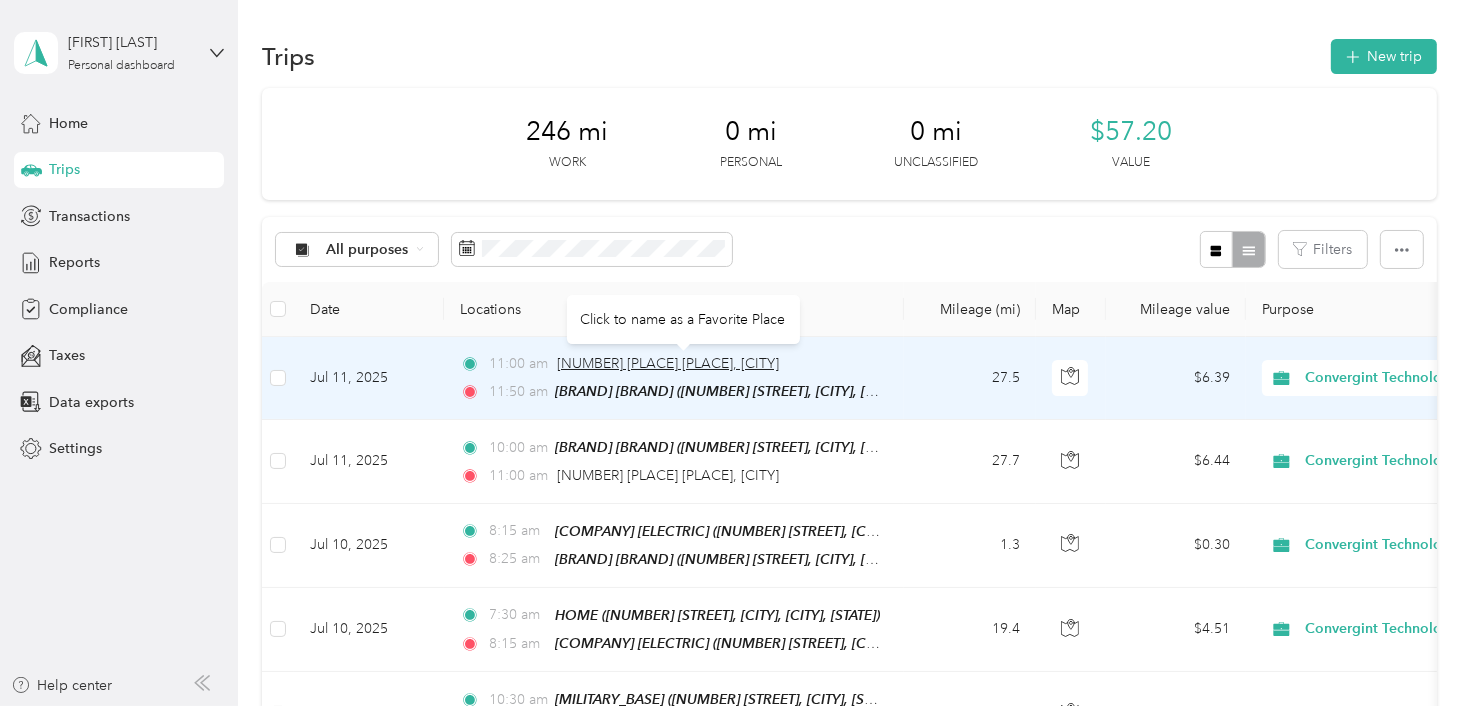 click on "[NUMBER] [PLACE] [PLACE], [CITY]" at bounding box center [668, 363] 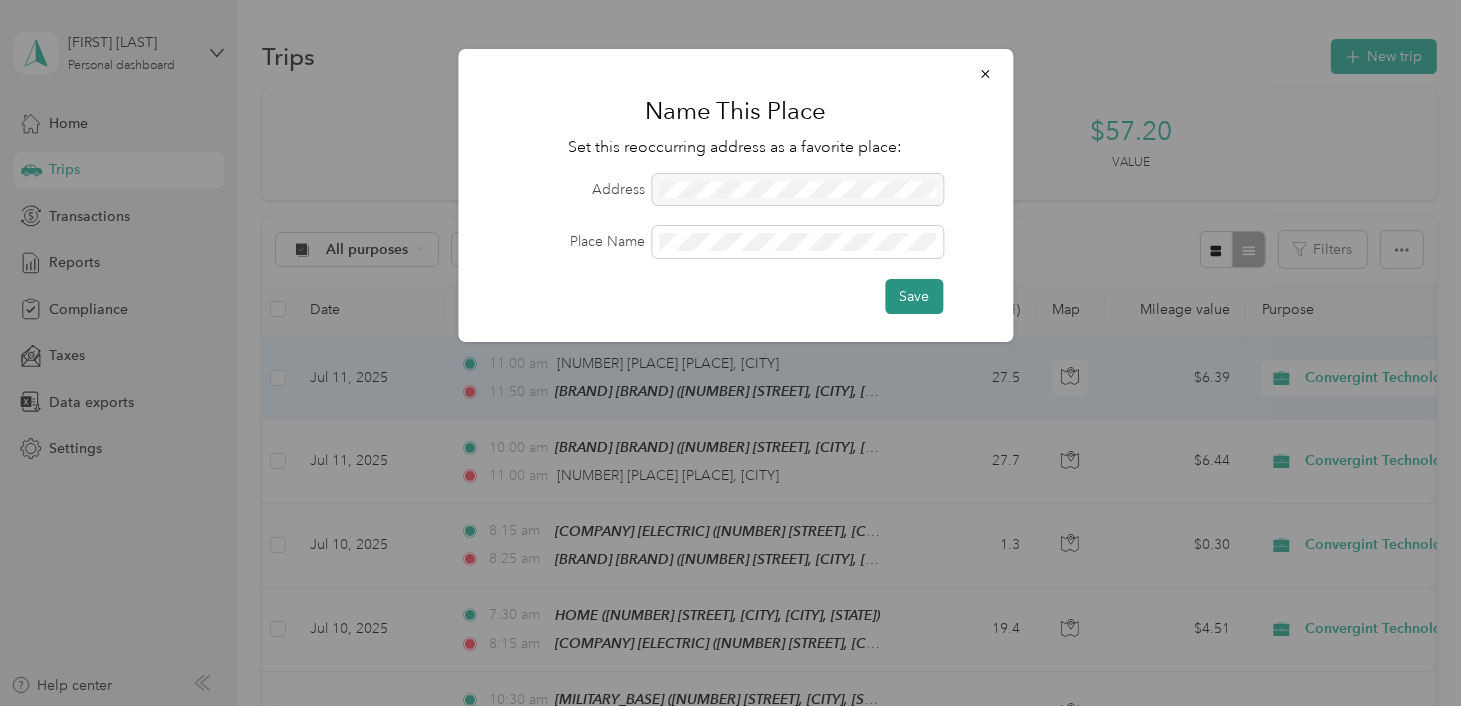 click on "Save" at bounding box center [914, 296] 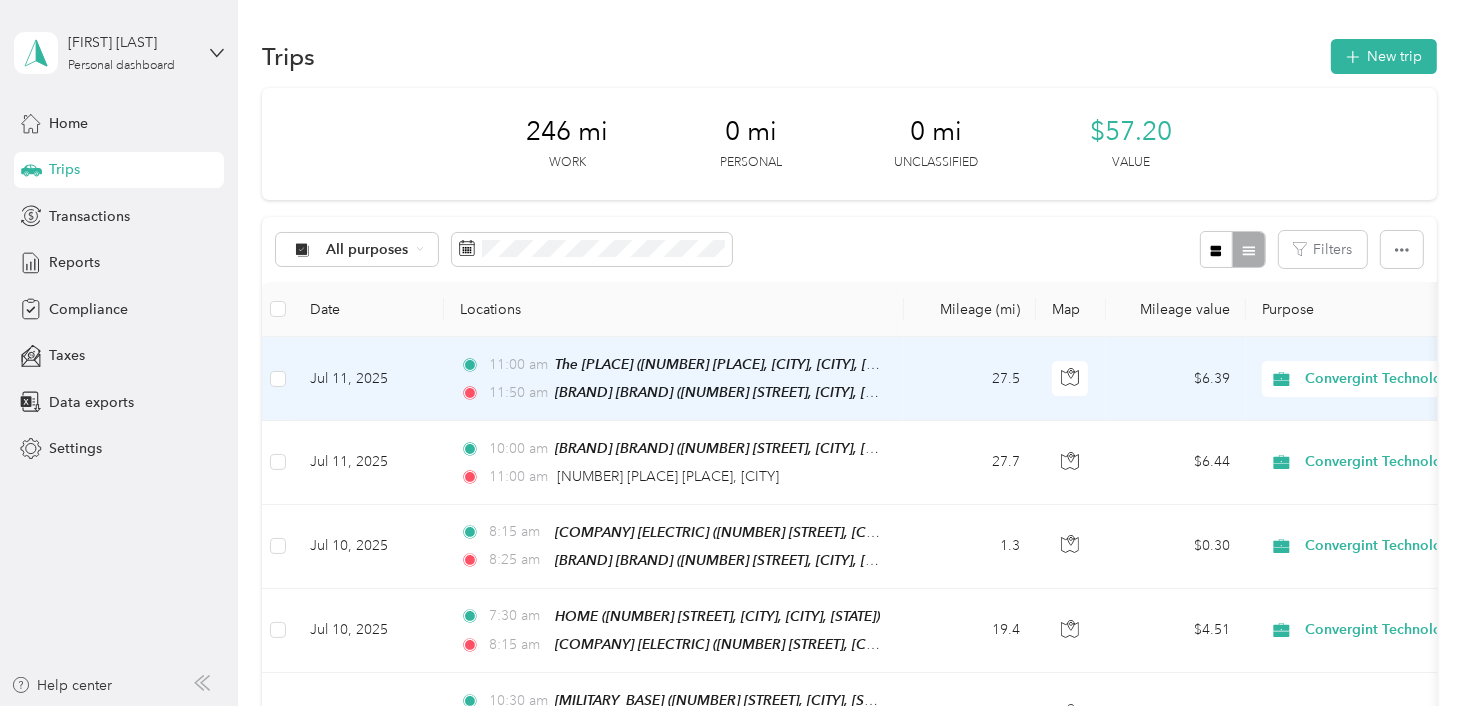 click on "[DISTANCE] [CATEGORY] [DISTANCE] [CATEGORY] [DISTANCE] [CATEGORY] [CURRENCY] [VALUE] [CATEGORY]" at bounding box center [849, 144] 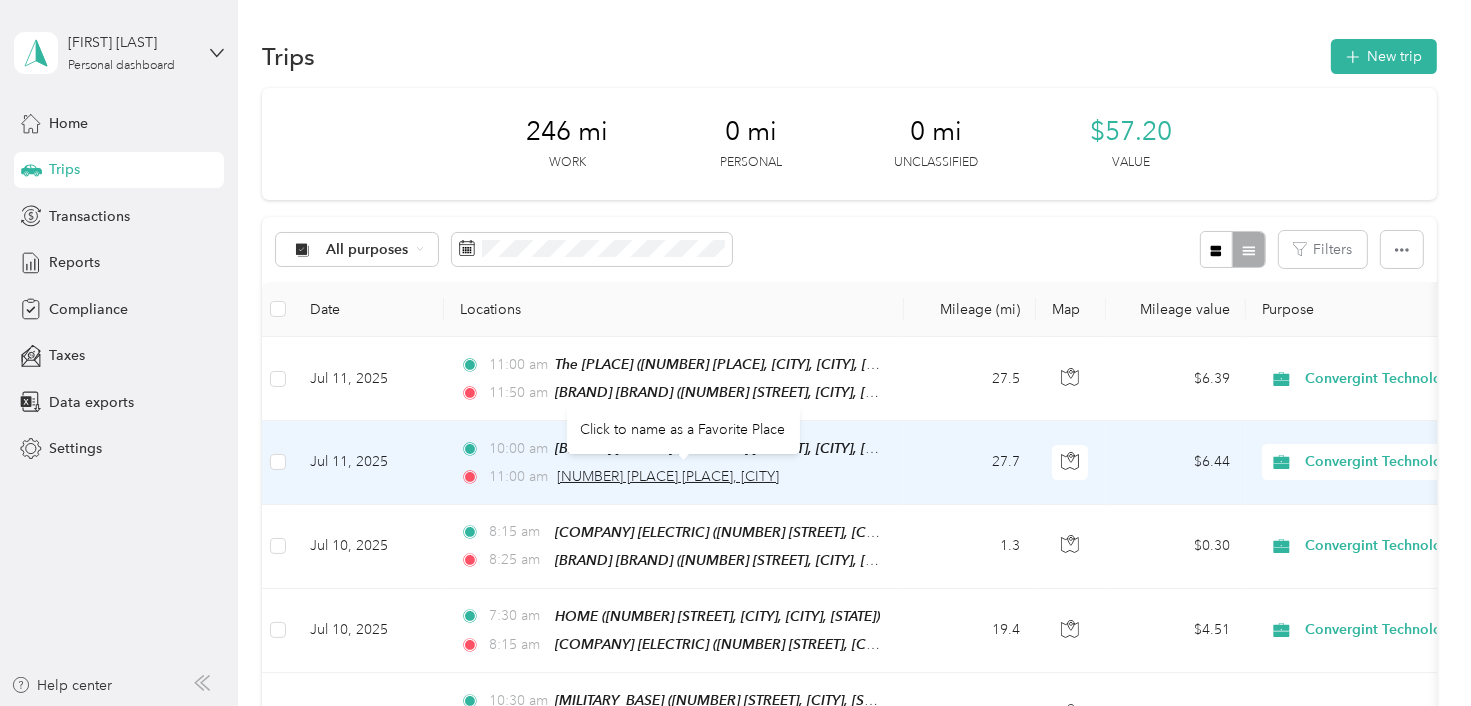 click on "[NUMBER] [PLACE] [PLACE], [CITY]" at bounding box center (668, 476) 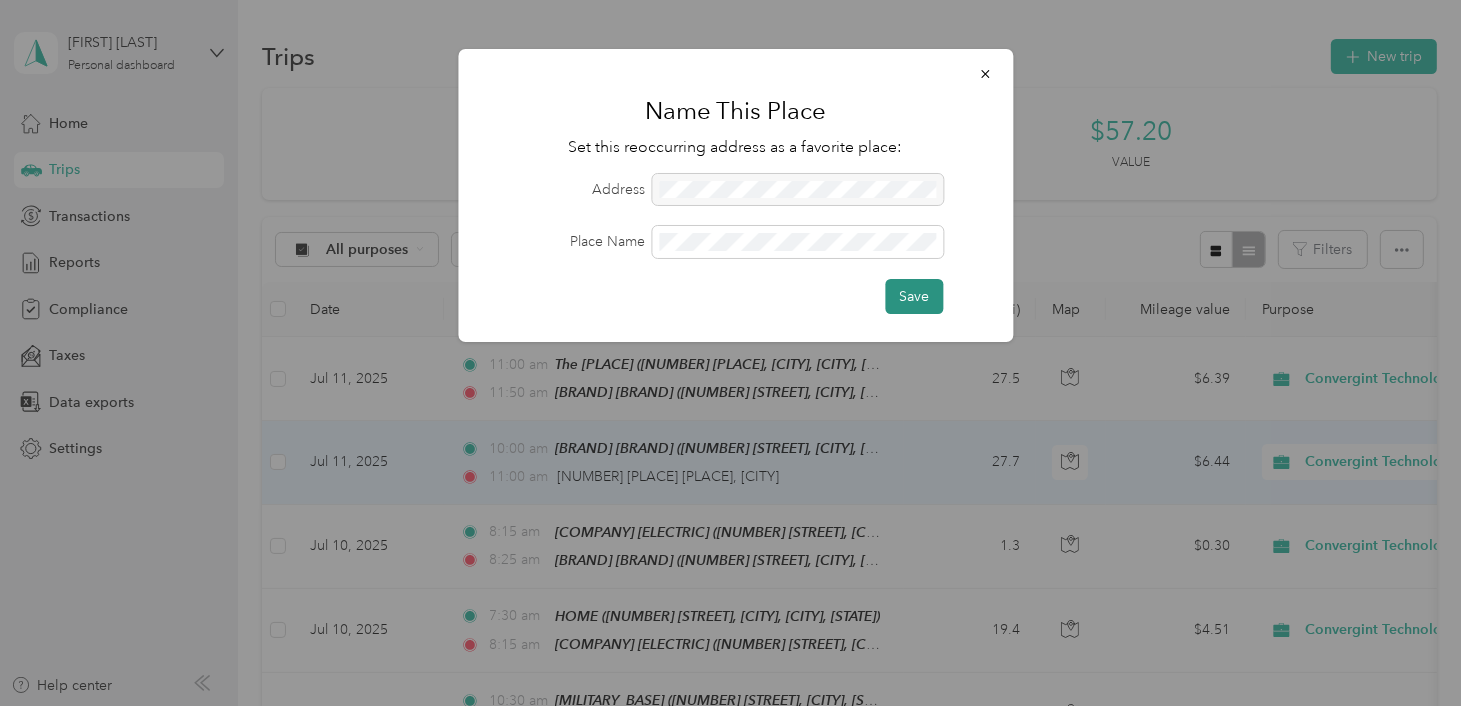 click on "Save" at bounding box center [914, 296] 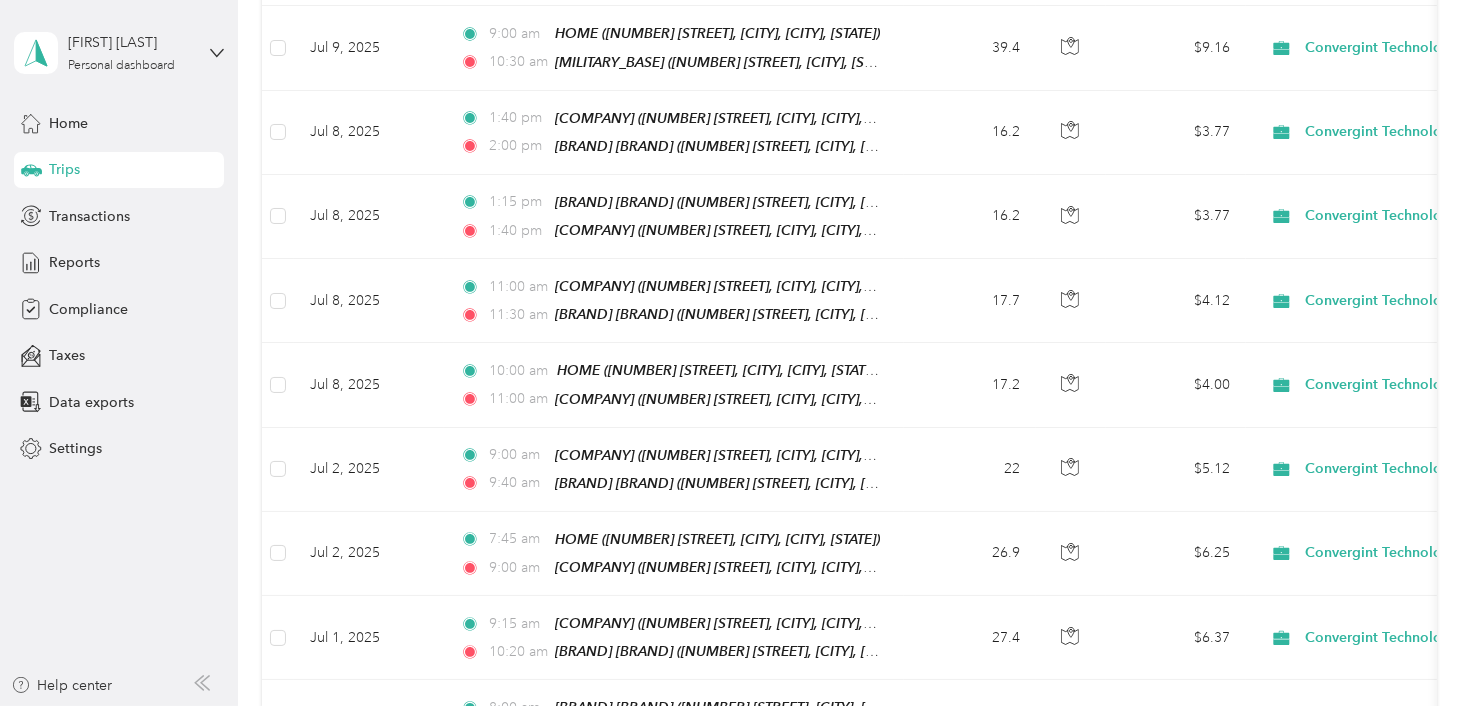 scroll, scrollTop: 0, scrollLeft: 0, axis: both 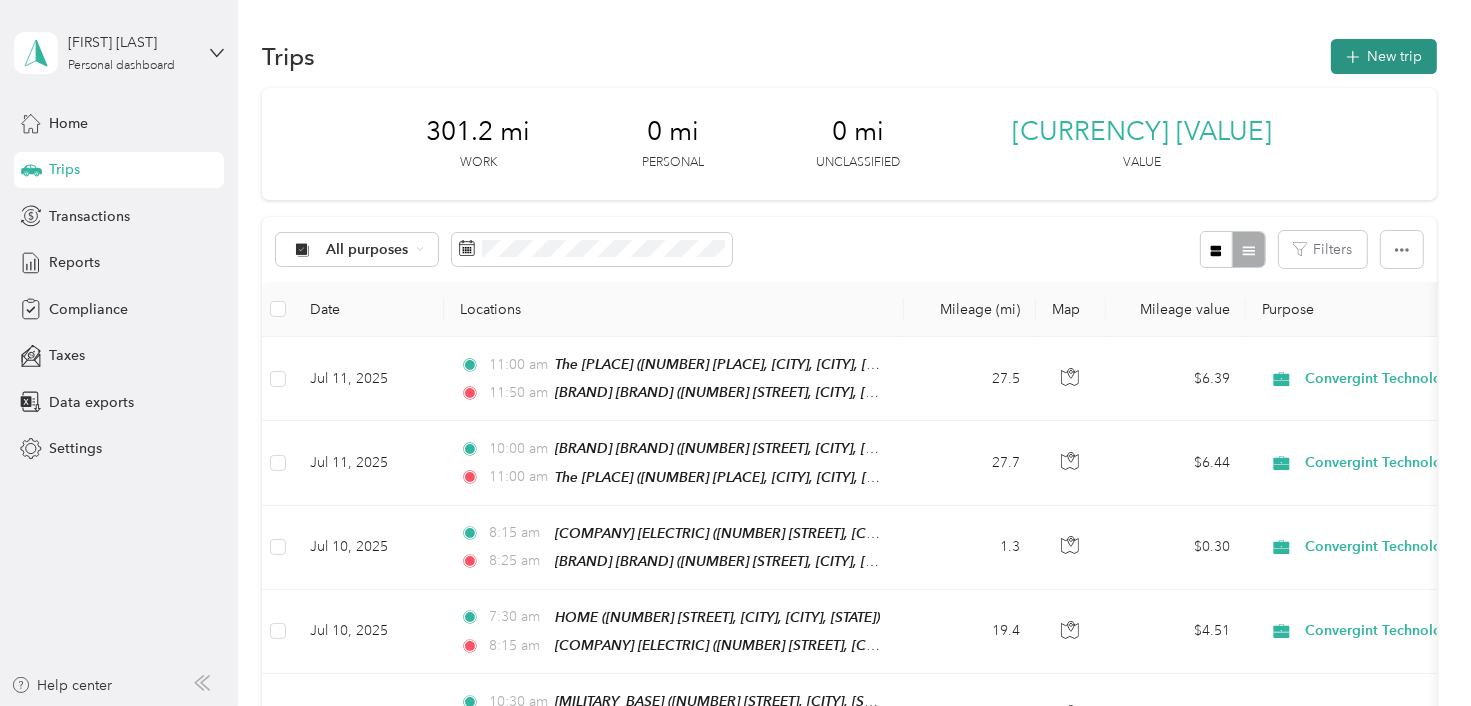 click on "New trip" at bounding box center [1384, 56] 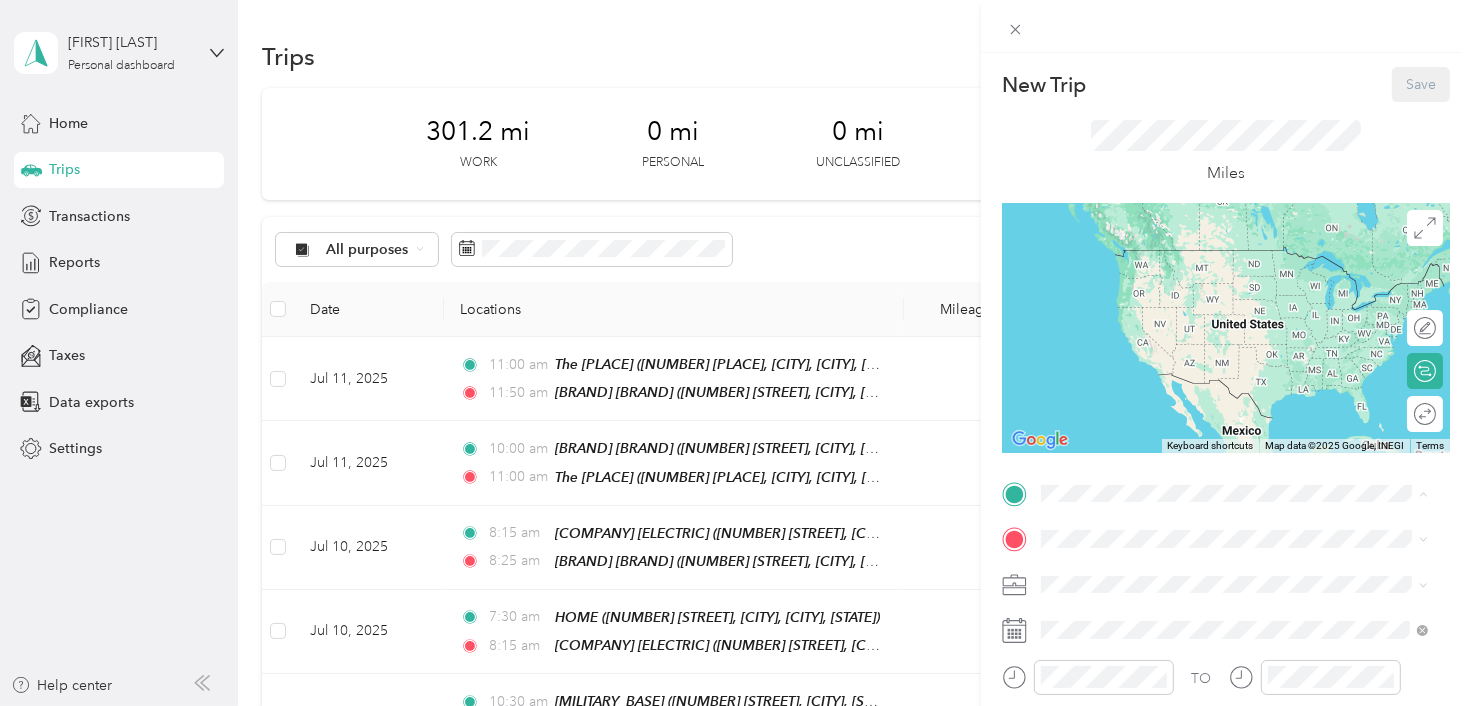 click on "[NUMBER] [STREET], [CITY], [POSTAL_CODE], [CITY], [STATE], [COUNTRY]" at bounding box center (1247, 290) 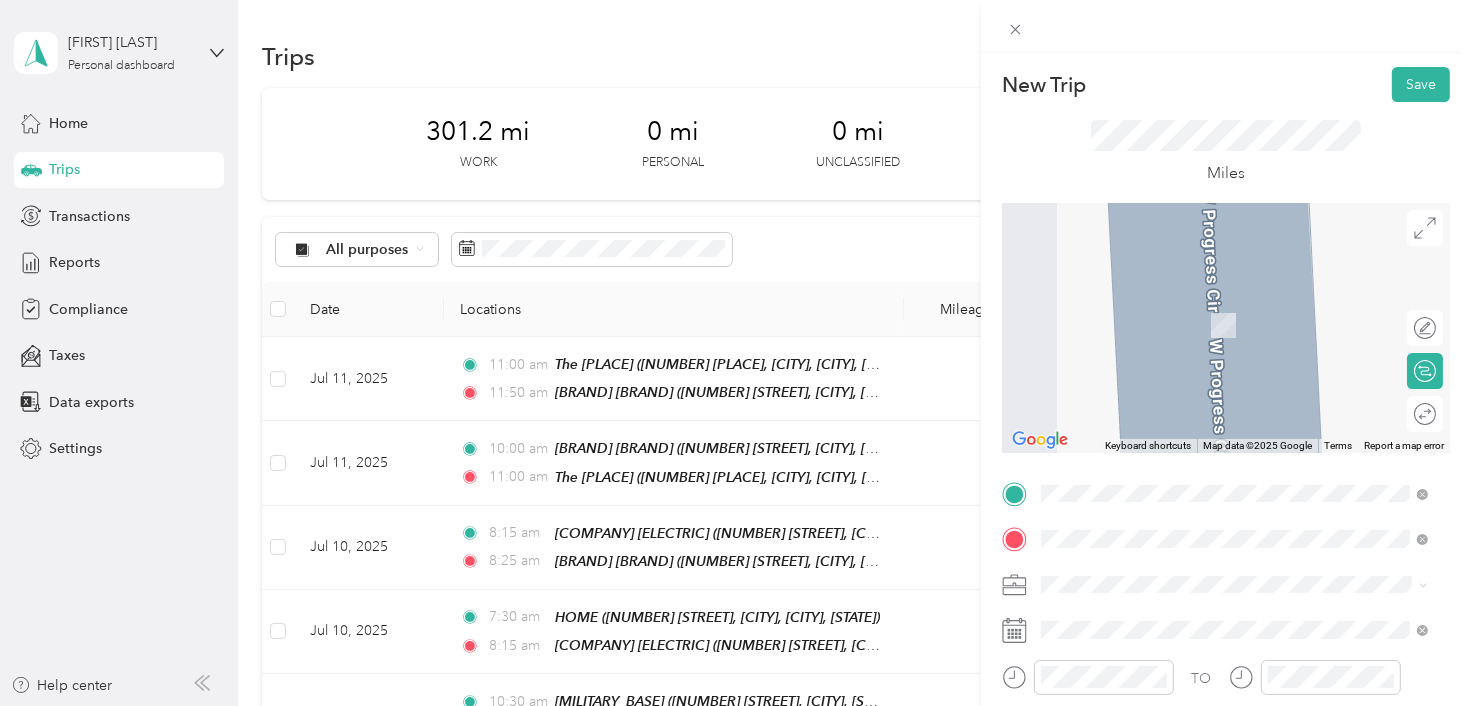 click on "[NUMBER] [STREET], [POSTAL_CODE], [CITY], [STATE], [COUNTRY]" at bounding box center (1224, 336) 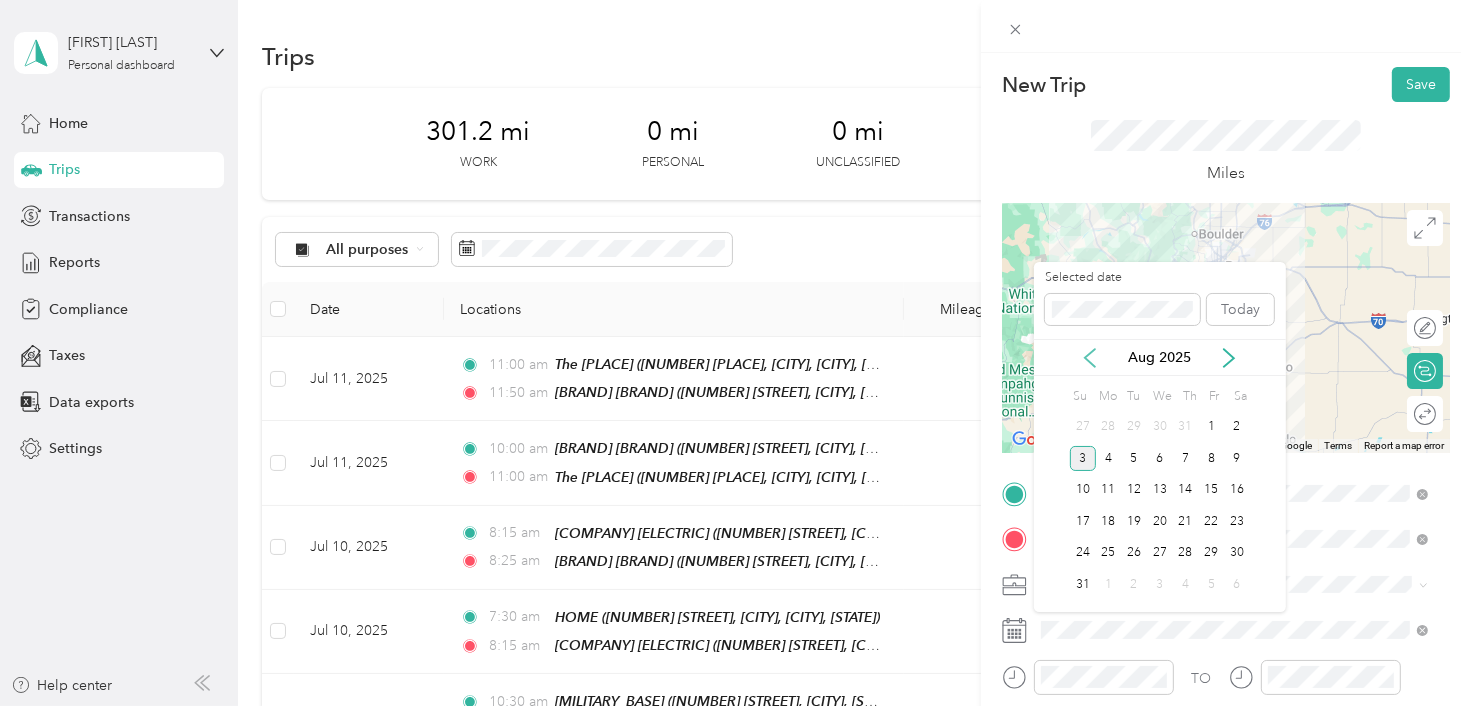 click 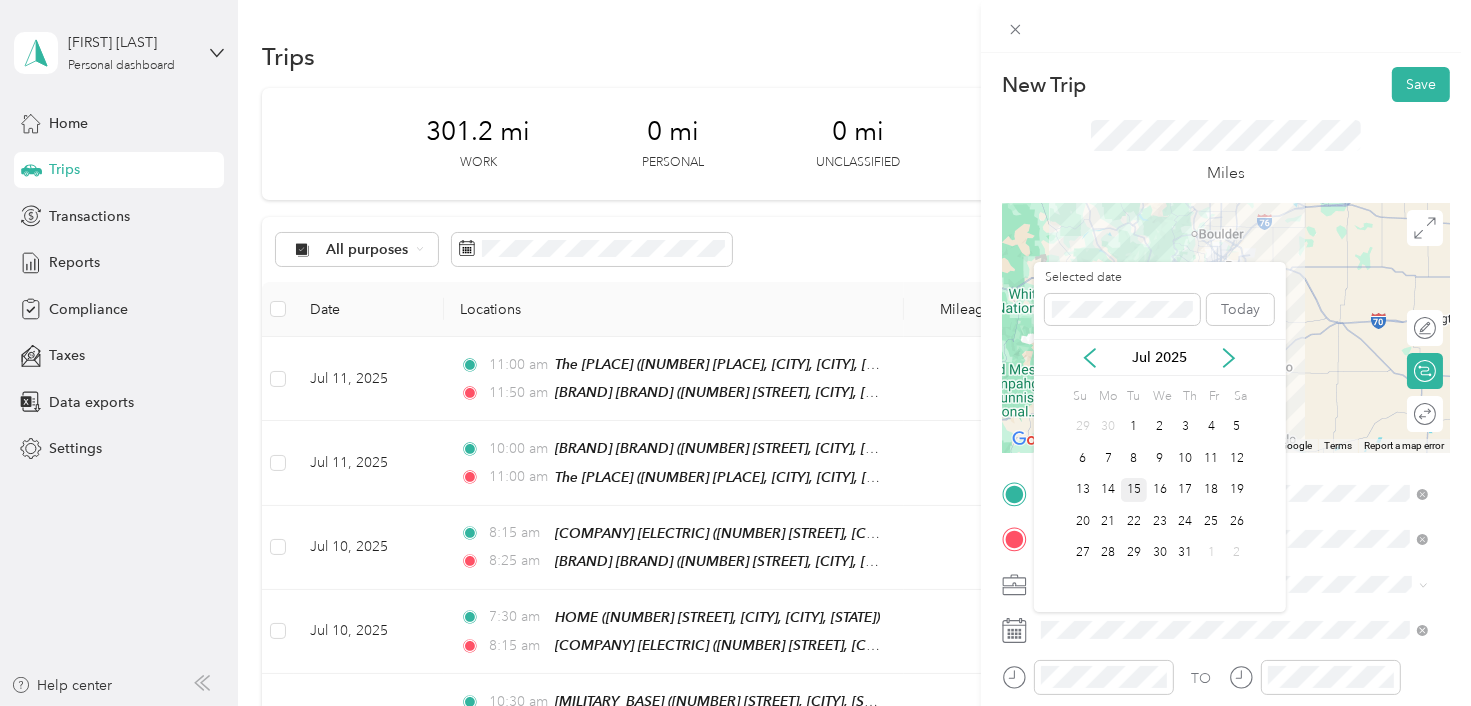 click on "15" at bounding box center [1134, 490] 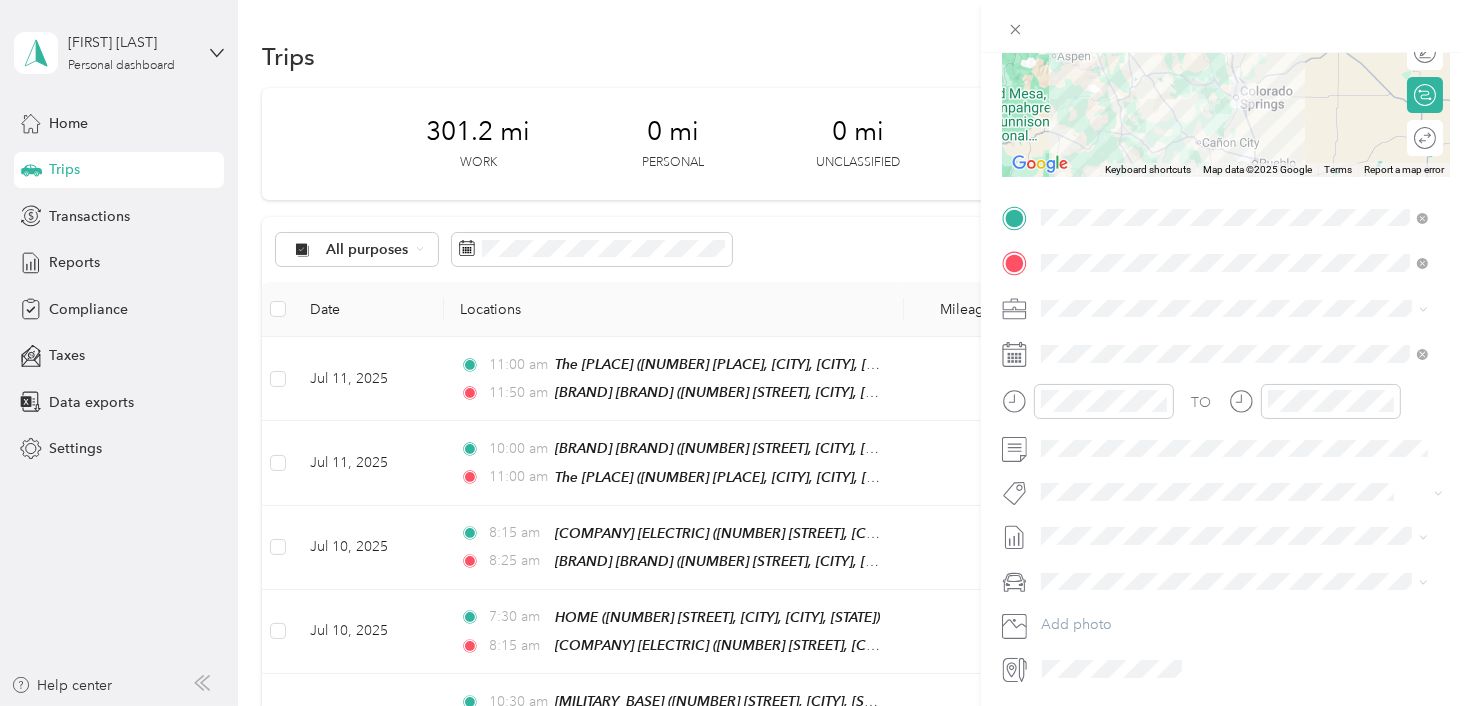 scroll, scrollTop: 283, scrollLeft: 0, axis: vertical 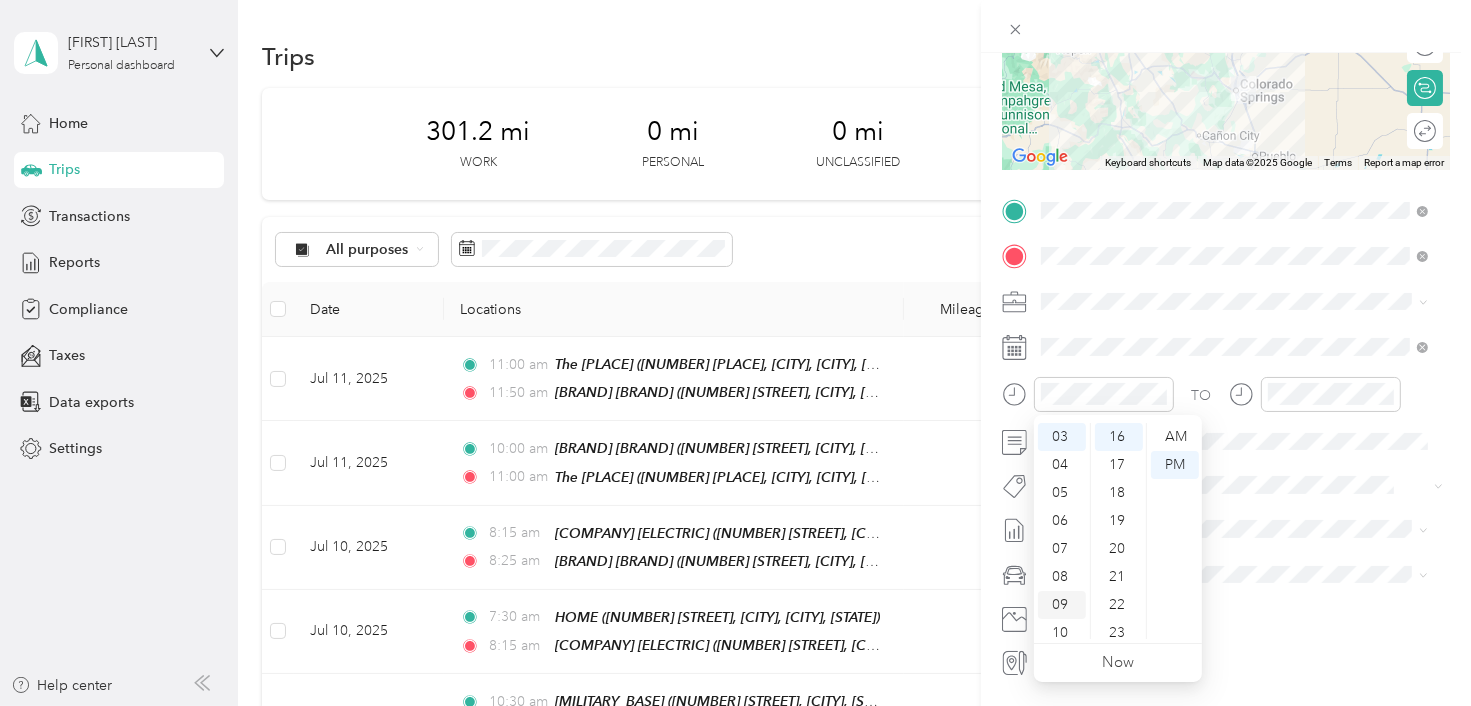 click on "09" at bounding box center [1062, 605] 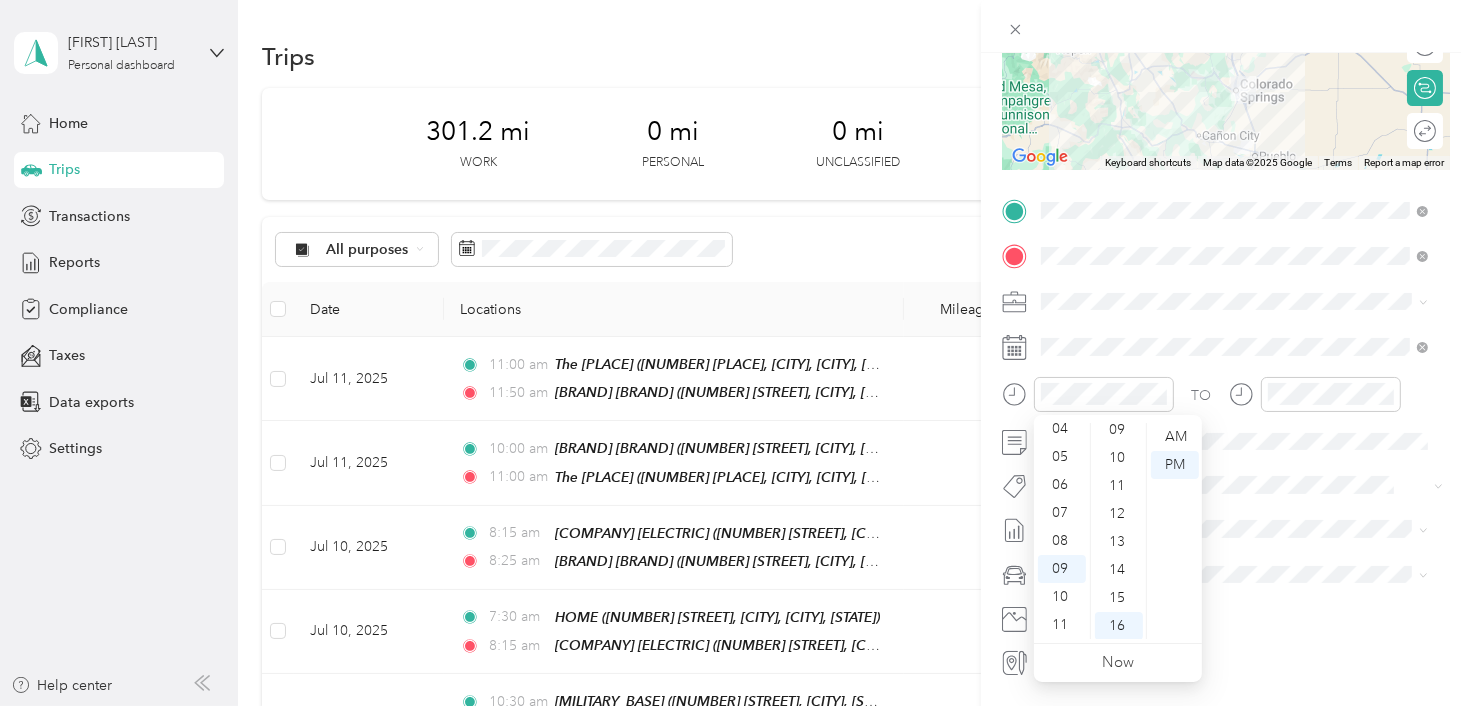 scroll, scrollTop: 67, scrollLeft: 0, axis: vertical 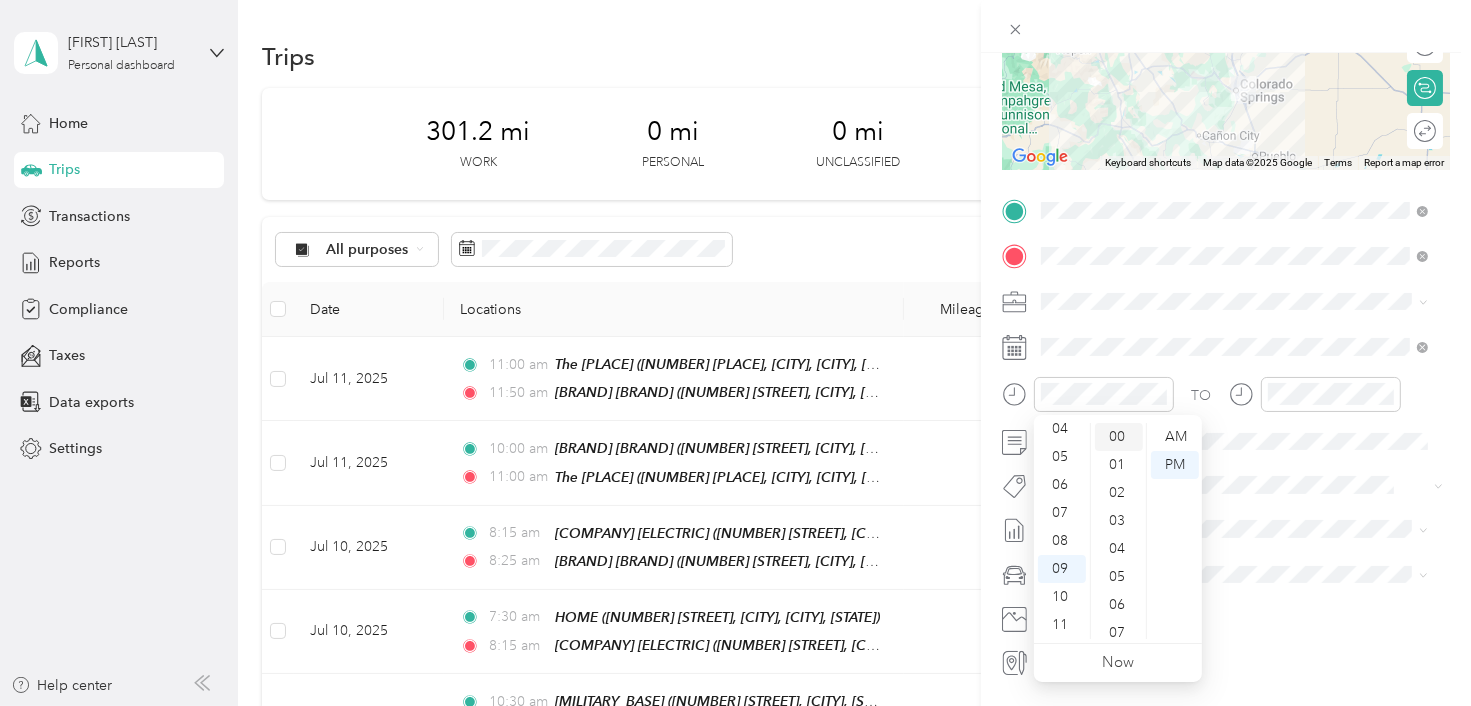 click on "00" at bounding box center [1119, 437] 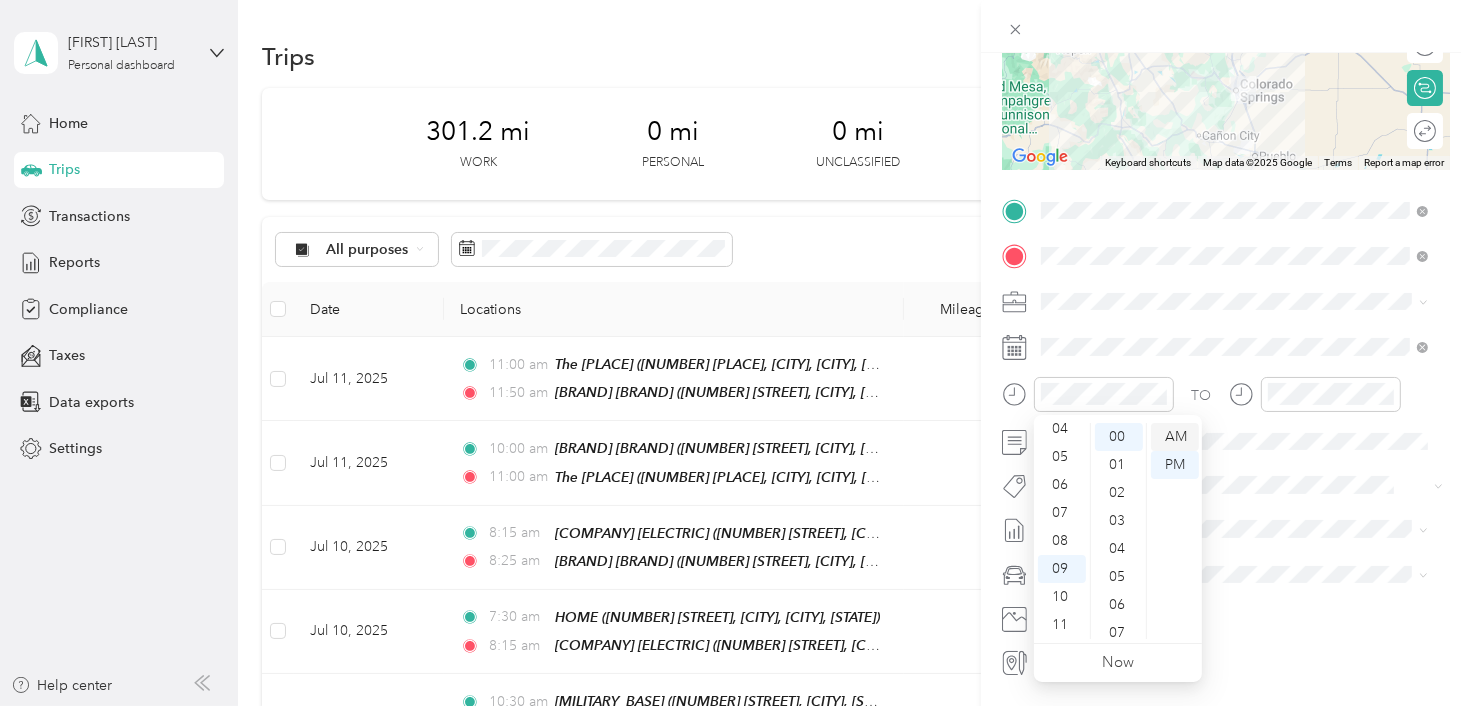 click on "AM" at bounding box center [1175, 437] 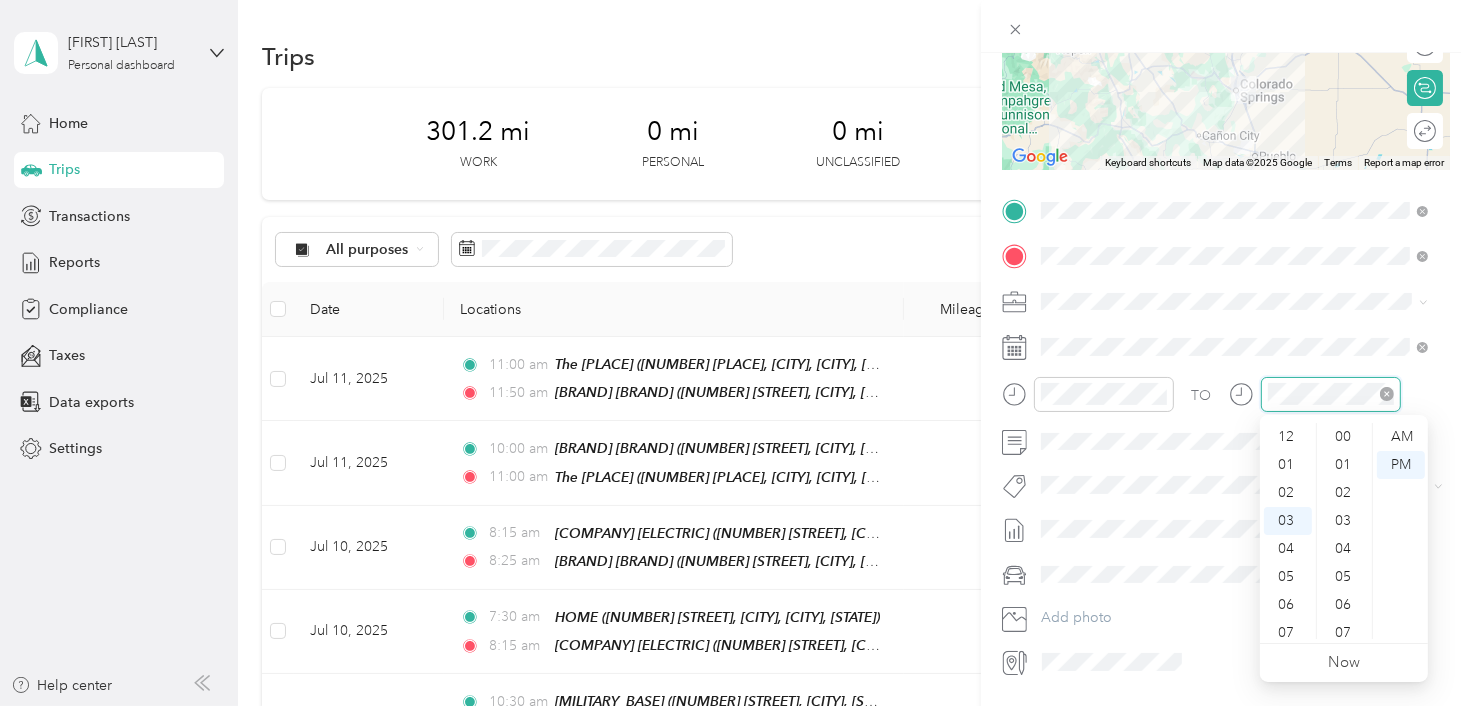scroll, scrollTop: 84, scrollLeft: 0, axis: vertical 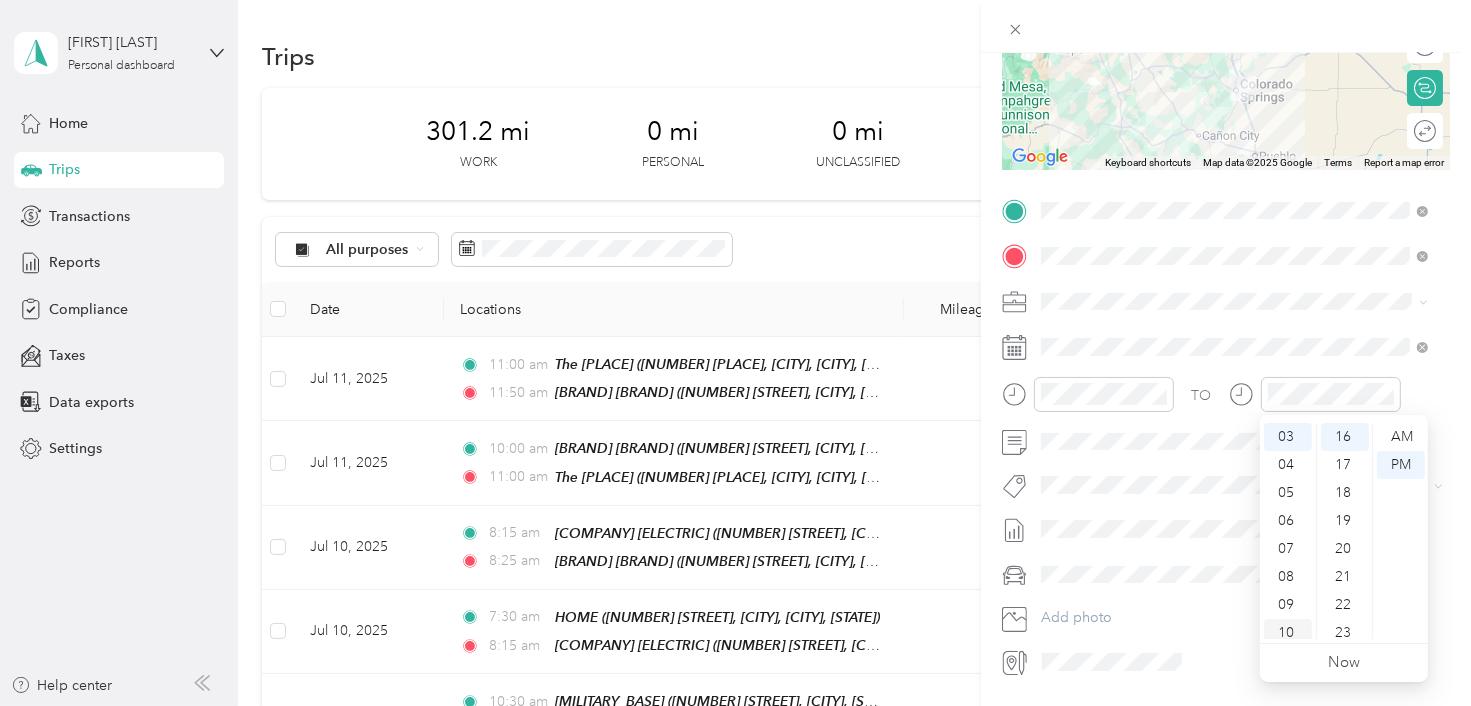 click on "10" at bounding box center (1288, 633) 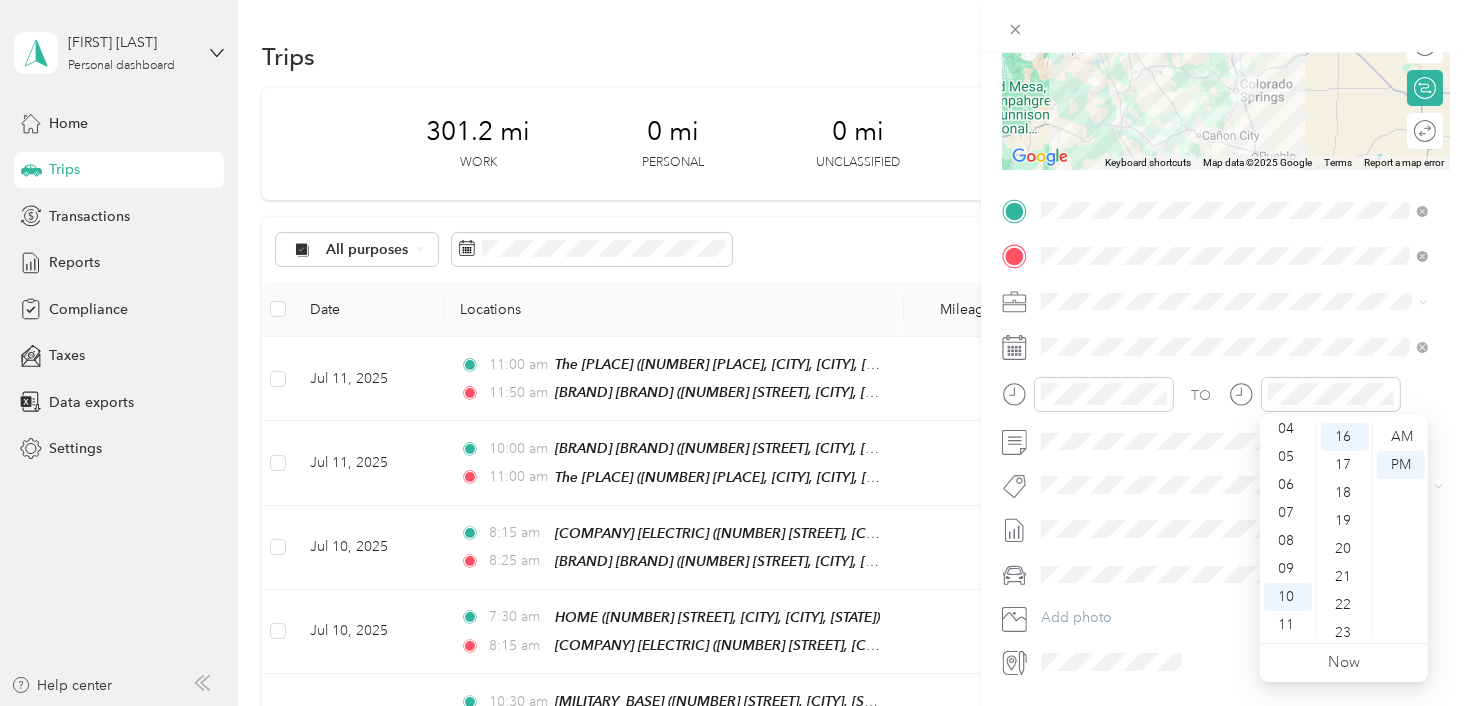 scroll, scrollTop: 408, scrollLeft: 0, axis: vertical 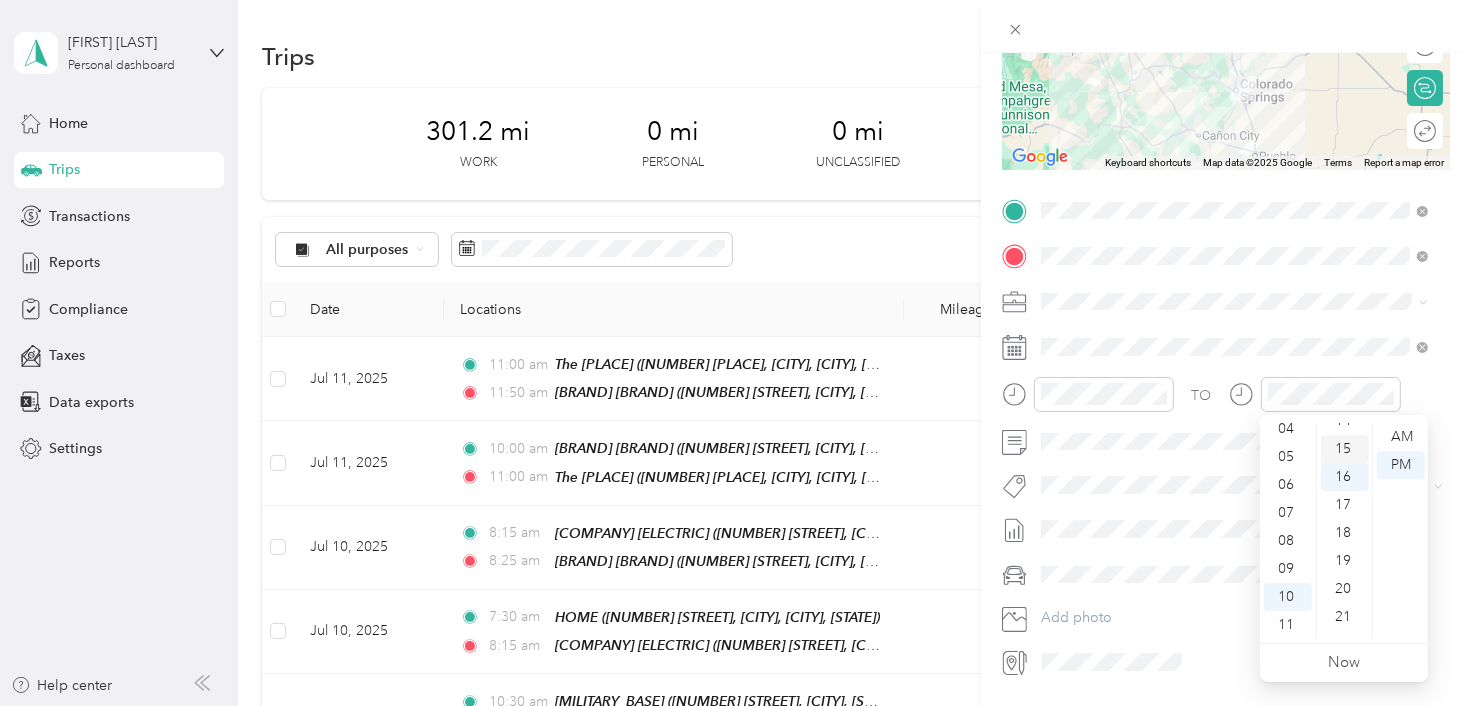 click on "15" at bounding box center (1345, 449) 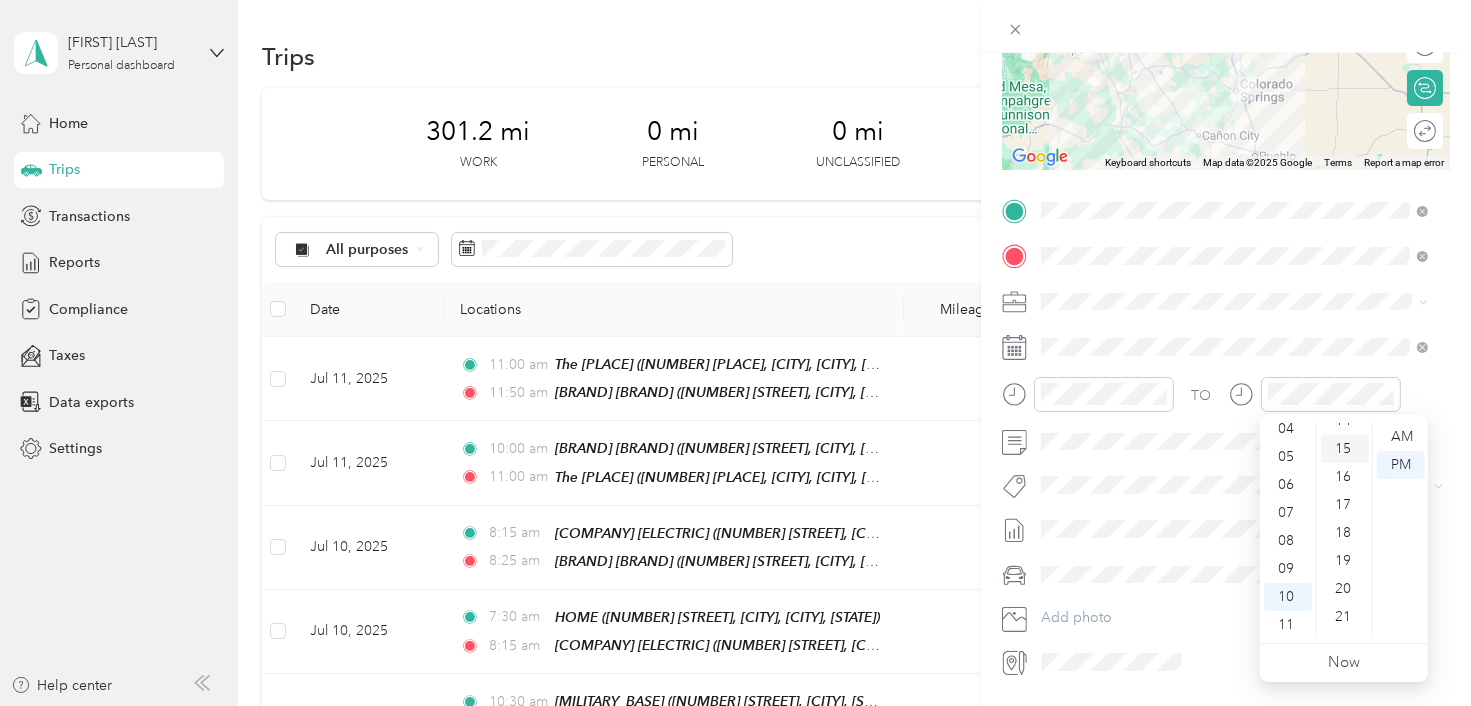scroll, scrollTop: 420, scrollLeft: 0, axis: vertical 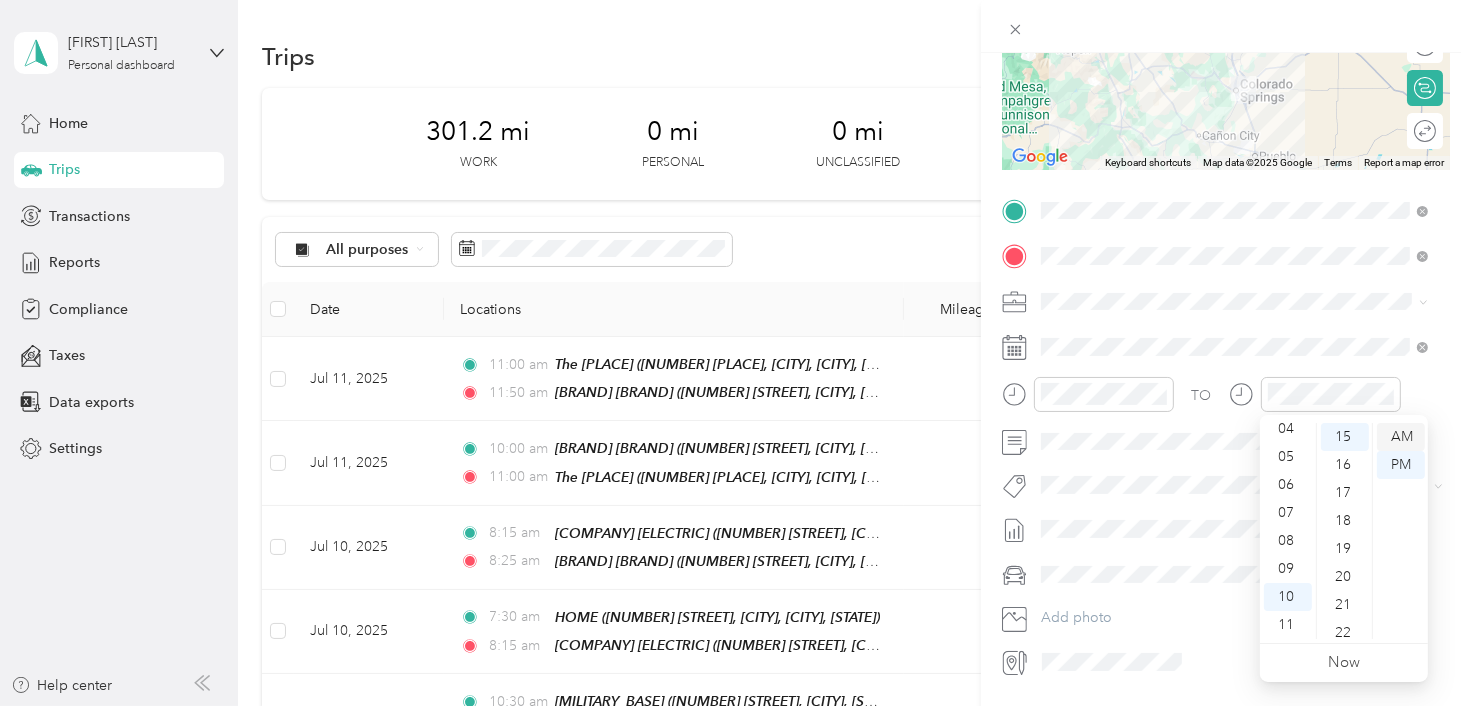 click on "AM" at bounding box center [1401, 437] 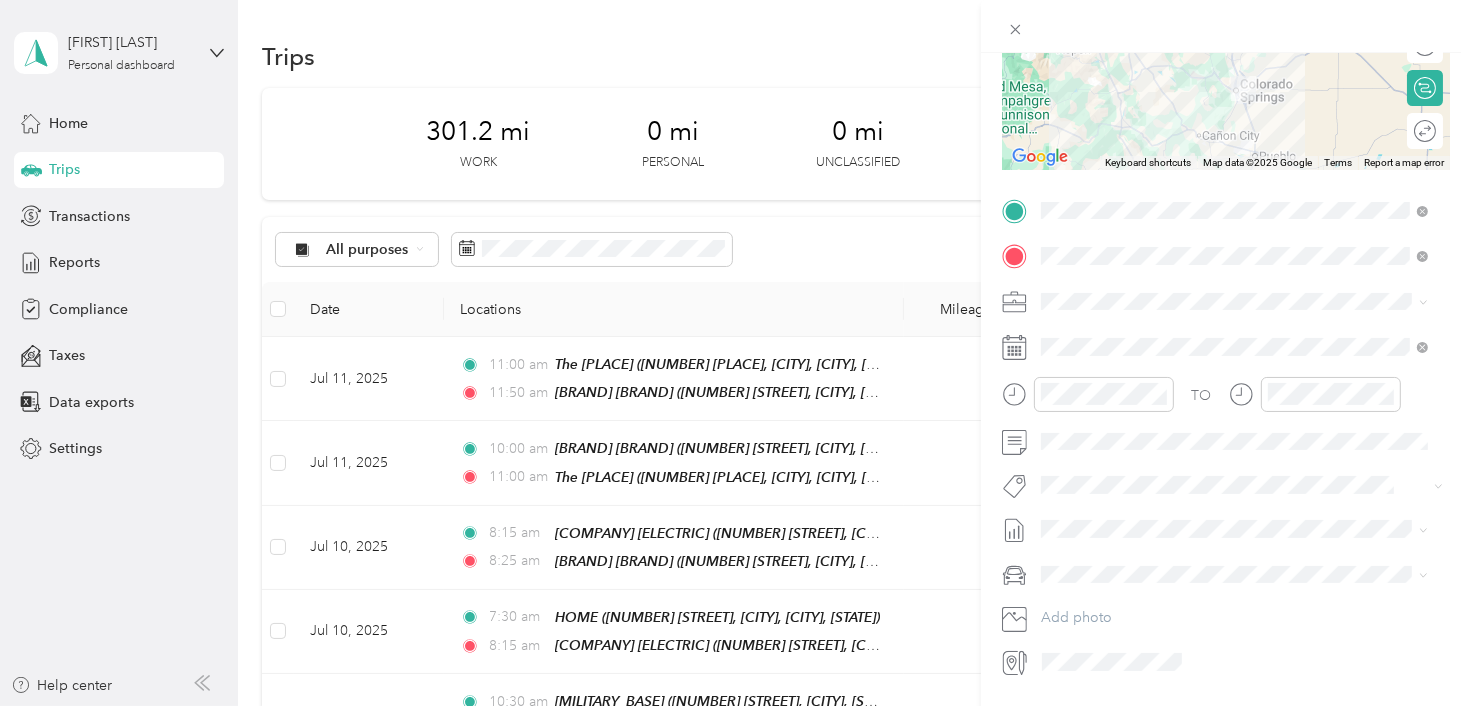 click on "Jul 1 - 31, 2025" at bounding box center [1090, 592] 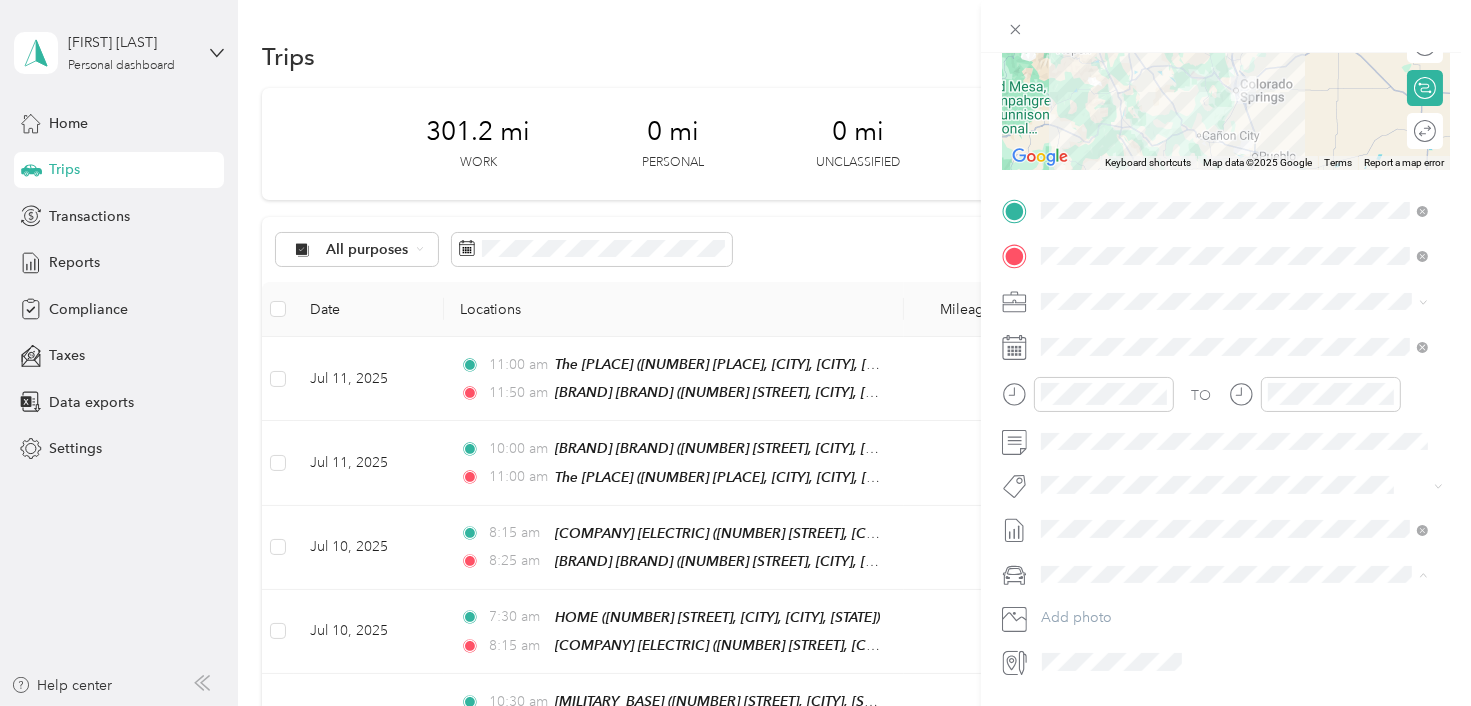 click on "Volkswagen Tiguan" at bounding box center (1234, 609) 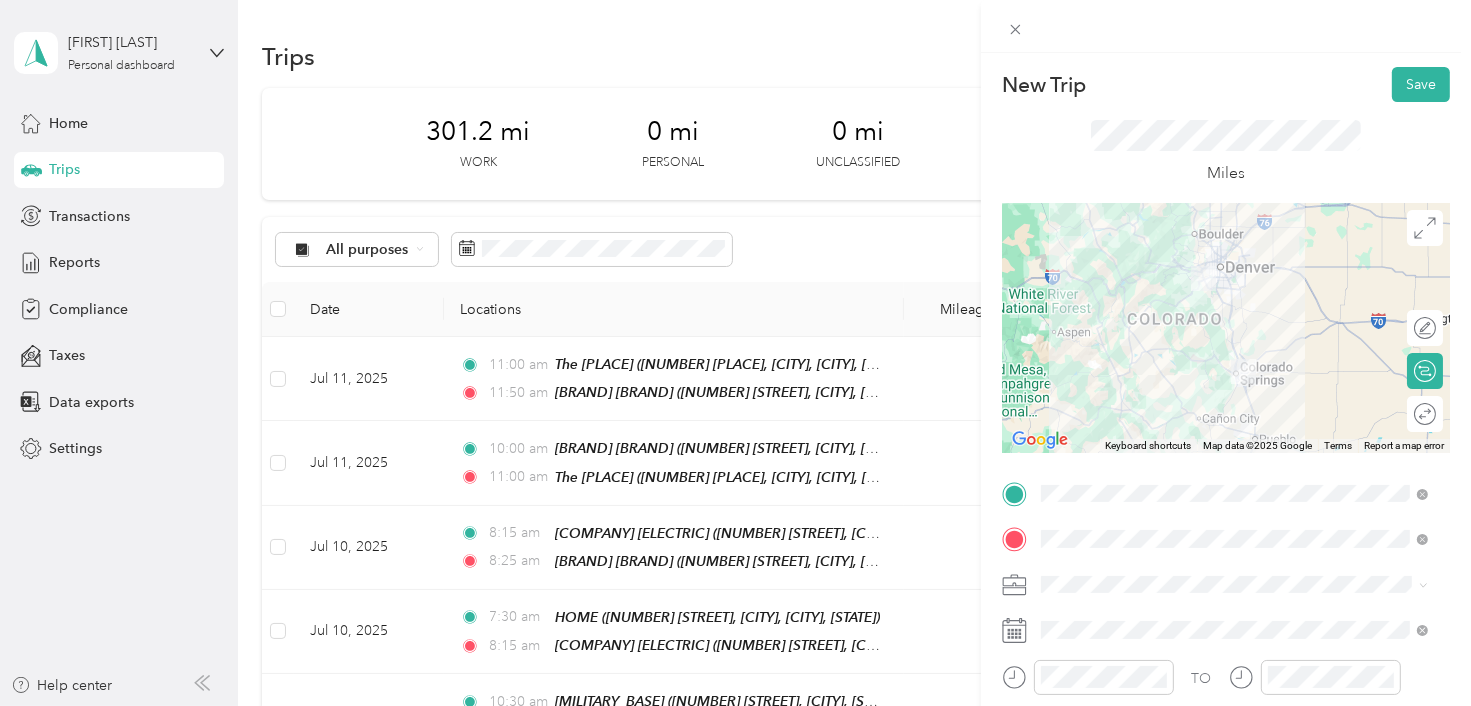 scroll, scrollTop: 0, scrollLeft: 0, axis: both 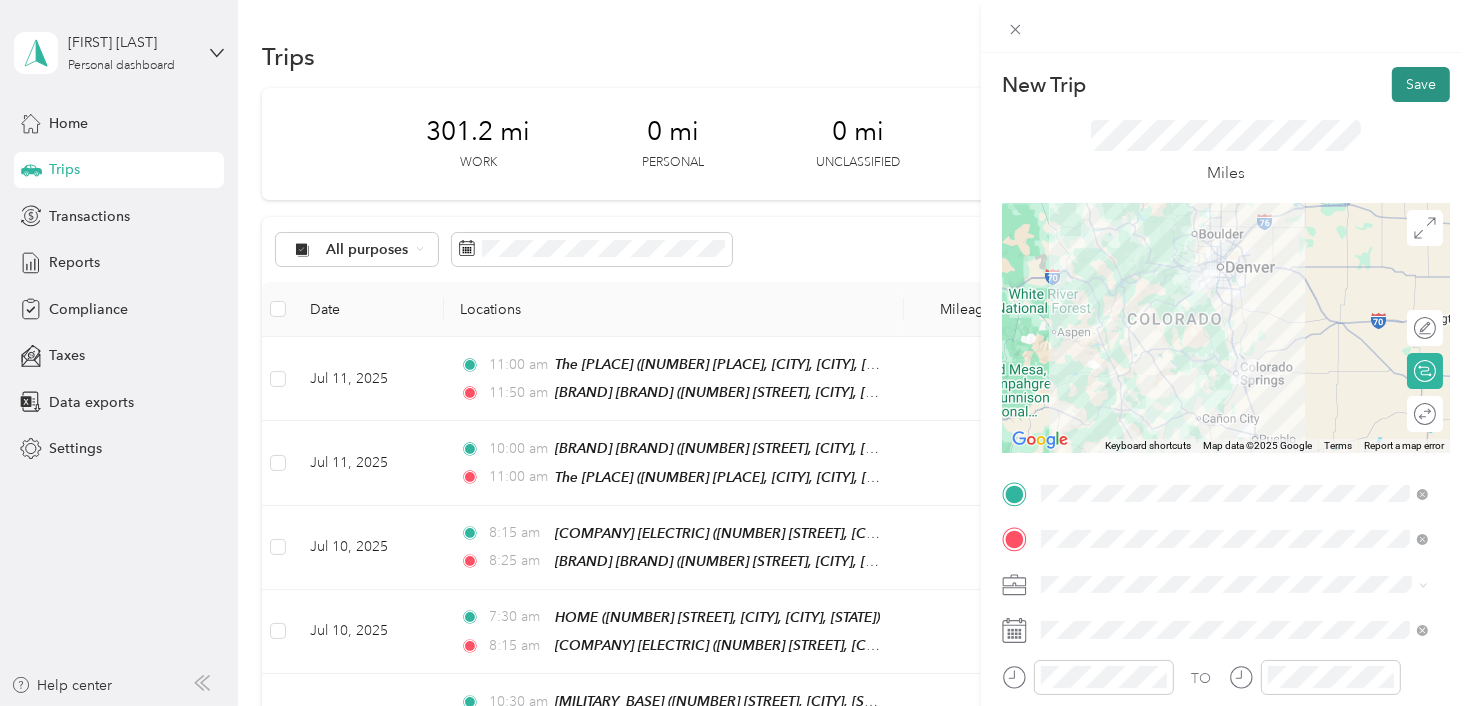 click on "Save" at bounding box center [1421, 84] 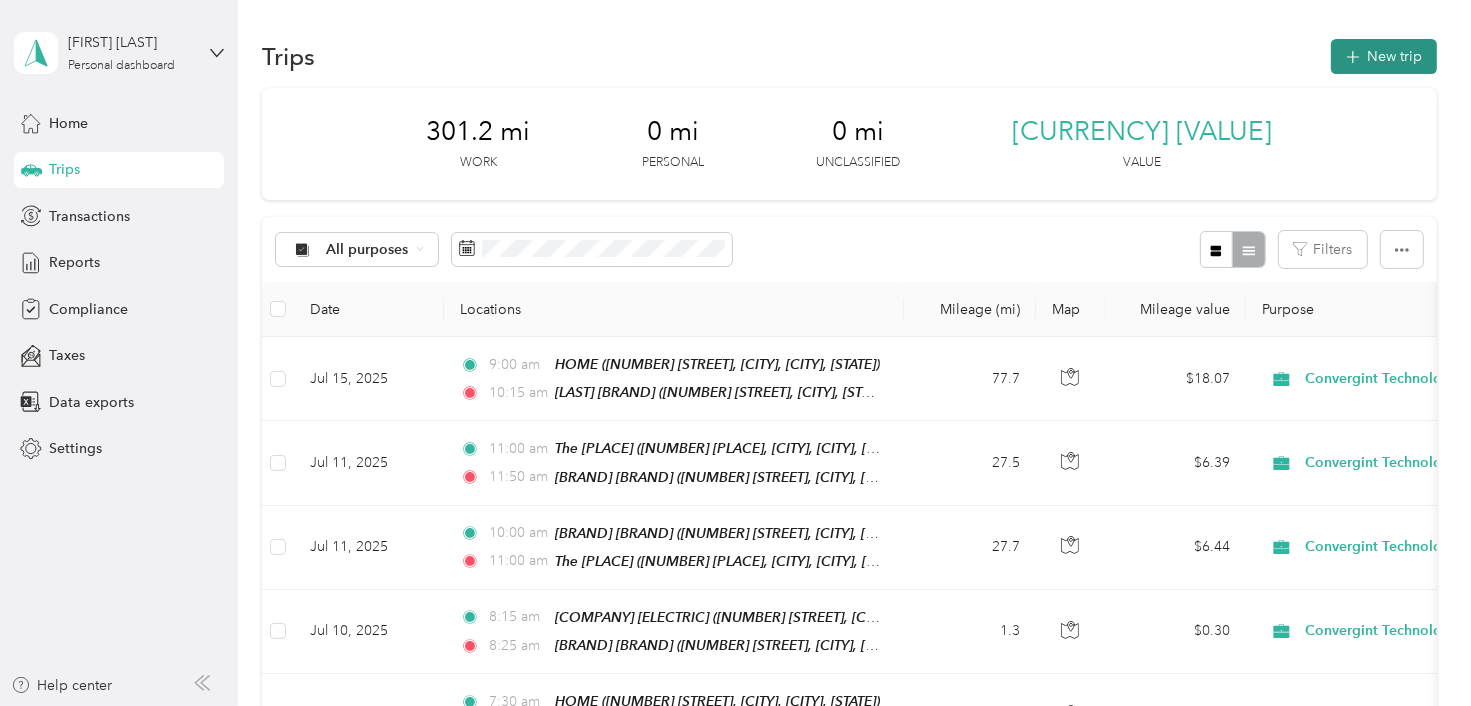 click on "New trip" at bounding box center (1384, 56) 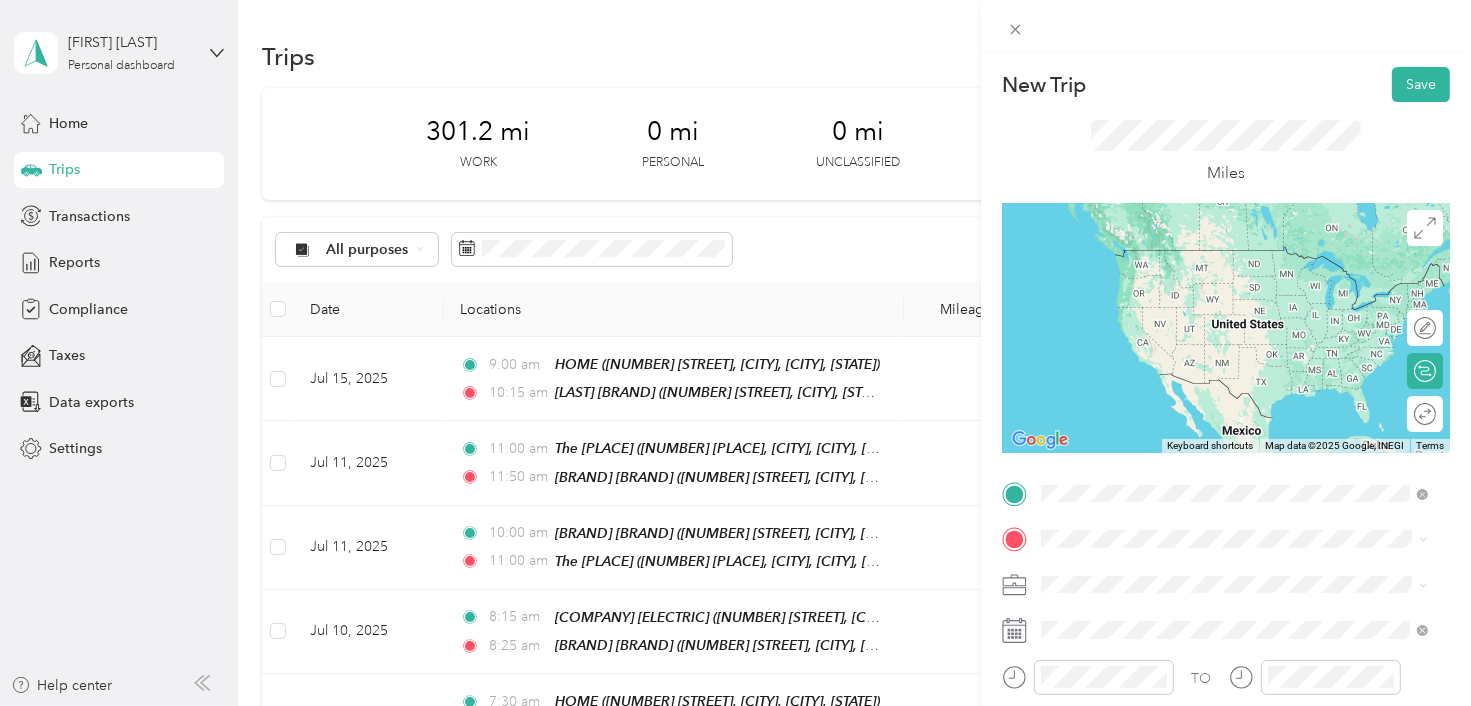 click on "[MILITARY_BASE] [NUMBER] [STREET], [POSTAL_CODE], [CITY], [STATE], [COUNTRY]" at bounding box center (1249, 279) 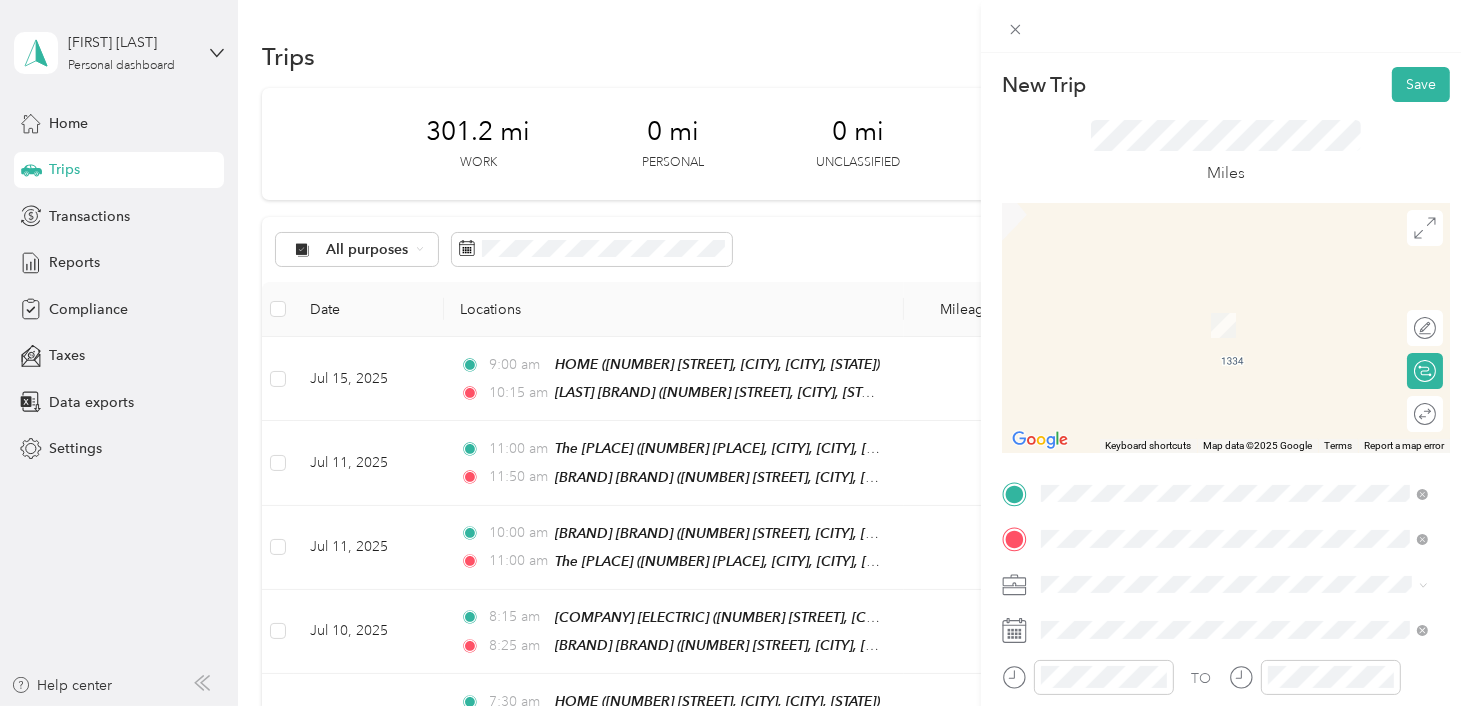 click on "[NUMBER] [STREET], [POSTAL_CODE], [CITY], [STATE], [COUNTRY]" at bounding box center (1224, 336) 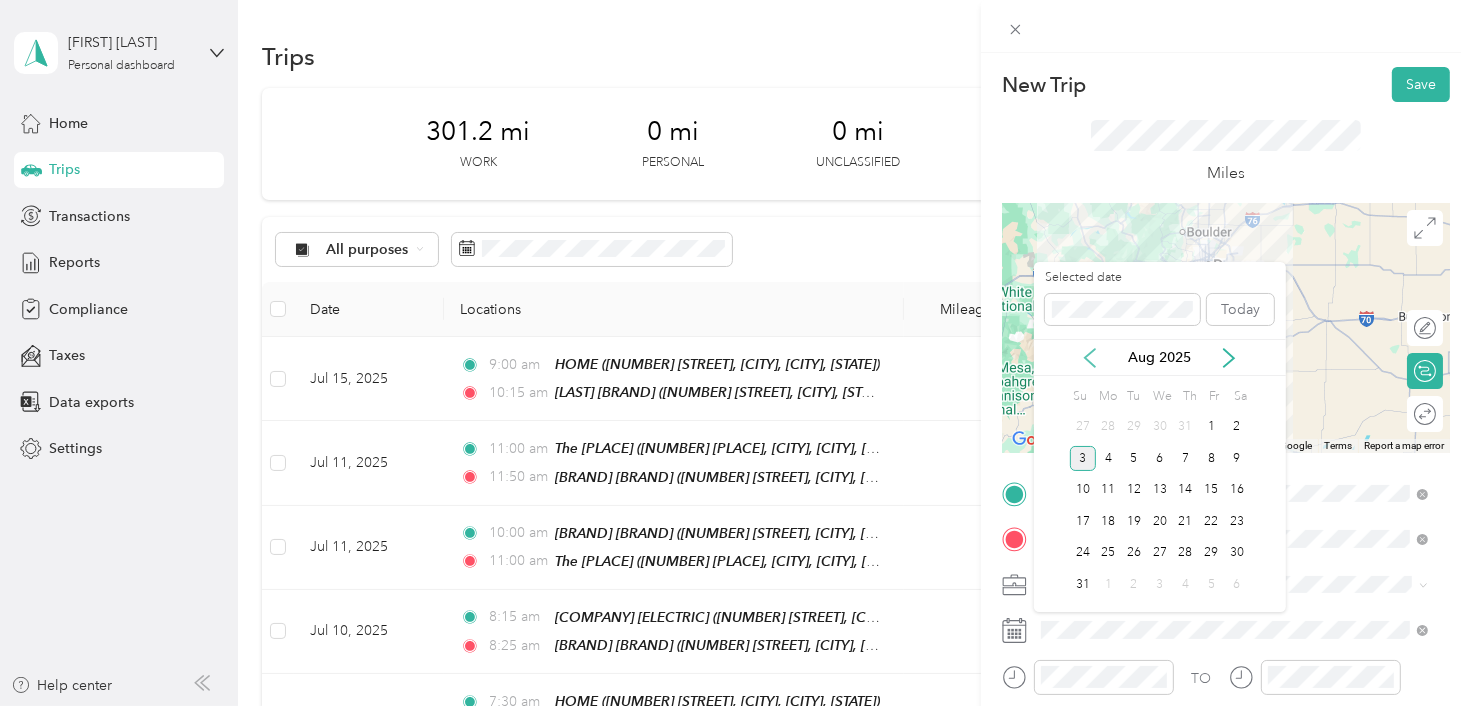 click 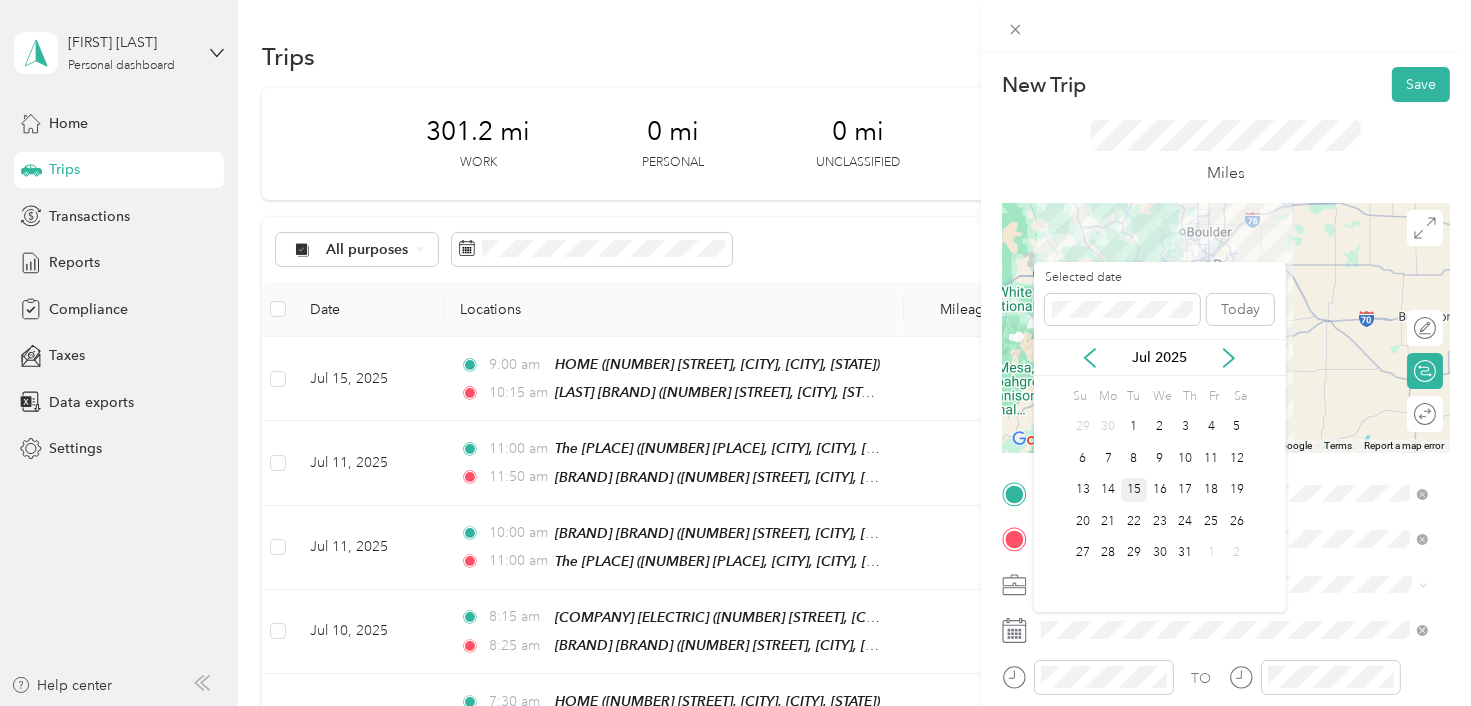 click on "15" at bounding box center [1134, 490] 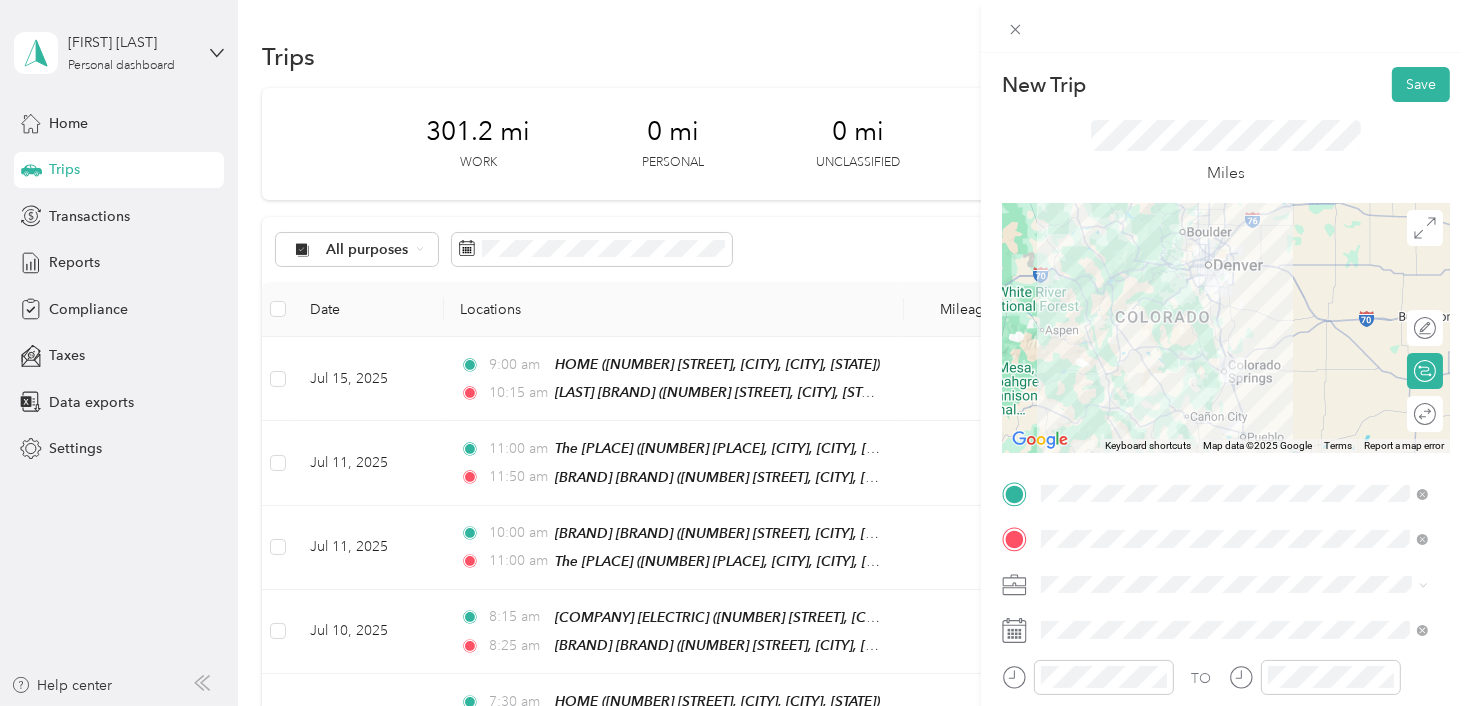 click at bounding box center [1415, 650] 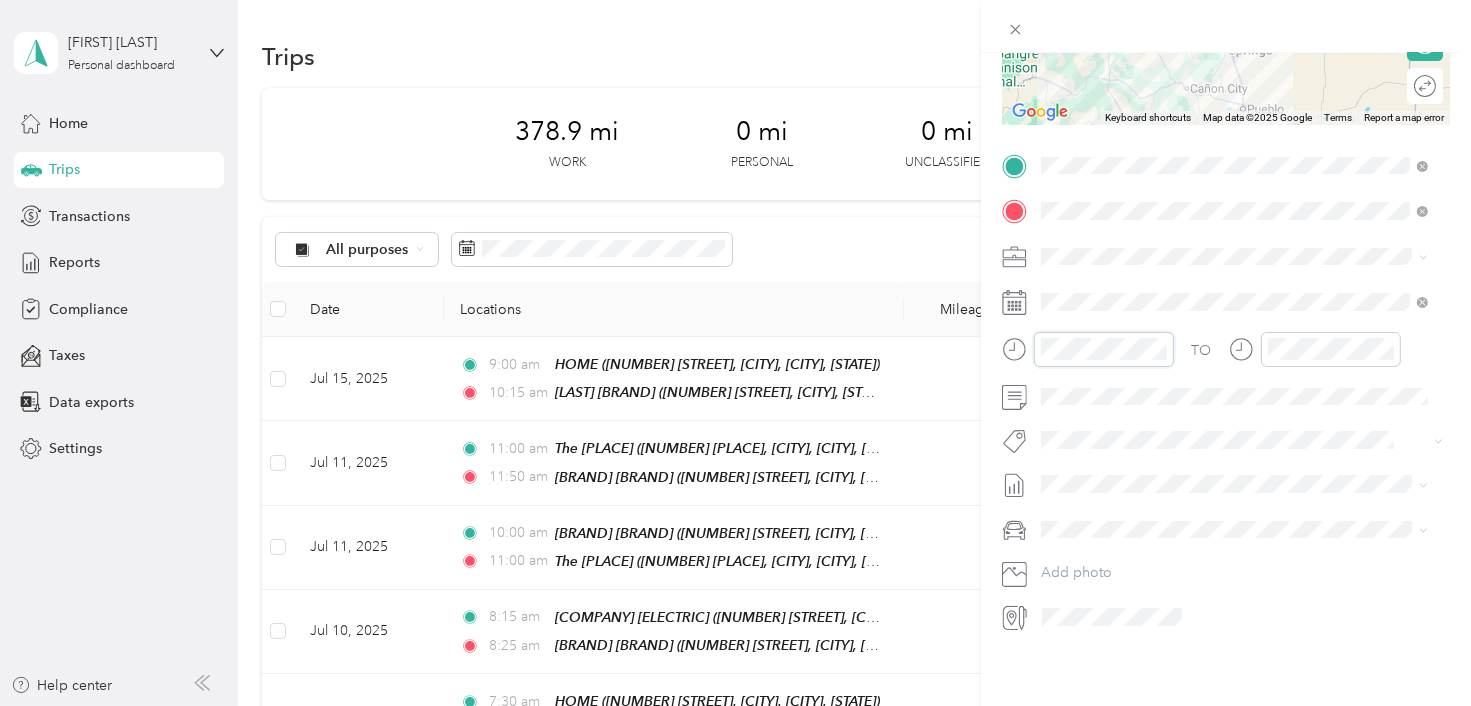 click at bounding box center [1088, 349] 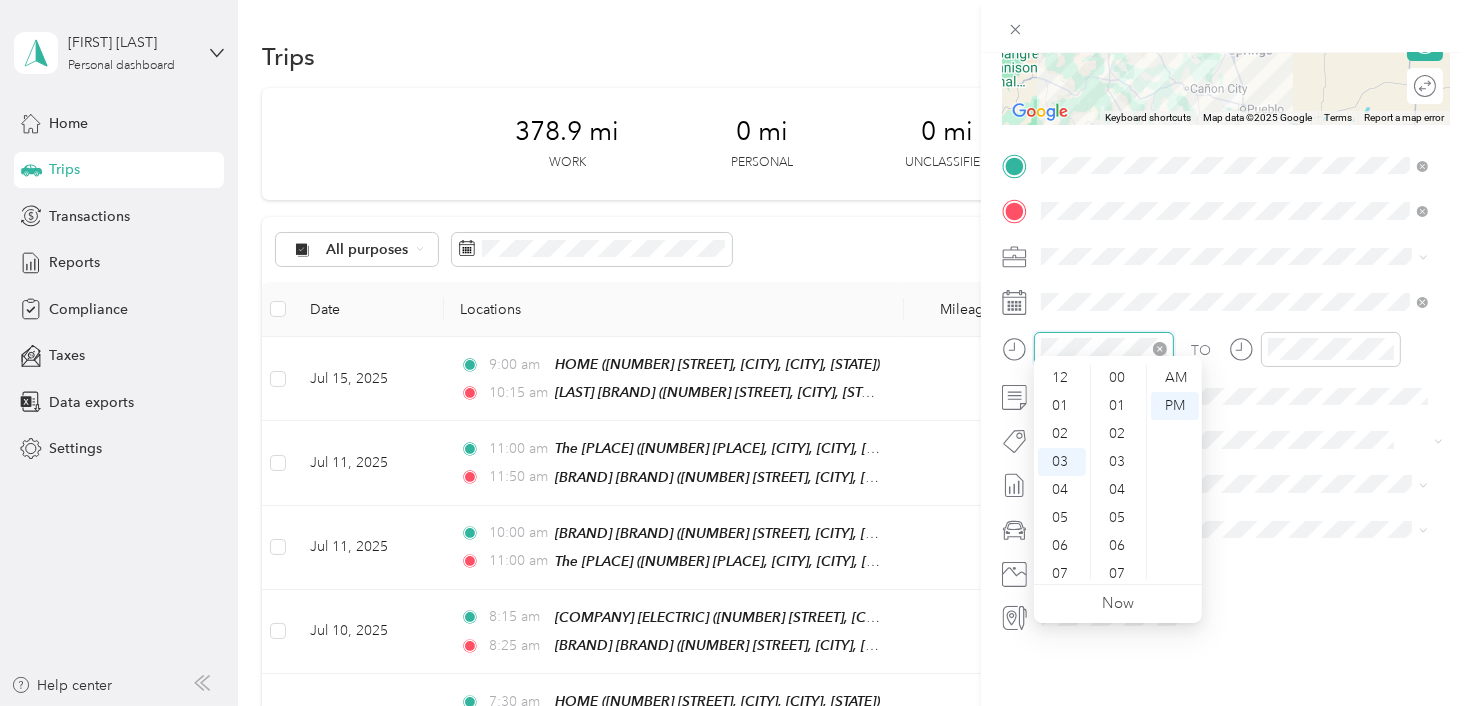 scroll, scrollTop: 84, scrollLeft: 0, axis: vertical 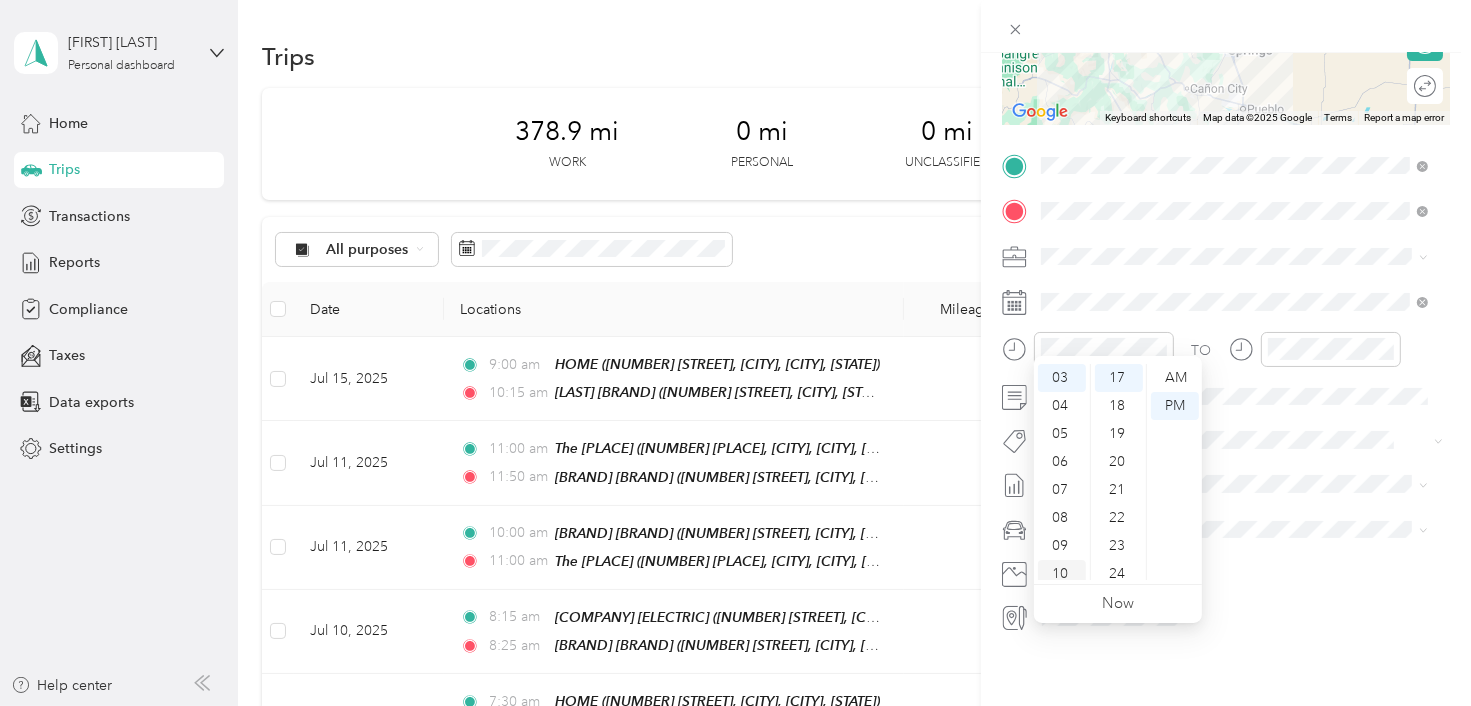 click on "10" at bounding box center [1062, 574] 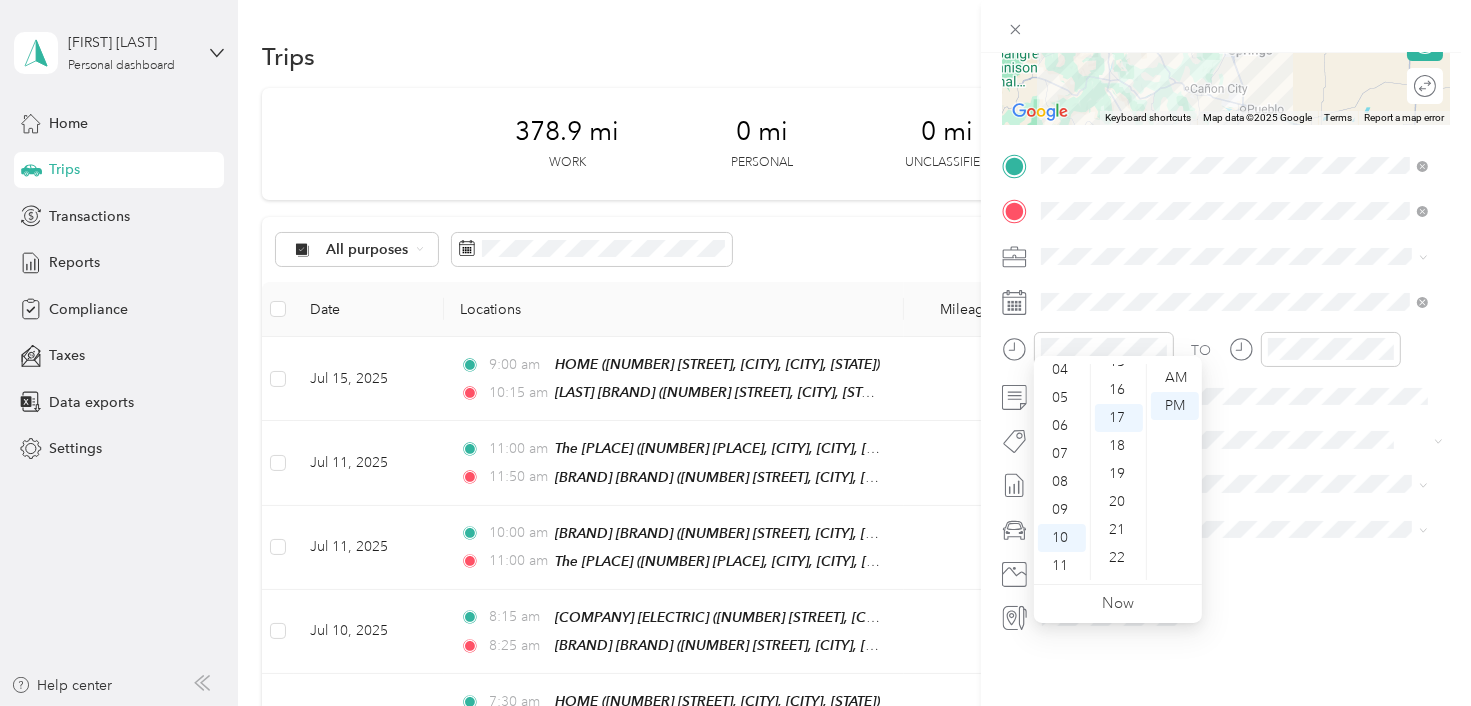 scroll, scrollTop: 396, scrollLeft: 0, axis: vertical 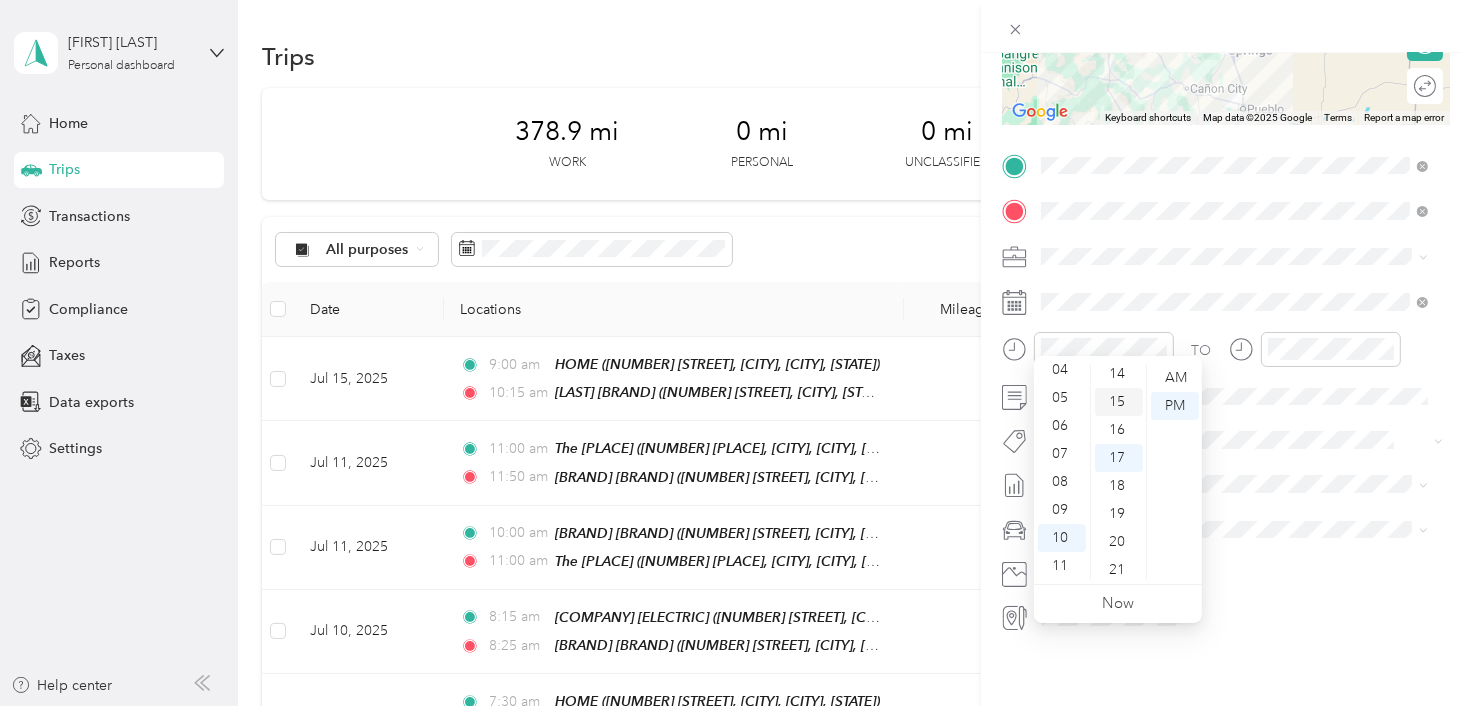click on "15" at bounding box center (1119, 402) 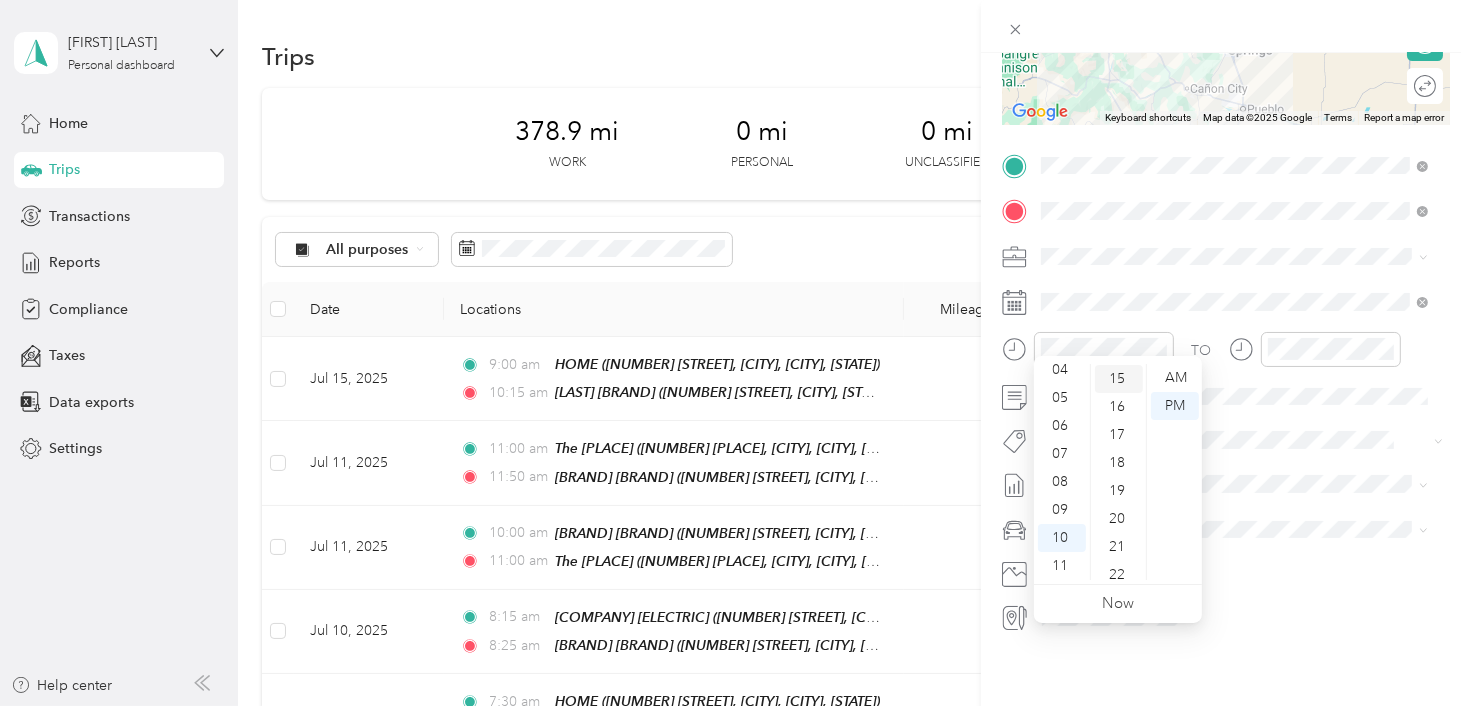 scroll, scrollTop: 420, scrollLeft: 0, axis: vertical 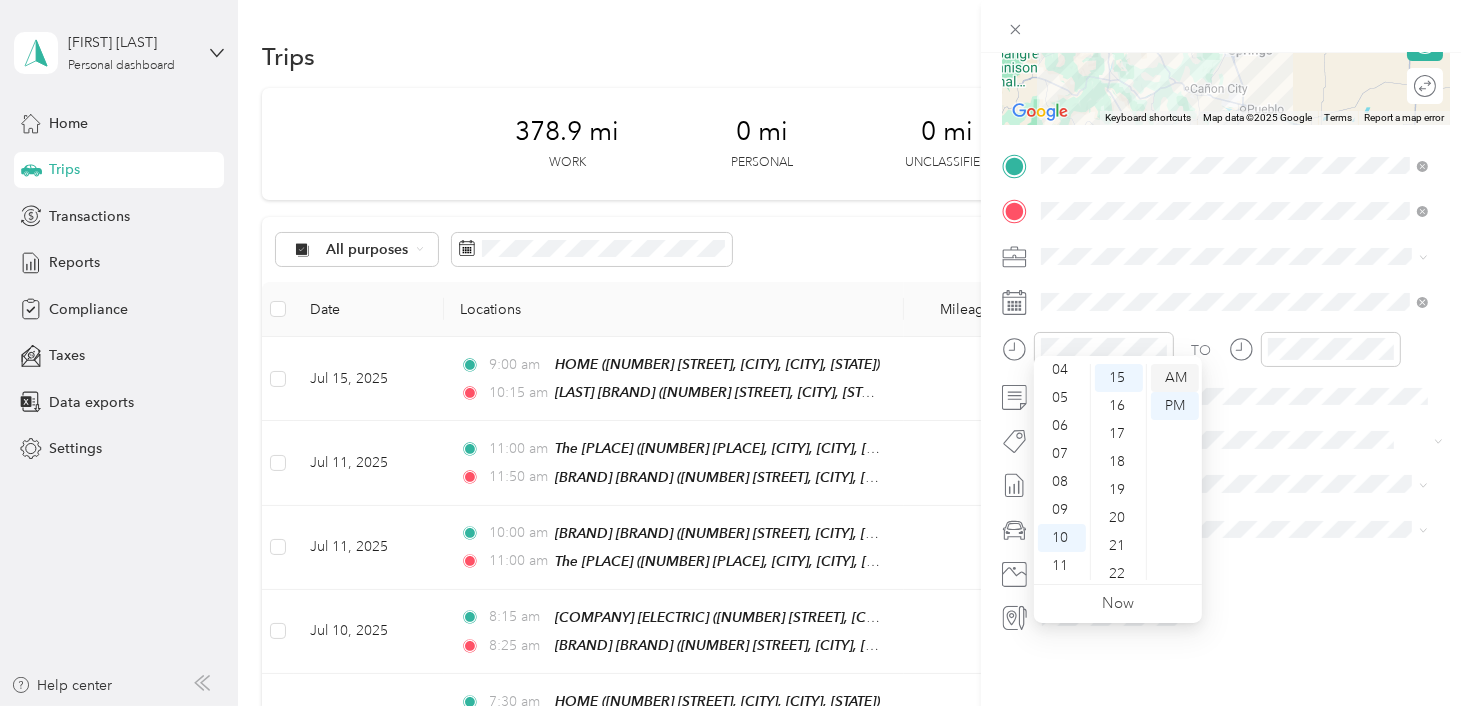 click on "AM" at bounding box center [1175, 378] 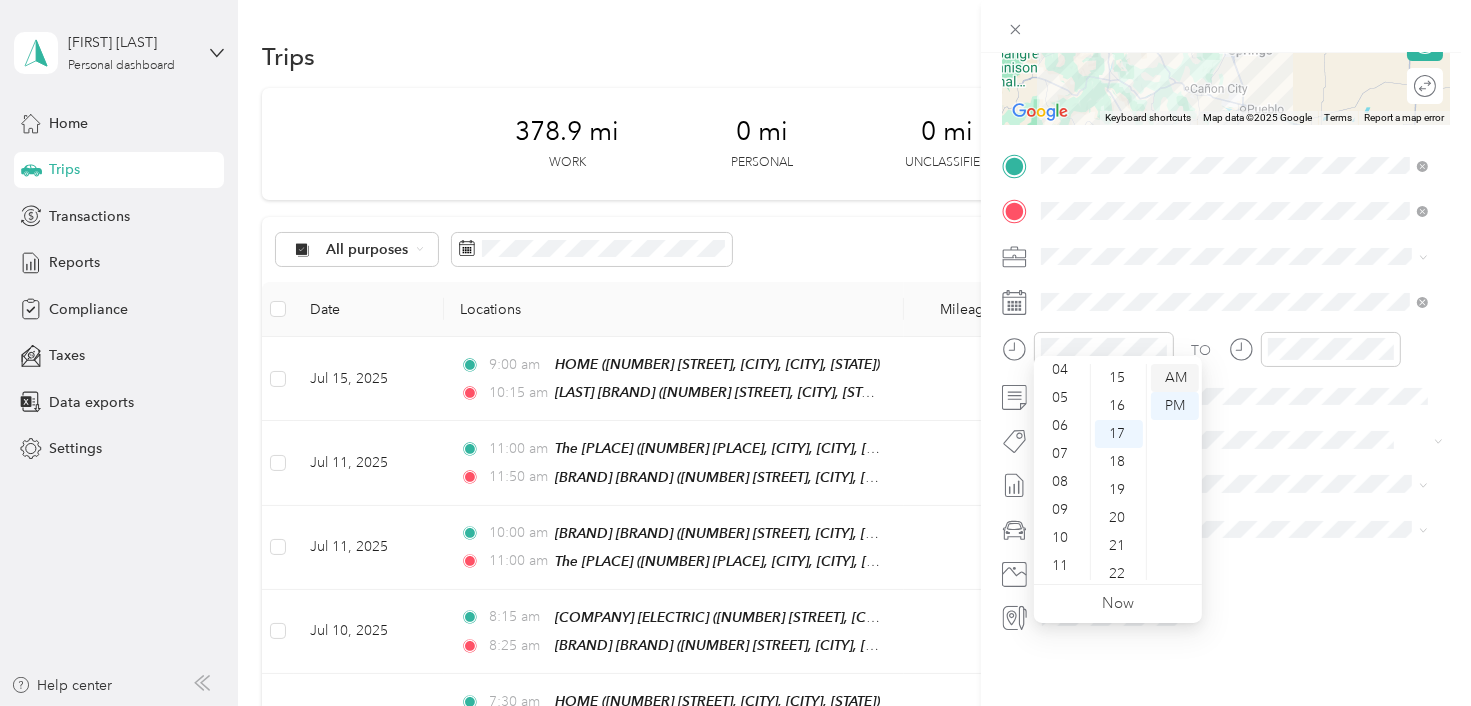 scroll, scrollTop: 84, scrollLeft: 0, axis: vertical 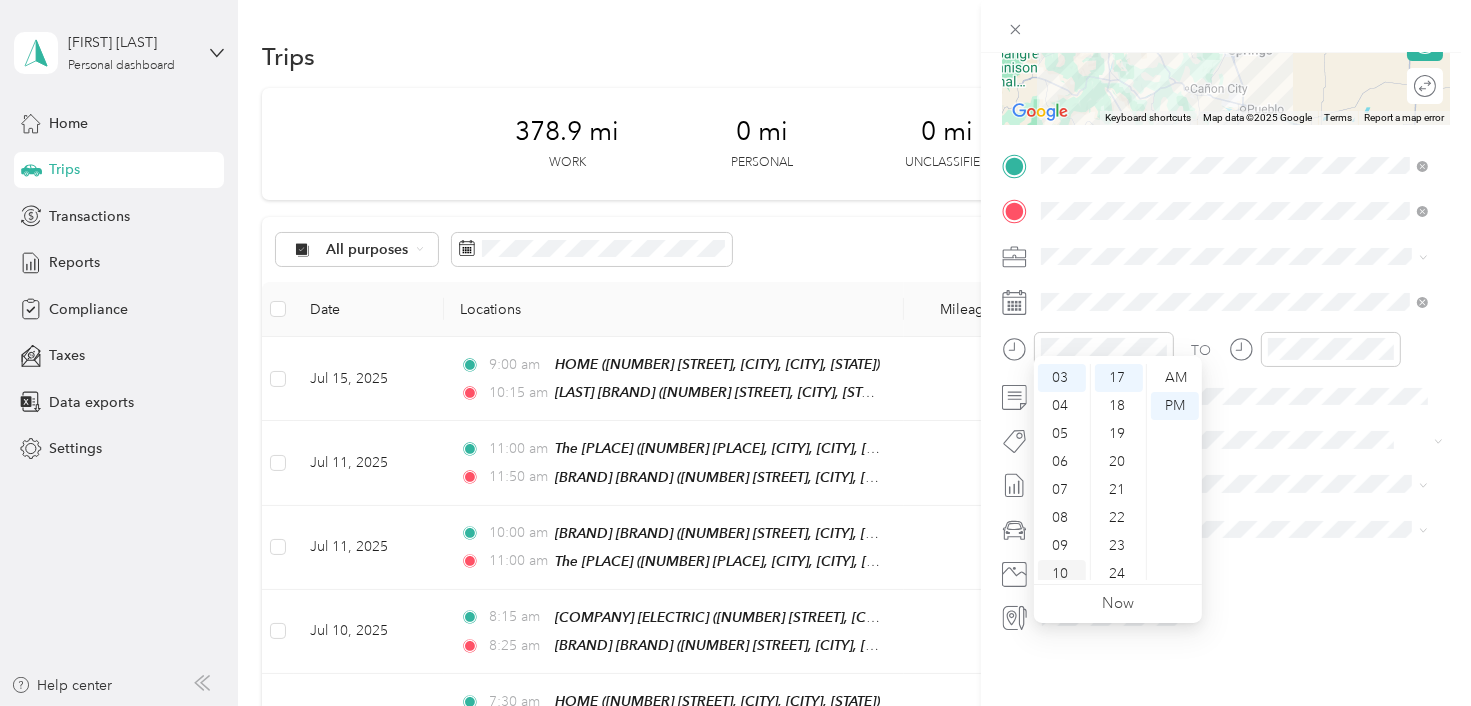 click on "10" at bounding box center [1062, 574] 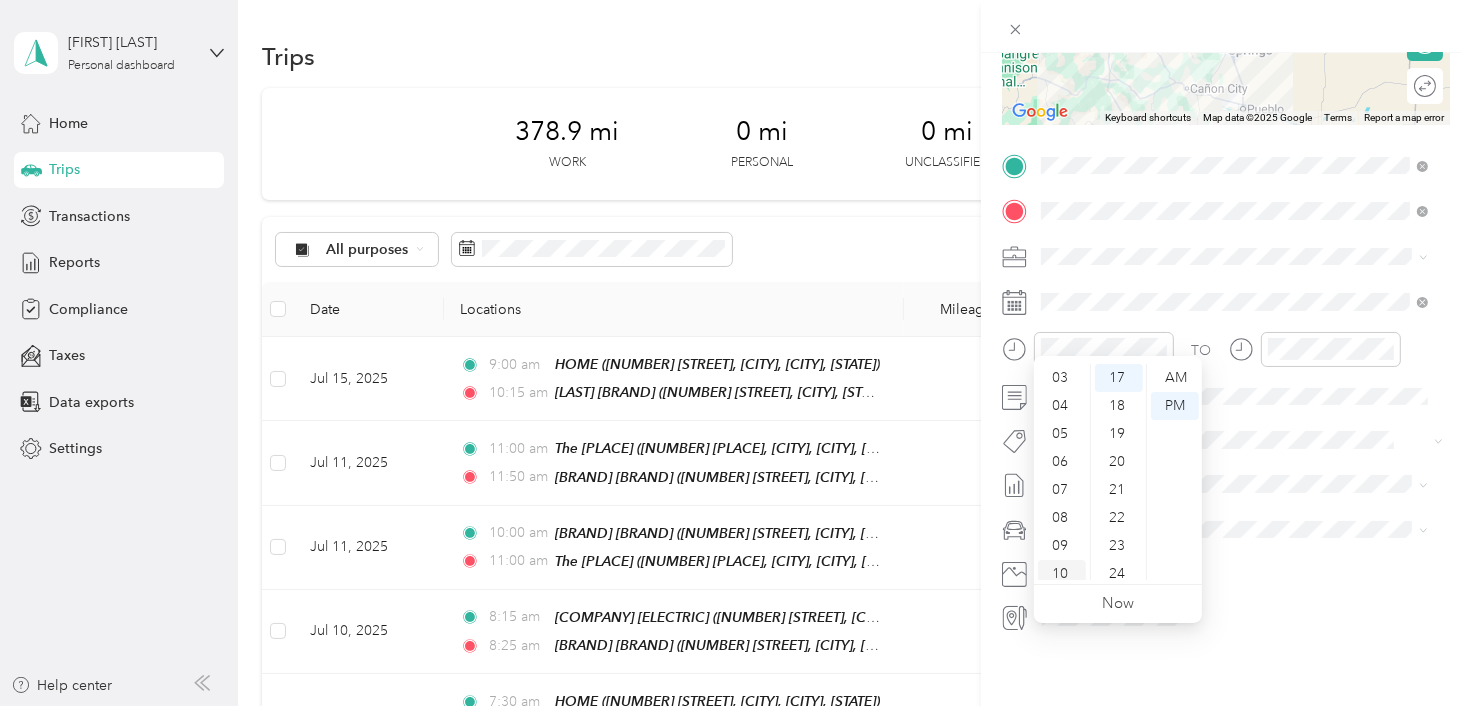 scroll, scrollTop: 120, scrollLeft: 0, axis: vertical 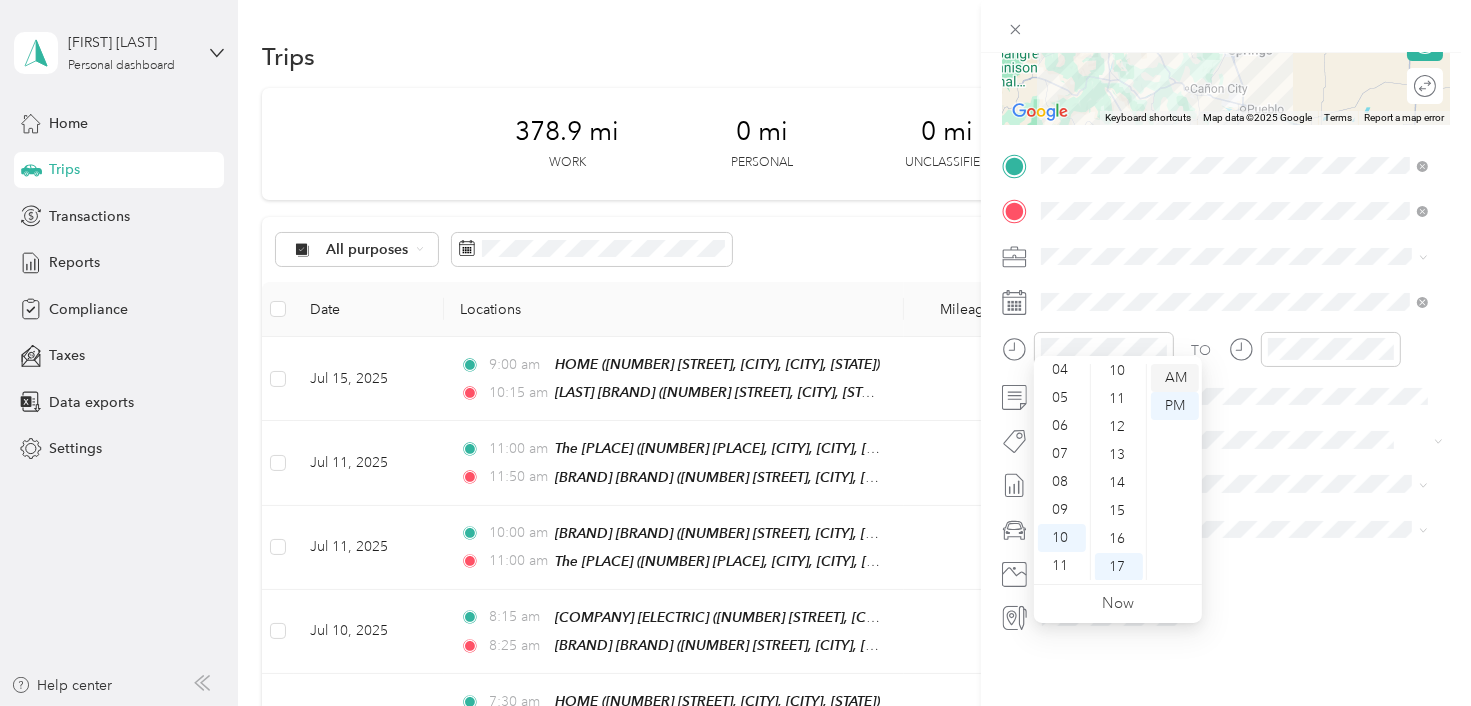 click on "AM" at bounding box center (1175, 378) 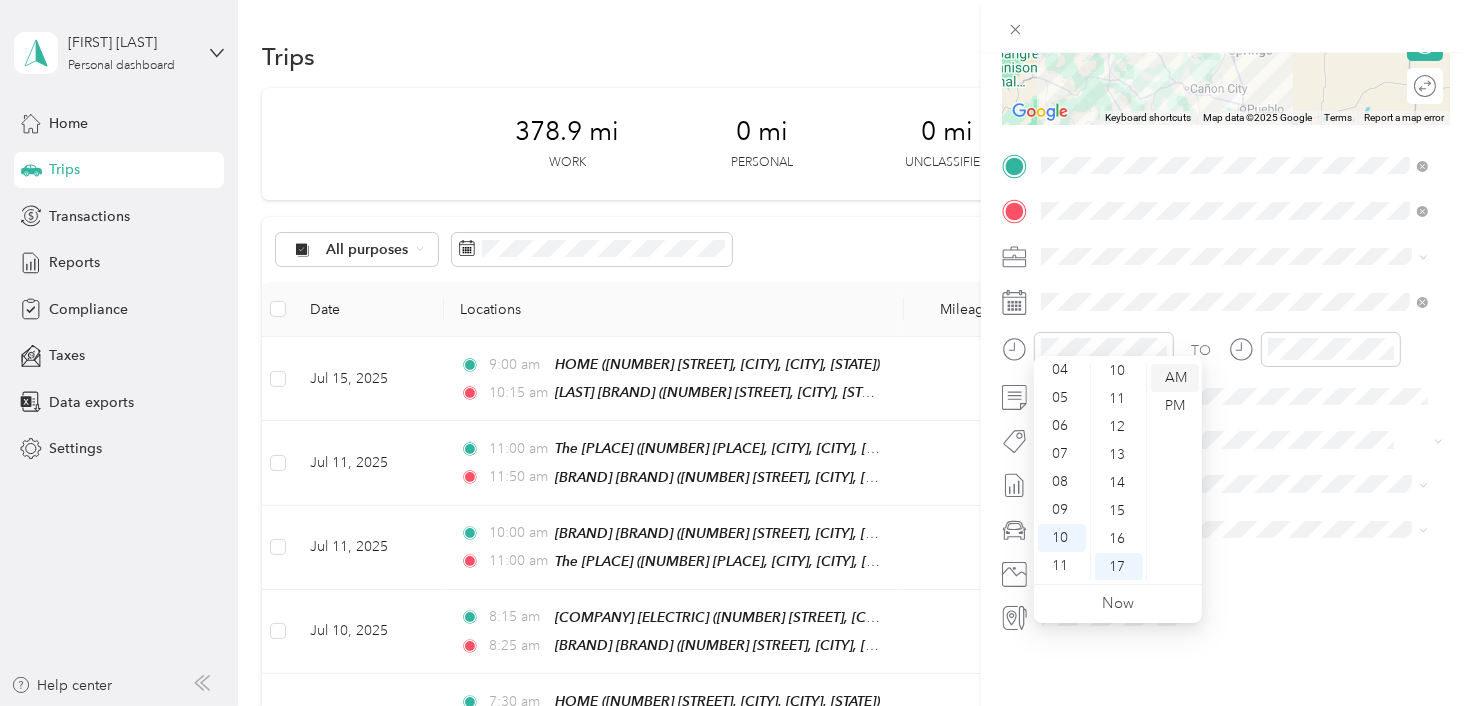 scroll, scrollTop: 476, scrollLeft: 0, axis: vertical 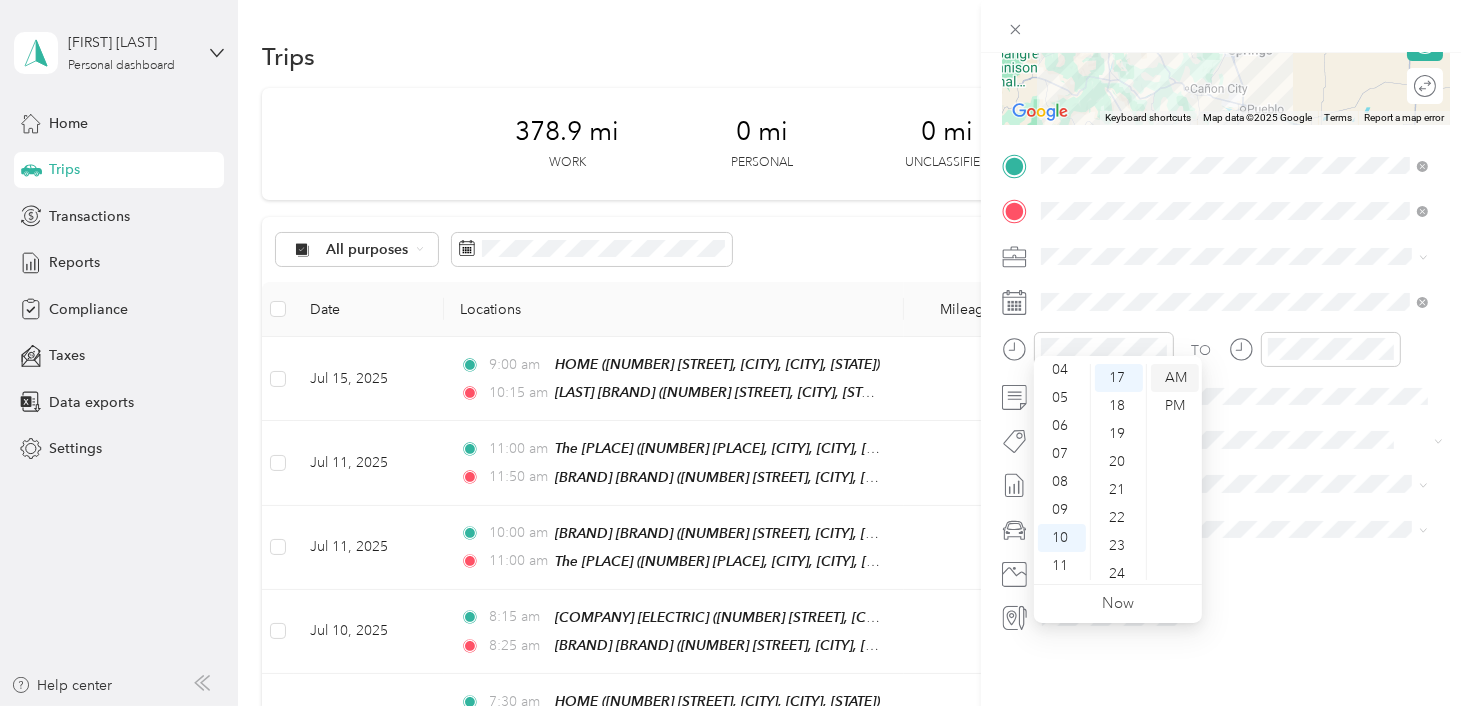 click on "AM" at bounding box center (1175, 378) 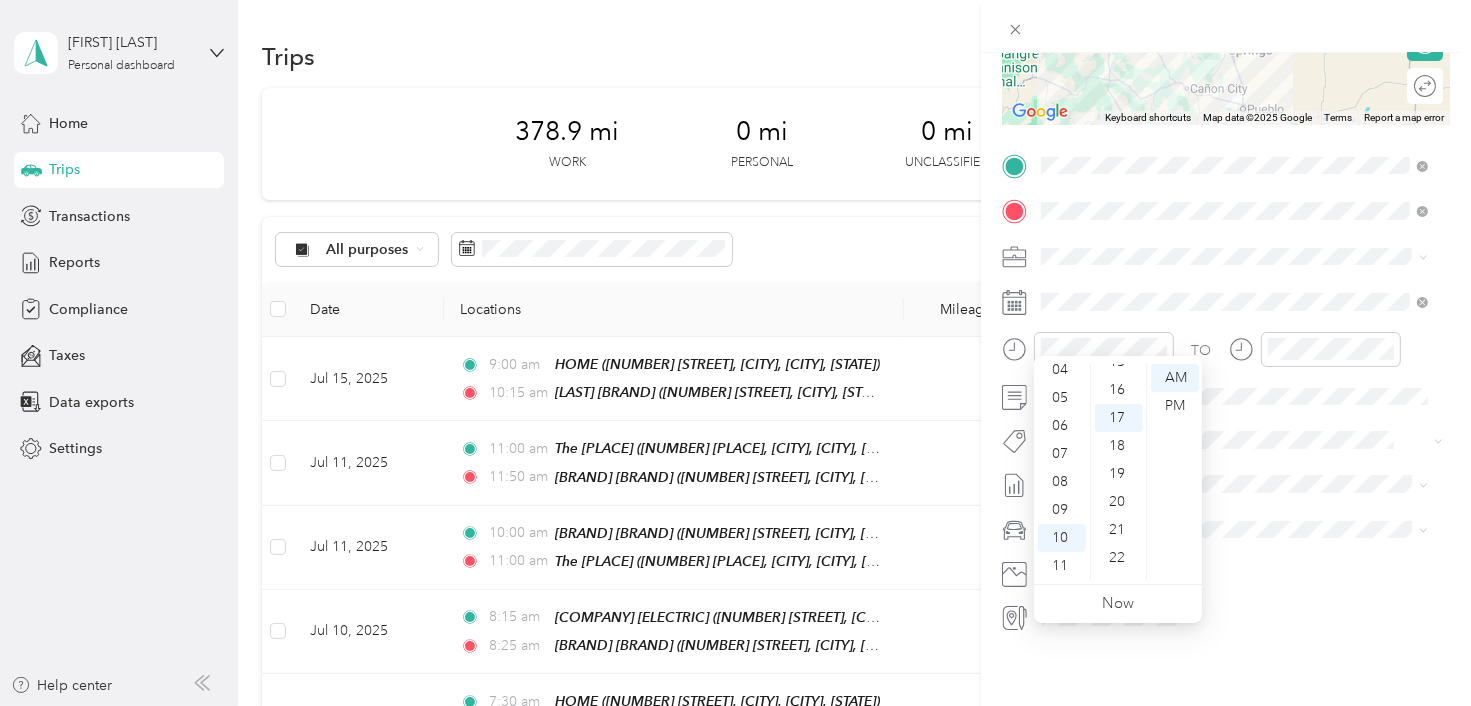 scroll, scrollTop: 396, scrollLeft: 0, axis: vertical 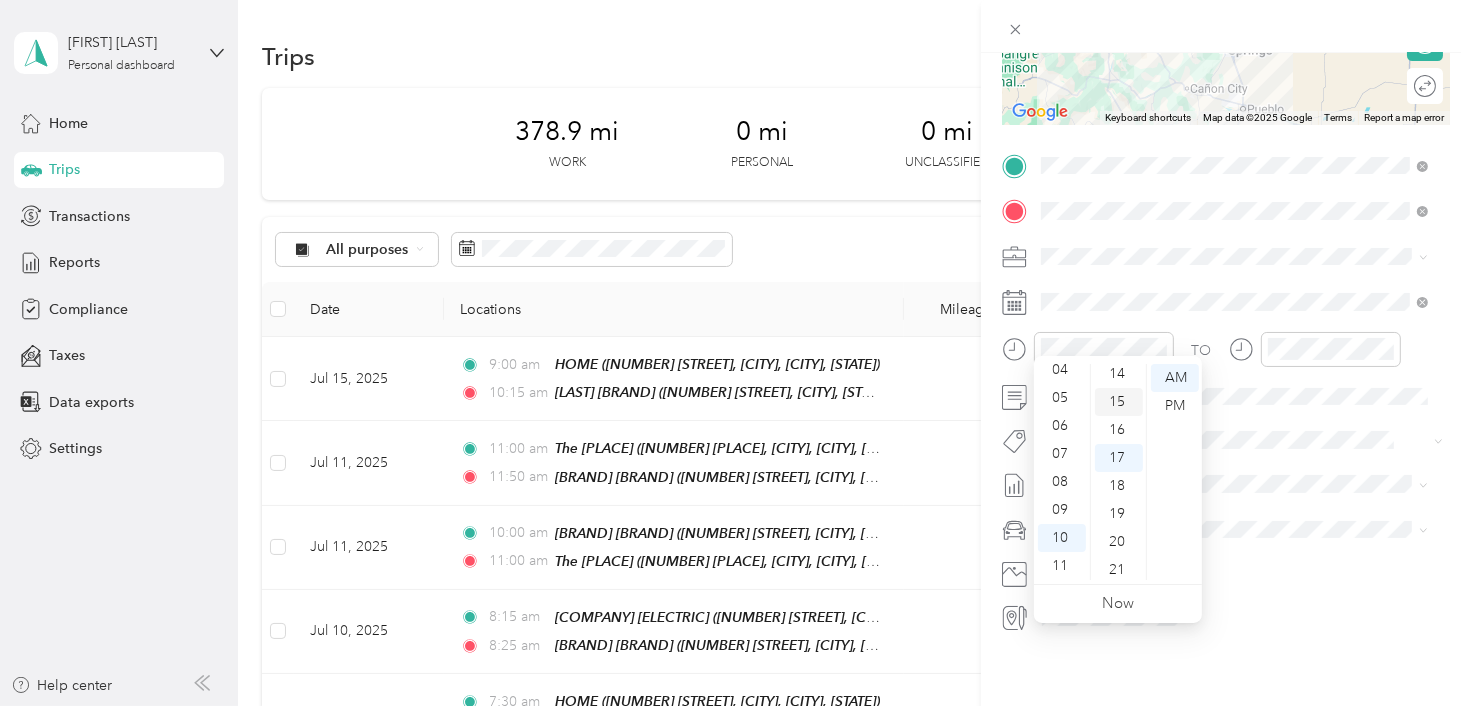 click on "15" at bounding box center [1119, 402] 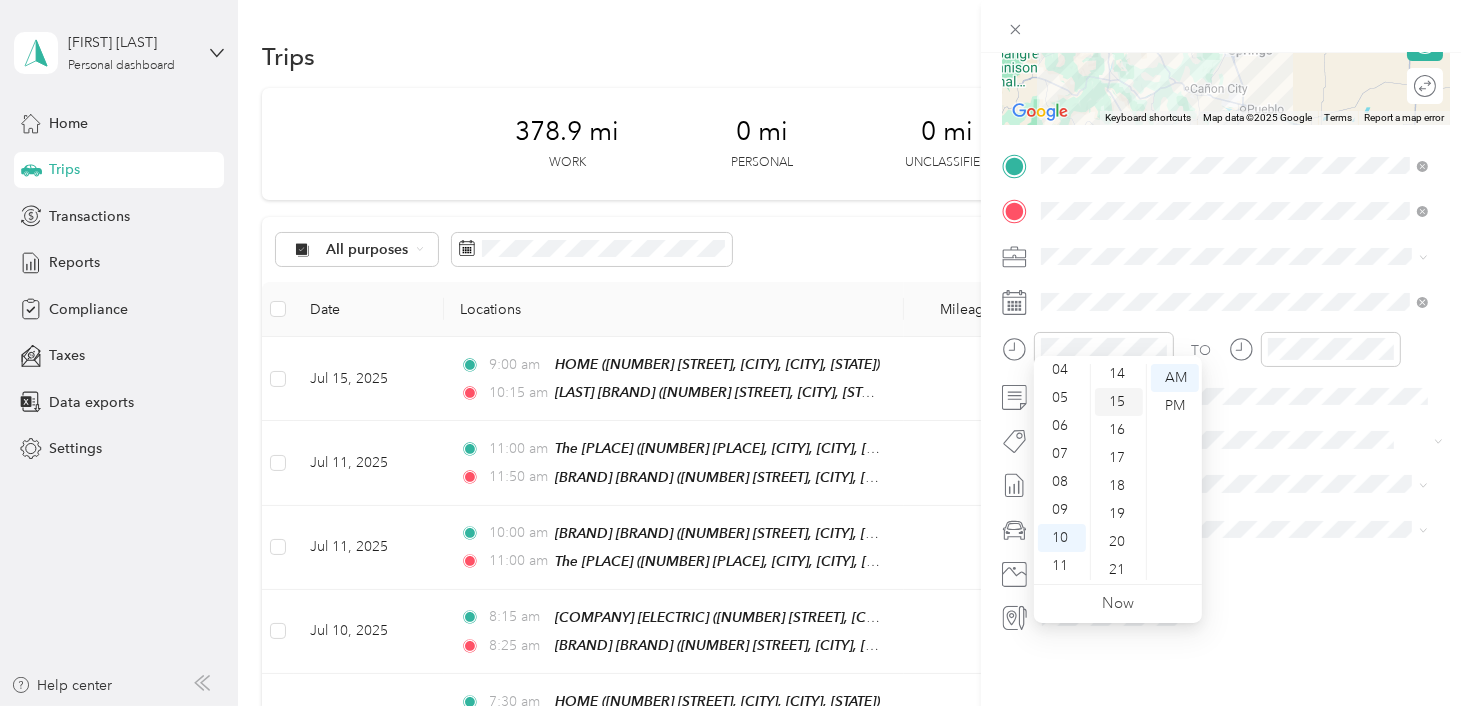 scroll, scrollTop: 420, scrollLeft: 0, axis: vertical 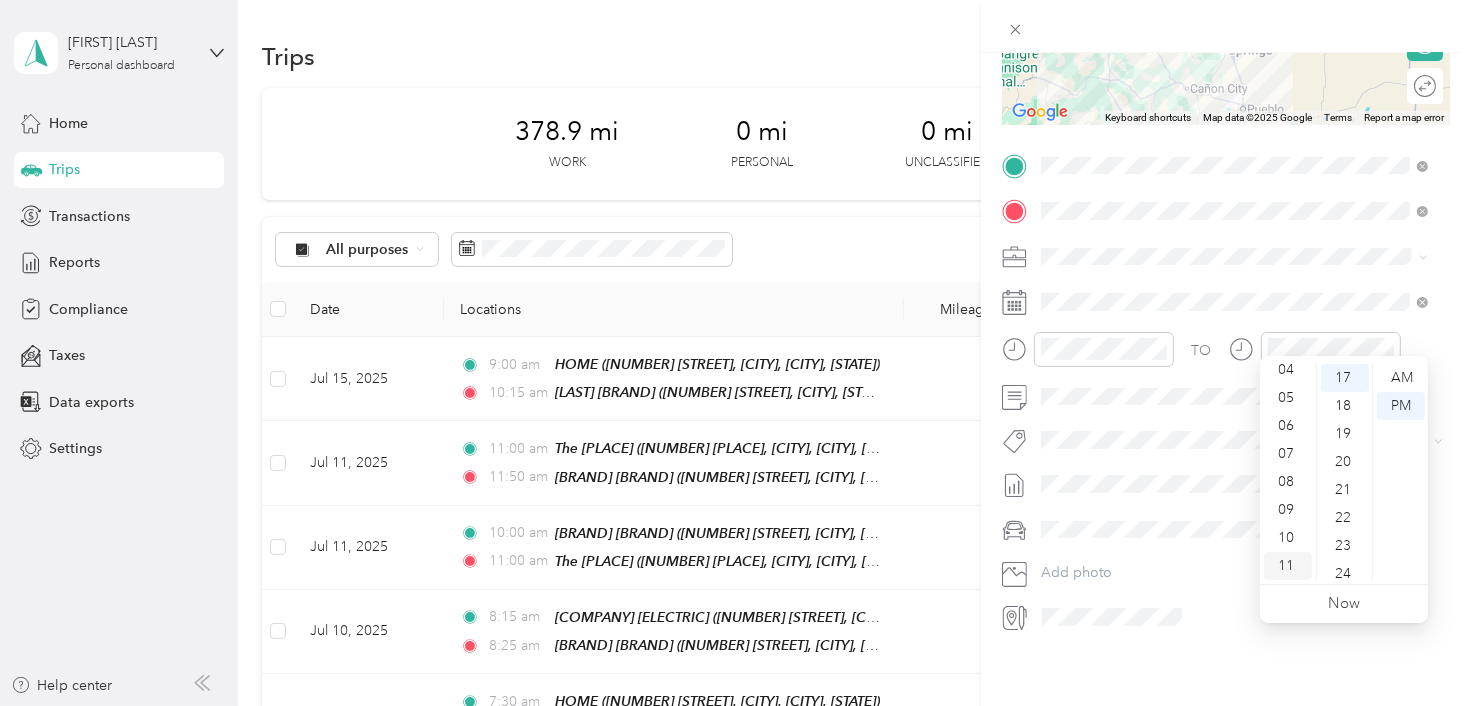 click on "11" at bounding box center [1288, 566] 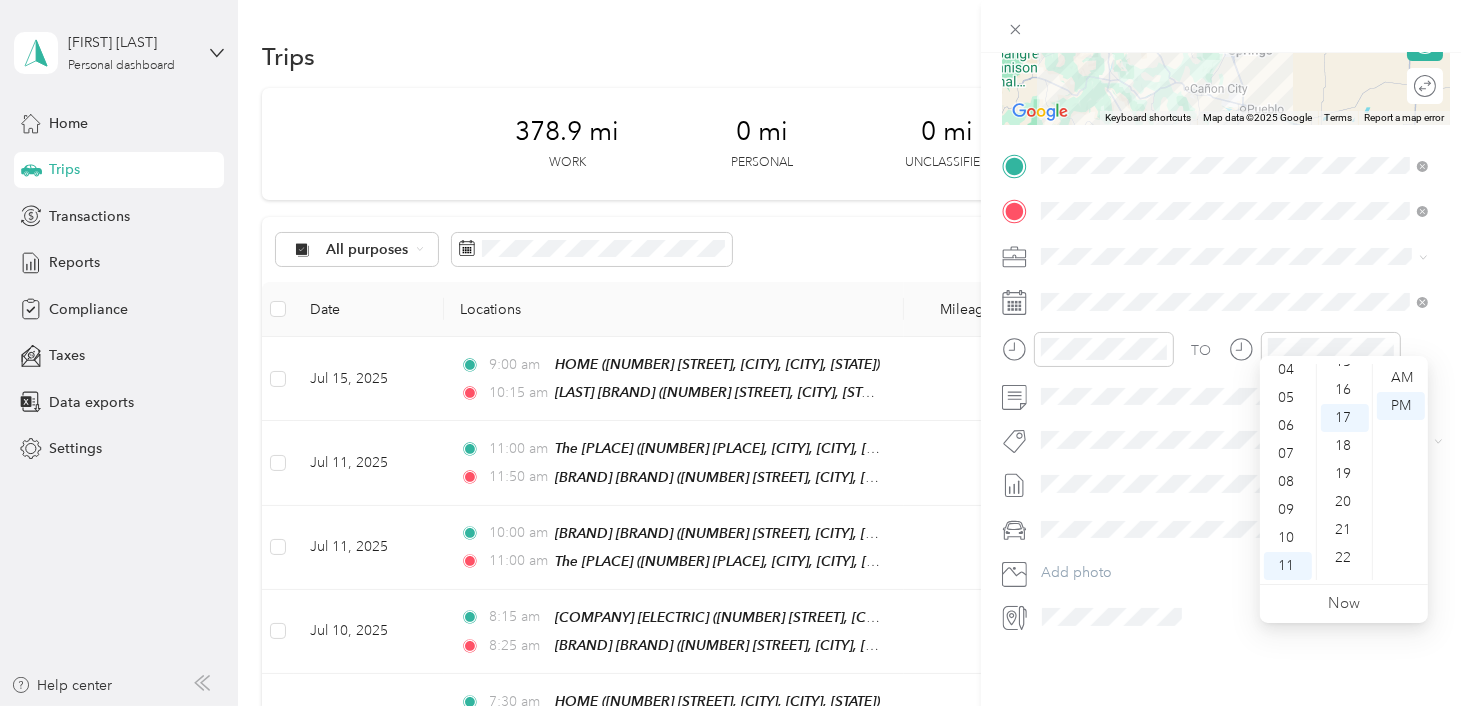 scroll, scrollTop: 396, scrollLeft: 0, axis: vertical 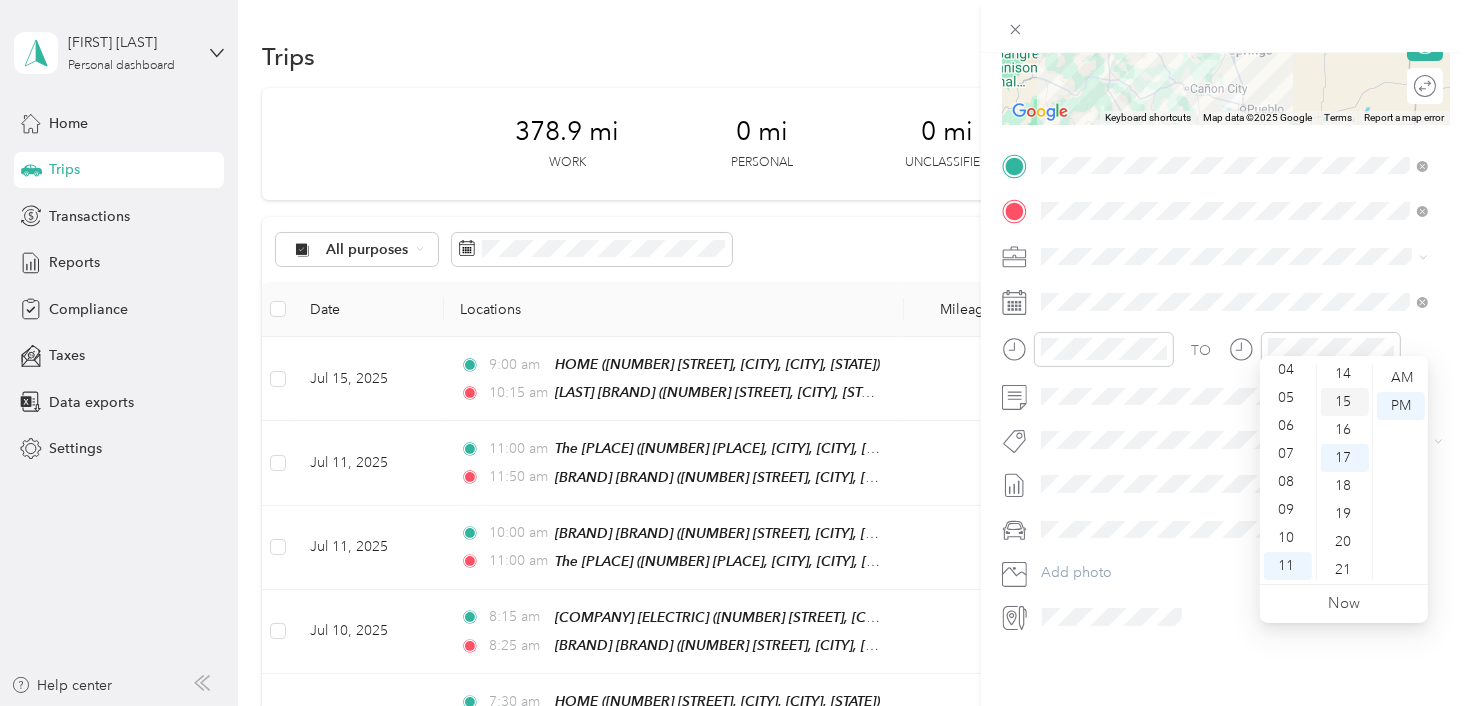 click on "15" at bounding box center [1345, 402] 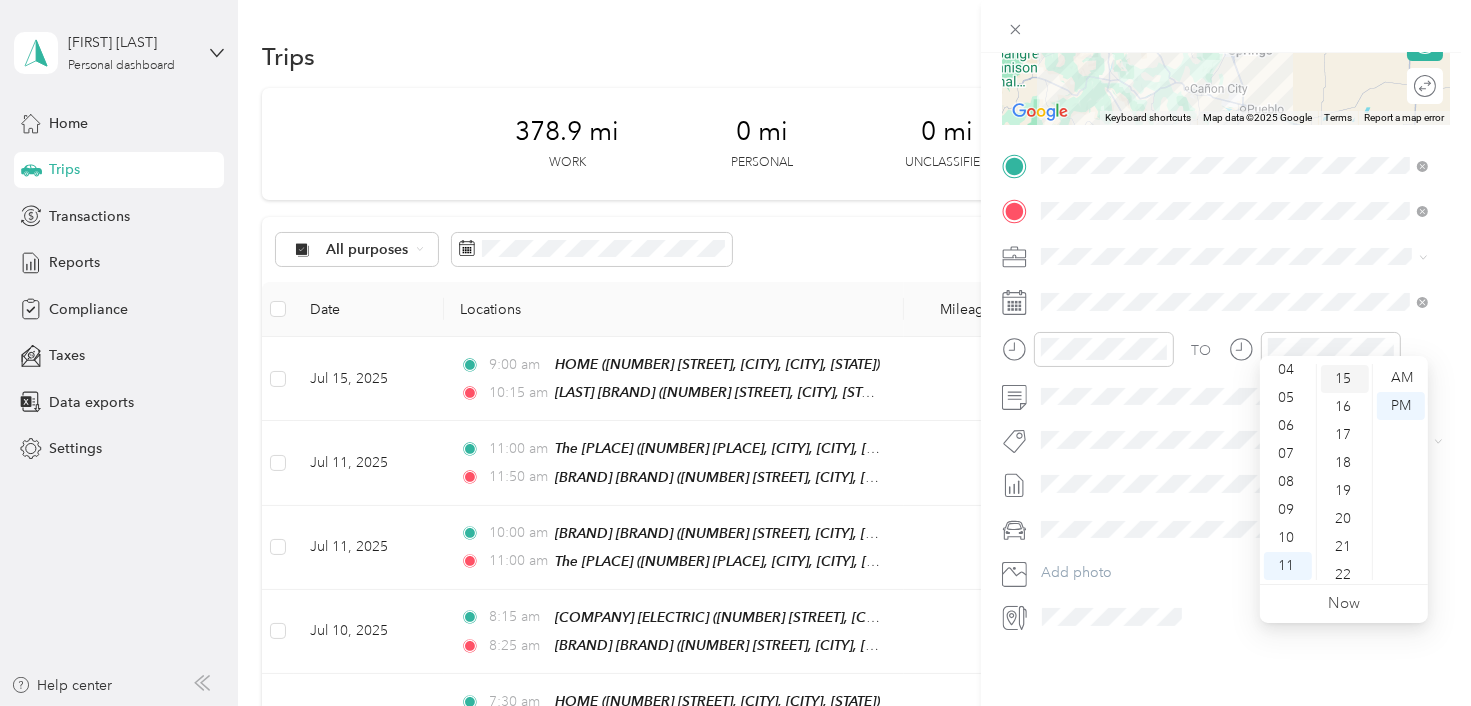 scroll, scrollTop: 420, scrollLeft: 0, axis: vertical 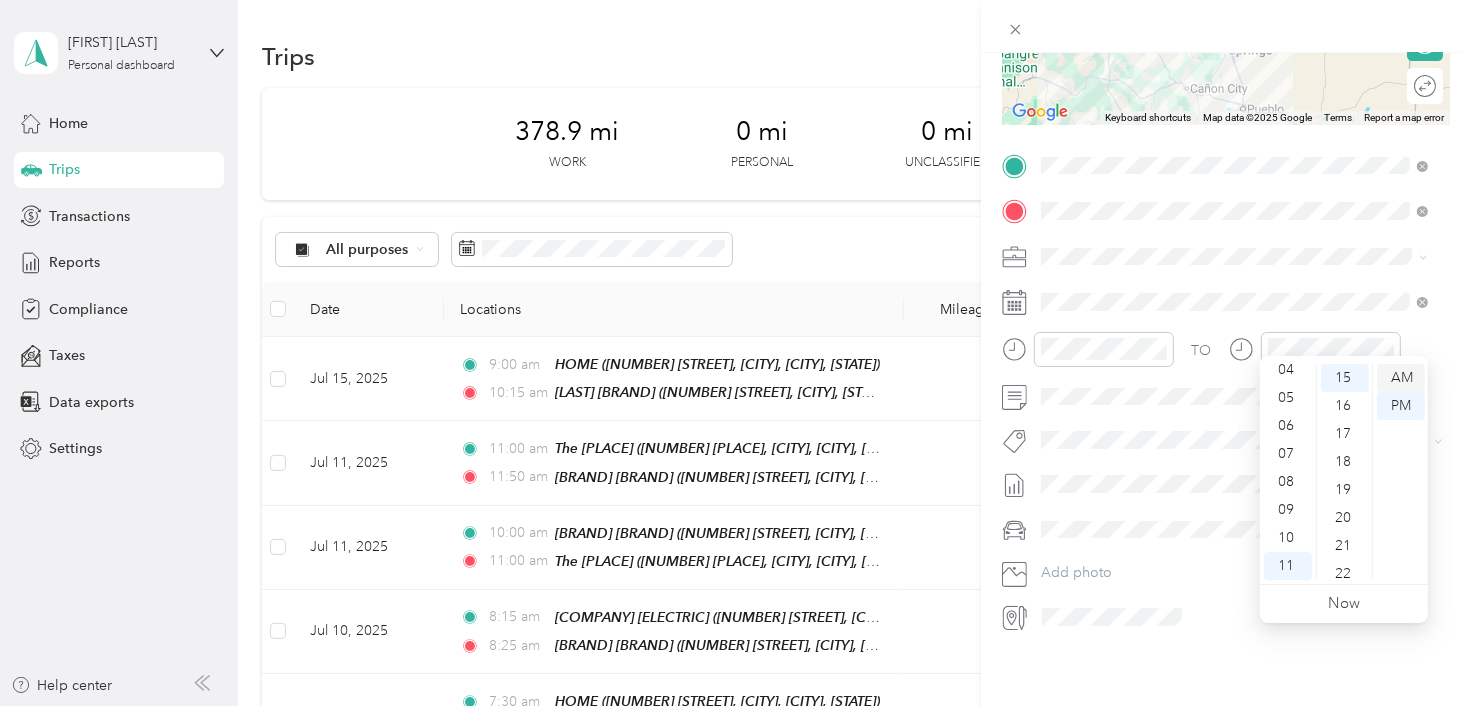 click on "AM" at bounding box center (1401, 378) 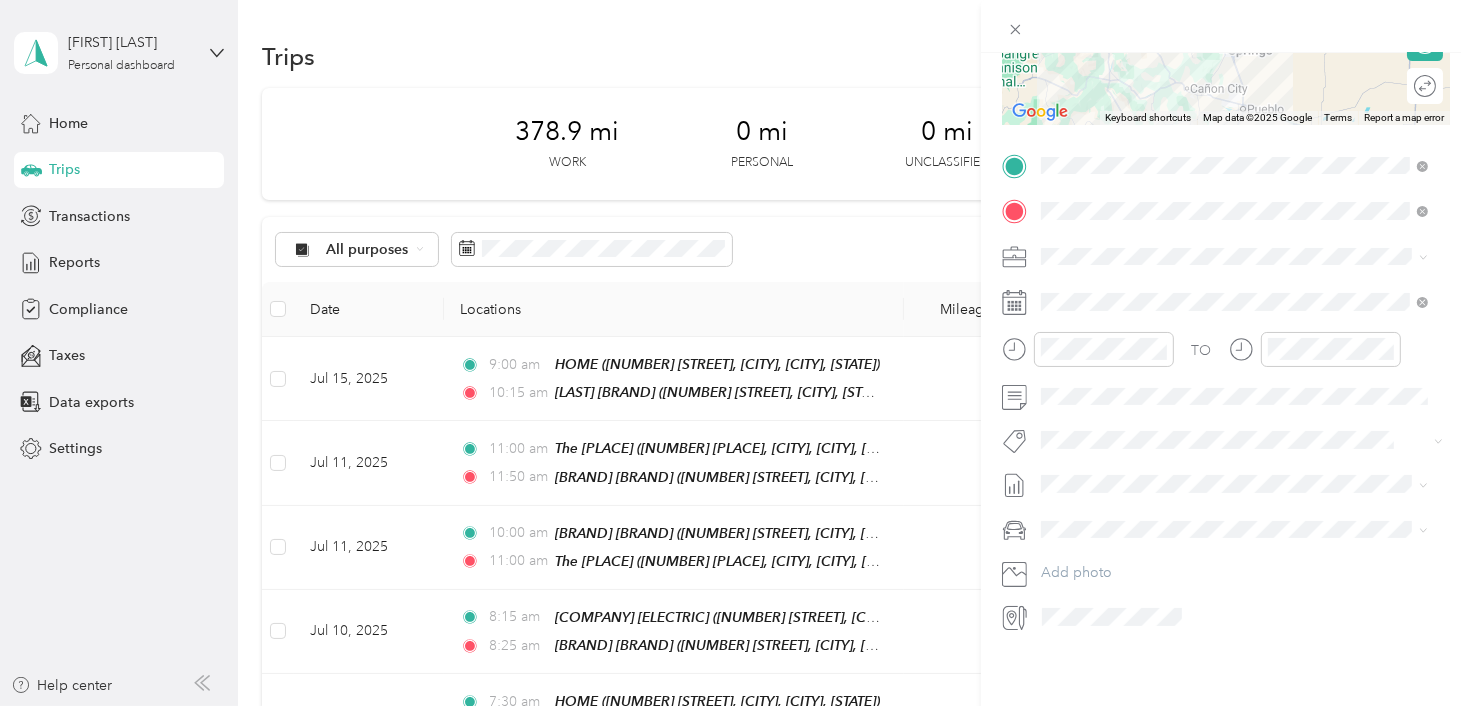 click on "[MONTH] [DAY] - [DAY], [YEAR] [CATEGORY]" at bounding box center [1234, 533] 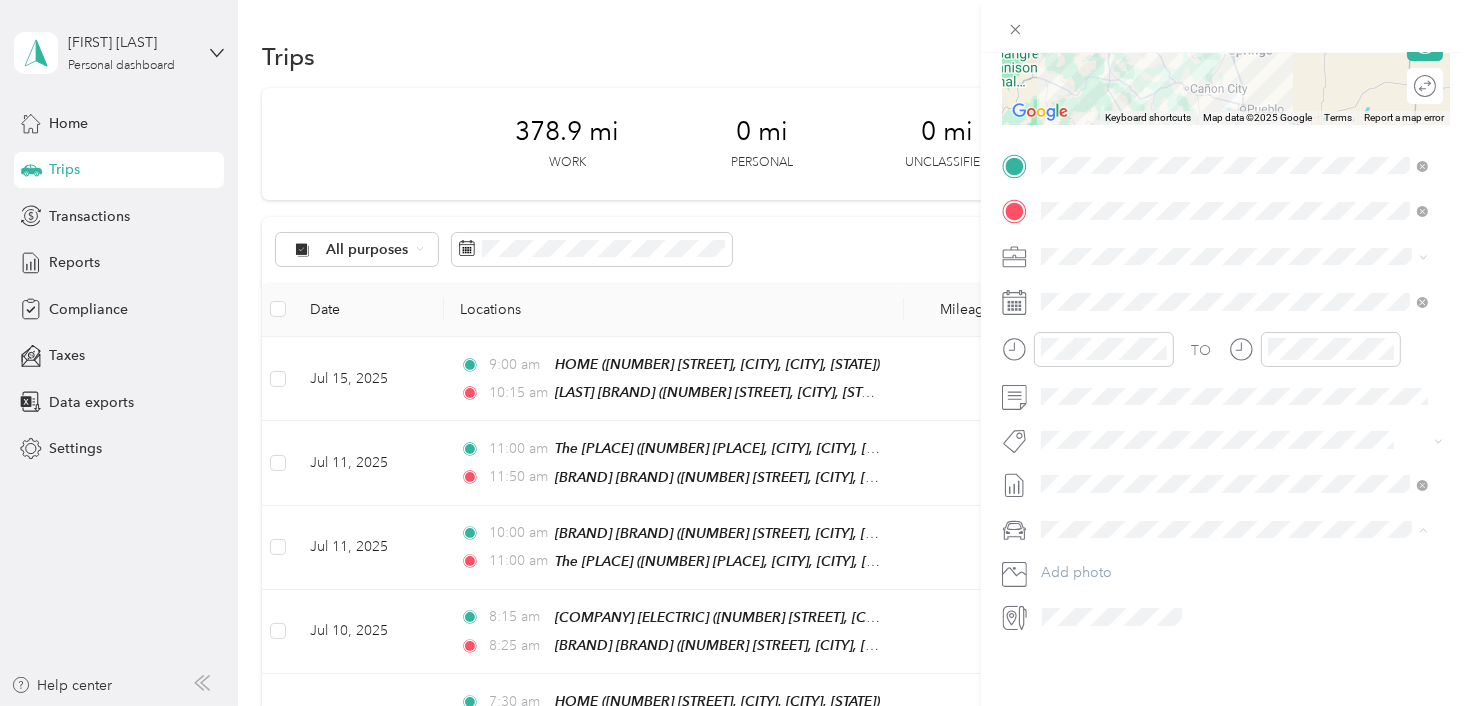 click on "Volkswagen Tiguan" at bounding box center [1109, 550] 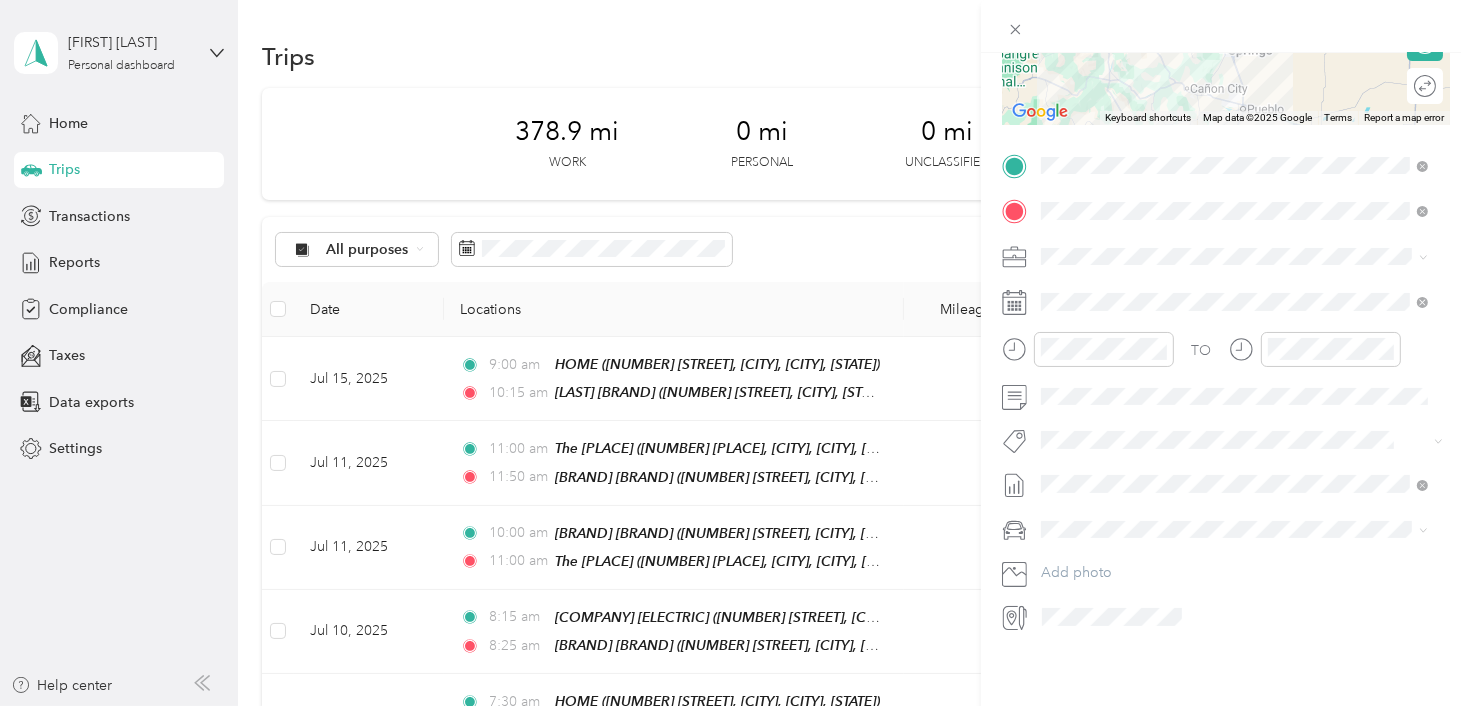scroll, scrollTop: 0, scrollLeft: 0, axis: both 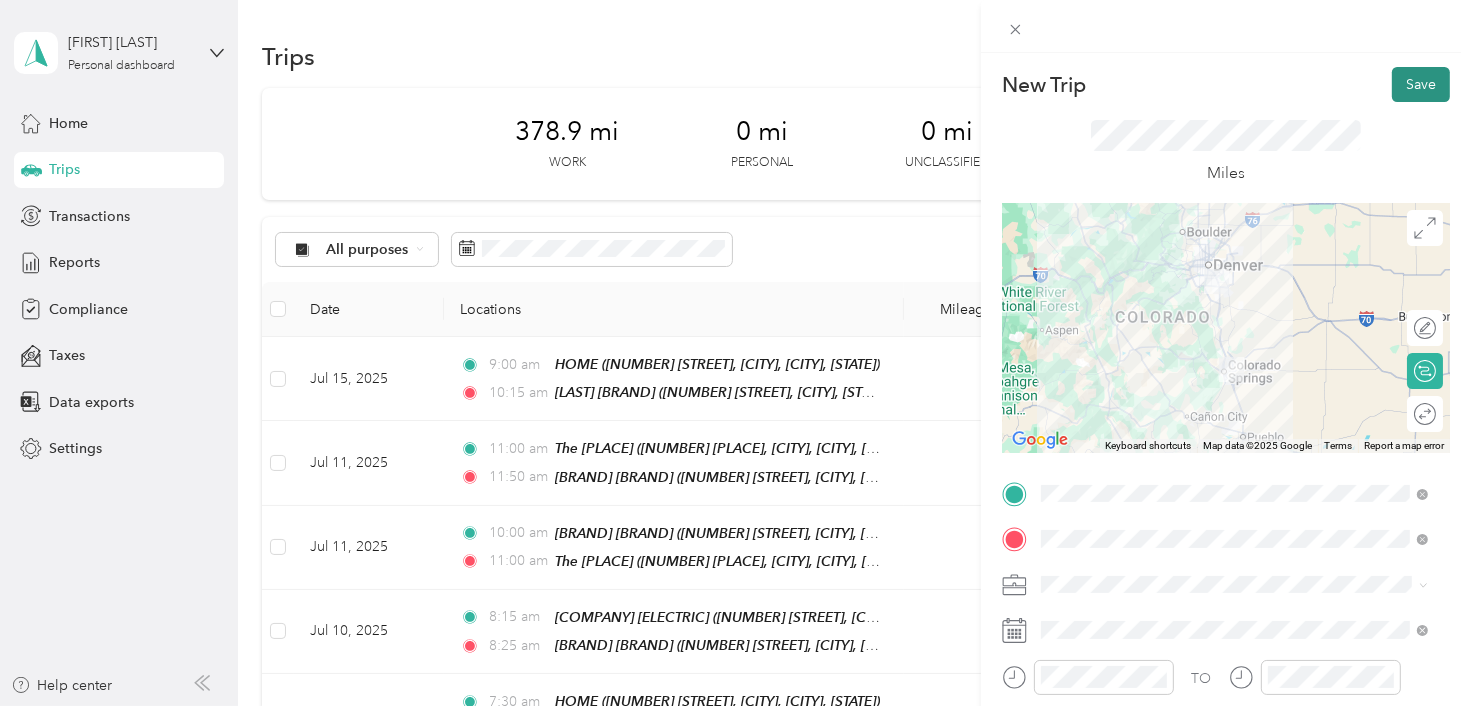 click on "Save" at bounding box center (1421, 84) 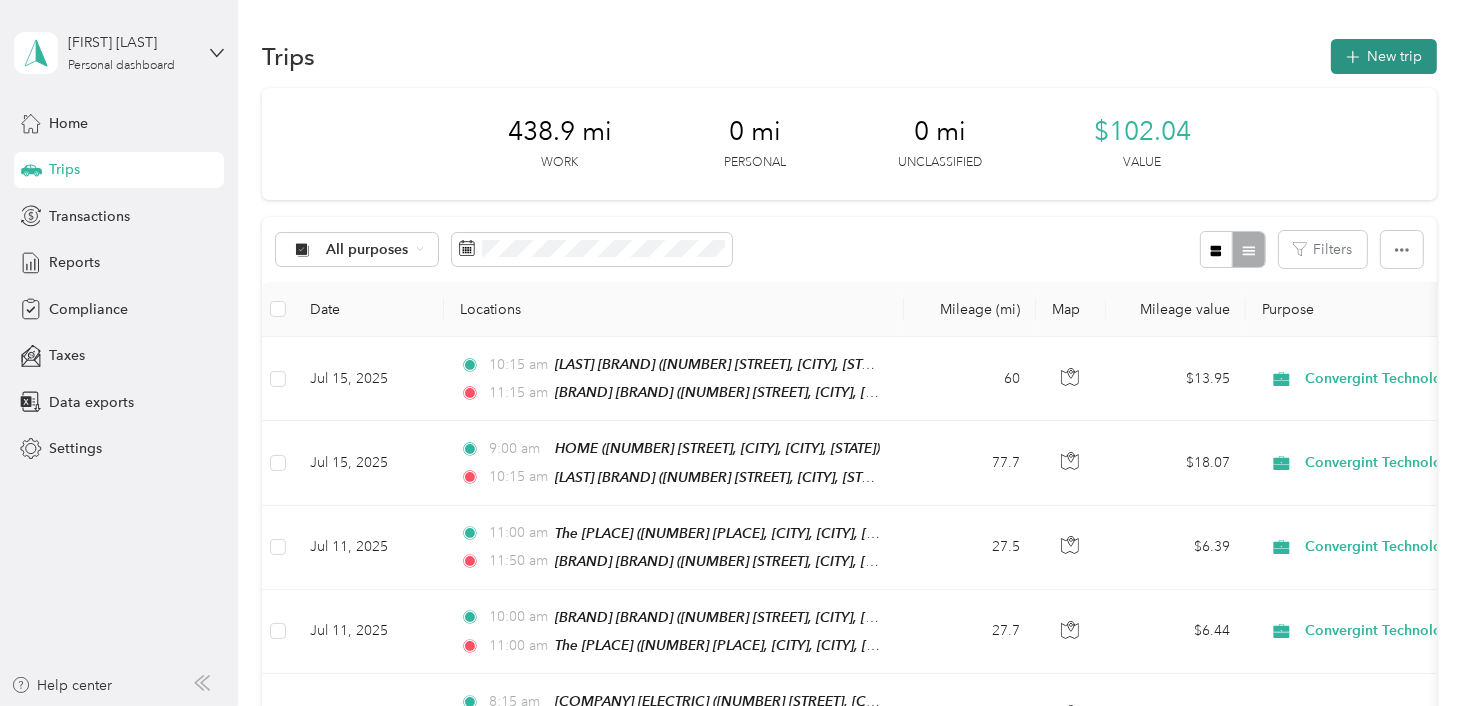 click on "New trip" at bounding box center (1384, 56) 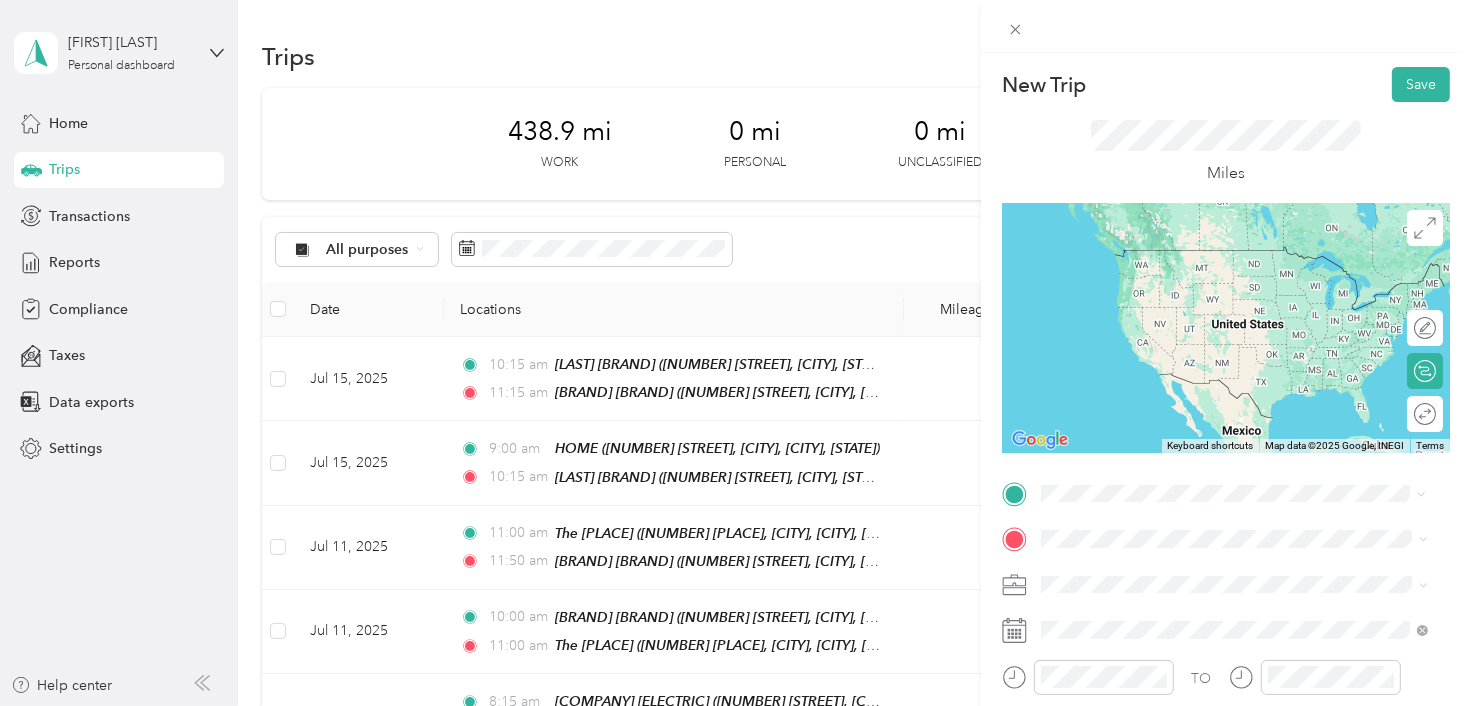 click on "[NUMBER] [STREET], [POSTAL_CODE], [CITY], [STATE], [COUNTRY]" at bounding box center [1224, 290] 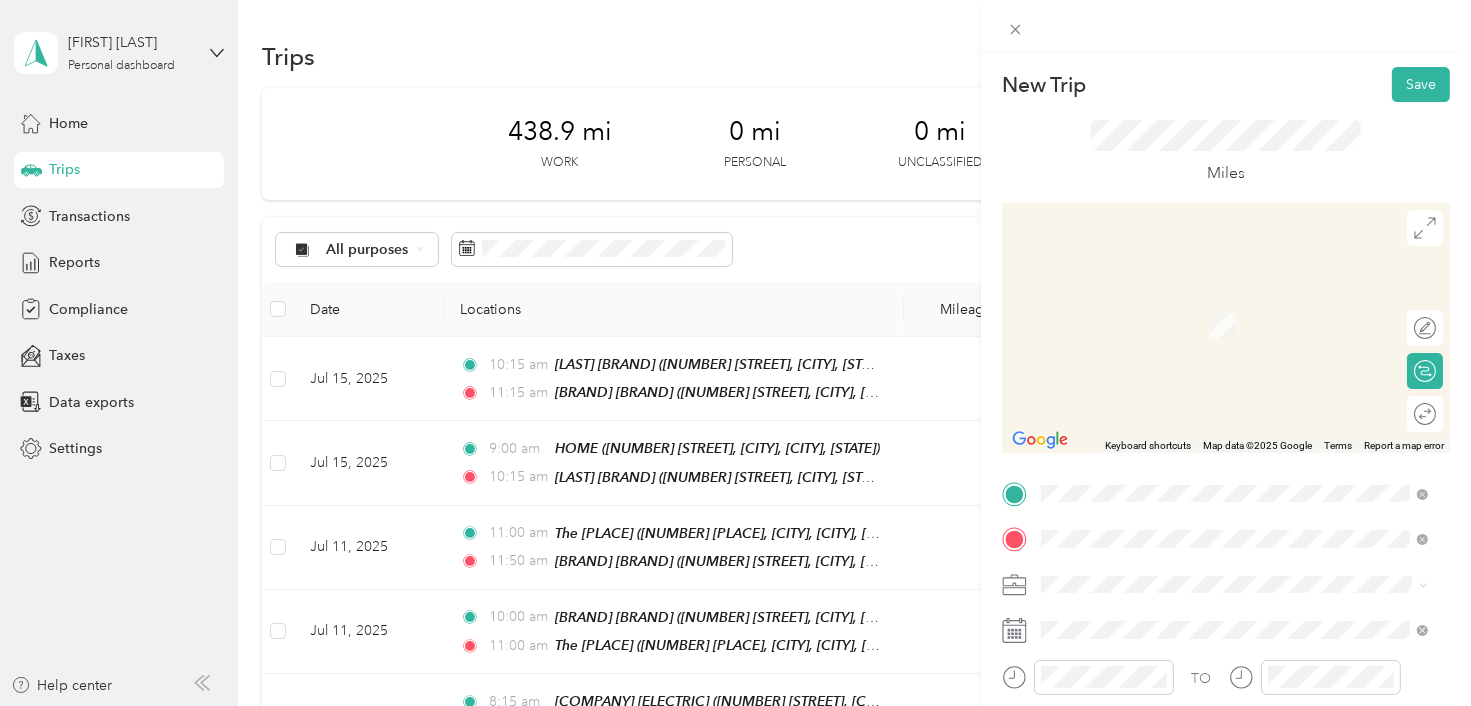 click on "[BRAND] [BRAND] [BRAND] [NUMBER] [STREET], [CITY], [POSTAL_CODE], [CITY], [STATE], [COUNTRY]" at bounding box center [1249, 325] 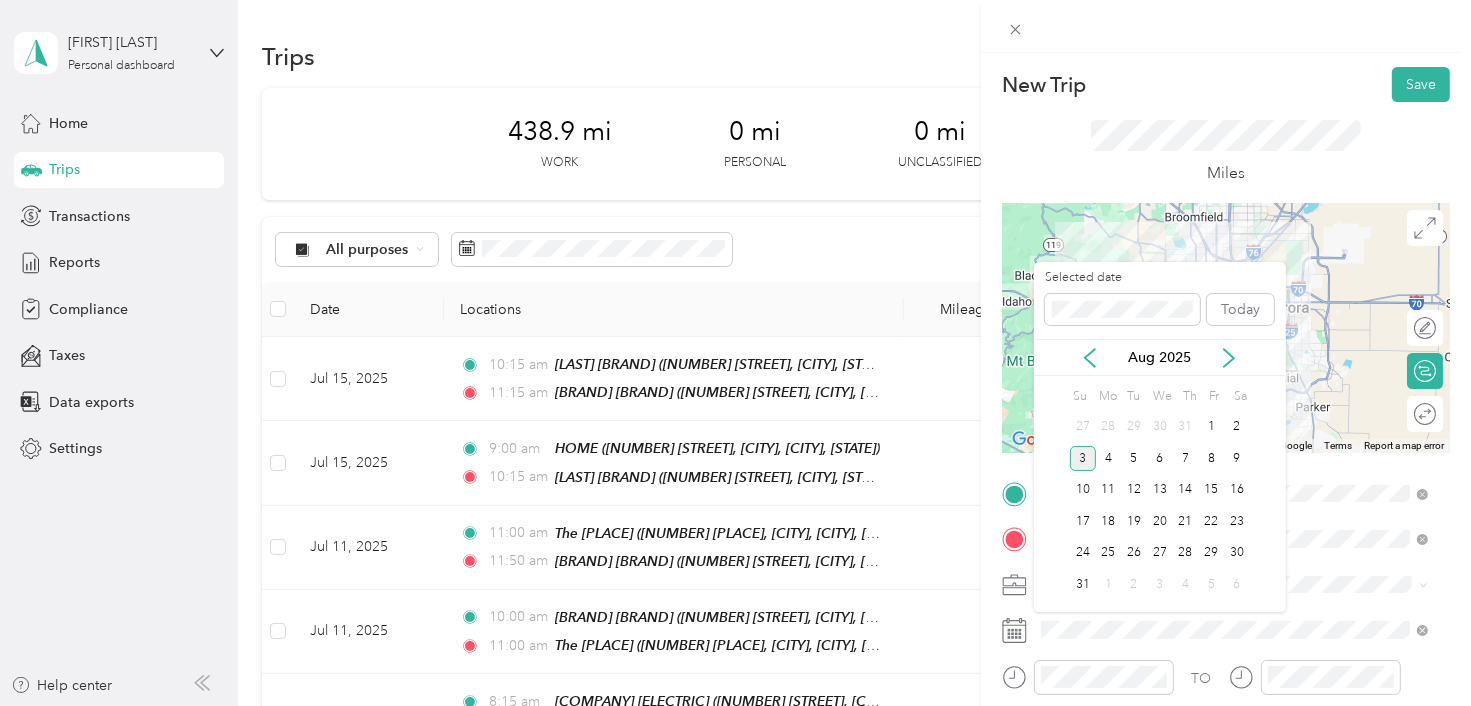 click on "Aug 2025" at bounding box center (1160, 357) 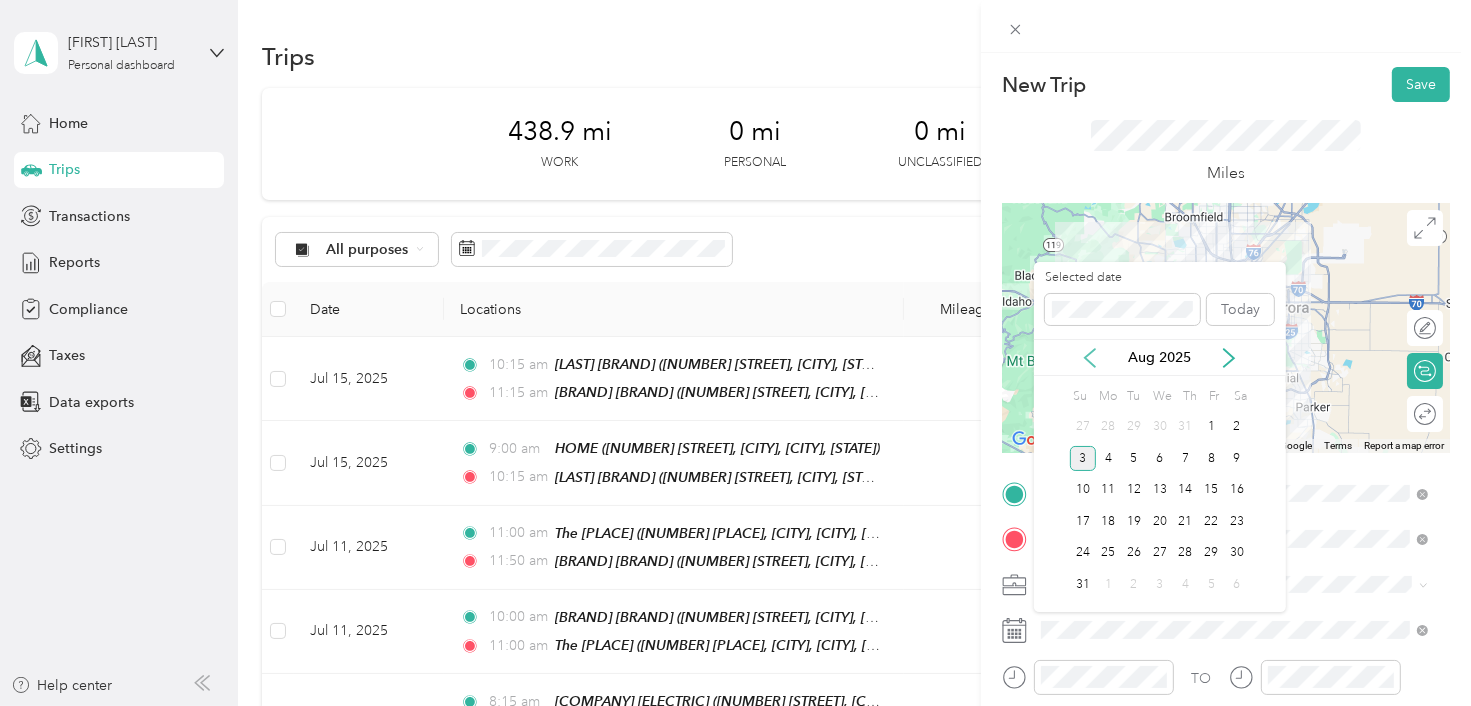 click 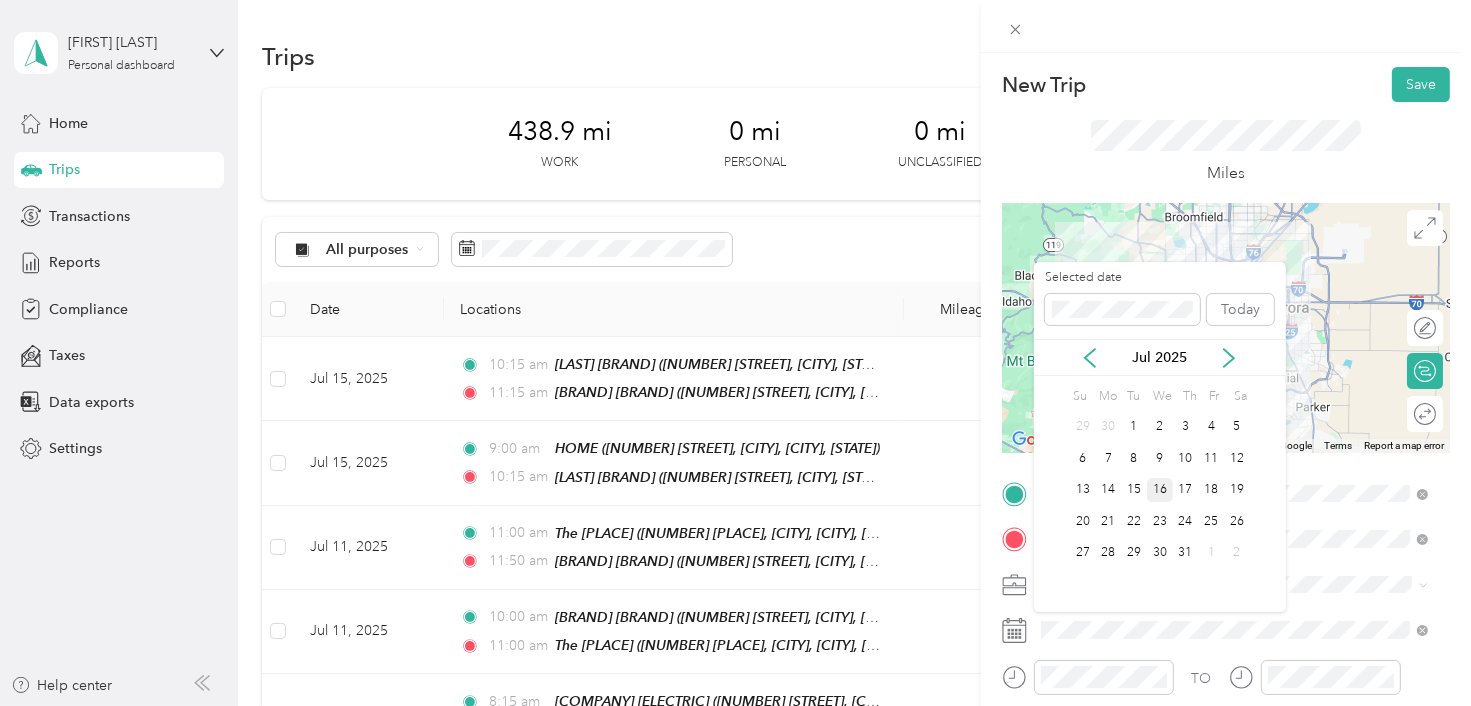 click on "16" at bounding box center (1160, 490) 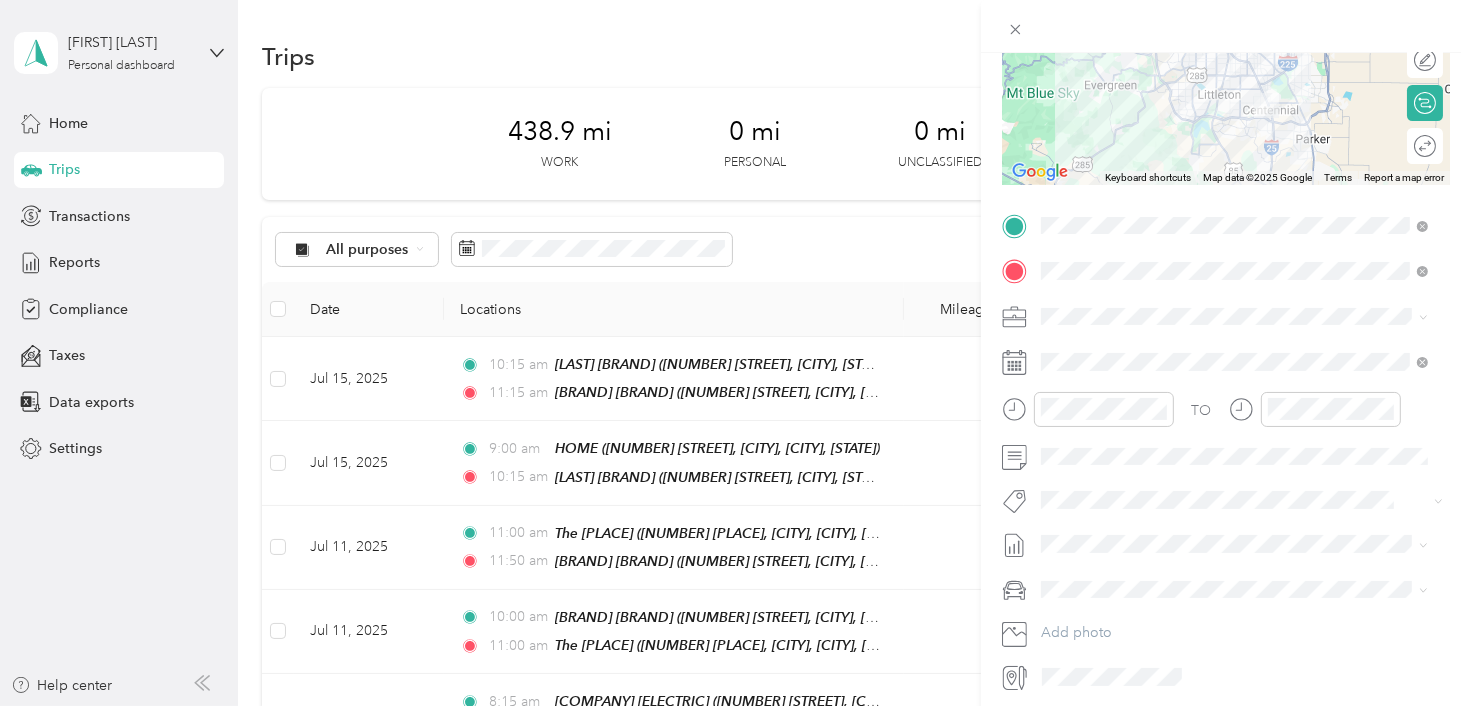 scroll, scrollTop: 270, scrollLeft: 0, axis: vertical 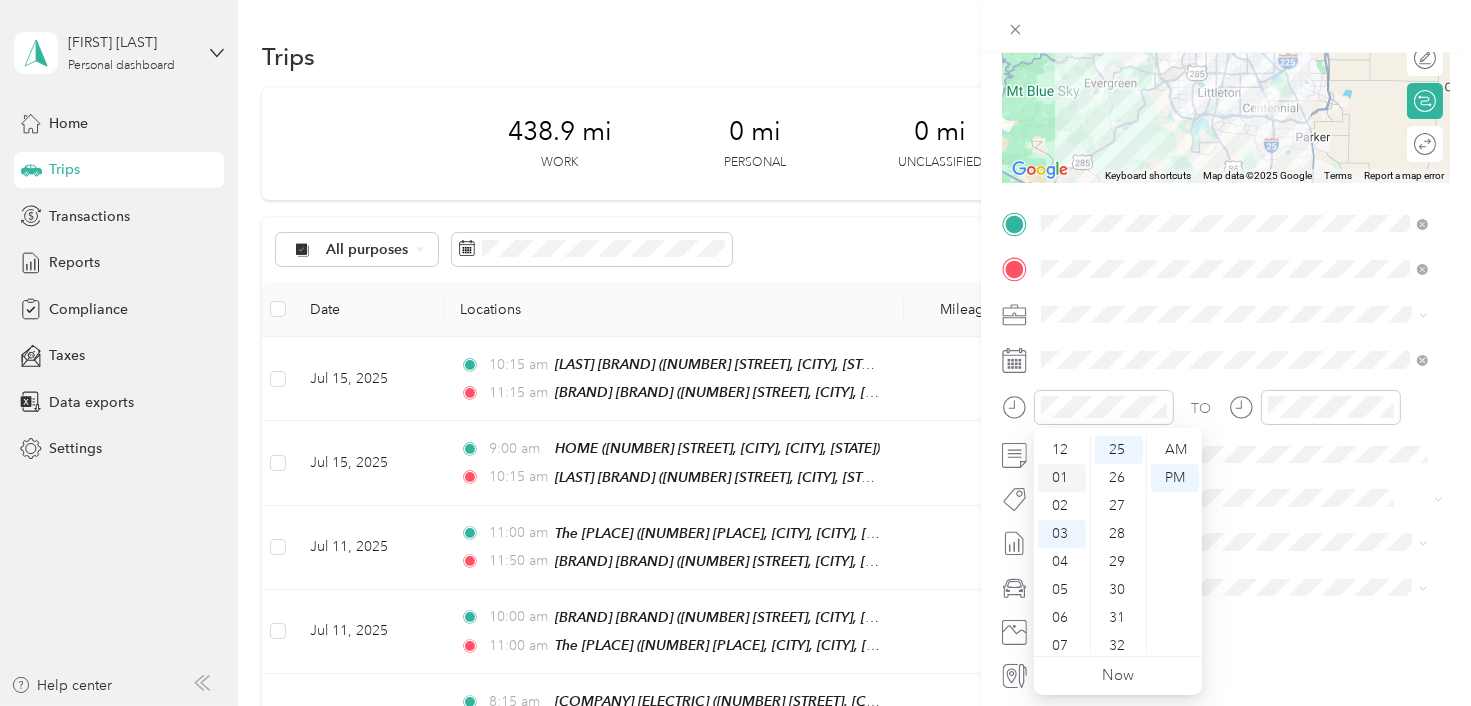 click on "01" at bounding box center (1062, 478) 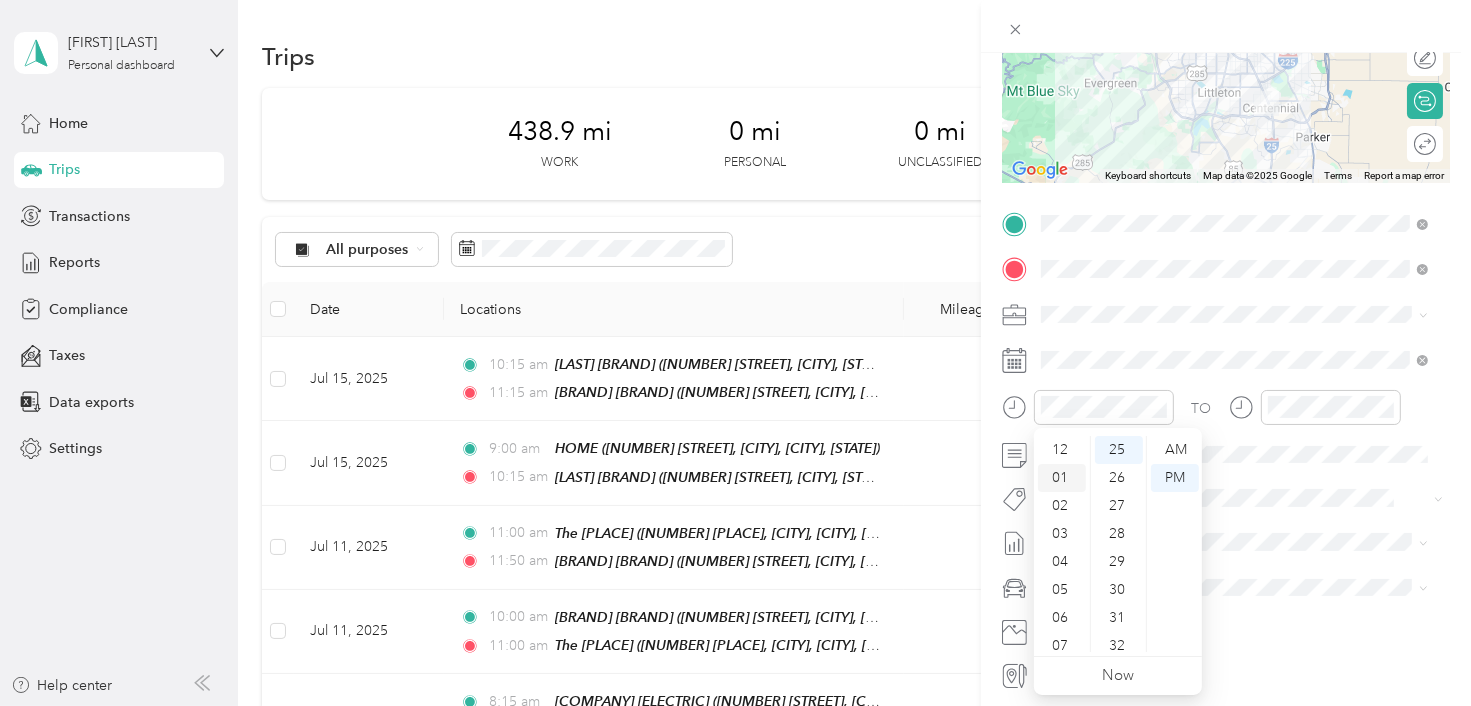 scroll, scrollTop: 28, scrollLeft: 0, axis: vertical 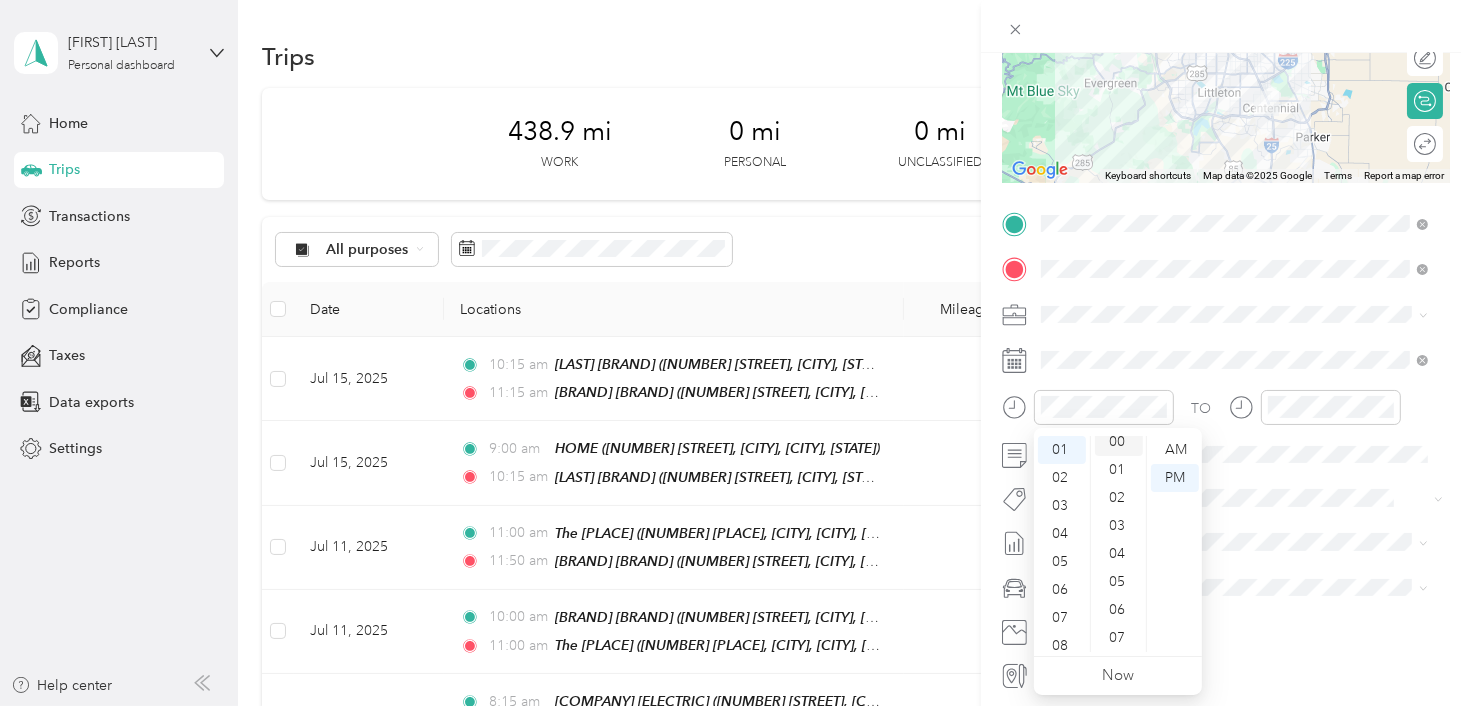 click on "00" at bounding box center (1119, 442) 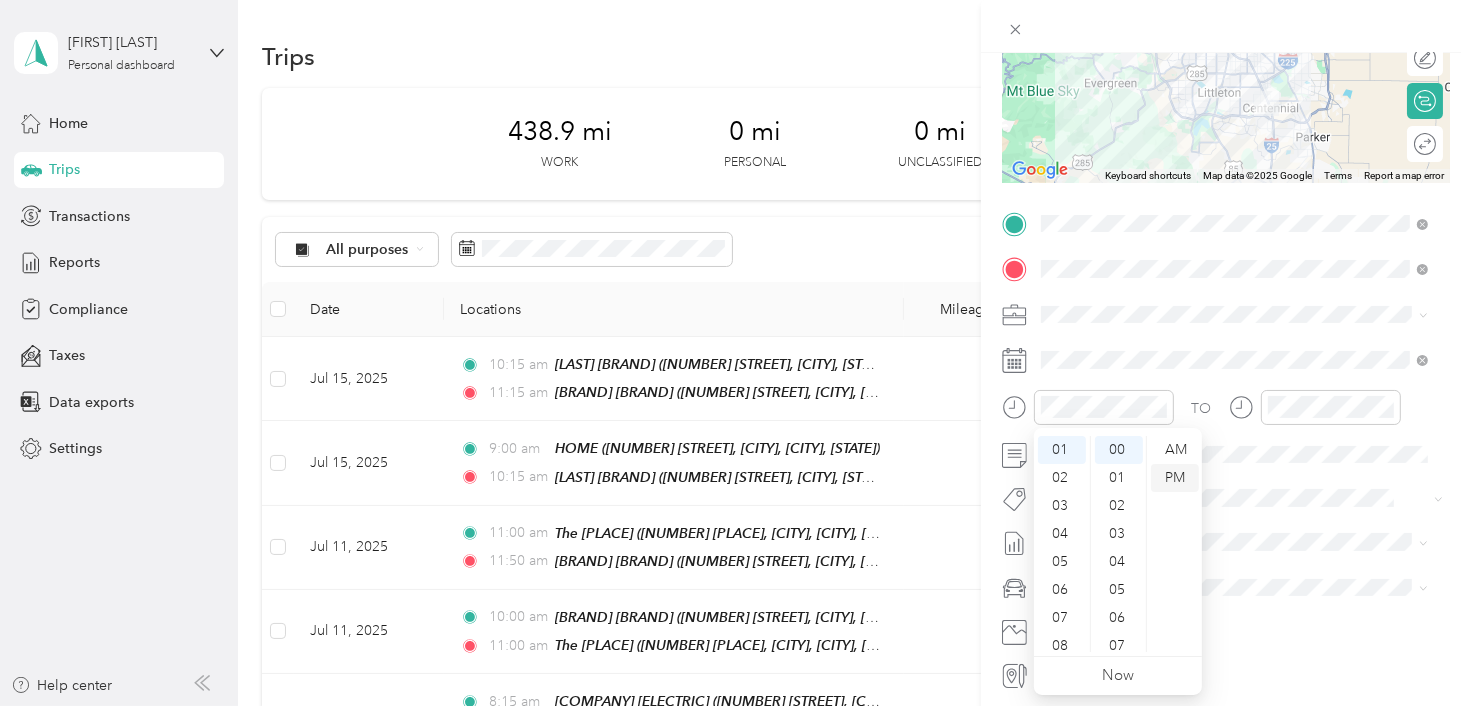 click on "PM" at bounding box center [1175, 478] 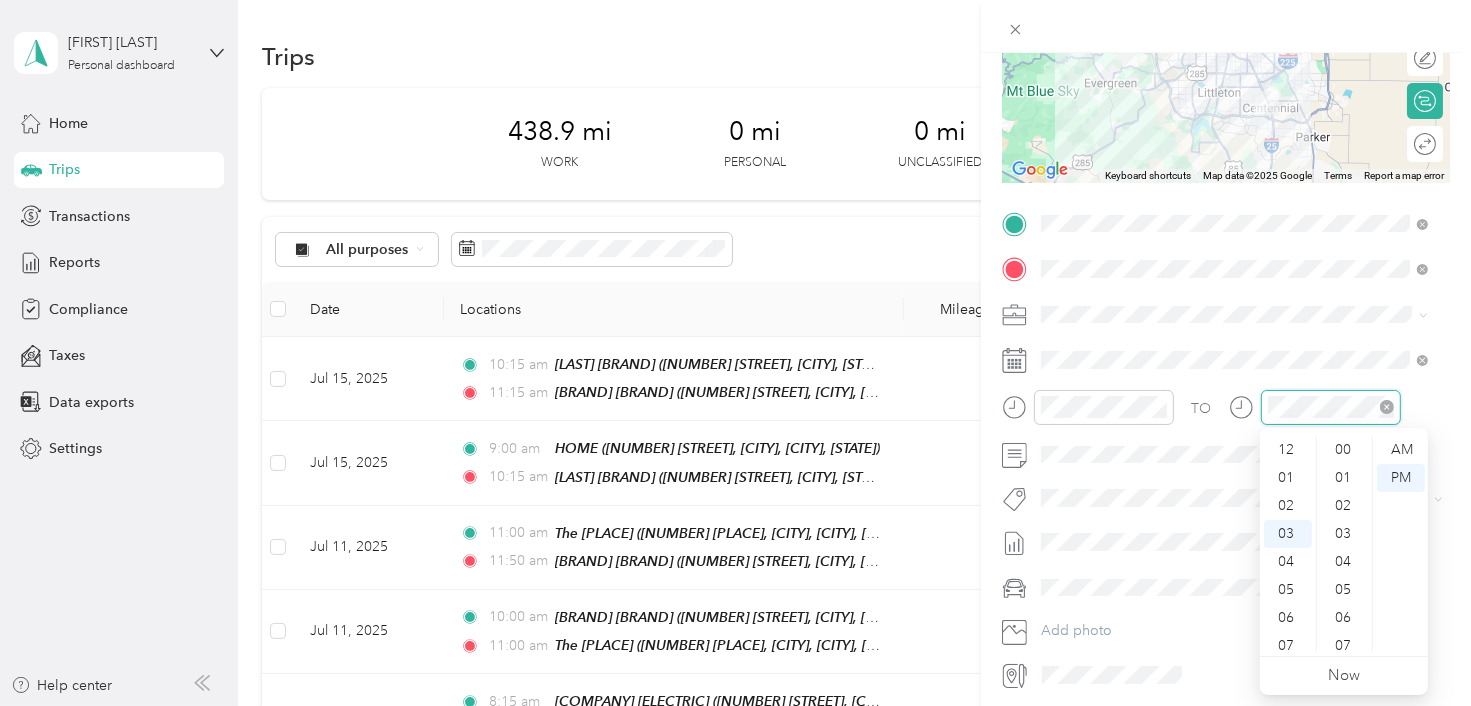 scroll, scrollTop: 84, scrollLeft: 0, axis: vertical 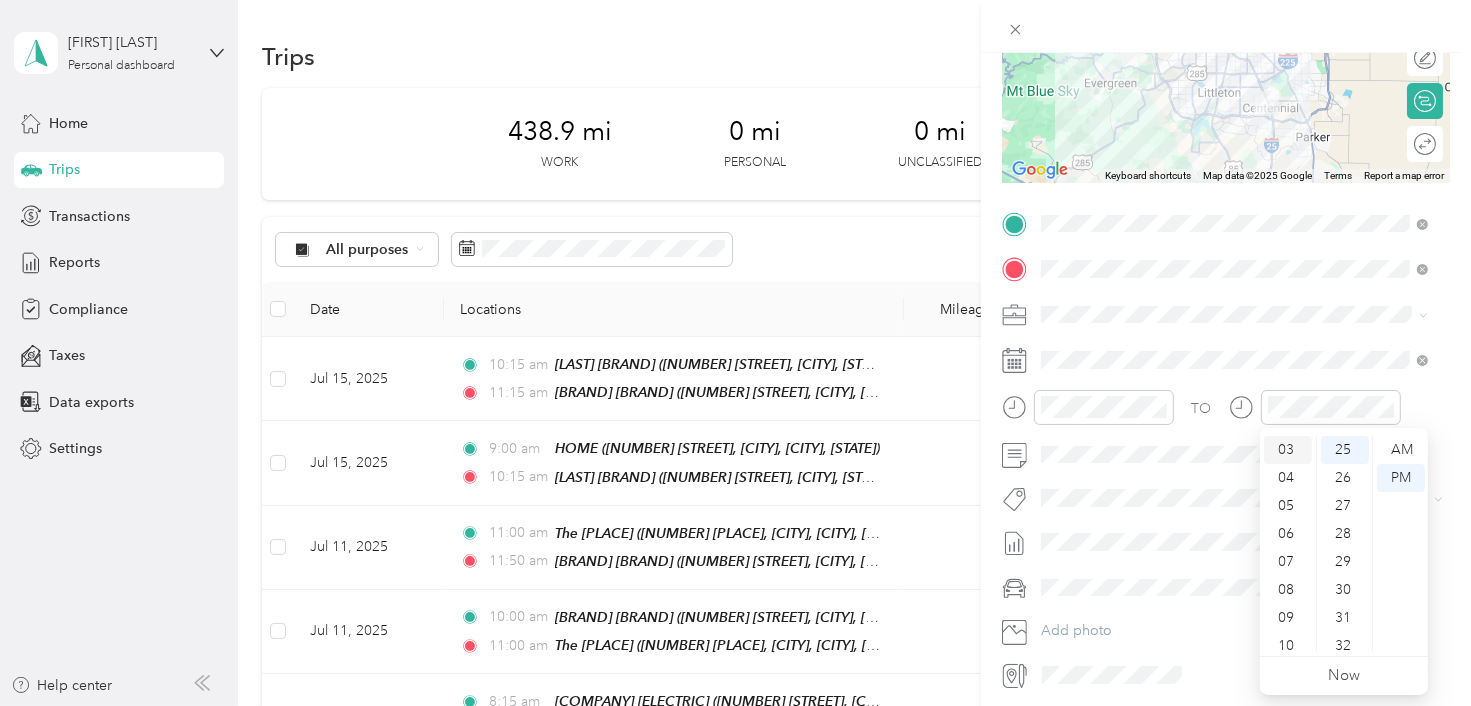 click on "03" at bounding box center [1288, 450] 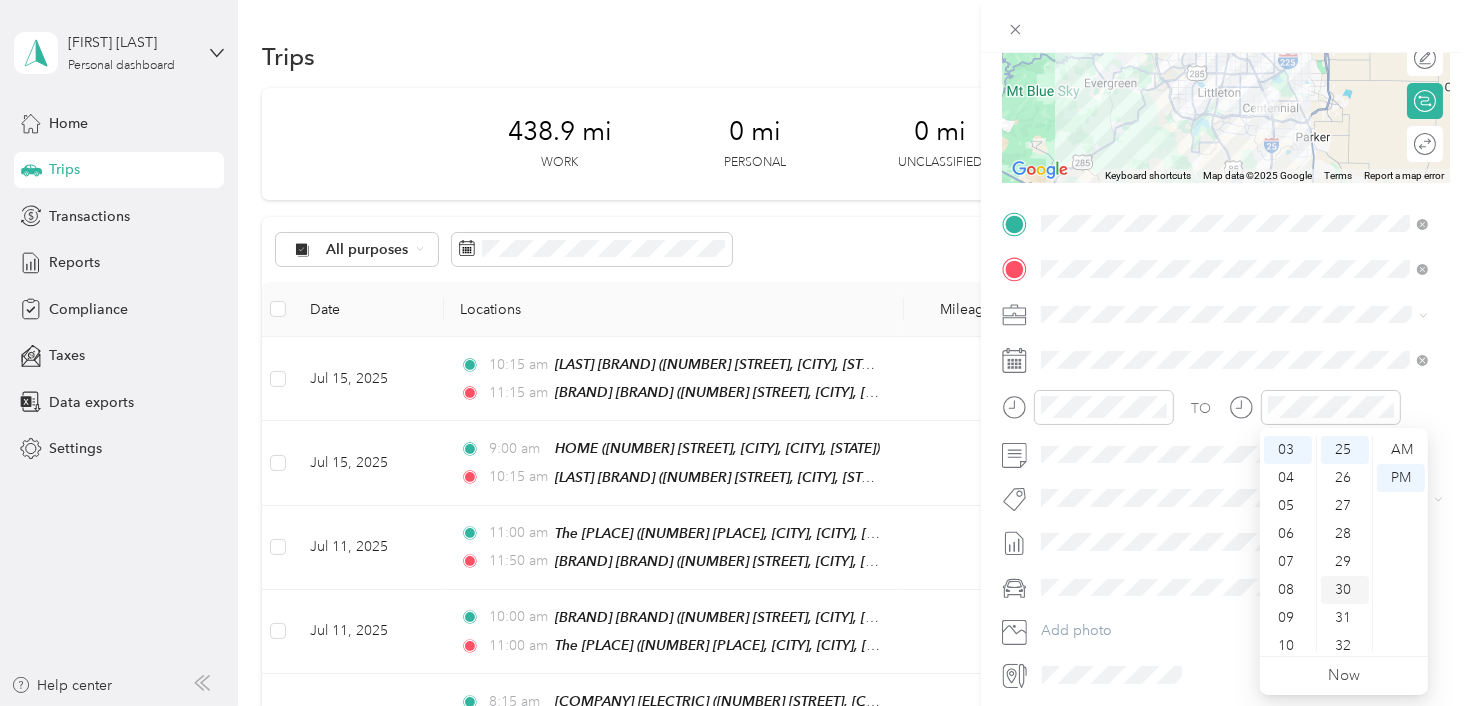 click on "30" at bounding box center (1345, 590) 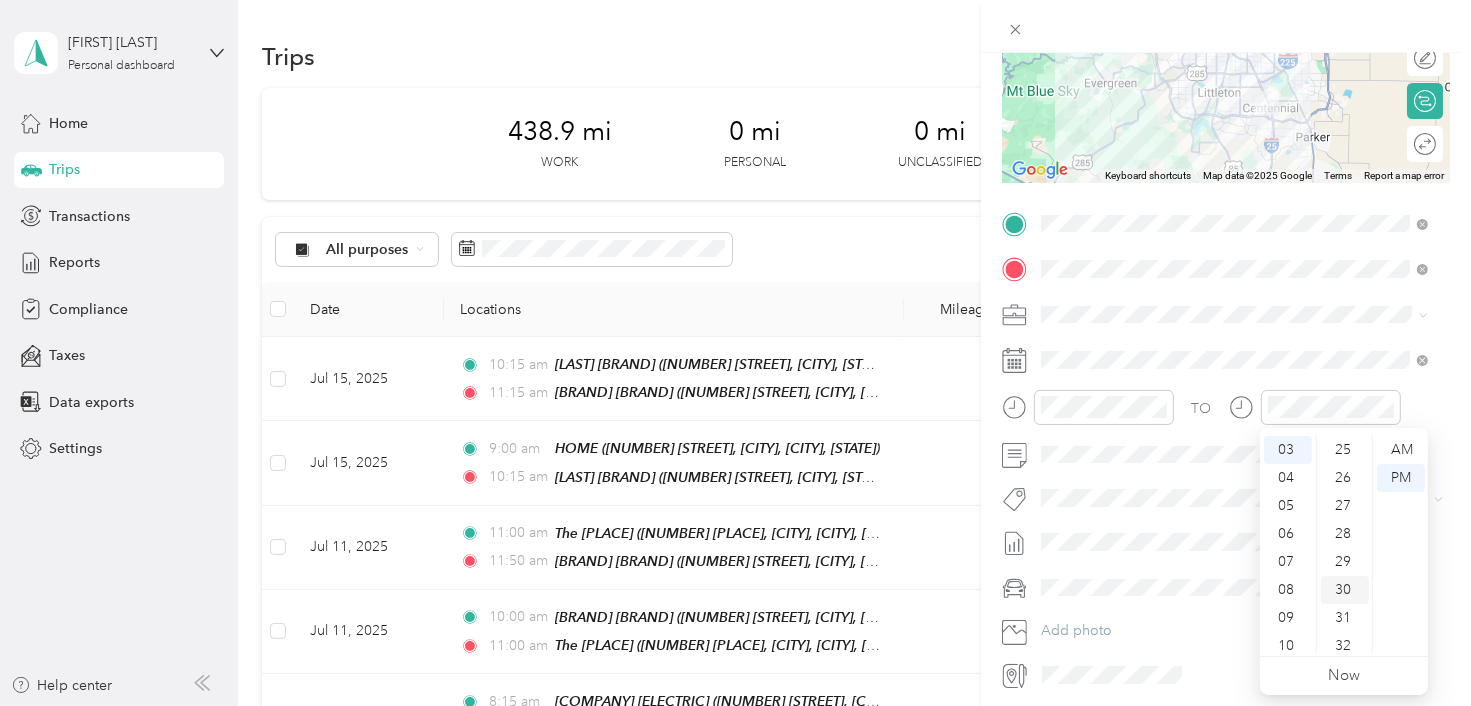 scroll, scrollTop: 840, scrollLeft: 0, axis: vertical 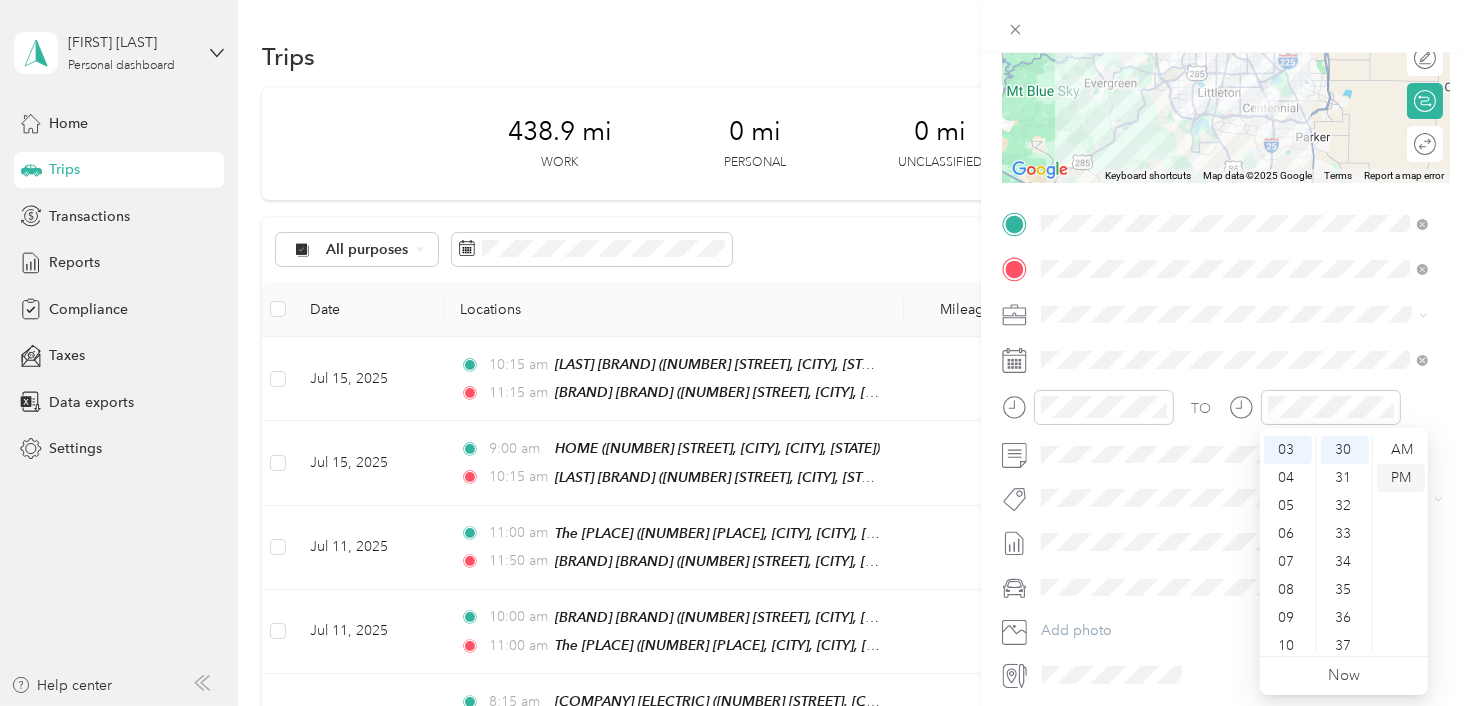 click on "PM" at bounding box center [1401, 478] 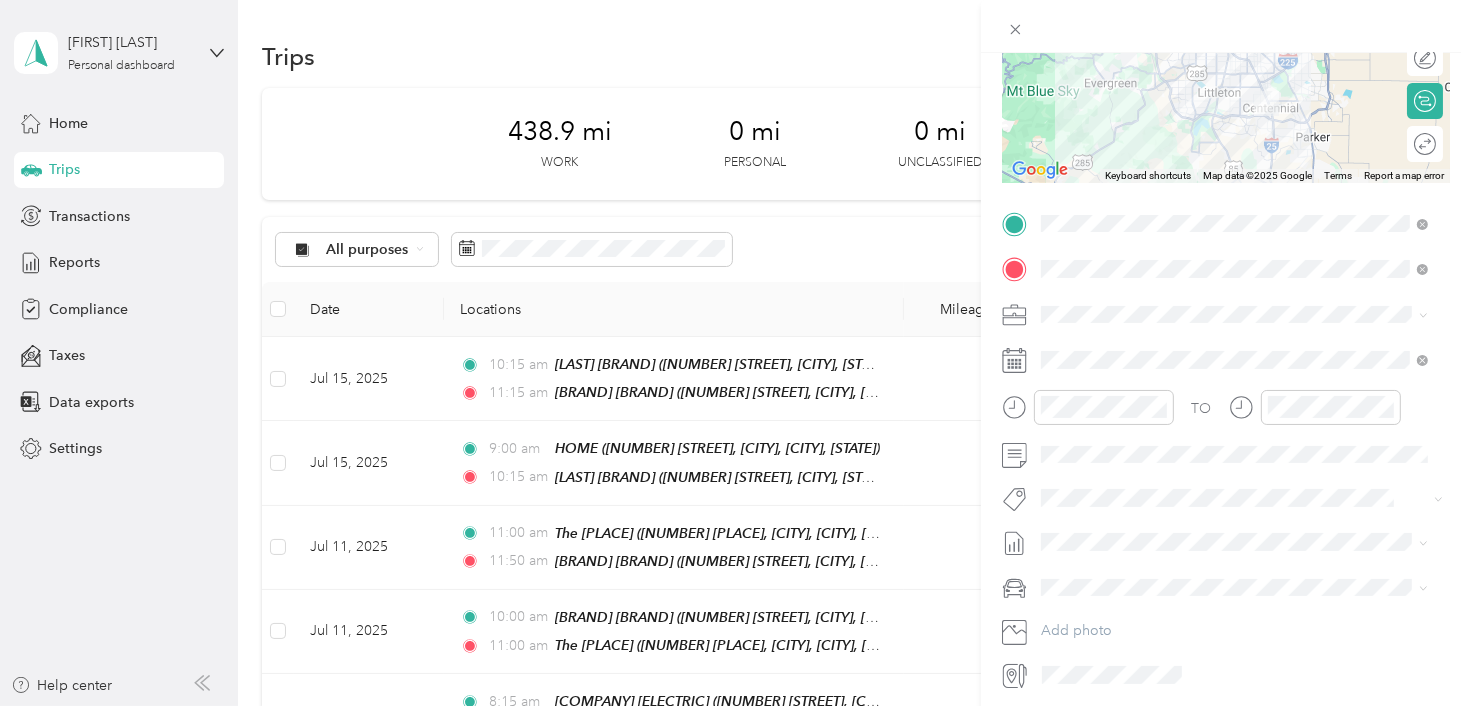 click on "Jul 1 - 31, 2025" at bounding box center [1090, 605] 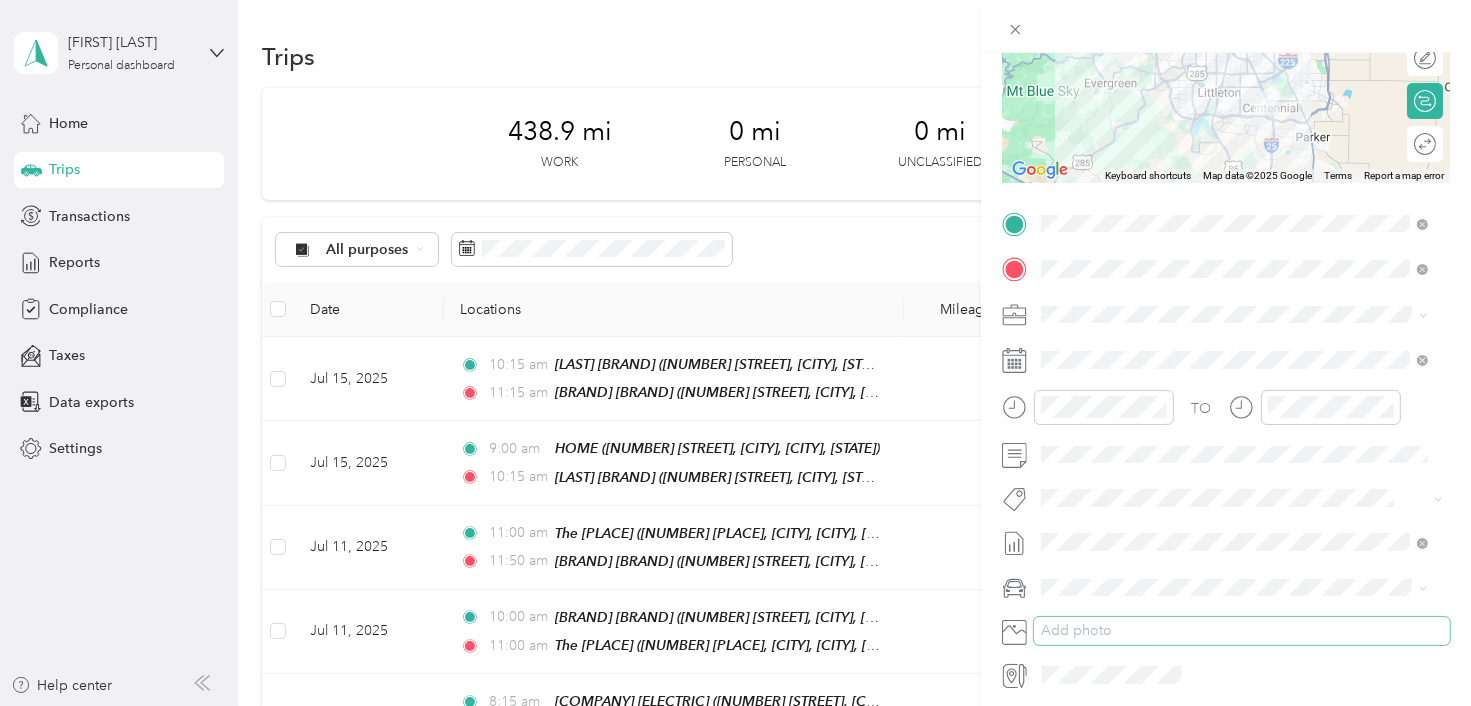 click on "Add photo" at bounding box center [1242, 631] 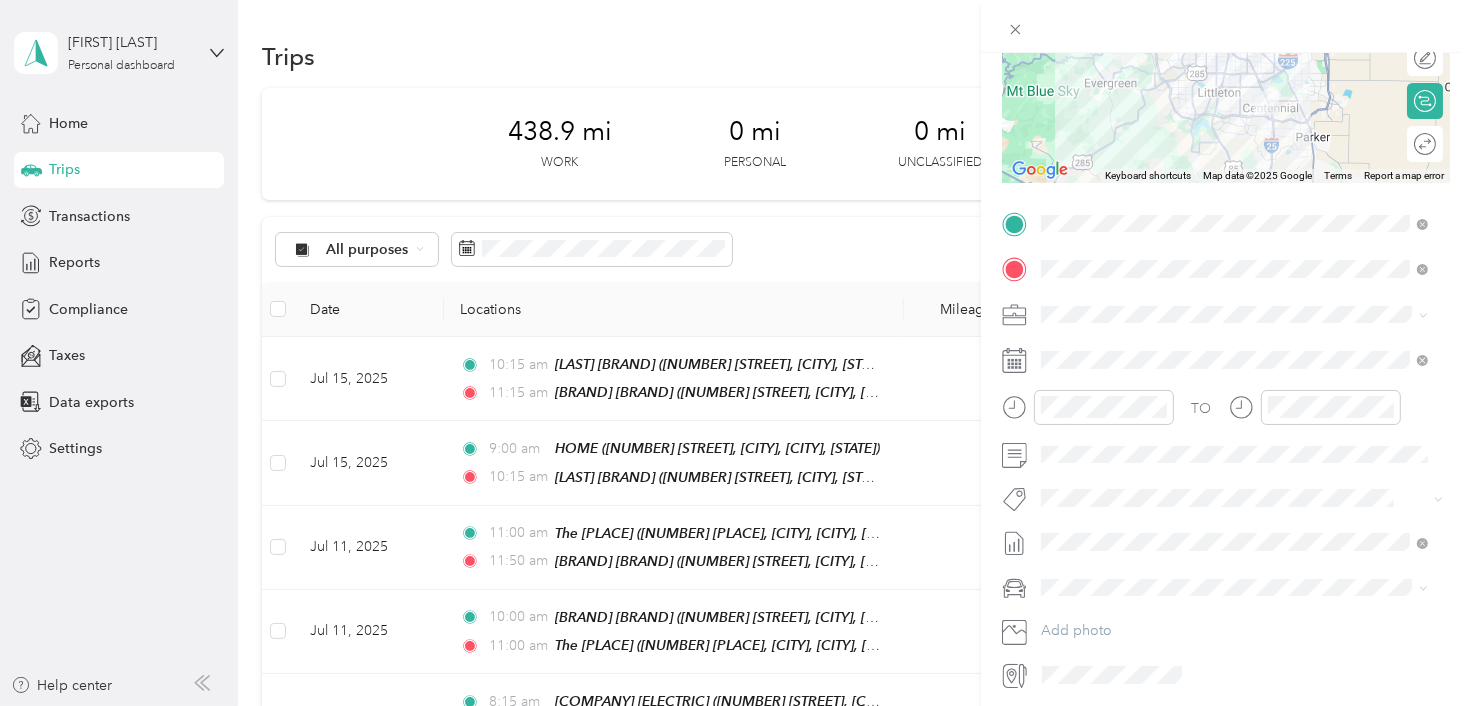 click at bounding box center [1242, 588] 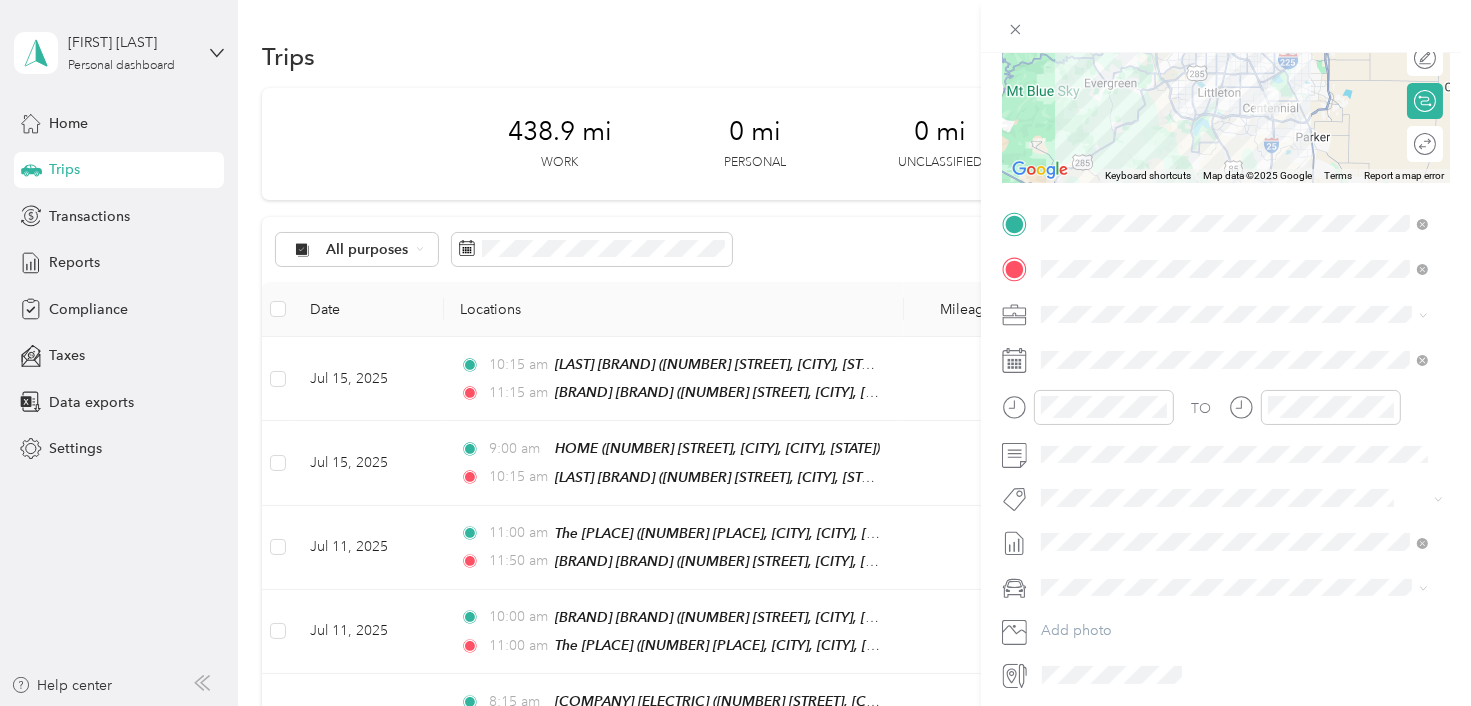 click on "Volkswagen Tiguan" at bounding box center (1109, 618) 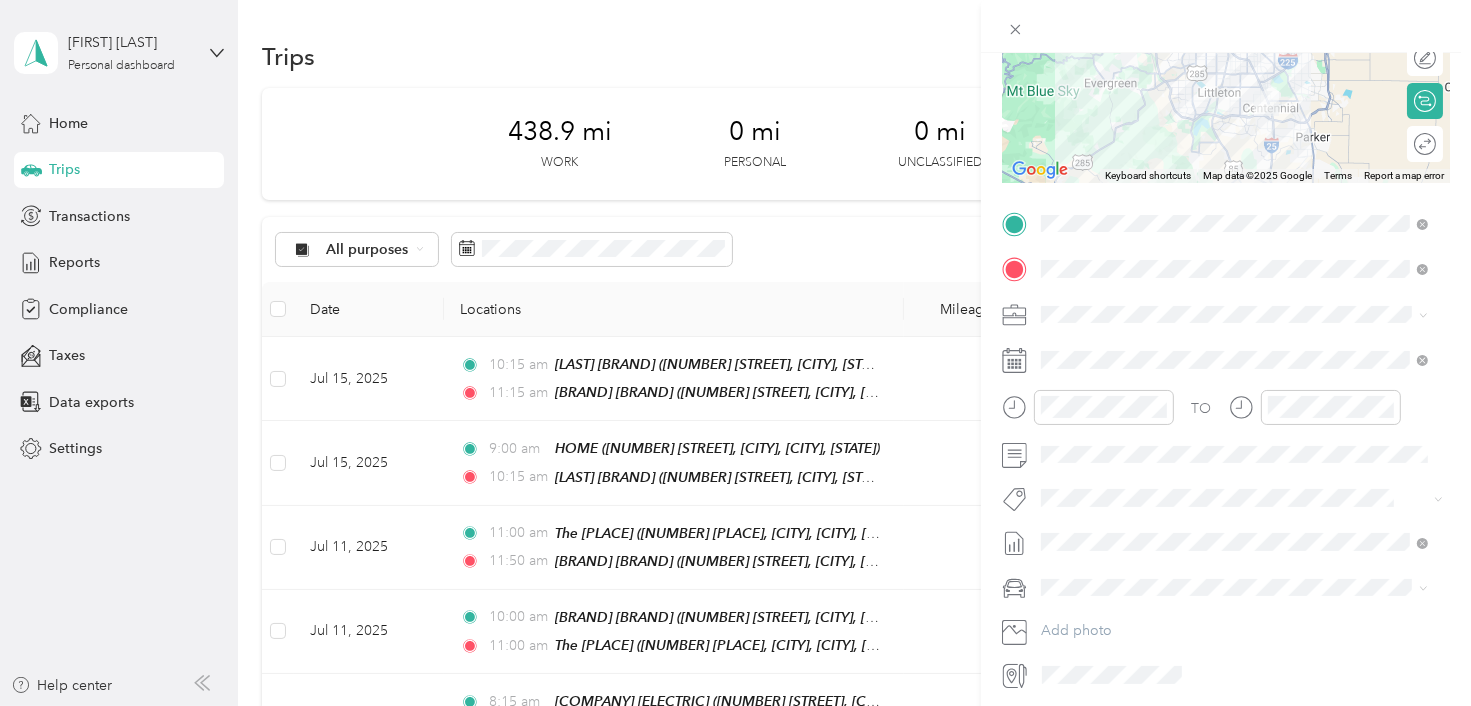 scroll, scrollTop: 0, scrollLeft: 0, axis: both 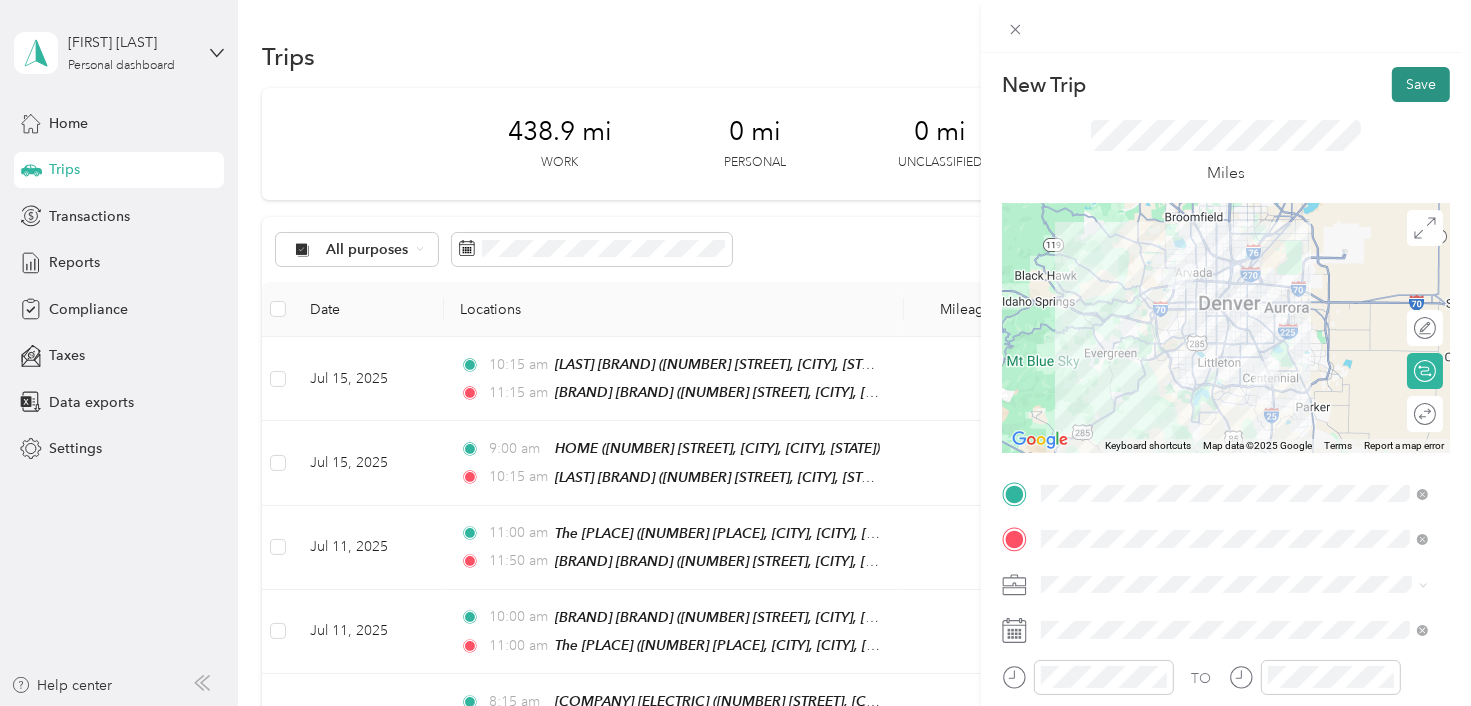 click on "Save" at bounding box center [1421, 84] 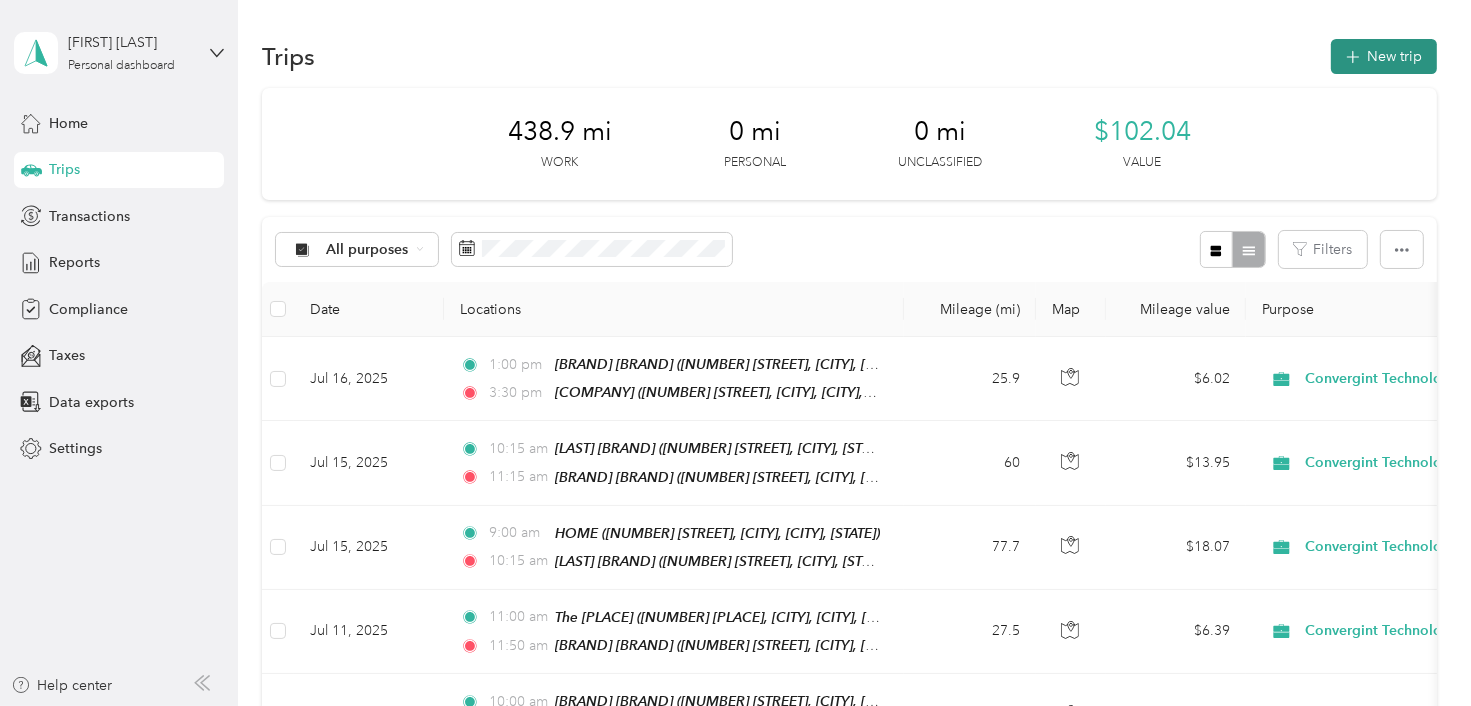 click on "New trip" at bounding box center [1384, 56] 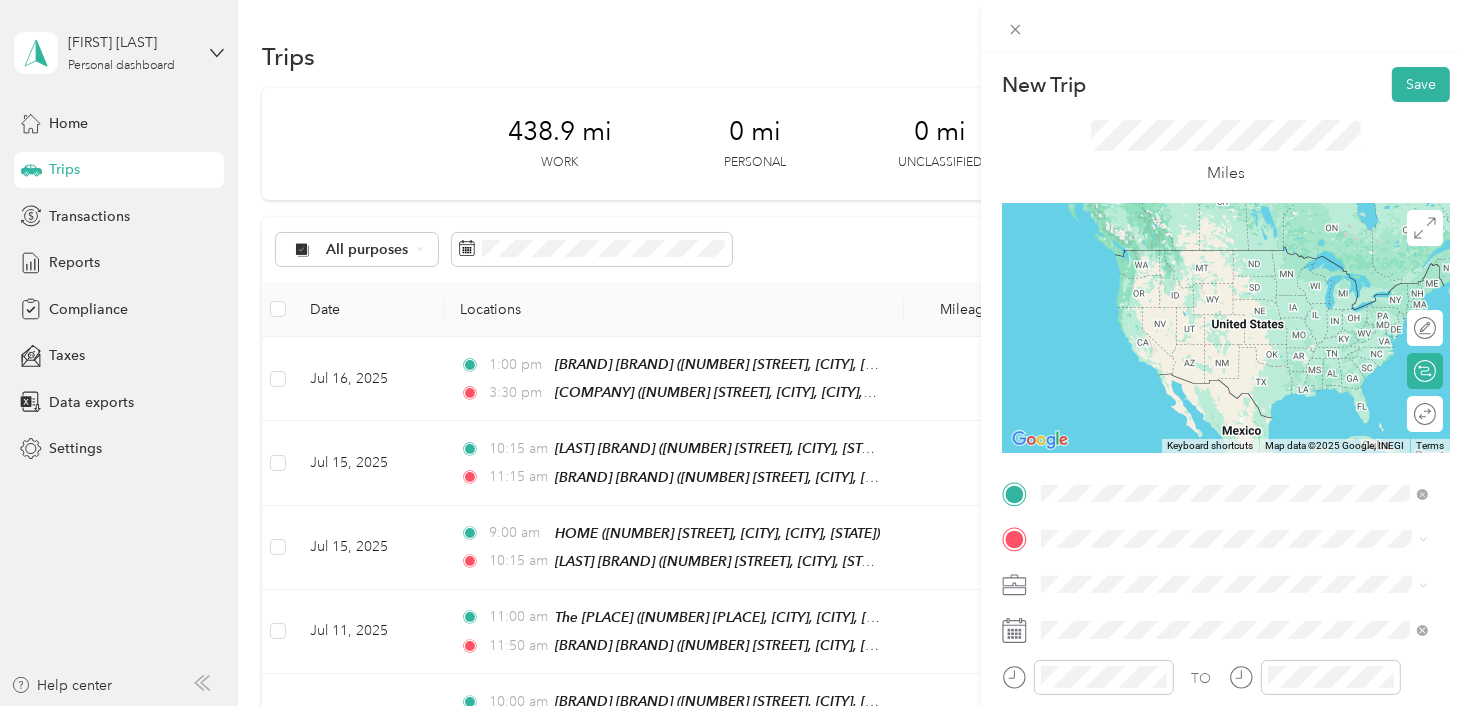 click on "[BRAND] [BRAND] [BRAND] [NUMBER] [STREET], [CITY], [POSTAL_CODE], [CITY], [STATE], [COUNTRY]" at bounding box center [1249, 279] 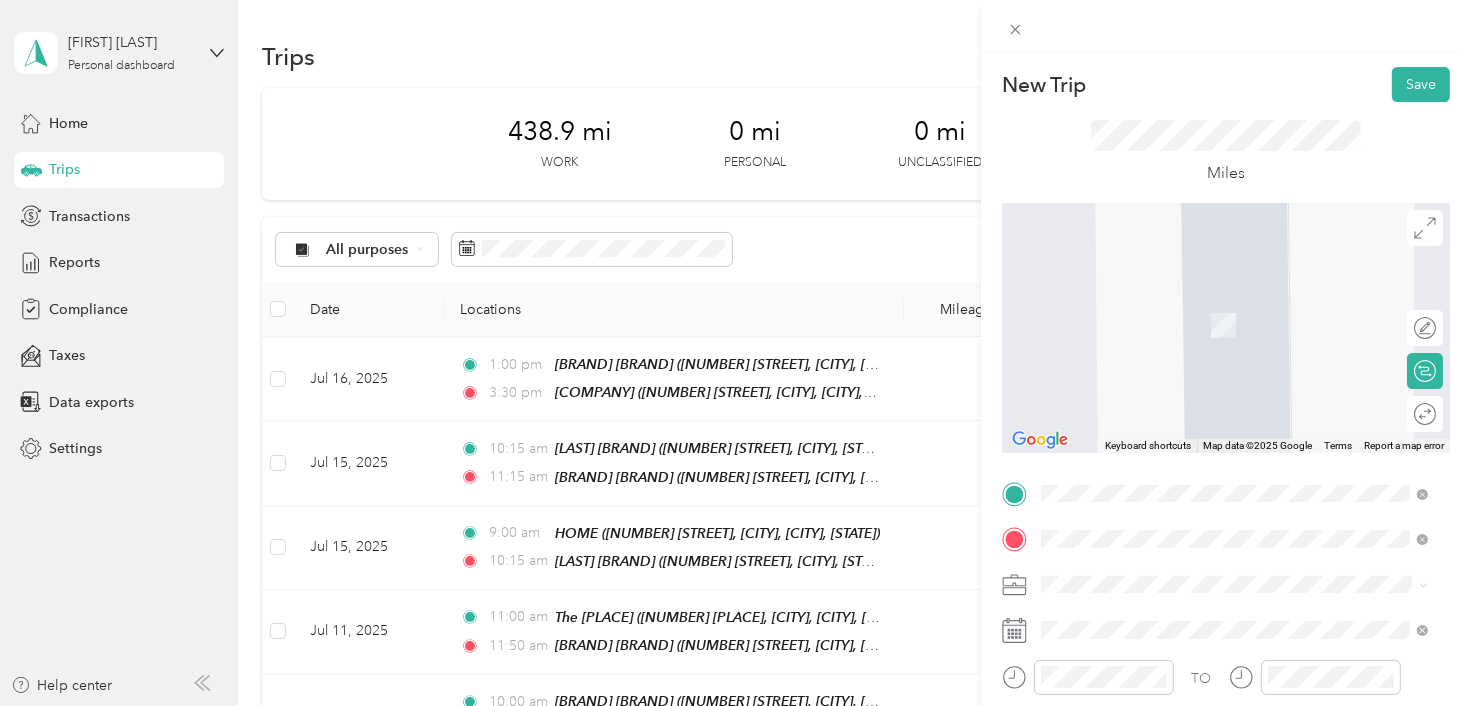 click on "[COMPANY] [OFFICE] [NUMBER] [STREET], [POSTAL_CODE], [CITY], [STATE], [COUNTRY]" at bounding box center (1249, 325) 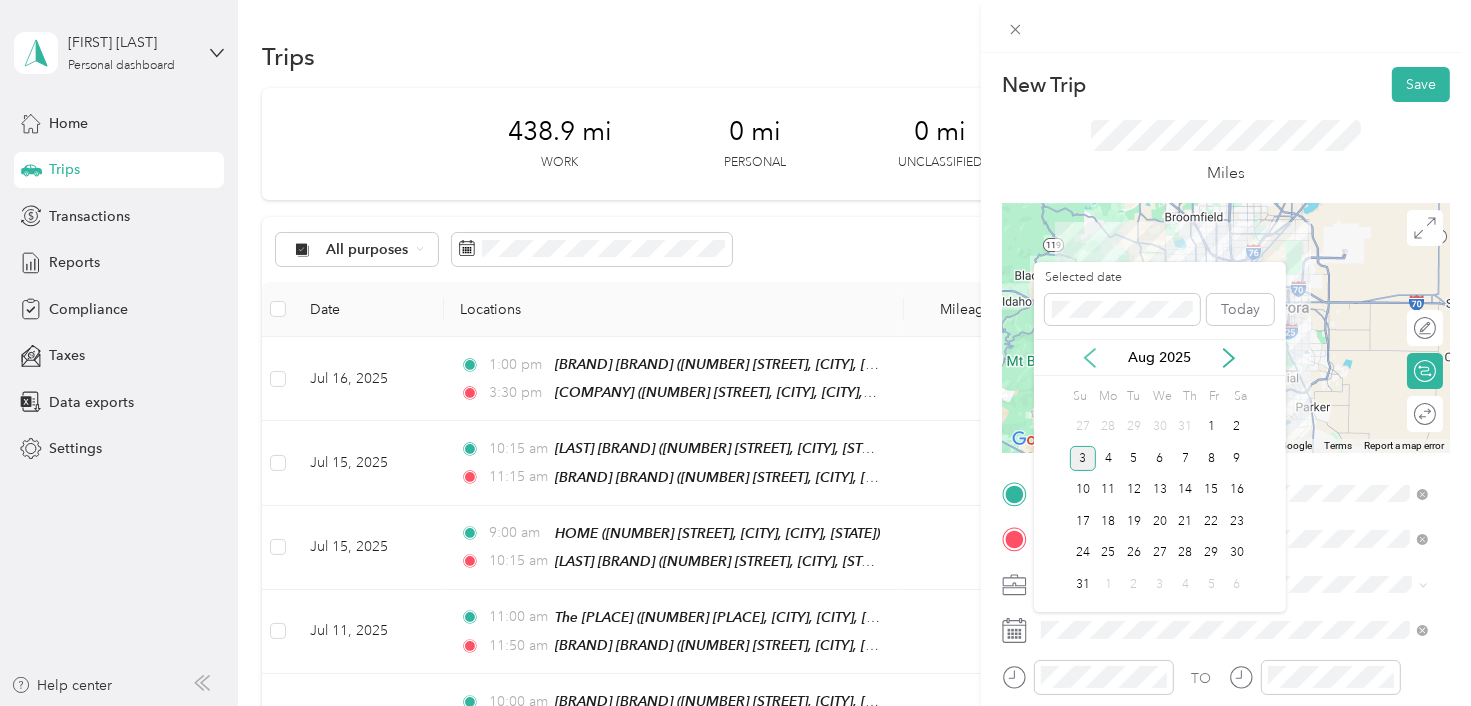 click 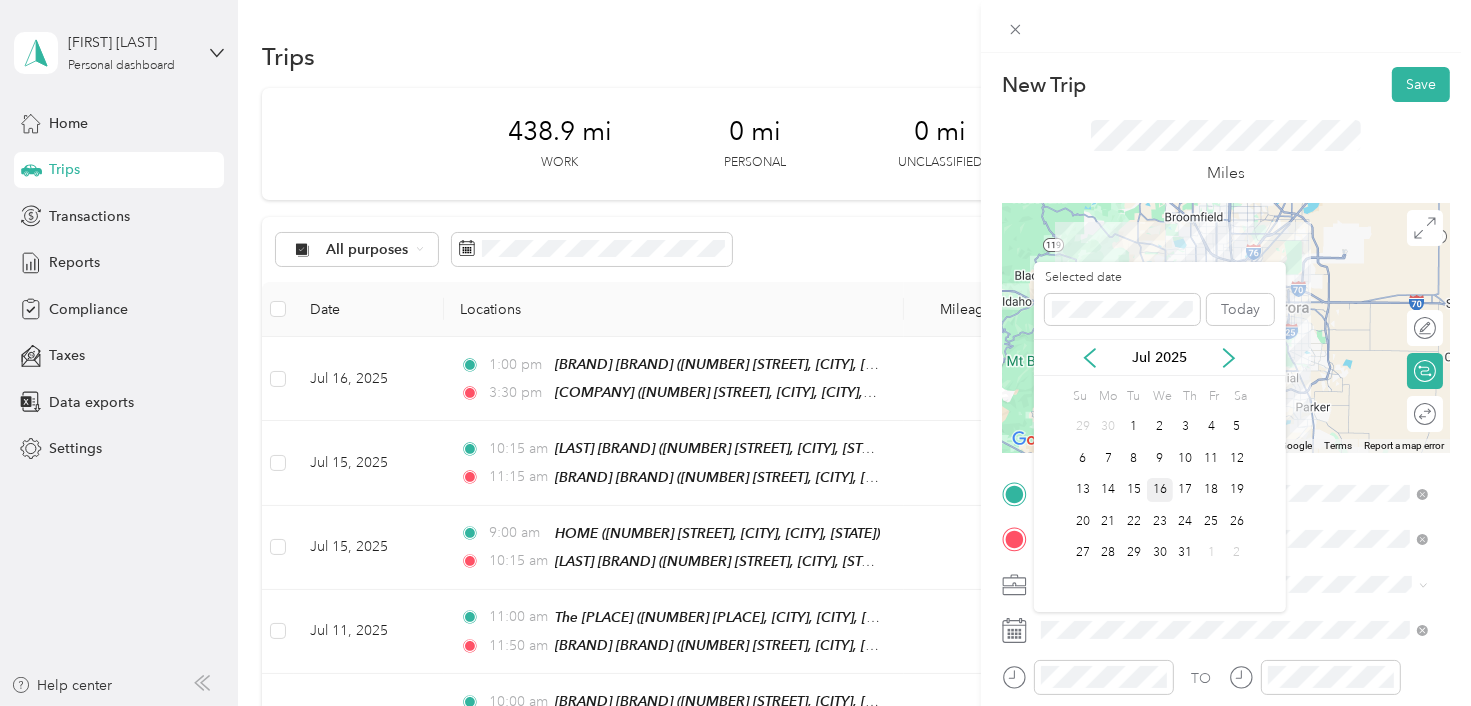 click on "16" at bounding box center [1160, 490] 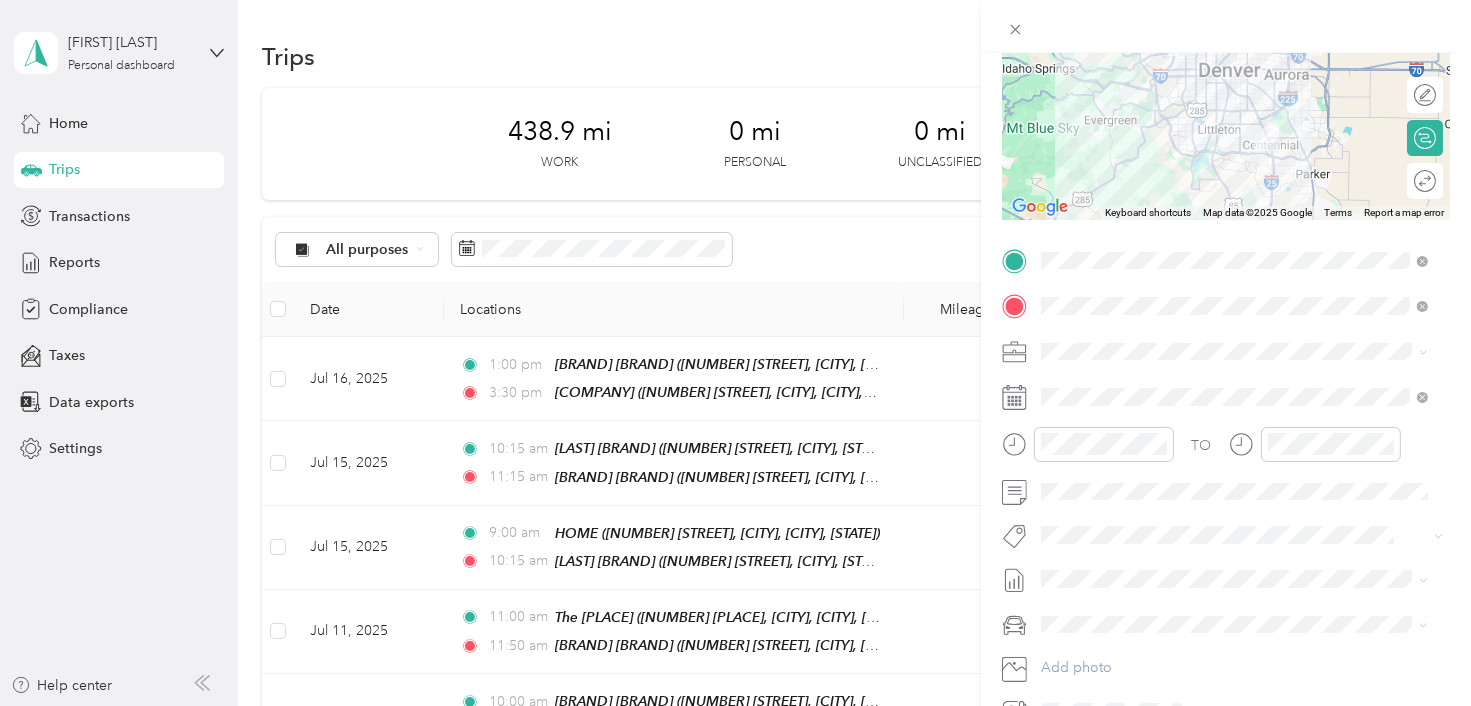 scroll, scrollTop: 276, scrollLeft: 0, axis: vertical 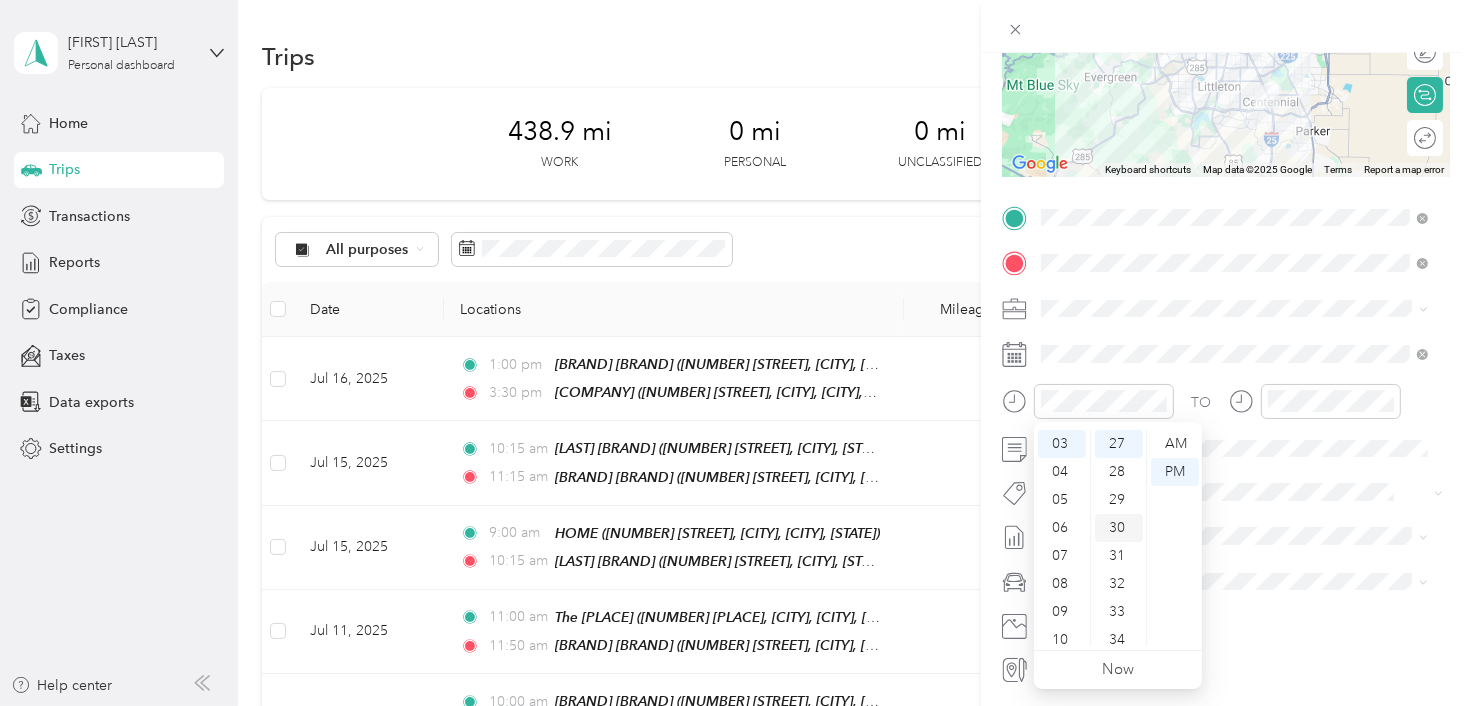 click on "30" at bounding box center [1119, 528] 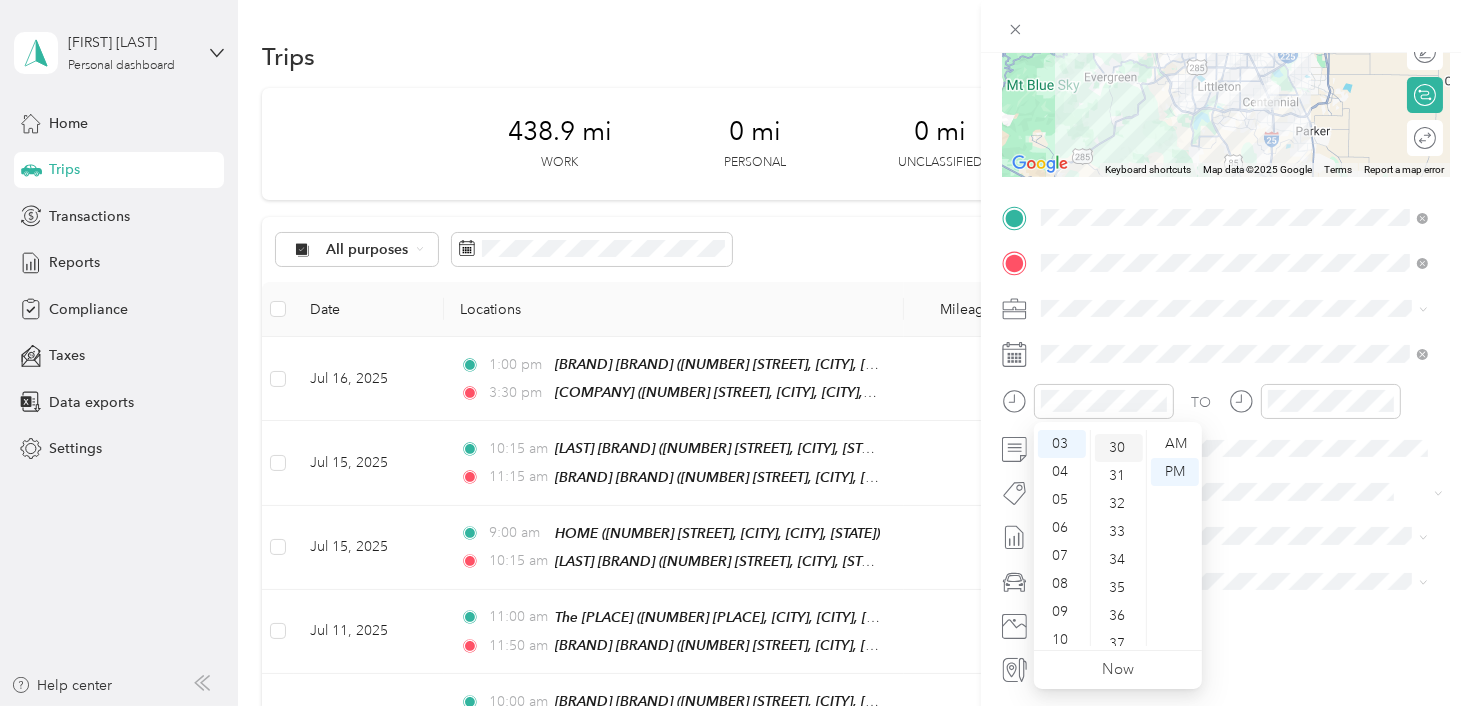 scroll, scrollTop: 840, scrollLeft: 0, axis: vertical 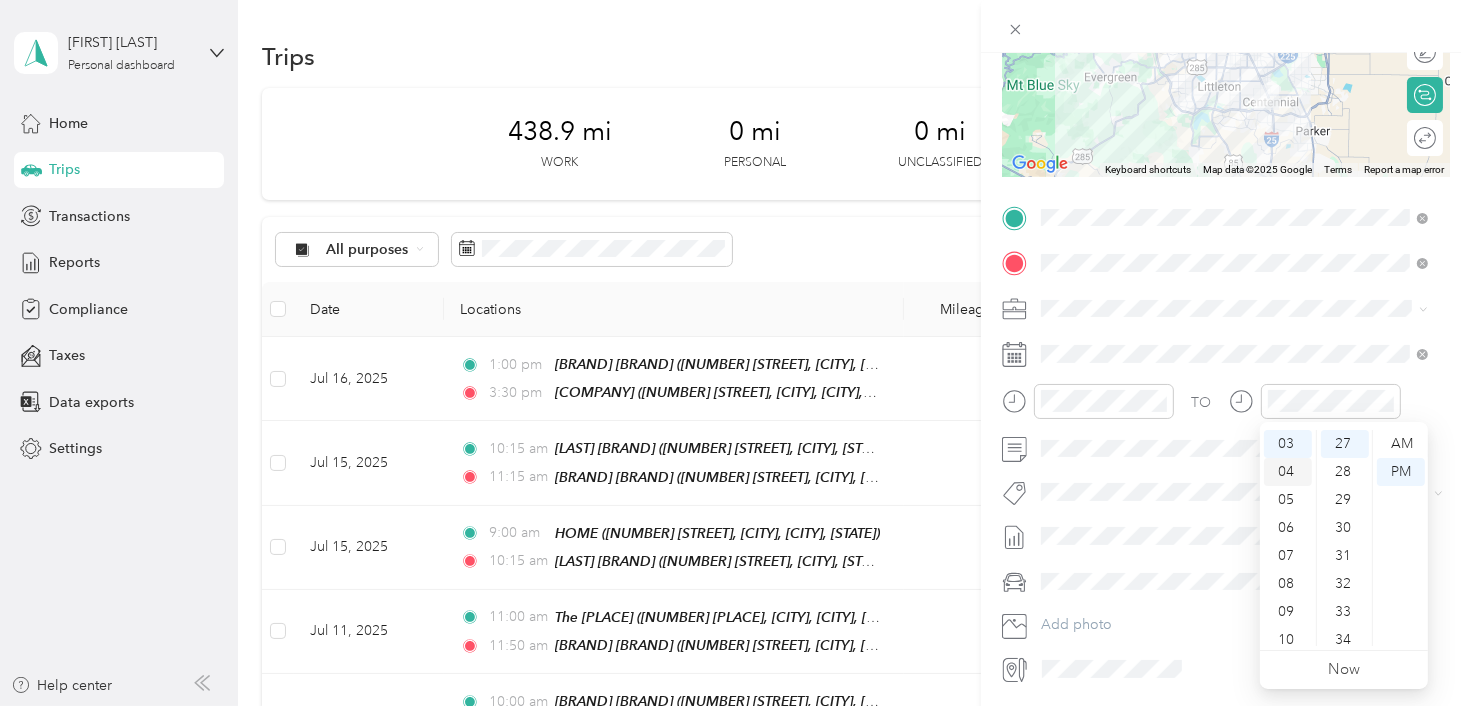 click on "04" at bounding box center [1288, 472] 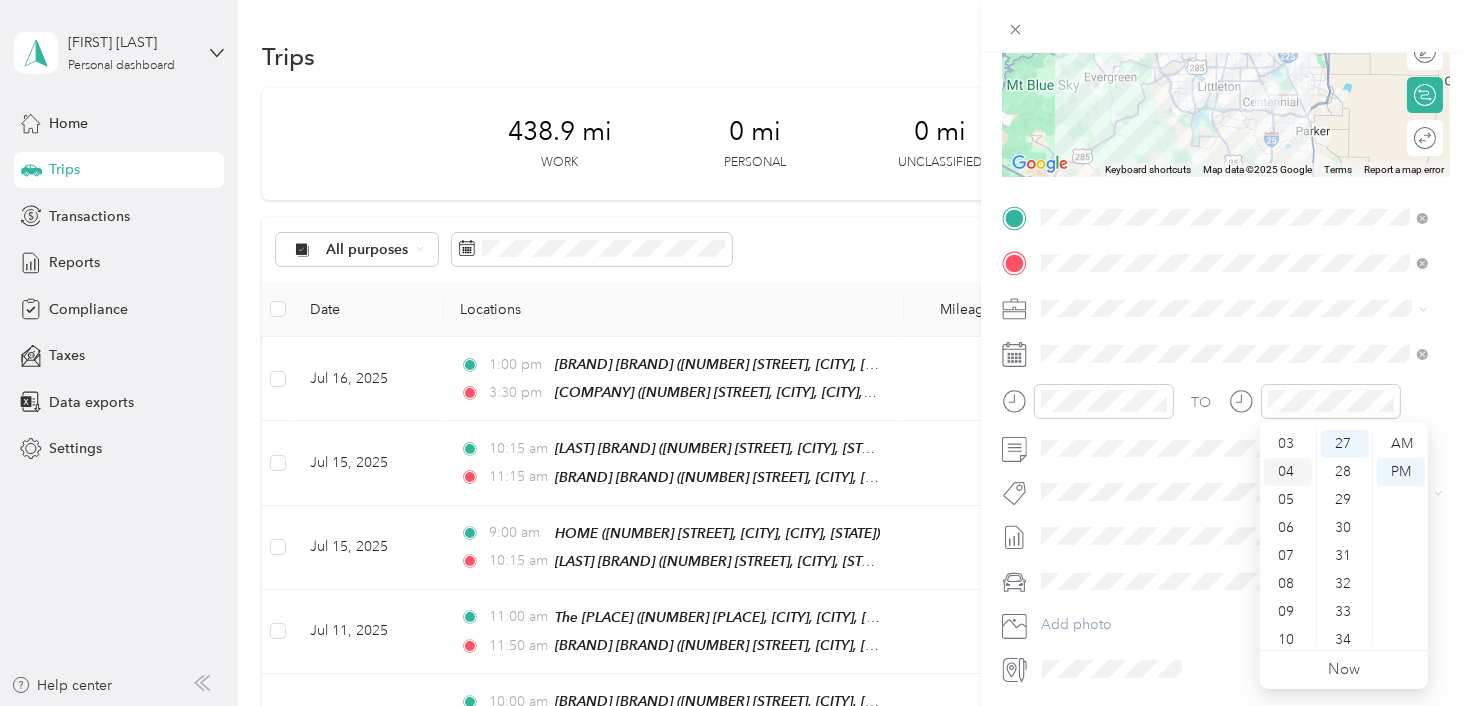 scroll, scrollTop: 112, scrollLeft: 0, axis: vertical 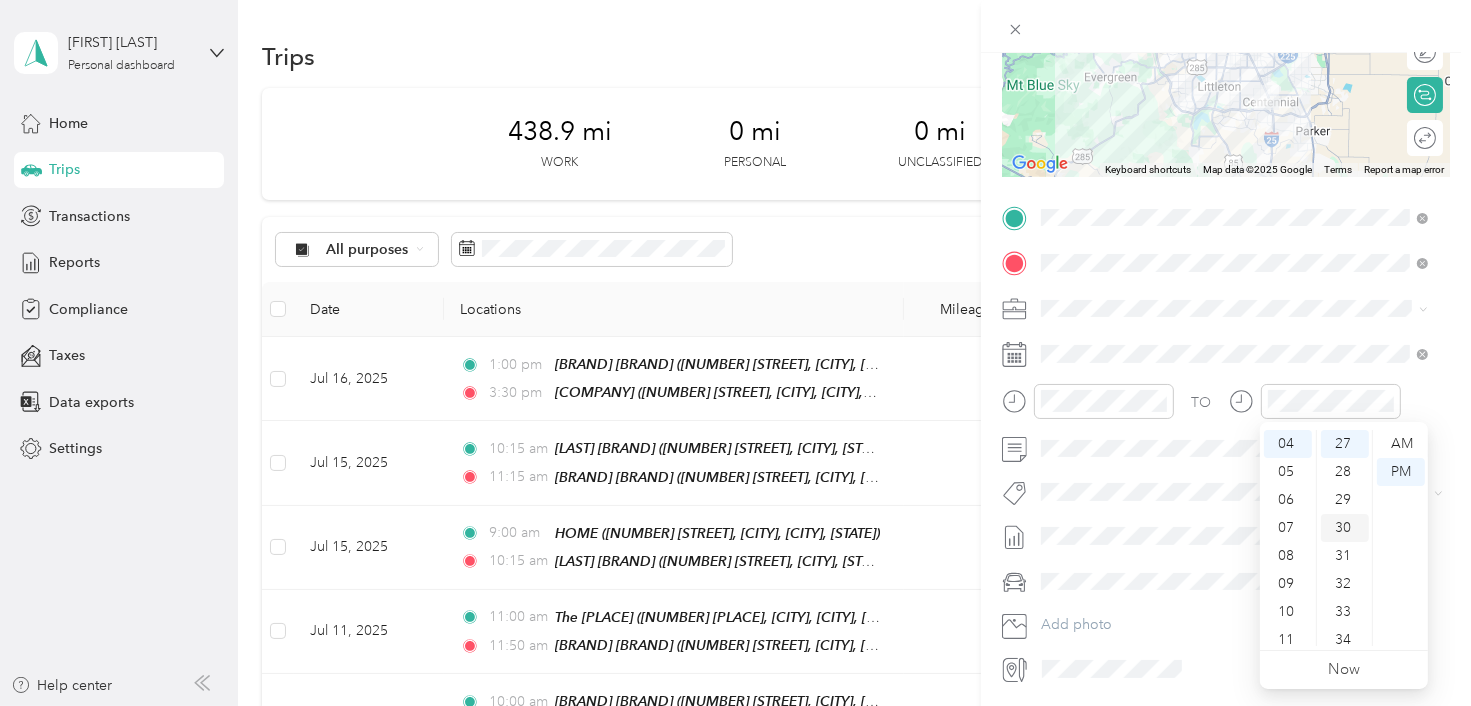 click on "30" at bounding box center [1345, 528] 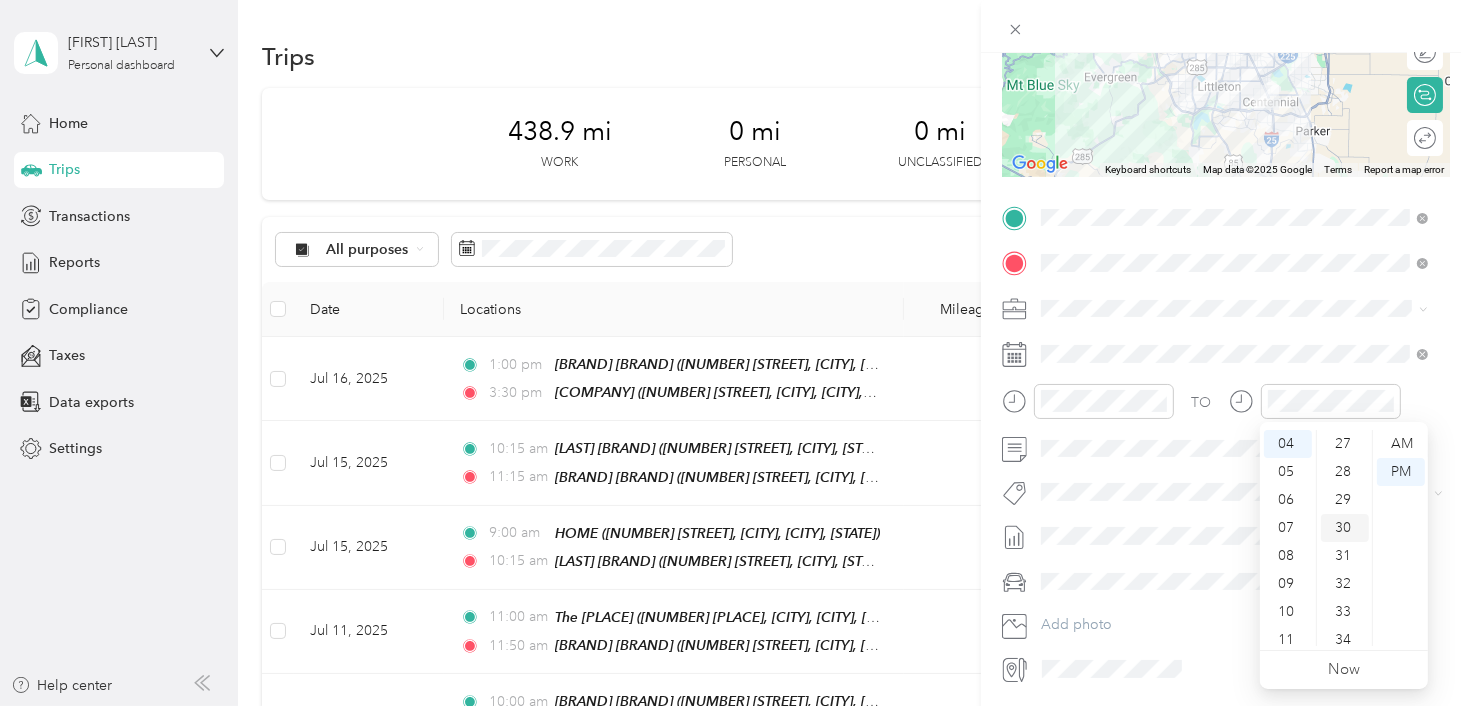 scroll, scrollTop: 840, scrollLeft: 0, axis: vertical 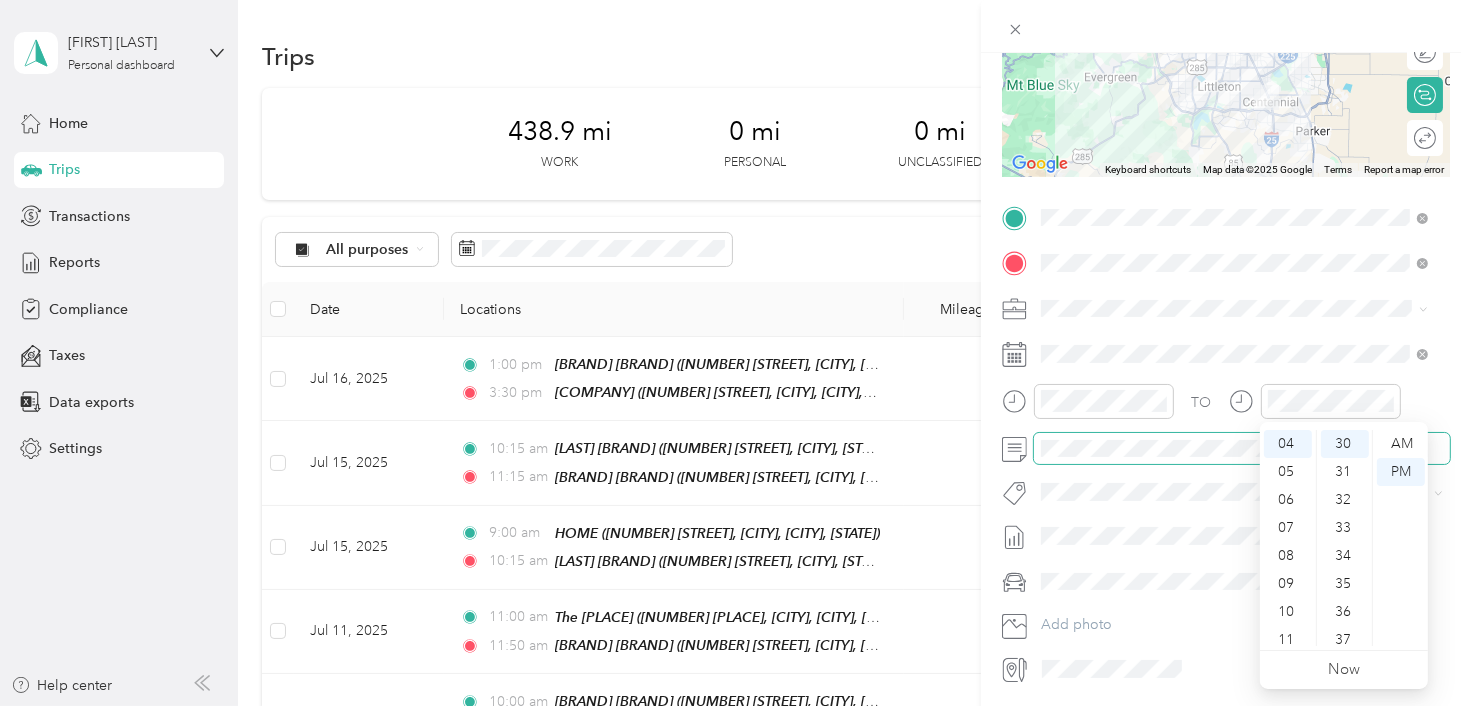 click at bounding box center [1242, 449] 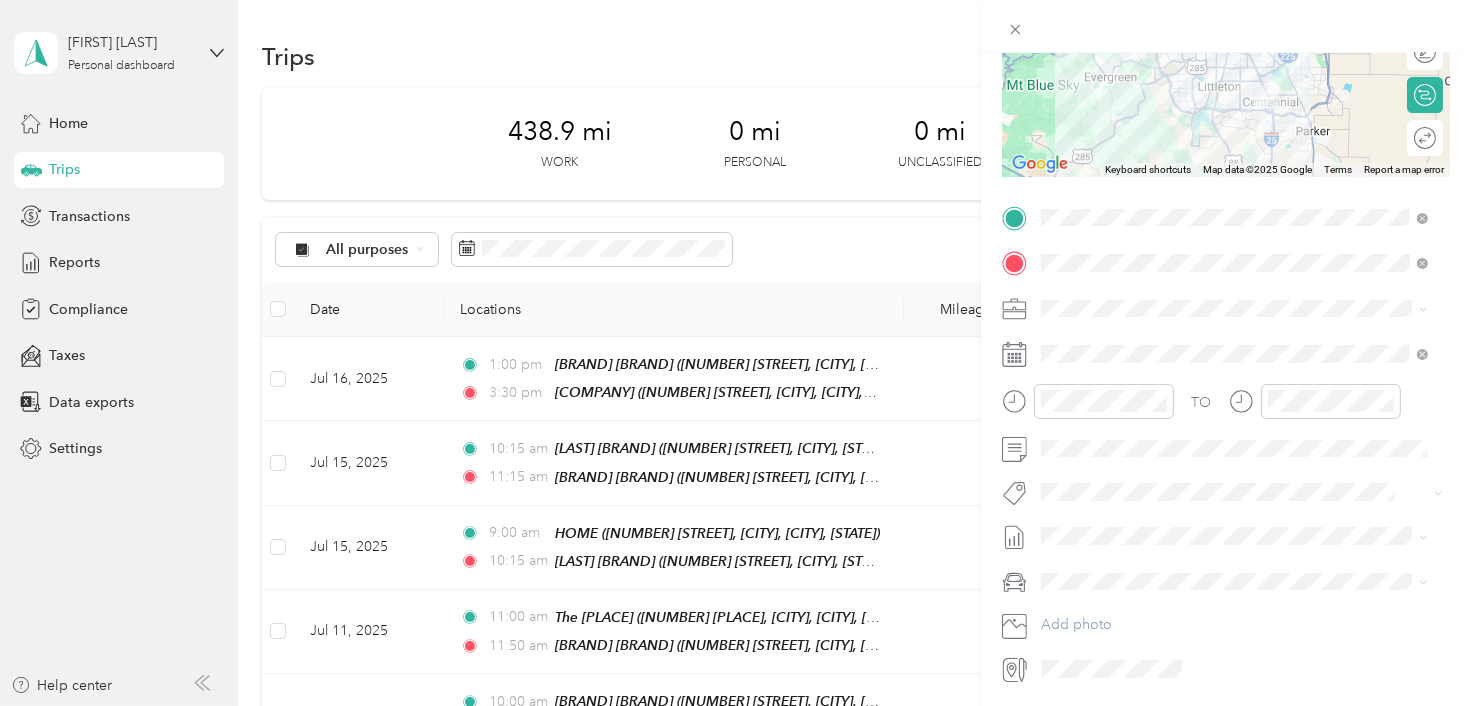 click on "Jul 1 - 31, 2025" at bounding box center (1090, 596) 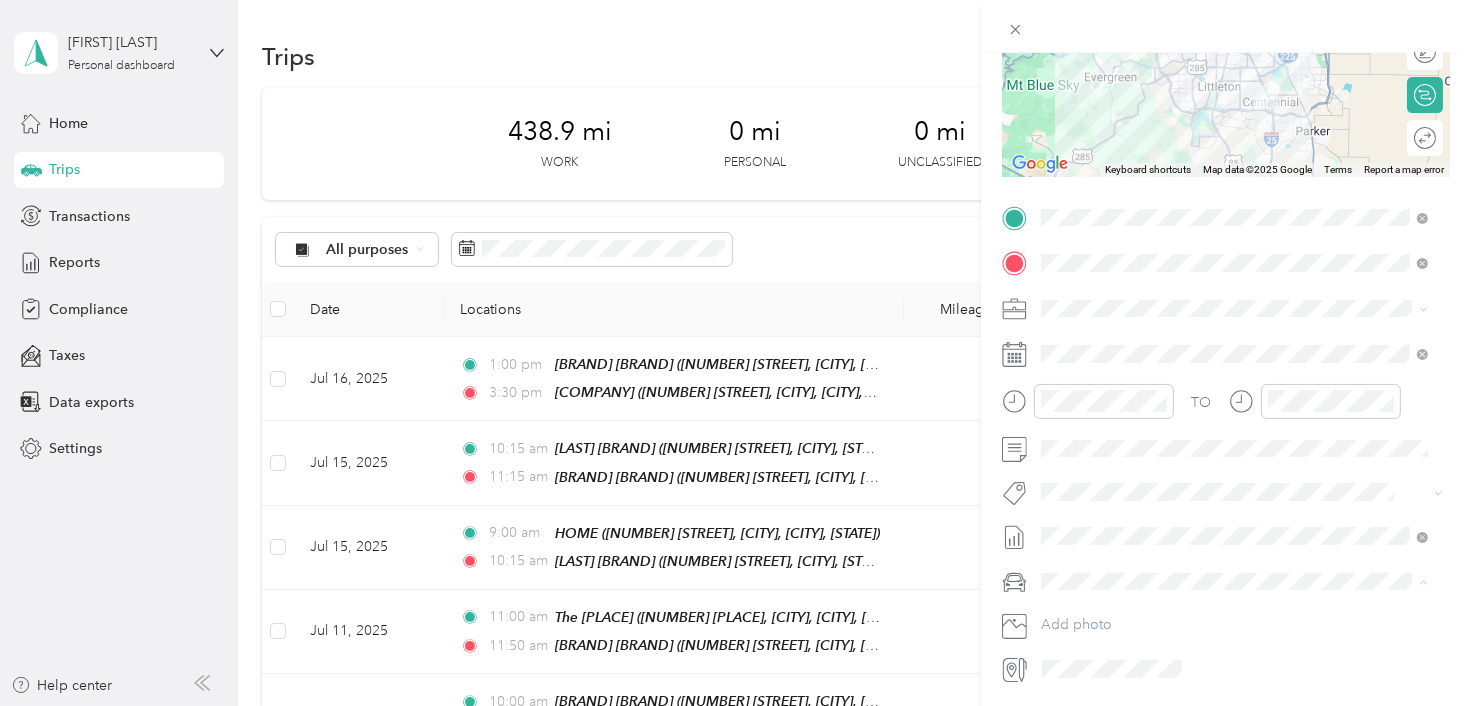 click on "Volkswagen Tiguan" at bounding box center [1109, 616] 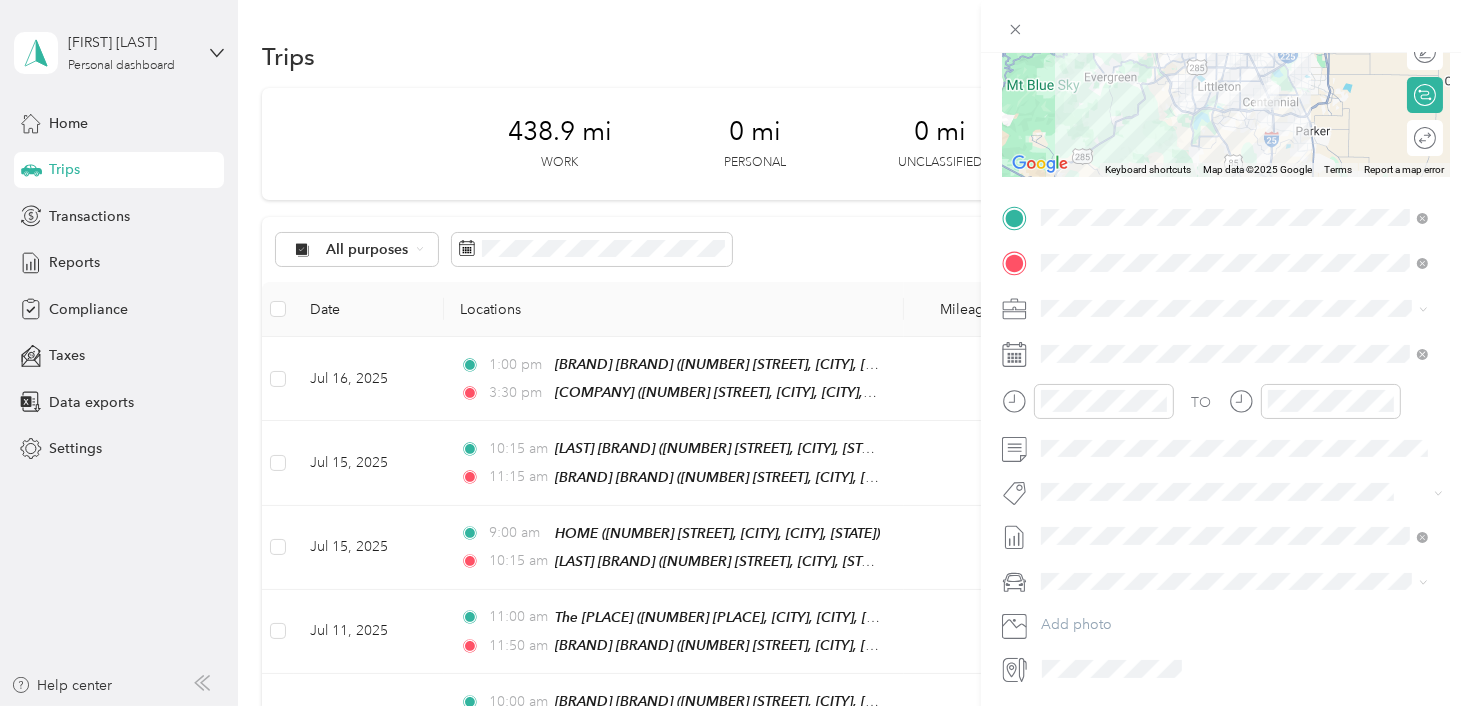 scroll, scrollTop: 0, scrollLeft: 0, axis: both 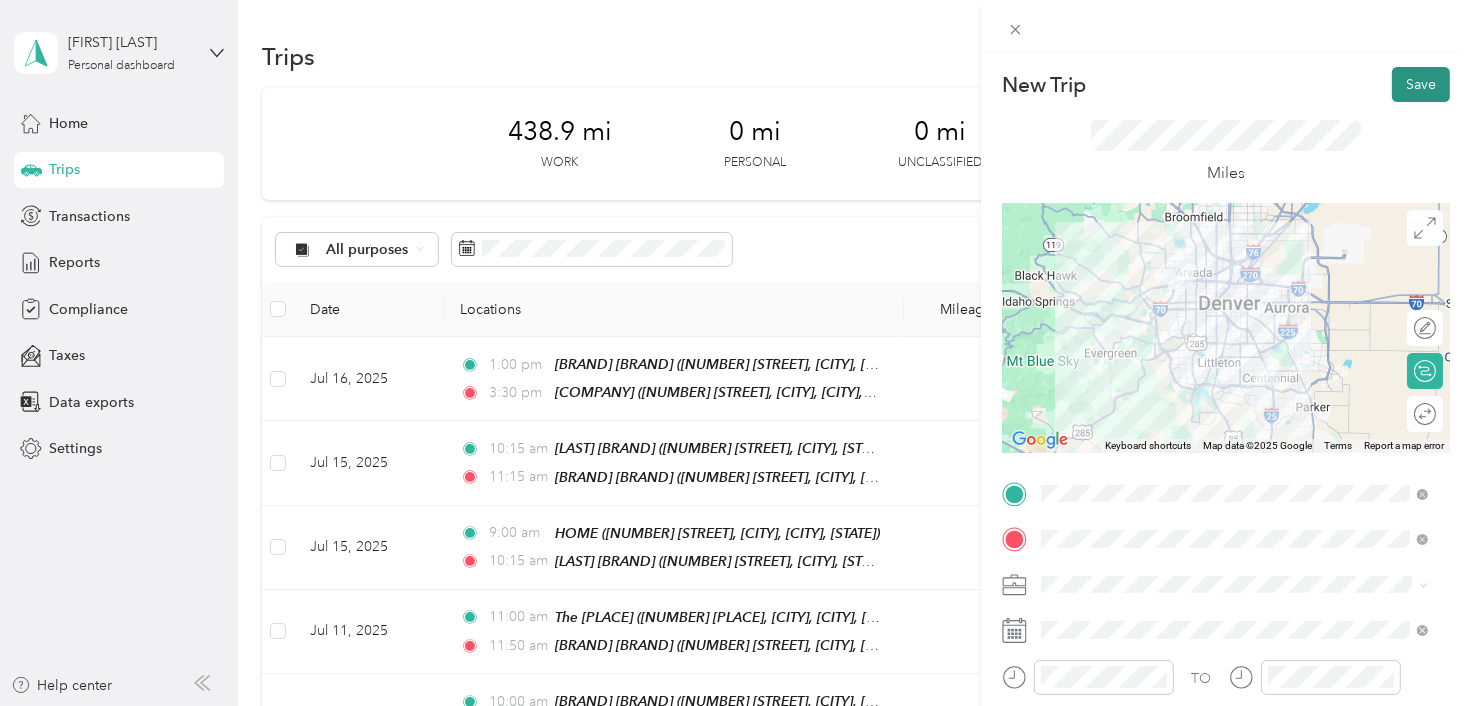click on "Save" at bounding box center [1421, 84] 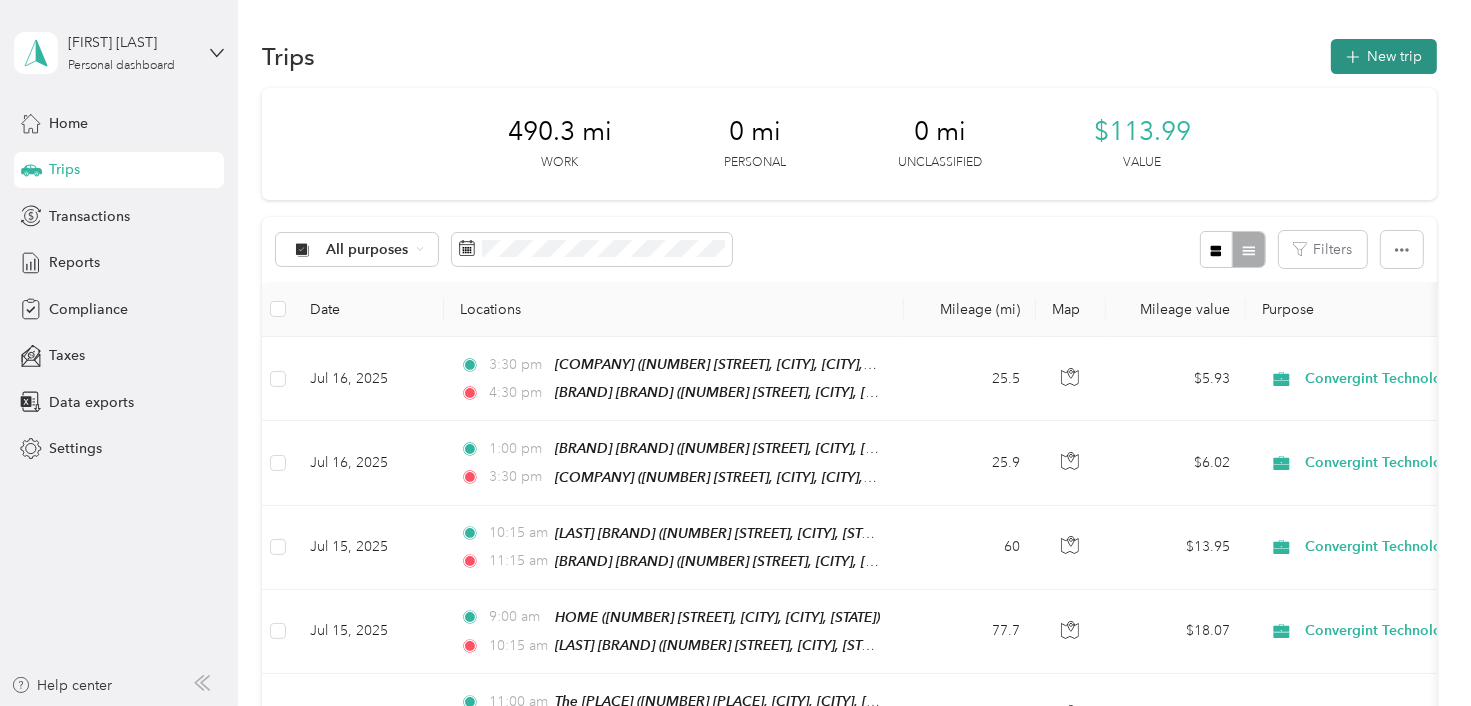 click on "New trip" at bounding box center (1384, 56) 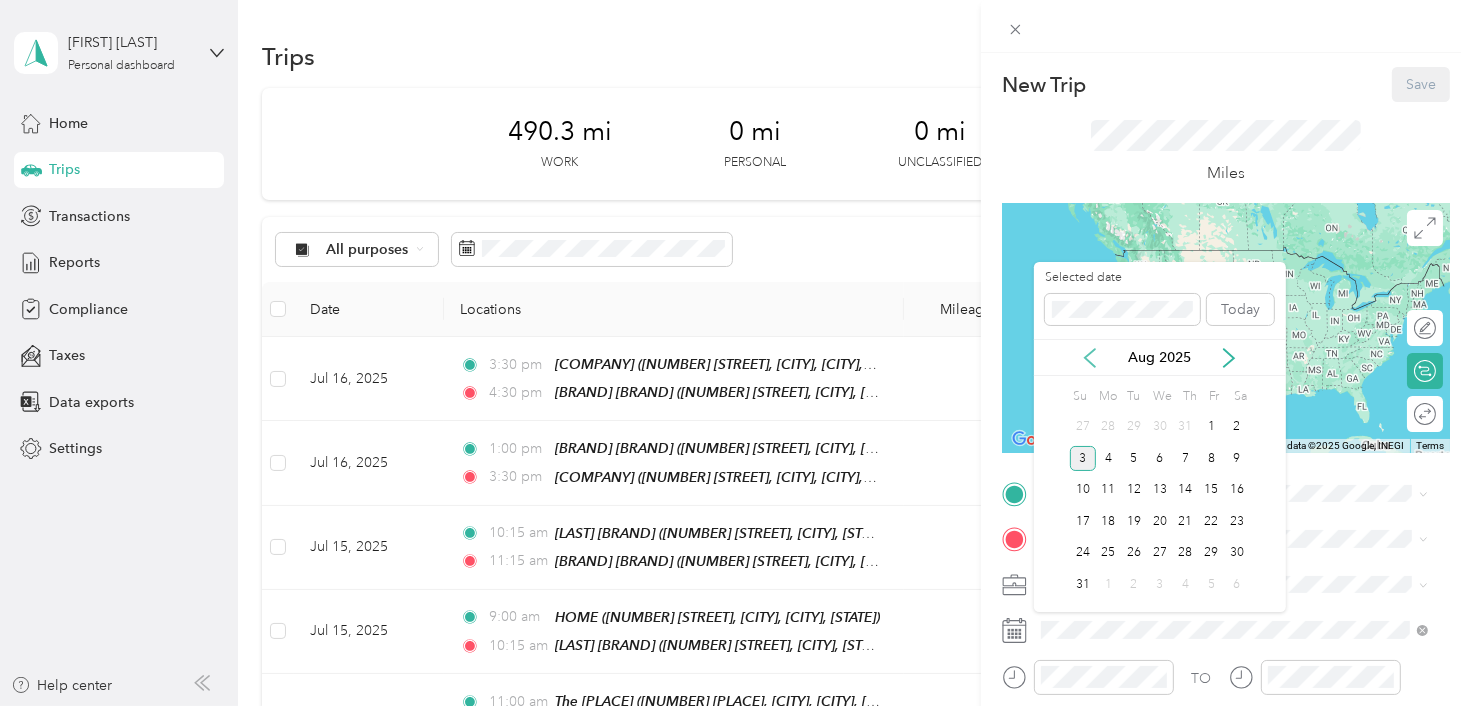 click 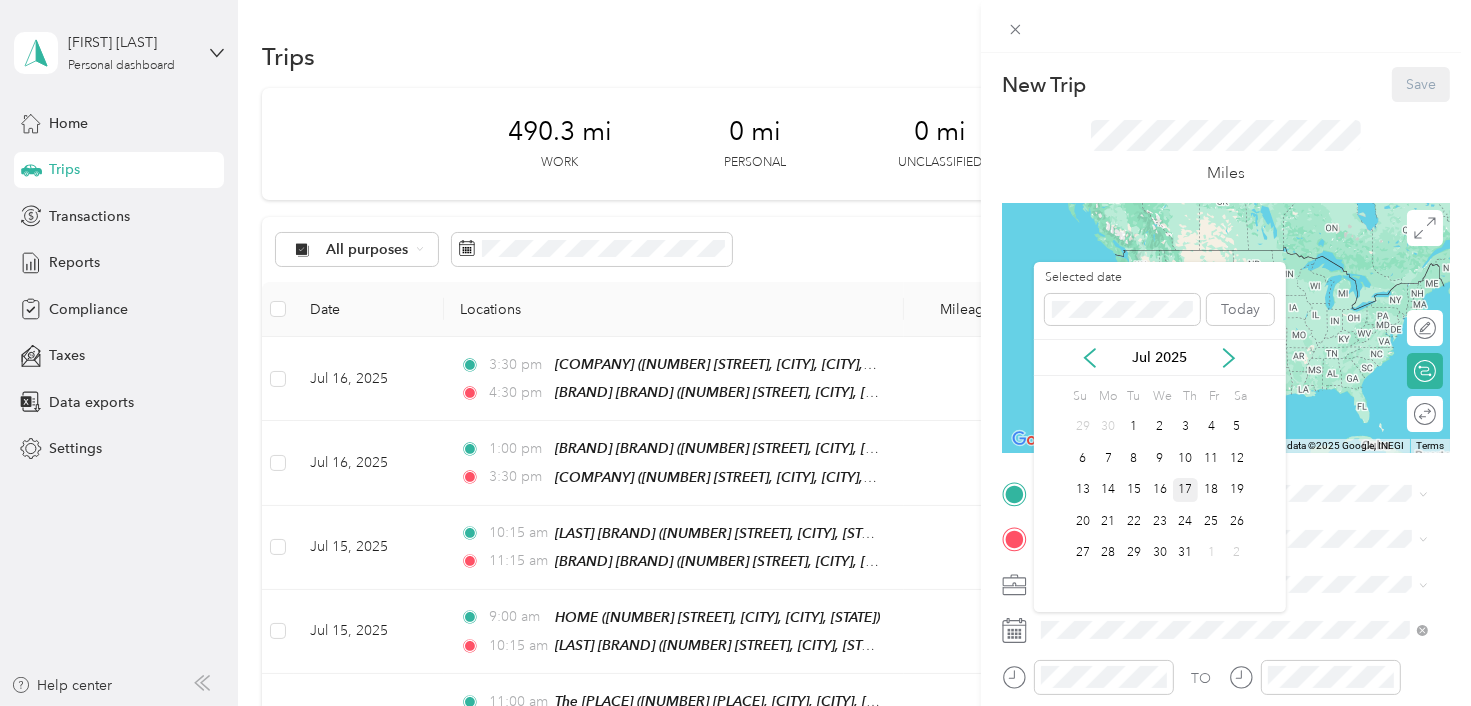 click on "17" at bounding box center (1186, 490) 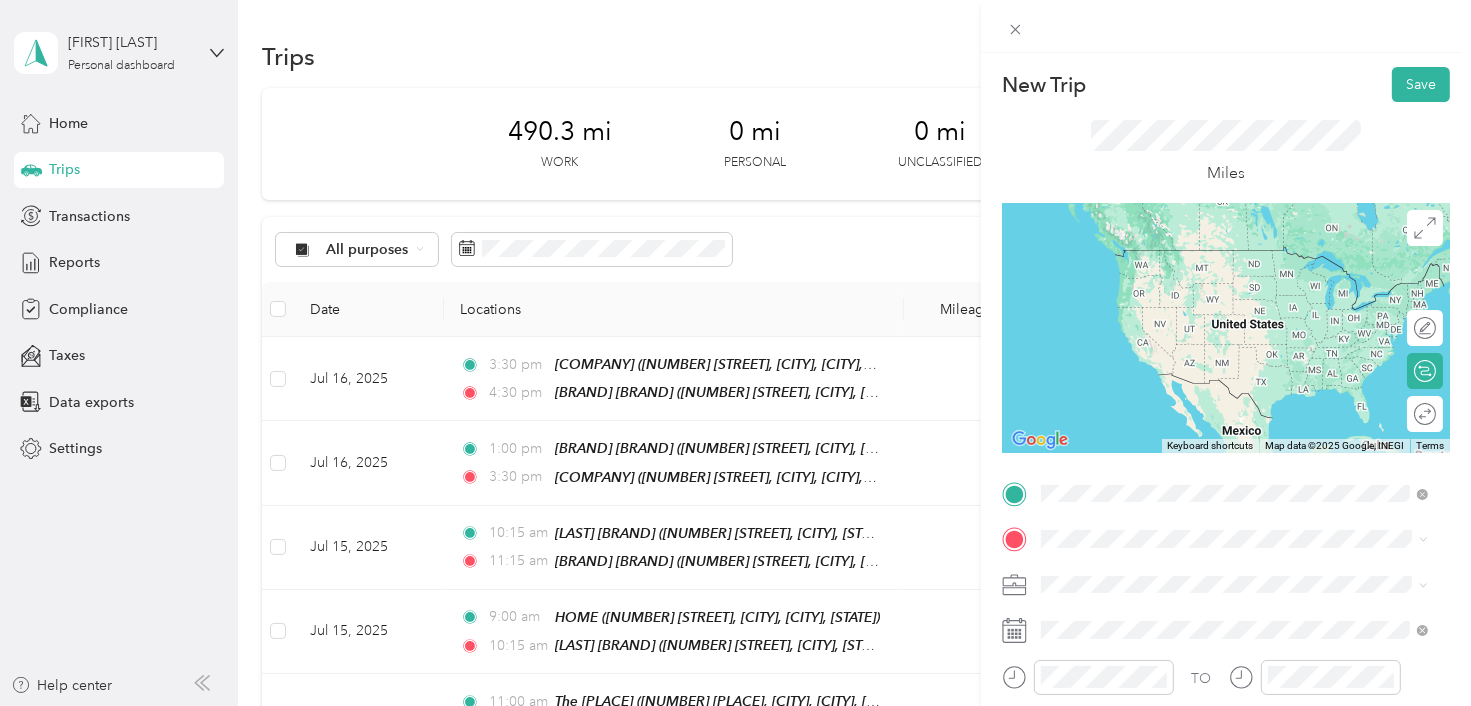 click on "[NUMBER] [STREET], [POSTAL_CODE], [CITY], [STATE], [COUNTRY]" at bounding box center [1224, 290] 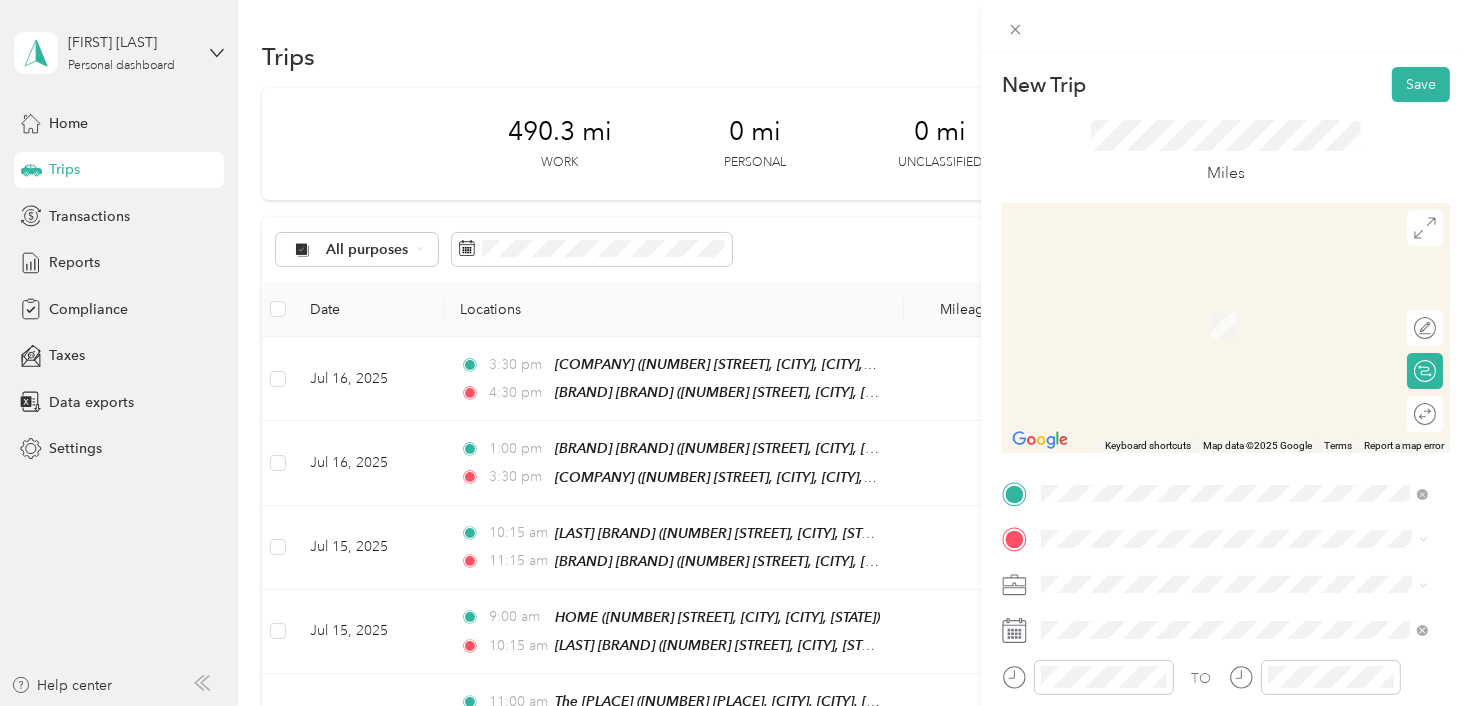 click on "[CITY]
[STATE], [COUNTRY]" at bounding box center (1143, 303) 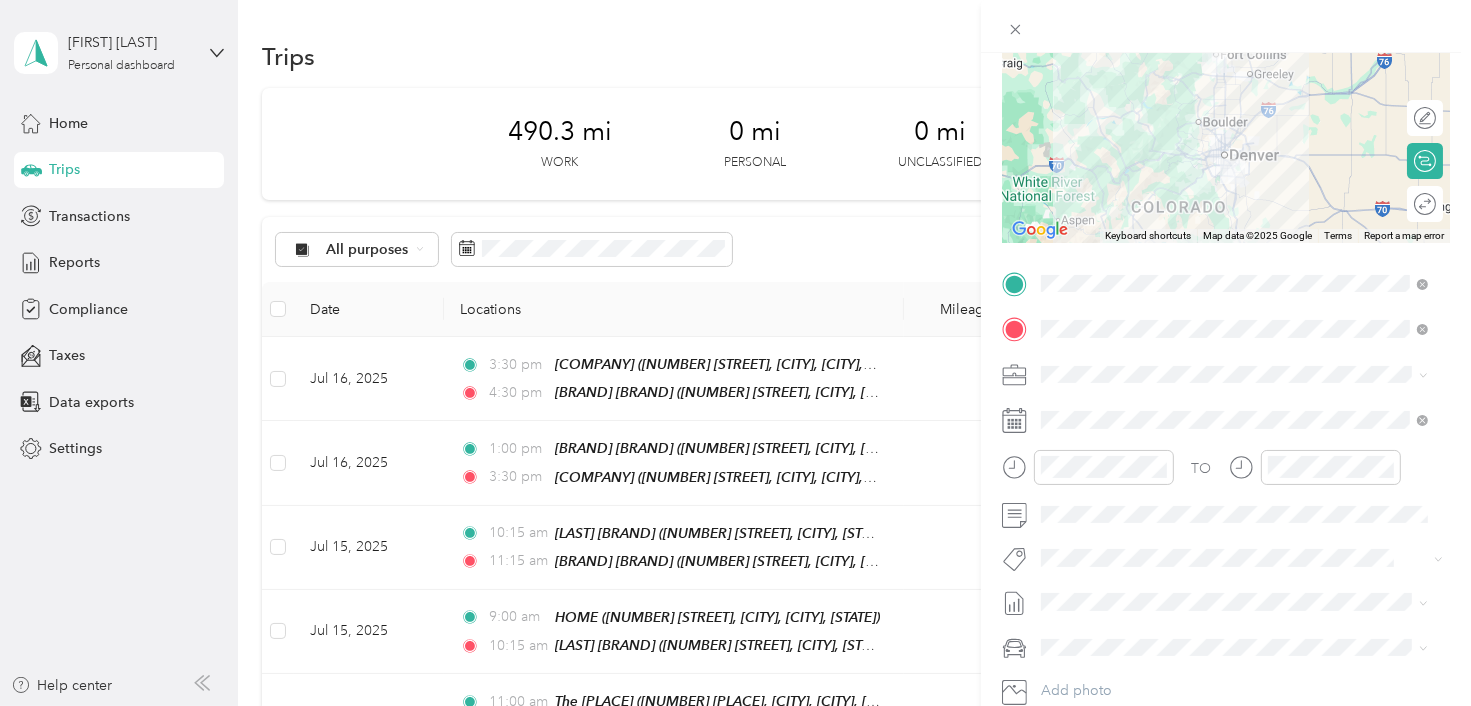 scroll, scrollTop: 215, scrollLeft: 0, axis: vertical 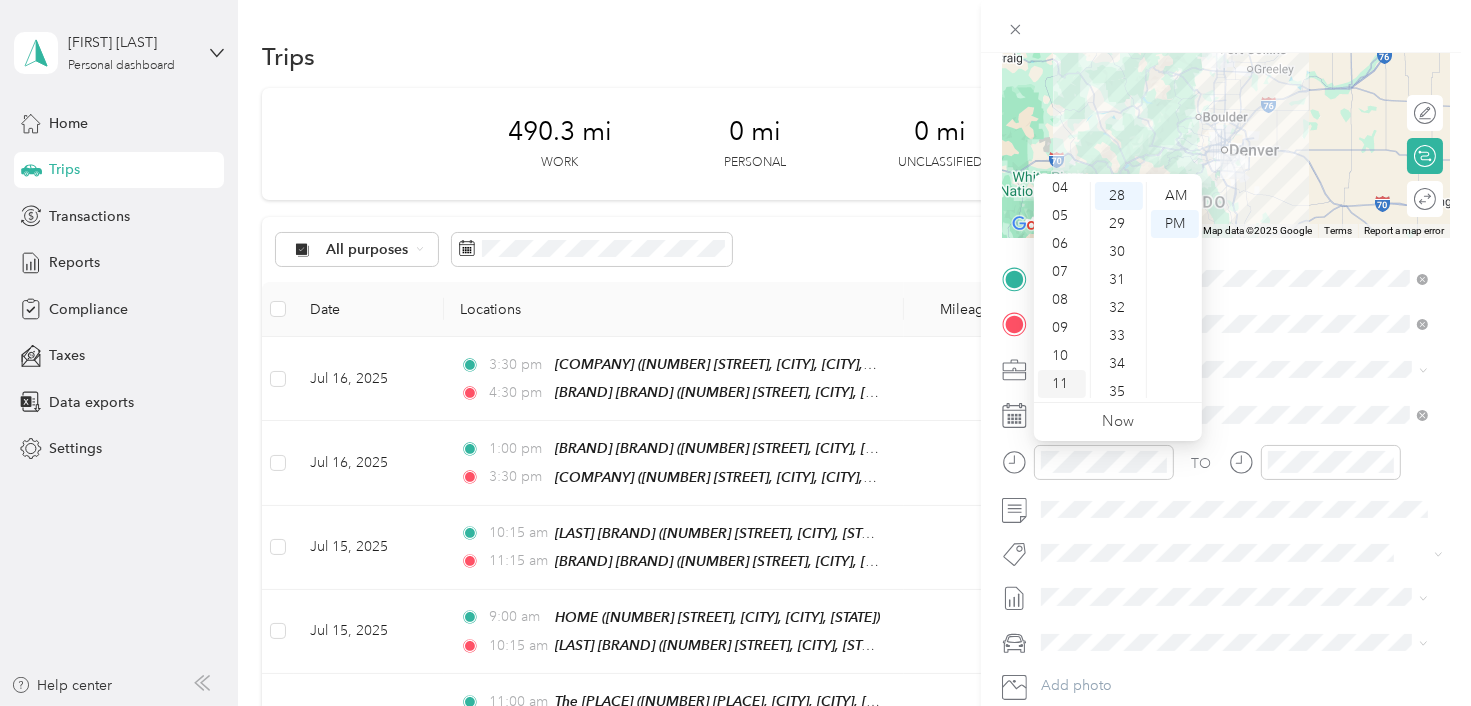 click on "11" at bounding box center [1062, 384] 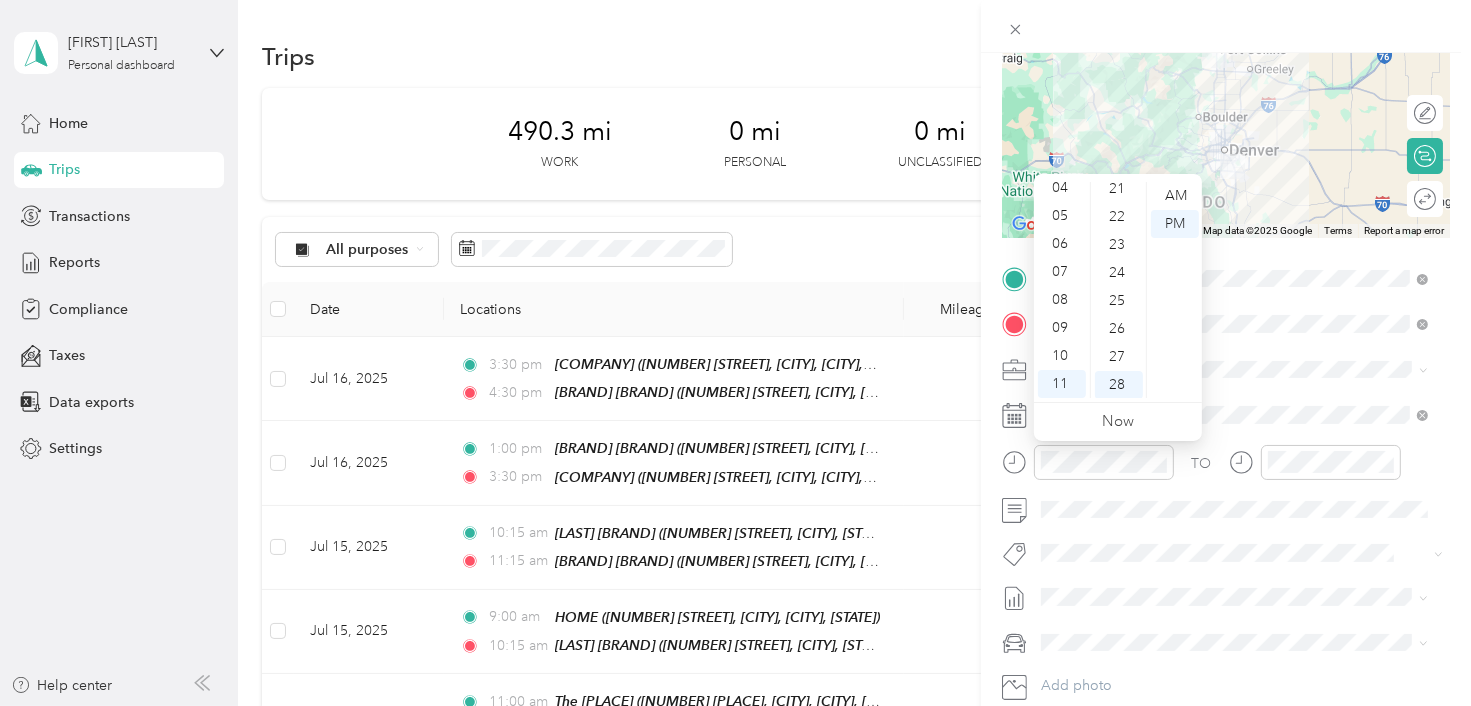 scroll, scrollTop: 95, scrollLeft: 0, axis: vertical 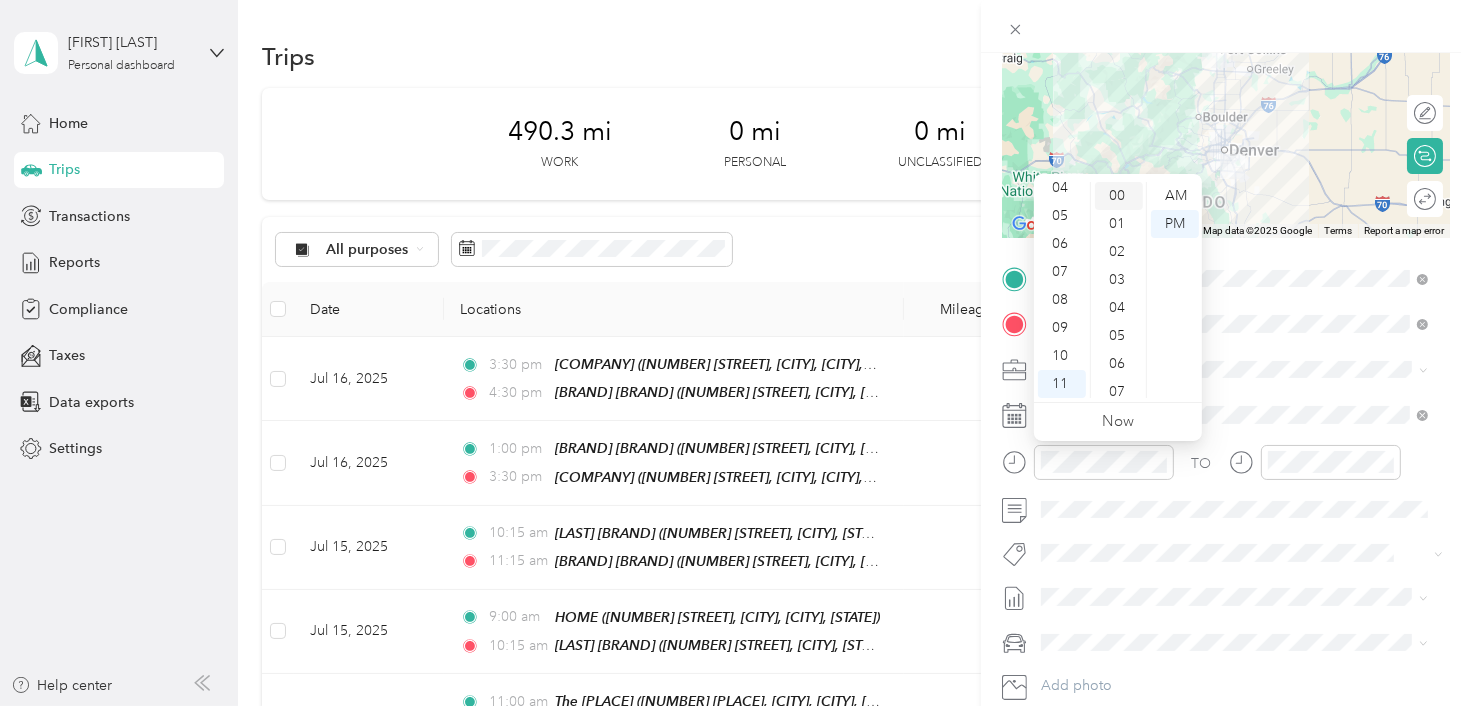click on "00" at bounding box center (1119, 196) 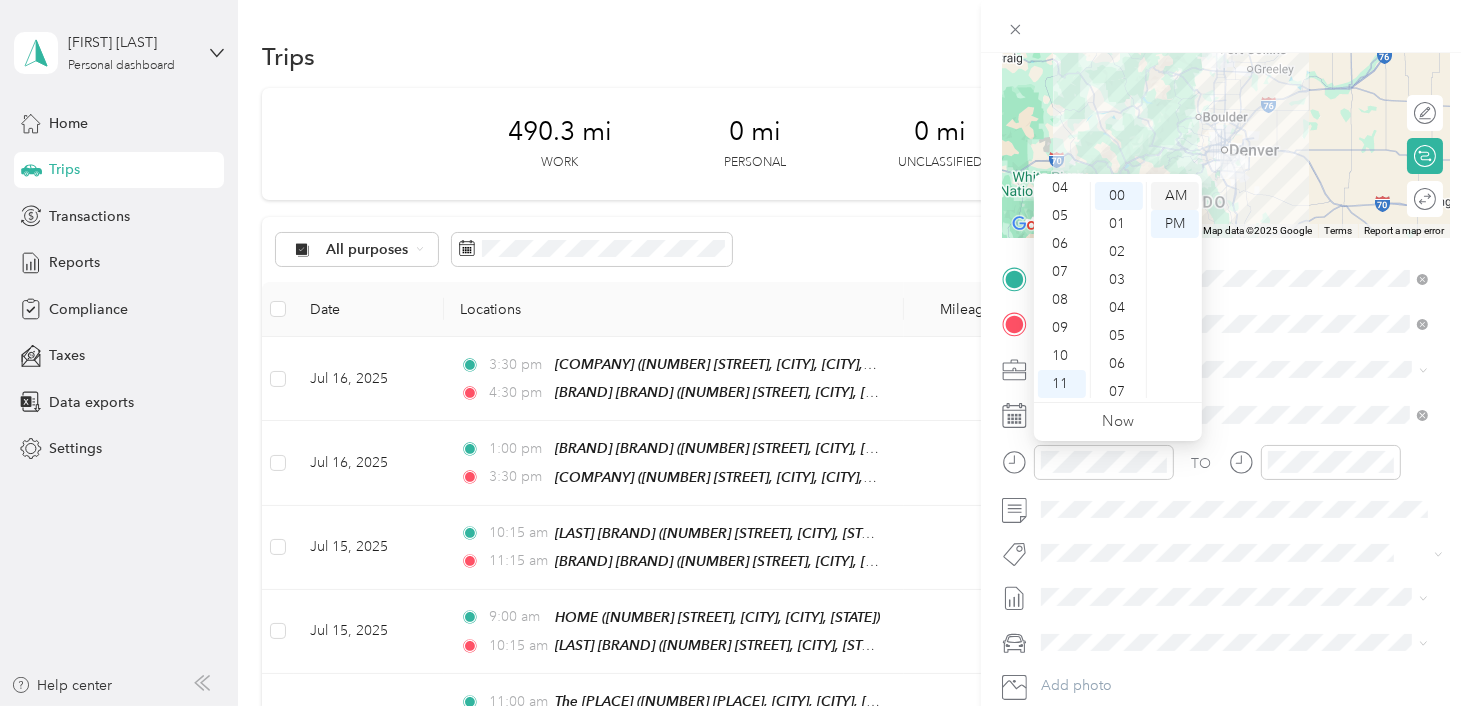 click on "AM" at bounding box center (1175, 196) 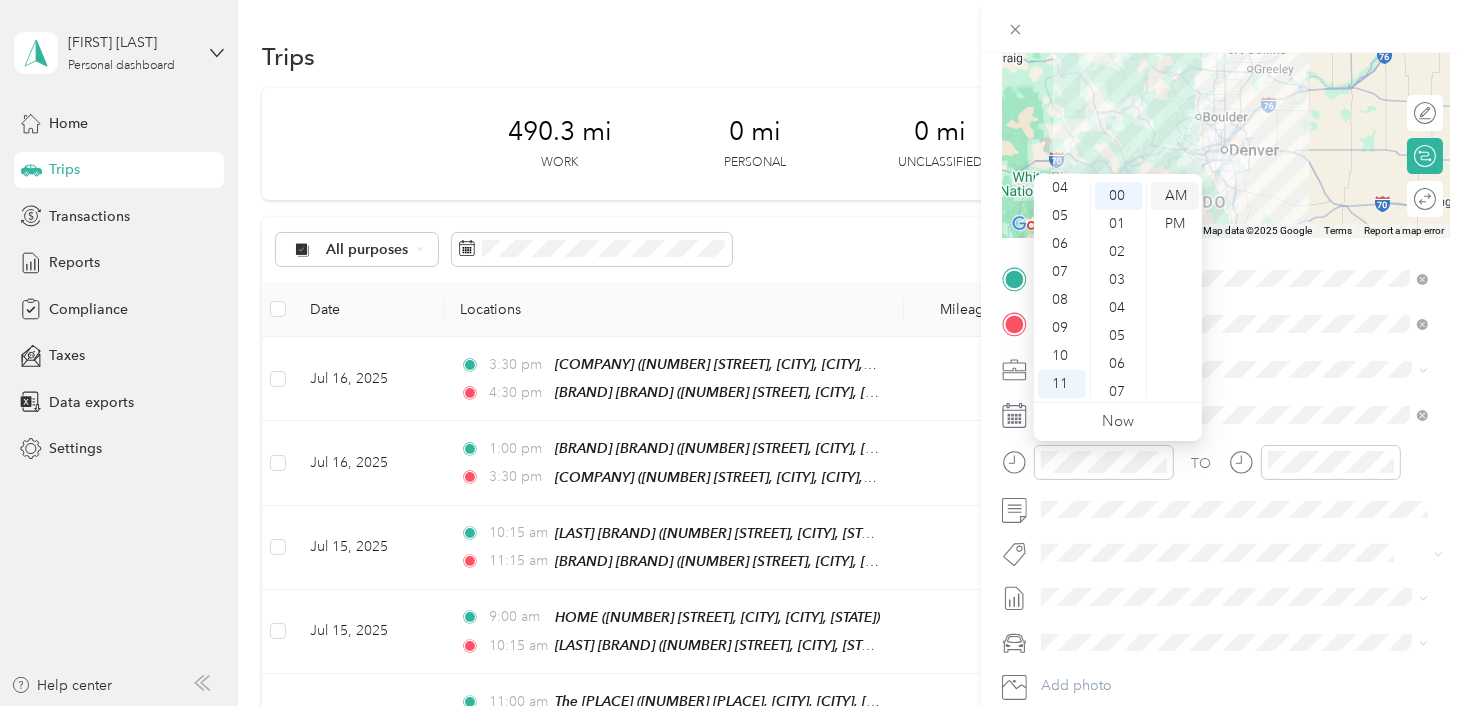 click on "AM" at bounding box center [1175, 196] 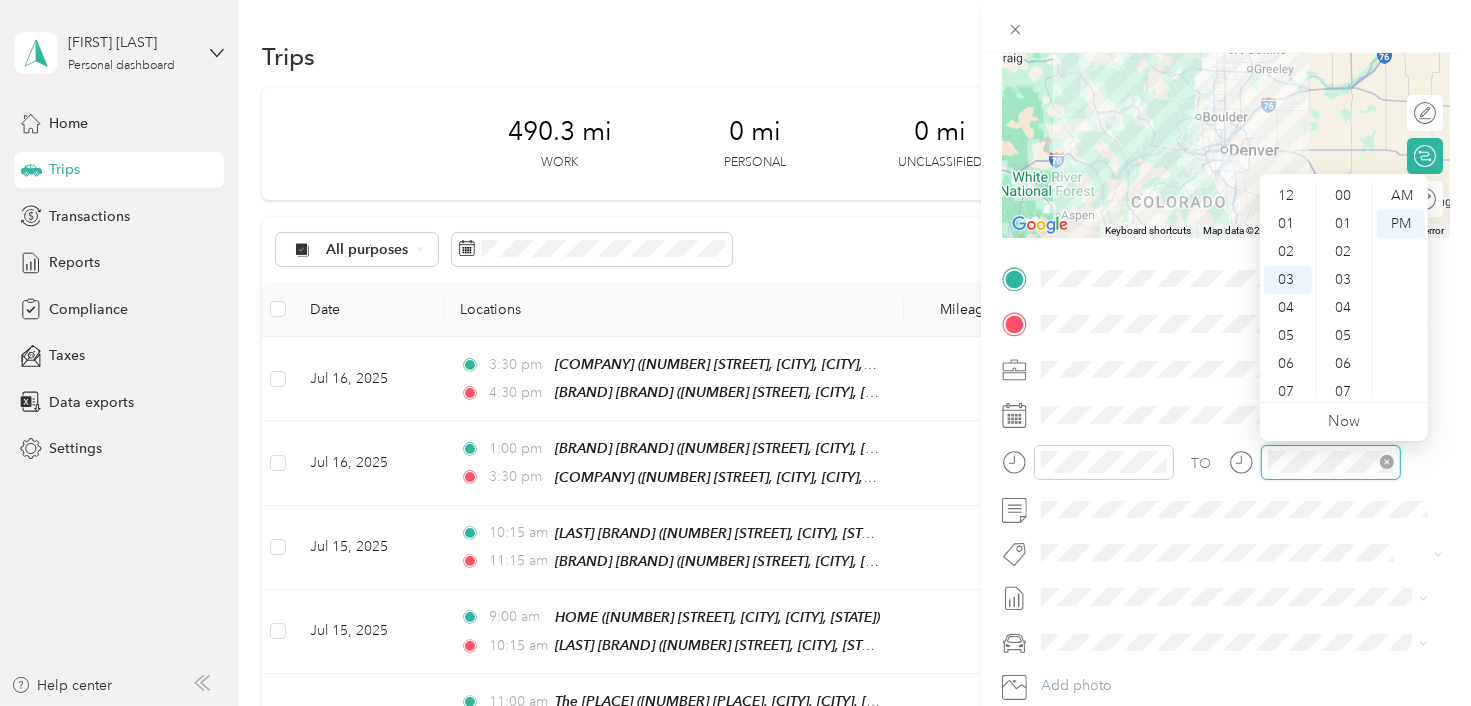 scroll, scrollTop: 784, scrollLeft: 0, axis: vertical 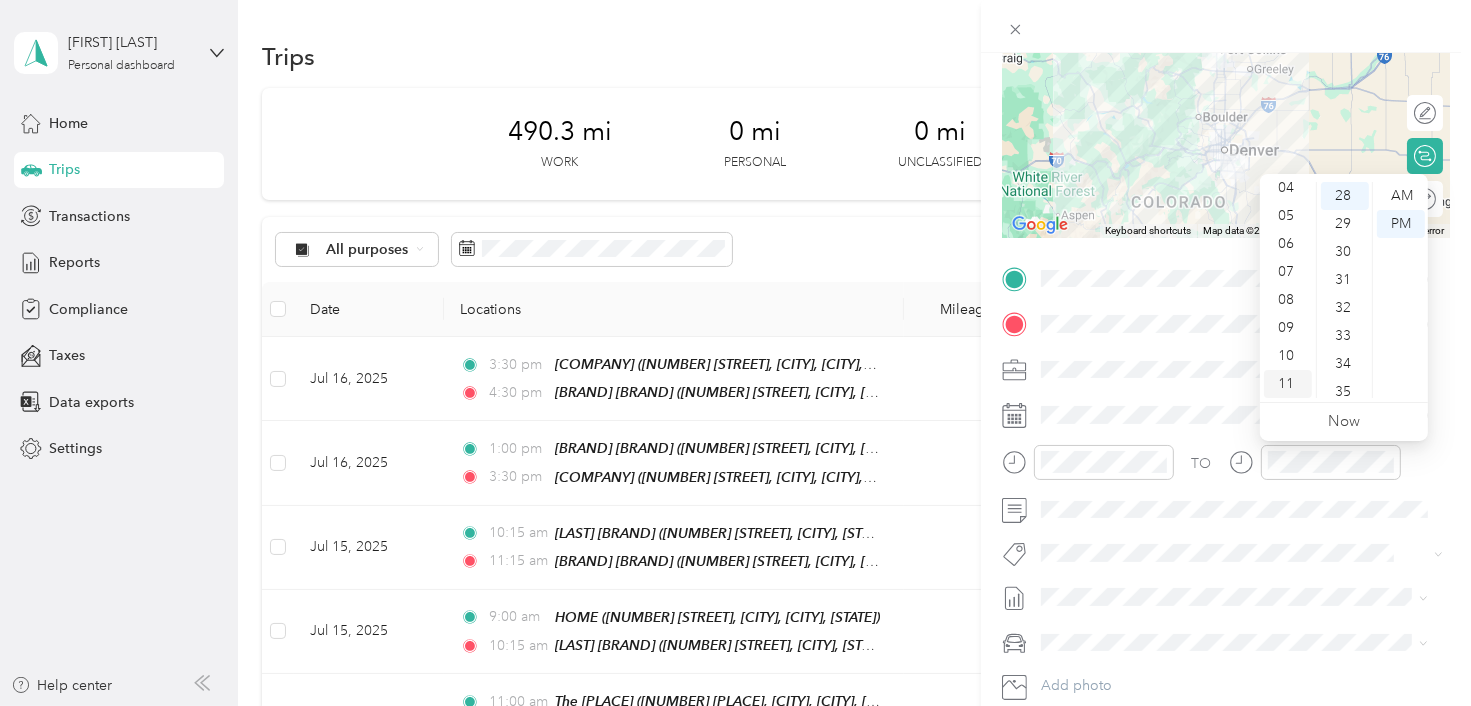 click on "11" at bounding box center (1288, 384) 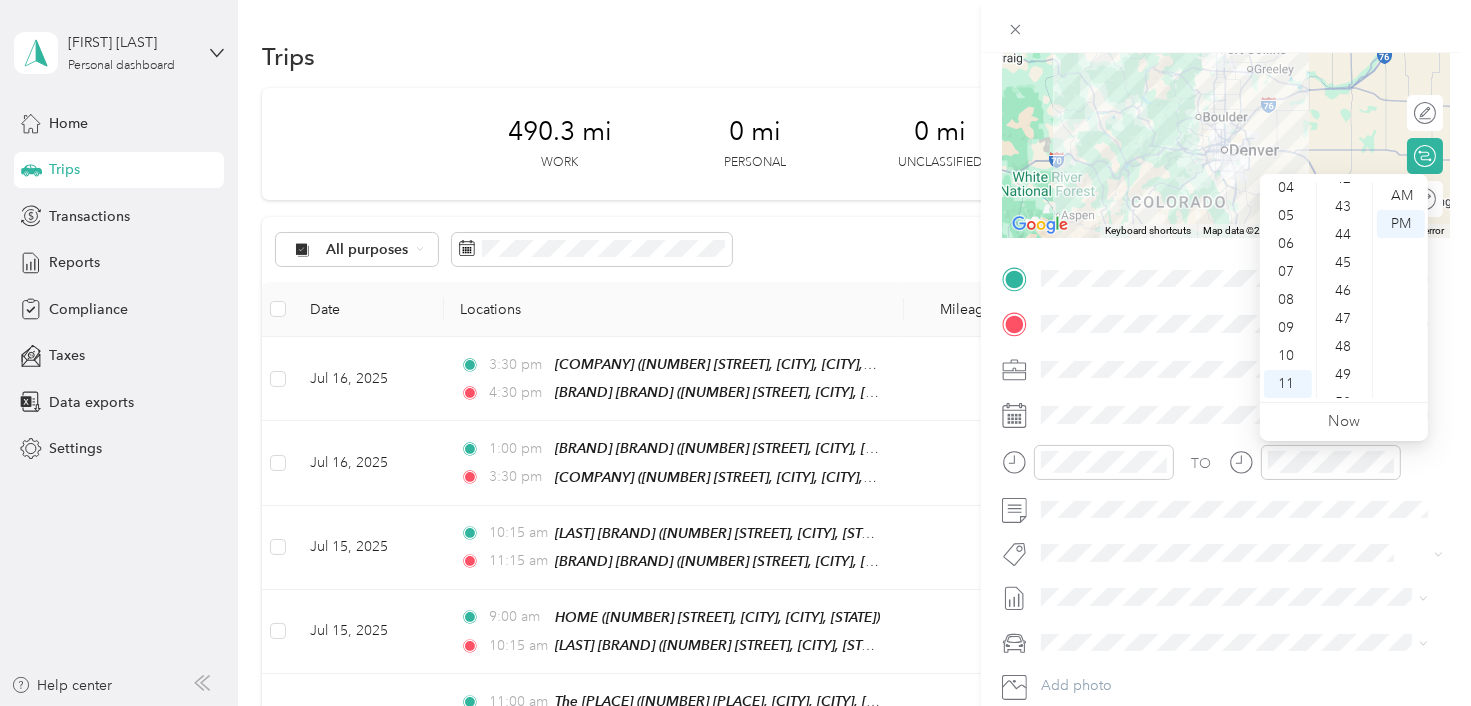 scroll, scrollTop: 1161, scrollLeft: 0, axis: vertical 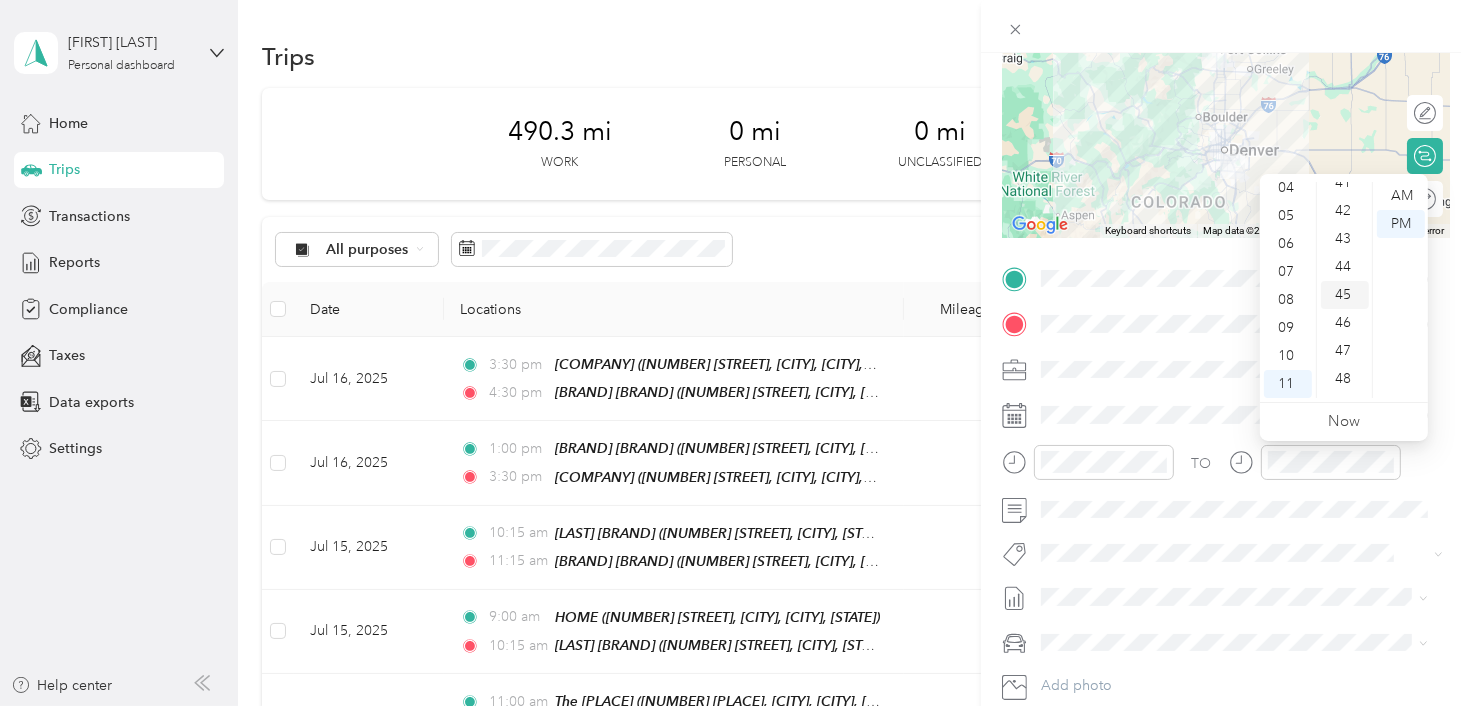 click on "45" at bounding box center [1345, 295] 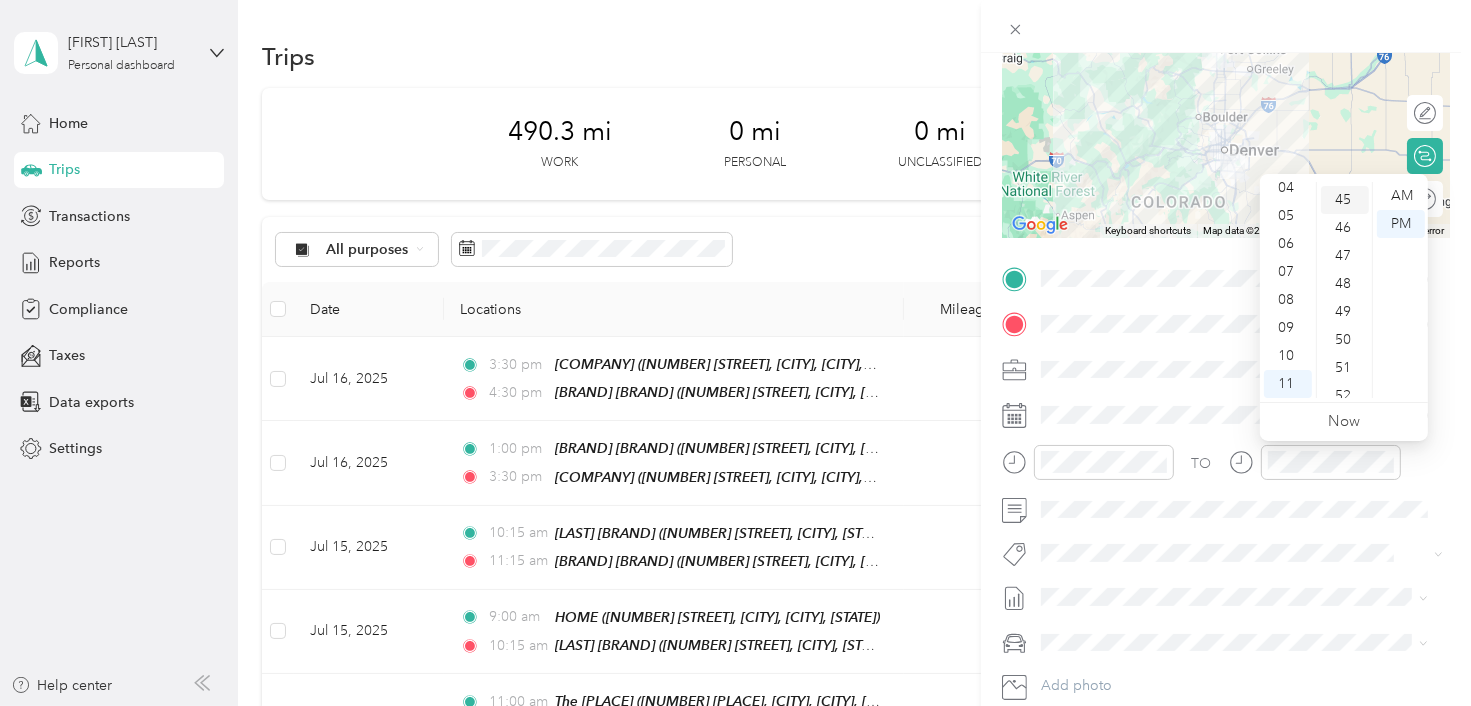 scroll, scrollTop: 1260, scrollLeft: 0, axis: vertical 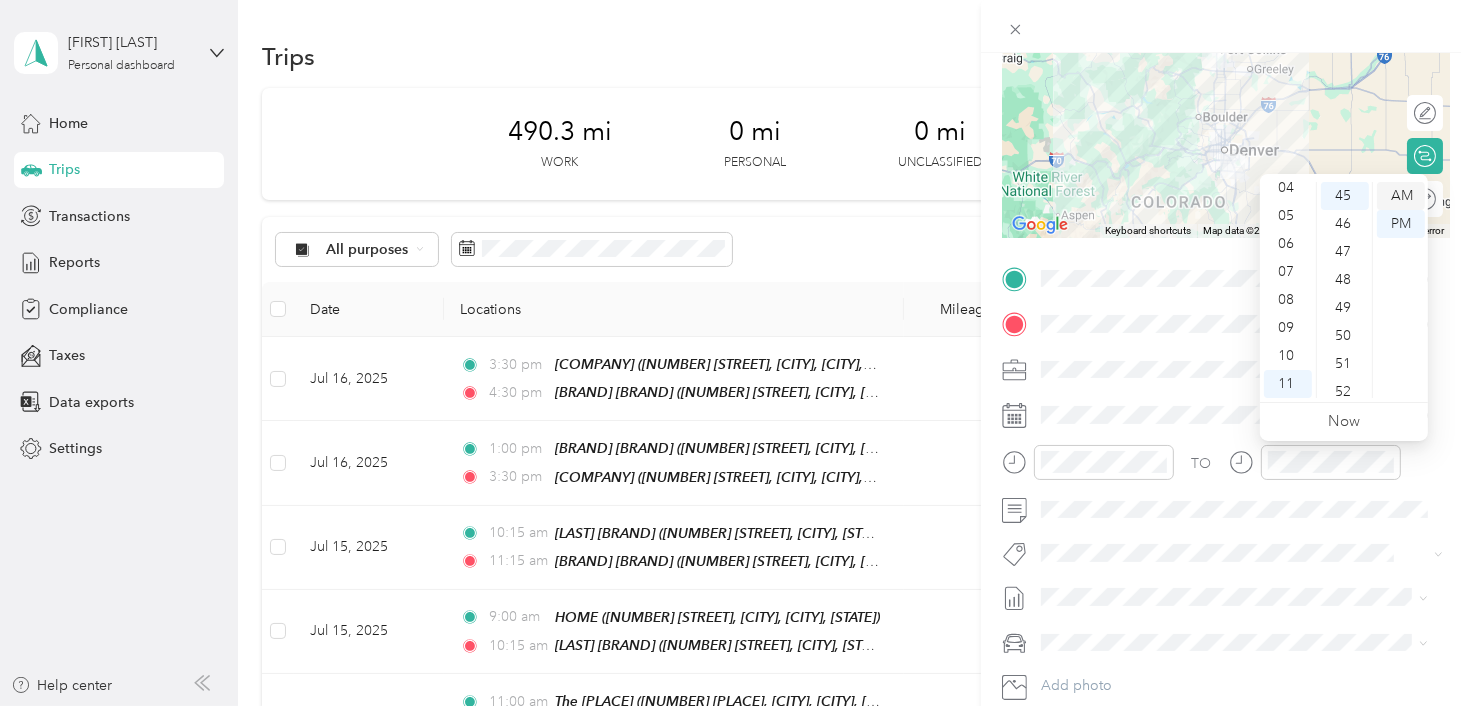 click on "AM" at bounding box center (1401, 196) 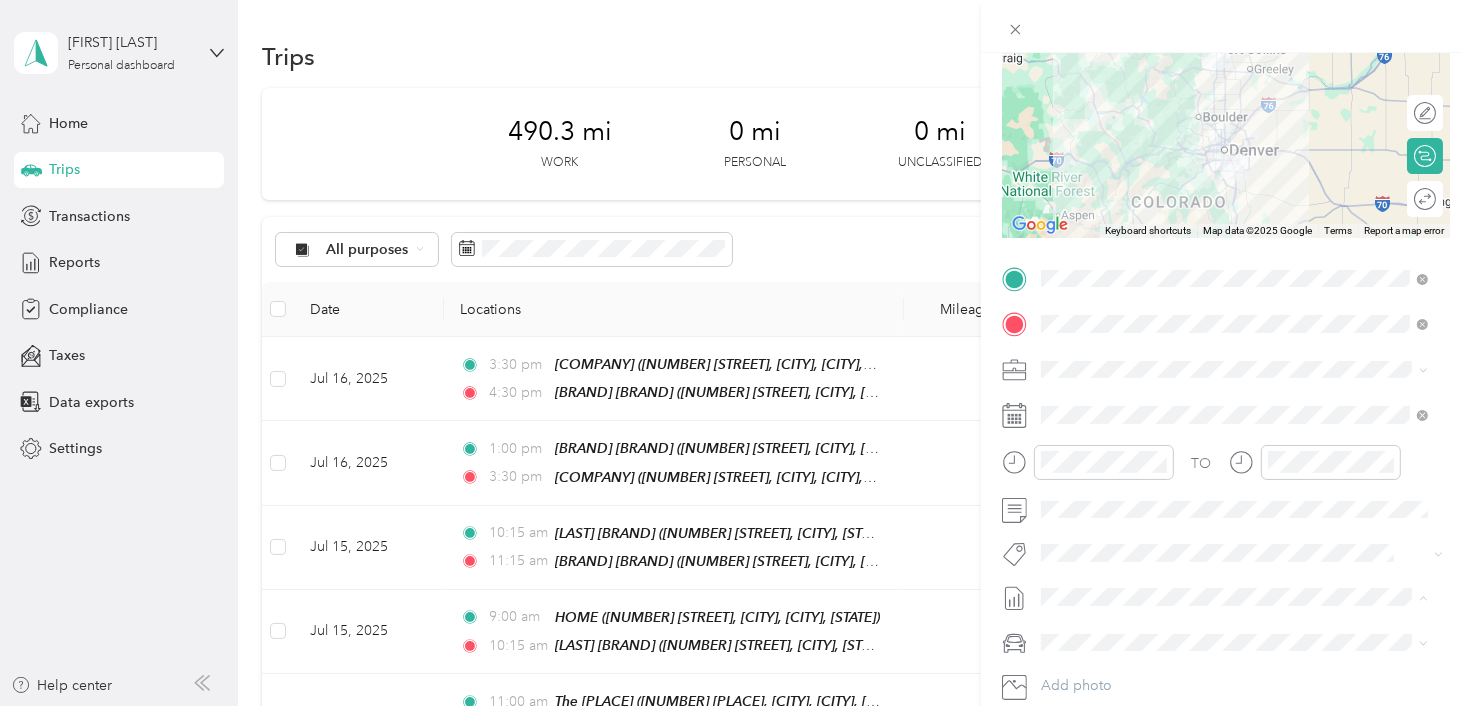 click on "Jul 1 - 31, 2025" at bounding box center [1090, 662] 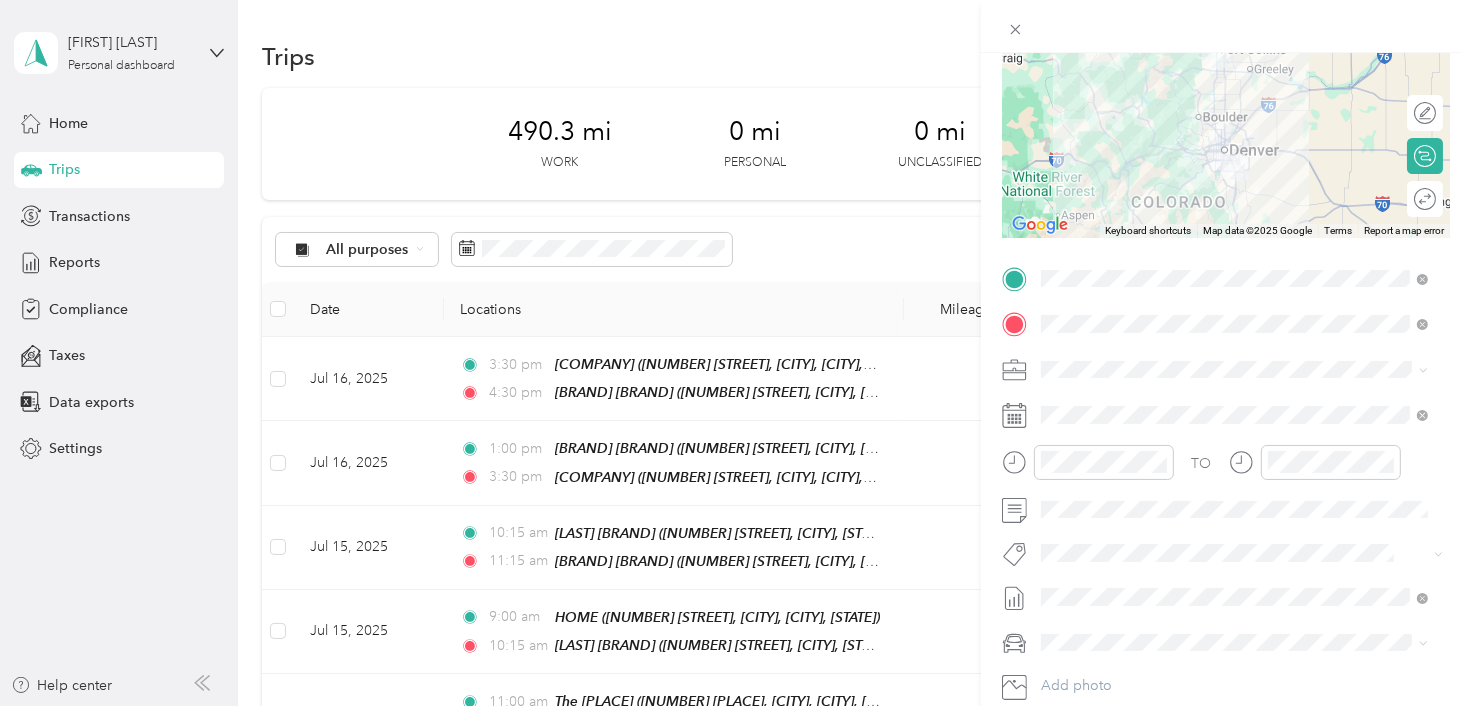 click on "[PRODUCT] [MODEL] [PRODUCT] [MODEL]" at bounding box center [1234, 588] 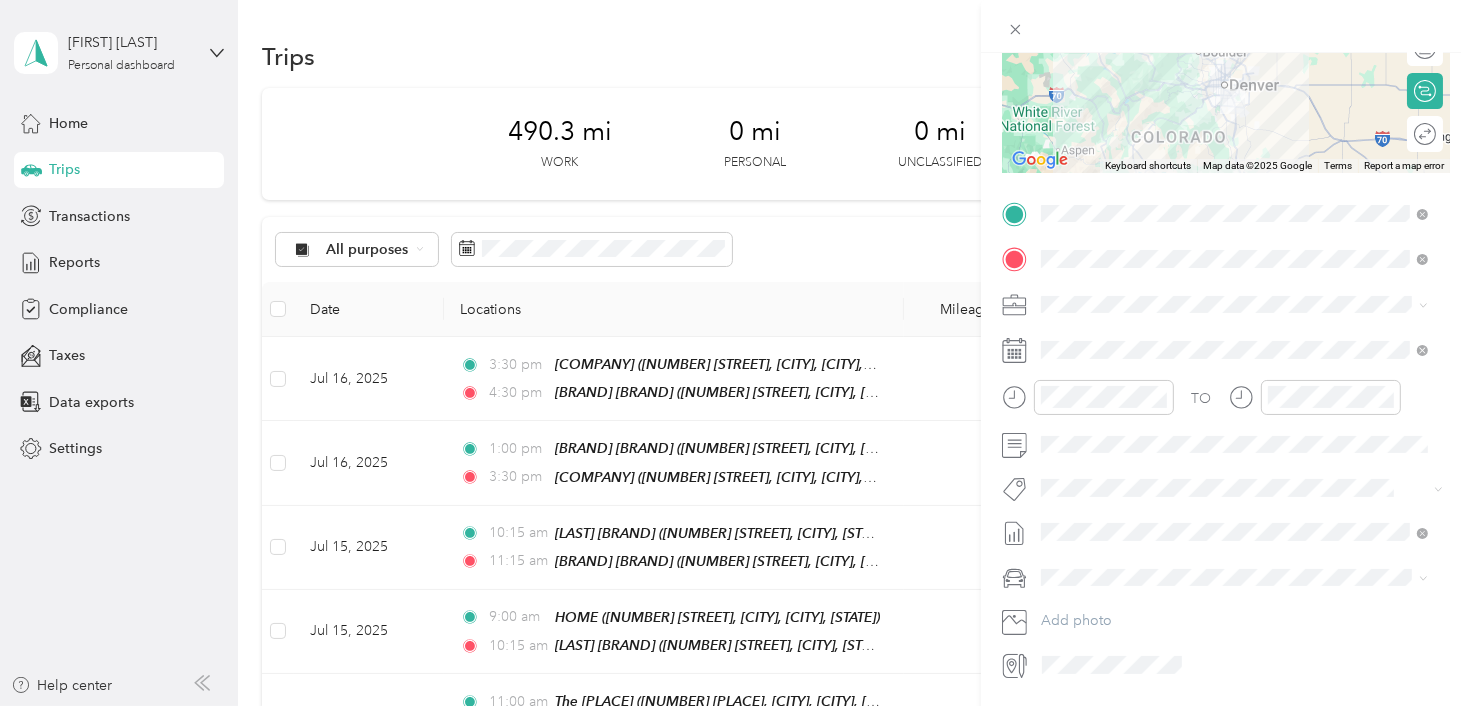 scroll, scrollTop: 342, scrollLeft: 0, axis: vertical 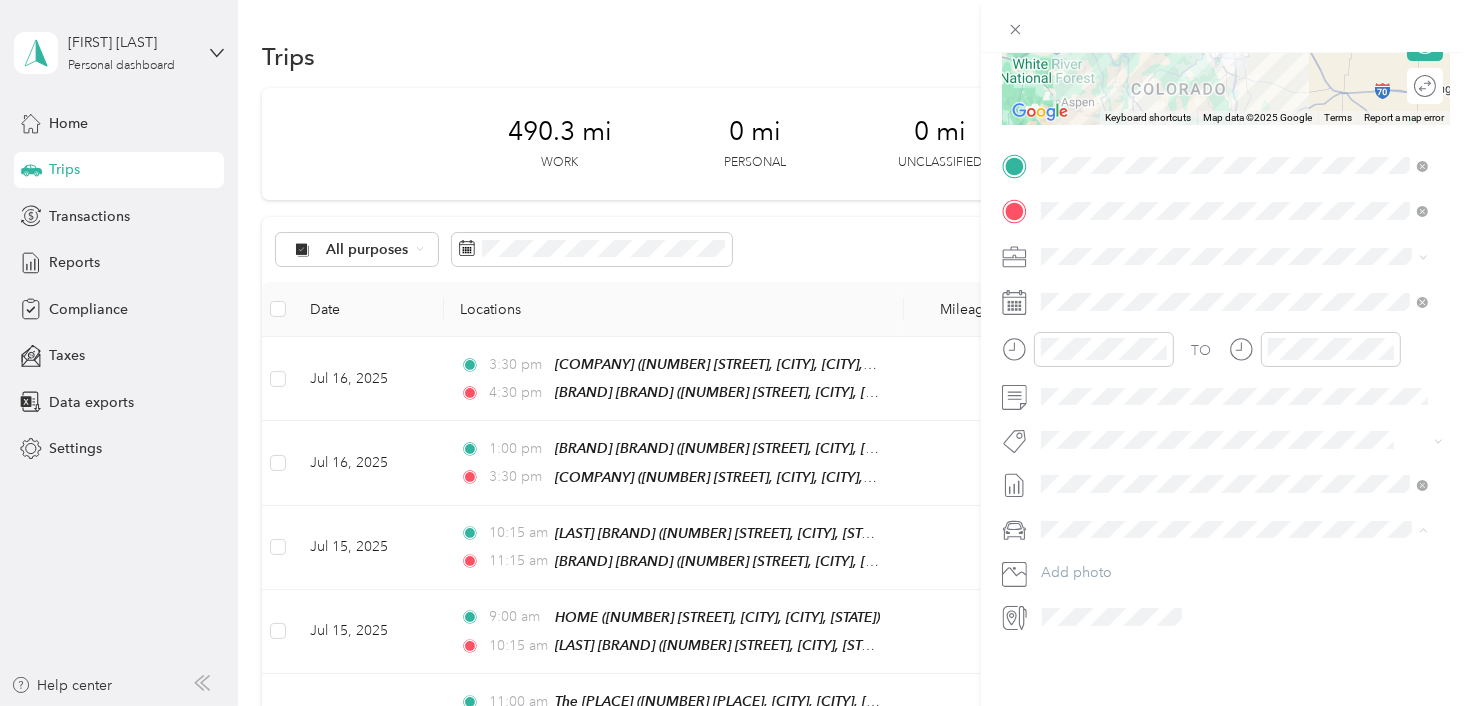click on "Volkswagen Tiguan" at bounding box center (1109, 550) 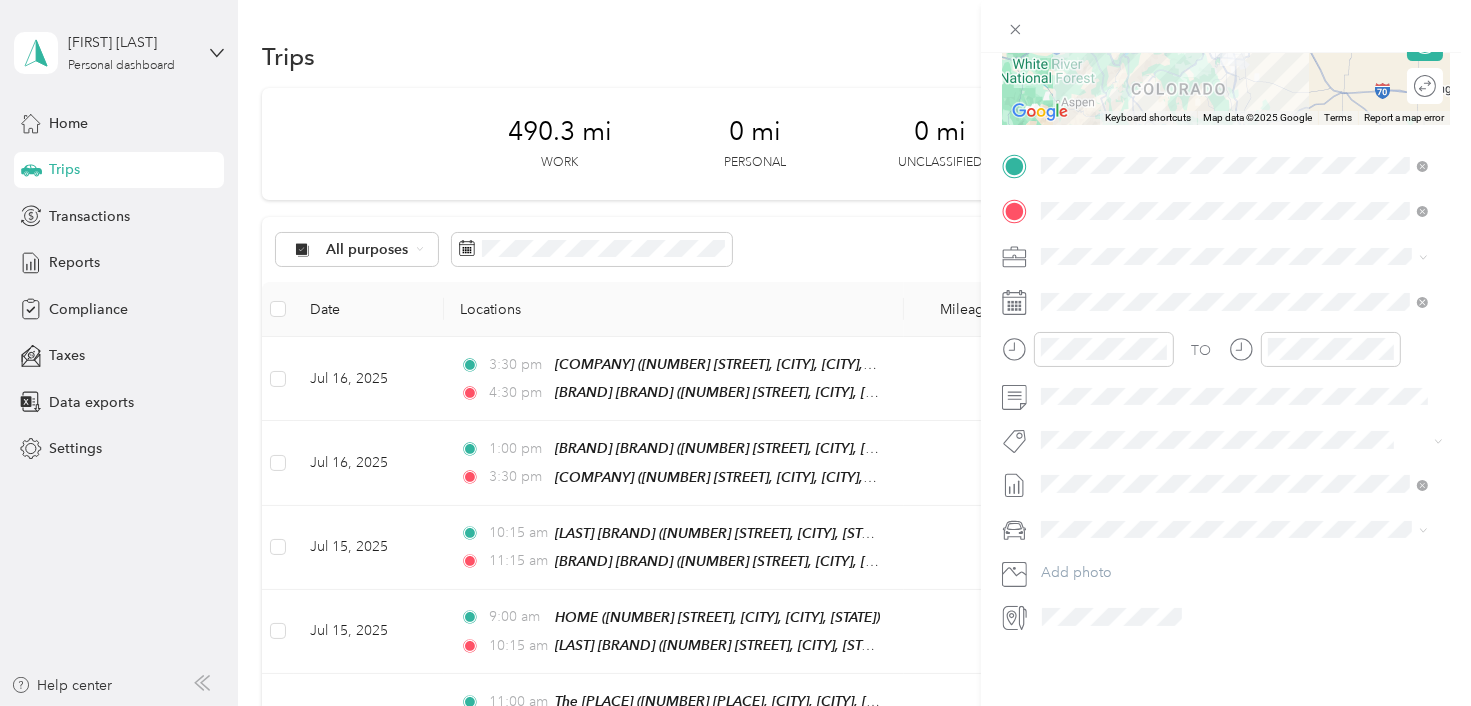 scroll, scrollTop: 0, scrollLeft: 0, axis: both 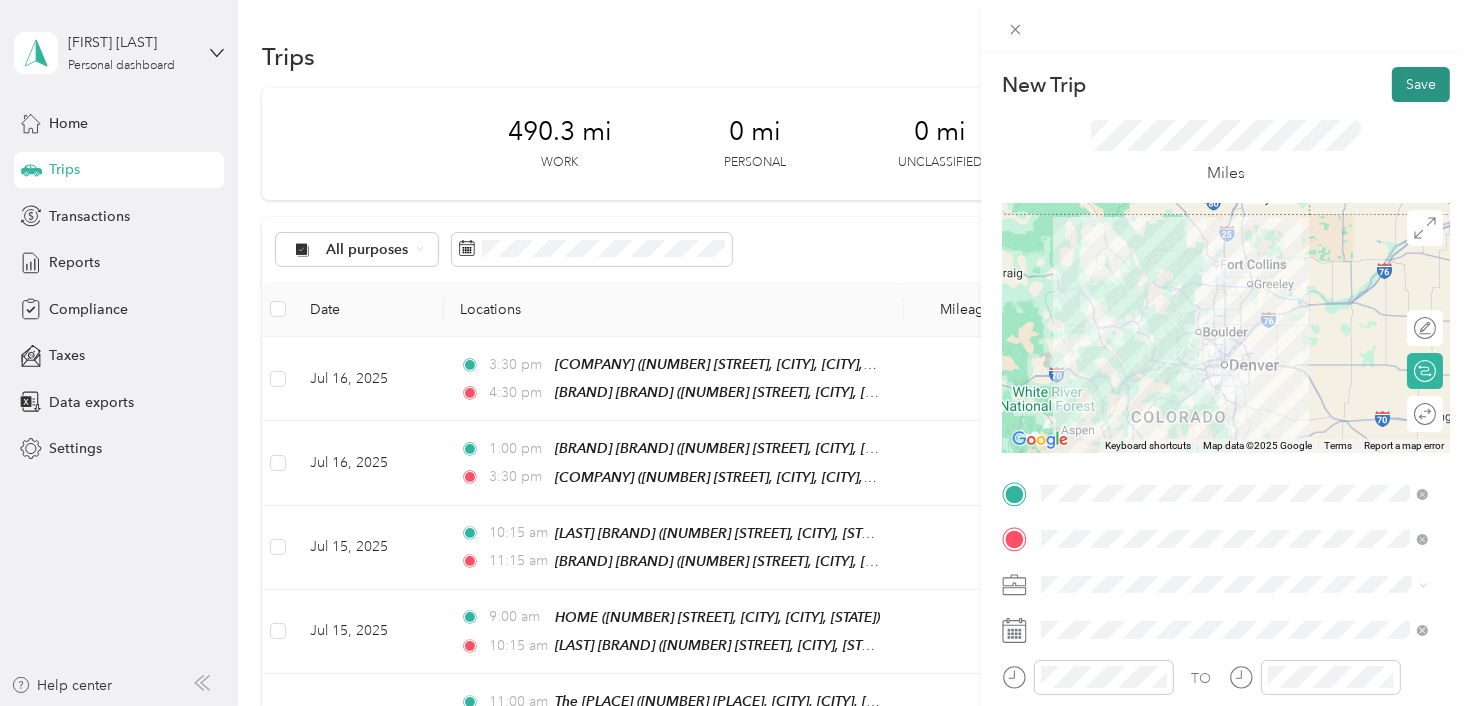 click on "Save" at bounding box center [1421, 84] 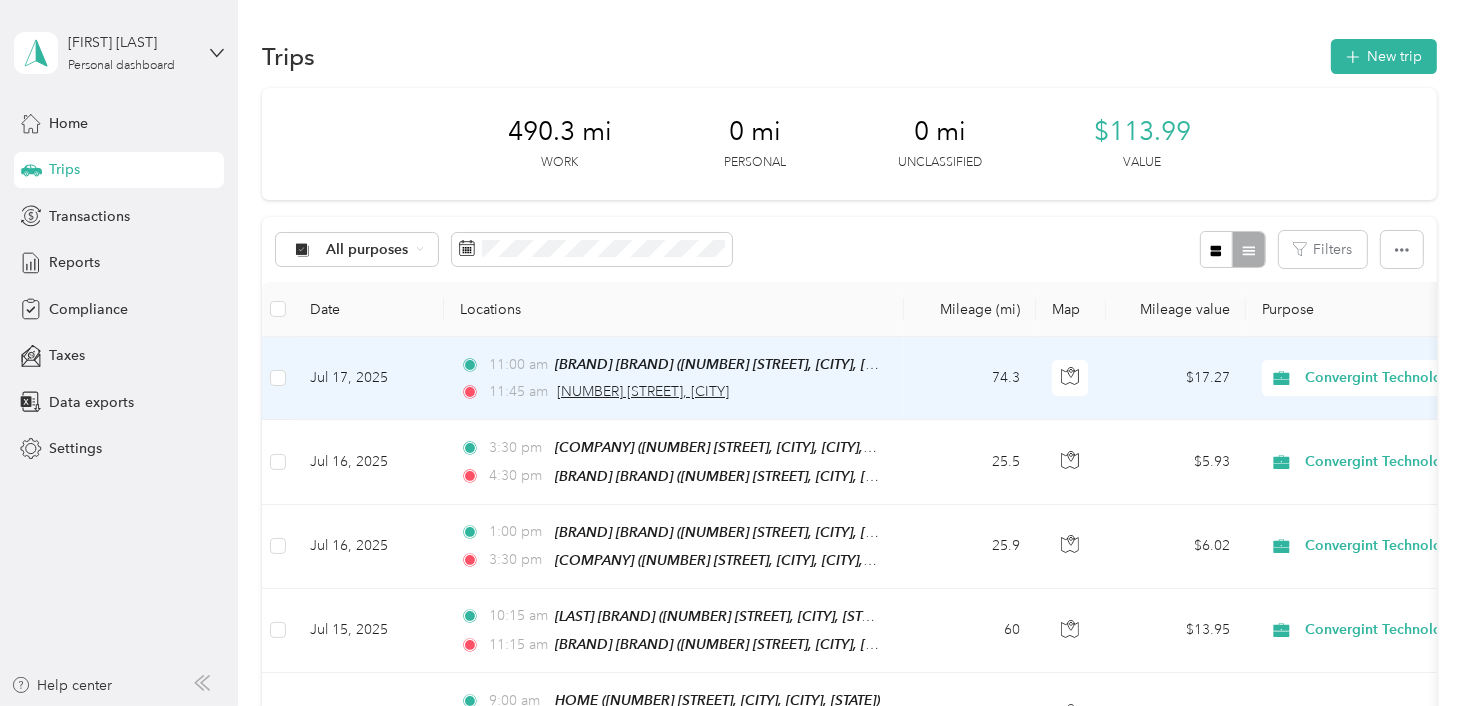 click on "[NUMBER] [STREET], [CITY]" at bounding box center [643, 391] 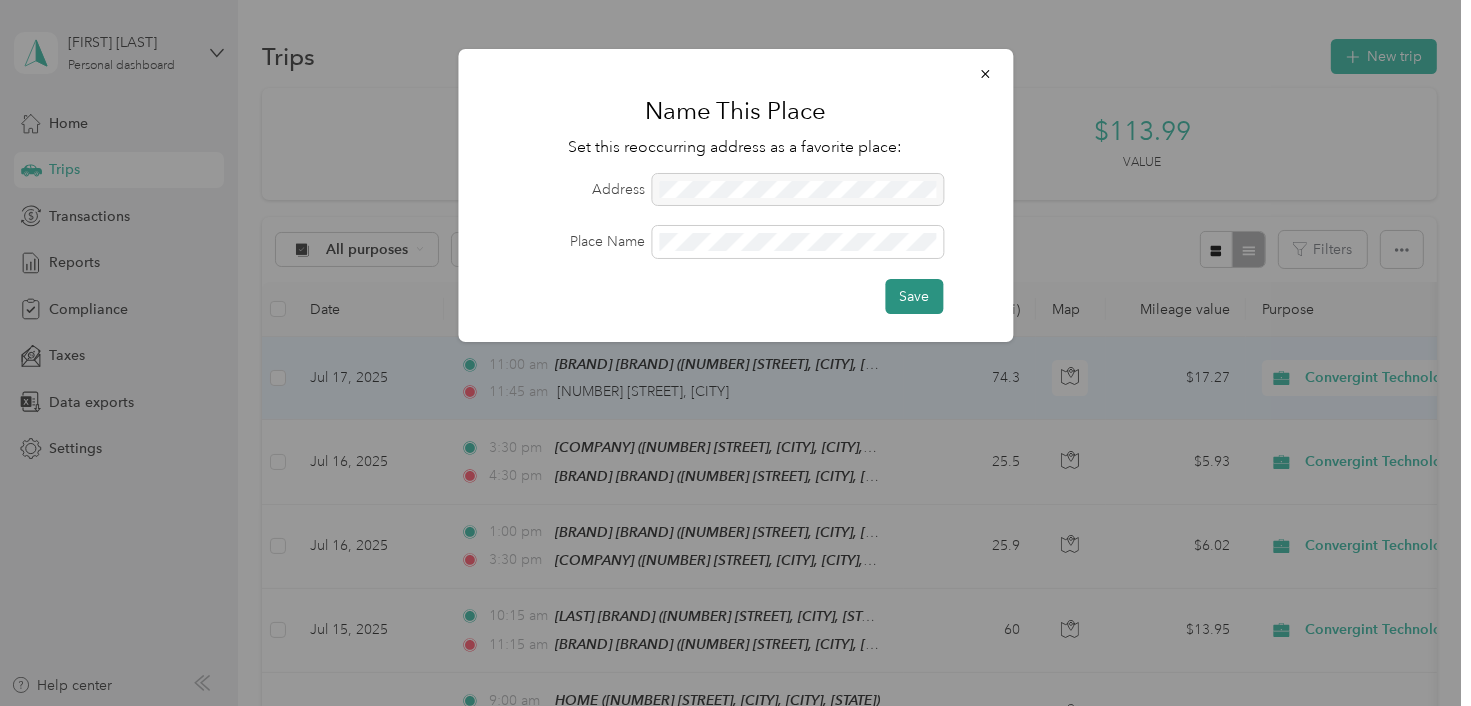 click on "Save" at bounding box center (914, 296) 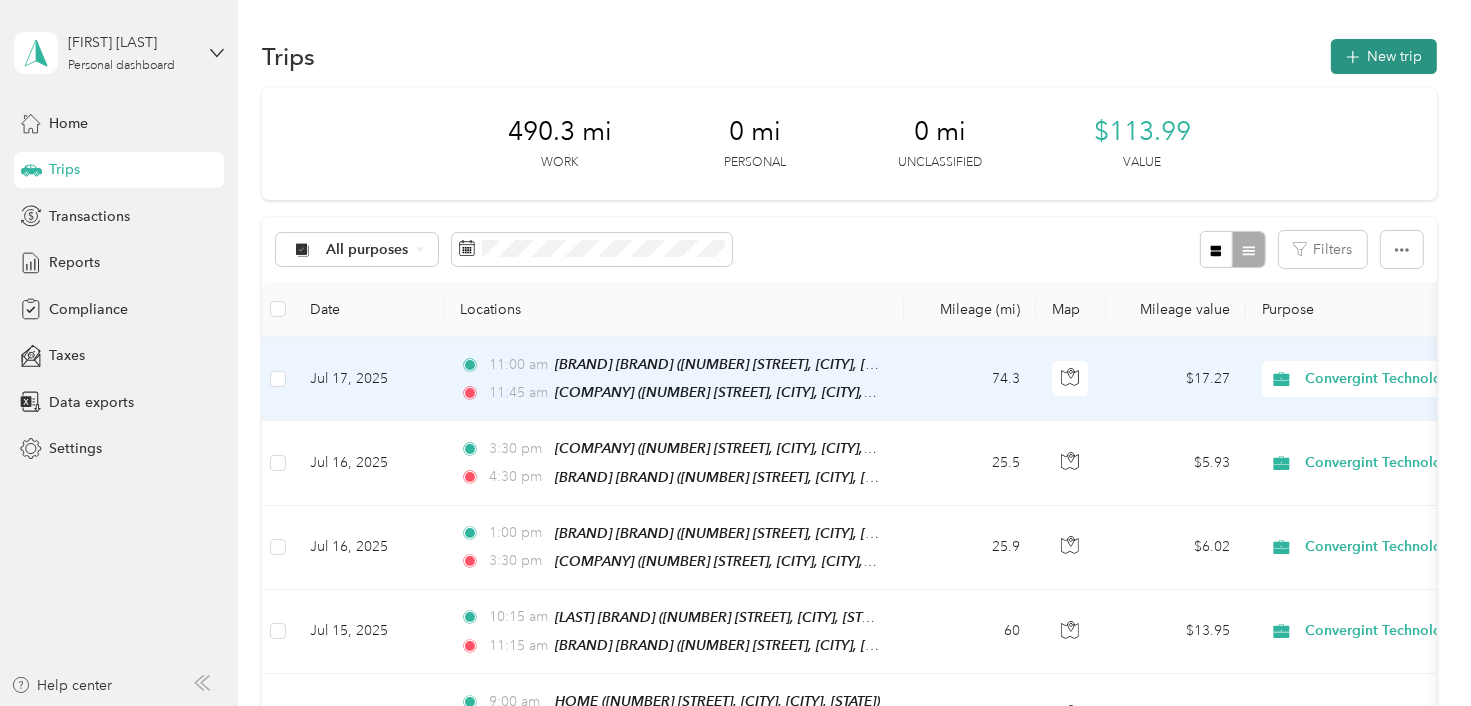 click on "New trip" at bounding box center (1384, 56) 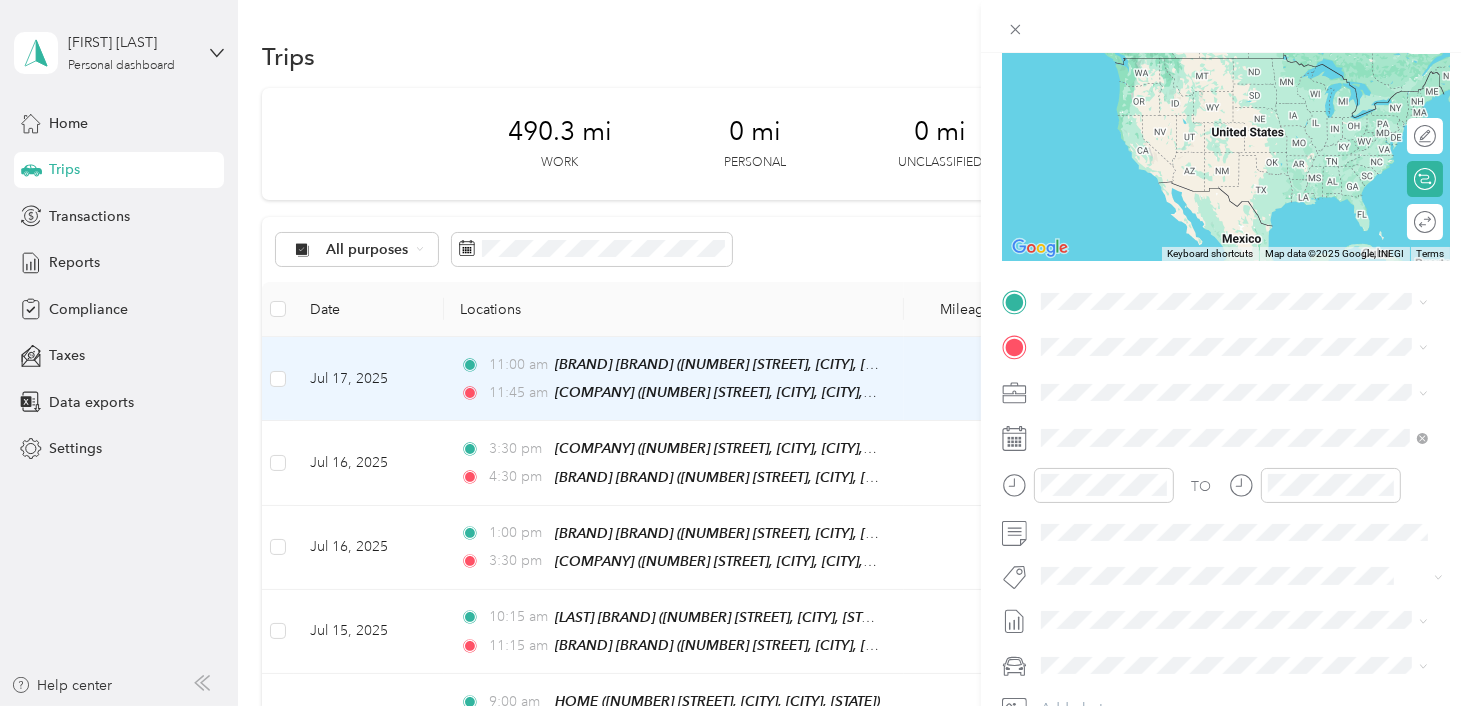 scroll, scrollTop: 200, scrollLeft: 0, axis: vertical 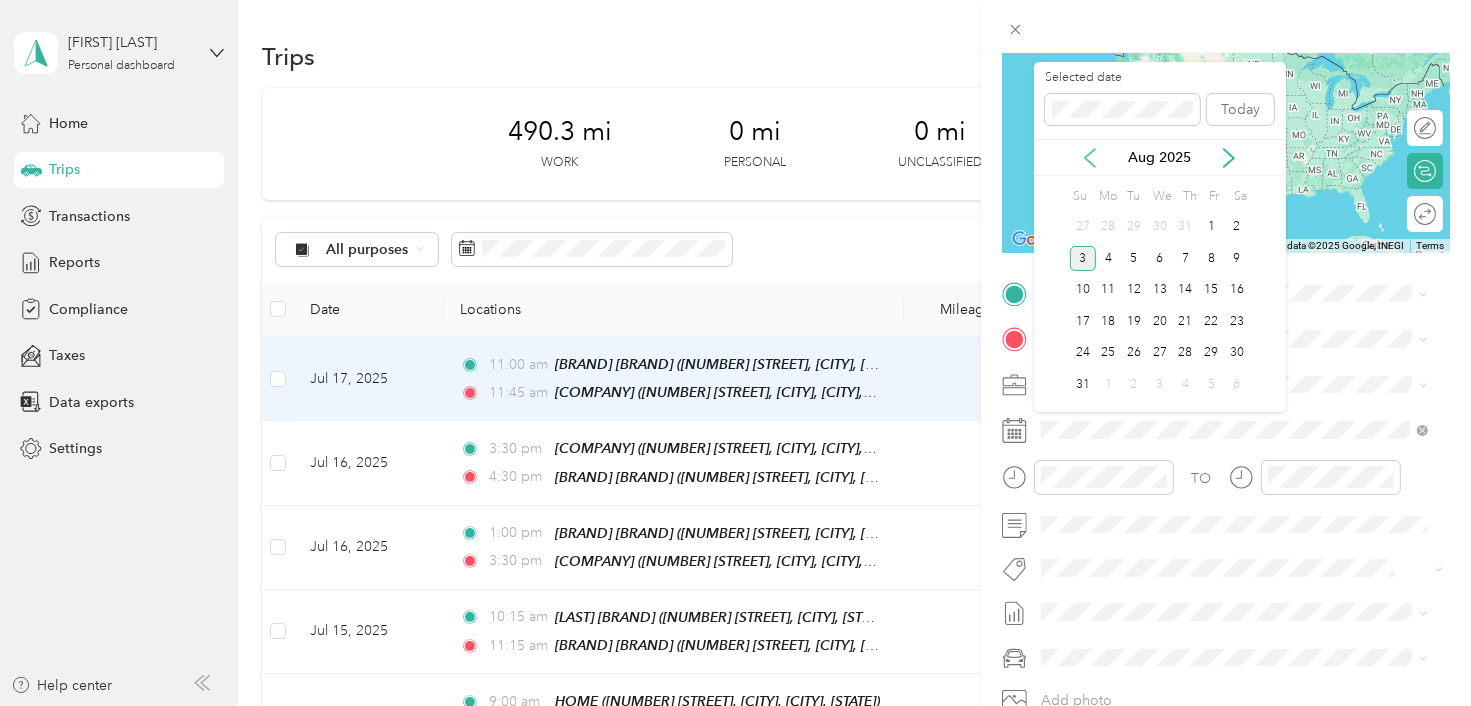 click 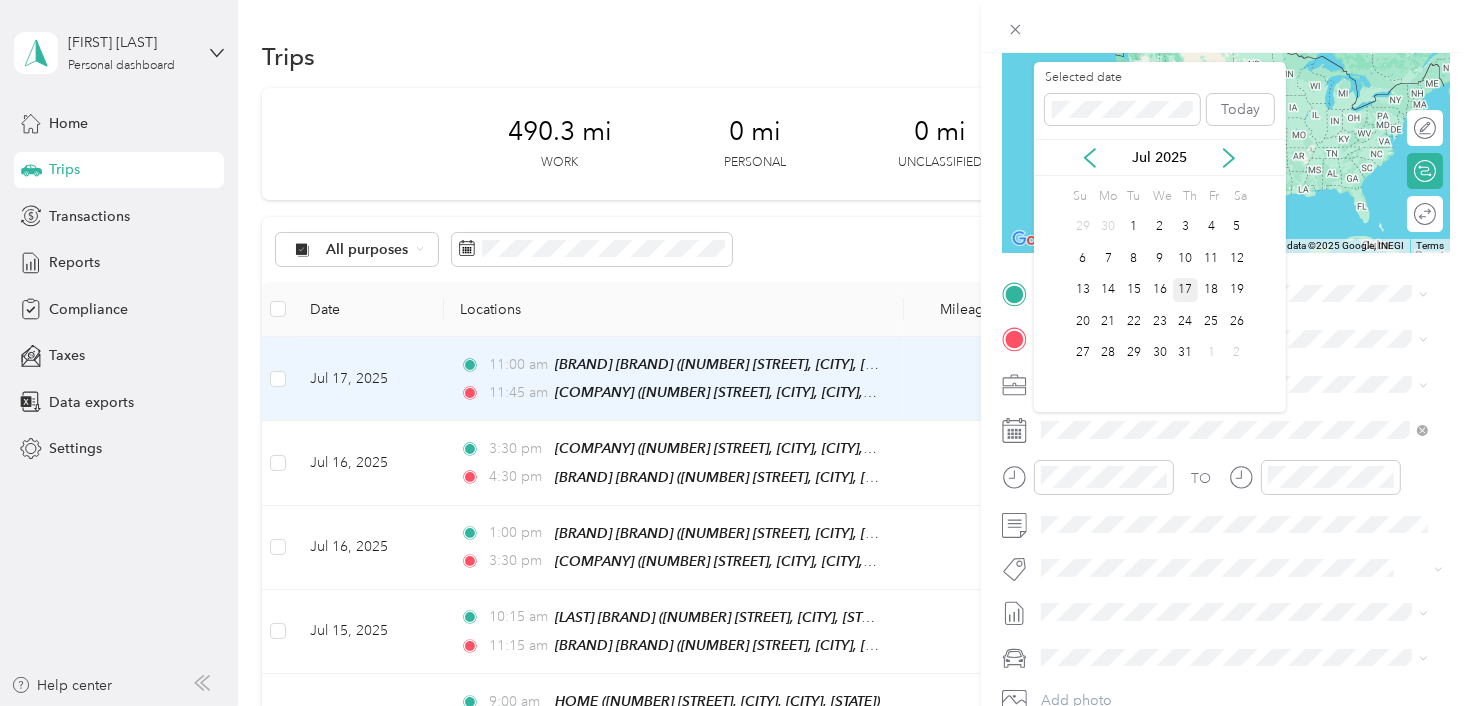 click on "17" at bounding box center (1186, 290) 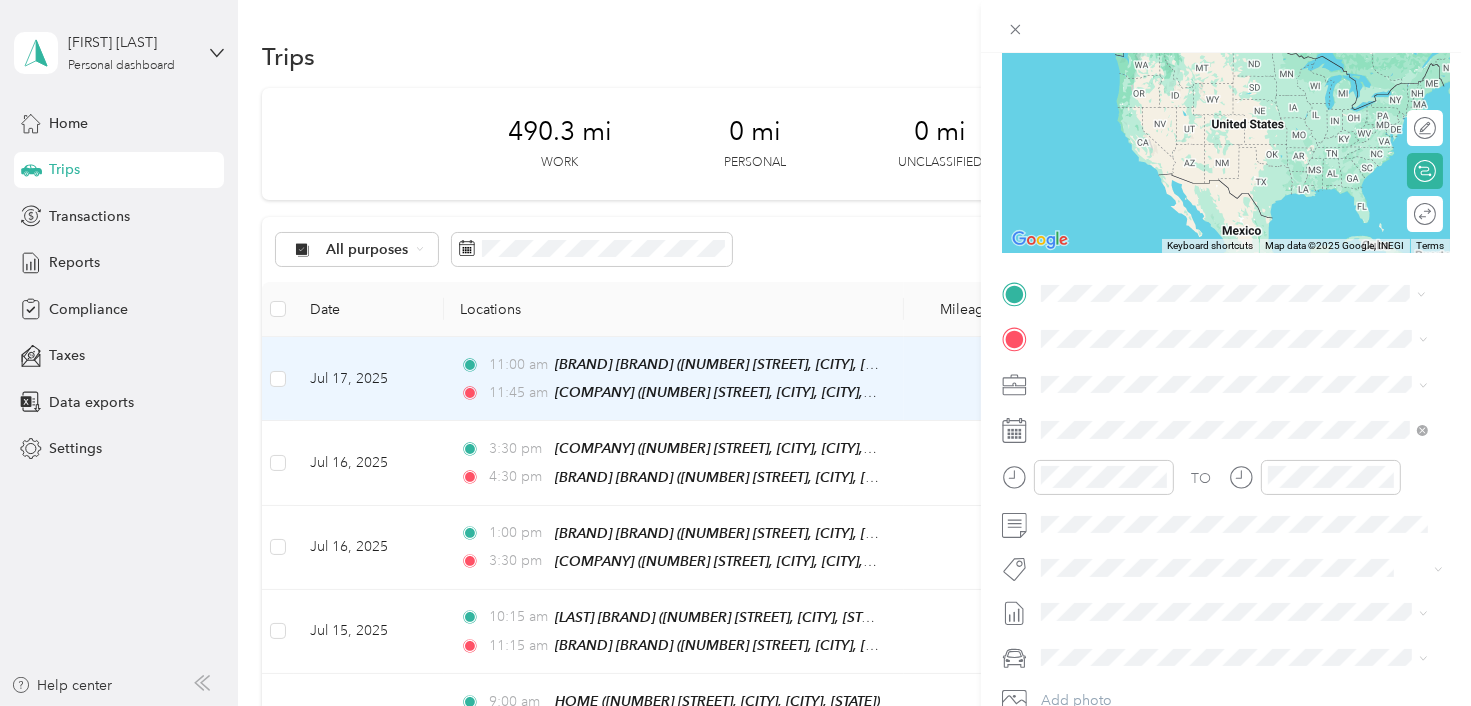 click on "[CITY] [COUNTRY]" at bounding box center (1140, 373) 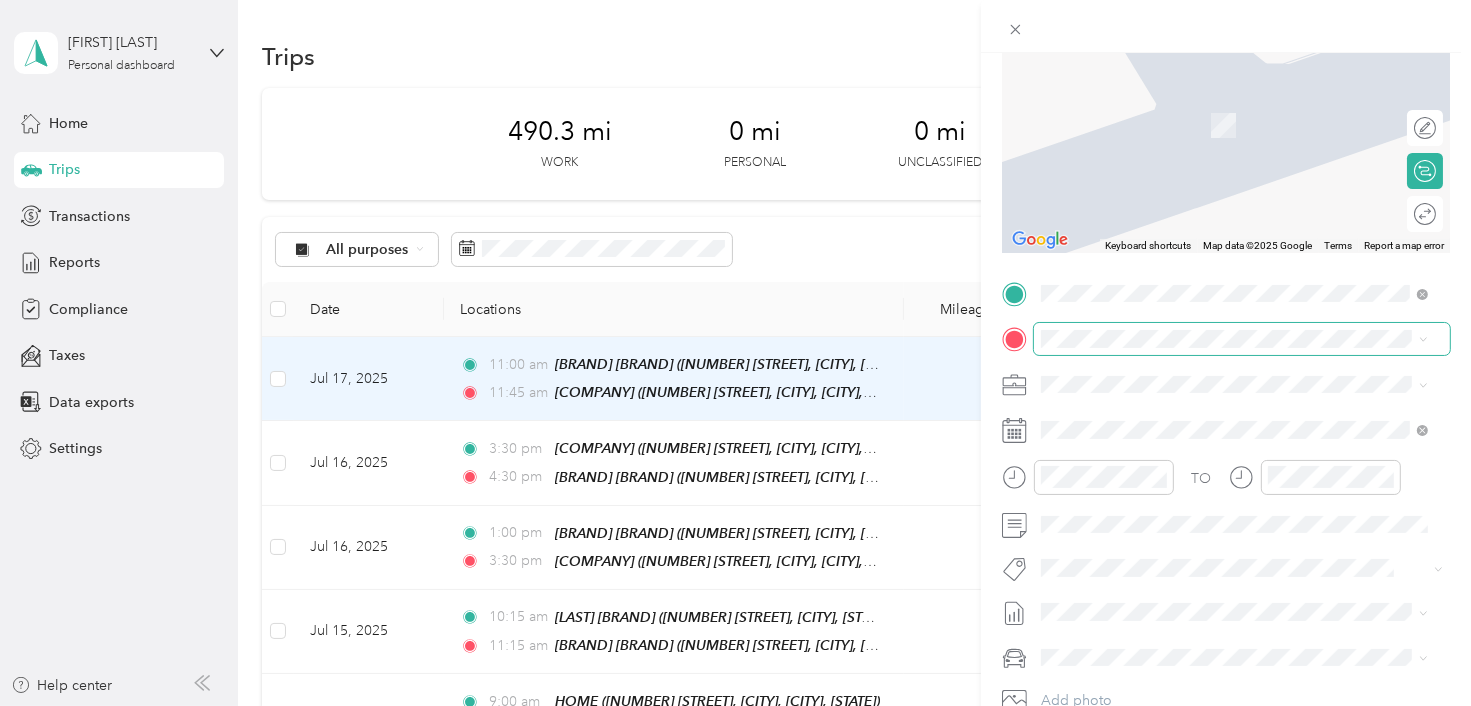 click at bounding box center (1242, 339) 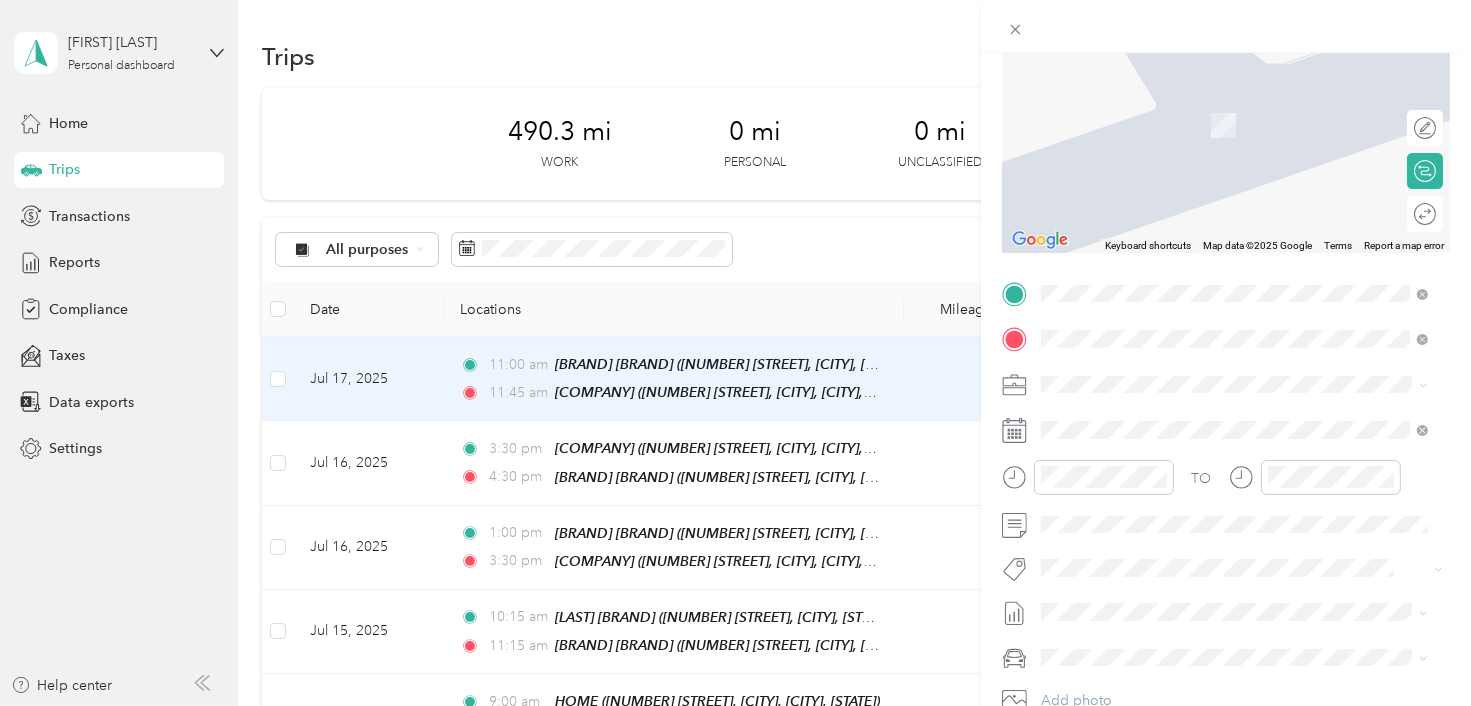 click on "Convergint Office" at bounding box center (1137, 418) 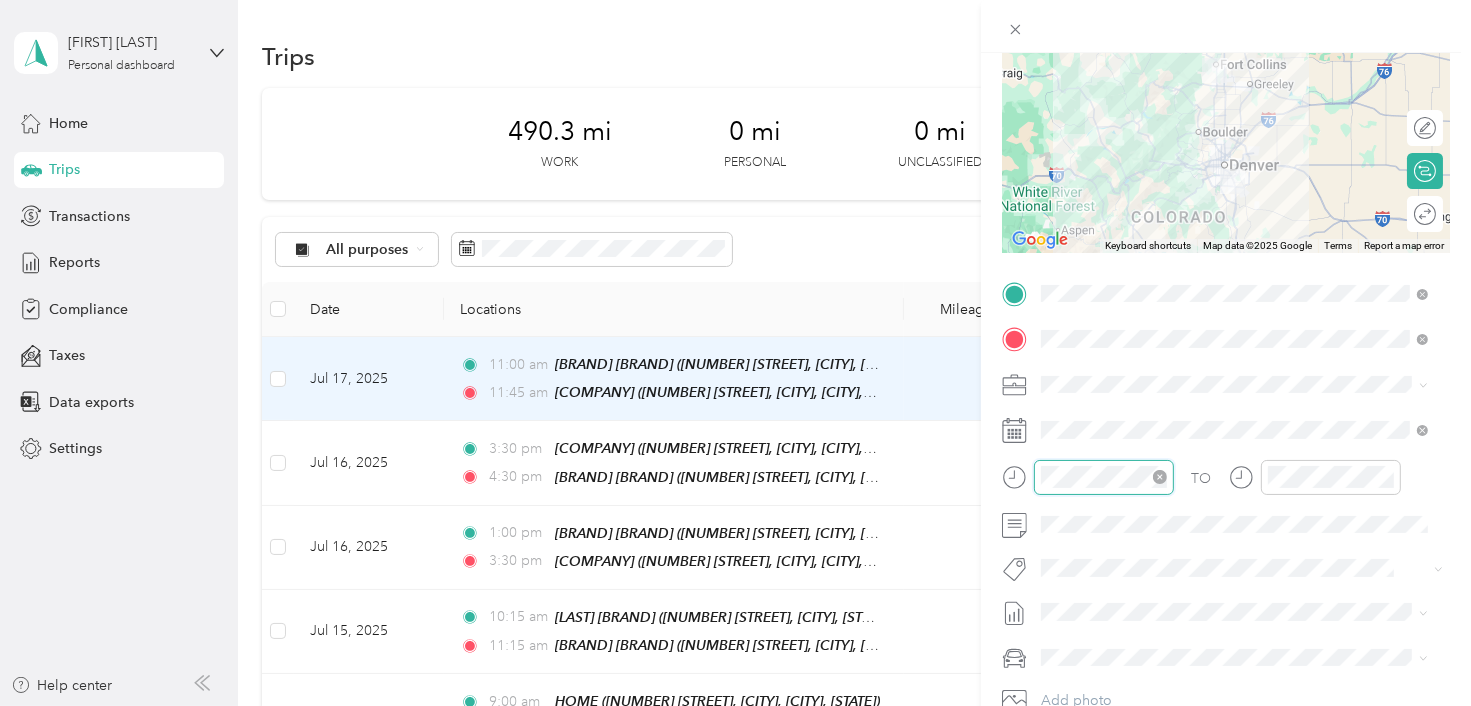 scroll, scrollTop: 81, scrollLeft: 0, axis: vertical 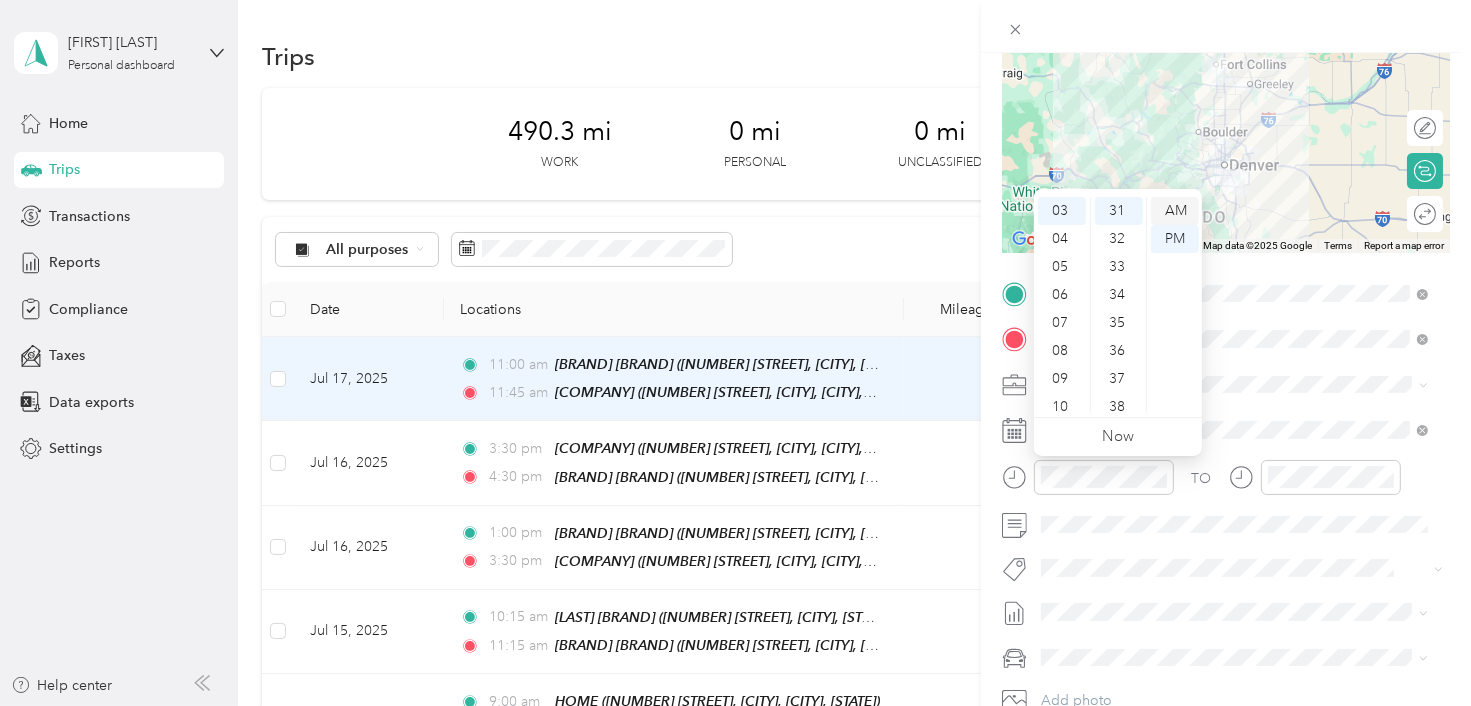 click on "AM" at bounding box center [1175, 211] 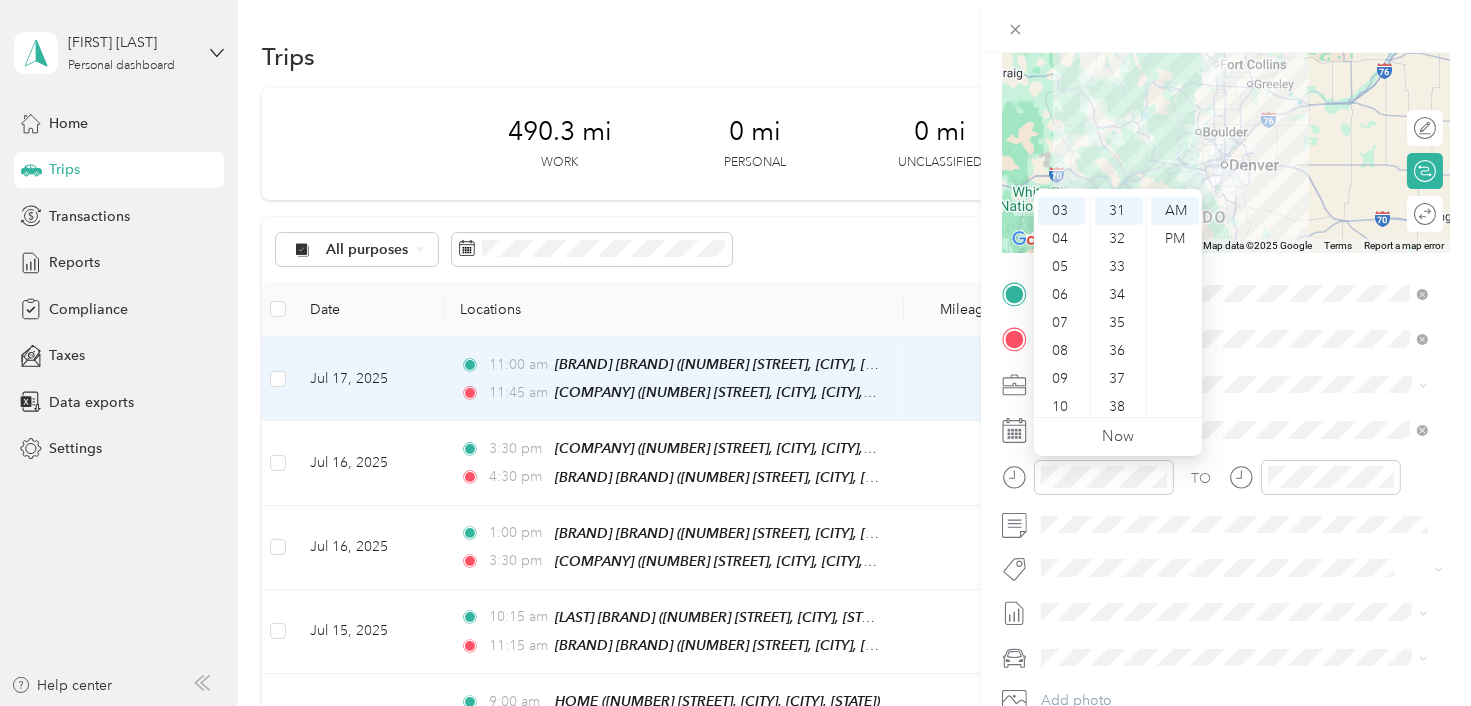 scroll, scrollTop: 120, scrollLeft: 0, axis: vertical 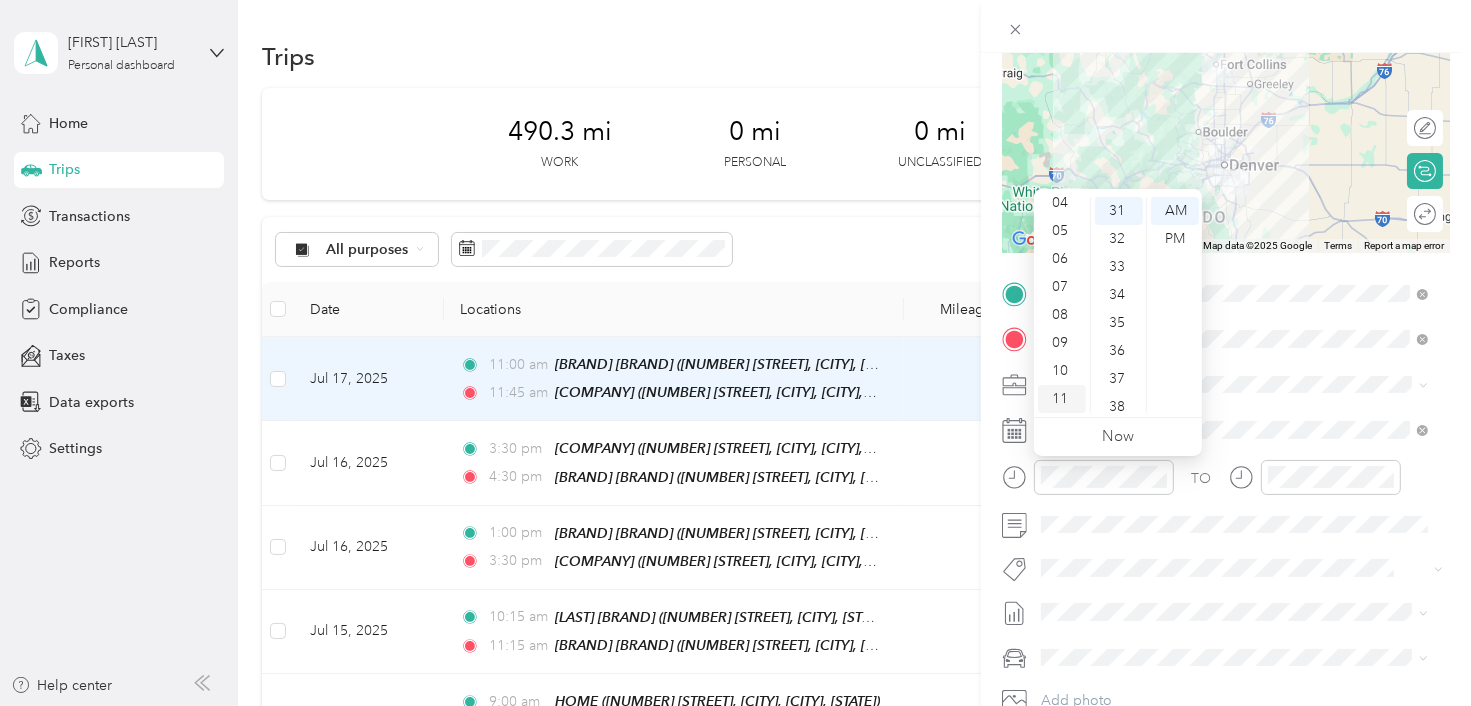 click on "11" at bounding box center (1062, 399) 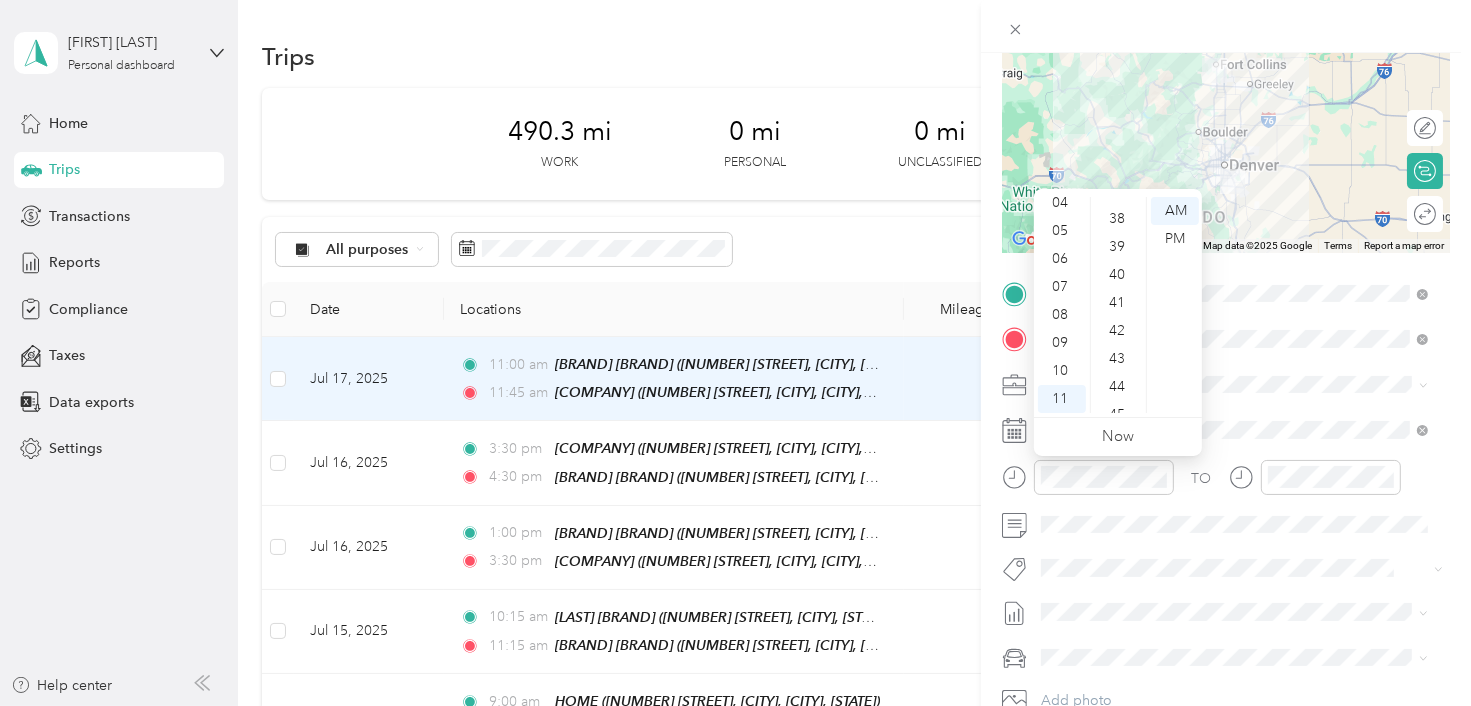 scroll, scrollTop: 1245, scrollLeft: 0, axis: vertical 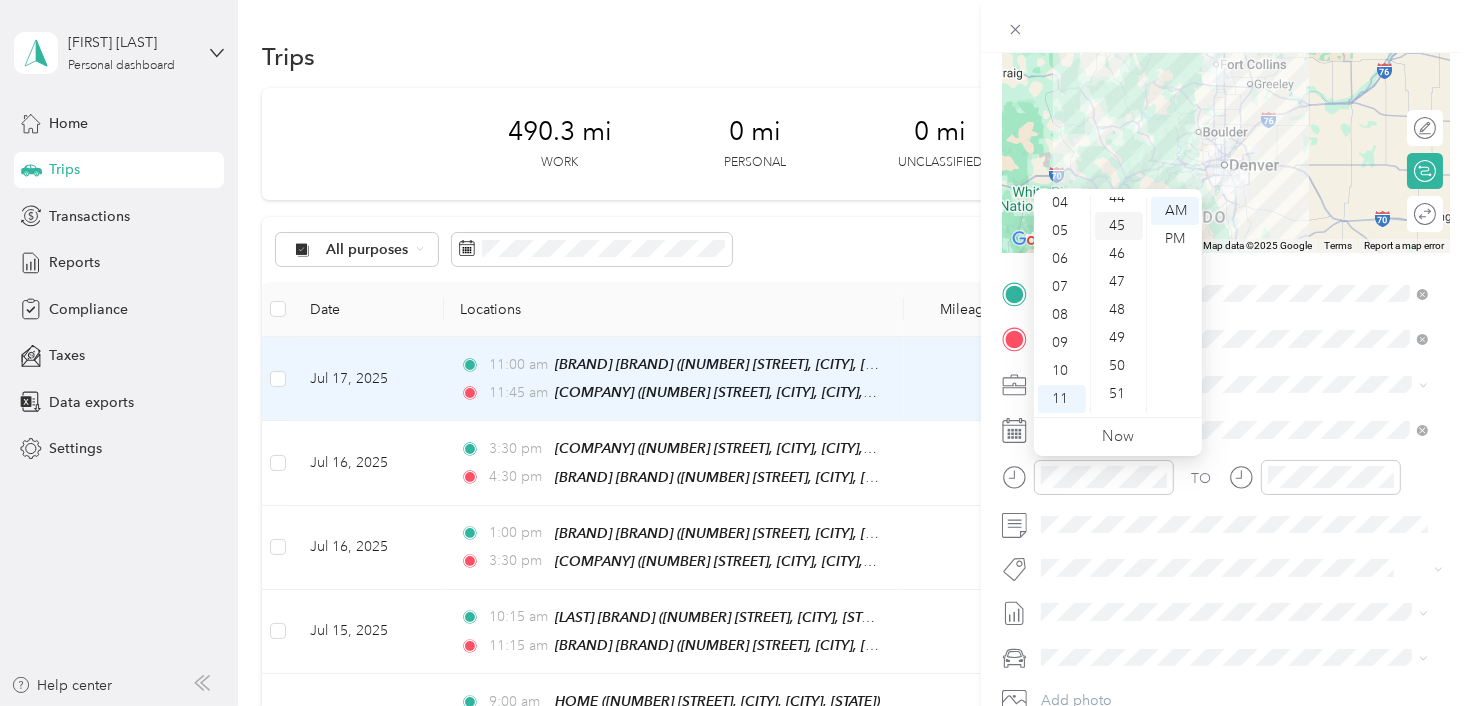 click on "45" at bounding box center (1119, 226) 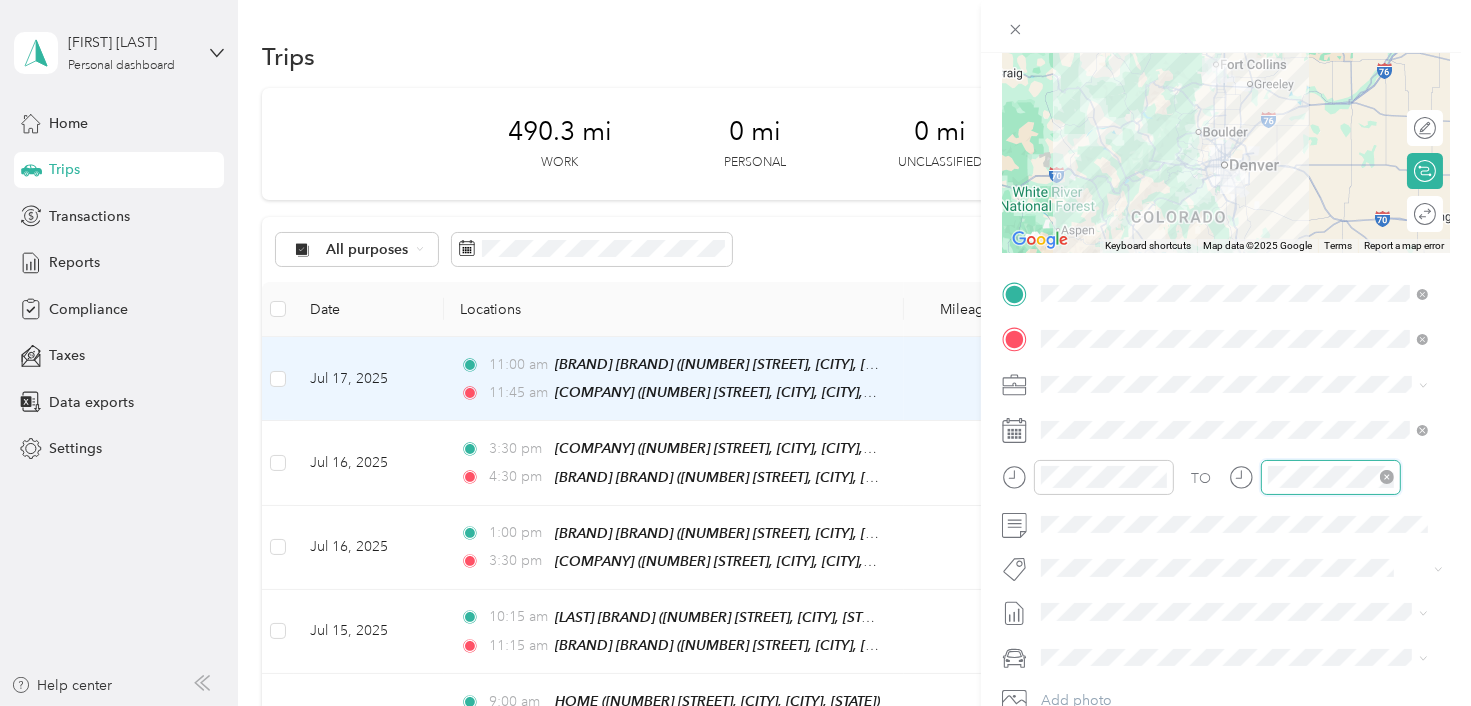 scroll, scrollTop: 84, scrollLeft: 0, axis: vertical 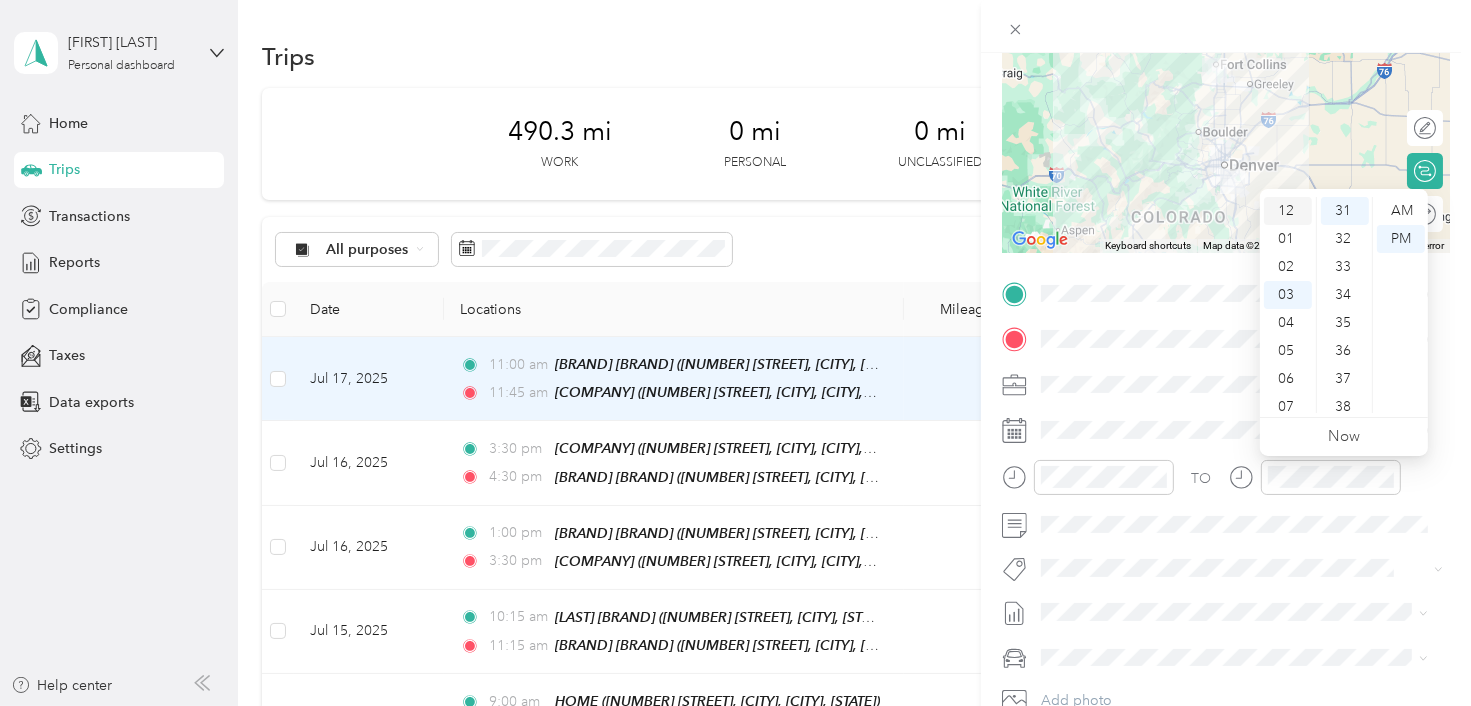 click on "12" at bounding box center (1288, 211) 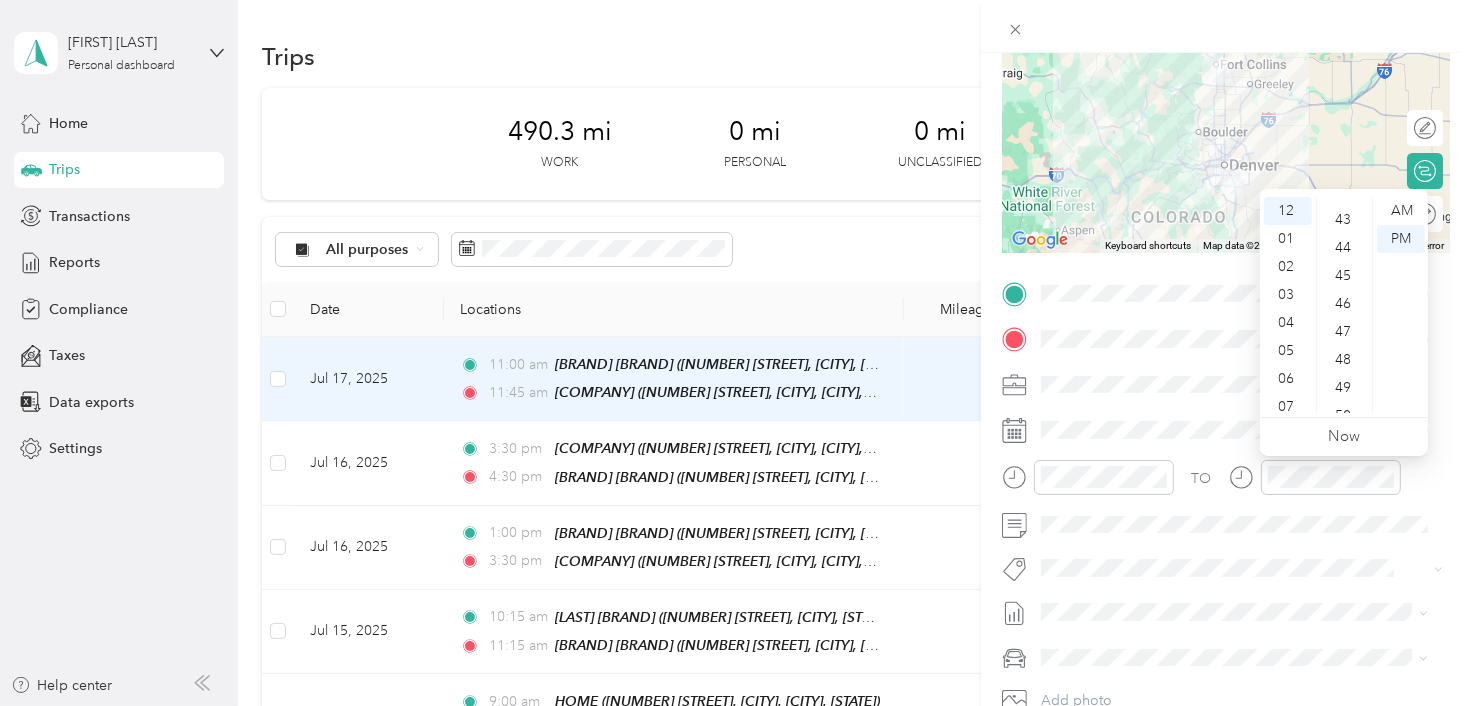 scroll, scrollTop: 1245, scrollLeft: 0, axis: vertical 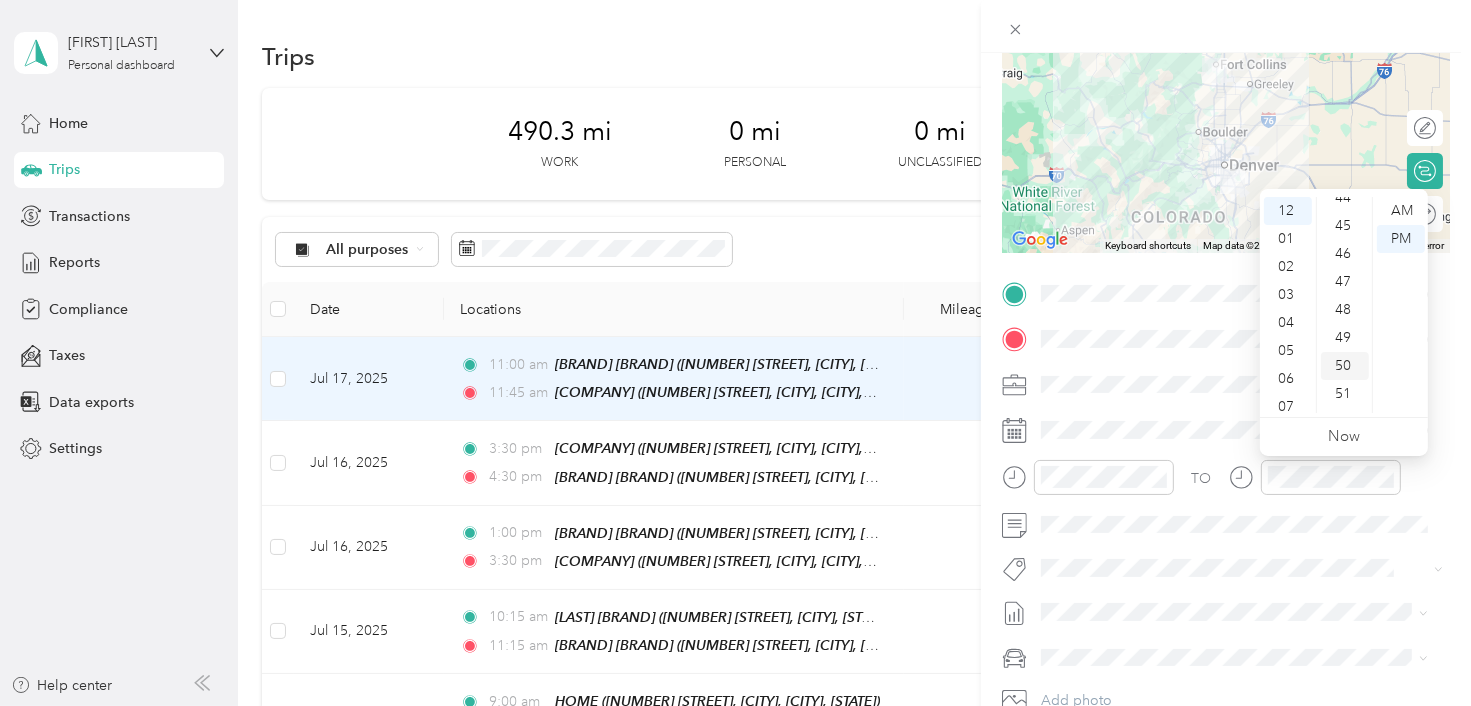 click on "50" at bounding box center [1345, 366] 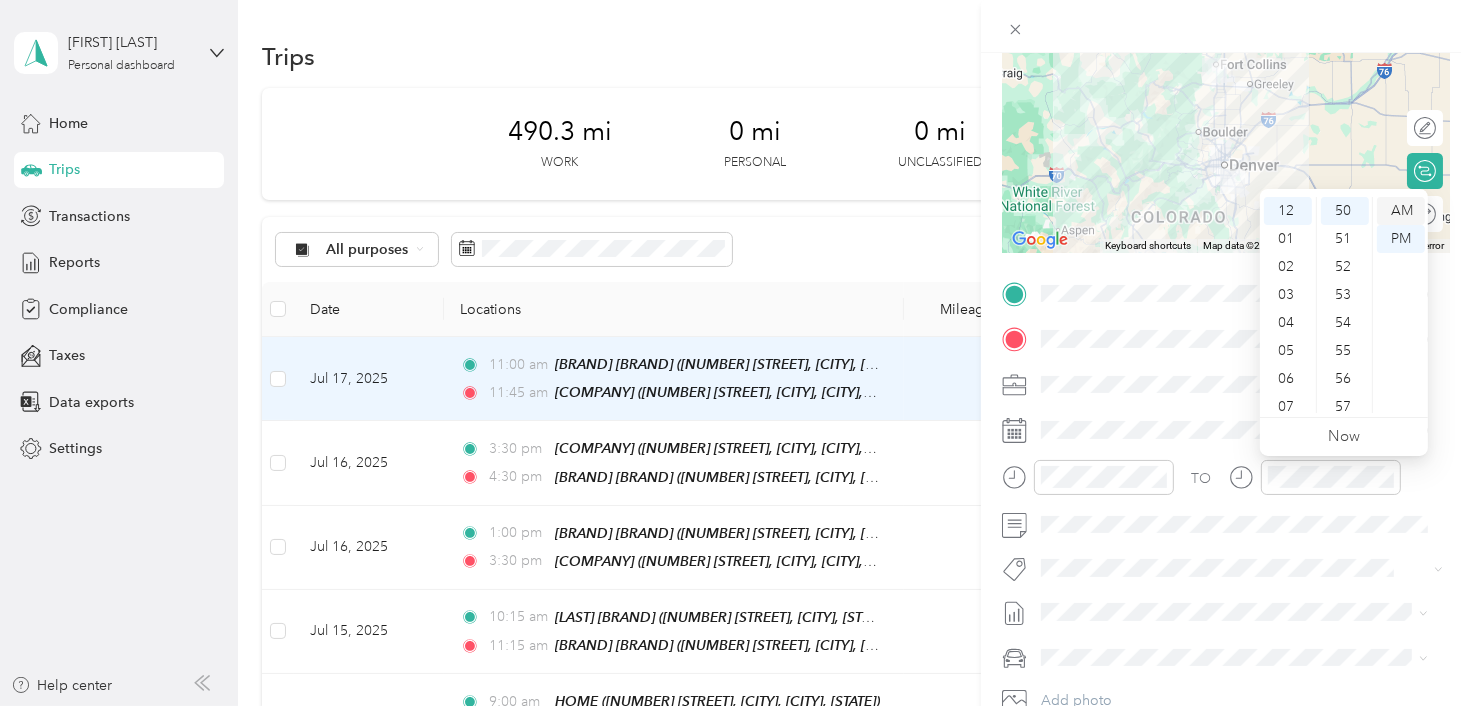 click on "AM" at bounding box center (1401, 211) 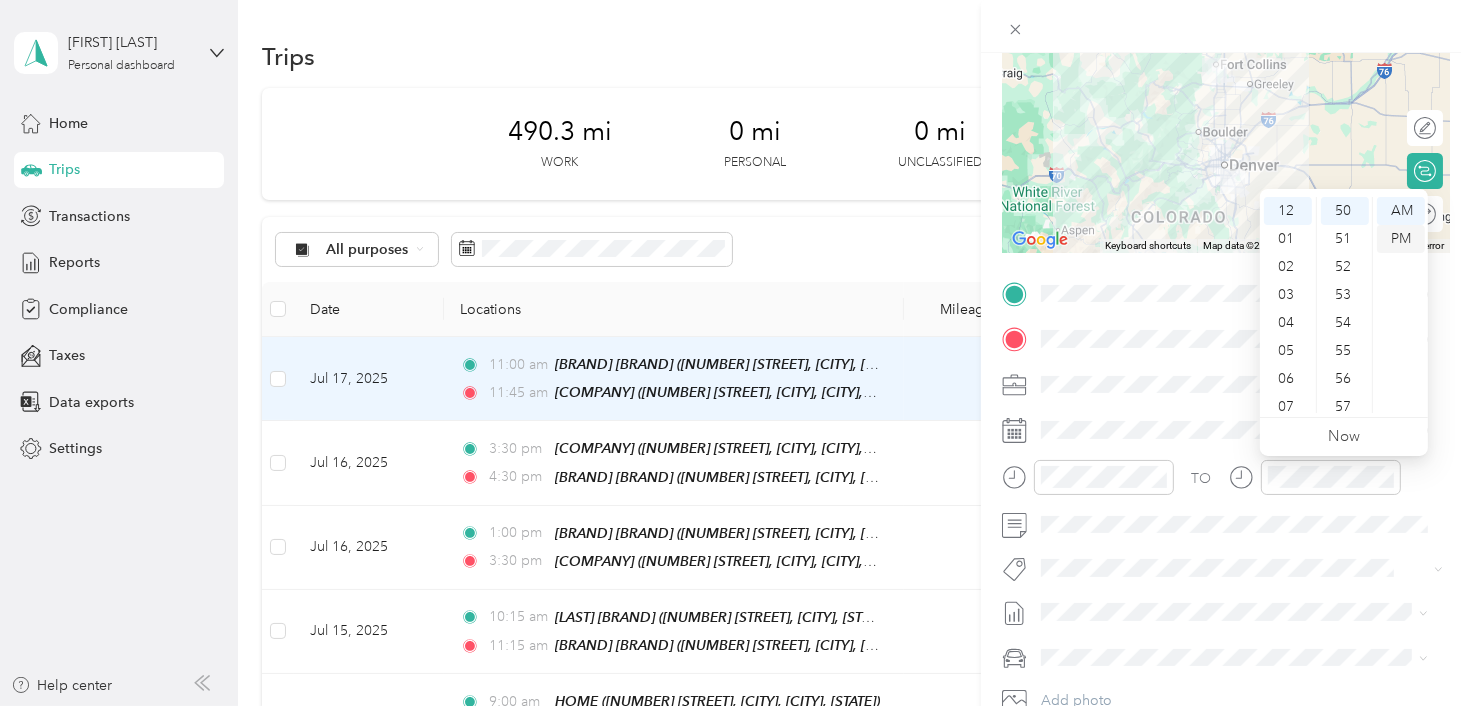 click on "PM" at bounding box center [1401, 239] 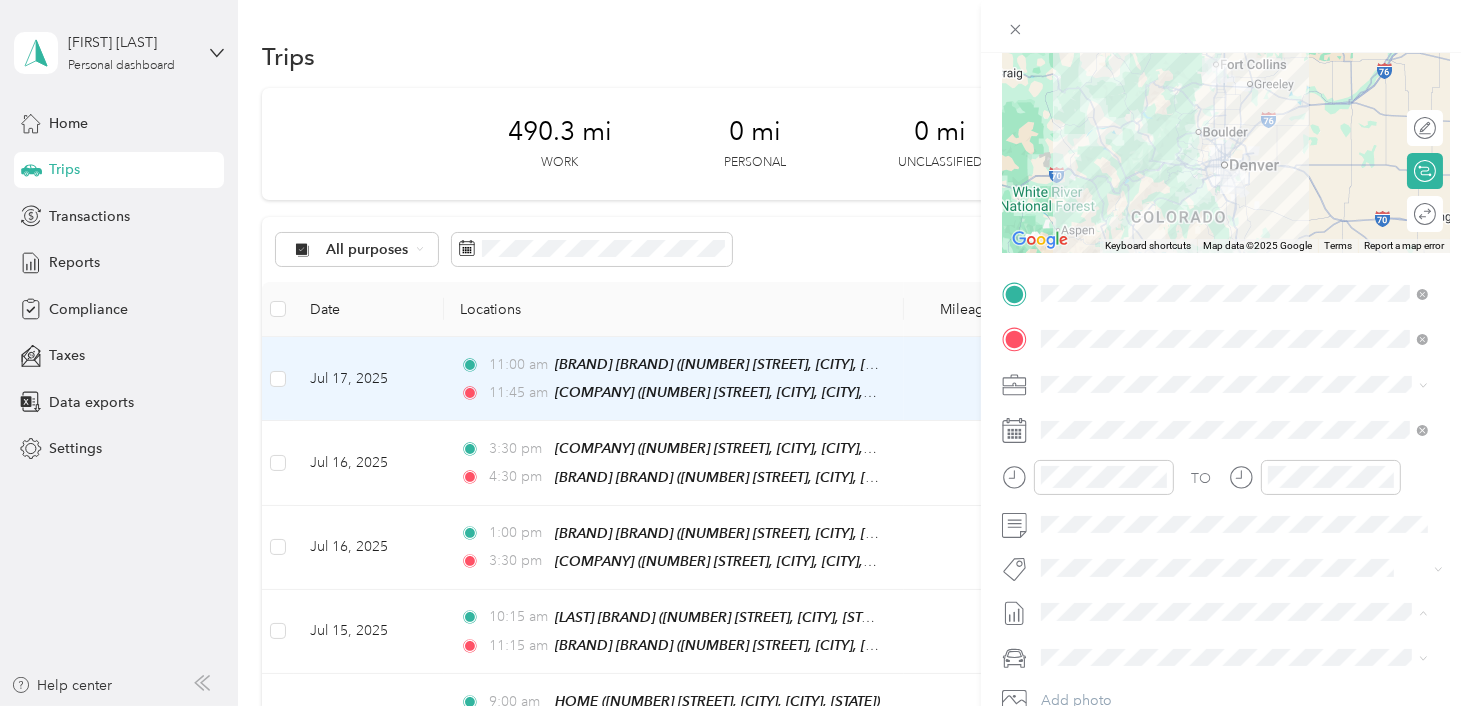 click on "Jul 1 - 31, 2025" at bounding box center (1090, 677) 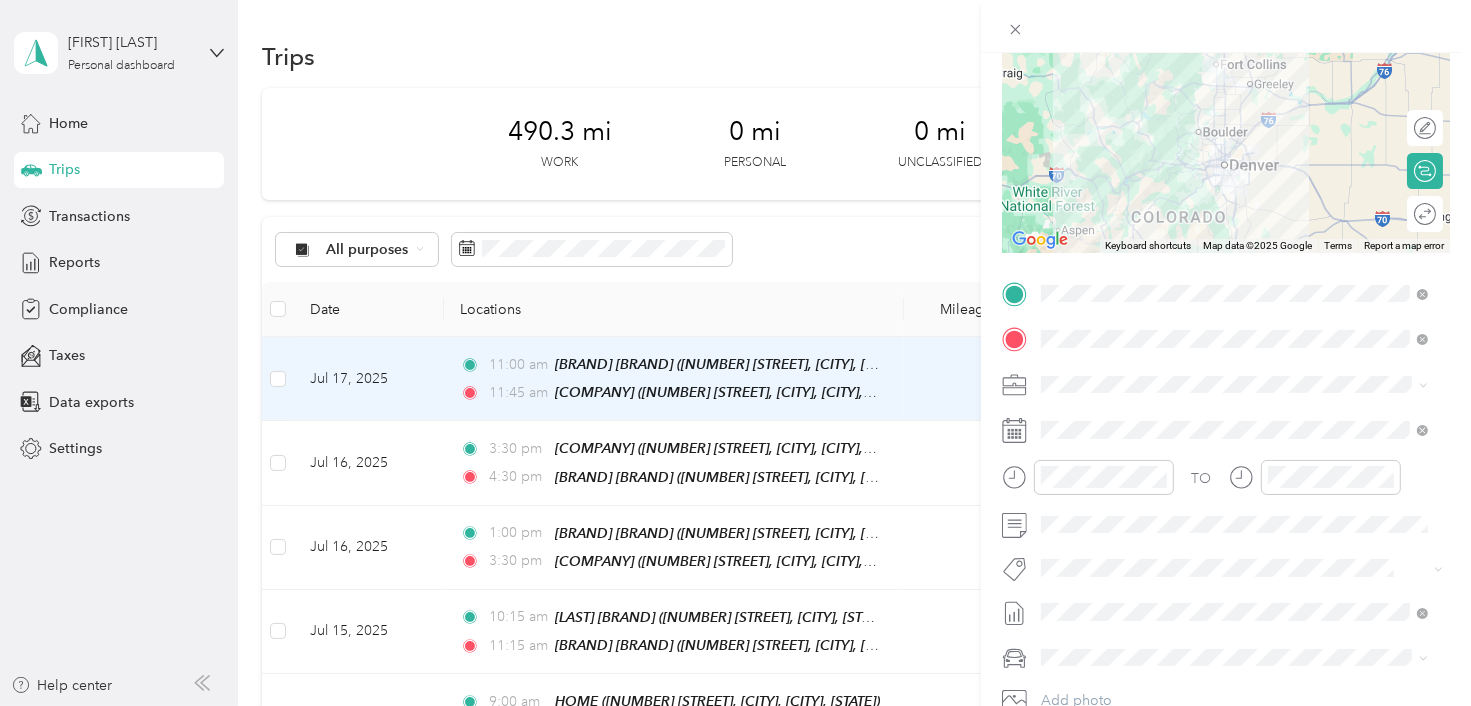 click on "Volkswagen Tiguan" at bounding box center (1234, 587) 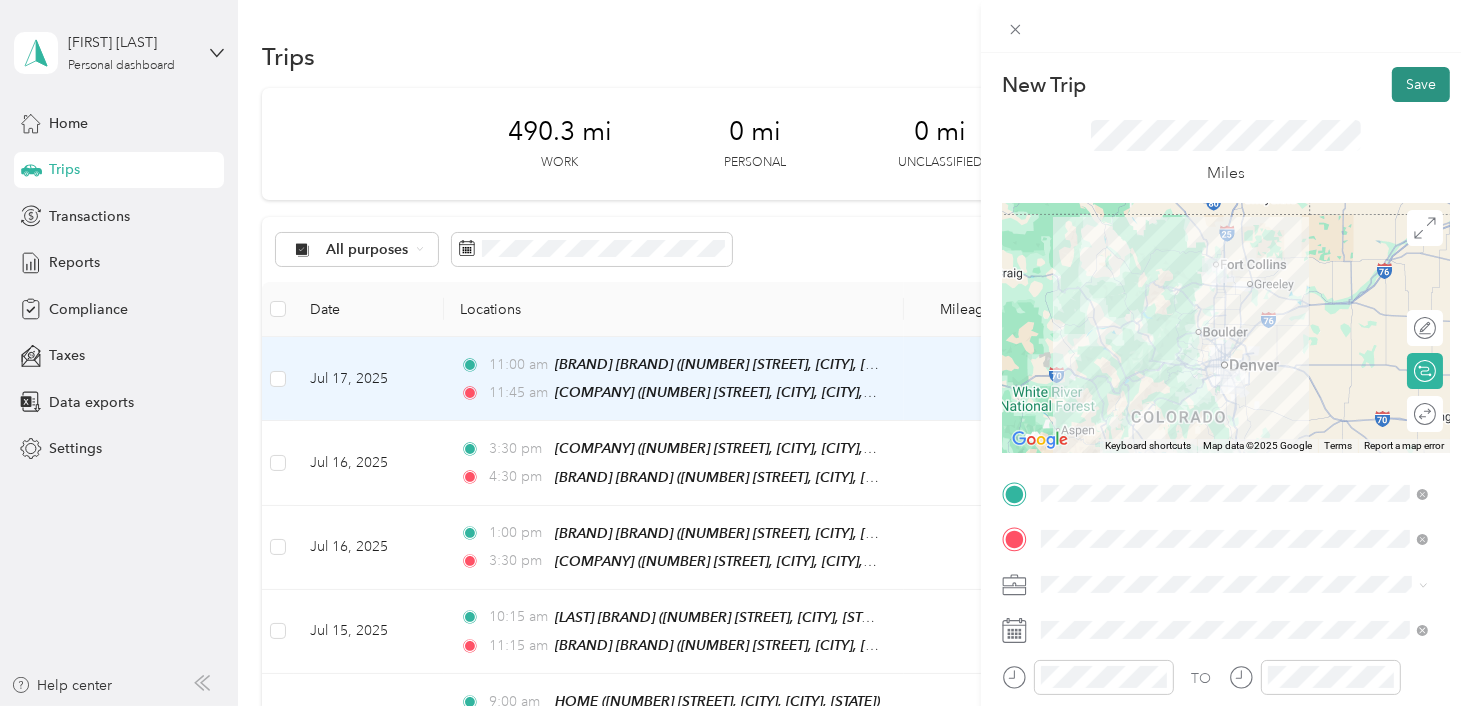 click on "Save" at bounding box center (1421, 84) 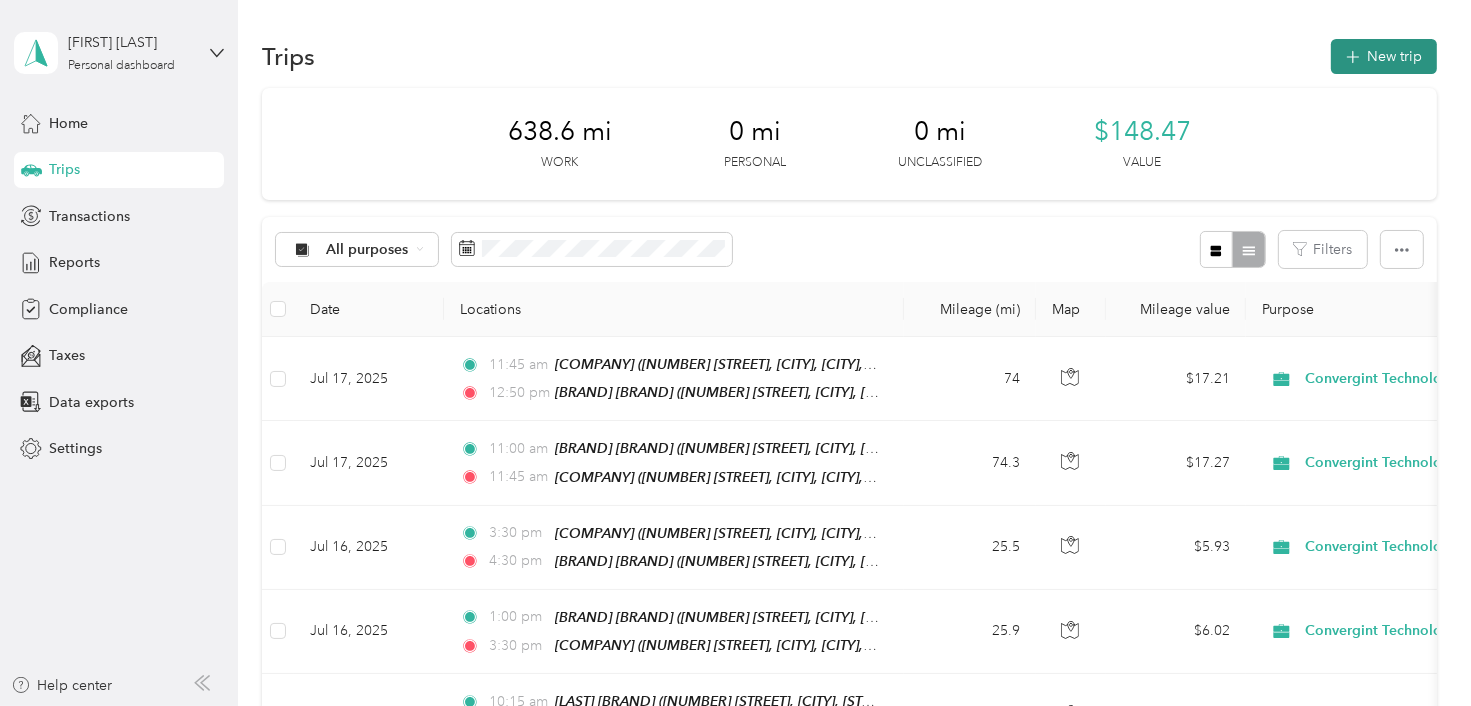 click on "New trip" at bounding box center (1384, 56) 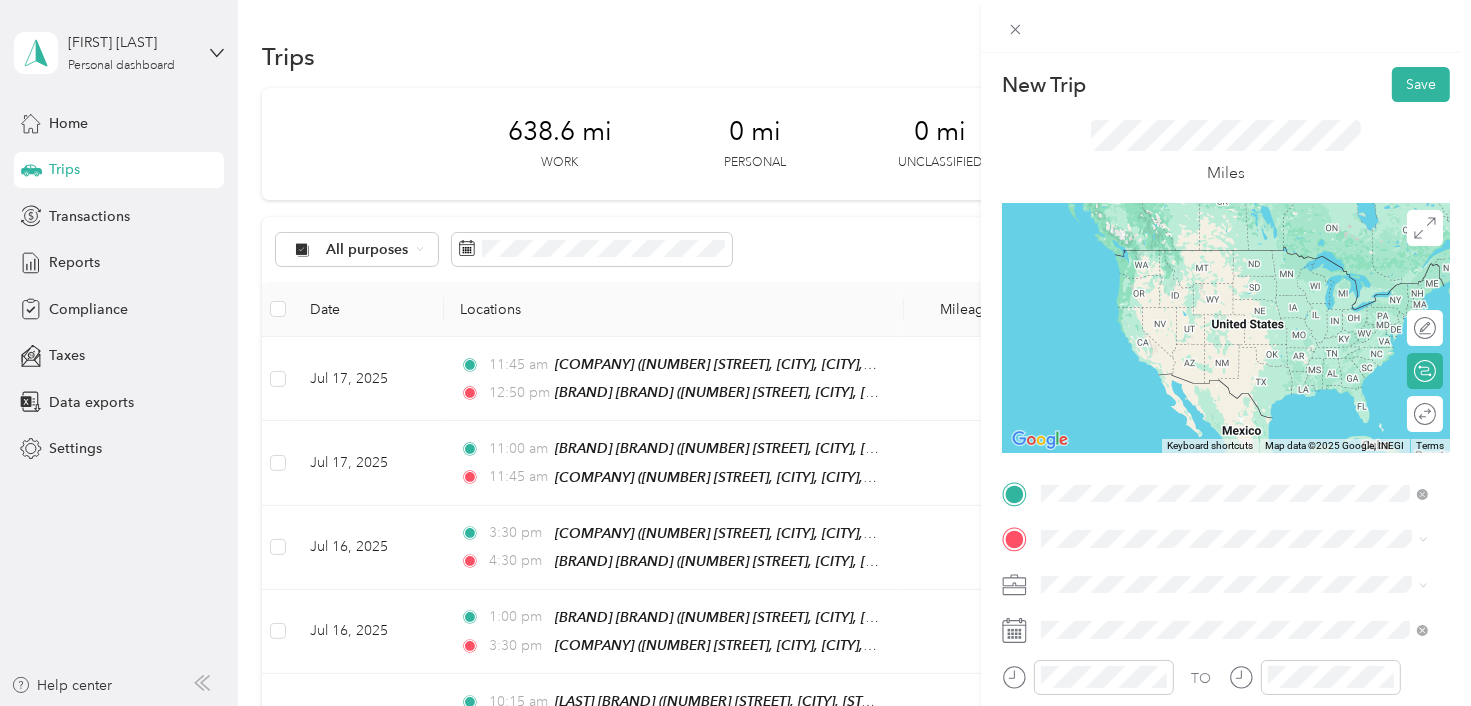click on "Convergint Office" at bounding box center [1137, 257] 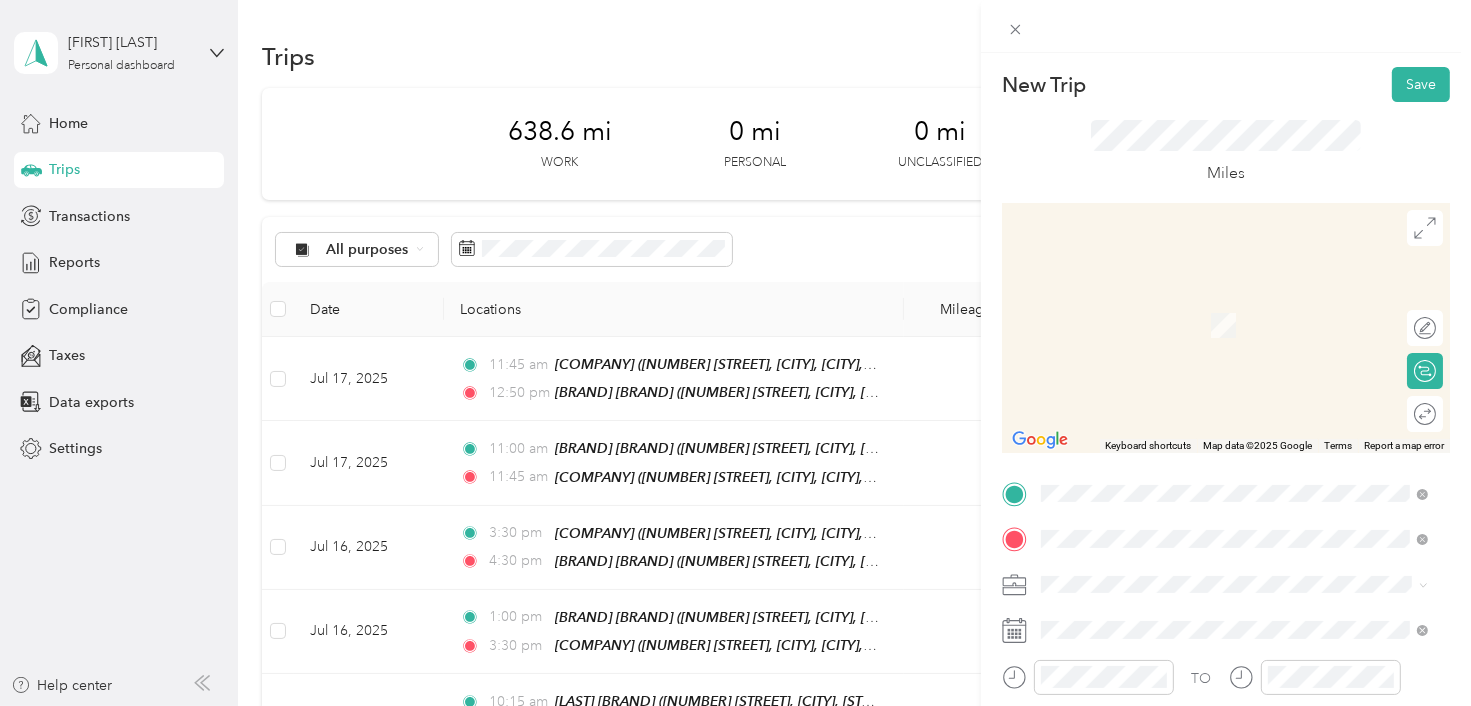 click on "[NUMBER] [STREET], [POSTAL_CODE], [CITY], [STATE], [COUNTRY]" at bounding box center (1224, 420) 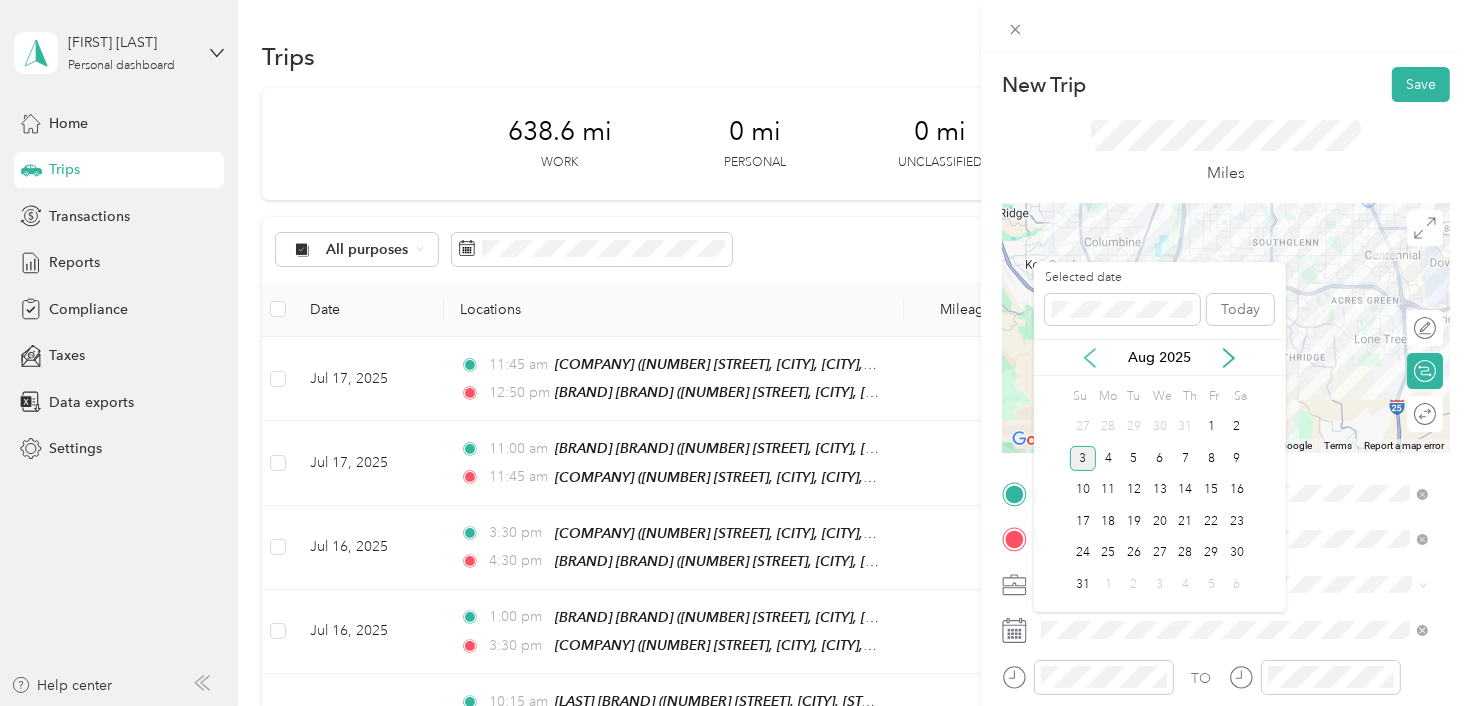 click 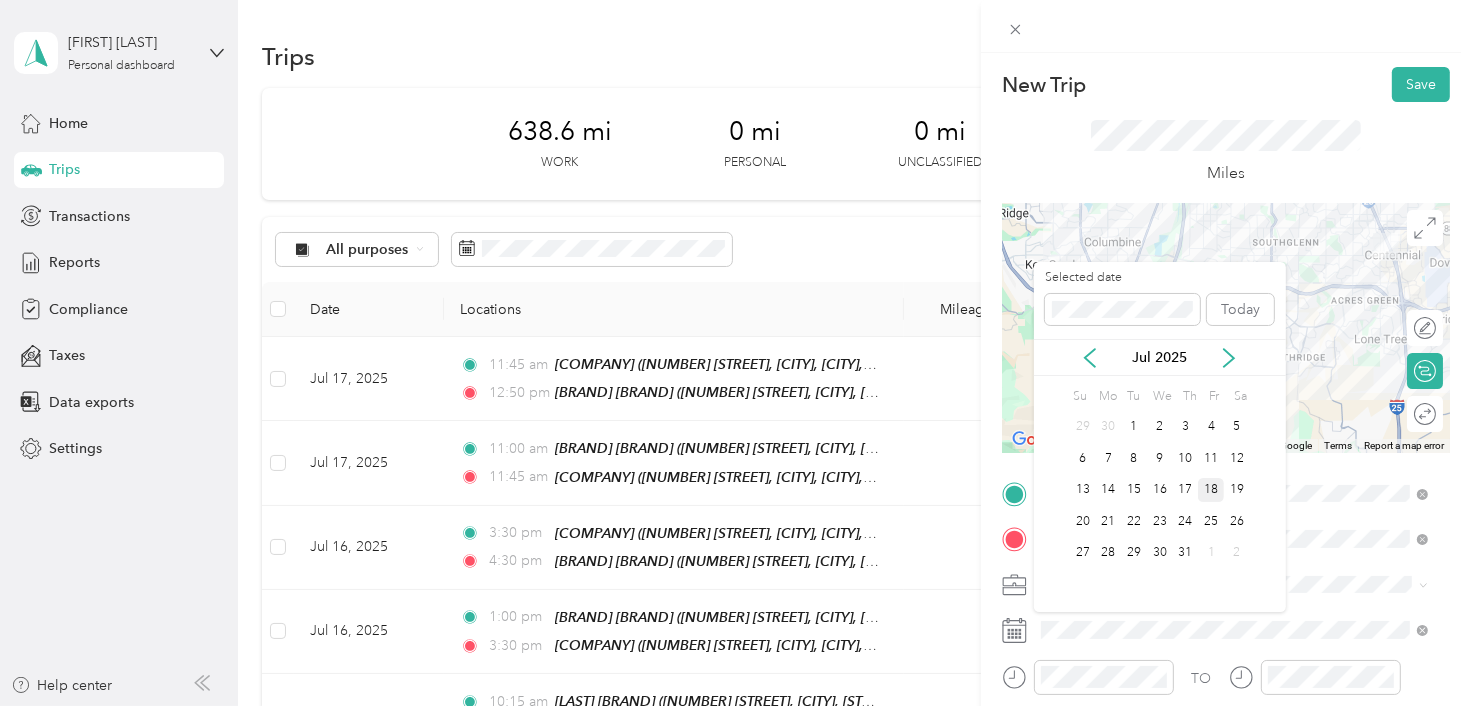 click on "18" at bounding box center (1211, 490) 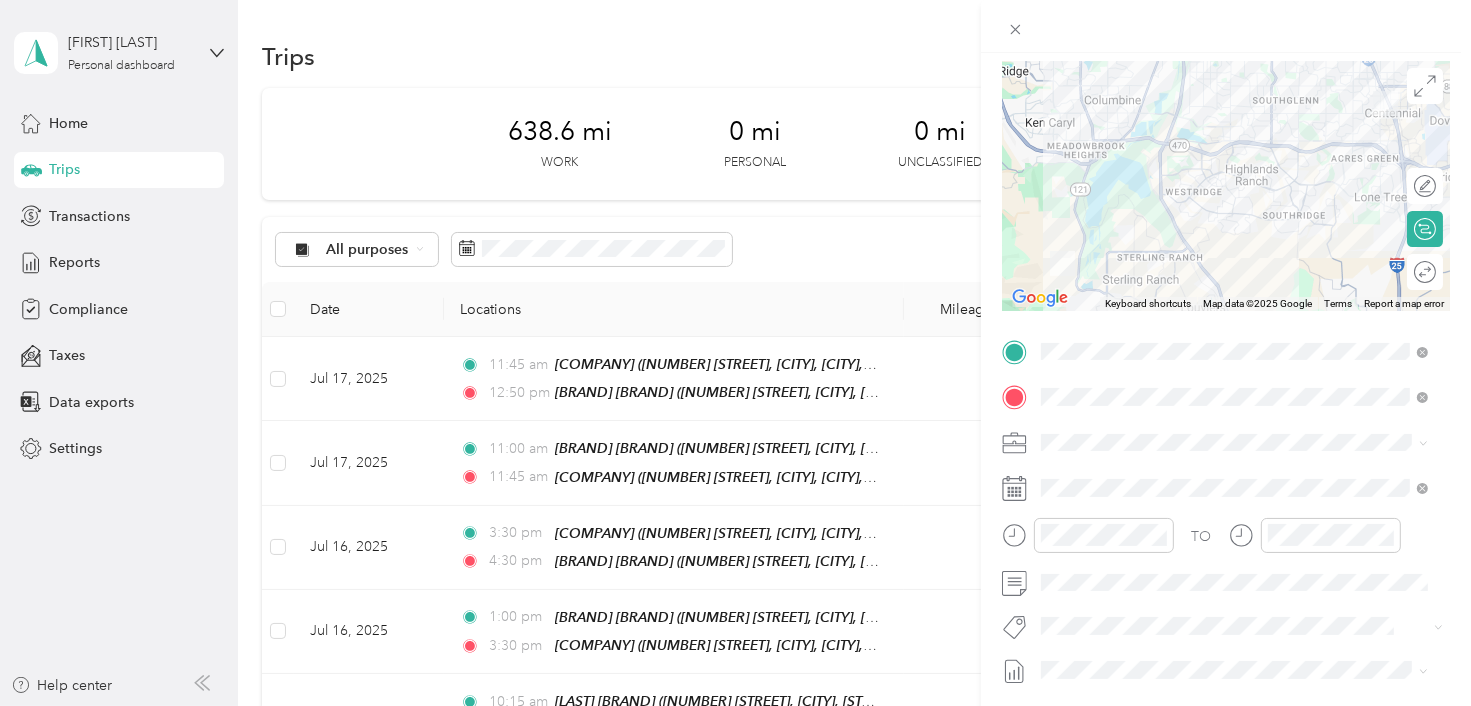 scroll, scrollTop: 143, scrollLeft: 0, axis: vertical 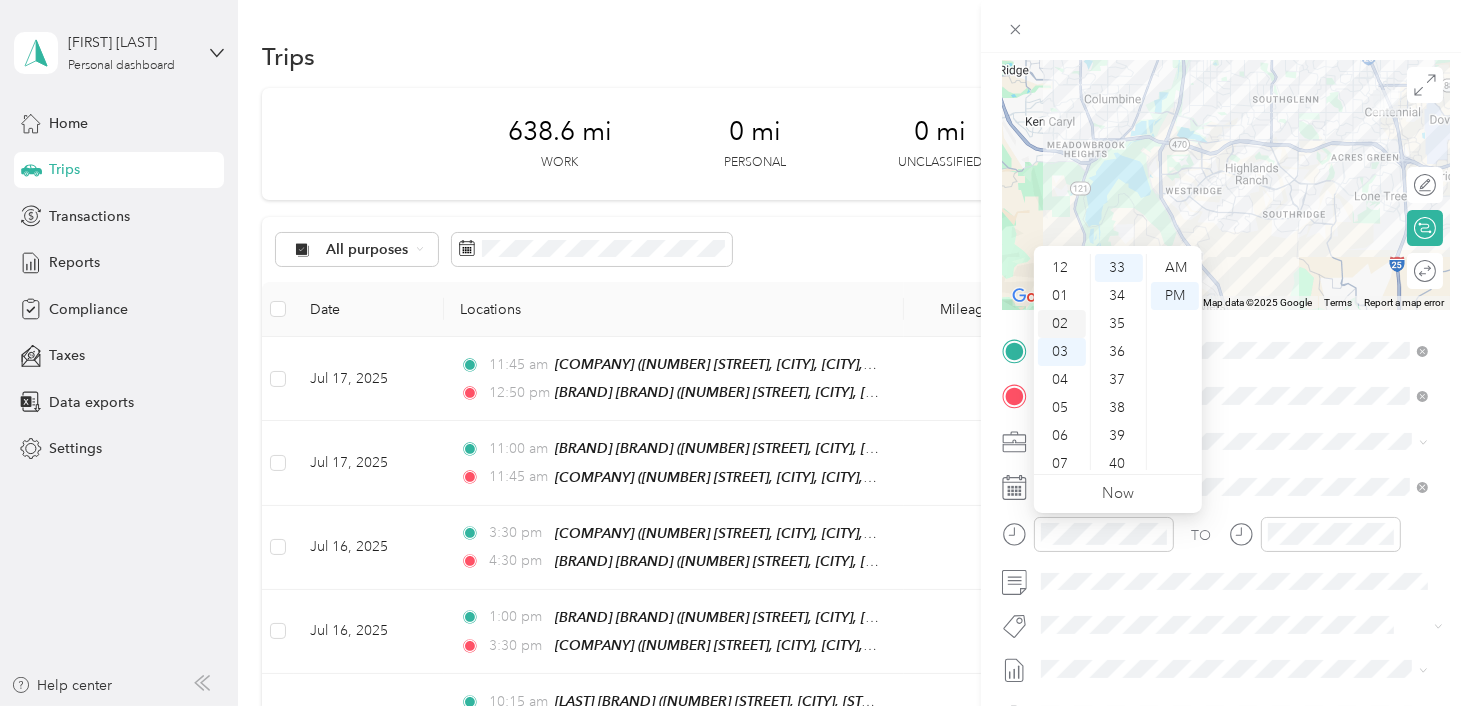 click on "02" at bounding box center (1062, 324) 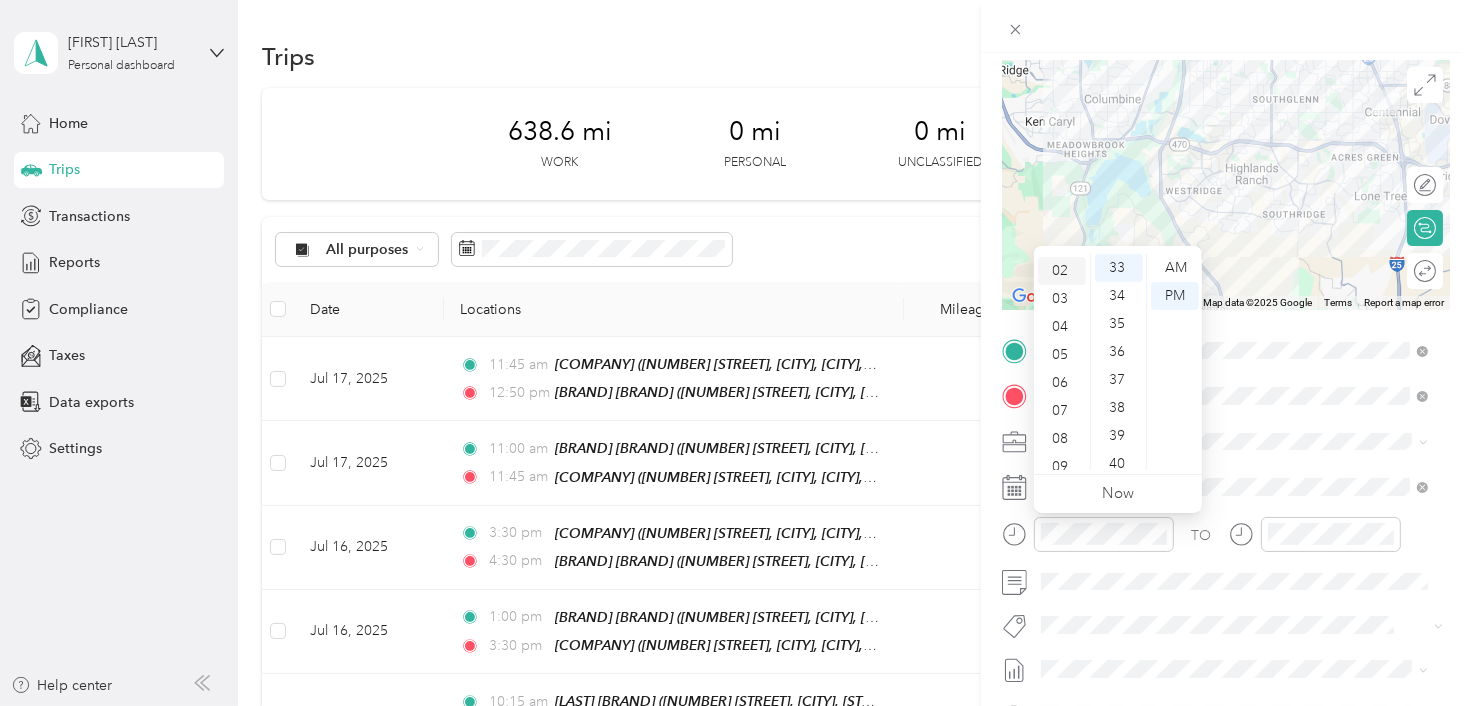 scroll, scrollTop: 56, scrollLeft: 0, axis: vertical 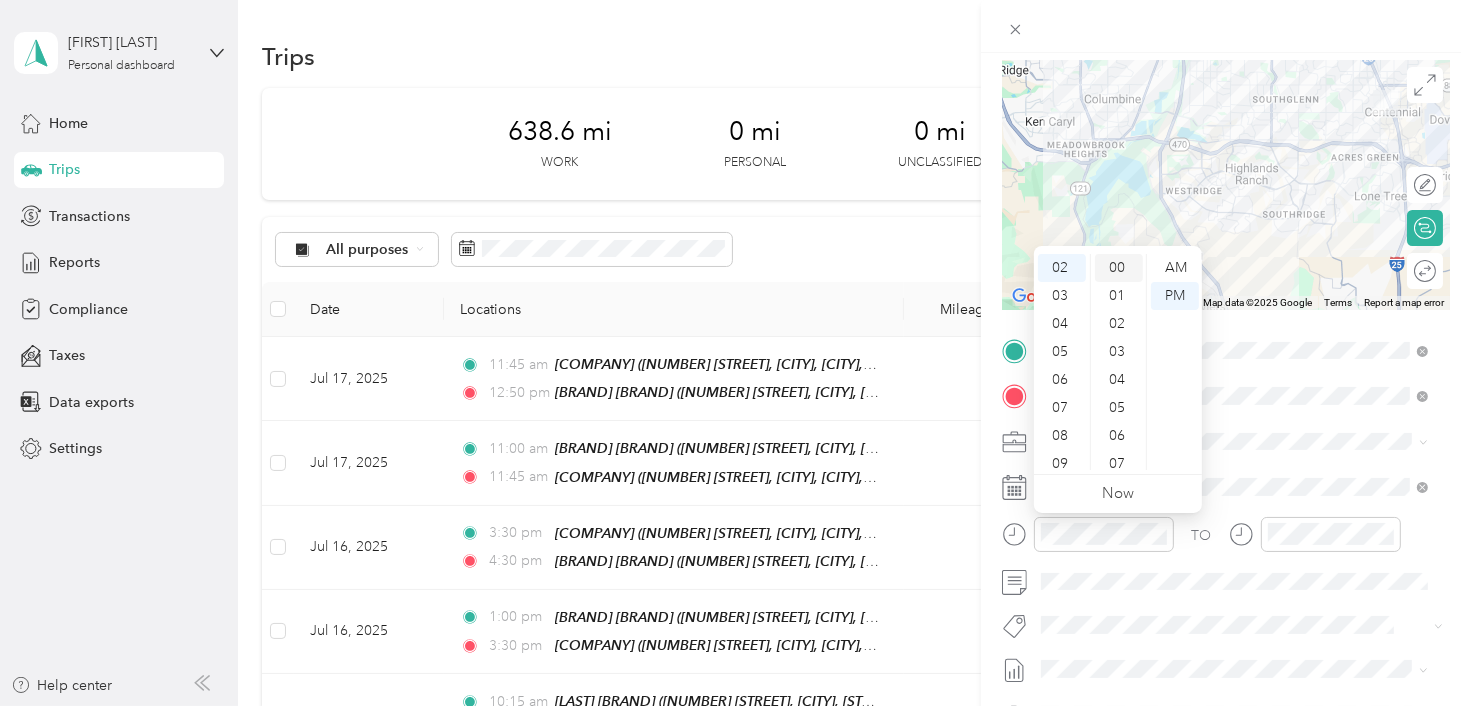 click on "00" at bounding box center (1119, 268) 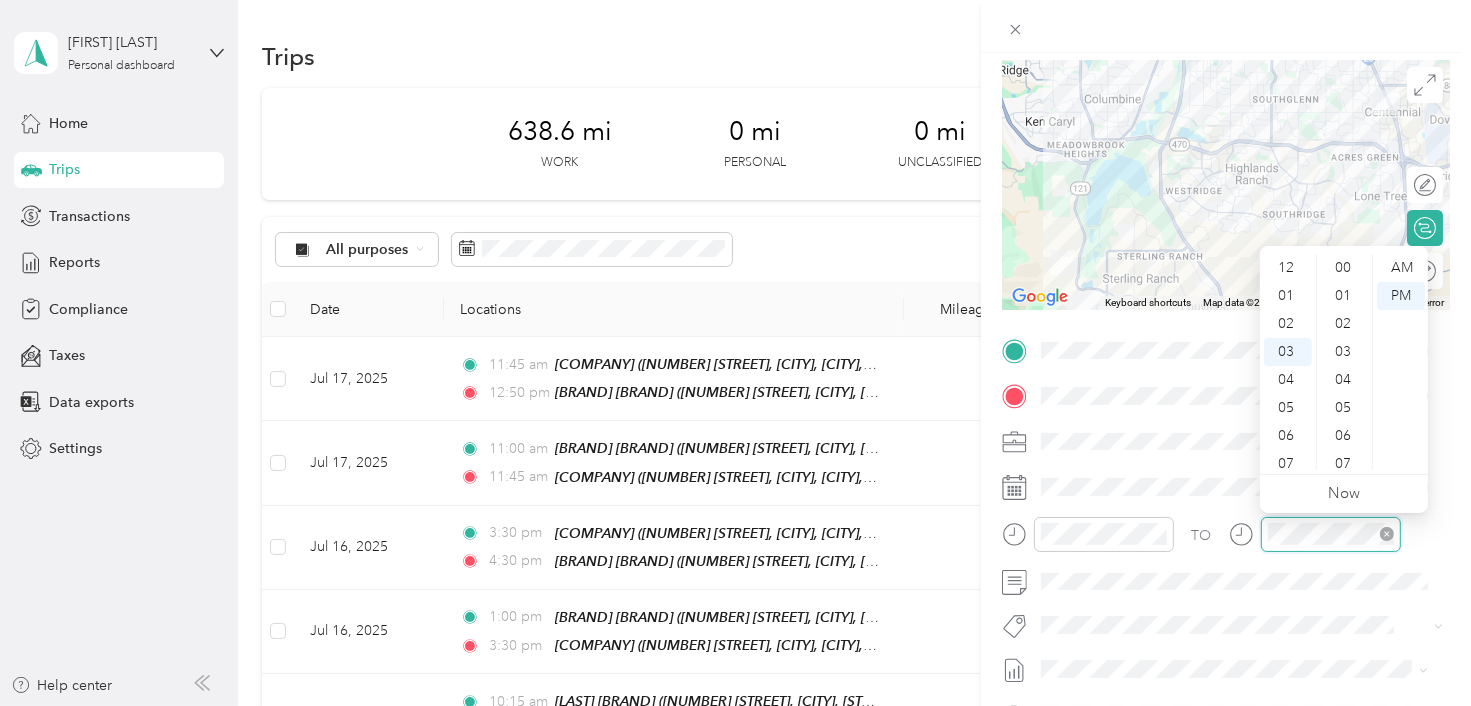 scroll, scrollTop: 84, scrollLeft: 0, axis: vertical 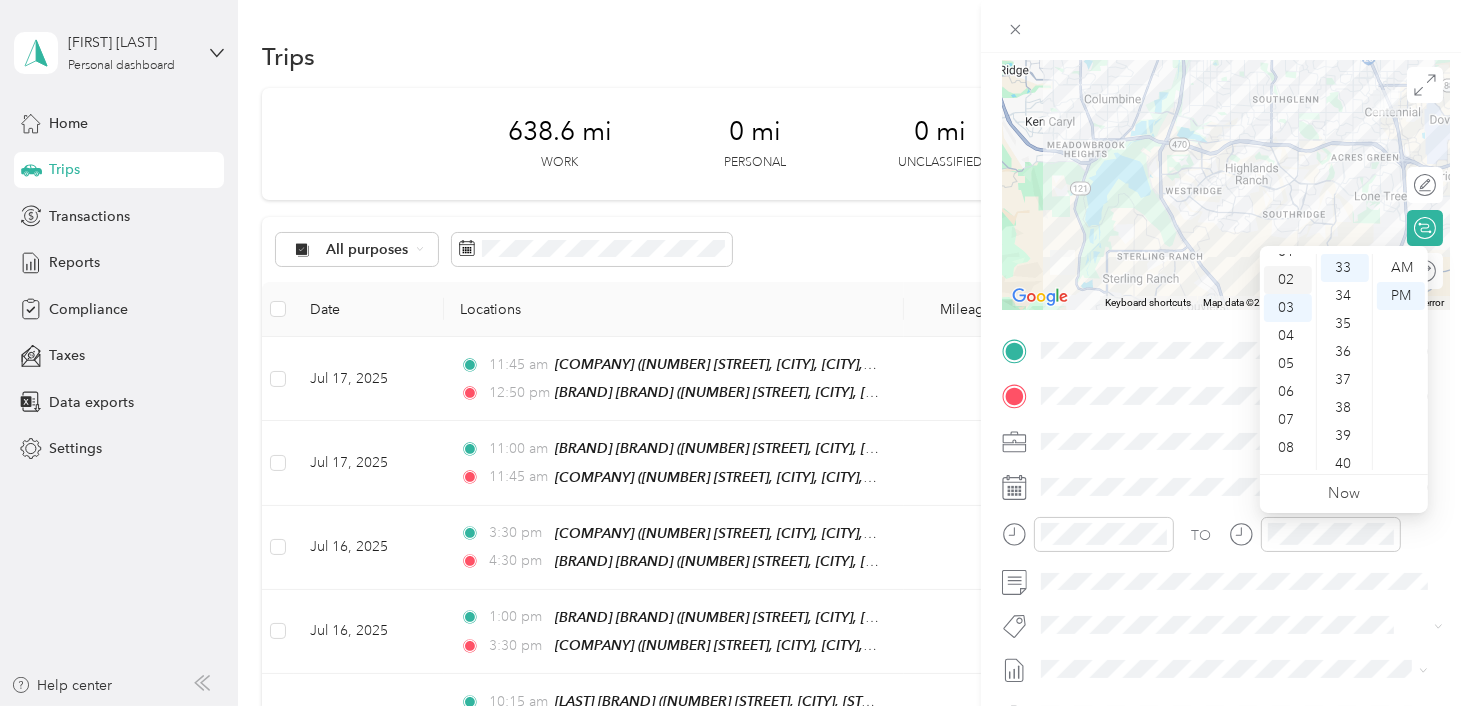click on "02" at bounding box center (1288, 280) 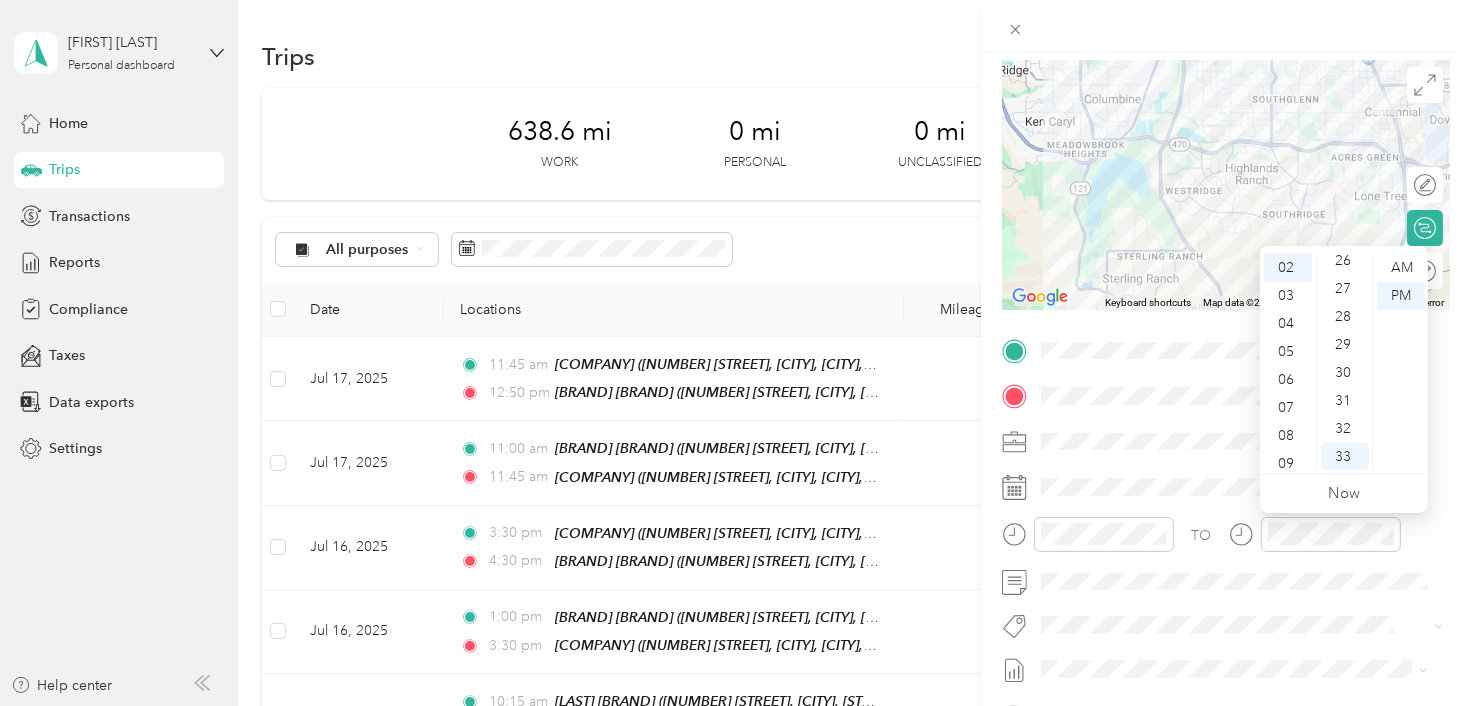 scroll, scrollTop: 42, scrollLeft: 0, axis: vertical 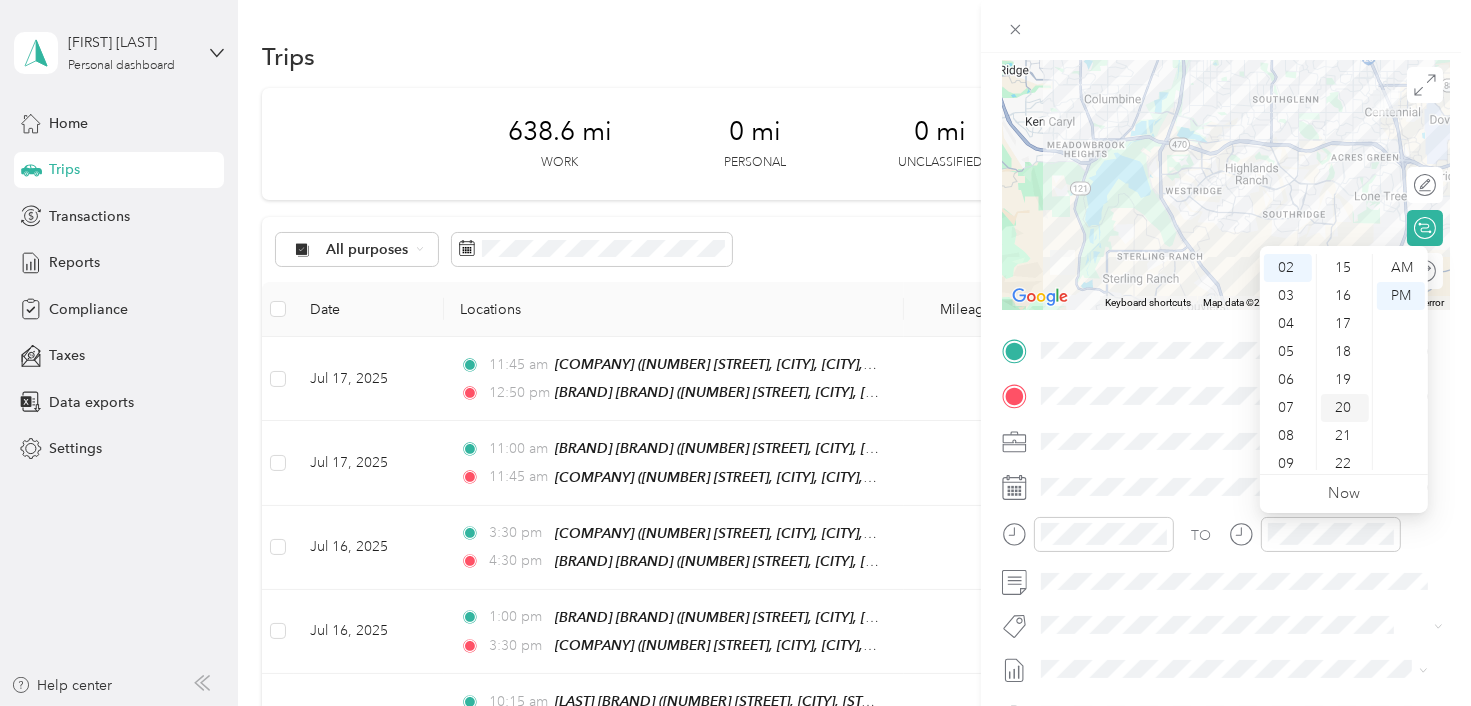 click on "20" at bounding box center [1345, 408] 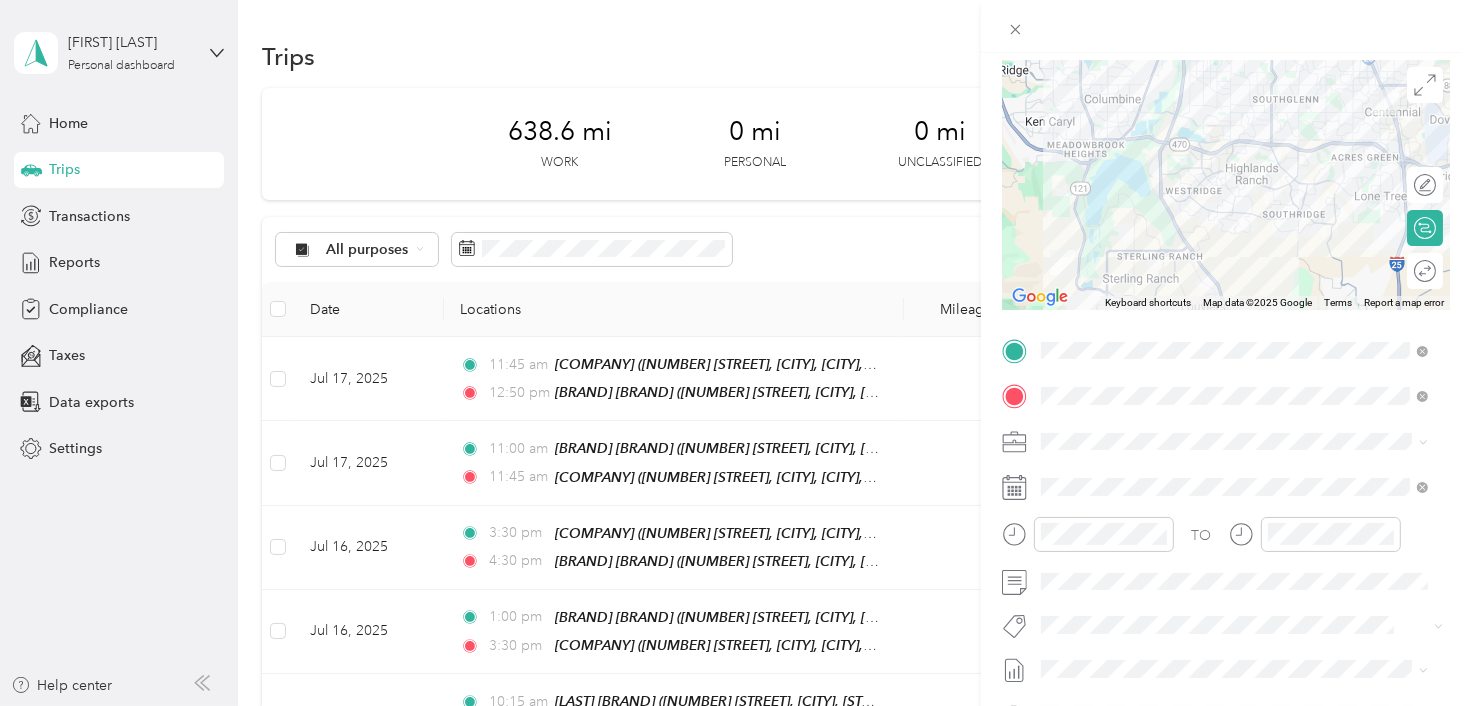 click on "[MONTH] [DAY] - [DAY], [YEAR] [CATEGORY]" at bounding box center [1234, 629] 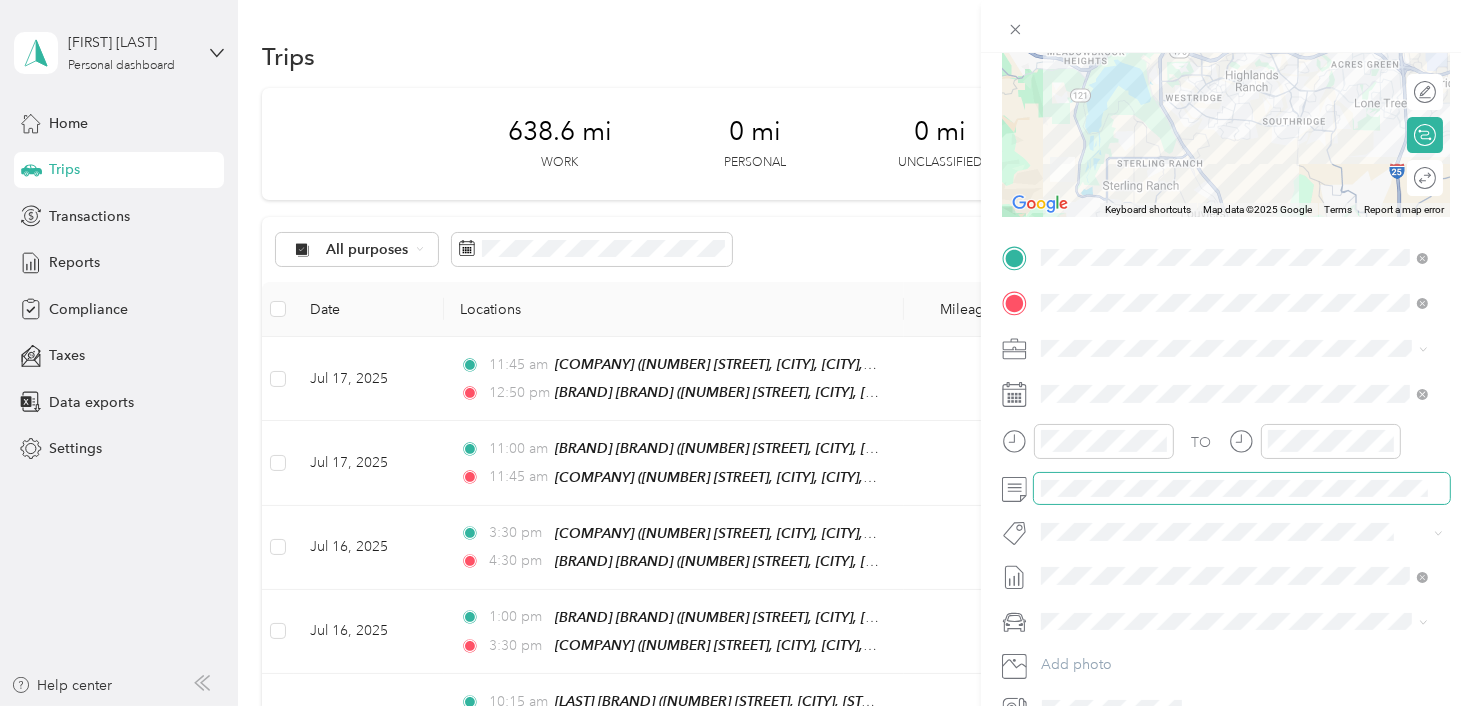 scroll, scrollTop: 262, scrollLeft: 0, axis: vertical 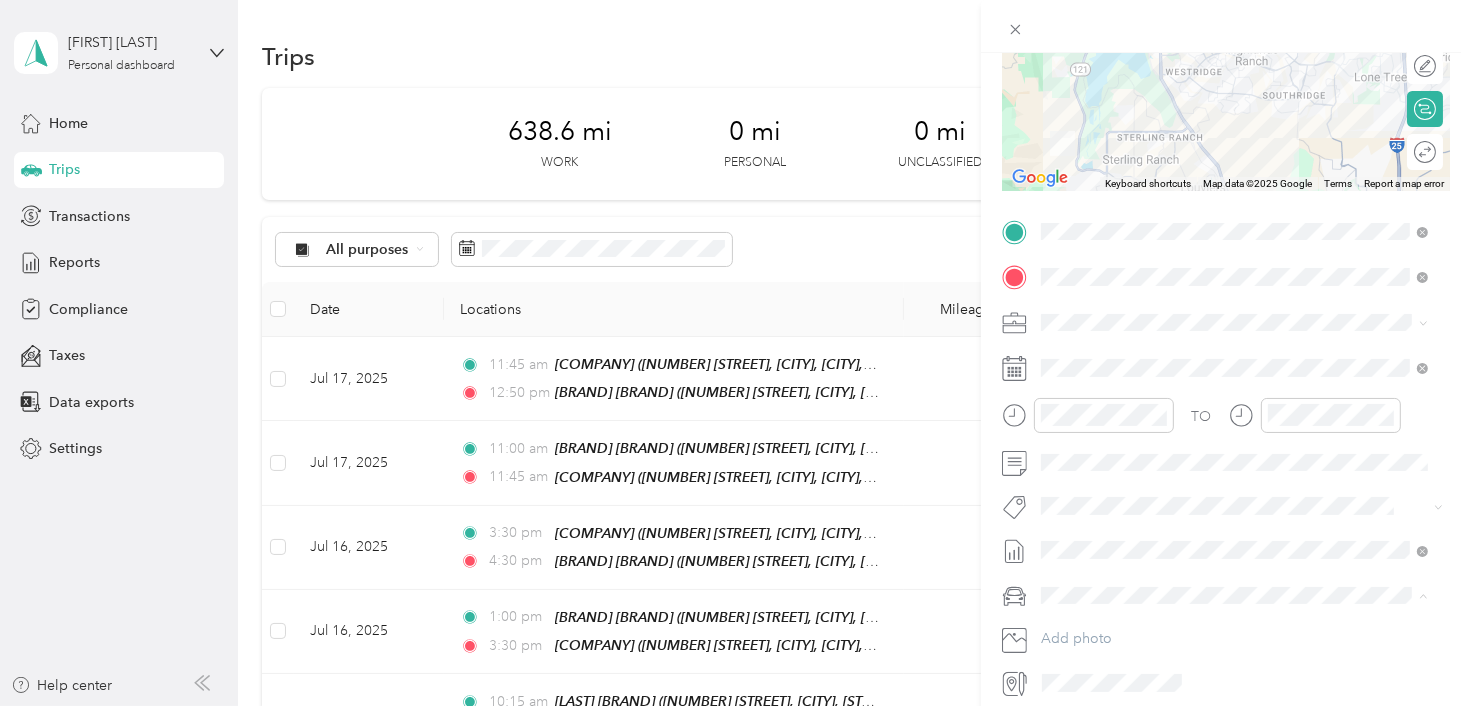 click on "Volkswagen Tiguan" at bounding box center [1109, 630] 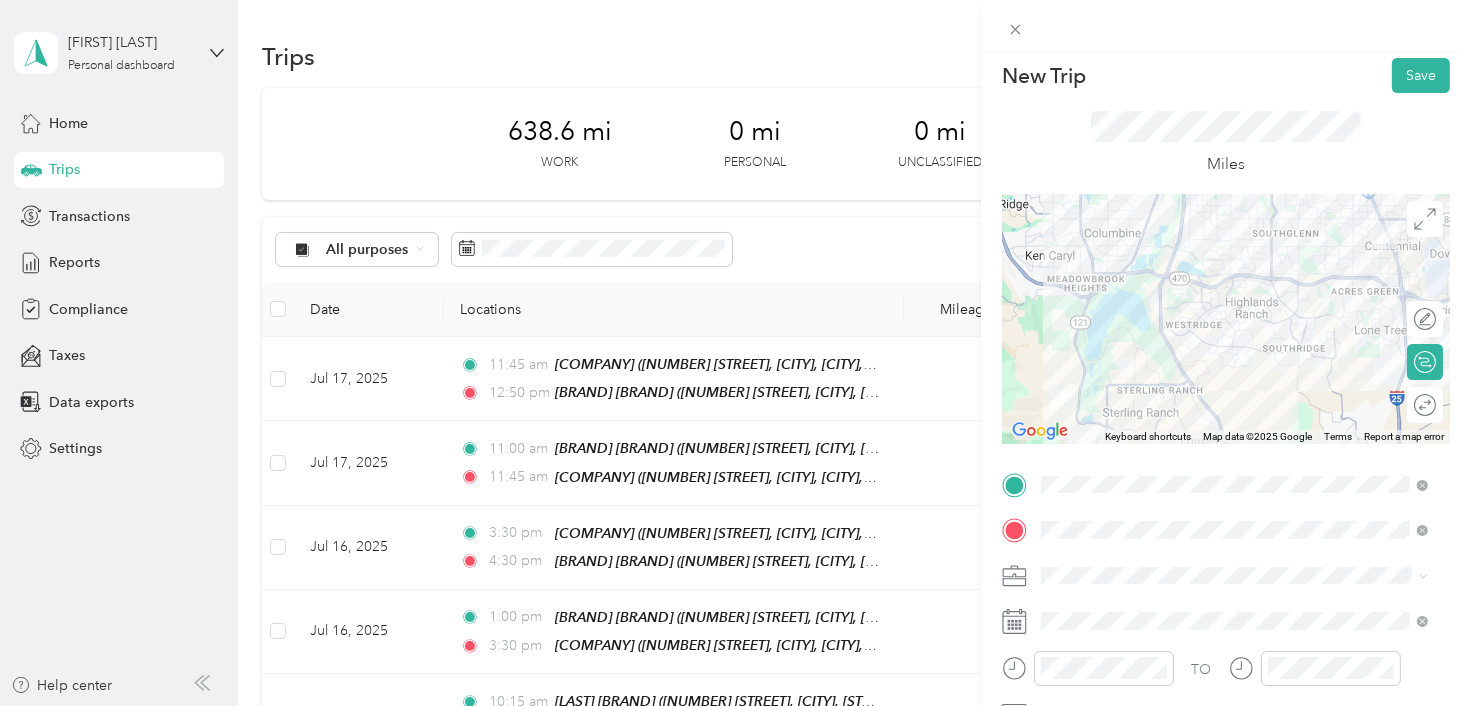 scroll, scrollTop: 0, scrollLeft: 0, axis: both 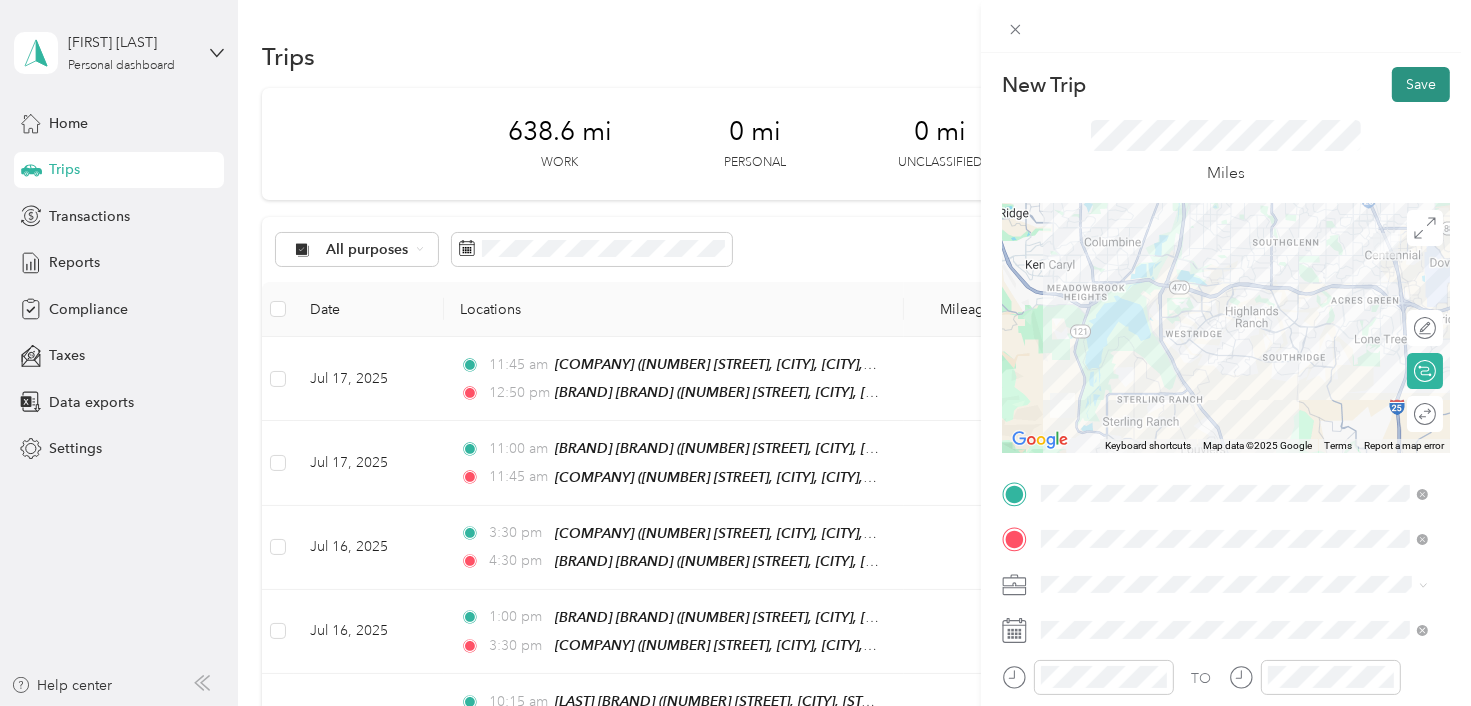 click on "Save" at bounding box center [1421, 84] 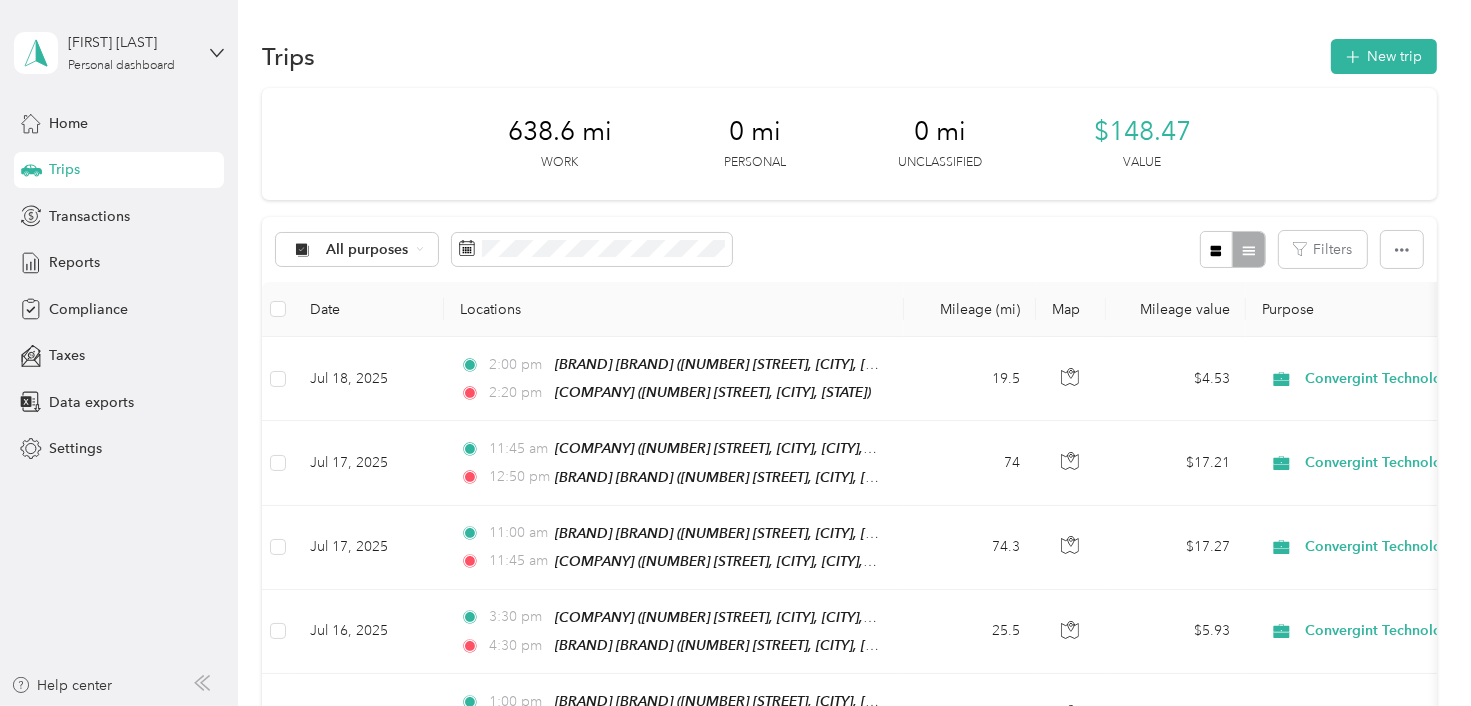 click on "Trips New trip" at bounding box center [849, 56] 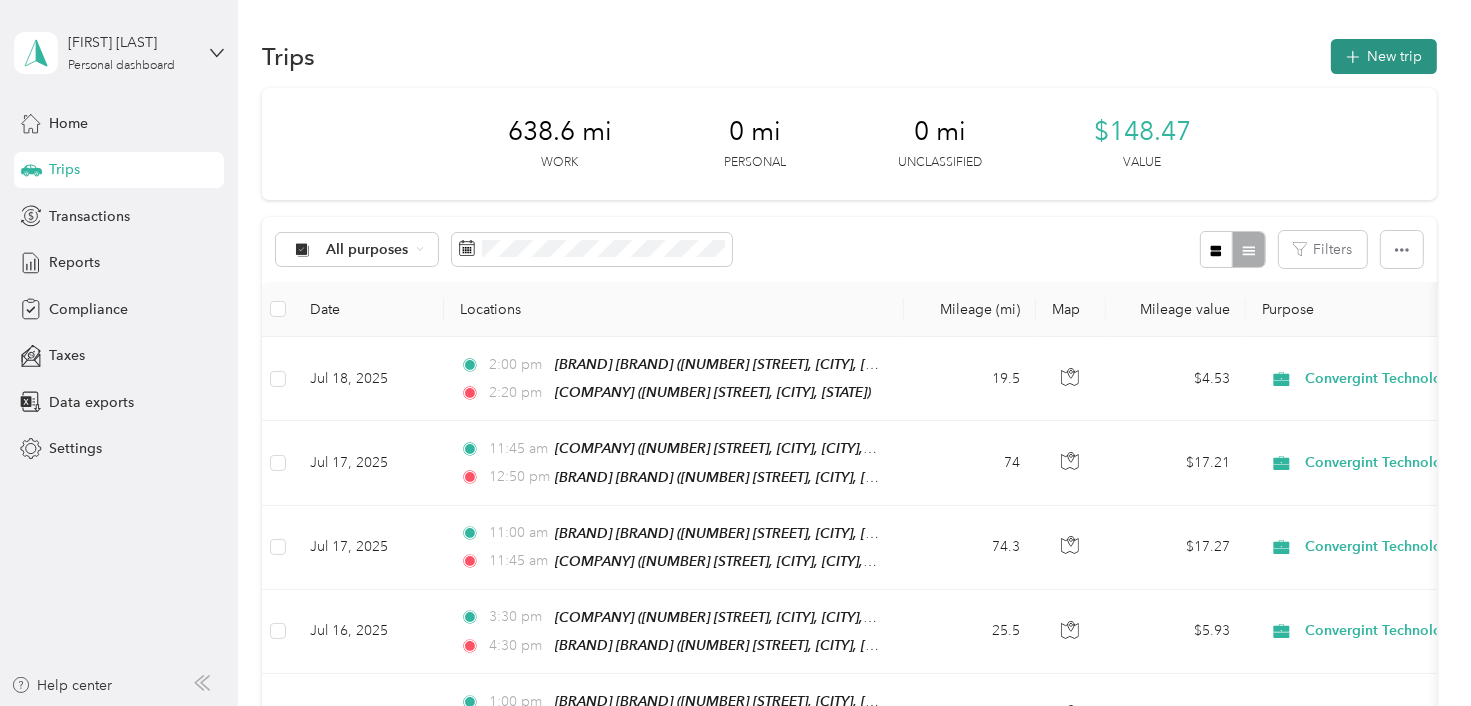 click on "New trip" at bounding box center [1384, 56] 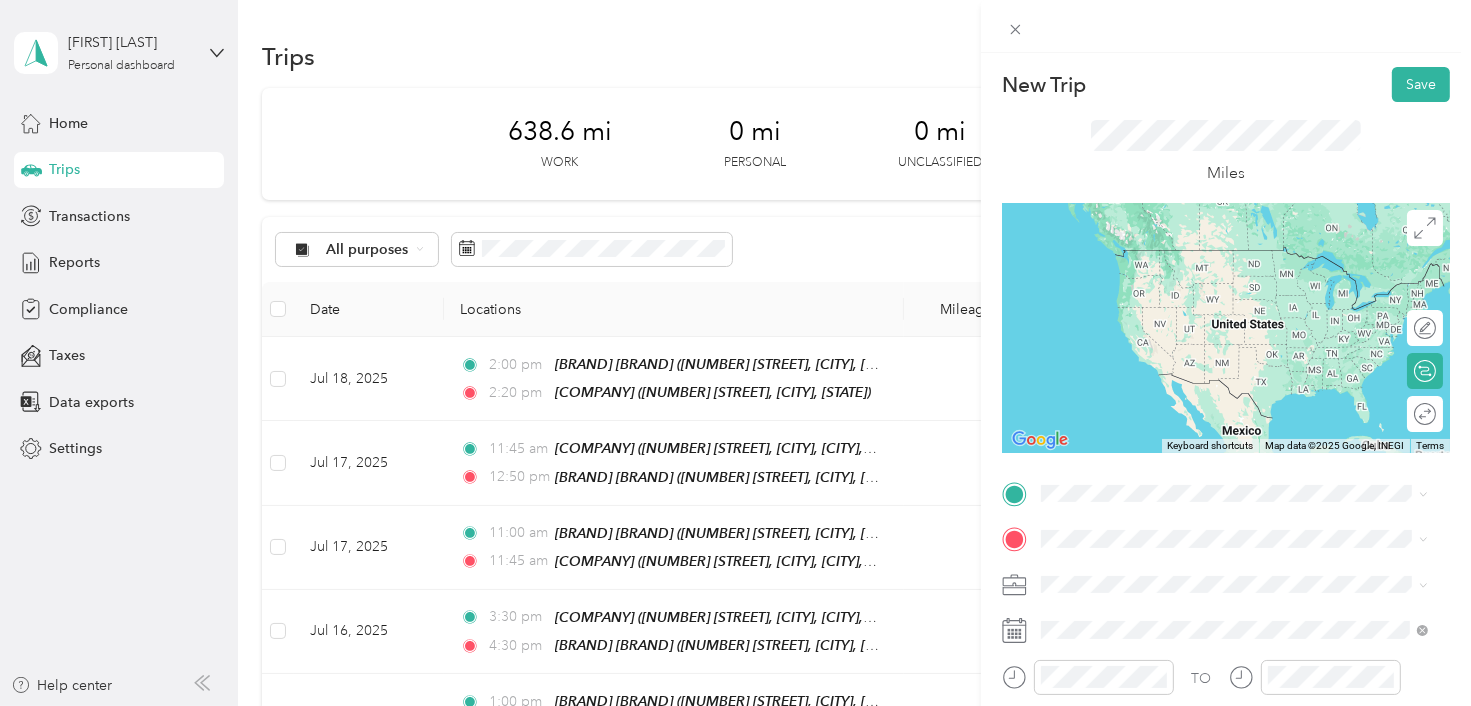 click on "[BRAND] [BRAND] [NUMBER] [STREET], [POSTAL_CODE], [CITY], [STATE], [COUNTRY]" at bounding box center [1249, 359] 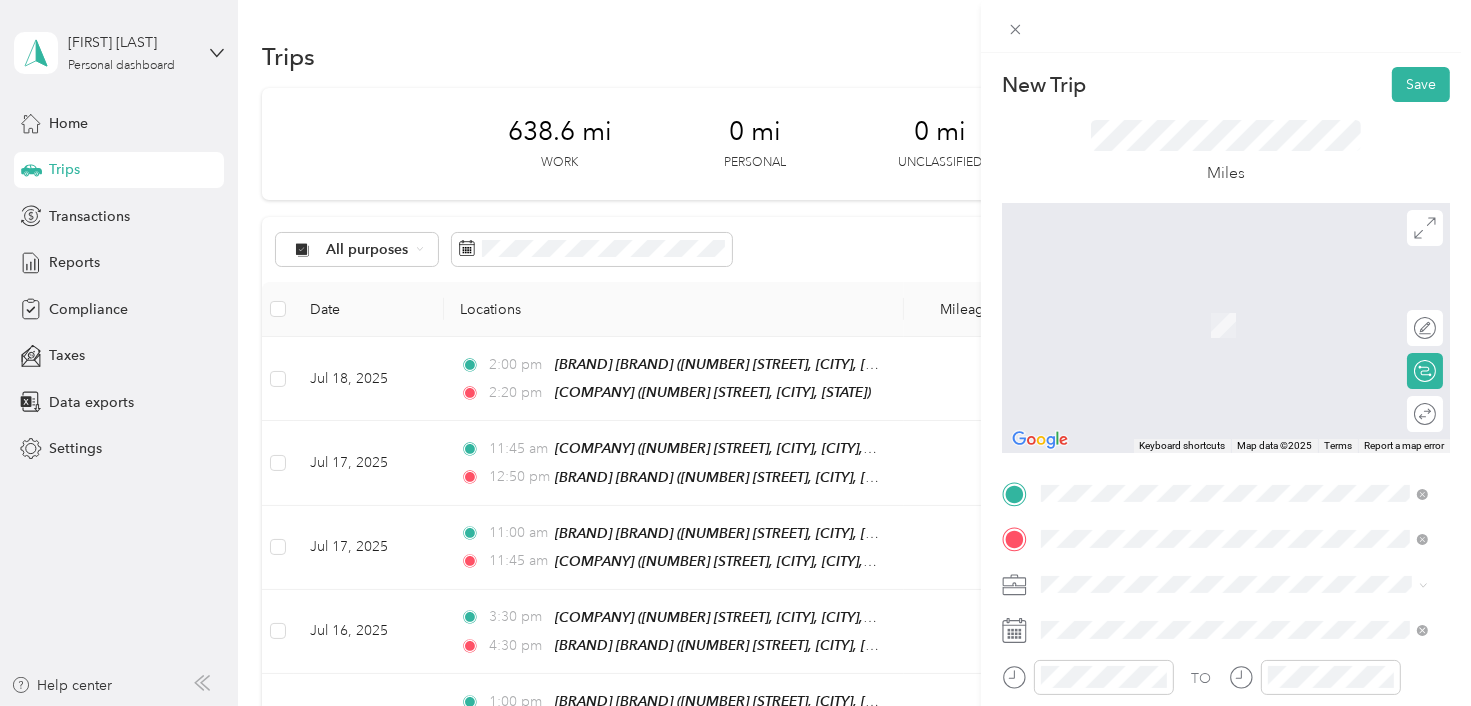 click on "[NUMBER] [STREET], [POSTAL_CODE], [CITY], [STATE], [COUNTRY]" at bounding box center [1224, 336] 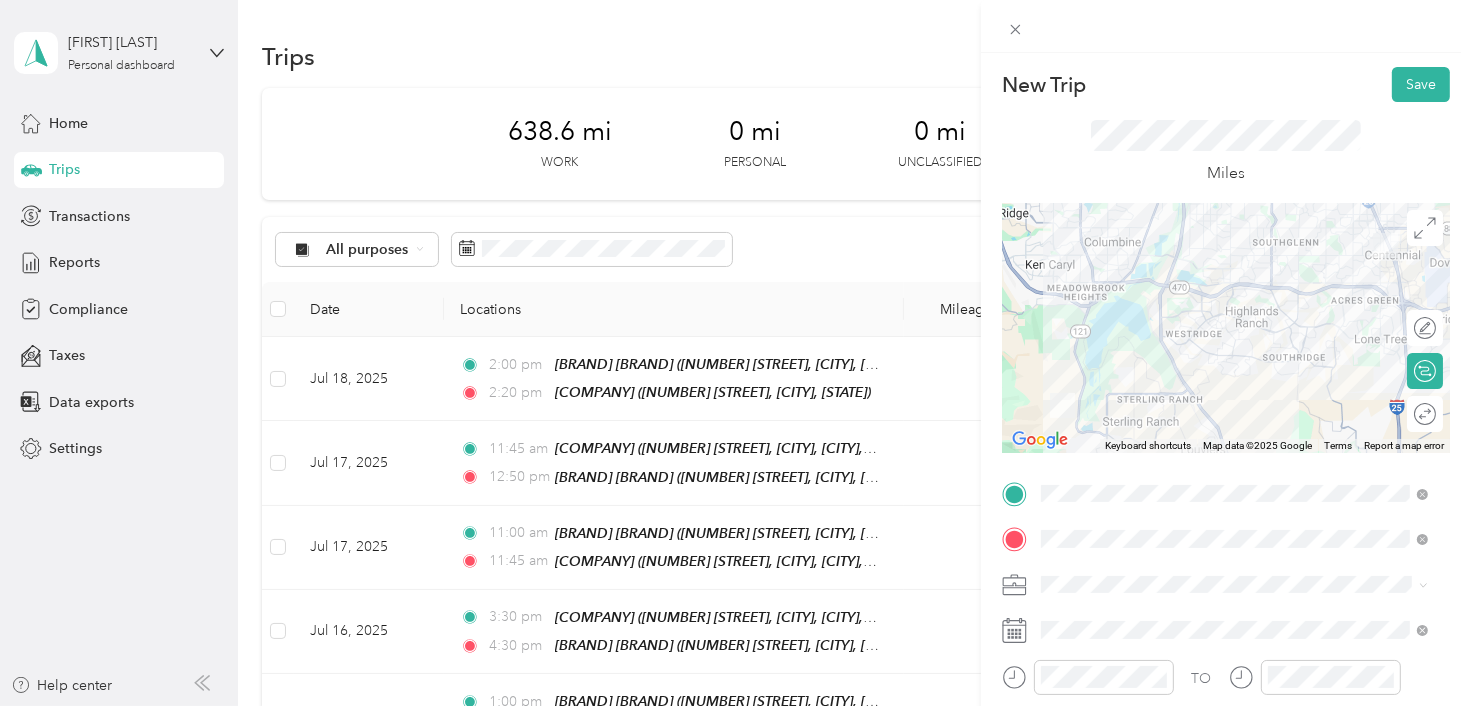 scroll, scrollTop: 342, scrollLeft: 0, axis: vertical 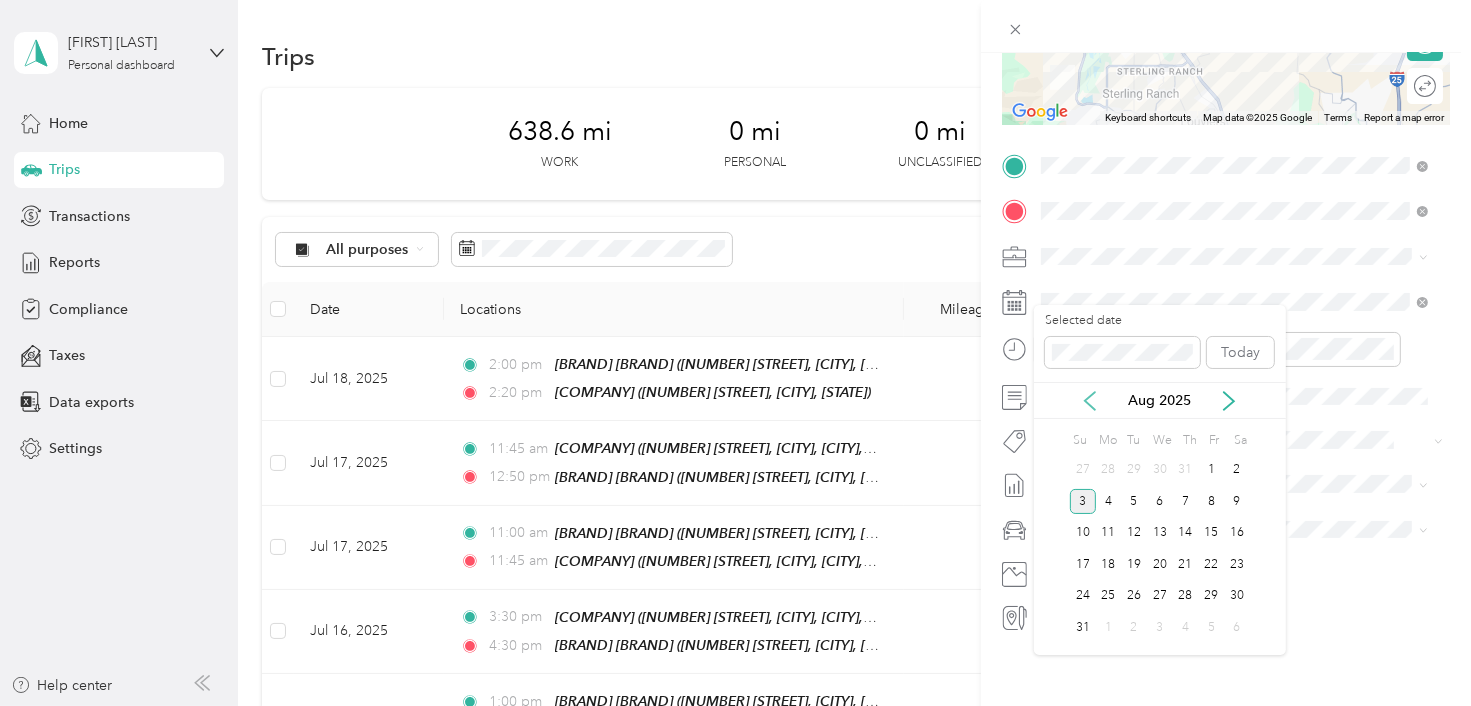 click 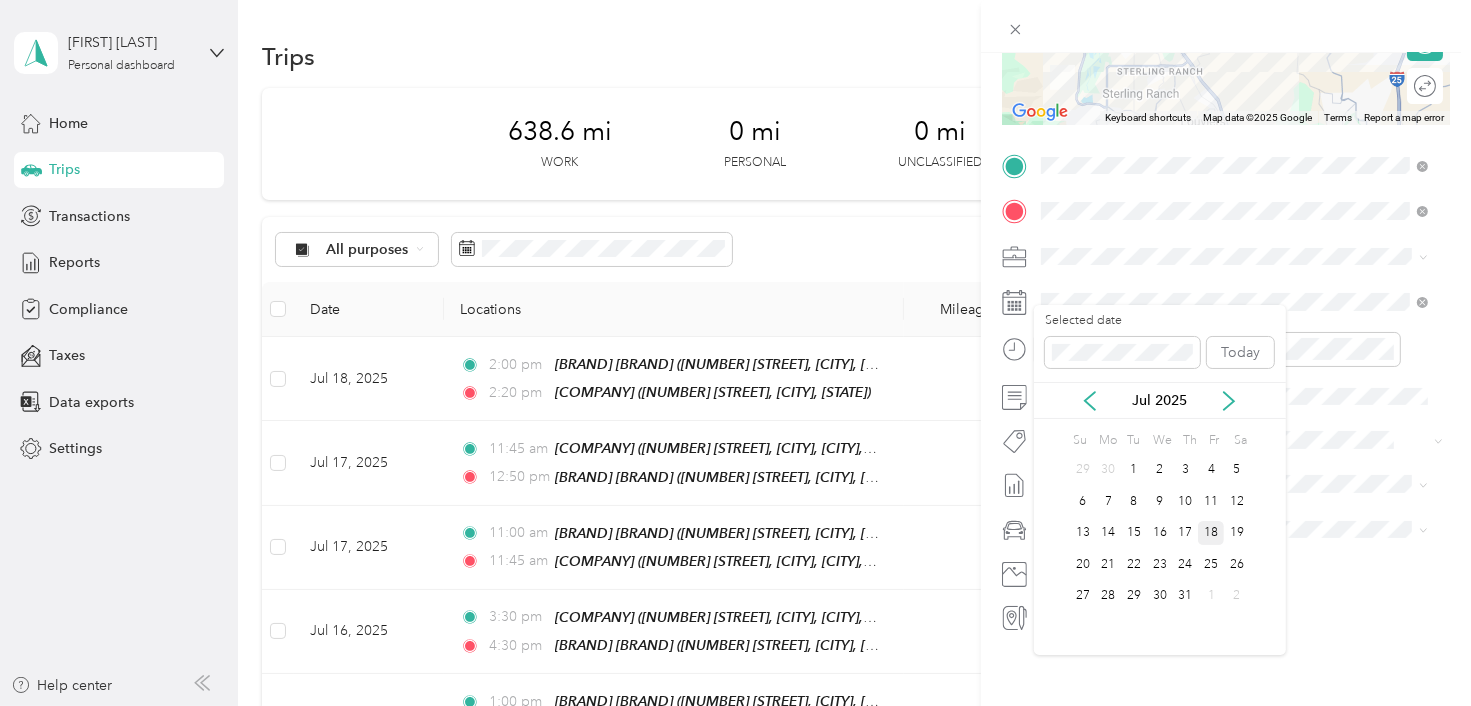 click on "18" at bounding box center [1211, 533] 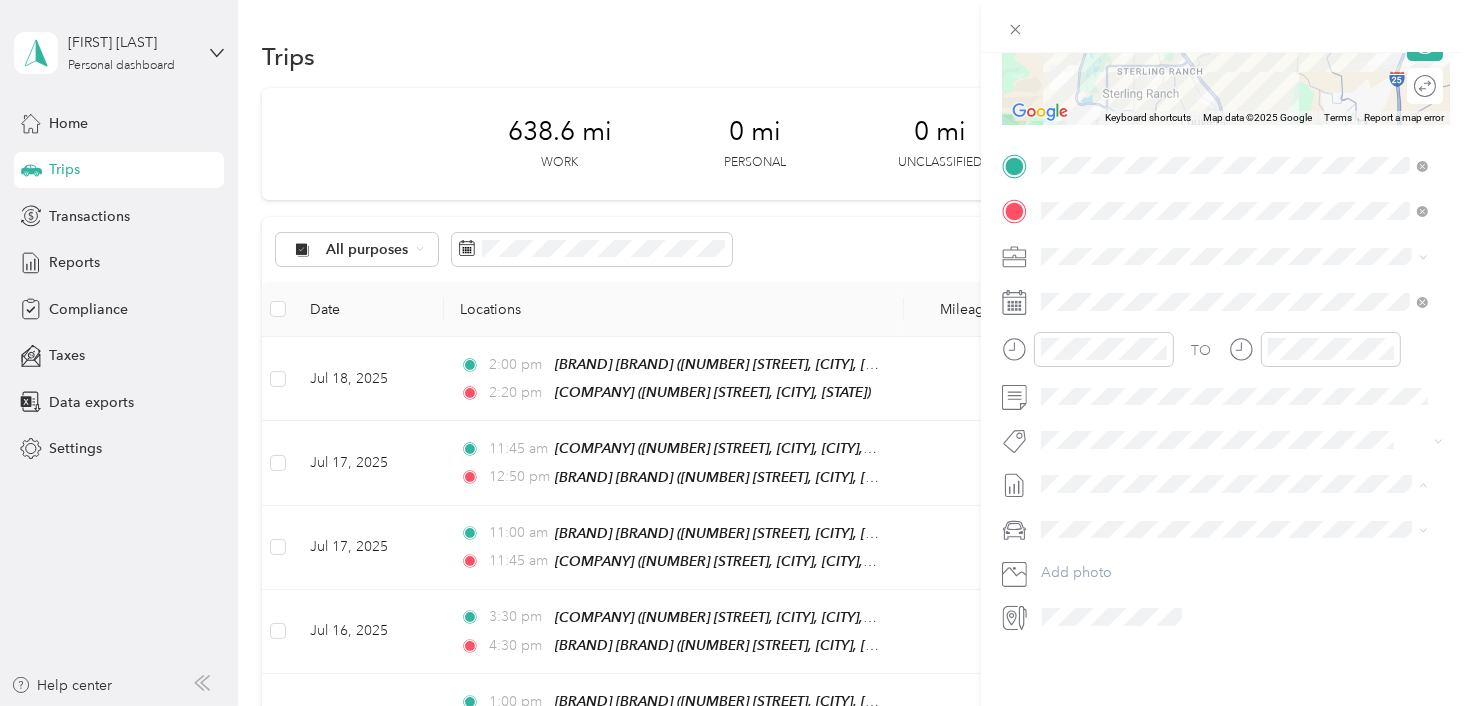 click on "Jul 1 - 31, 2025" at bounding box center [1090, 535] 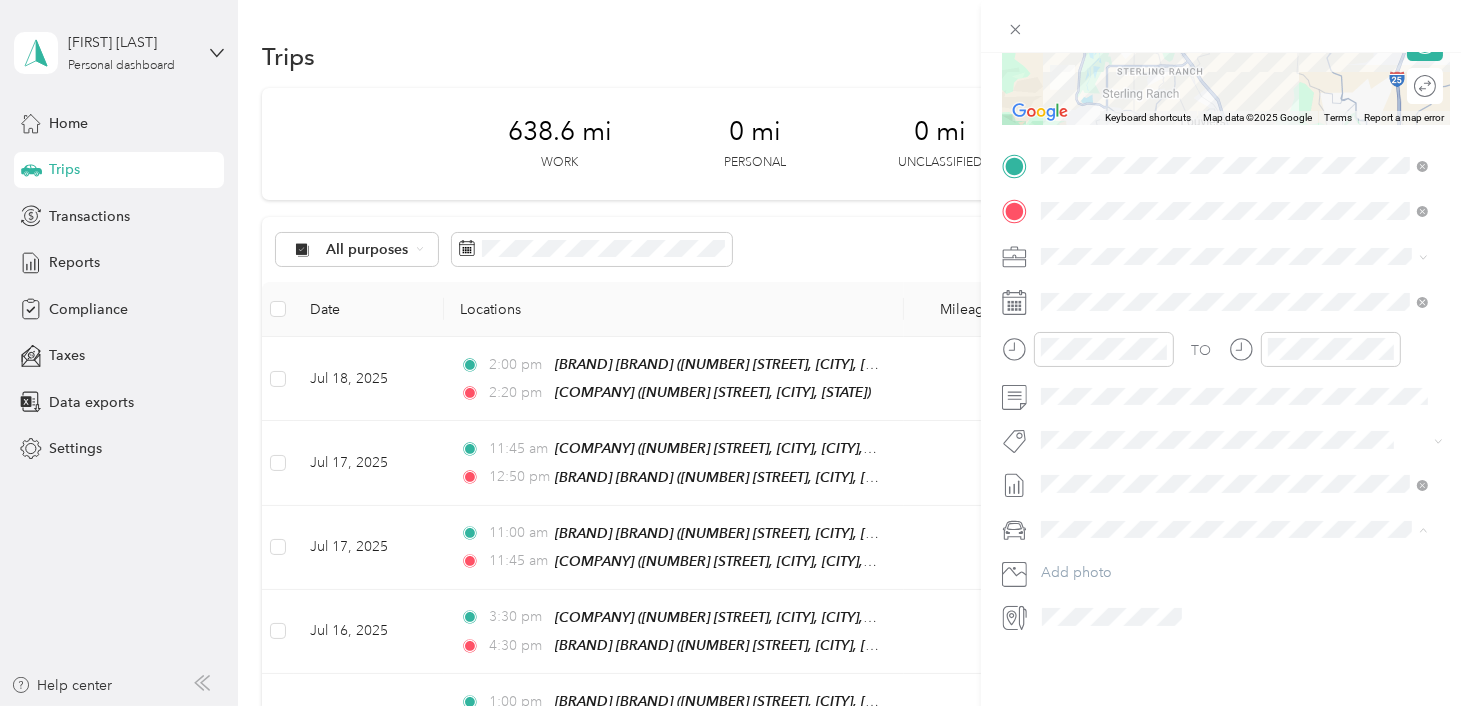 click on "Volkswagen Tiguan" at bounding box center (1109, 550) 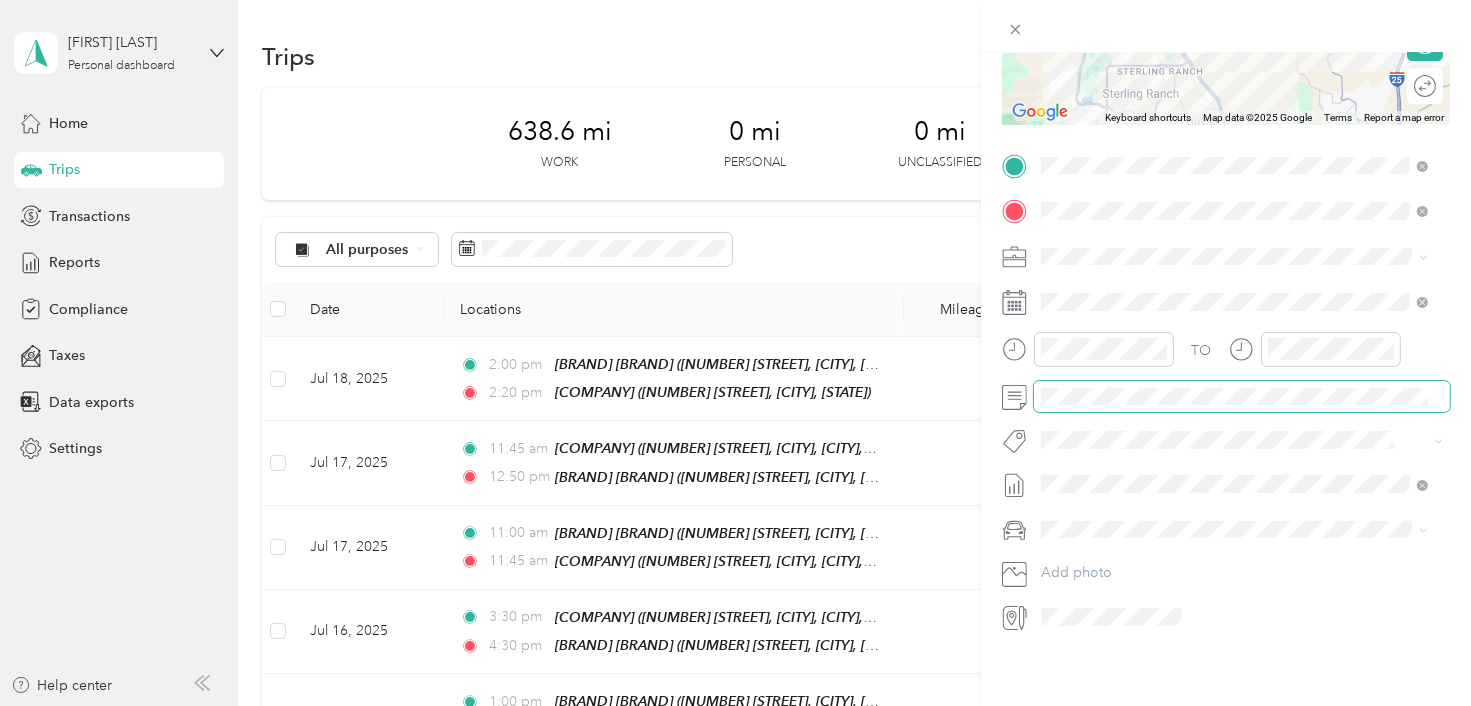 click at bounding box center (1242, 397) 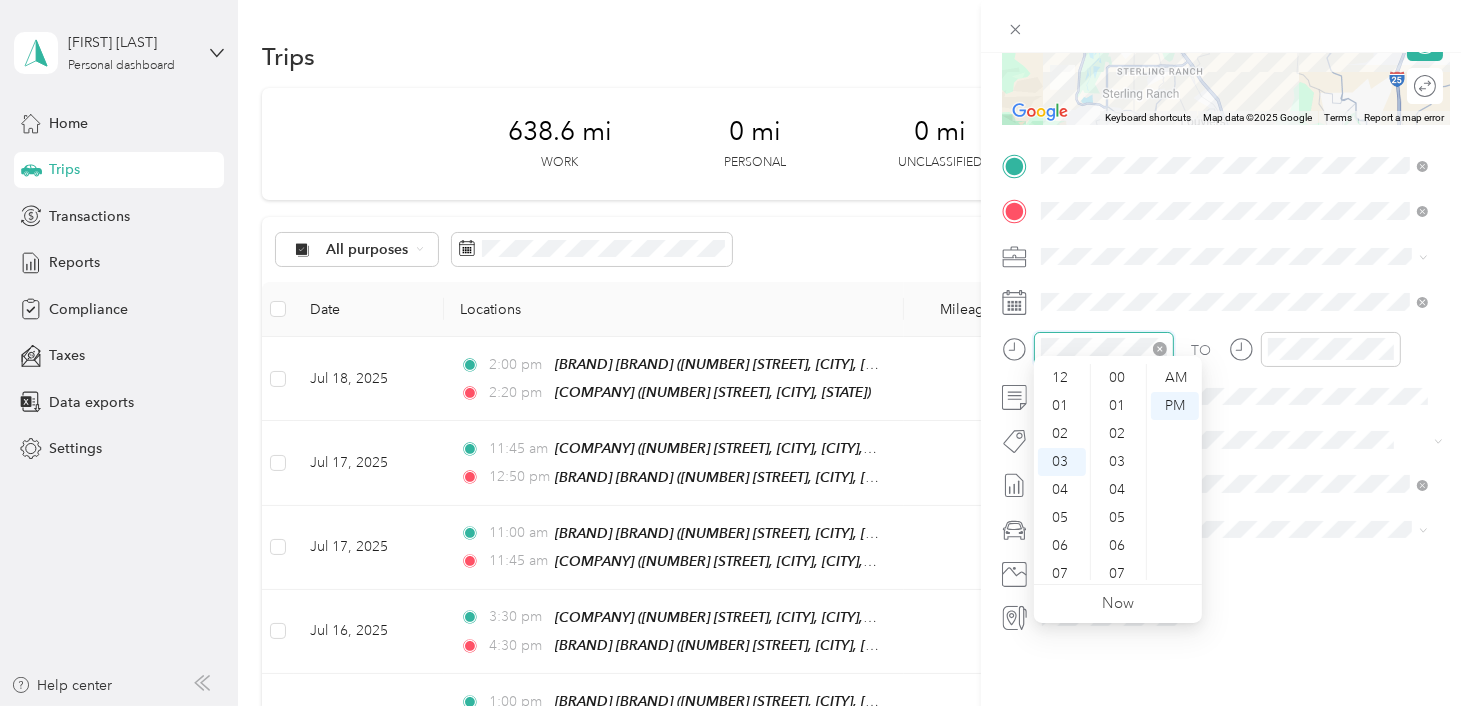 scroll, scrollTop: 84, scrollLeft: 0, axis: vertical 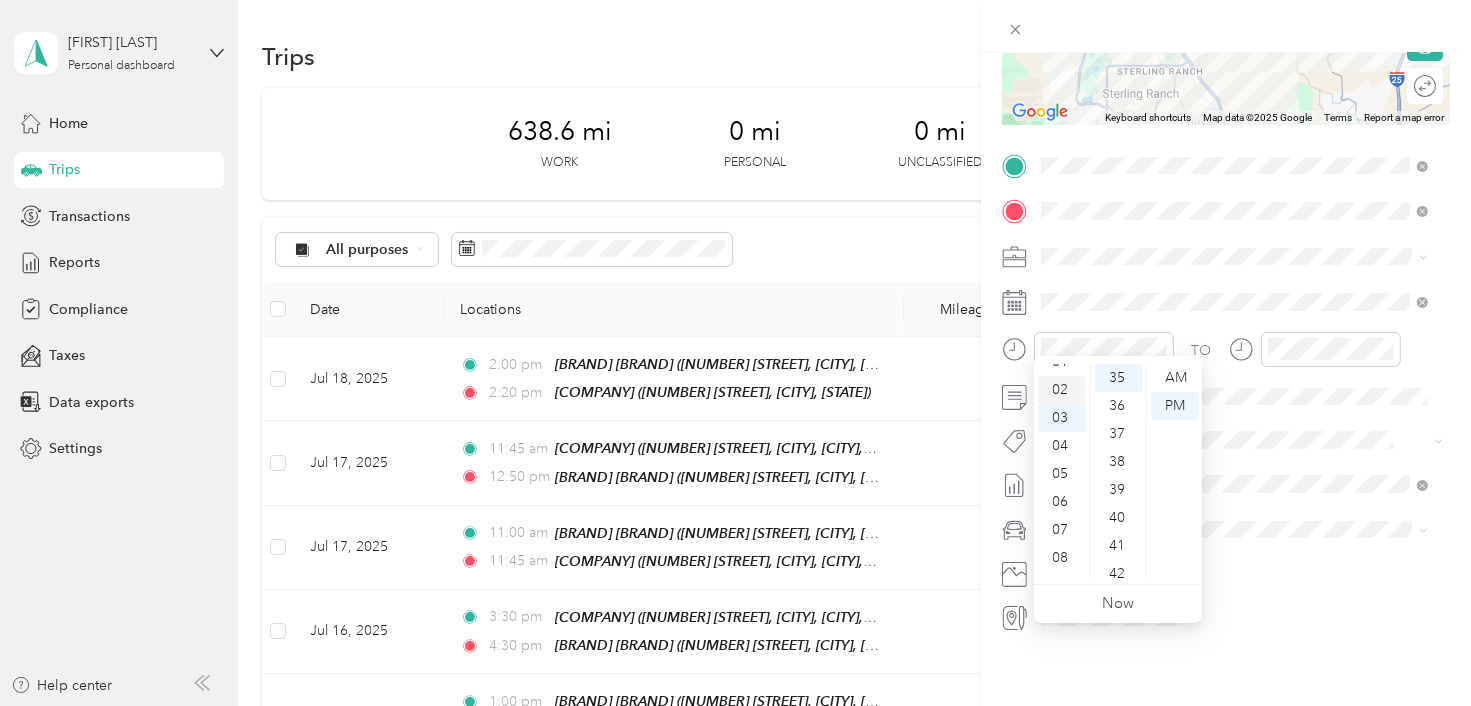 click on "02" at bounding box center [1062, 390] 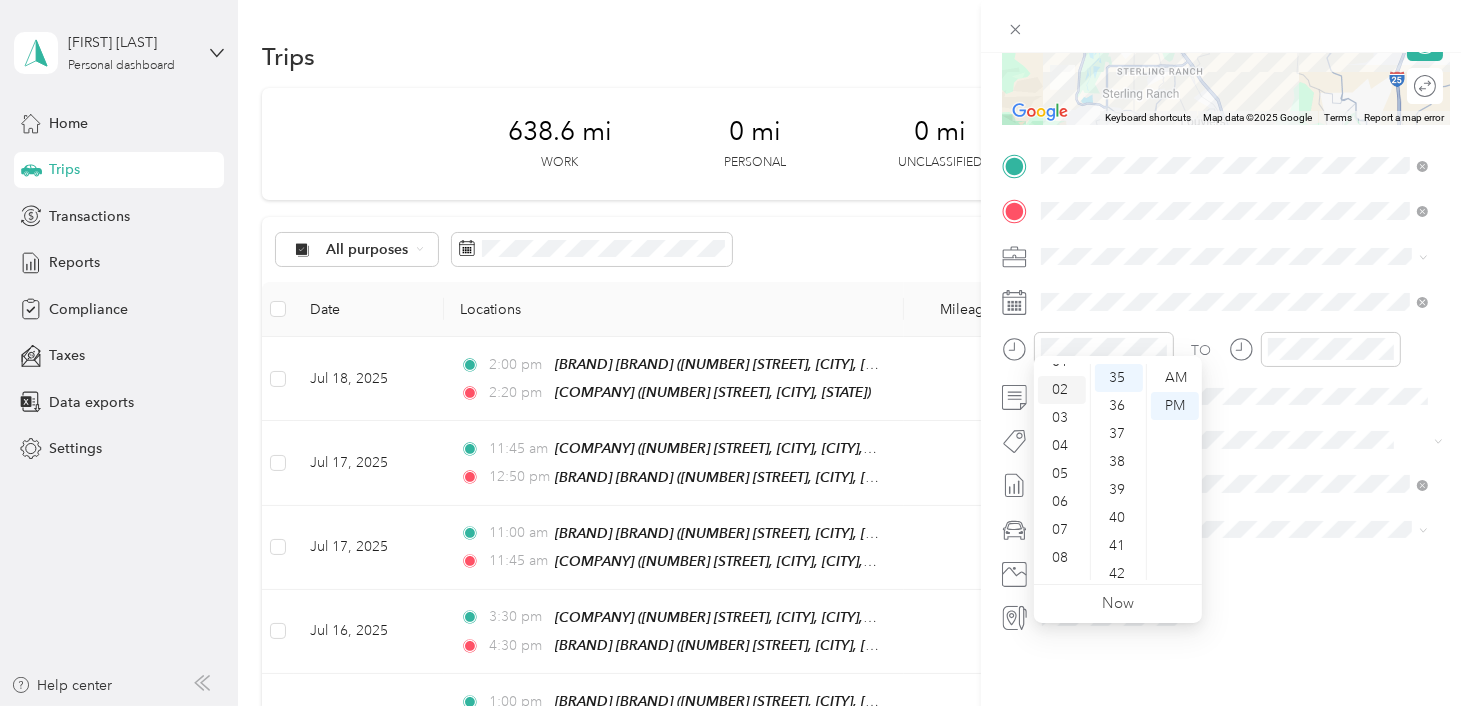 scroll, scrollTop: 56, scrollLeft: 0, axis: vertical 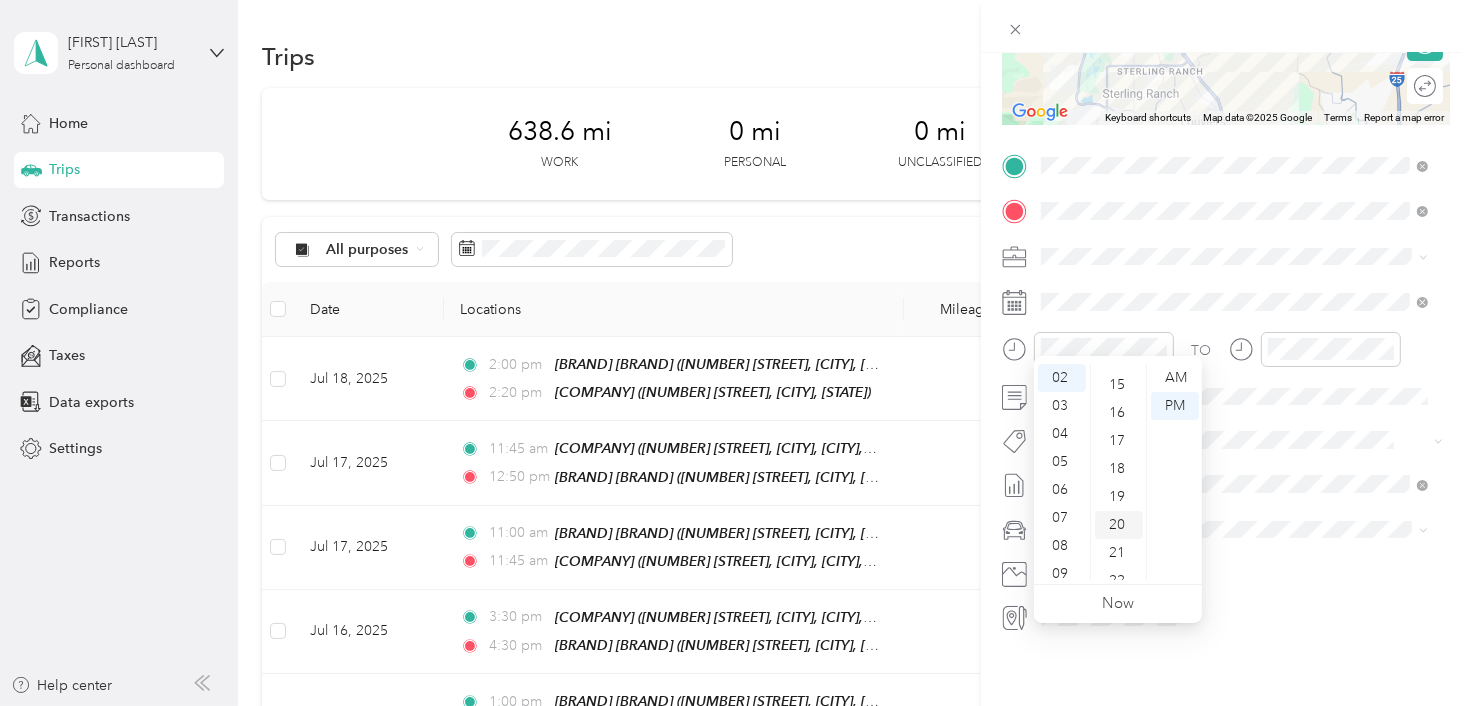 click on "20" at bounding box center [1119, 525] 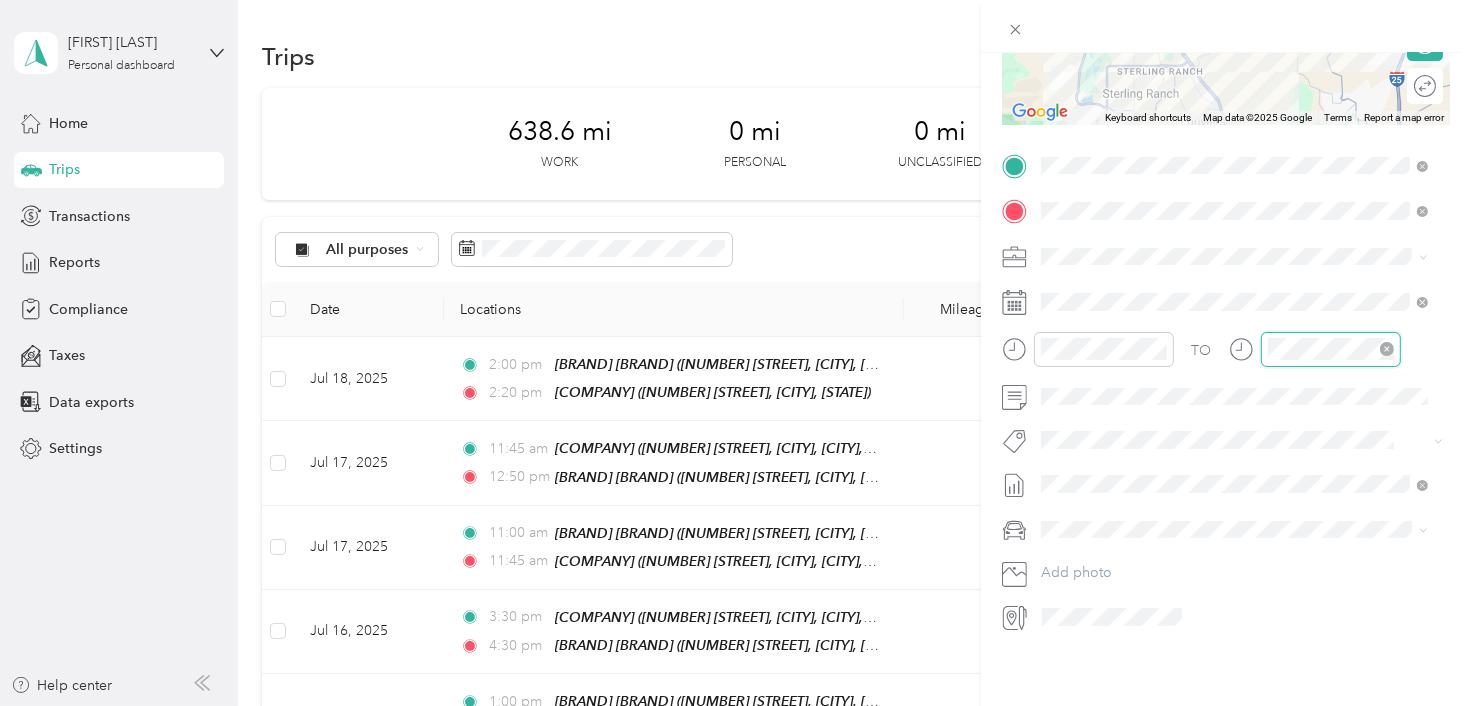scroll, scrollTop: 81, scrollLeft: 0, axis: vertical 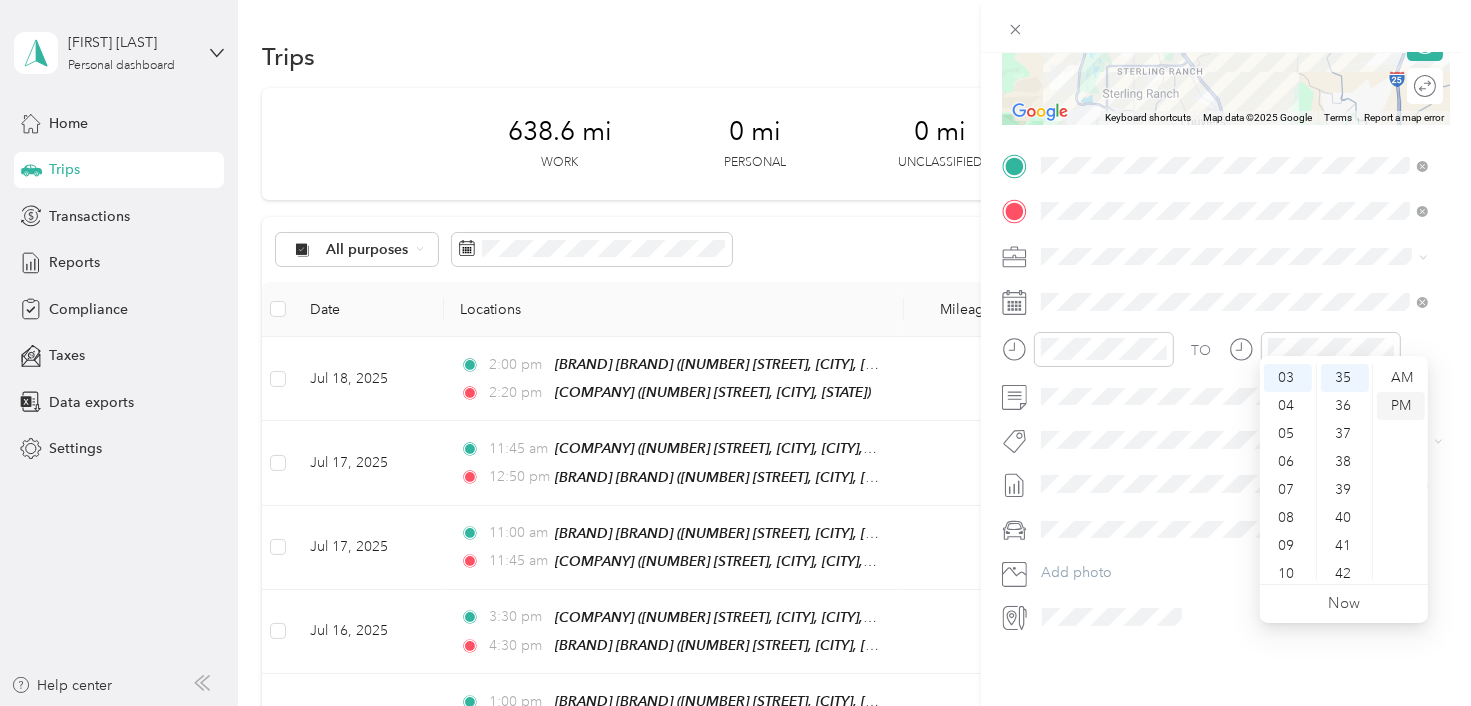 click on "PM" at bounding box center (1401, 406) 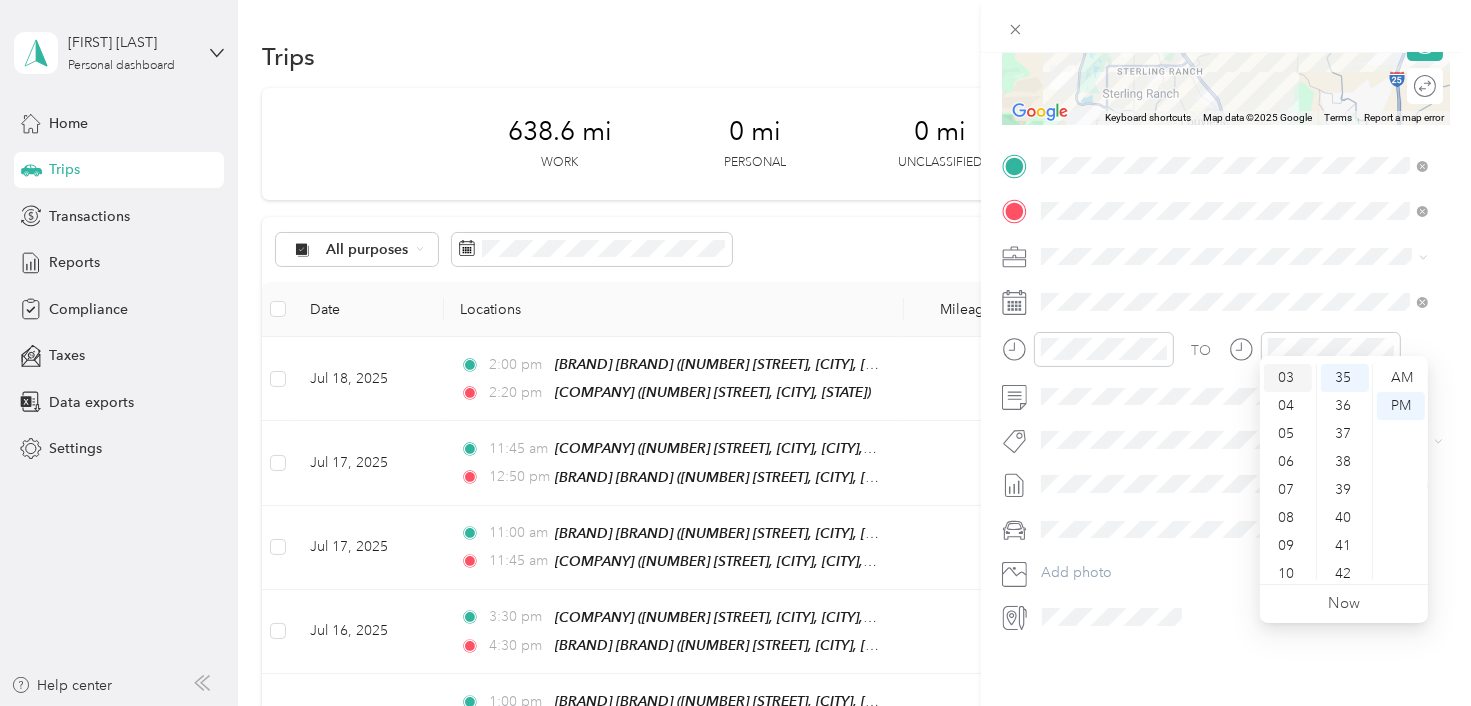 scroll, scrollTop: 0, scrollLeft: 0, axis: both 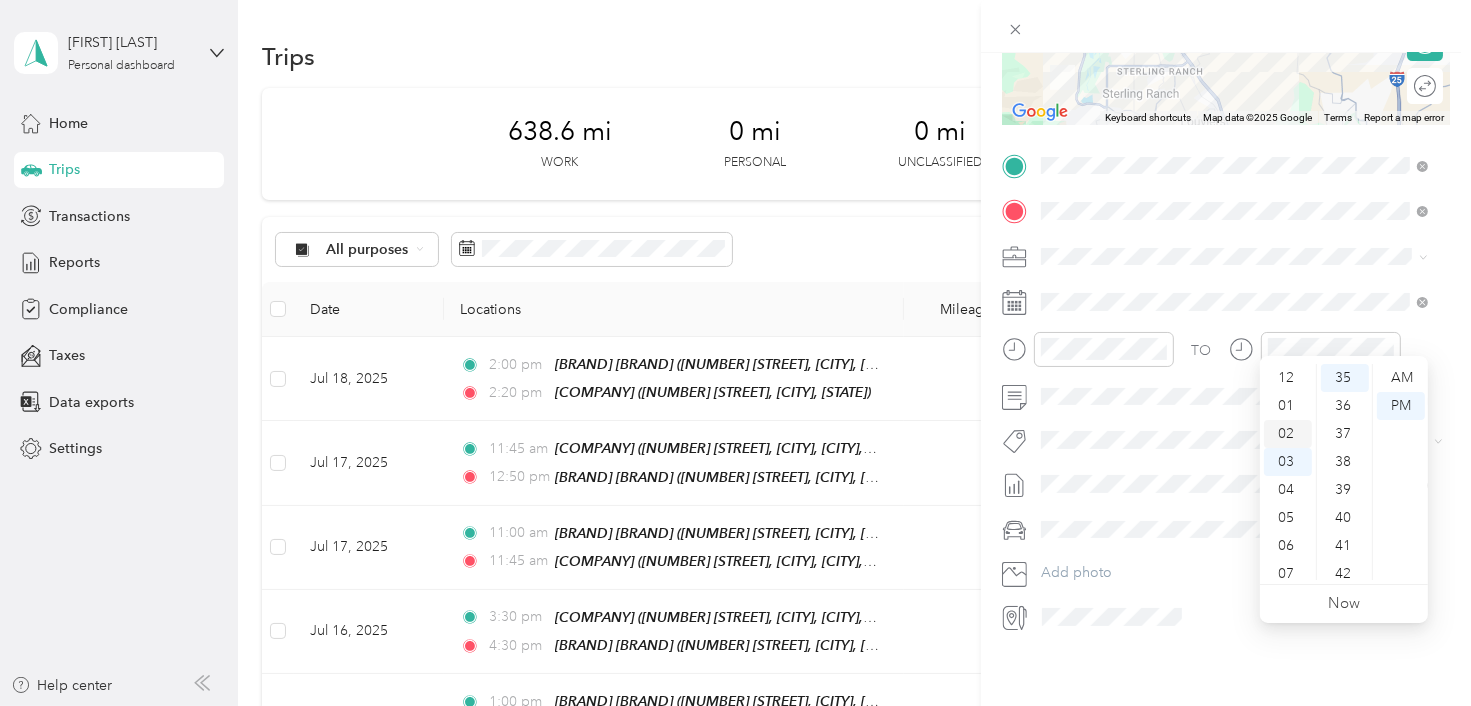 click on "02" at bounding box center (1288, 434) 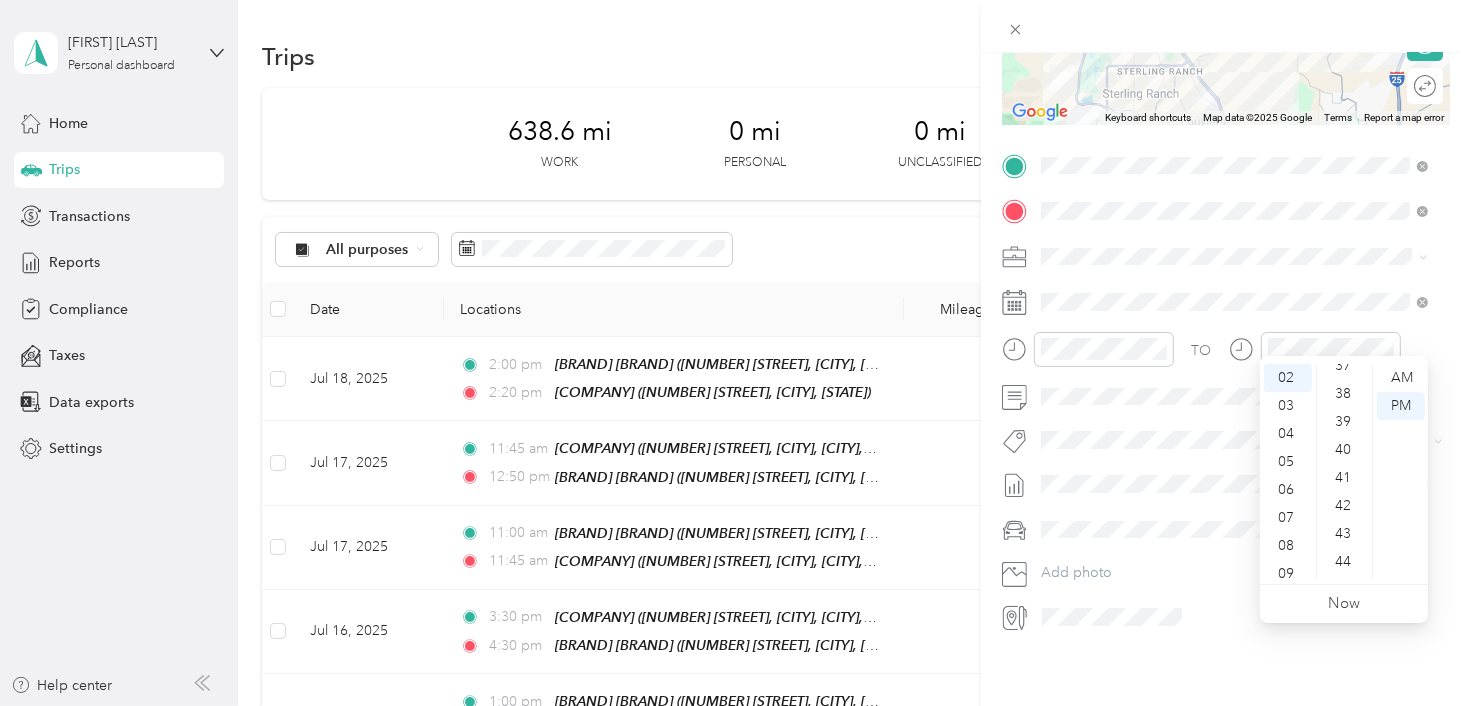 scroll, scrollTop: 1060, scrollLeft: 0, axis: vertical 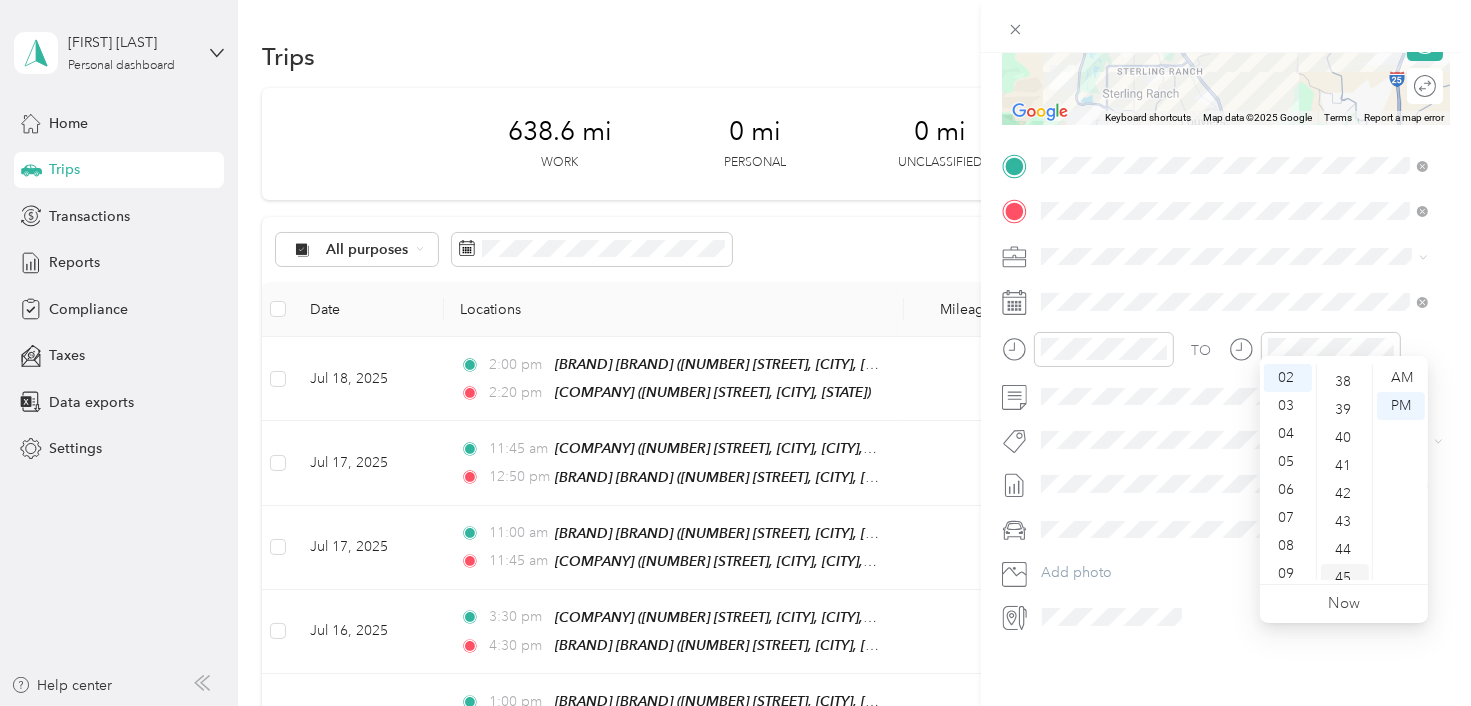 click on "45" at bounding box center [1345, 578] 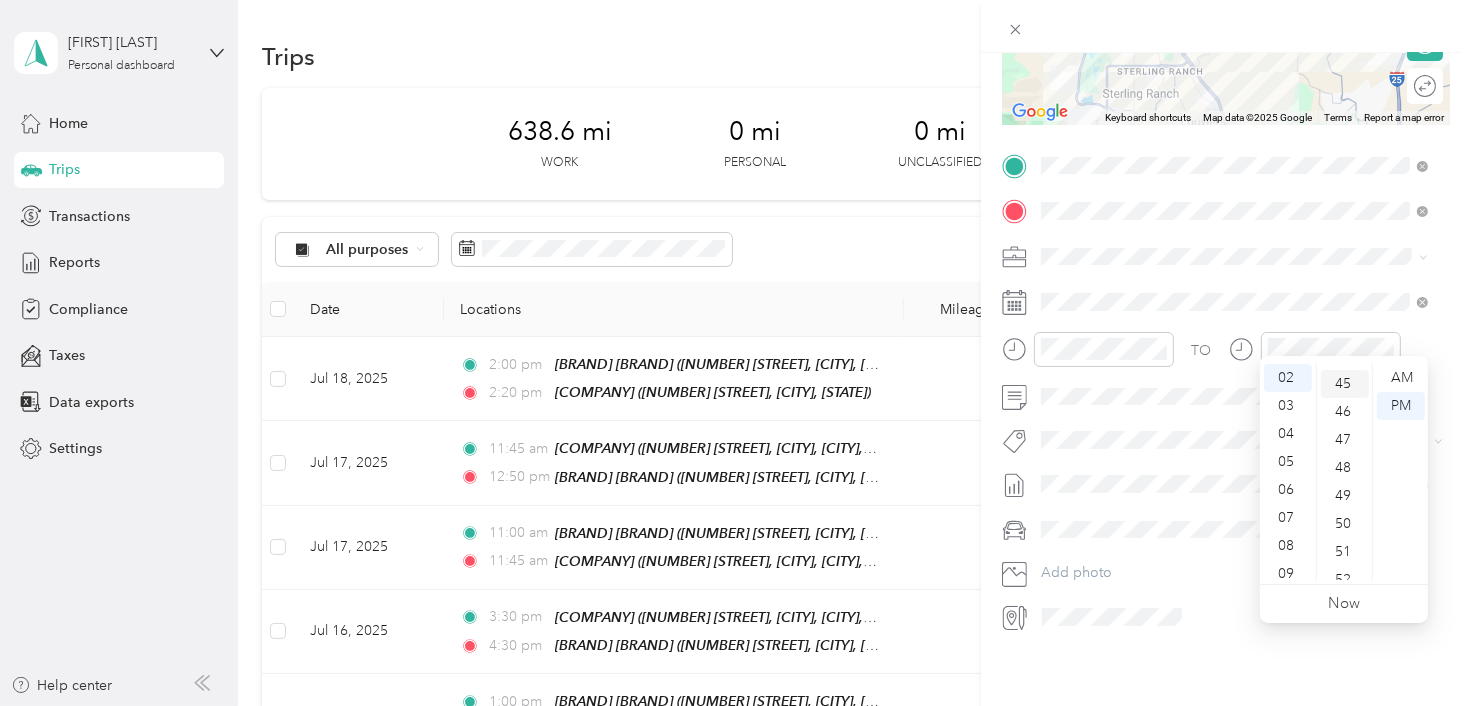scroll, scrollTop: 1260, scrollLeft: 0, axis: vertical 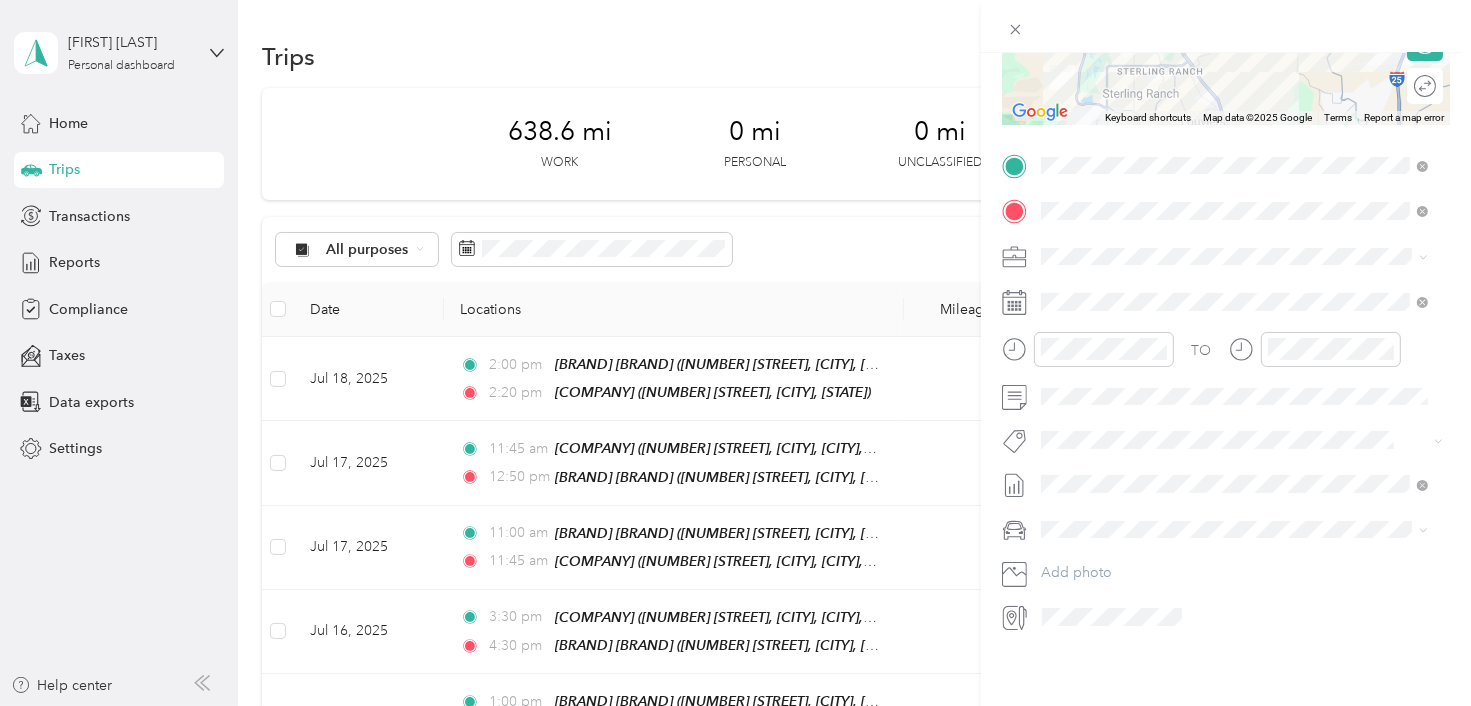 click at bounding box center [1242, 617] 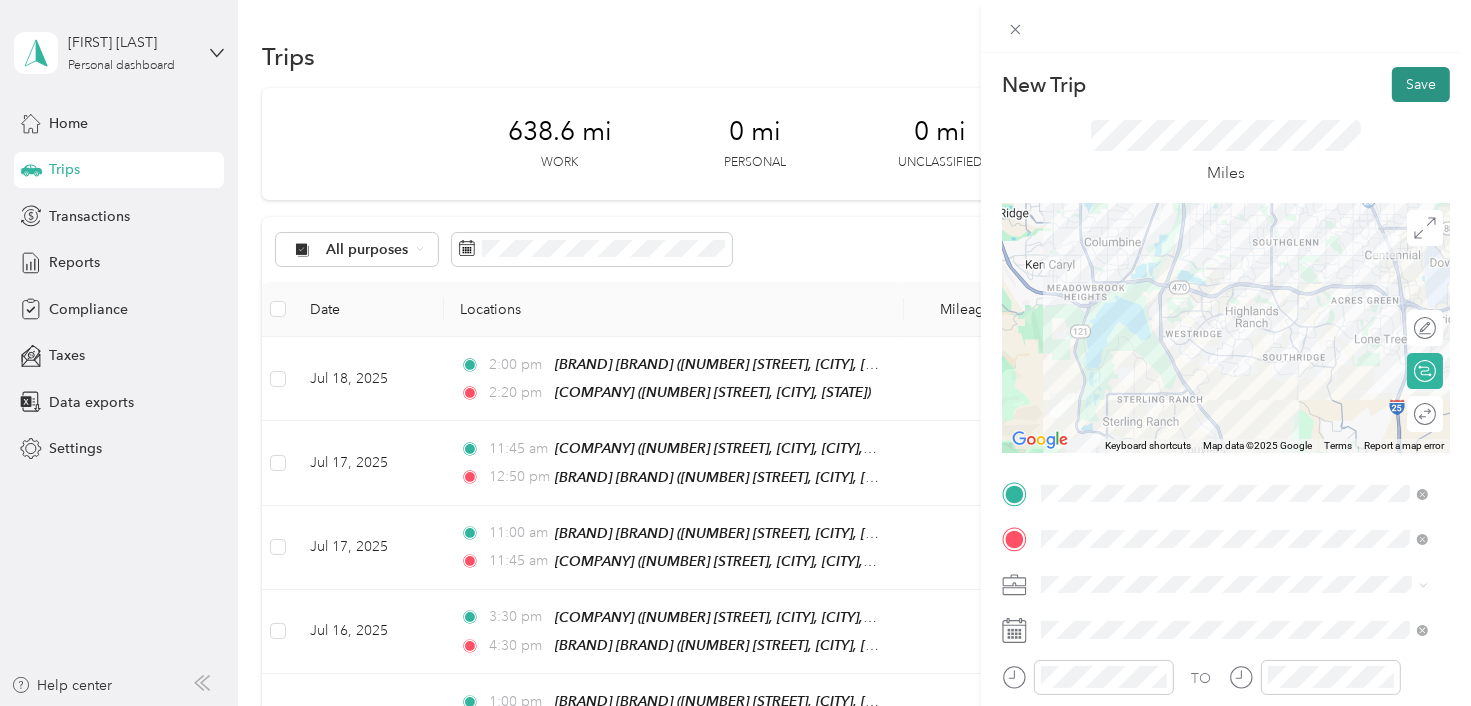 click on "Save" at bounding box center [1421, 84] 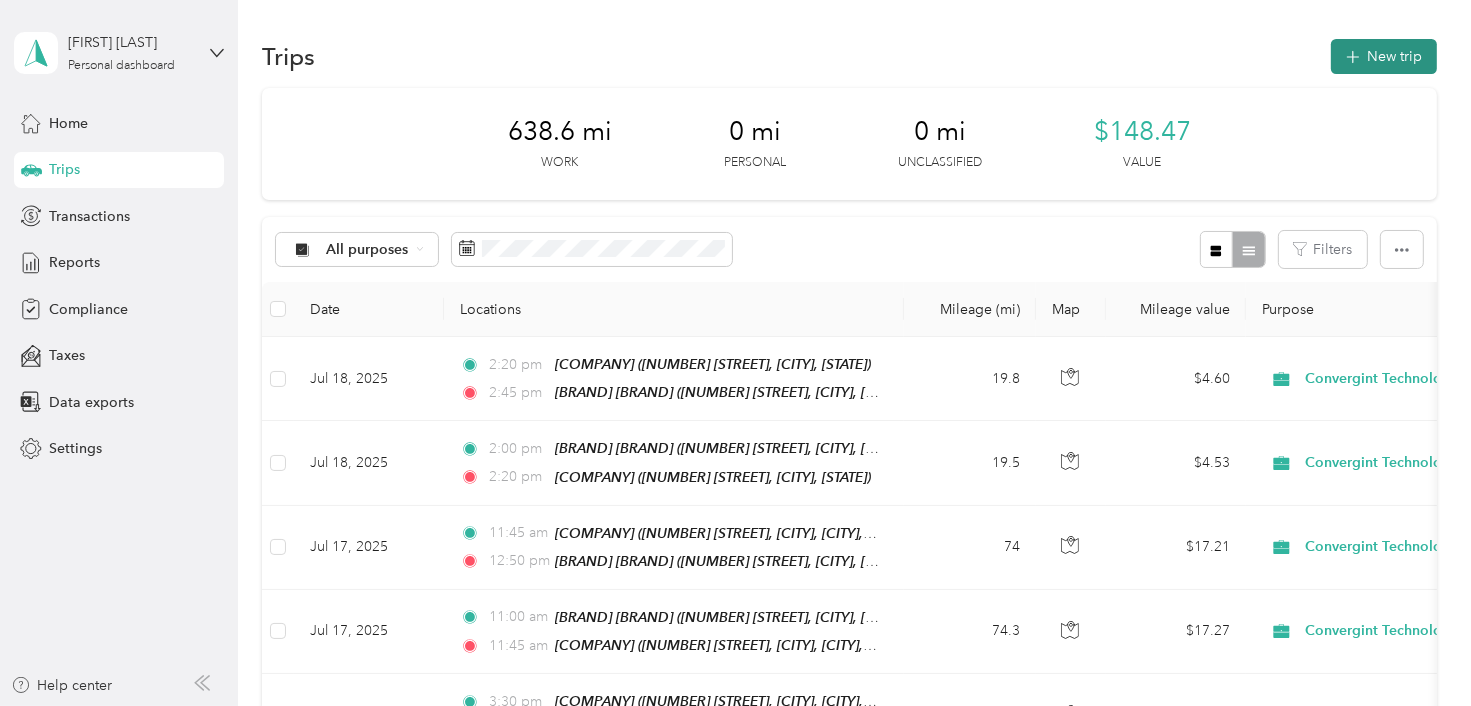 click on "New trip" at bounding box center [1384, 56] 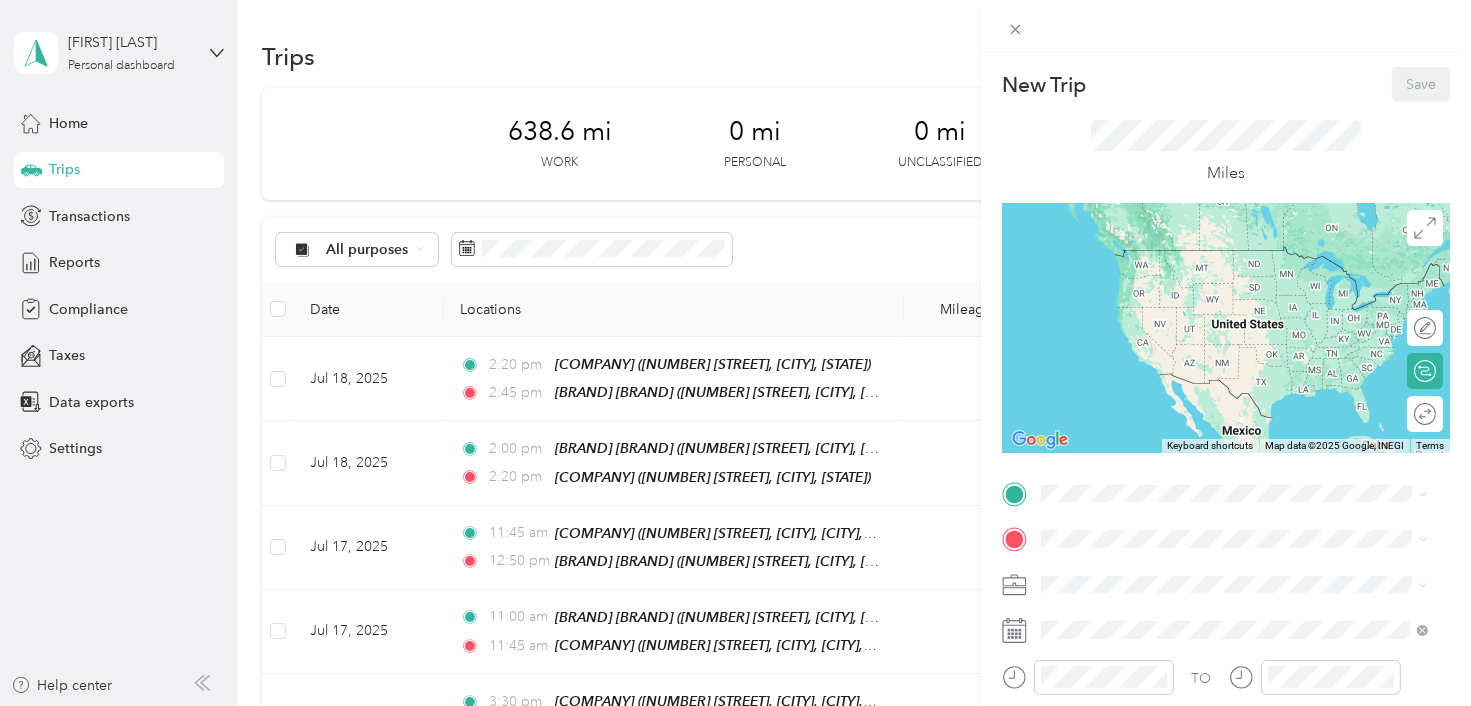 click on "[NUMBER] [STREET], [CITY], [POSTAL_CODE], [CITY], [STATE], [COUNTRY]" at bounding box center (1247, 372) 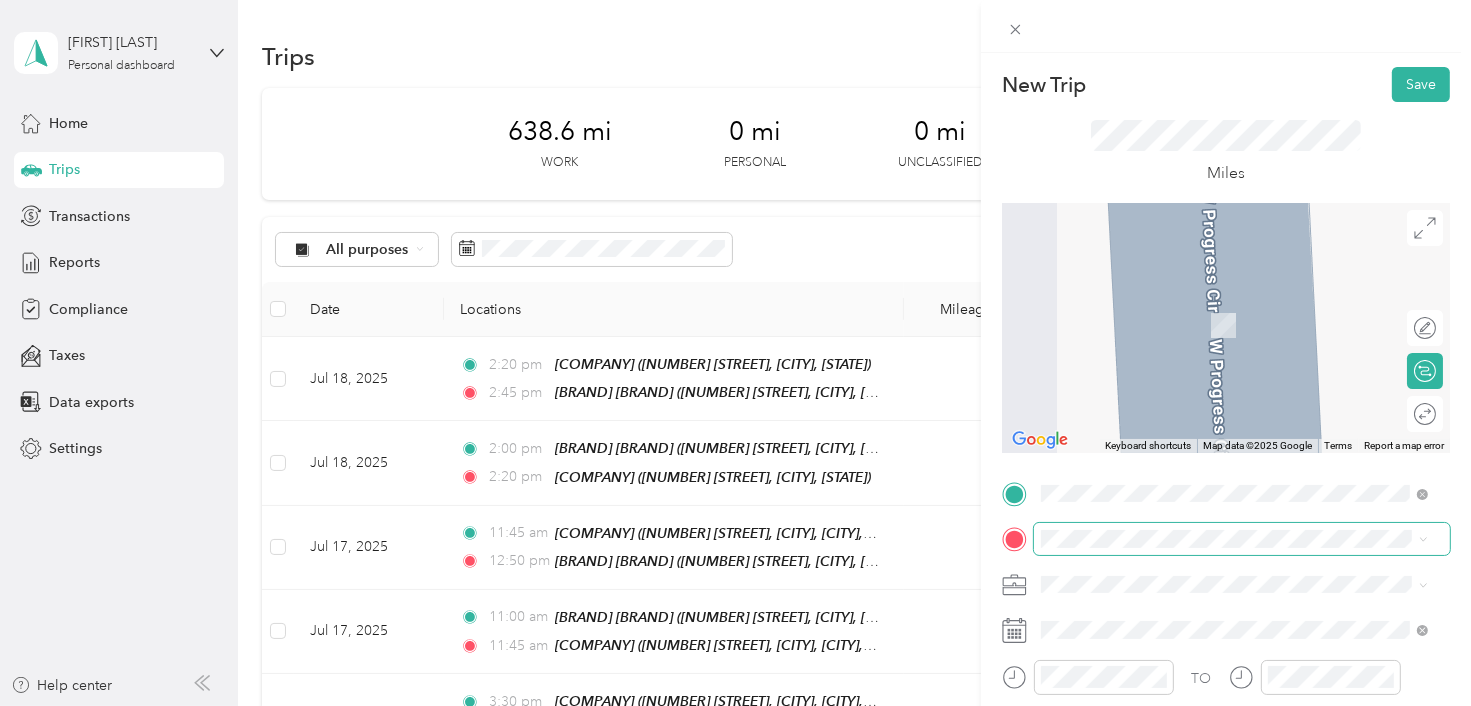 click at bounding box center (1242, 539) 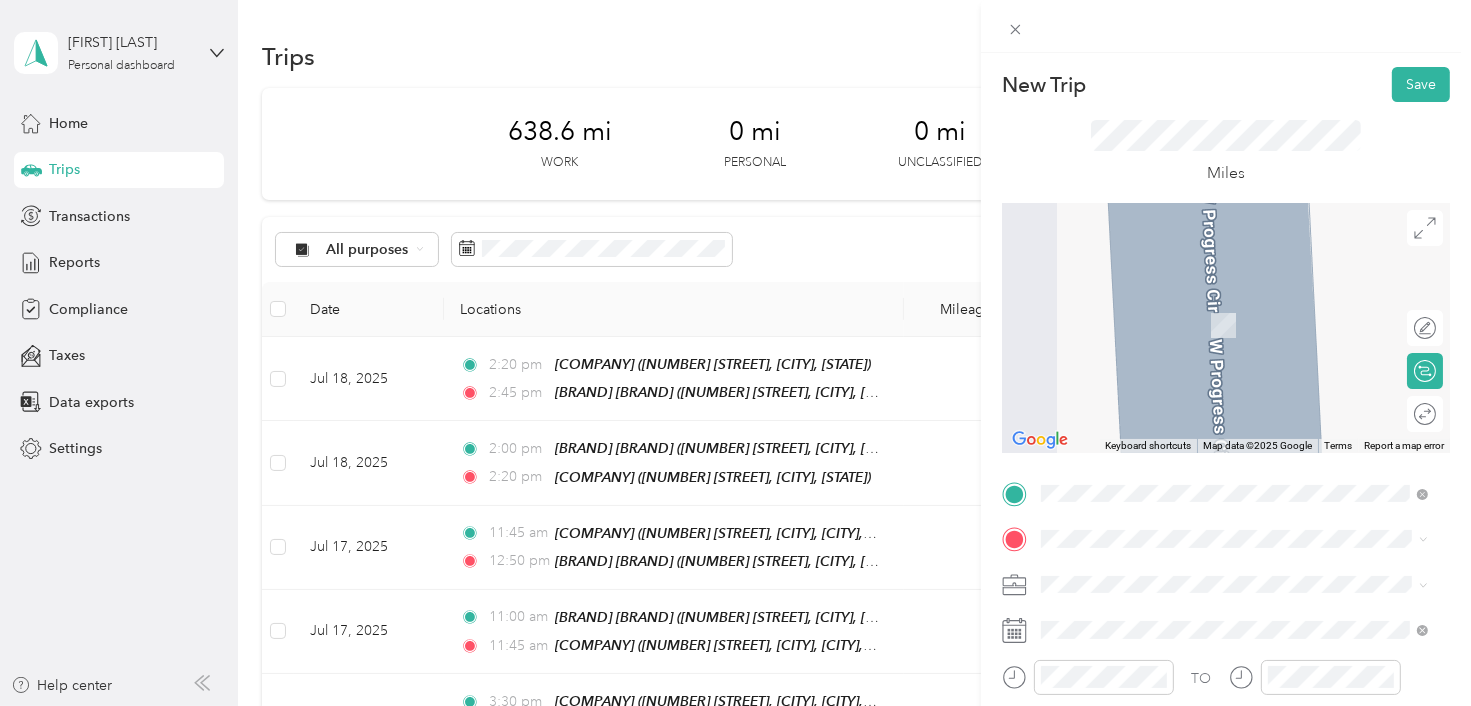 click on "[NUMBER] [STREET], [POSTAL_CODE], [CITY], [STATE], [COUNTRY]" at bounding box center [1224, 332] 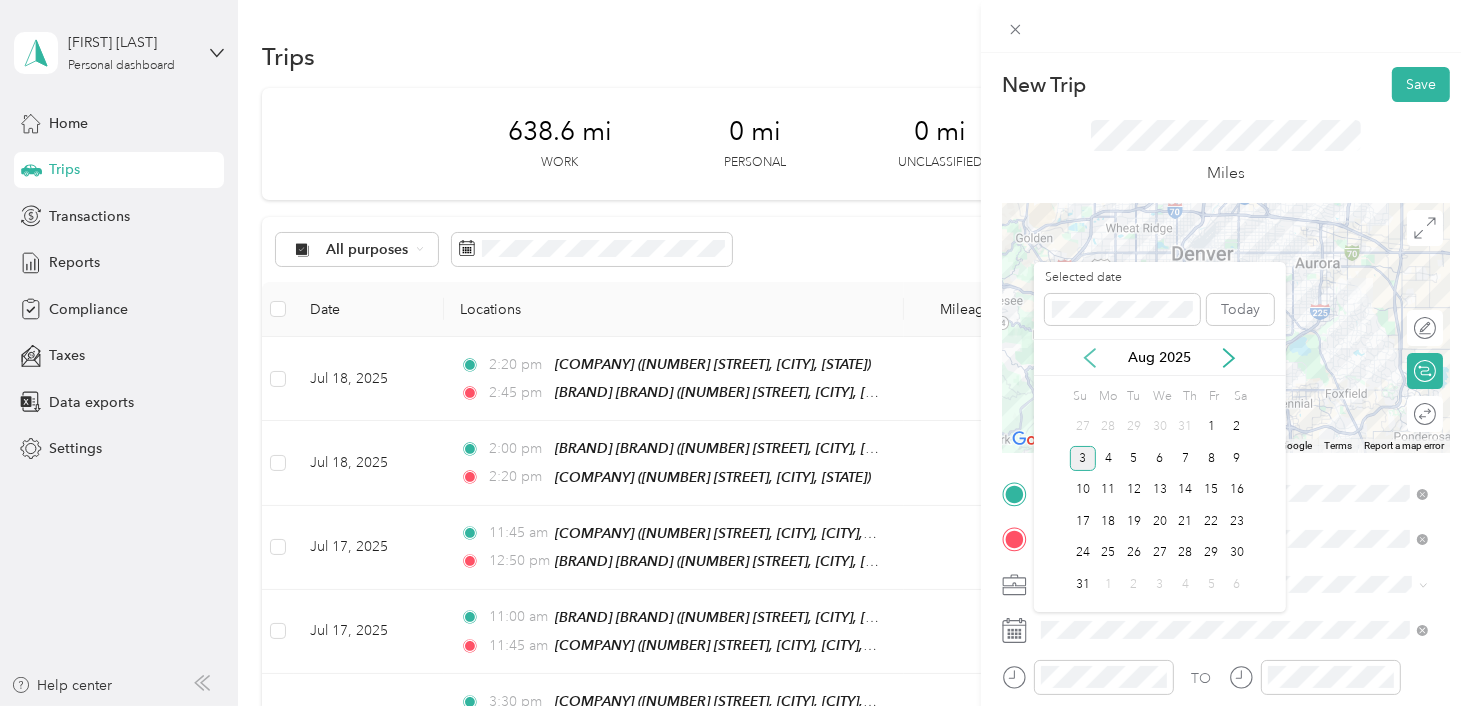 click 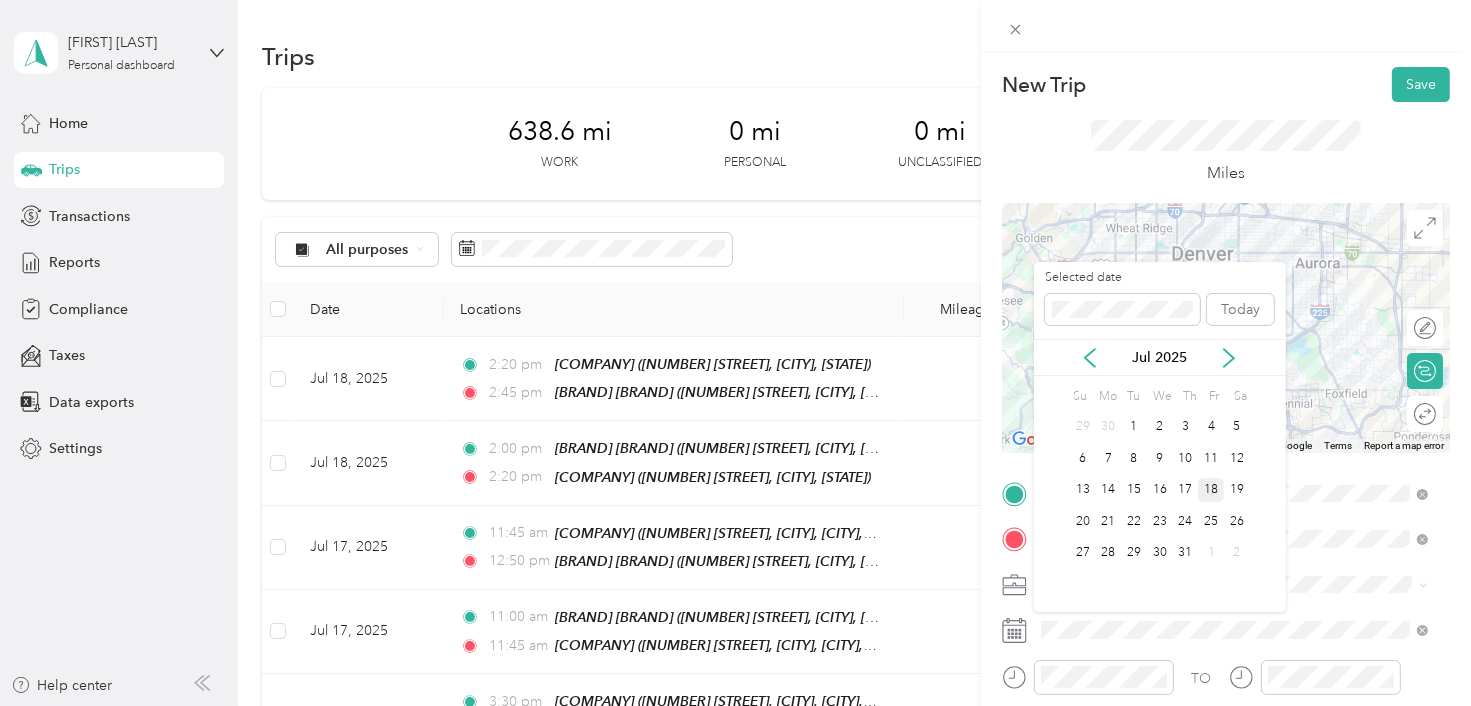click on "18" at bounding box center (1211, 490) 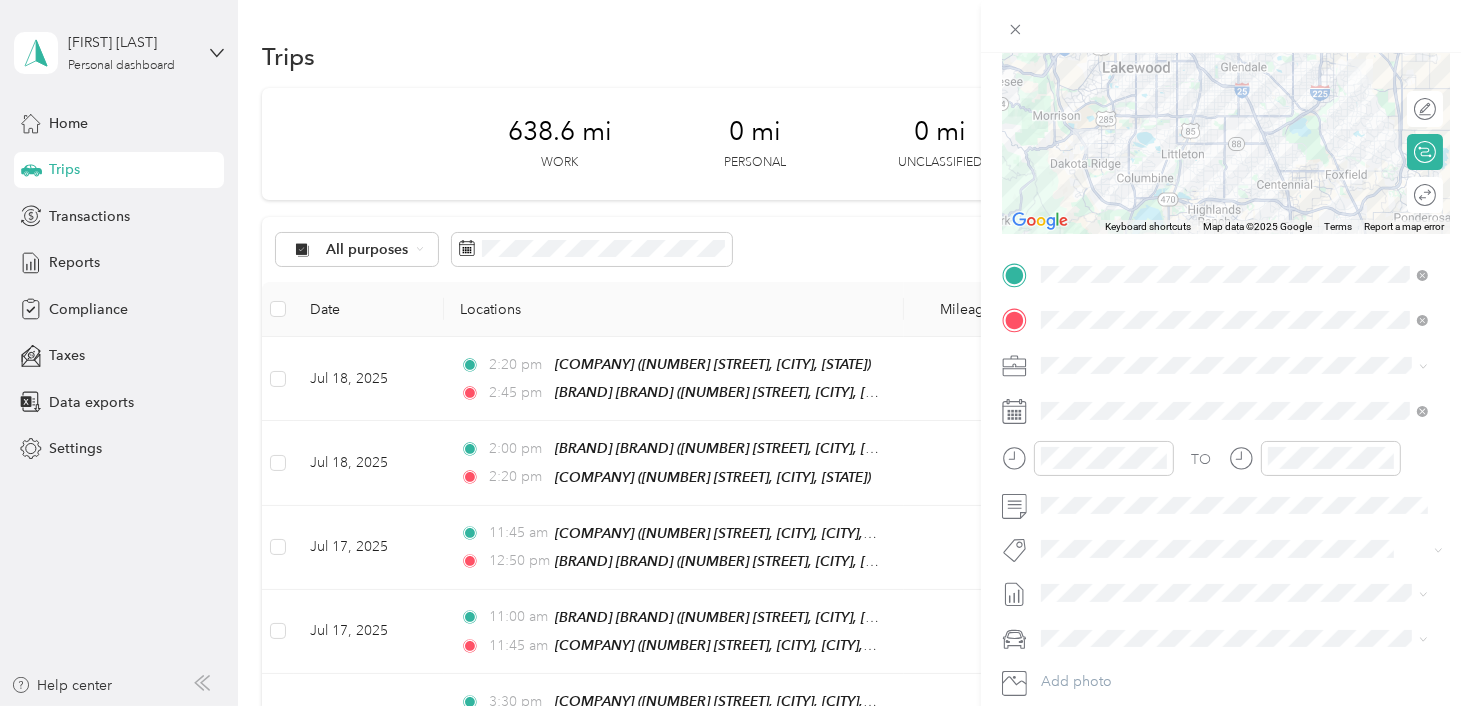 scroll, scrollTop: 220, scrollLeft: 0, axis: vertical 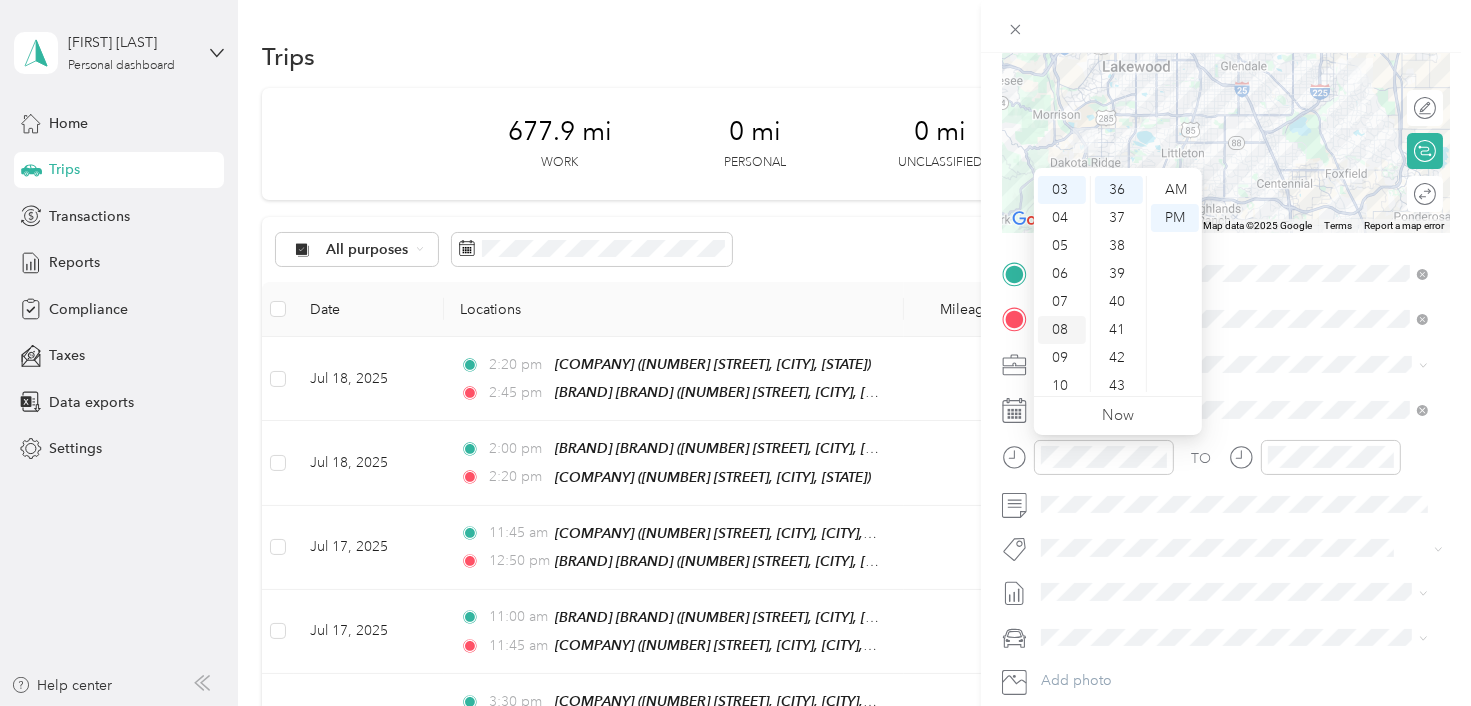 click on "08" at bounding box center (1062, 330) 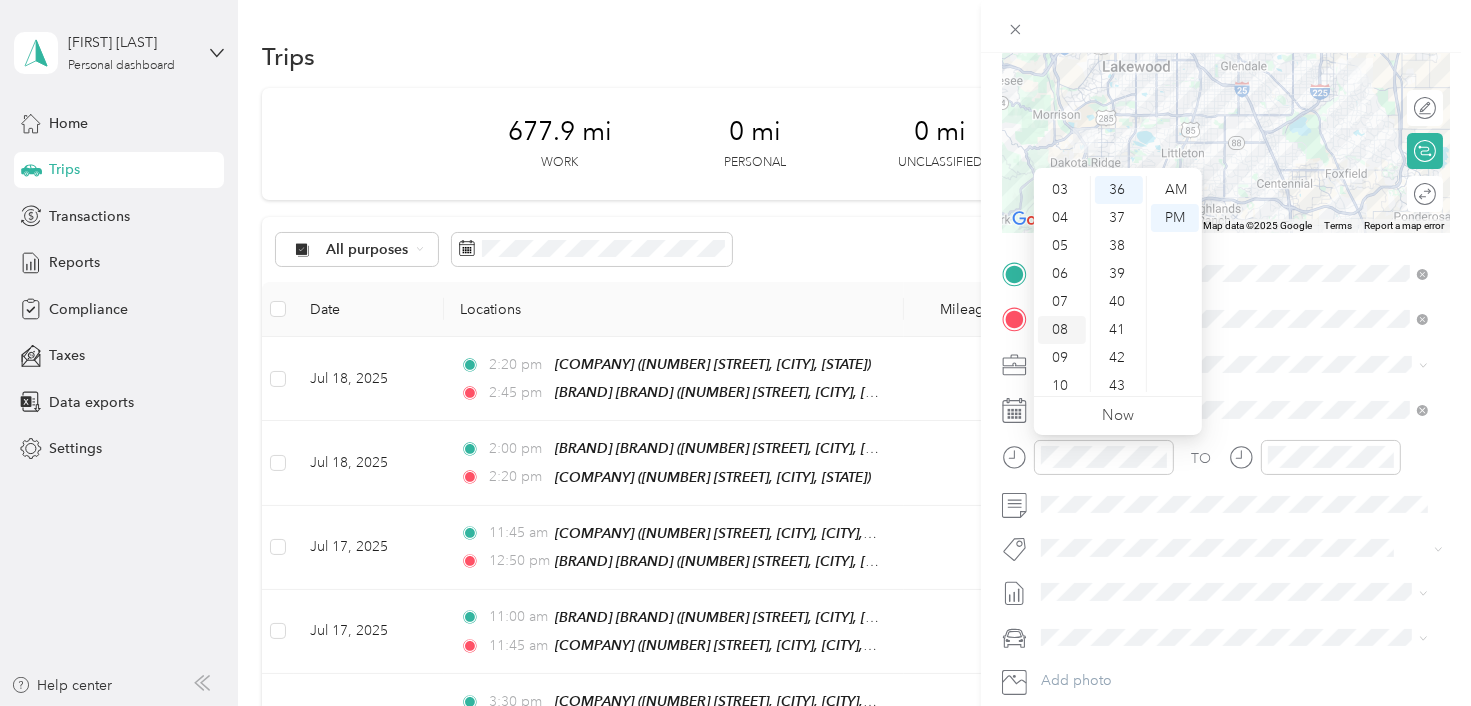 scroll, scrollTop: 120, scrollLeft: 0, axis: vertical 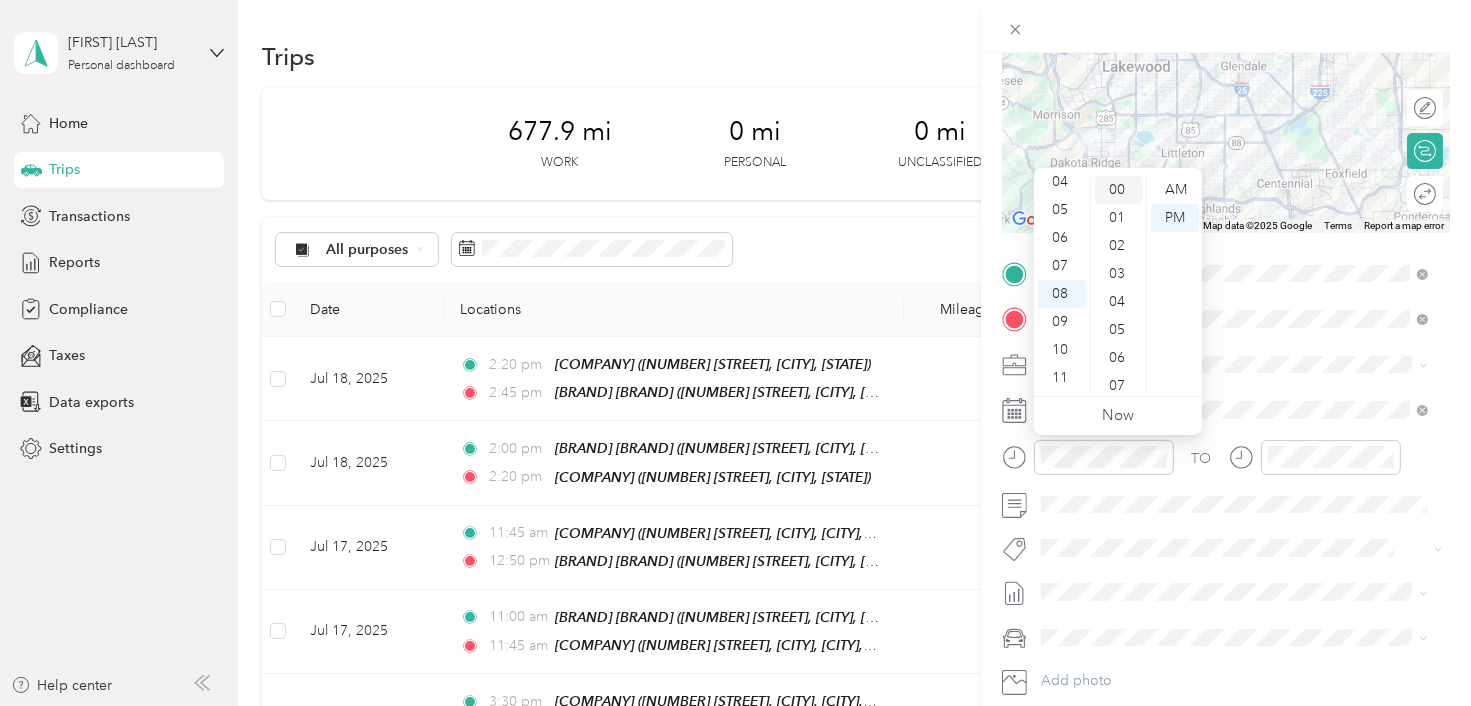 click on "00" at bounding box center [1119, 190] 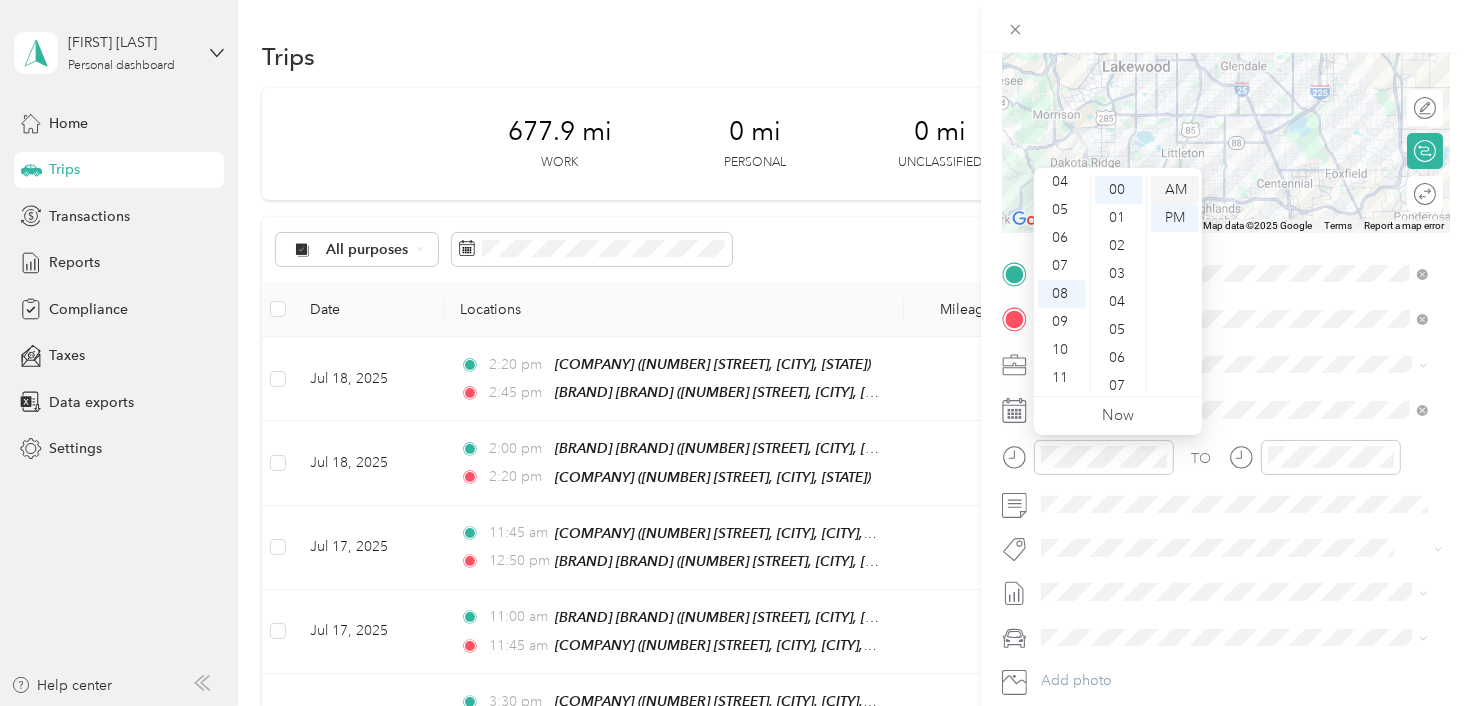click on "AM" at bounding box center (1175, 190) 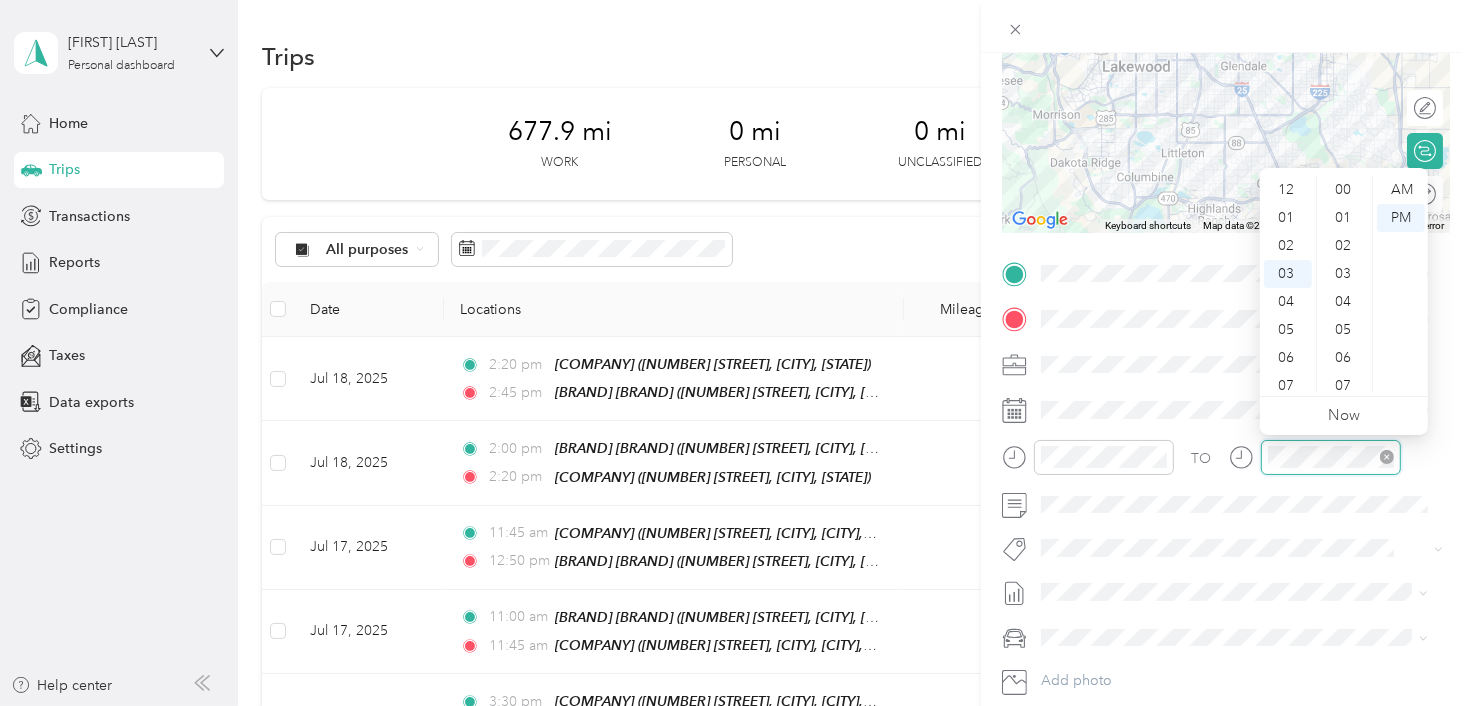 scroll, scrollTop: 84, scrollLeft: 0, axis: vertical 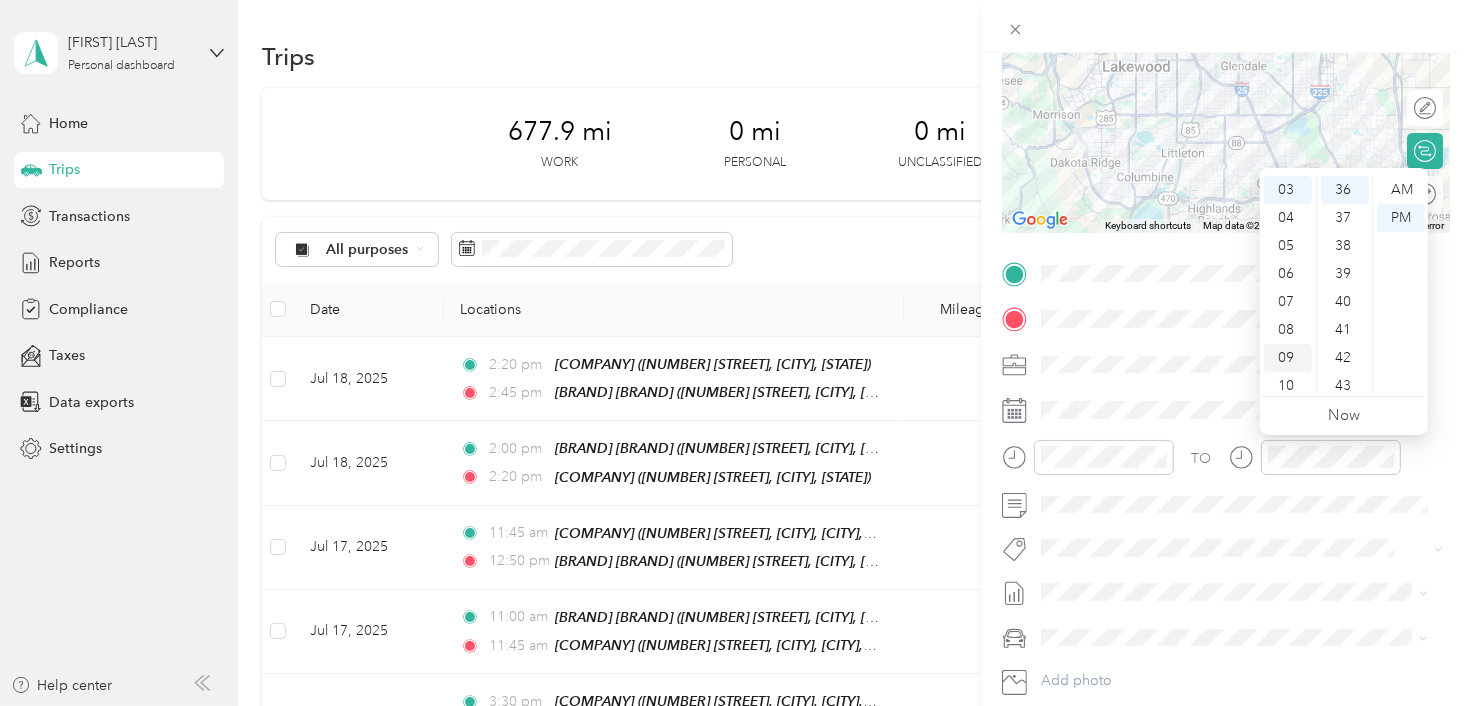 click on "09" at bounding box center (1288, 358) 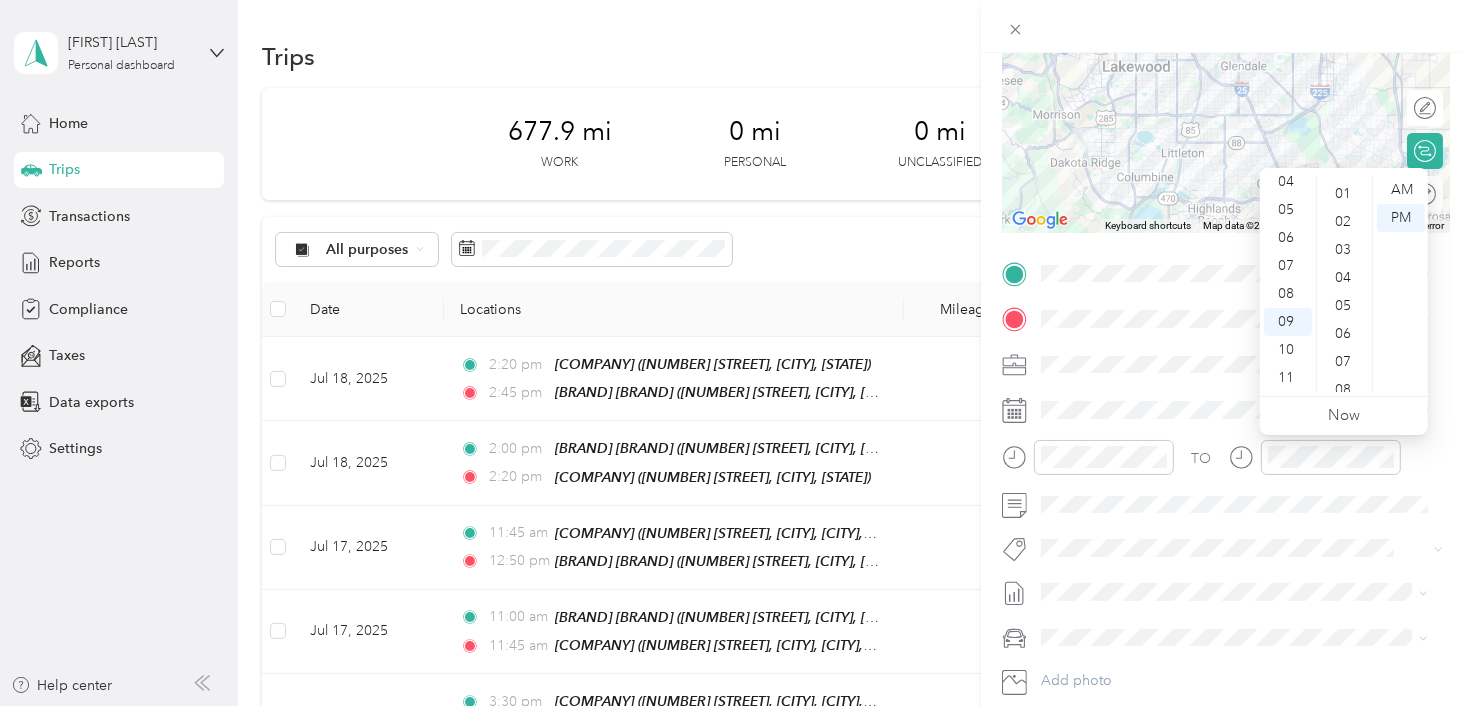 scroll, scrollTop: 0, scrollLeft: 0, axis: both 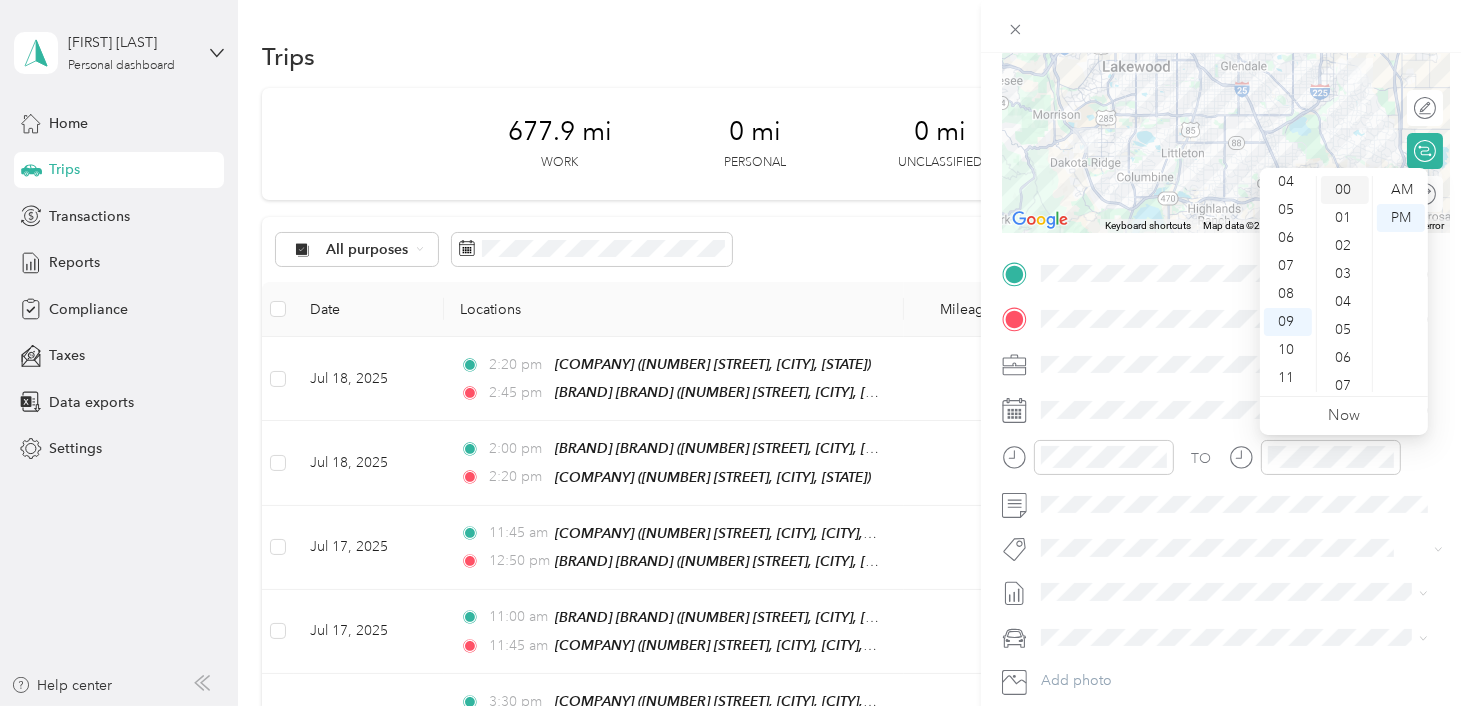 click on "00" at bounding box center (1345, 190) 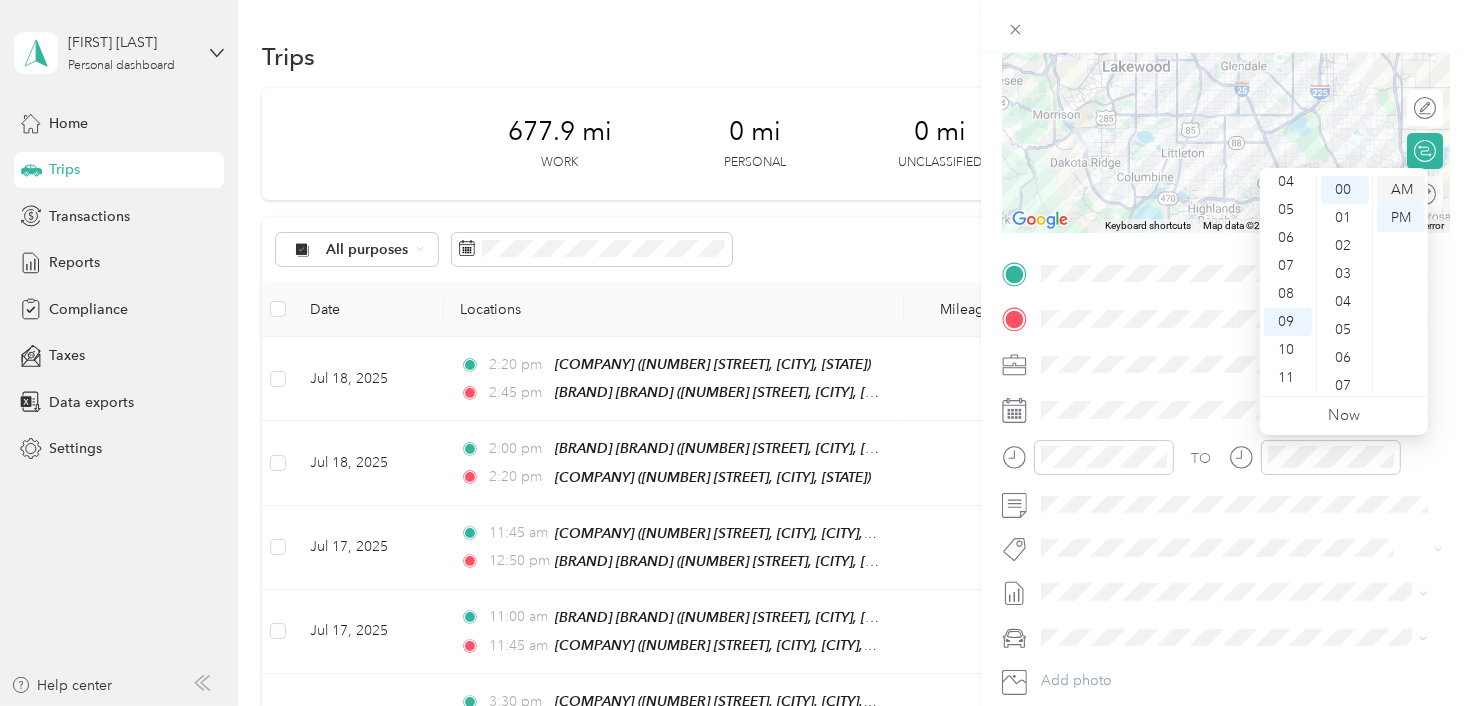 click on "AM" at bounding box center [1401, 190] 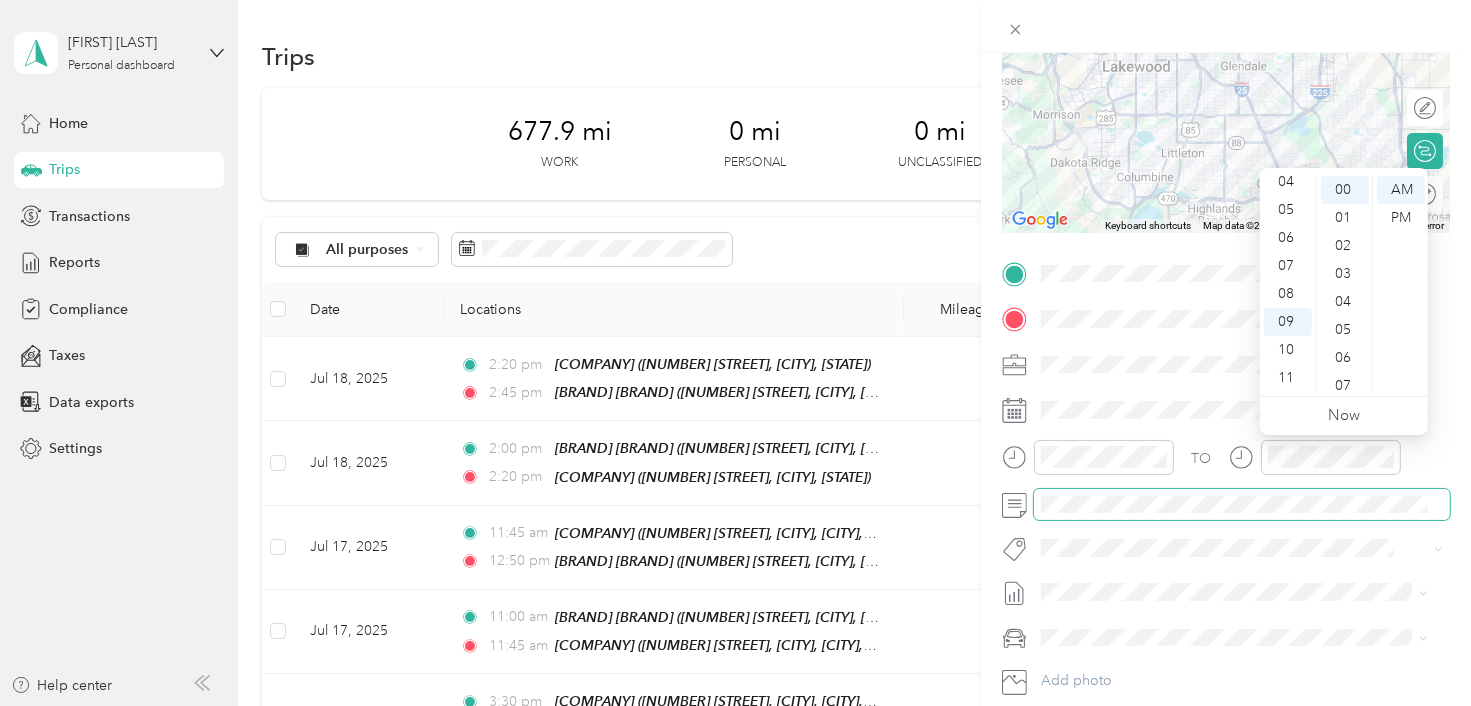 click at bounding box center [1242, 505] 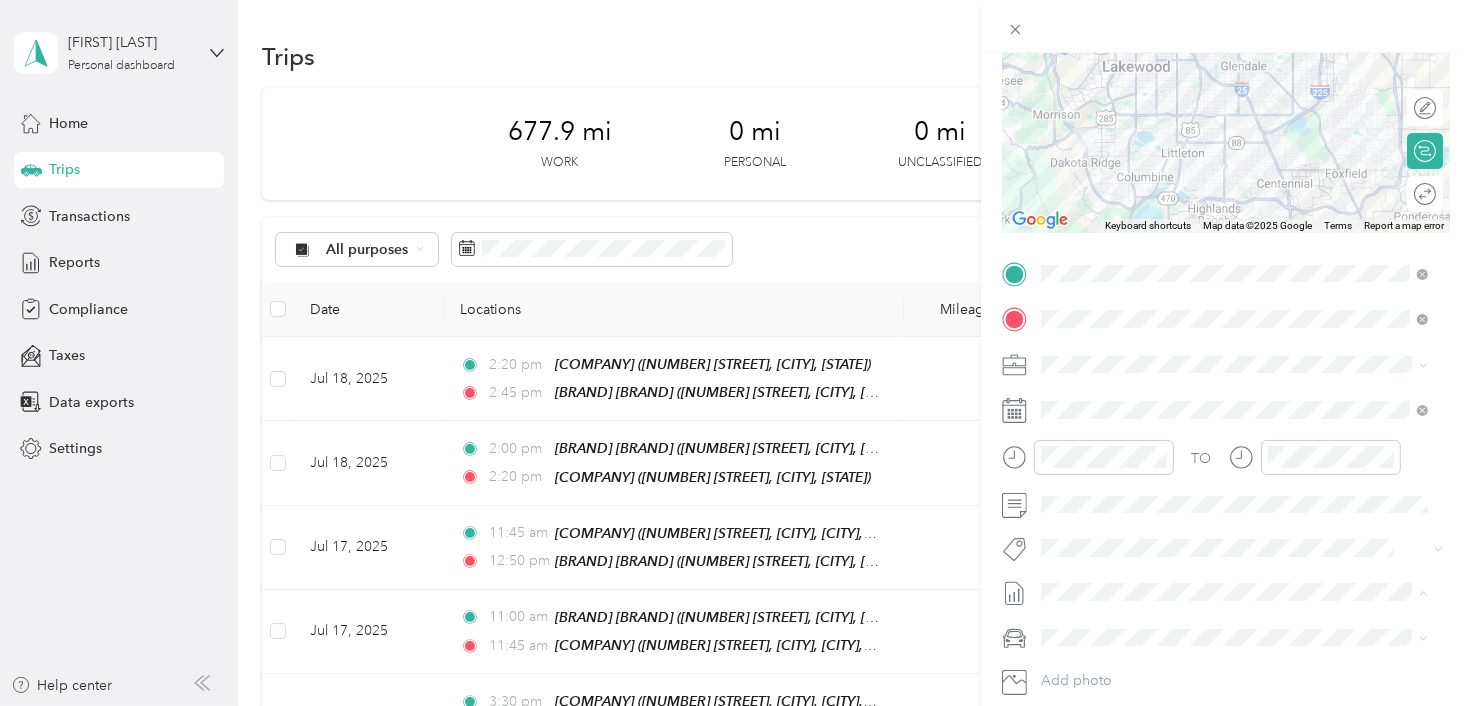 click on "Jul 1 - 31, 2025" at bounding box center (1090, 657) 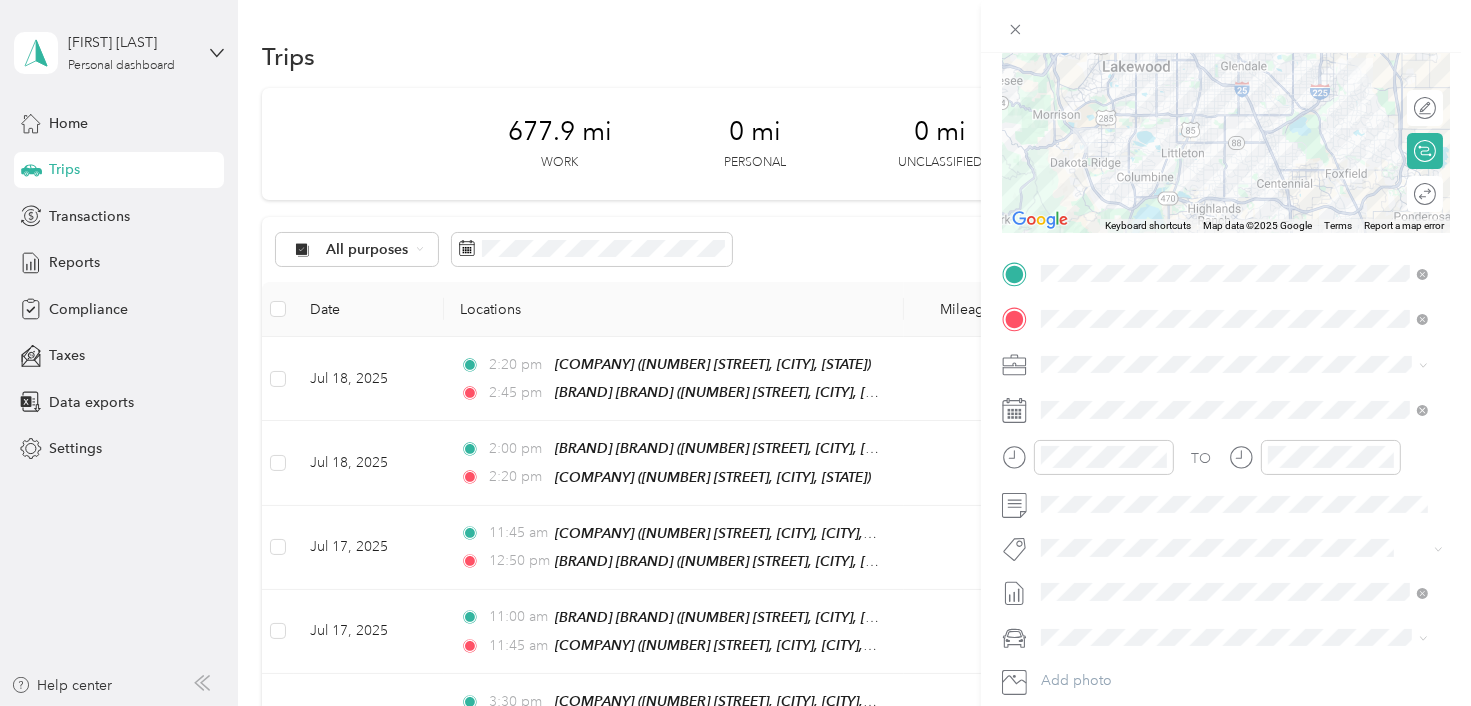 click on "Volkswagen Tiguan" at bounding box center (1234, 564) 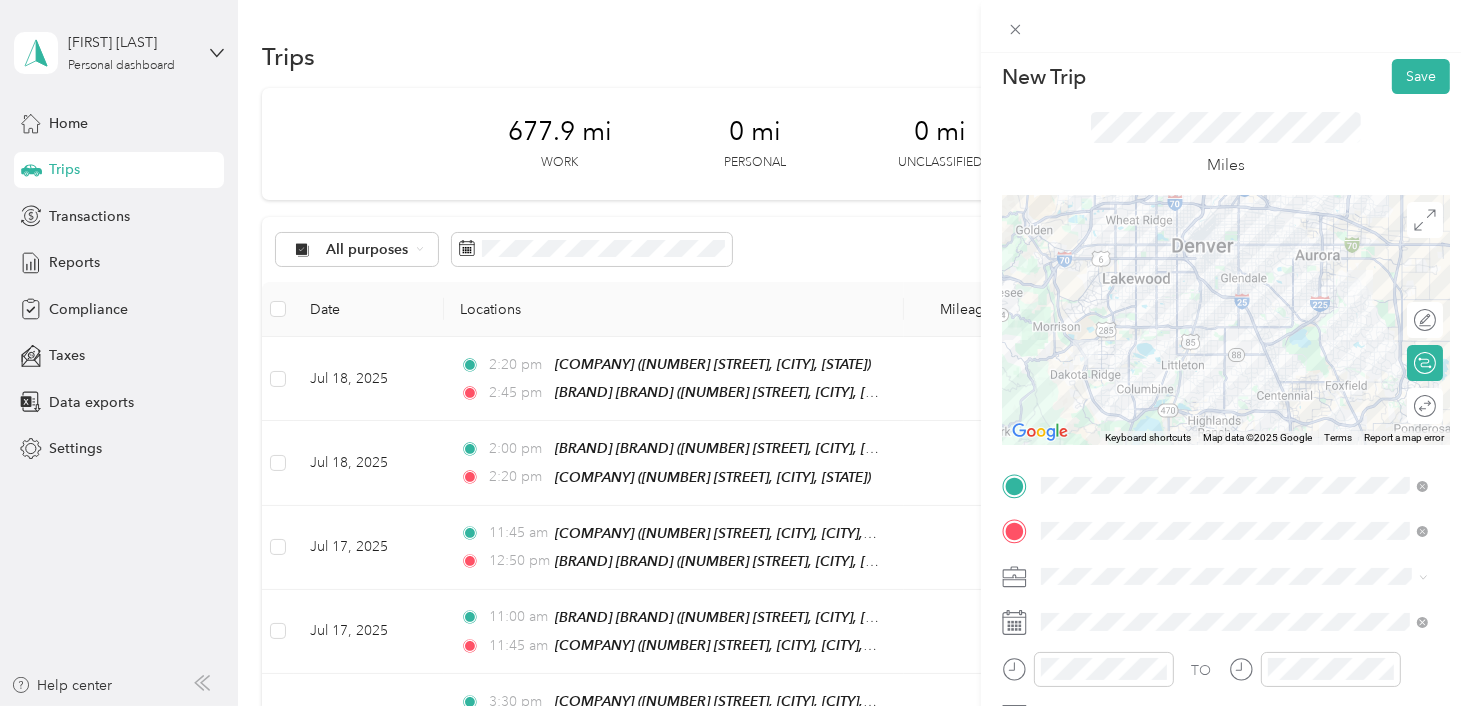 scroll, scrollTop: 0, scrollLeft: 0, axis: both 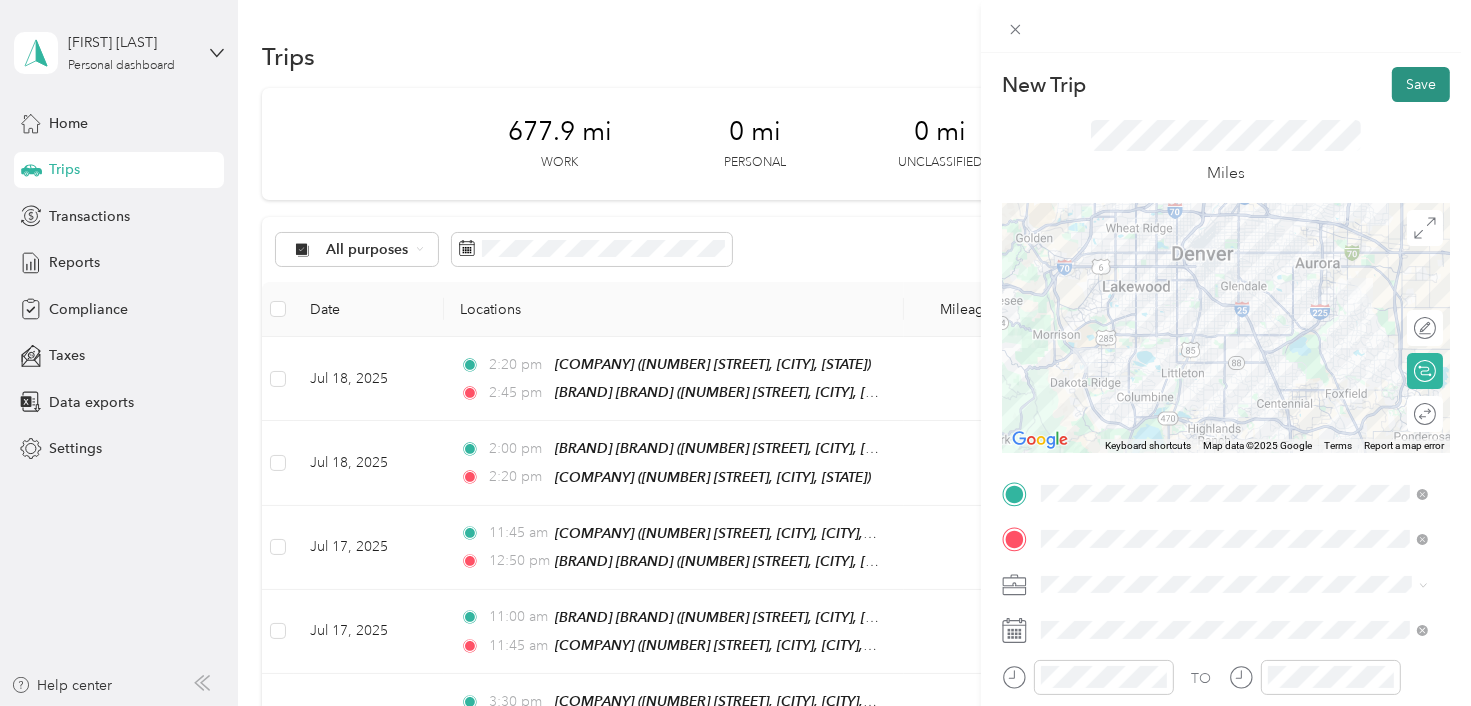 click on "Save" at bounding box center [1421, 84] 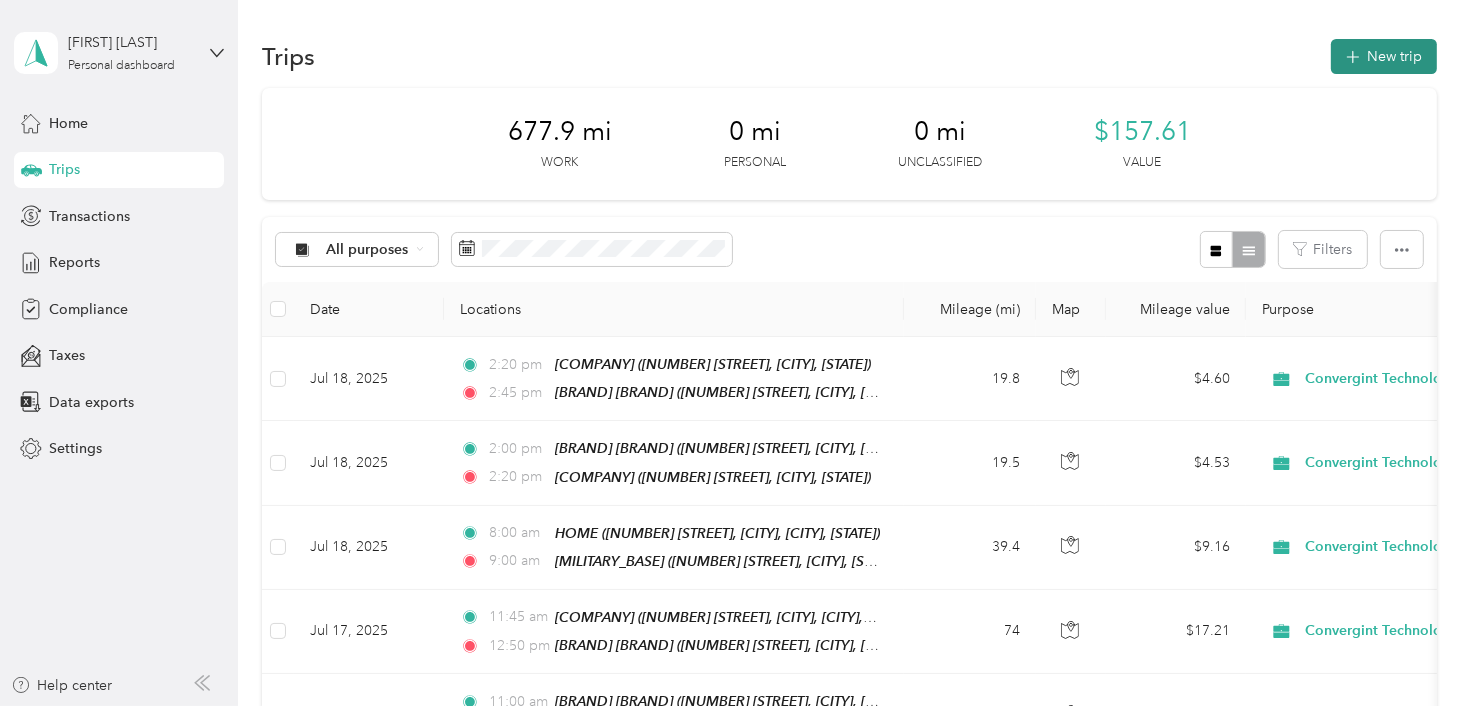 click on "New trip" at bounding box center [1384, 56] 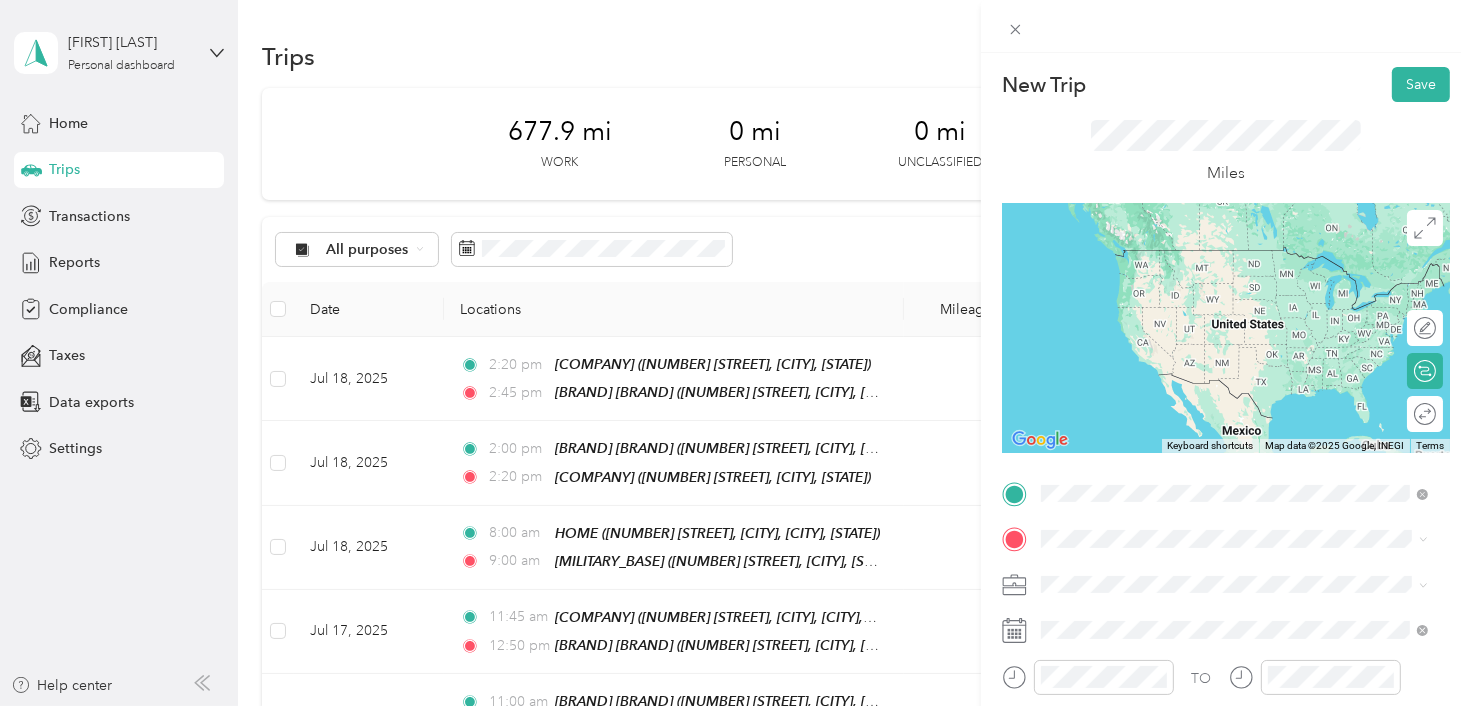 click on "[NUMBER] [STREET], [POSTAL_CODE], [CITY], [STATE], [COUNTRY]" at bounding box center [1224, 290] 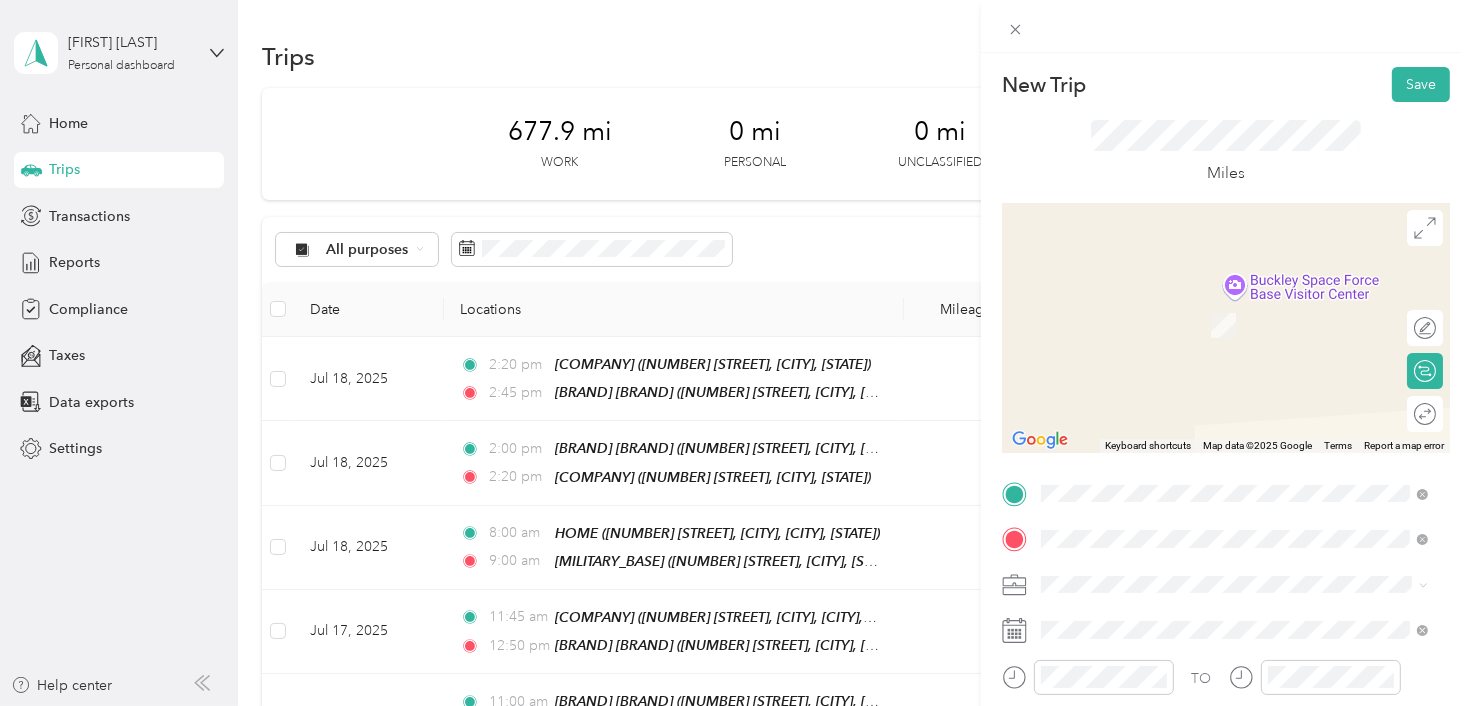 click on "[COMPANY] [OFFICE] [NUMBER] [STREET], [POSTAL_CODE], [CITY], [STATE], [COUNTRY]" at bounding box center (1249, 325) 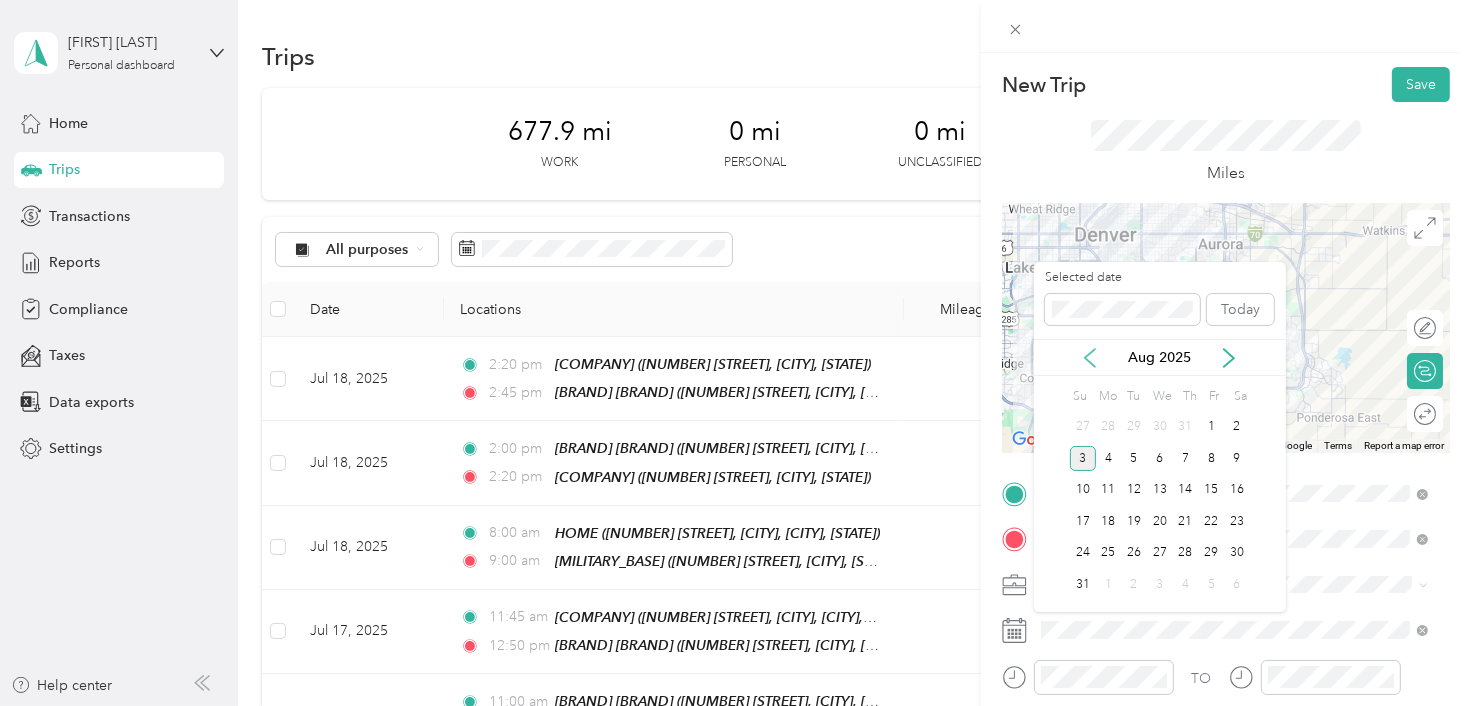 click 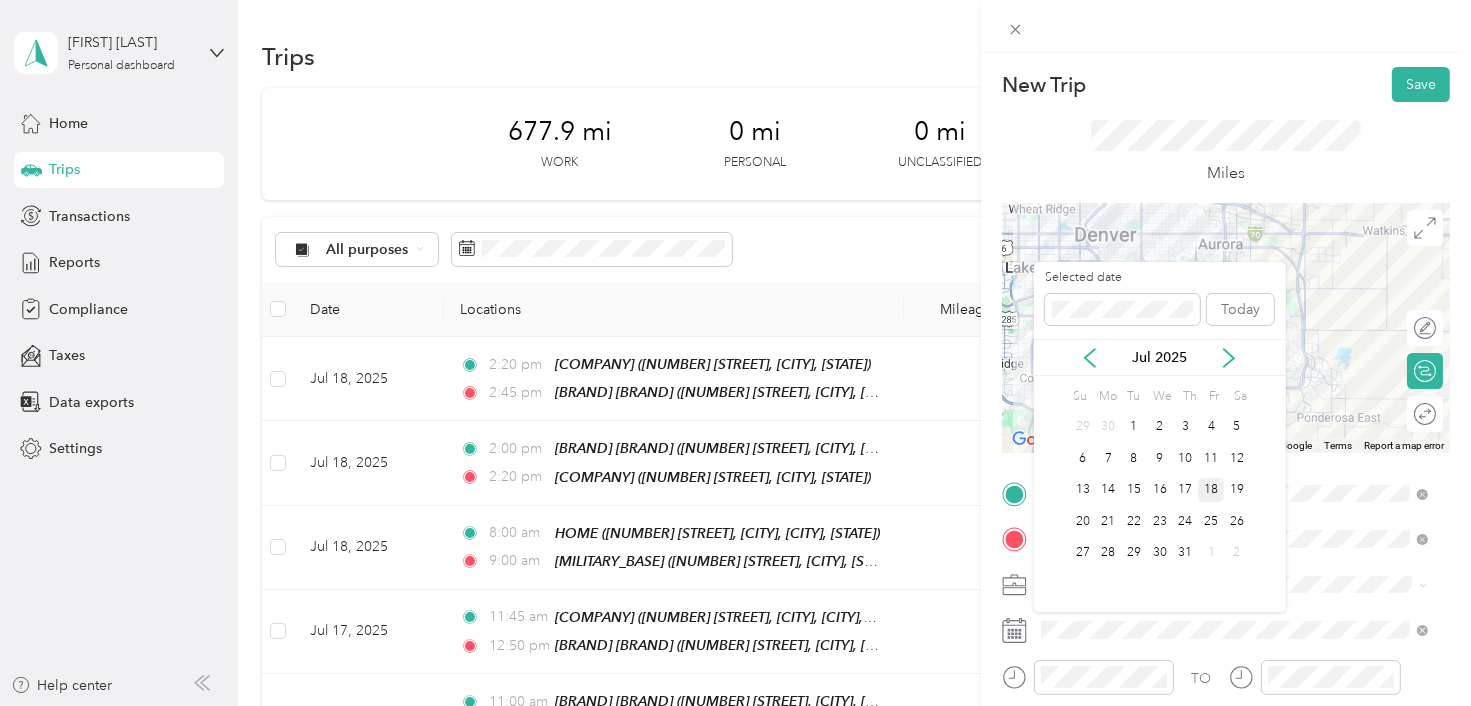 click on "18" at bounding box center (1211, 490) 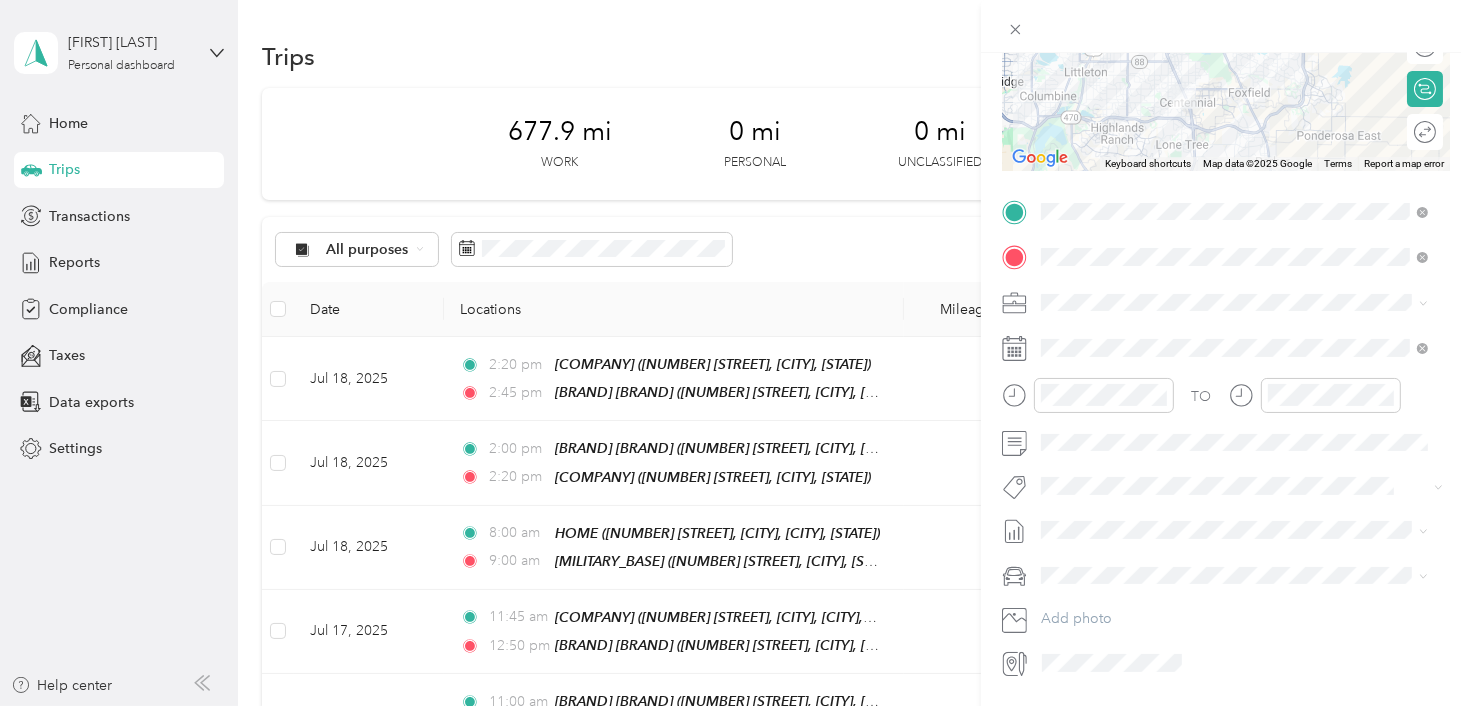 scroll, scrollTop: 280, scrollLeft: 0, axis: vertical 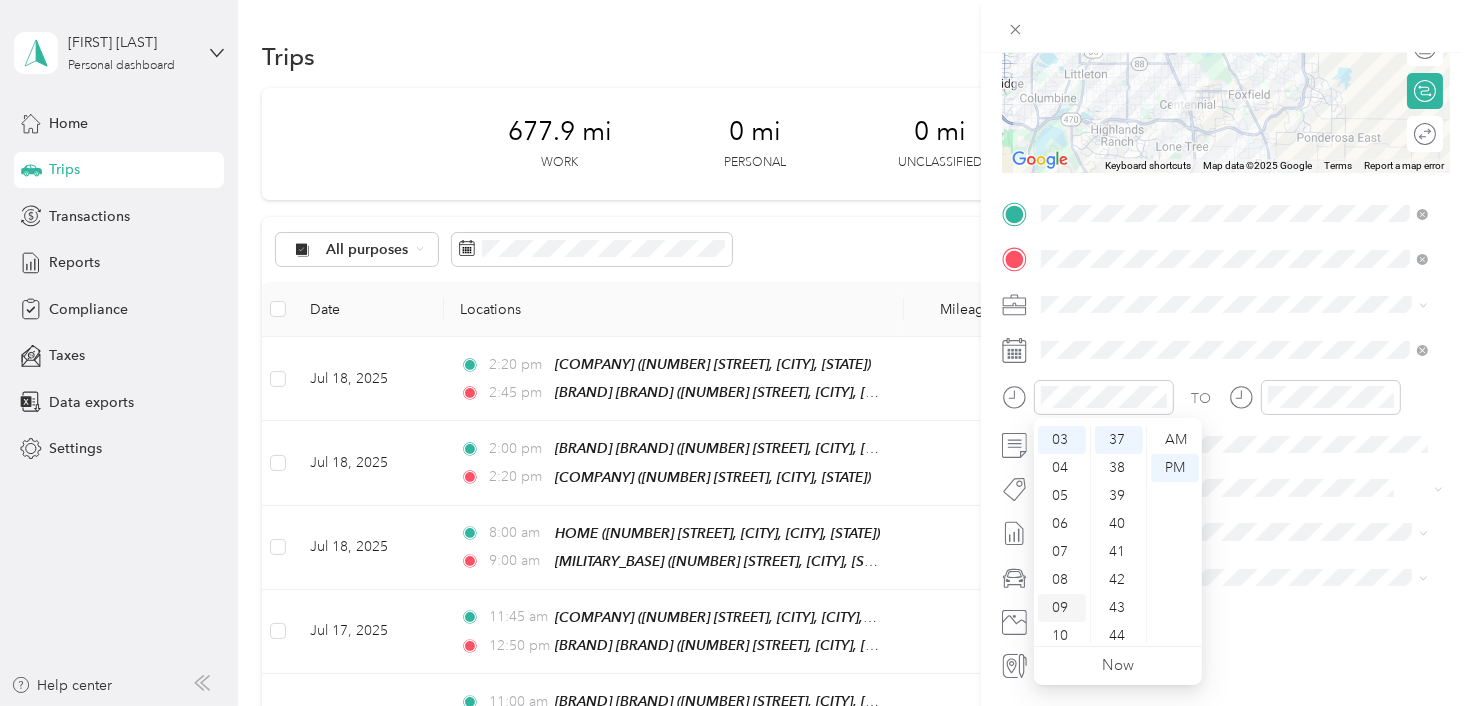 click on "09" at bounding box center (1062, 608) 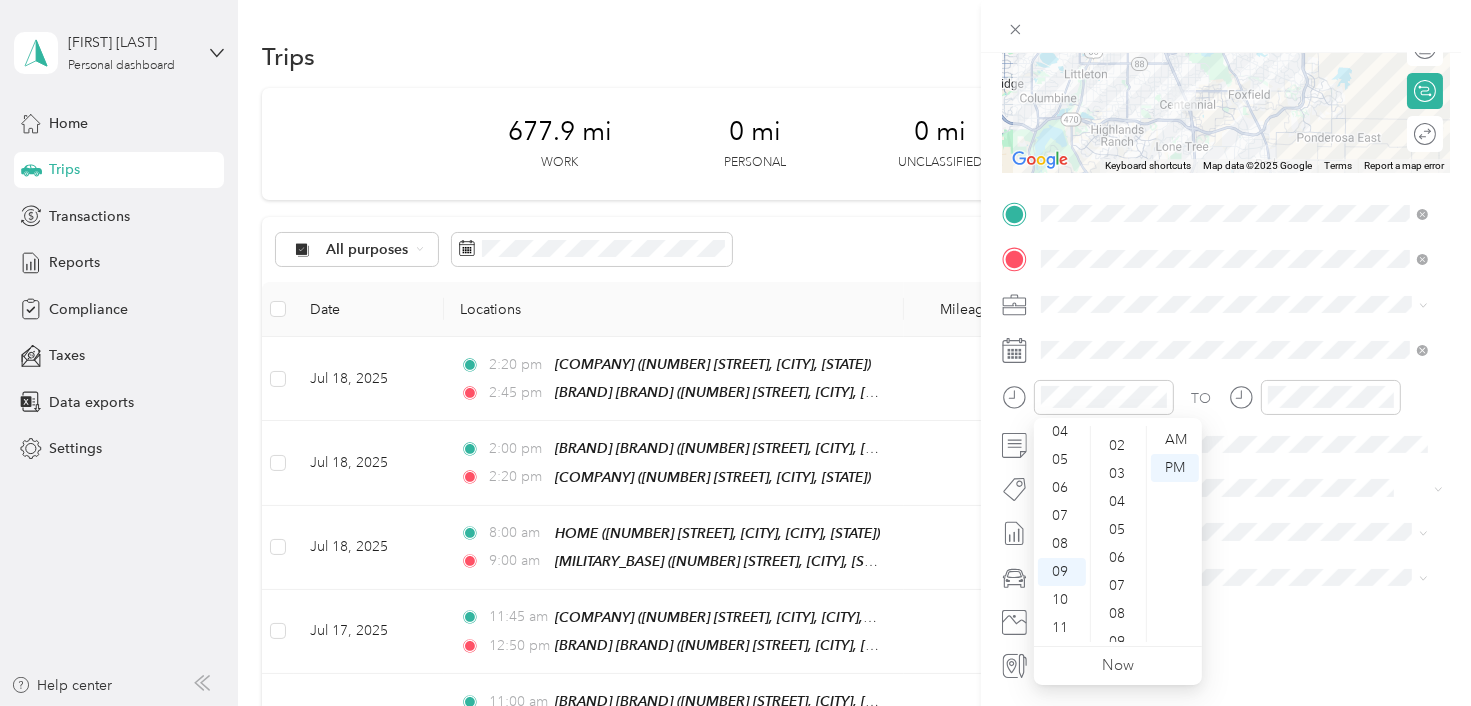 scroll, scrollTop: 0, scrollLeft: 0, axis: both 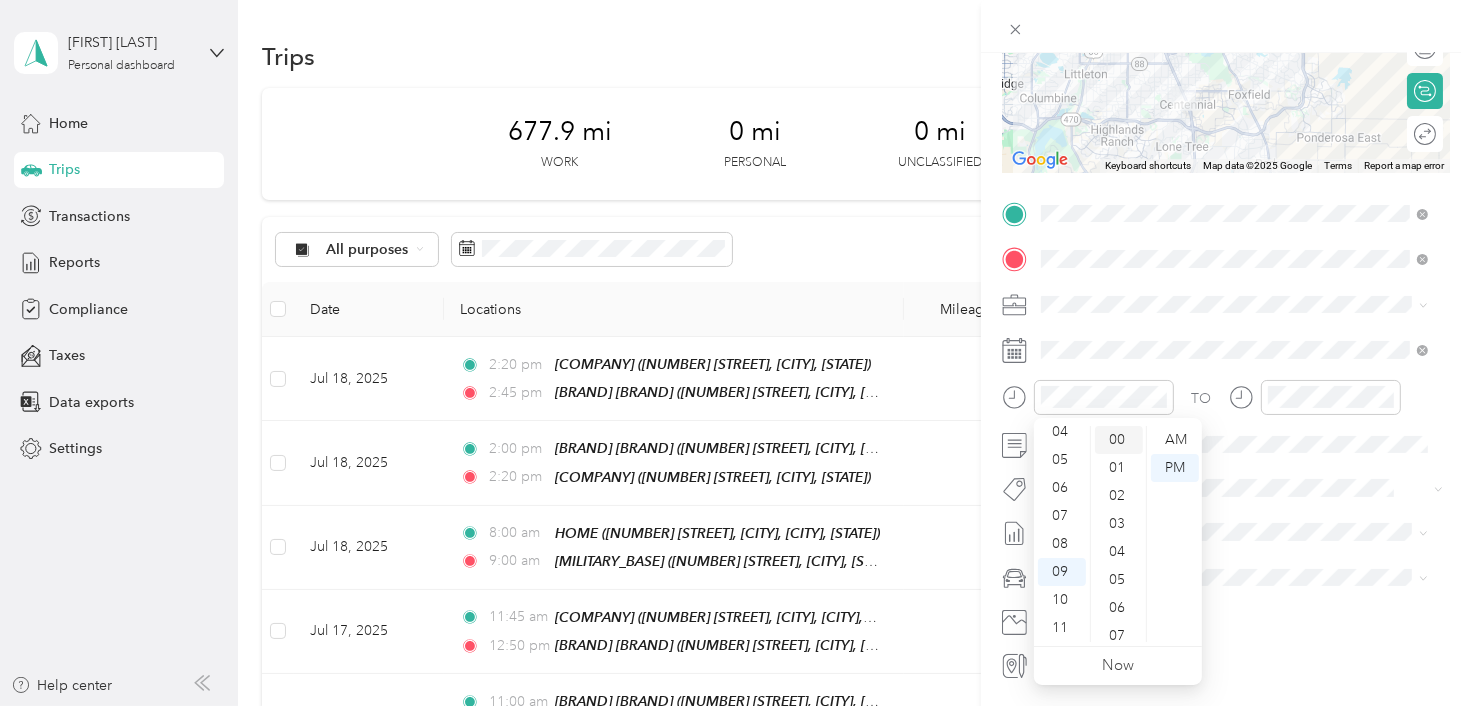 click on "00" at bounding box center [1119, 440] 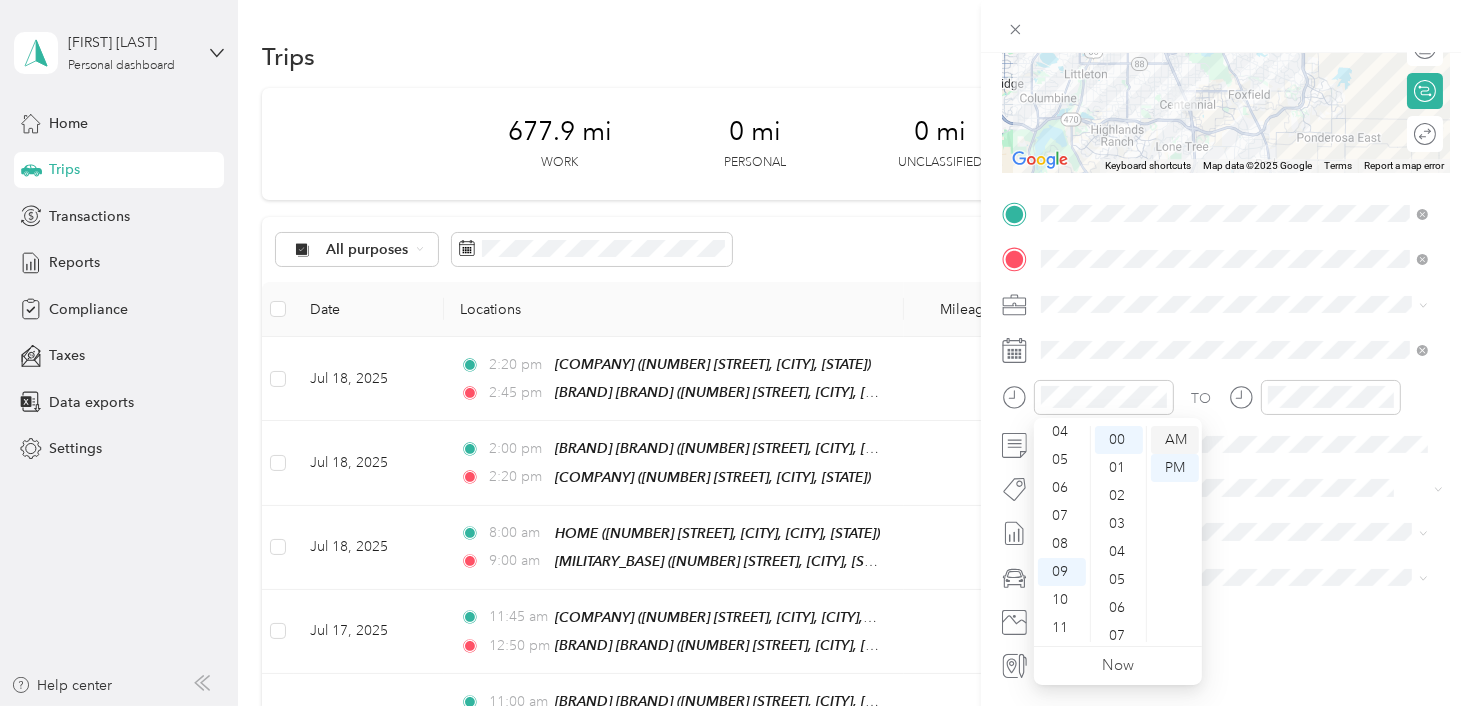 click on "AM" at bounding box center [1175, 440] 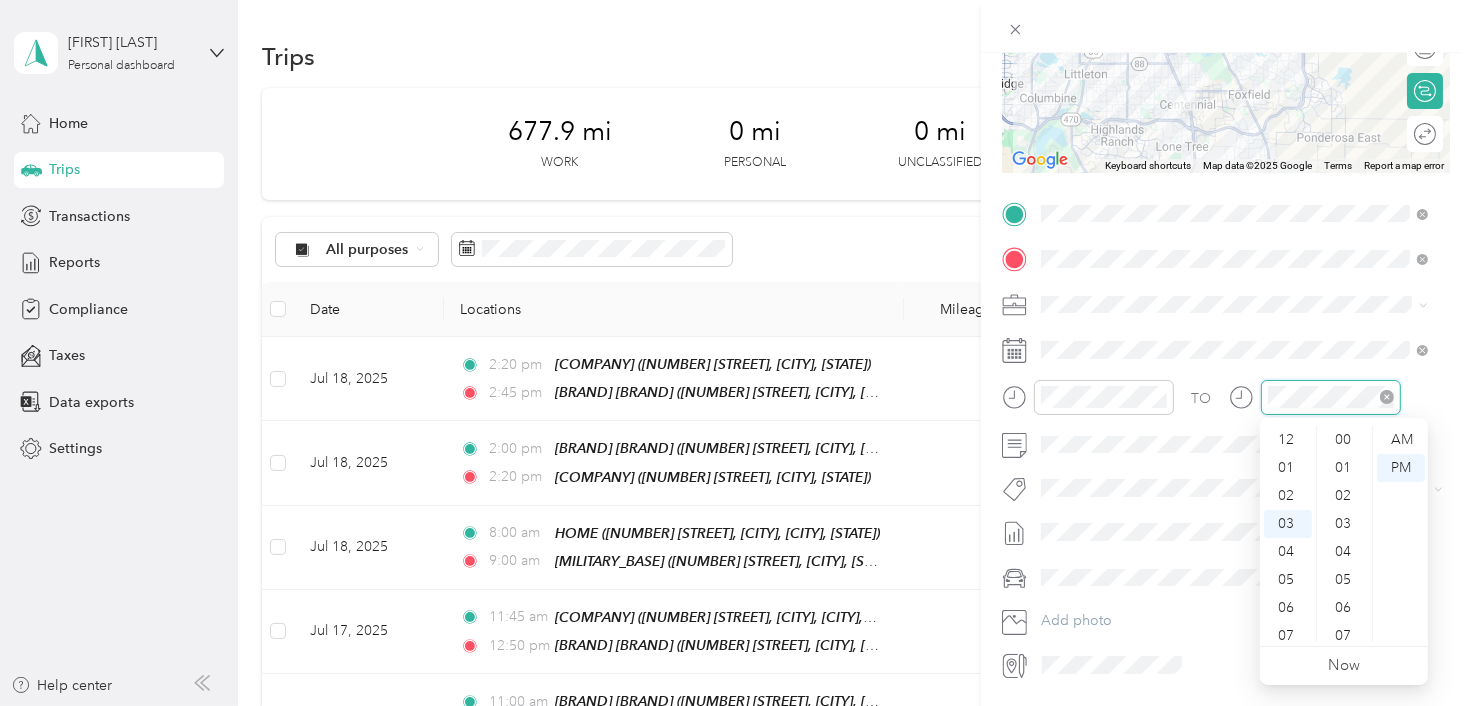 scroll, scrollTop: 84, scrollLeft: 0, axis: vertical 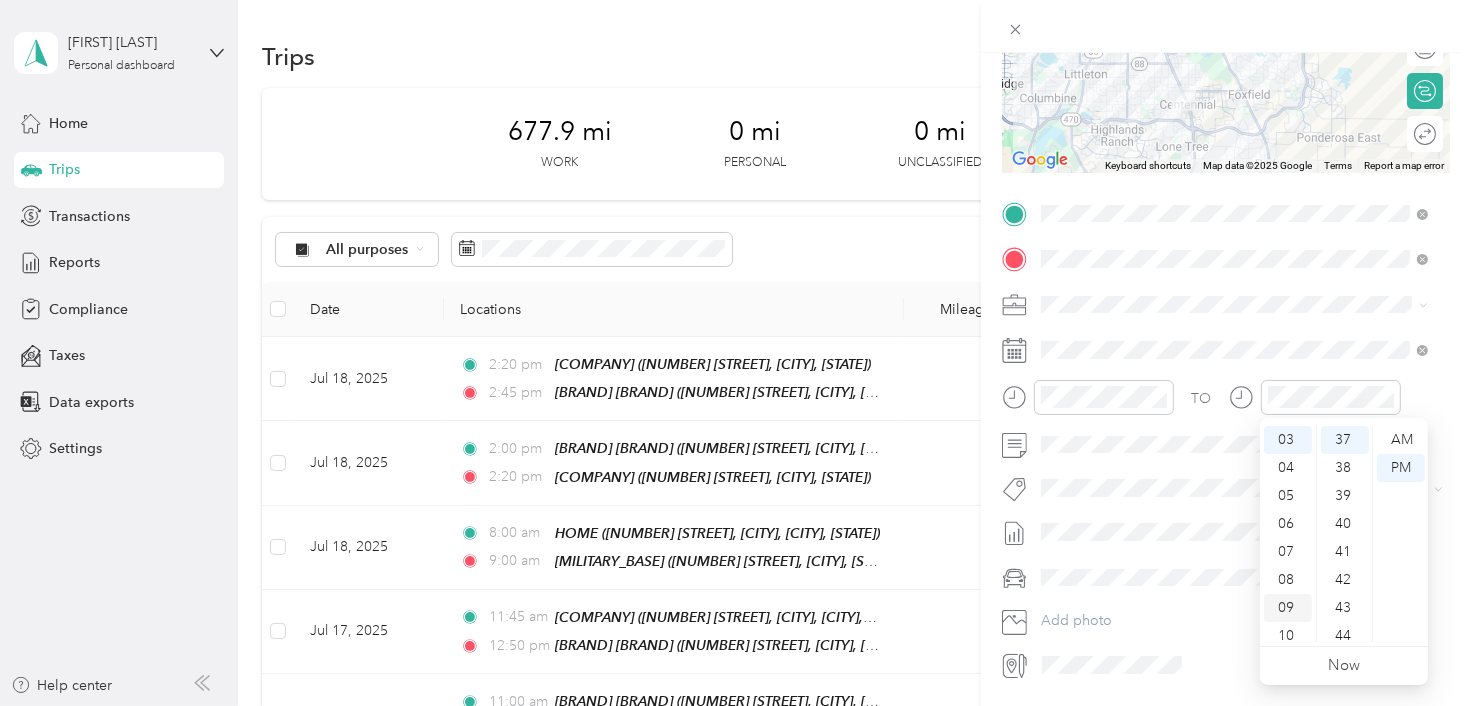 click on "09" at bounding box center (1288, 608) 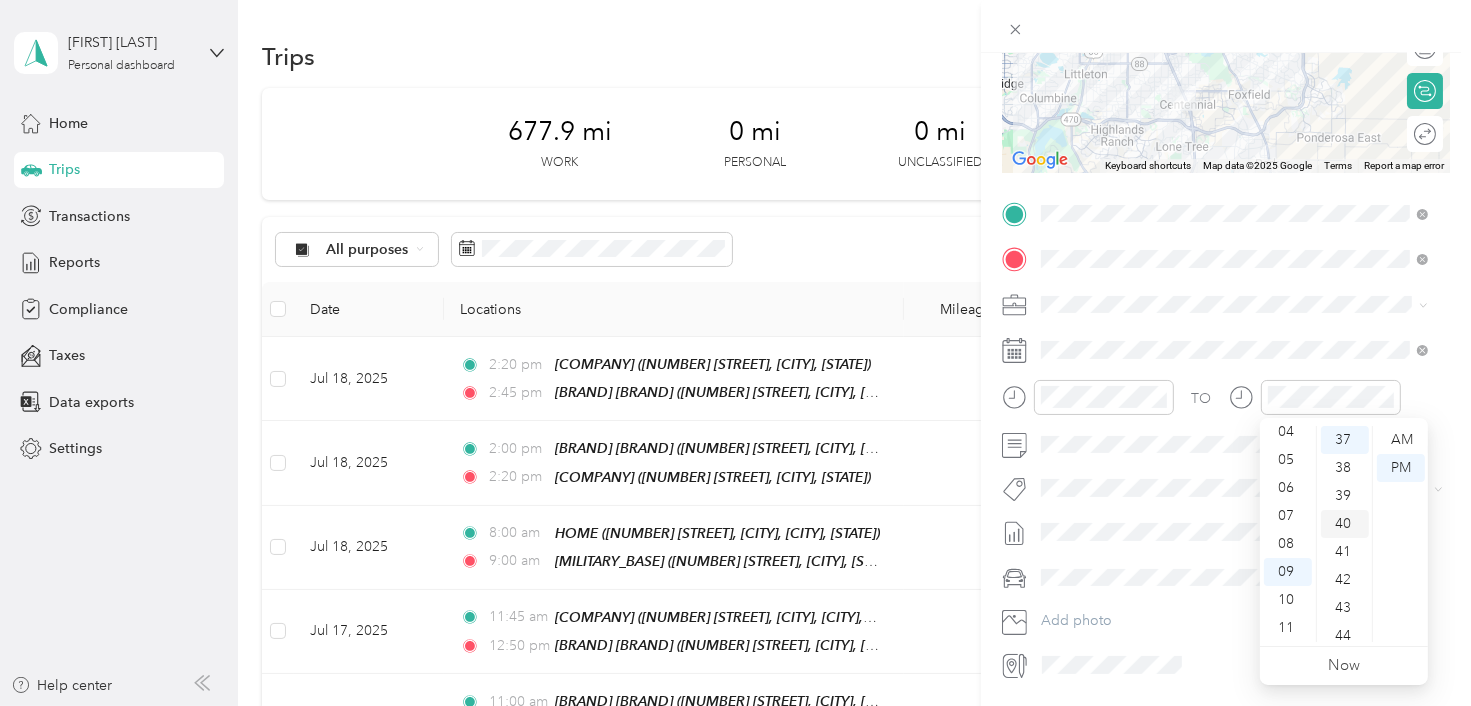 click on "40" at bounding box center [1345, 524] 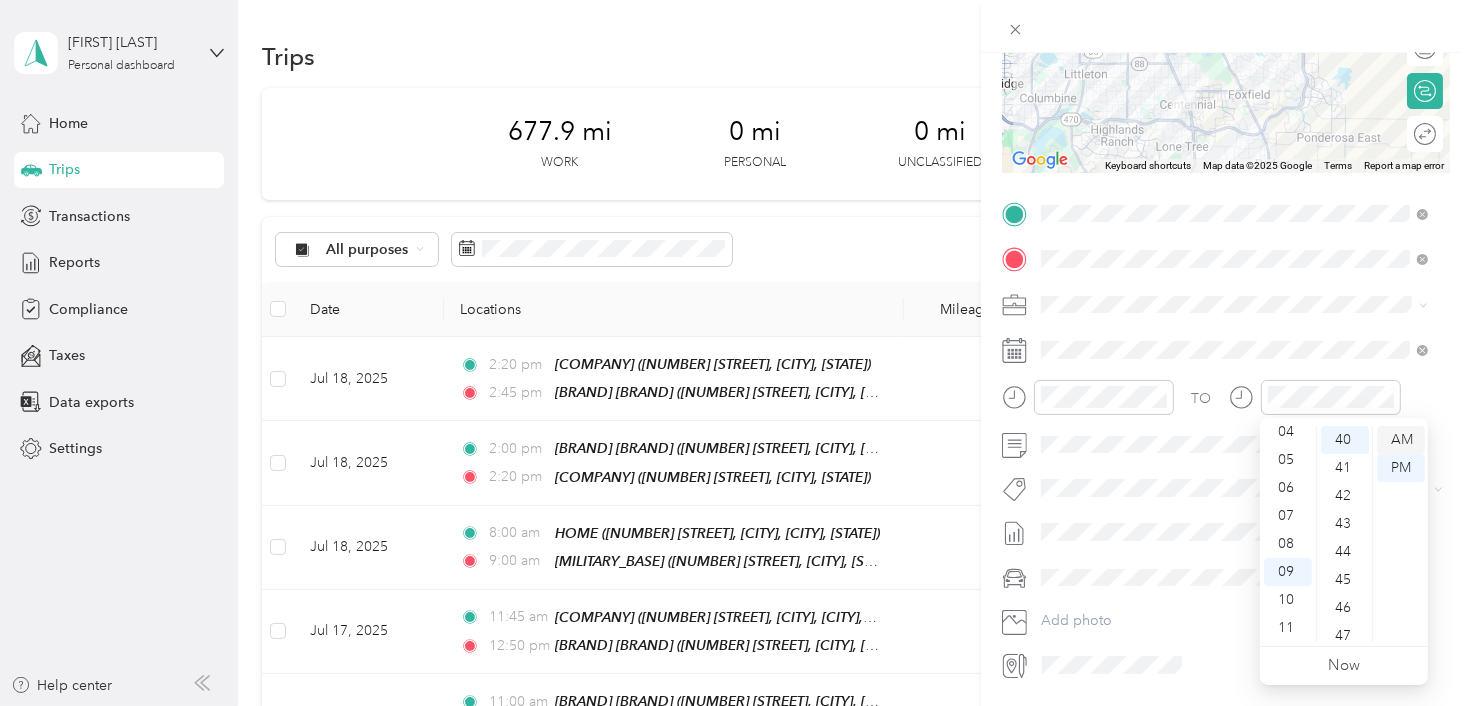 click on "AM" at bounding box center [1401, 440] 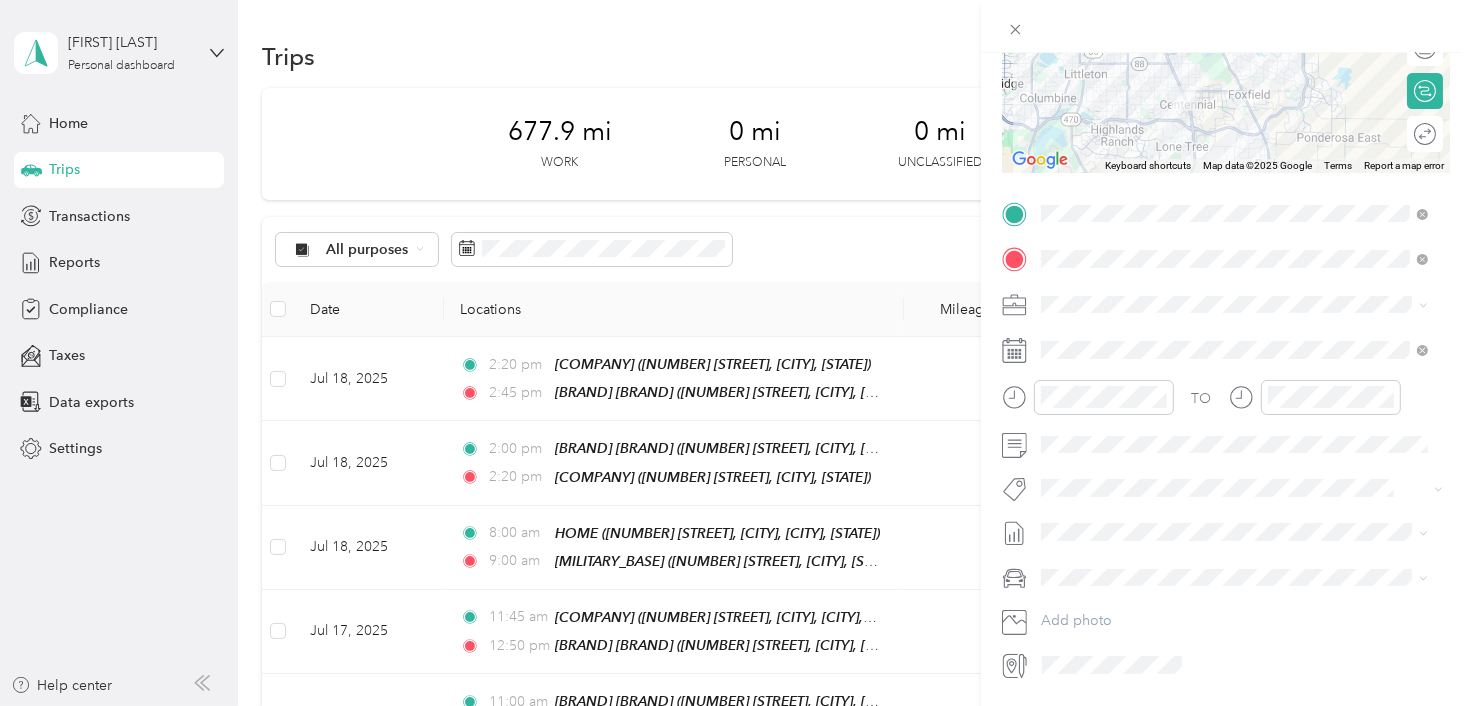 click on "Jul 1 - 31, 2025" at bounding box center (1090, 593) 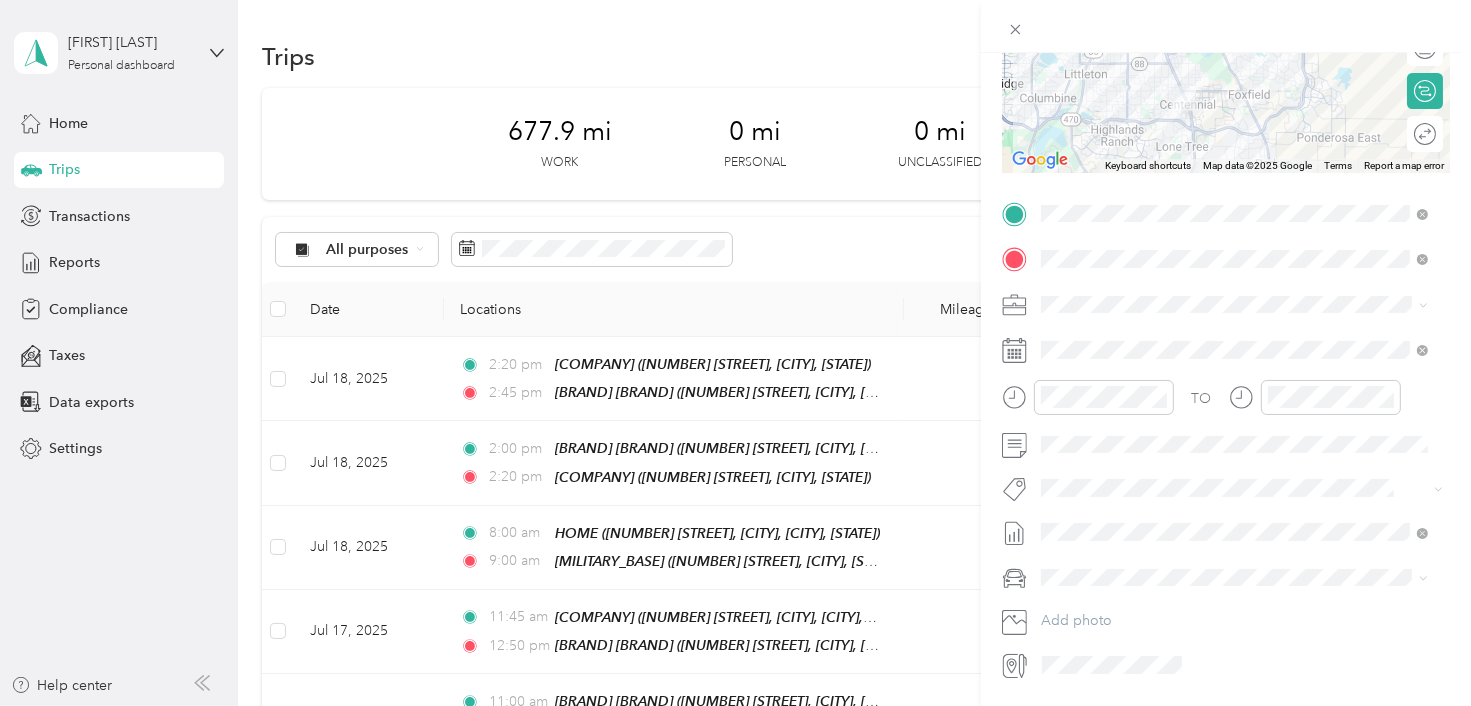 click at bounding box center [1242, 578] 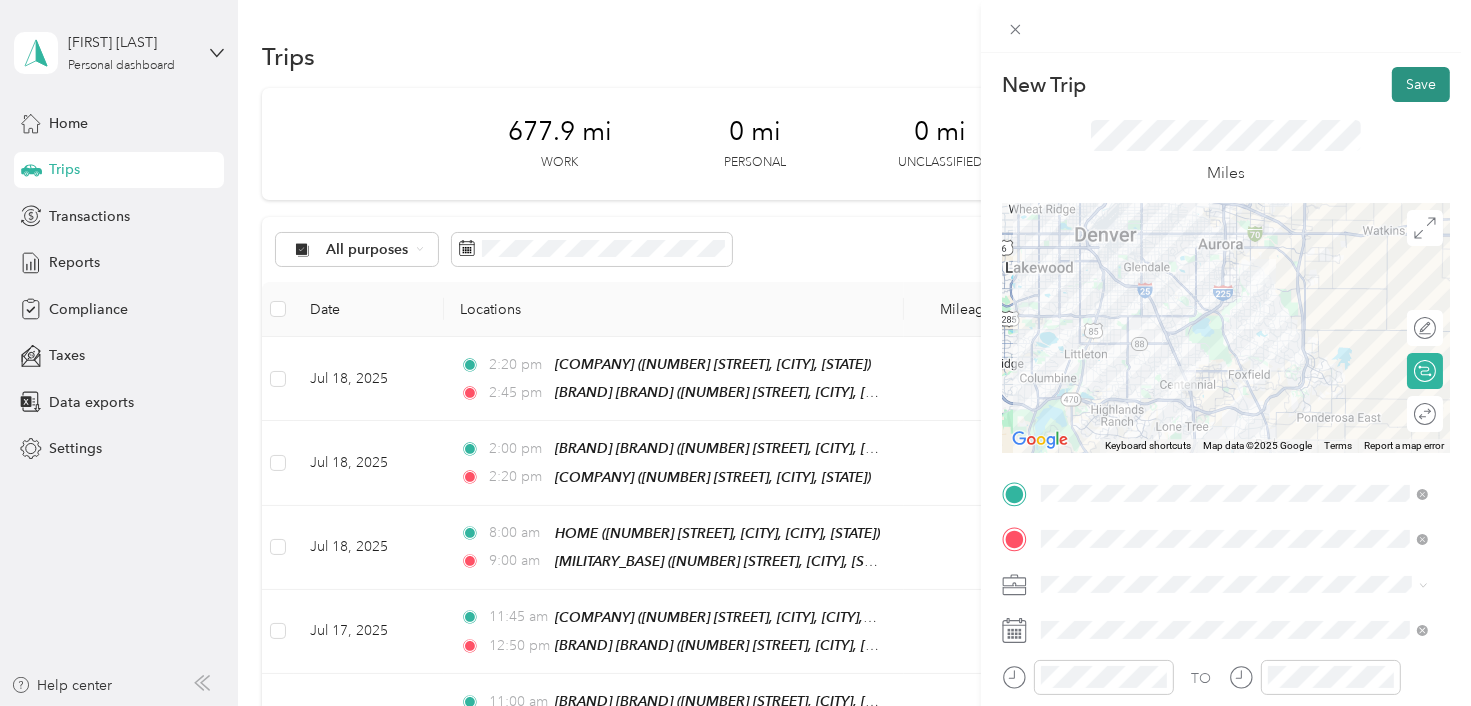 click on "Save" at bounding box center (1421, 84) 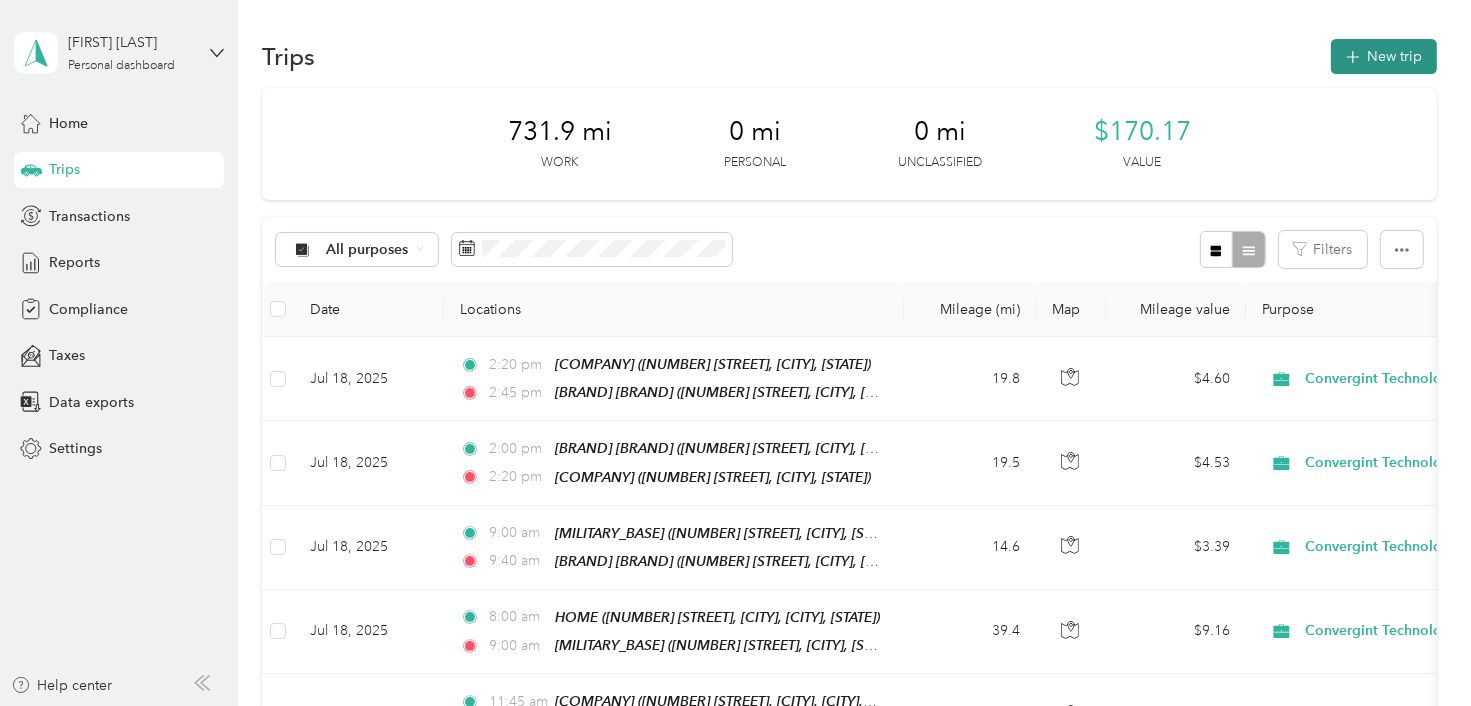 click on "New trip" at bounding box center (1384, 56) 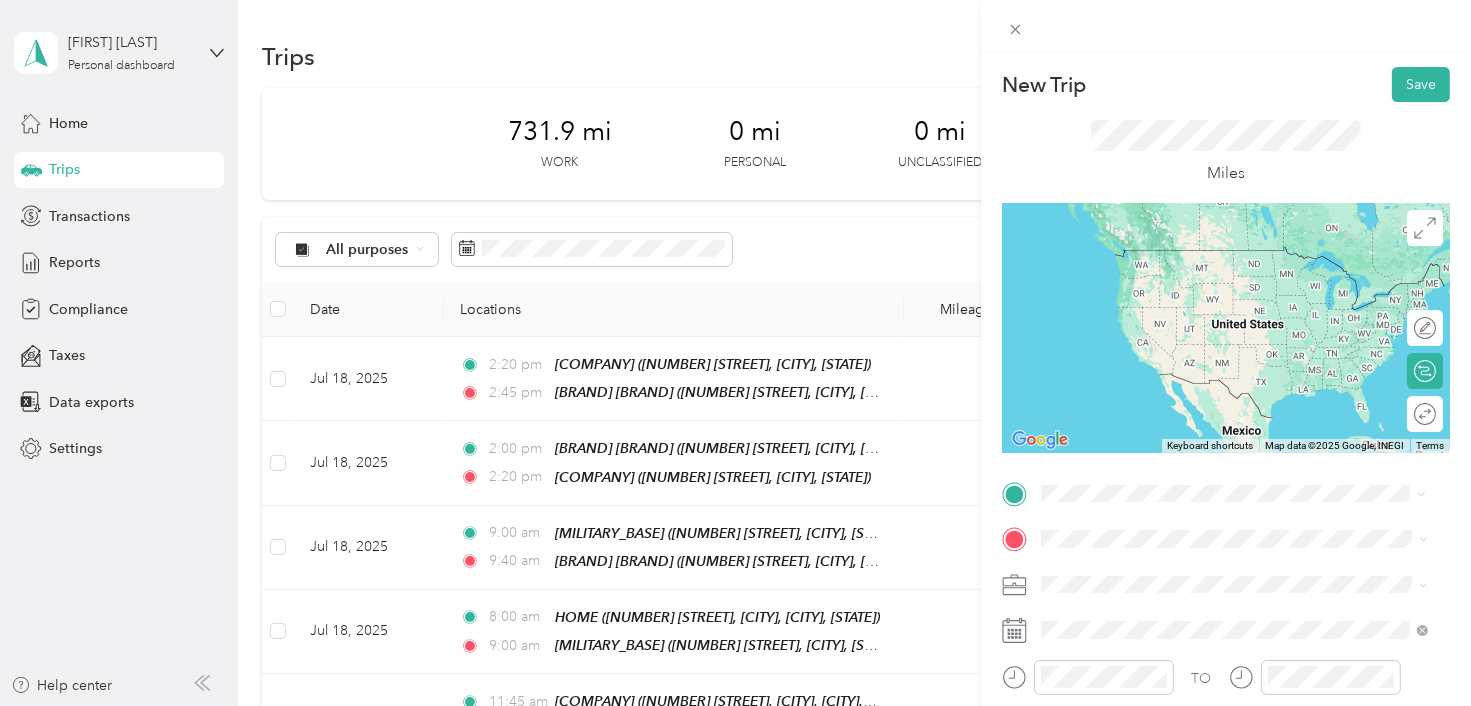 click on "[NUMBER] [STREET], [POSTAL_CODE], [CITY], [STATE], [COUNTRY]" at bounding box center [1224, 290] 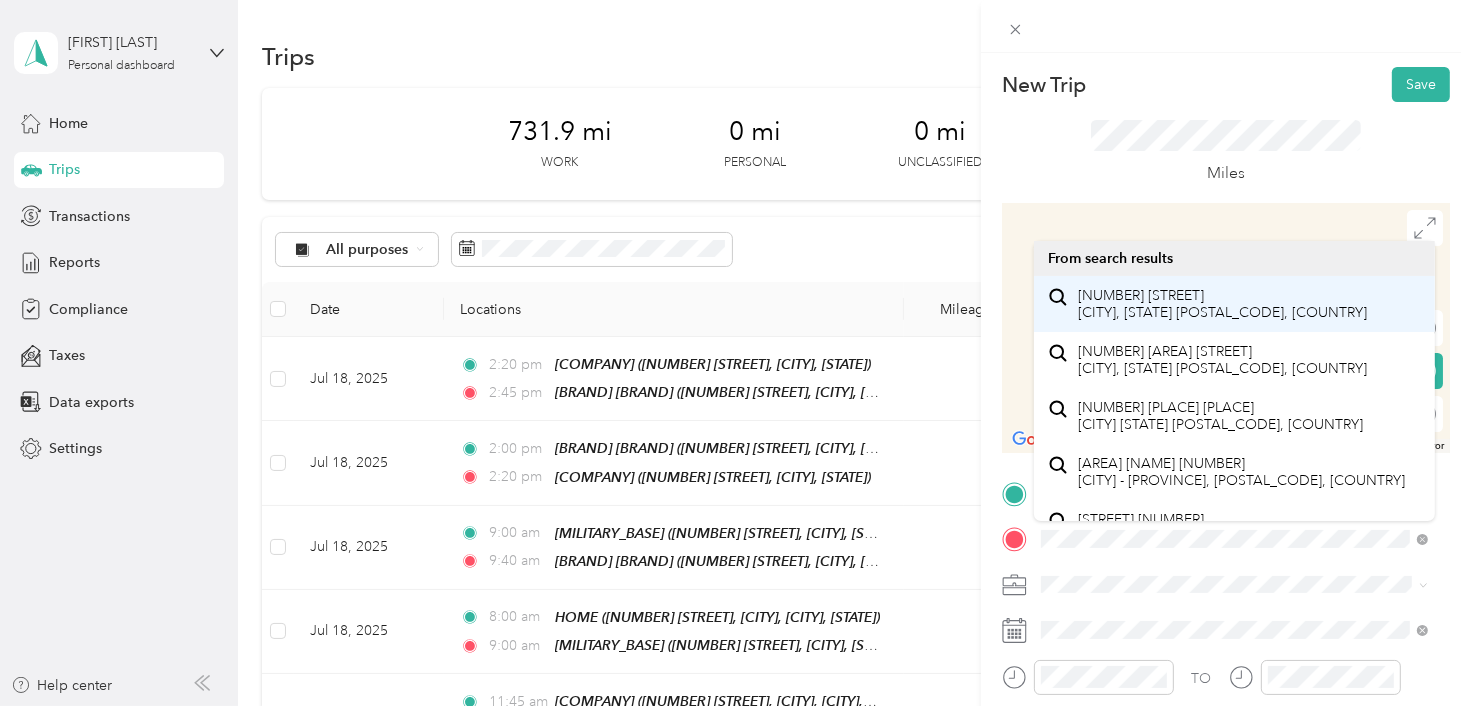 click on "[NUMBER] [STREET]
[CITY], [STATE] [POSTAL_CODE], [COUNTRY]" at bounding box center [1222, 304] 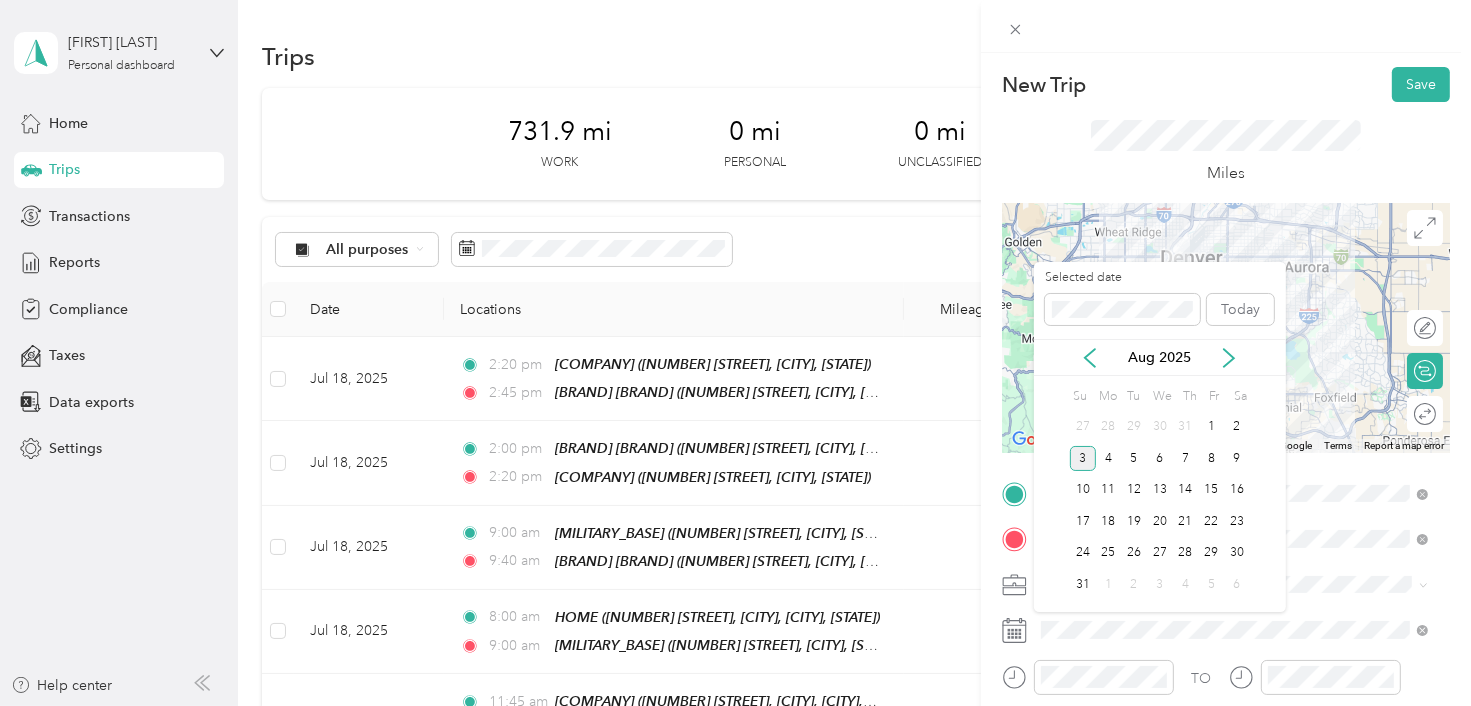 click on "Aug 2025" at bounding box center (1160, 357) 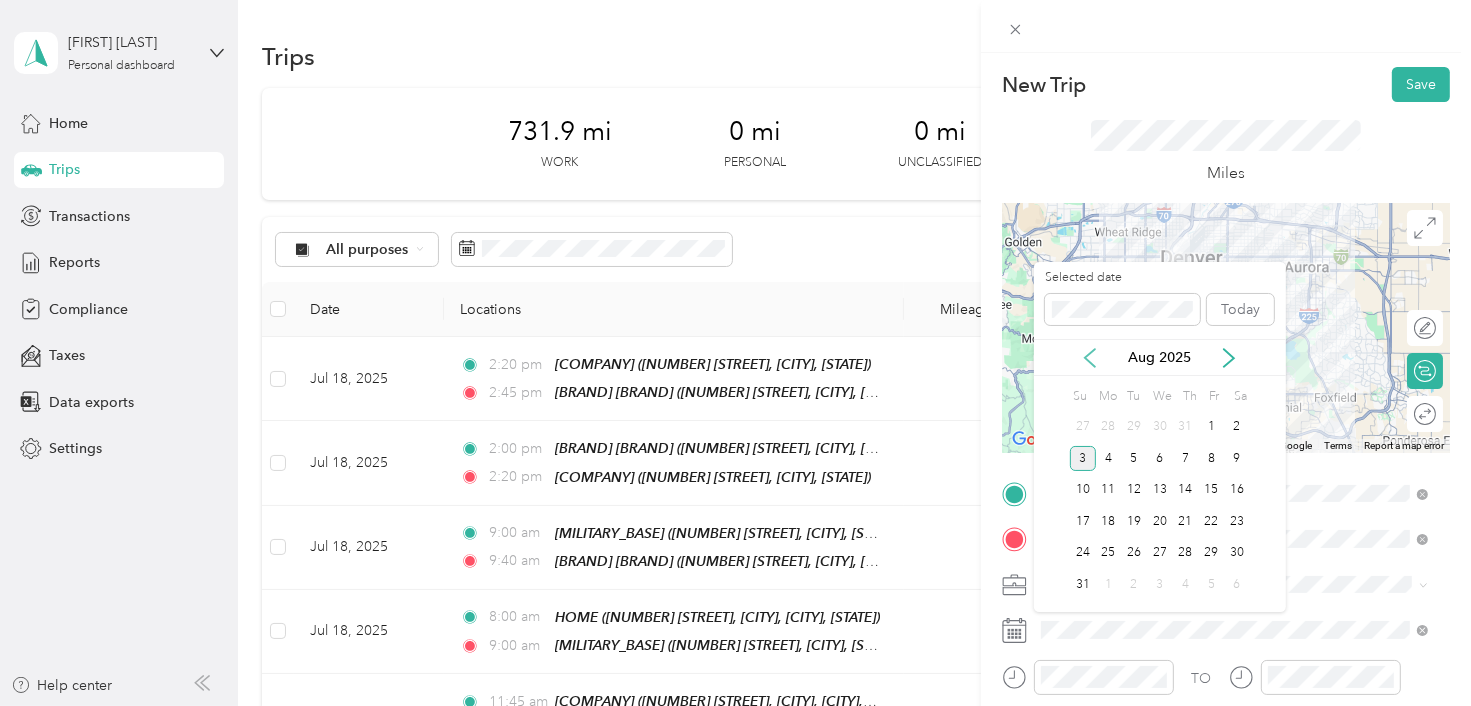 click 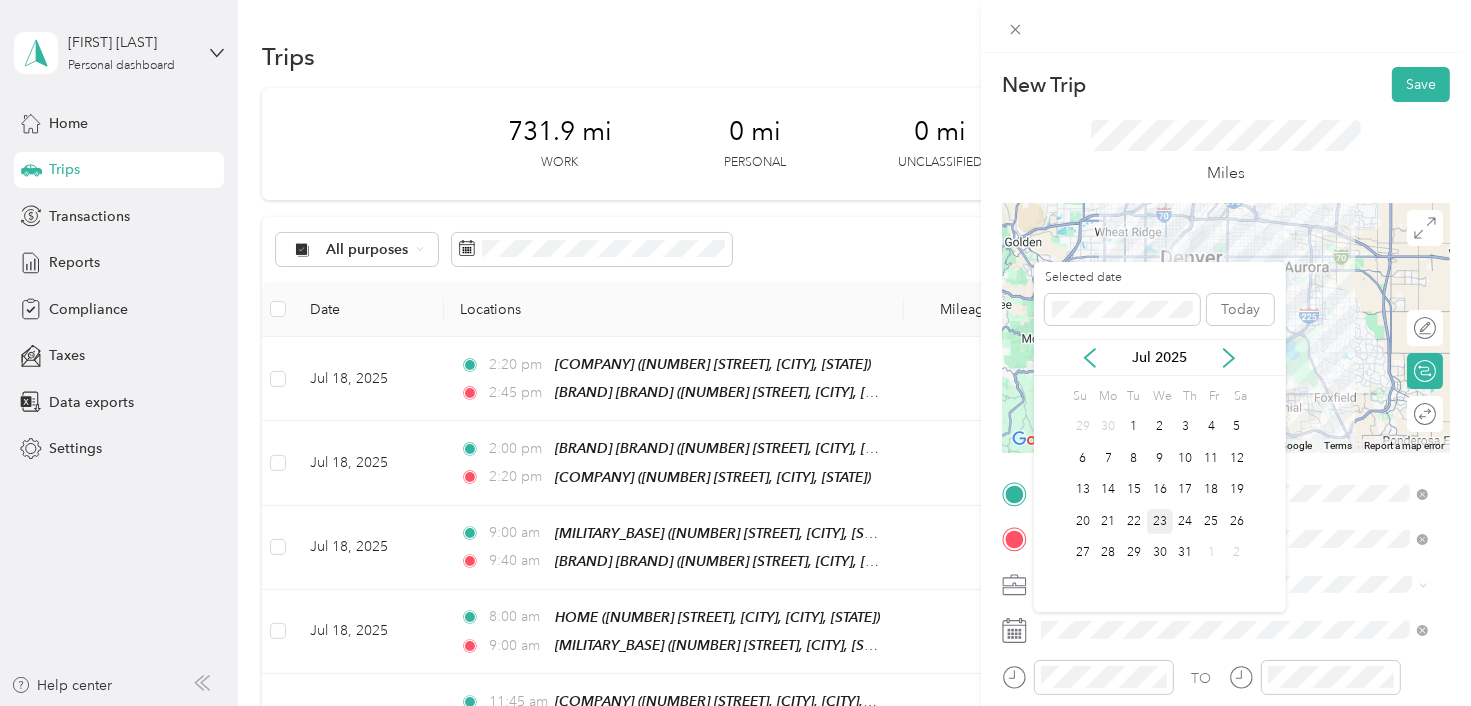 click on "23" at bounding box center (1160, 521) 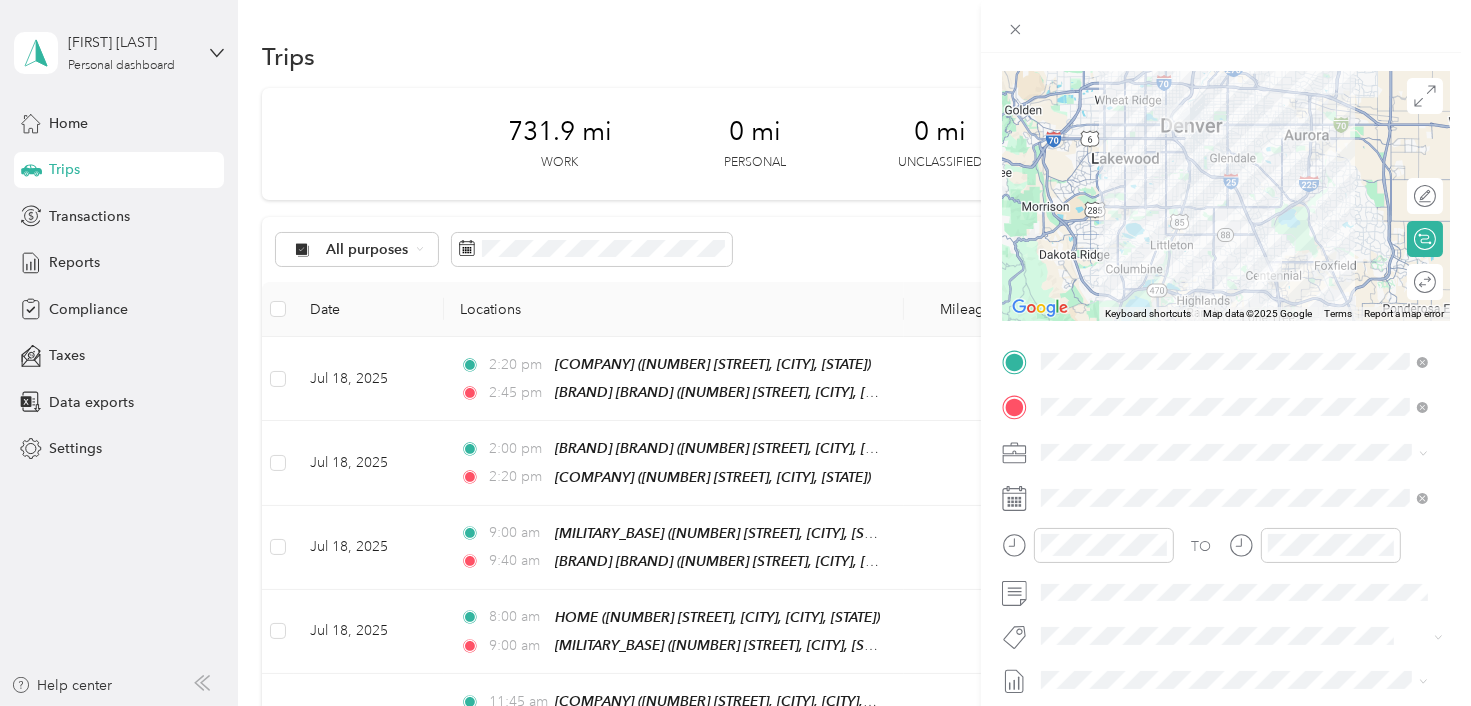 scroll, scrollTop: 132, scrollLeft: 0, axis: vertical 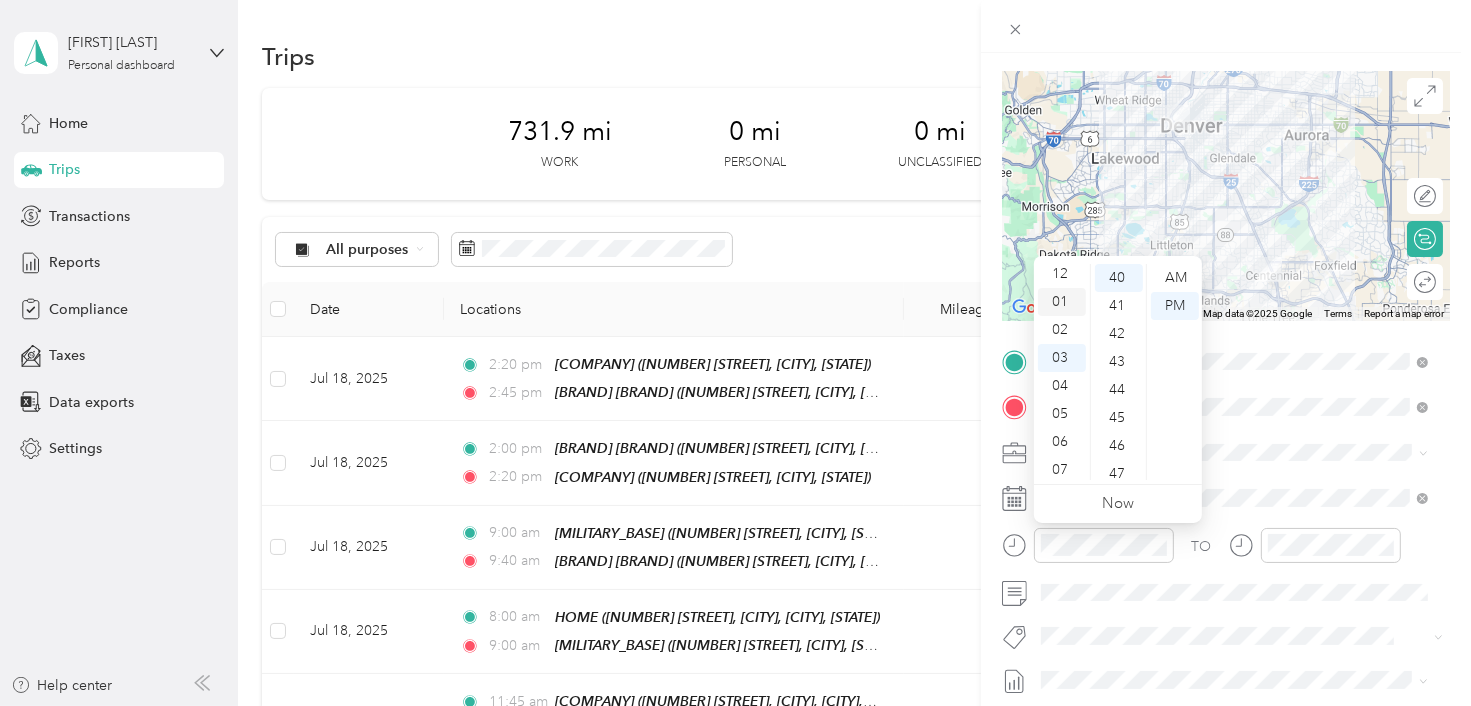click on "01" at bounding box center (1062, 302) 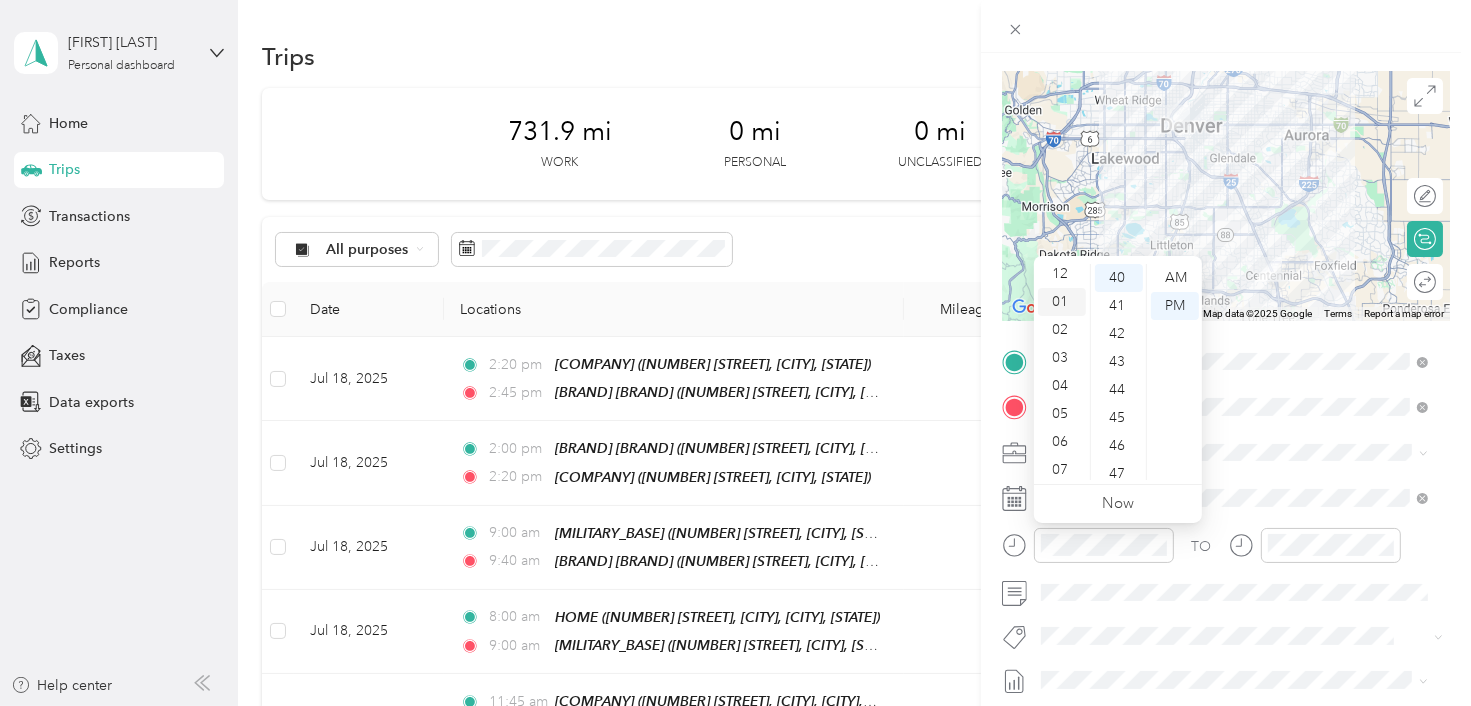 scroll, scrollTop: 28, scrollLeft: 0, axis: vertical 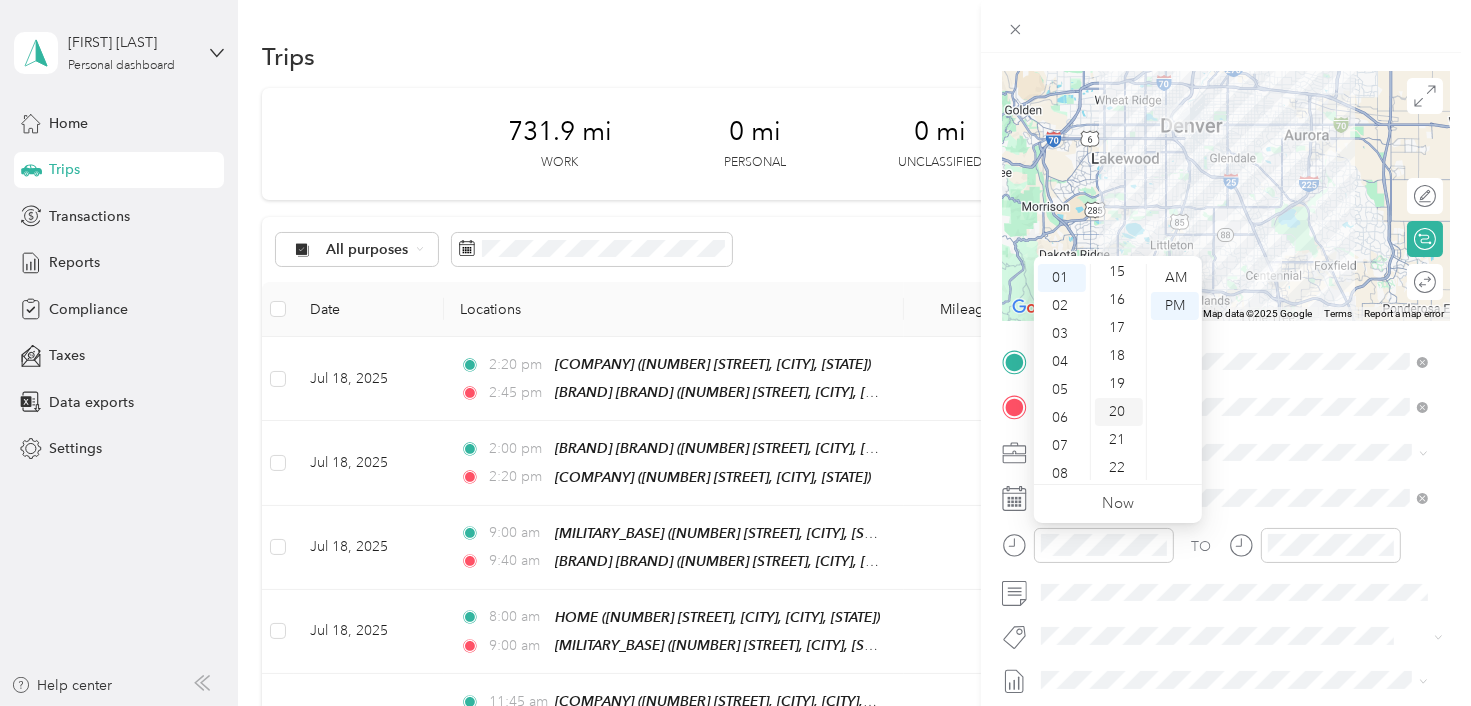 click on "20" at bounding box center (1119, 412) 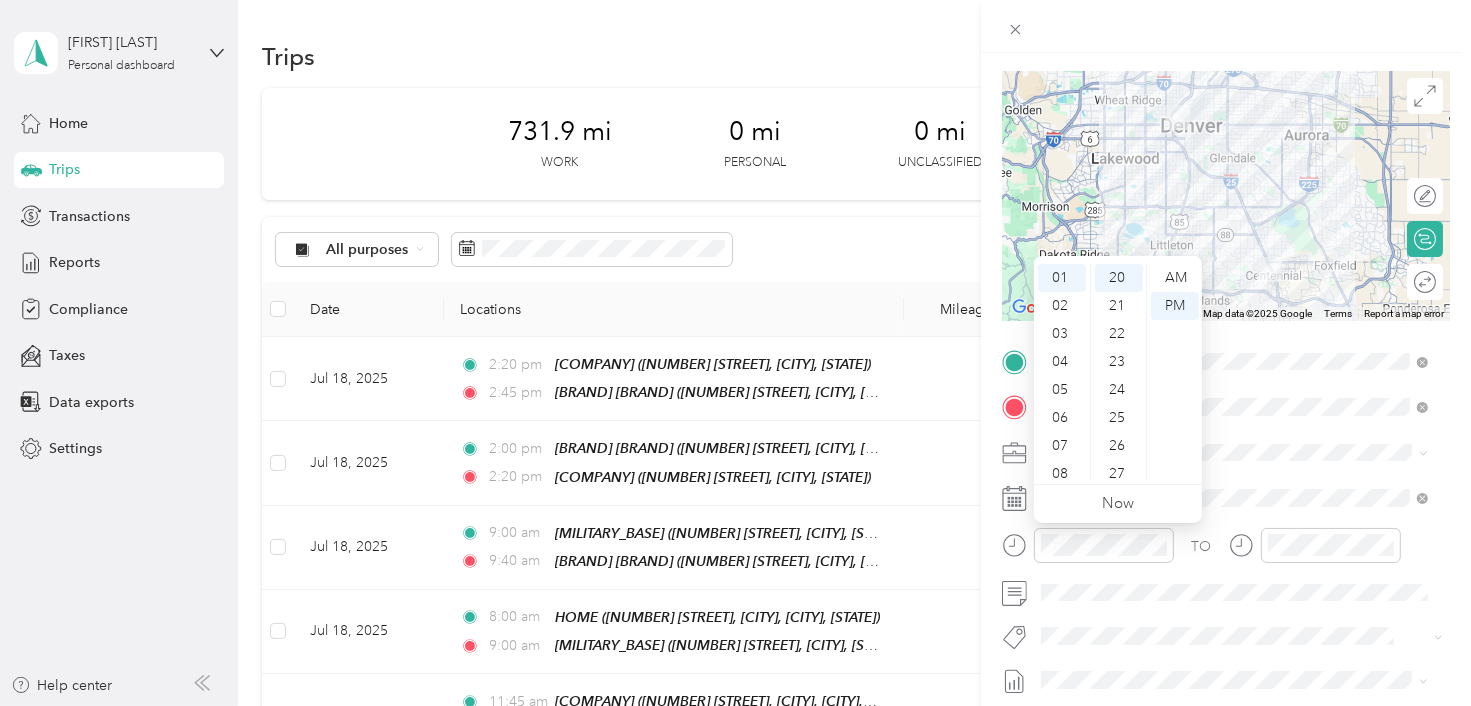 scroll, scrollTop: 748, scrollLeft: 0, axis: vertical 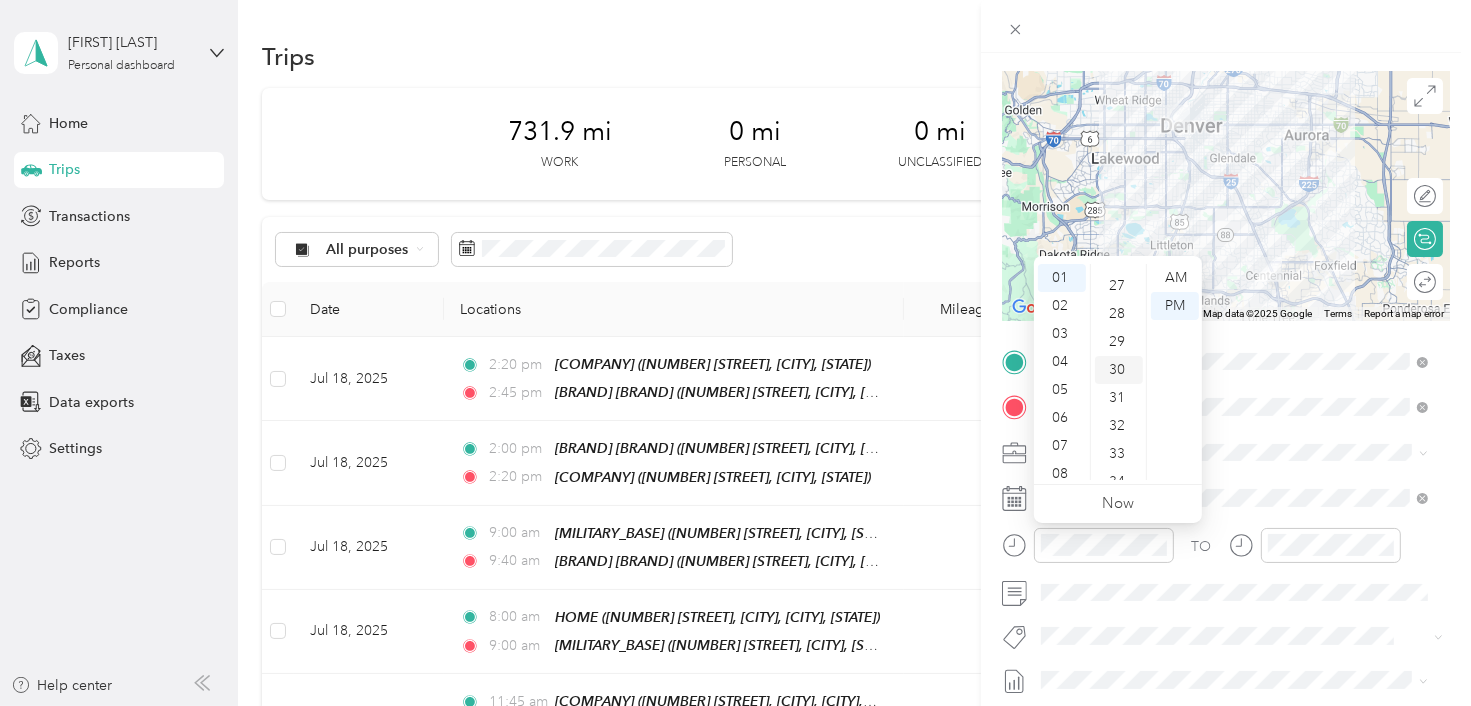 click on "30" at bounding box center (1119, 370) 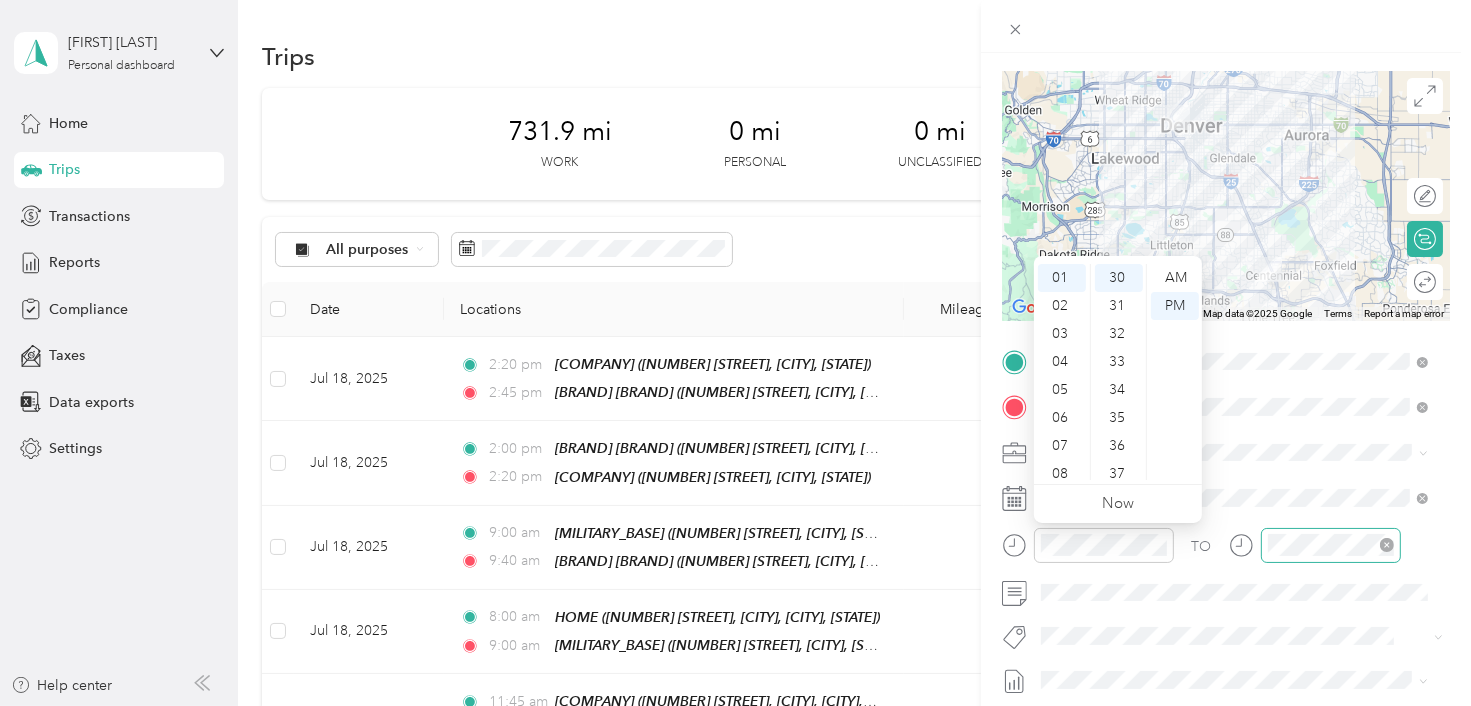 click at bounding box center [1331, 545] 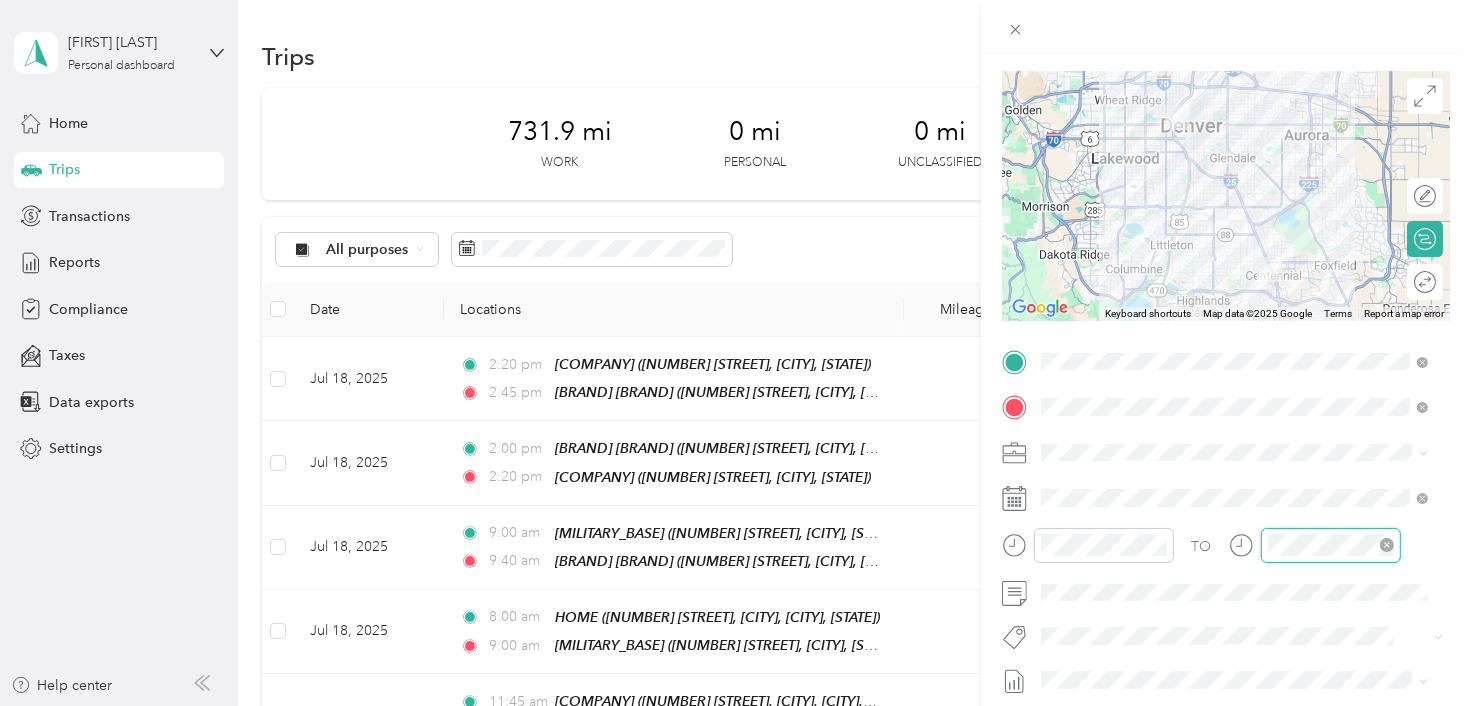 scroll, scrollTop: 82, scrollLeft: 0, axis: vertical 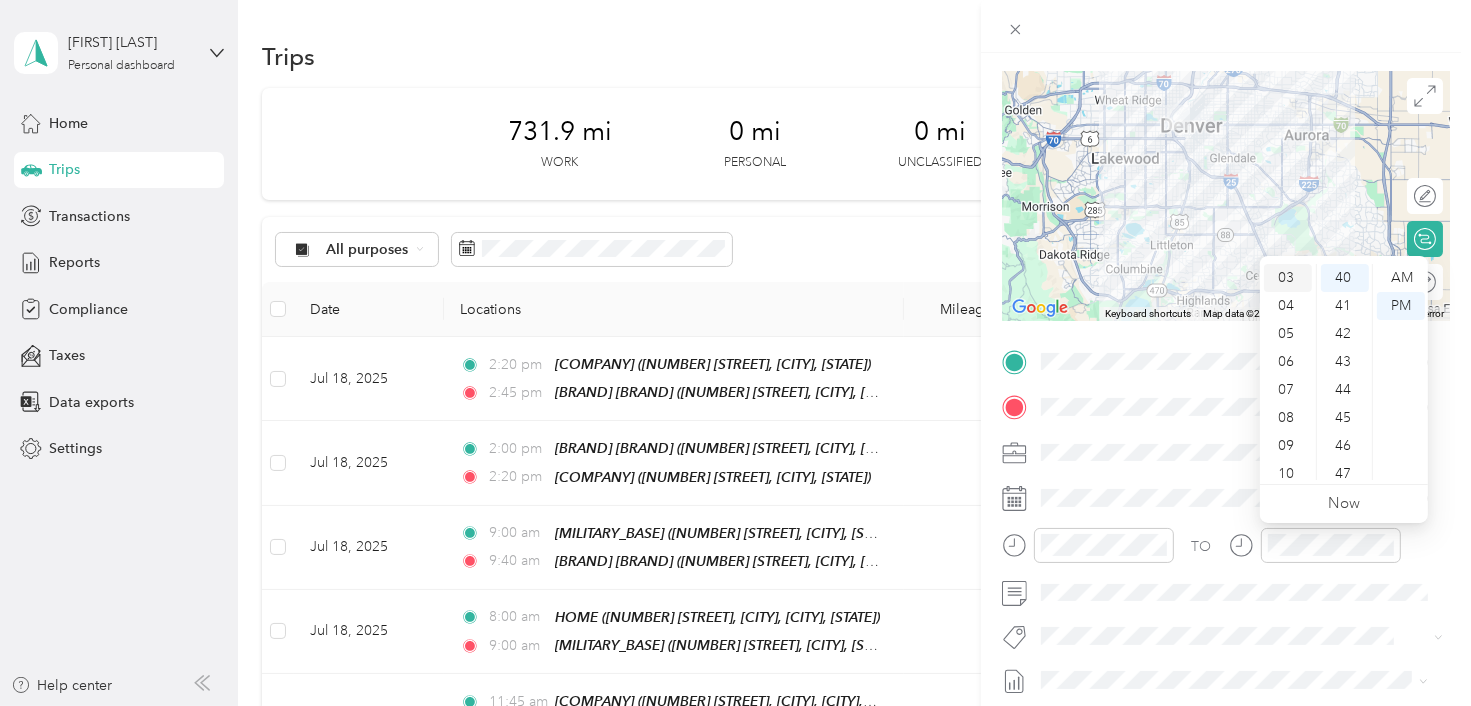 click on "03" at bounding box center [1288, 278] 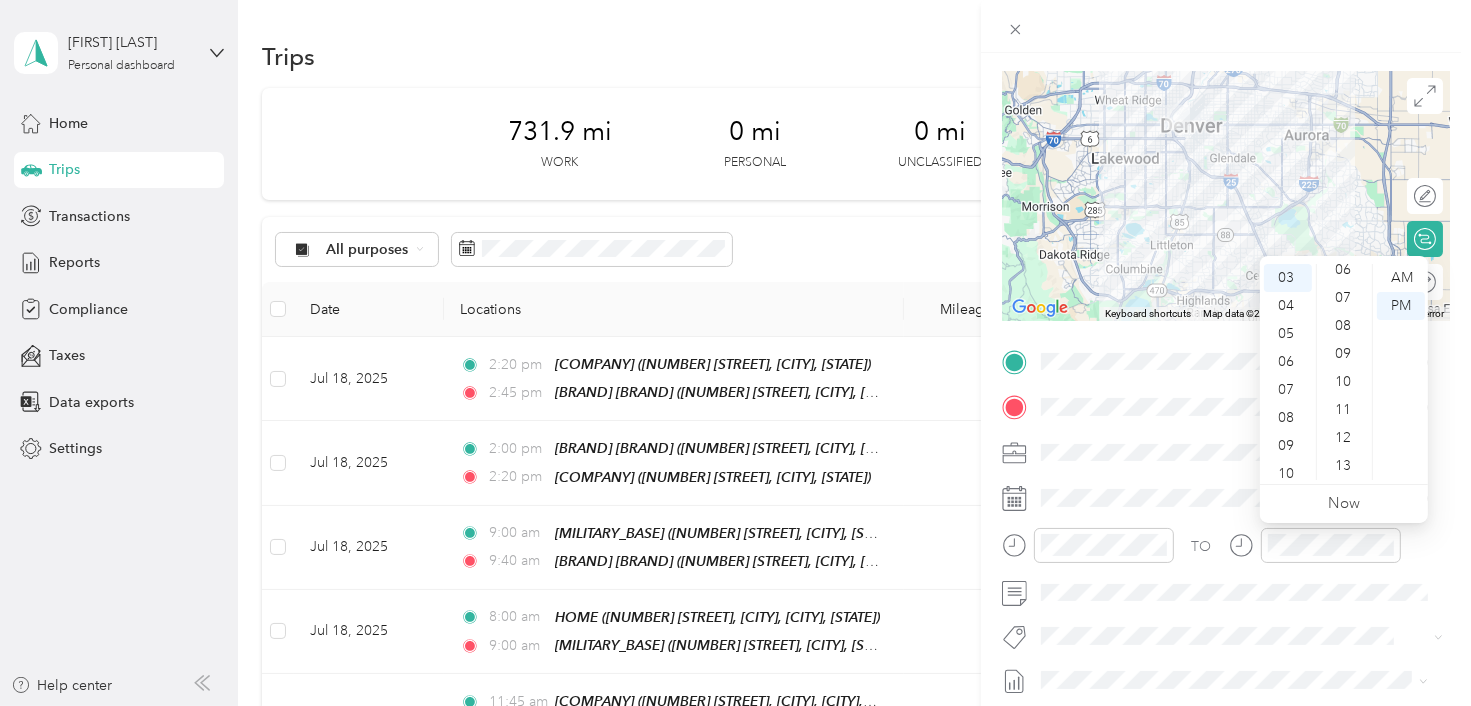 scroll, scrollTop: 0, scrollLeft: 0, axis: both 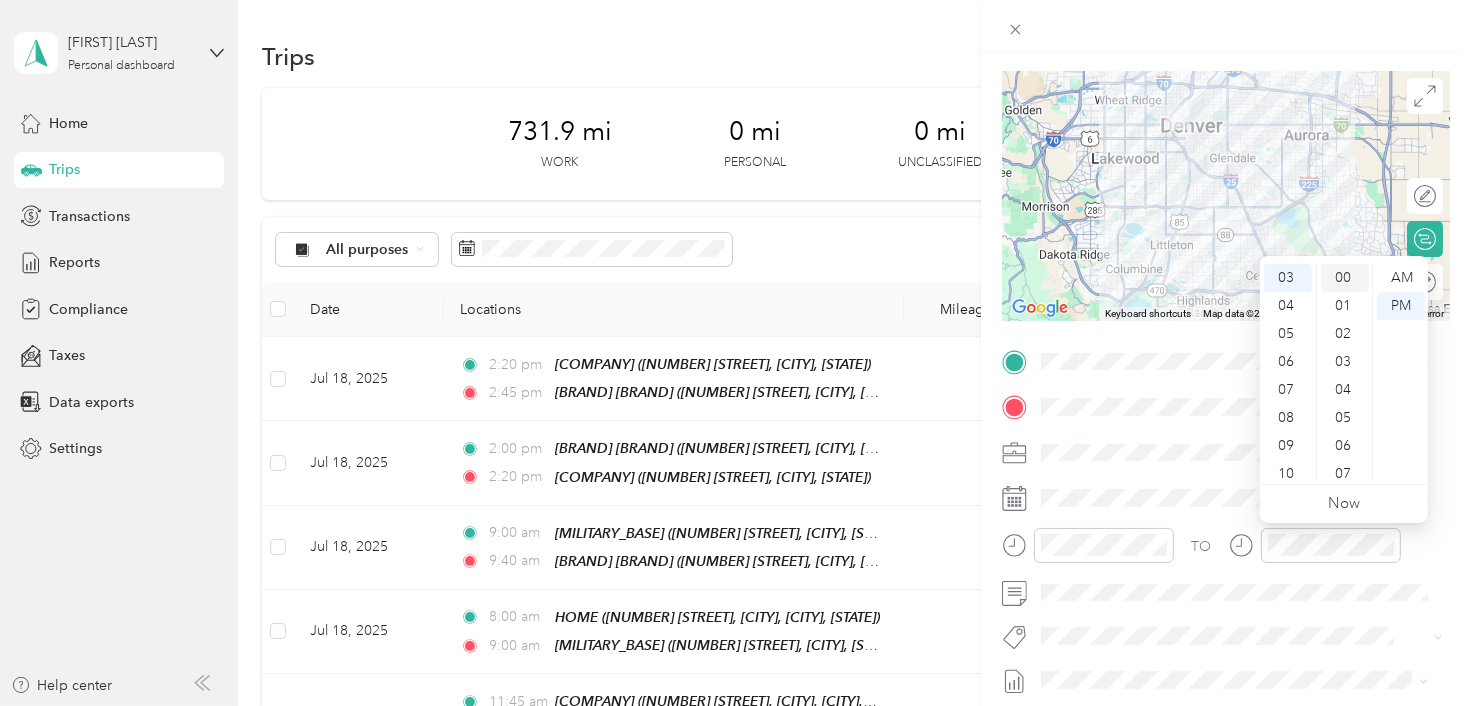 click on "00" at bounding box center [1345, 278] 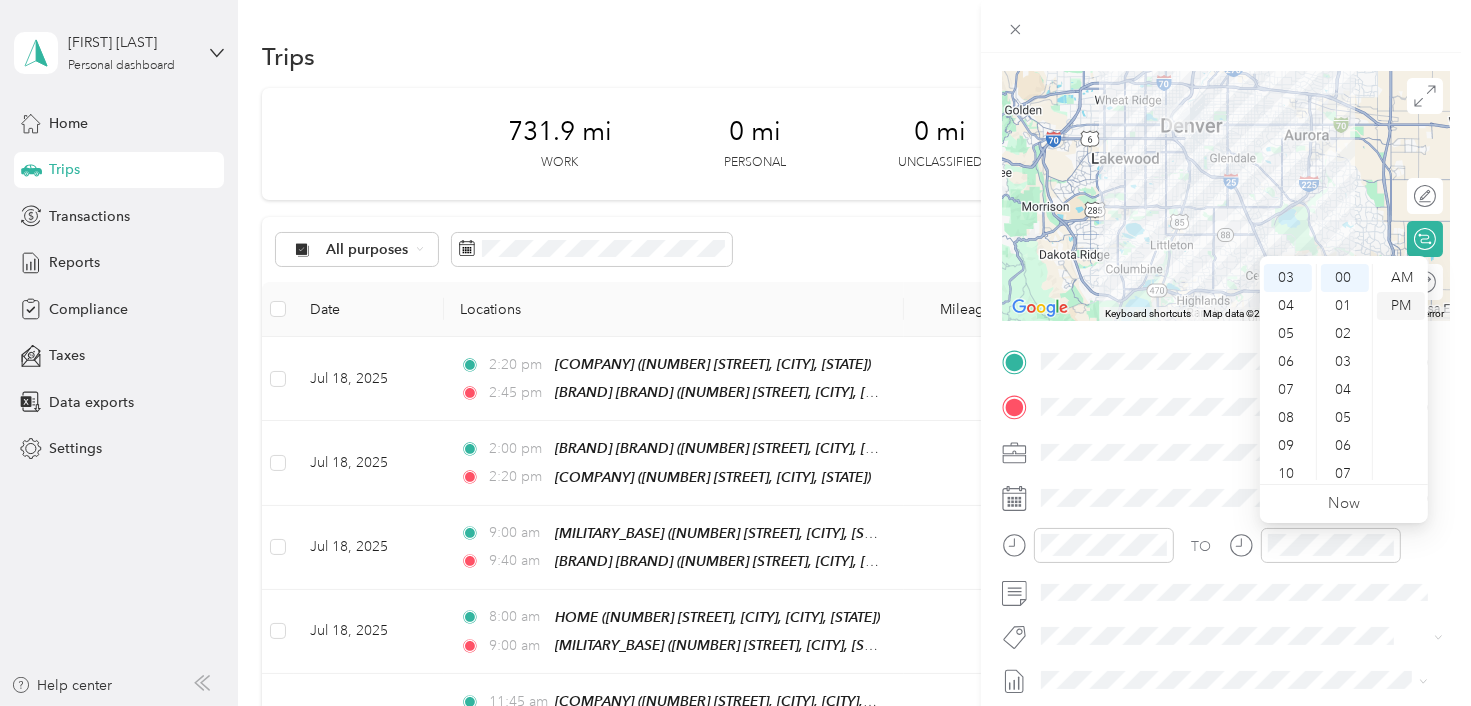 click on "PM" at bounding box center (1401, 306) 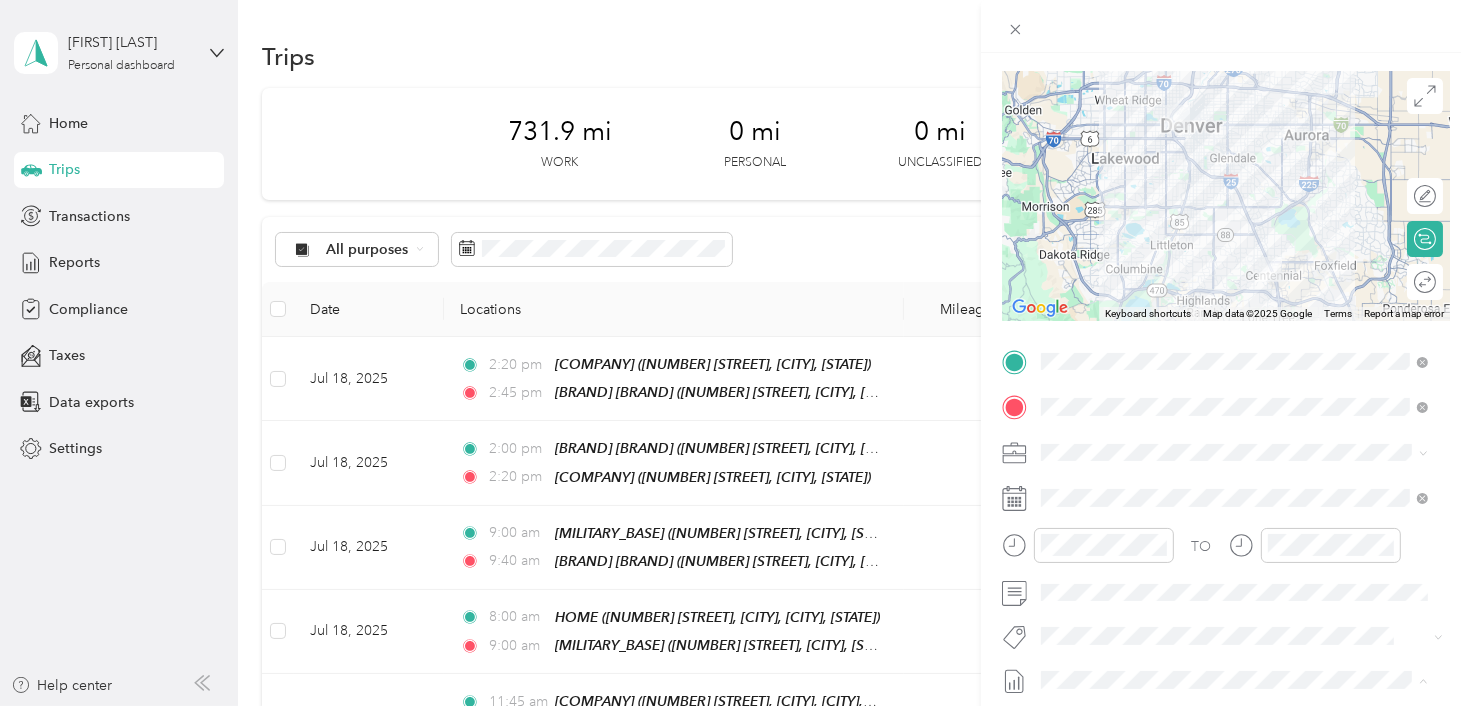 click on "Jul 1 - 31, 2025" at bounding box center [1090, 645] 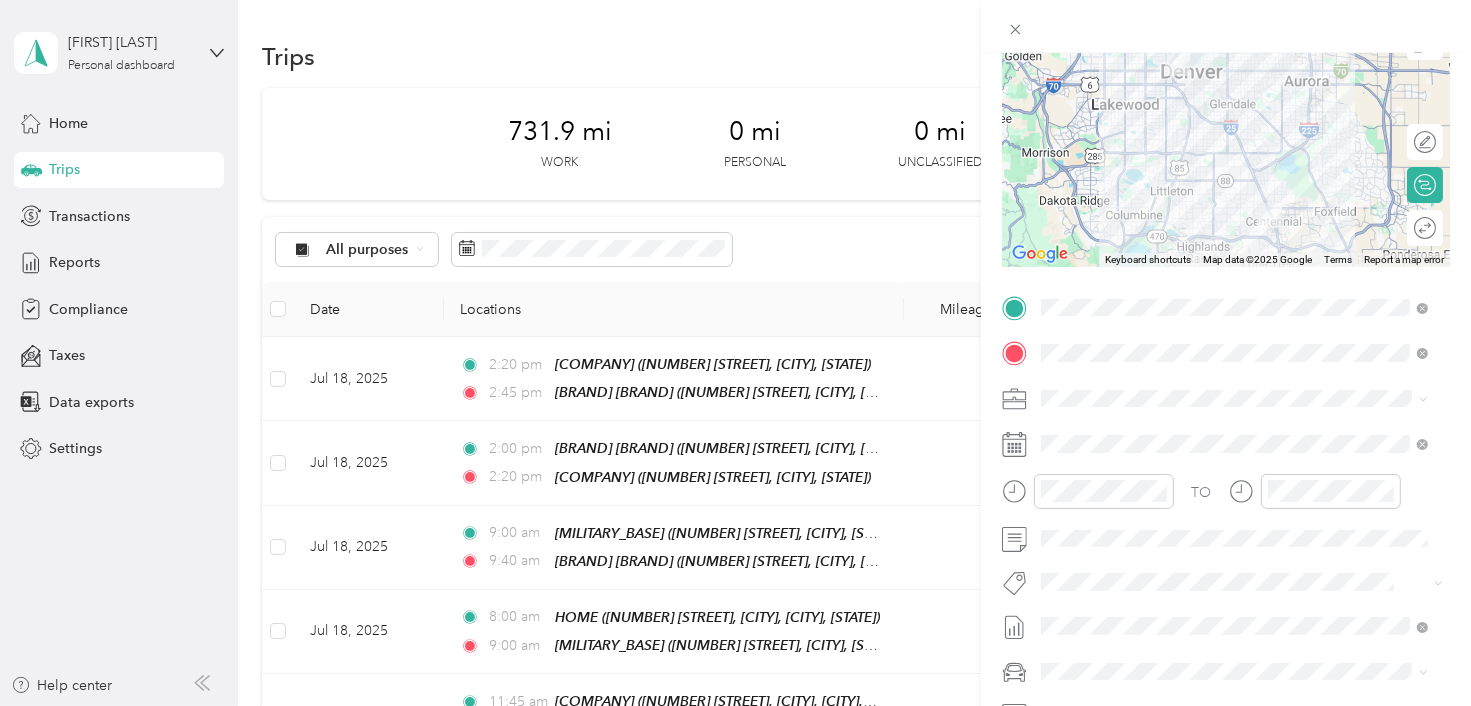 scroll, scrollTop: 192, scrollLeft: 0, axis: vertical 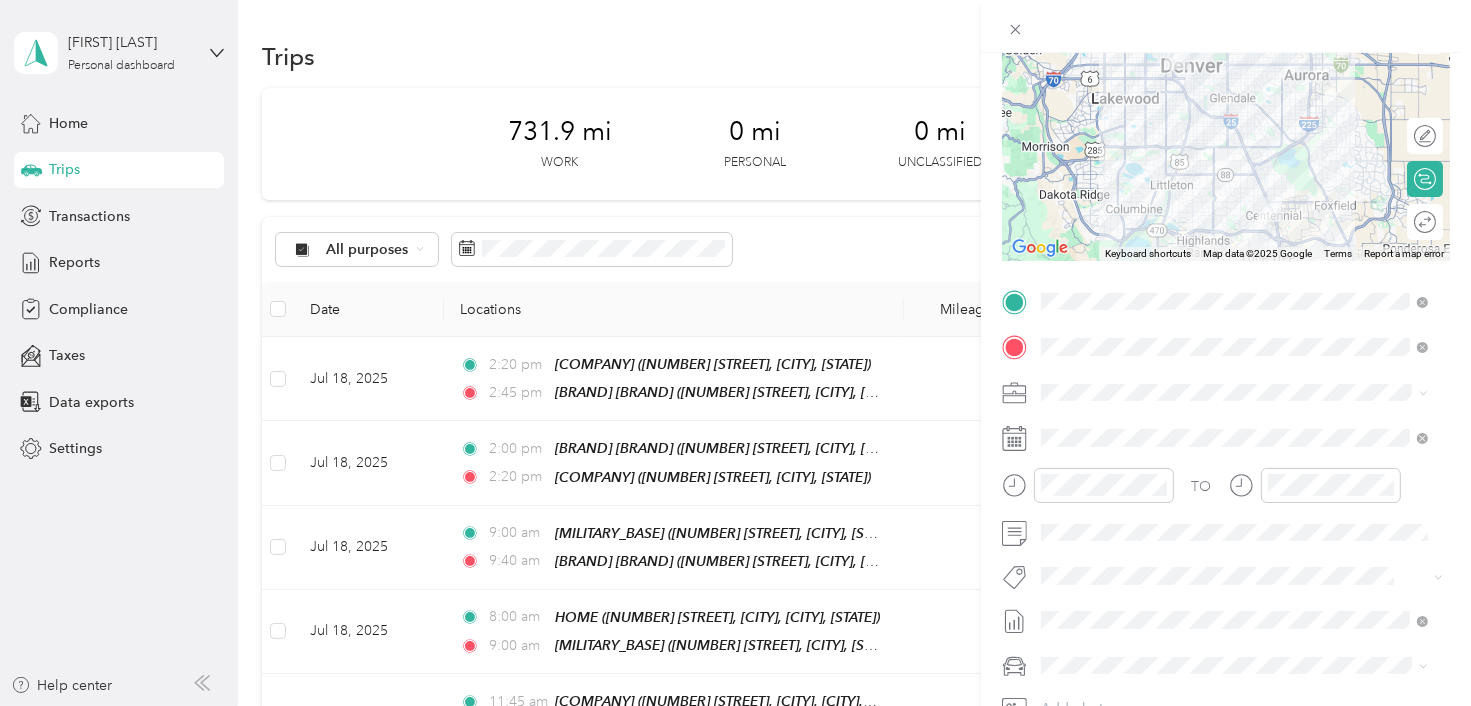click on "Volkswagen Tiguan" at bounding box center (1234, 587) 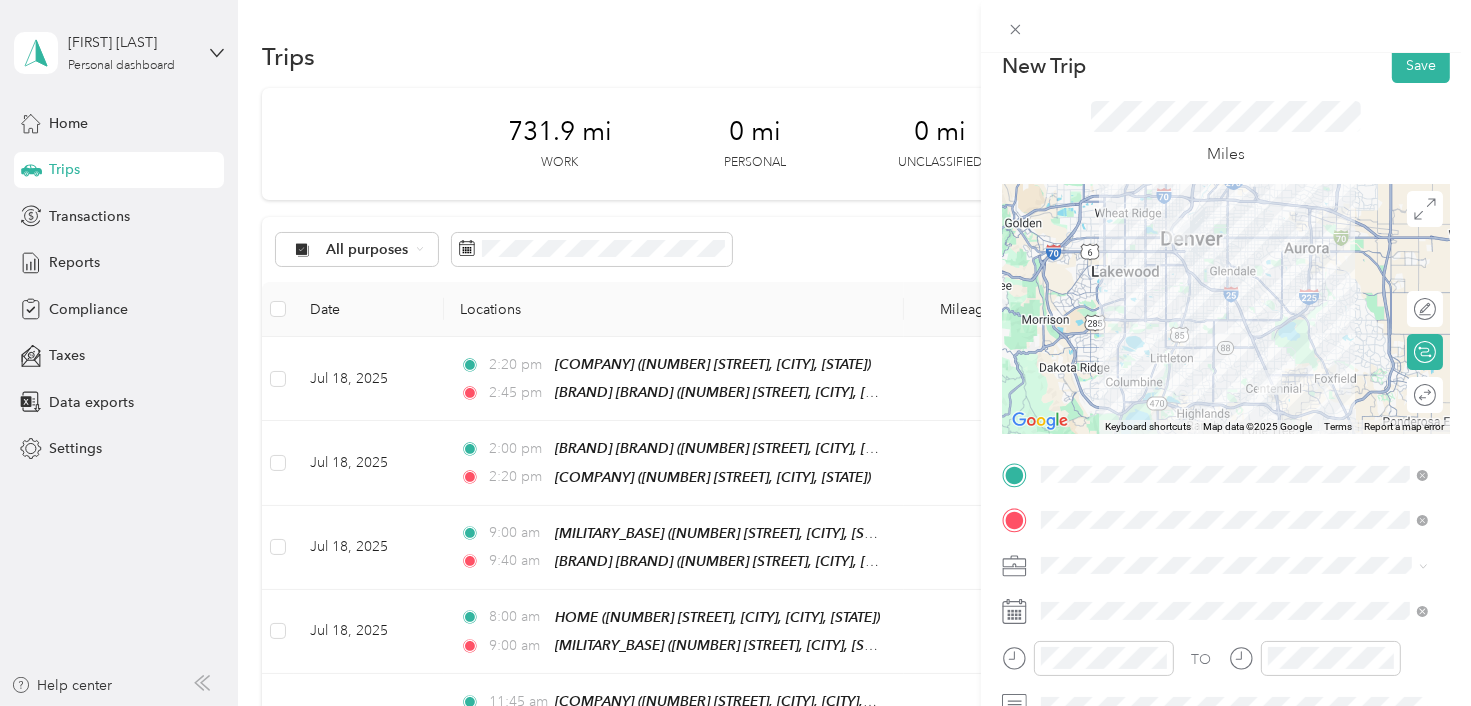 scroll, scrollTop: 0, scrollLeft: 0, axis: both 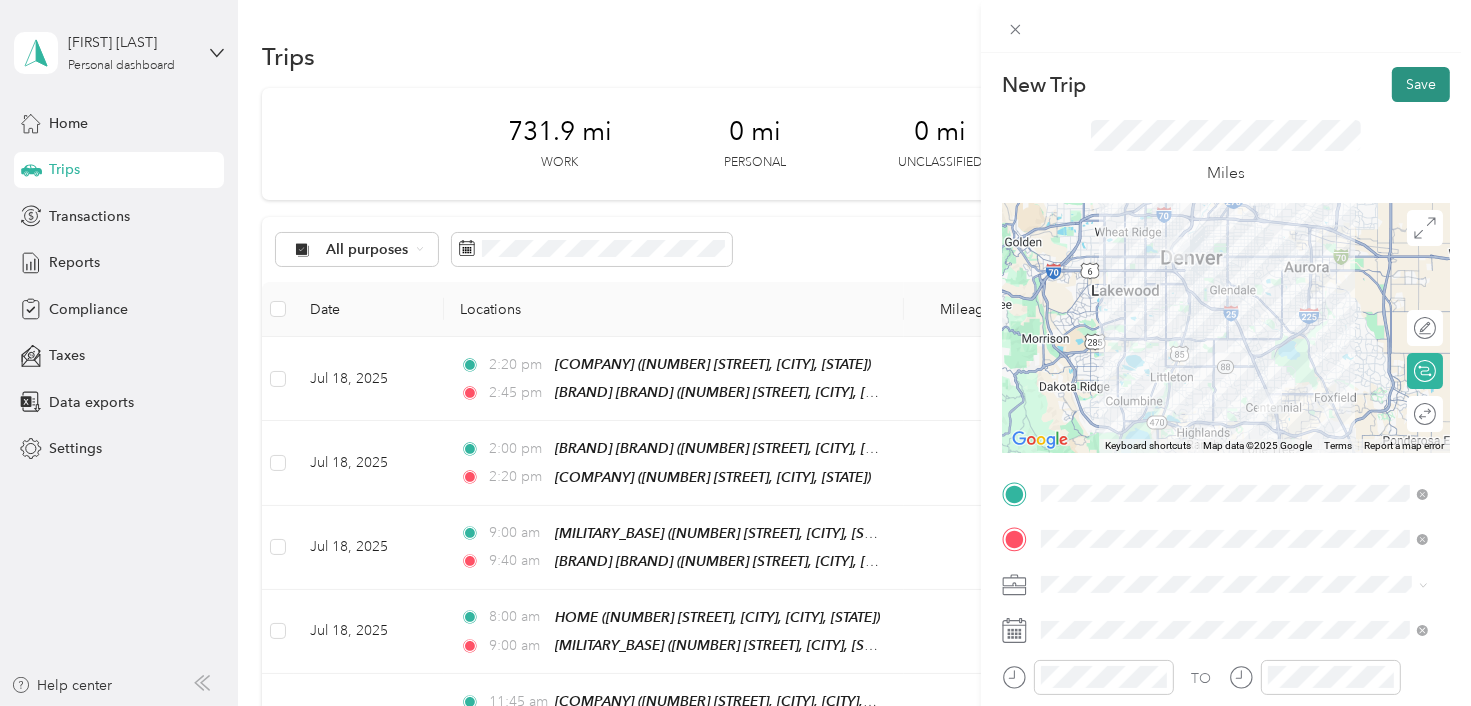 click on "Save" at bounding box center (1421, 84) 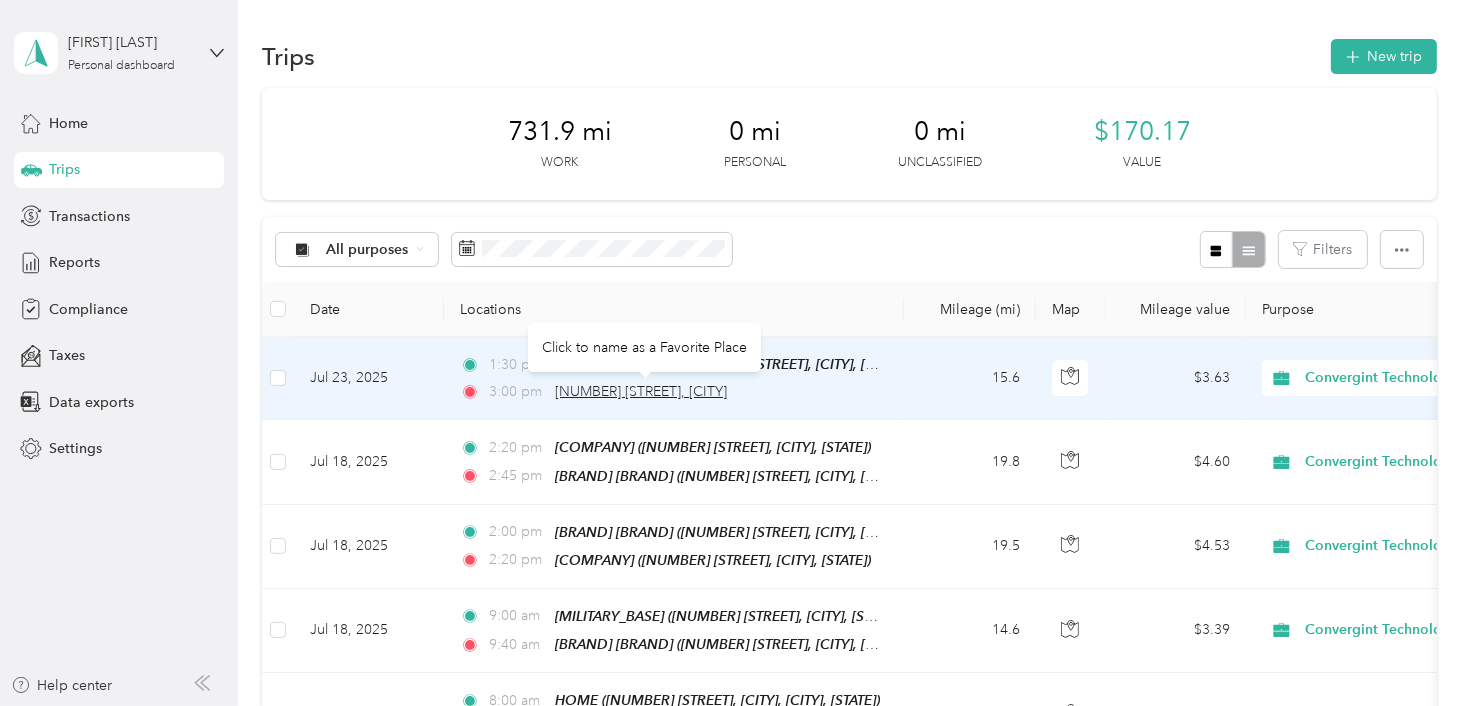 click on "[NUMBER] [STREET], [CITY]" at bounding box center [641, 391] 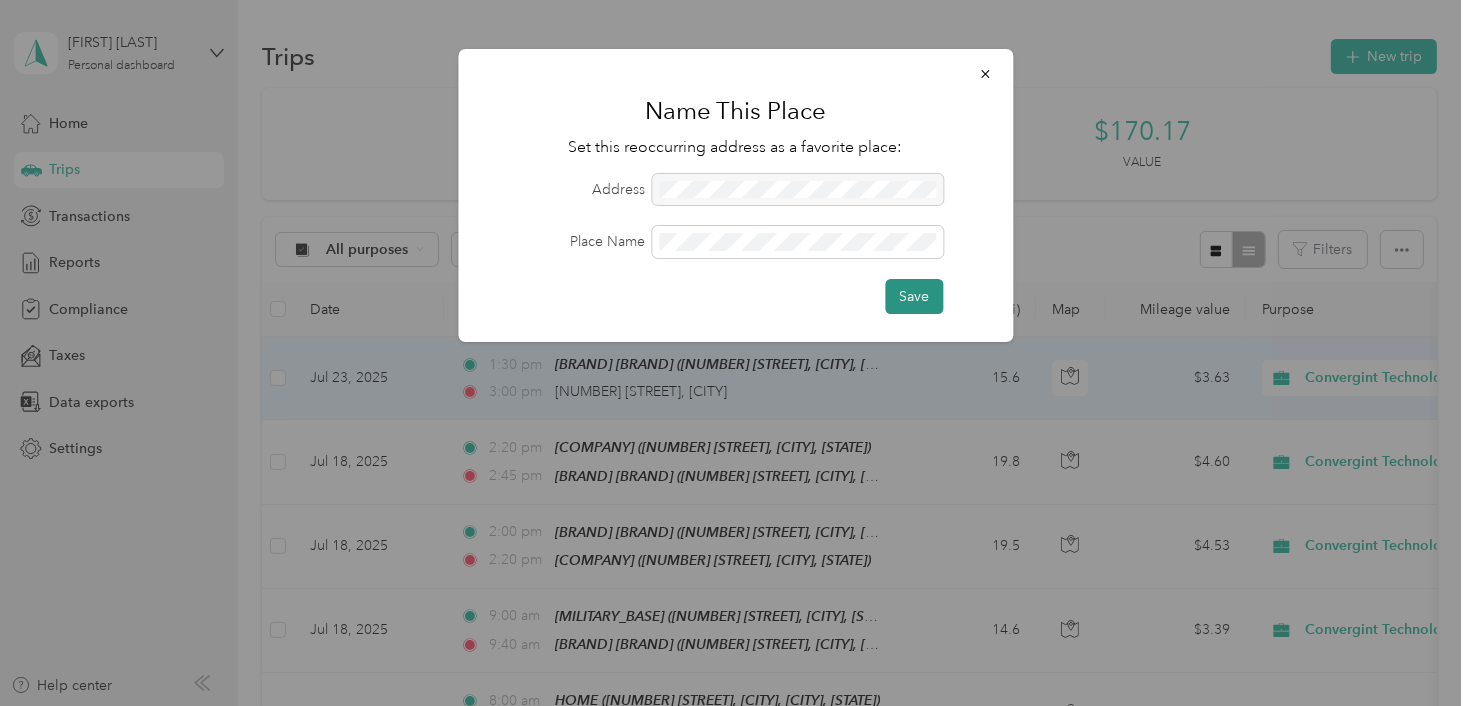 click on "Save" at bounding box center [914, 296] 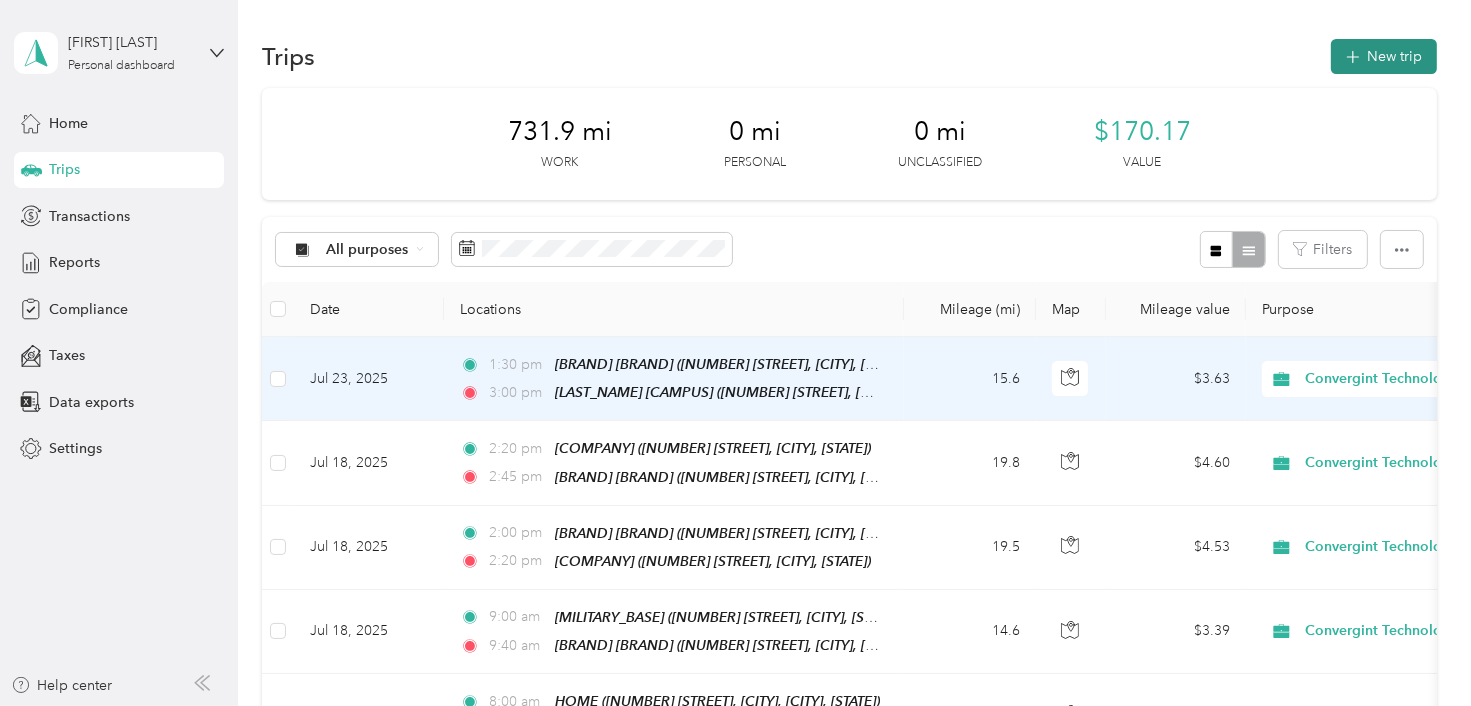 click on "New trip" at bounding box center [1384, 56] 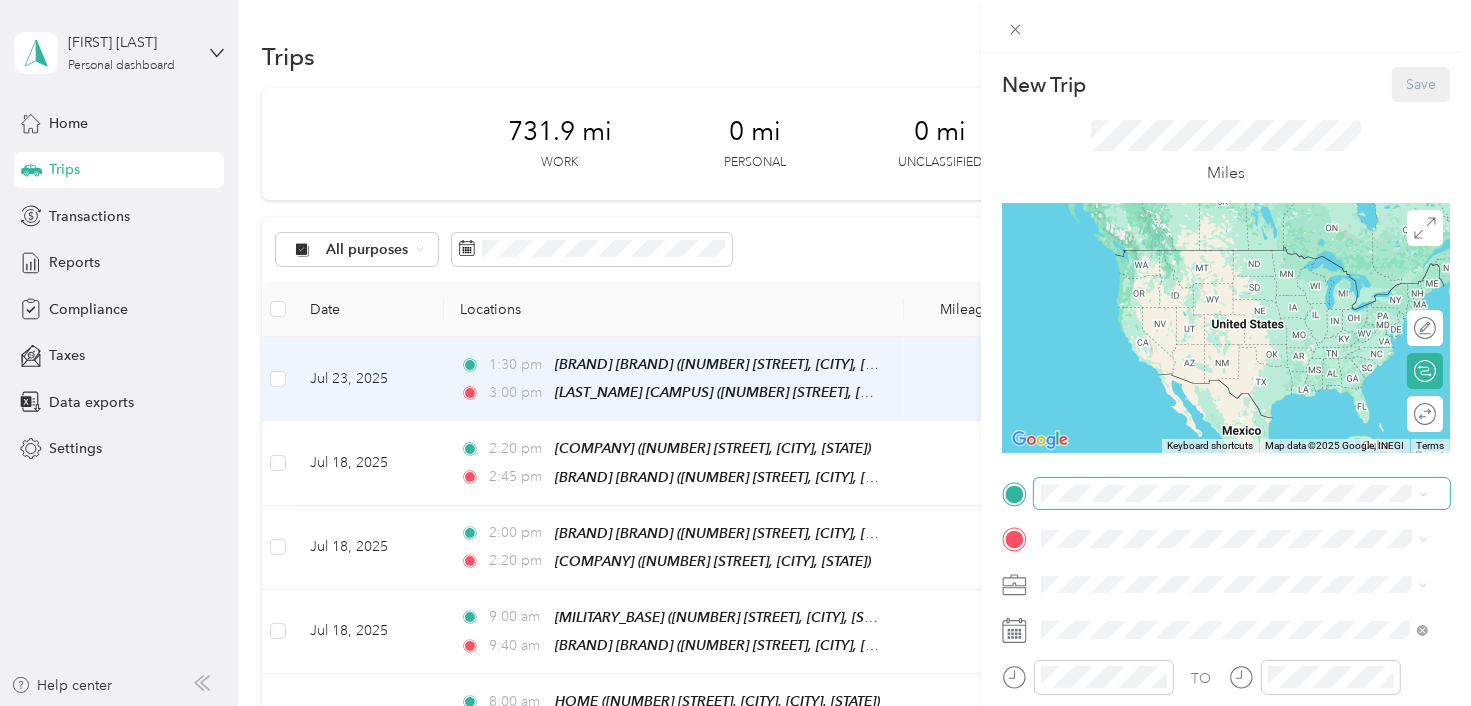click at bounding box center (1242, 494) 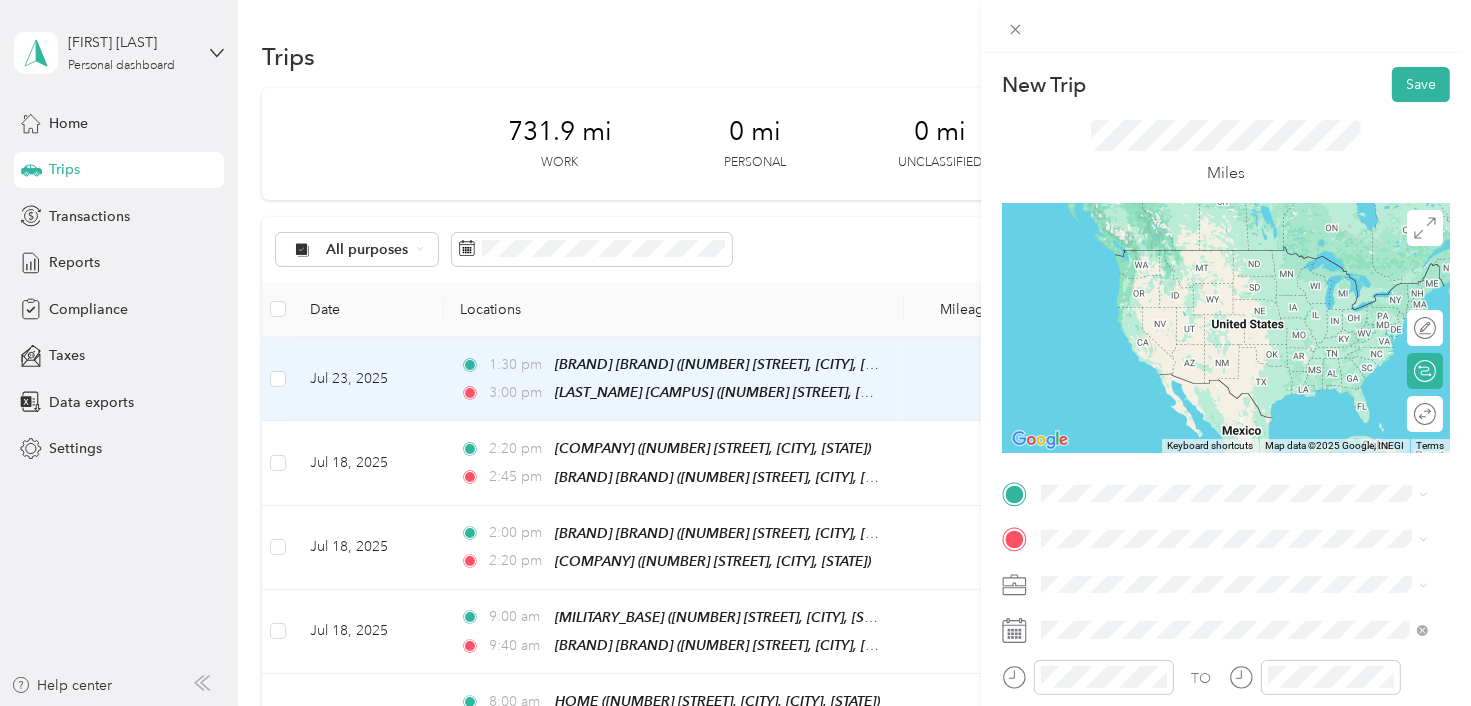 click on "[NUMBER] [STREET], [CITY], [POSTAL_CODE], [CITY], [STATE], [COUNTRY]" at bounding box center (1247, 284) 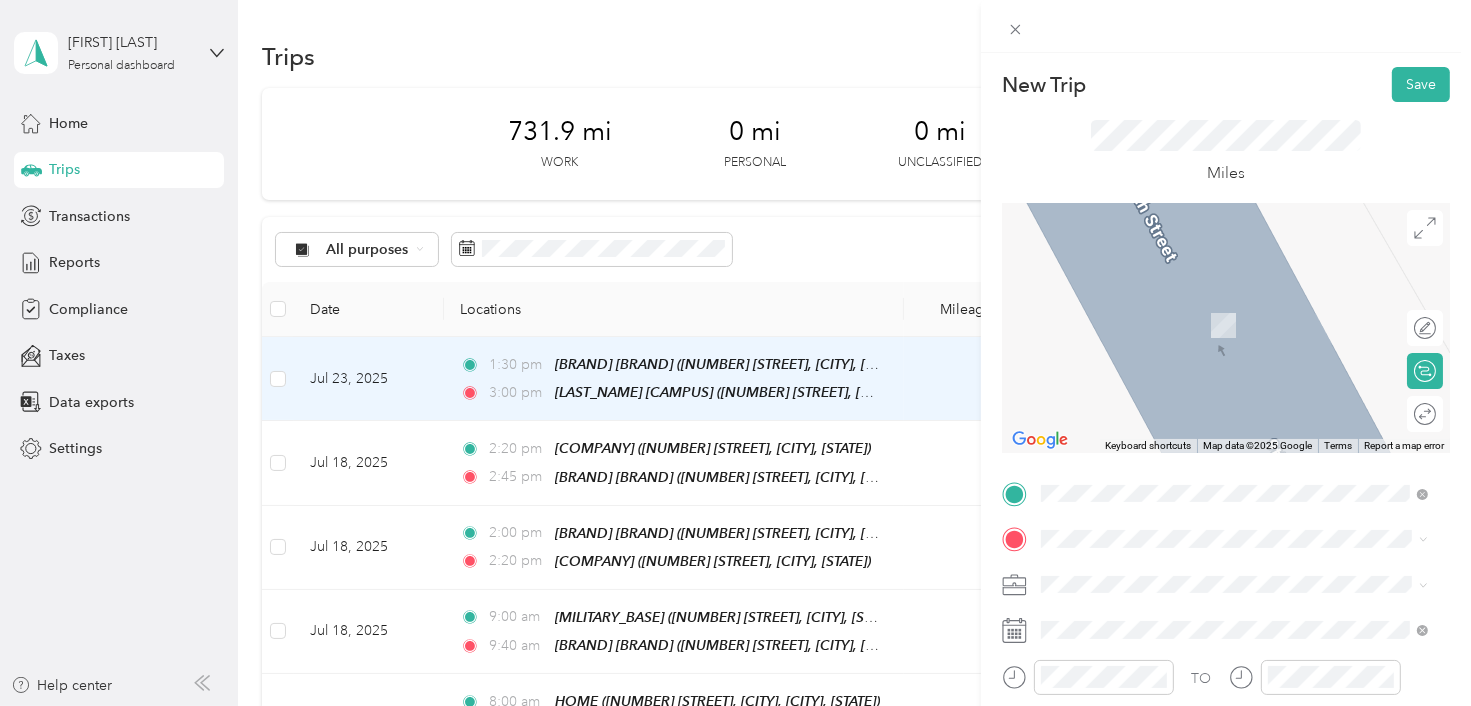 click on "HOME [NUMBER] [STREET], [CITY], [POSTAL_CODE], [CITY], [STATE], [COUNTRY]" at bounding box center (1249, 321) 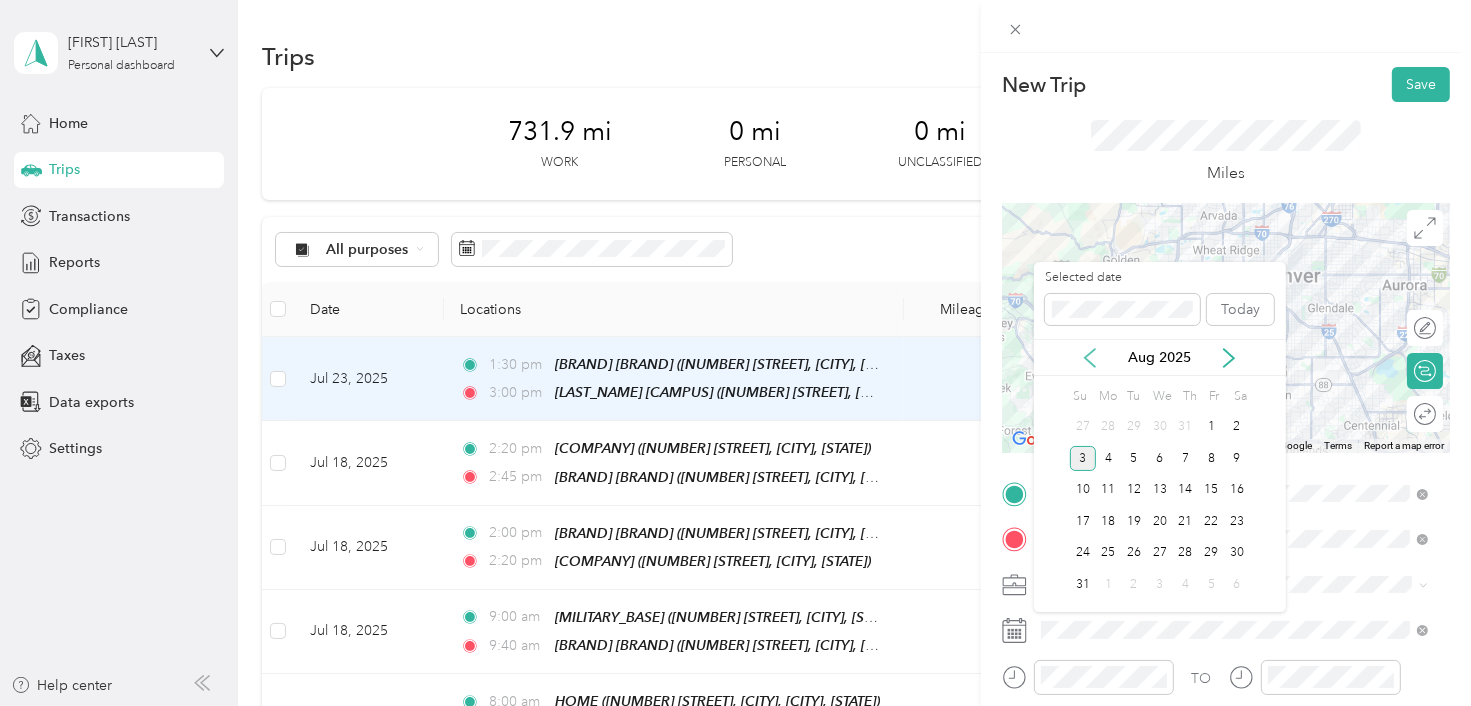 click 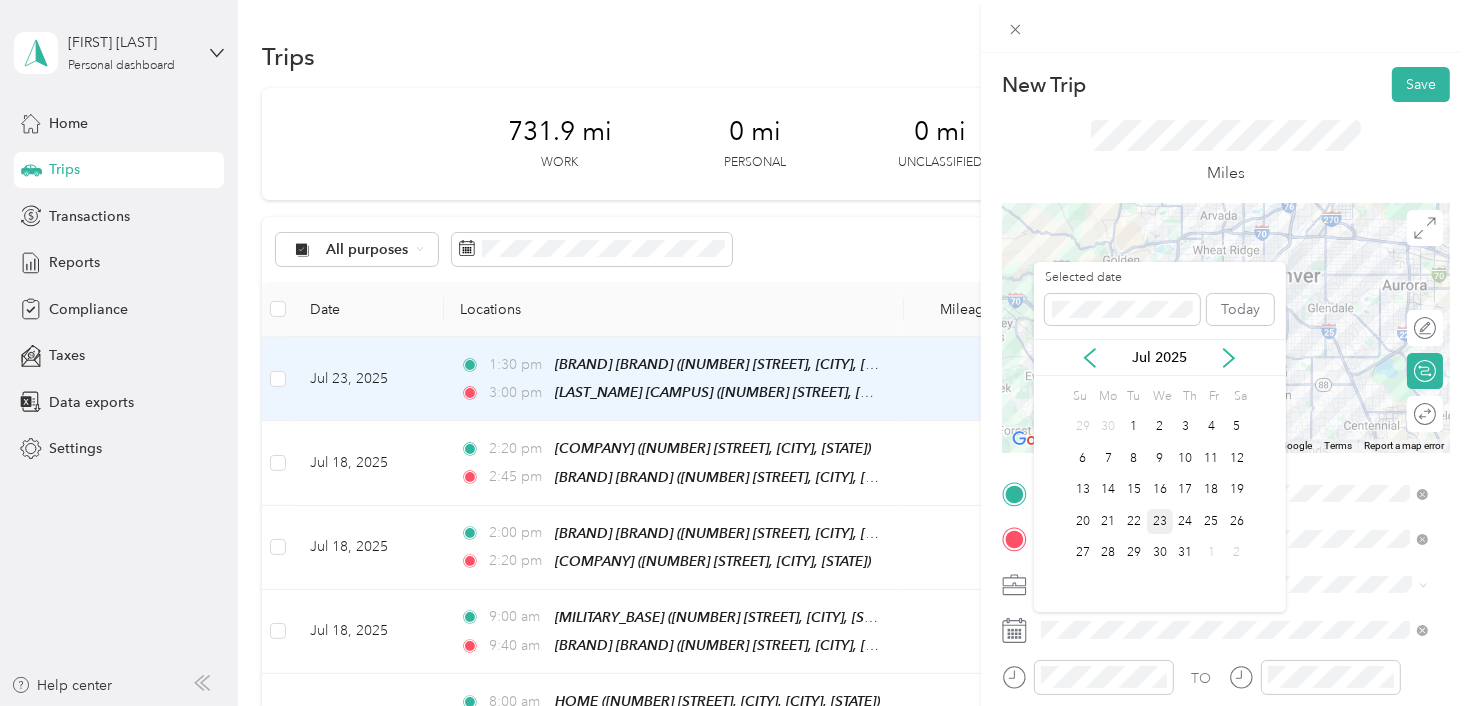 click on "23" at bounding box center (1160, 521) 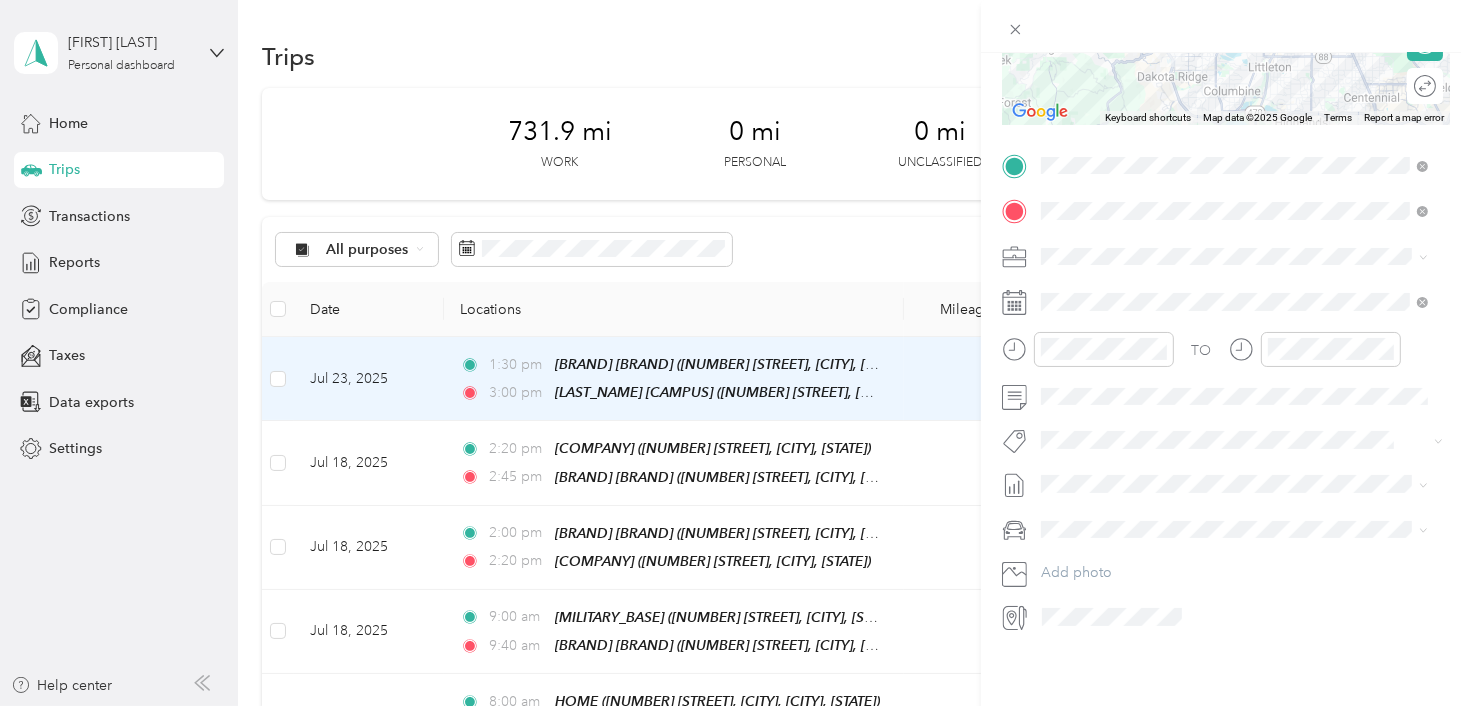 scroll, scrollTop: 342, scrollLeft: 0, axis: vertical 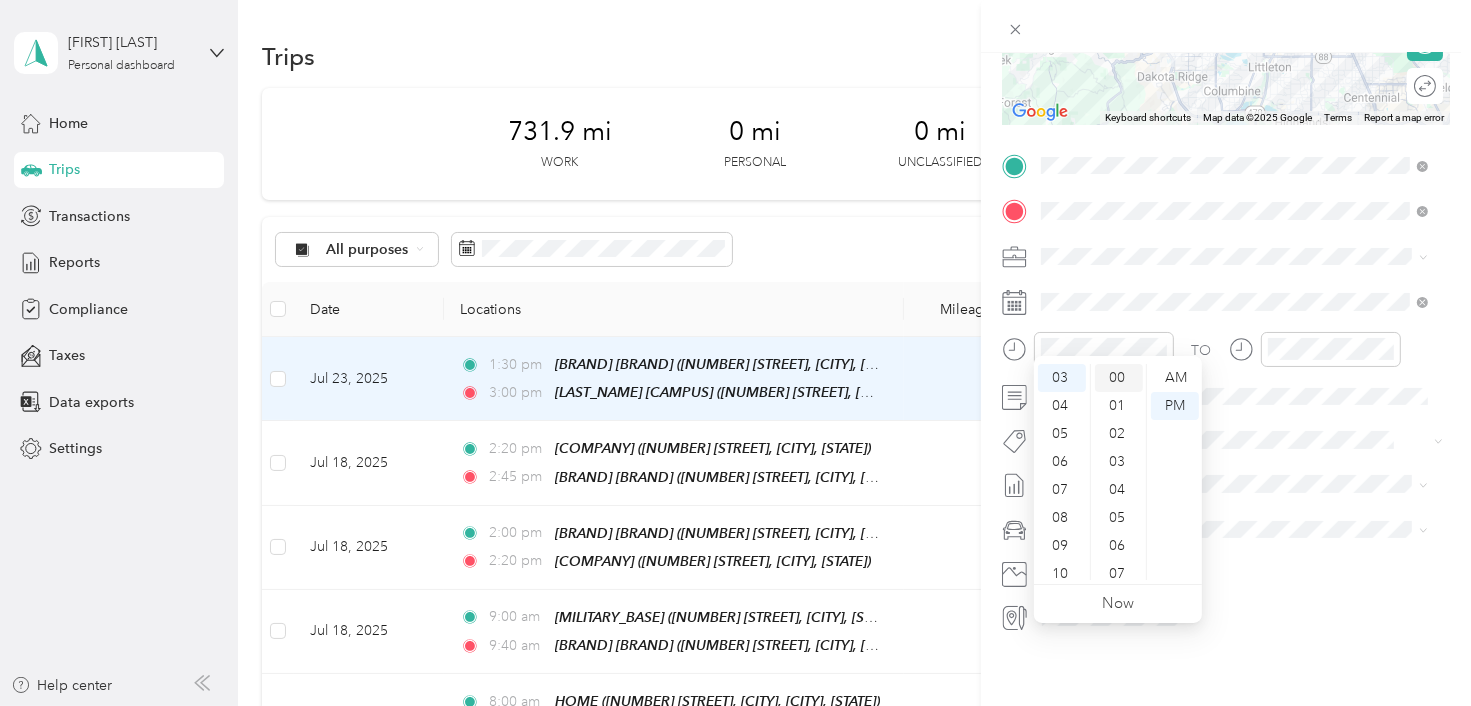 click on "00" at bounding box center [1119, 378] 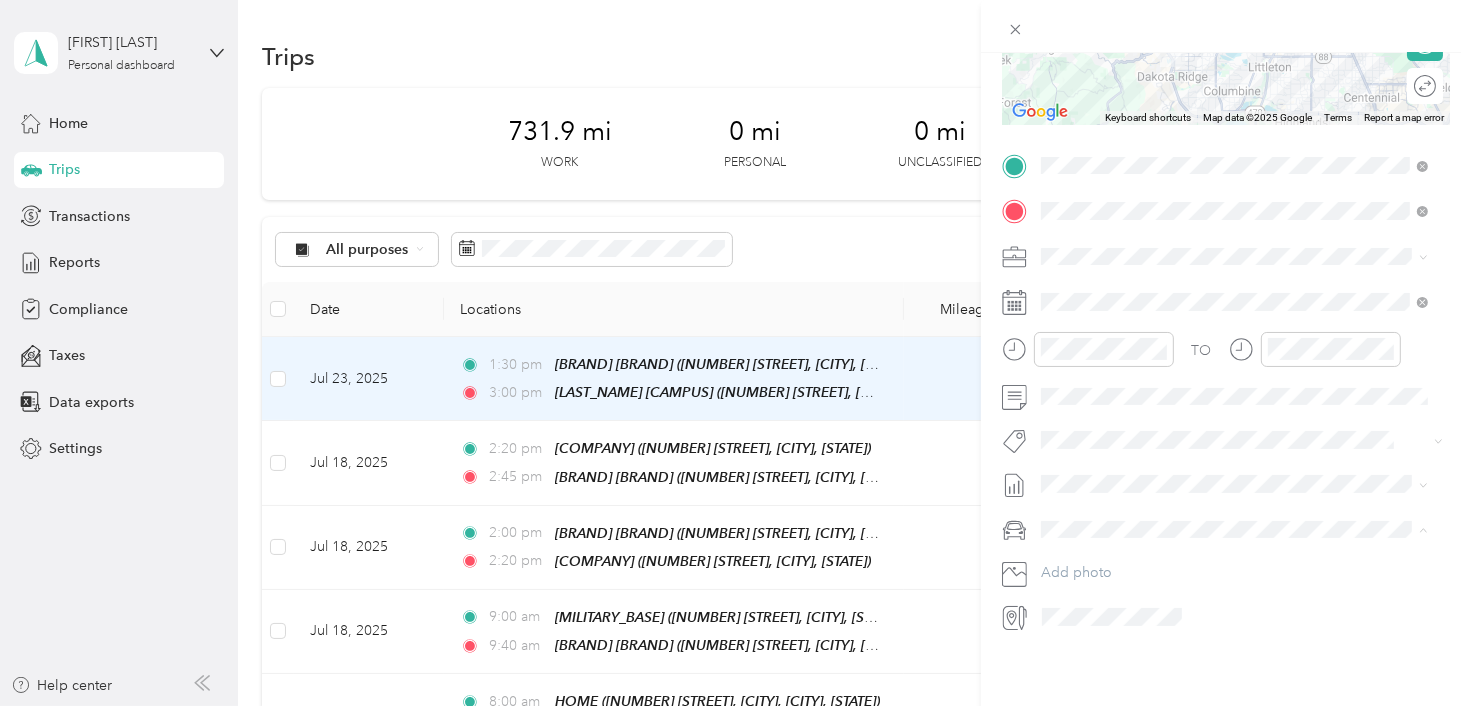click on "Volkswagen Tiguan" at bounding box center [1234, 550] 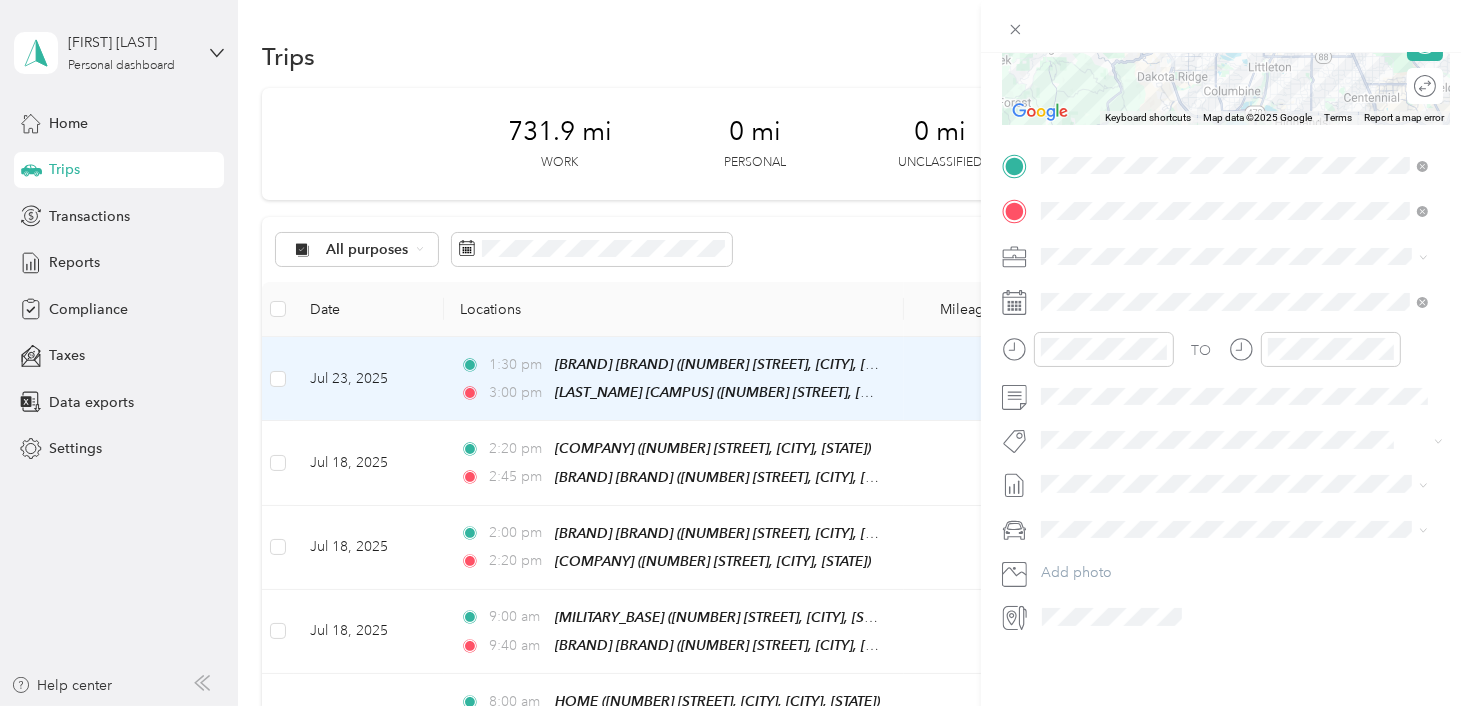 click on "Jul 1 - 31, 2025" at bounding box center [1090, 533] 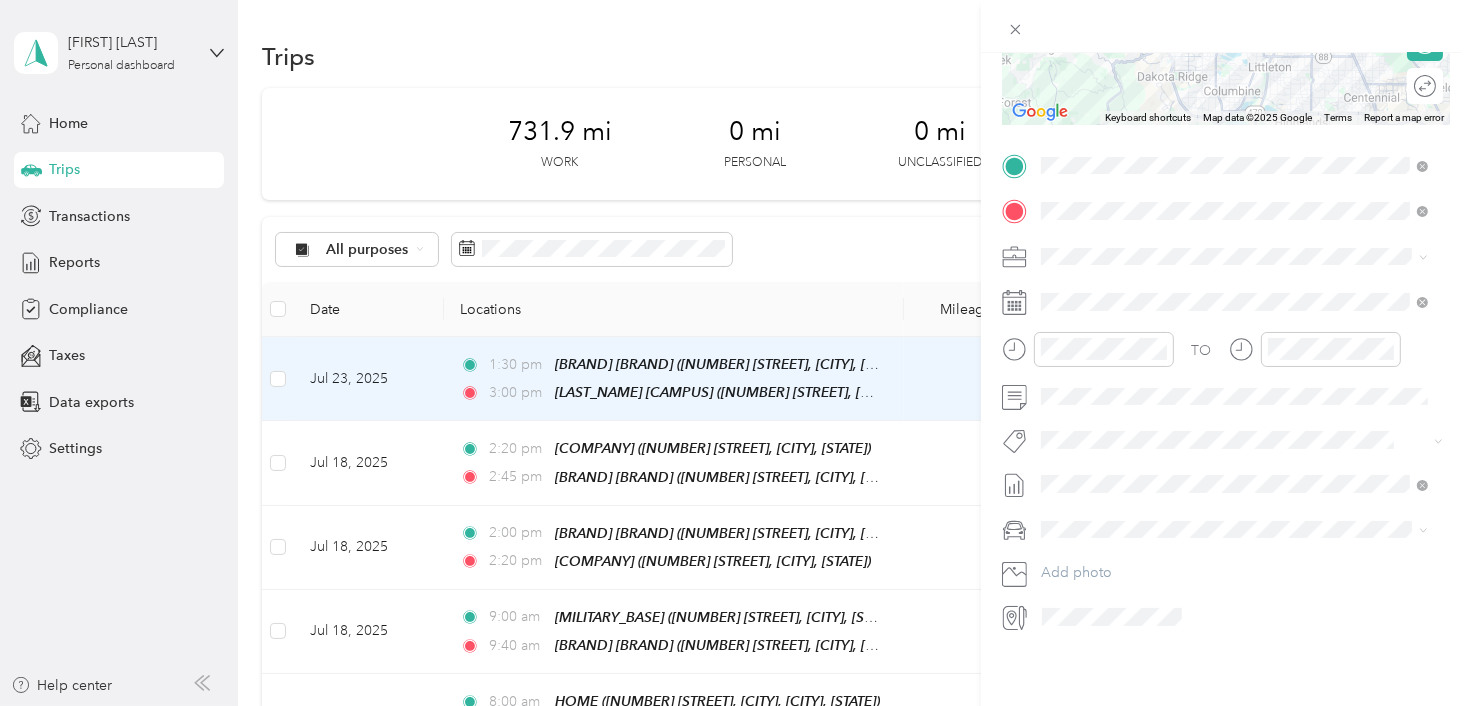 scroll, scrollTop: 0, scrollLeft: 0, axis: both 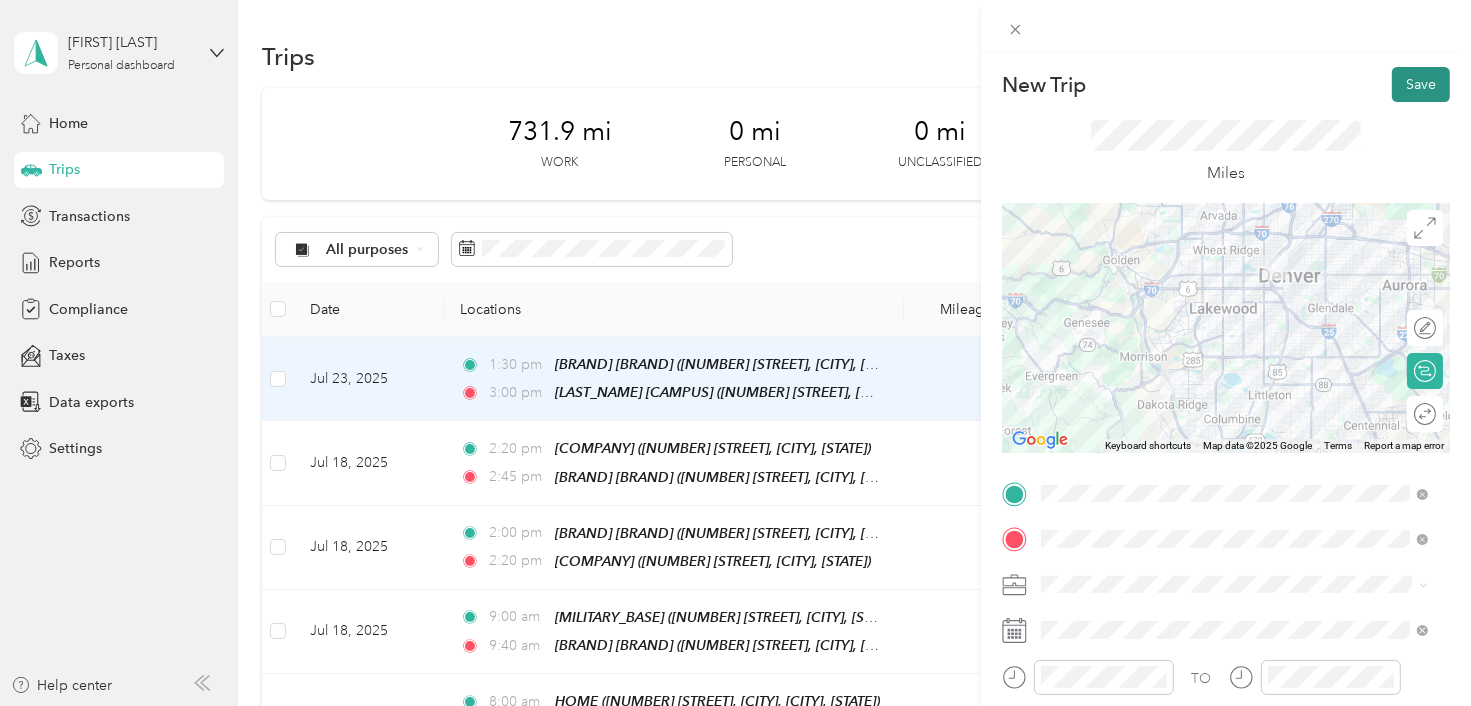 click on "Save" at bounding box center [1421, 84] 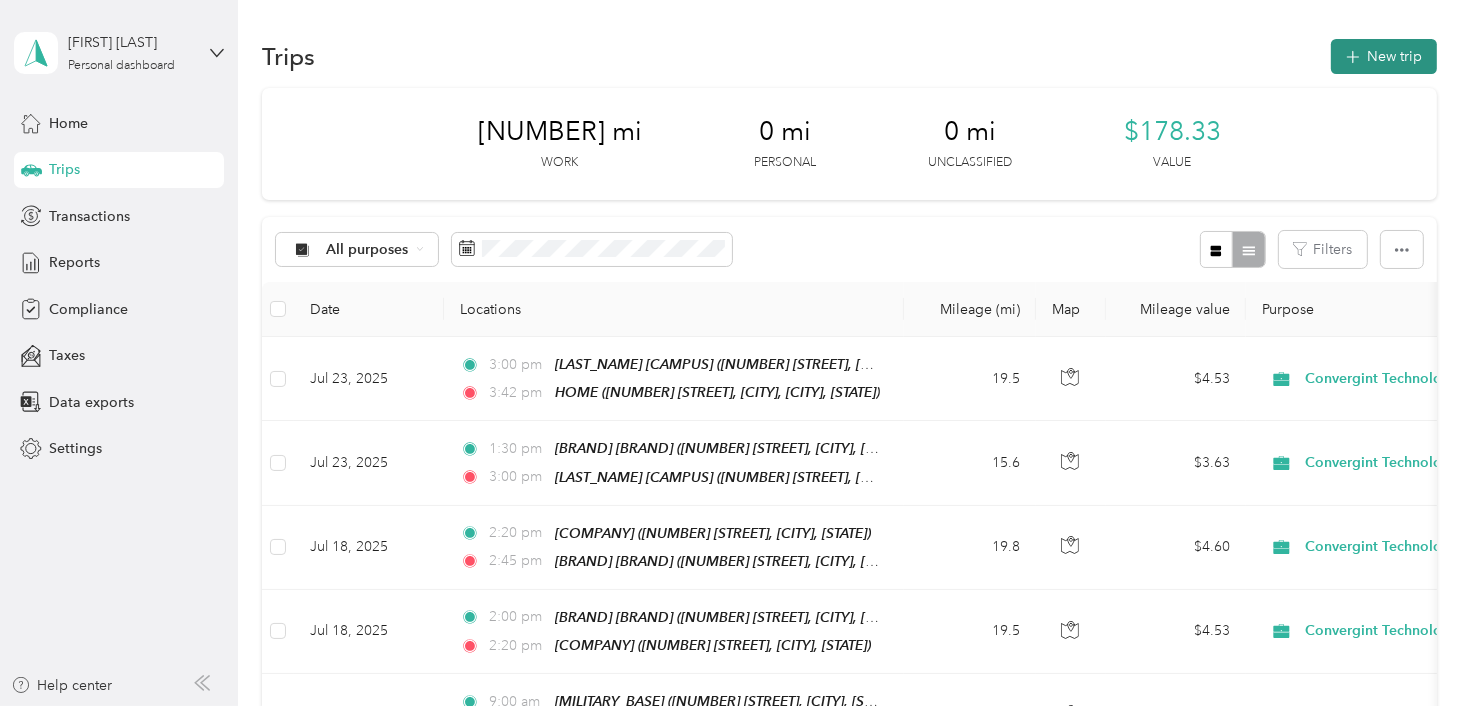 click on "New trip" at bounding box center [1384, 56] 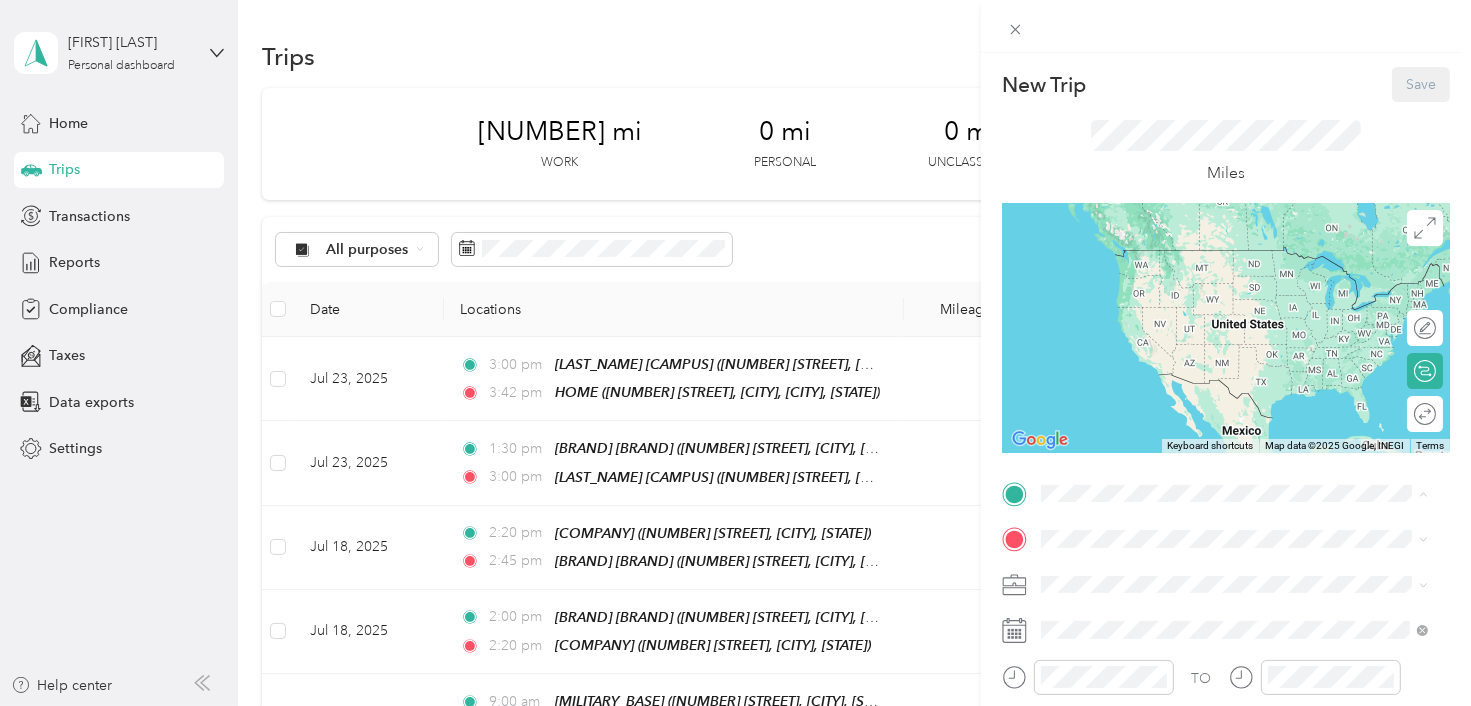click on "[NUMBER] [STREET], [CITY], [POSTAL_CODE], [CITY], [STATE], [COUNTRY]" at bounding box center [1247, 374] 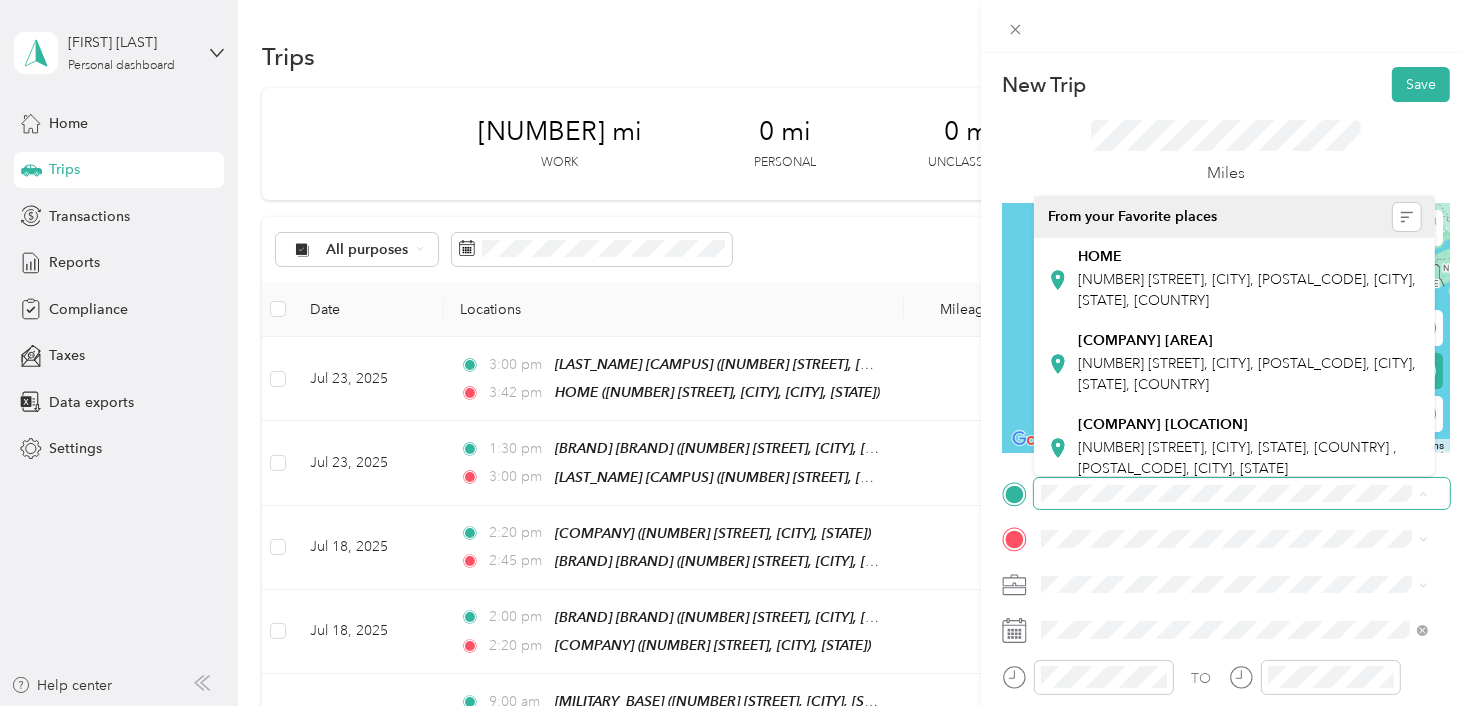 click at bounding box center (1226, 539) 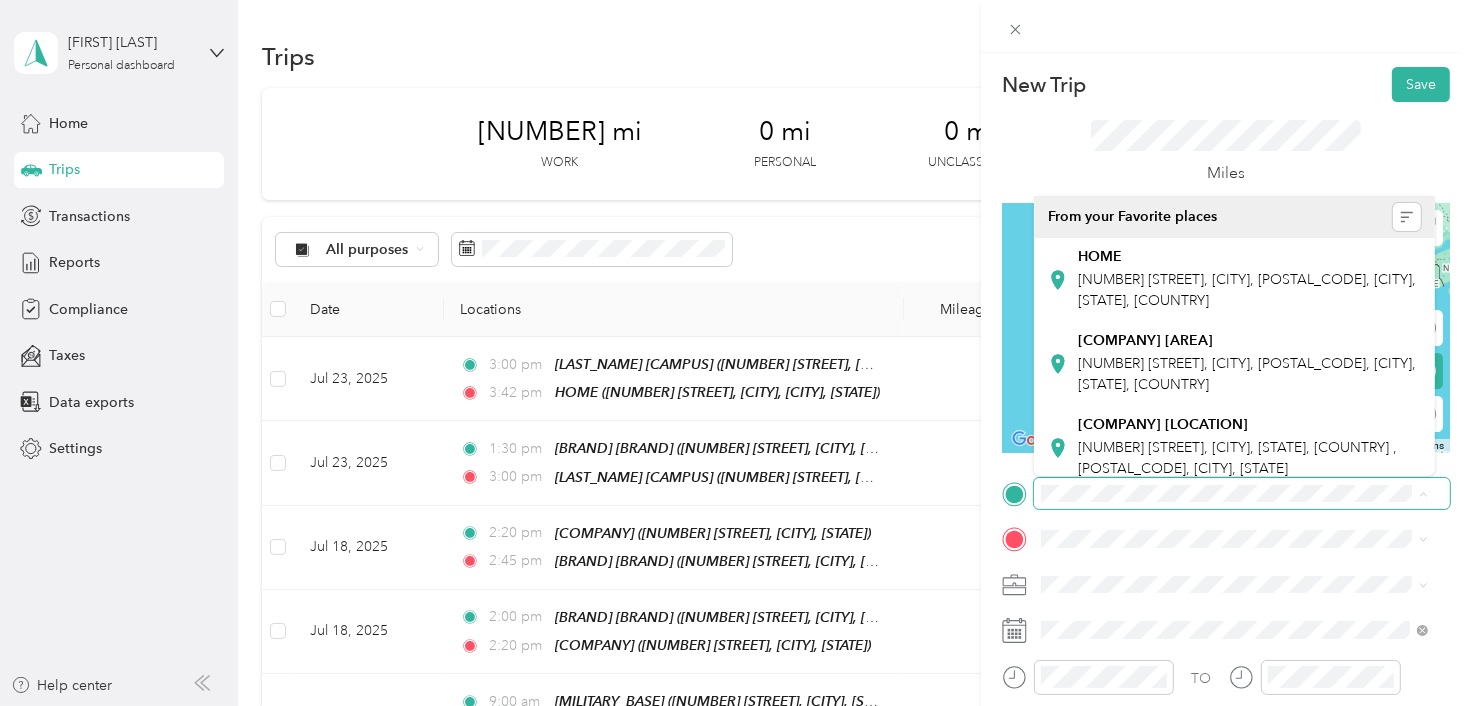 click at bounding box center [1242, 494] 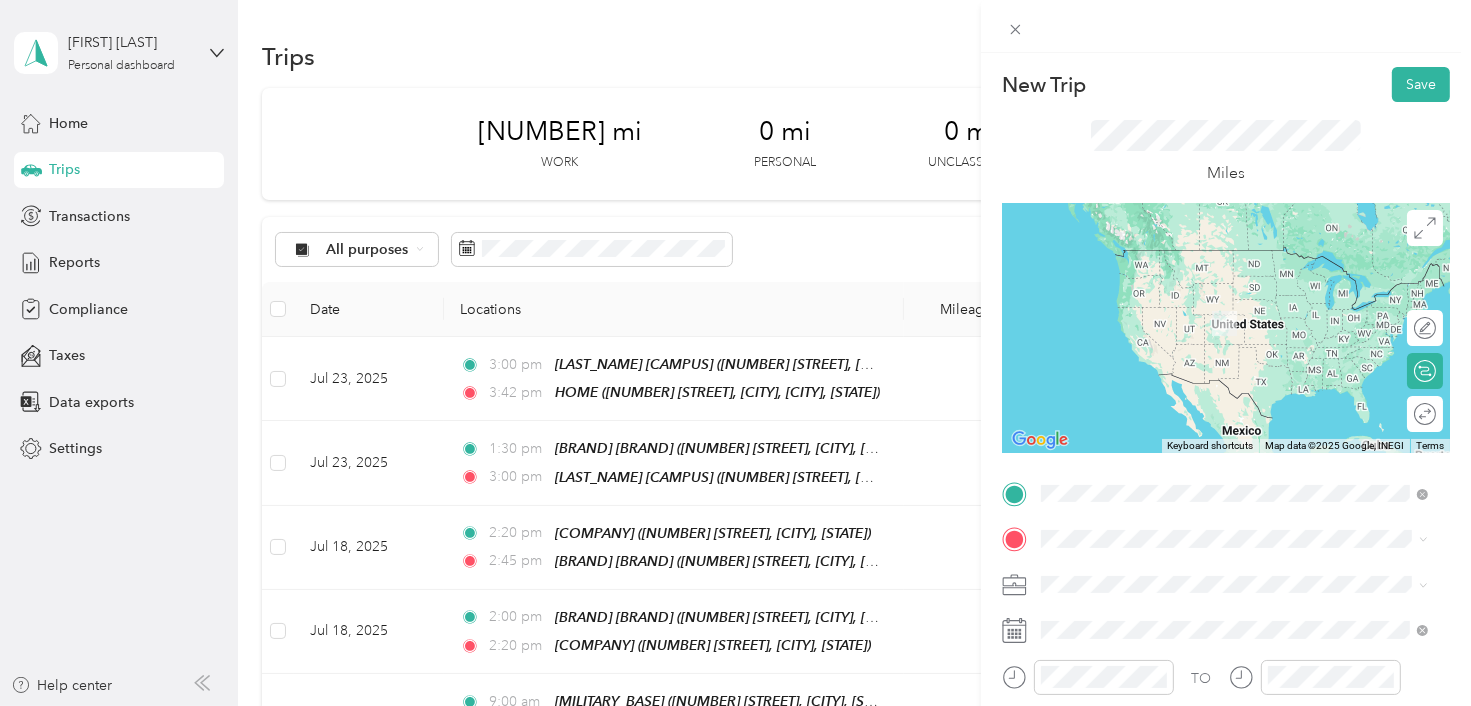 click on "Convergint Office" at bounding box center (1137, 257) 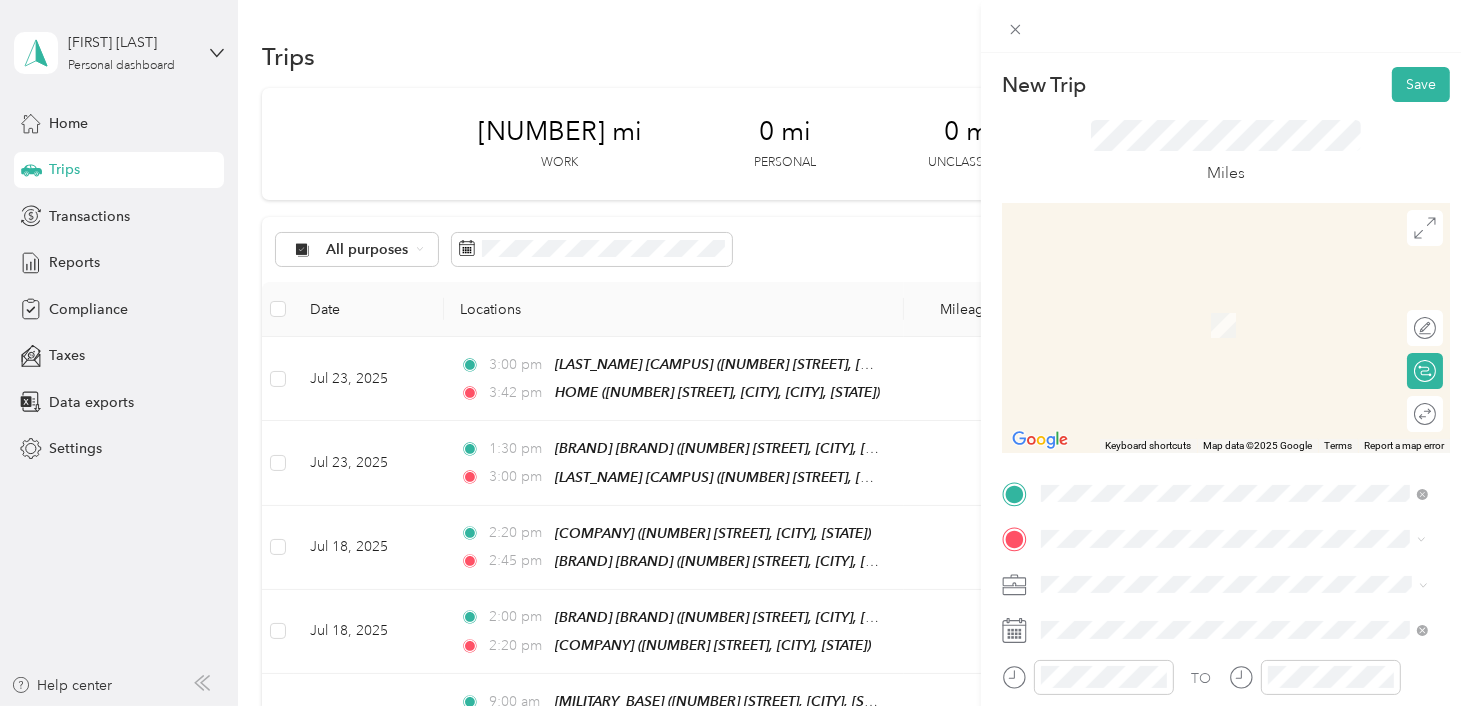 click on "[COMPANY] [NUMBER] [STREET], [CITY], [POSTAL_CODE], [CITY], [STATE], [COUNTRY]" at bounding box center (1249, 325) 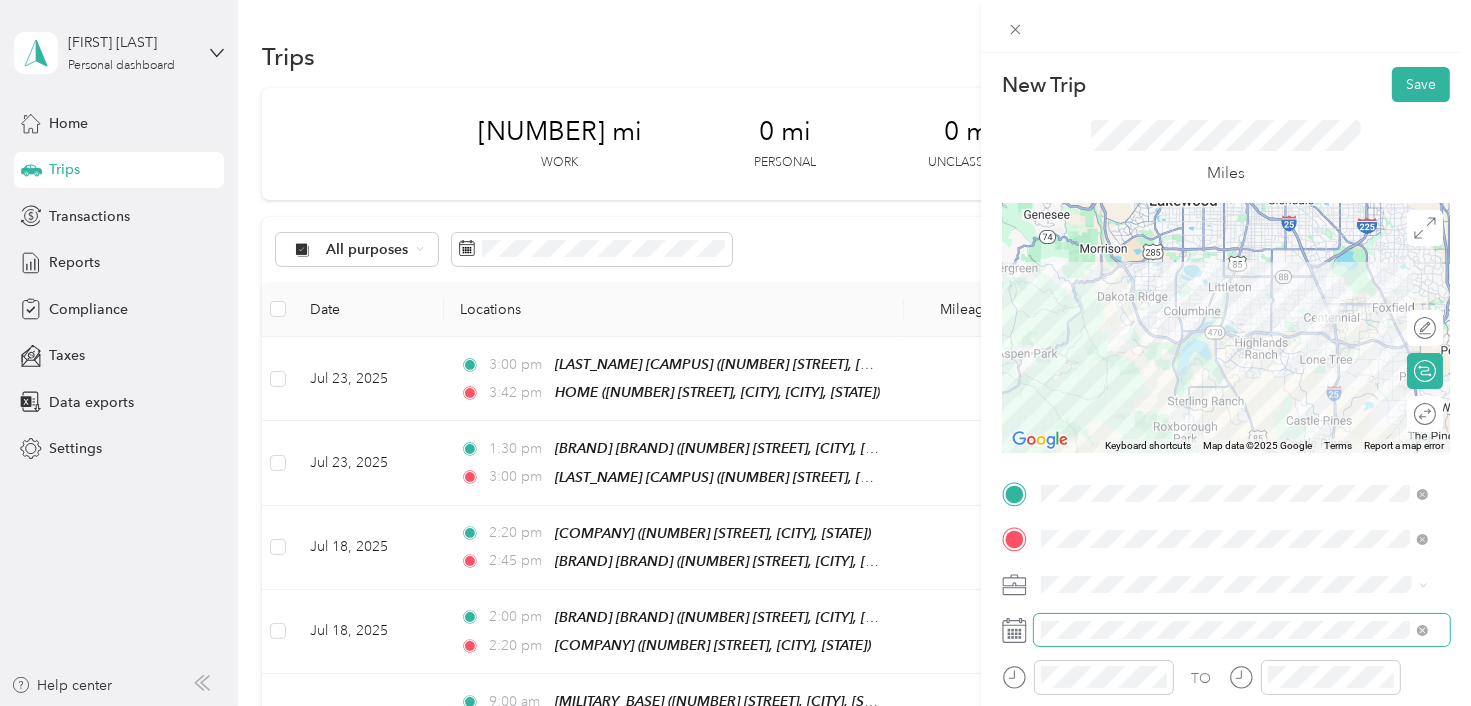click at bounding box center [1242, 630] 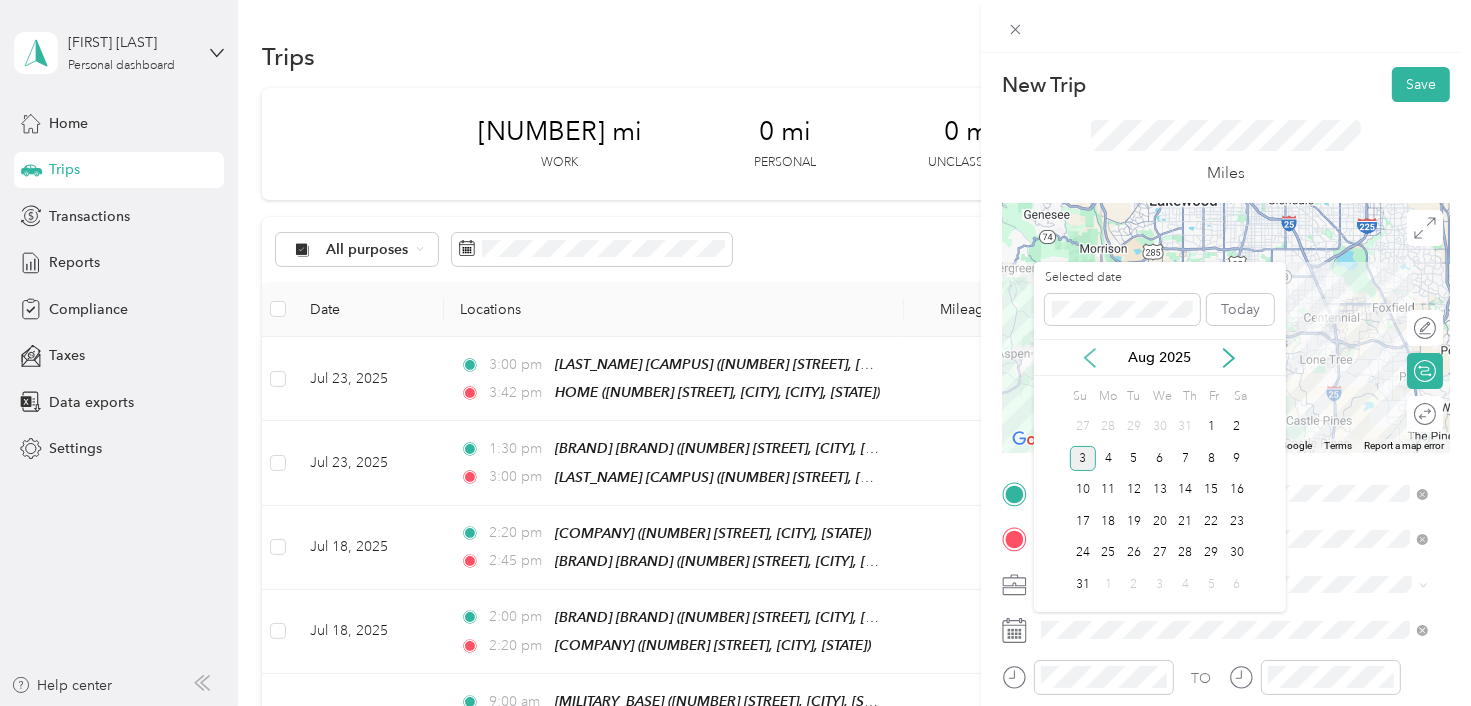 click 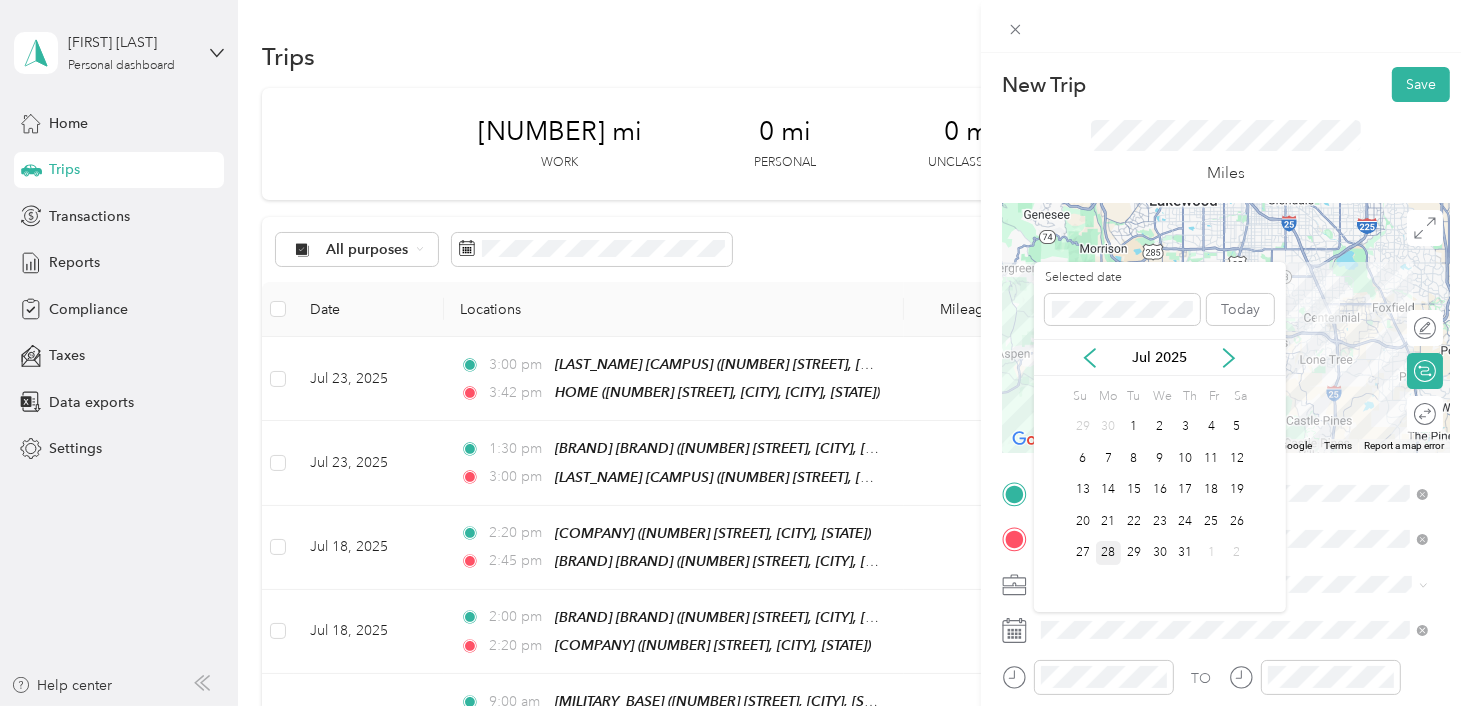 click on "28" at bounding box center [1109, 553] 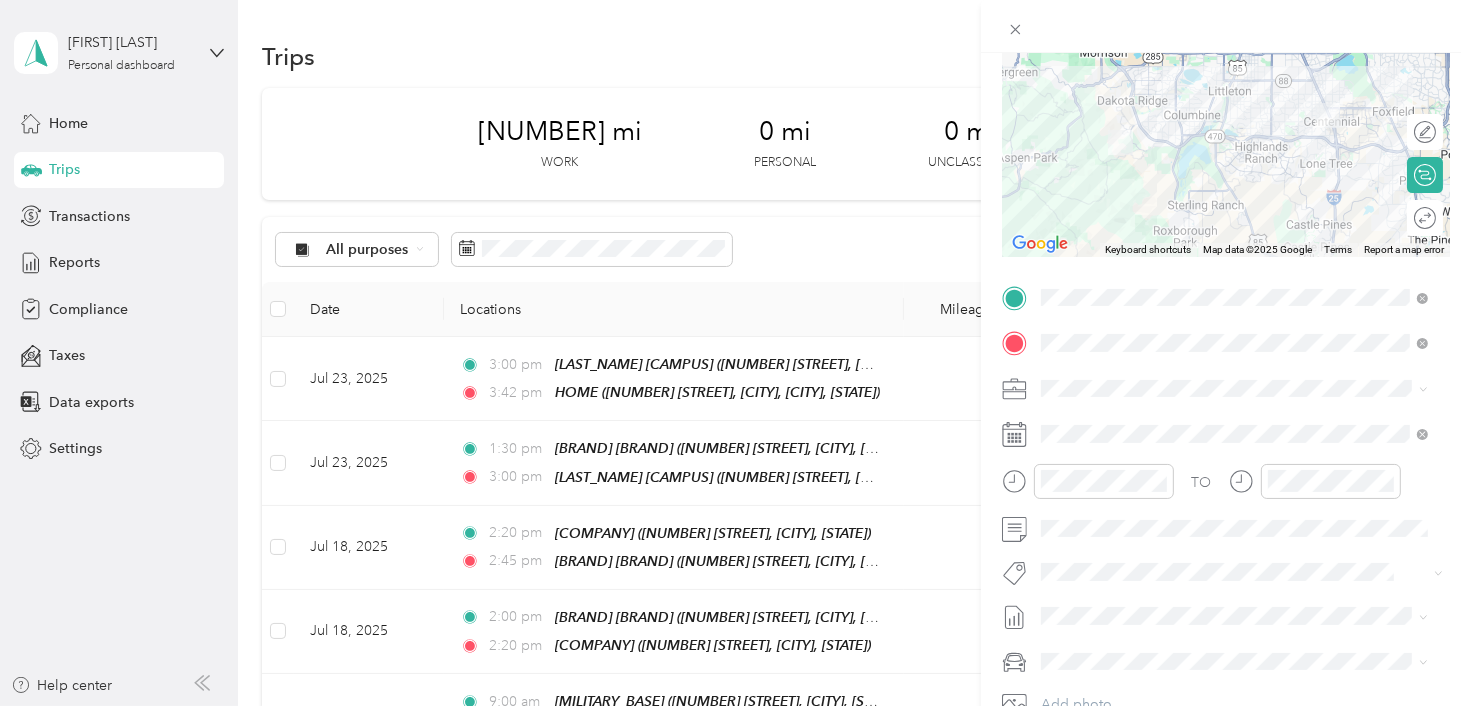 scroll, scrollTop: 197, scrollLeft: 0, axis: vertical 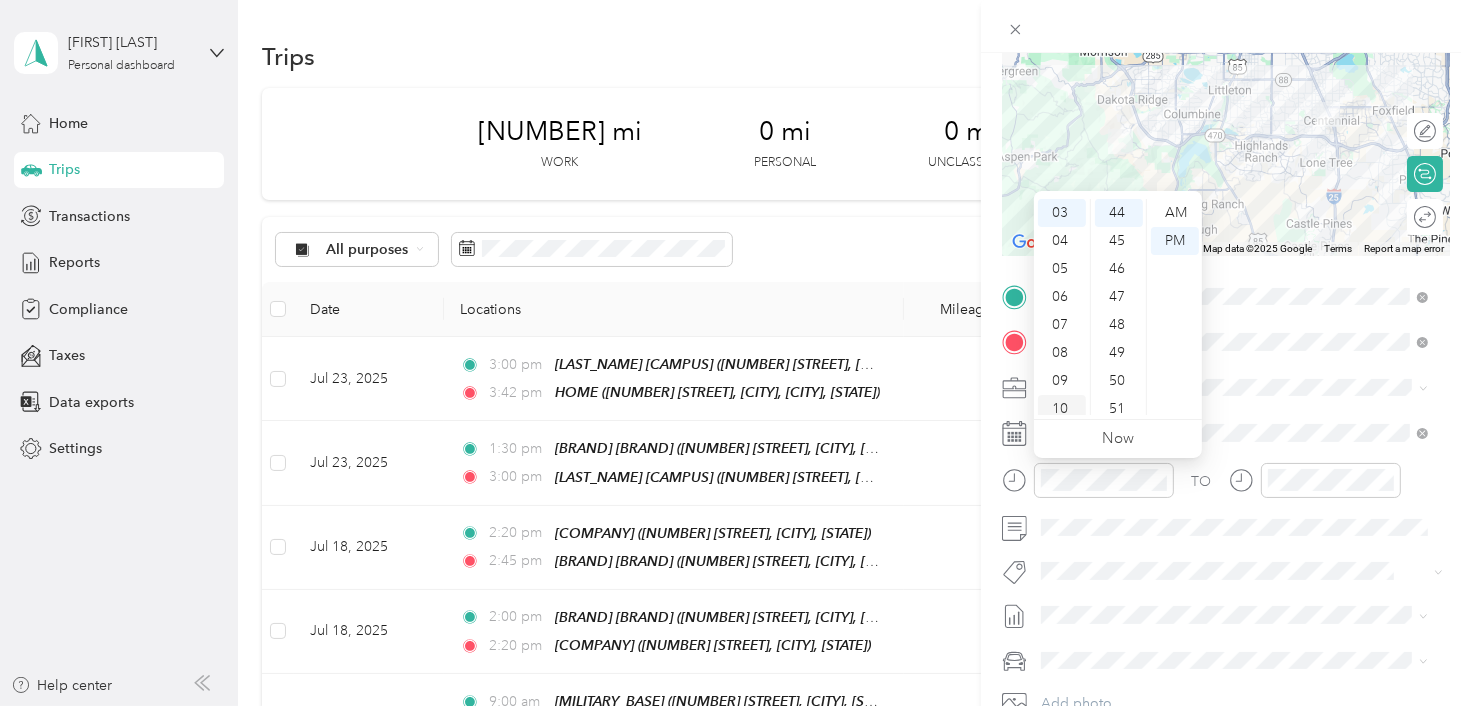 click on "10" at bounding box center (1062, 409) 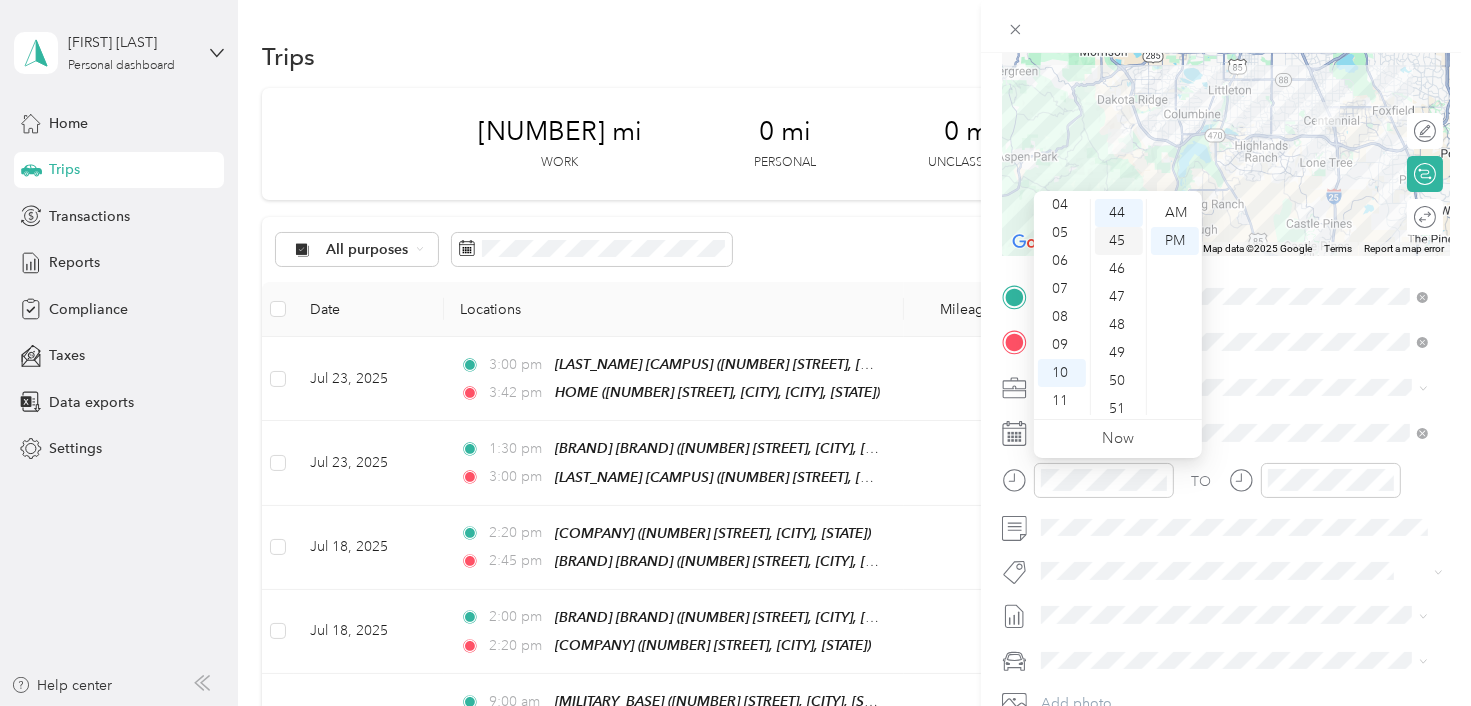 click on "45" at bounding box center (1119, 241) 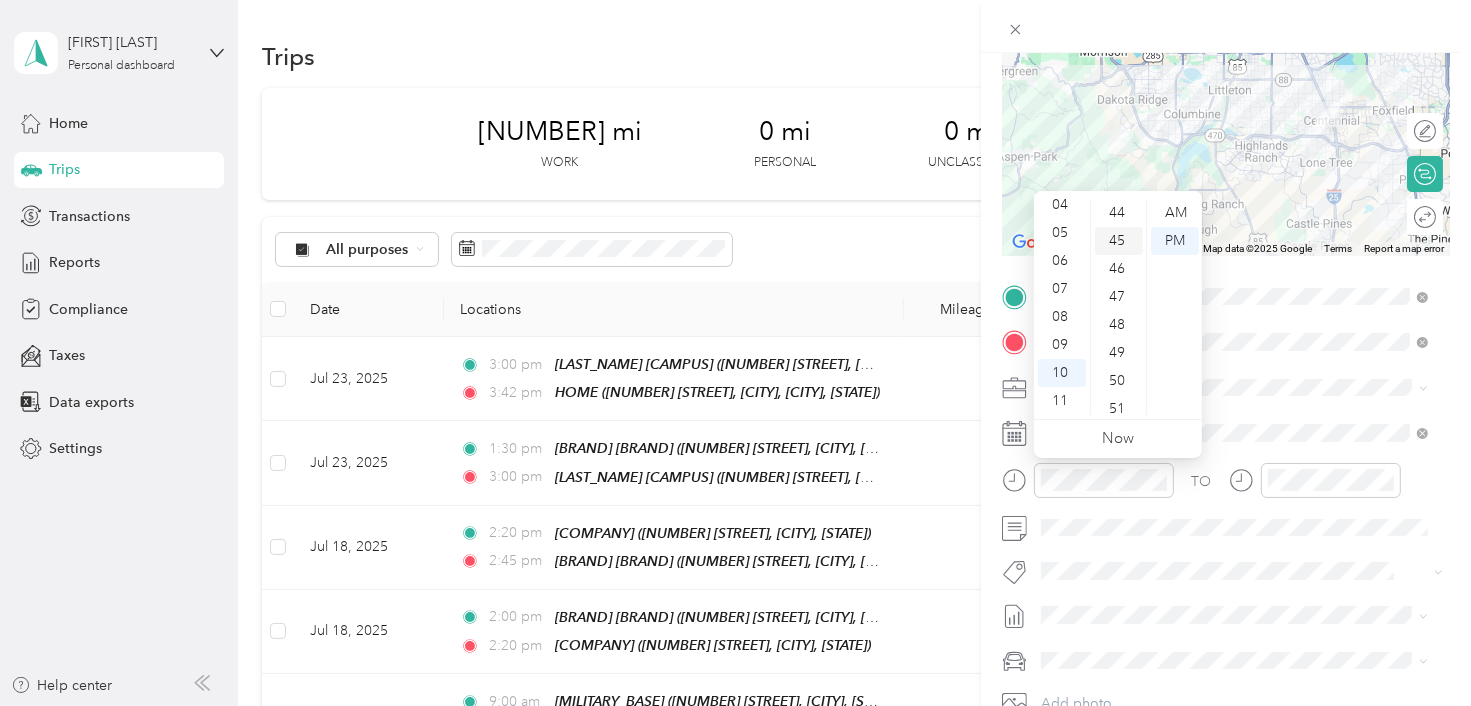 scroll, scrollTop: 1260, scrollLeft: 0, axis: vertical 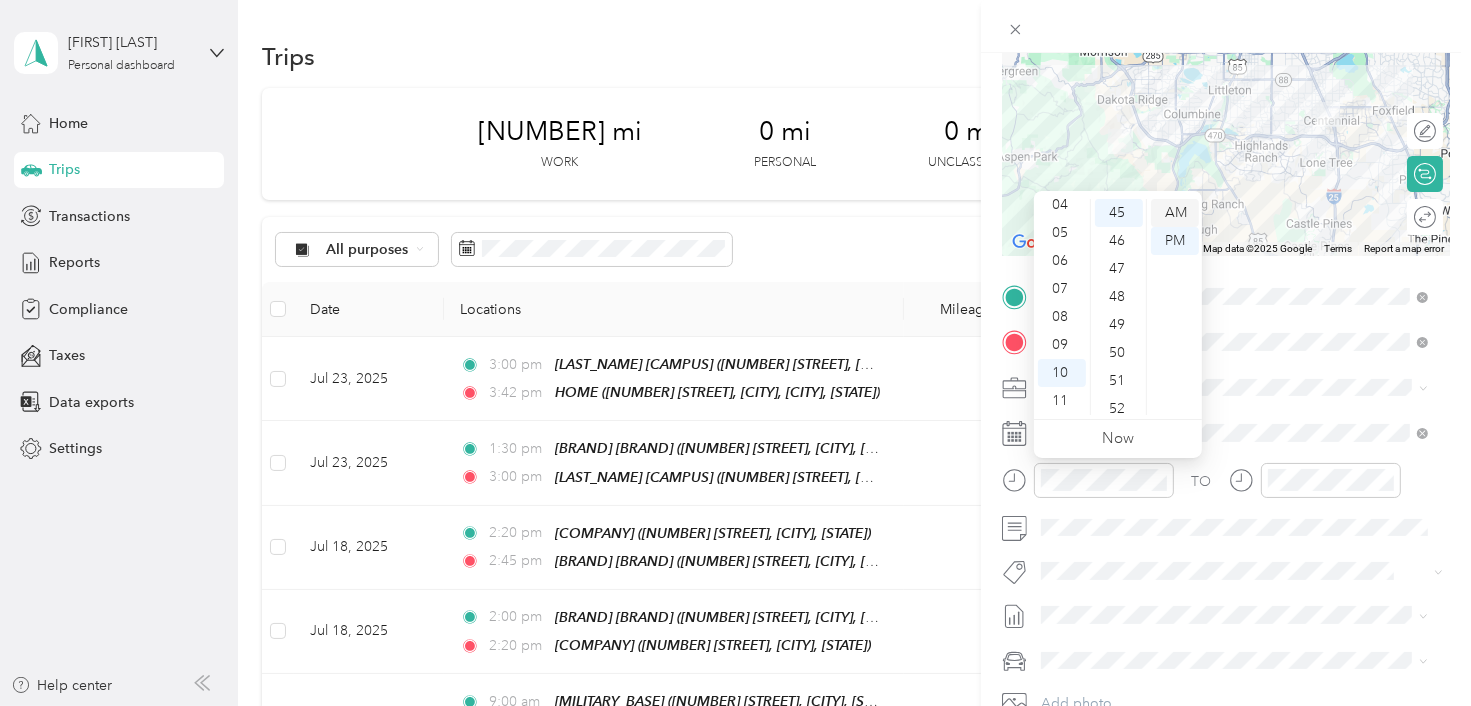 click on "AM" at bounding box center [1175, 213] 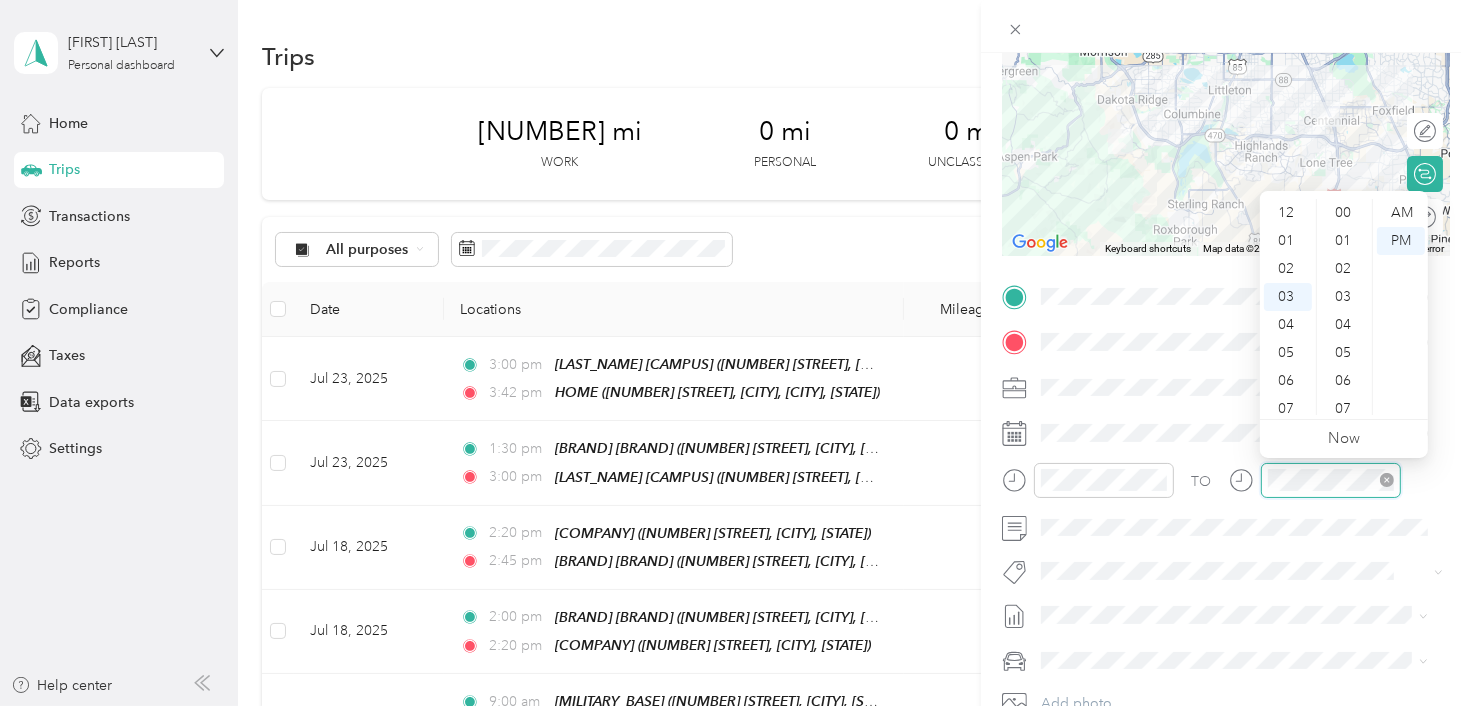 scroll, scrollTop: 84, scrollLeft: 0, axis: vertical 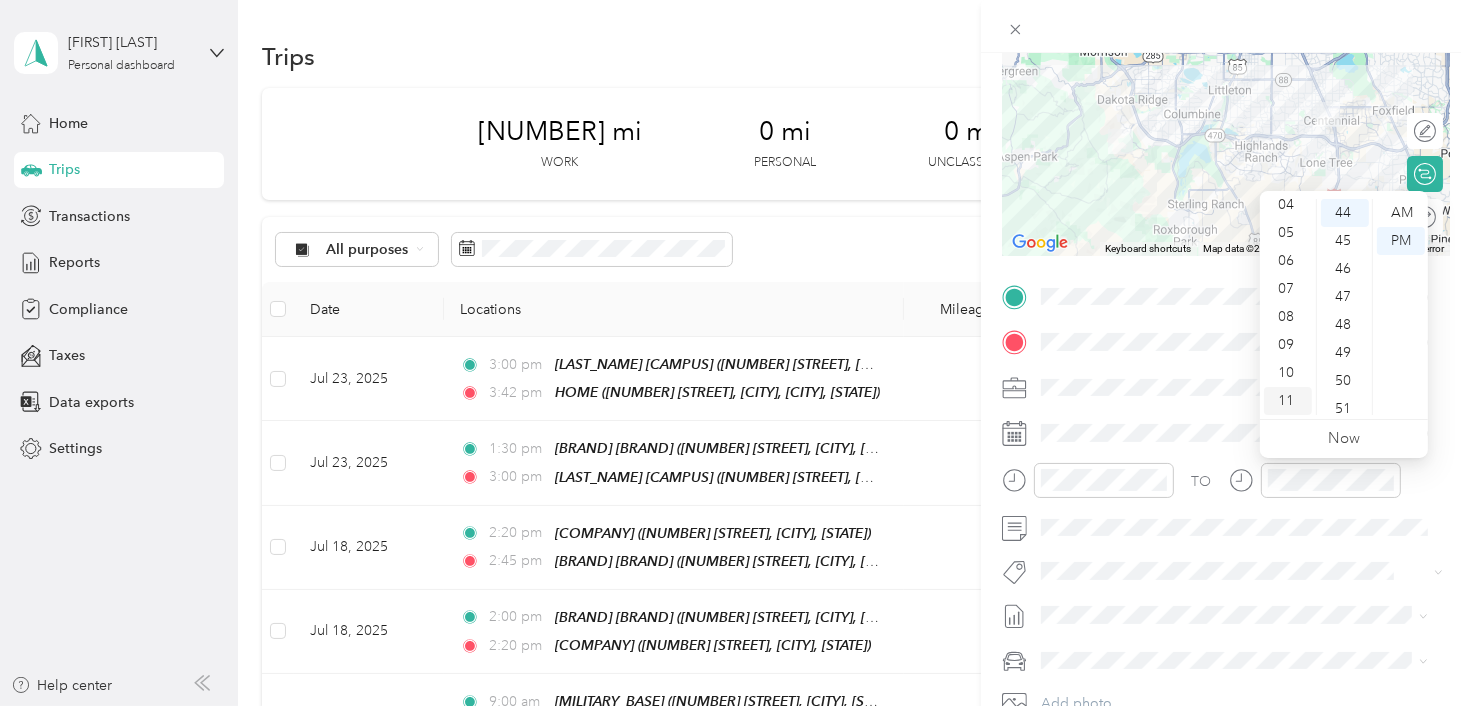 click on "11" at bounding box center [1288, 401] 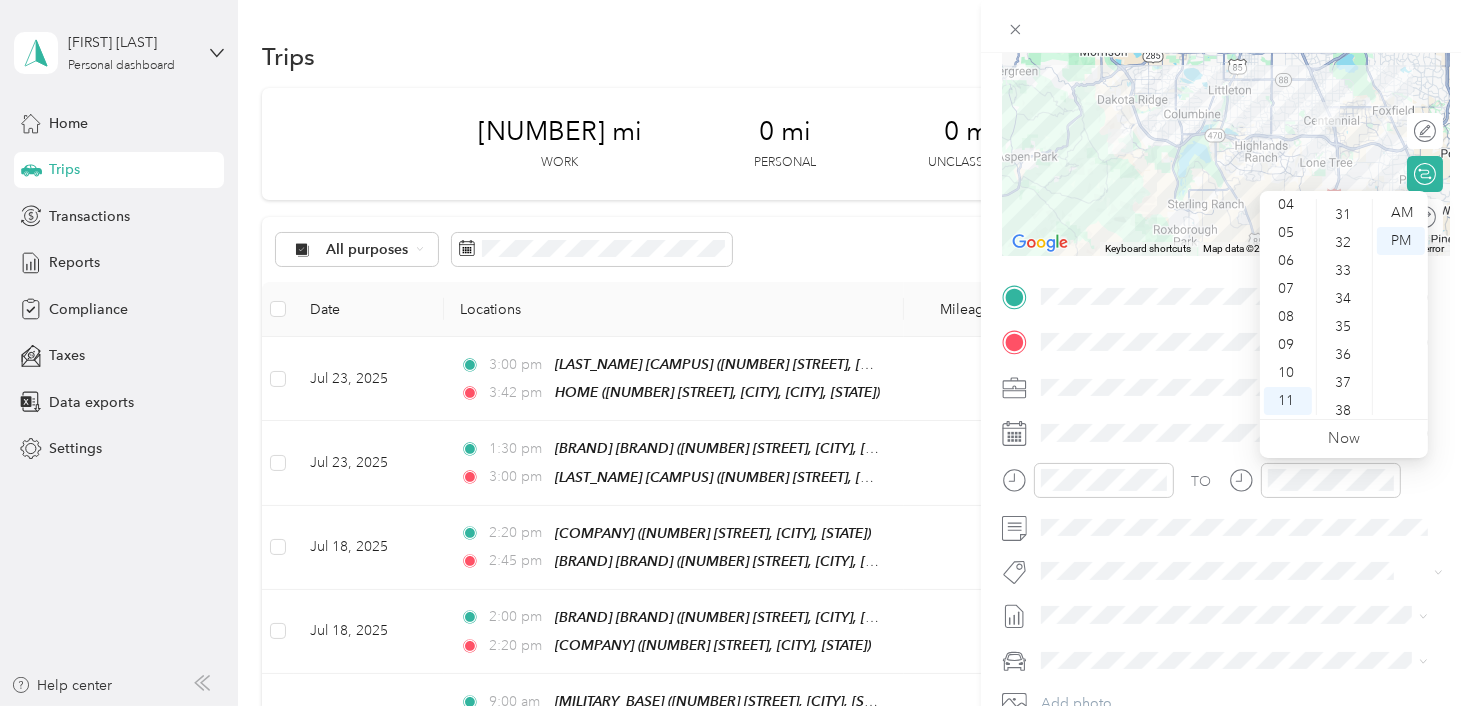 scroll, scrollTop: 854, scrollLeft: 0, axis: vertical 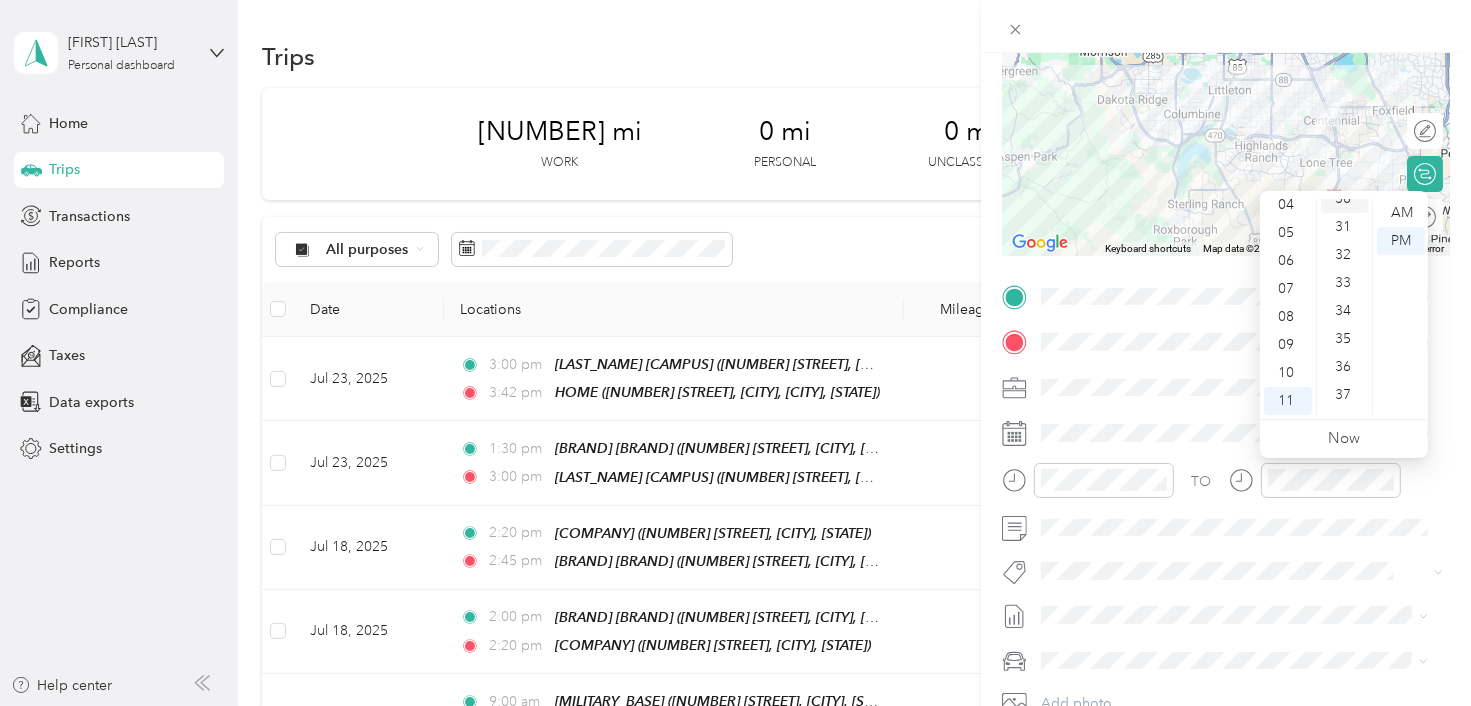 click on "30" at bounding box center [1345, 199] 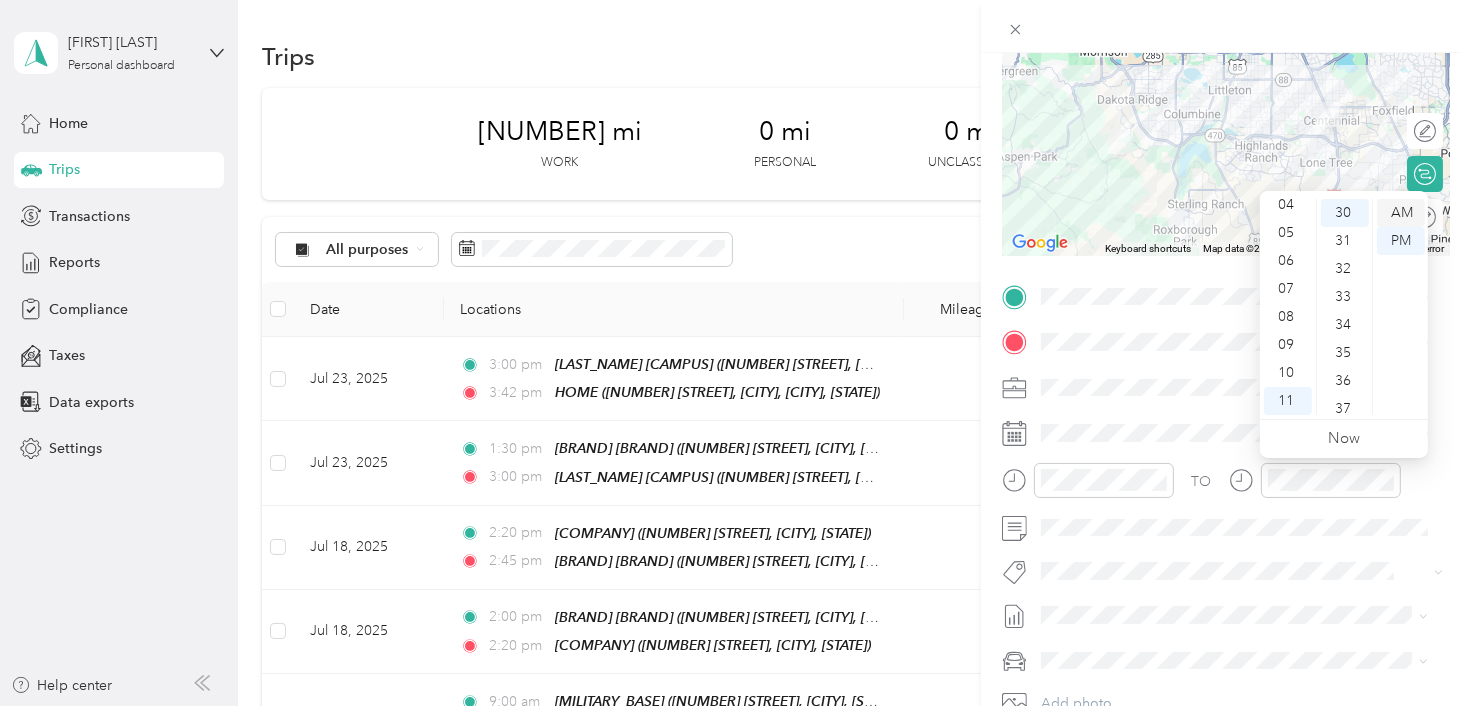 click on "AM" at bounding box center (1401, 213) 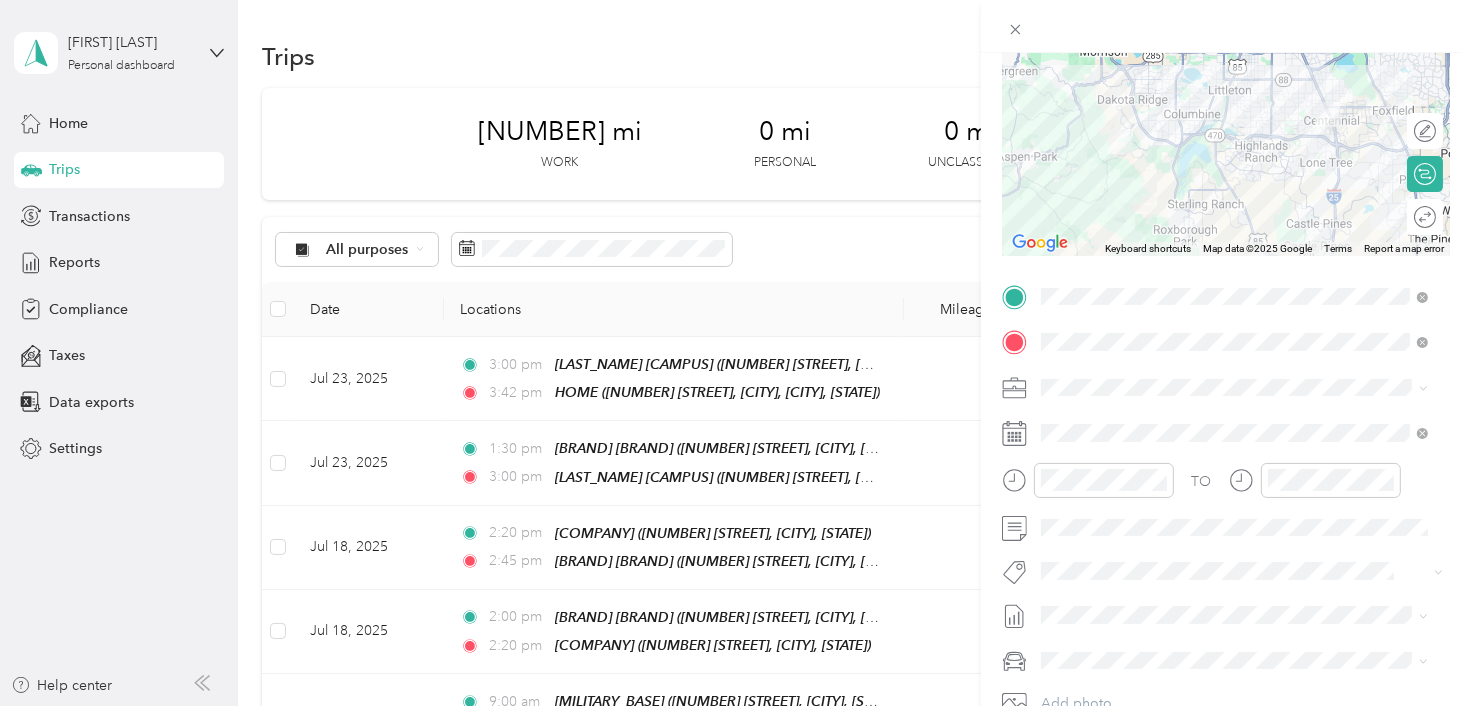 click on "Jul 1 - 31, 2025" at bounding box center [1090, 678] 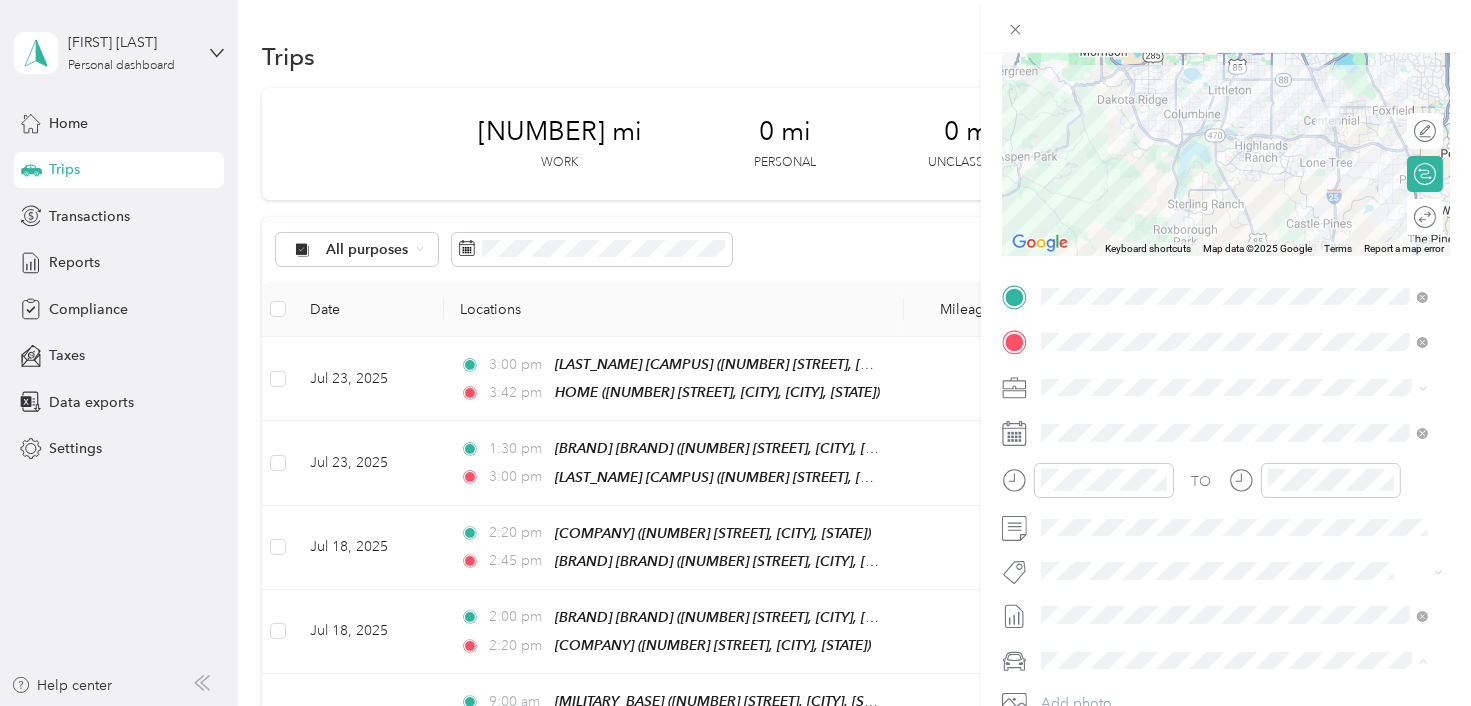 click on "Volkswagen Tiguan" at bounding box center (1234, 589) 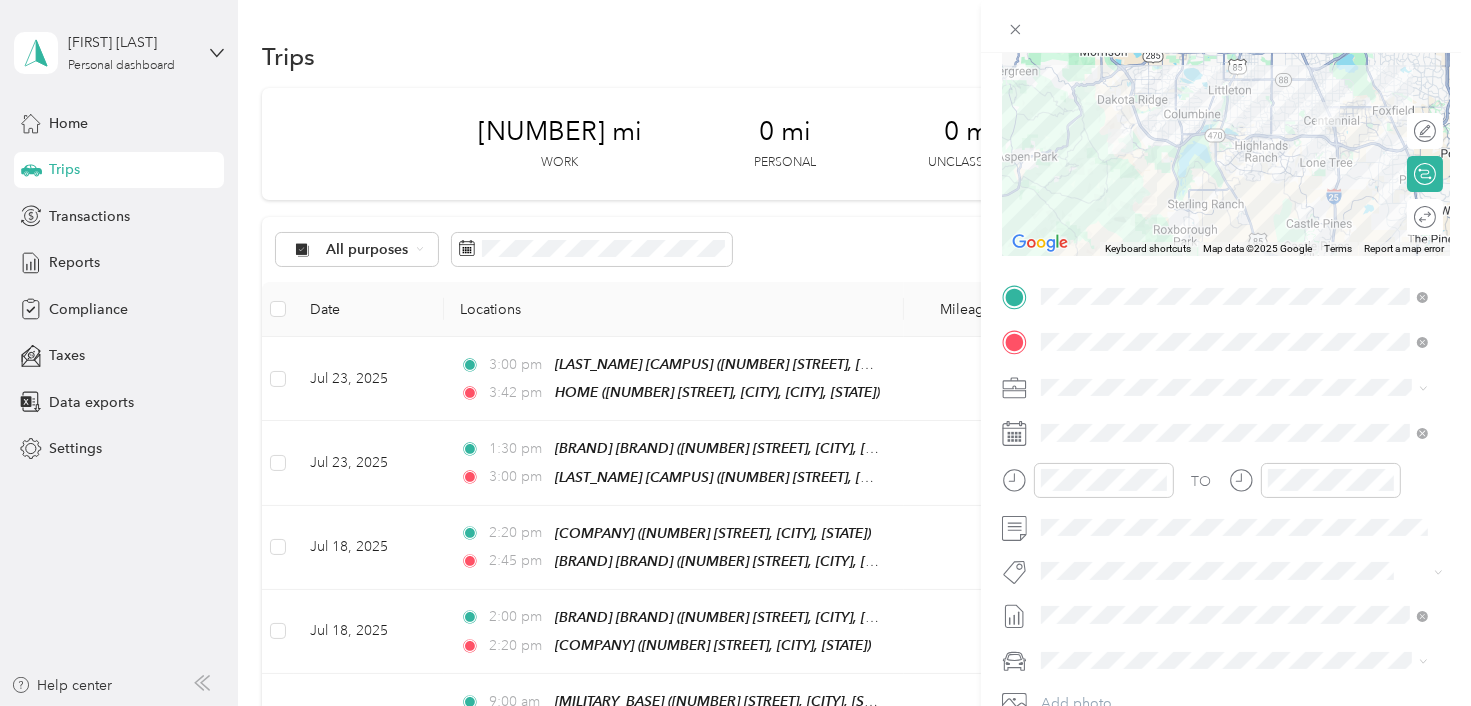 scroll, scrollTop: 0, scrollLeft: 0, axis: both 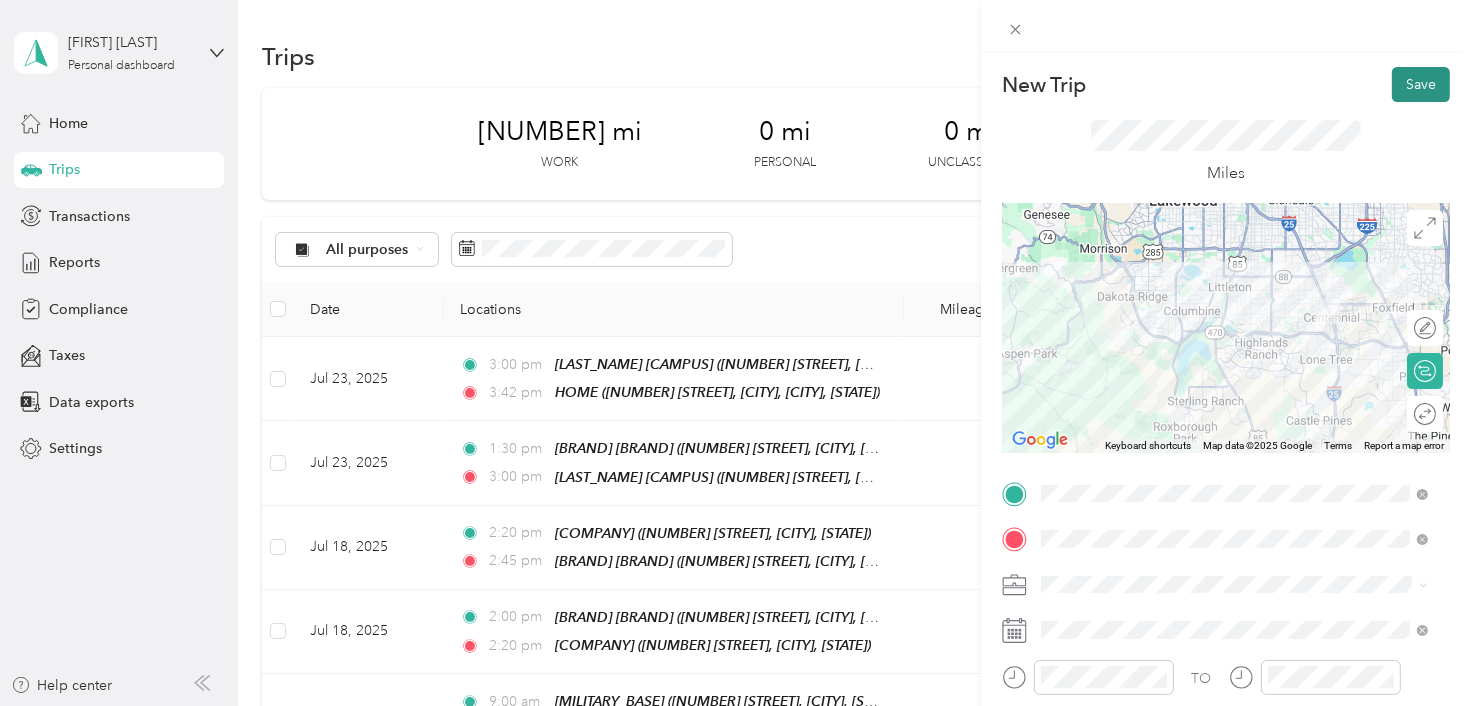 click on "Save" at bounding box center [1421, 84] 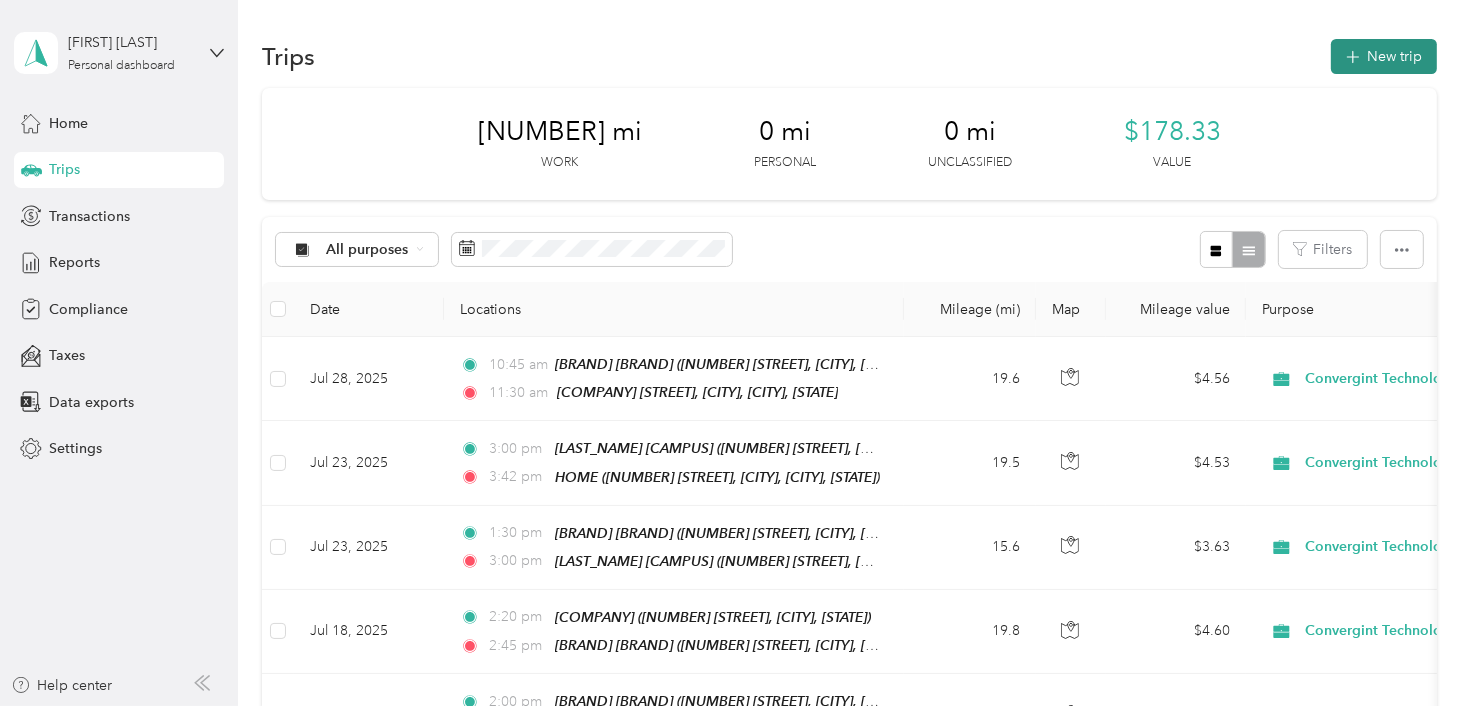 click on "New trip" at bounding box center (1384, 56) 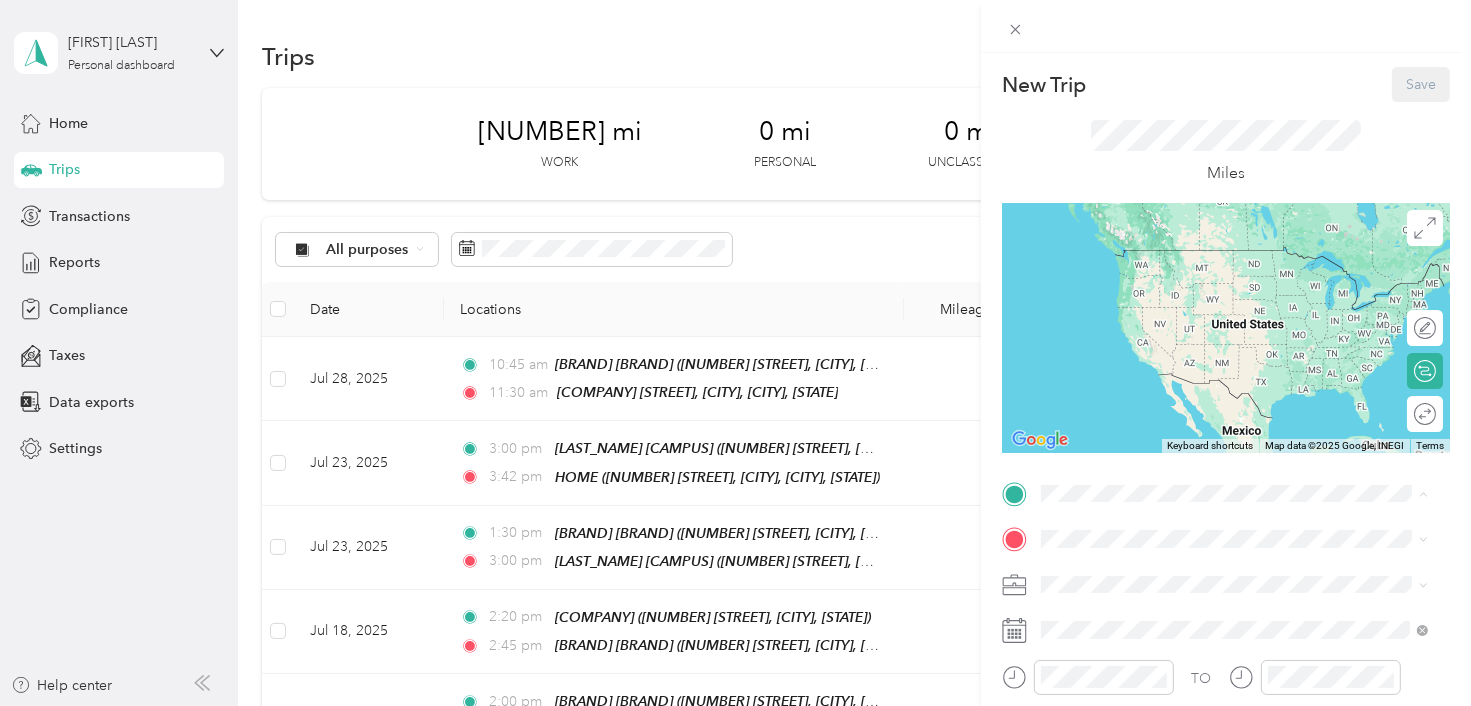 click on "[NUMBER] [STREET], [CITY], [POSTAL_CODE], [CITY], [STATE], [COUNTRY]" at bounding box center (1247, 374) 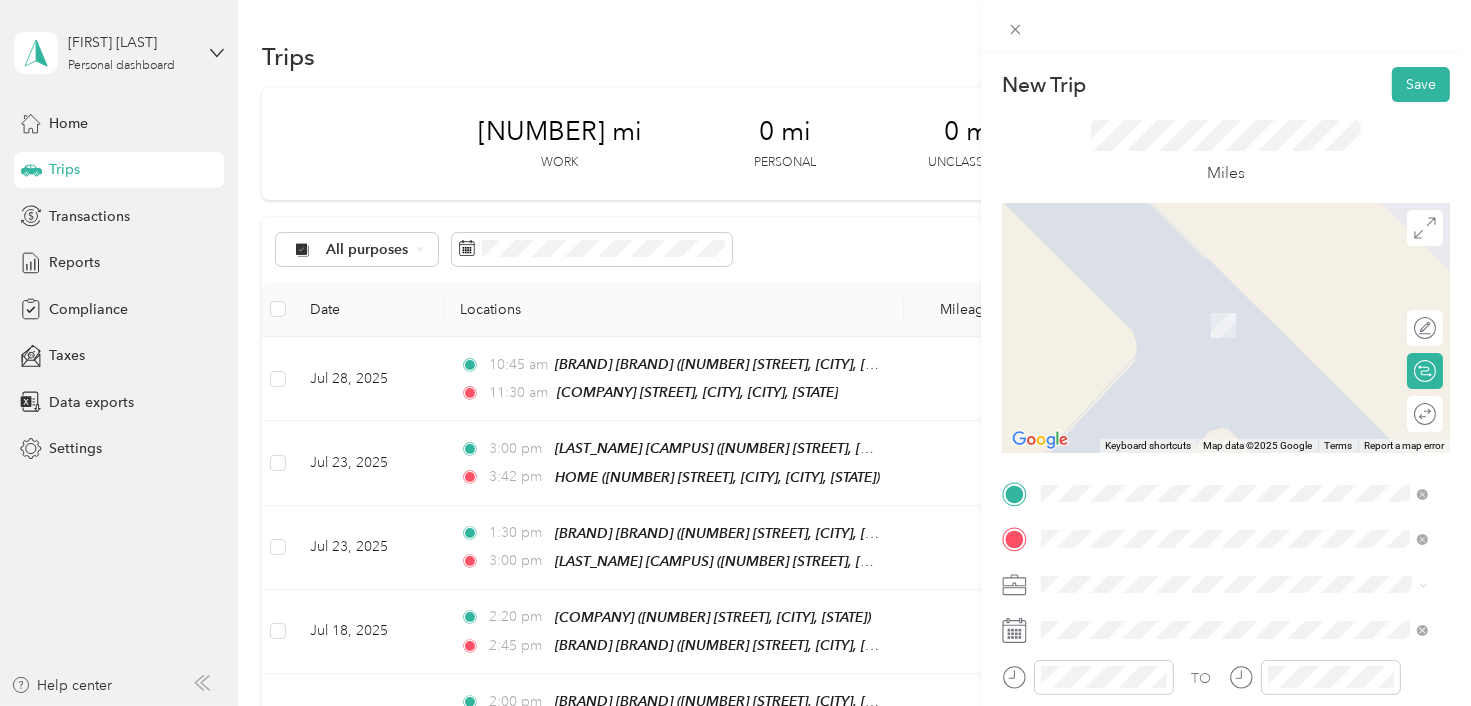 click on "Convergint Office" at bounding box center [1137, 303] 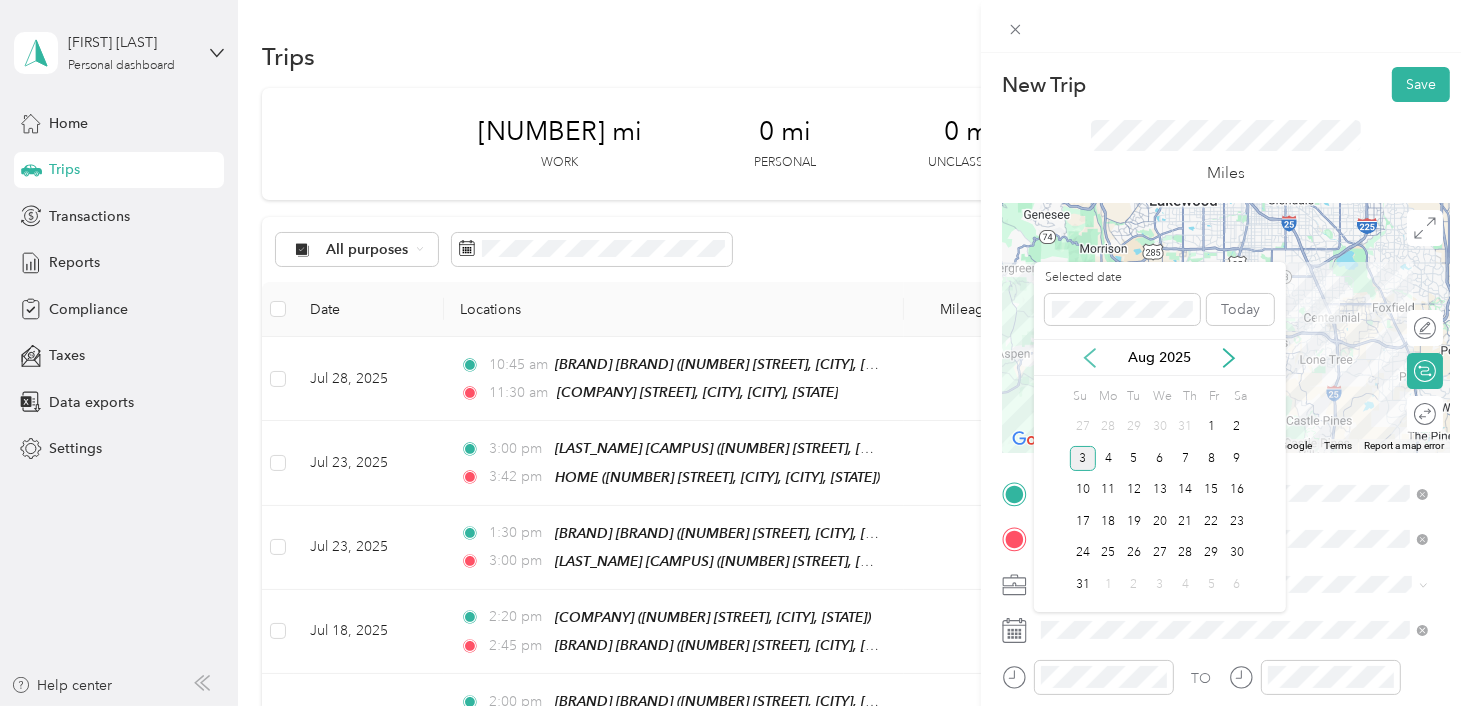 click 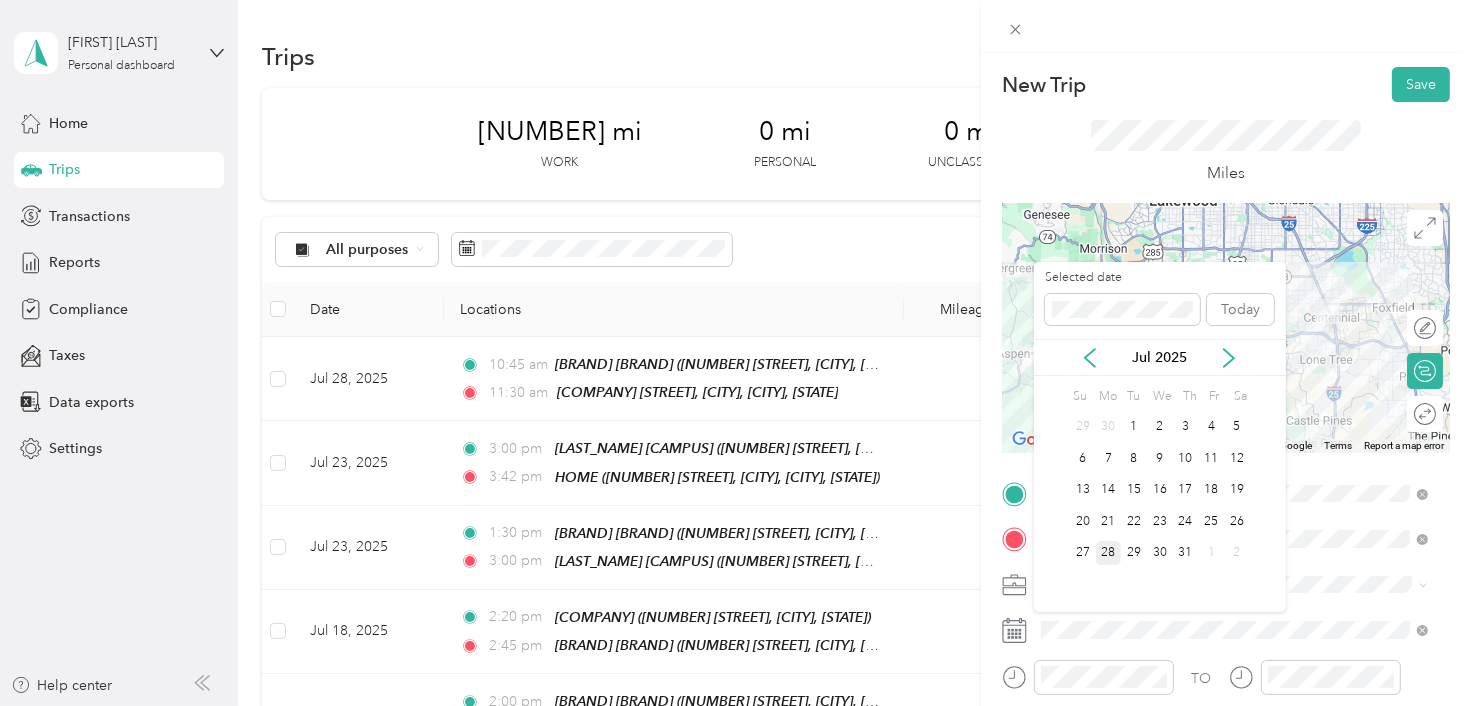 click on "28" at bounding box center [1109, 553] 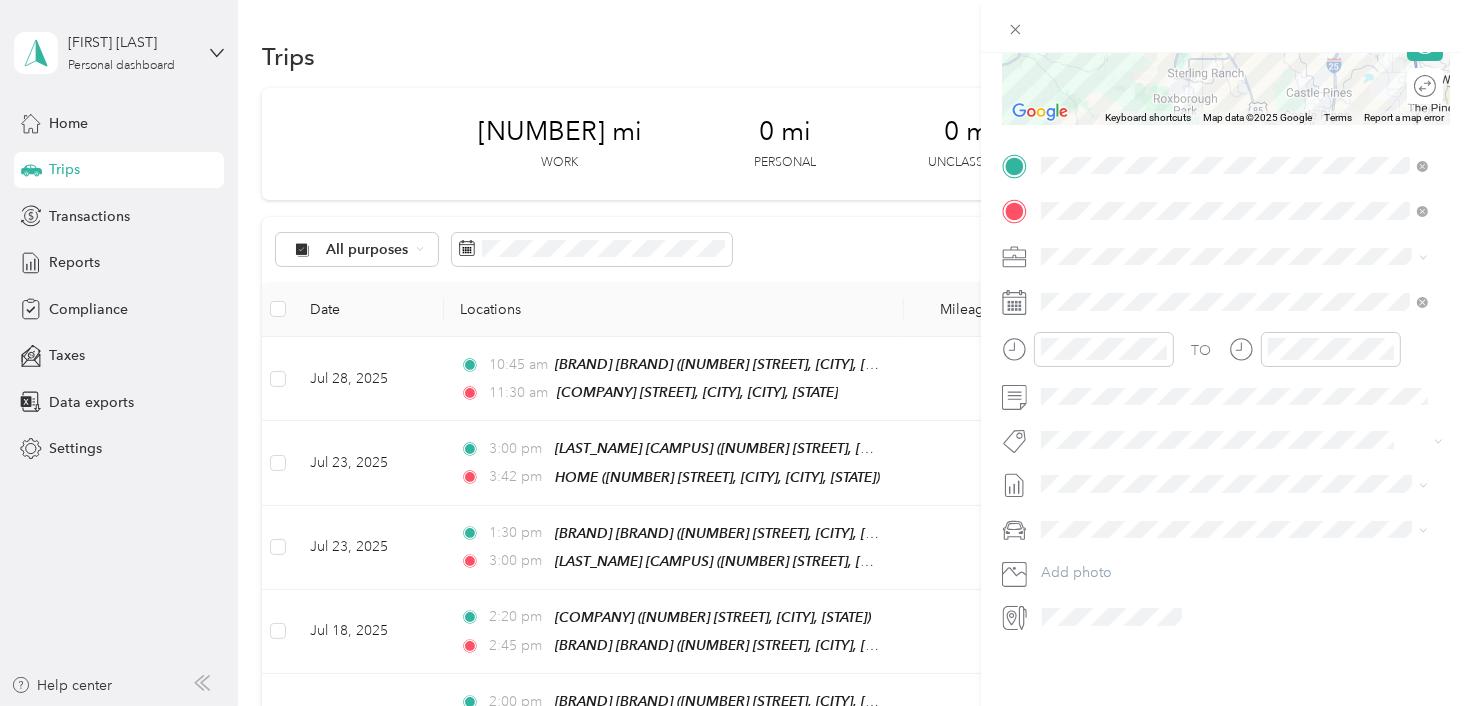 scroll, scrollTop: 342, scrollLeft: 0, axis: vertical 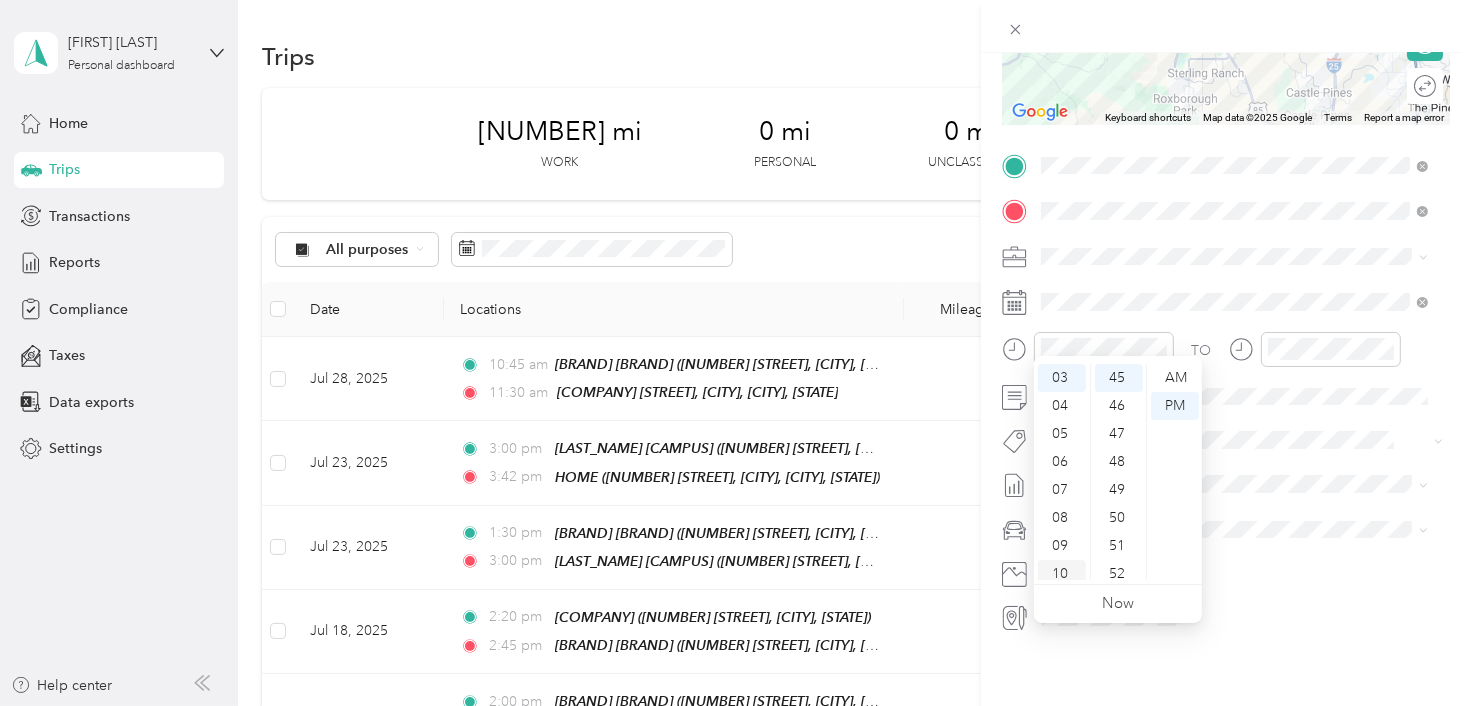 click on "10" at bounding box center [1062, 574] 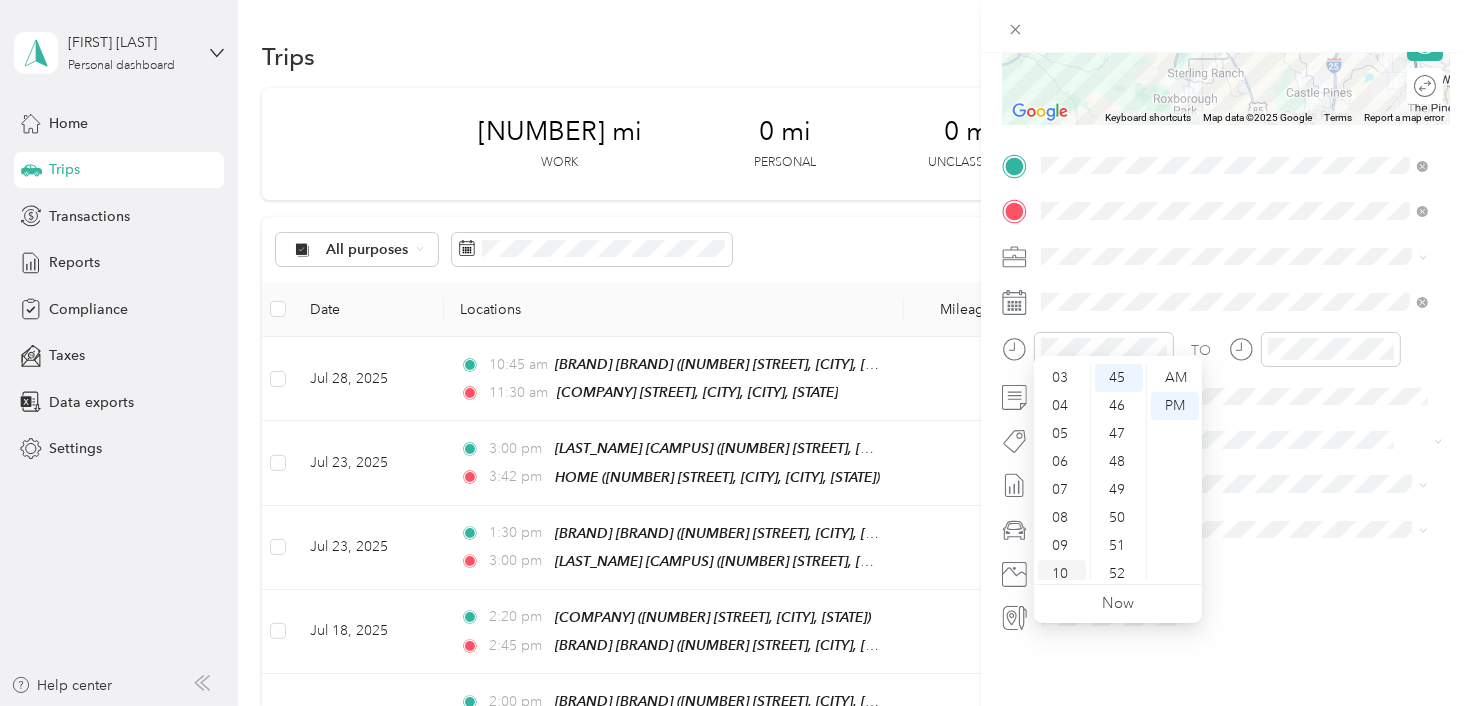 scroll, scrollTop: 120, scrollLeft: 0, axis: vertical 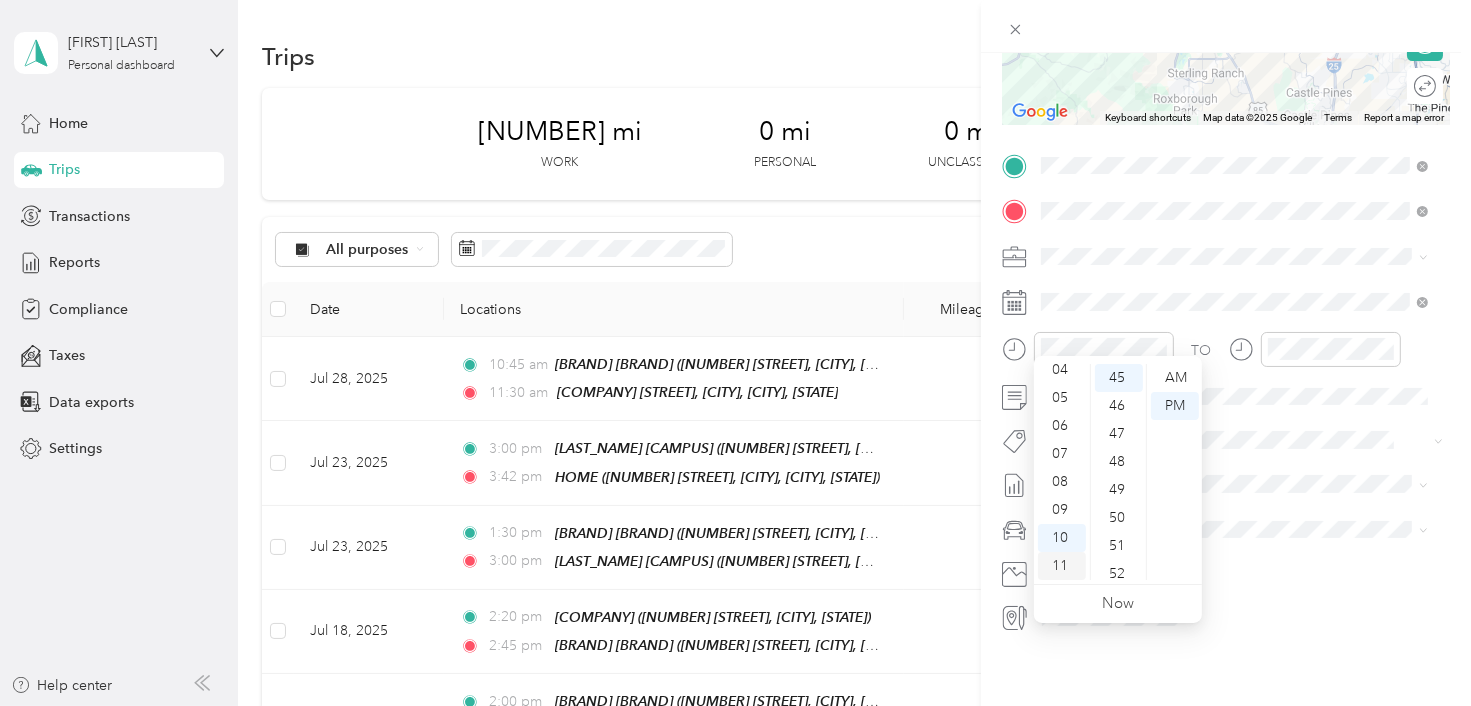 click on "11" at bounding box center [1062, 566] 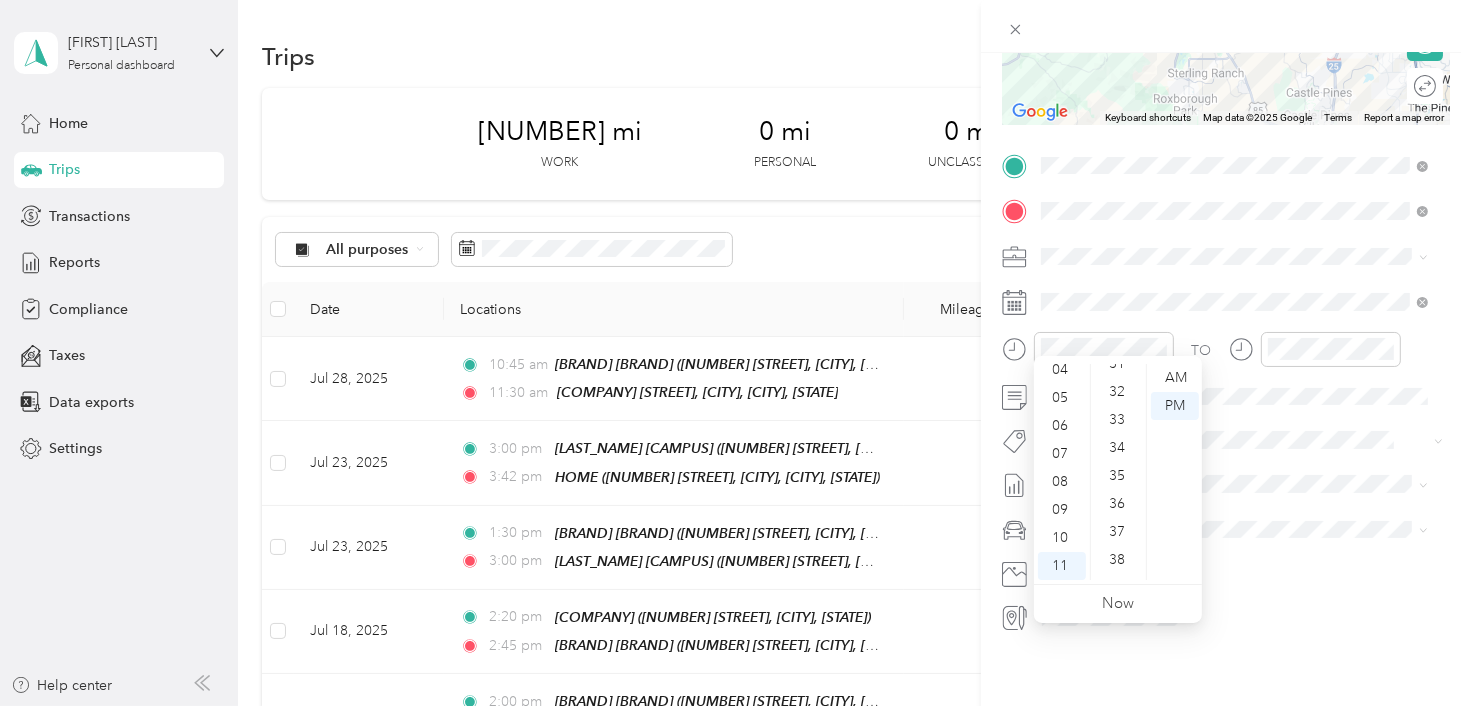 scroll, scrollTop: 693, scrollLeft: 0, axis: vertical 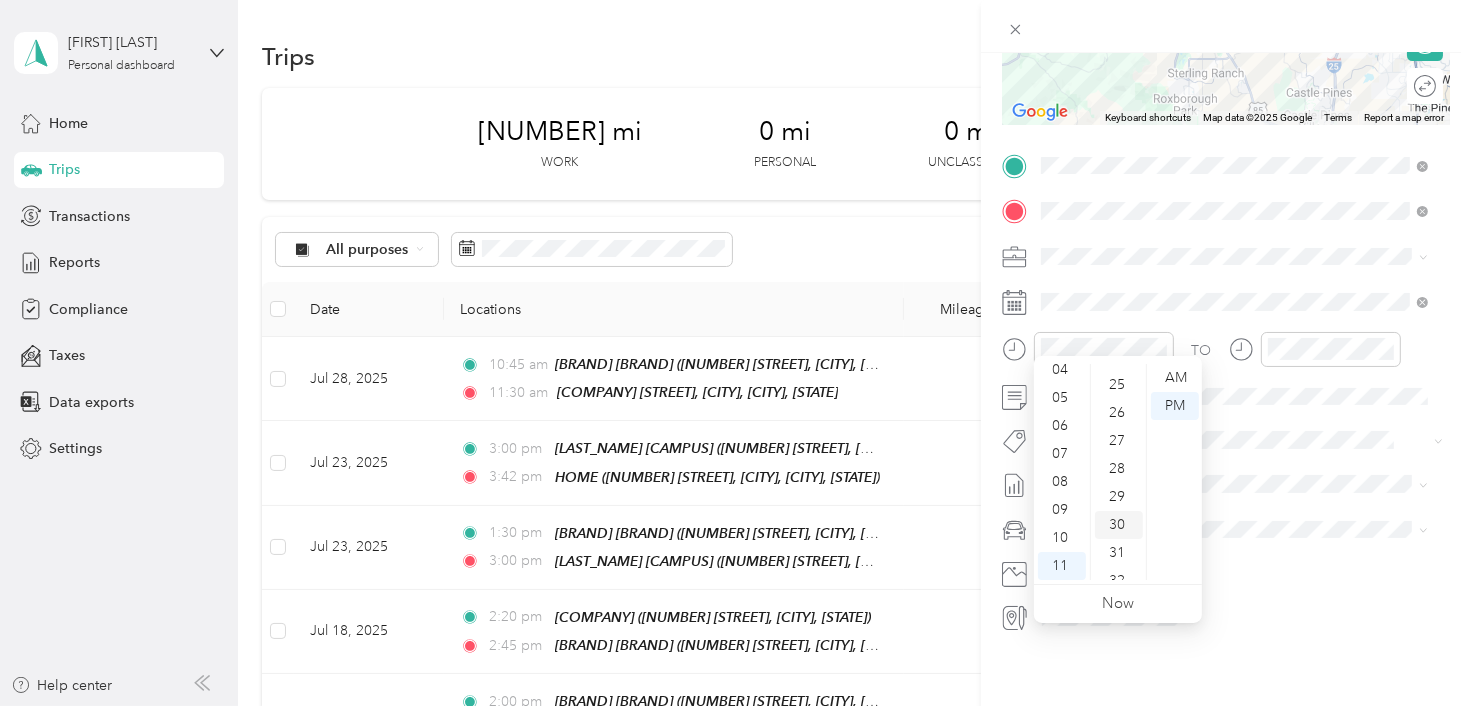 click on "30" at bounding box center (1119, 525) 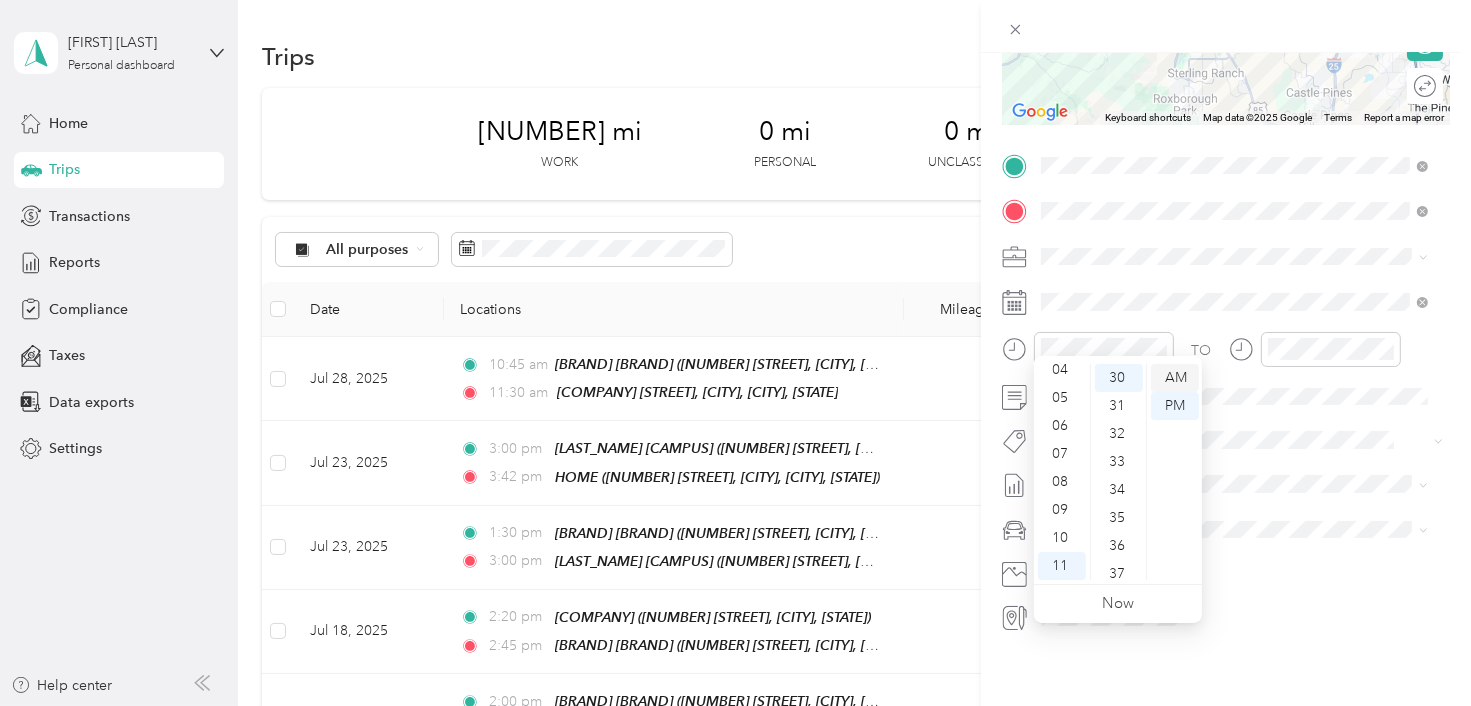click on "AM" at bounding box center [1175, 378] 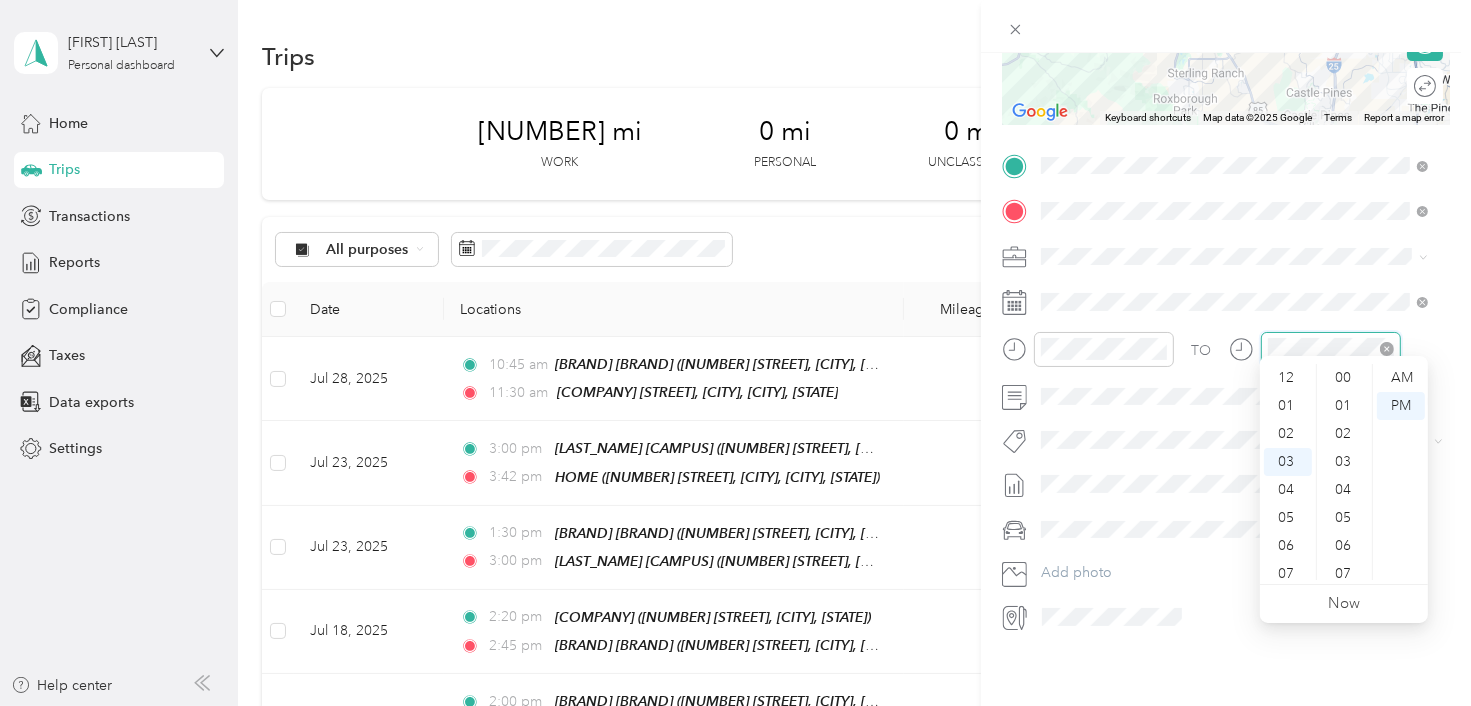 scroll, scrollTop: 84, scrollLeft: 0, axis: vertical 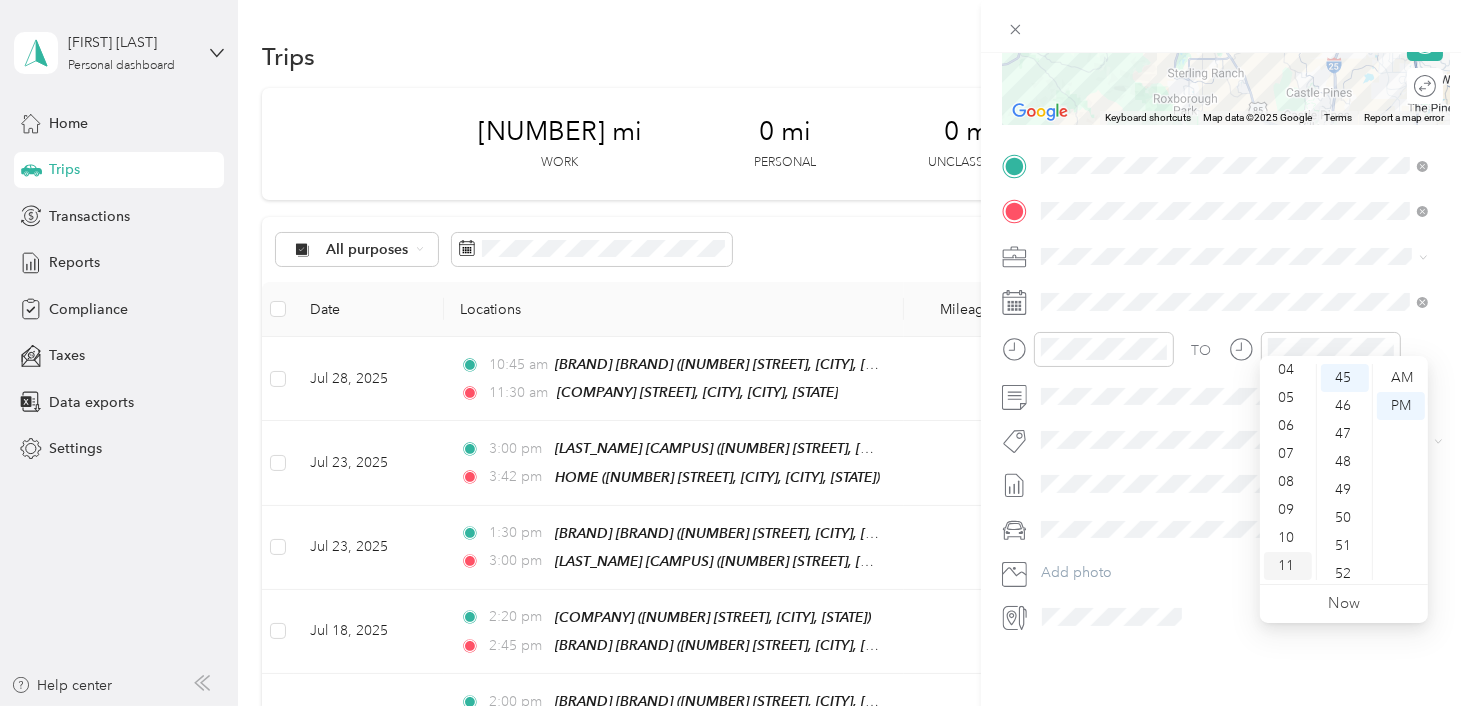 click on "11" at bounding box center (1288, 566) 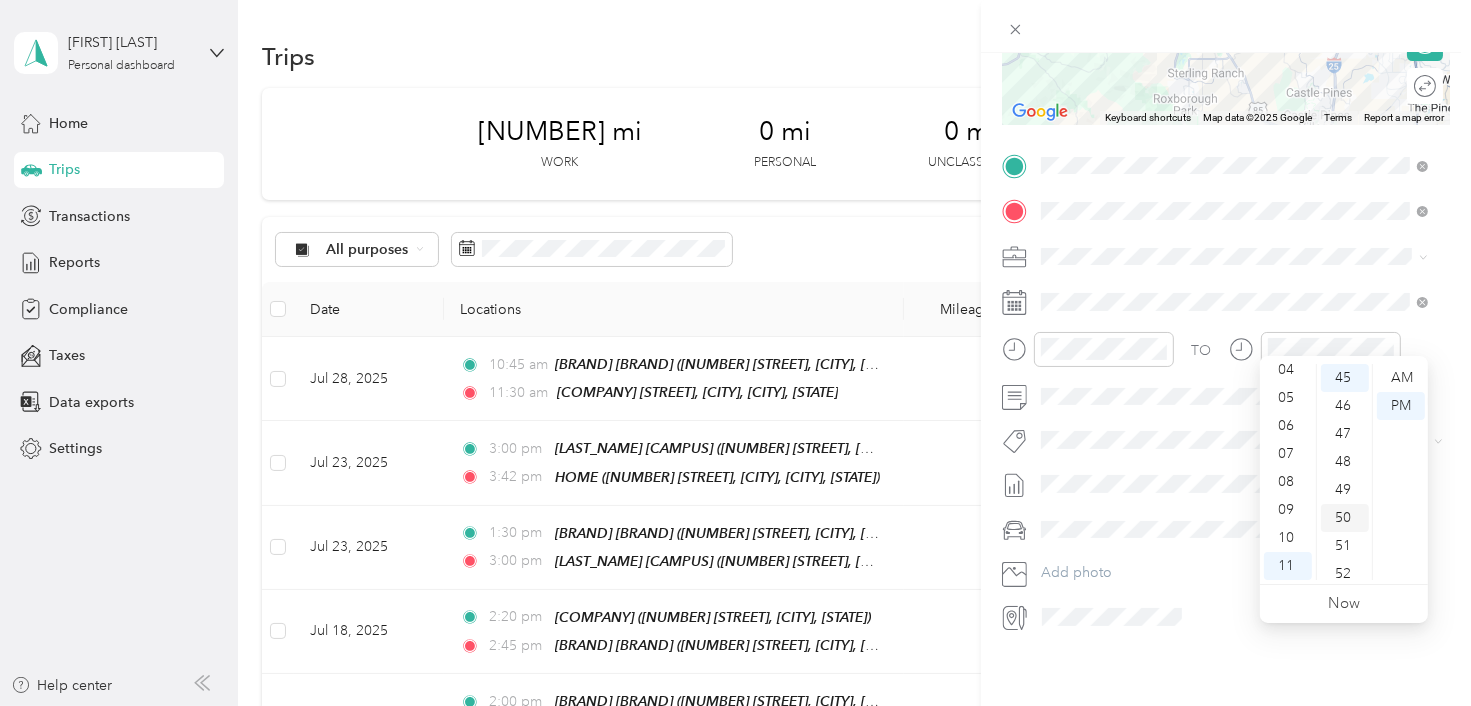 click on "50" at bounding box center (1345, 518) 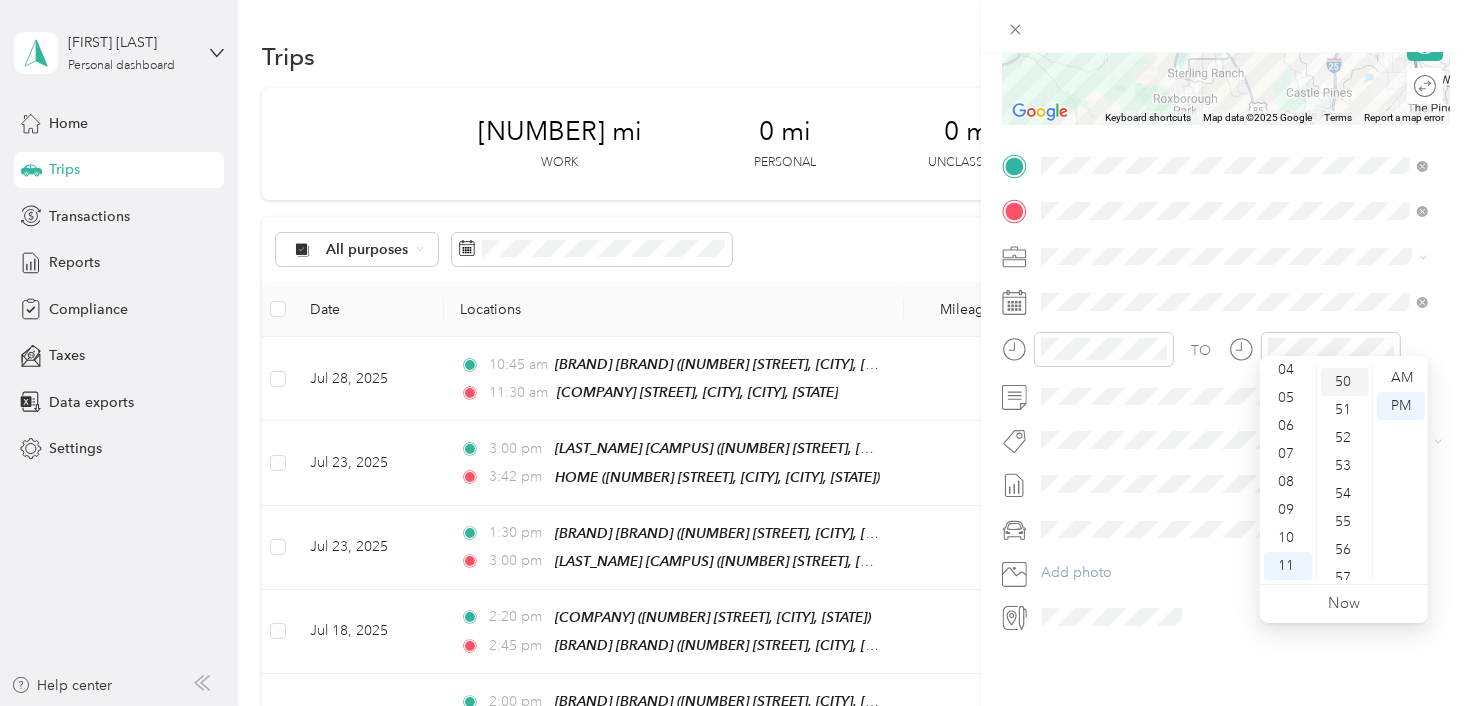 scroll, scrollTop: 1400, scrollLeft: 0, axis: vertical 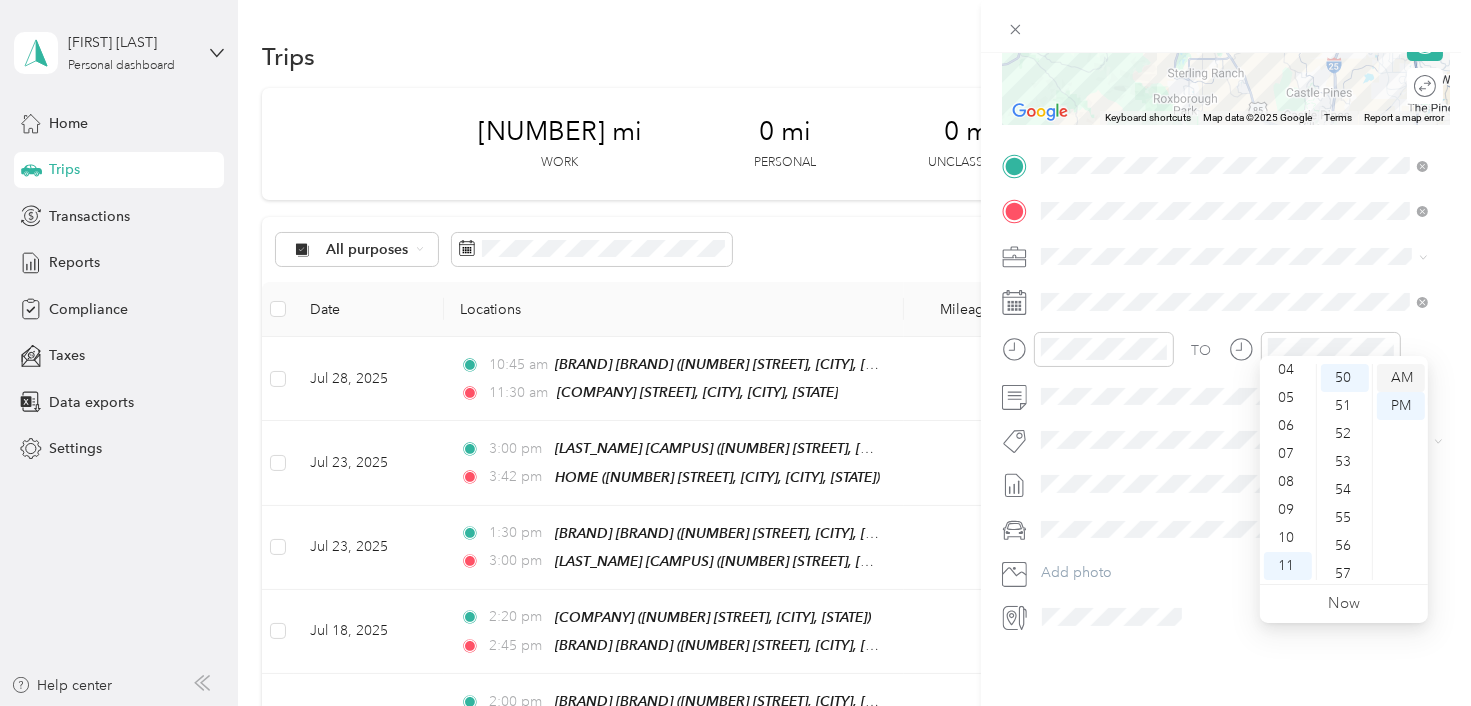 click on "AM" at bounding box center [1401, 378] 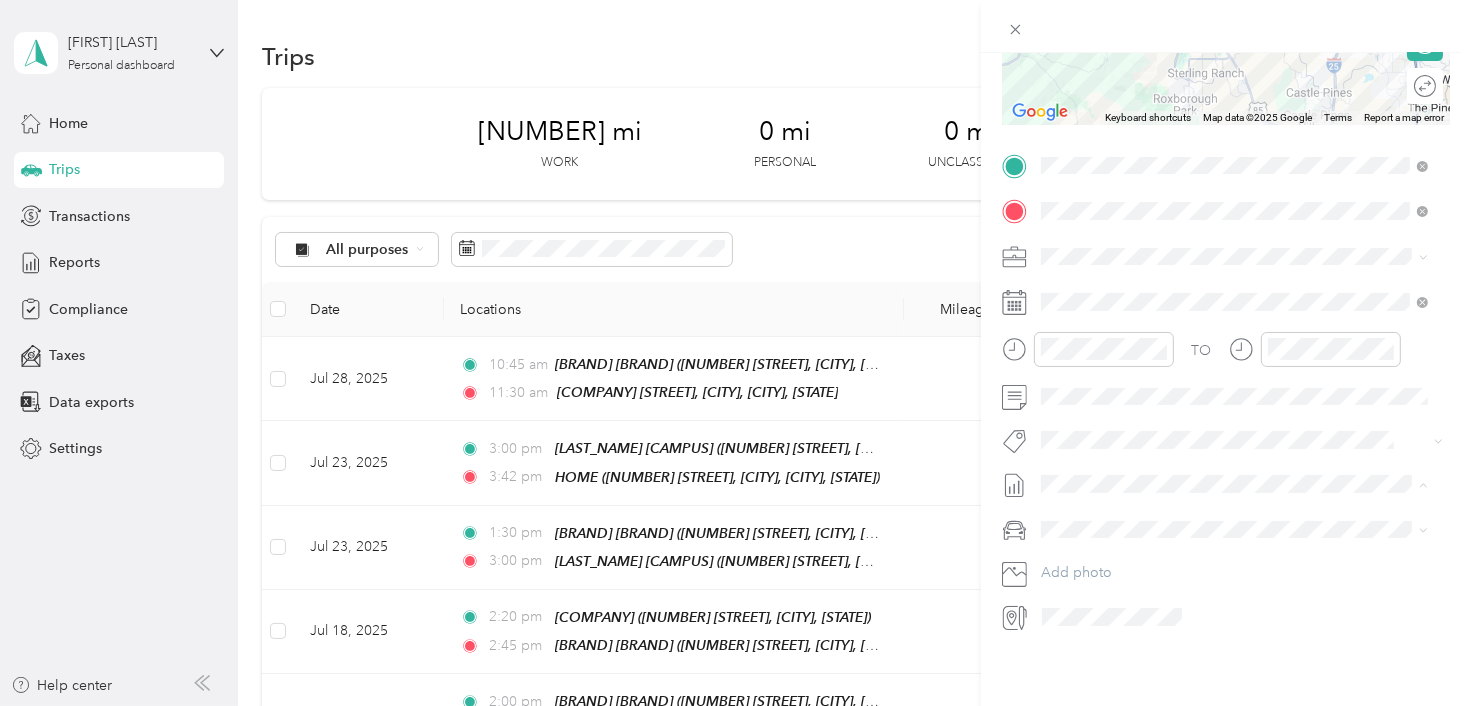 click on "Jul 1 - 31, 2025" at bounding box center [1090, 535] 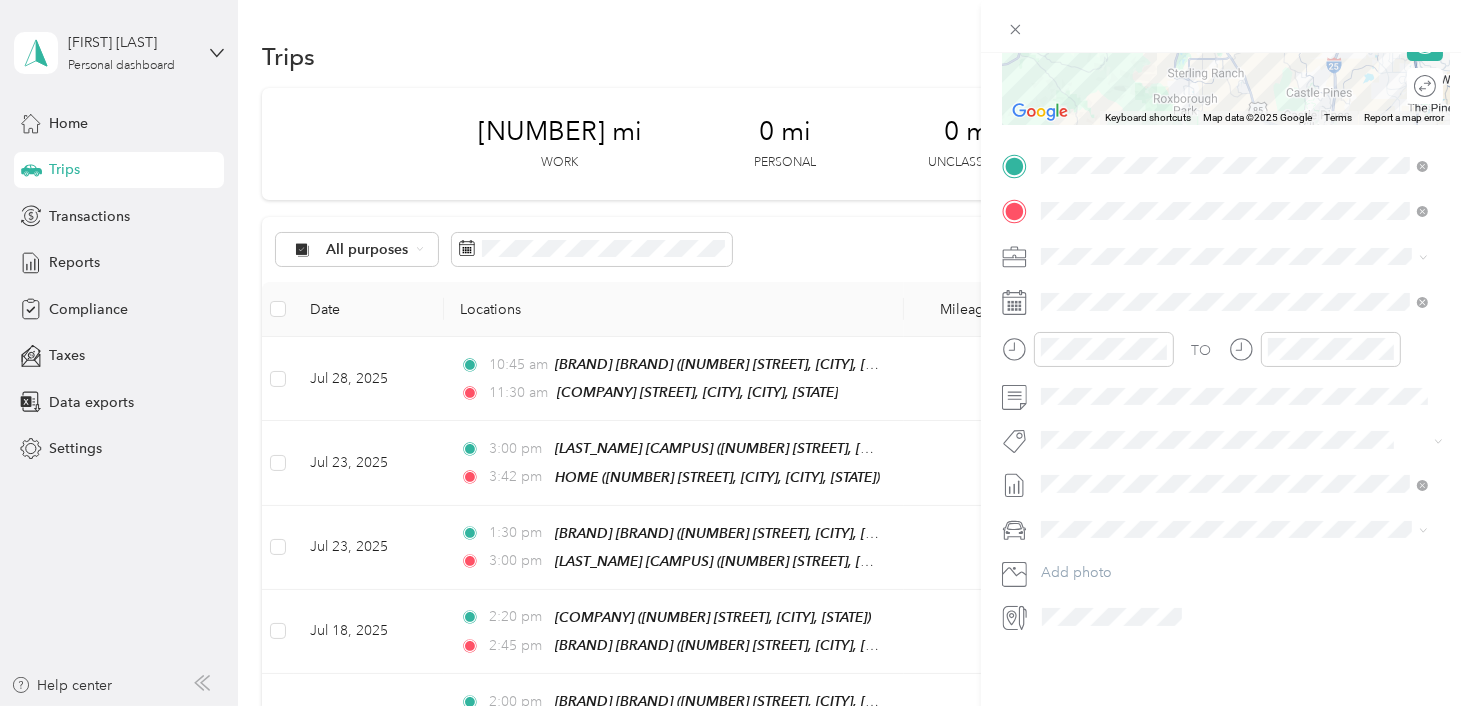 click on "Volkswagen Tiguan" at bounding box center (1109, 548) 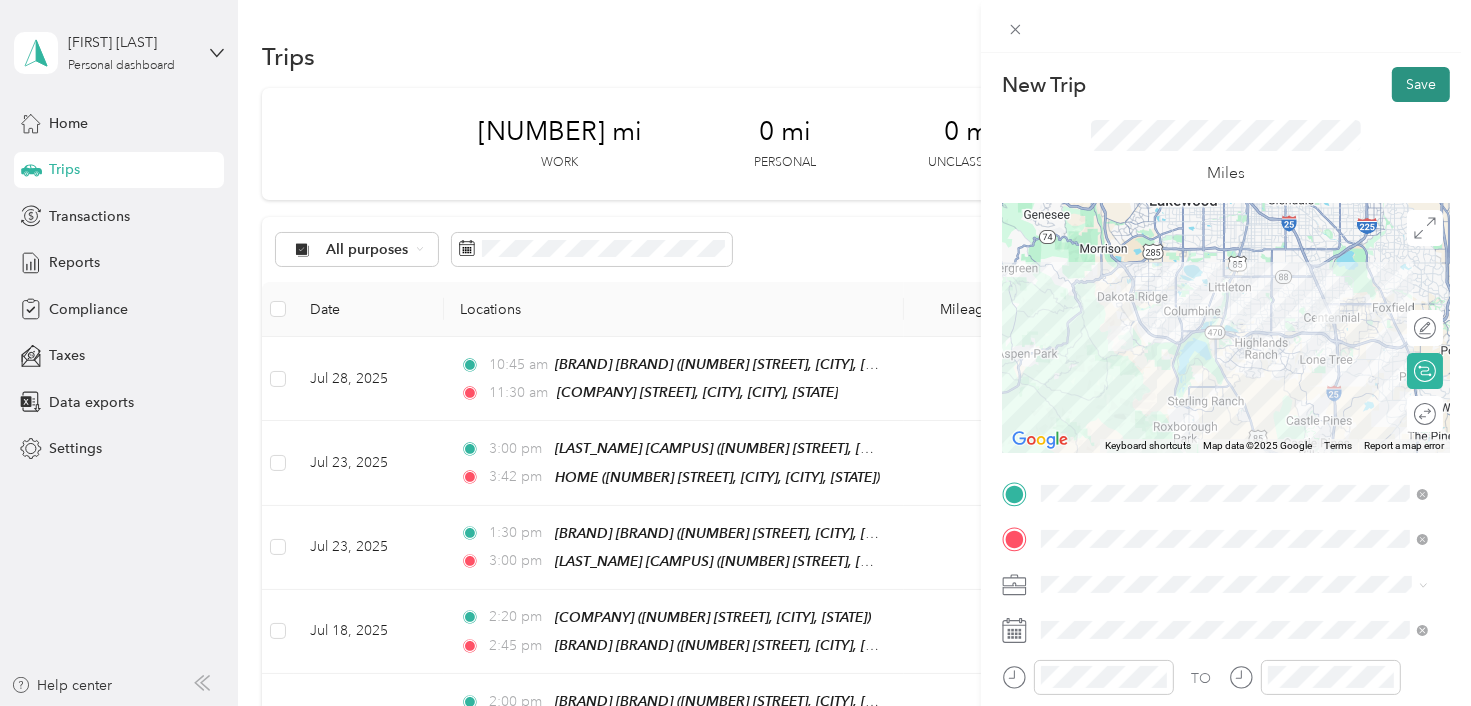 click on "Save" at bounding box center [1421, 84] 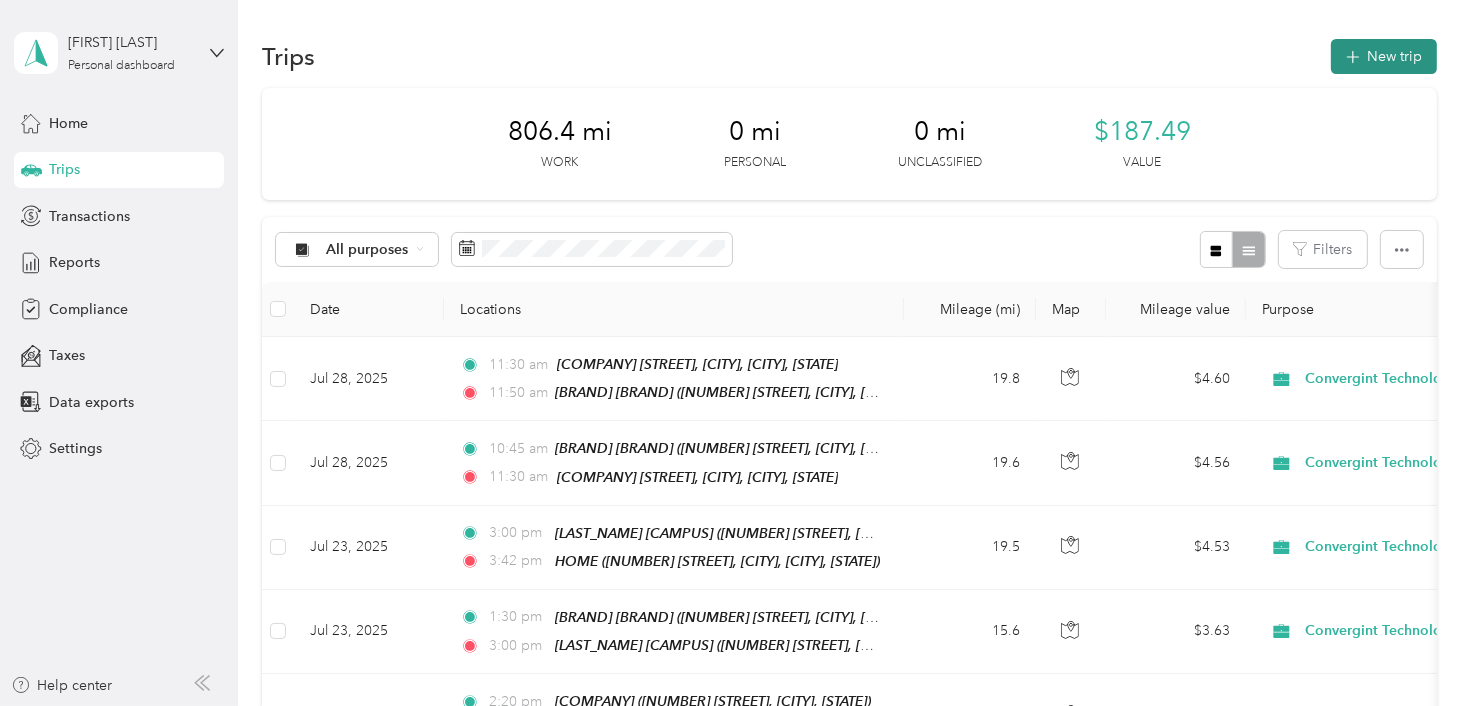 click on "New trip" at bounding box center [1384, 56] 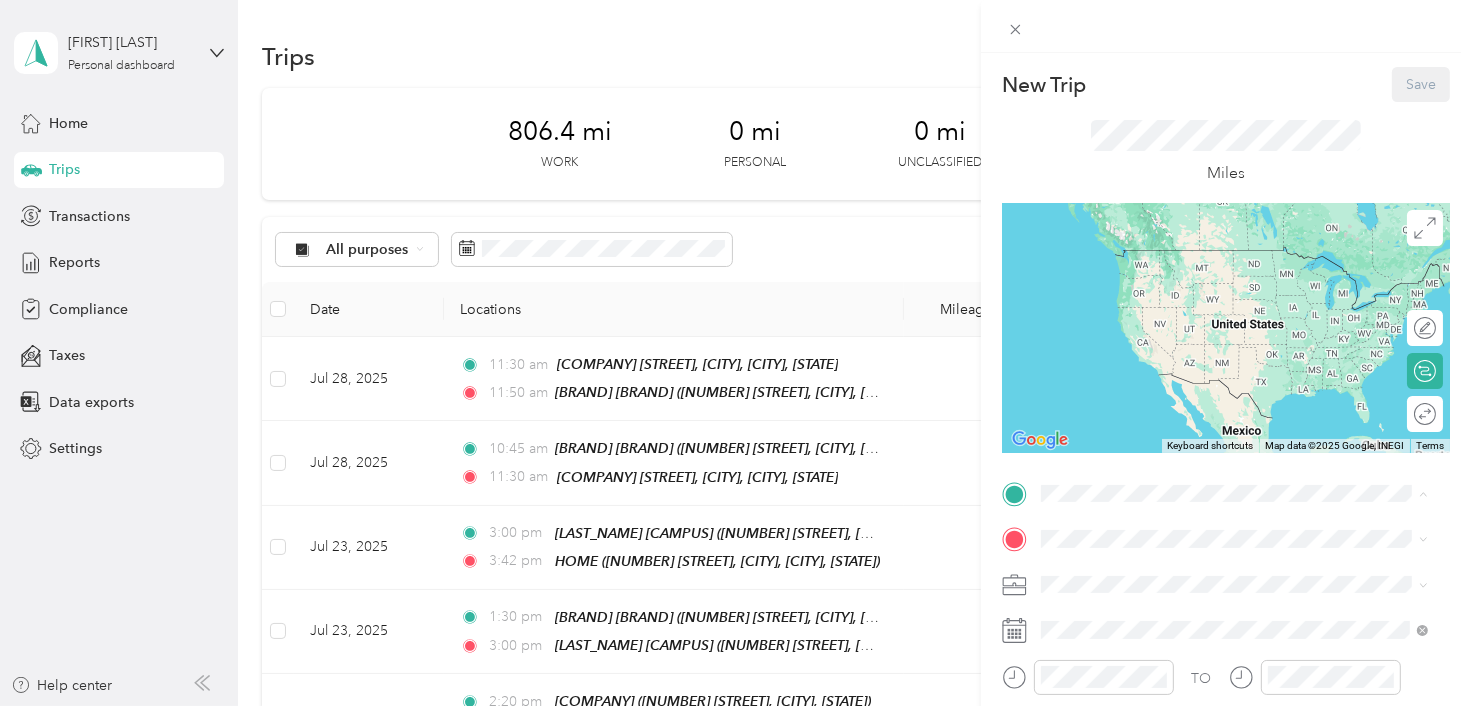 click on "[NUMBER] [STREET], [CITY], [POSTAL_CODE], [CITY], [STATE], [COUNTRY]" at bounding box center (1247, 290) 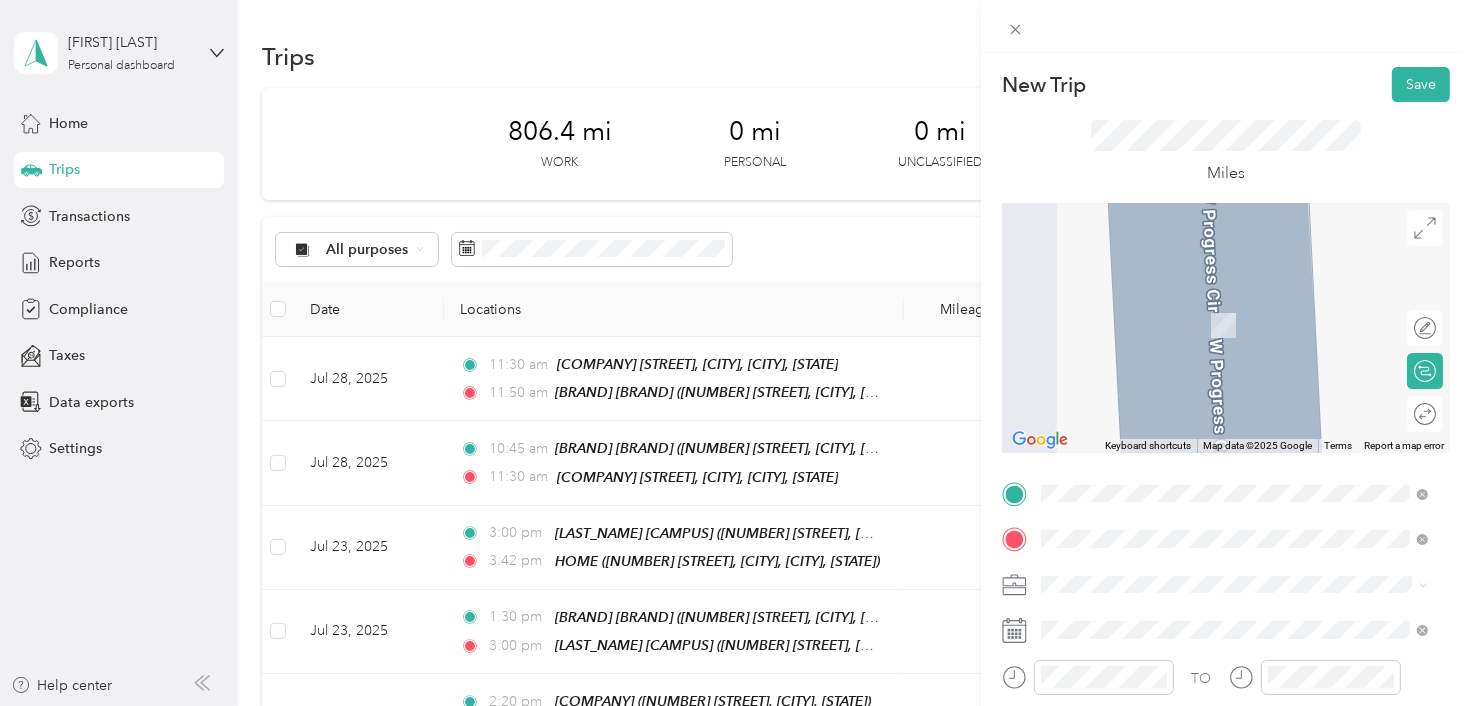 click on "[NUMBER] [STREET], [CITY], [POSTAL_CODE], [CITY], [STATE], [COUNTRY]" at bounding box center (1247, 336) 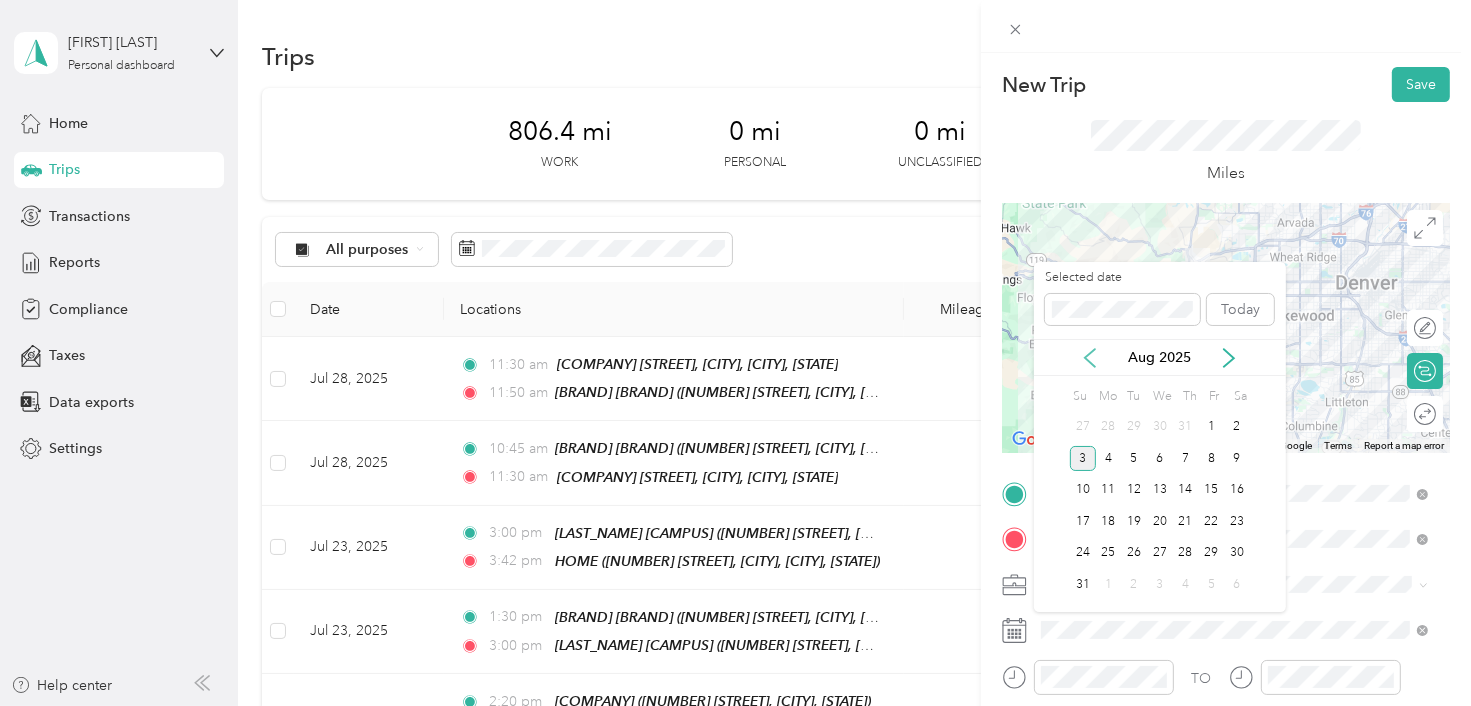 click 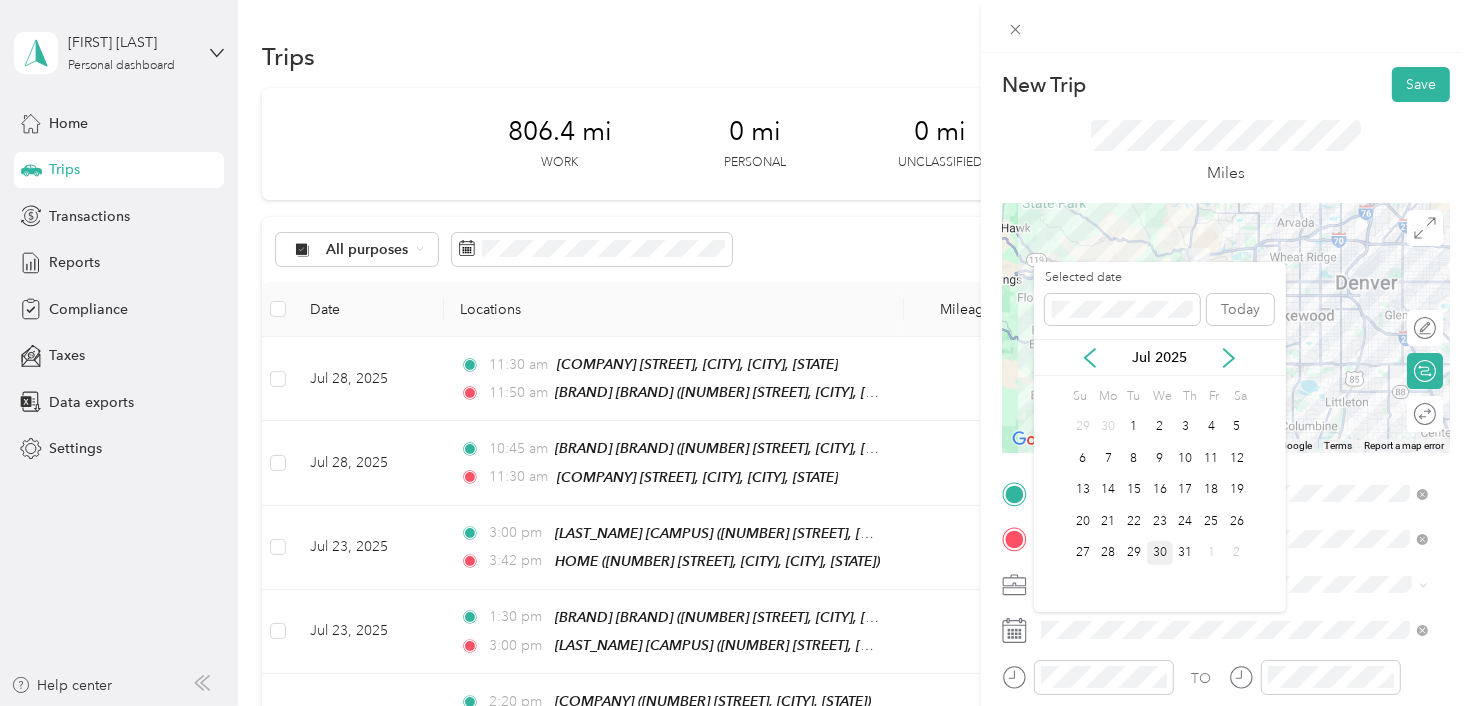 click on "30" at bounding box center [1160, 553] 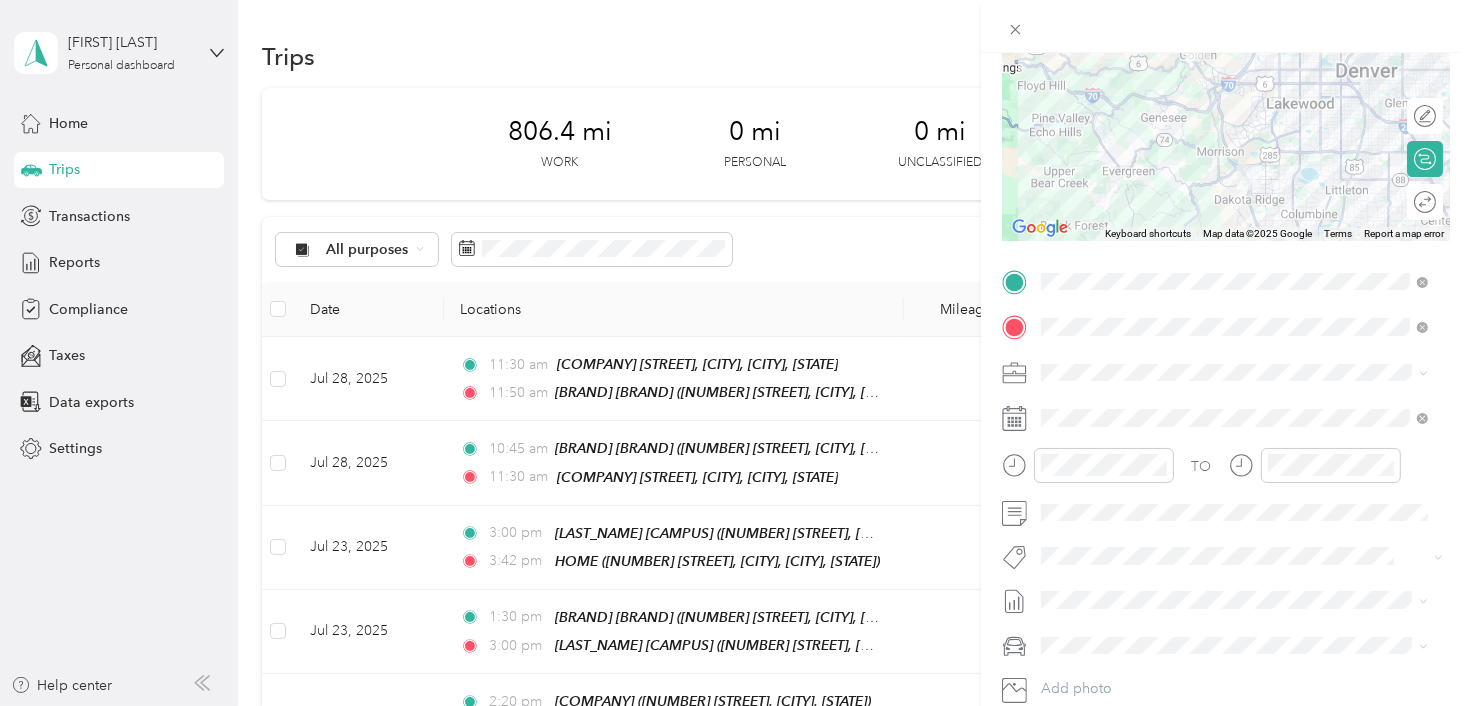 scroll, scrollTop: 236, scrollLeft: 0, axis: vertical 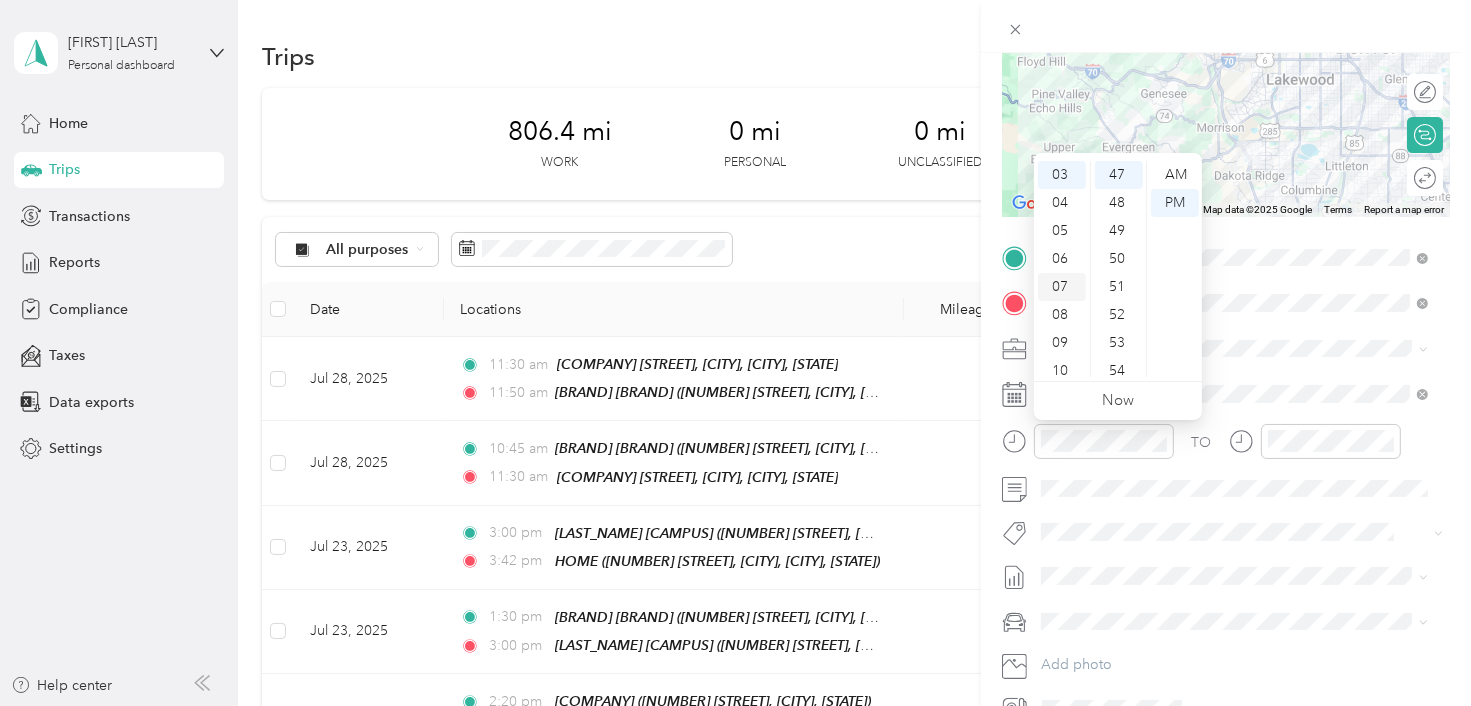 click on "07" at bounding box center (1062, 287) 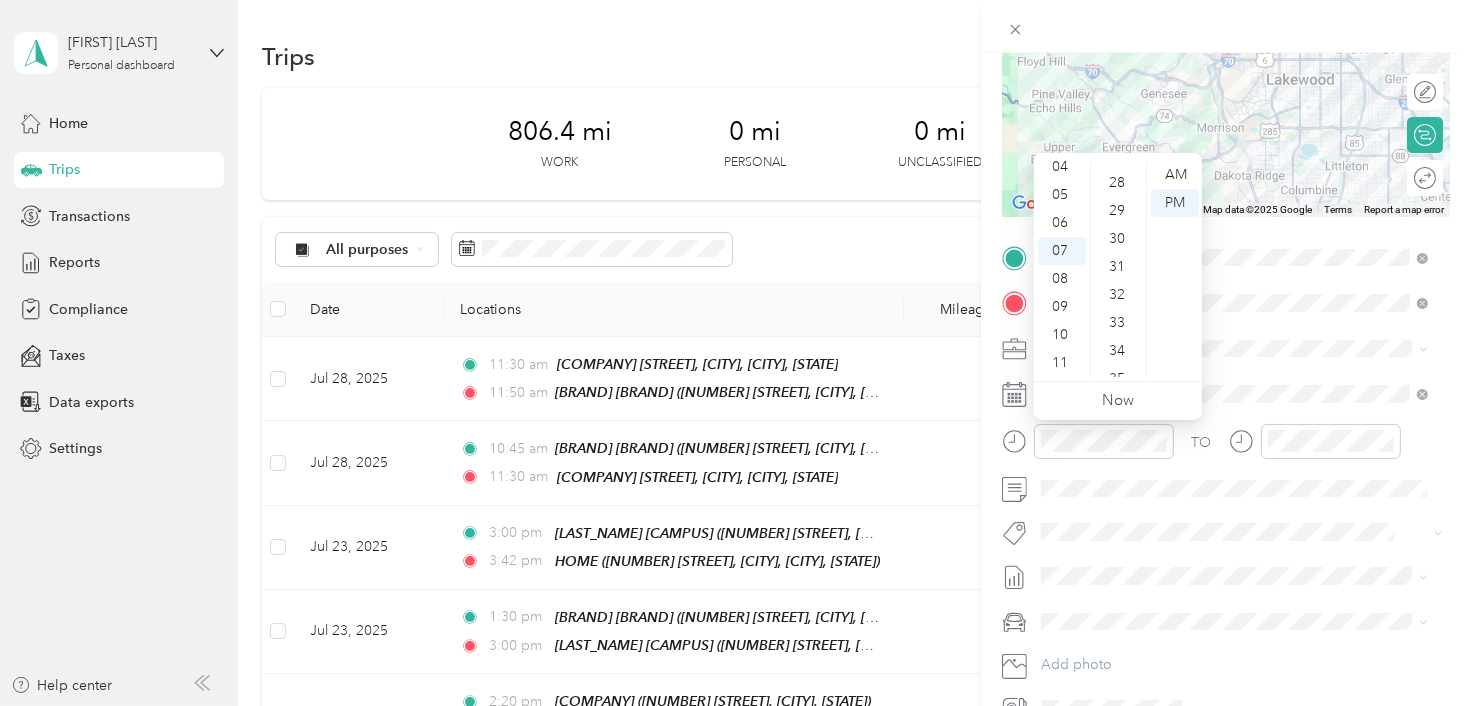 scroll, scrollTop: 749, scrollLeft: 0, axis: vertical 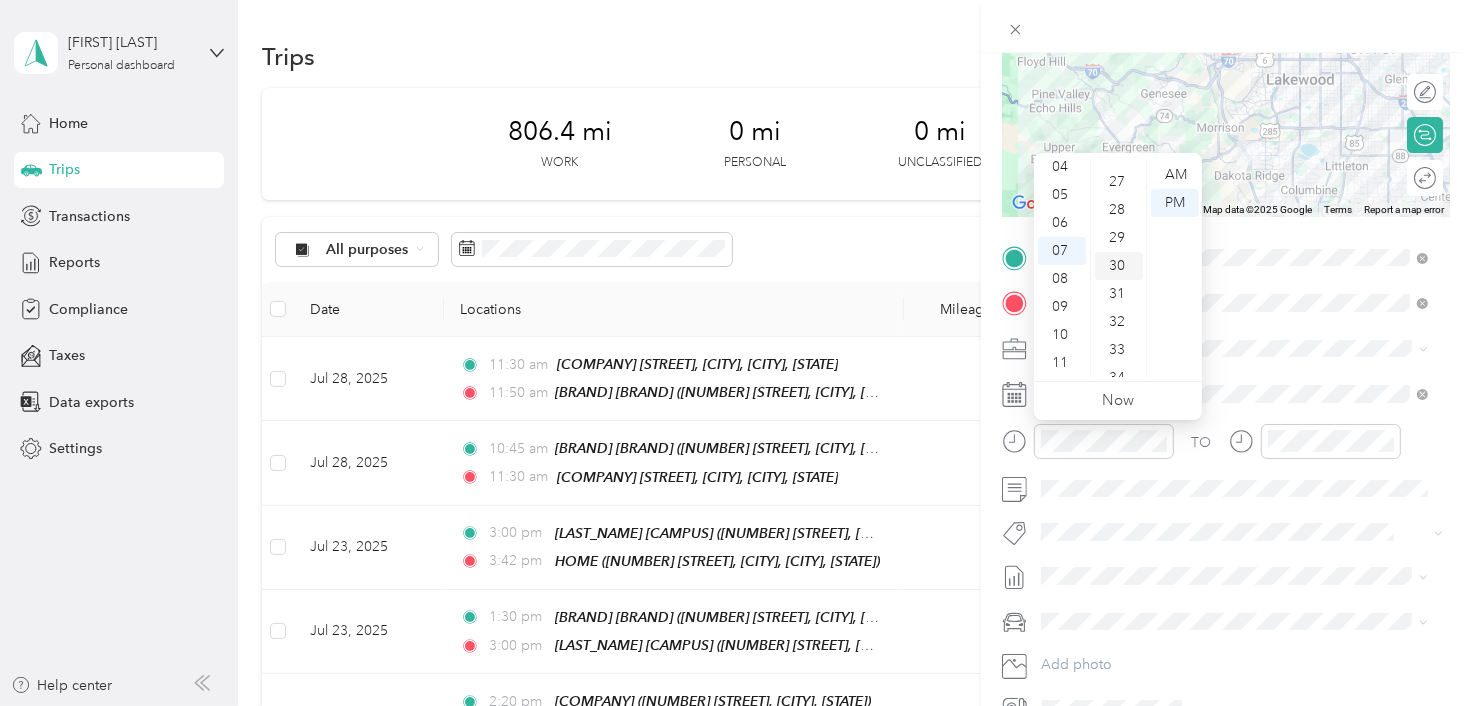 click on "30" at bounding box center [1119, 266] 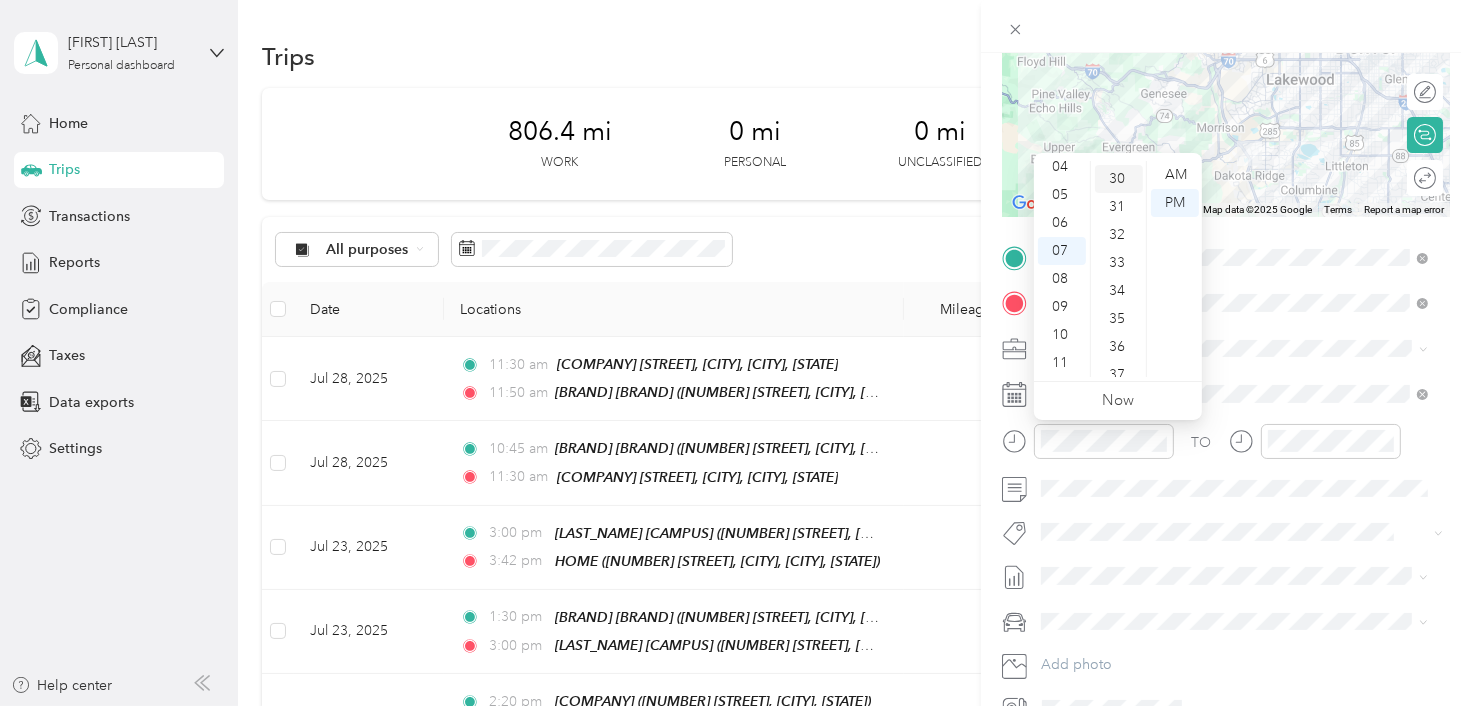 scroll, scrollTop: 840, scrollLeft: 0, axis: vertical 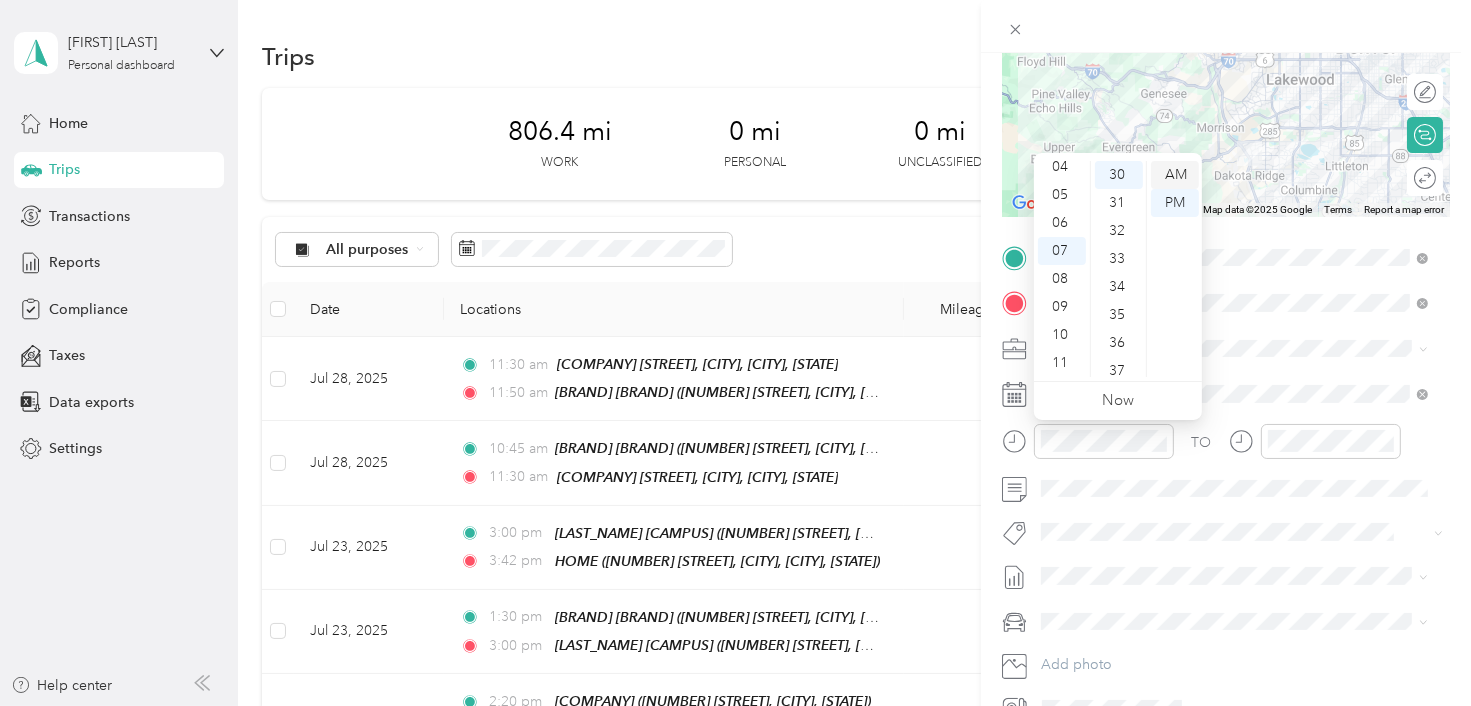click on "AM" at bounding box center (1175, 175) 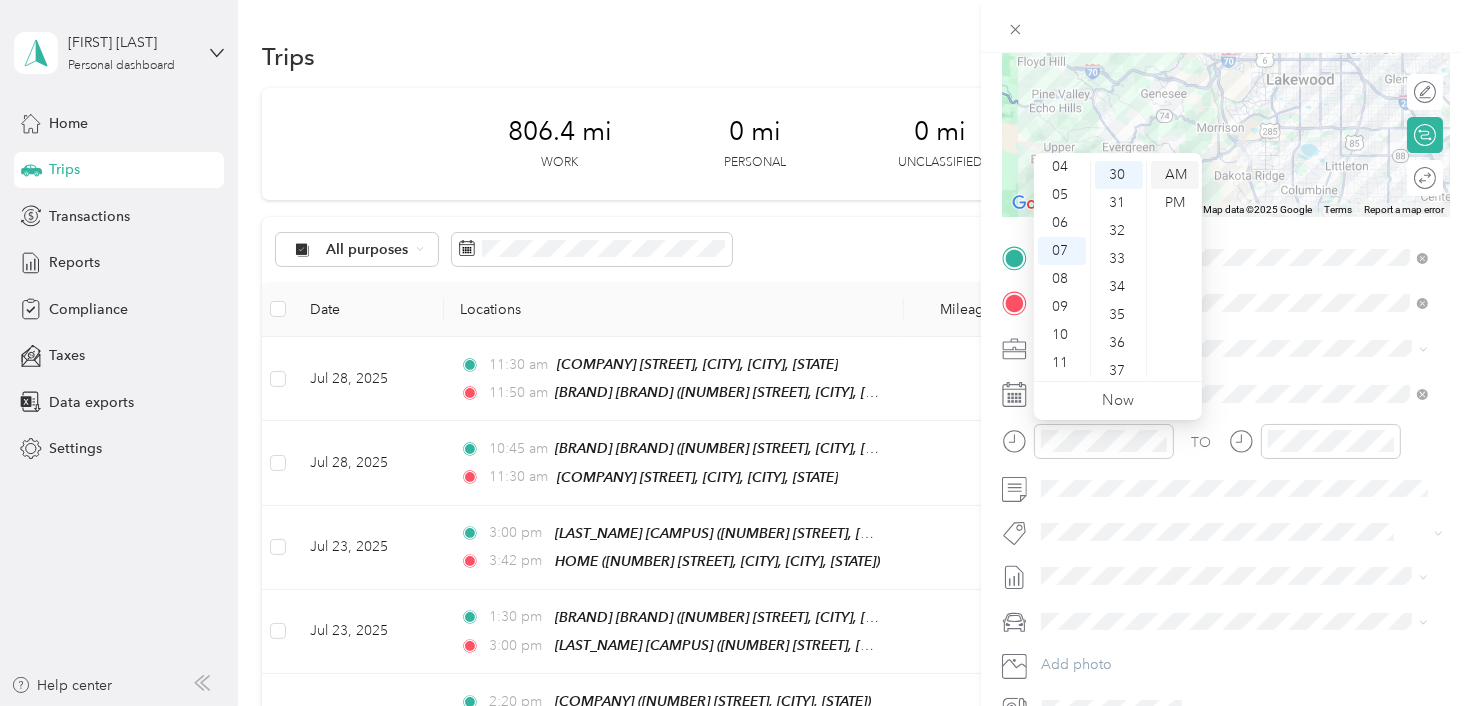 click on "AM" at bounding box center (1175, 175) 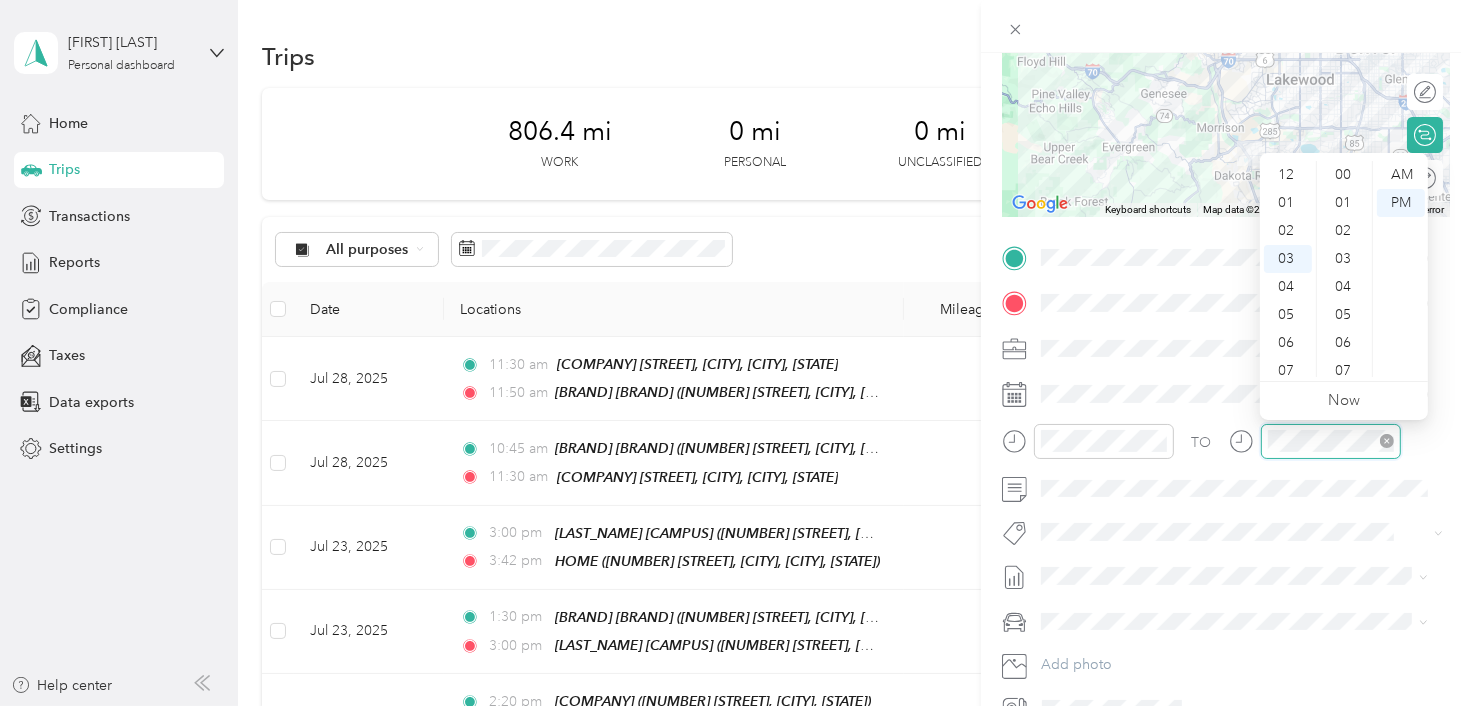 scroll, scrollTop: 84, scrollLeft: 0, axis: vertical 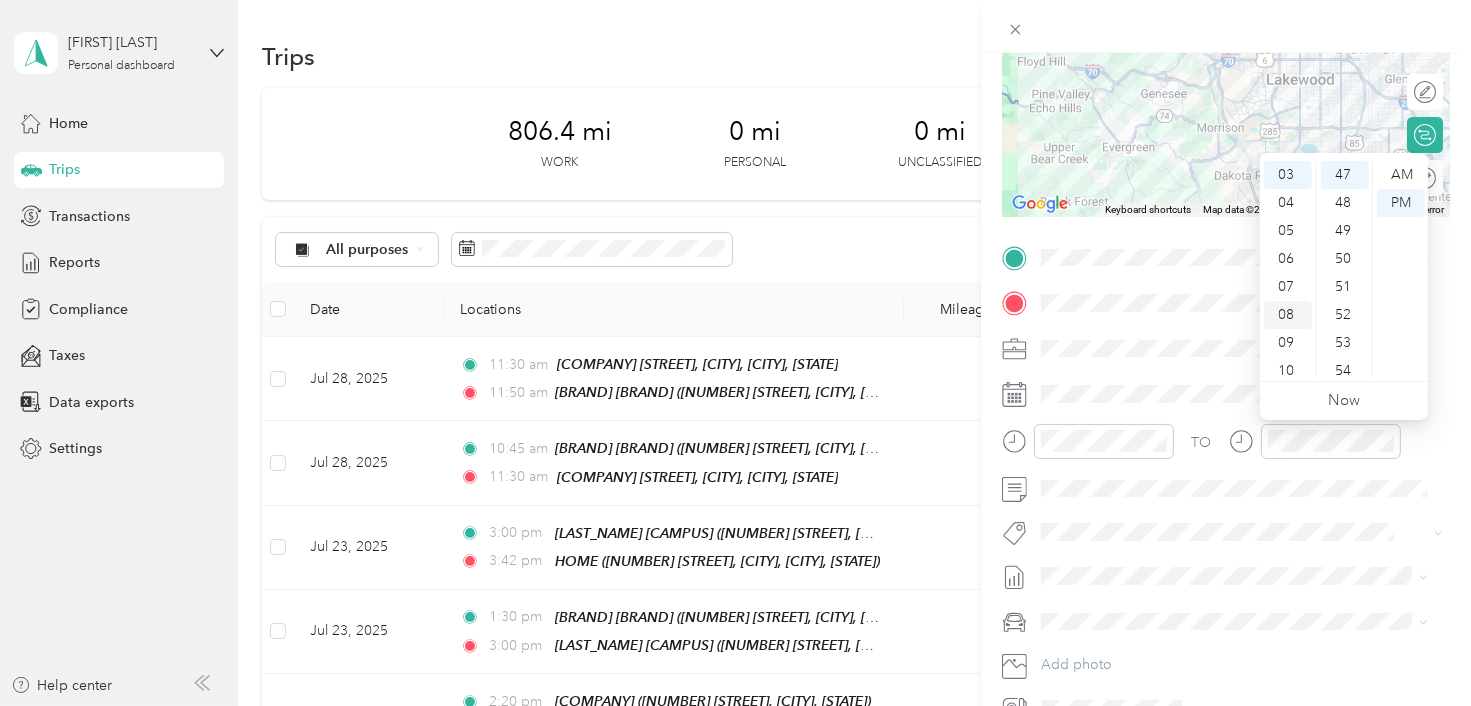 click on "08" at bounding box center (1288, 315) 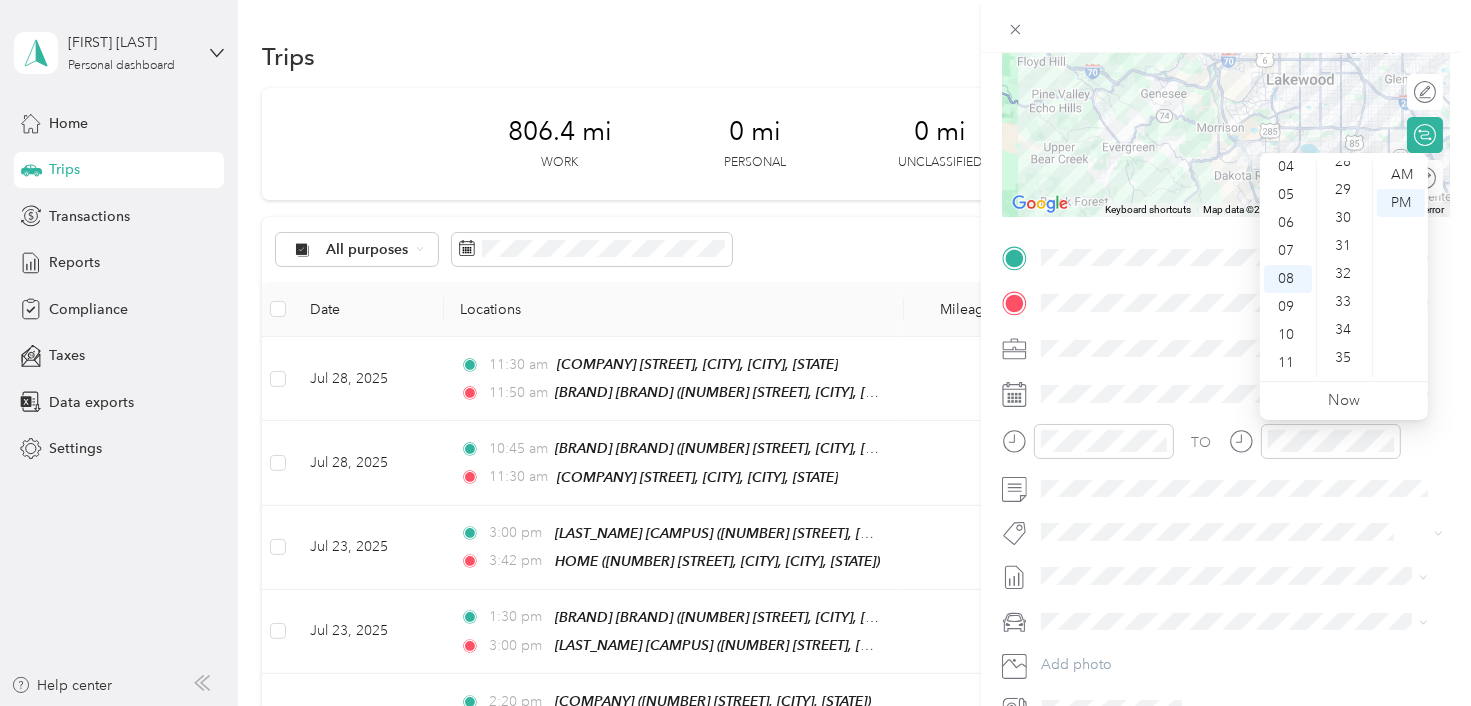 scroll, scrollTop: 749, scrollLeft: 0, axis: vertical 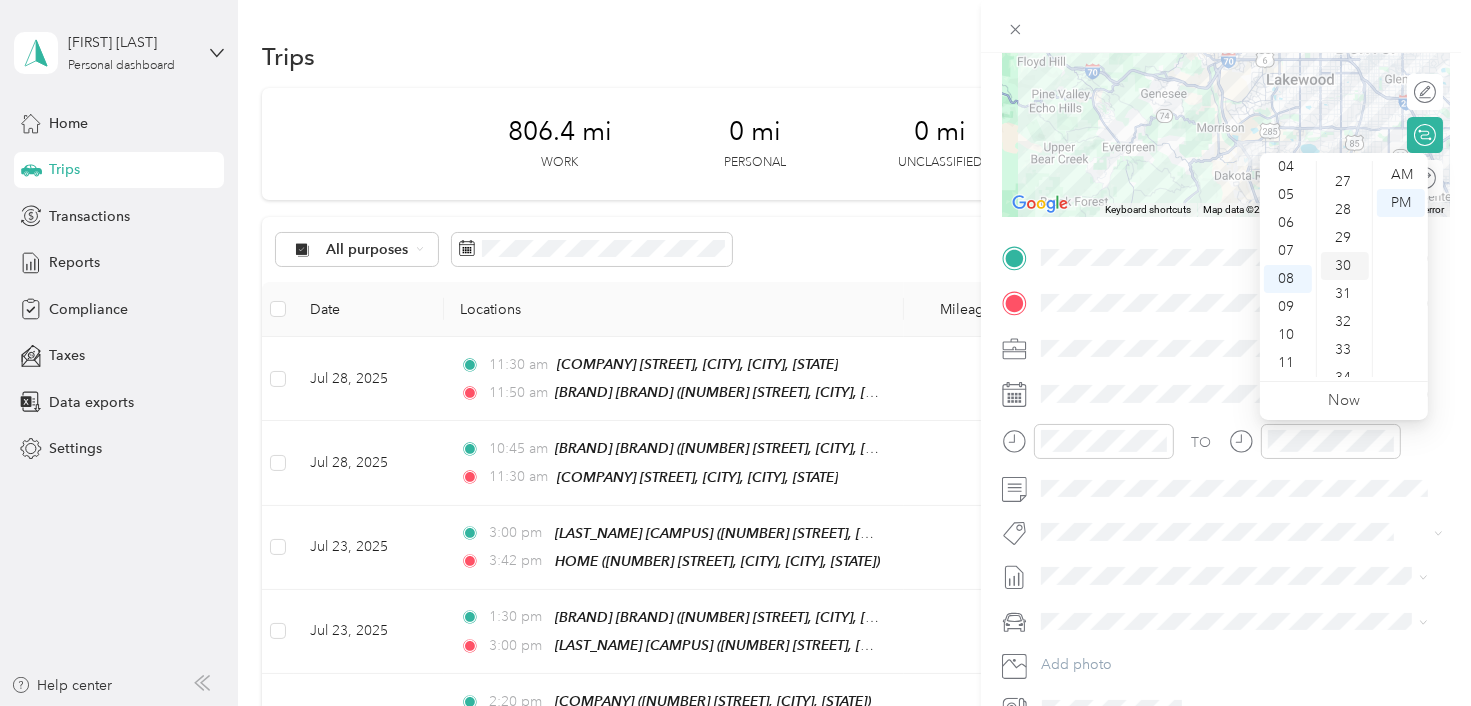 click on "30" at bounding box center (1345, 266) 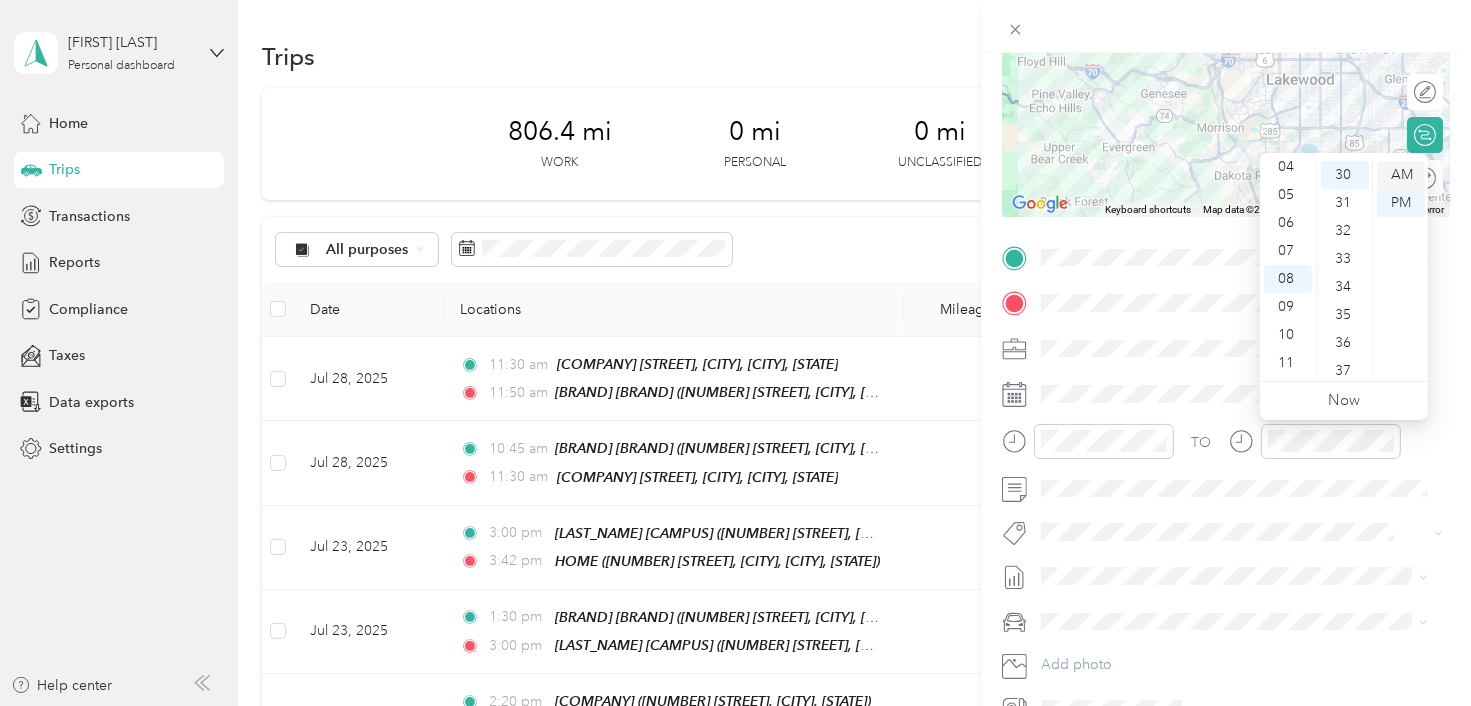 click on "AM" at bounding box center [1401, 175] 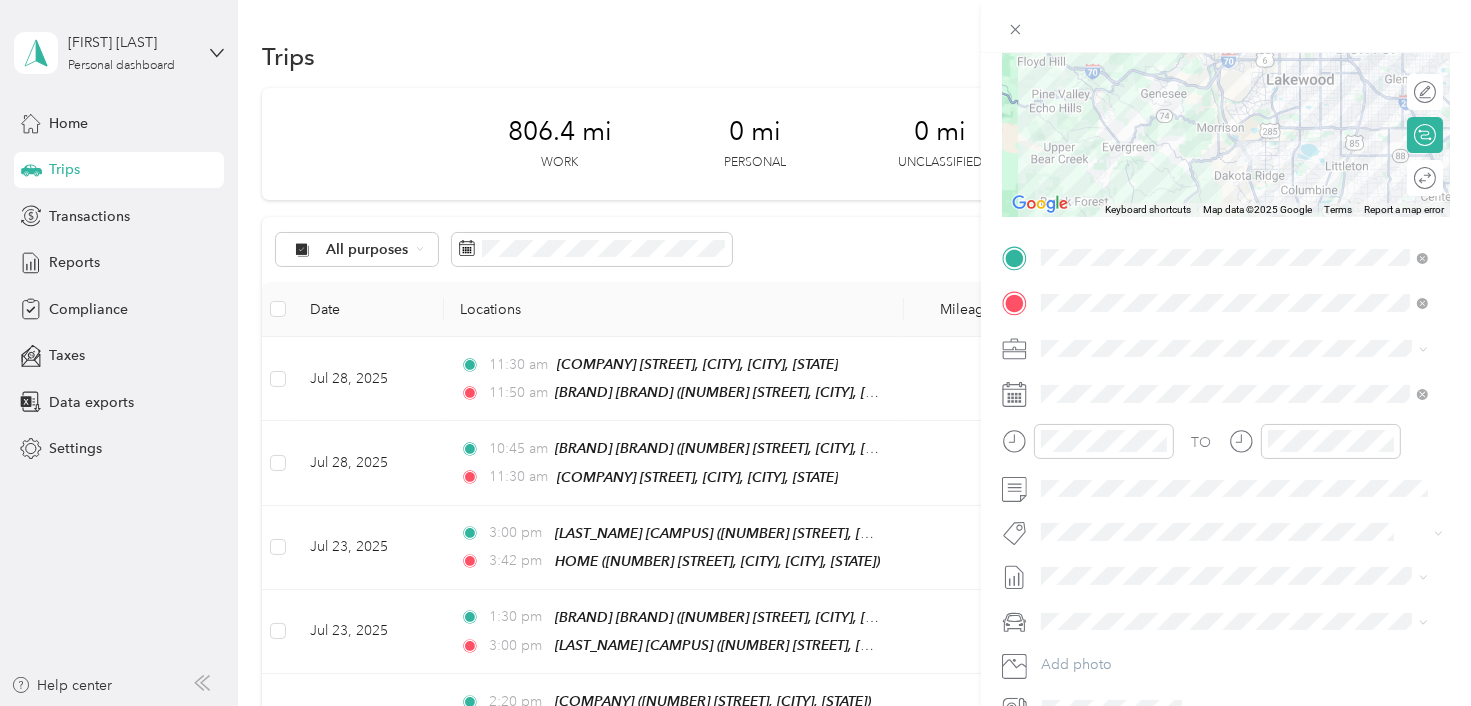 click on "Jul 1 - 31, 2025" at bounding box center (1090, 639) 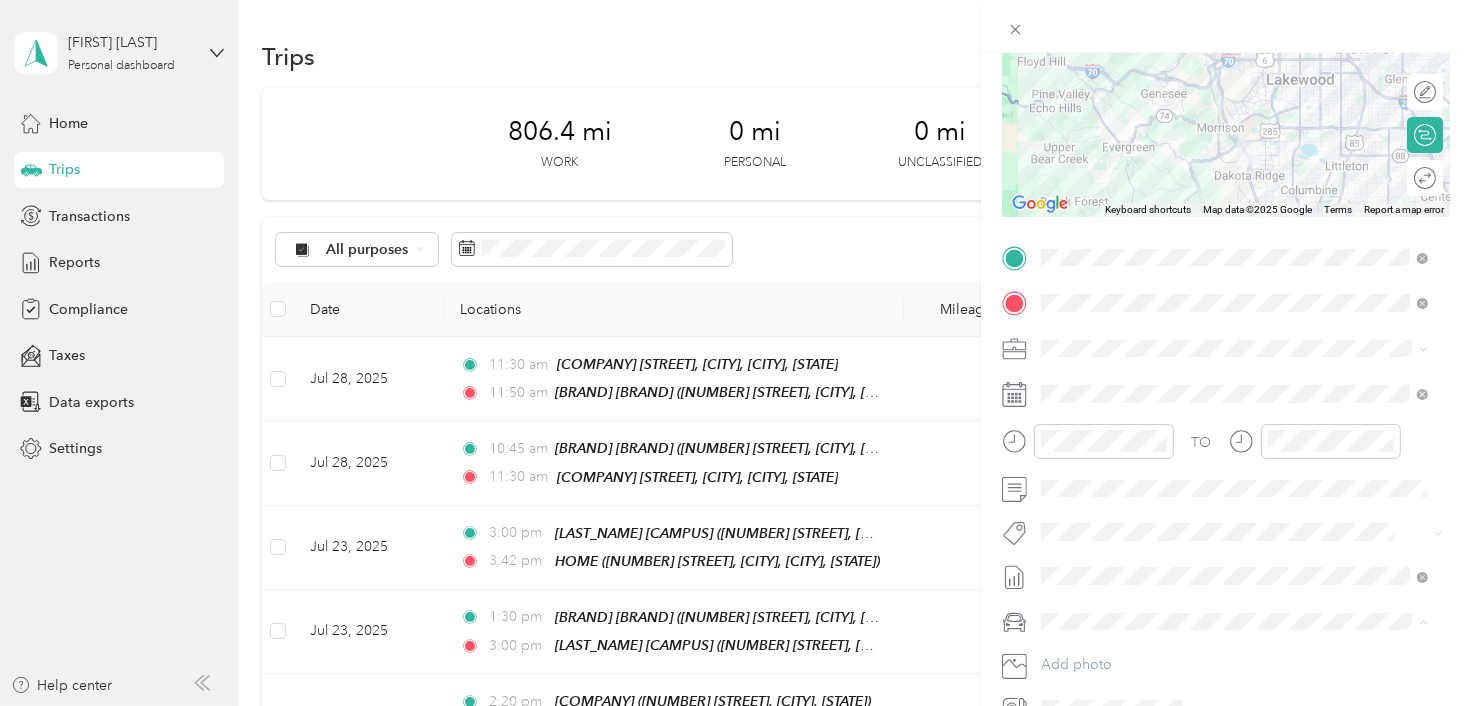 click on "[PRODUCT] [MODEL] [PRODUCT] [MODEL]" at bounding box center (1234, 569) 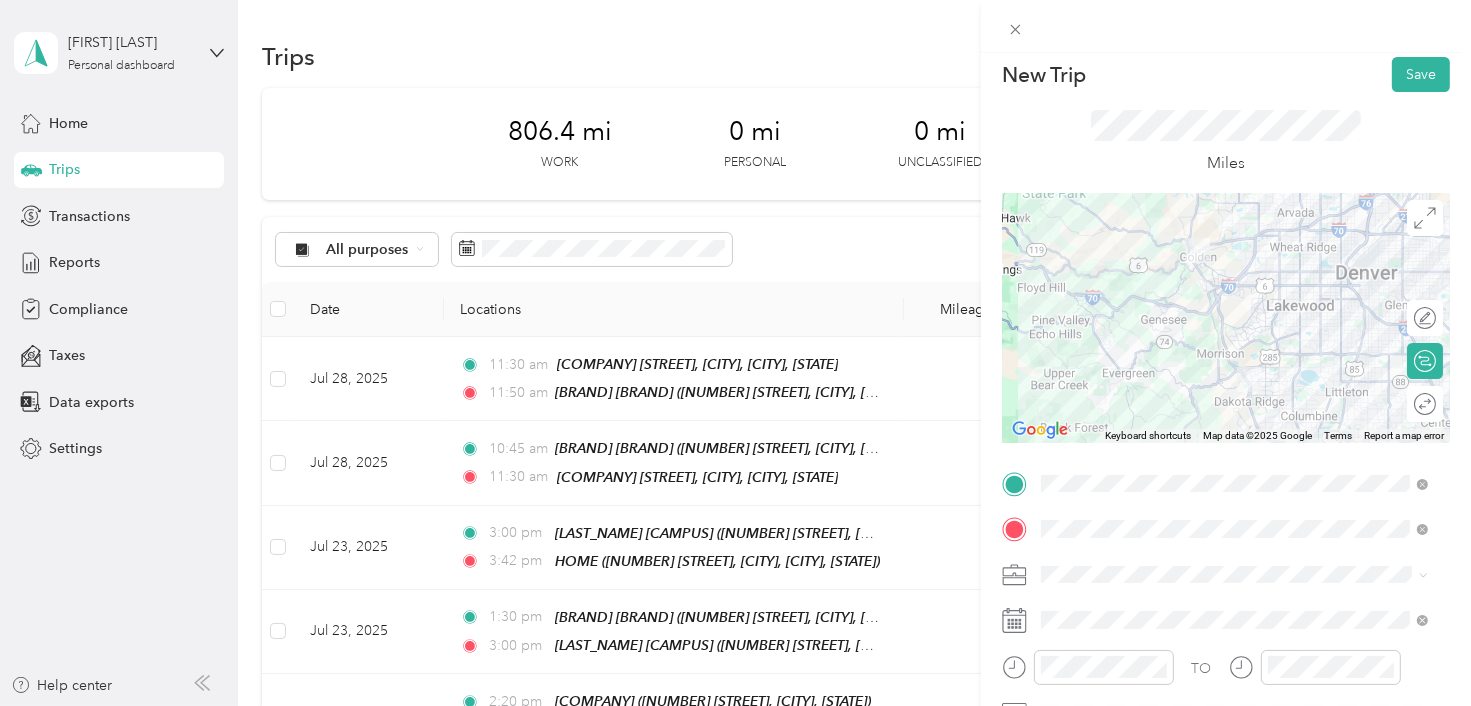 scroll, scrollTop: 0, scrollLeft: 0, axis: both 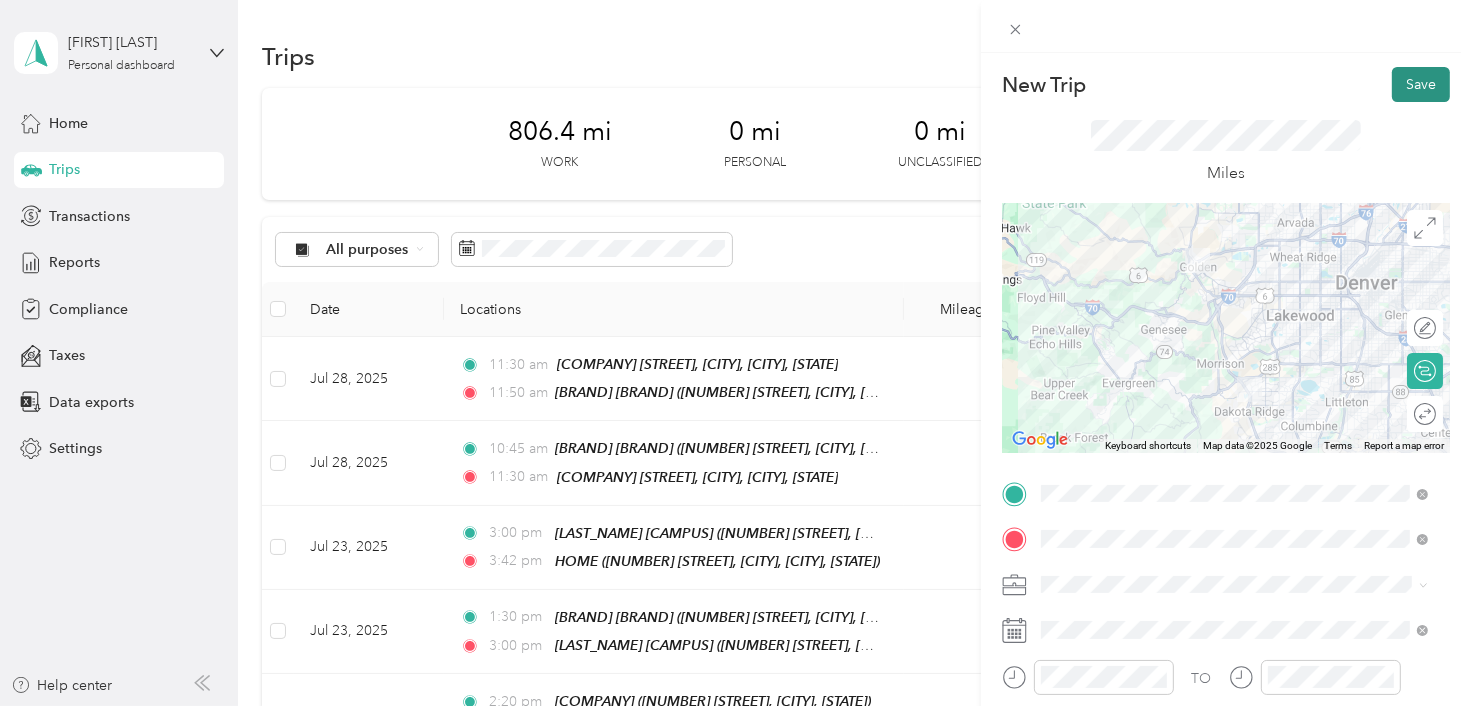 click on "Save" at bounding box center [1421, 84] 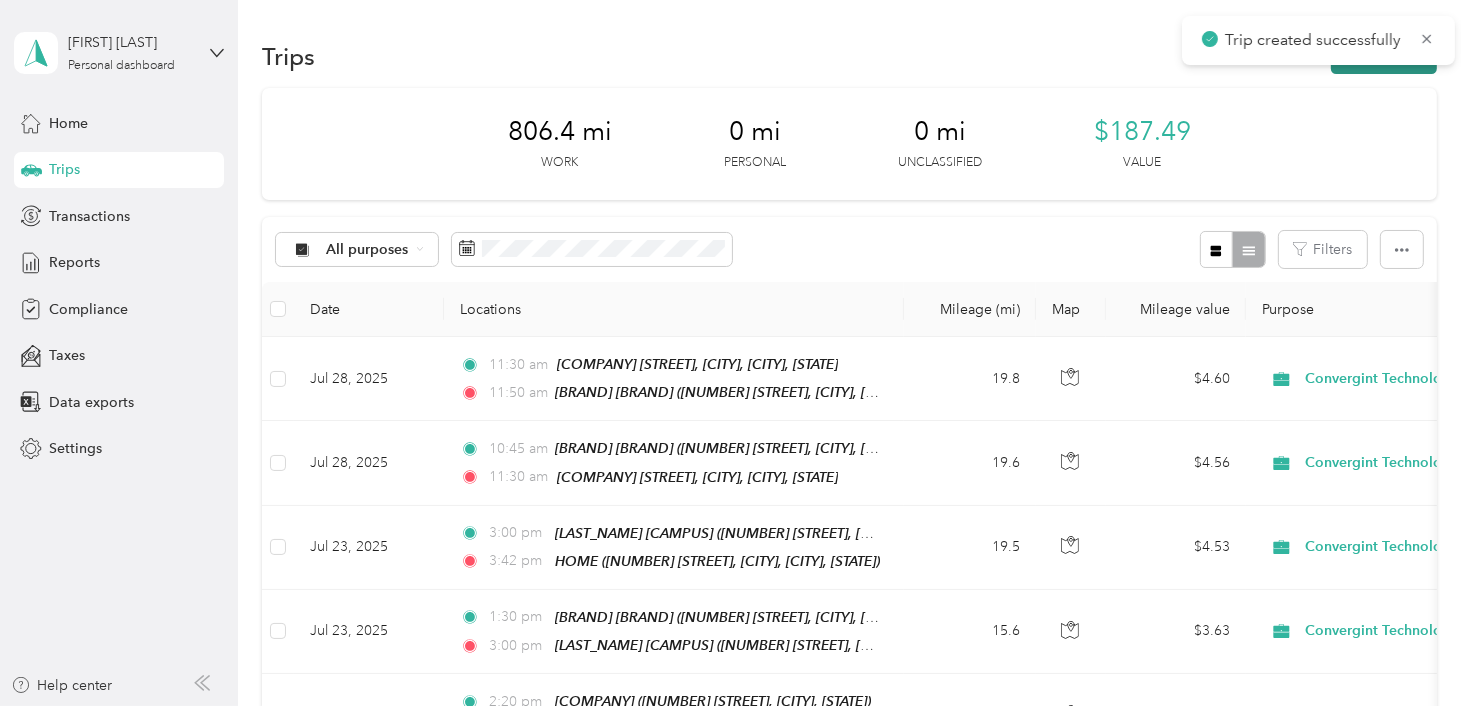 click on "New trip" at bounding box center (1384, 56) 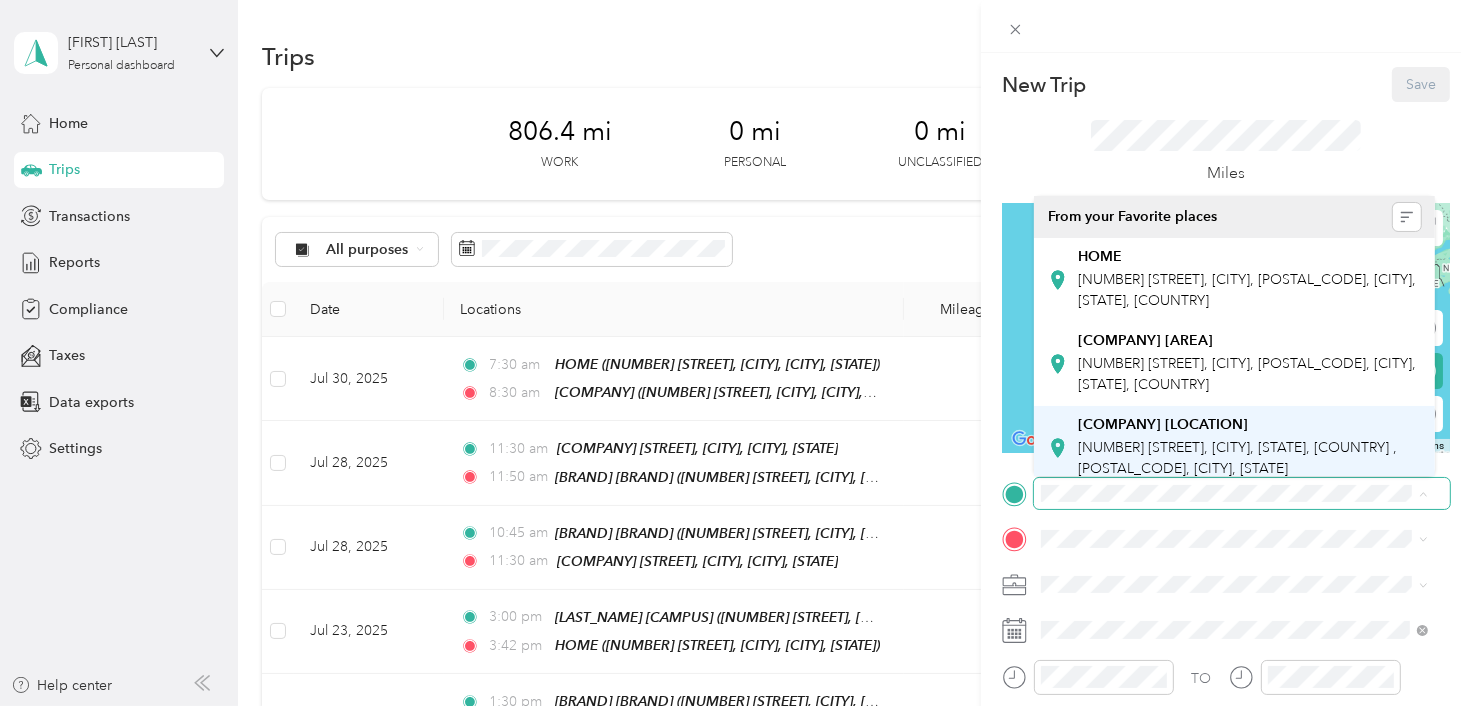 click on "HOME ([NUMBER] [STREET], [CITY], [POSTAL_CODE], [CITY], [STATE], [COUNTRY]) [COMPANY] [NUMBER] [STREET], [CITY], [POSTAL_CODE], [CITY], [STATE], [COUNTRY] [COMPANY] [NUMBER] [STREET], [CITY], [STATE], [POSTAL_CODE], [CITY], [STATE] [COMPANY] ([NUMBER] [STREET], [CITY], [STATE]) [COMPANY] ([NUMBER] [STREET], [CITY], [STATE]) [COMPANY] [COMPANY] [COMPANY]" at bounding box center (730, 706) 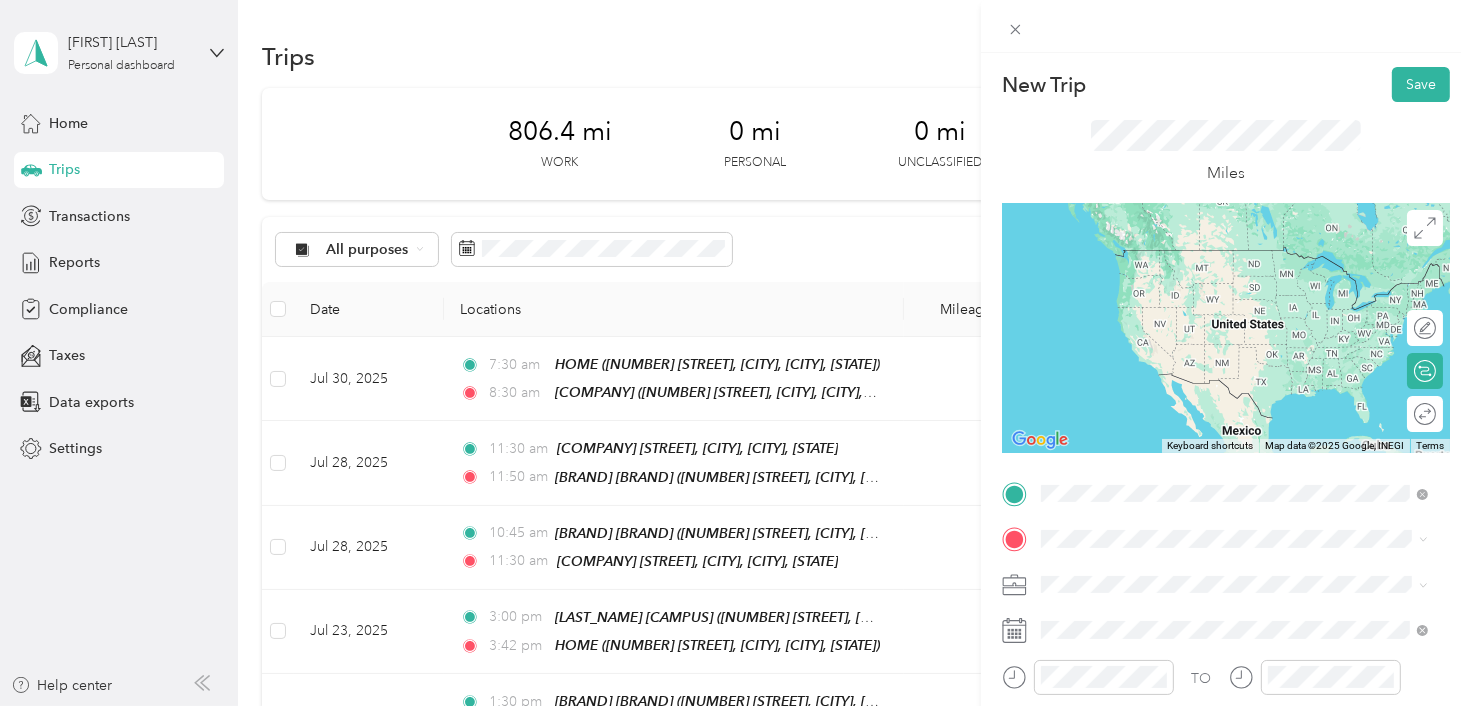 click on "From your Favorite places [COMPANY] [LOCATION] [STREET], [CITY], [POSTAL_CODE], [CITY], [STATE], [COUNTRY] [COMPANY] [LOCATION] [NUMBER] [STREET], [CITY], [POSTAL_CODE], [CITY], [STATE], [COUNTRY] [COMPANY] [LOCATION] [NUMBER] [STREET], [CITY], [POSTAL_CODE], [CITY], [STATE], [COUNTRY] From search results [COMPANY] [TECHNOLOGY]
[CITY], [STATE], [COUNTRY] [COMPANY] [STREET]
[CITY] [STATE] [POSTAL_CODE] [COMPANY] [DRIVE]
[CITY], [STATE] [POSTAL_CODE] [COMPANY] [STREET]
[CITY], [STATE] [POSTAL_CODE] [COMPANY] [COURT]
[CITY], [STATE] [POSTAL_CODE]" at bounding box center (1234, 336) 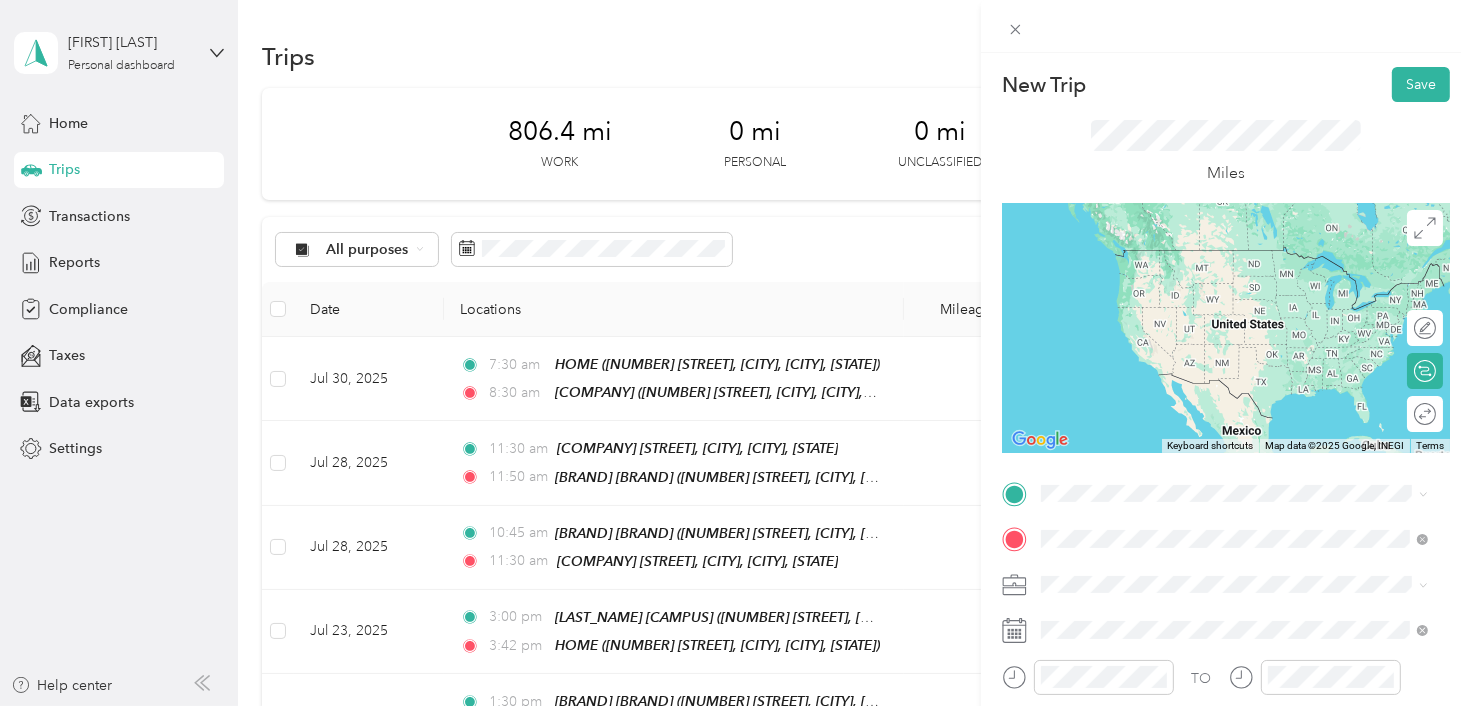 click on "[NUMBER] [STREET], [POSTAL_CODE], [CITY], [STATE], [COUNTRY]" at bounding box center (1224, 336) 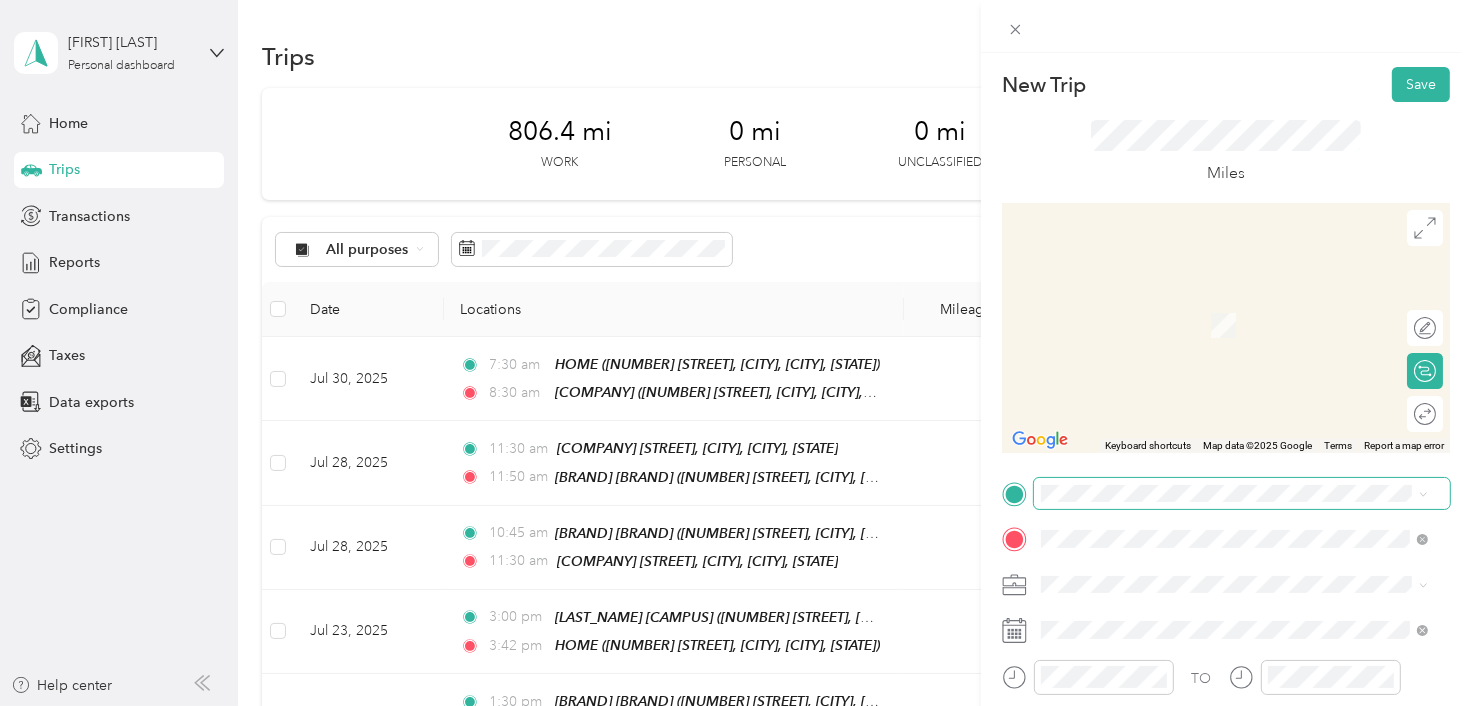 click at bounding box center (1242, 494) 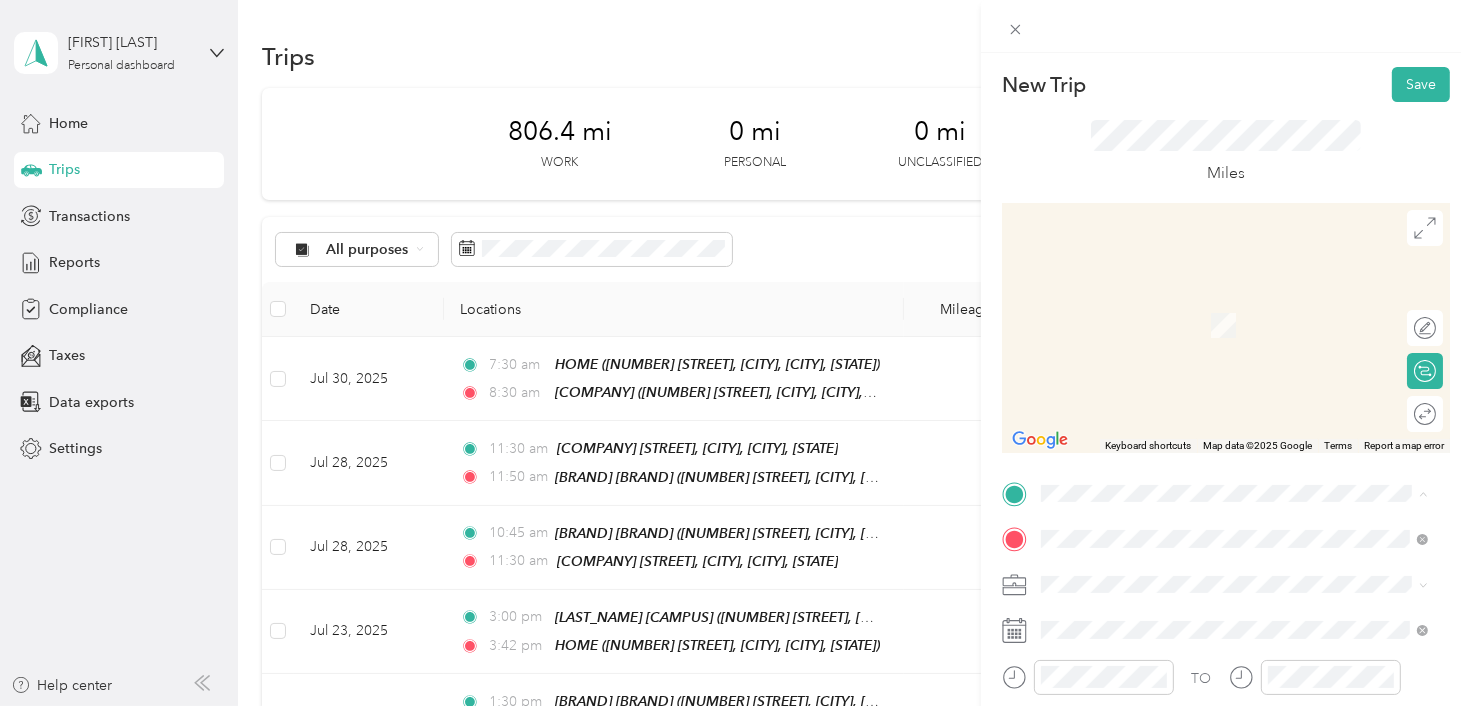 click on "[NUMBER] [STREET], [CITY], [POSTAL_CODE], [CITY], [STATE], [COUNTRY]" at bounding box center [1247, 290] 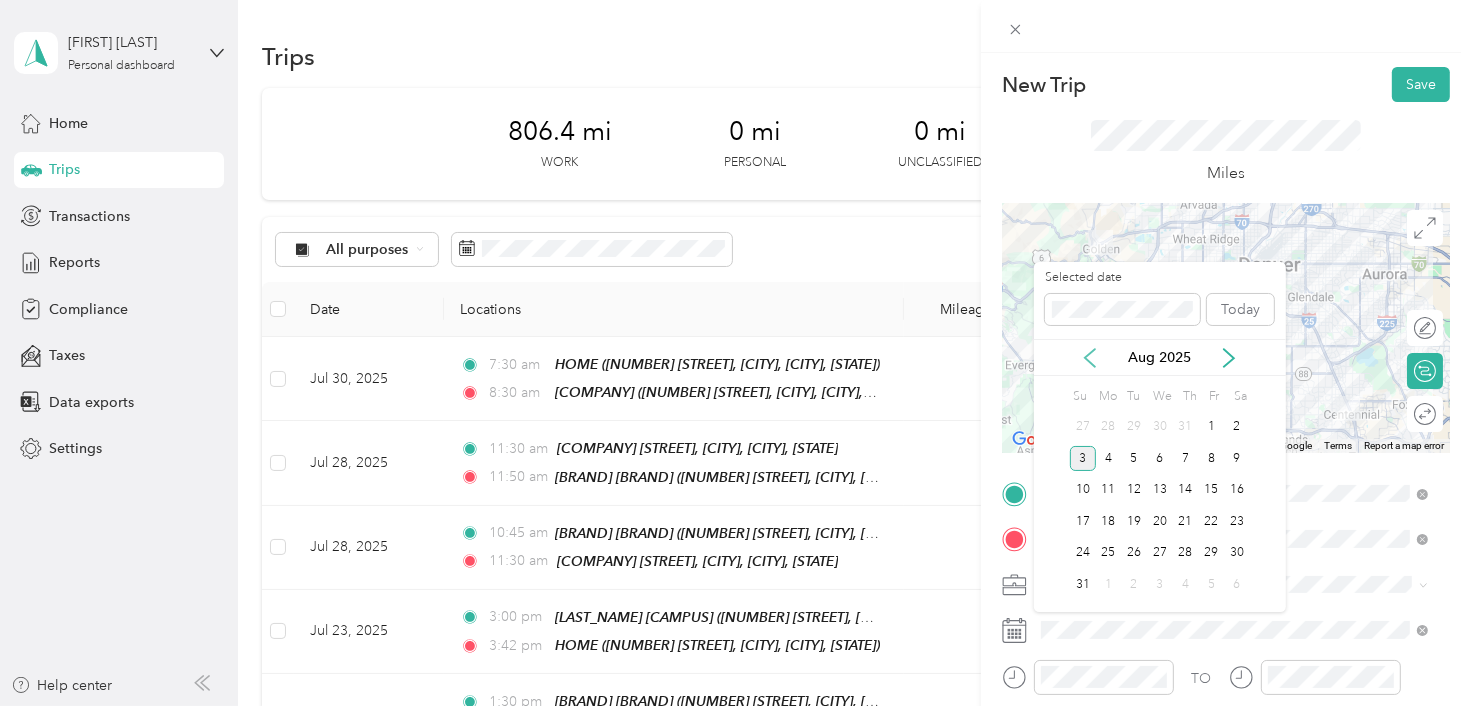 click 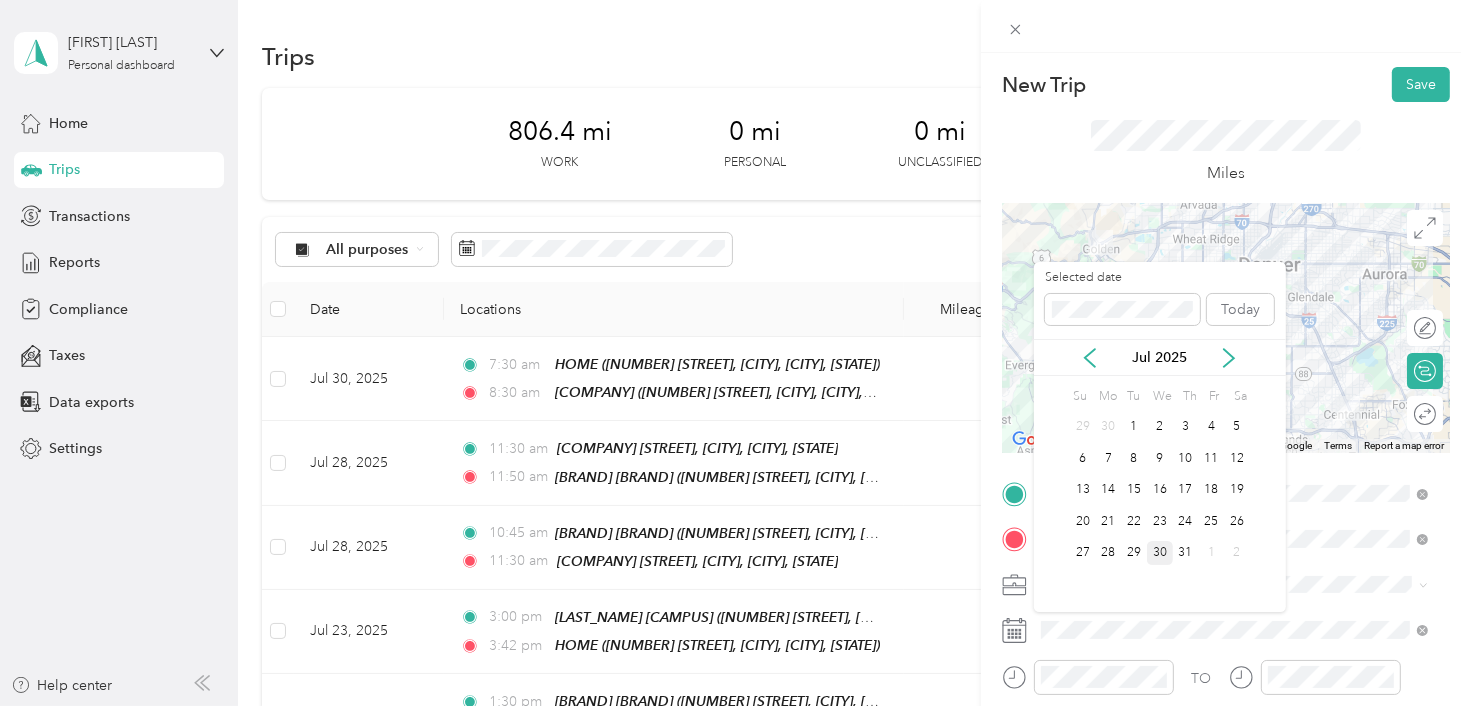 click on "30" at bounding box center (1160, 553) 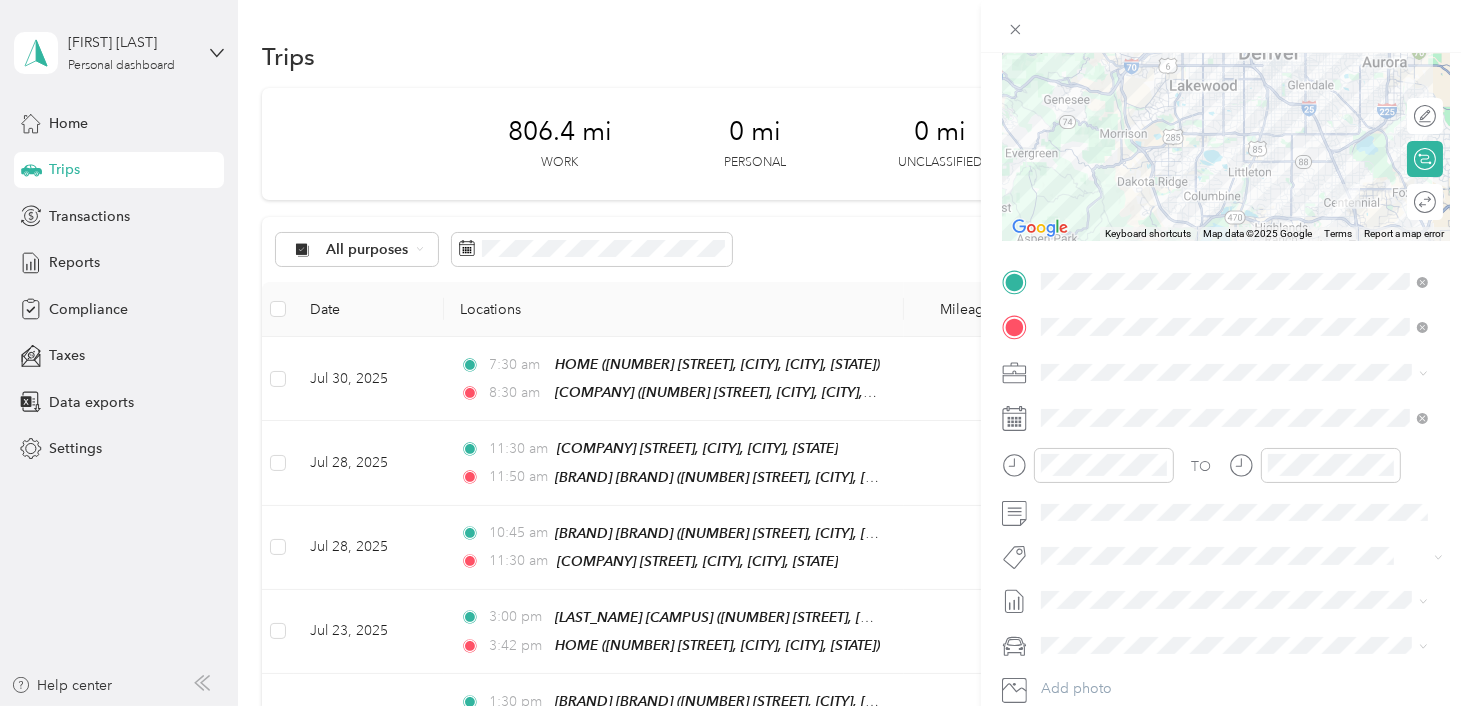 scroll, scrollTop: 227, scrollLeft: 0, axis: vertical 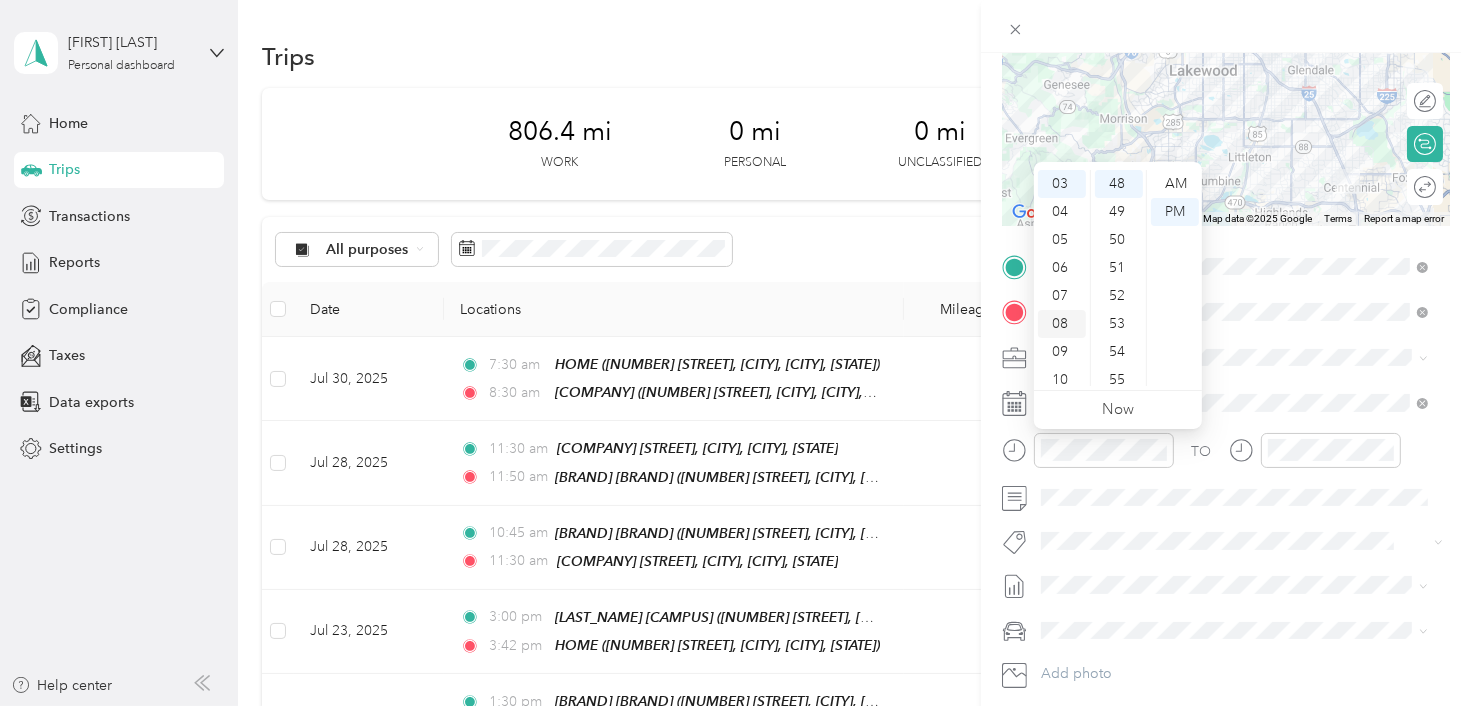 click on "08" at bounding box center (1062, 324) 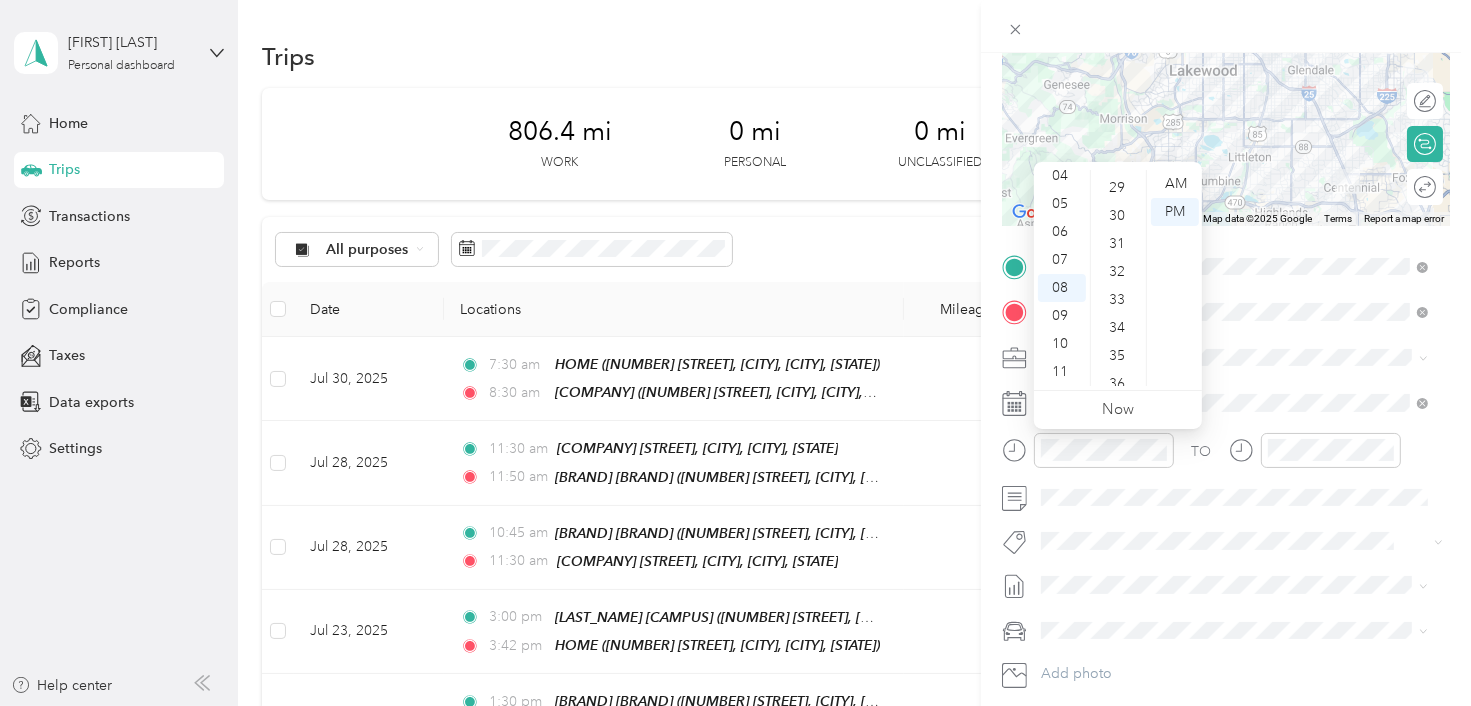 scroll, scrollTop: 777, scrollLeft: 0, axis: vertical 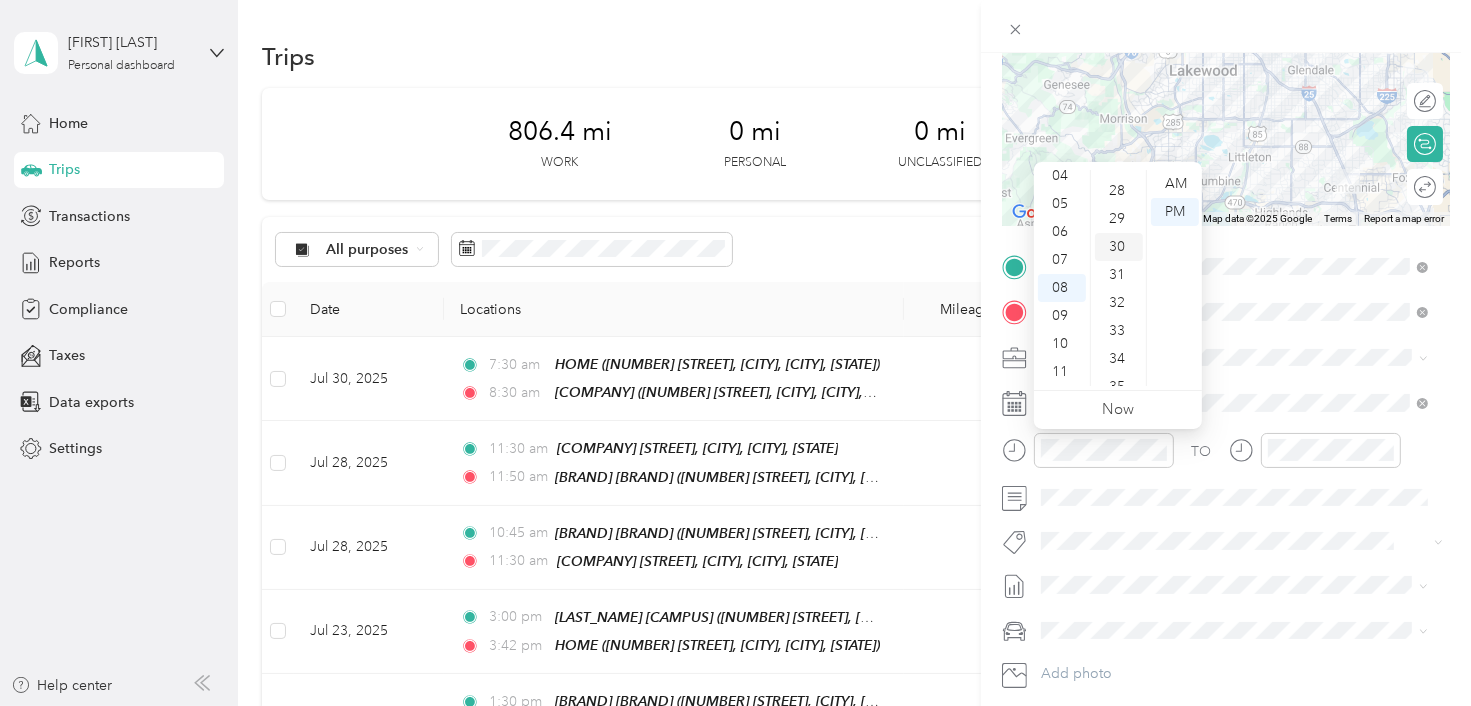 click on "30" at bounding box center [1119, 247] 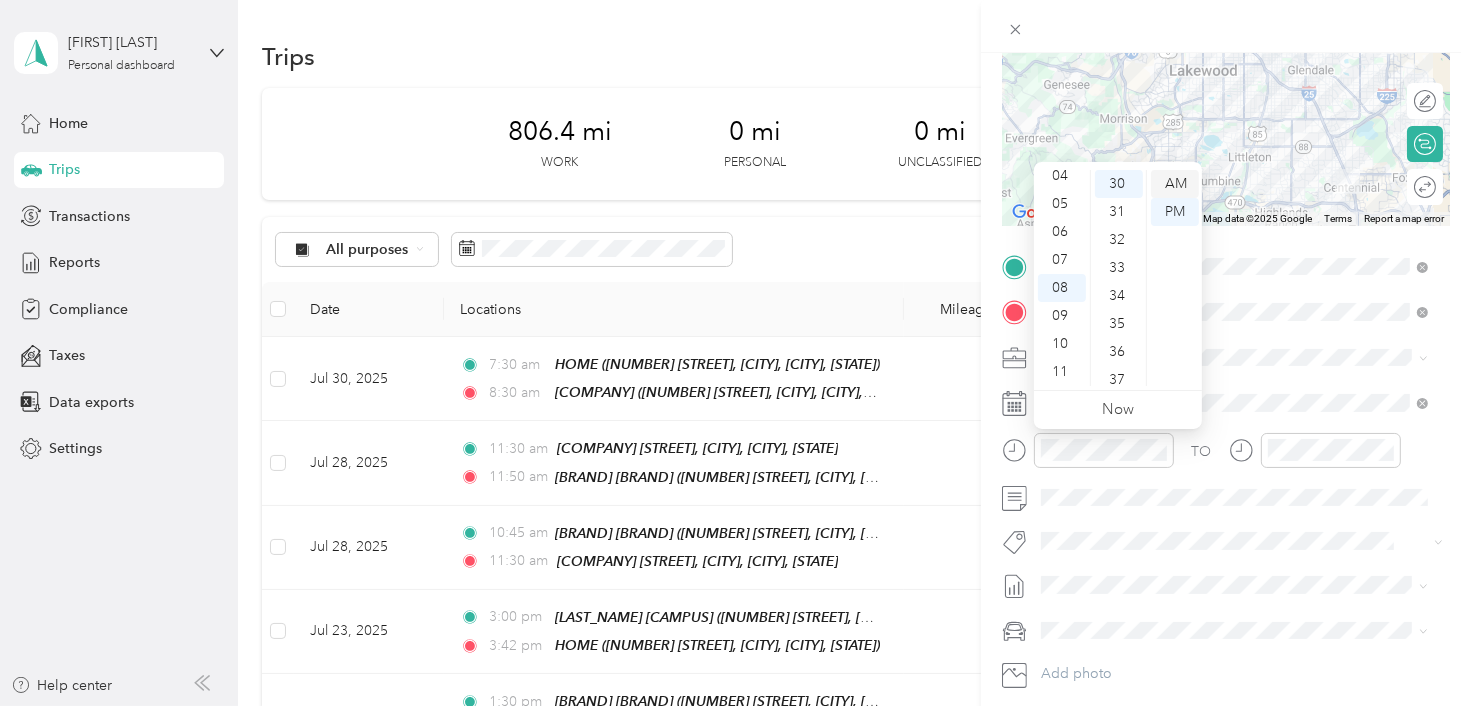 click on "AM" at bounding box center [1175, 184] 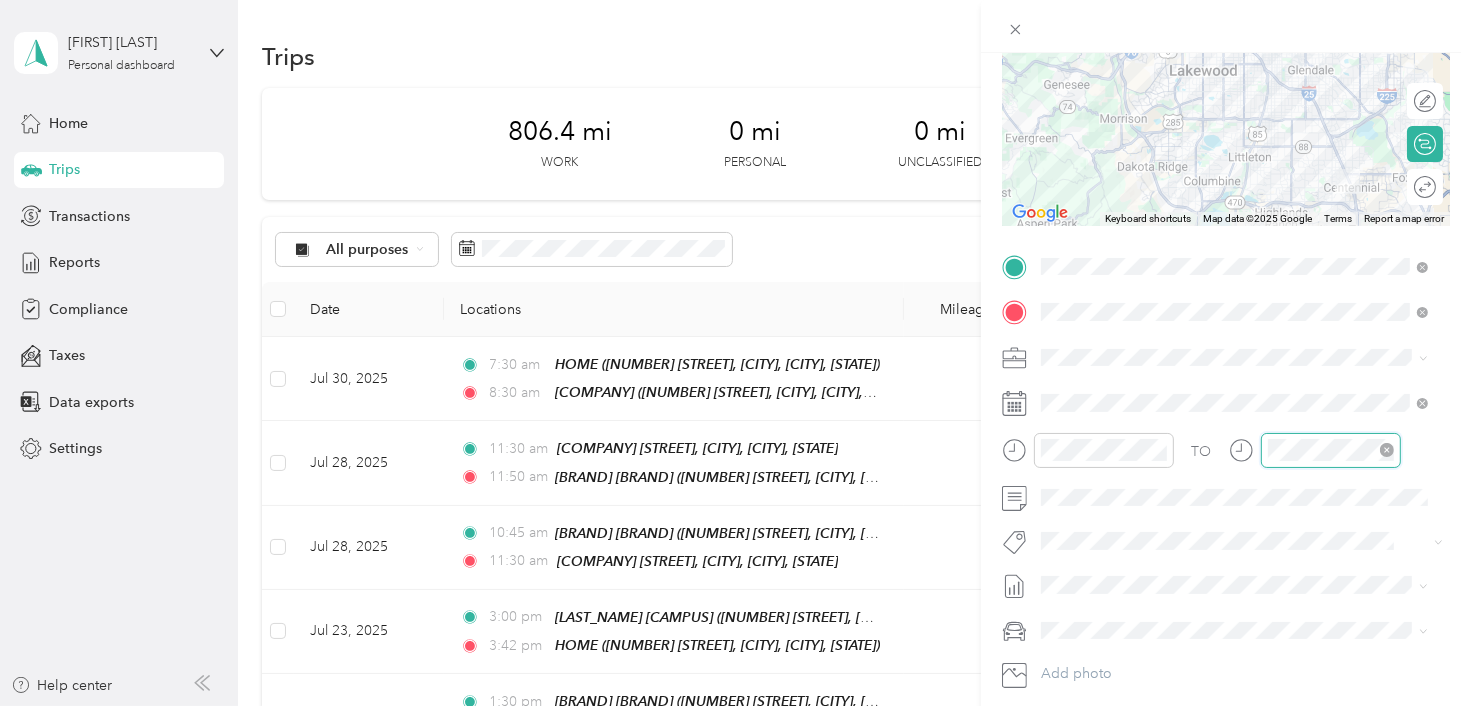 scroll, scrollTop: 84, scrollLeft: 0, axis: vertical 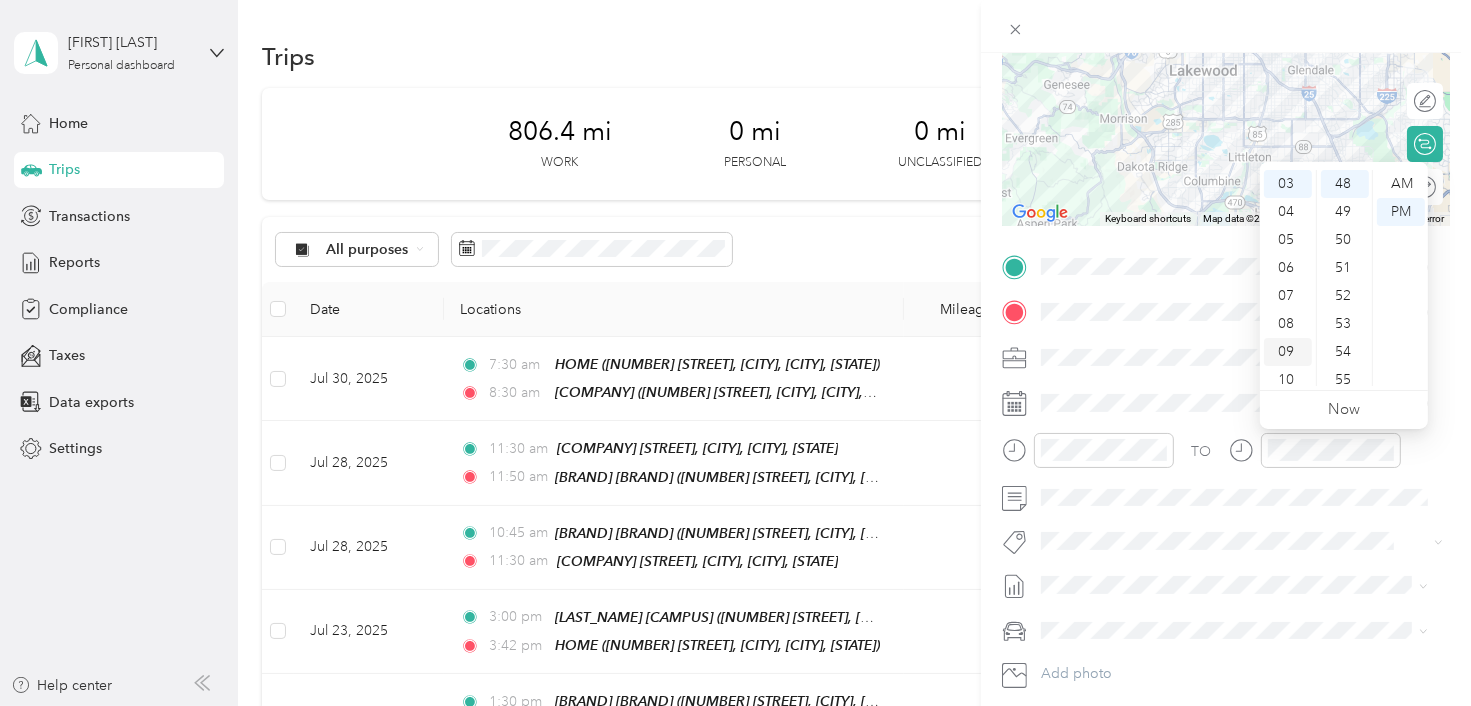 click on "09" at bounding box center (1288, 352) 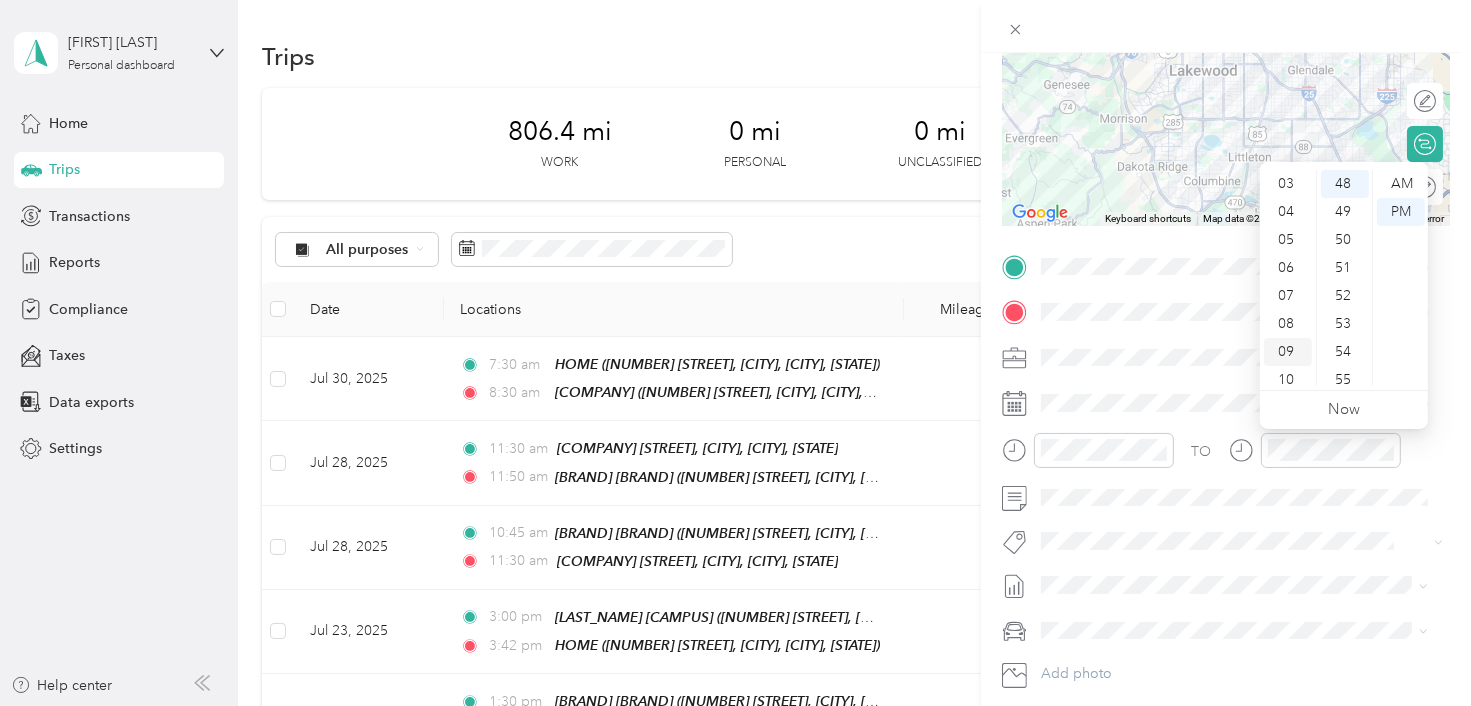 scroll, scrollTop: 120, scrollLeft: 0, axis: vertical 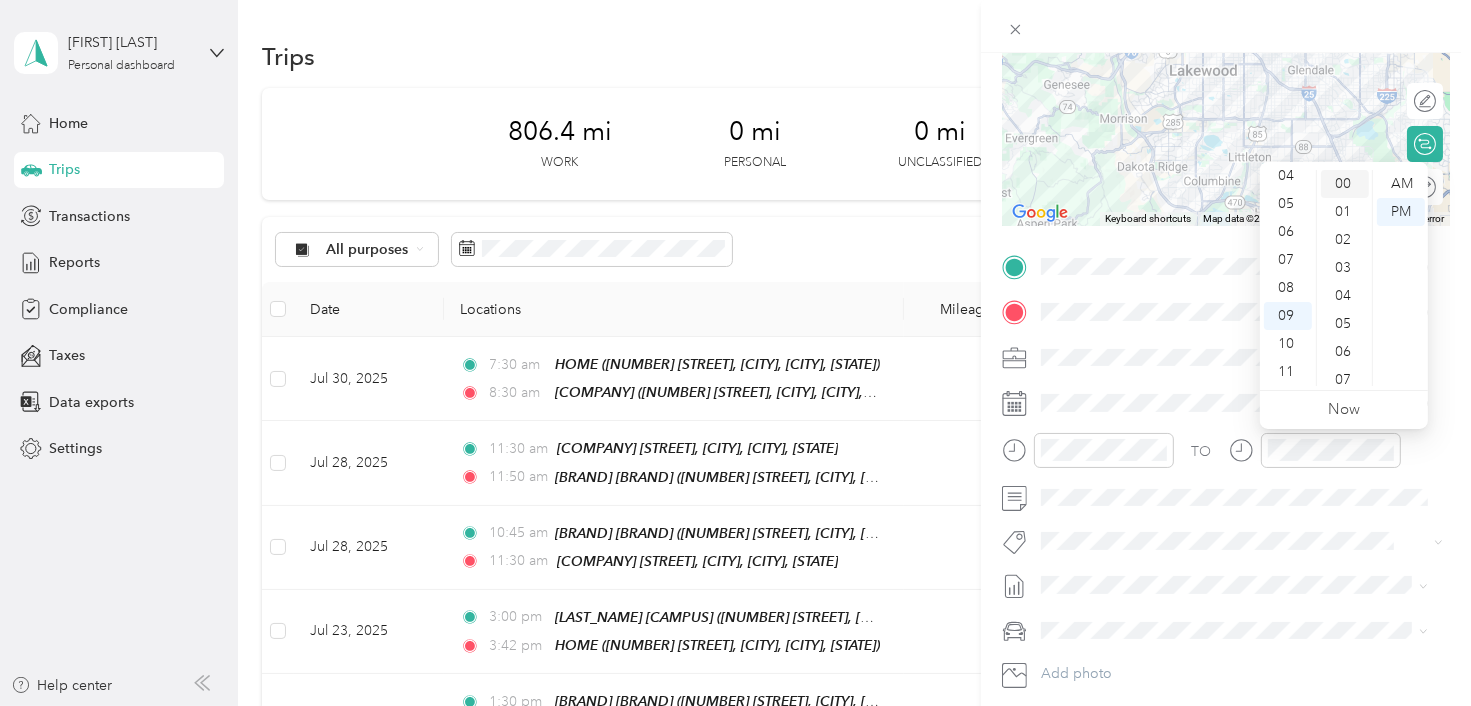 click on "00" at bounding box center [1345, 184] 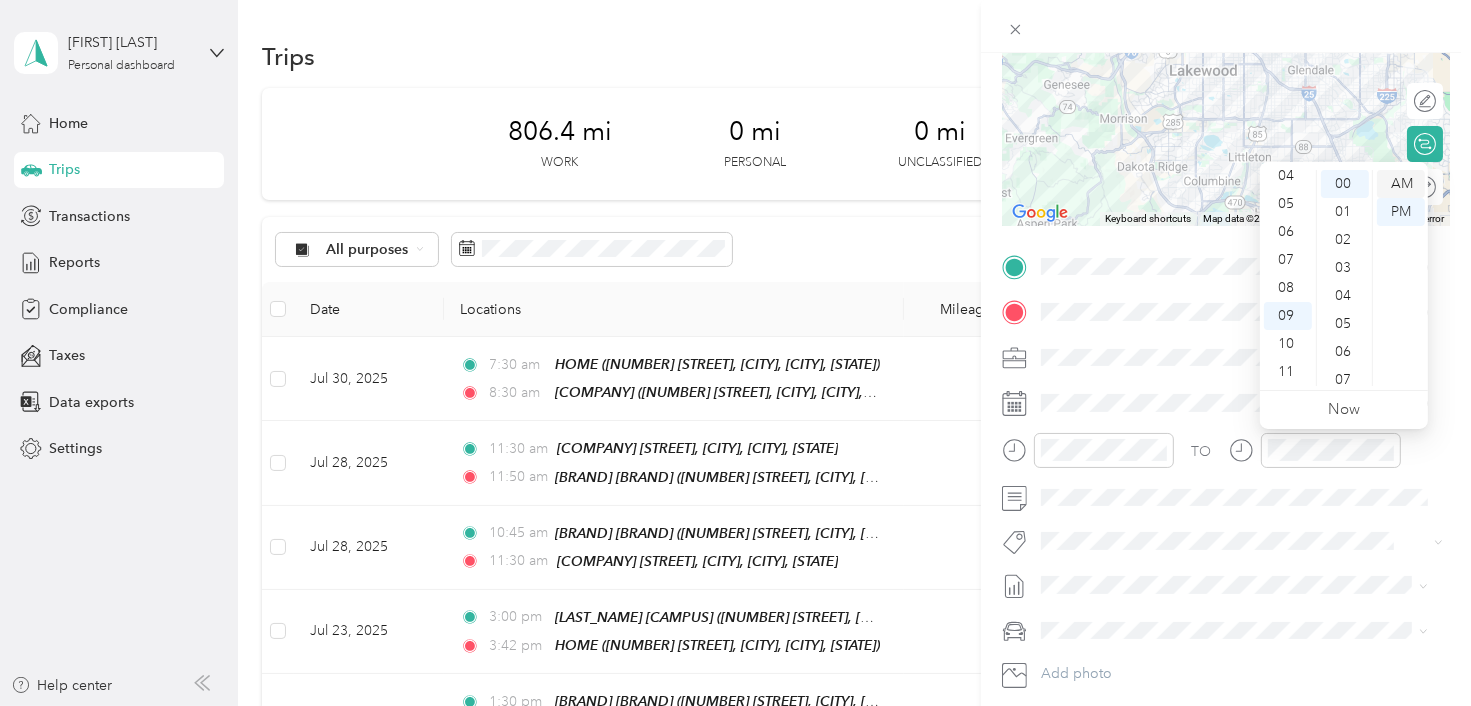 click on "AM" at bounding box center (1401, 184) 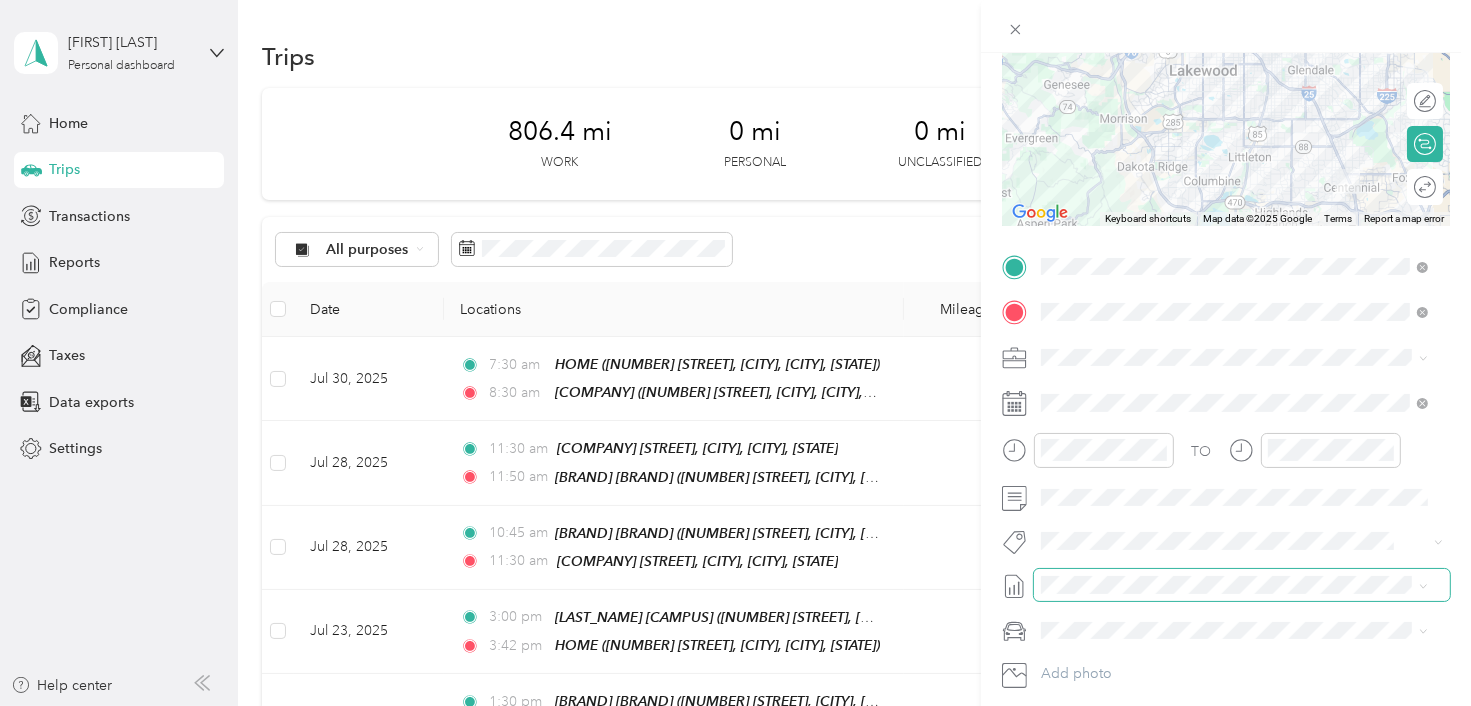 click at bounding box center (1242, 585) 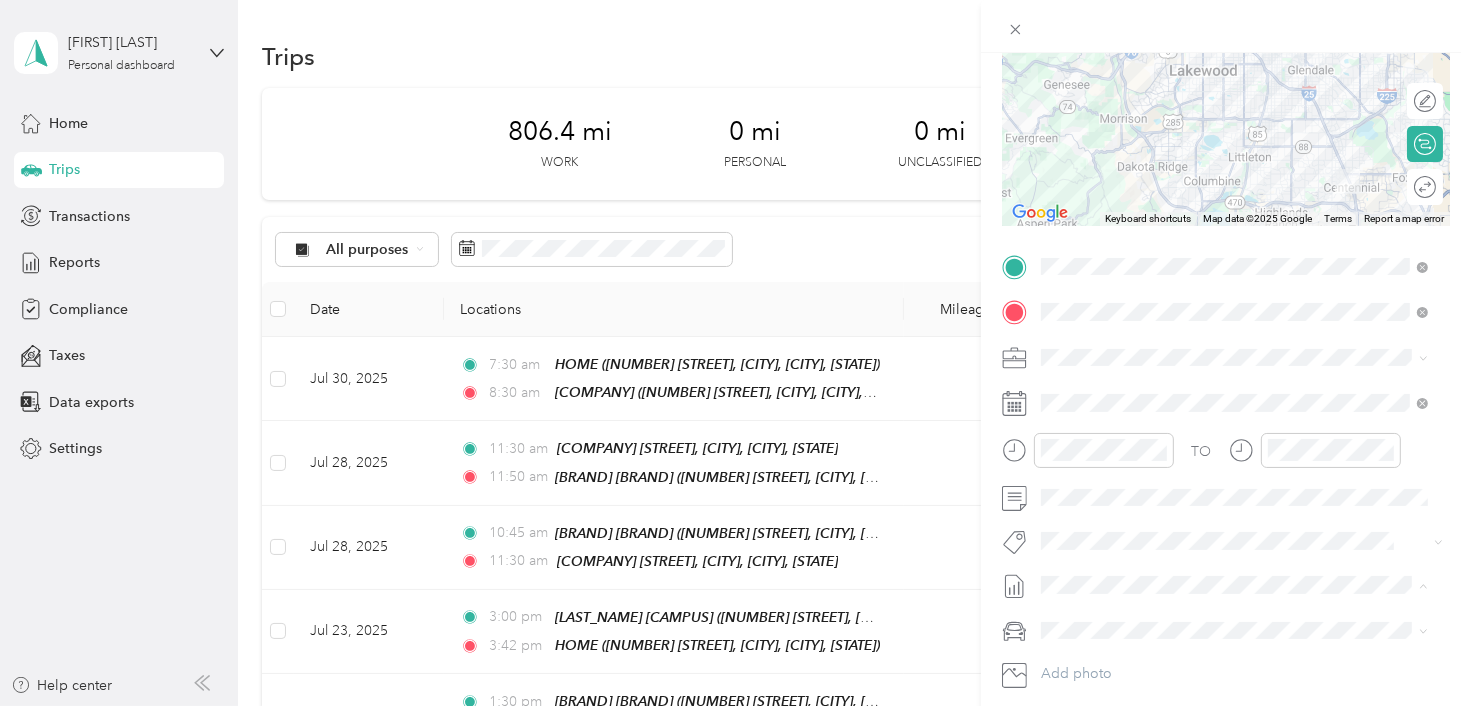 click on "Jul 1 - 31, 2025" at bounding box center [1090, 650] 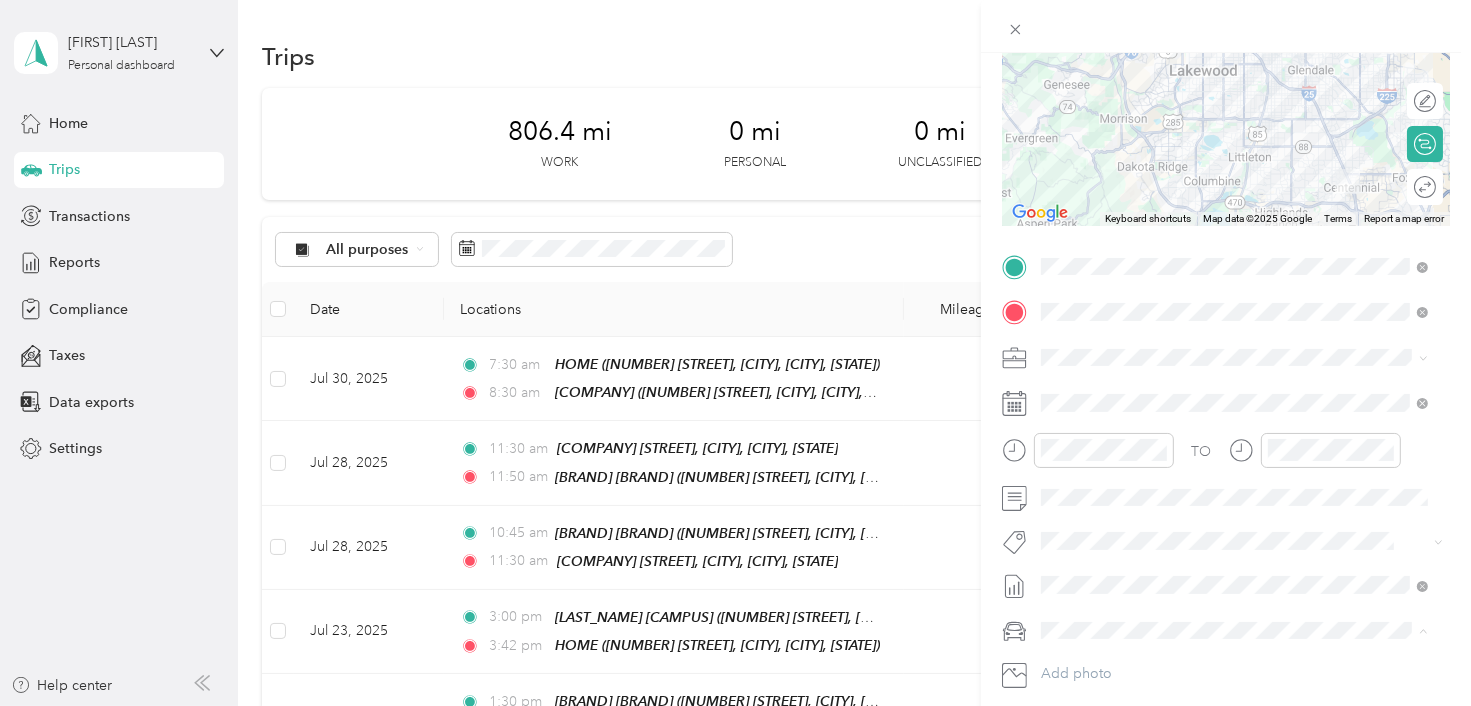 click on "Volkswagen Tiguan" at bounding box center (1234, 559) 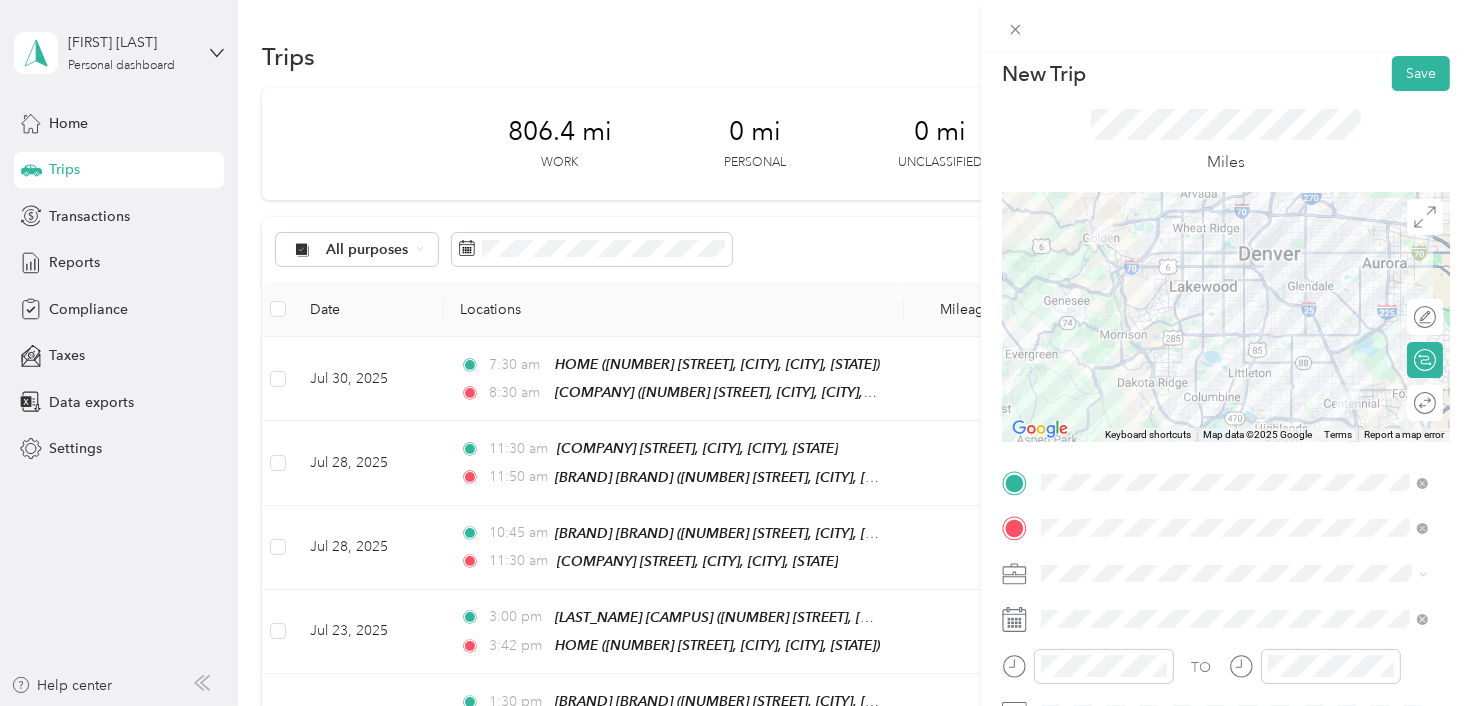 scroll, scrollTop: 0, scrollLeft: 0, axis: both 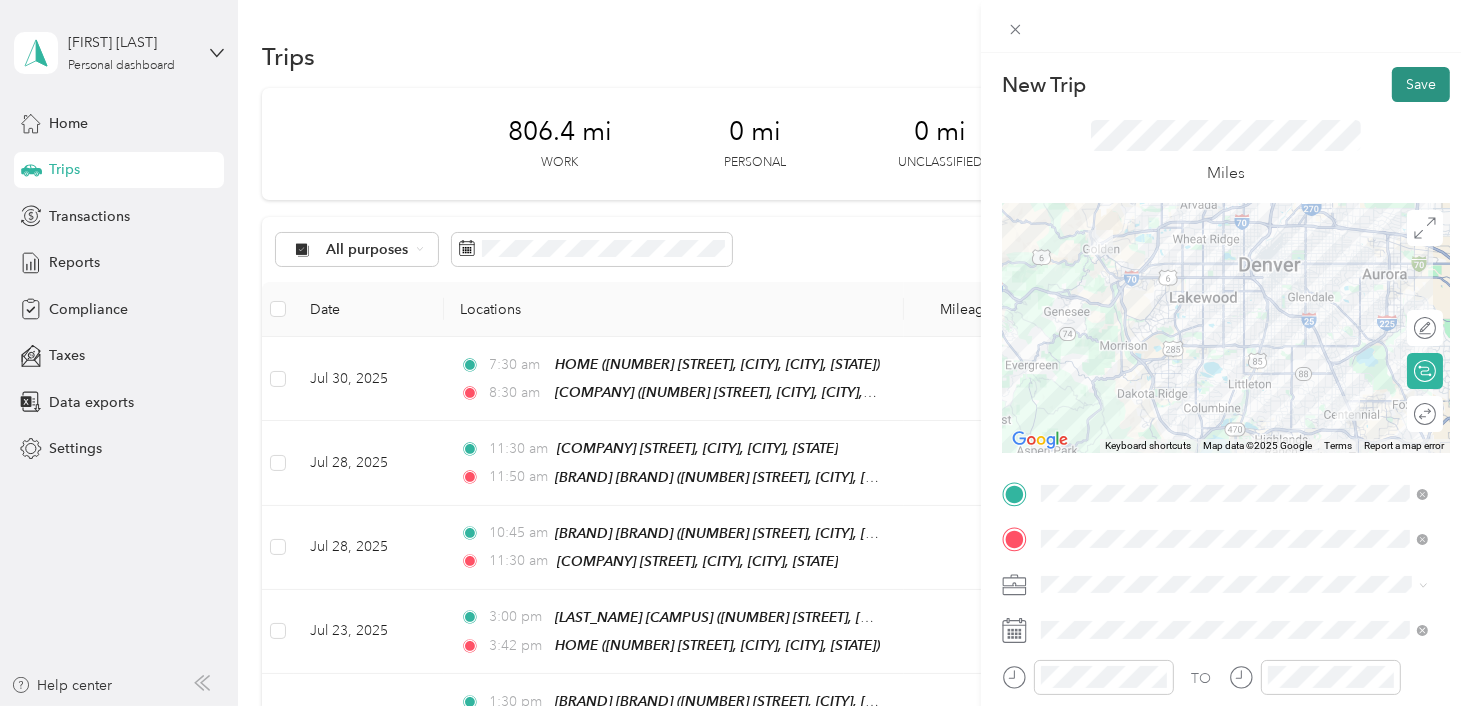 click on "Save" at bounding box center (1421, 84) 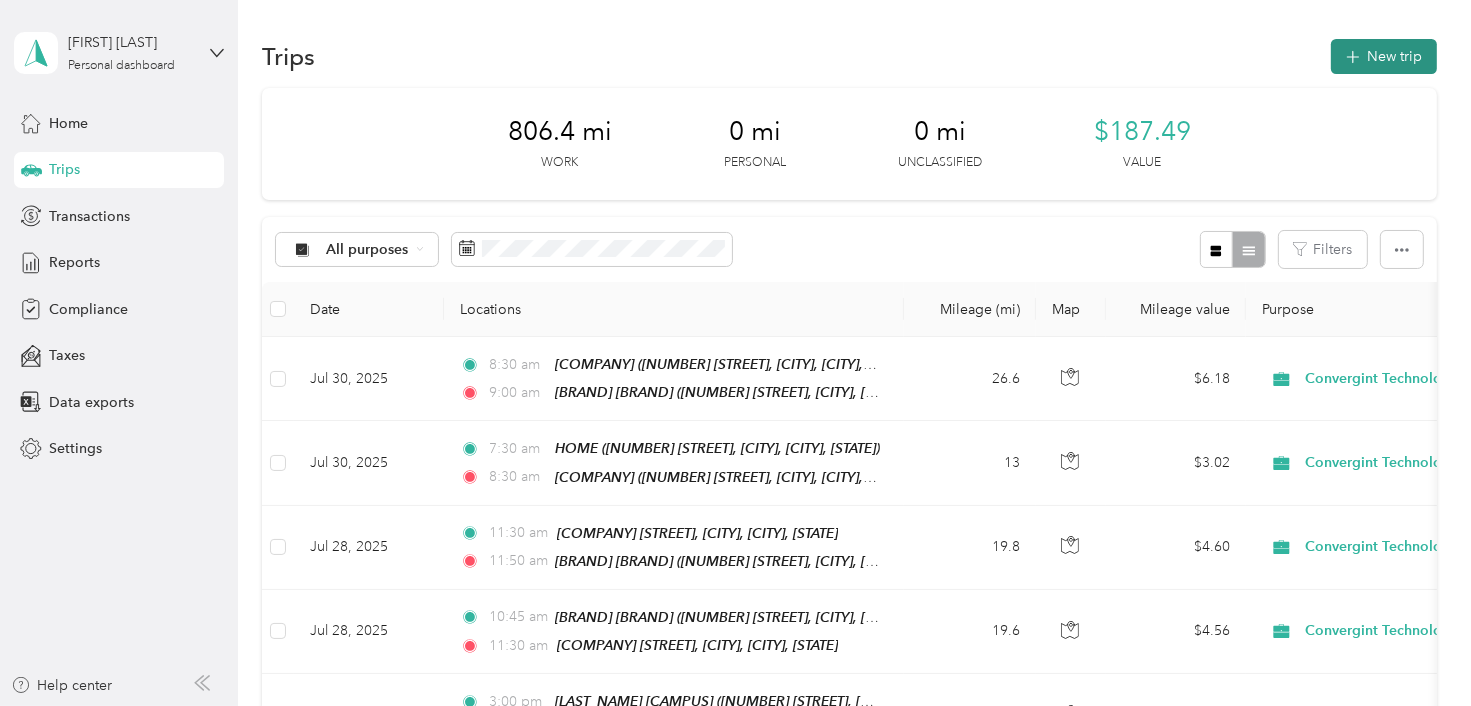 click on "New trip" at bounding box center (1384, 56) 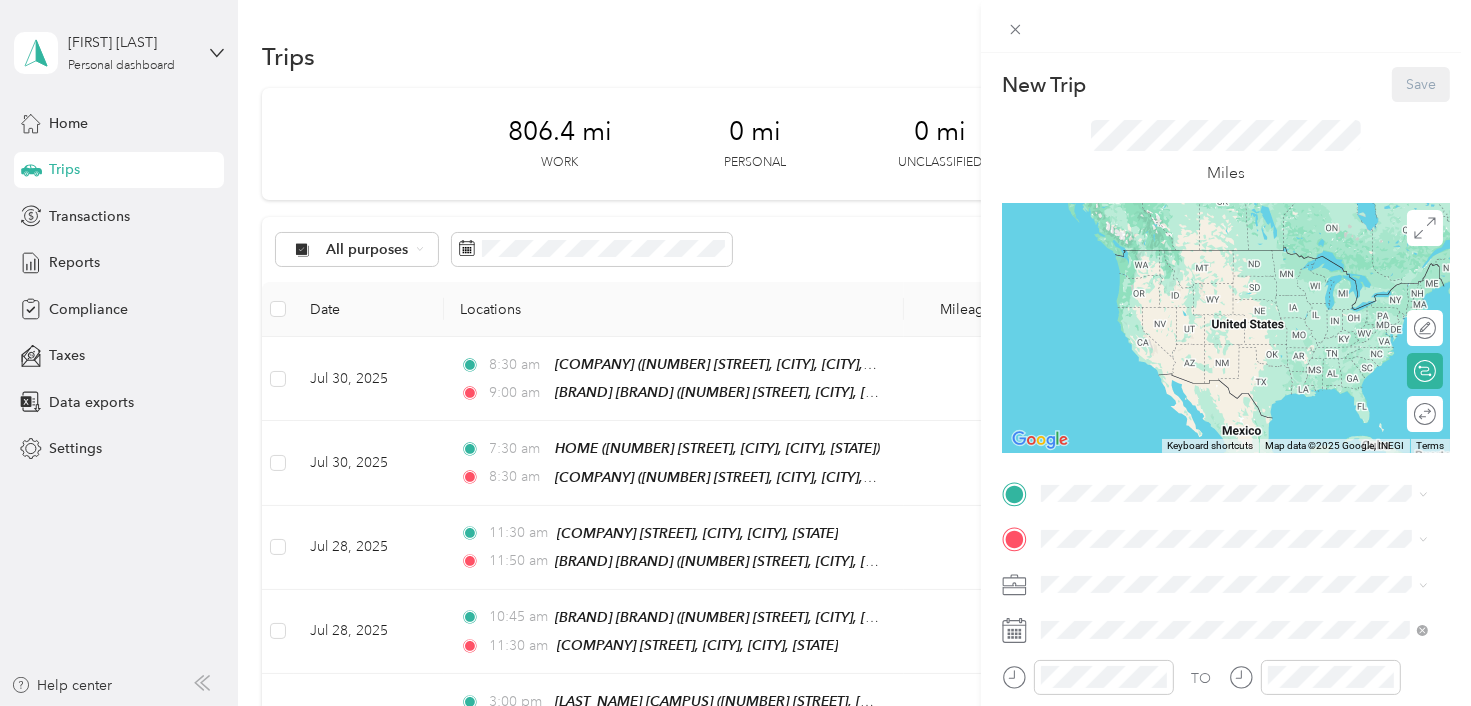 click on "HOME [NUMBER] [STREET], [CITY], [POSTAL_CODE], [CITY], [STATE], [COUNTRY]" at bounding box center (1249, 279) 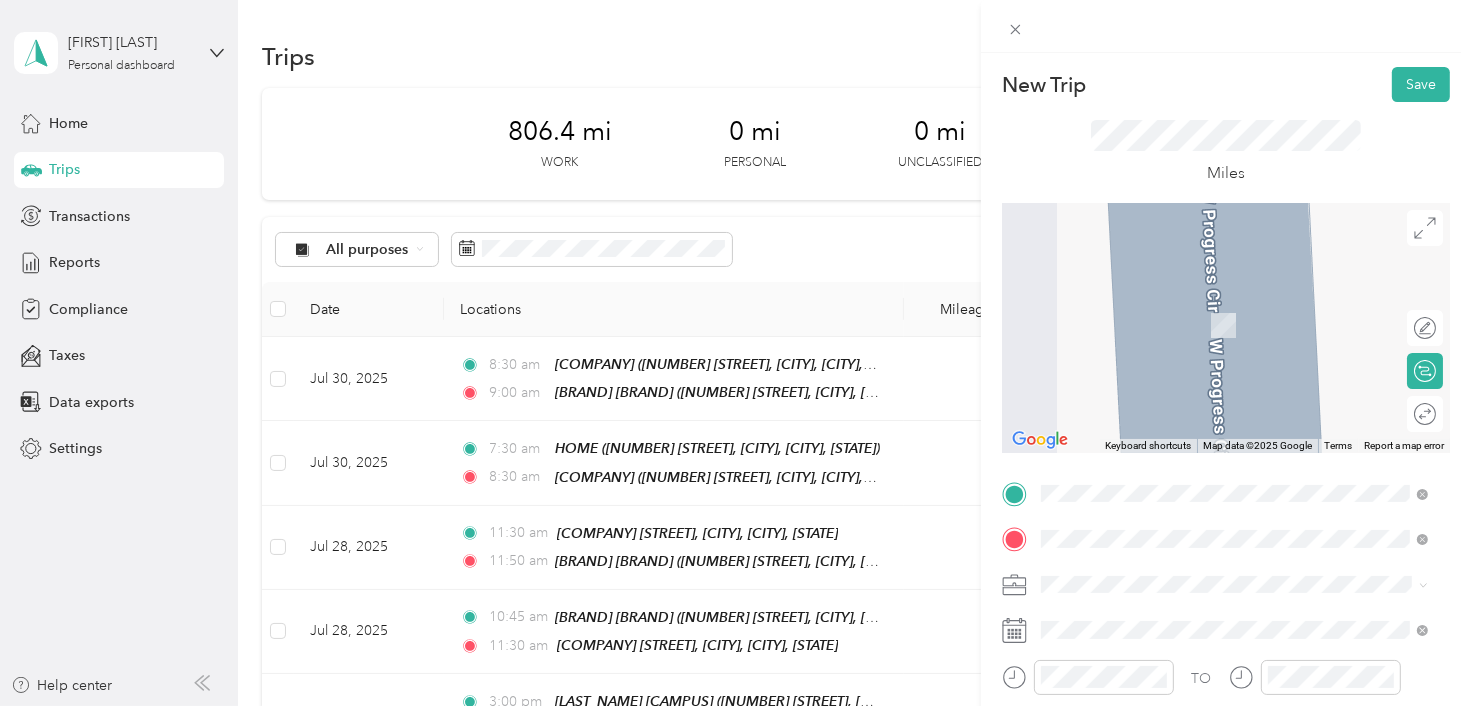 click on "[LOCATION] [ABBREVIATION]" at bounding box center (1178, 303) 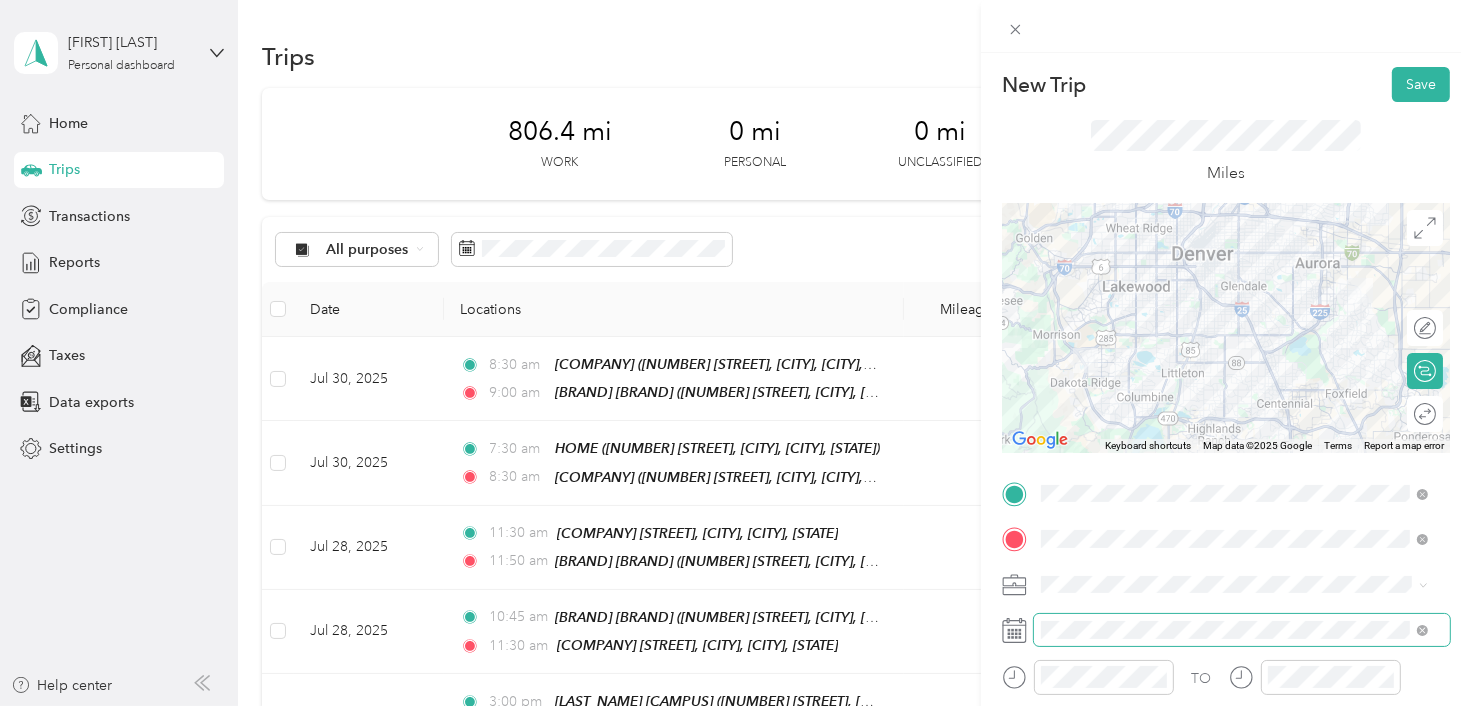 click at bounding box center [1242, 630] 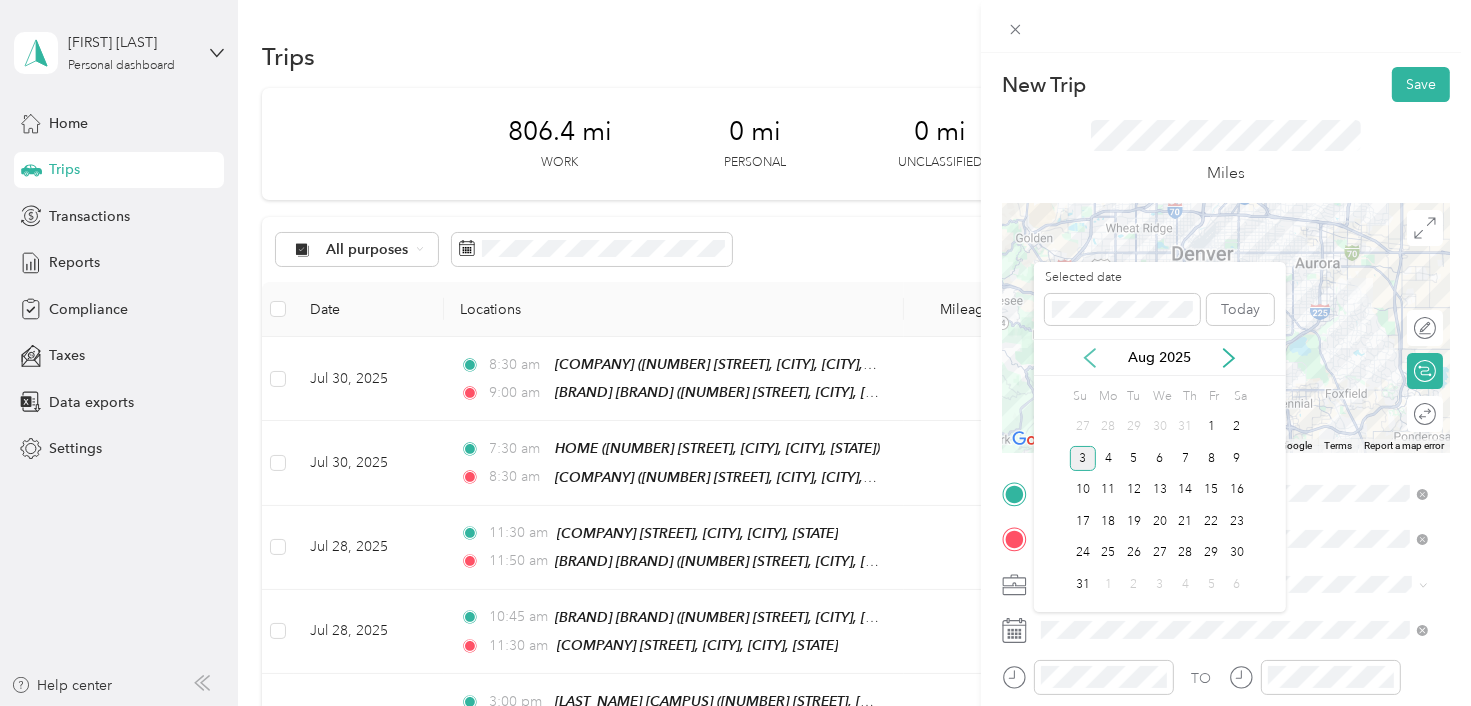 click 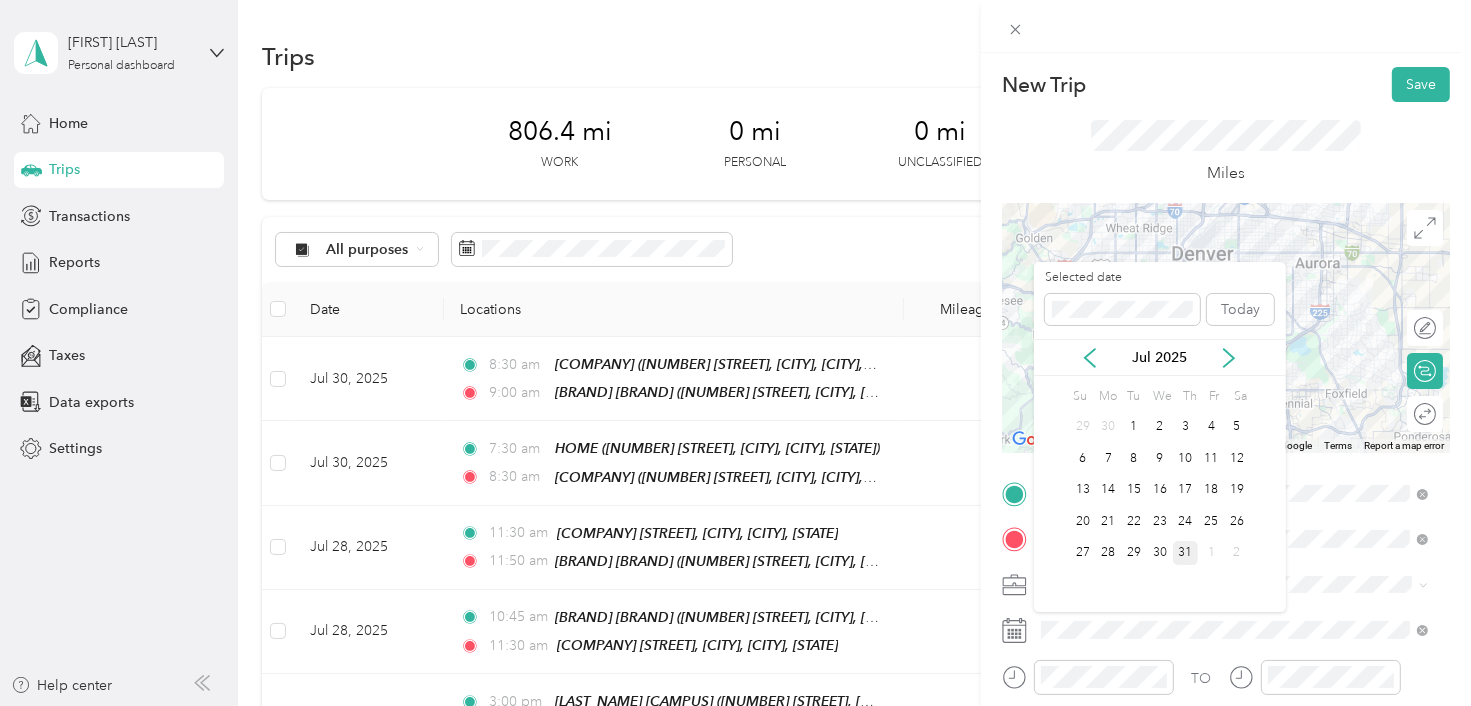 click on "31" at bounding box center (1186, 553) 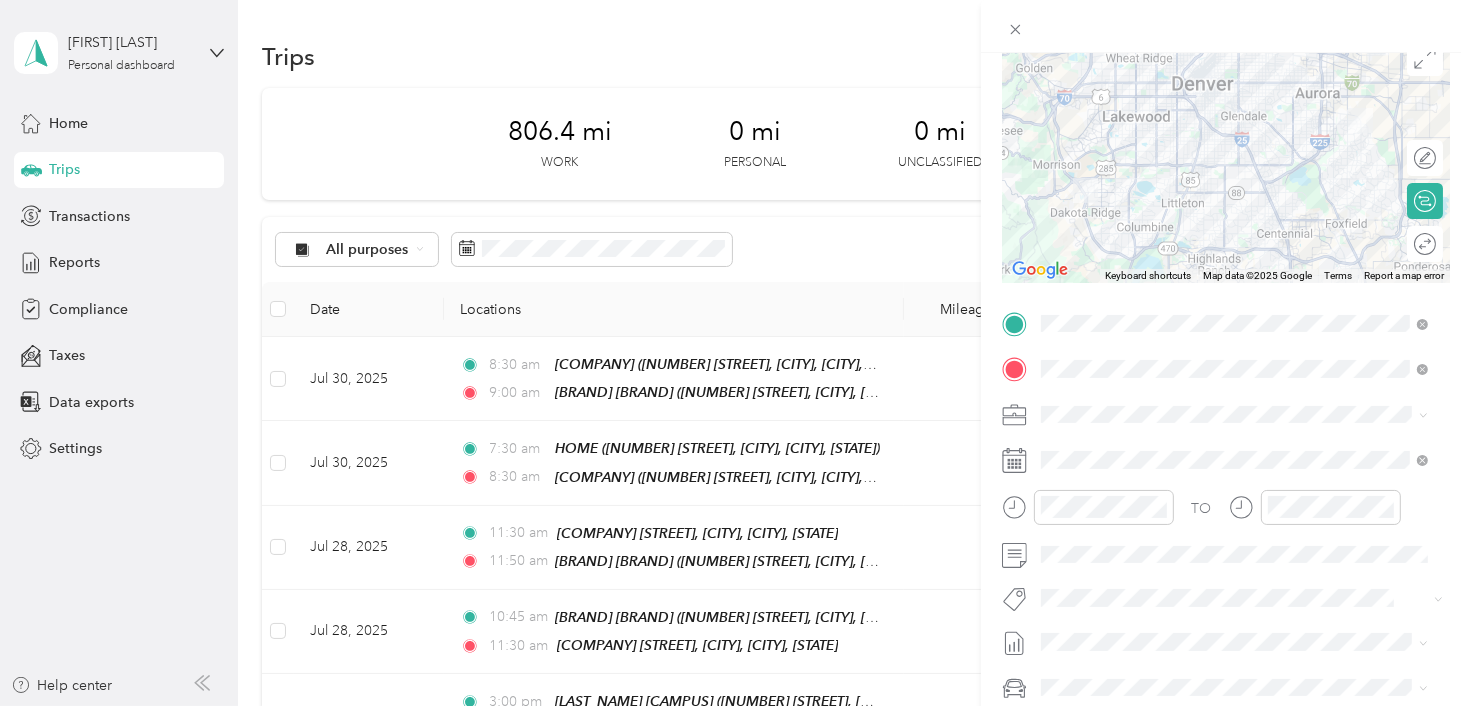 scroll, scrollTop: 260, scrollLeft: 0, axis: vertical 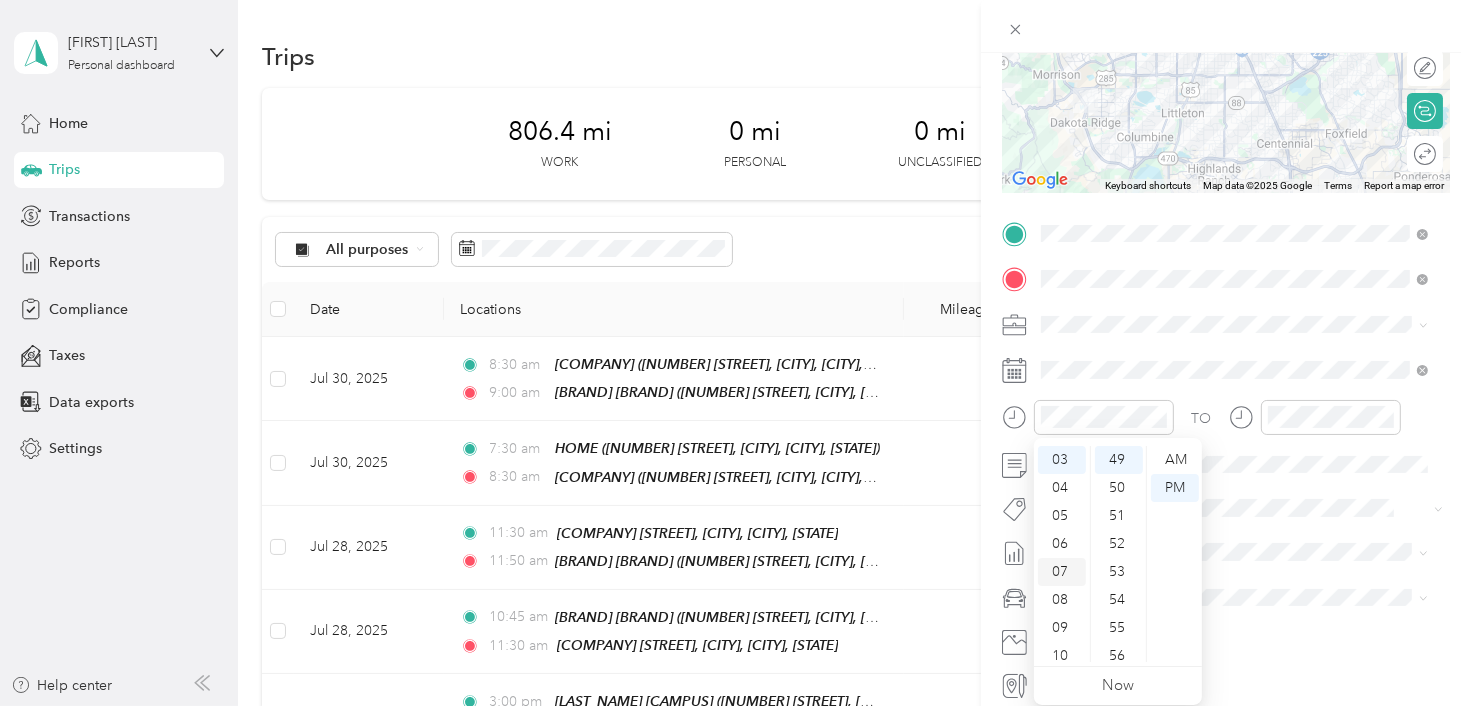 click on "07" at bounding box center [1062, 572] 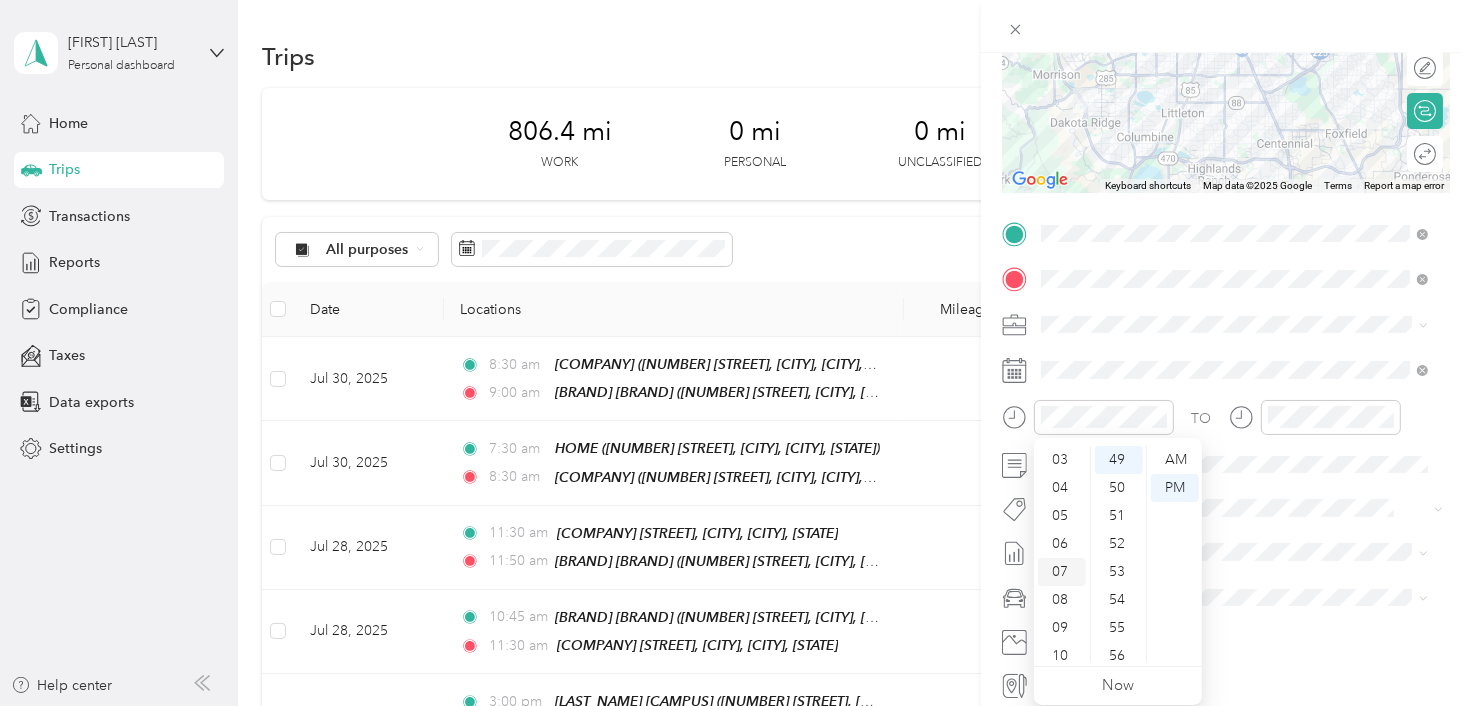 scroll, scrollTop: 120, scrollLeft: 0, axis: vertical 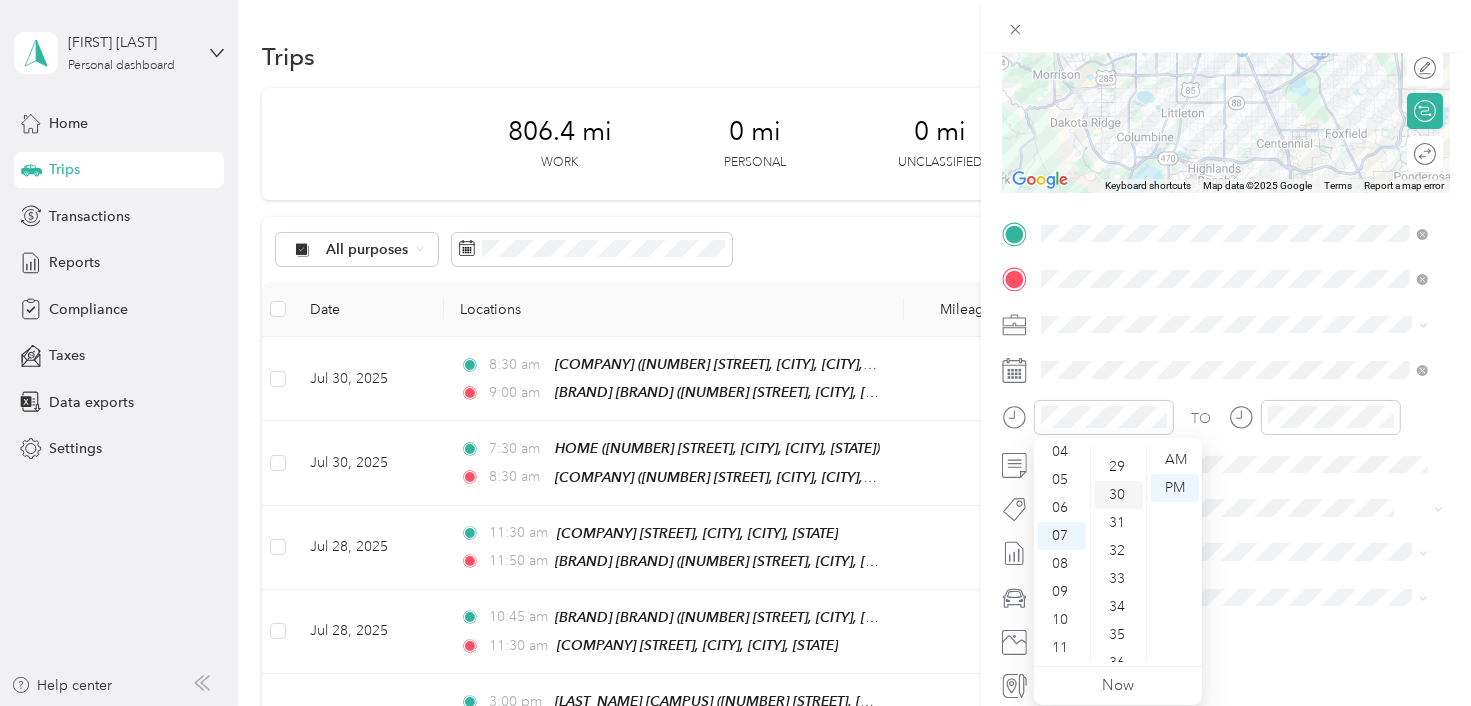 click on "30" at bounding box center [1119, 495] 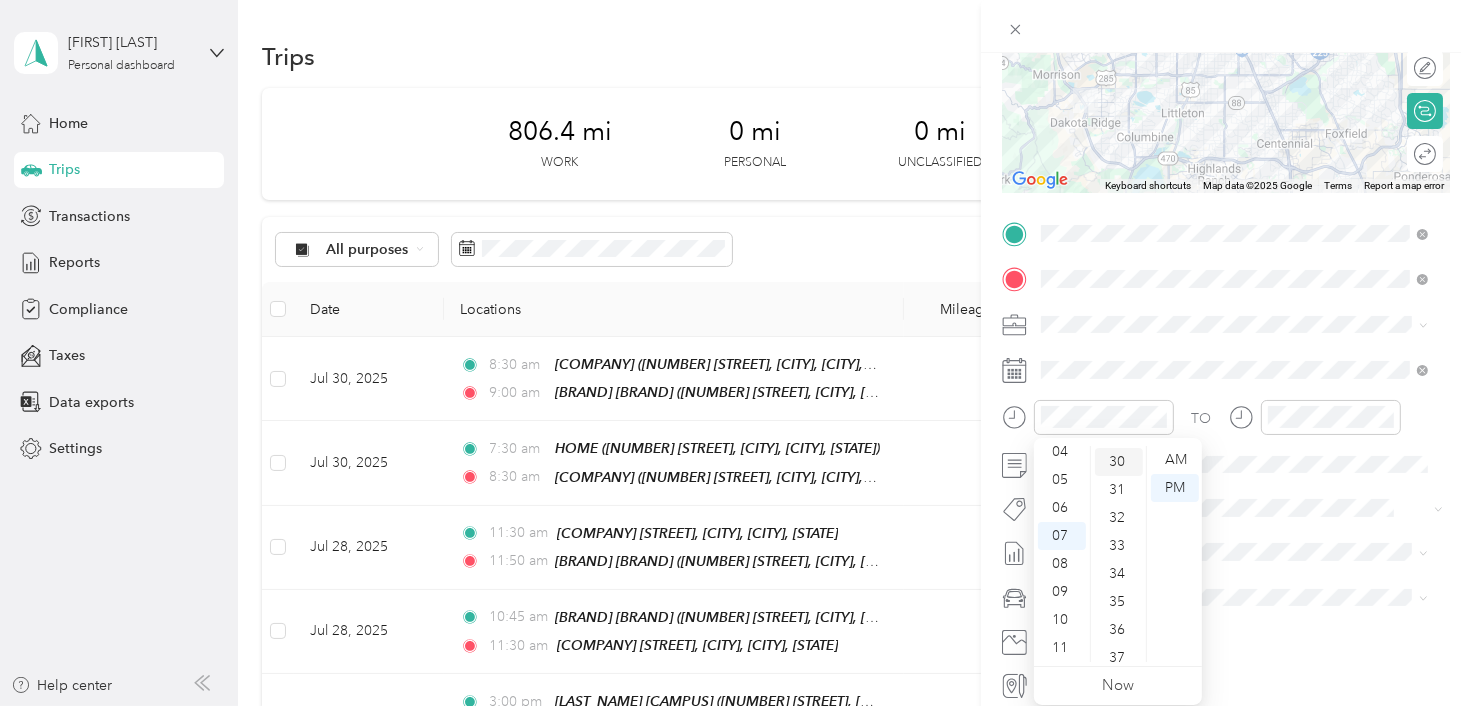scroll, scrollTop: 840, scrollLeft: 0, axis: vertical 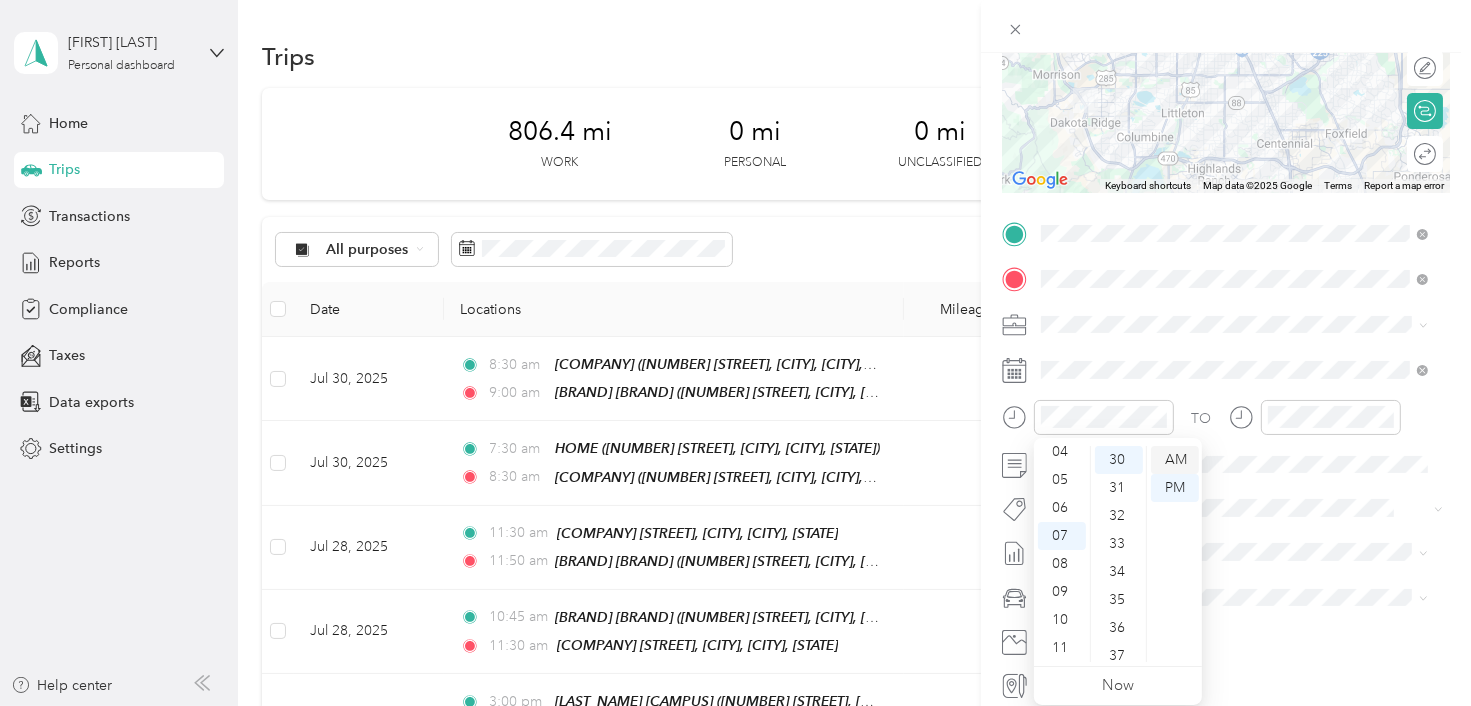 click on "AM" at bounding box center (1175, 460) 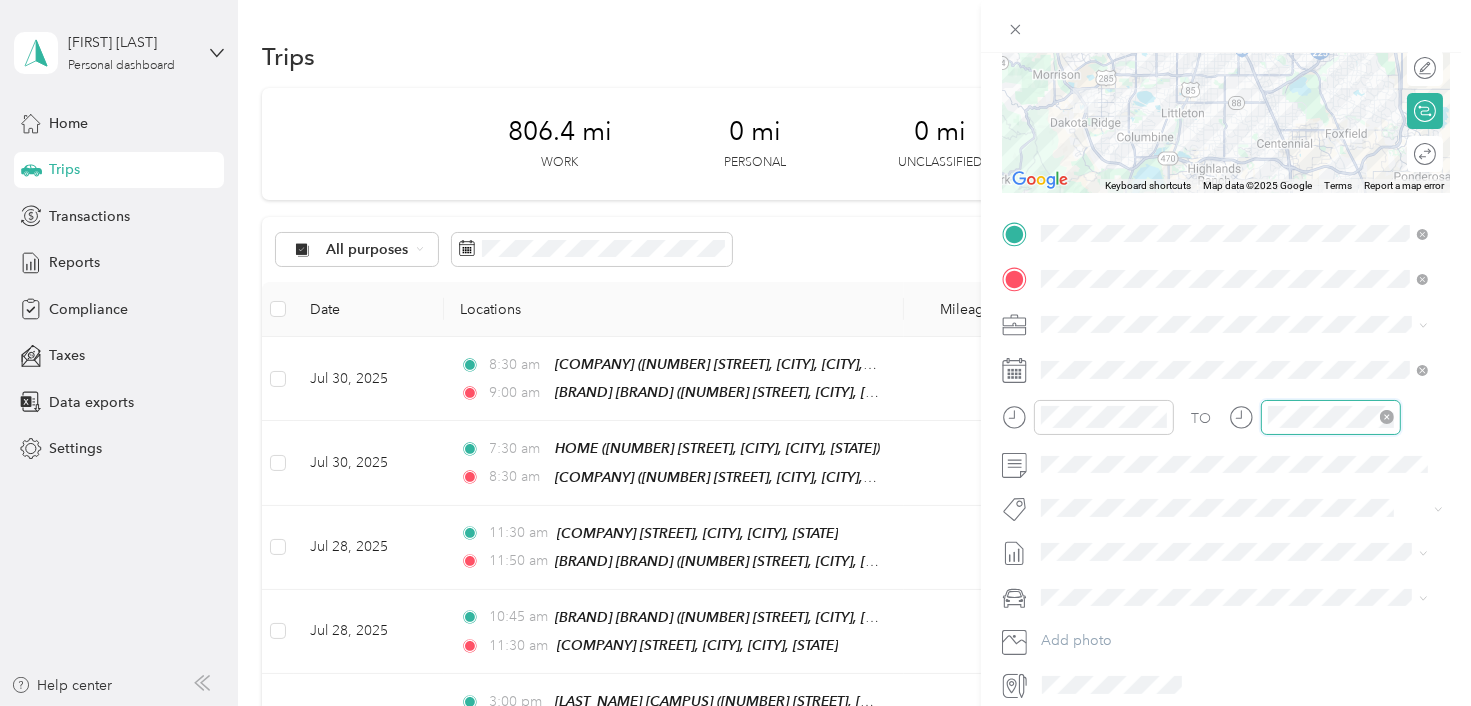 scroll, scrollTop: 84, scrollLeft: 0, axis: vertical 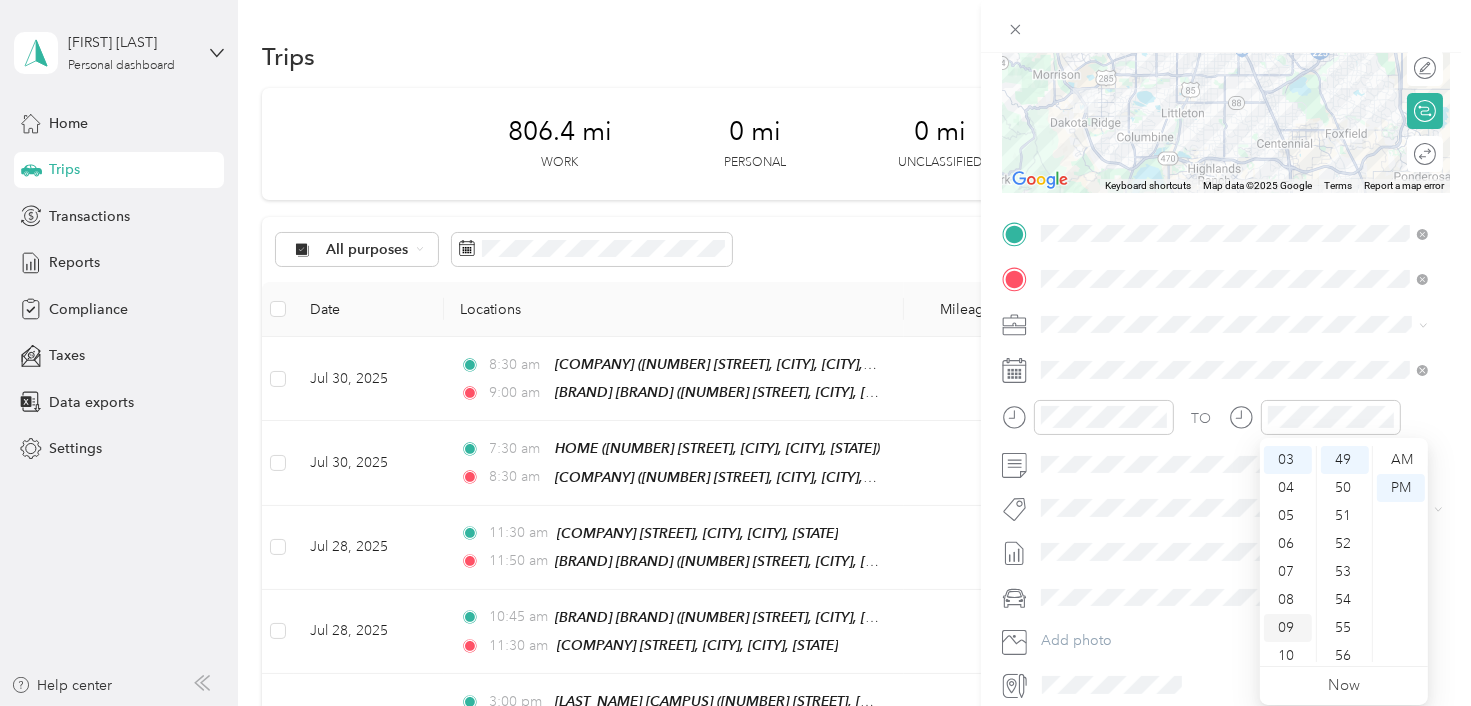 click on "09" at bounding box center [1288, 628] 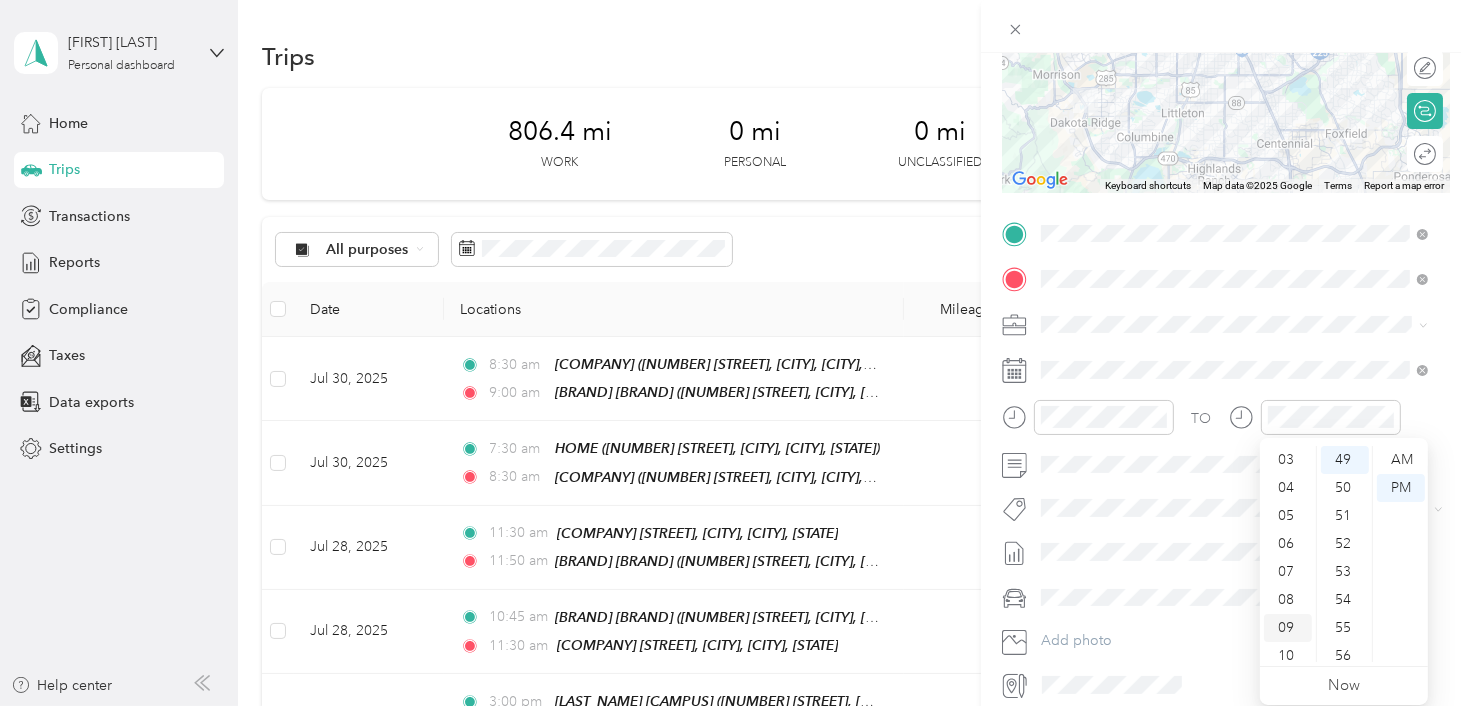 scroll, scrollTop: 120, scrollLeft: 0, axis: vertical 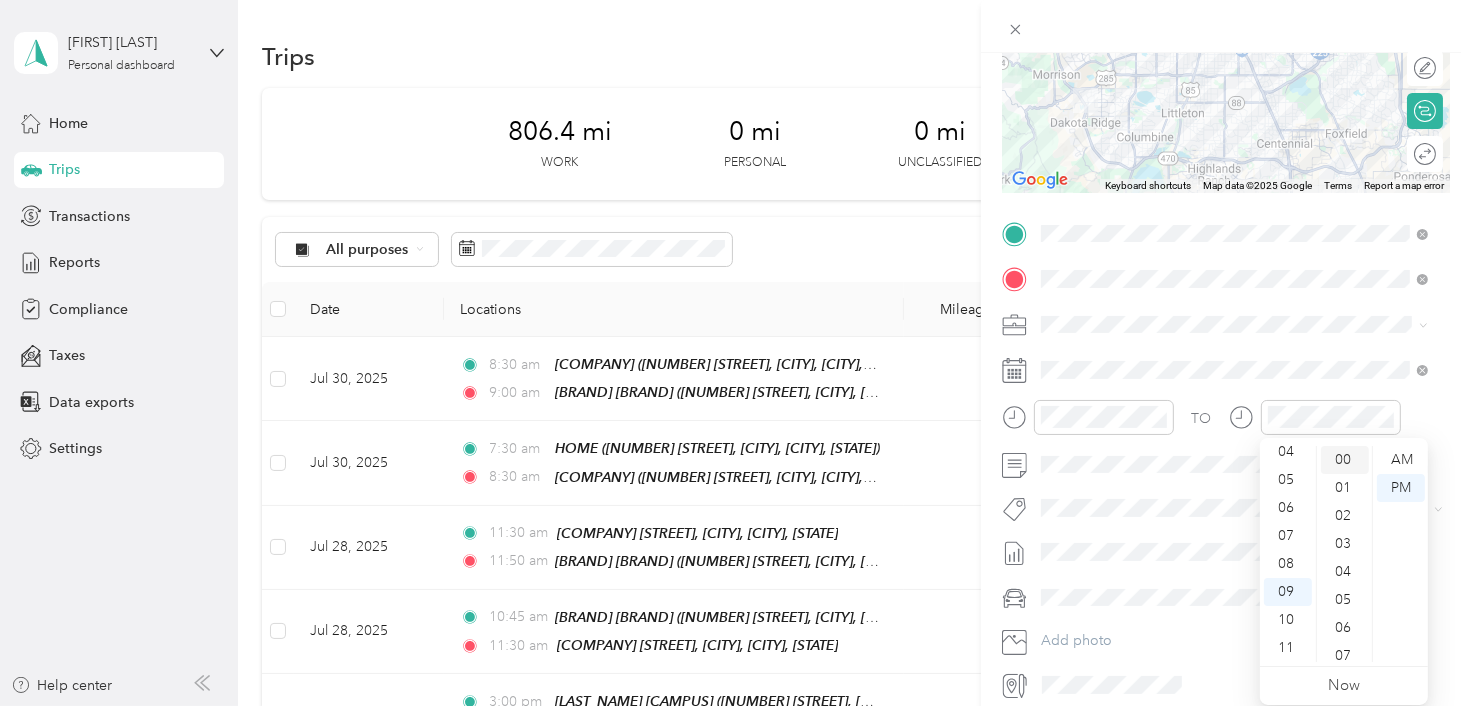 click on "00" at bounding box center [1345, 460] 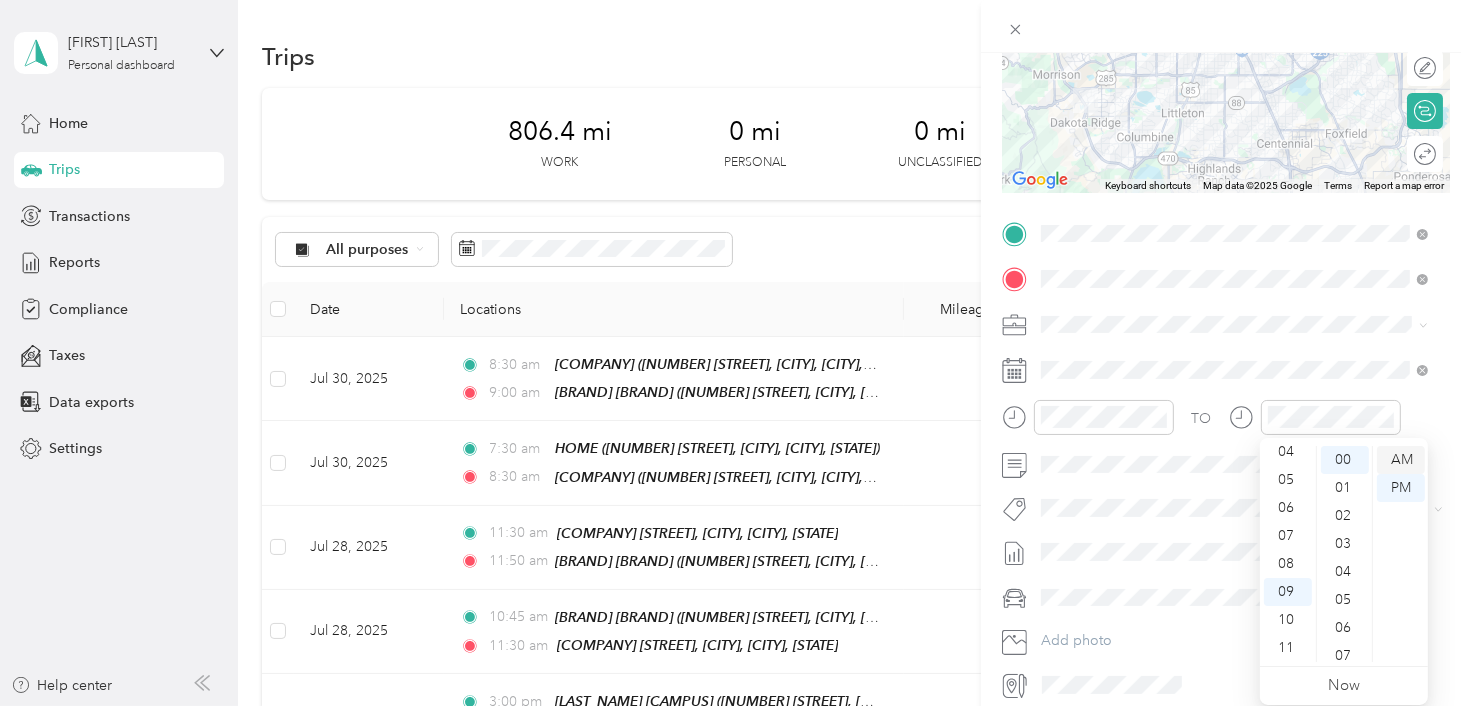 click on "AM" at bounding box center [1401, 460] 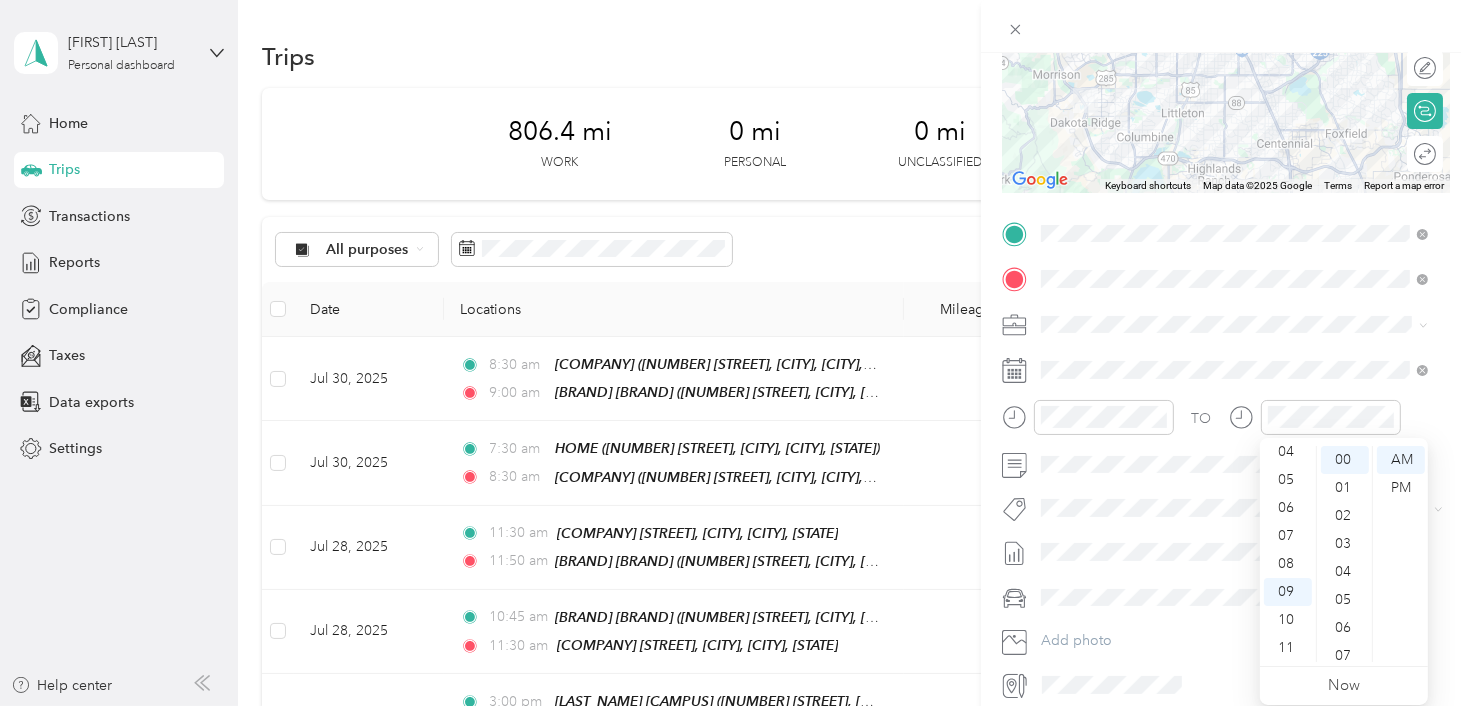 click on "New Trip Save This trip cannot be edited because it is either under review, approved, or paid. Contact your Team Manager to edit it. Miles ← Move left → Move right ↑ Move up ↓ Move down + Zoom in - Zoom out Home Jump left by 75% End Jump right by 75% Page Up Jump up by 75% Page Down Jump down by 75% Keyboard shortcuts Map Data Map data ©2025 Google Map data ©2025 Google 5 km  Click to toggle between metric and imperial units Terms Report a map error Edit route Calculate route Round trip TO Add photo" at bounding box center [1226, 254] 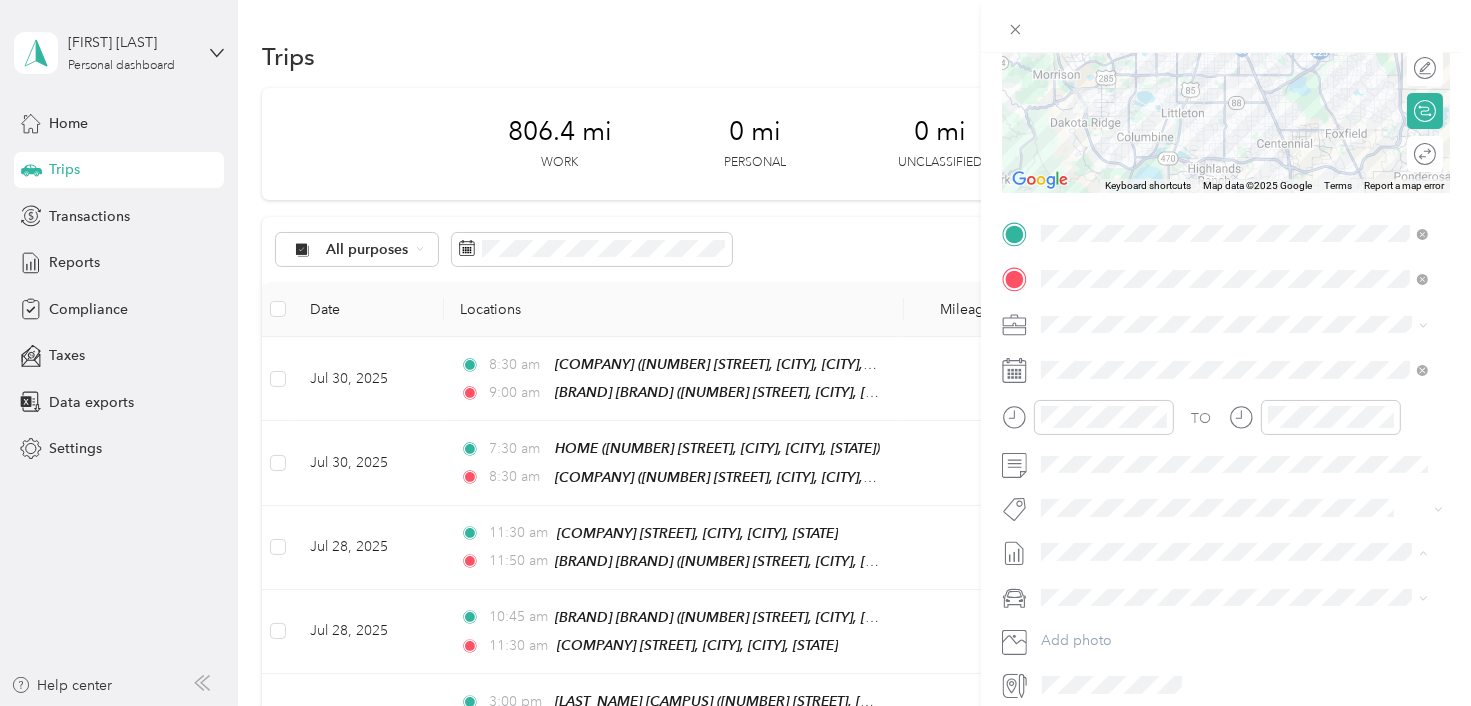 click on "Jul 1 - 31, 2025" at bounding box center [1090, 617] 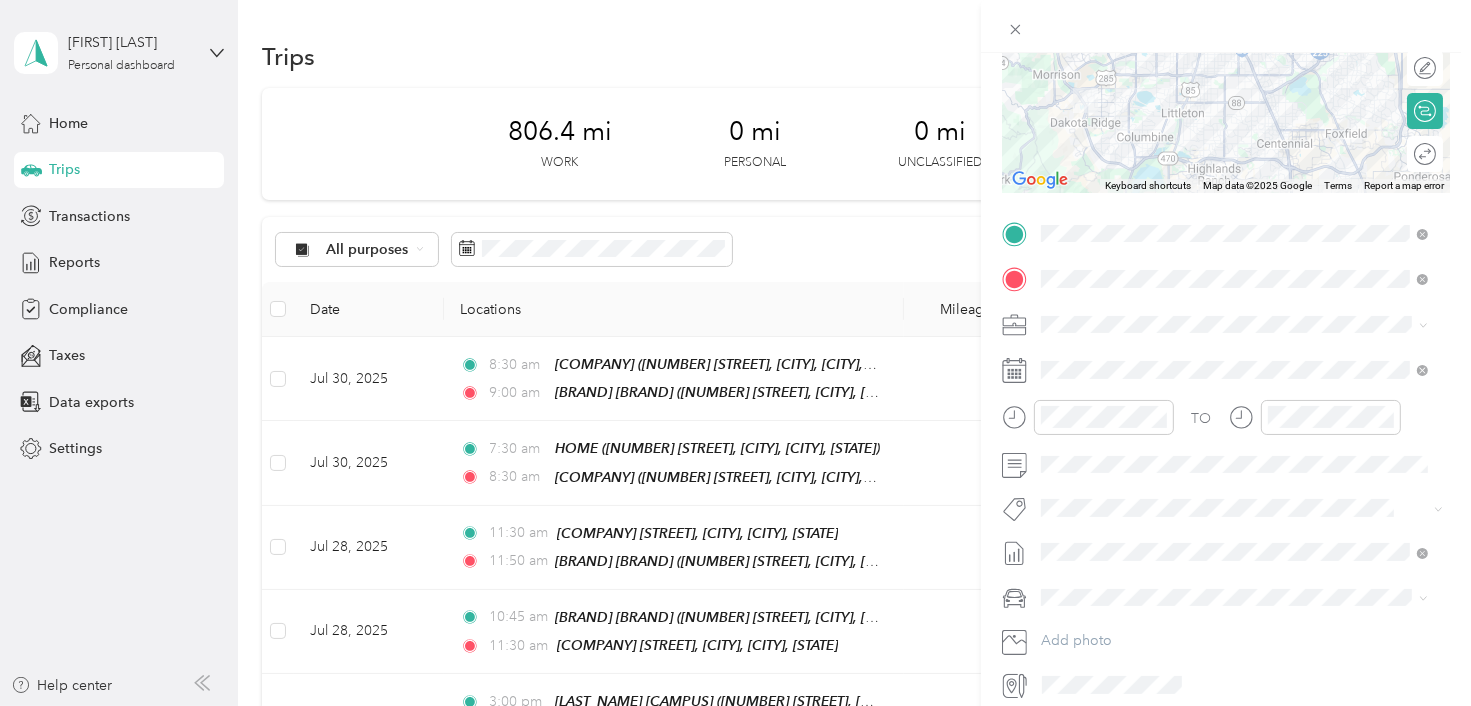 click on "Volkswagen Tiguan" at bounding box center (1109, 632) 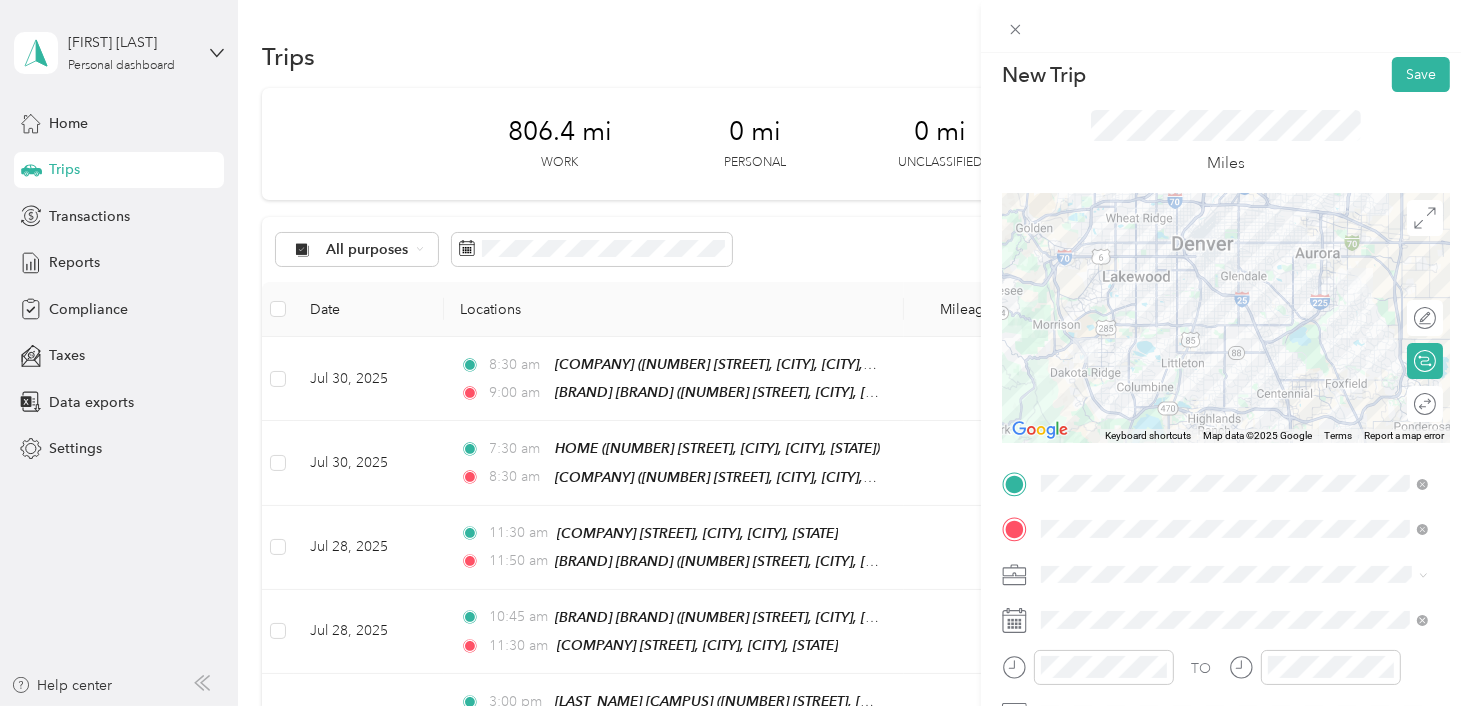 scroll, scrollTop: 0, scrollLeft: 0, axis: both 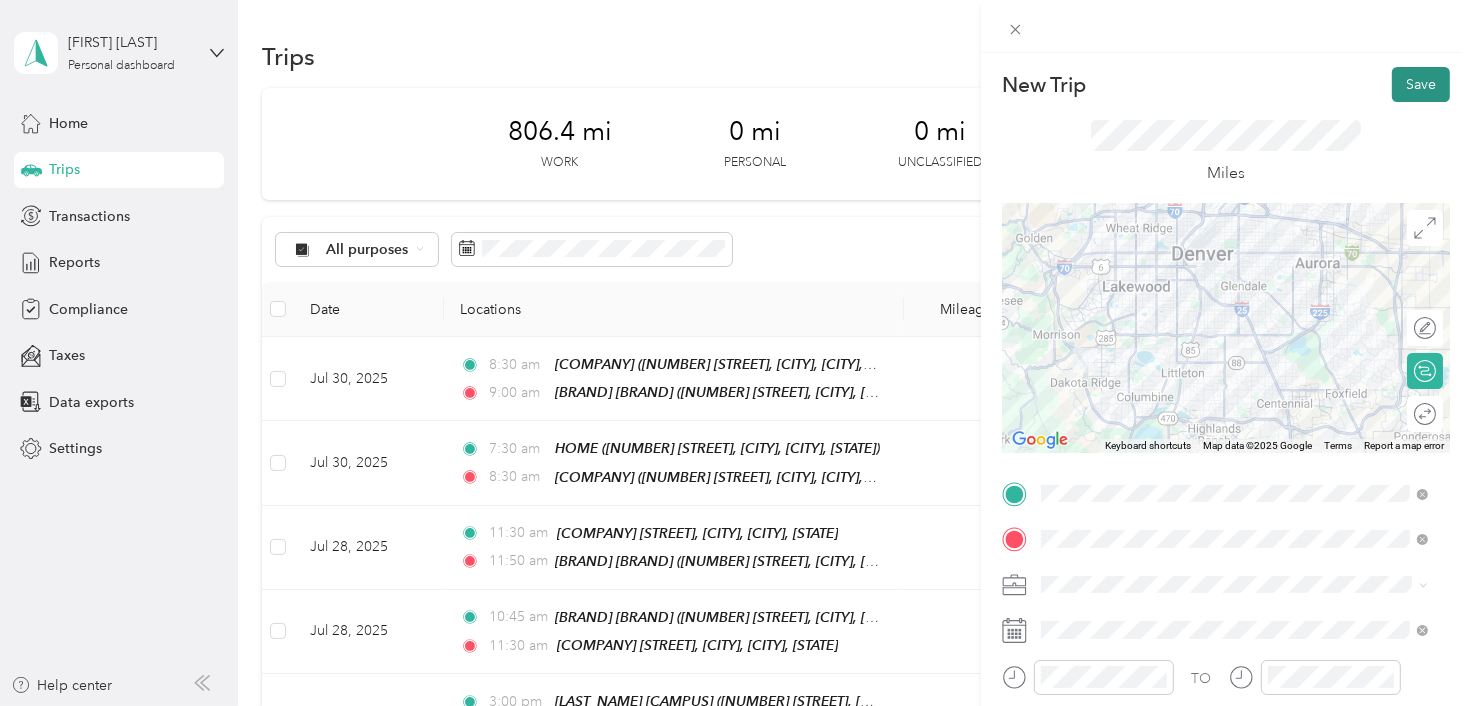 click on "Save" at bounding box center [1421, 84] 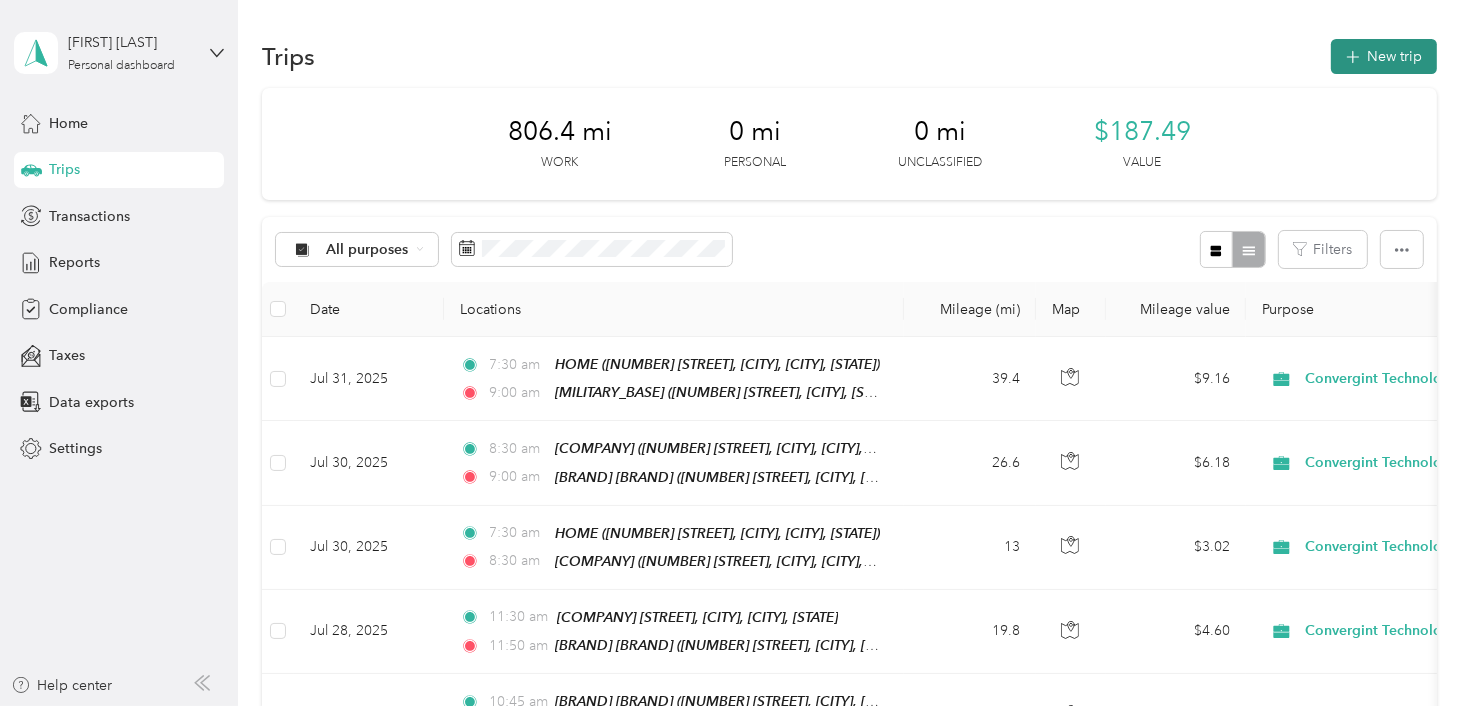click on "New trip" at bounding box center (1384, 56) 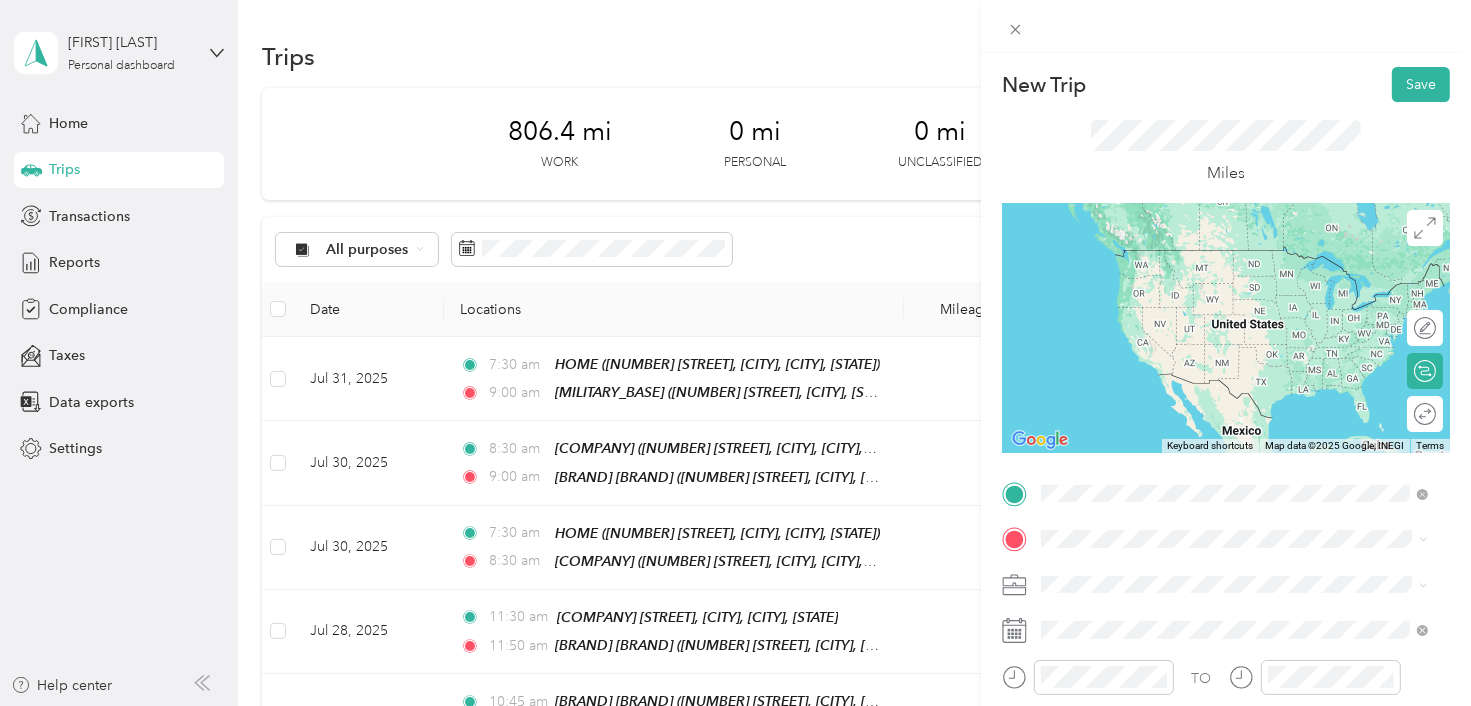 click on "[MILITARY_BASE] ([NUMBER] [STREET], [CITY], [STATE])" at bounding box center (1249, 279) 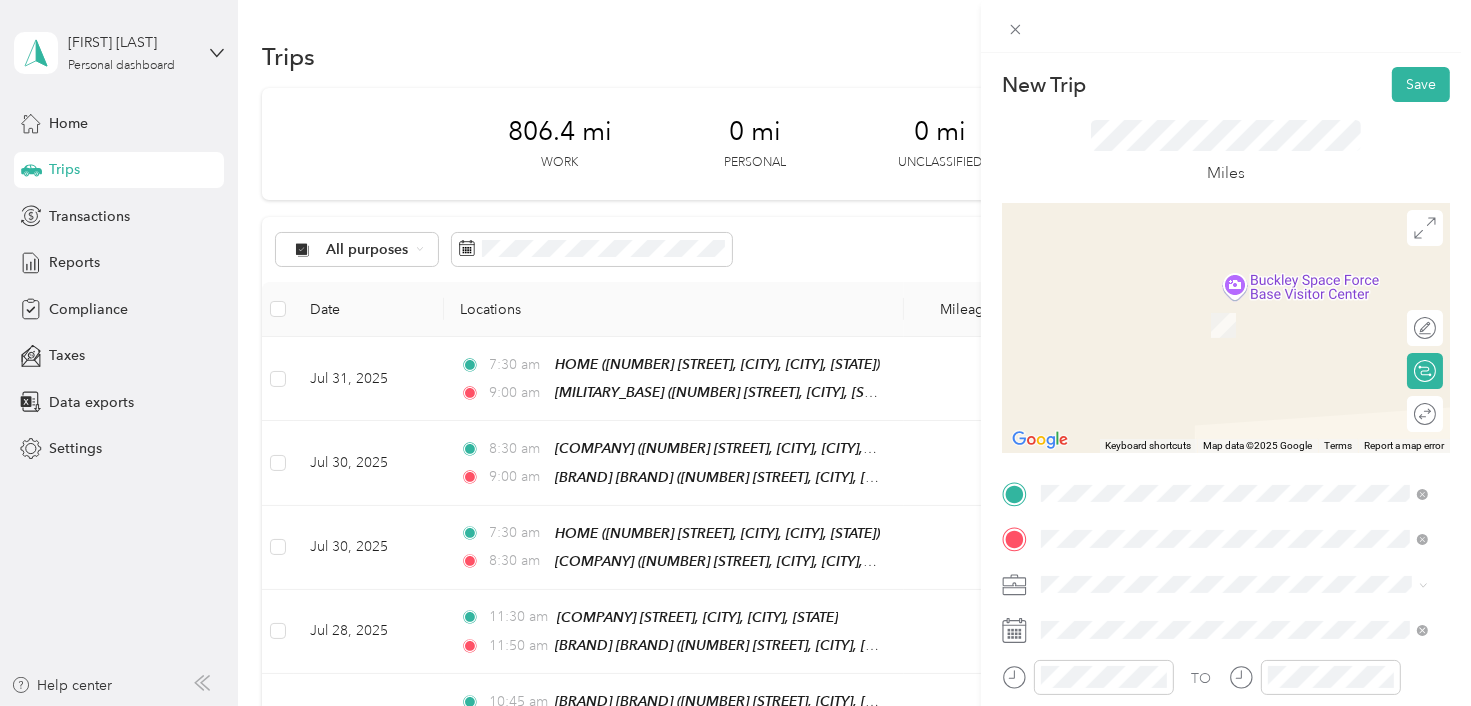 click on "[NUMBER] [STREET], [POSTAL_CODE], [CITY], [STATE], [COUNTRY]" at bounding box center (1224, 336) 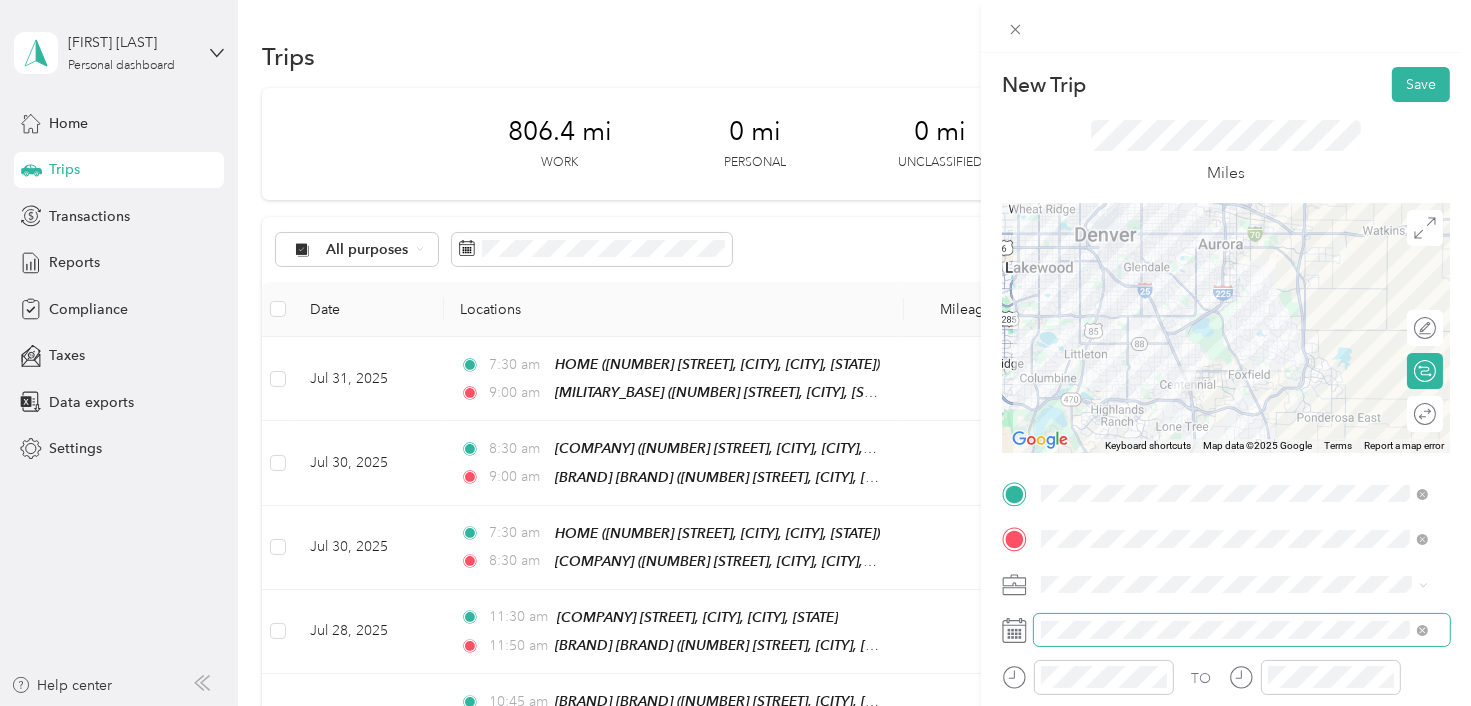 click at bounding box center [1242, 630] 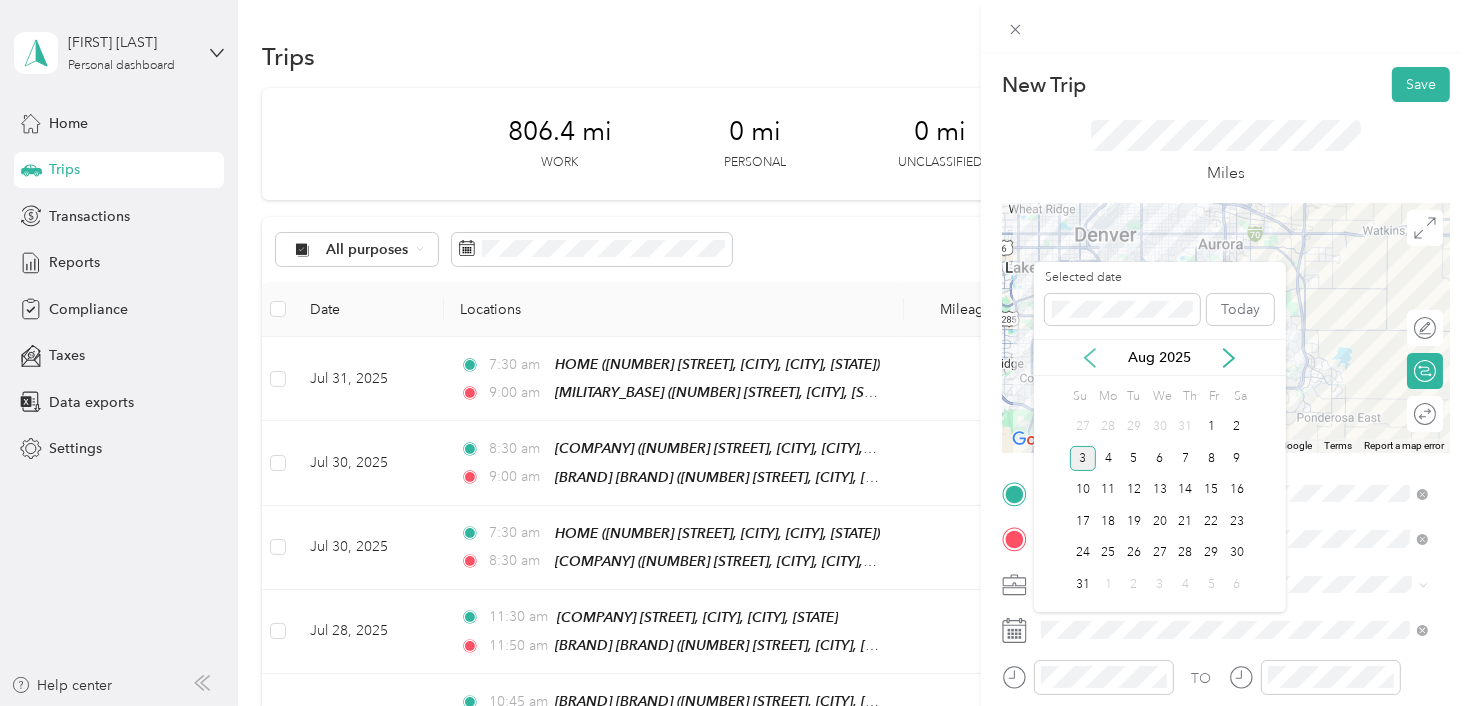 click 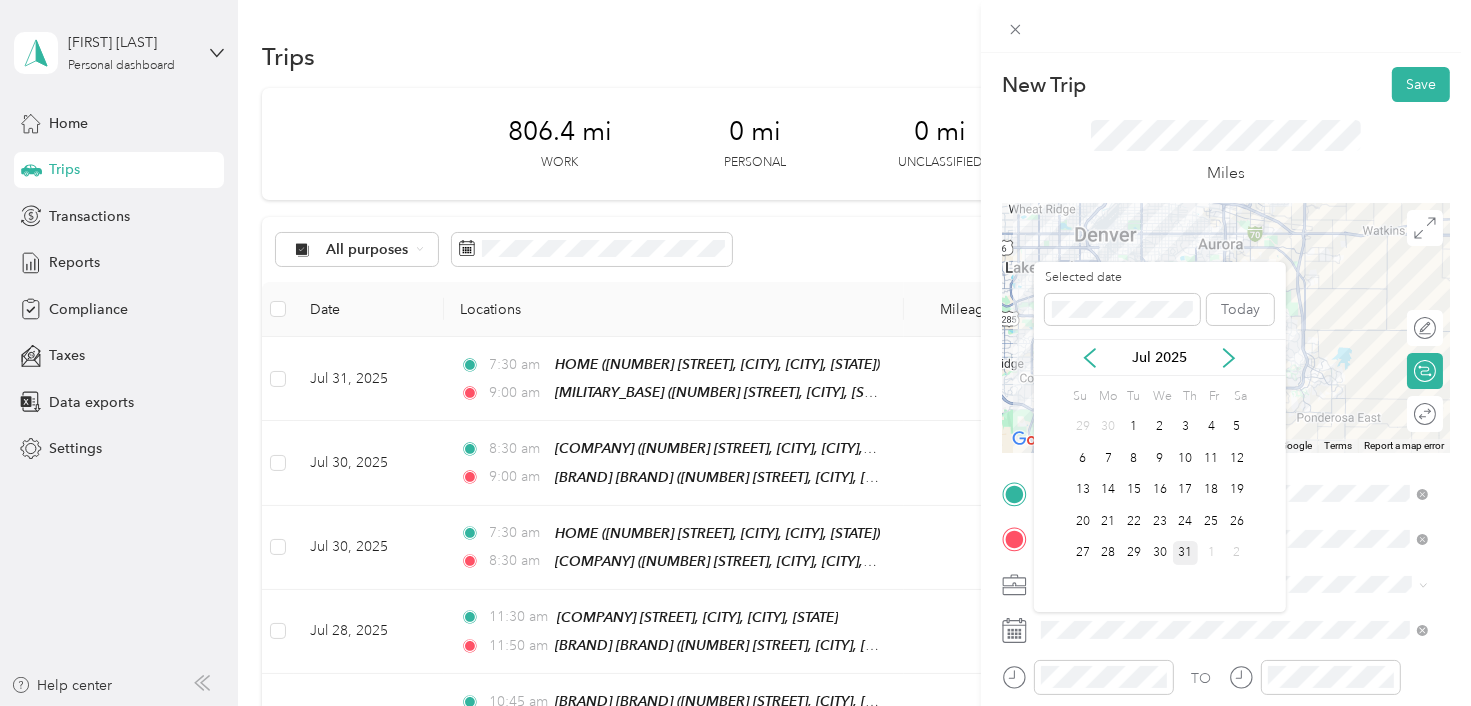 click on "31" at bounding box center [1186, 553] 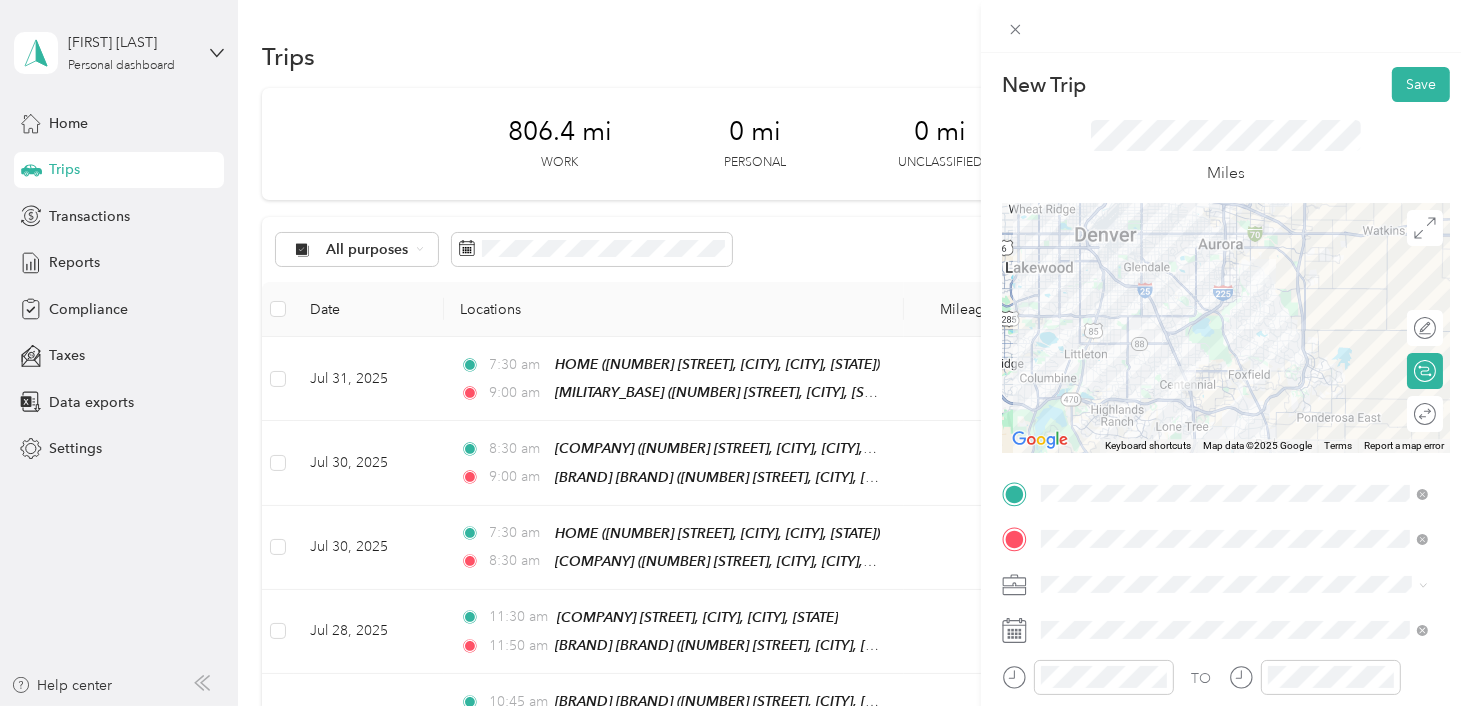 click at bounding box center [1415, 650] 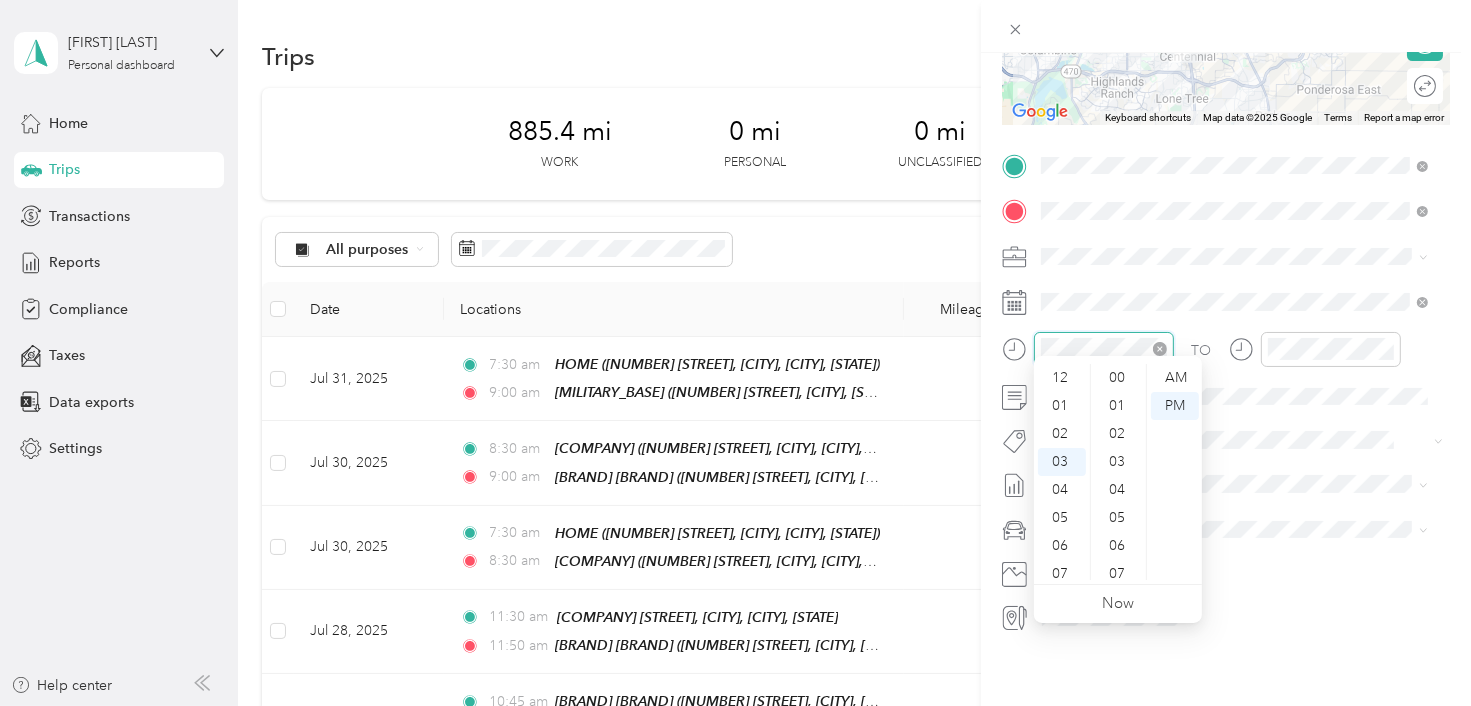 scroll, scrollTop: 84, scrollLeft: 0, axis: vertical 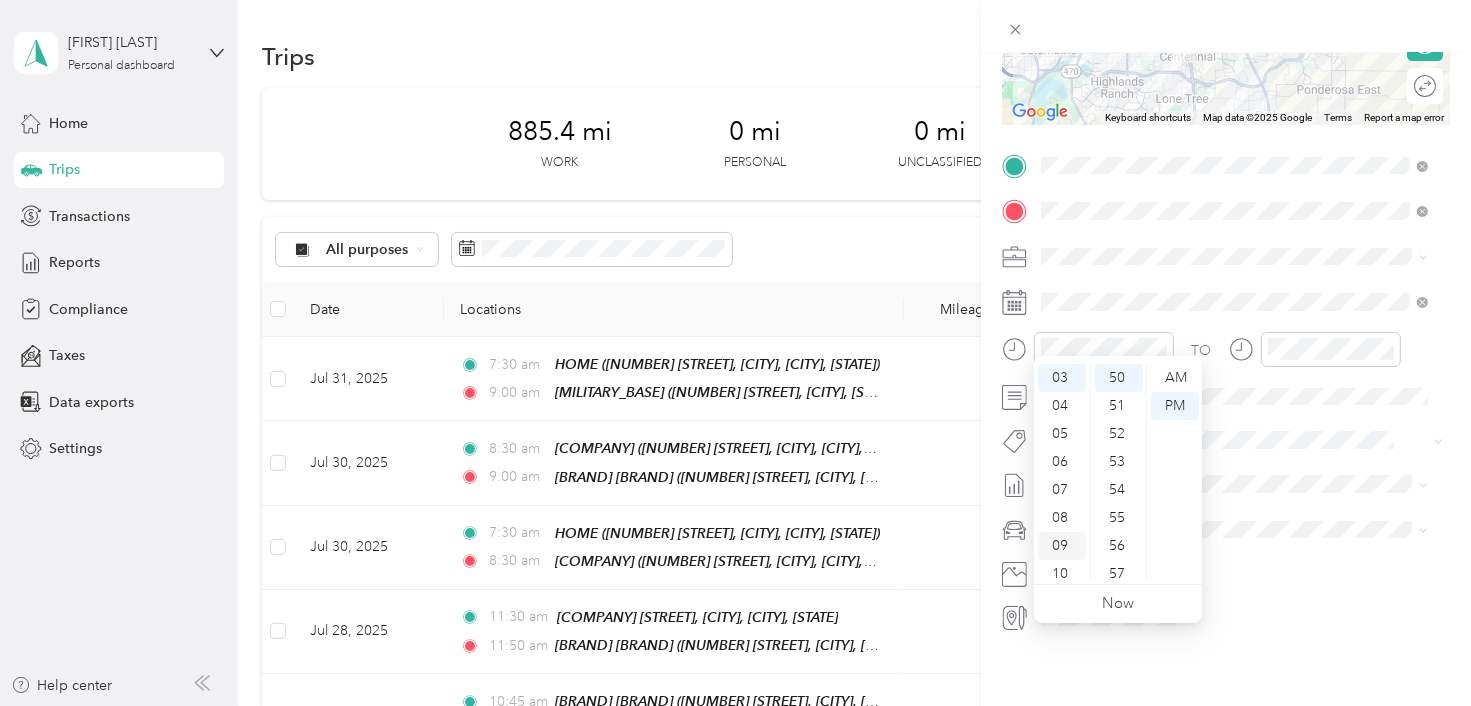 click on "09" at bounding box center (1062, 546) 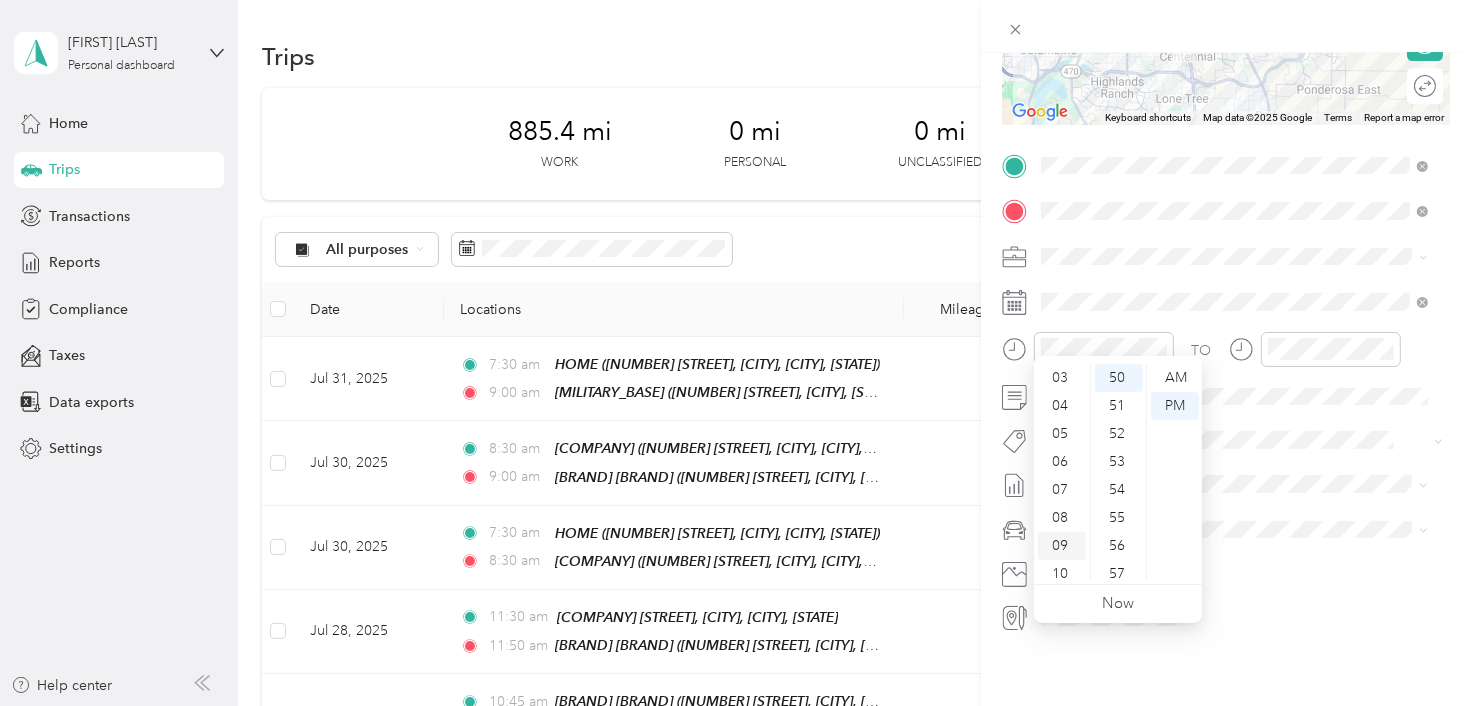 scroll, scrollTop: 120, scrollLeft: 0, axis: vertical 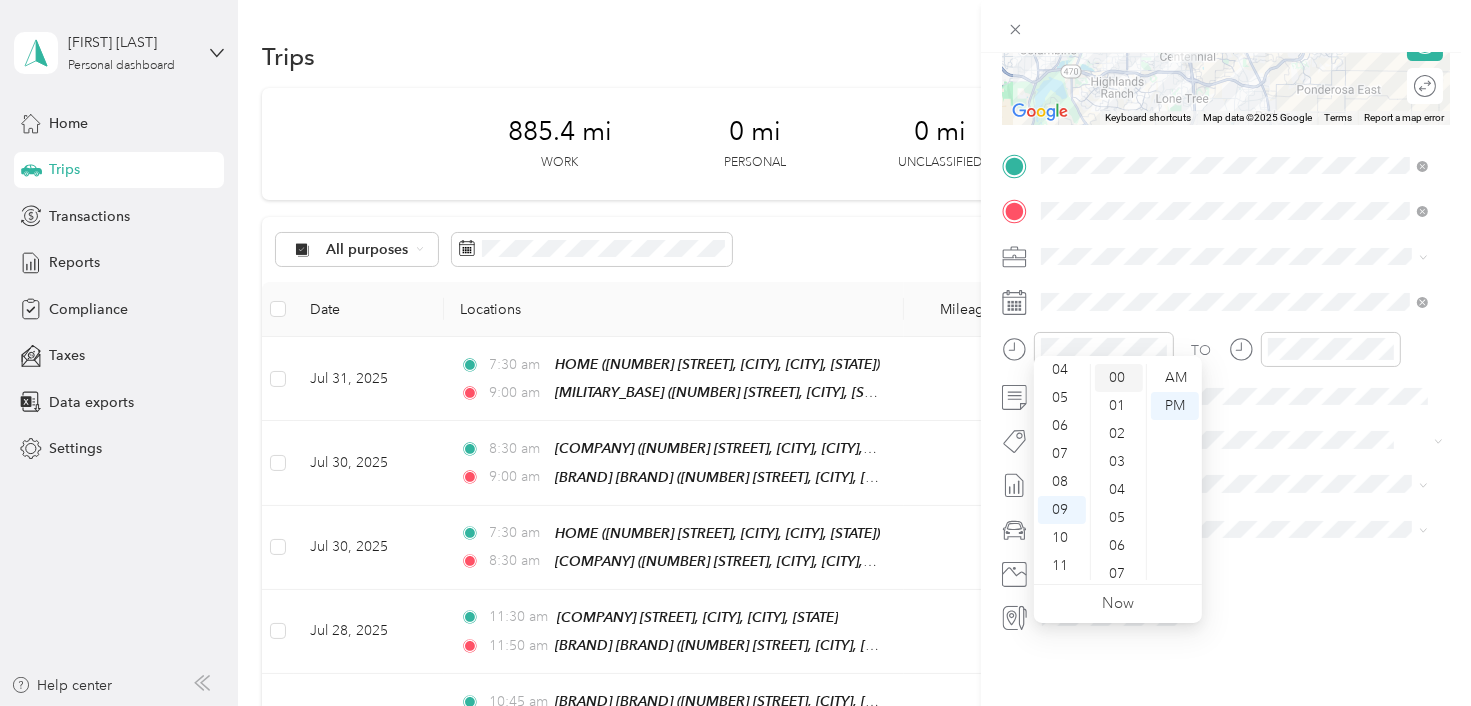 click on "00" at bounding box center [1119, 378] 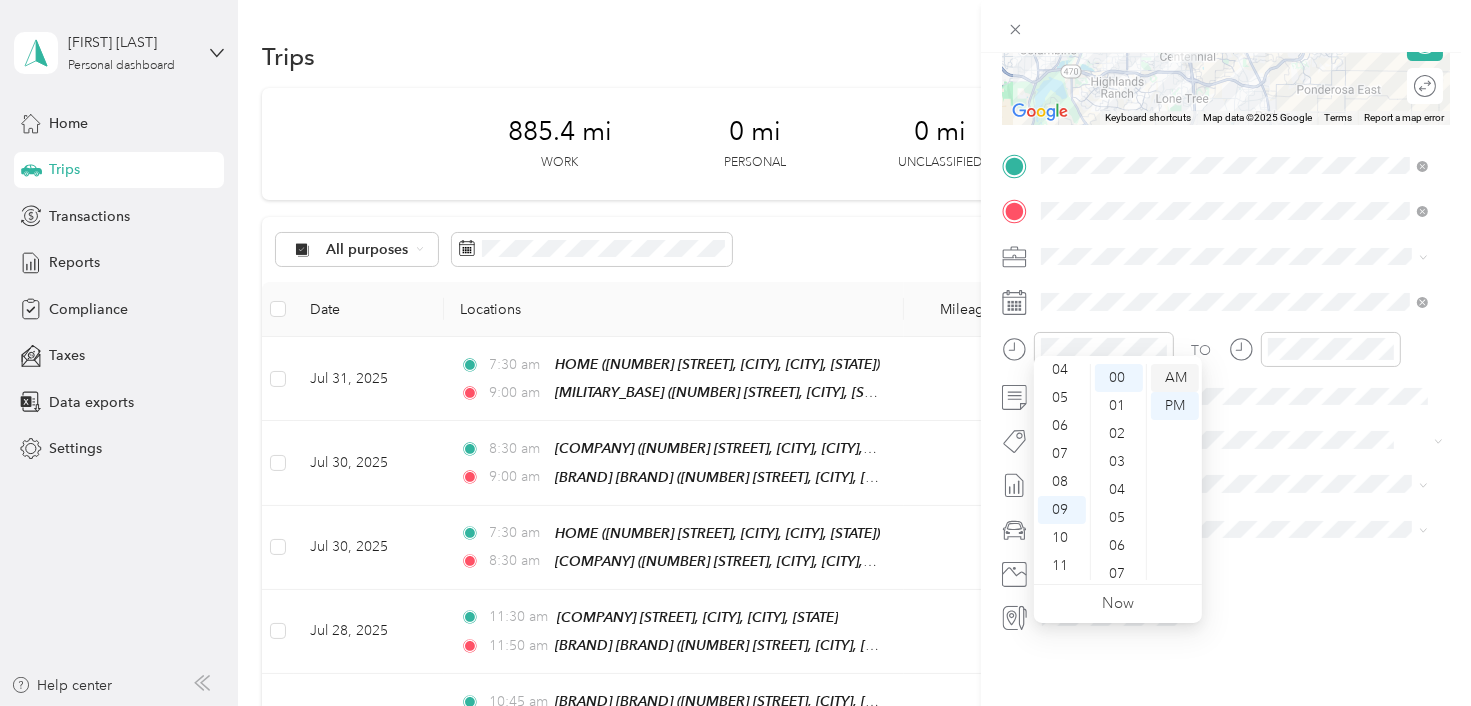 scroll, scrollTop: 84, scrollLeft: 0, axis: vertical 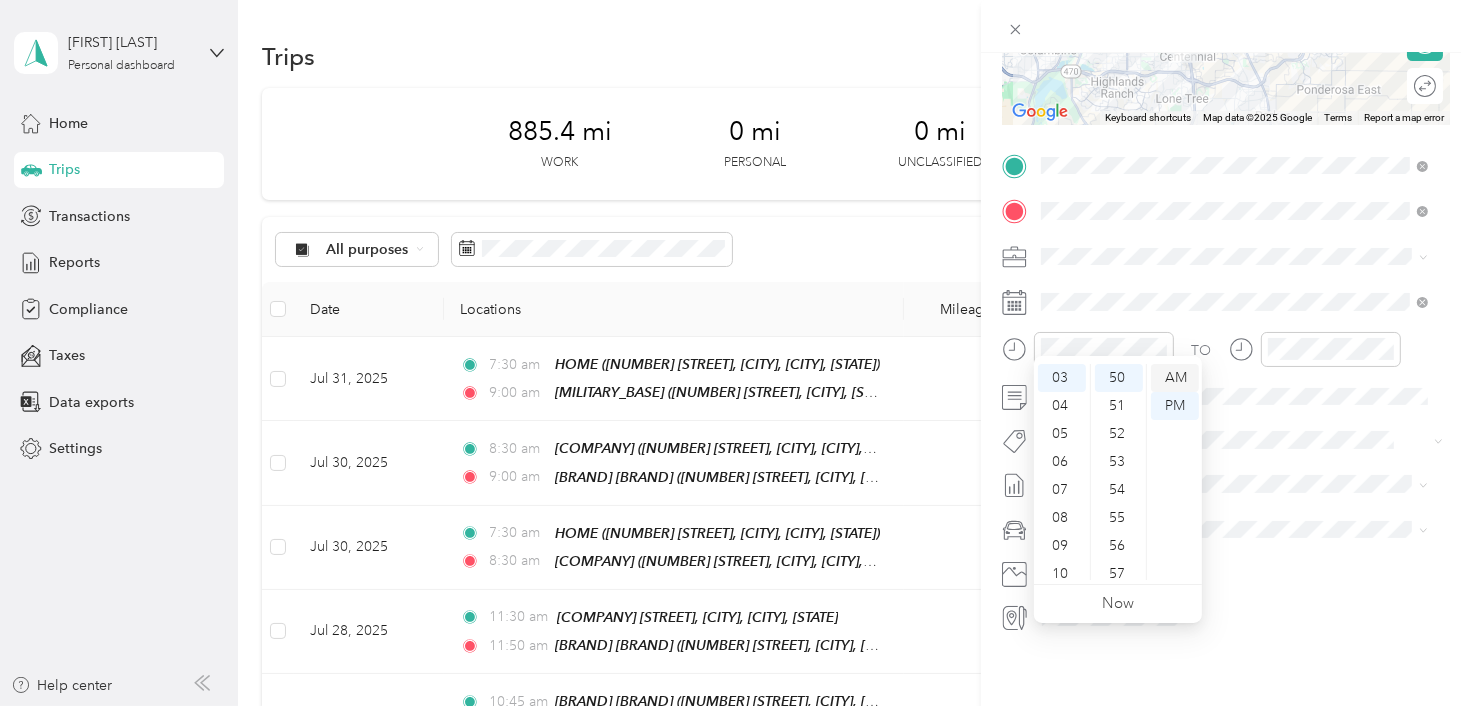click on "AM" at bounding box center [1175, 378] 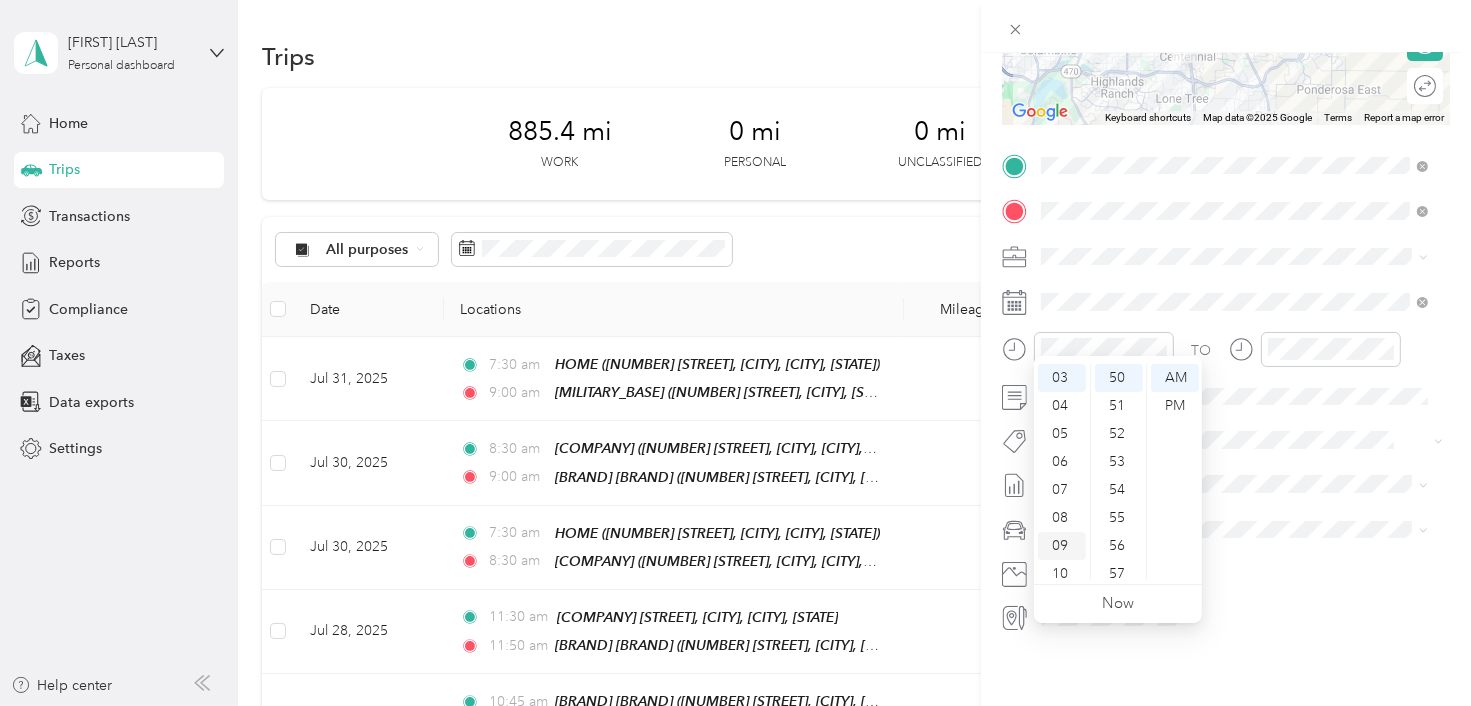 click on "09" at bounding box center [1062, 546] 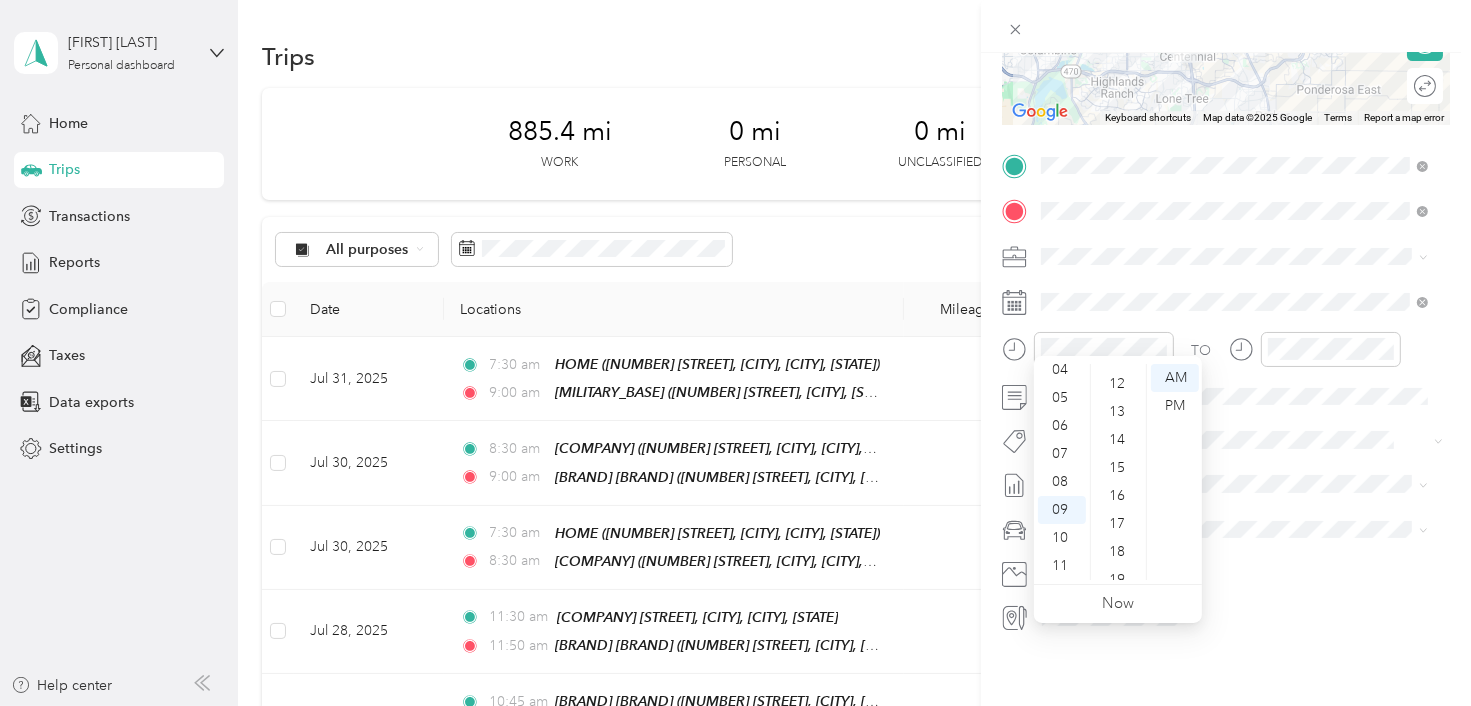 scroll, scrollTop: 16, scrollLeft: 0, axis: vertical 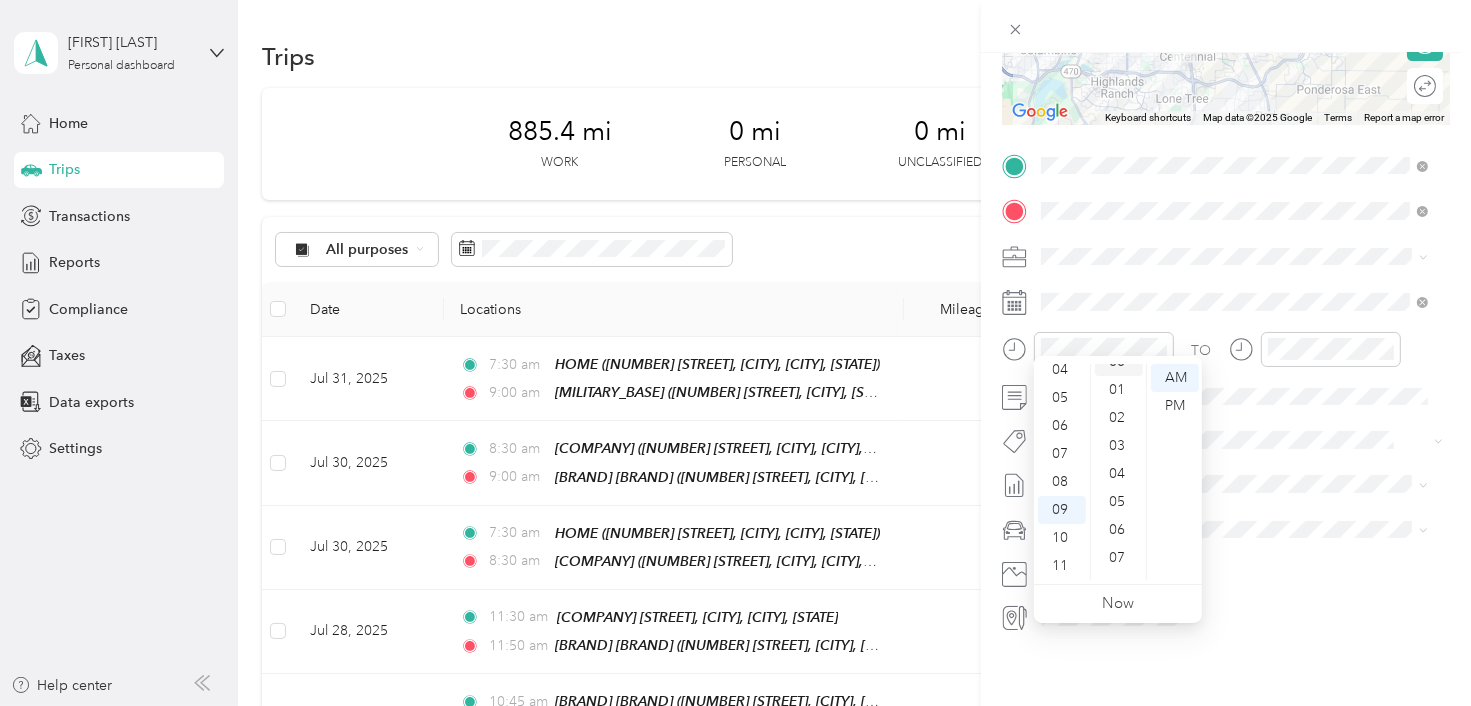 click on "00" at bounding box center [1119, 362] 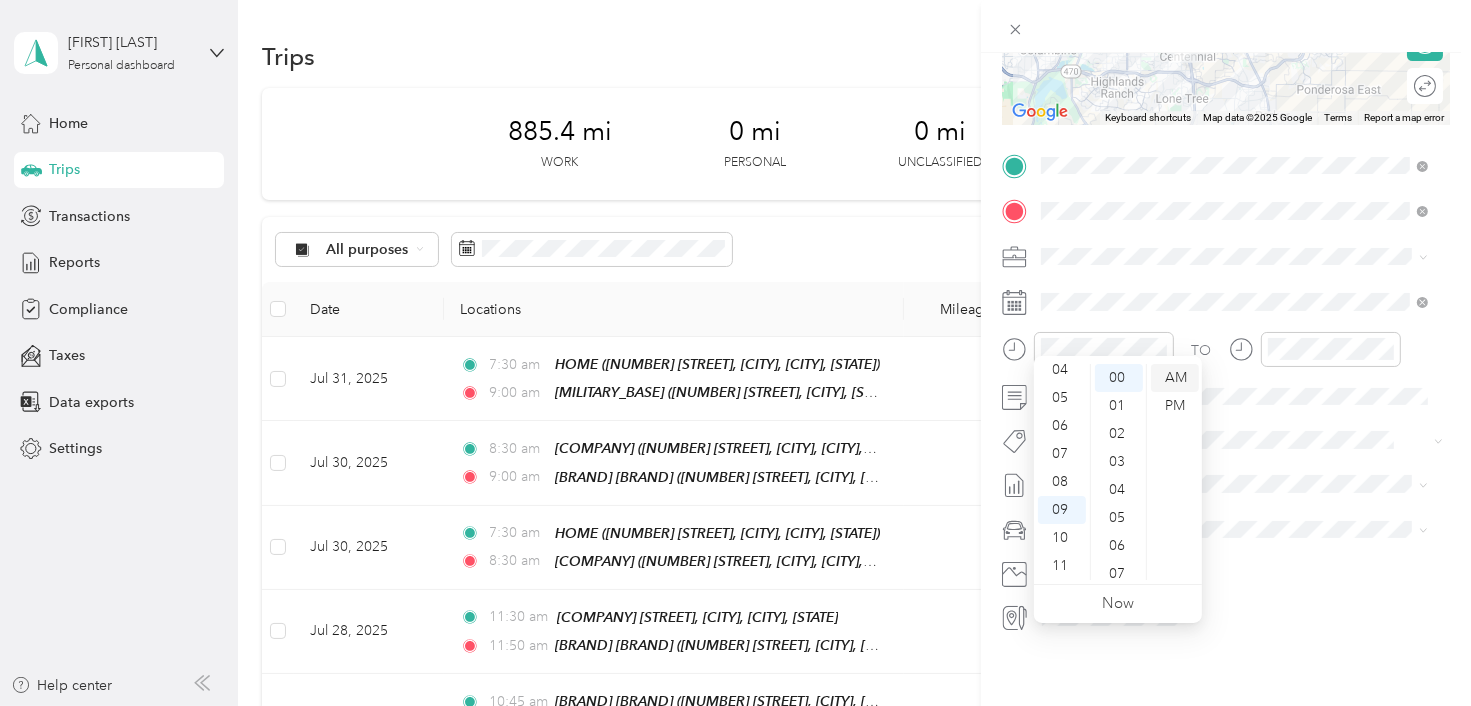 click on "AM" at bounding box center [1175, 378] 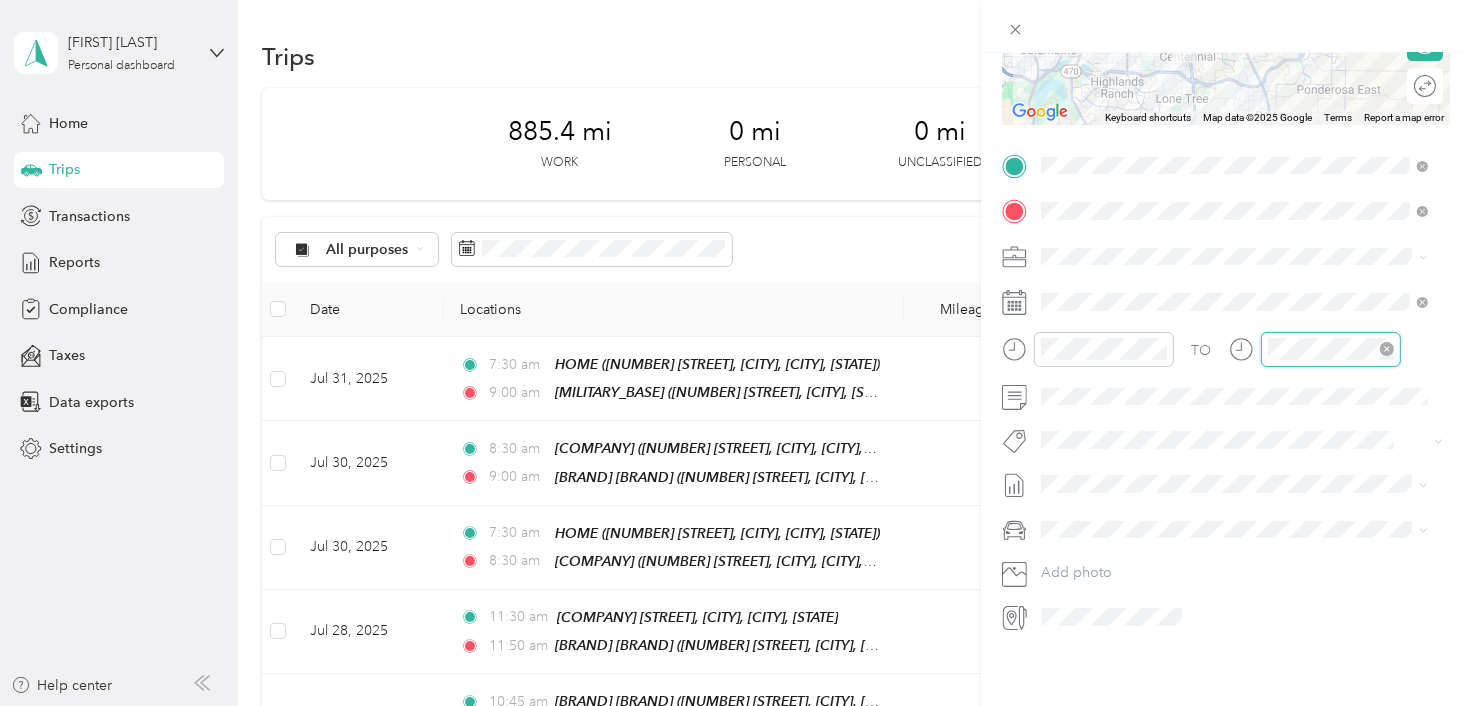scroll, scrollTop: 84, scrollLeft: 0, axis: vertical 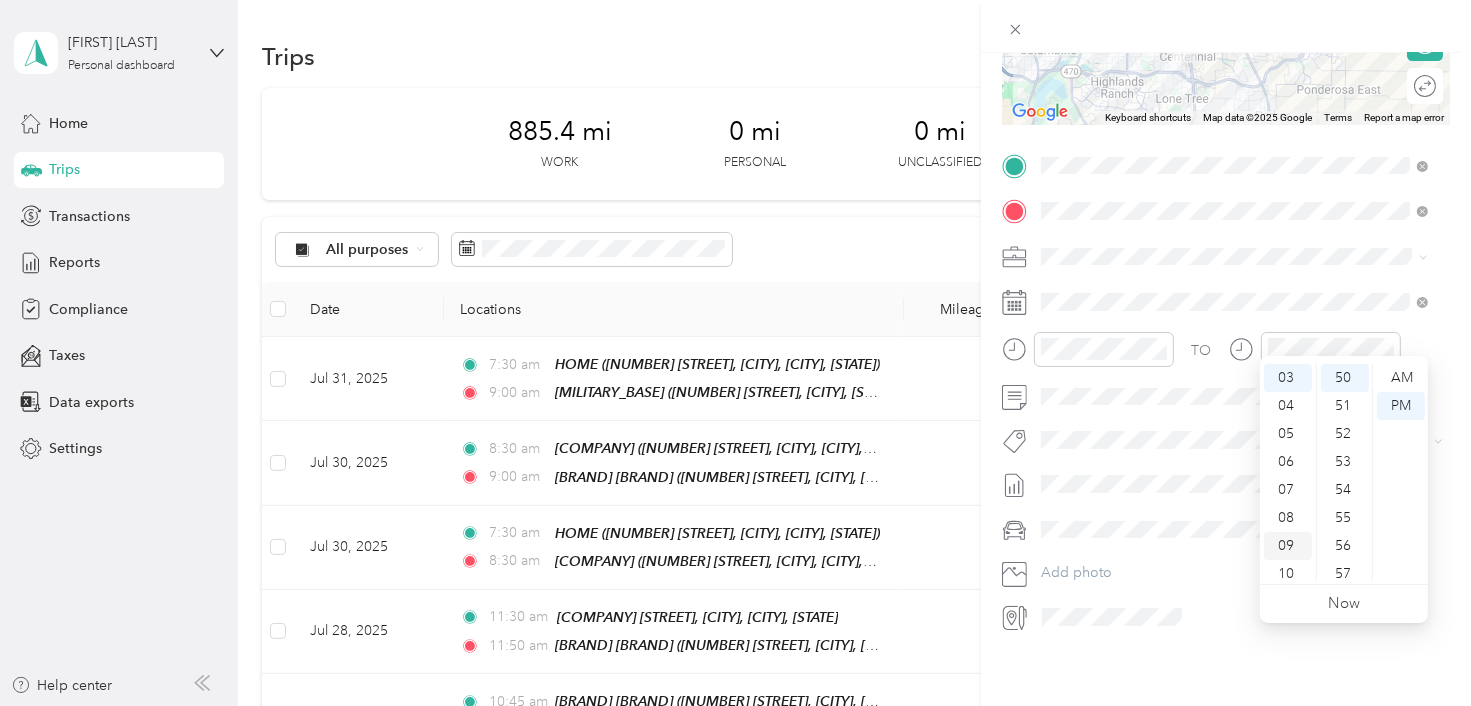 click on "09" at bounding box center [1288, 546] 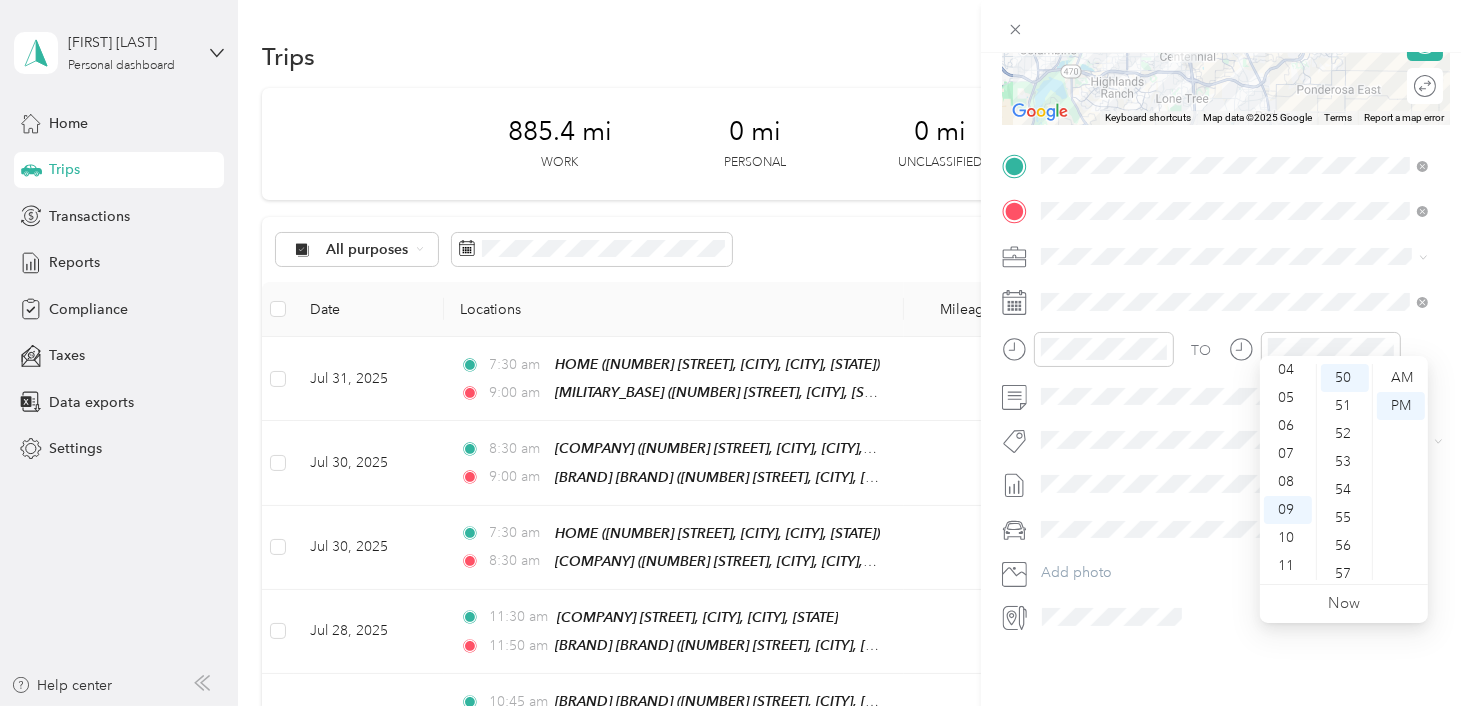 scroll, scrollTop: 1211, scrollLeft: 0, axis: vertical 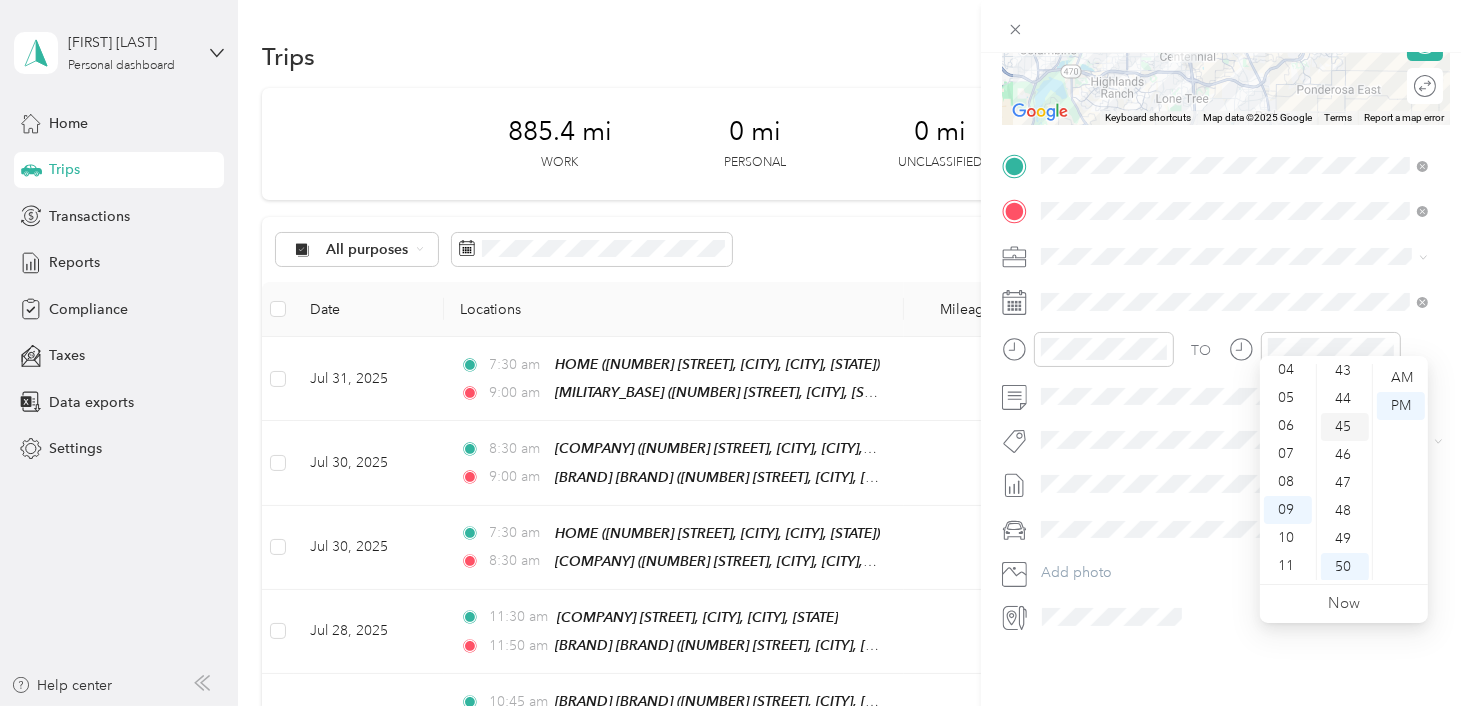 click on "45" at bounding box center [1345, 427] 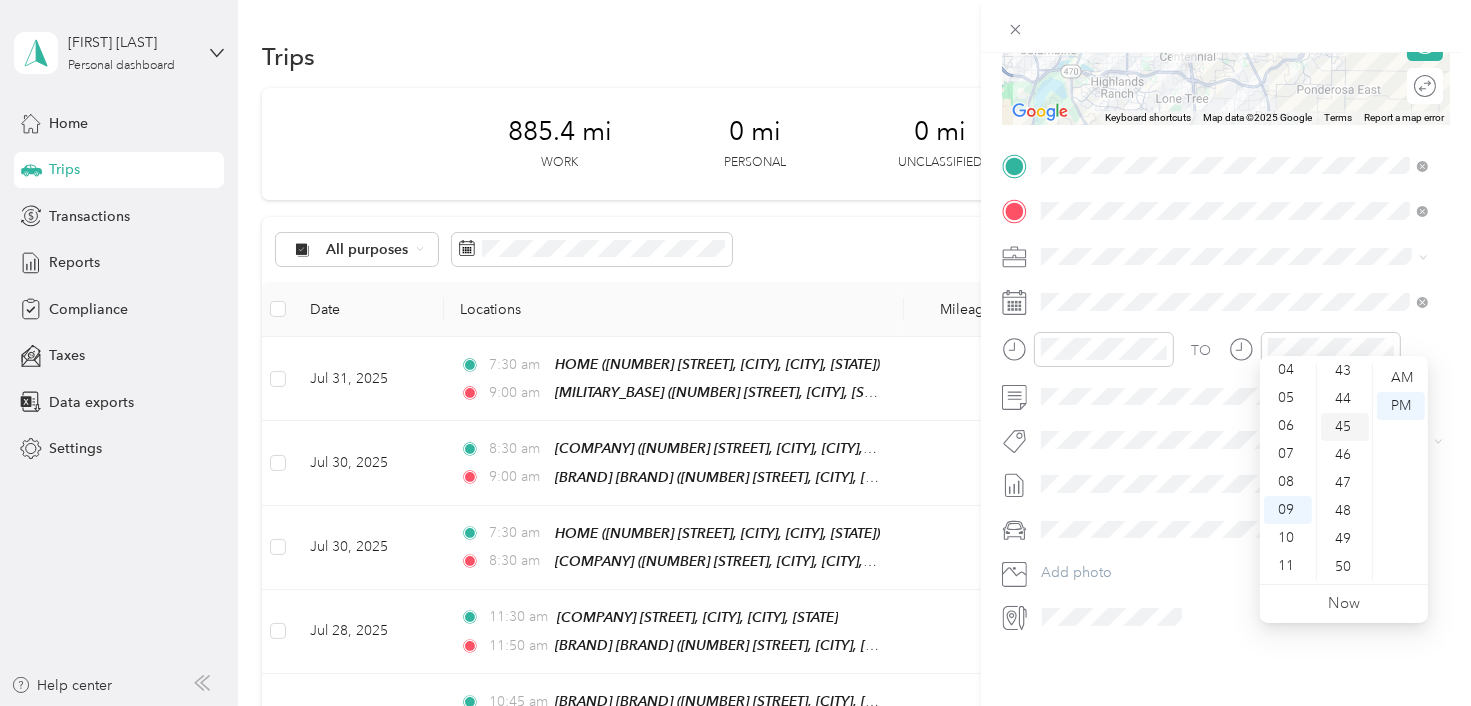 scroll, scrollTop: 1260, scrollLeft: 0, axis: vertical 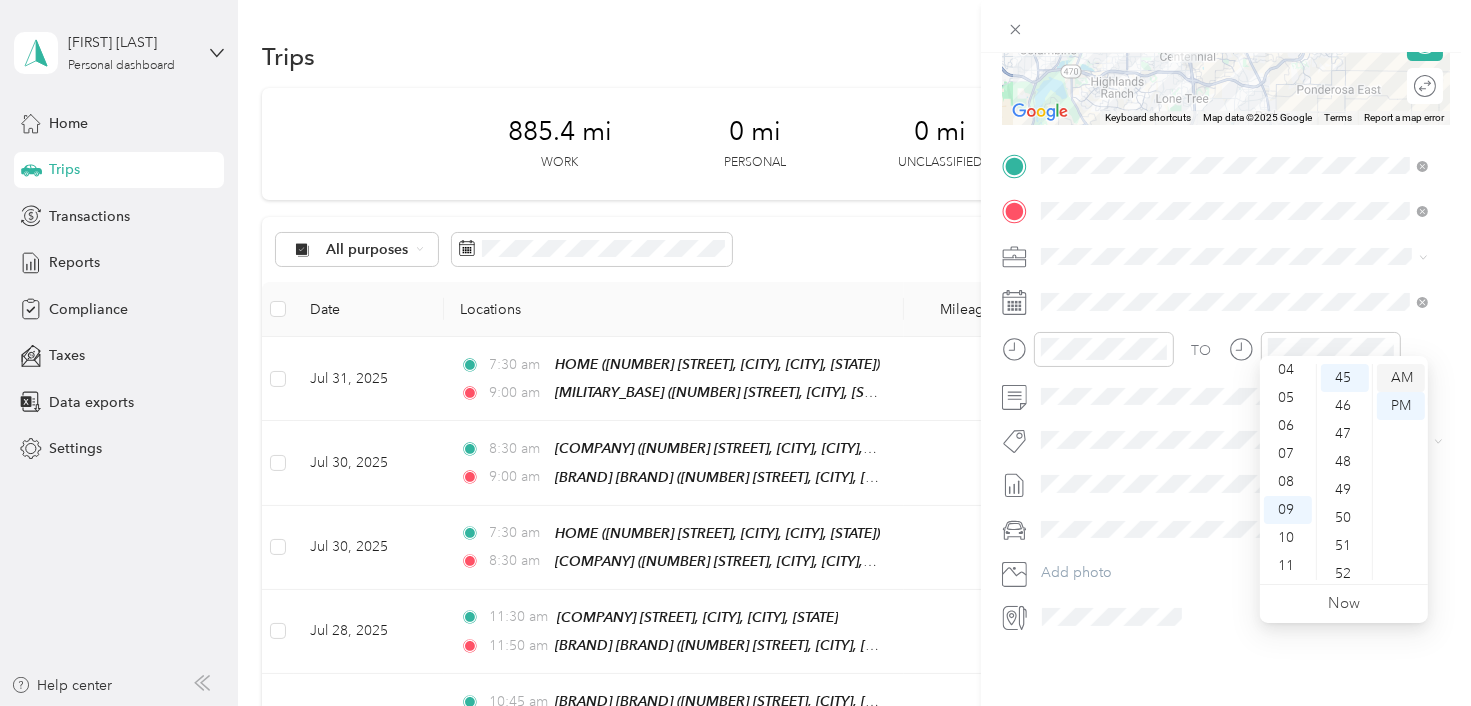 click on "AM" at bounding box center (1401, 378) 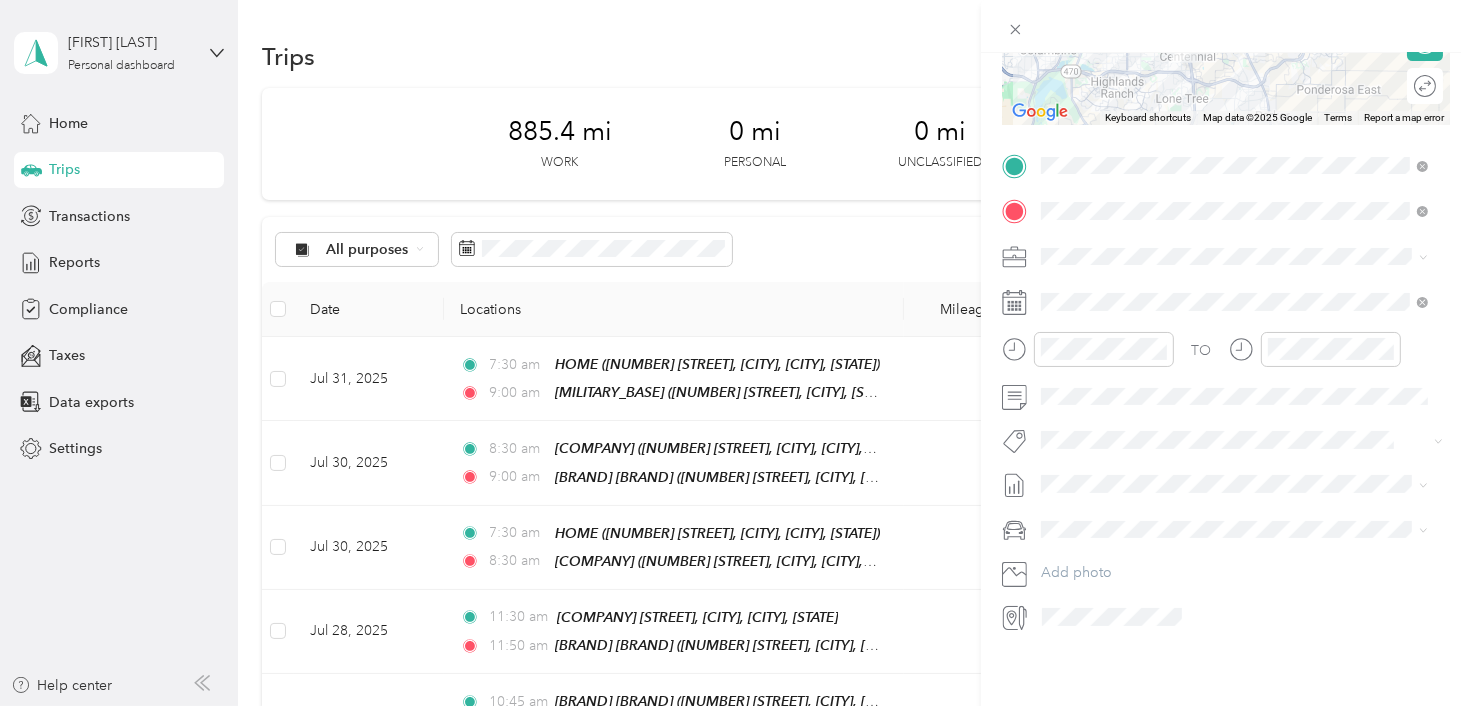 click on "Jul 1 - 31, 2025" at bounding box center (1090, 535) 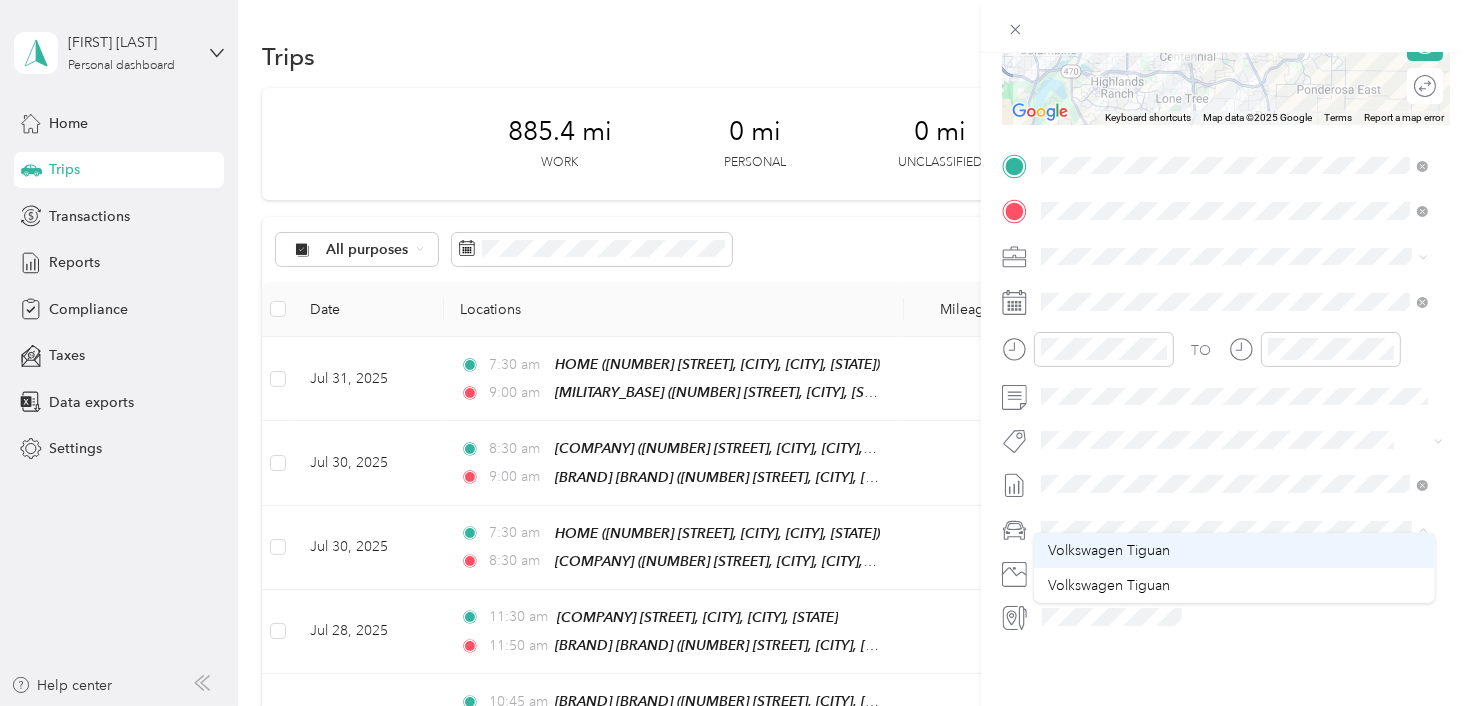click on "Volkswagen Tiguan" at bounding box center [1109, 550] 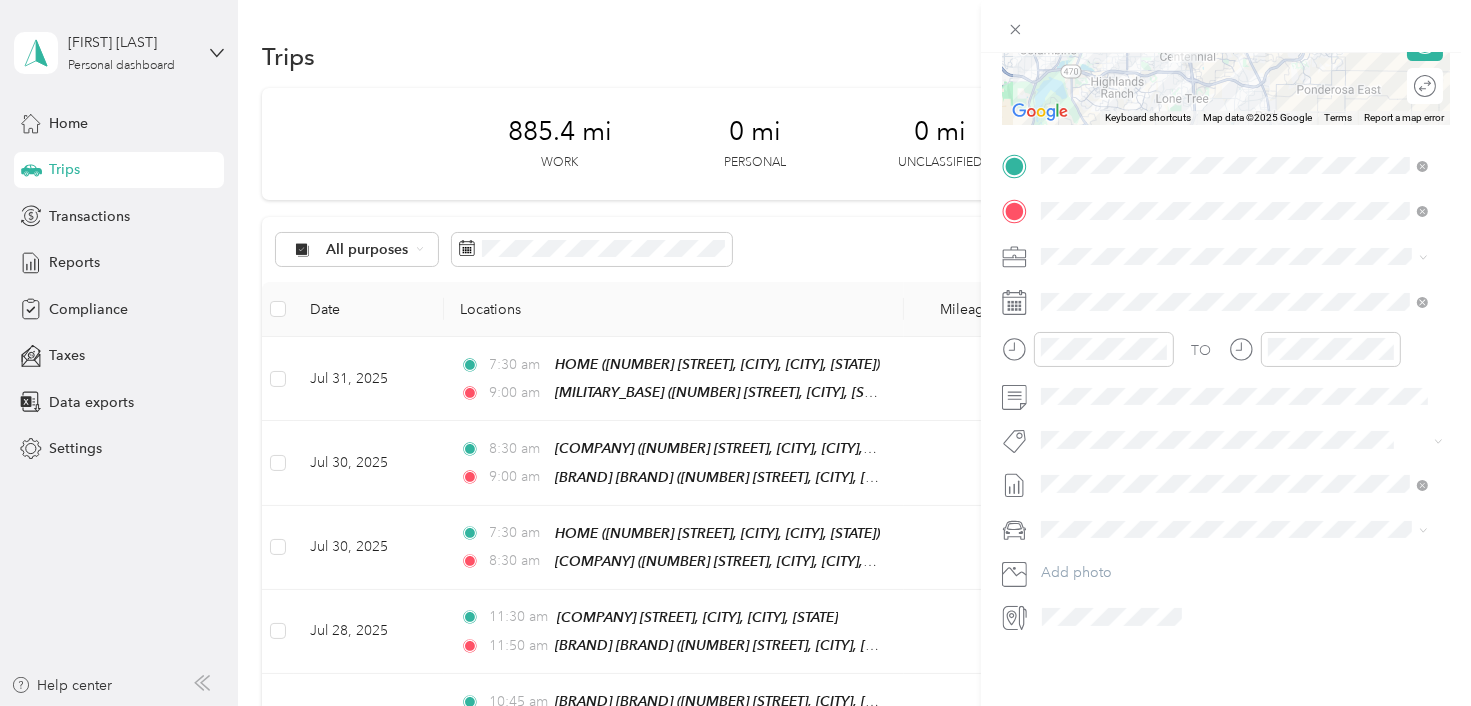 scroll, scrollTop: 0, scrollLeft: 0, axis: both 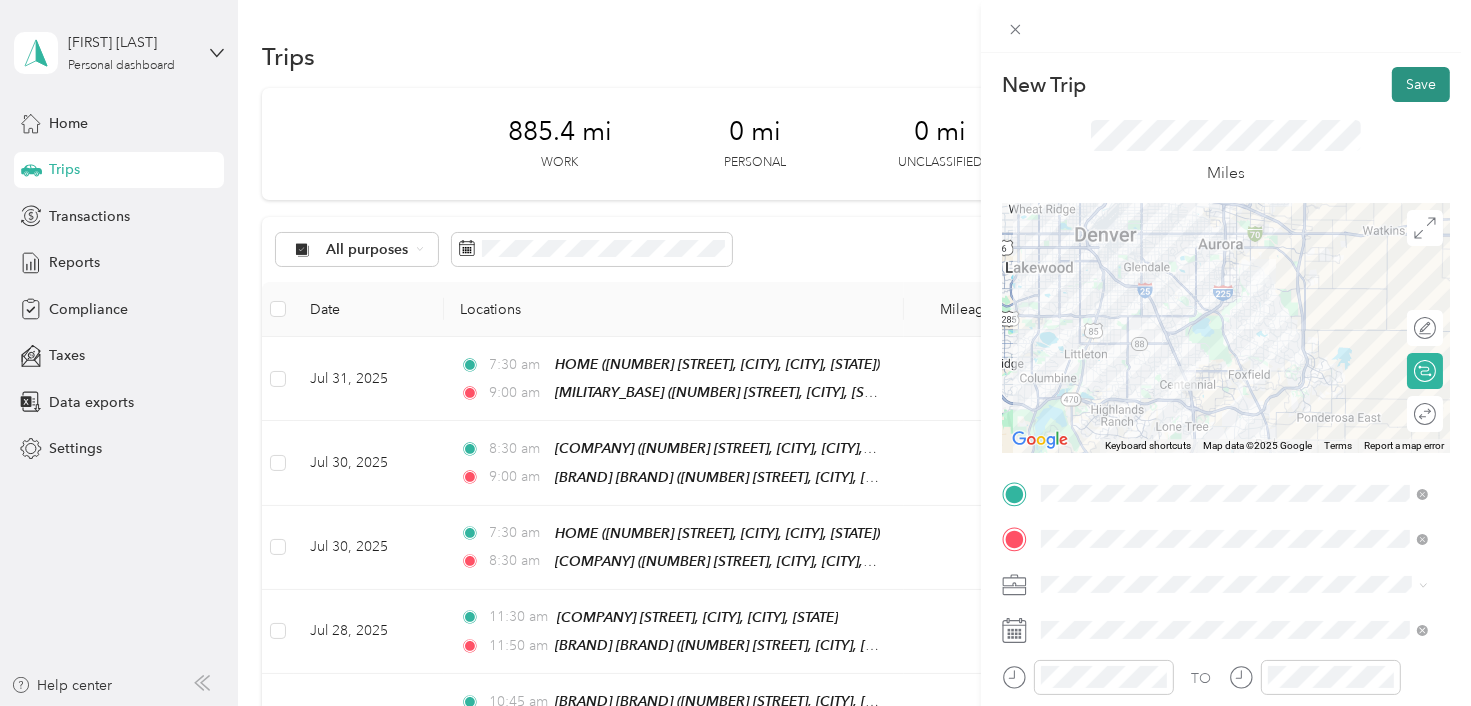 click on "Save" at bounding box center (1421, 84) 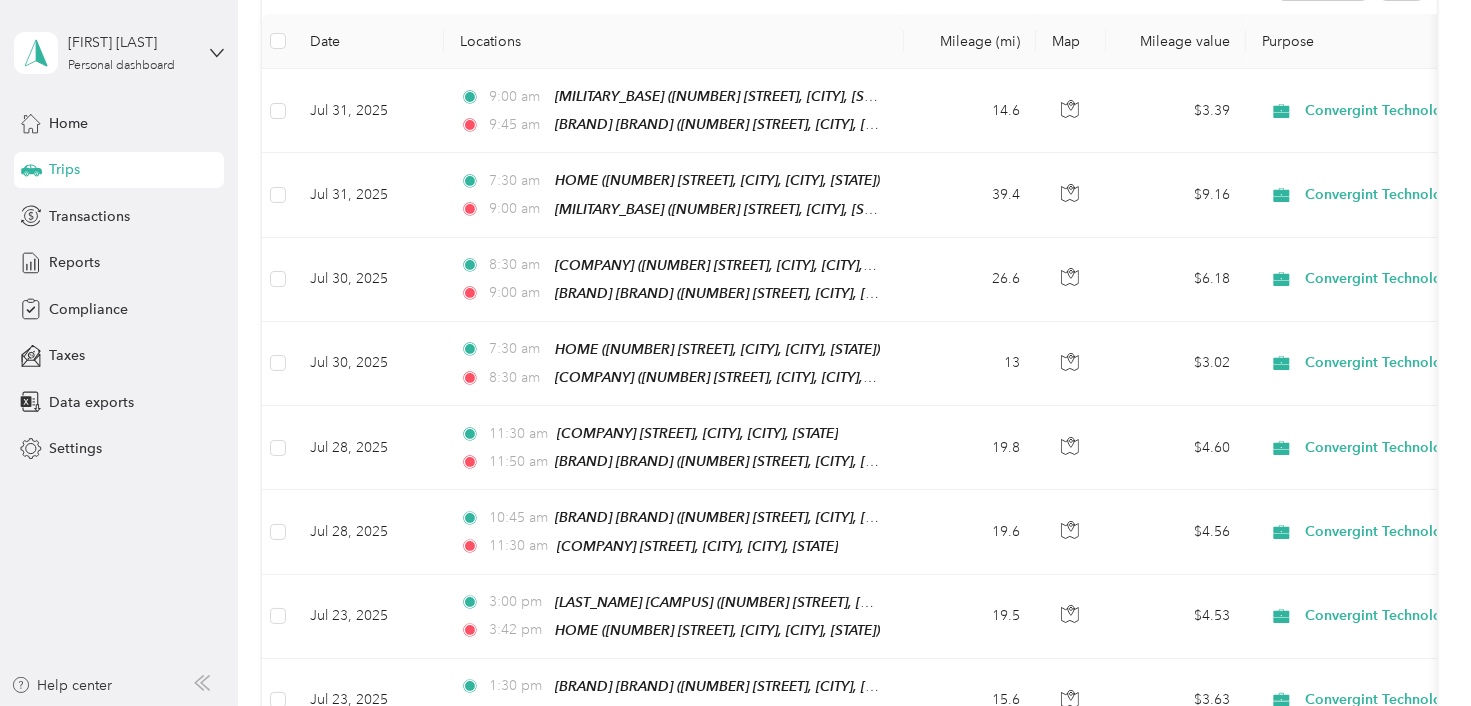 scroll, scrollTop: 0, scrollLeft: 0, axis: both 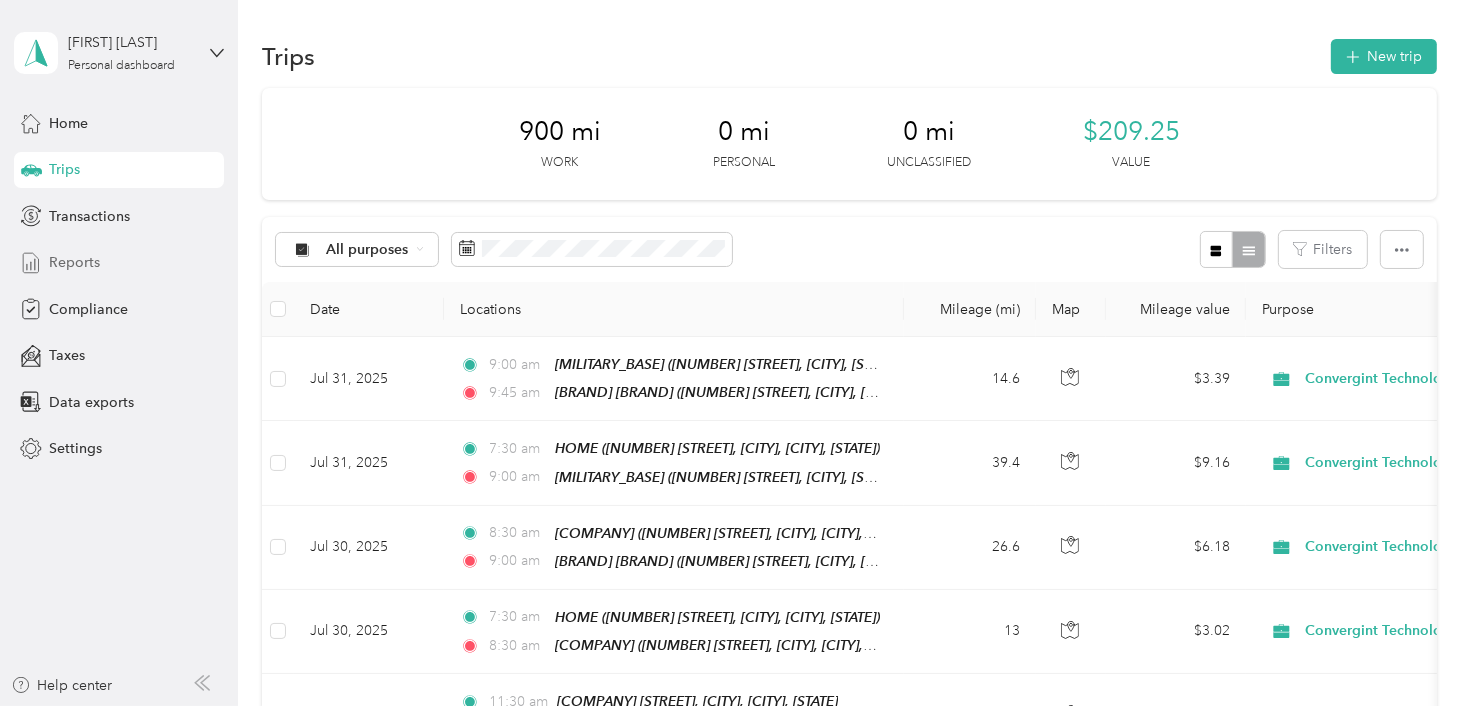 click on "Reports" at bounding box center (74, 262) 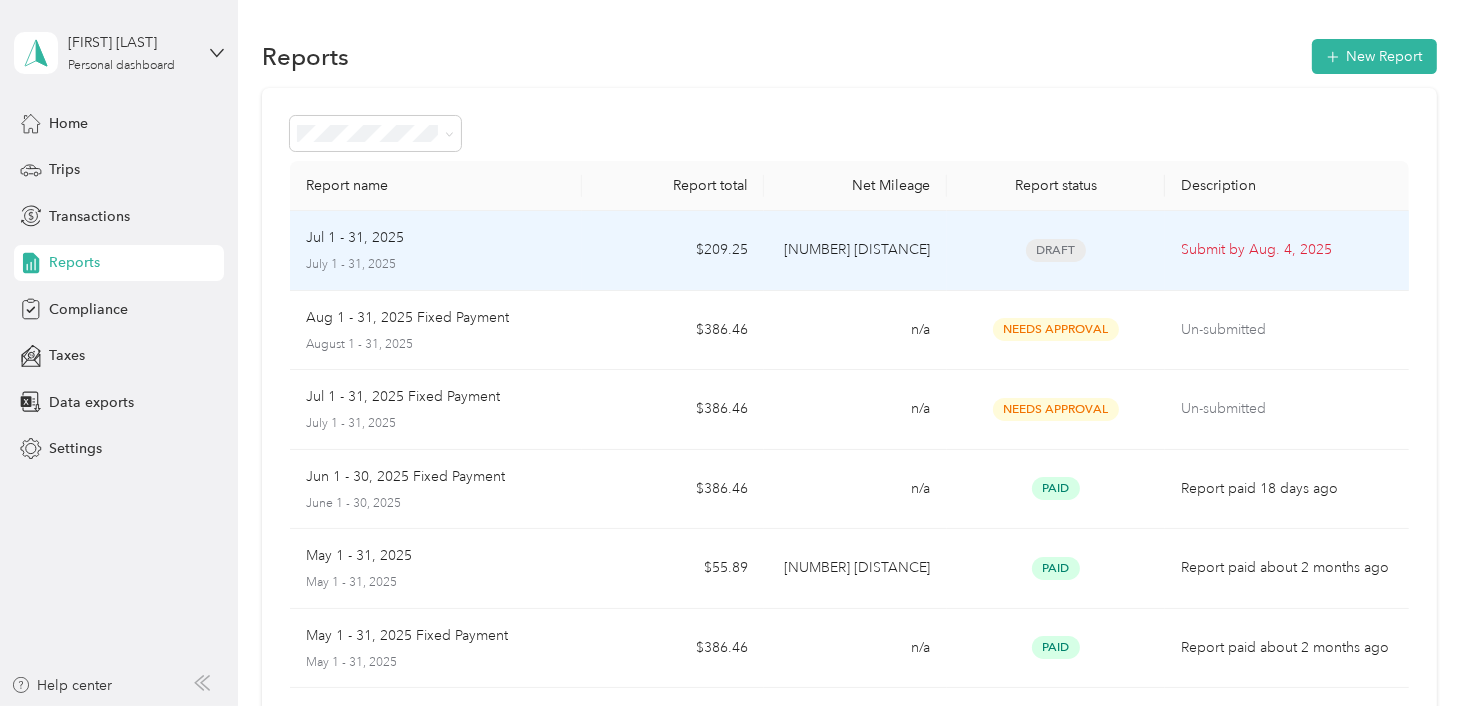 click on "Submit  by   Aug. 4, 2025" at bounding box center [1286, 250] 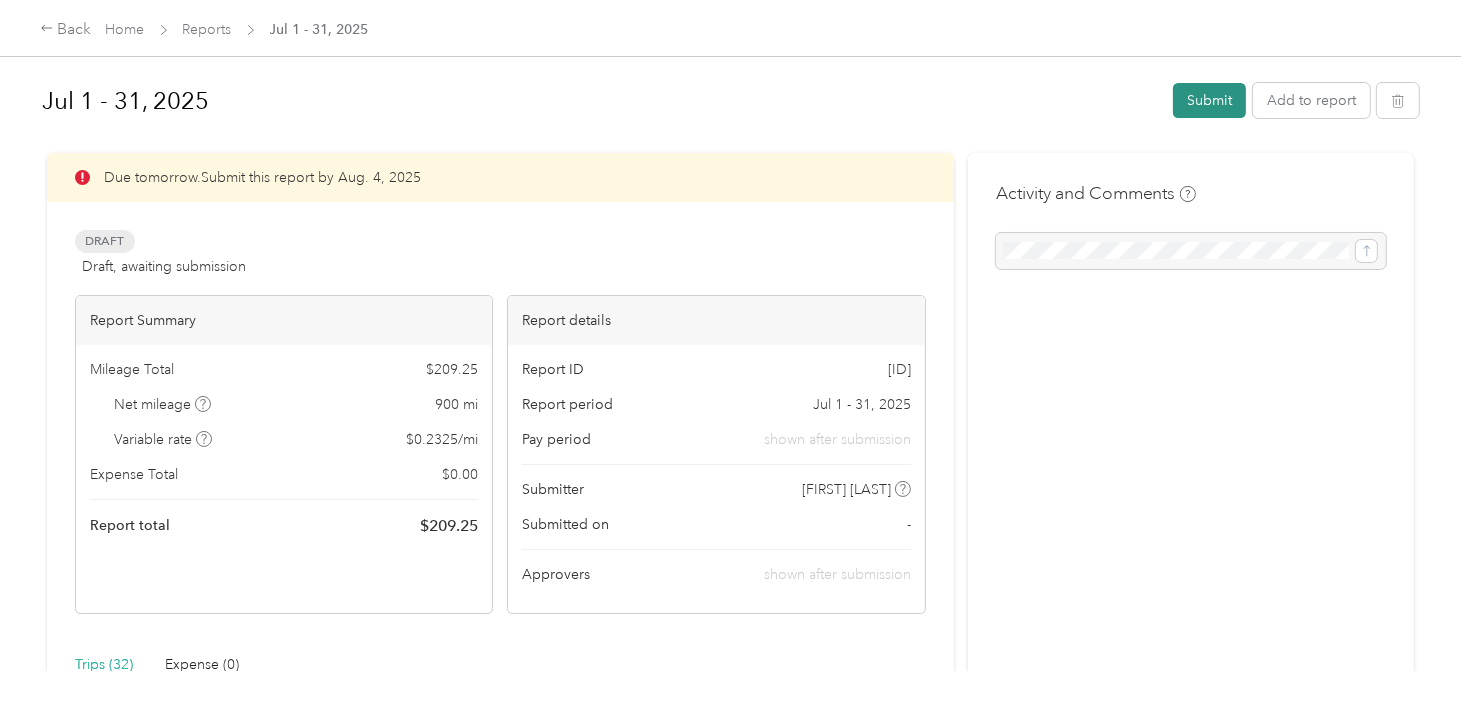 click on "Submit" at bounding box center [1209, 100] 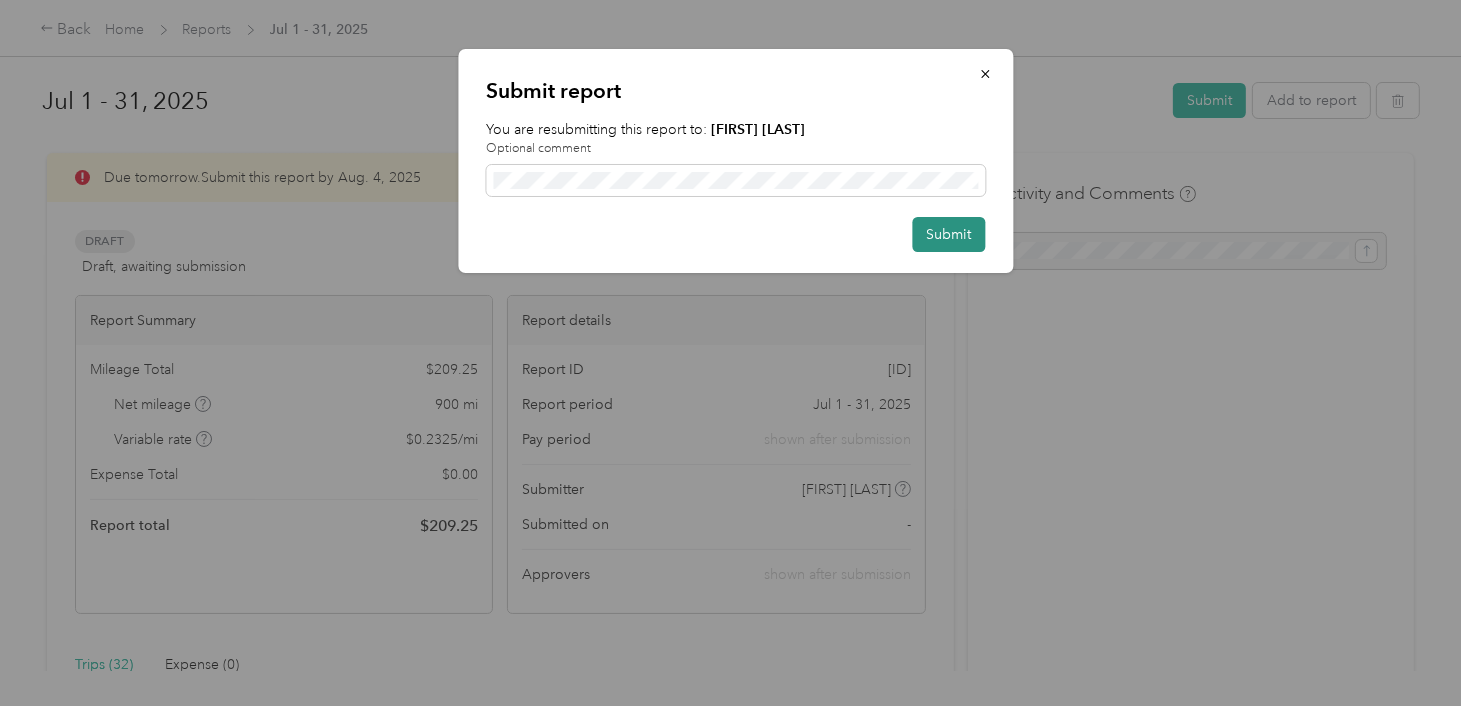click on "Submit" at bounding box center [948, 234] 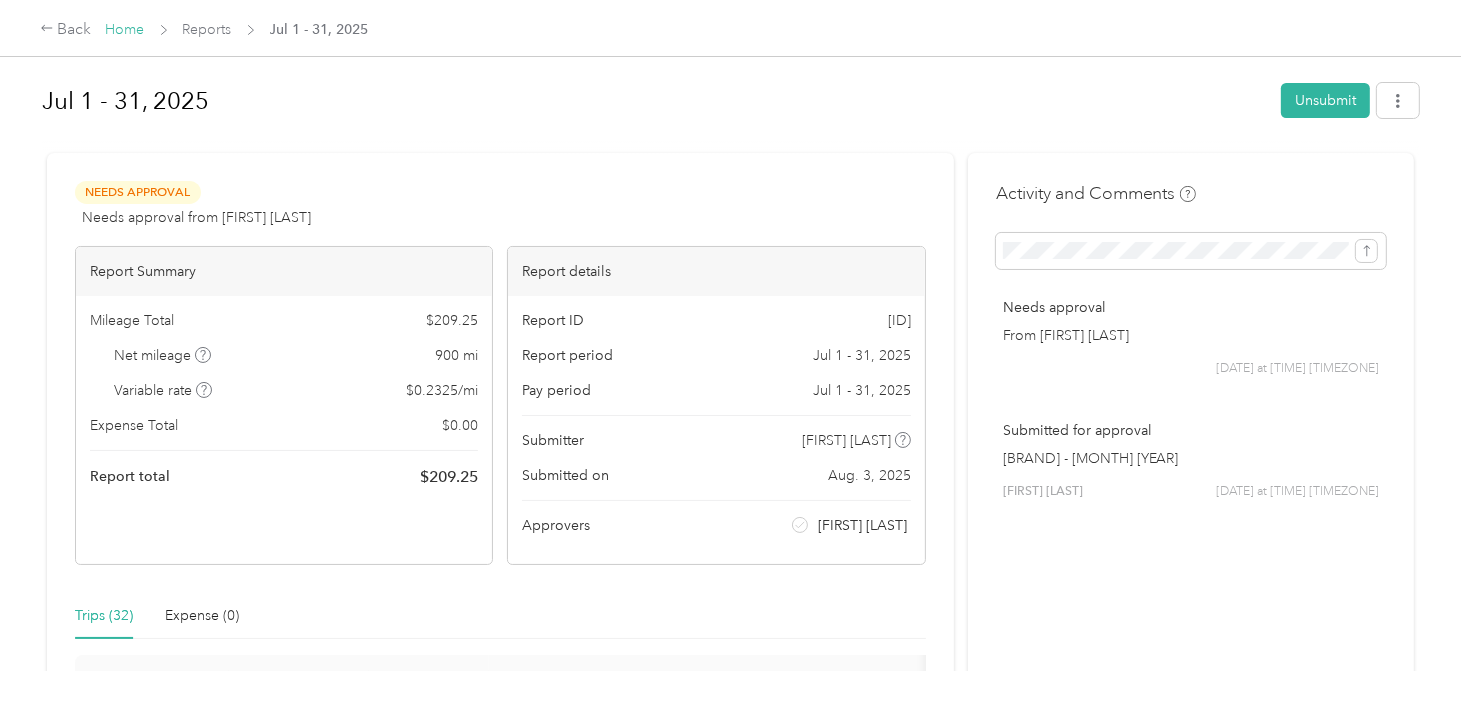 click on "Home" at bounding box center [125, 29] 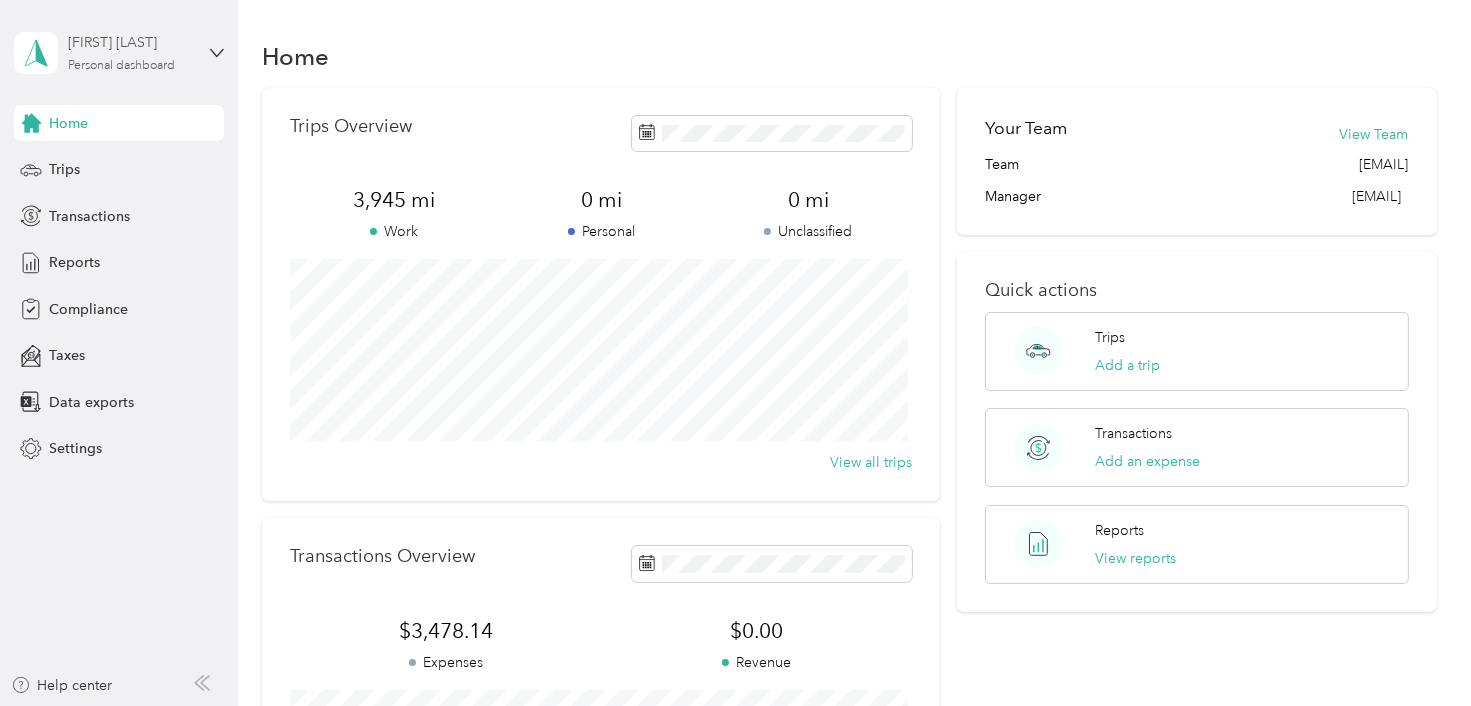 click on "[FIRST] [LAST]" at bounding box center (130, 42) 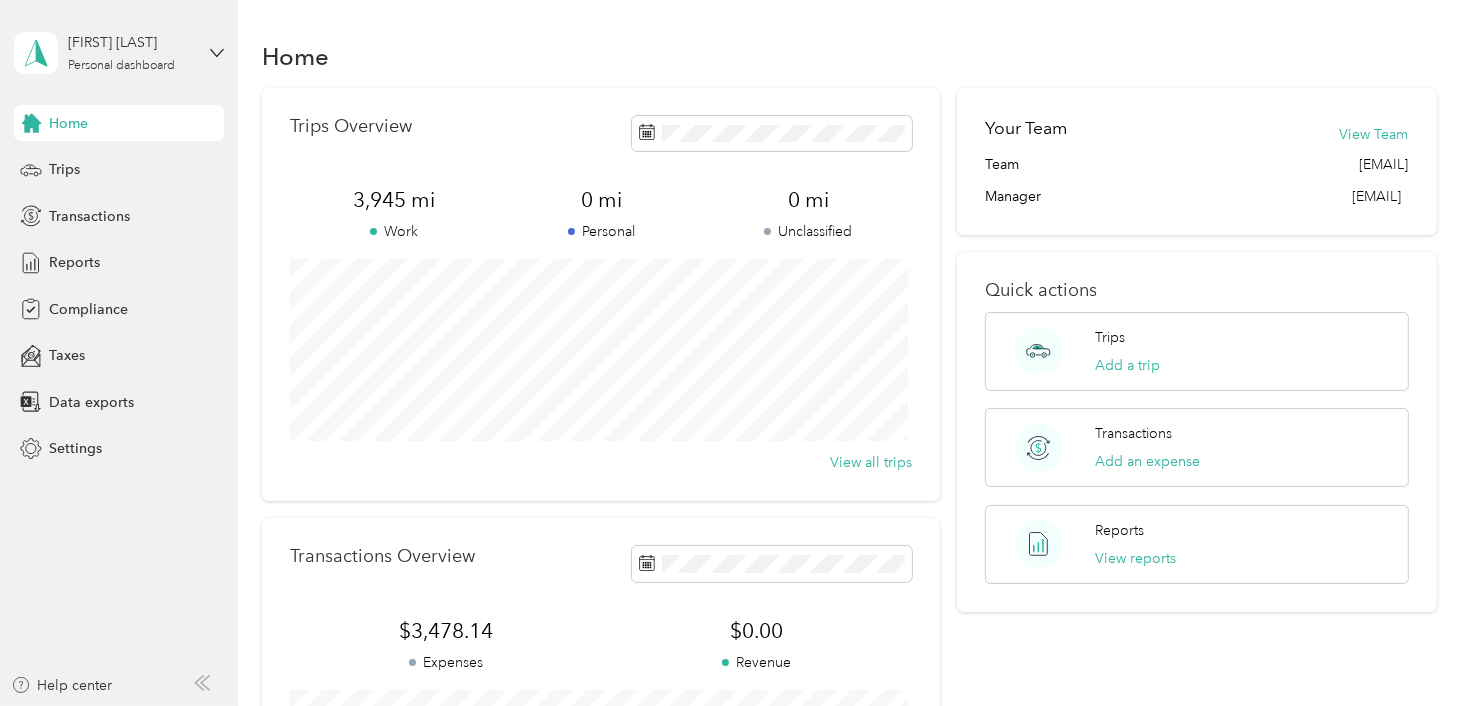 click on "Log out" at bounding box center (70, 164) 